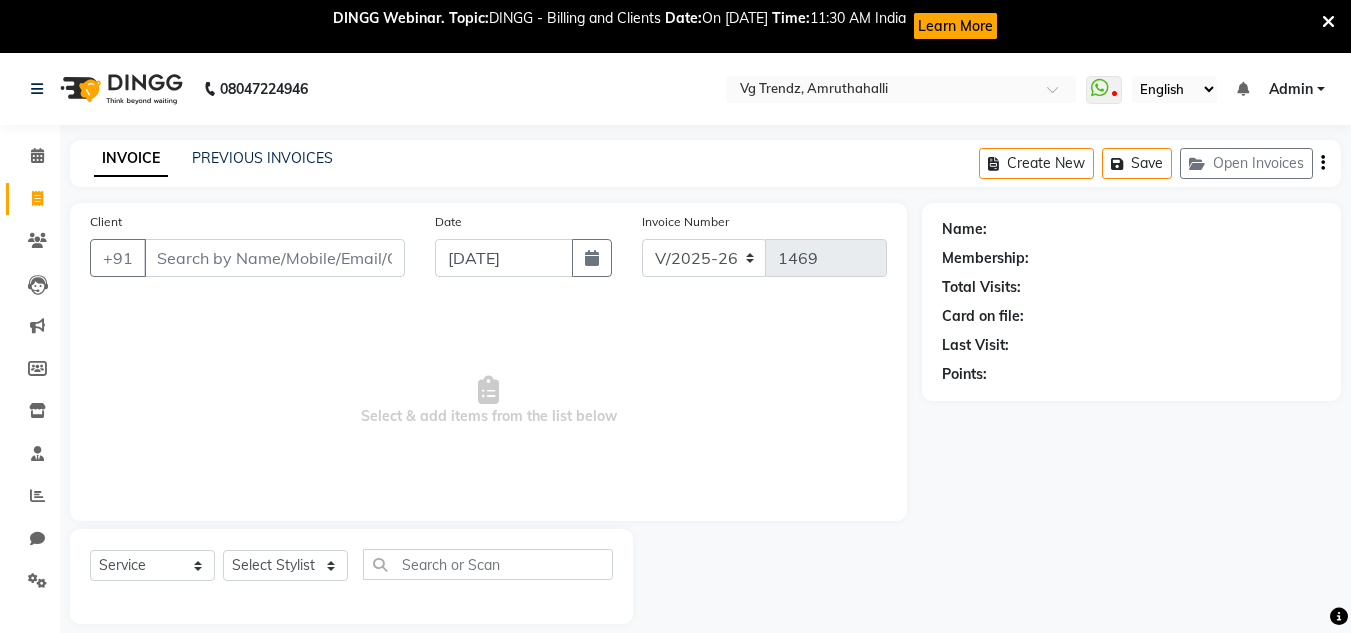 select on "5536" 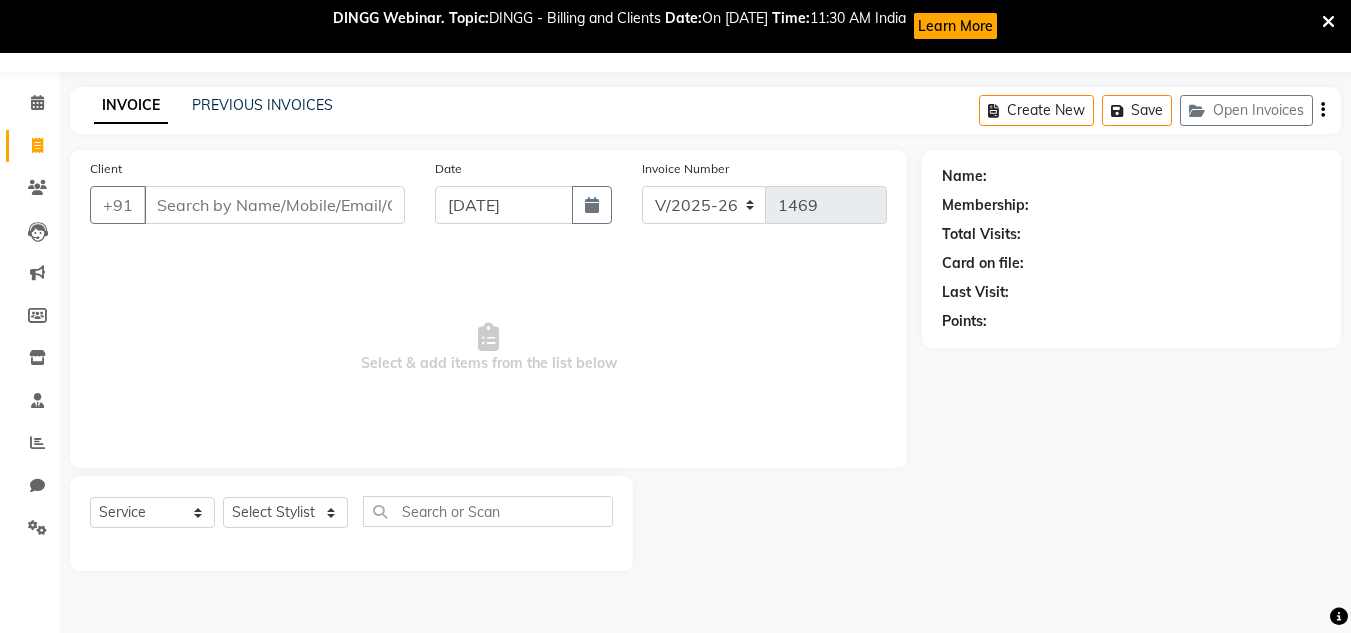 scroll, scrollTop: 0, scrollLeft: 0, axis: both 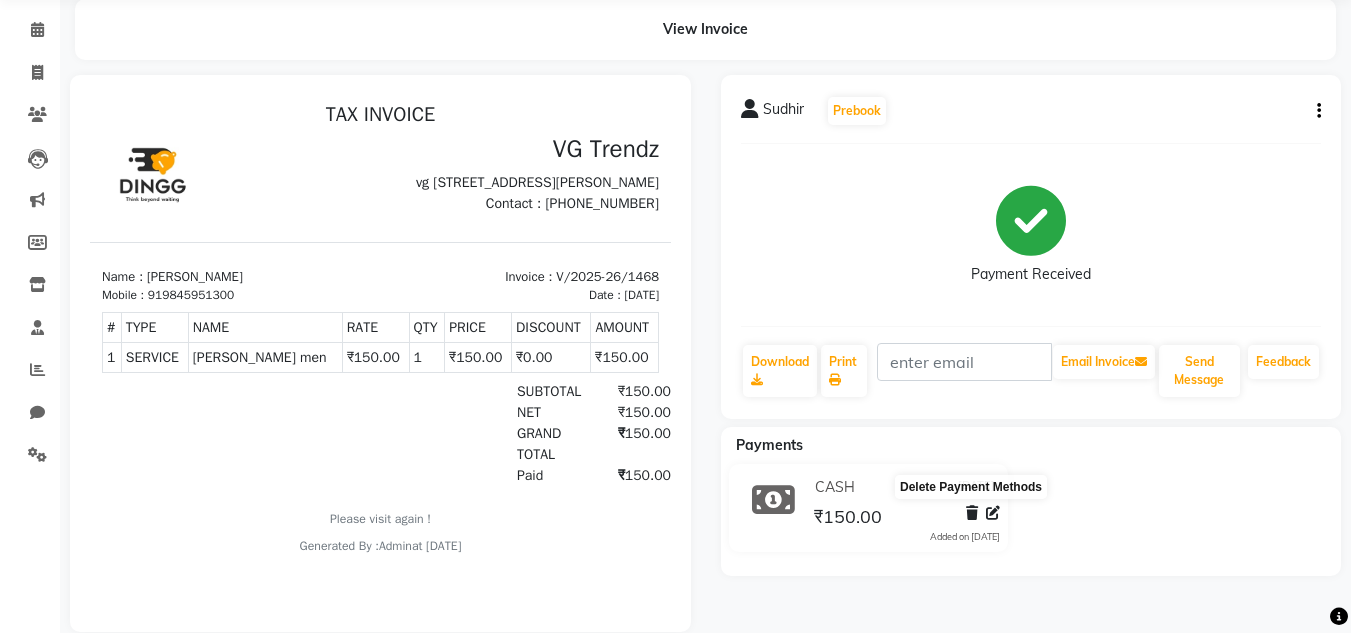 click 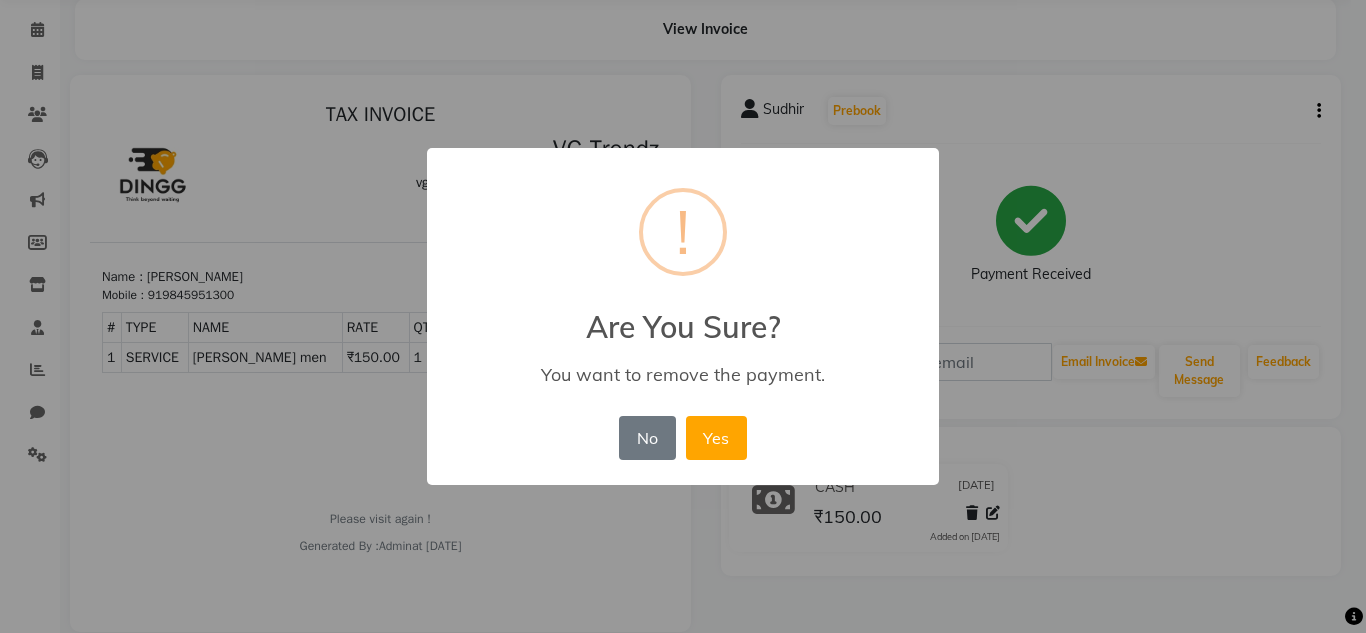 click on "× ! Are You Sure? You want to remove the payment. No No Yes" at bounding box center (683, 316) 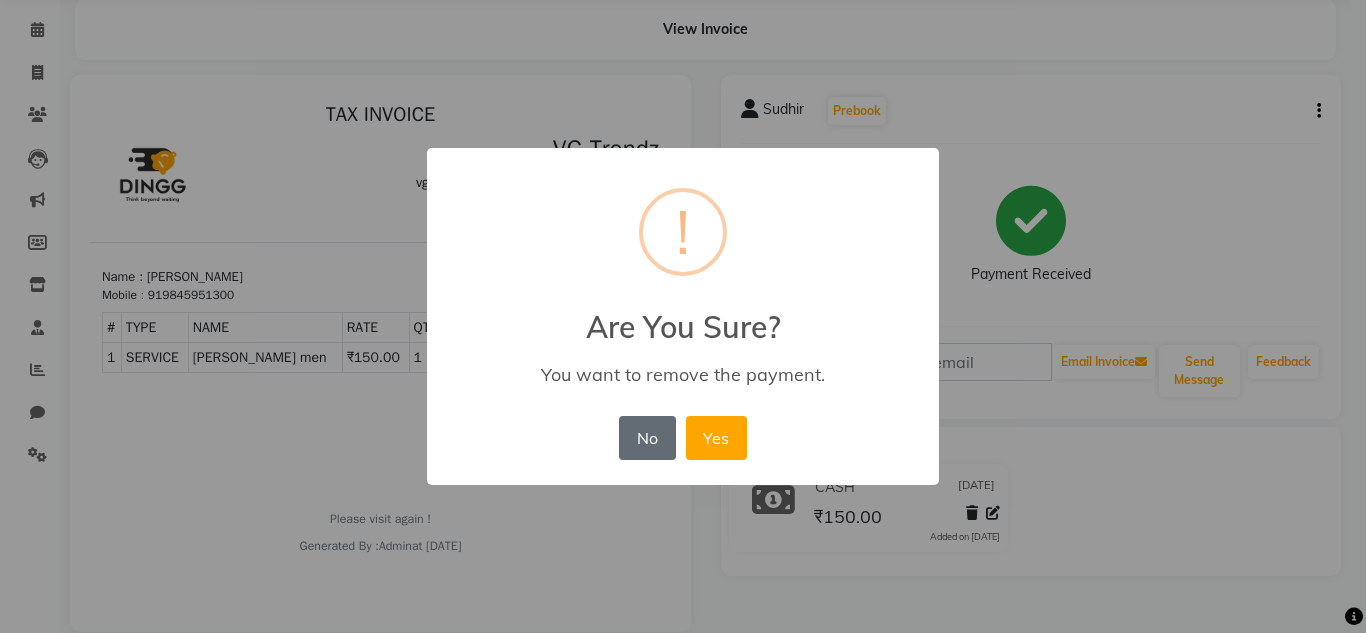 click on "No" at bounding box center [647, 438] 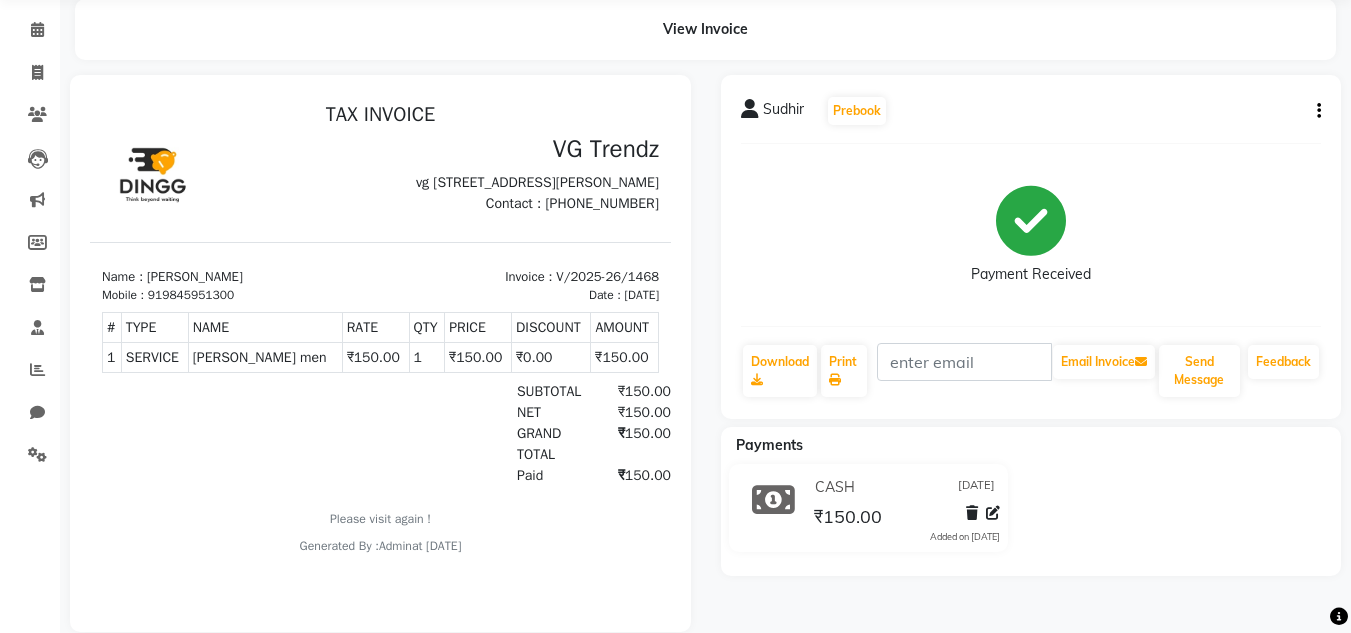 click 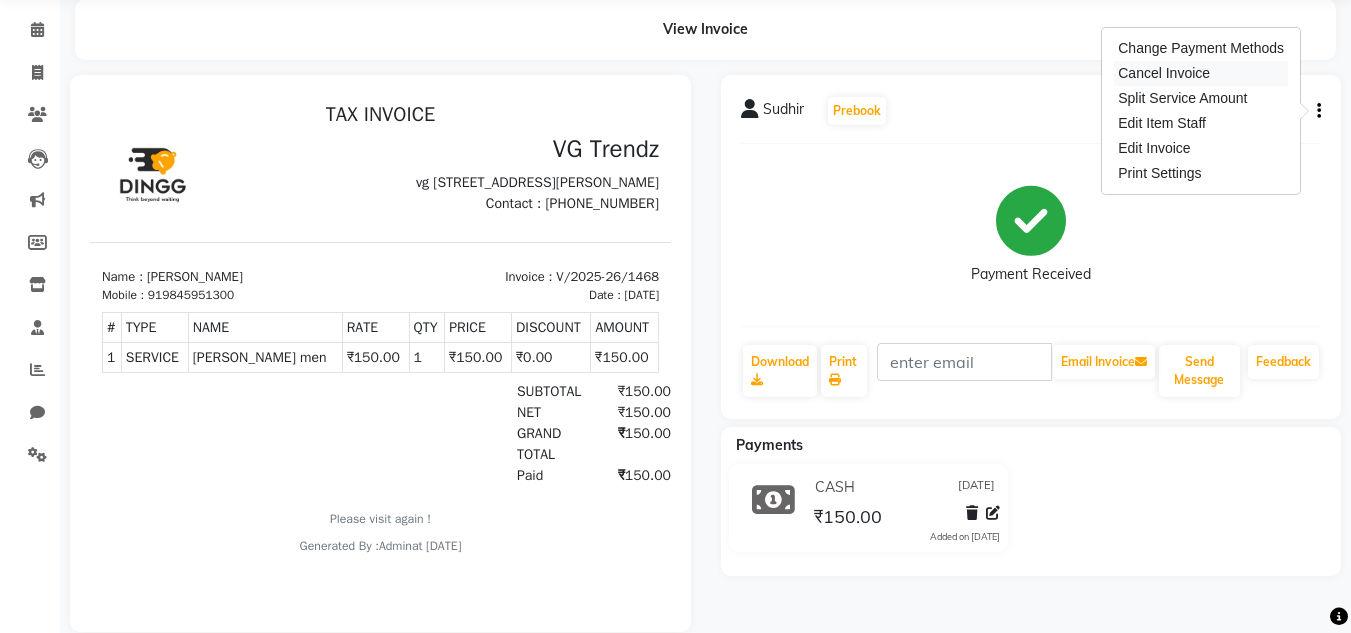 click on "Cancel Invoice" at bounding box center (1201, 73) 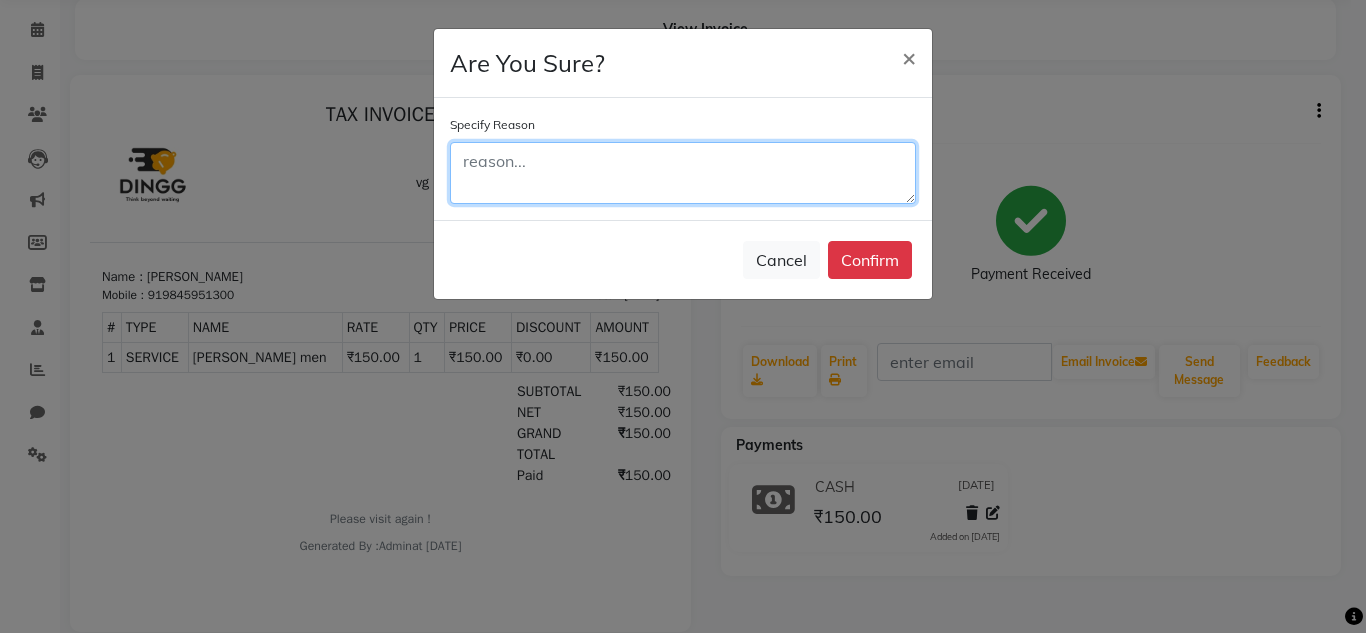 click 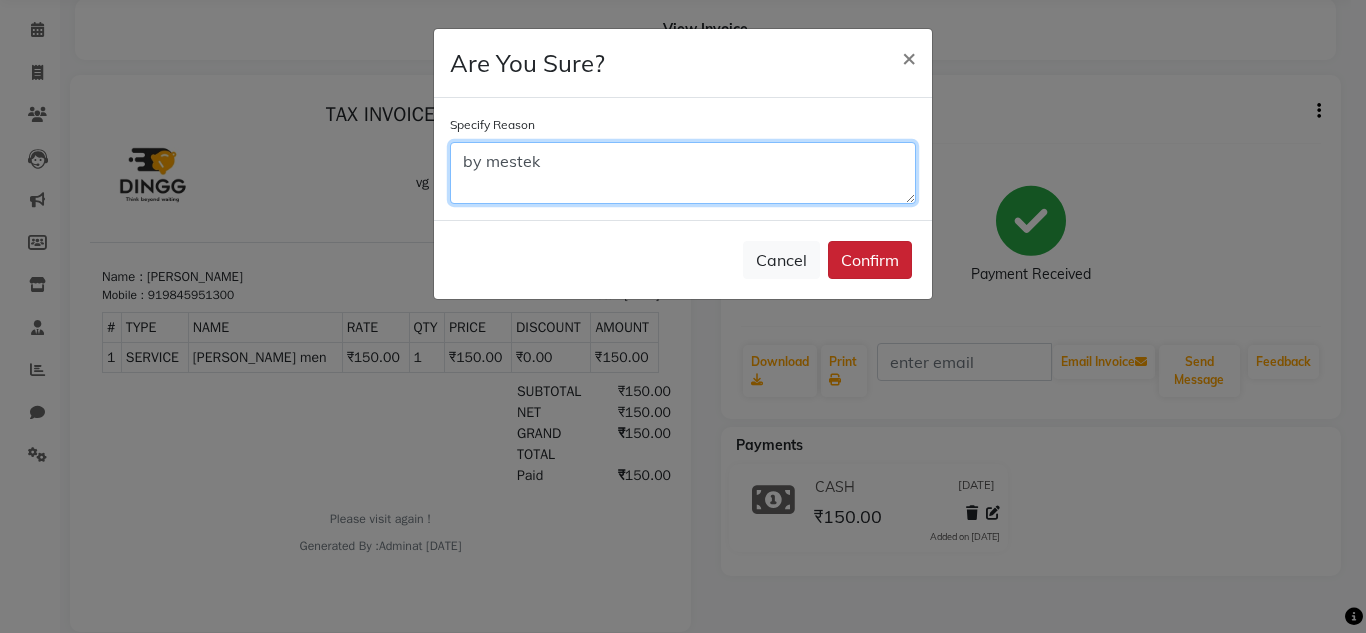 type on "by mestek" 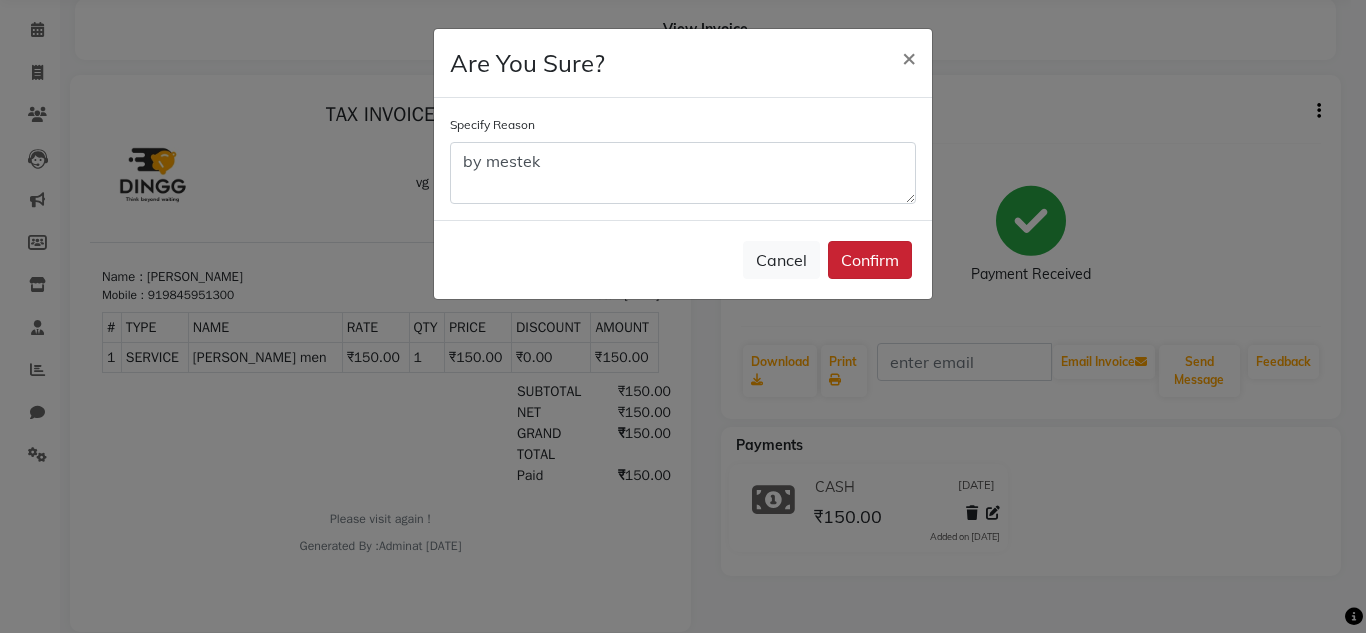 click on "Confirm" 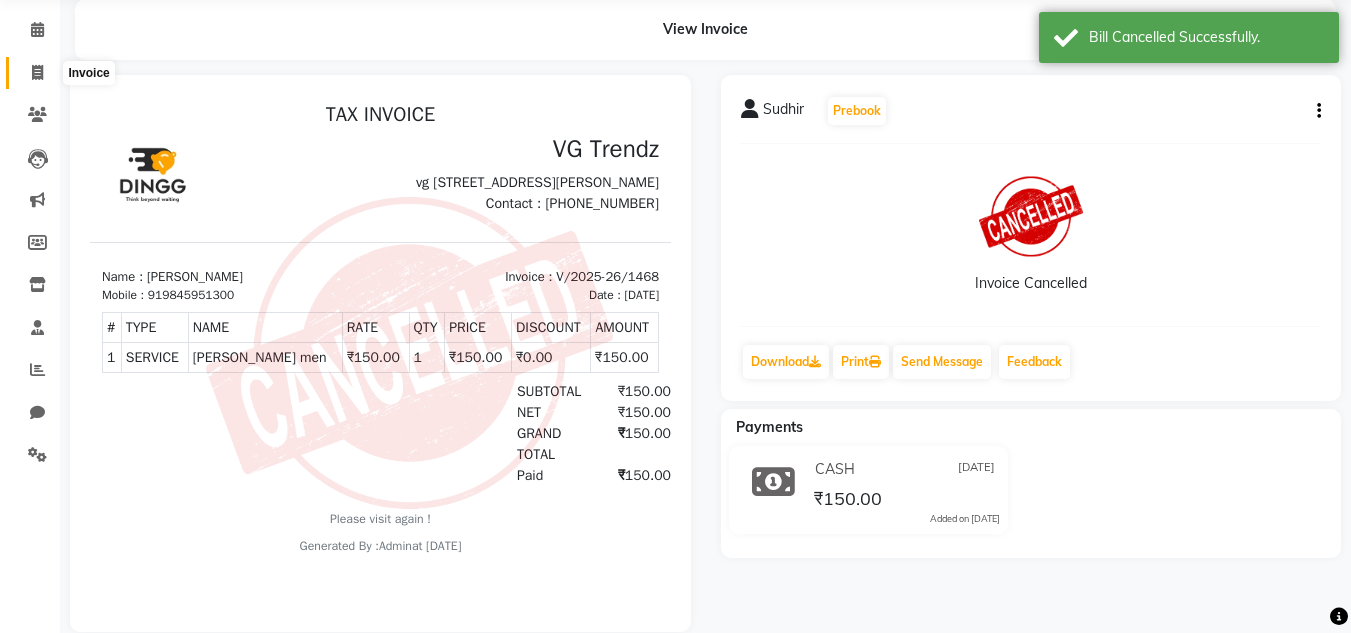 click 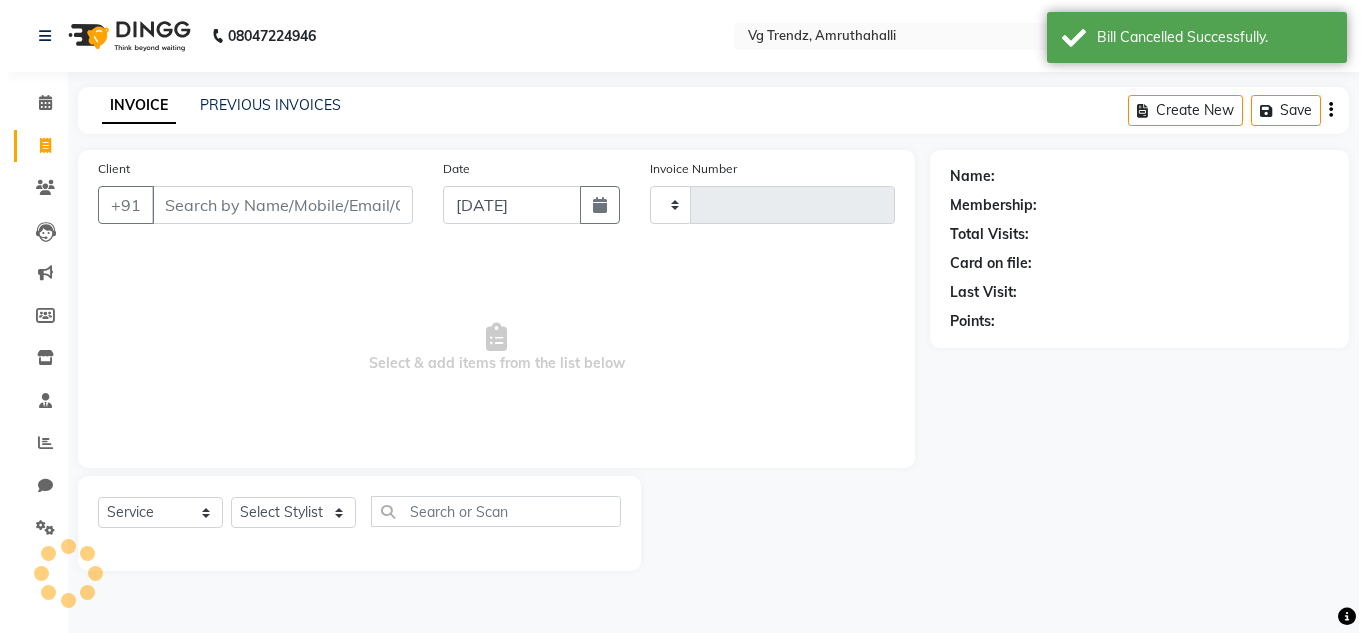scroll, scrollTop: 0, scrollLeft: 0, axis: both 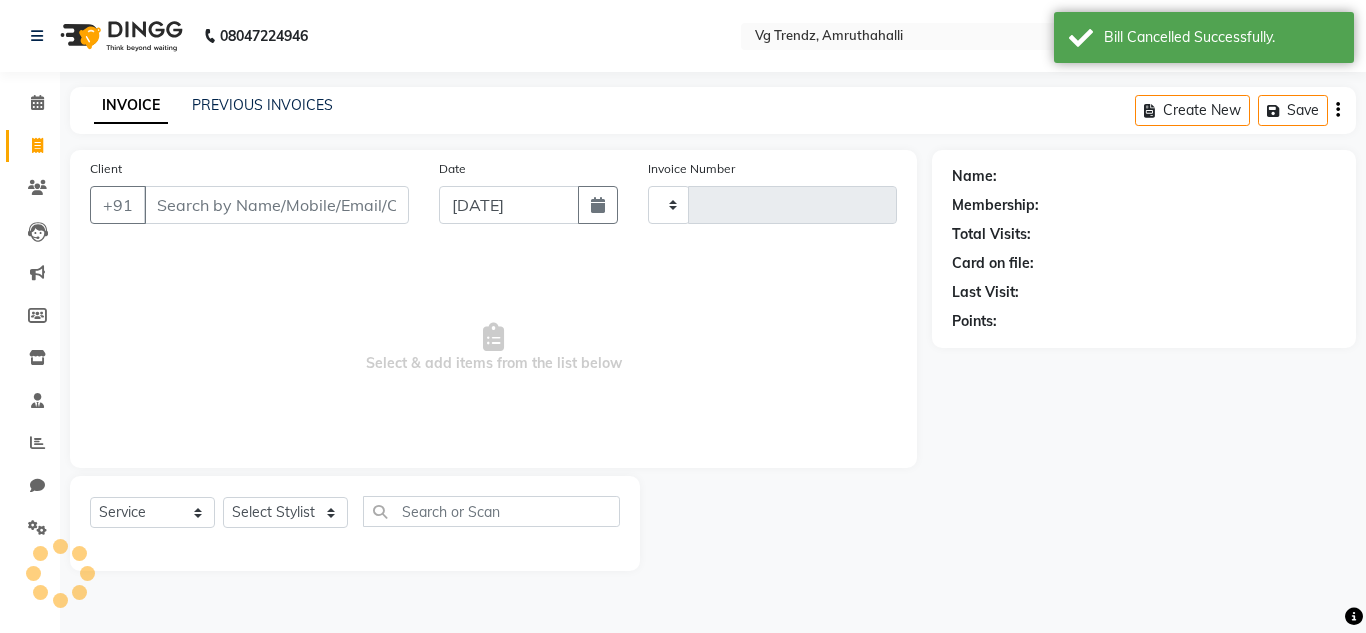 type on "1469" 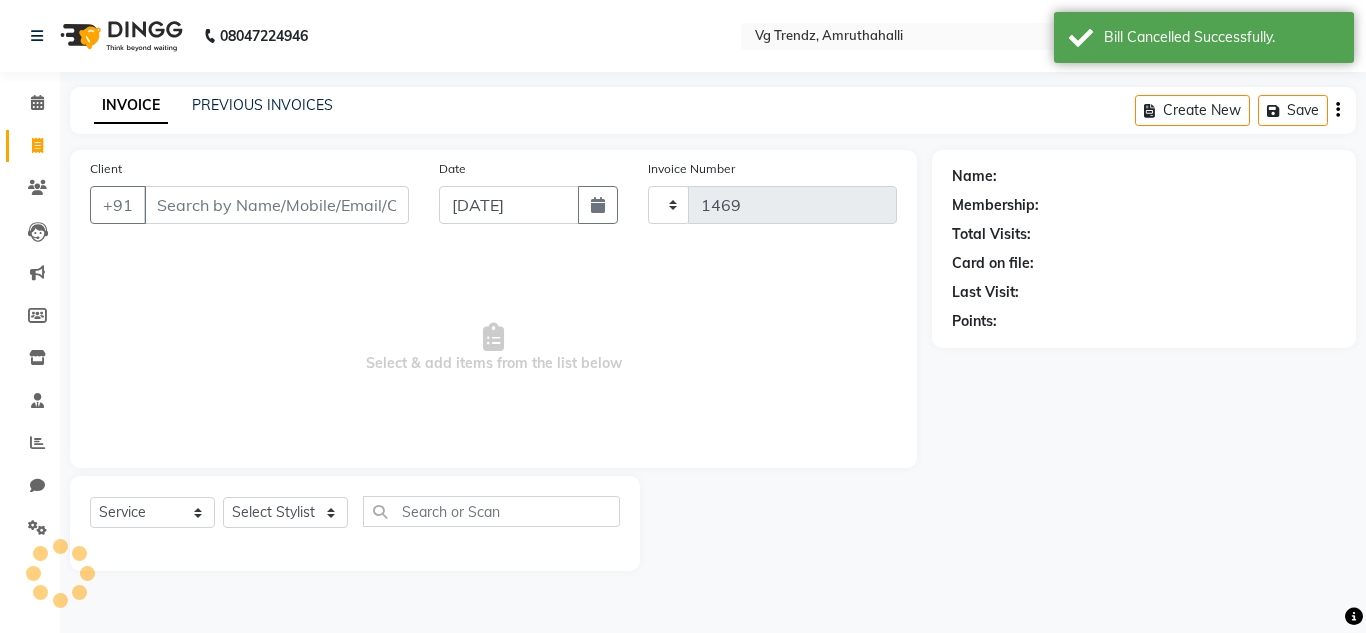 select on "5536" 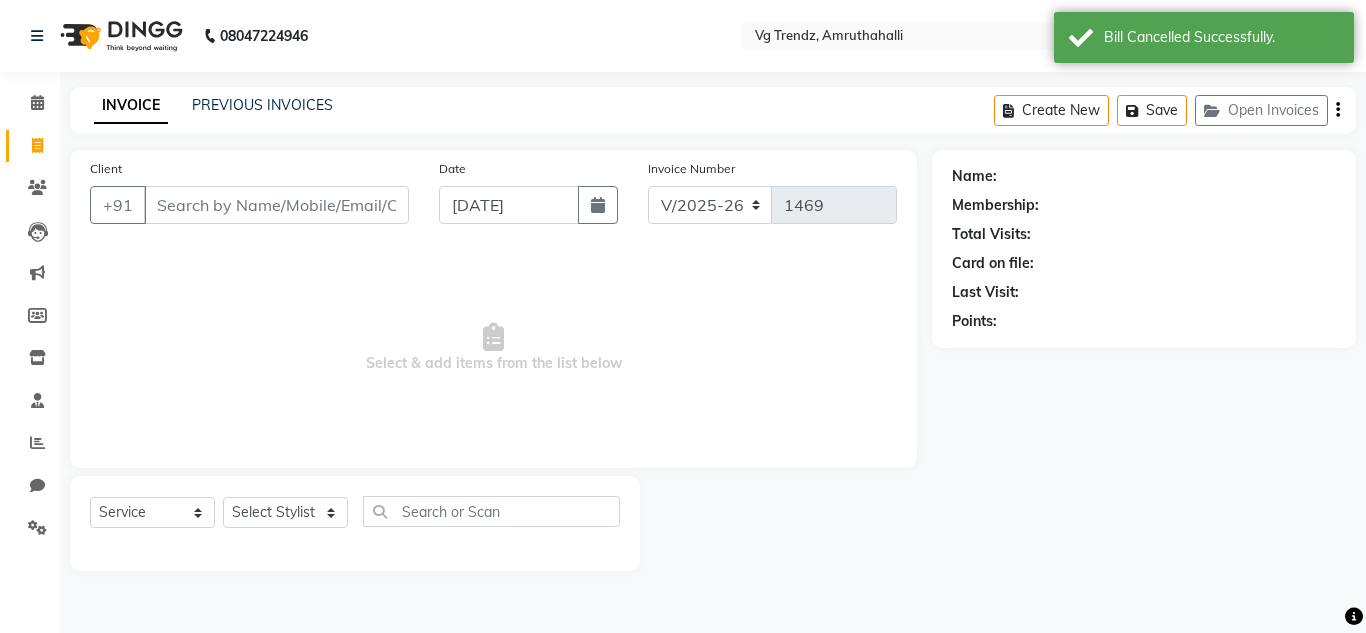 click on "INVOICE PREVIOUS INVOICES Create New   Save   Open Invoices" 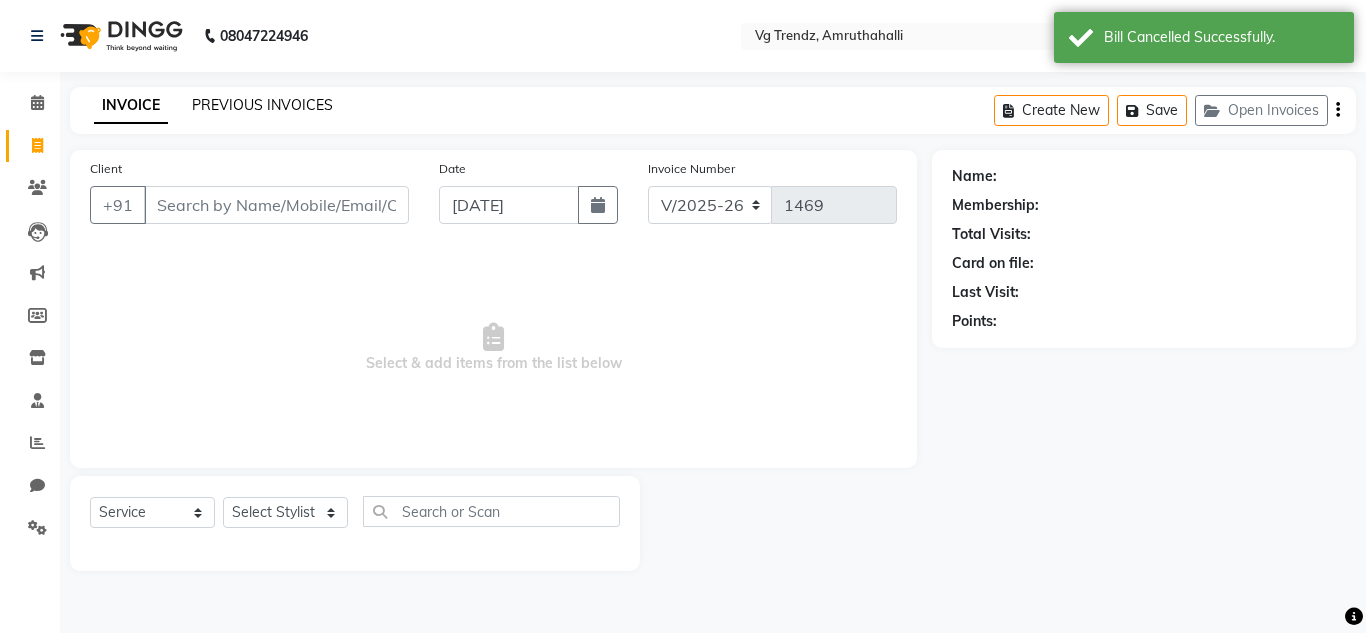 click on "PREVIOUS INVOICES" 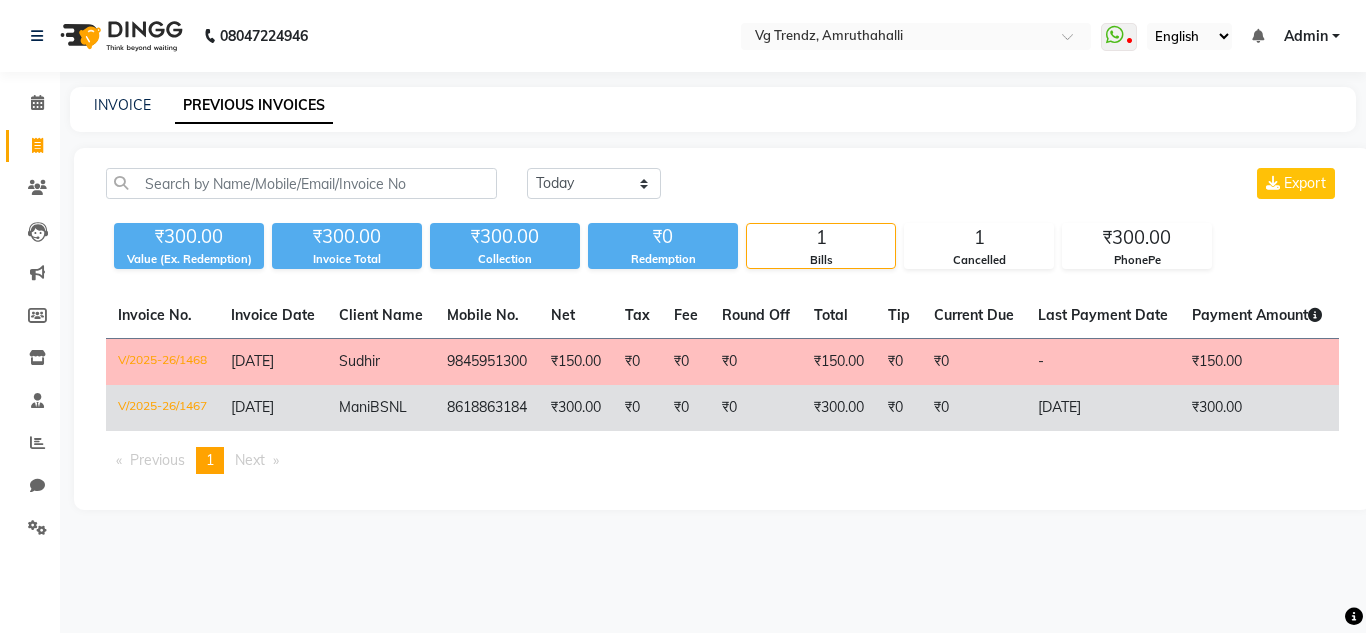 click on "Mani  BSNL" 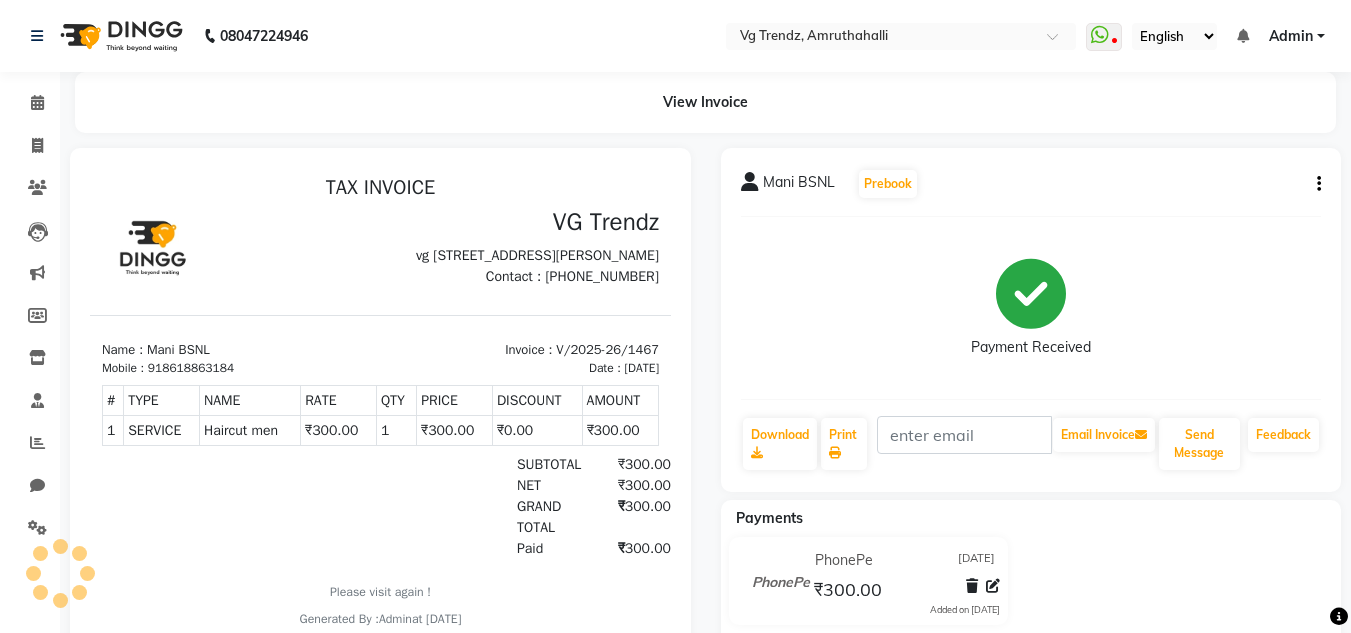 scroll, scrollTop: 0, scrollLeft: 0, axis: both 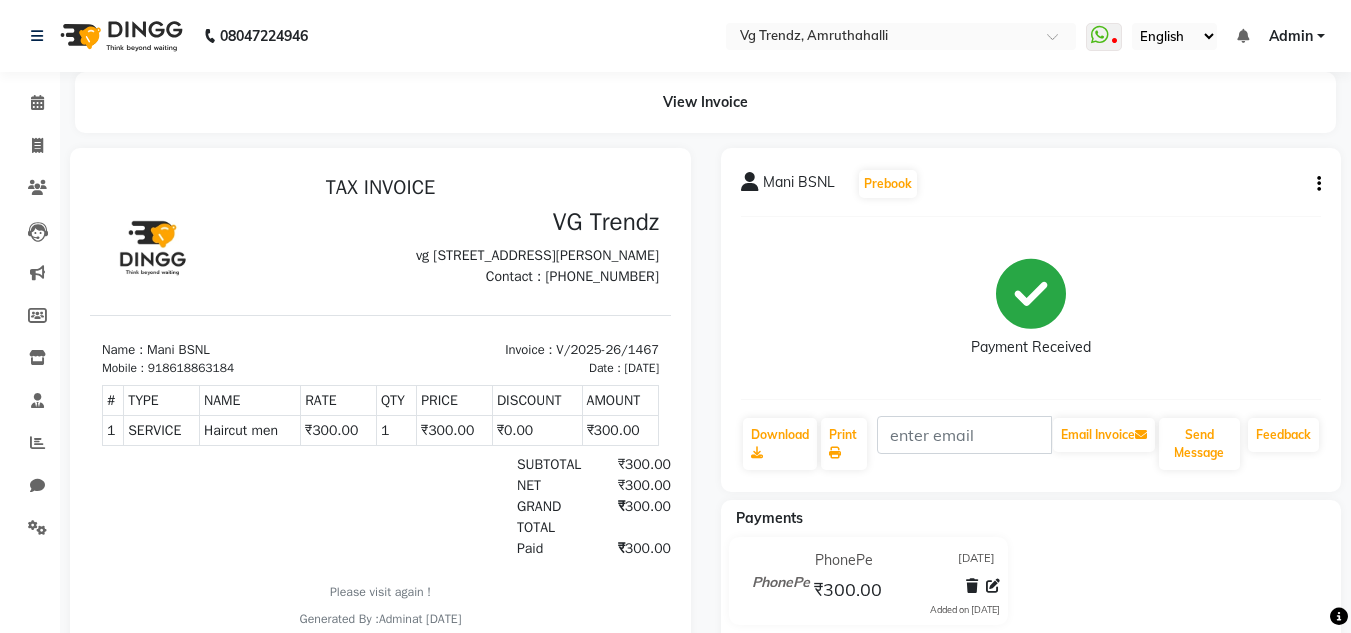 click 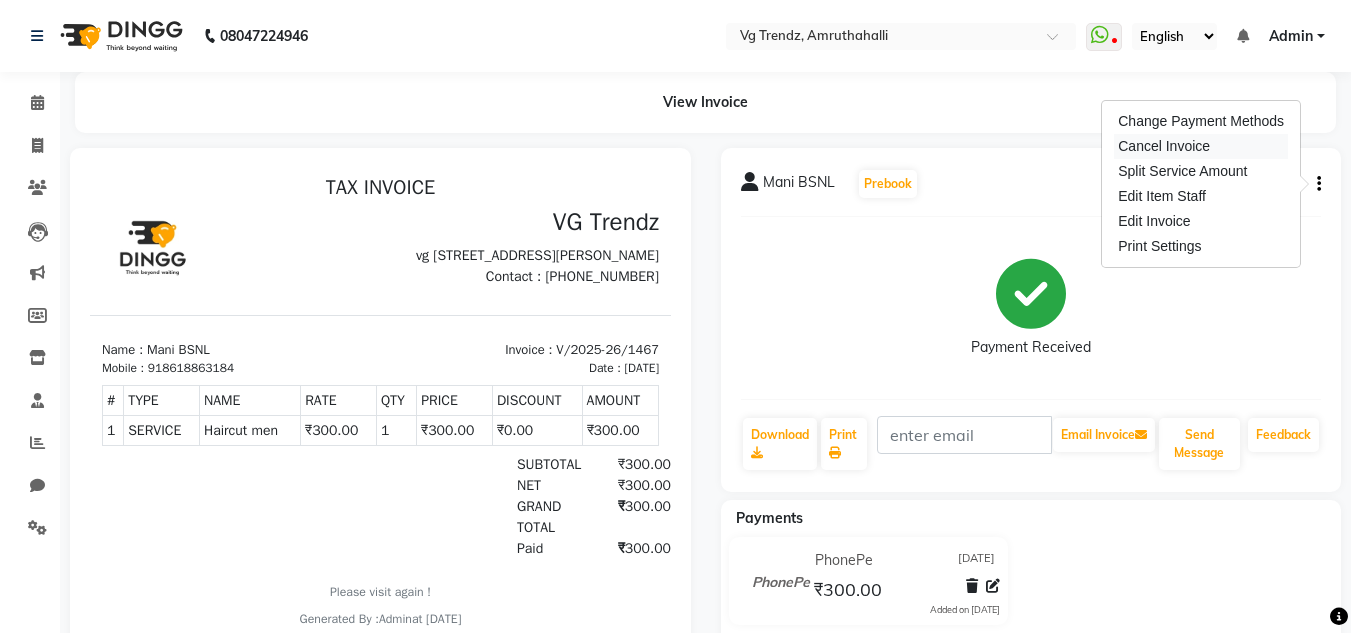 click on "Cancel Invoice" at bounding box center [1201, 146] 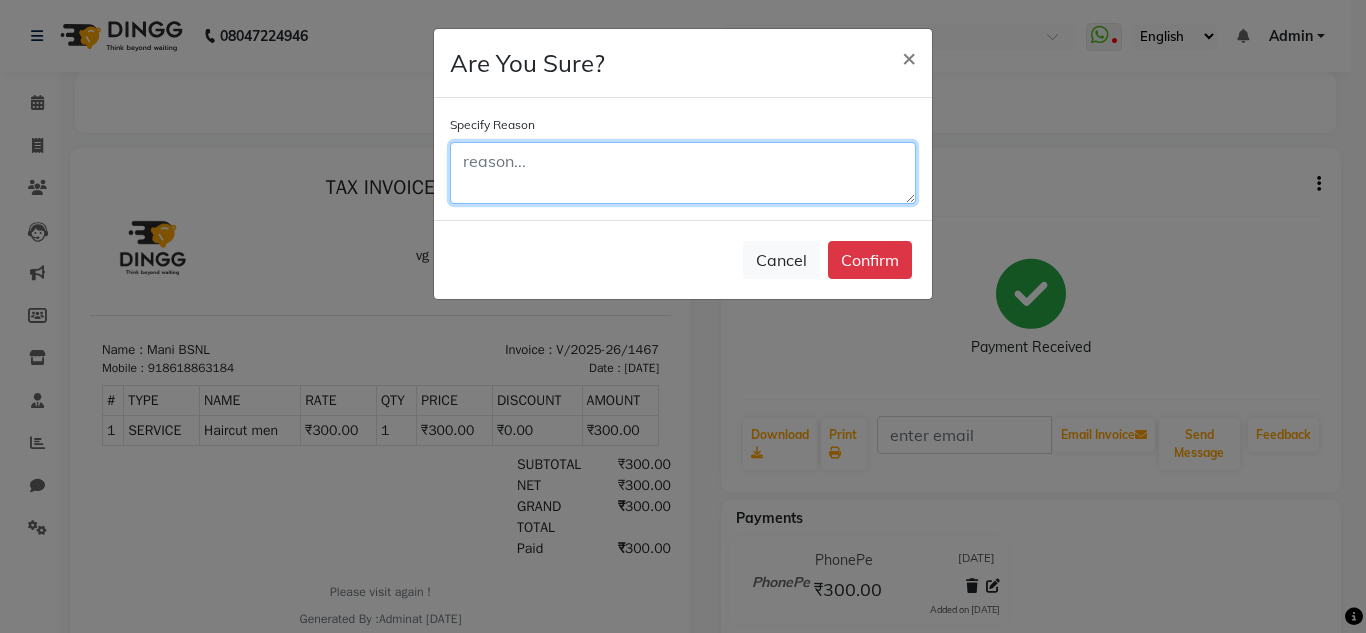 click 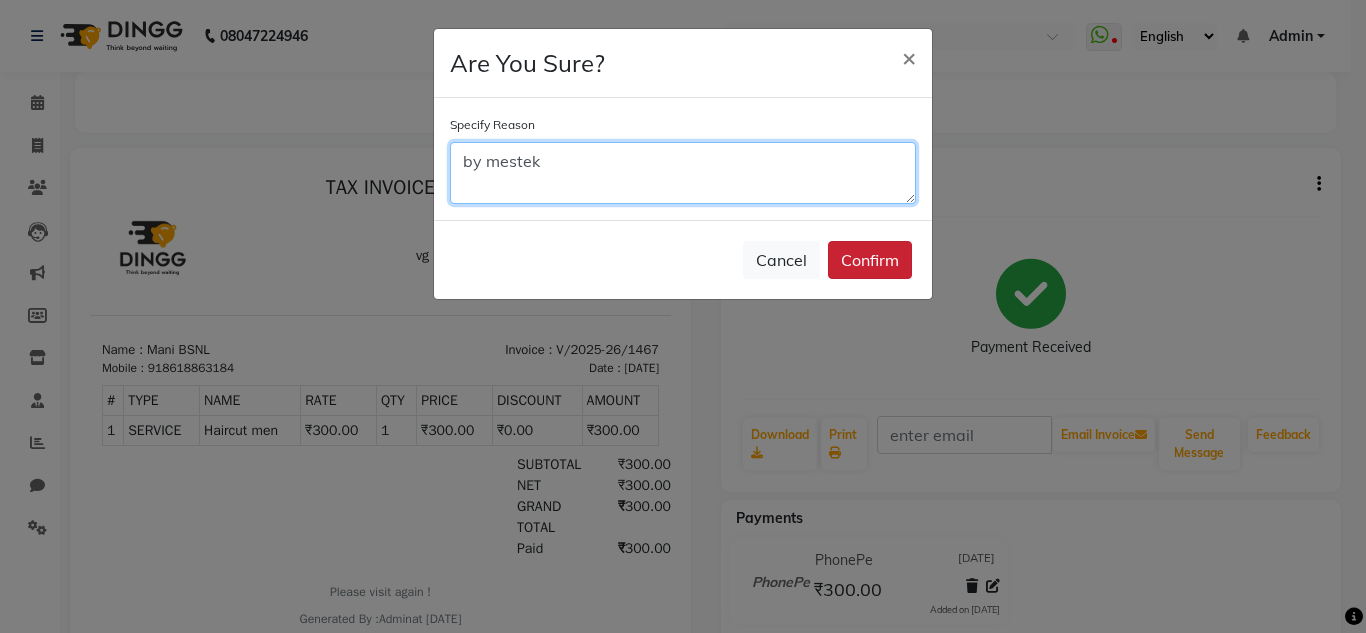 type on "by mestek" 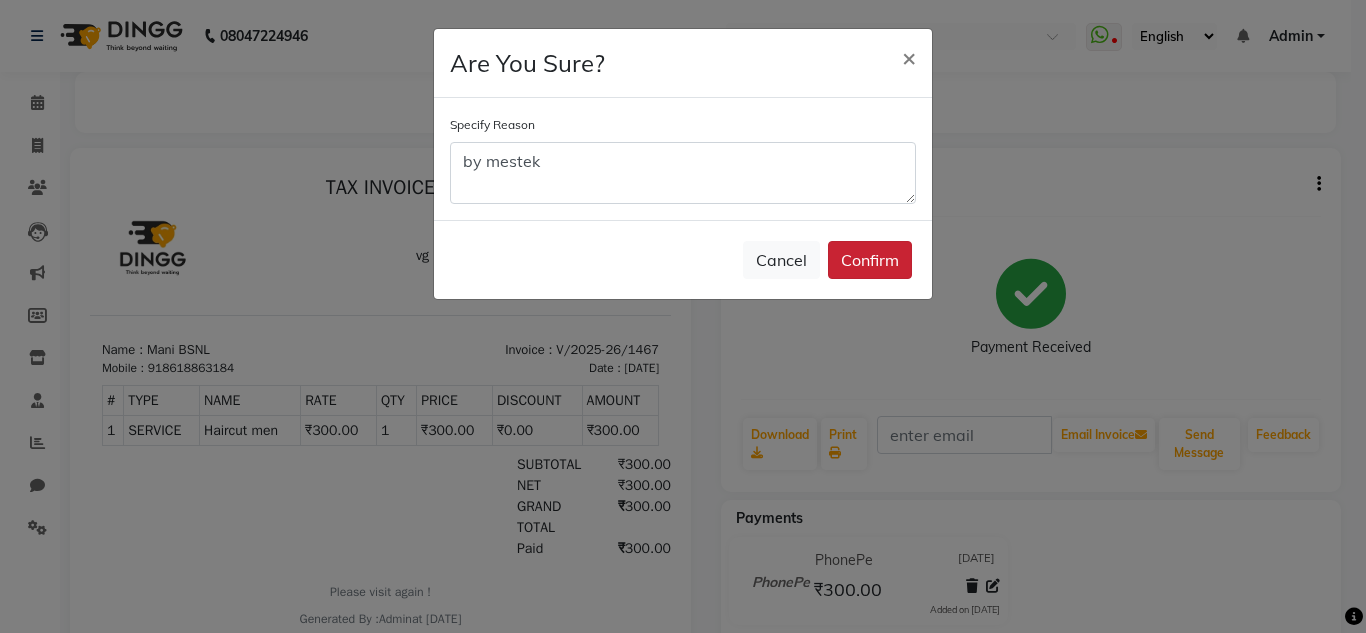 click on "Confirm" 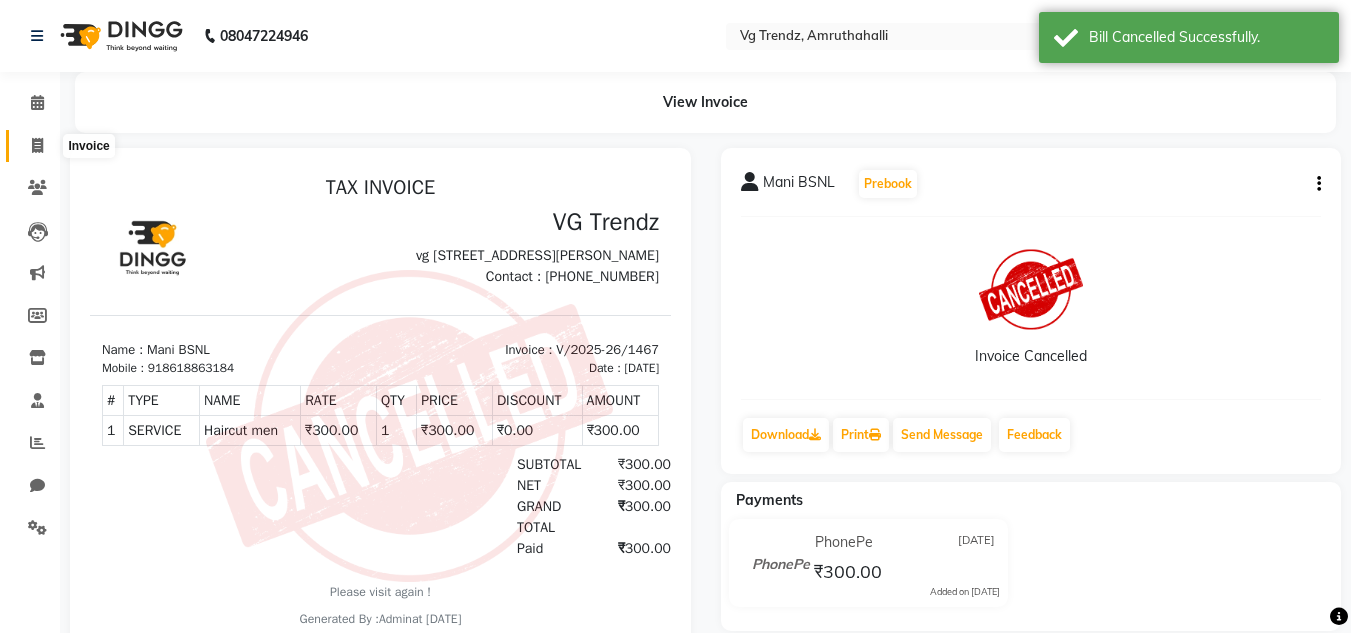 click 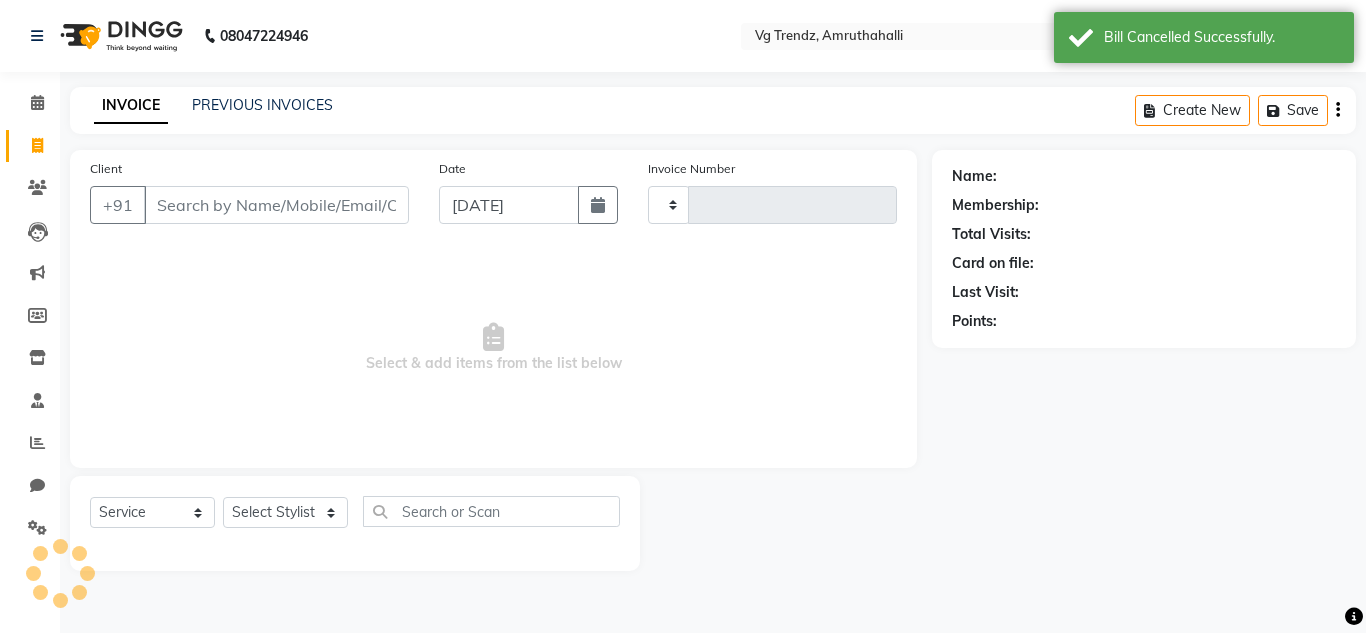 type on "1469" 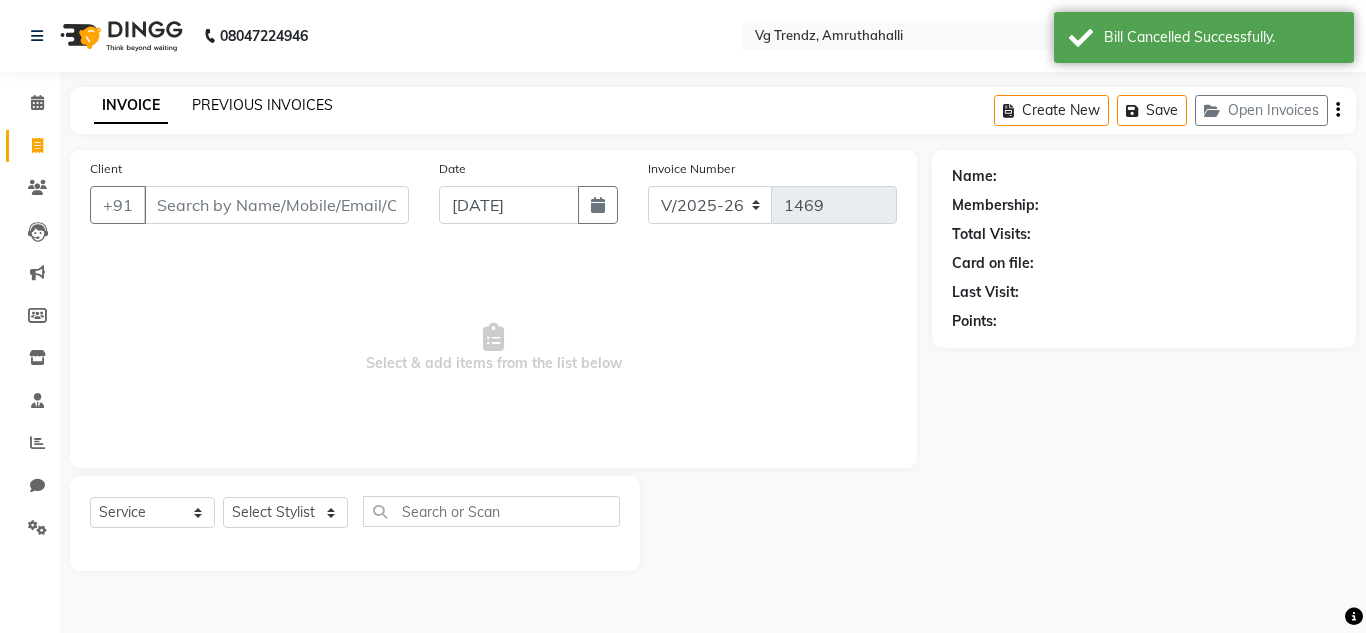 click on "PREVIOUS INVOICES" 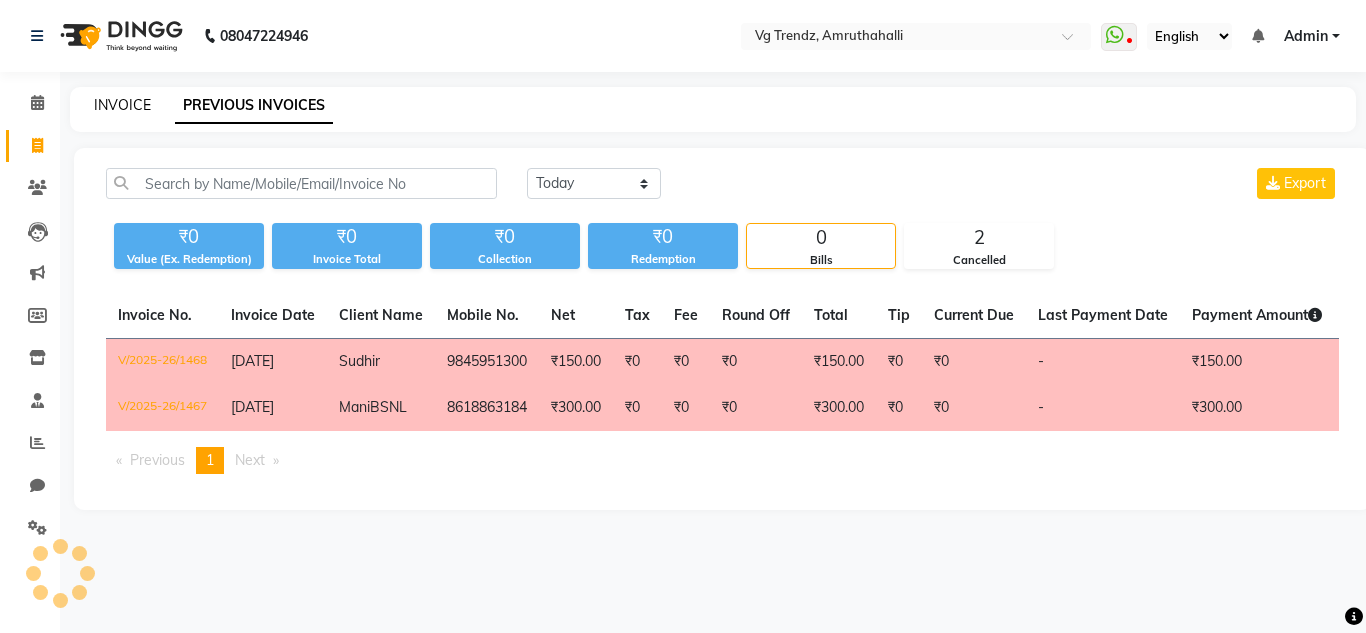 click on "INVOICE" 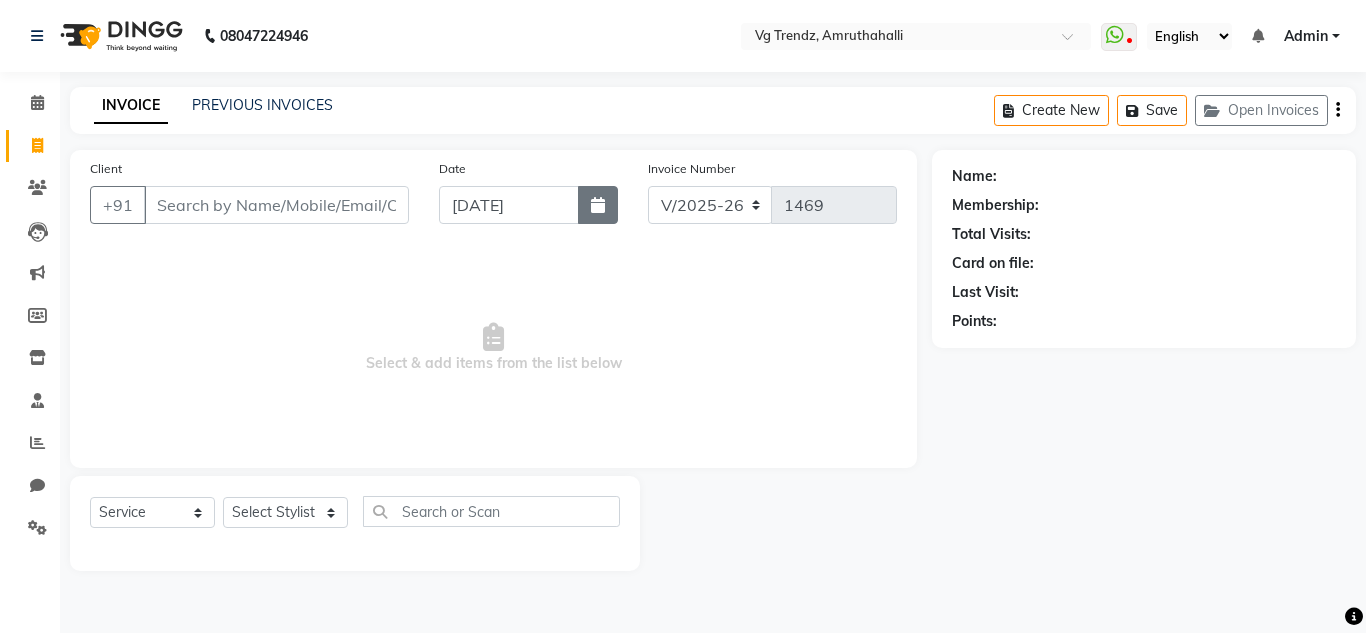 click 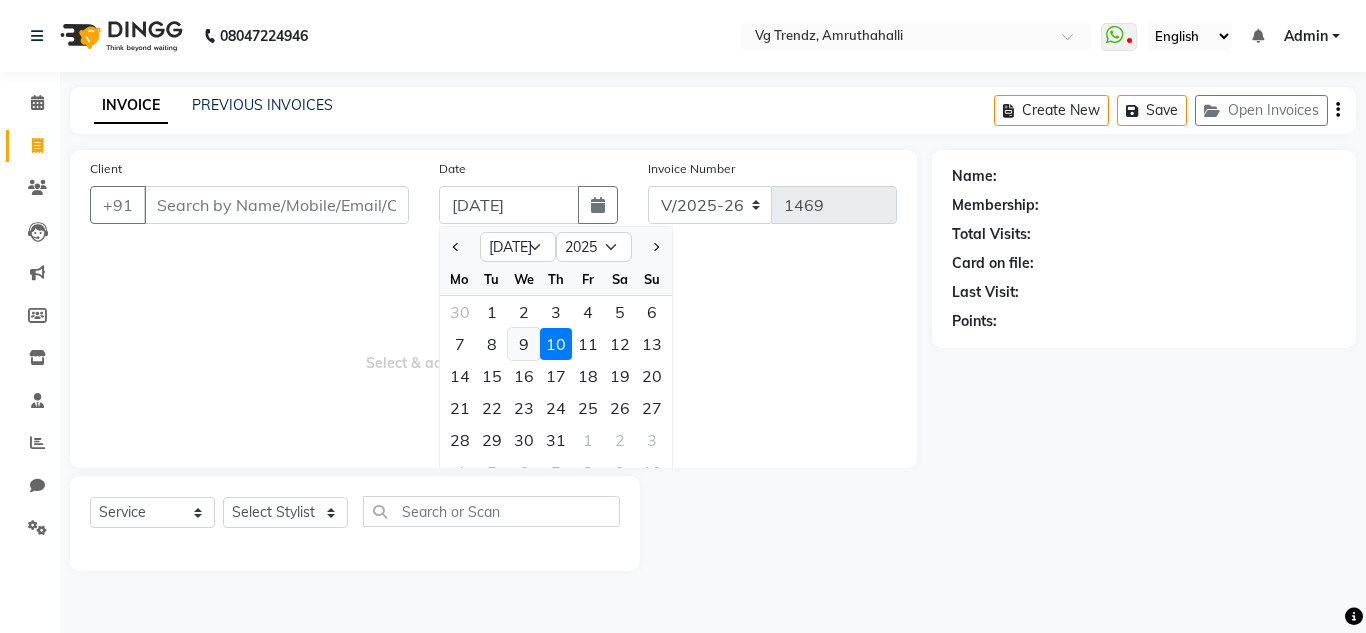 click on "9" 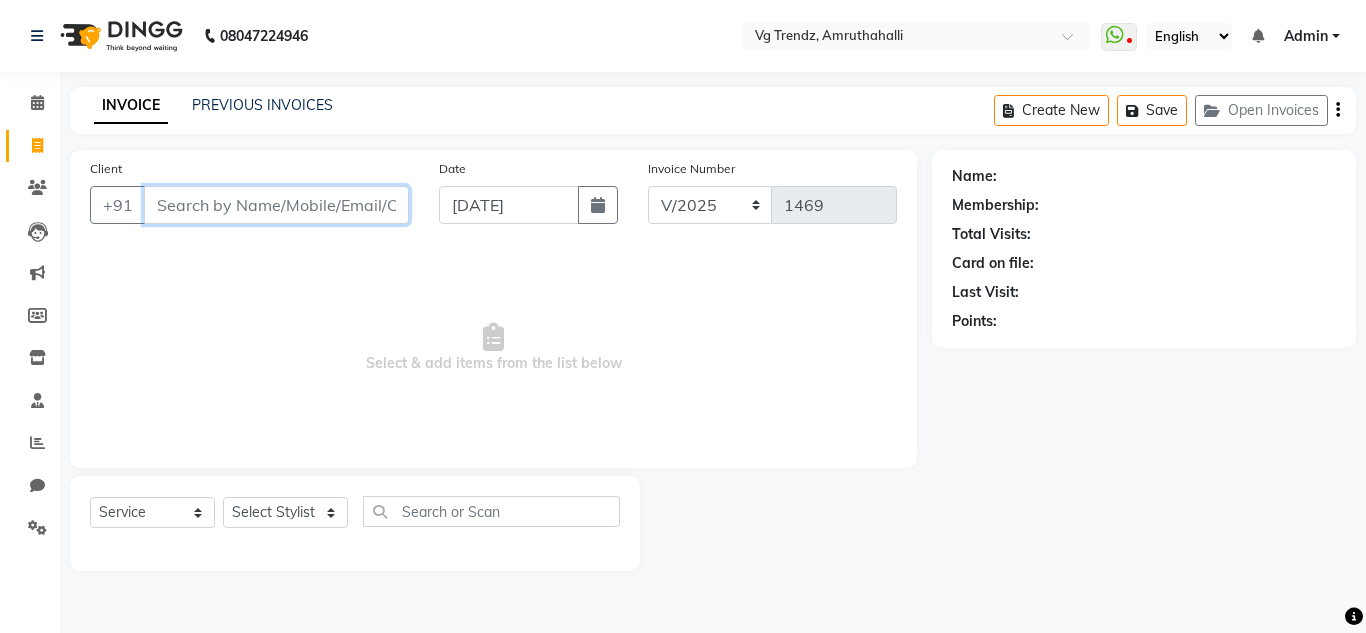 click on "Client" at bounding box center (276, 205) 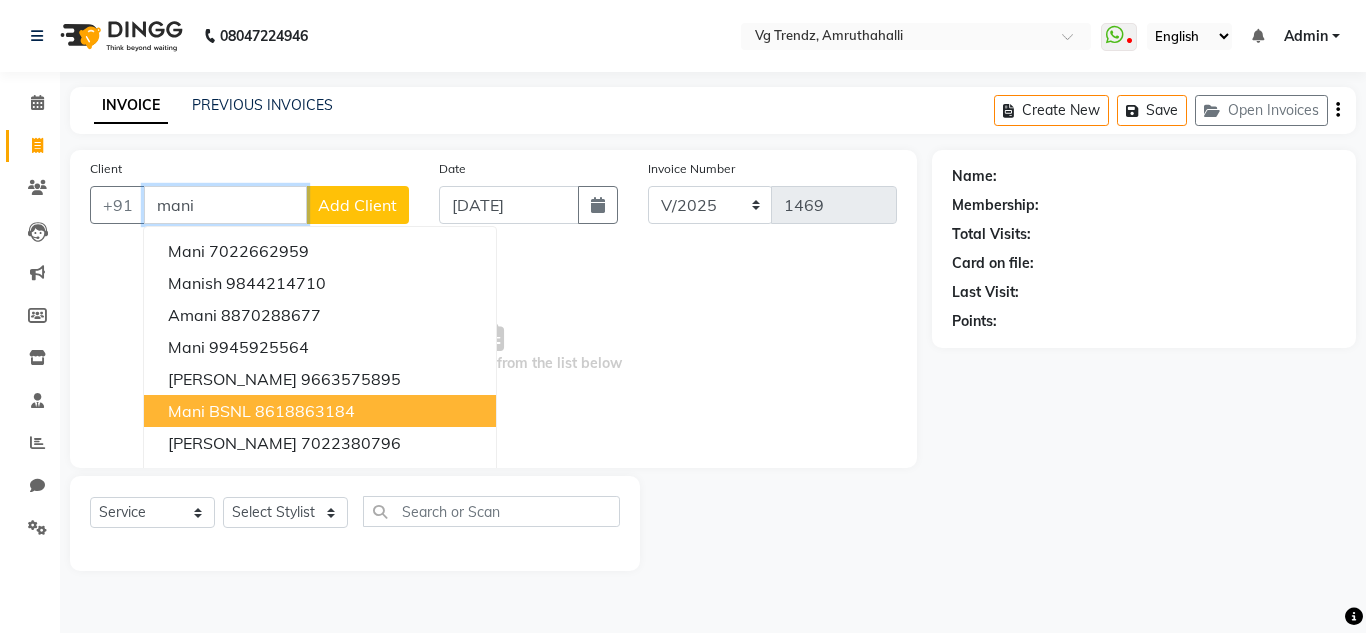 click on "8618863184" at bounding box center (305, 411) 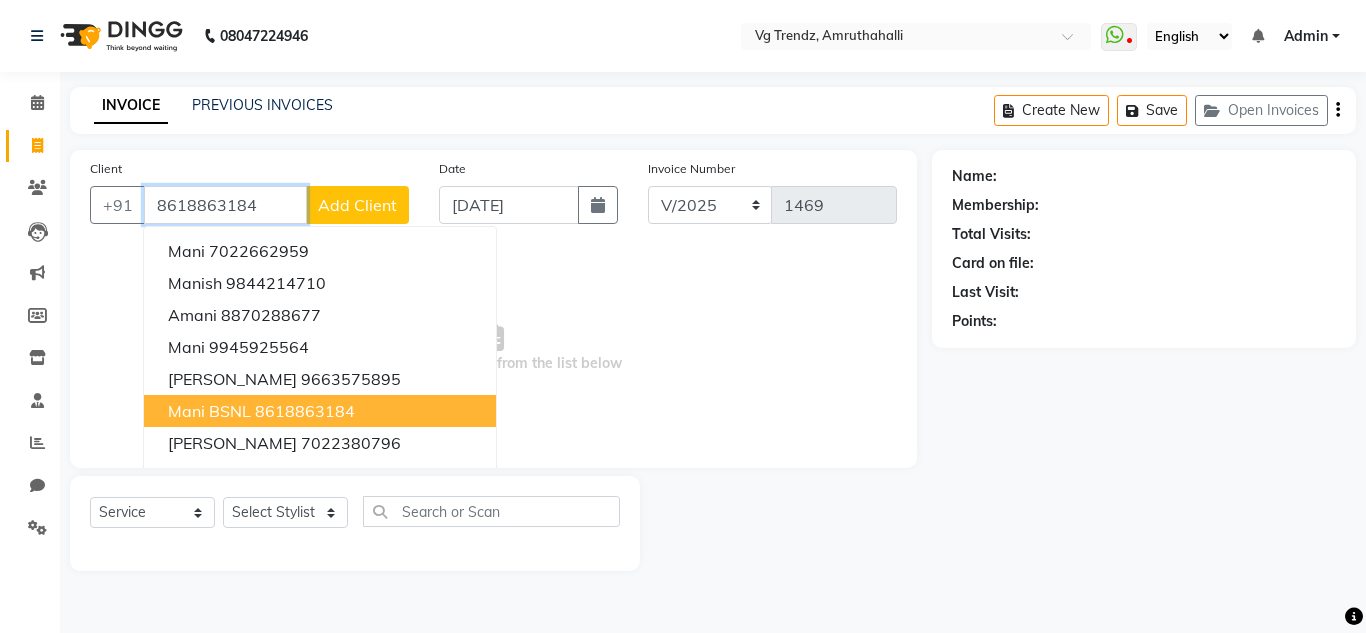 type on "8618863184" 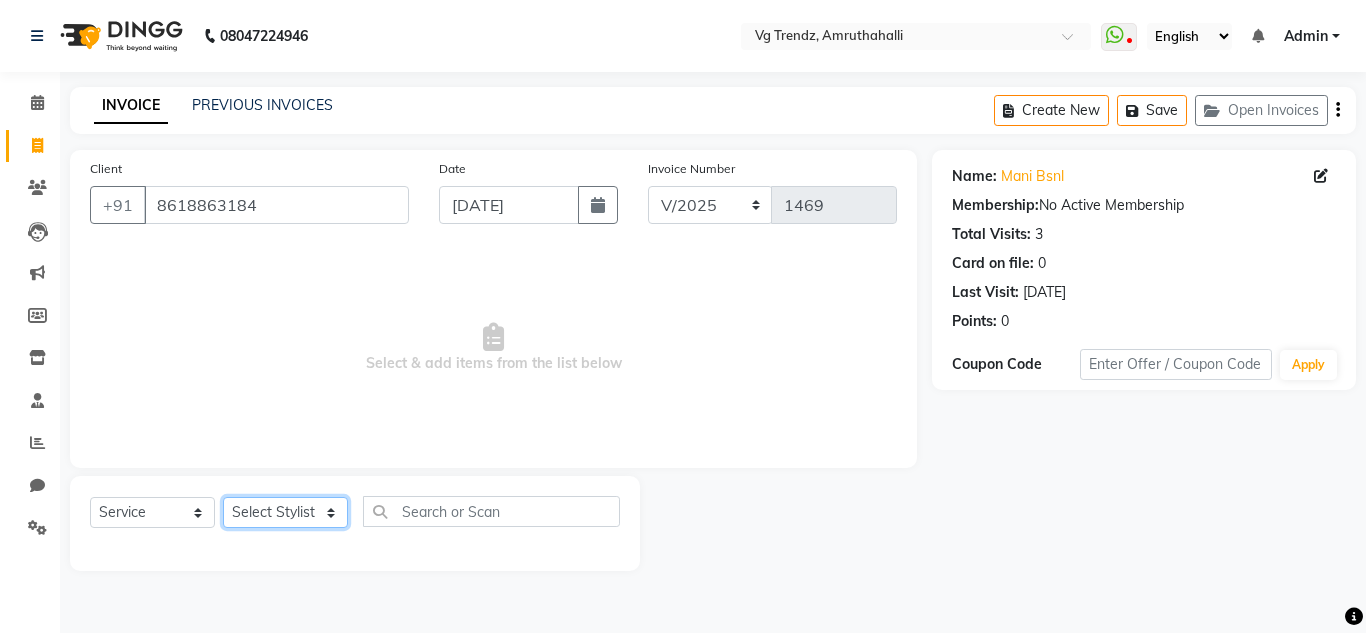 click on "Select Stylist Ashiwini N P Manjitha Chhetri Manjula S Mun Khan Naveen Kumar salon number Sandeep Sharma Sridevi Vanitha v" 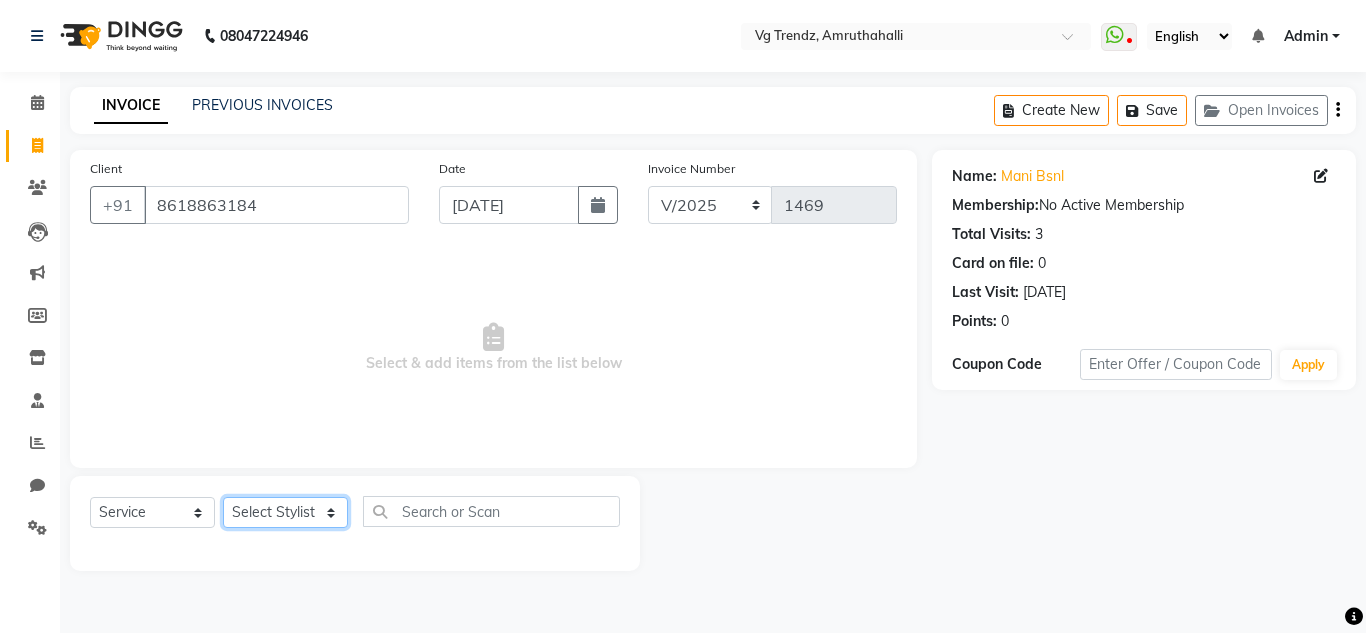 select on "85009" 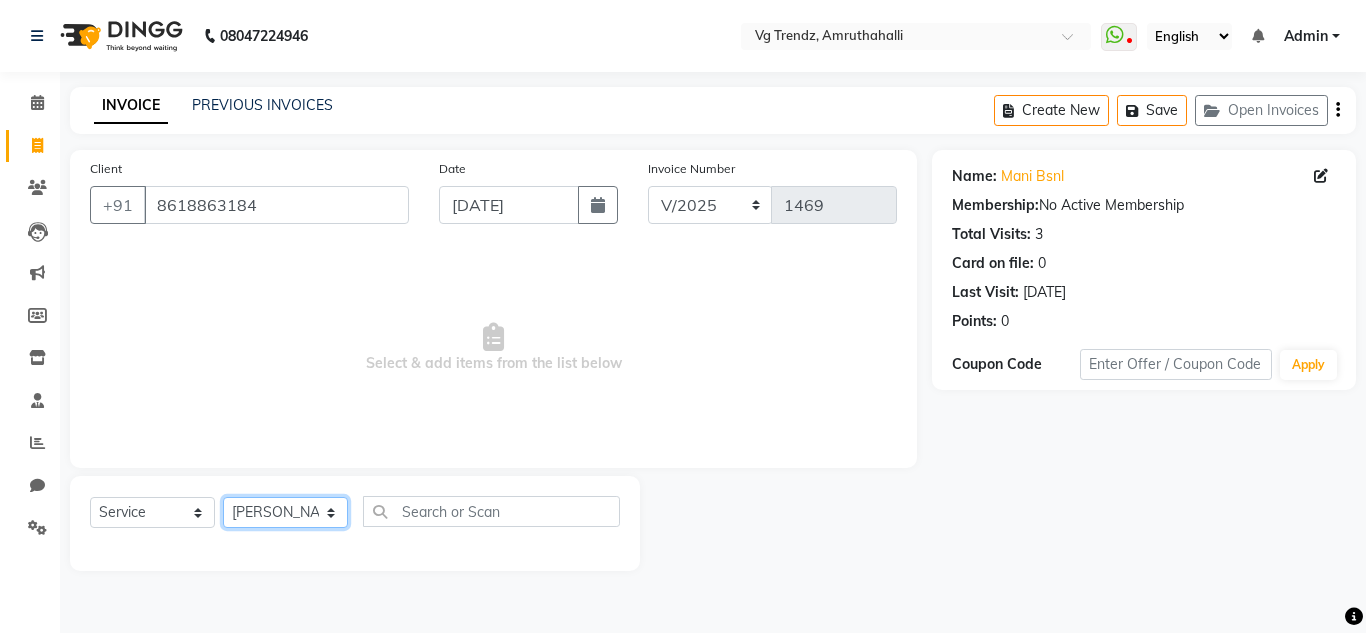 click on "Select Stylist Ashiwini N P Manjitha Chhetri Manjula S Mun Khan Naveen Kumar salon number Sandeep Sharma Sridevi Vanitha v" 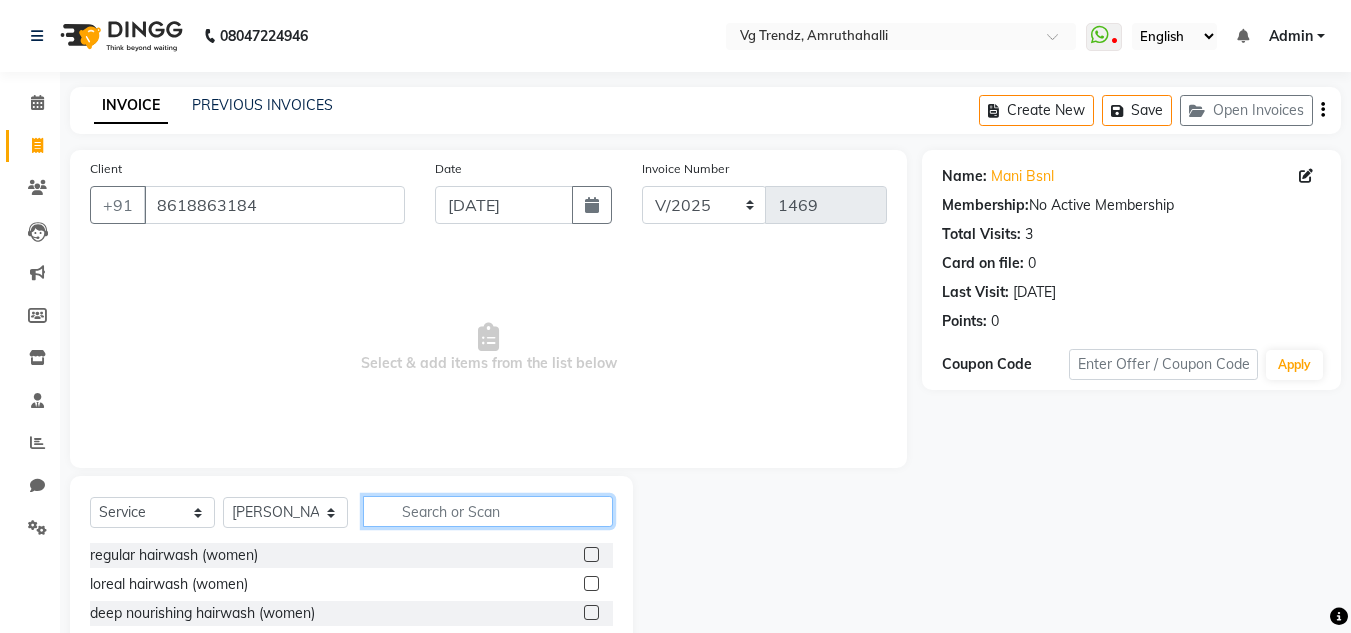 click 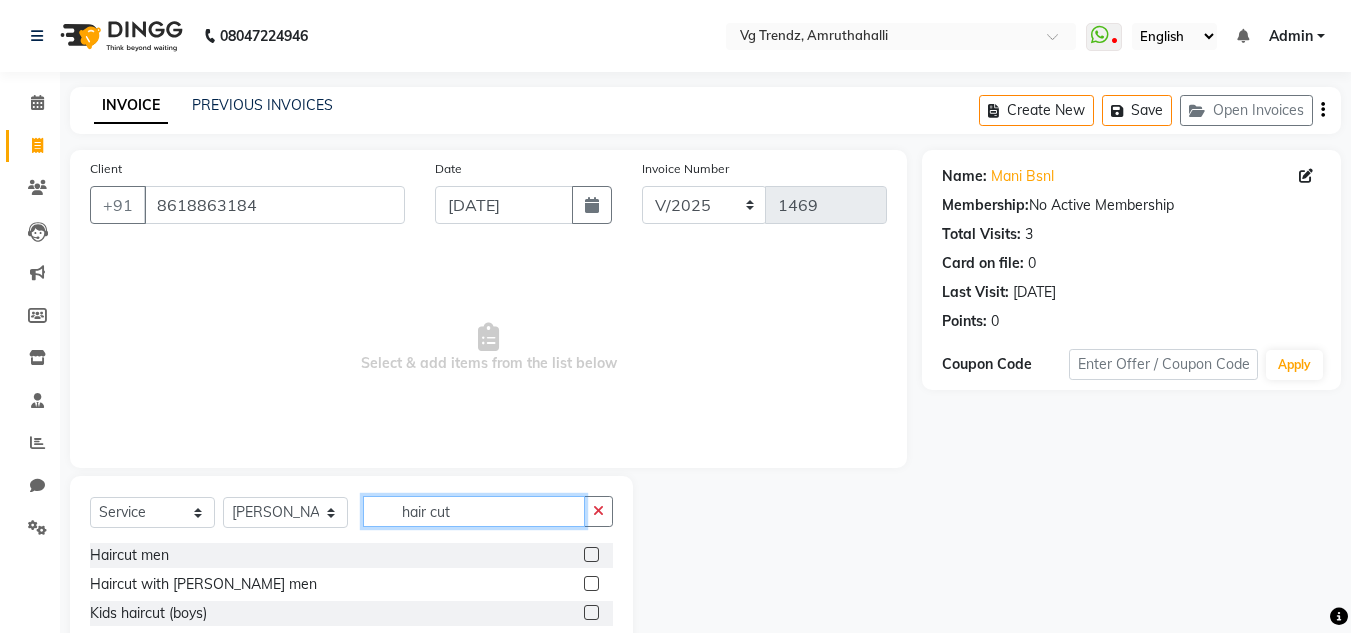 type on "hair cut" 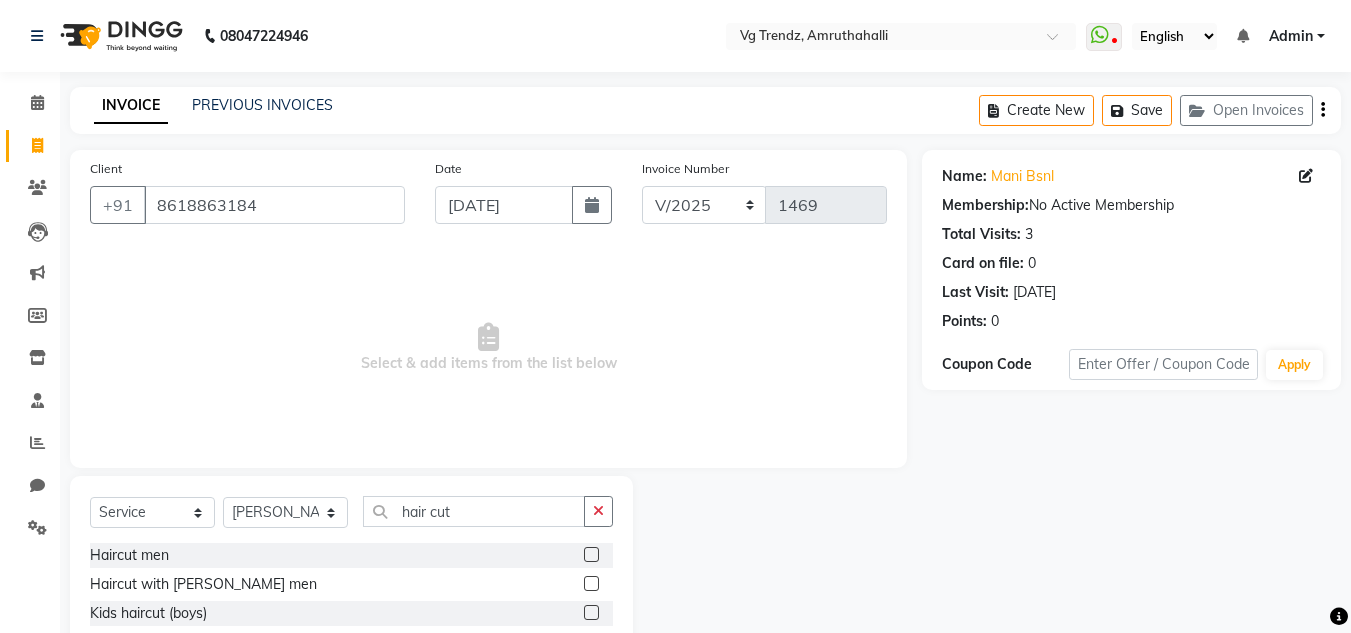 click 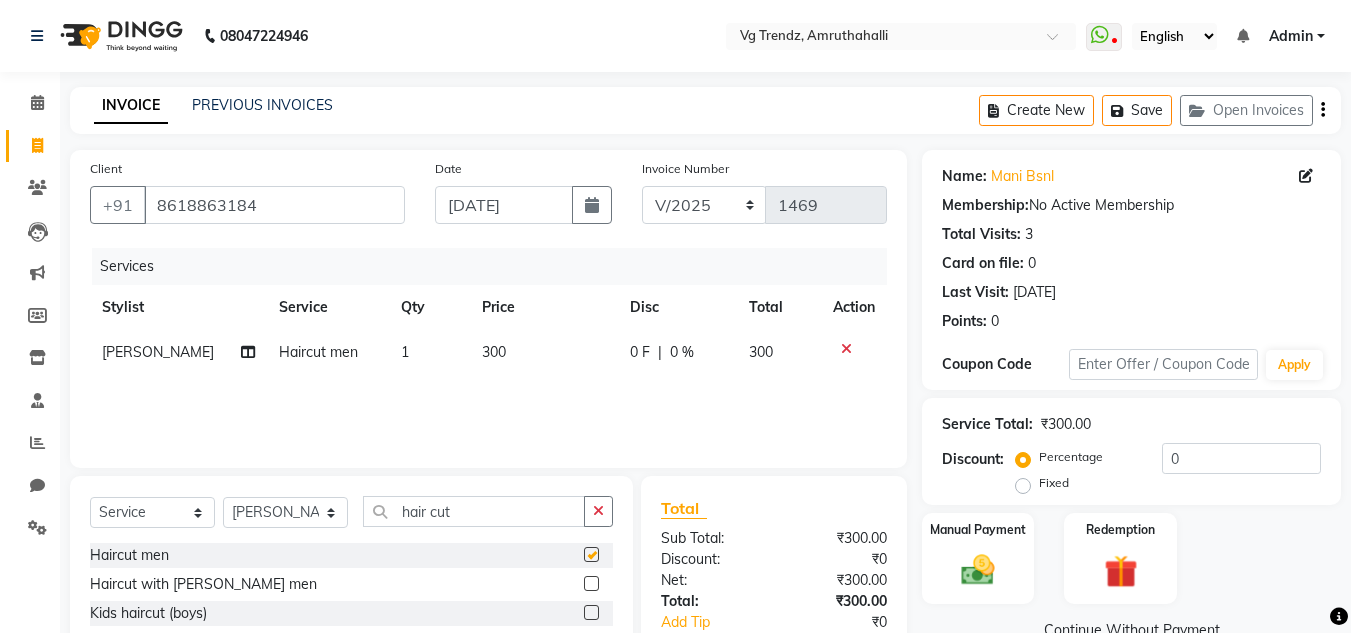 checkbox on "false" 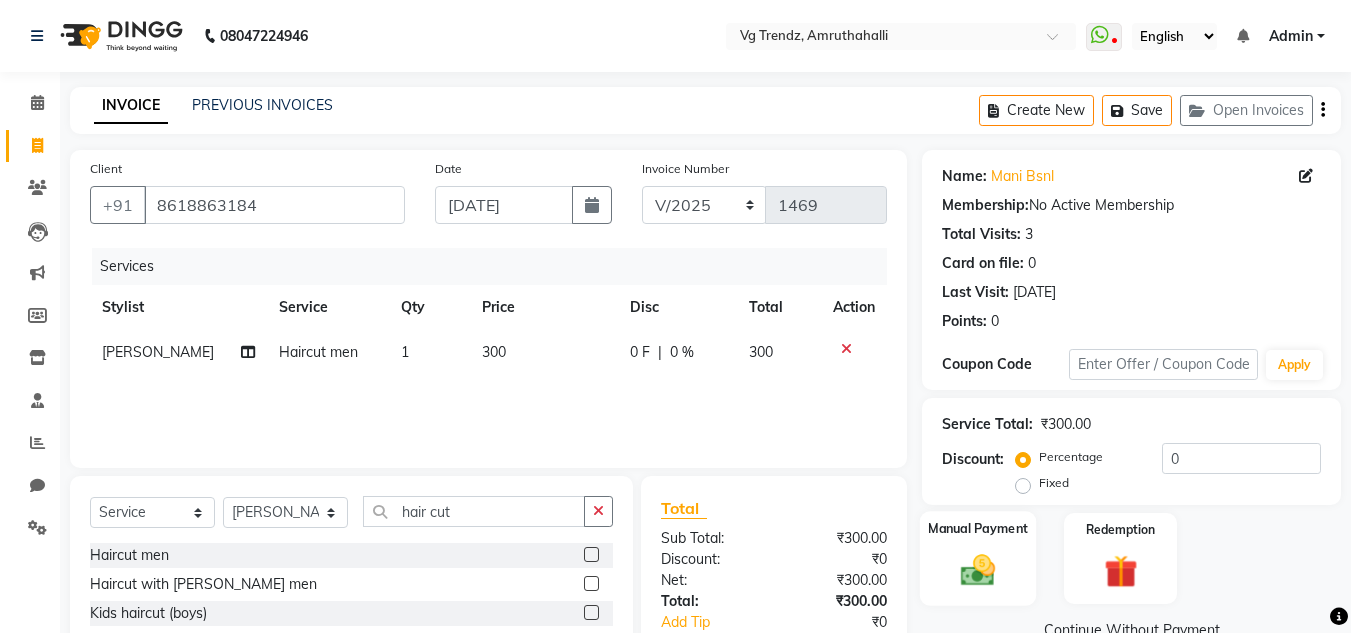 click on "Manual Payment" 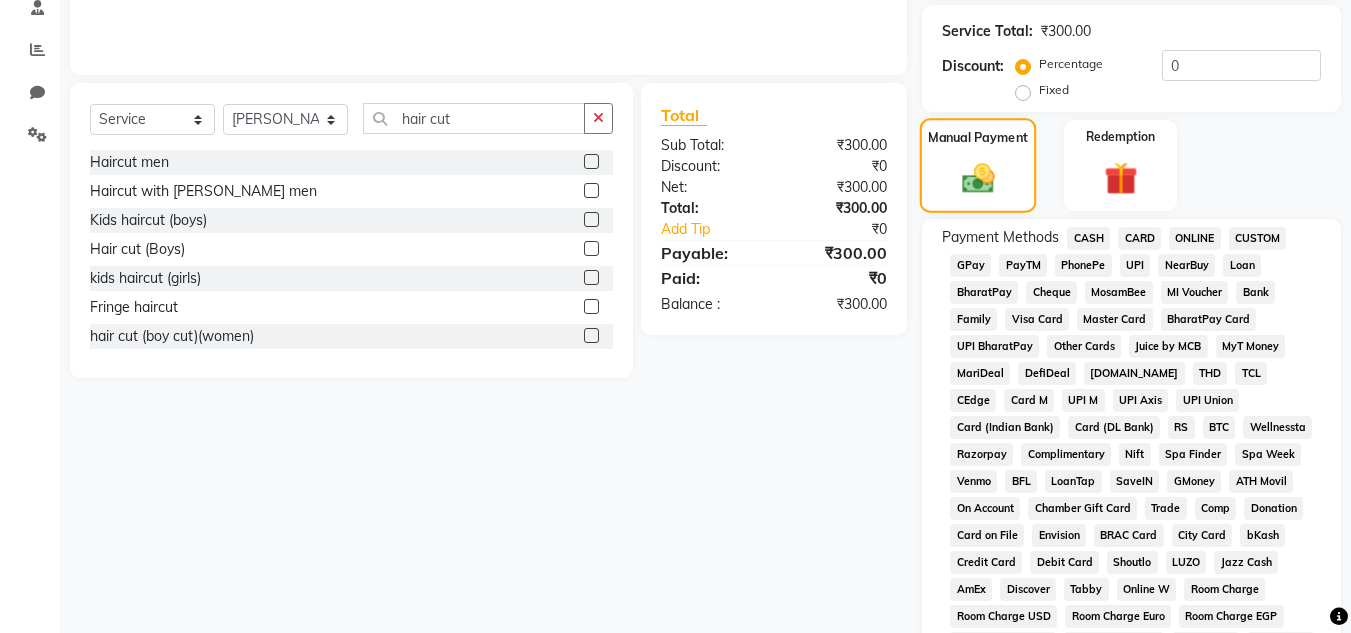 scroll, scrollTop: 400, scrollLeft: 0, axis: vertical 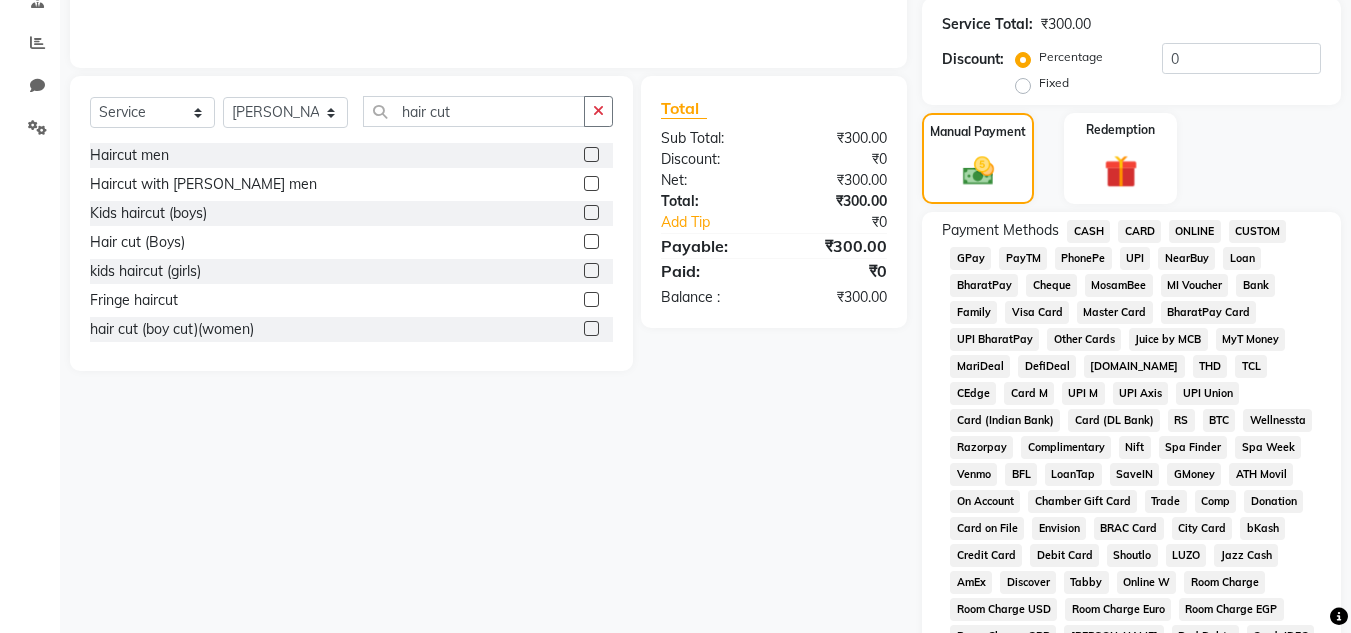 click on "PhonePe" 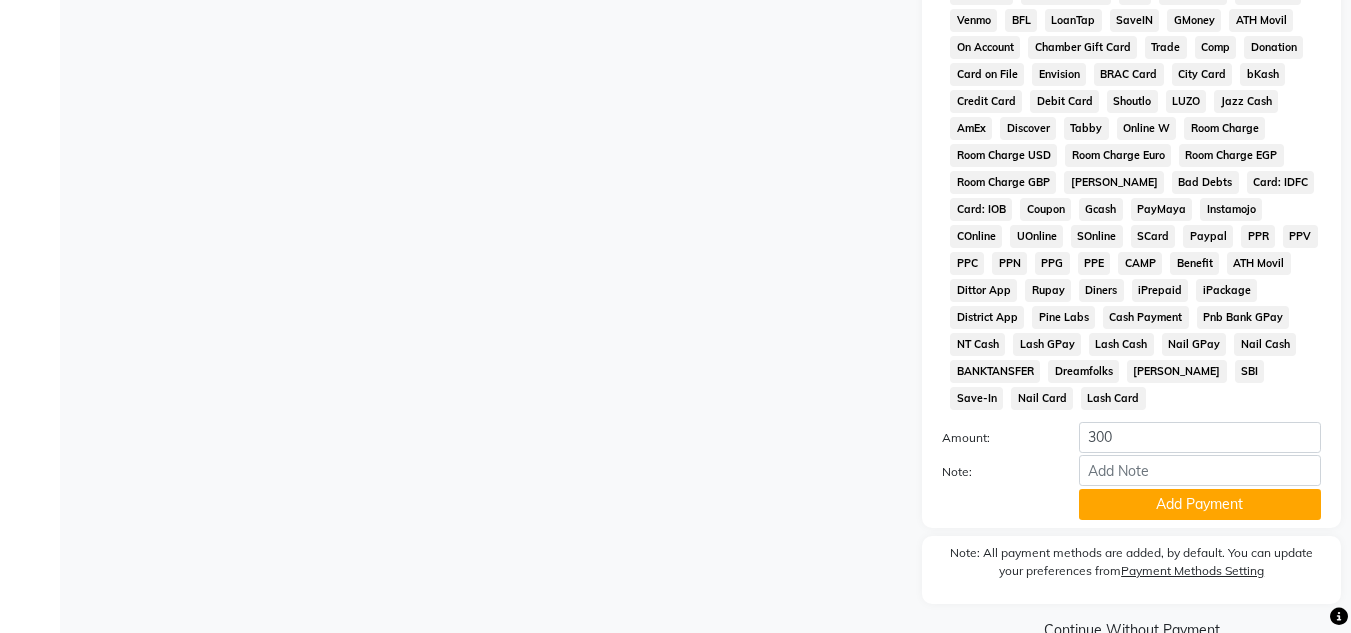 scroll, scrollTop: 855, scrollLeft: 0, axis: vertical 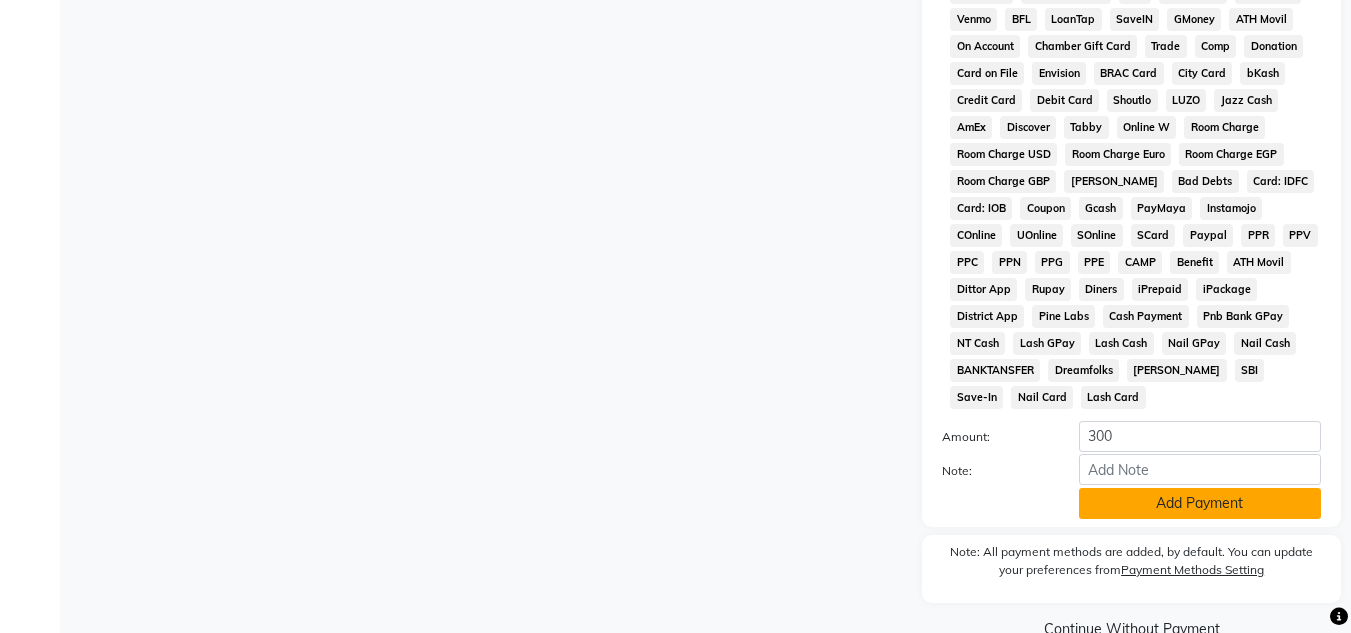 click on "Add Payment" 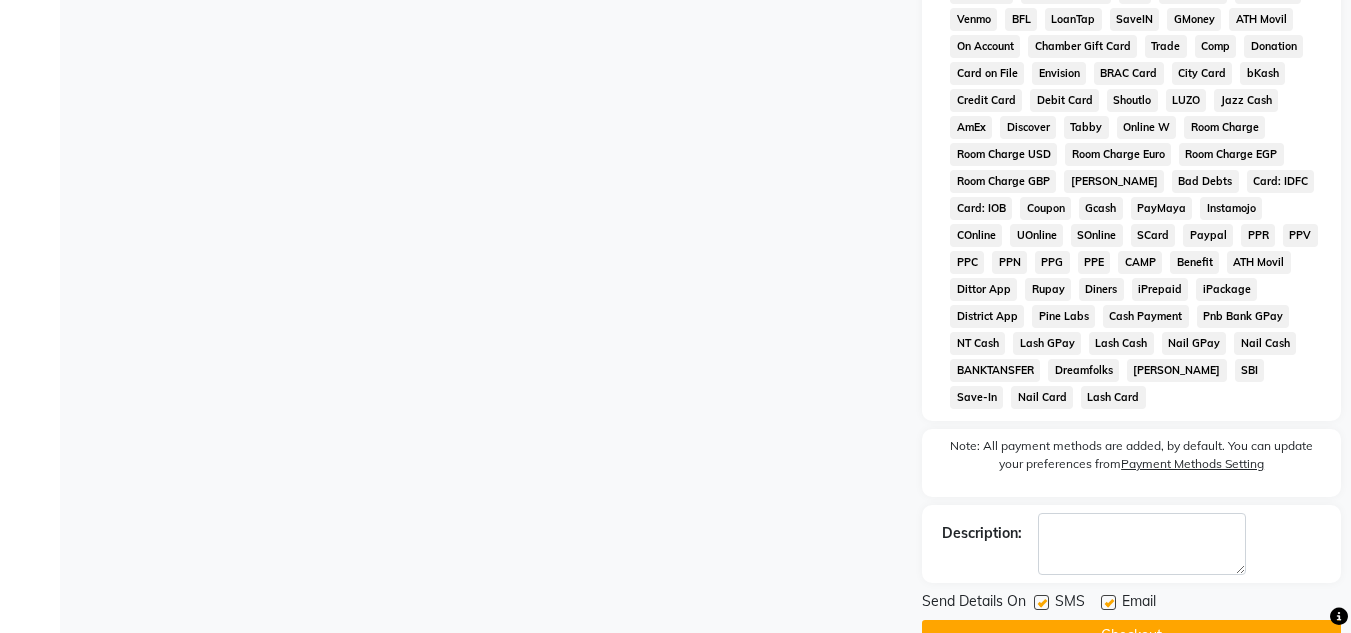 click on "Checkout" 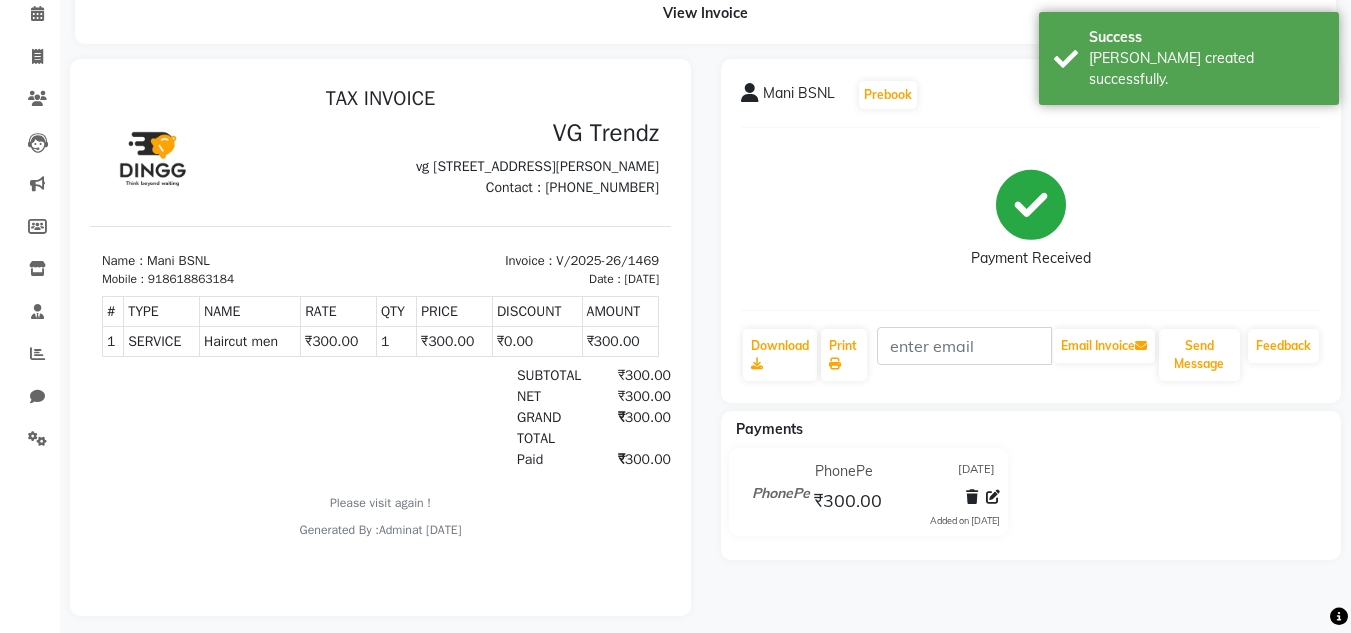 scroll, scrollTop: 0, scrollLeft: 0, axis: both 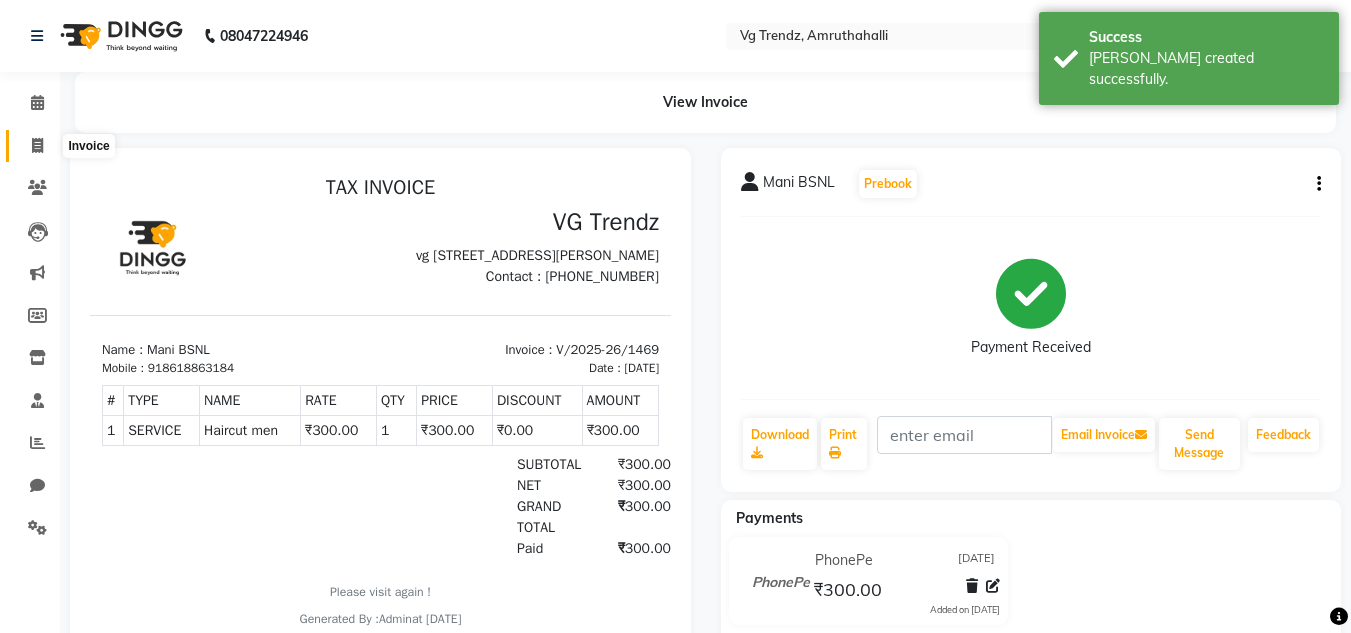 click 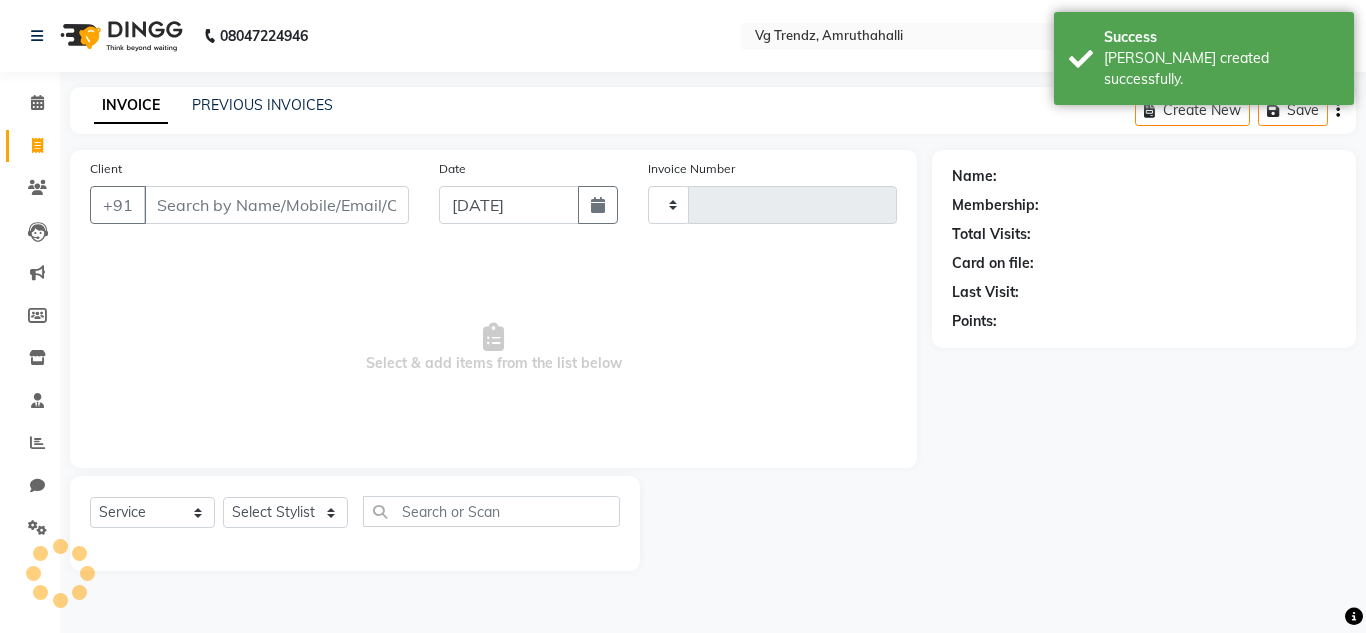 type on "1470" 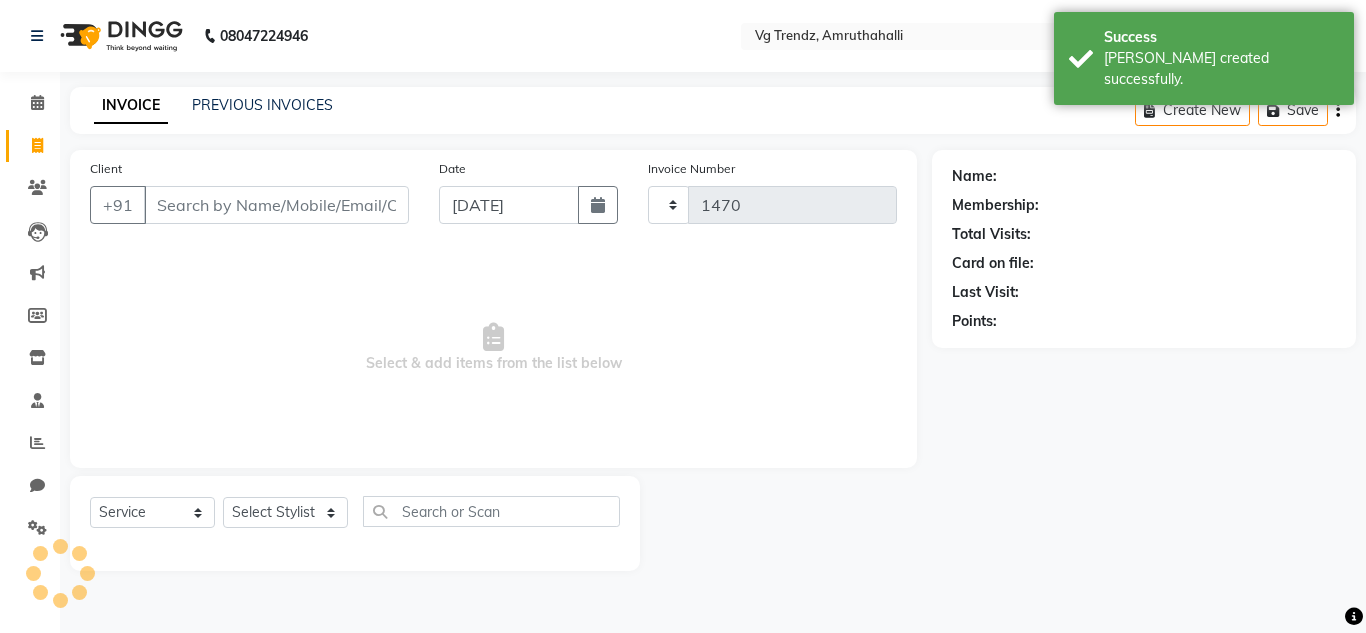 select on "5536" 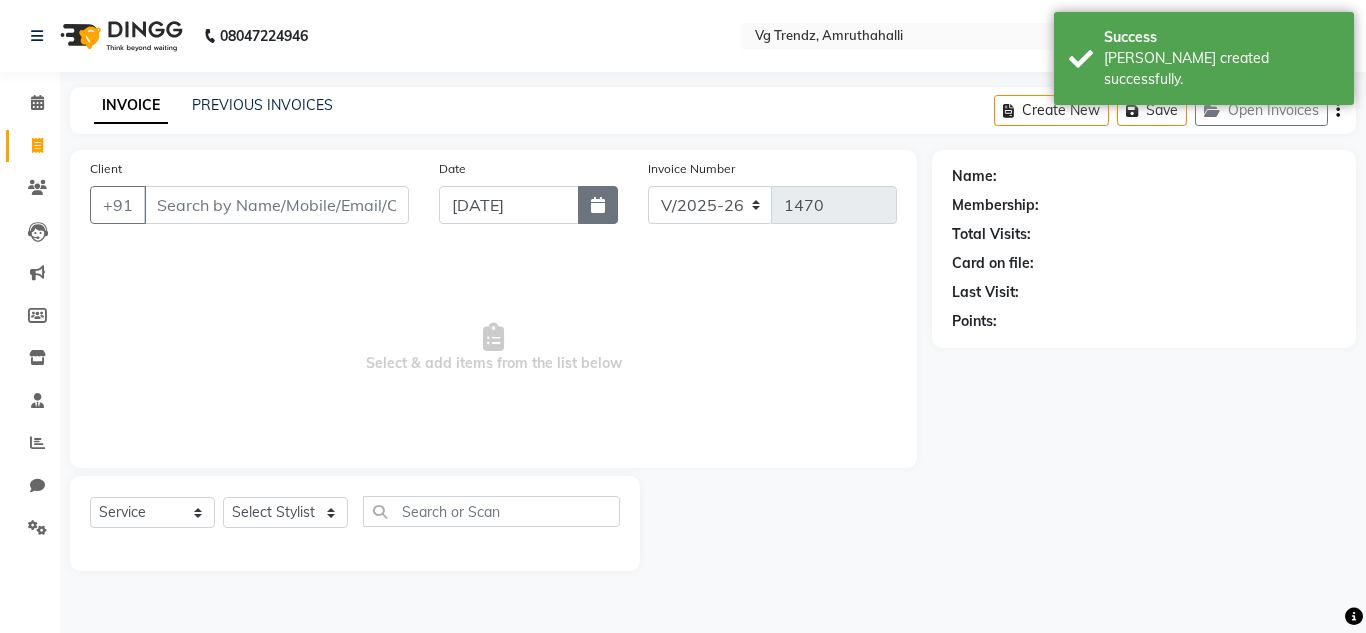 click 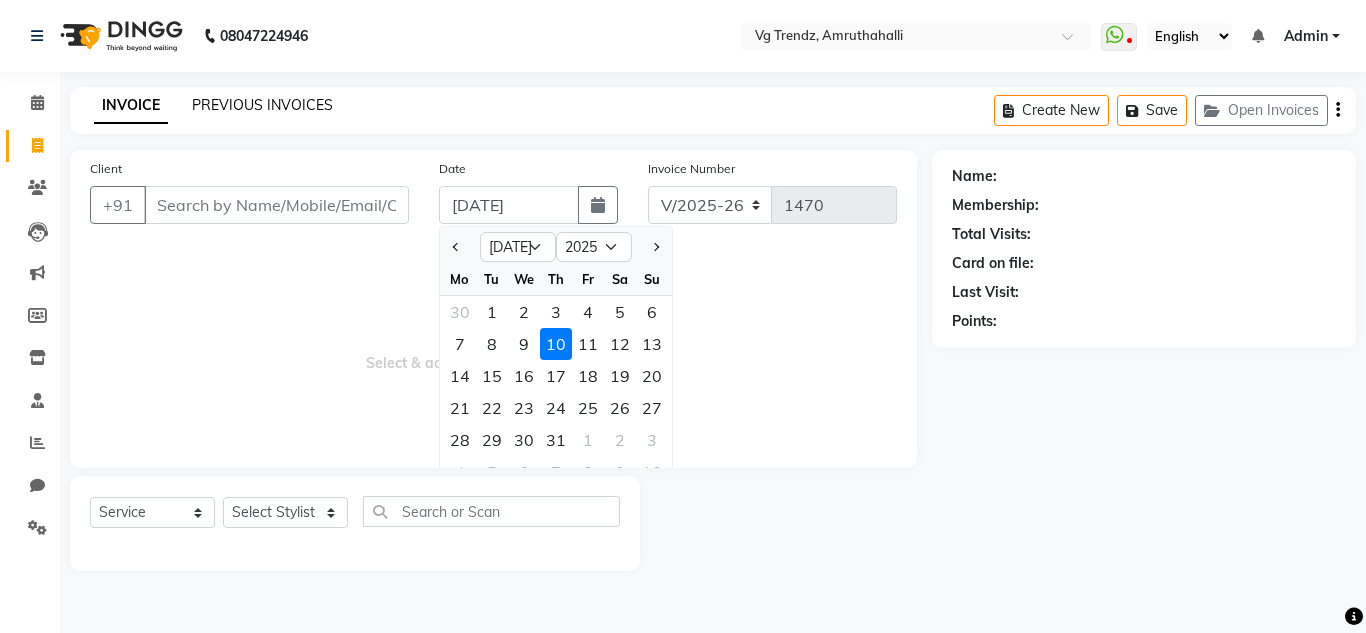 click on "PREVIOUS INVOICES" 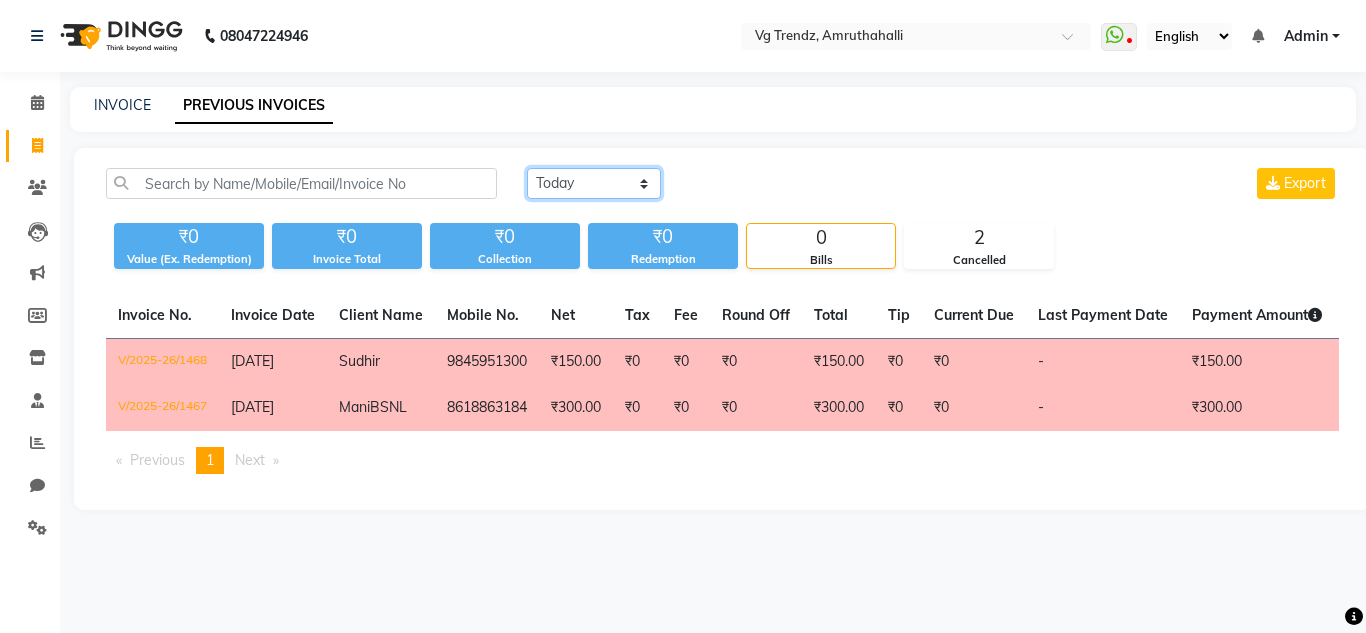 click on "[DATE] [DATE] Custom Range" 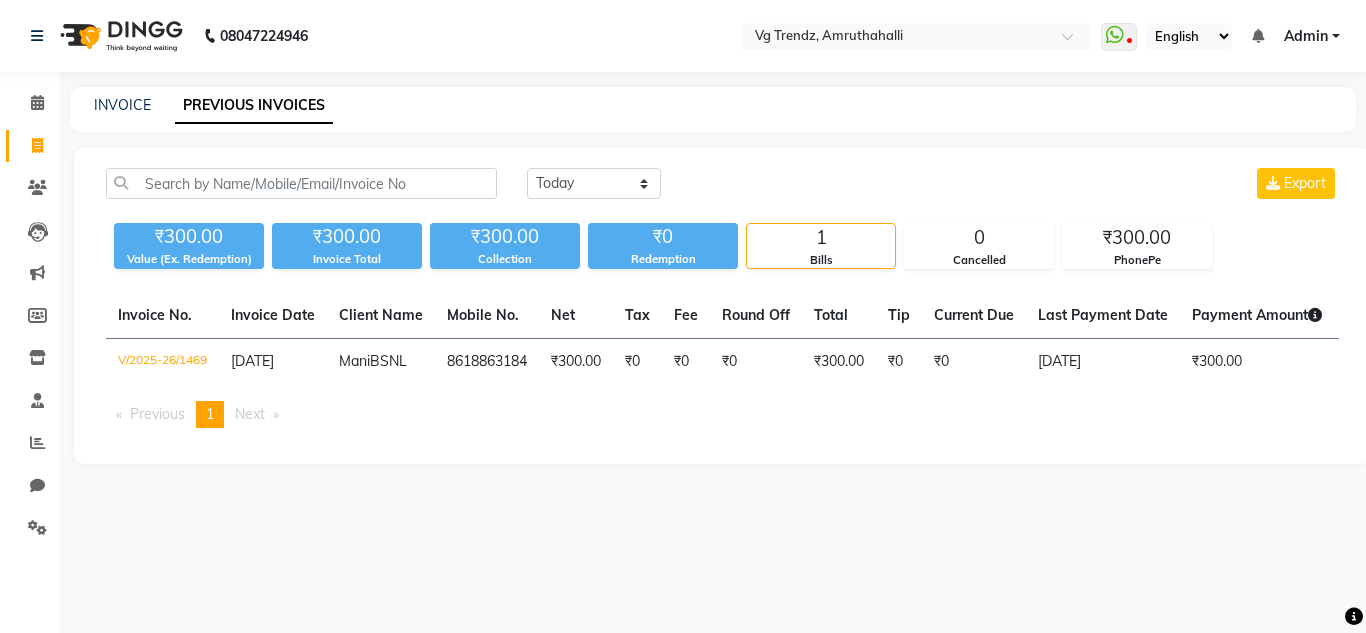 click on "Invoice" 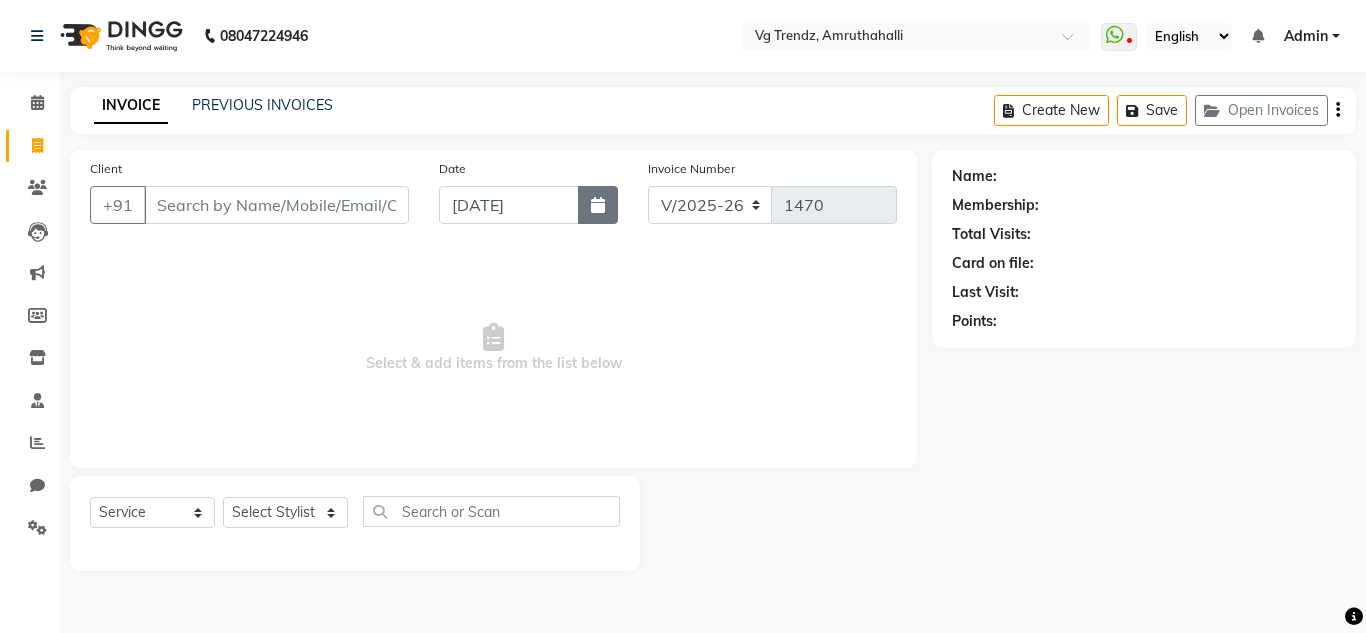 click 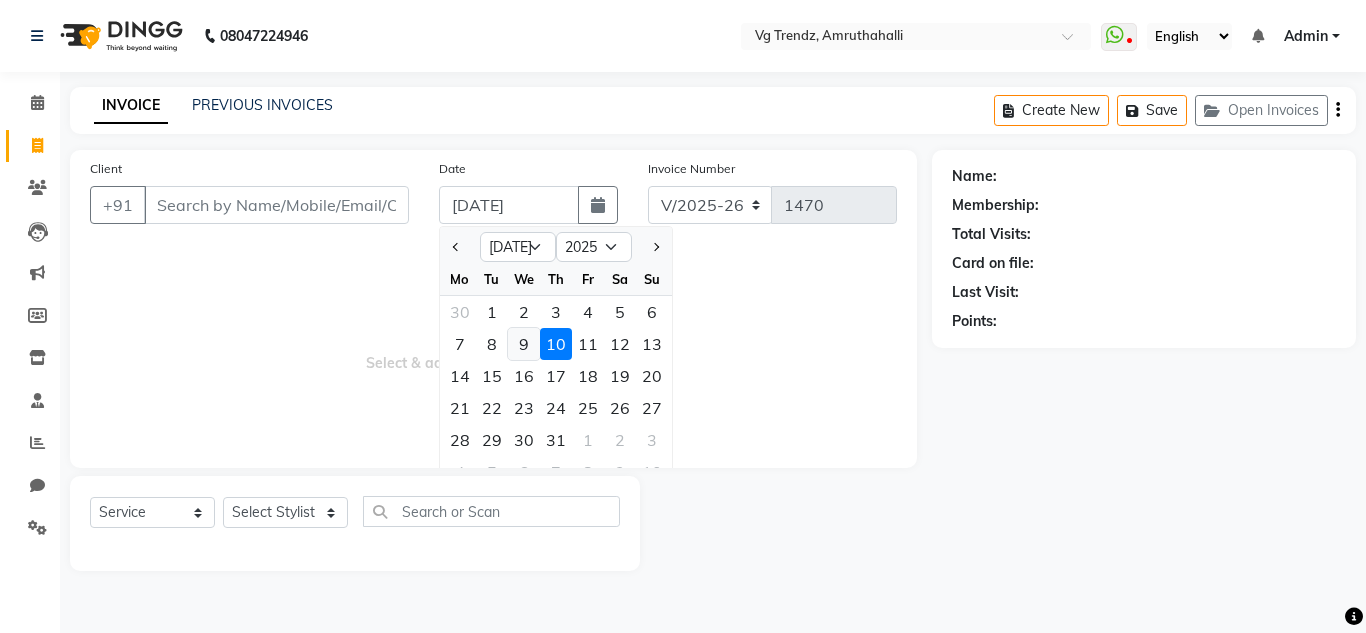 click on "9" 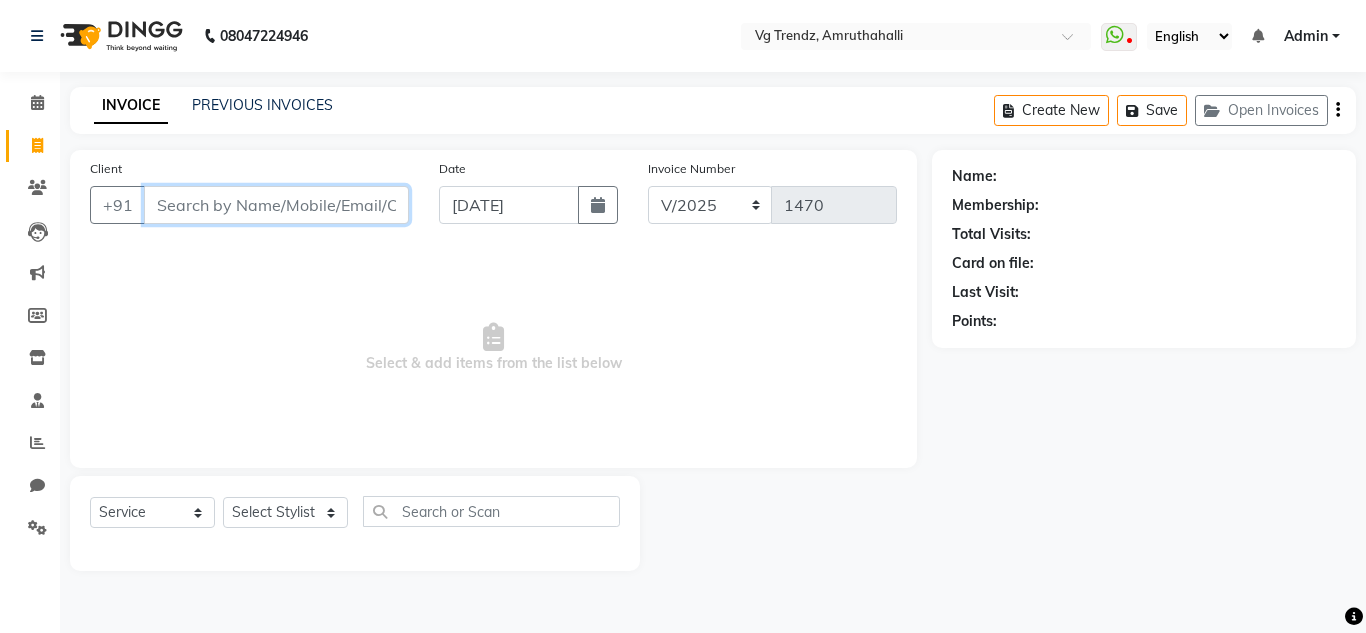 click on "Client" at bounding box center [276, 205] 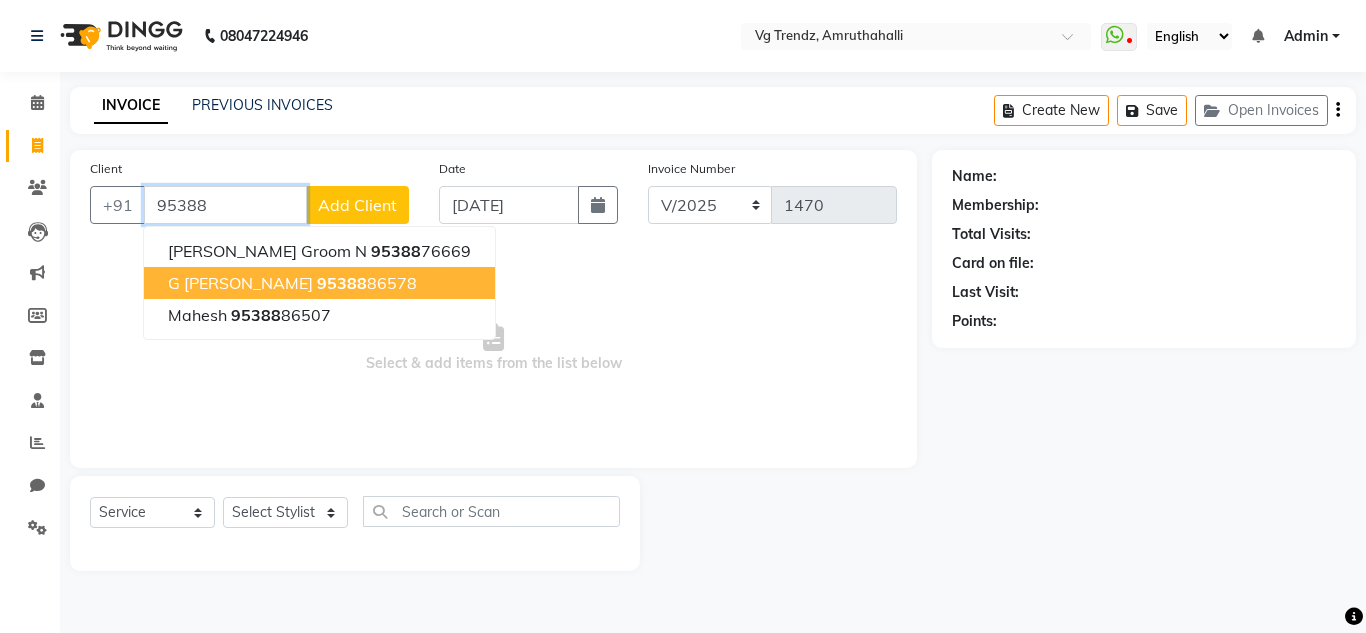 click on "95388" 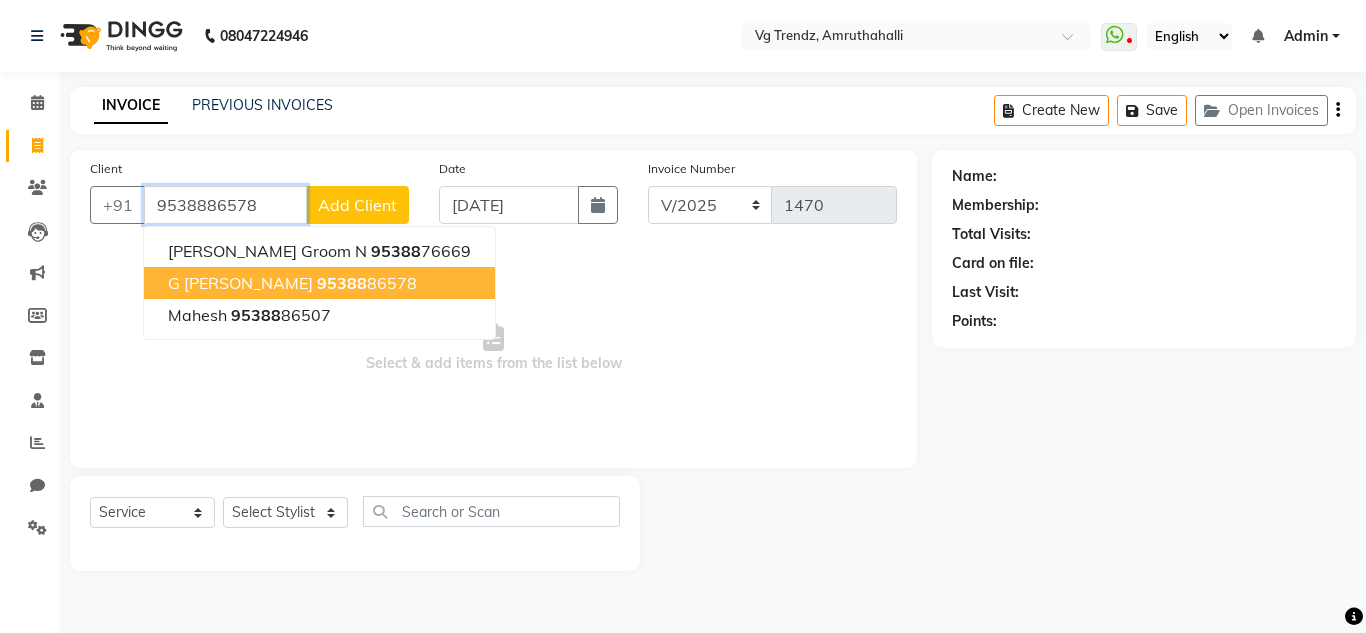type on "9538886578" 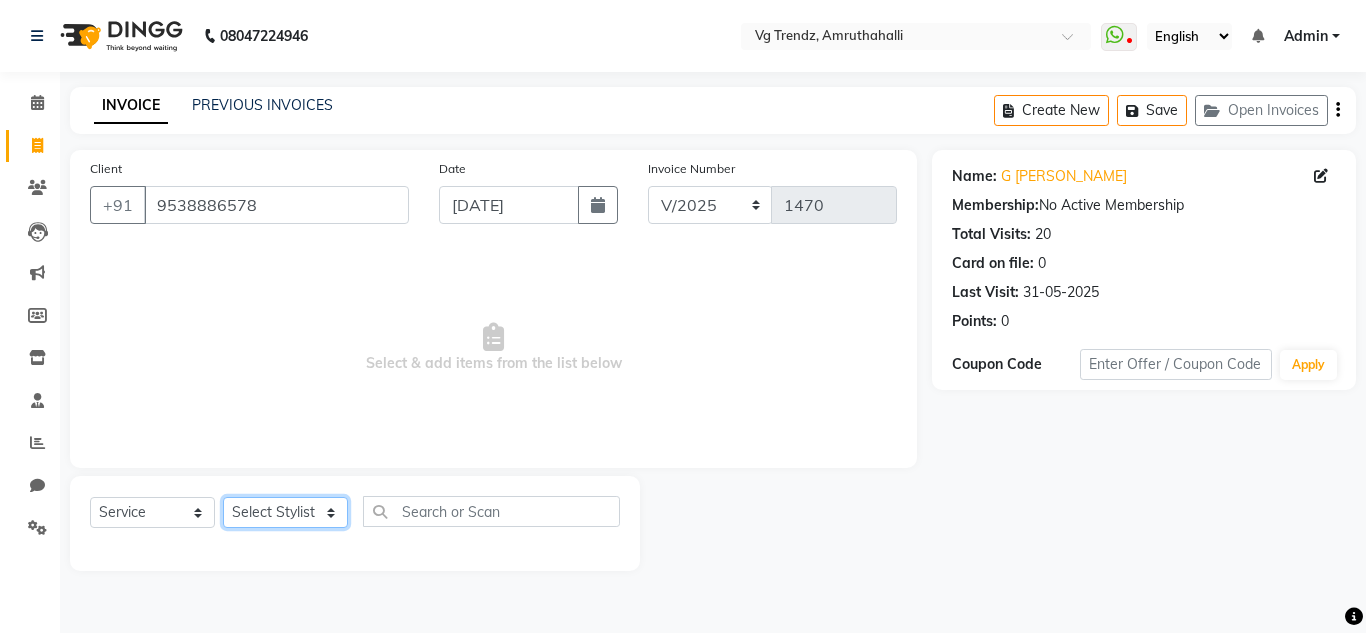 click on "Select Stylist Ashiwini N P Manjitha Chhetri Manjula S Mun Khan Naveen Kumar salon number Sandeep Sharma Sridevi Vanitha v" 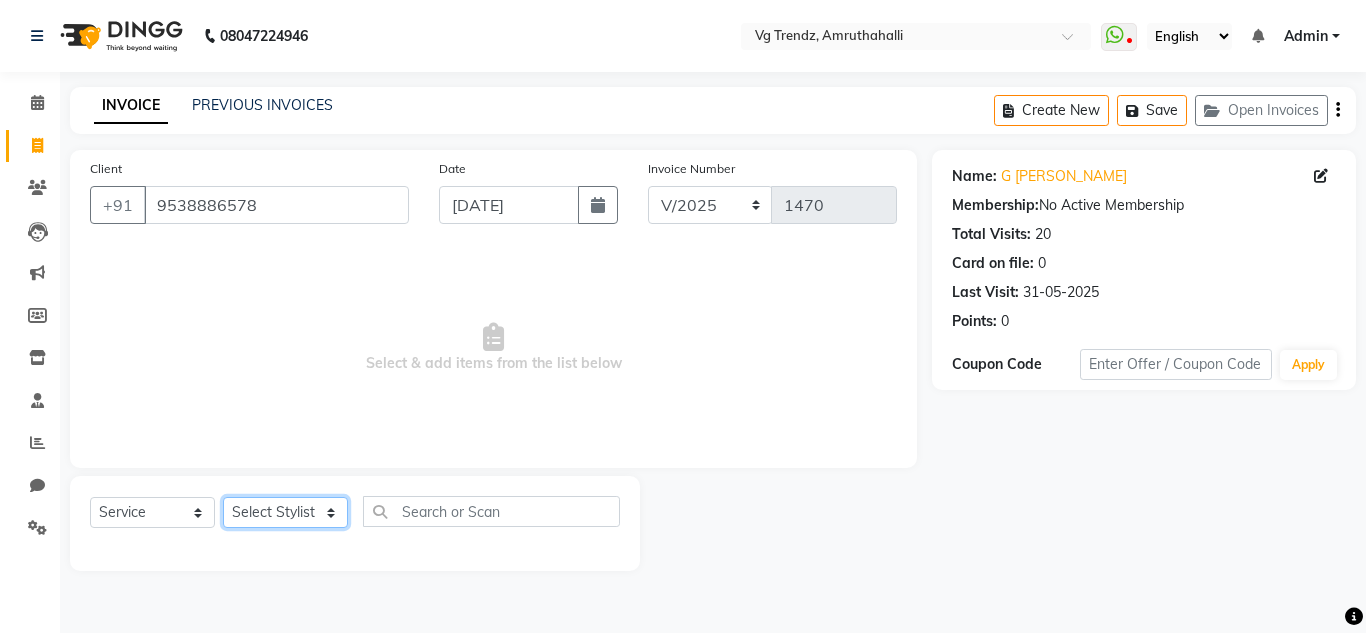 select on "85009" 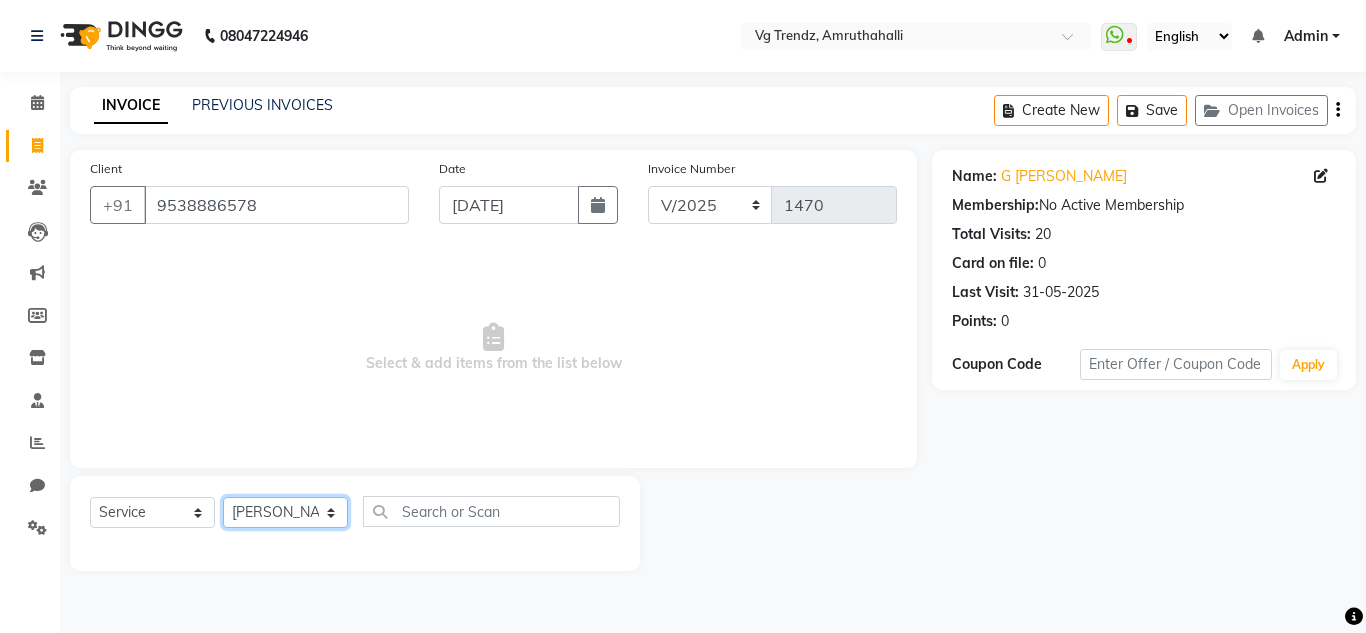 click on "Select Stylist Ashiwini N P Manjitha Chhetri Manjula S Mun Khan Naveen Kumar salon number Sandeep Sharma Sridevi Vanitha v" 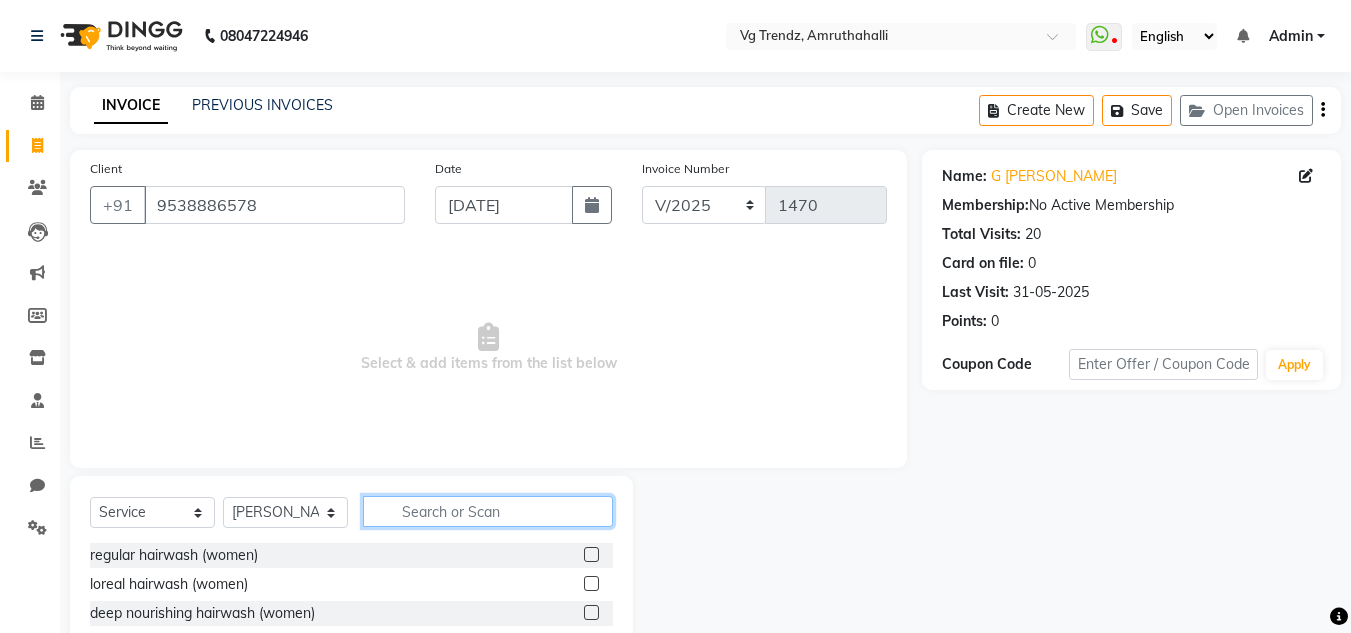 click 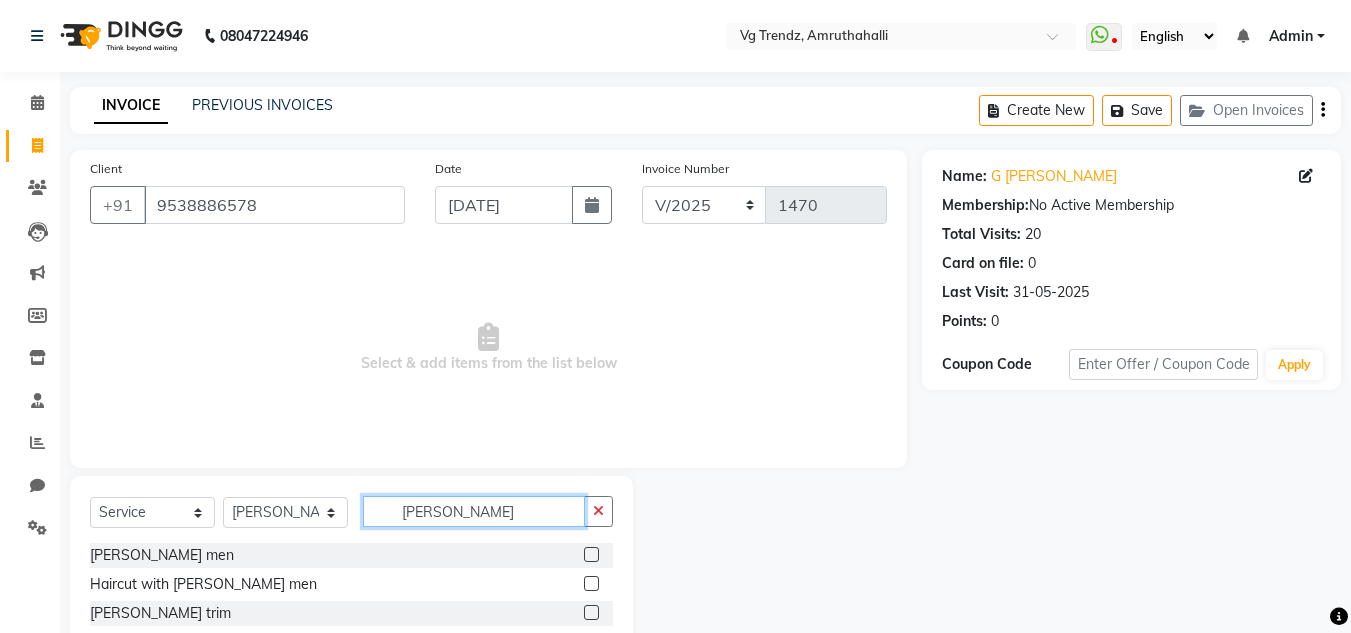 type on "beard" 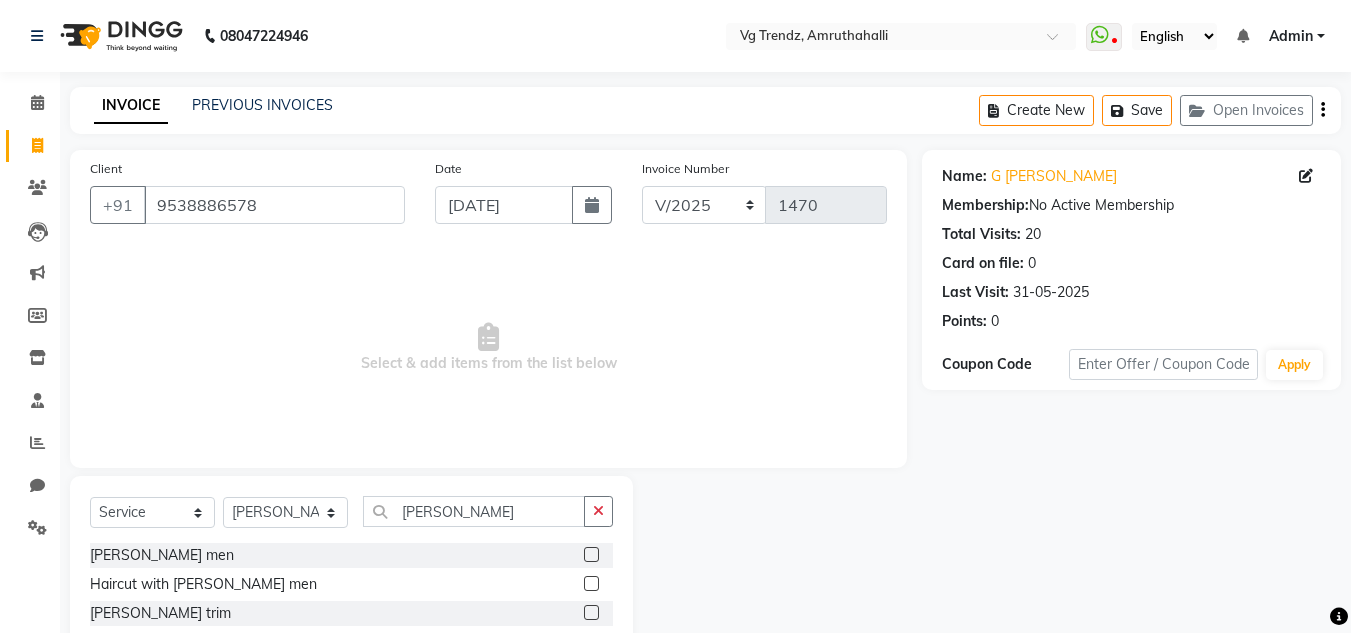 click 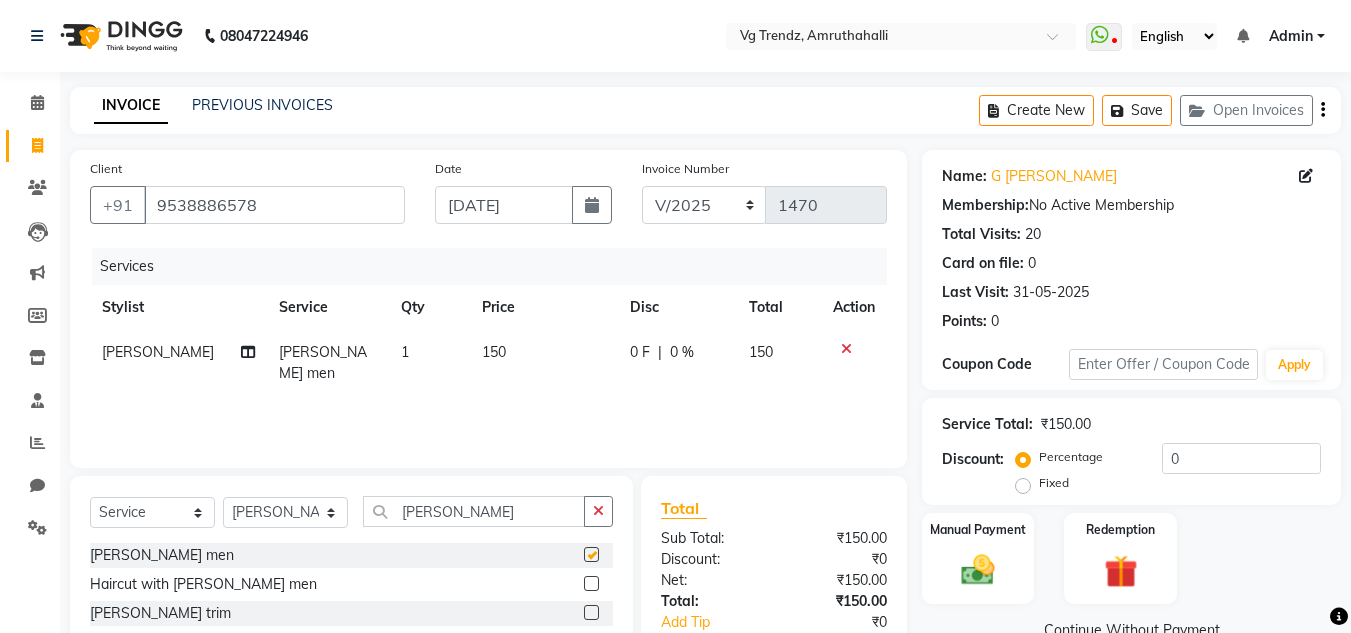 checkbox on "false" 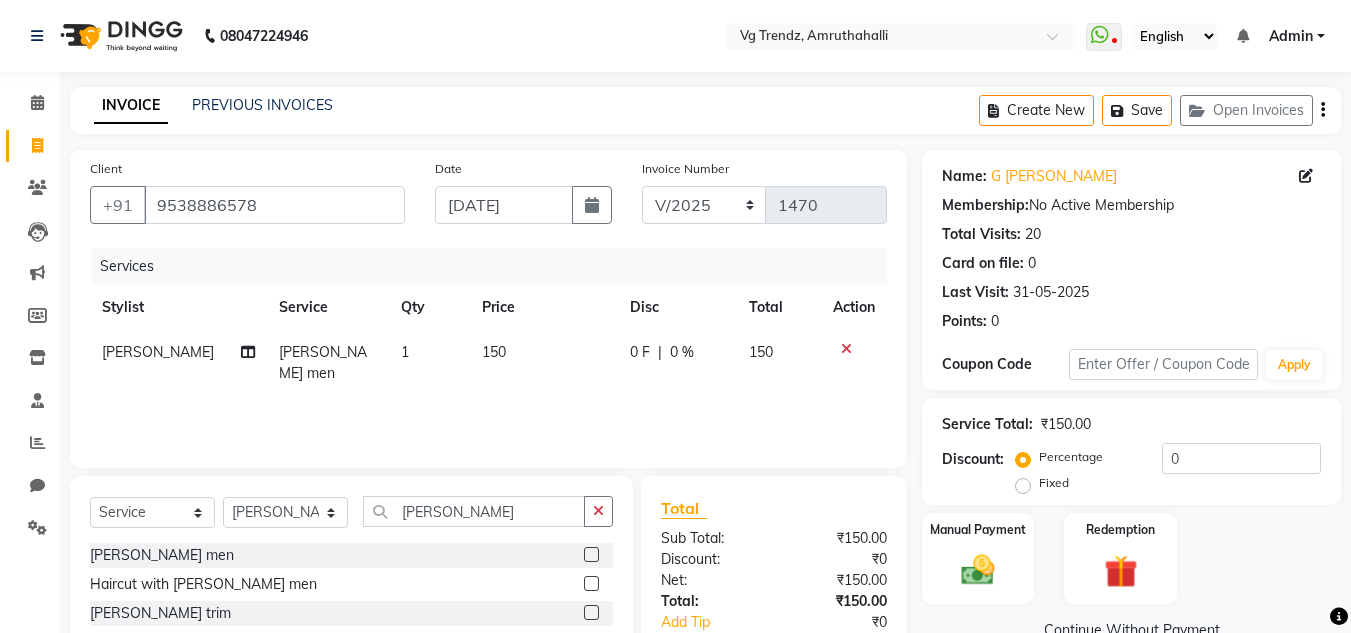 scroll, scrollTop: 125, scrollLeft: 0, axis: vertical 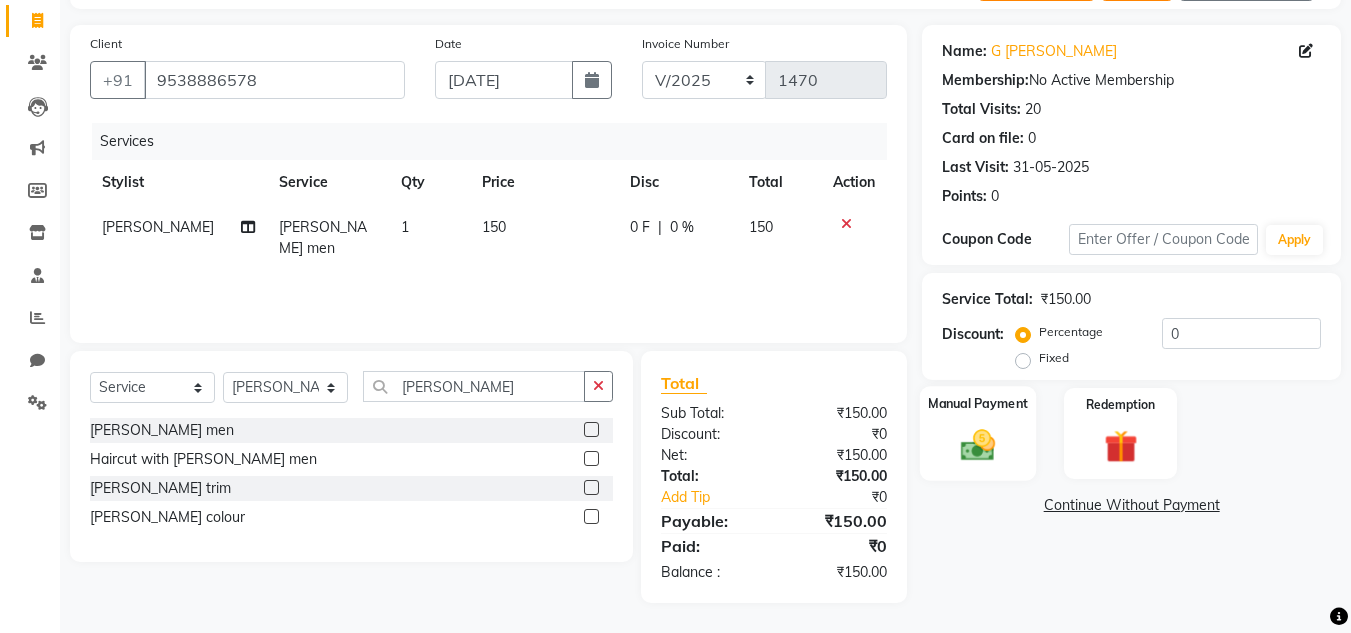 click on "Manual Payment" 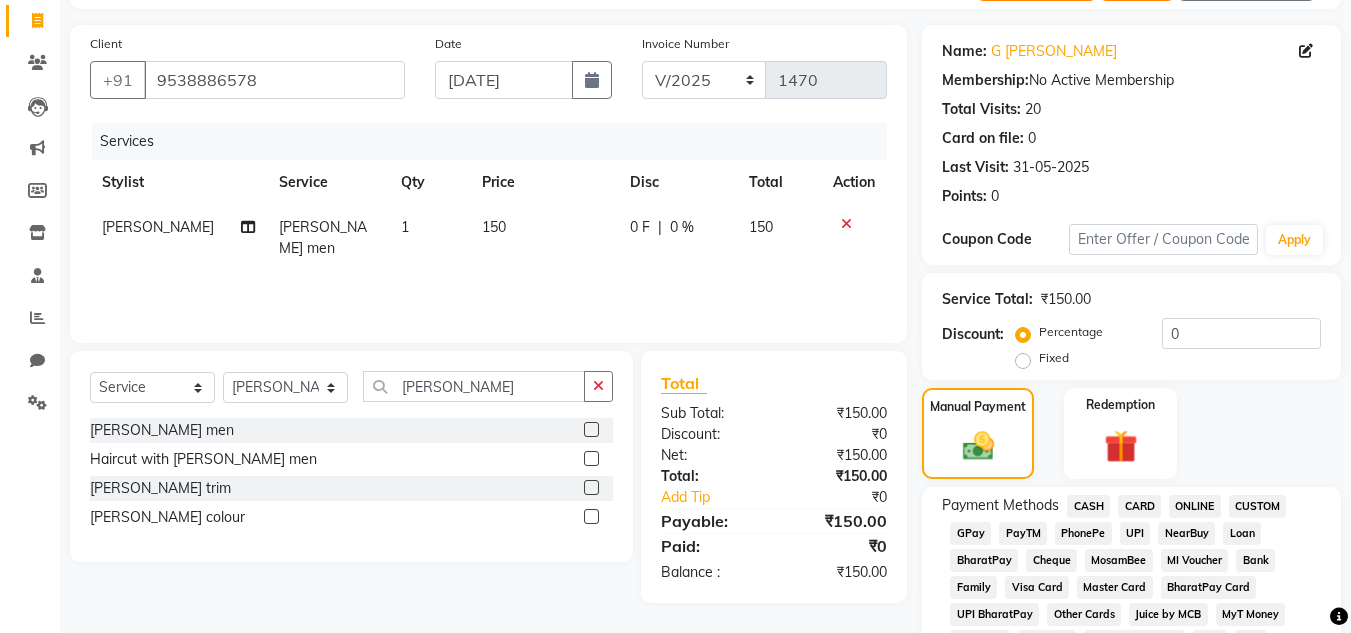 click on "PhonePe" 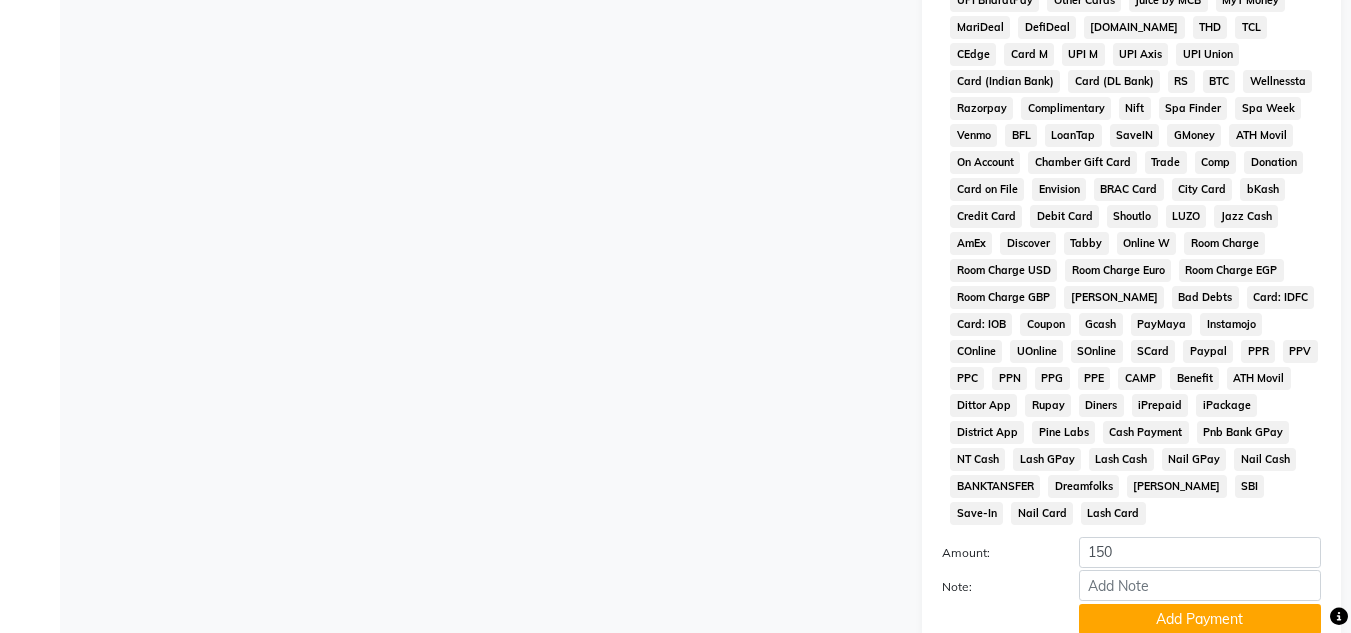scroll, scrollTop: 869, scrollLeft: 0, axis: vertical 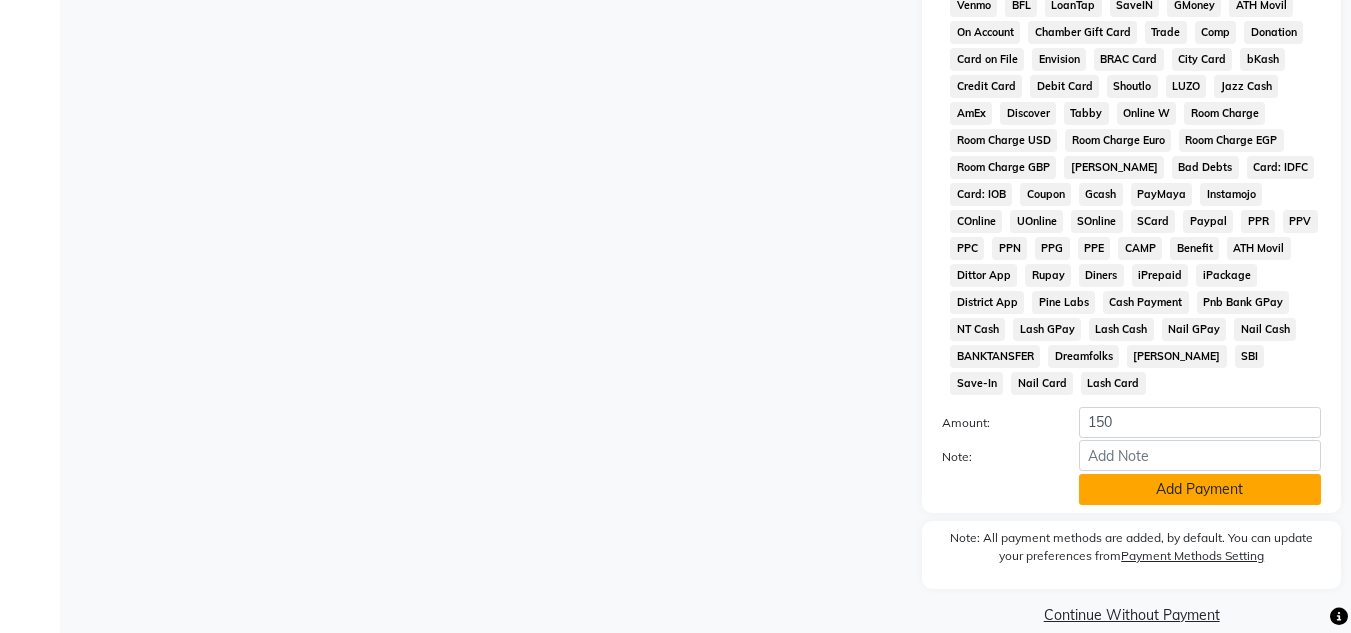 click on "Add Payment" 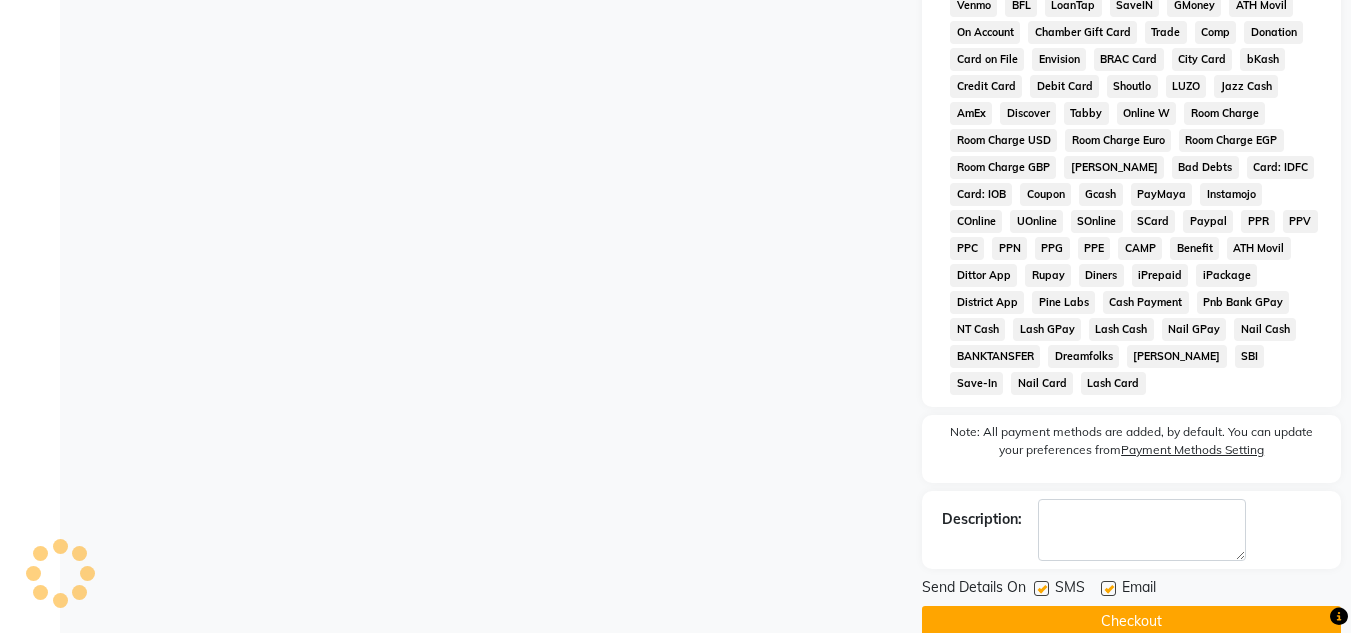 click on "Checkout" 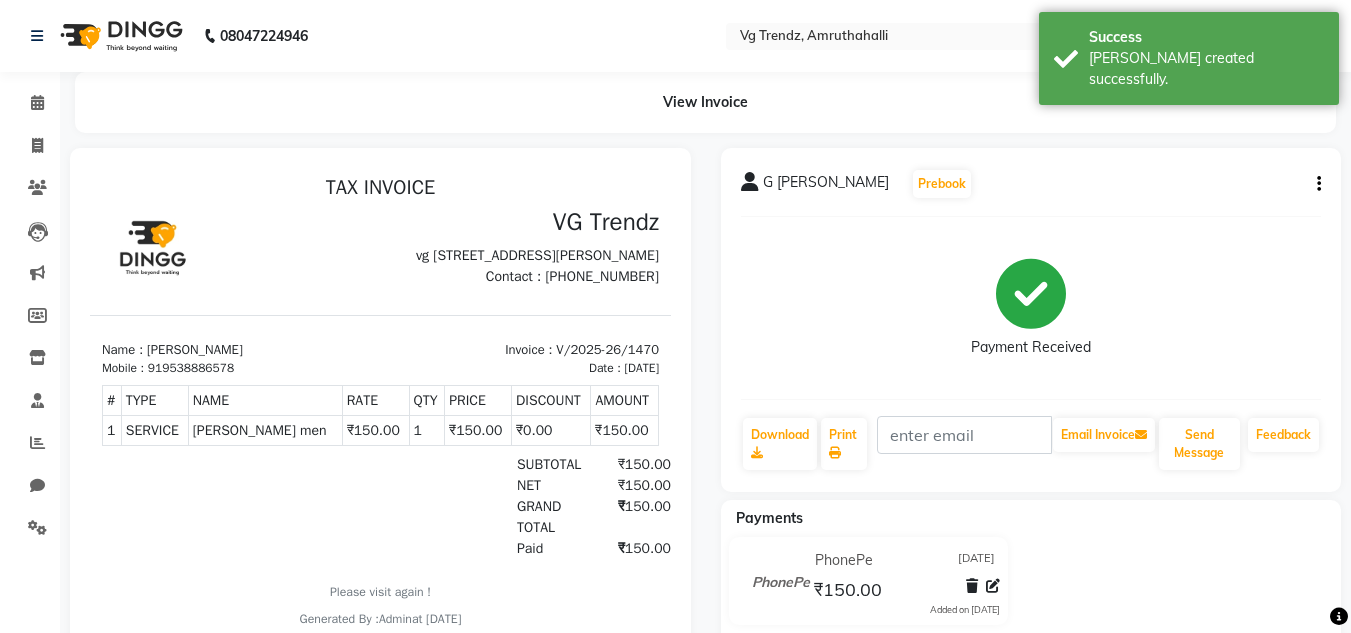 scroll, scrollTop: 0, scrollLeft: 0, axis: both 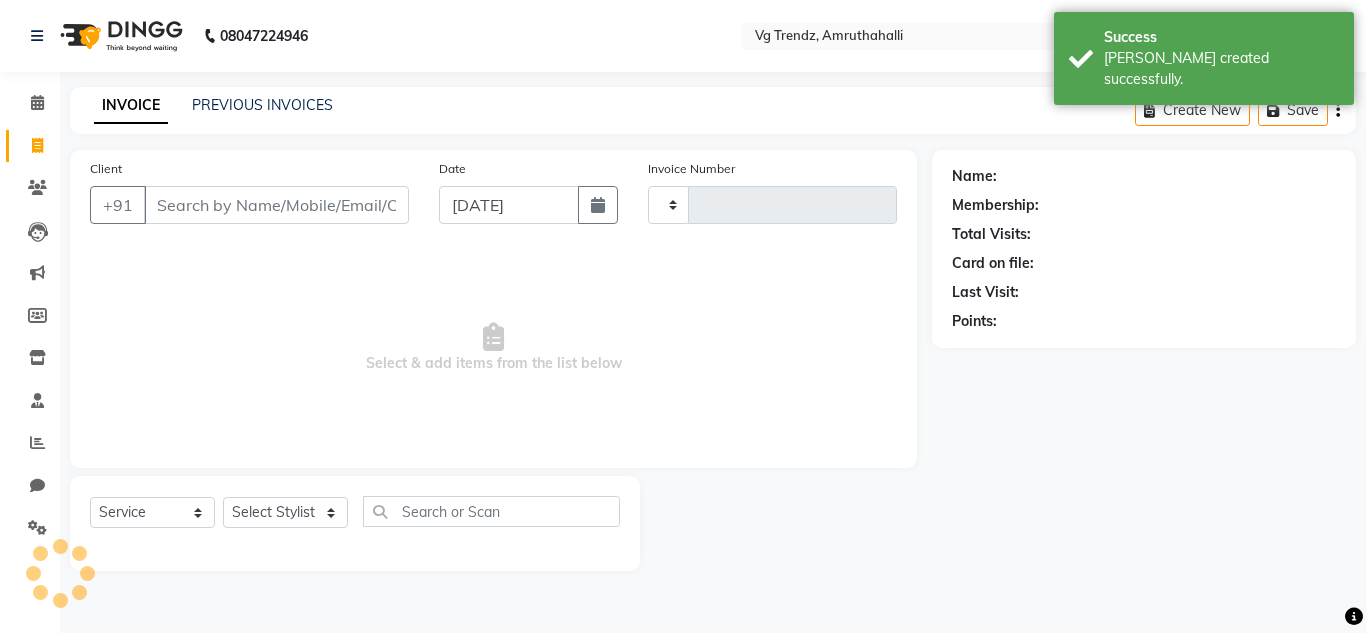 type on "1471" 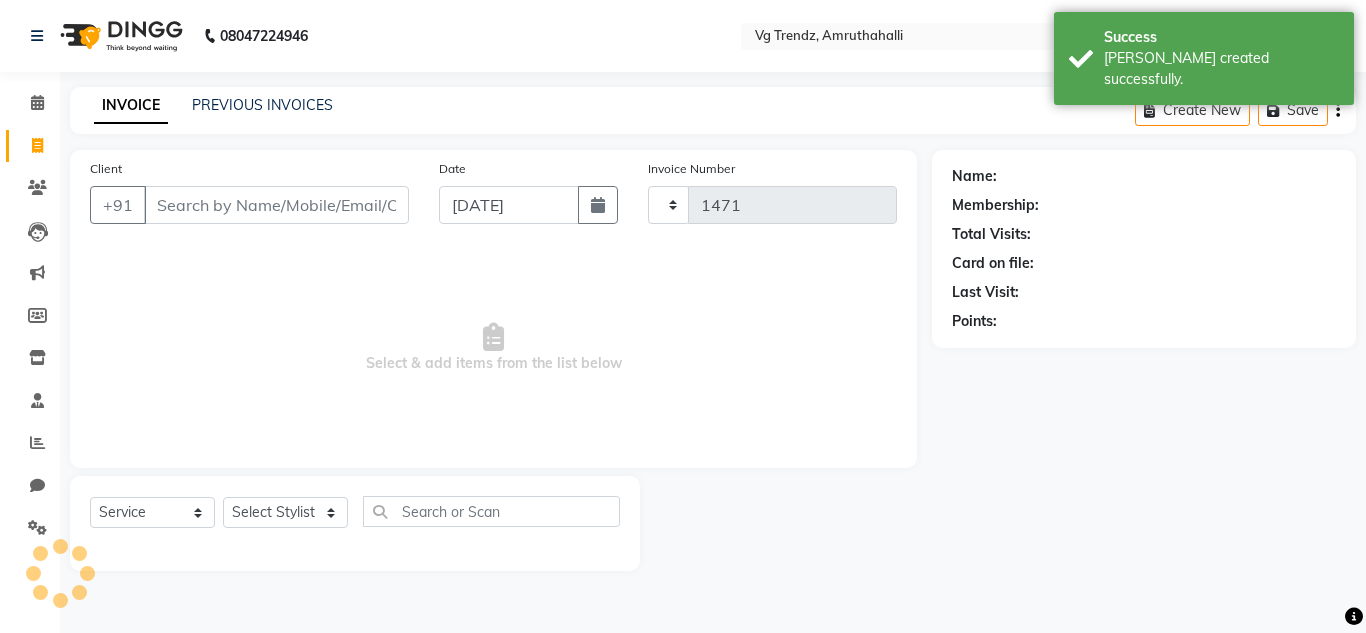 select on "5536" 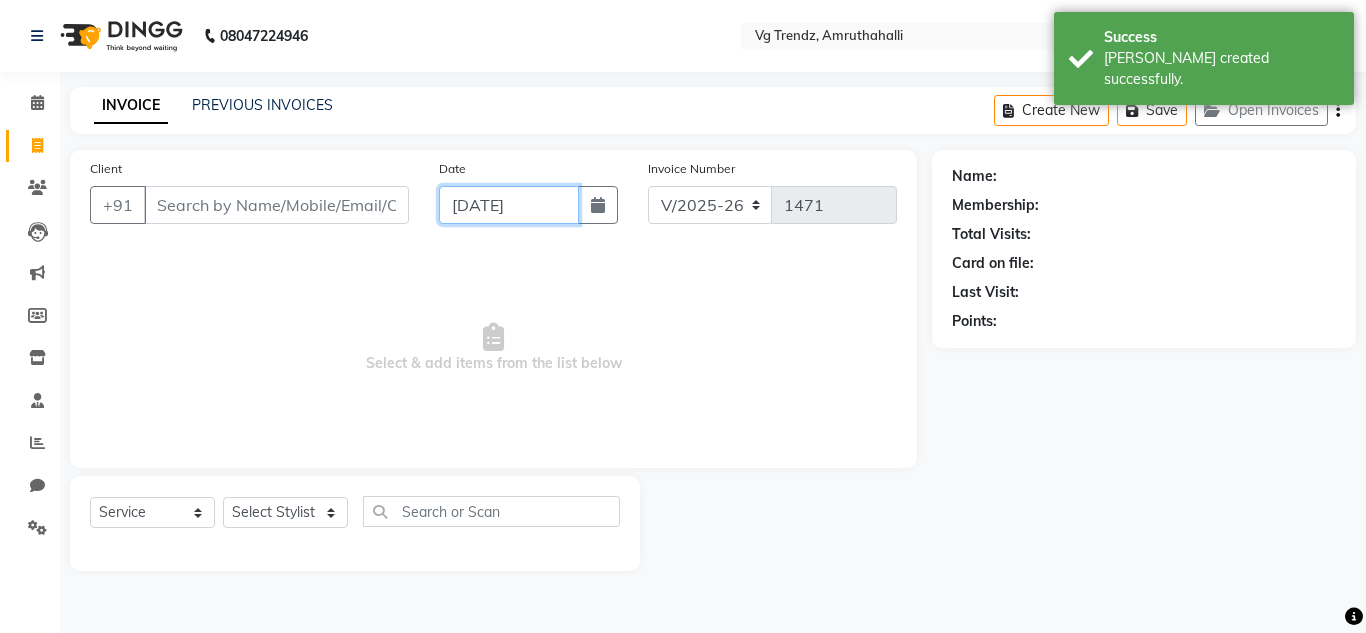 click on "[DATE]" 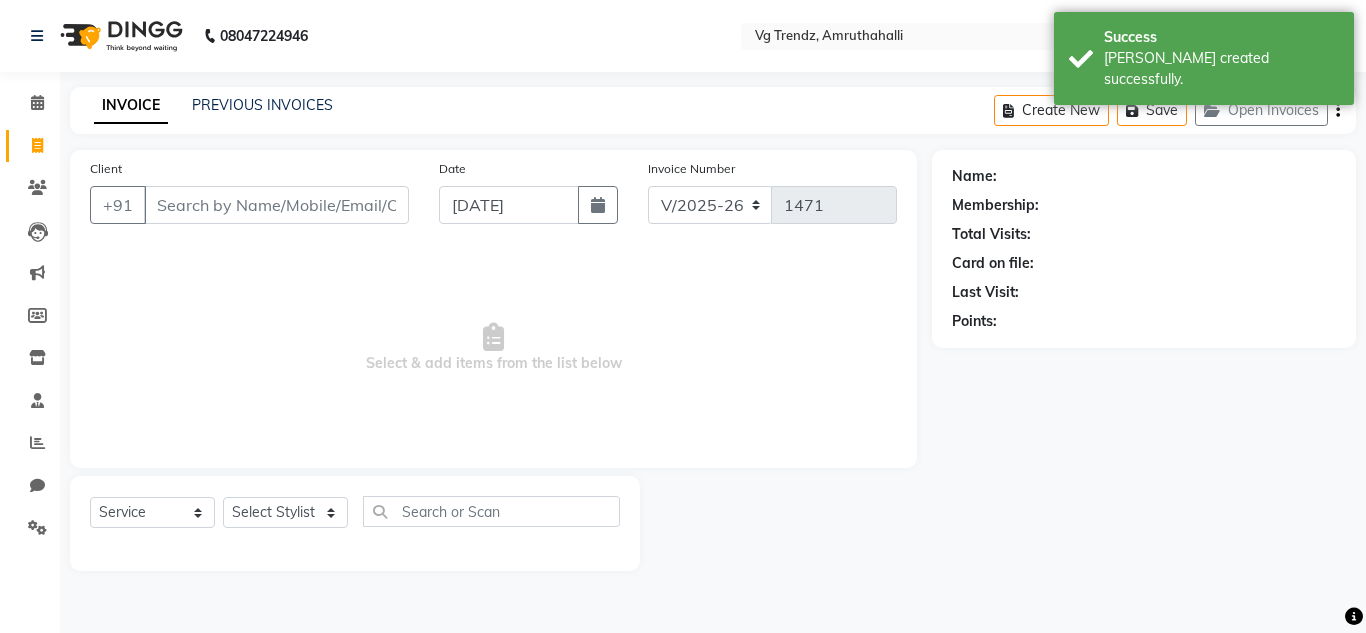select on "7" 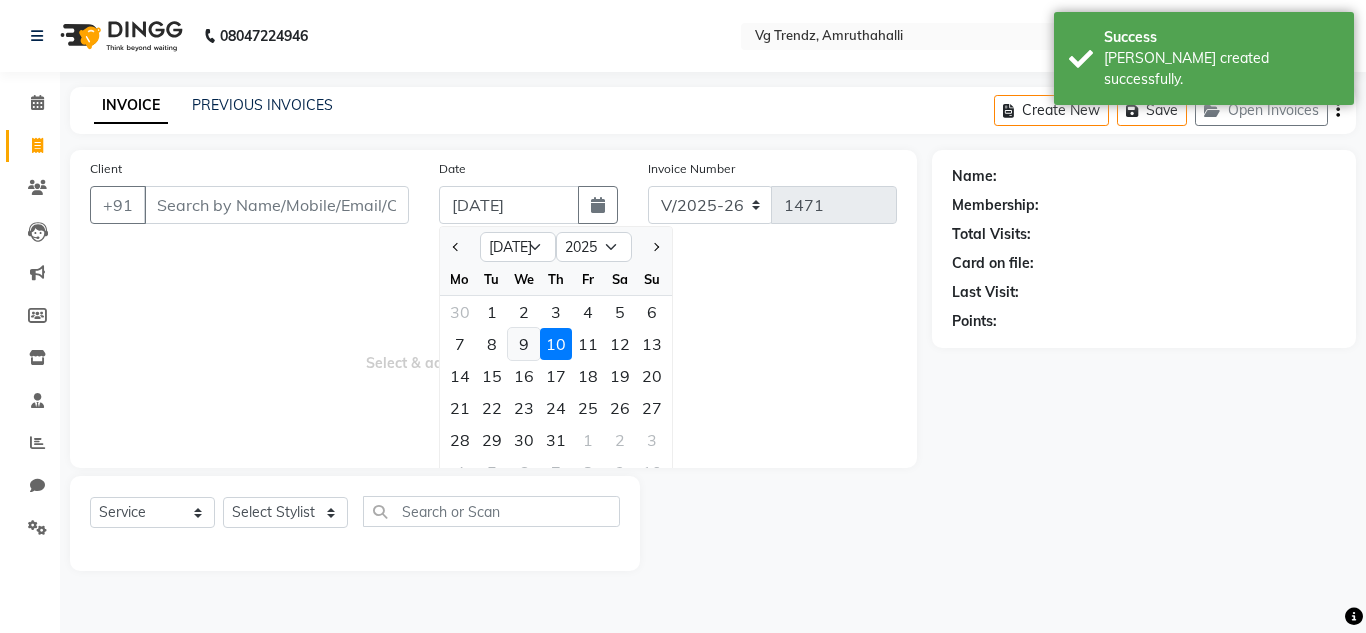 click on "9" 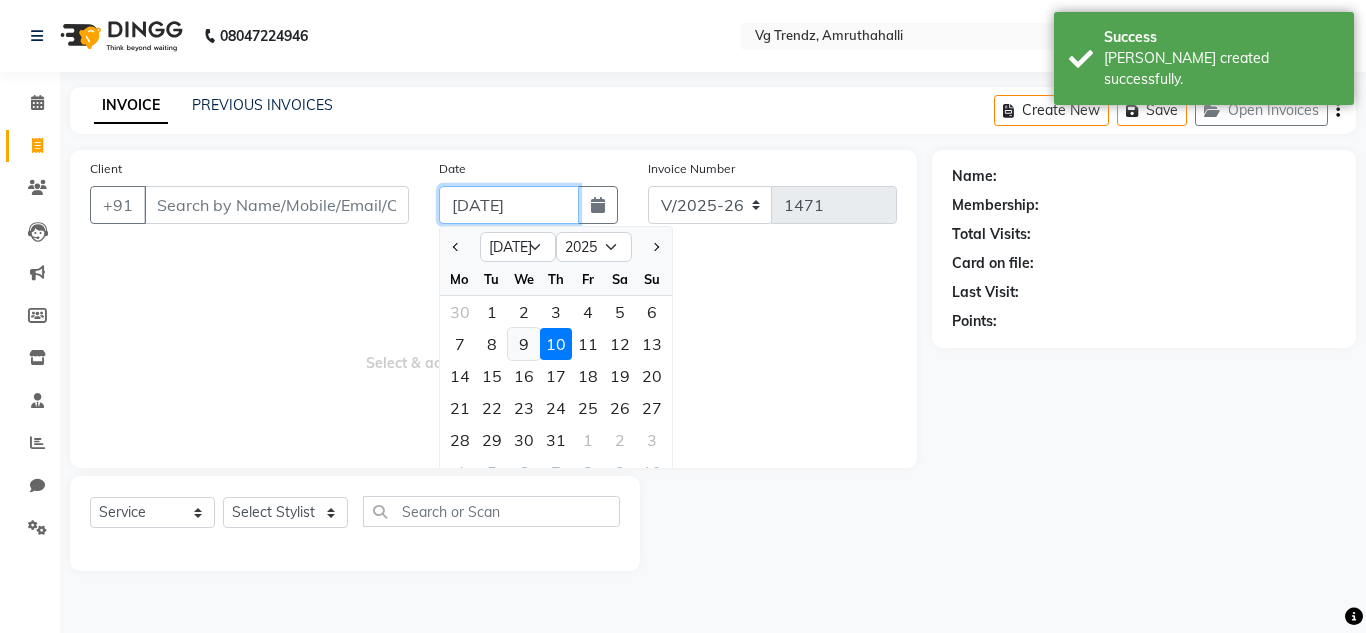 type on "[DATE]" 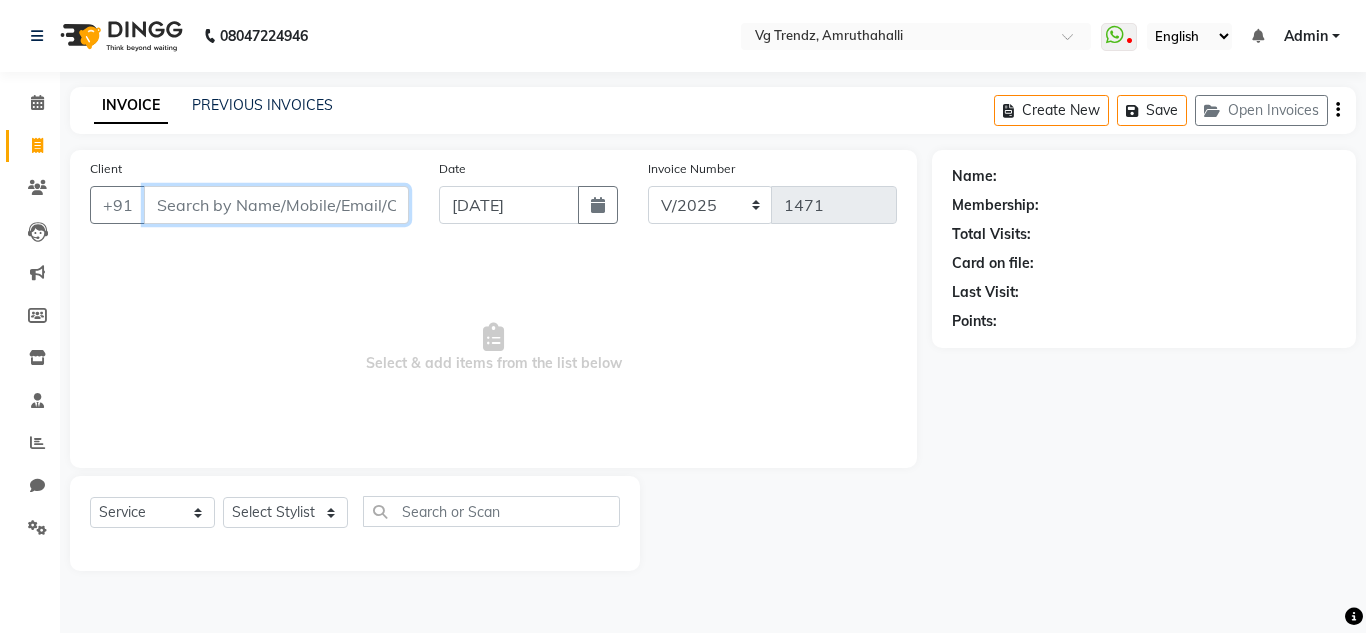 click on "Client" at bounding box center [276, 205] 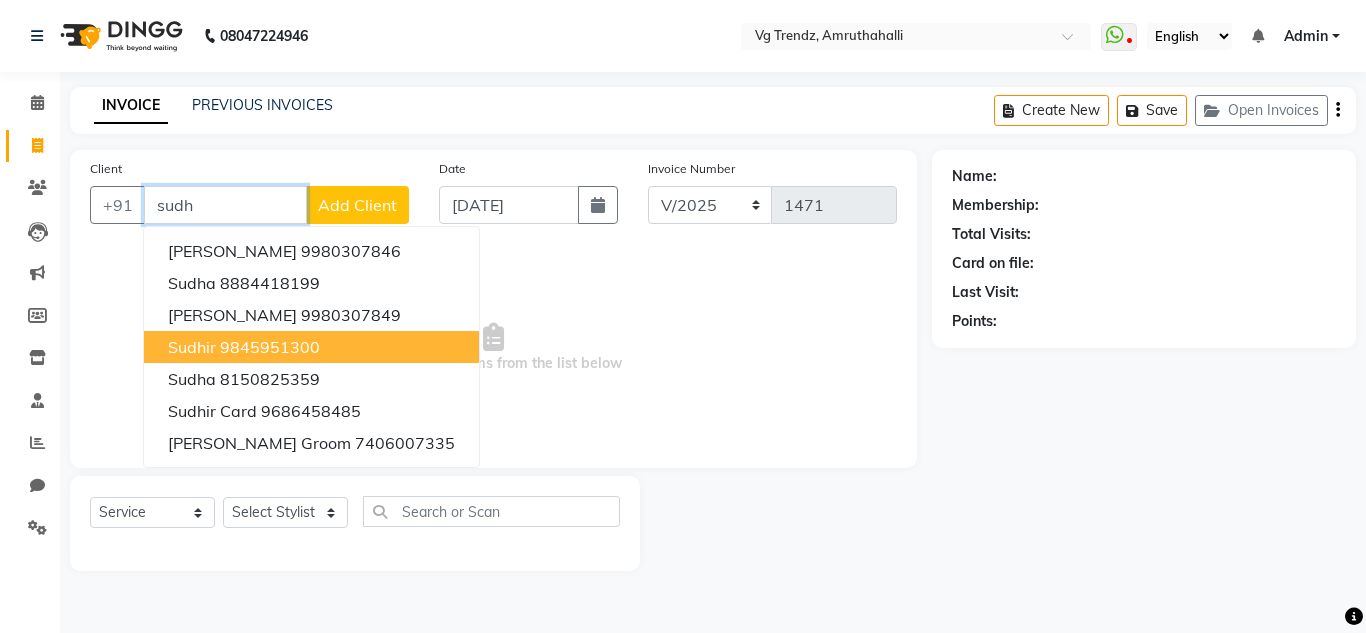 click on "Sudhir  9845951300" at bounding box center [311, 347] 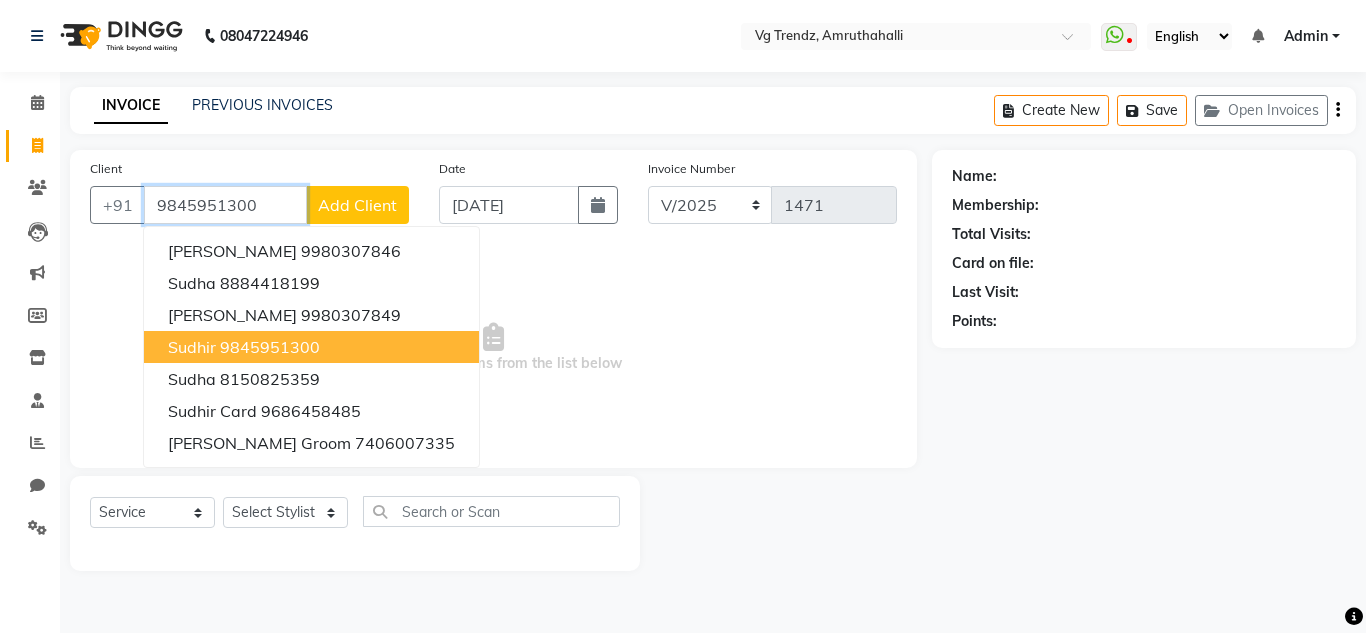 type on "9845951300" 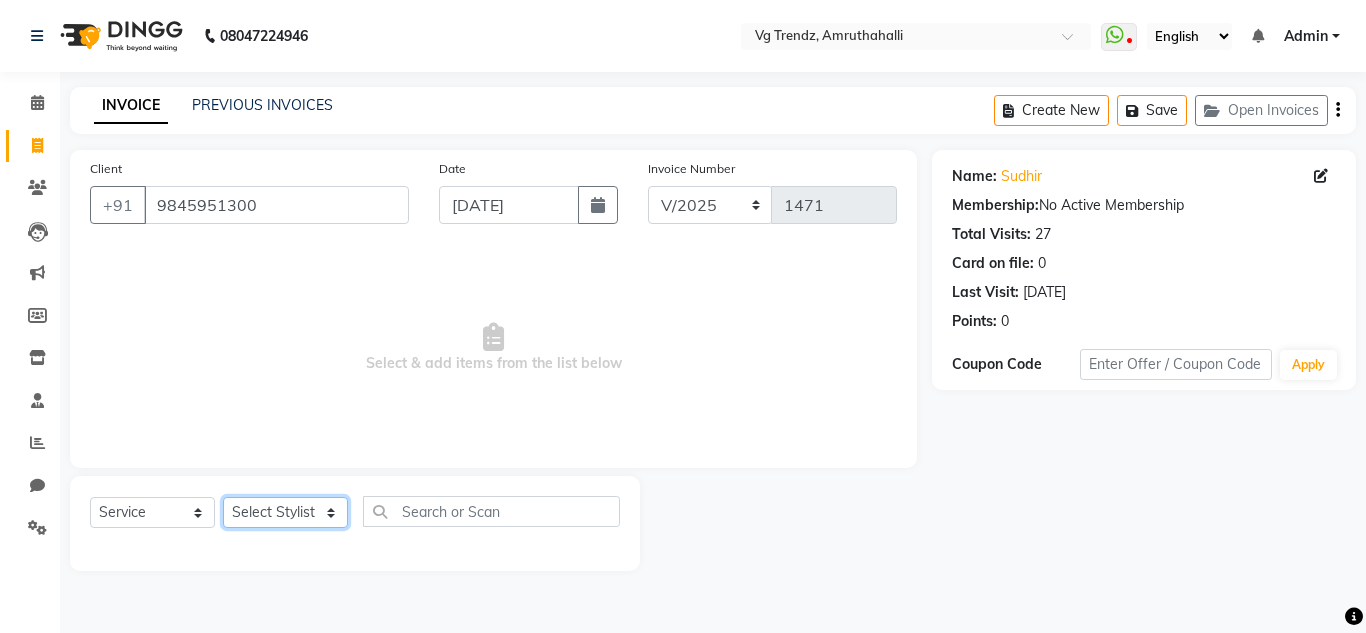 click on "Select Stylist Ashiwini N P Manjitha Chhetri Manjula S Mun Khan Naveen Kumar salon number Sandeep Sharma Sridevi Vanitha v" 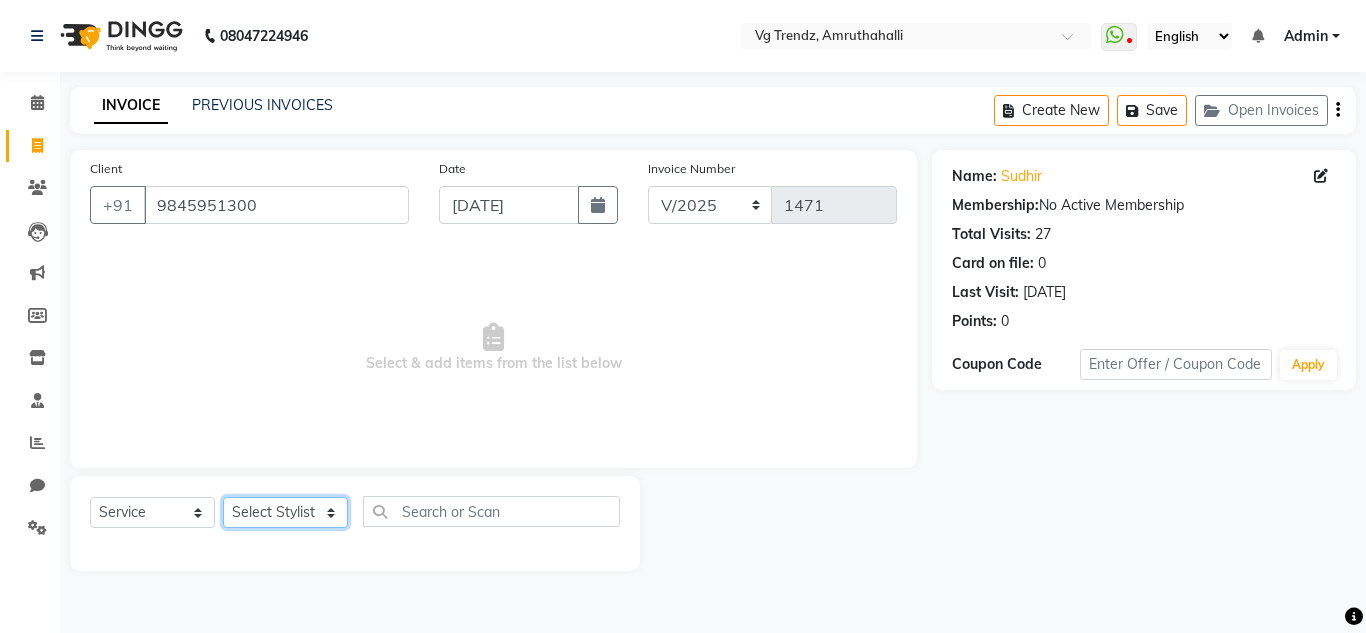 select on "84659" 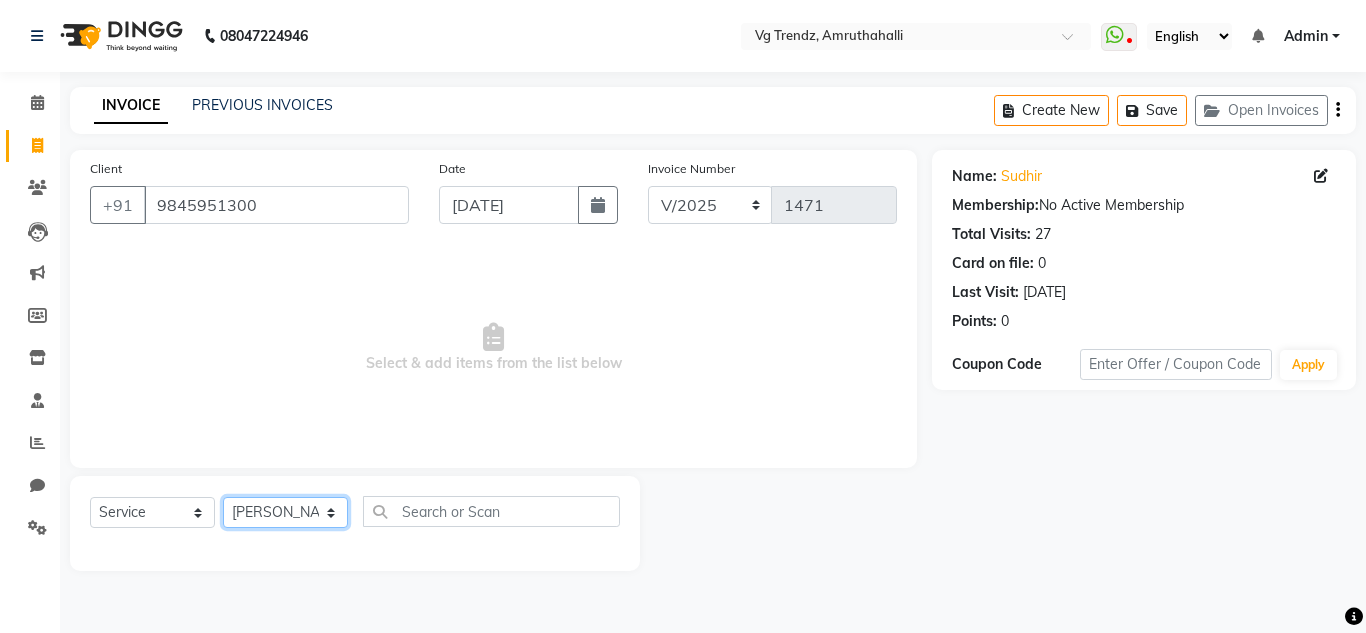 click on "Select Stylist Ashiwini N P Manjitha Chhetri Manjula S Mun Khan Naveen Kumar salon number Sandeep Sharma Sridevi Vanitha v" 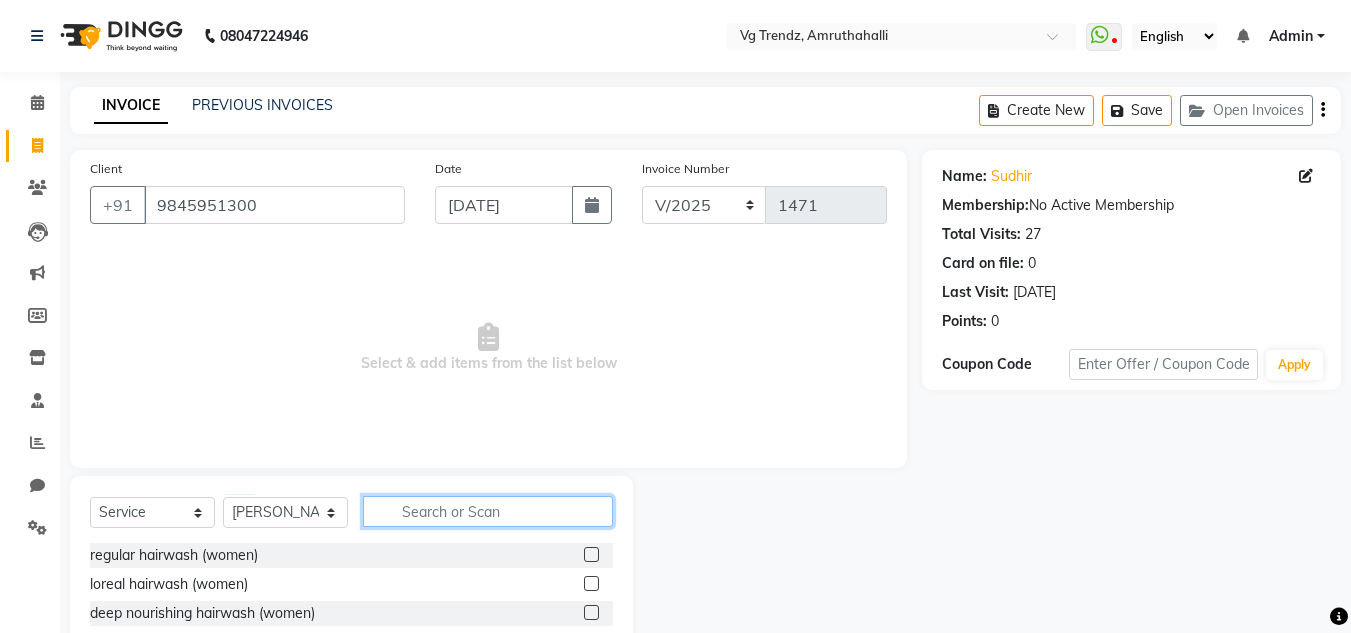 click 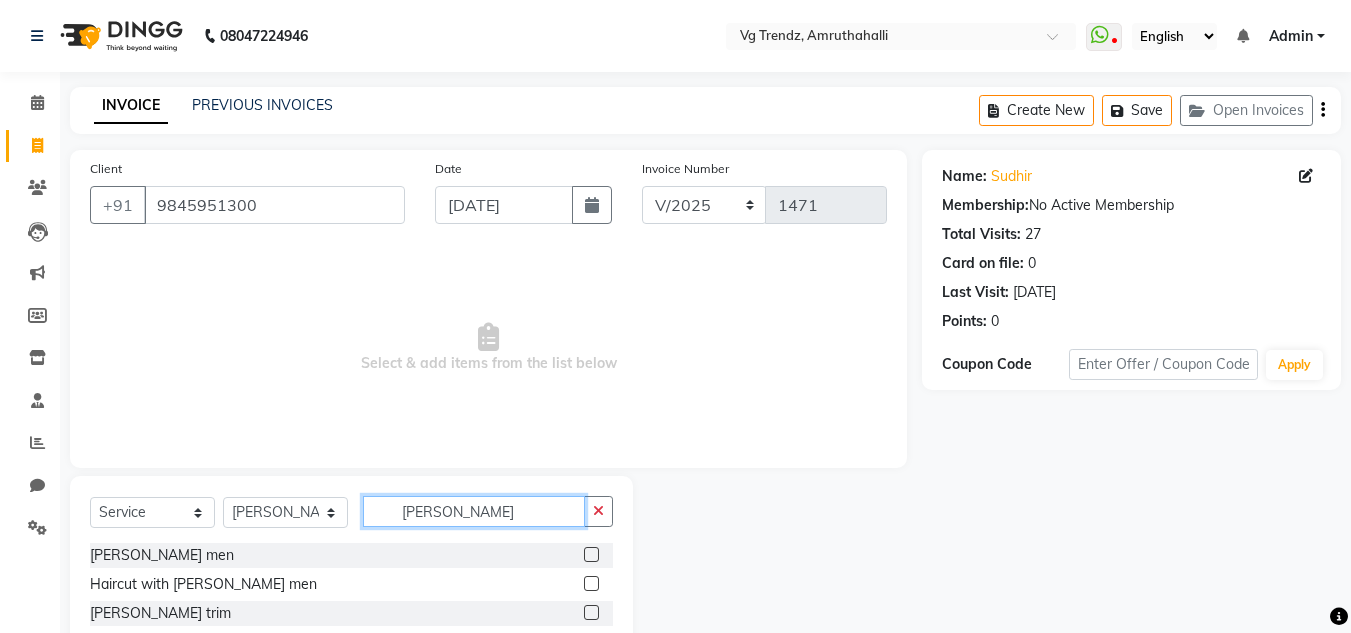 type on "beard" 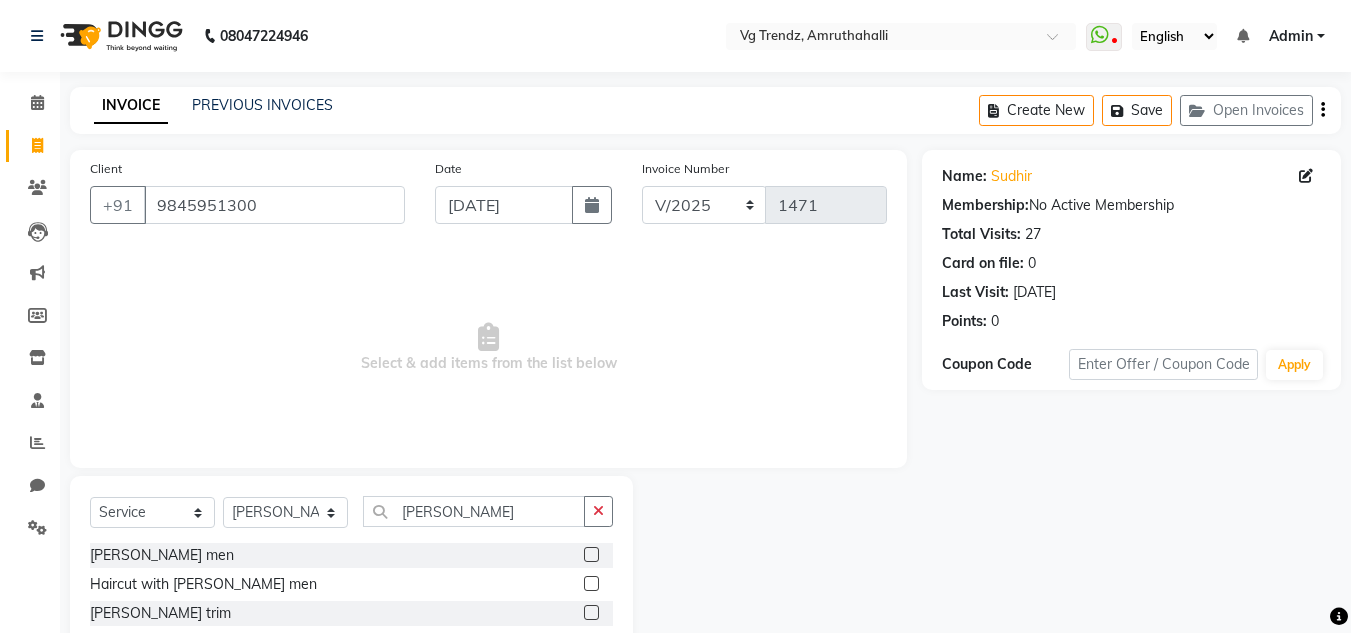 click 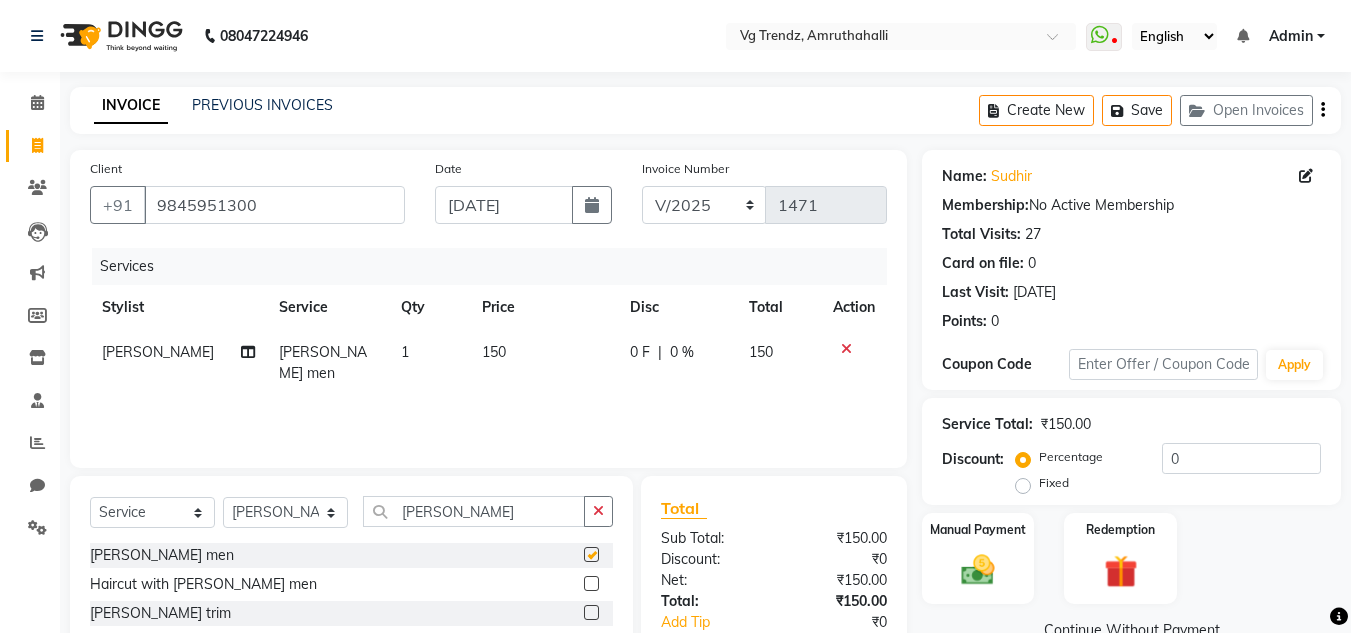 checkbox on "false" 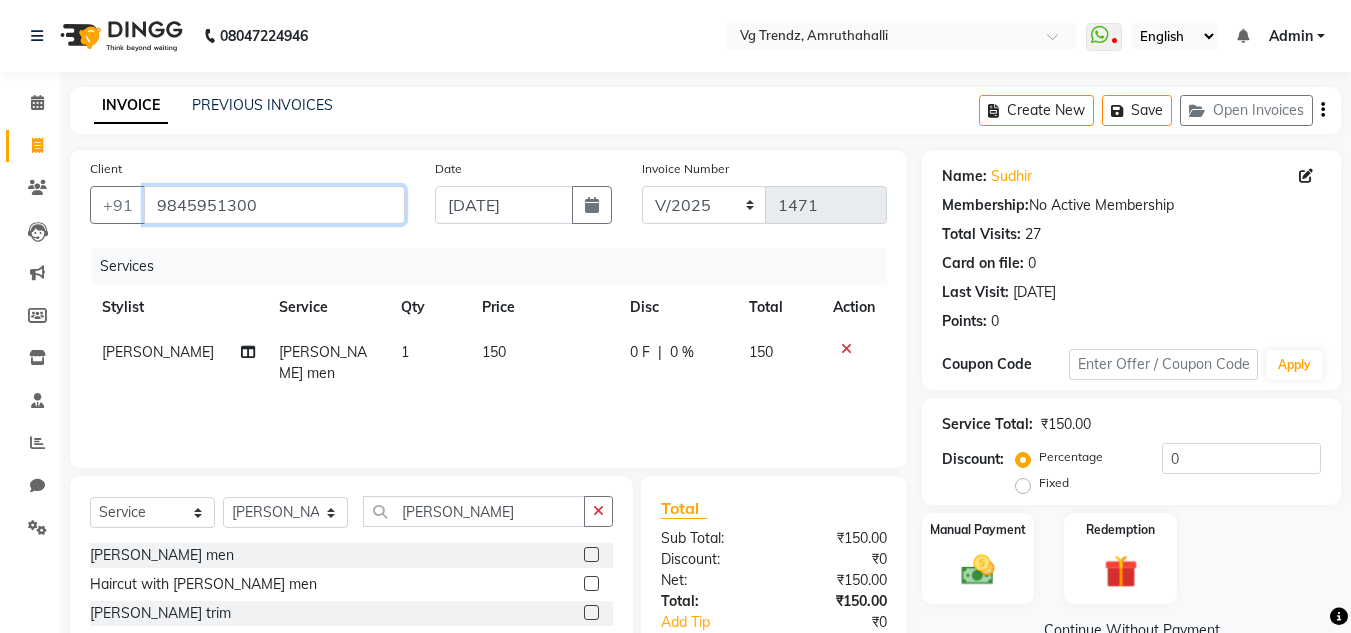 click on "9845951300" at bounding box center [274, 205] 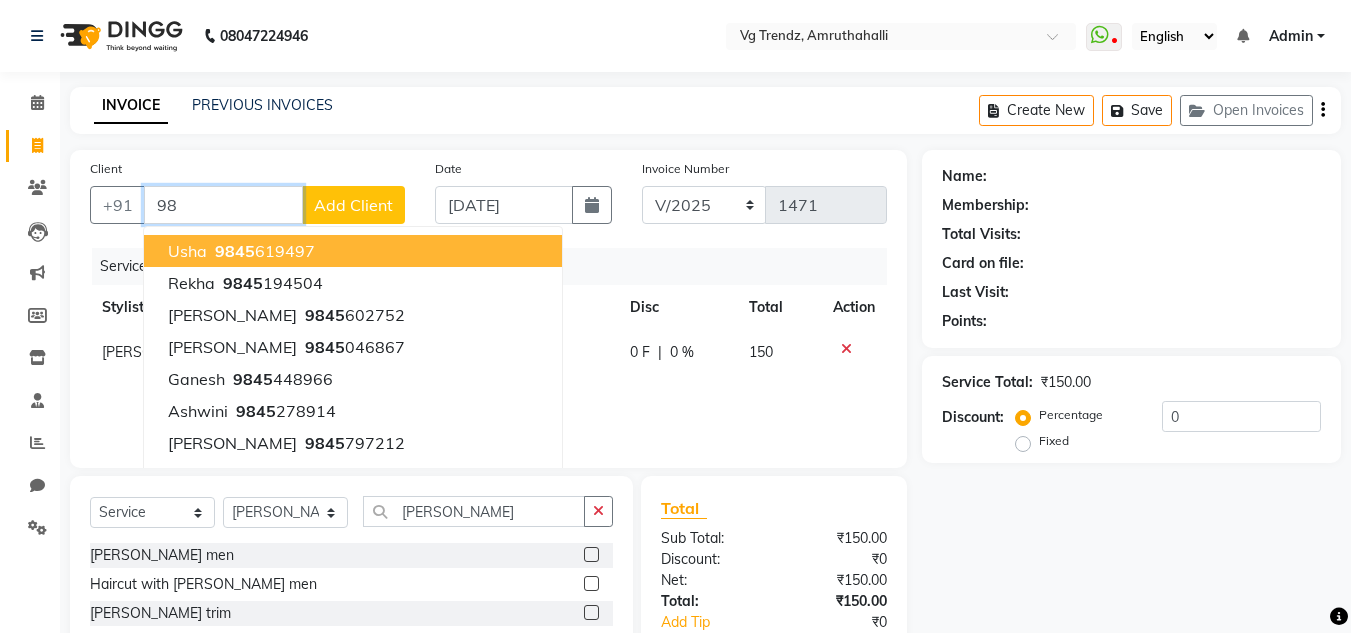 type on "9" 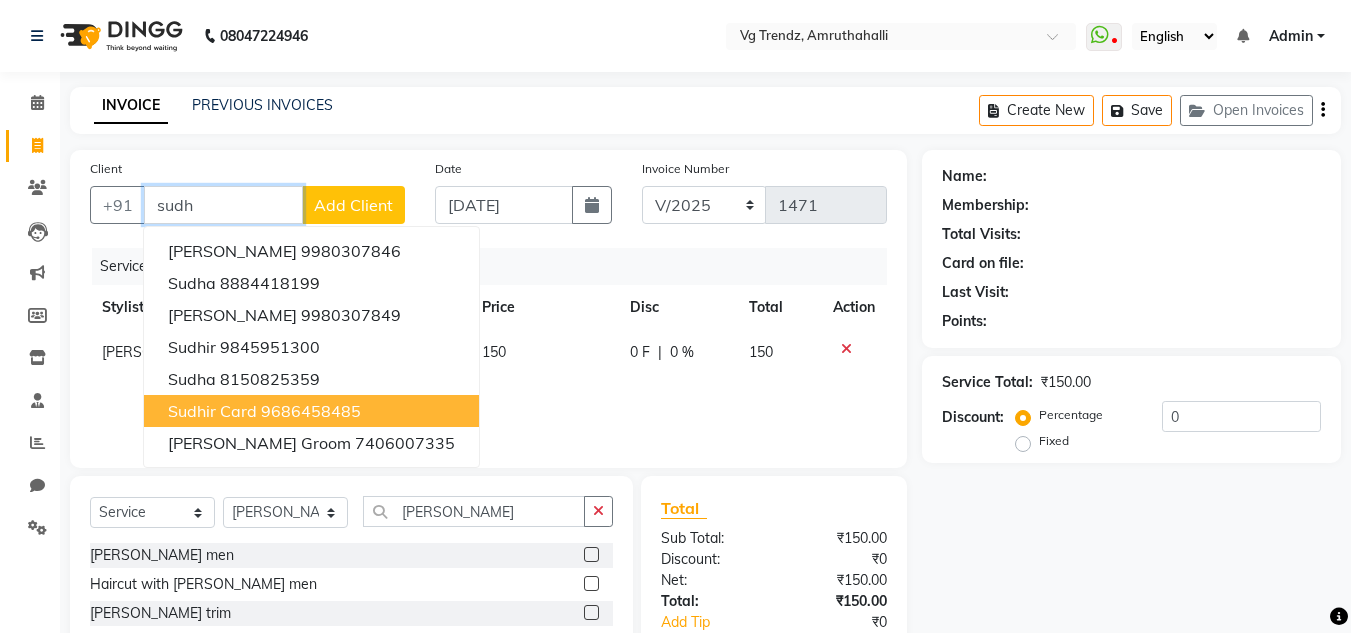 click on "9686458485" at bounding box center (311, 411) 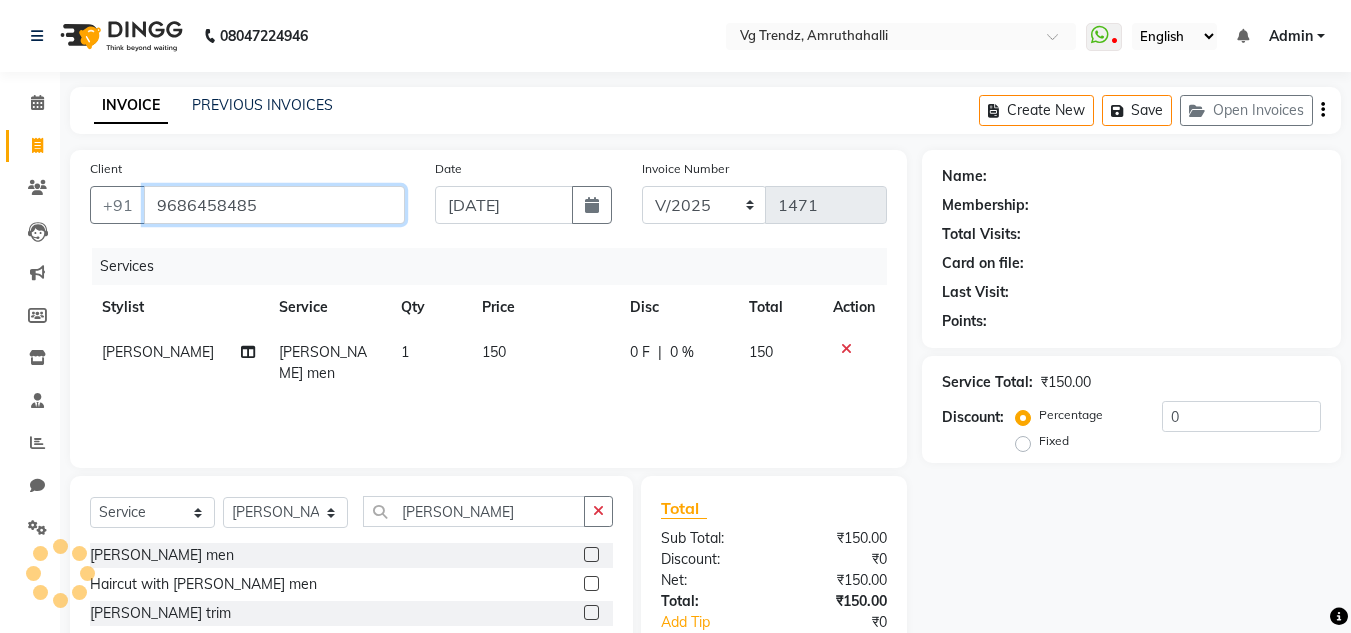 type on "9686458485" 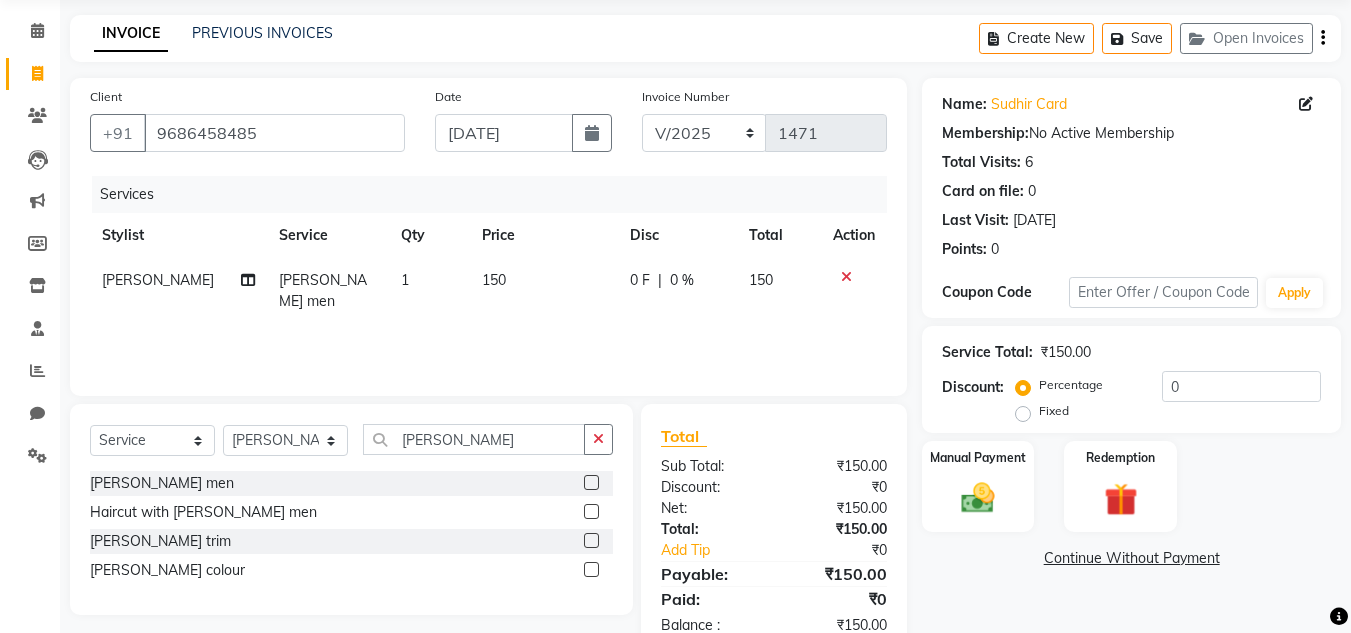 scroll, scrollTop: 81, scrollLeft: 0, axis: vertical 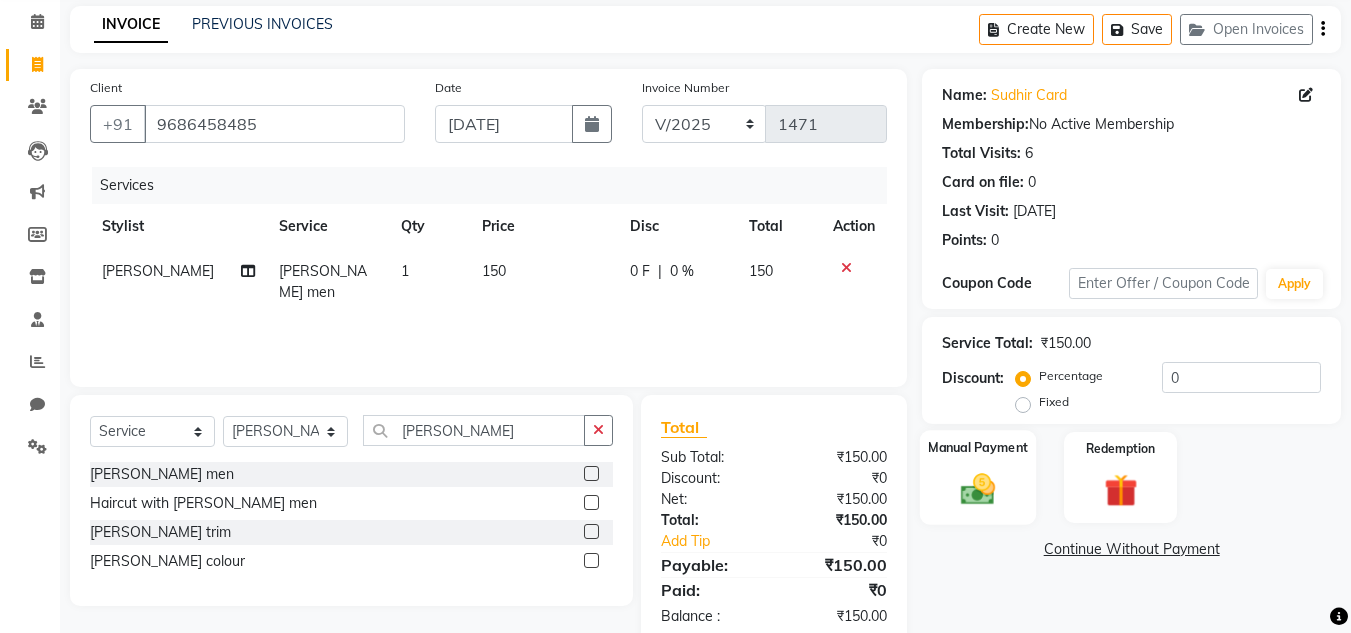 click on "Manual Payment" 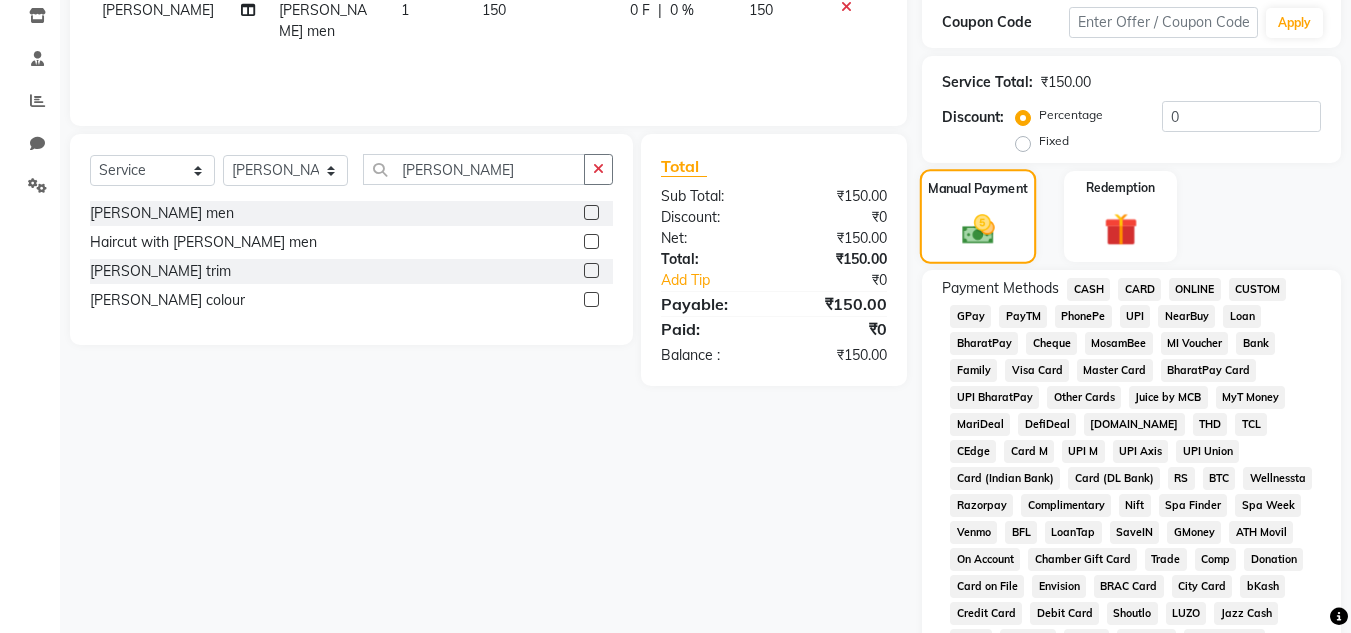 scroll, scrollTop: 343, scrollLeft: 0, axis: vertical 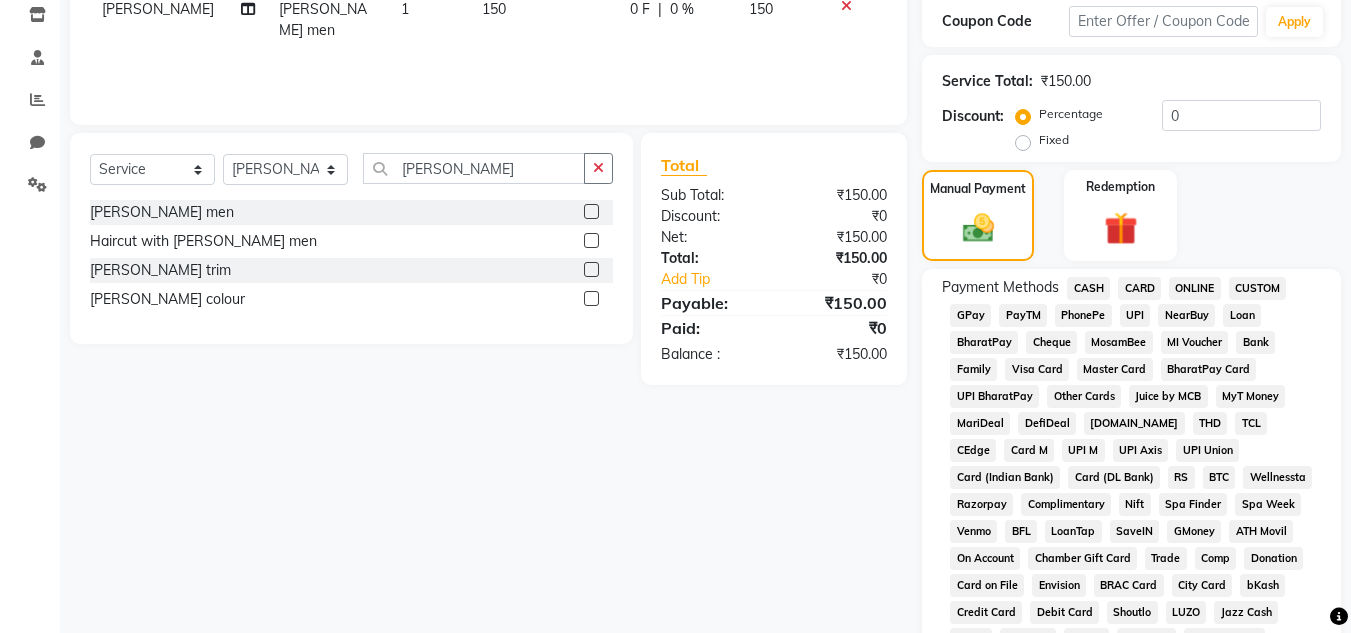 click on "PhonePe" 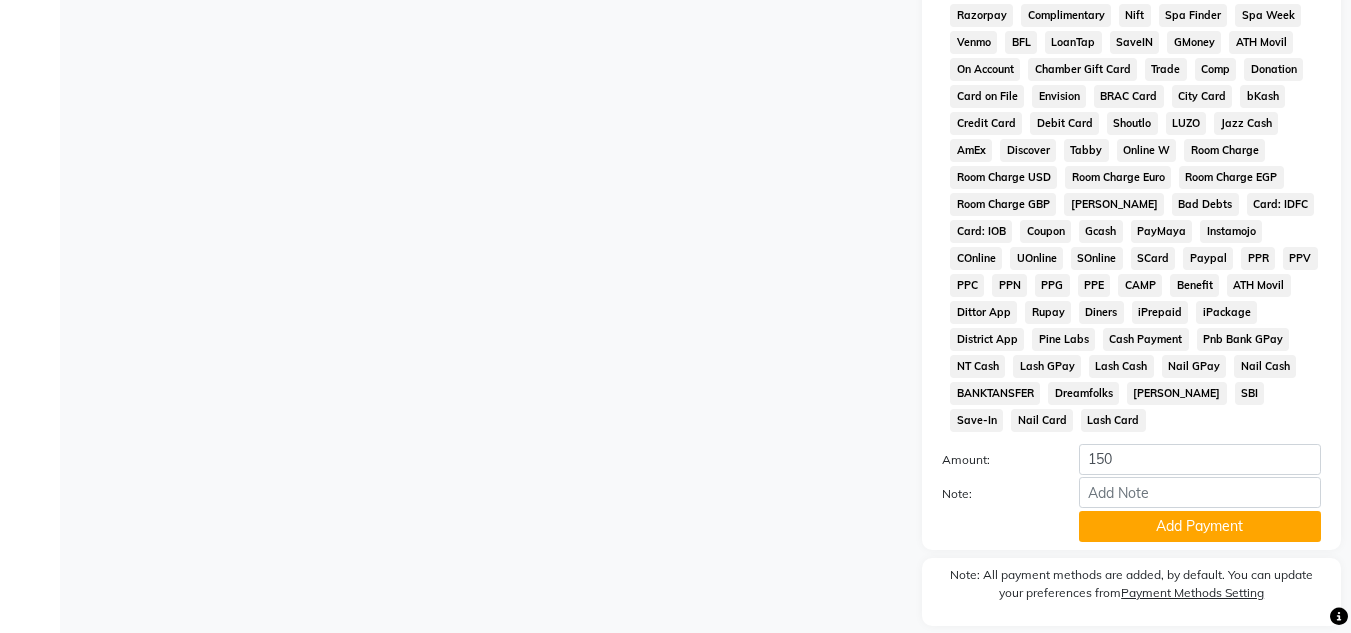 scroll, scrollTop: 833, scrollLeft: 0, axis: vertical 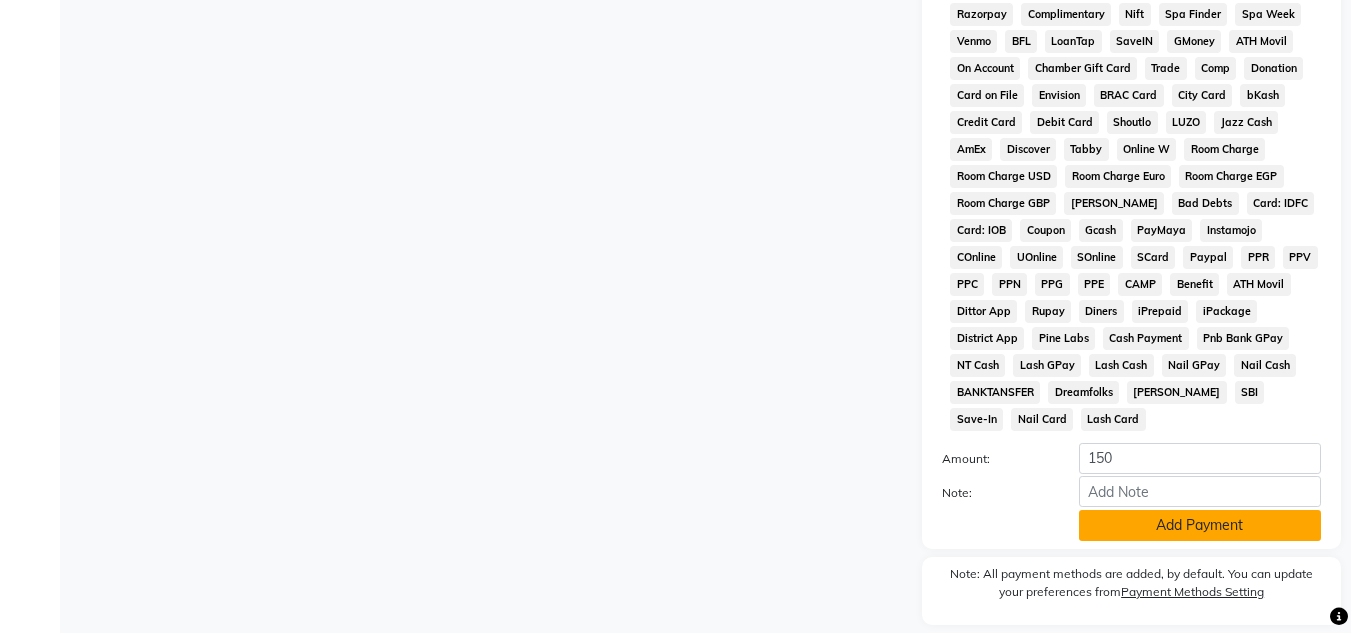 click on "Add Payment" 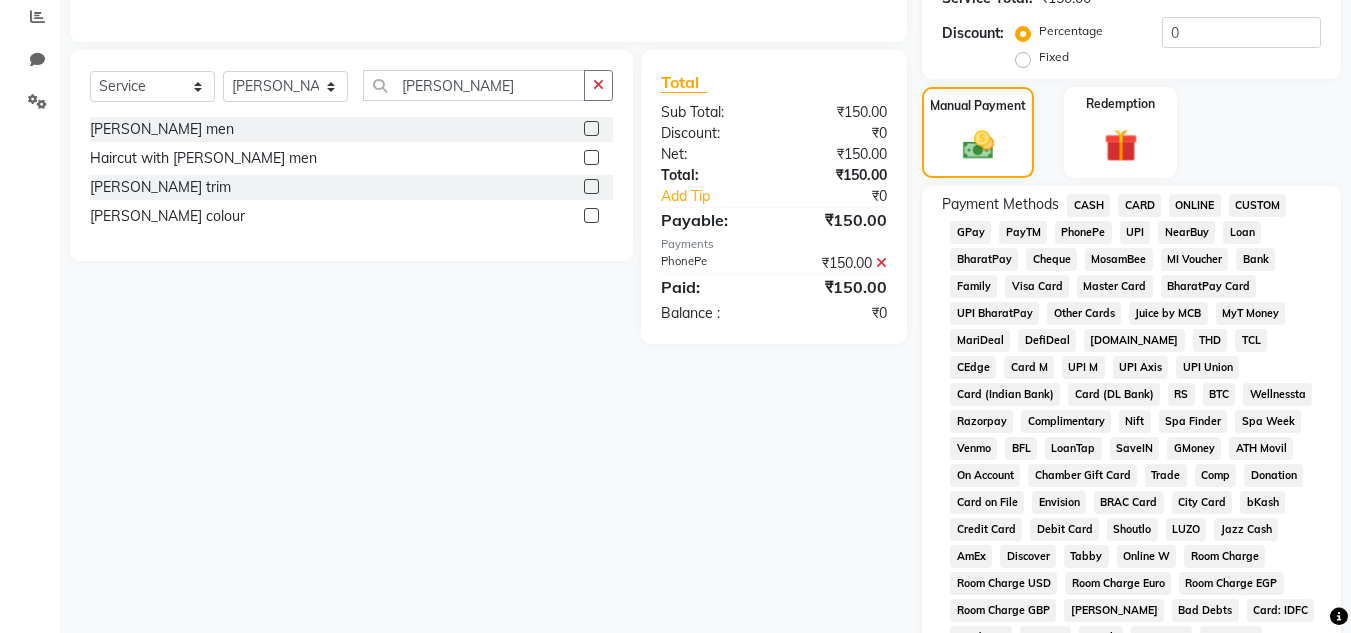 scroll, scrollTop: 423, scrollLeft: 0, axis: vertical 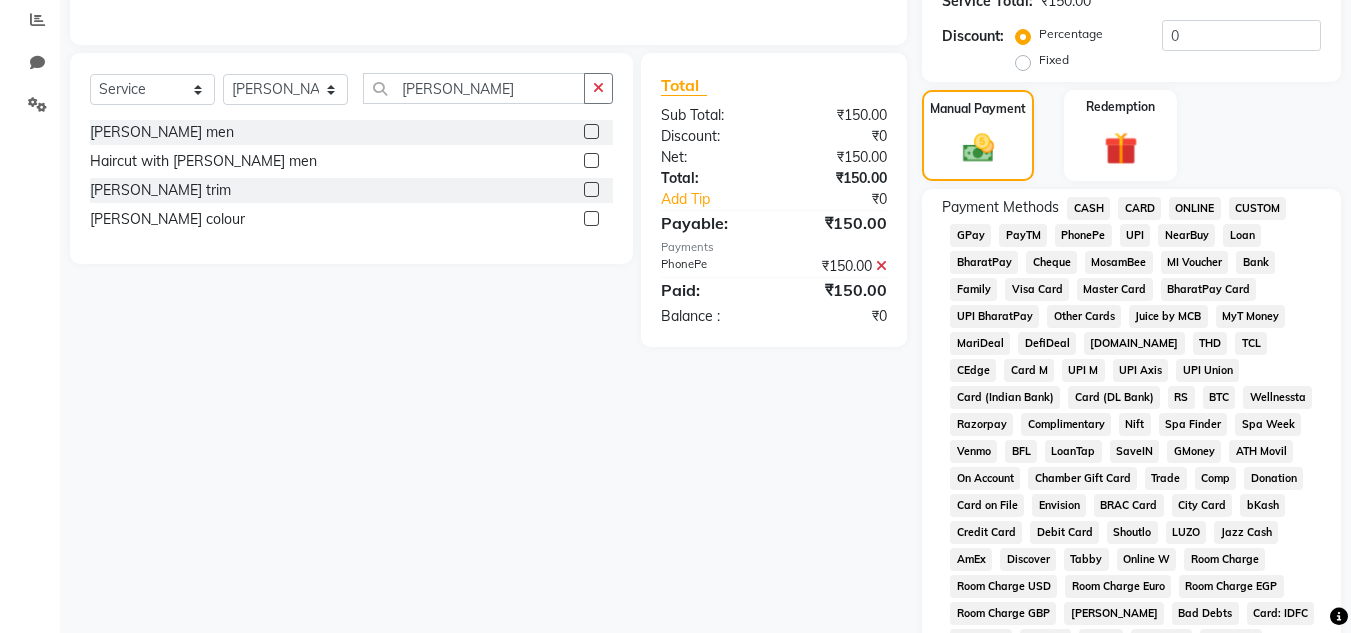 click on "CASH" 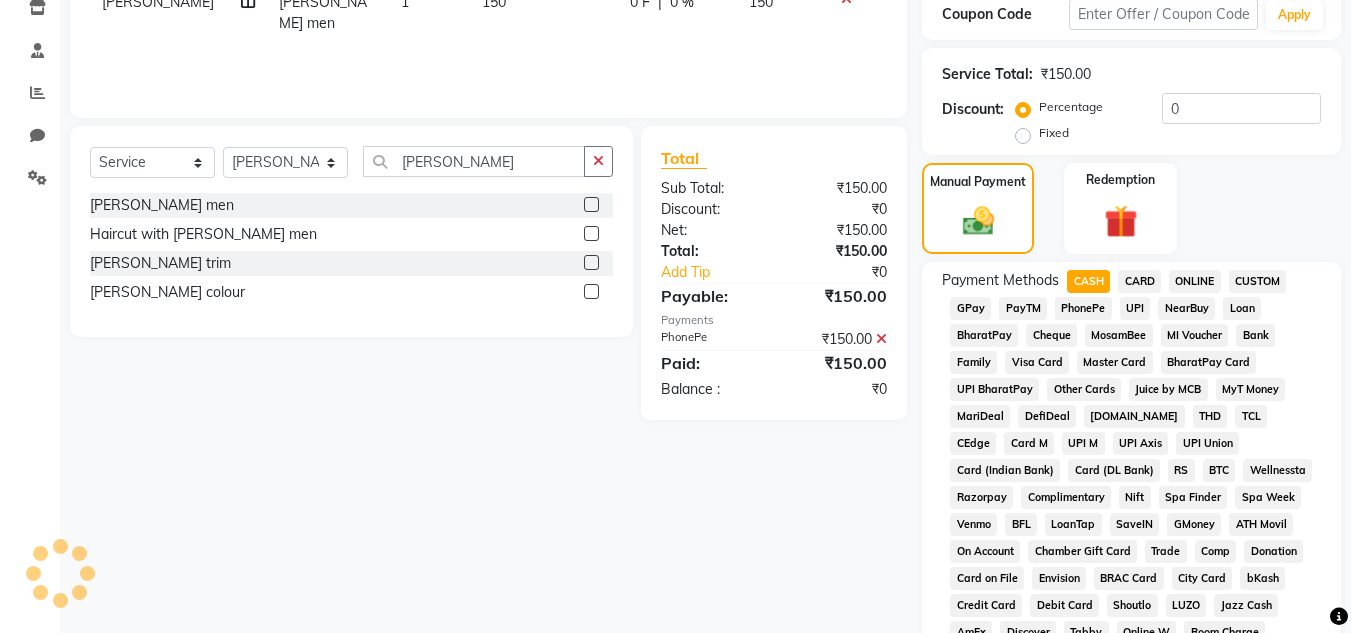 scroll, scrollTop: 353, scrollLeft: 0, axis: vertical 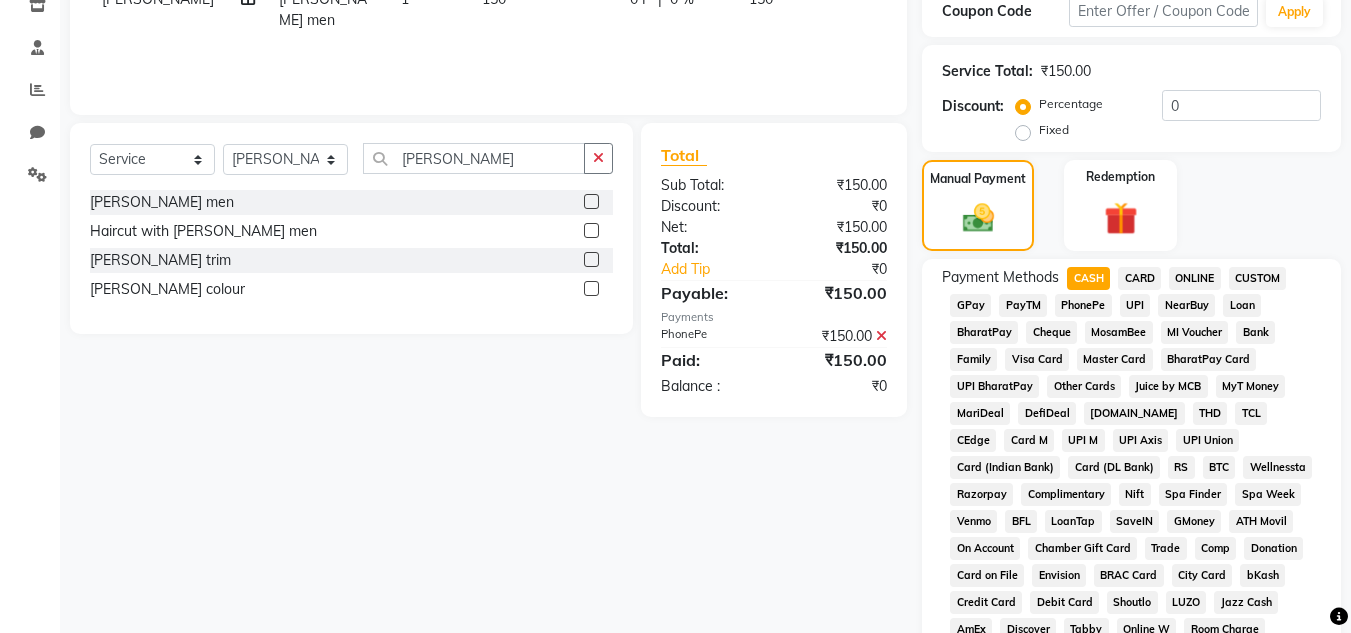 click 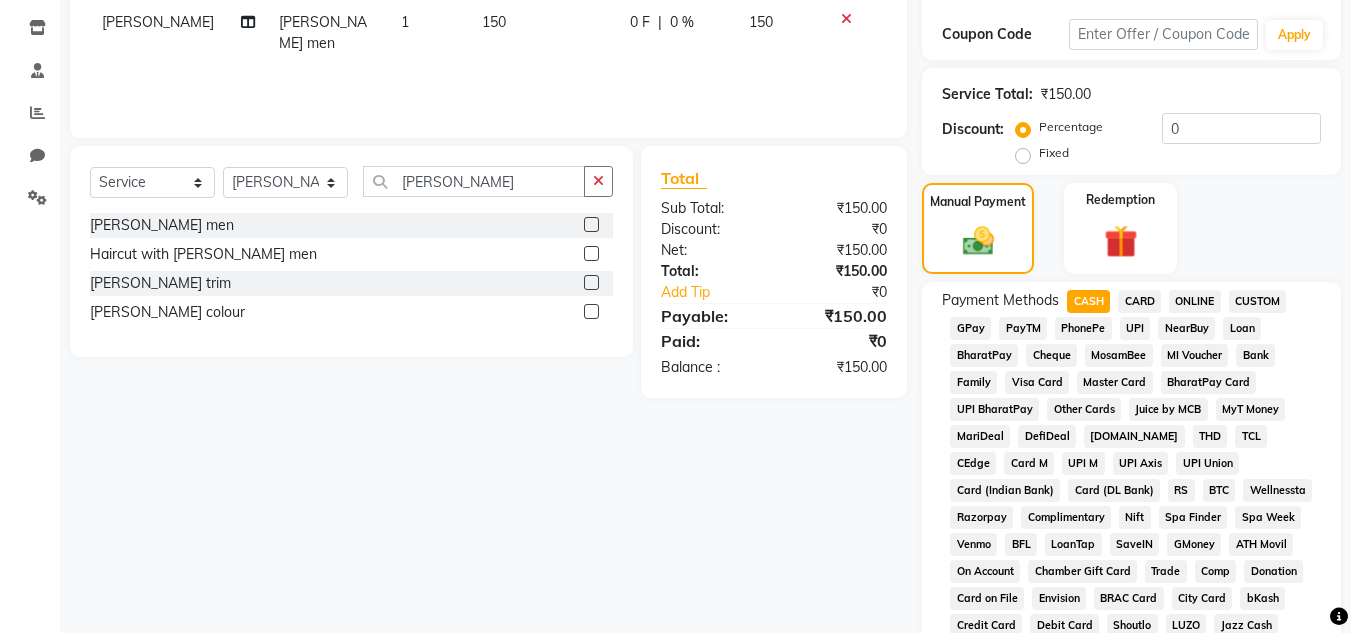 scroll, scrollTop: 327, scrollLeft: 0, axis: vertical 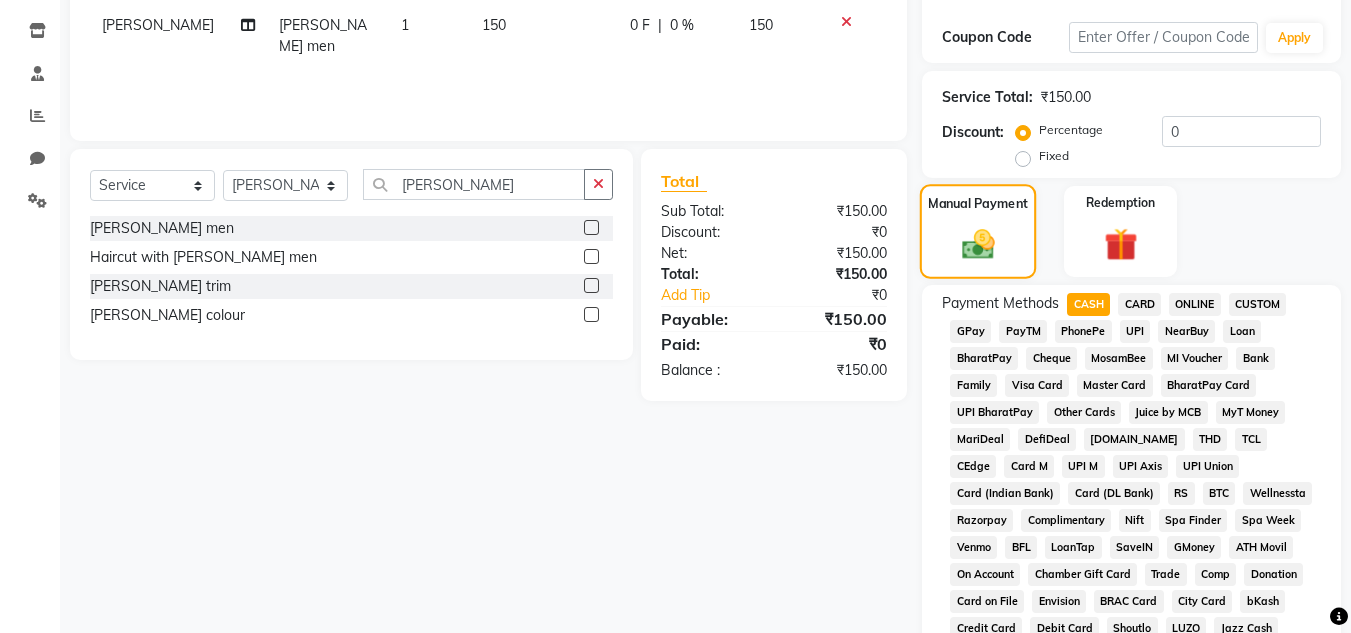 click 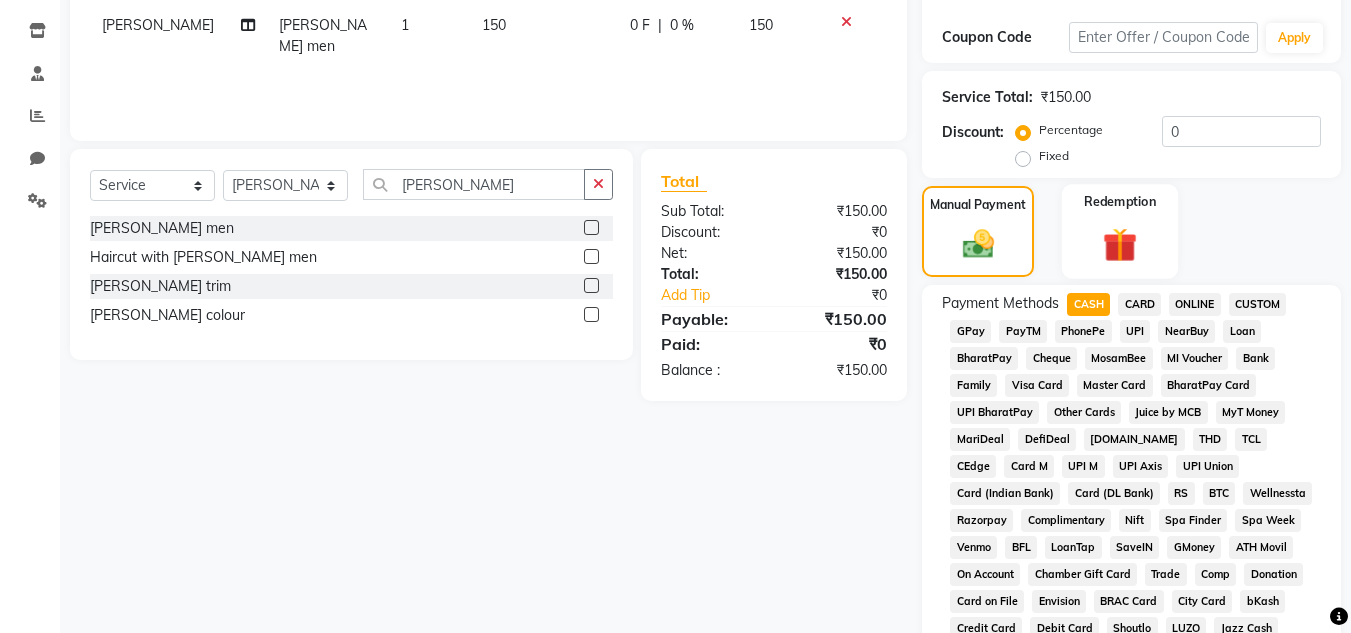 click on "Redemption" 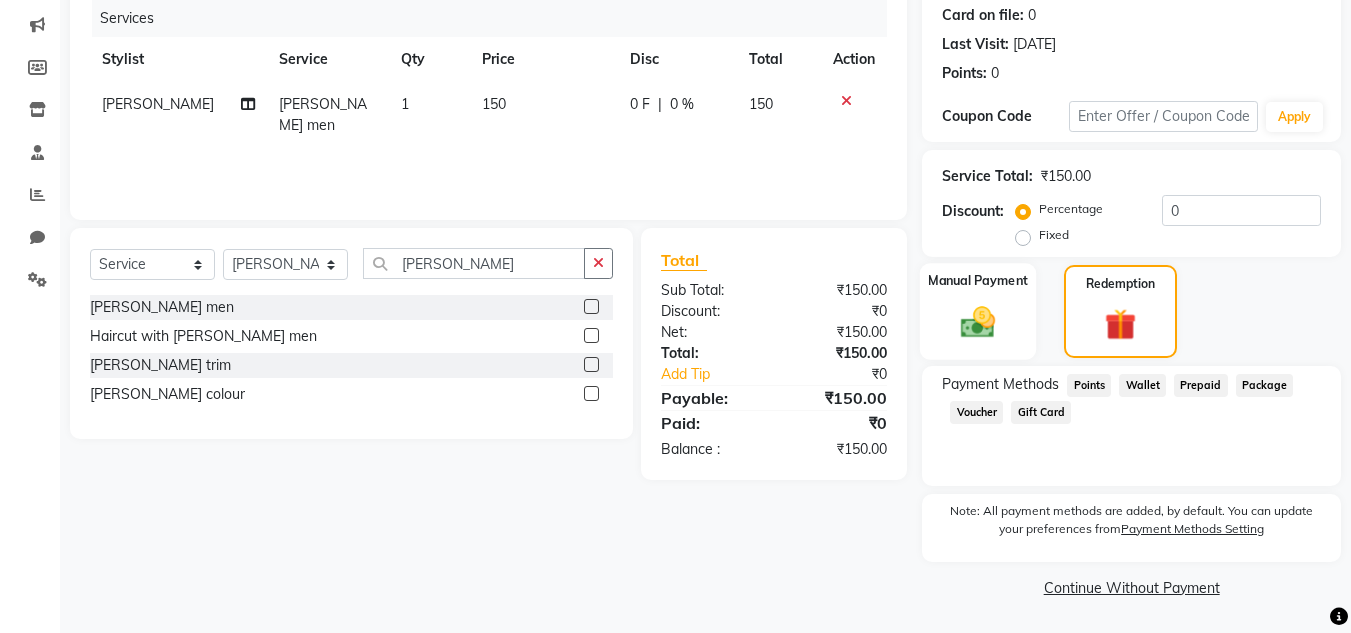 click on "Manual Payment" 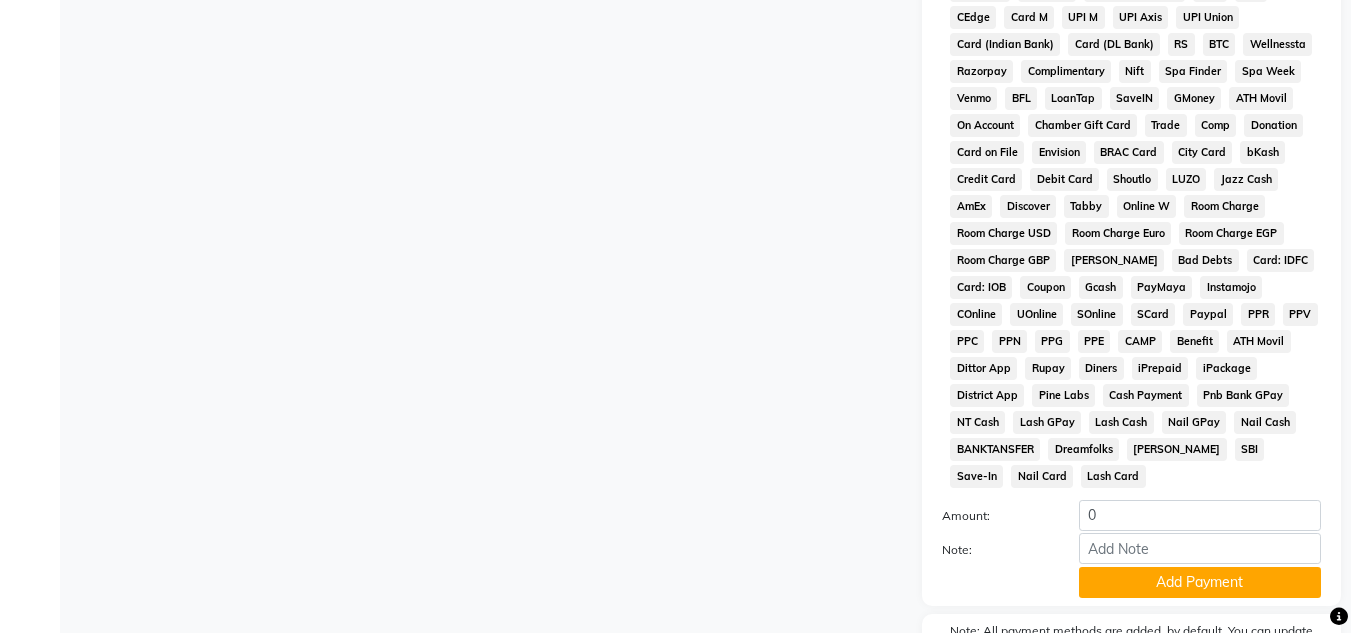 scroll, scrollTop: 869, scrollLeft: 0, axis: vertical 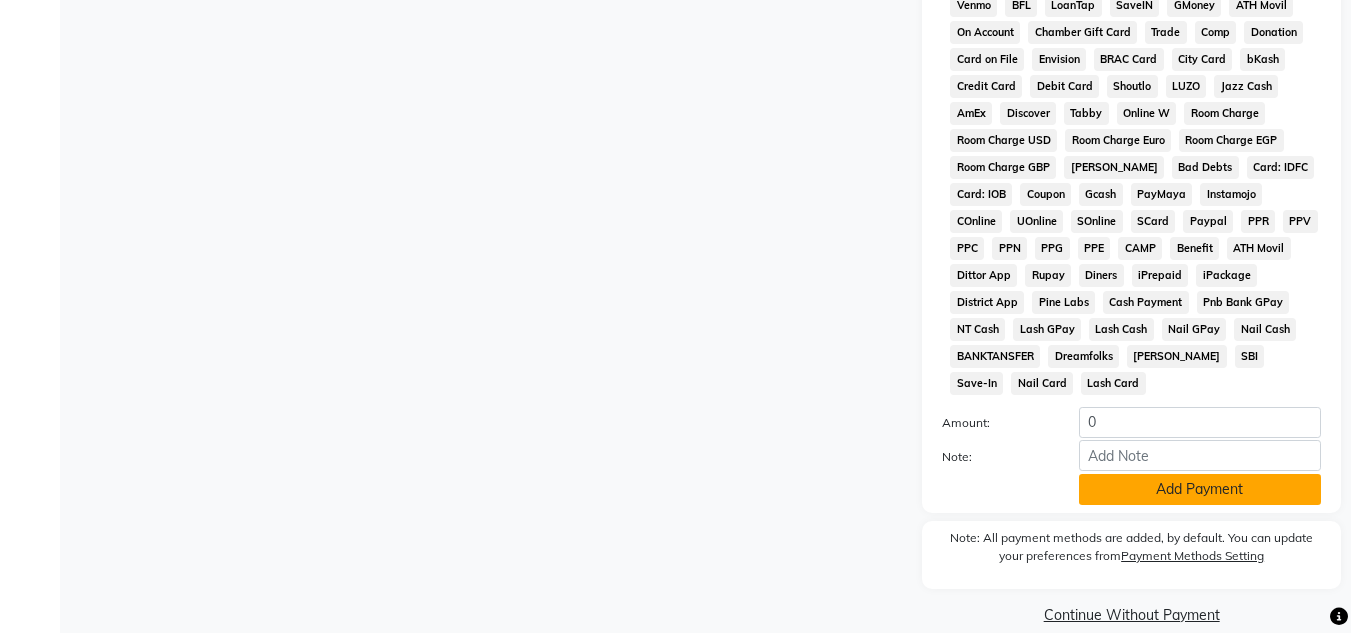 click on "Add Payment" 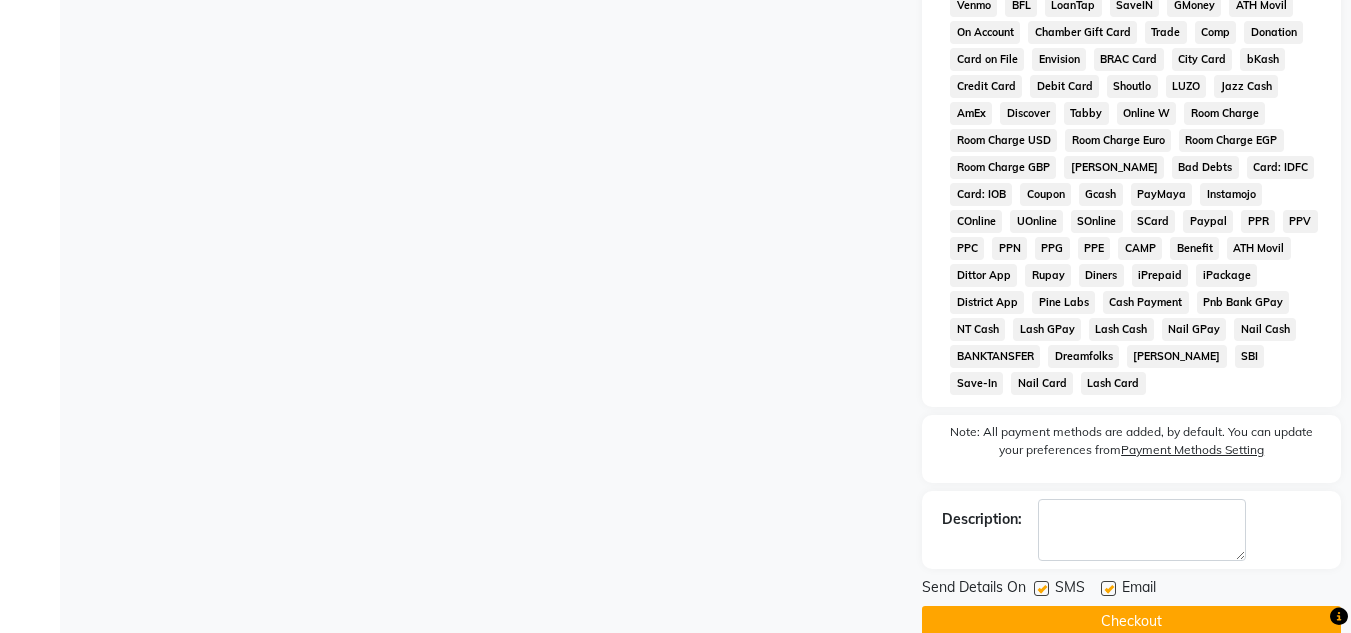 click on "Checkout" 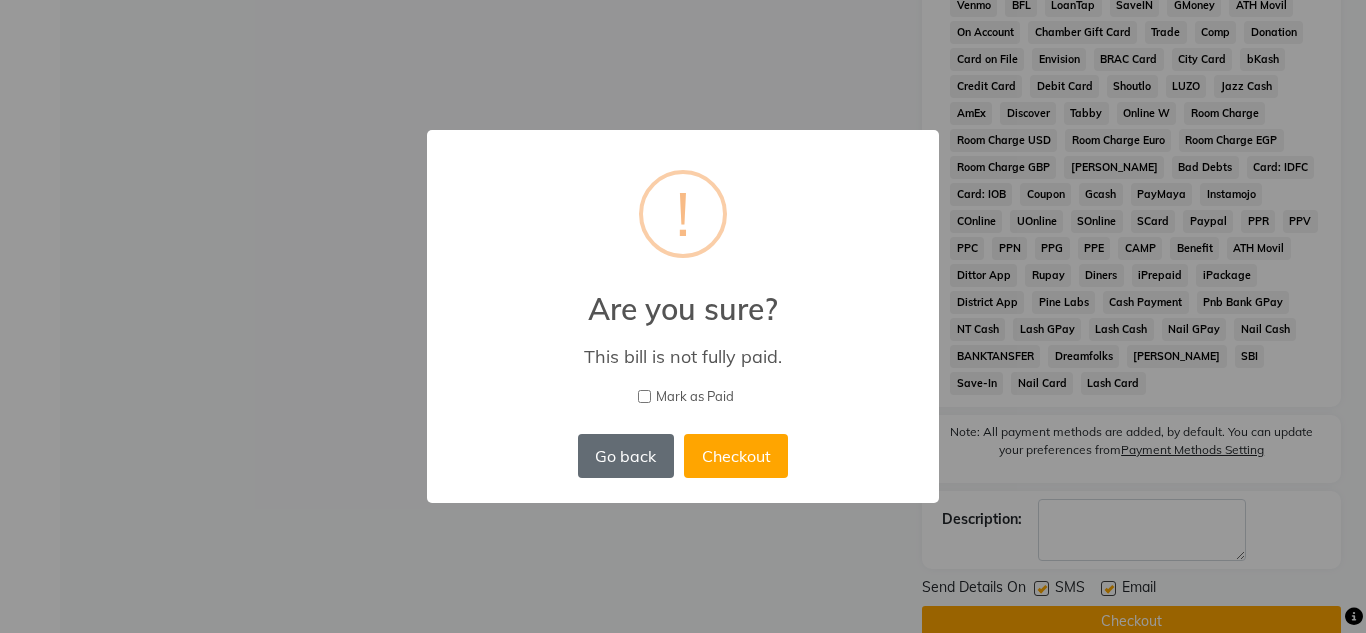 click on "Go back" at bounding box center [626, 456] 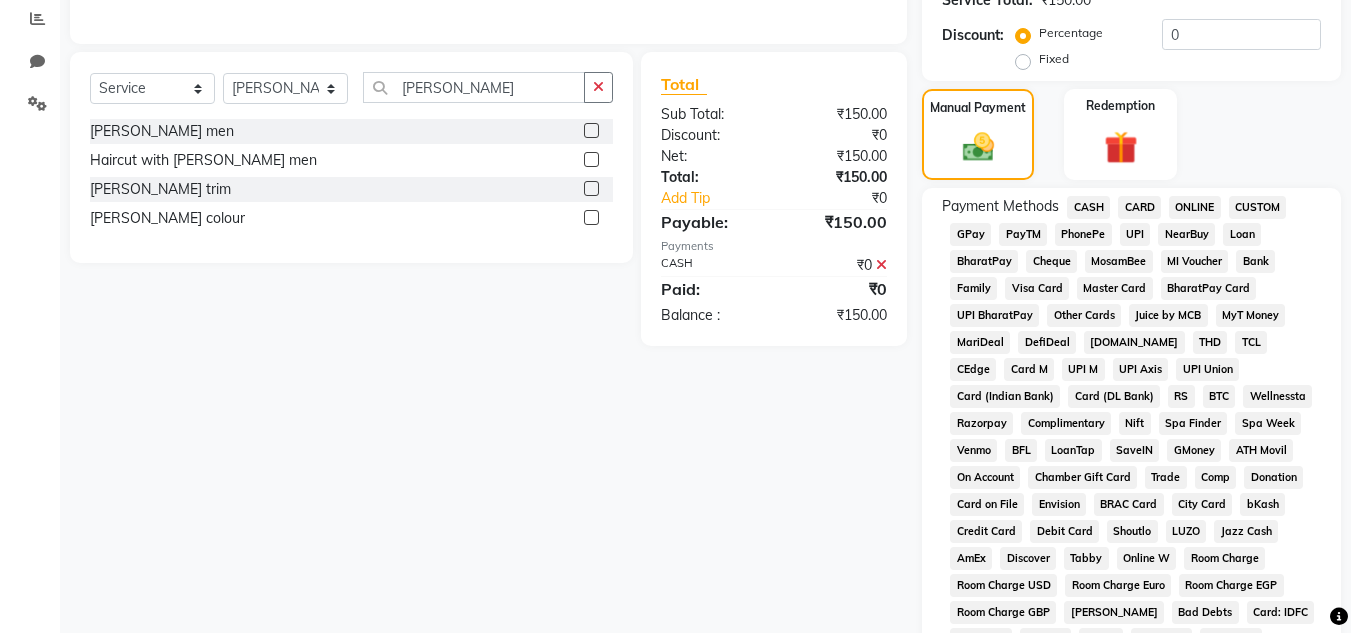 scroll, scrollTop: 420, scrollLeft: 0, axis: vertical 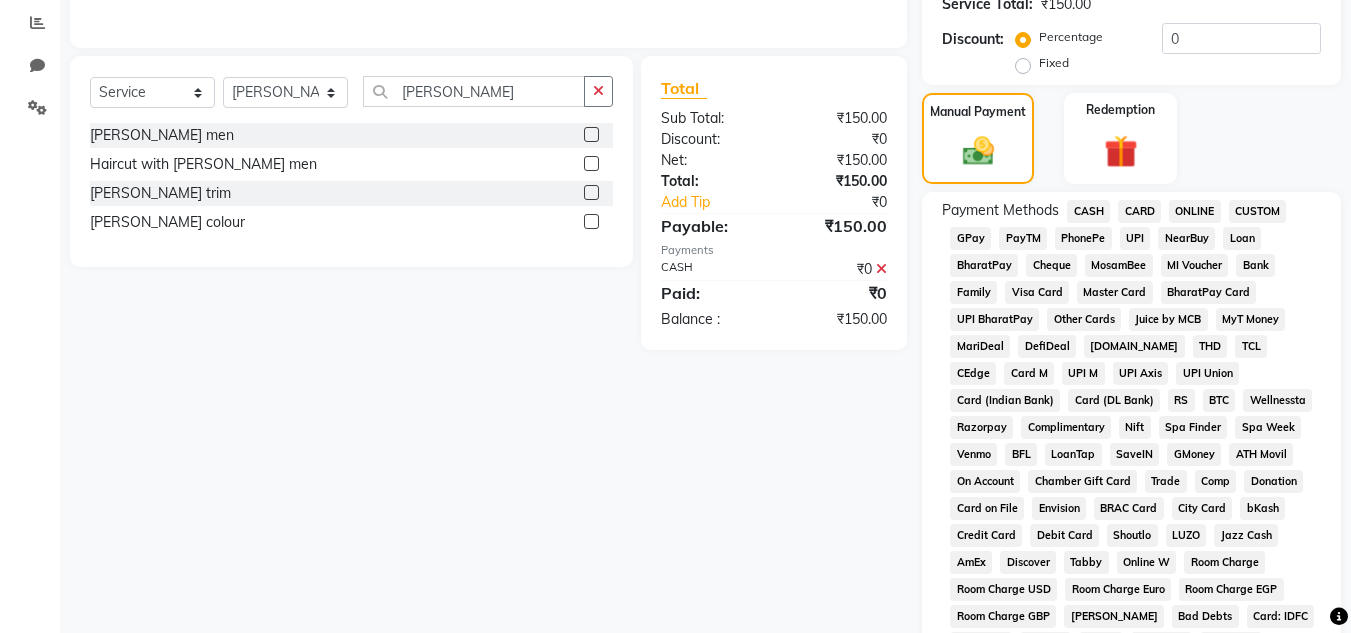 click 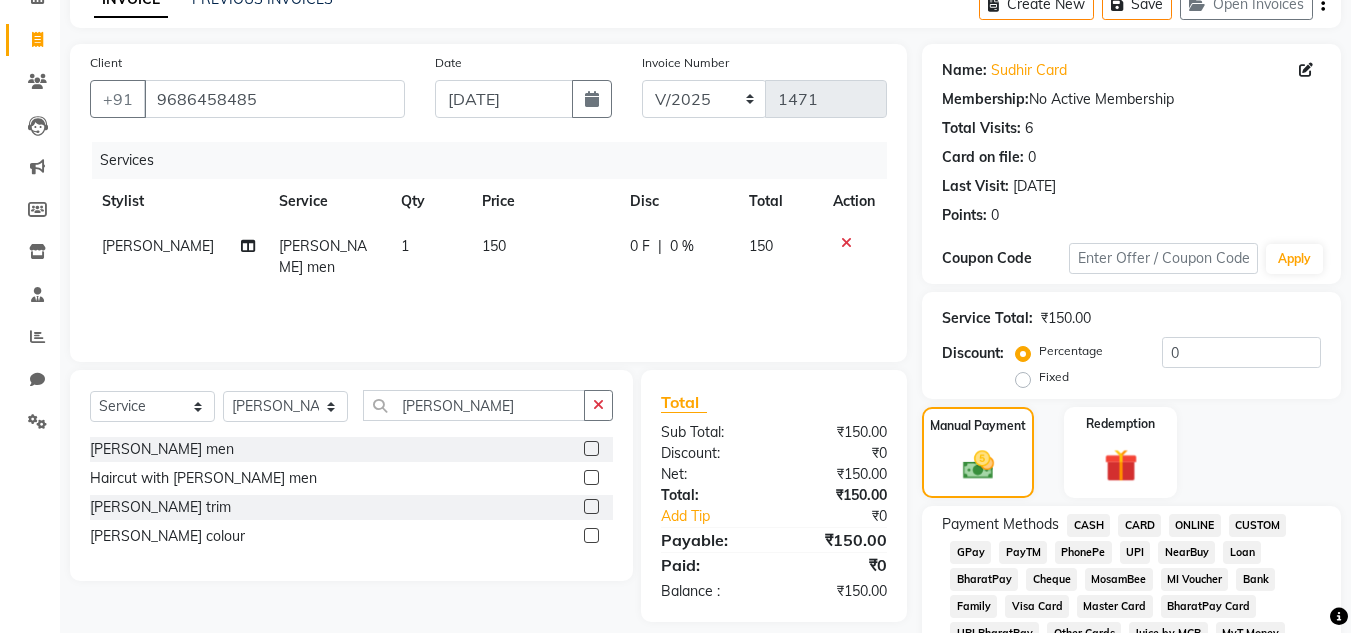 scroll, scrollTop: 110, scrollLeft: 0, axis: vertical 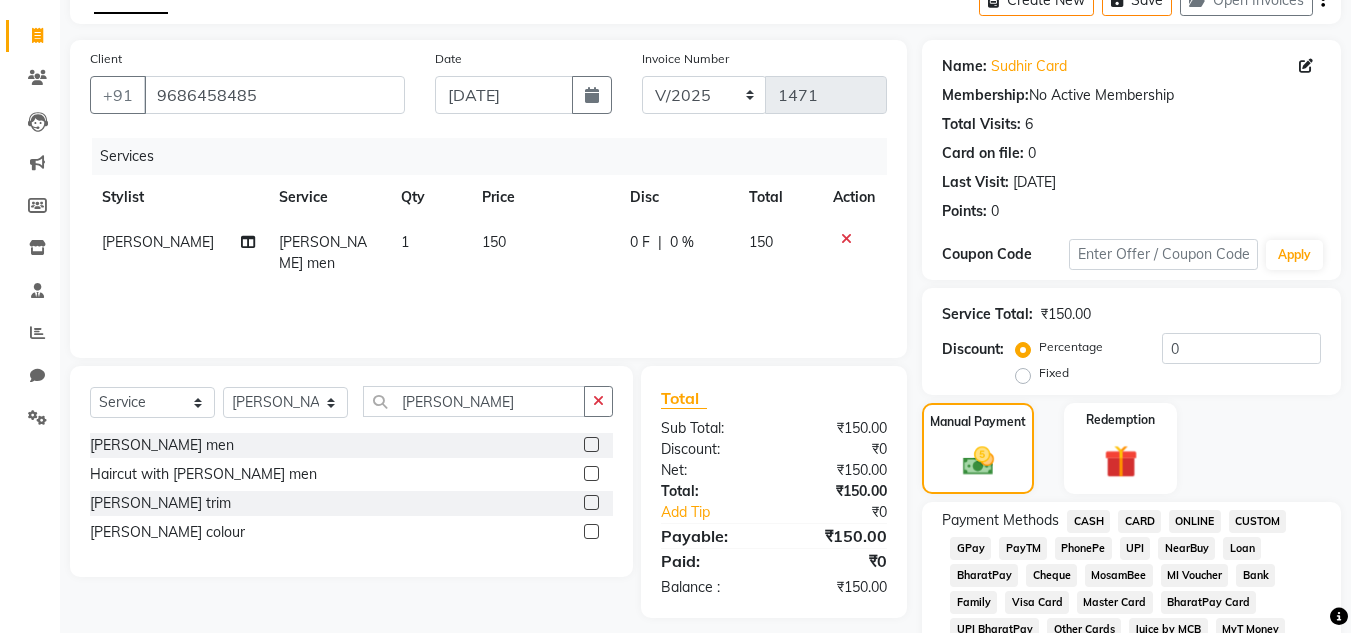 click 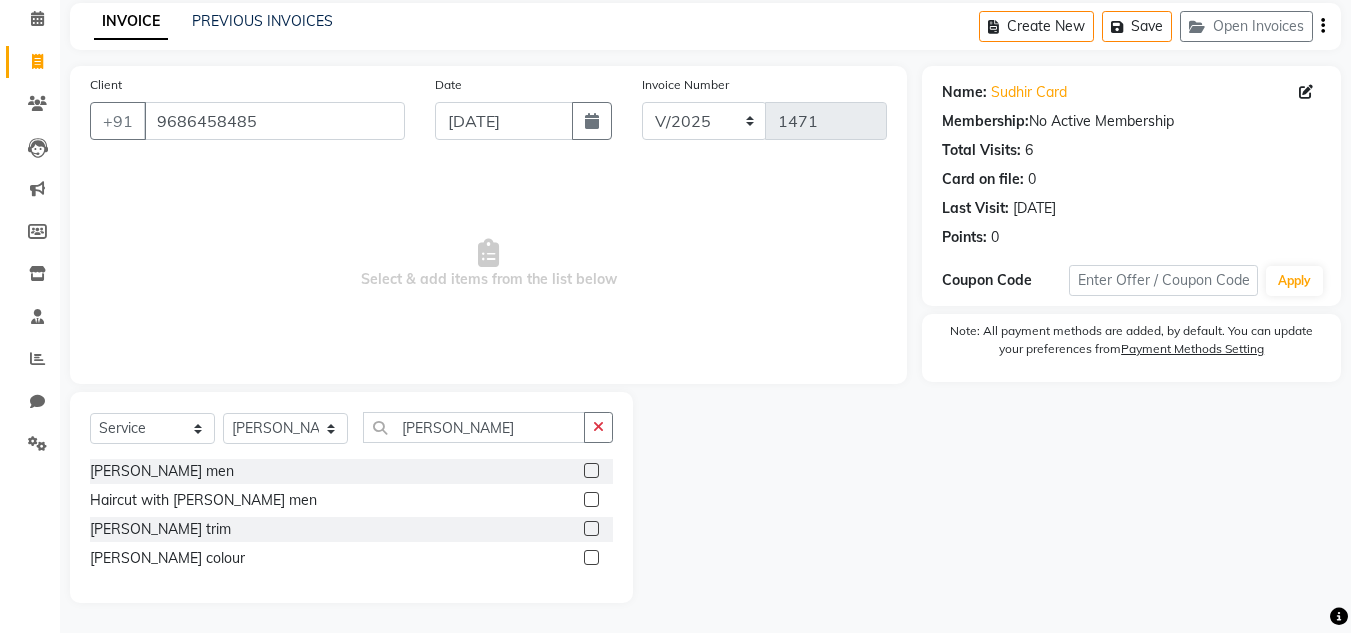 click 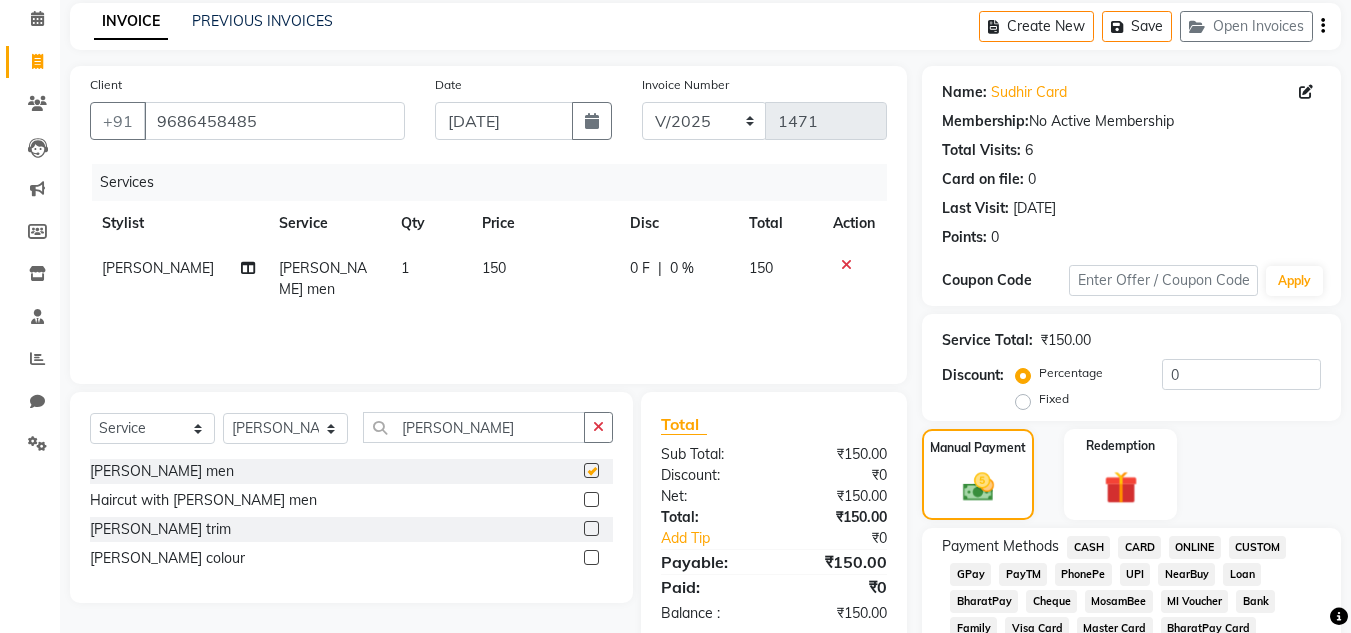 scroll, scrollTop: 110, scrollLeft: 0, axis: vertical 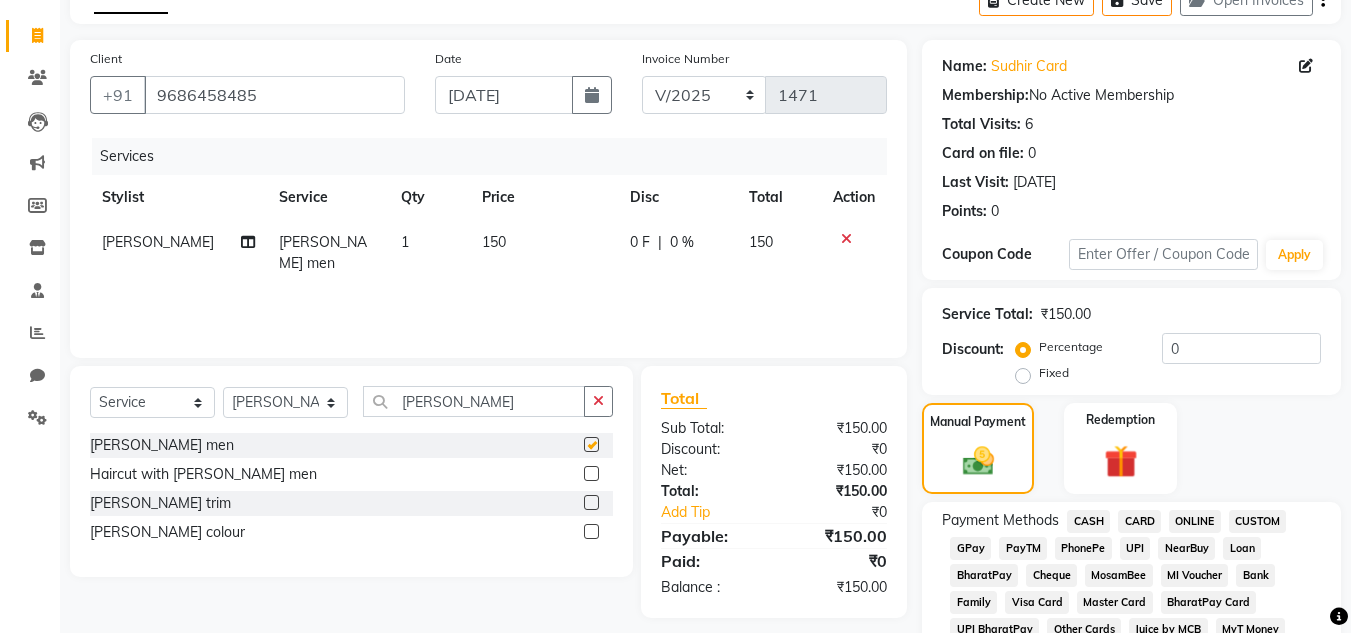checkbox on "false" 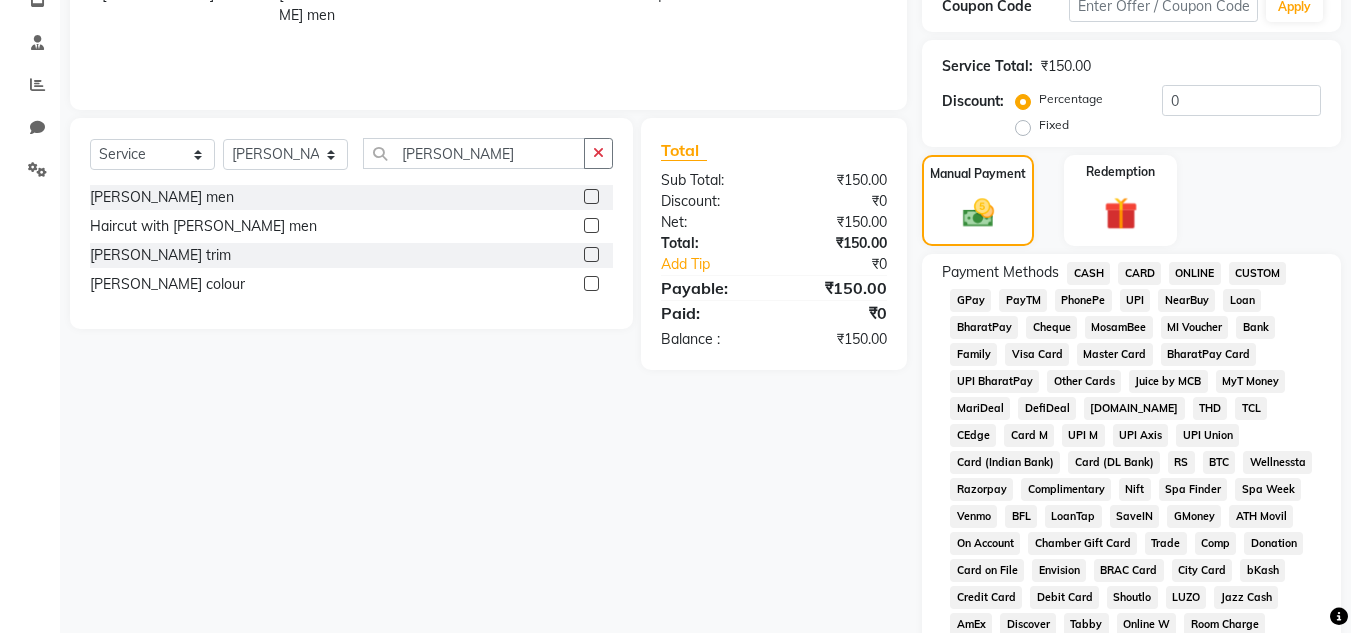 scroll, scrollTop: 359, scrollLeft: 0, axis: vertical 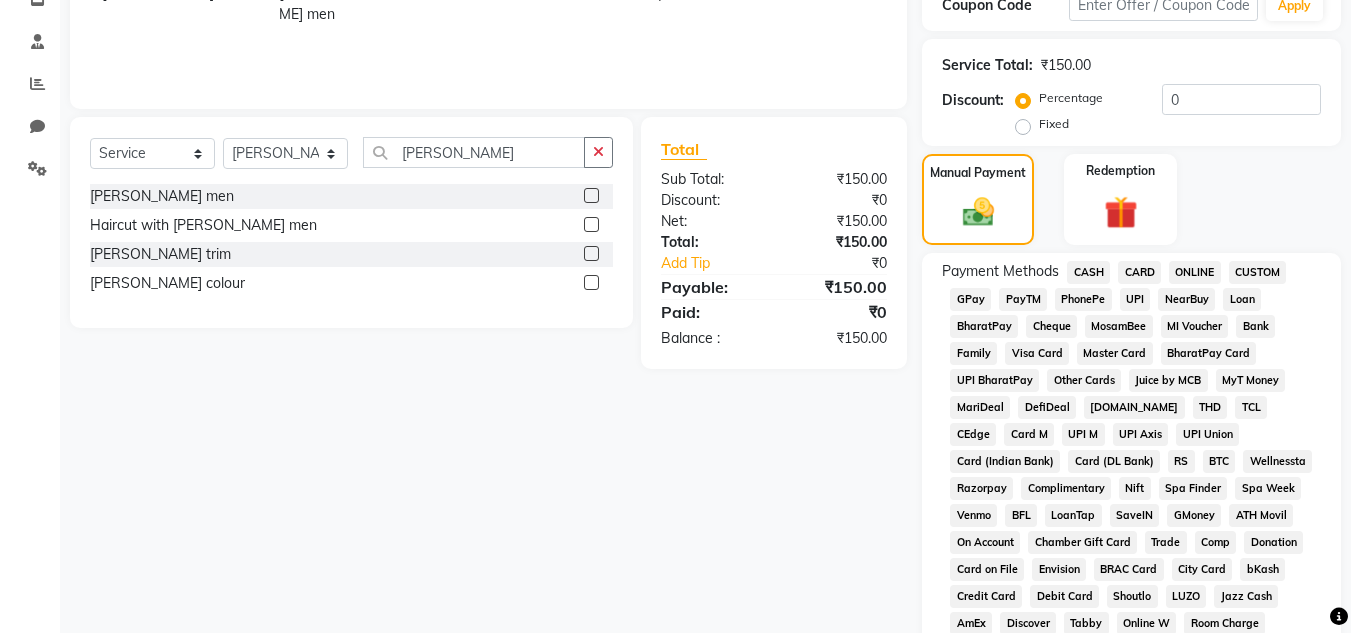 click on "CASH" 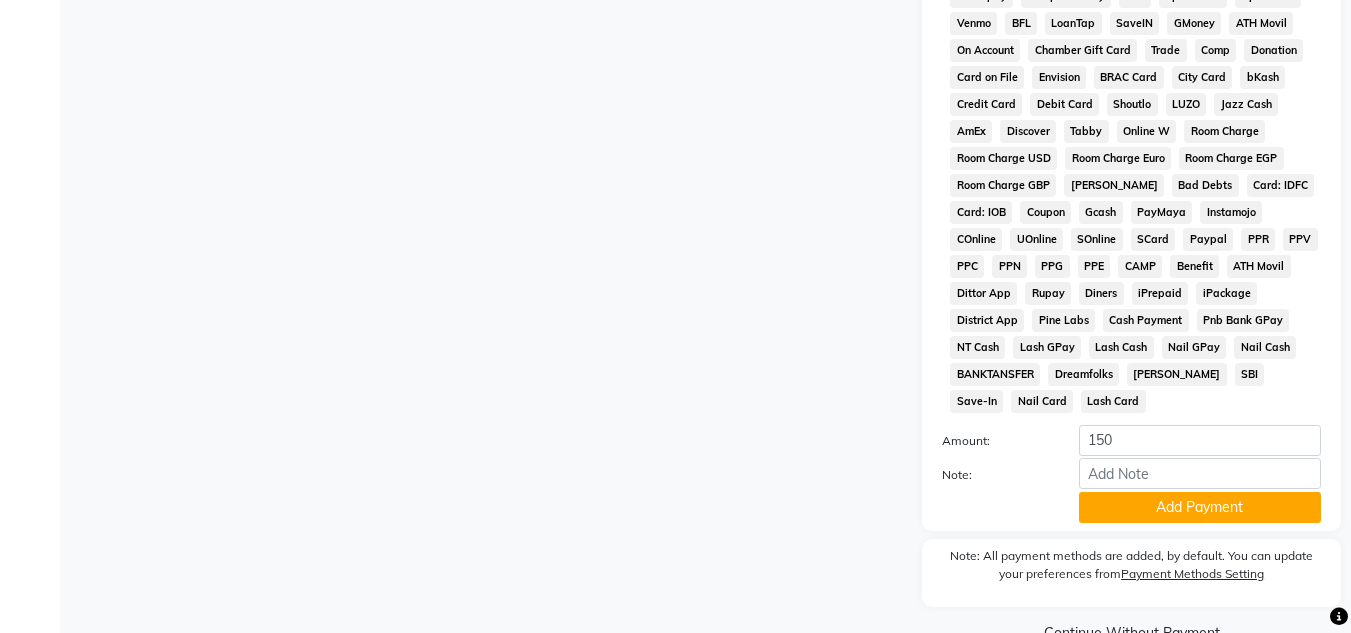 scroll, scrollTop: 869, scrollLeft: 0, axis: vertical 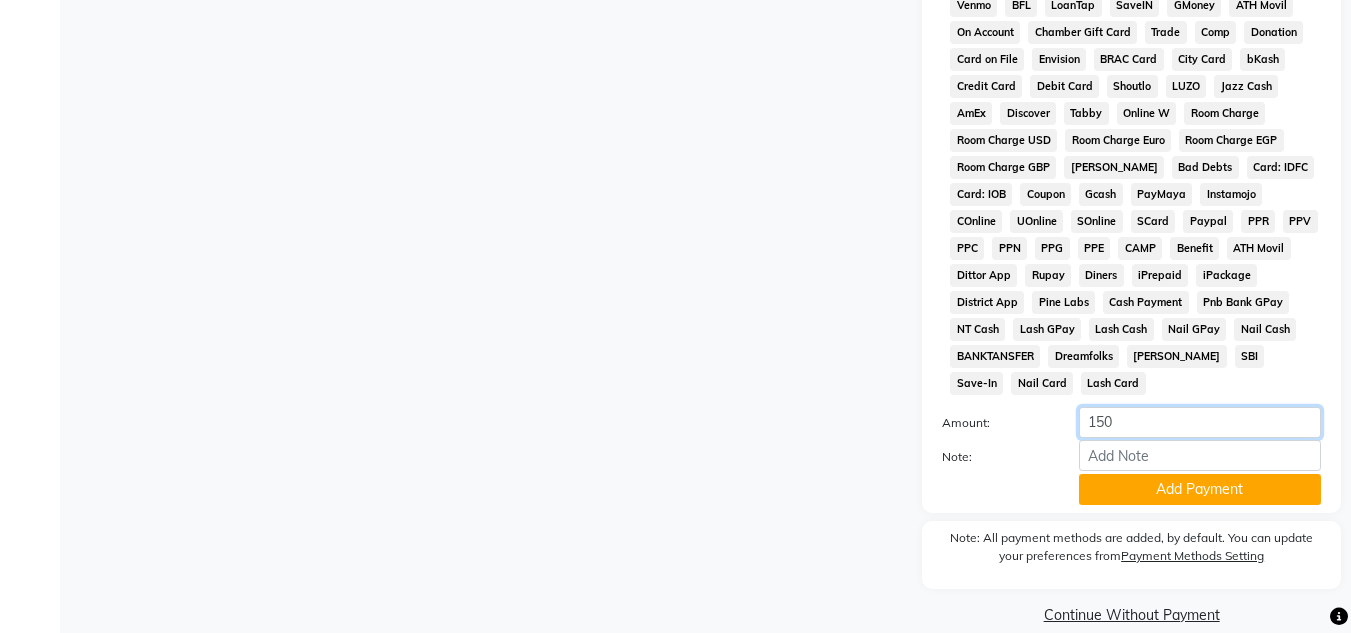 click on "150" 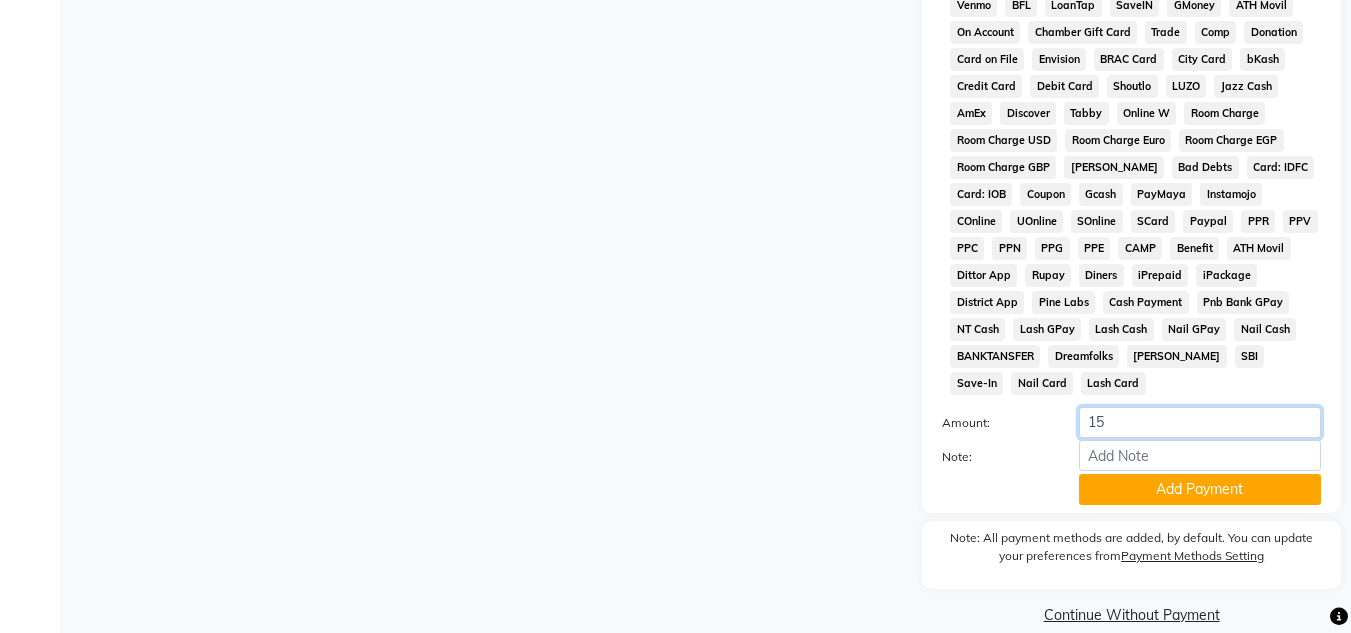 type on "1" 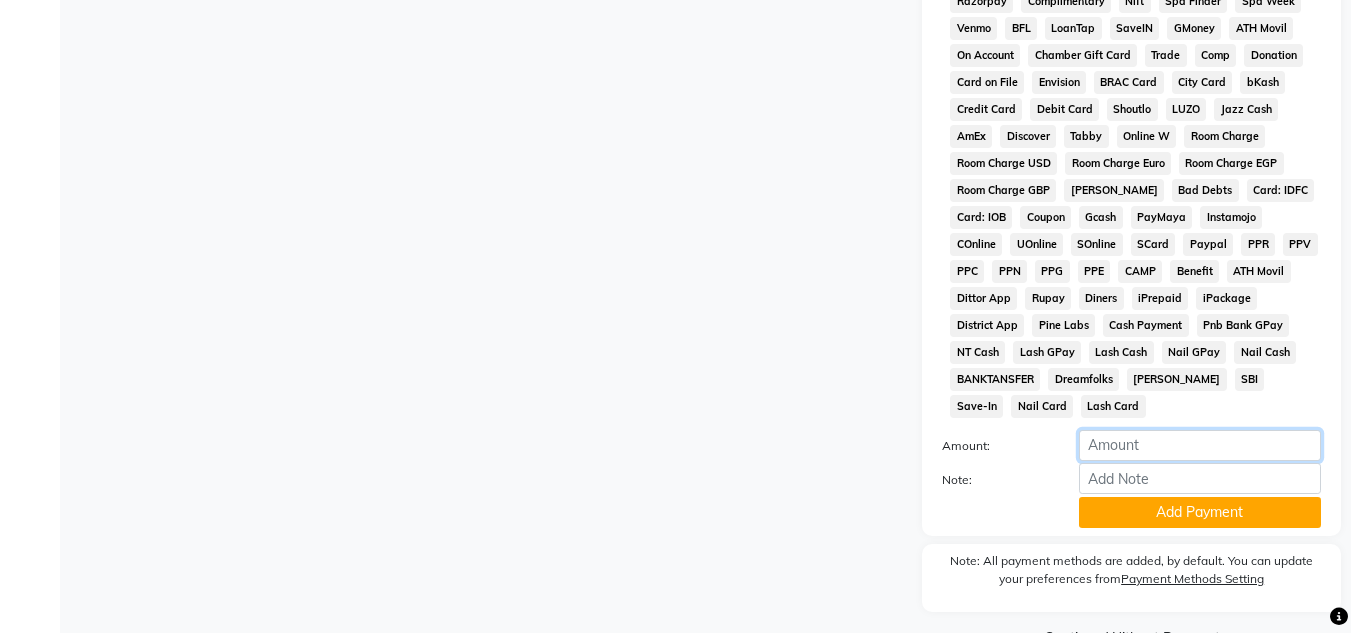 scroll, scrollTop: 869, scrollLeft: 0, axis: vertical 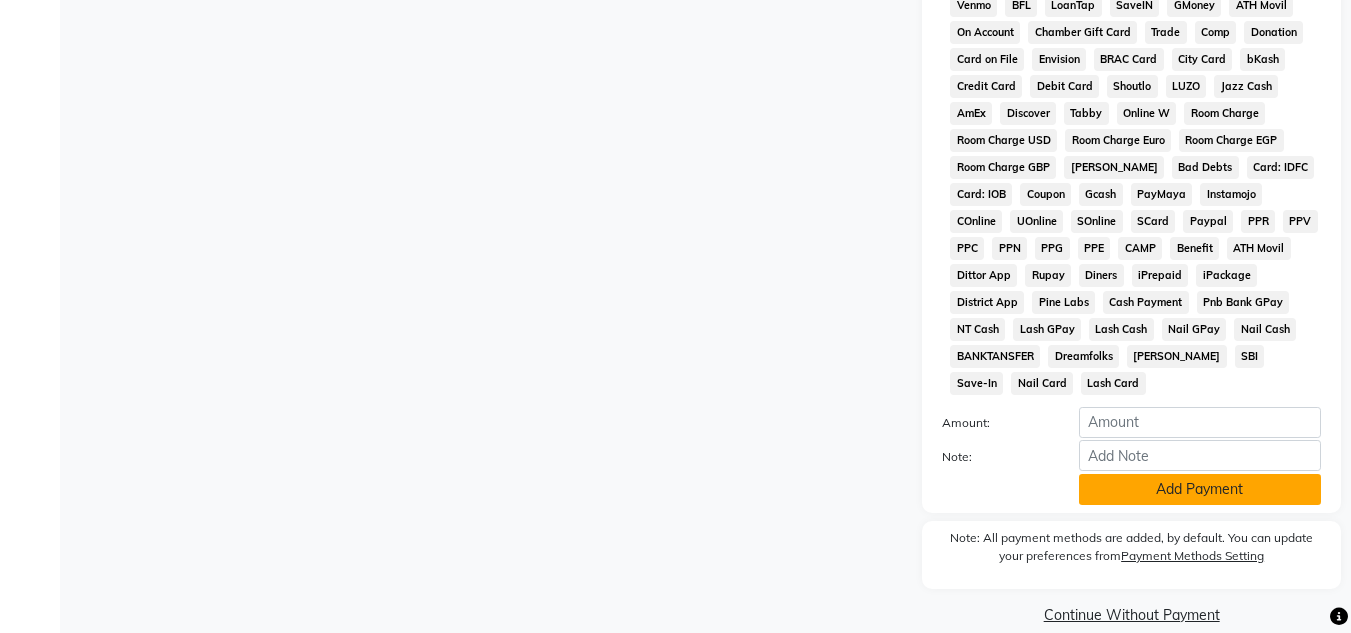 click on "Add Payment" 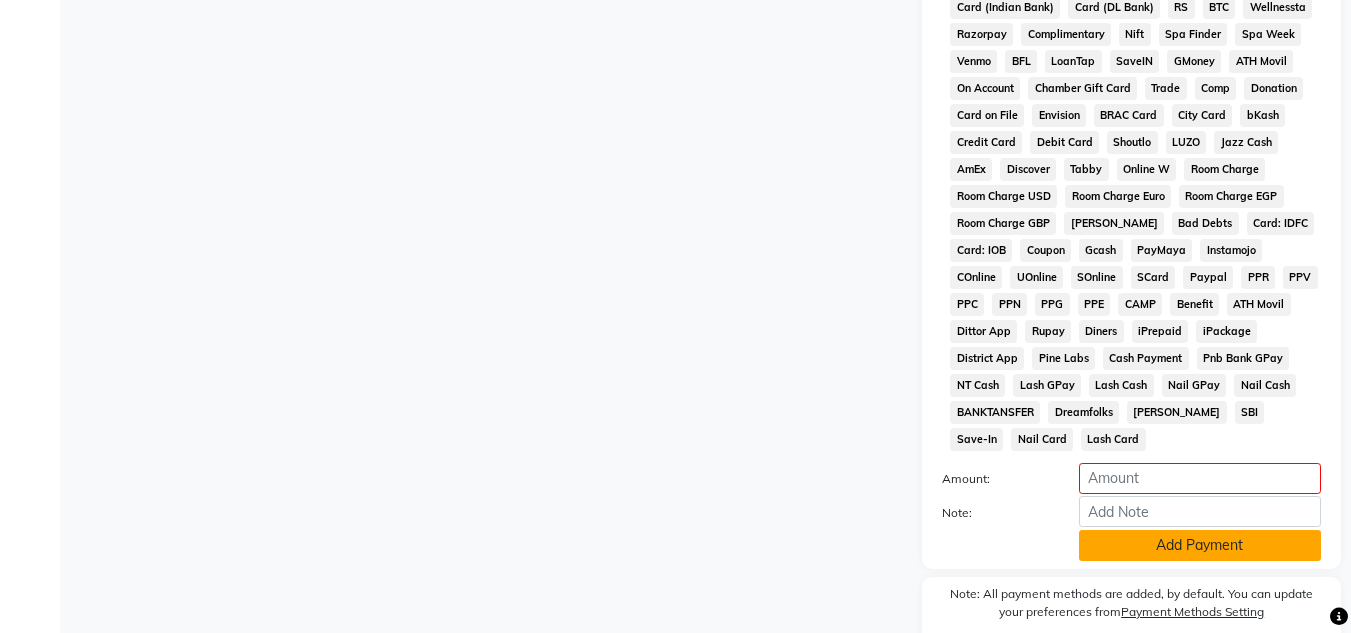 scroll, scrollTop: 796, scrollLeft: 0, axis: vertical 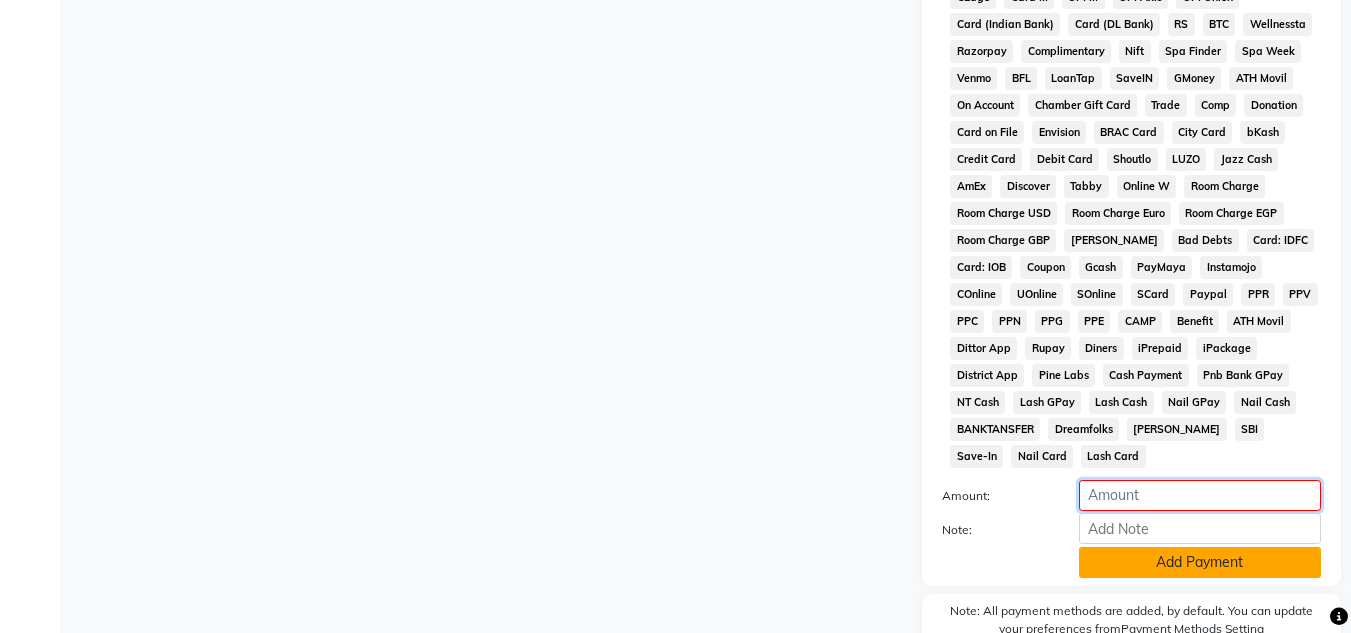 click 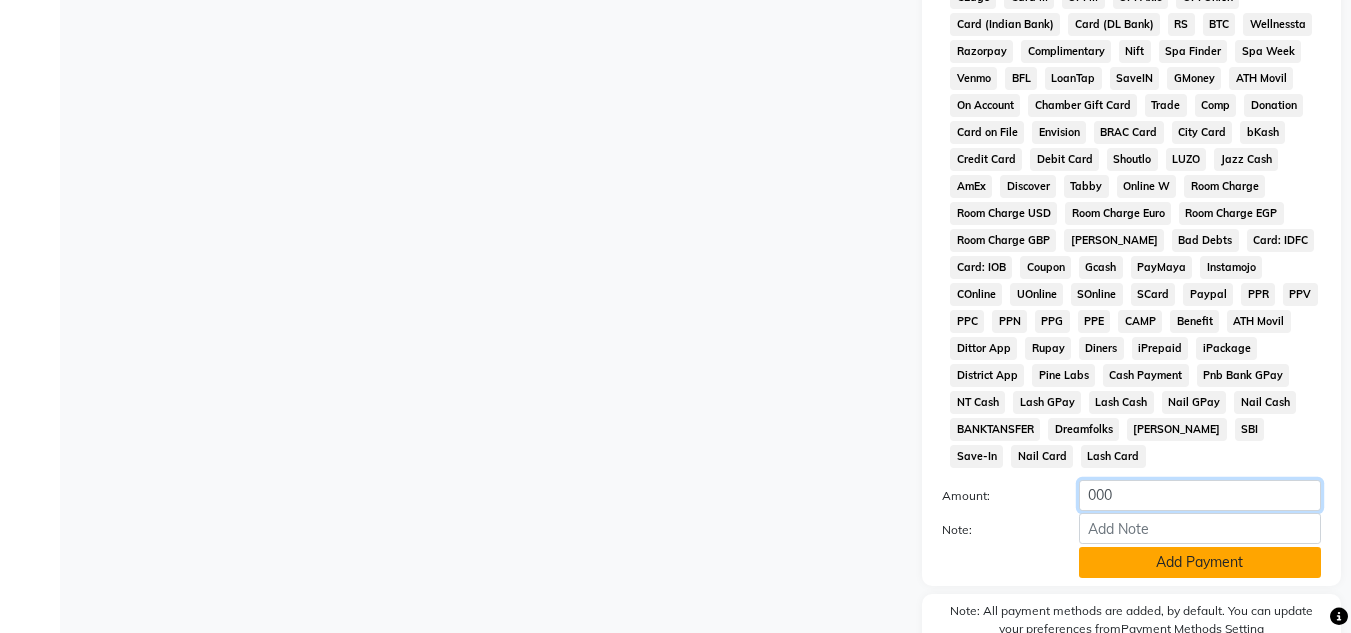 type on "000" 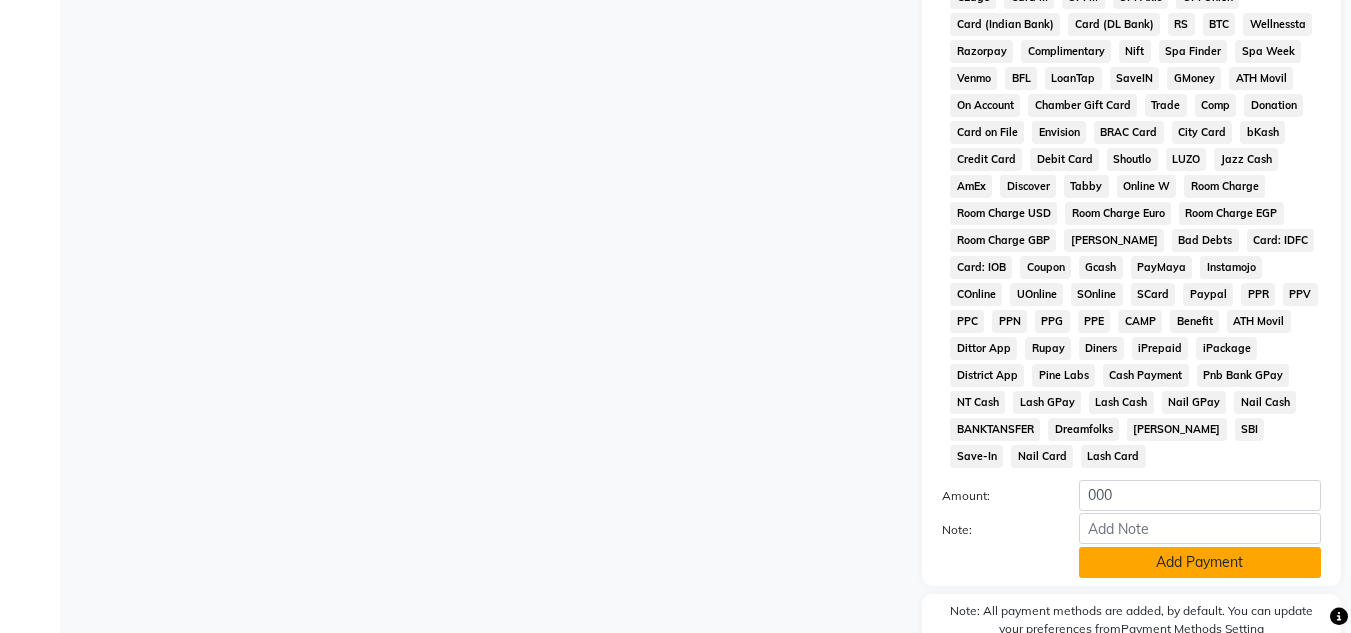 click on "Add Payment" 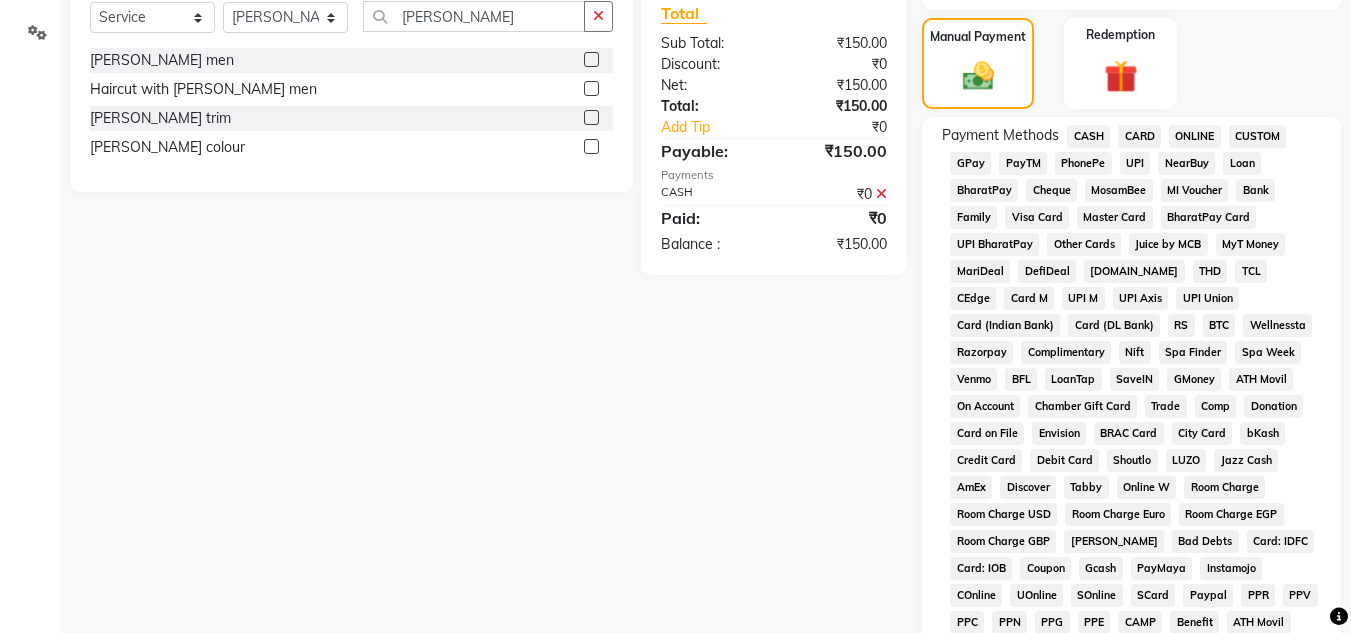 scroll, scrollTop: 494, scrollLeft: 0, axis: vertical 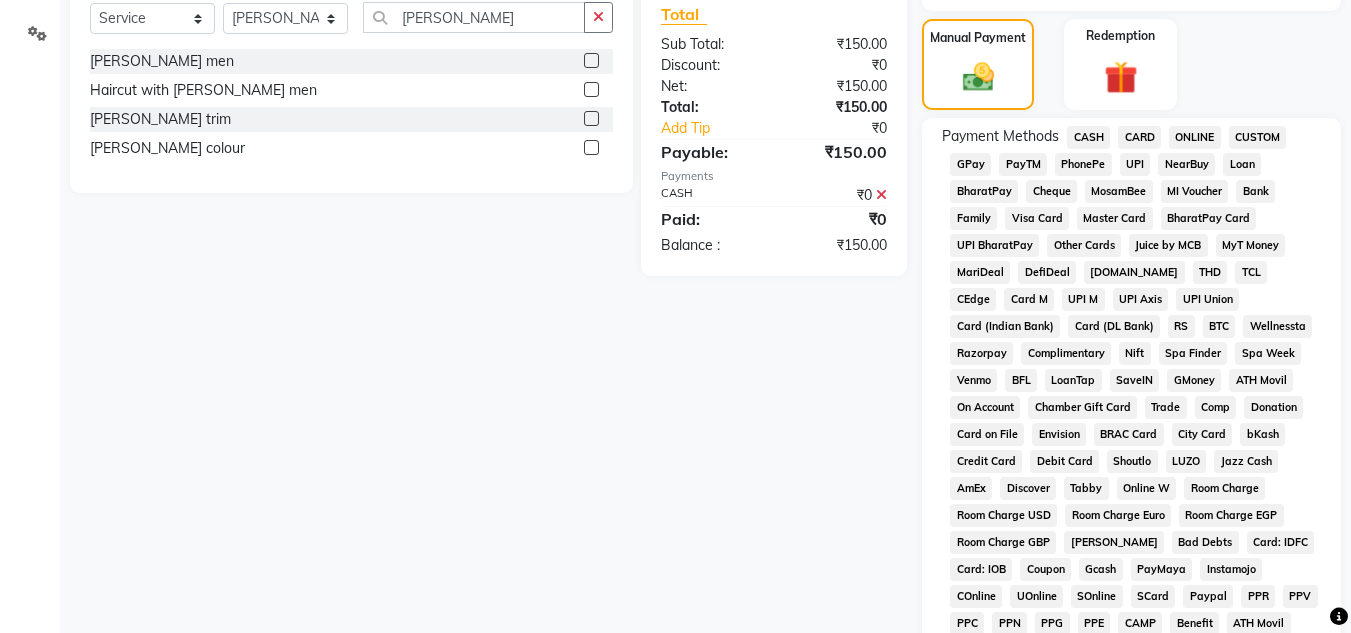 click 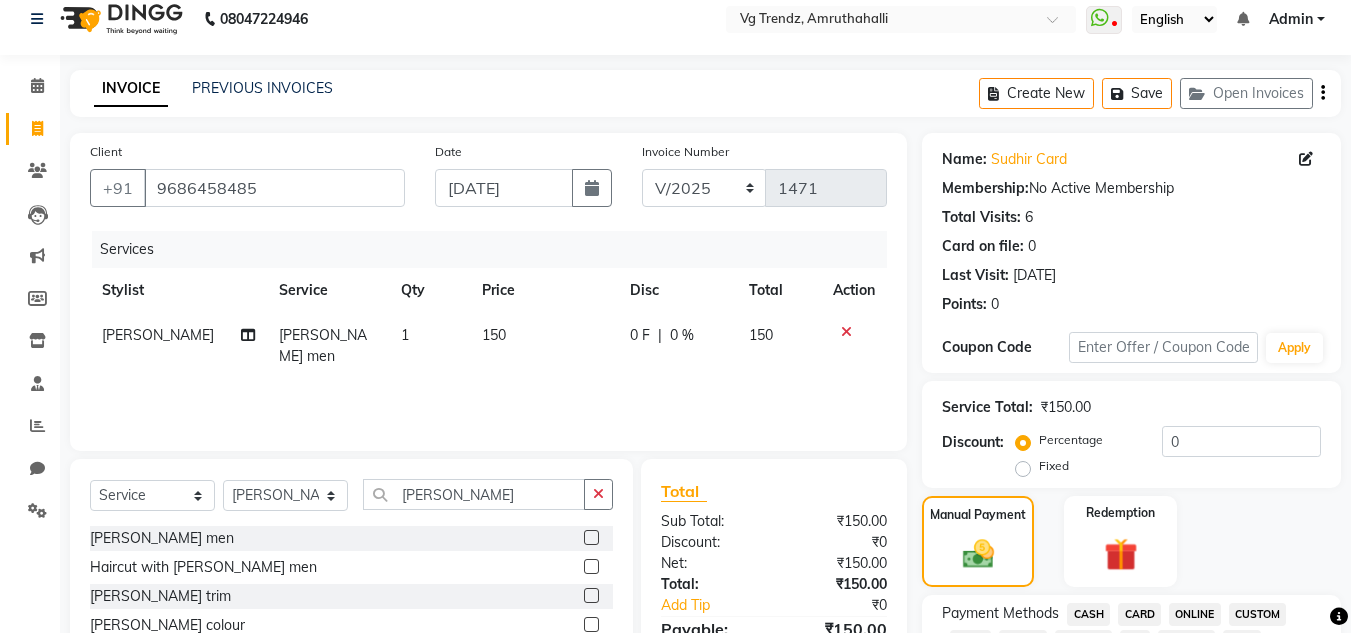 scroll, scrollTop: 11, scrollLeft: 0, axis: vertical 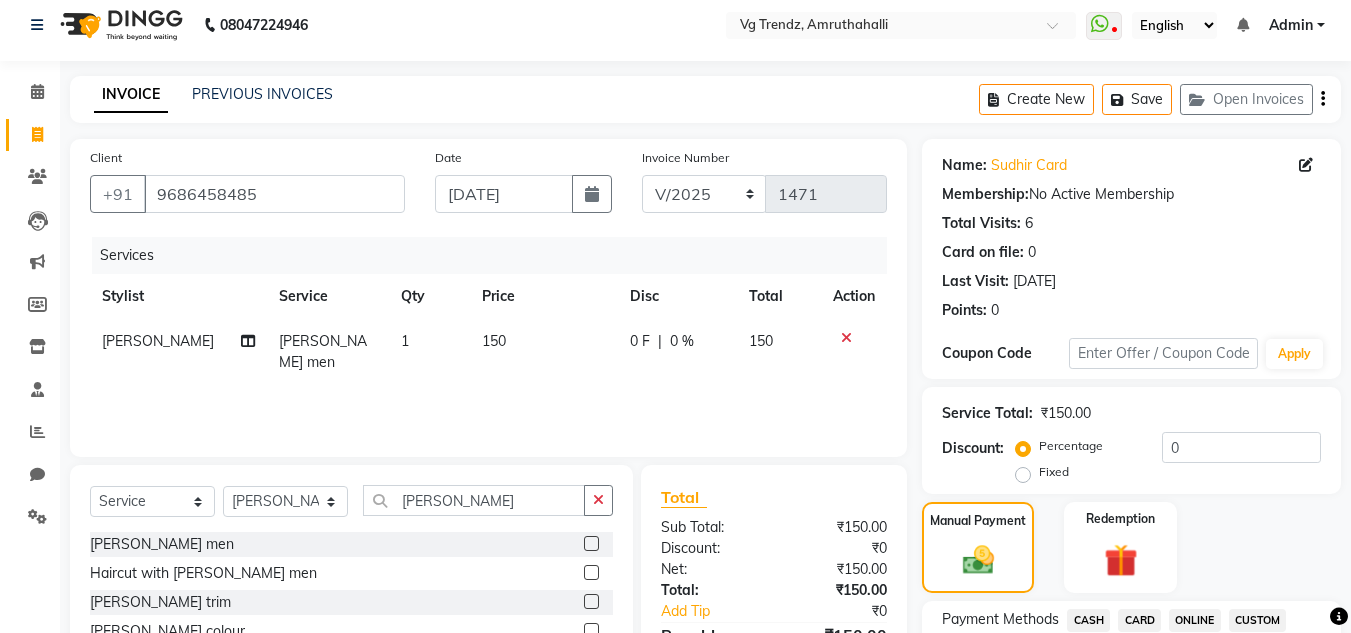 click 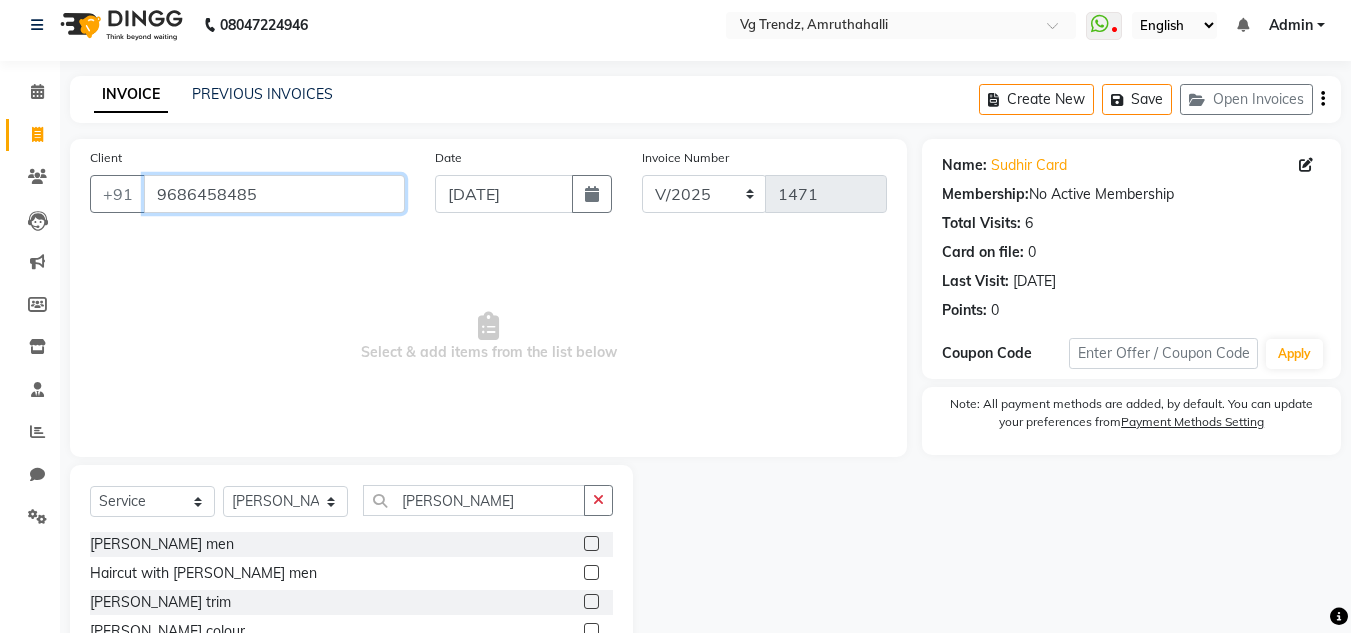 click on "9686458485" at bounding box center [274, 194] 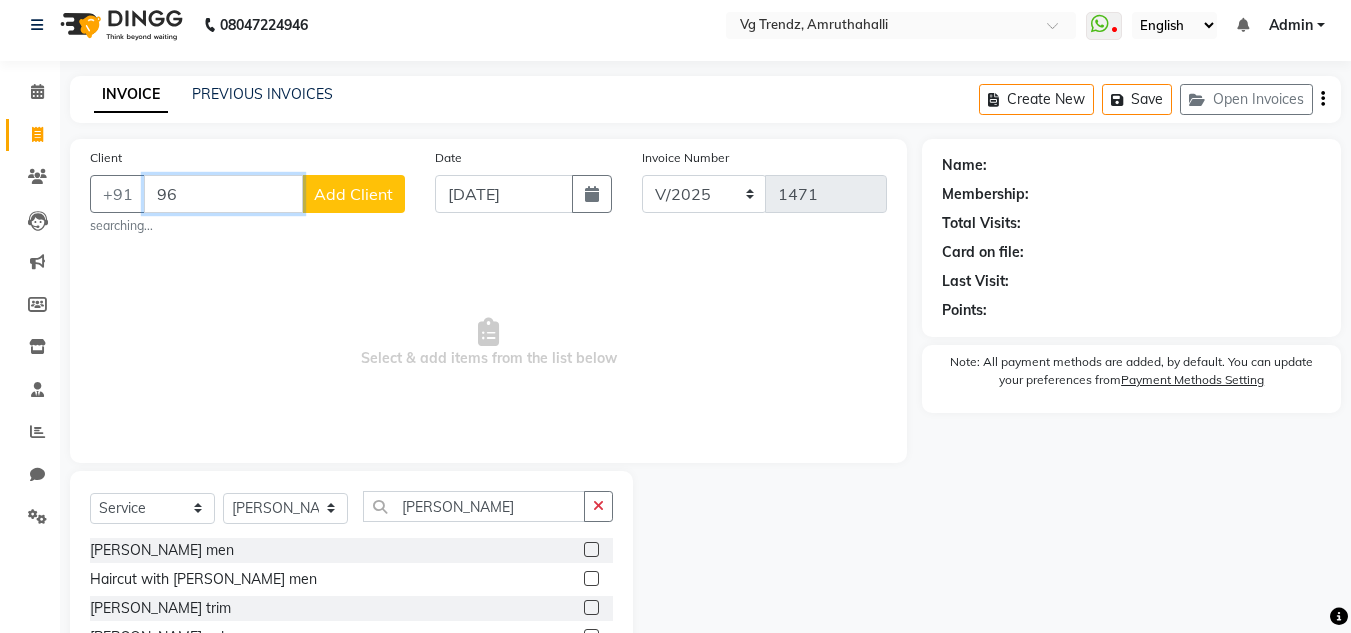 type on "9" 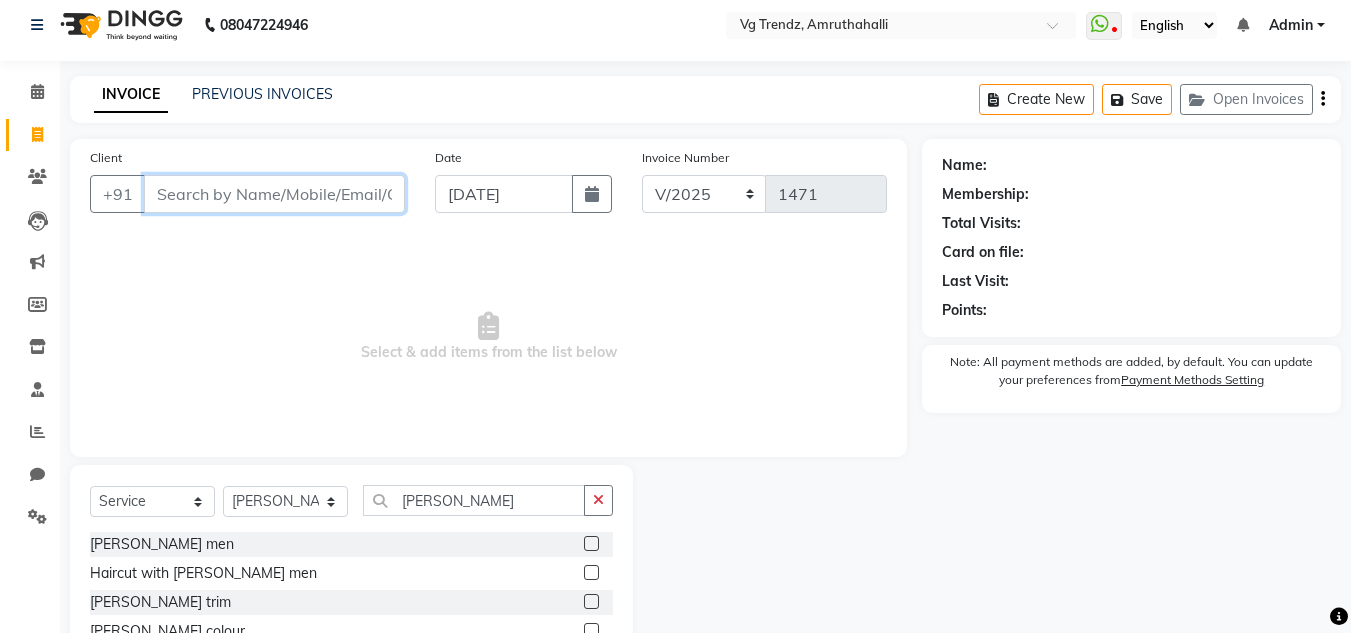 scroll, scrollTop: 84, scrollLeft: 0, axis: vertical 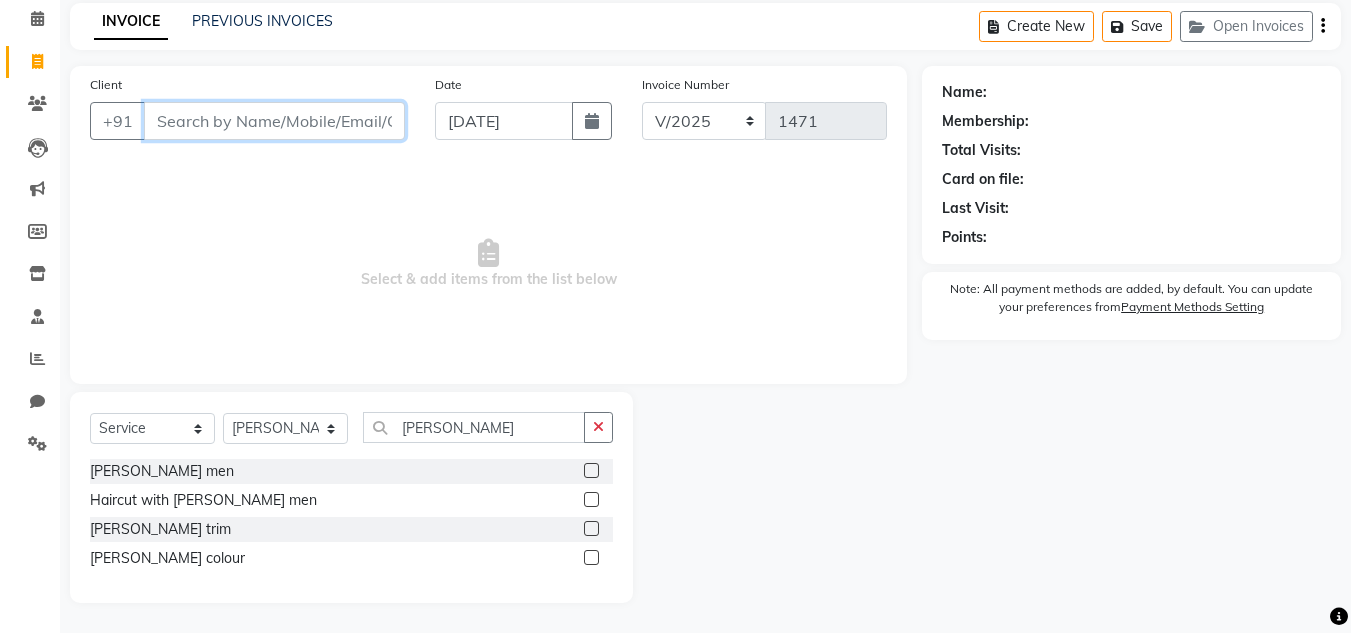 click on "Client" at bounding box center (274, 121) 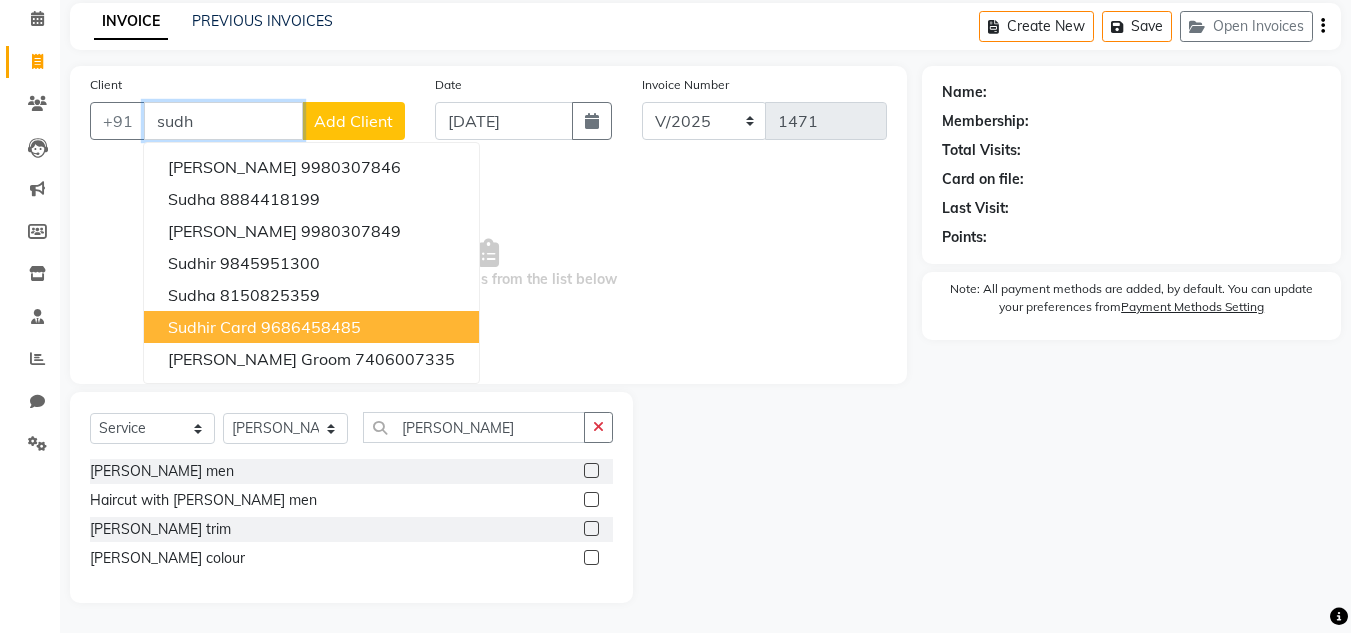 click on "Sudhir Card" at bounding box center [212, 327] 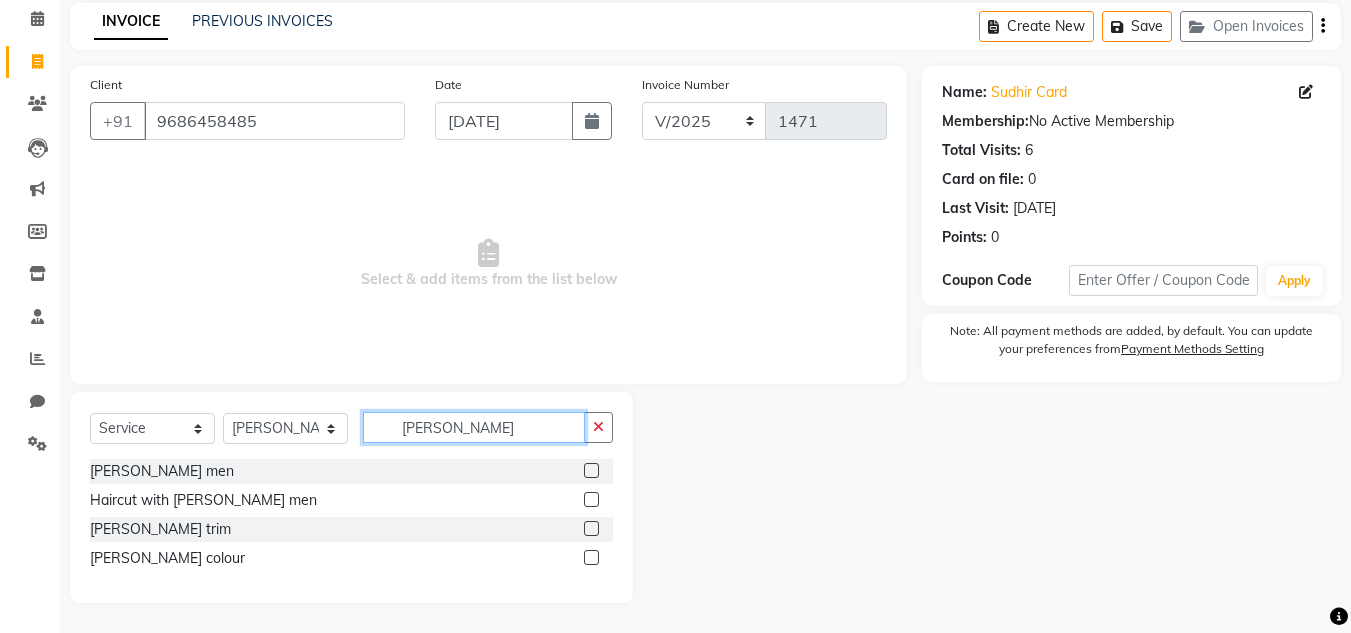 click on "beard" 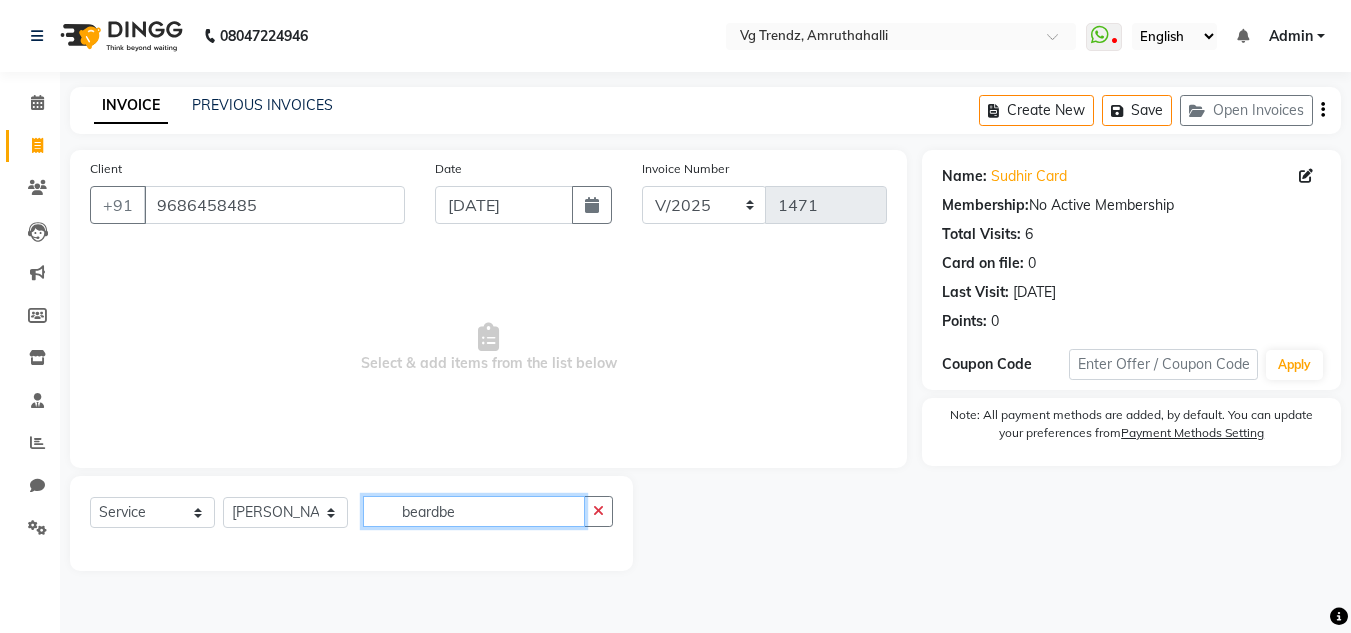 scroll, scrollTop: 0, scrollLeft: 0, axis: both 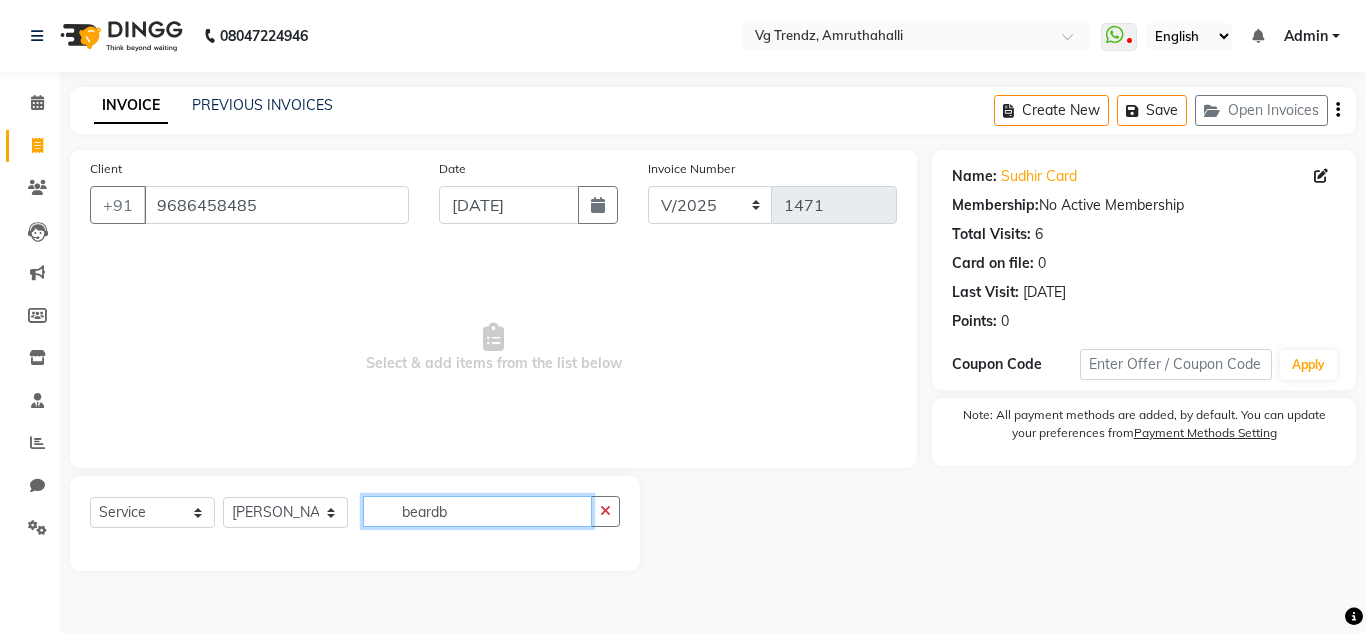 type on "beard" 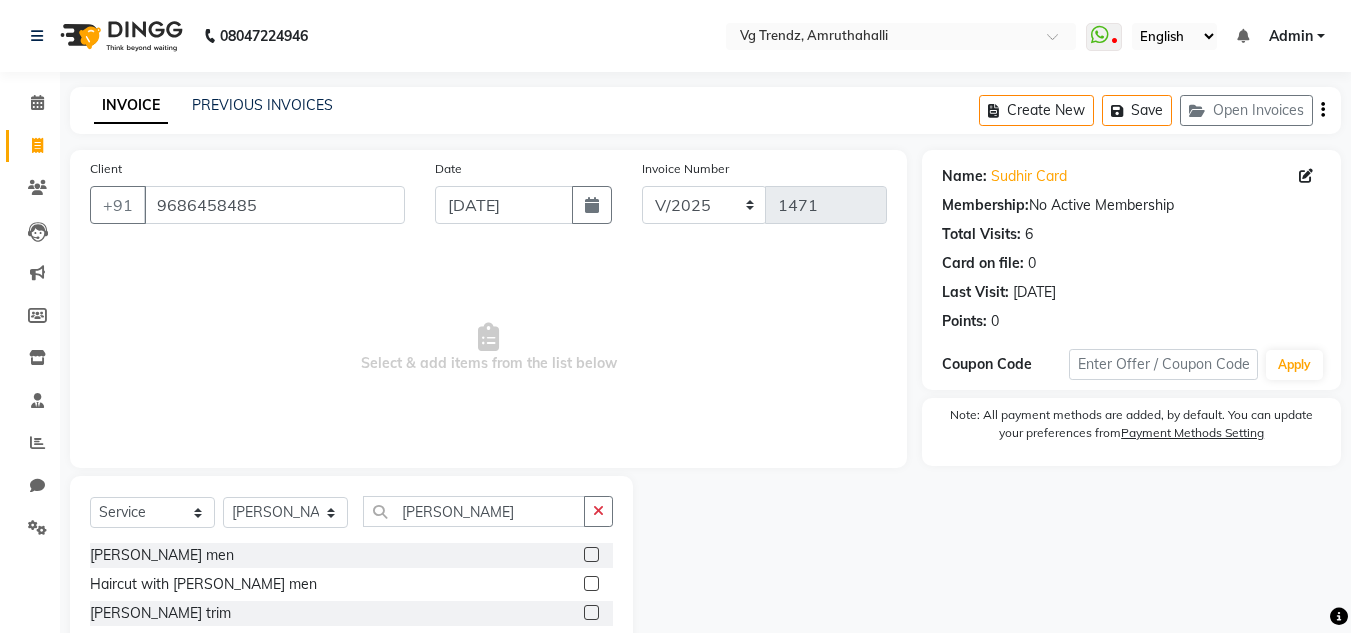 click 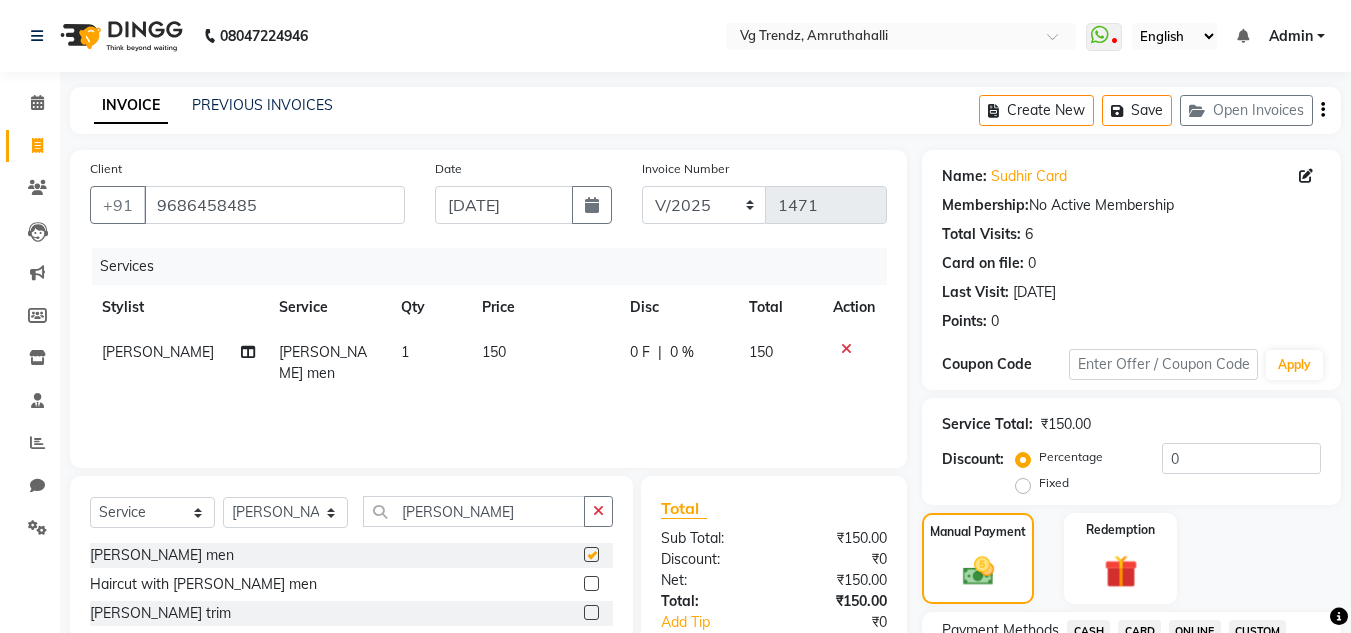 checkbox on "false" 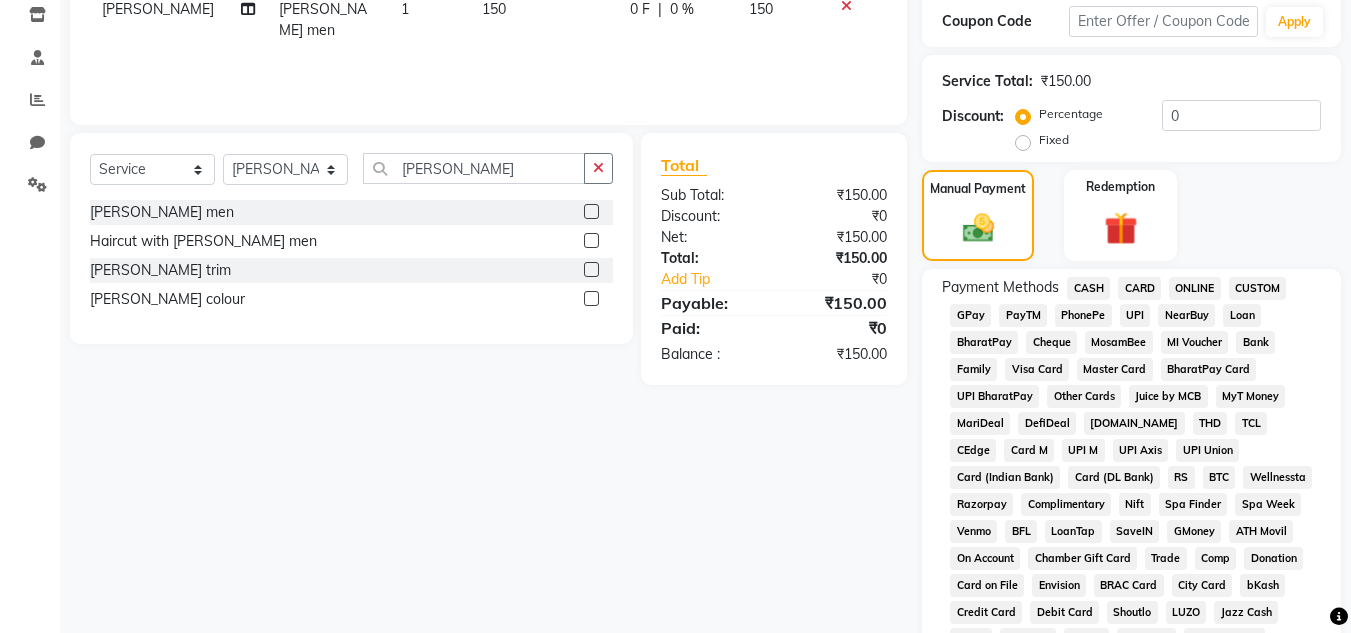 scroll, scrollTop: 342, scrollLeft: 0, axis: vertical 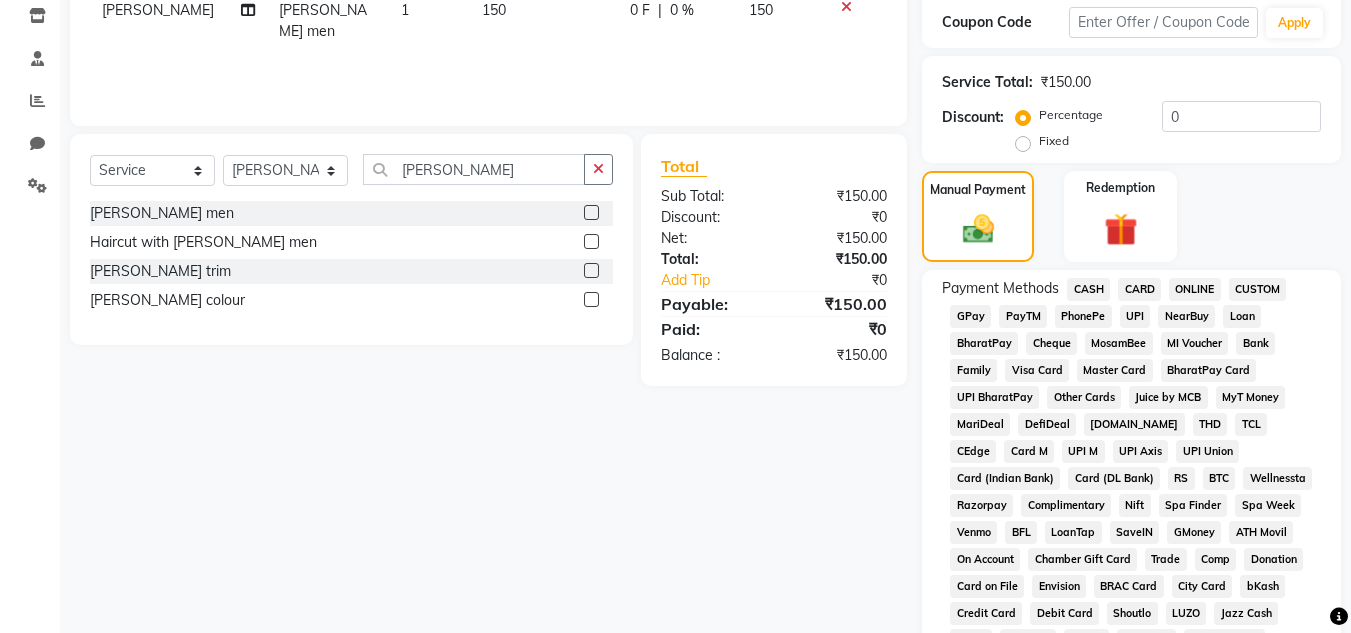 click on "₹150.00" 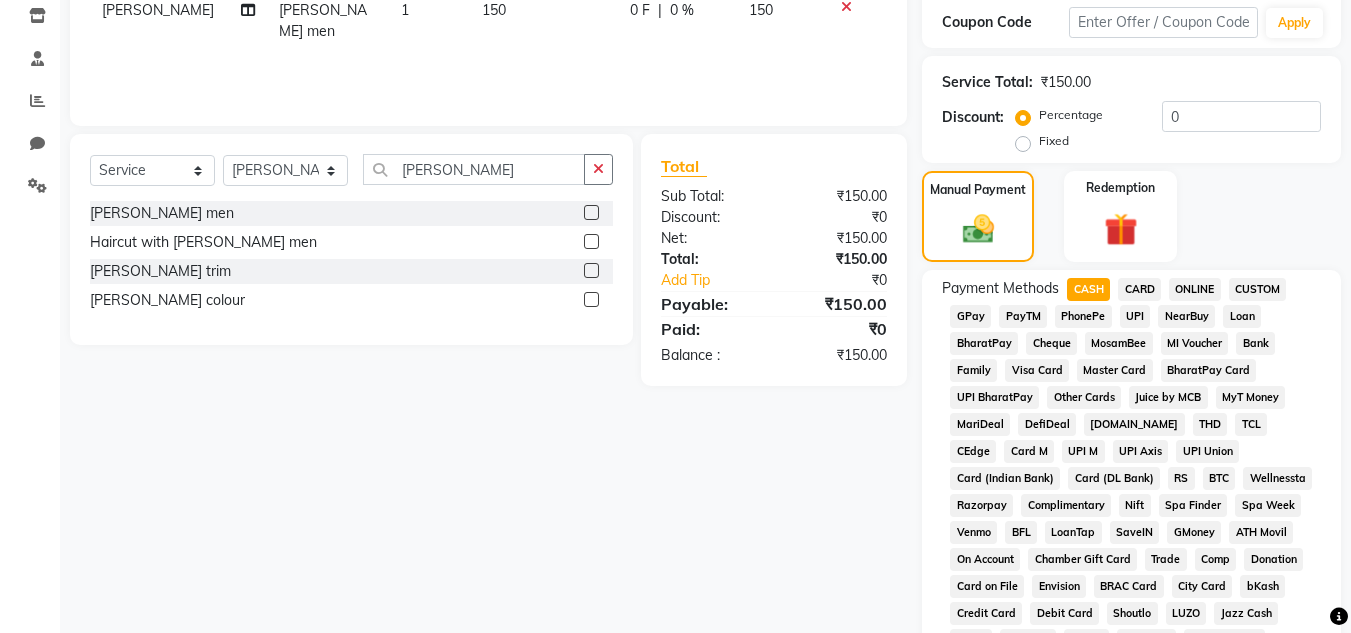 scroll, scrollTop: 869, scrollLeft: 0, axis: vertical 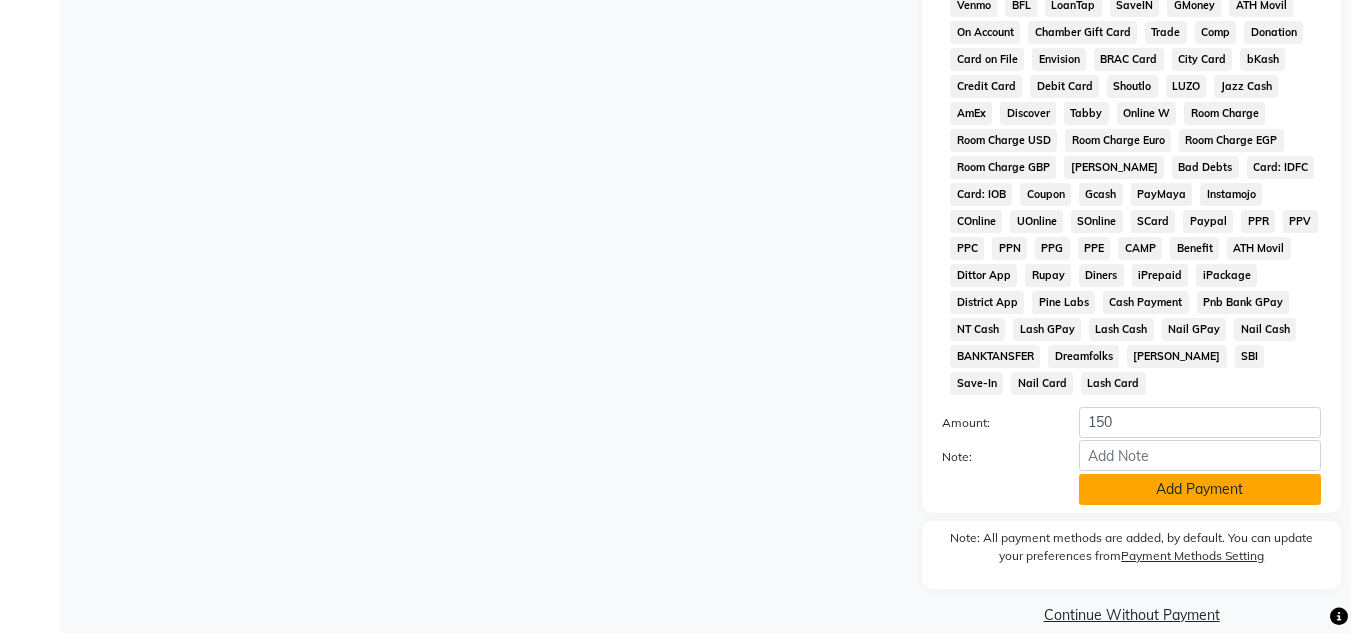 click on "Add Payment" 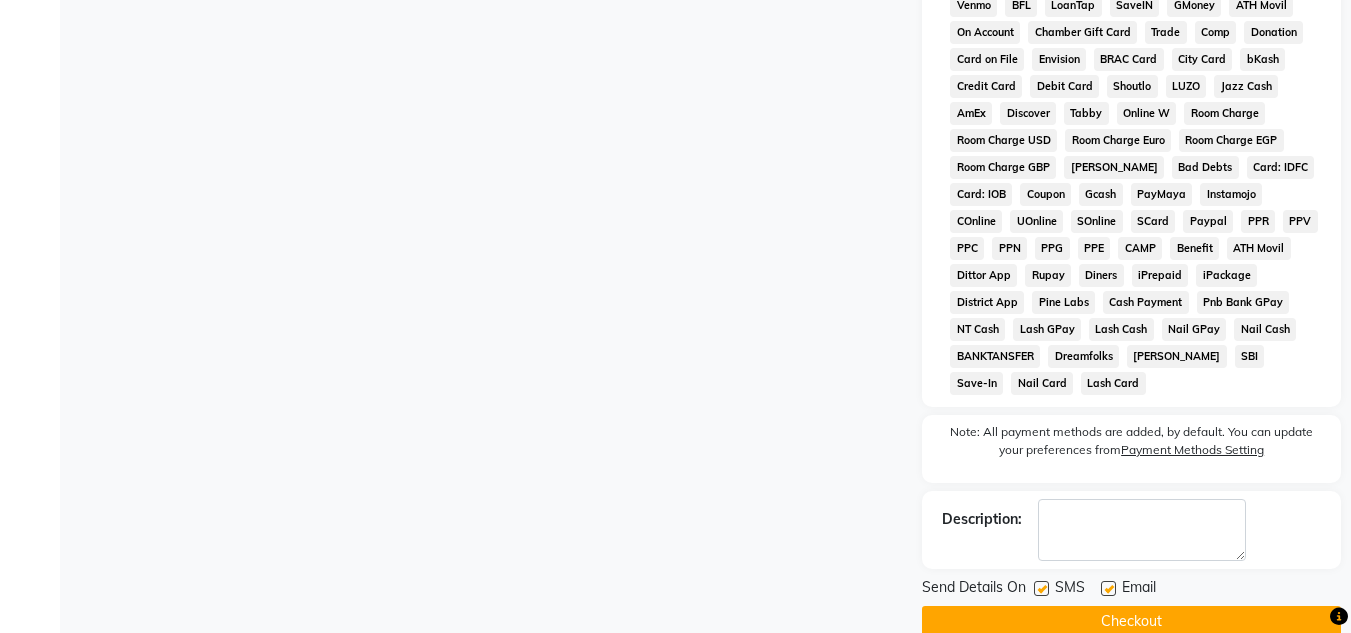 click on "Checkout" 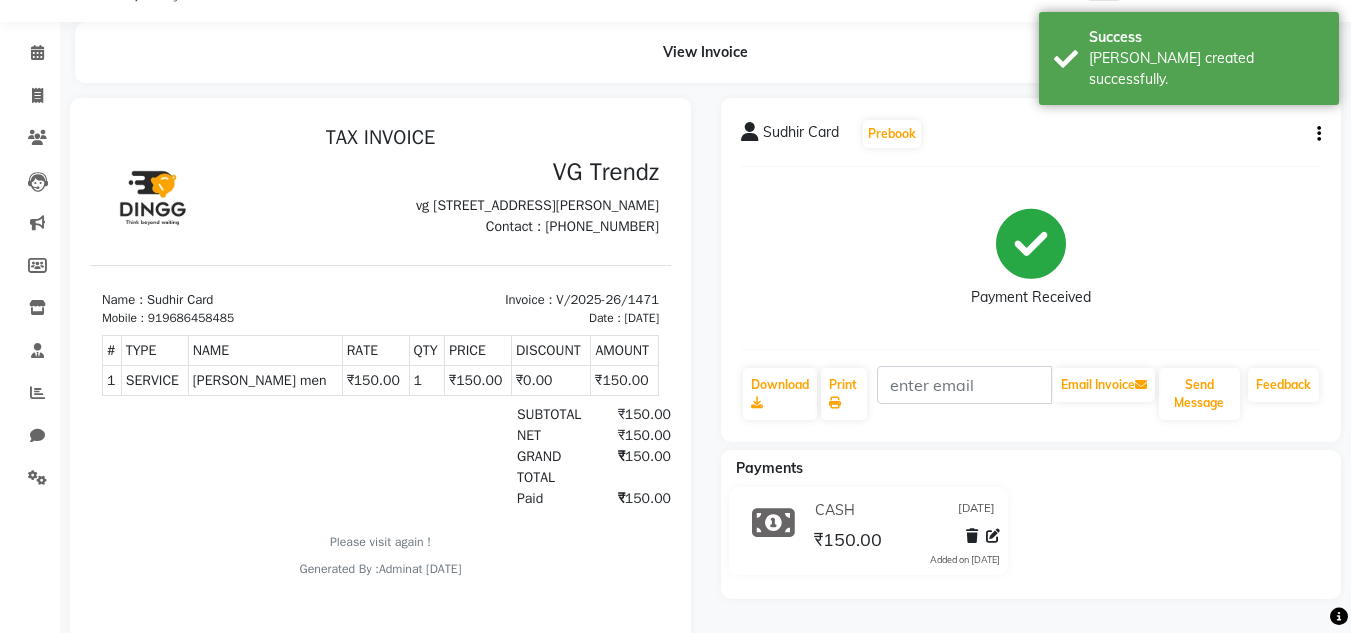 scroll, scrollTop: 0, scrollLeft: 0, axis: both 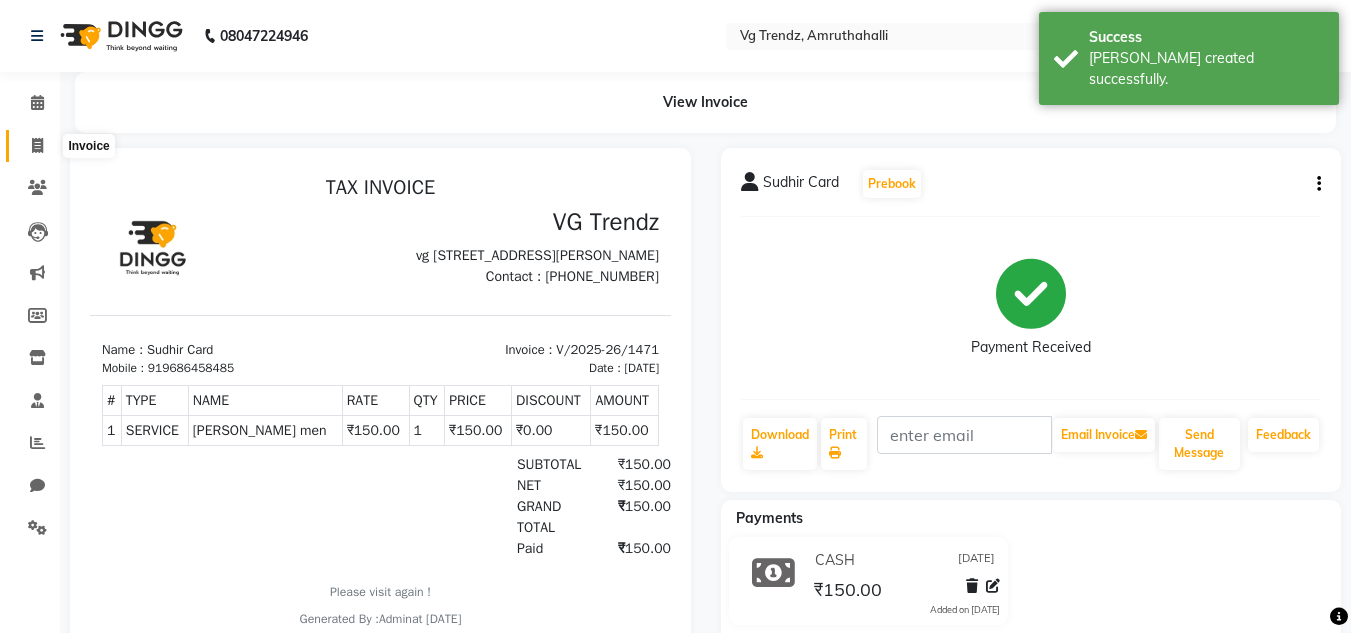 click 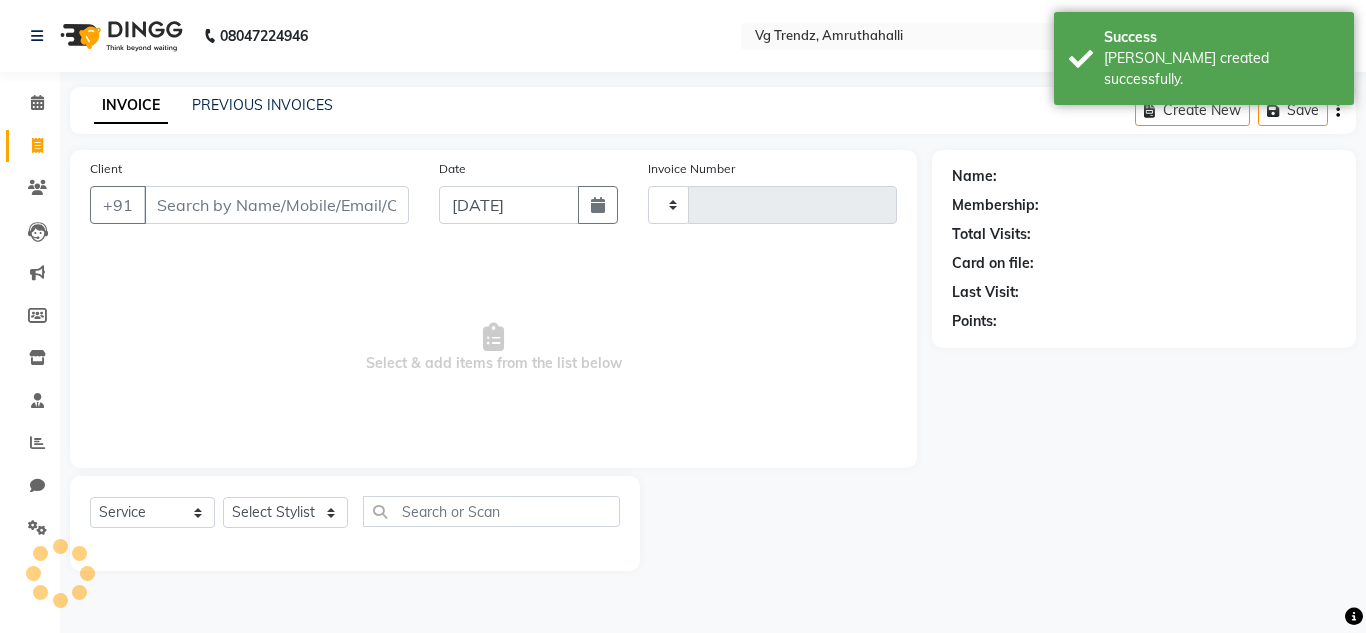 type on "1472" 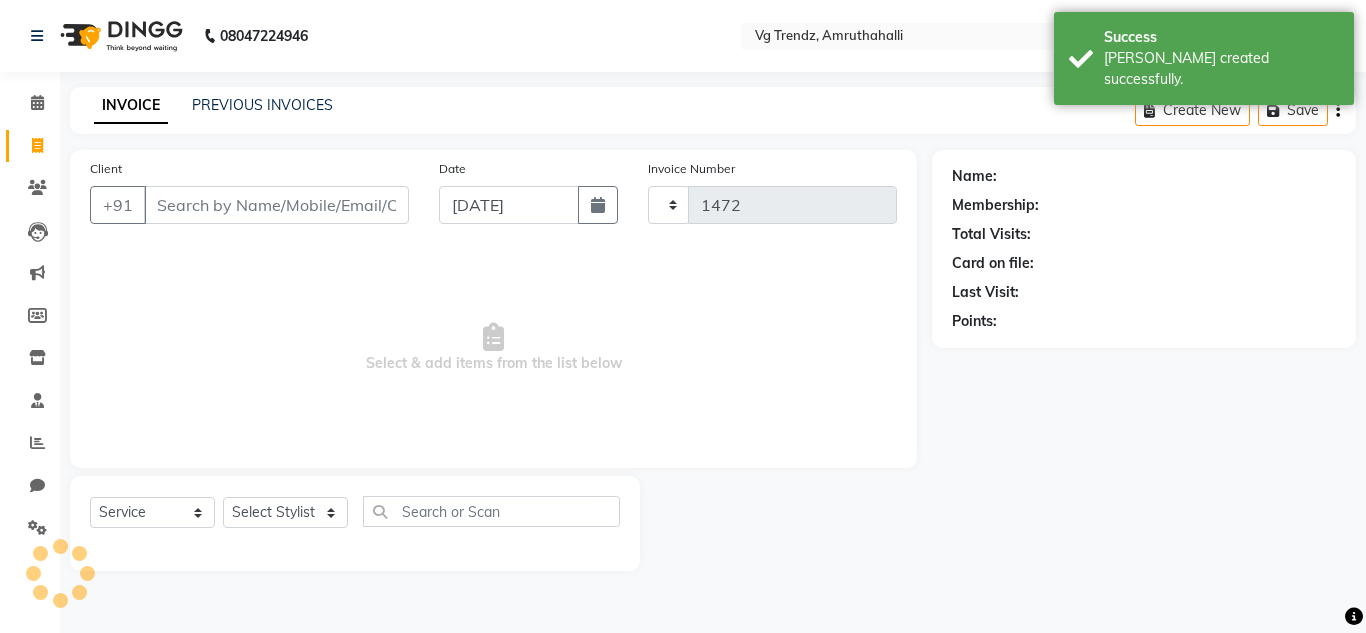 select on "5536" 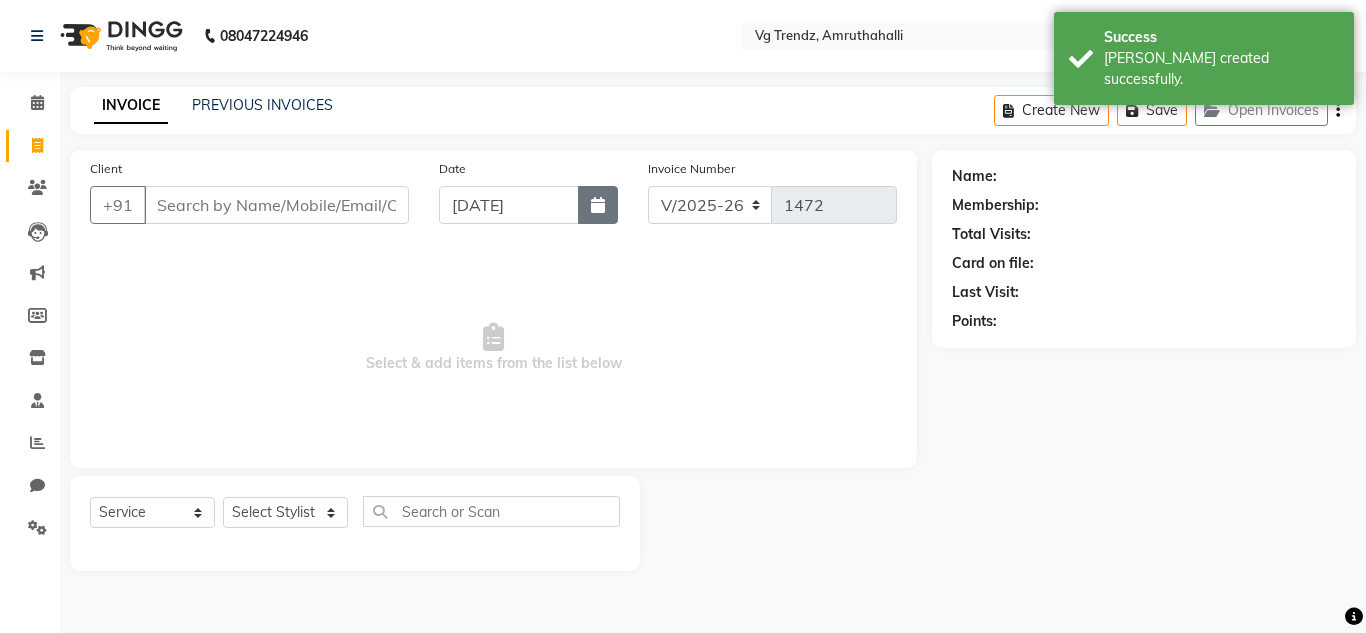 click 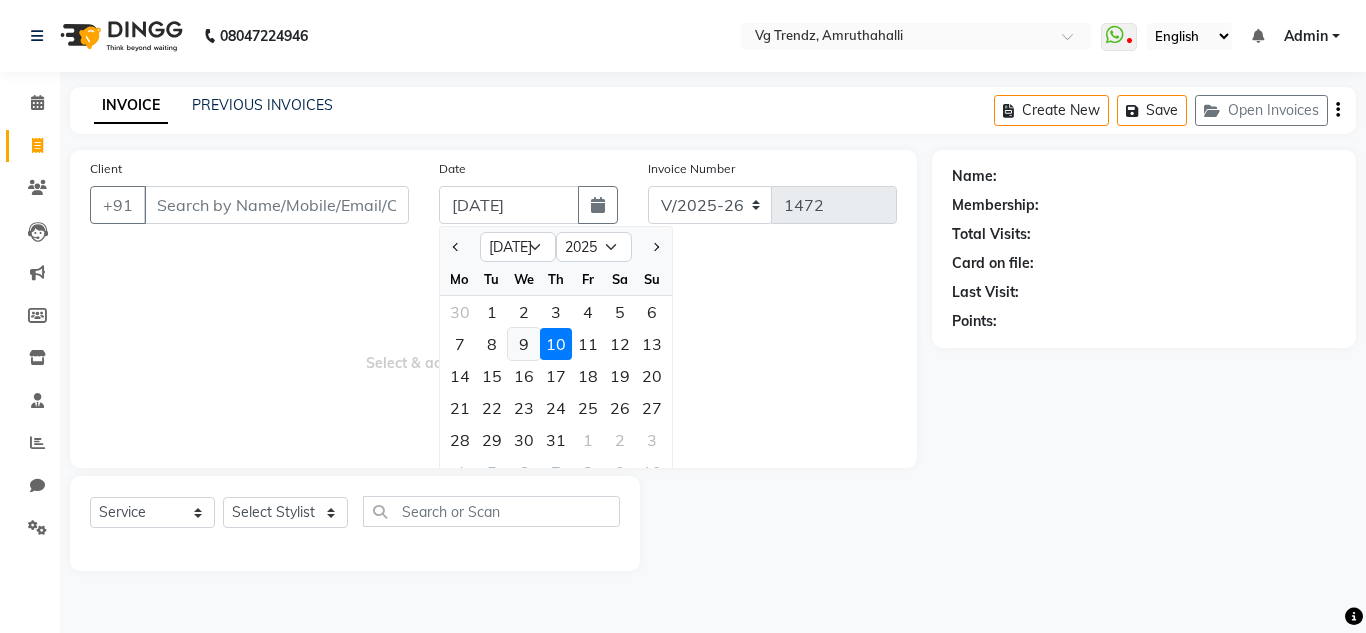 click on "9" 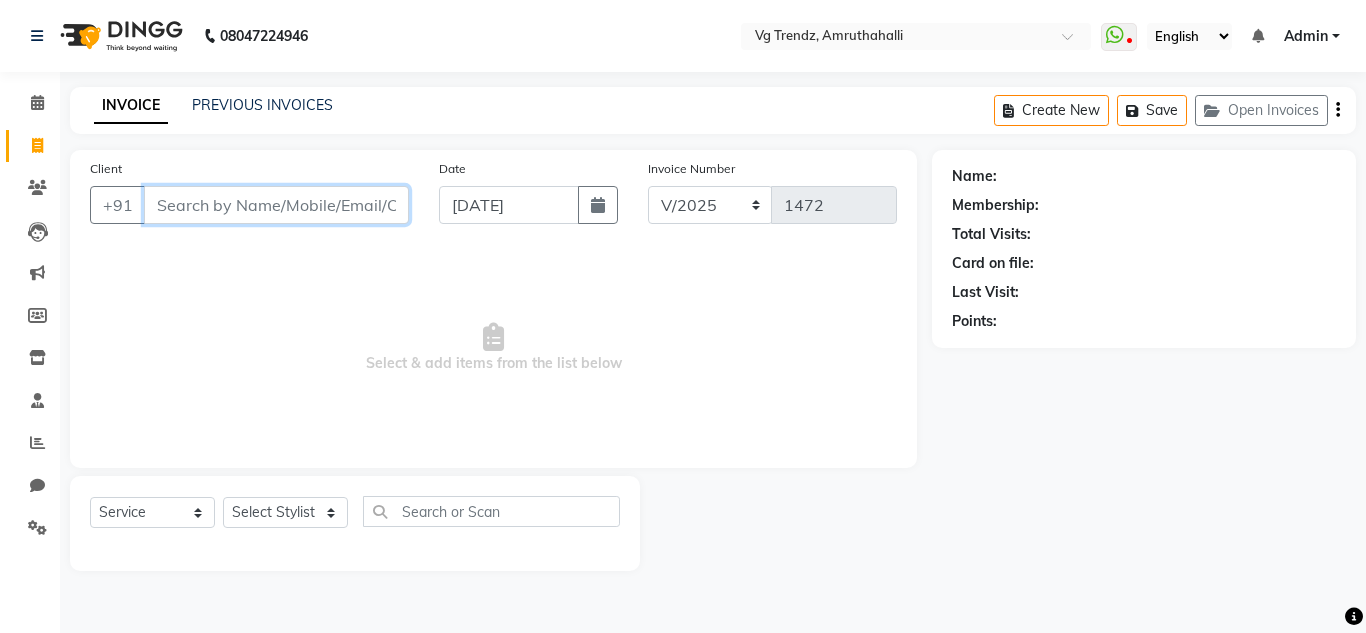 click on "Client" at bounding box center (276, 205) 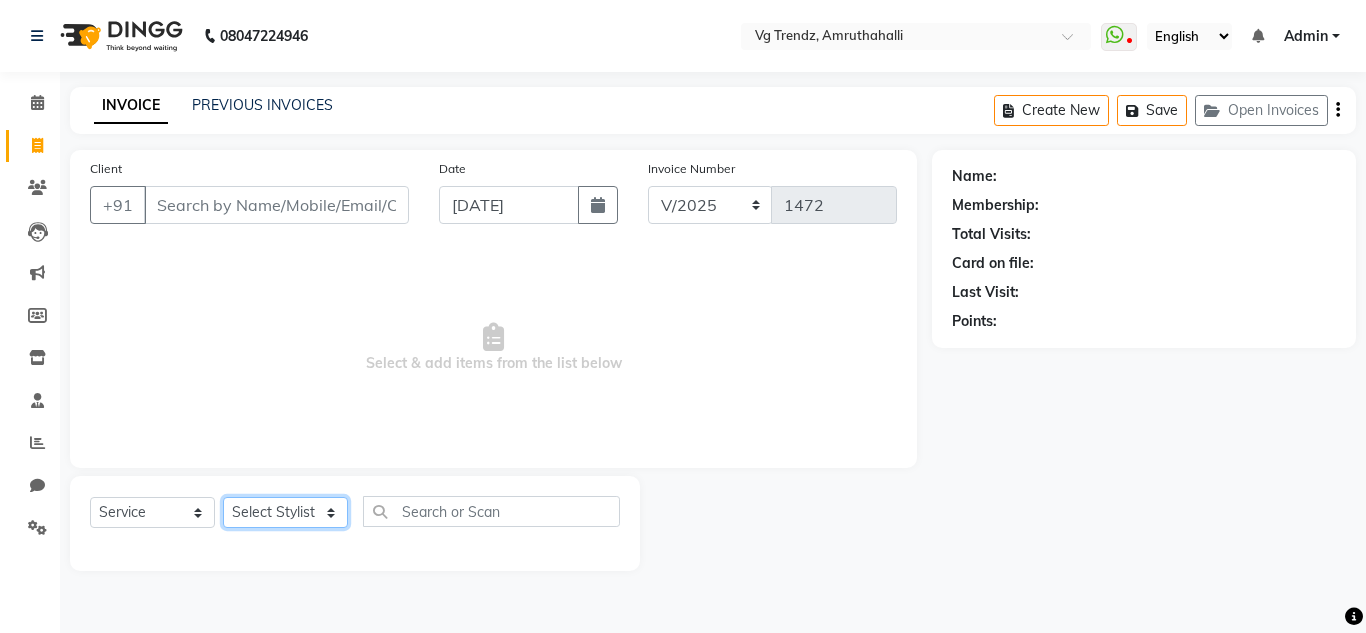 click on "Select Stylist Ashiwini N P Manjitha Chhetri Manjula S Mun Khan Naveen Kumar salon number Sandeep Sharma Sridevi Vanitha v" 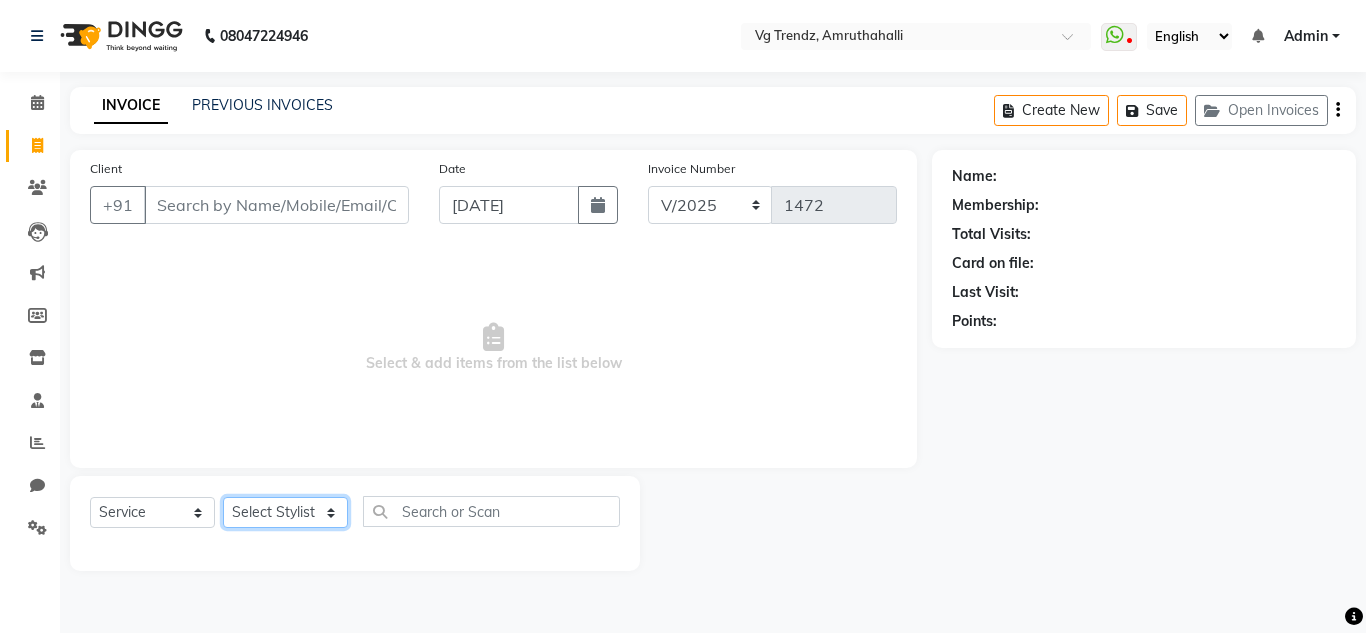 select on "84659" 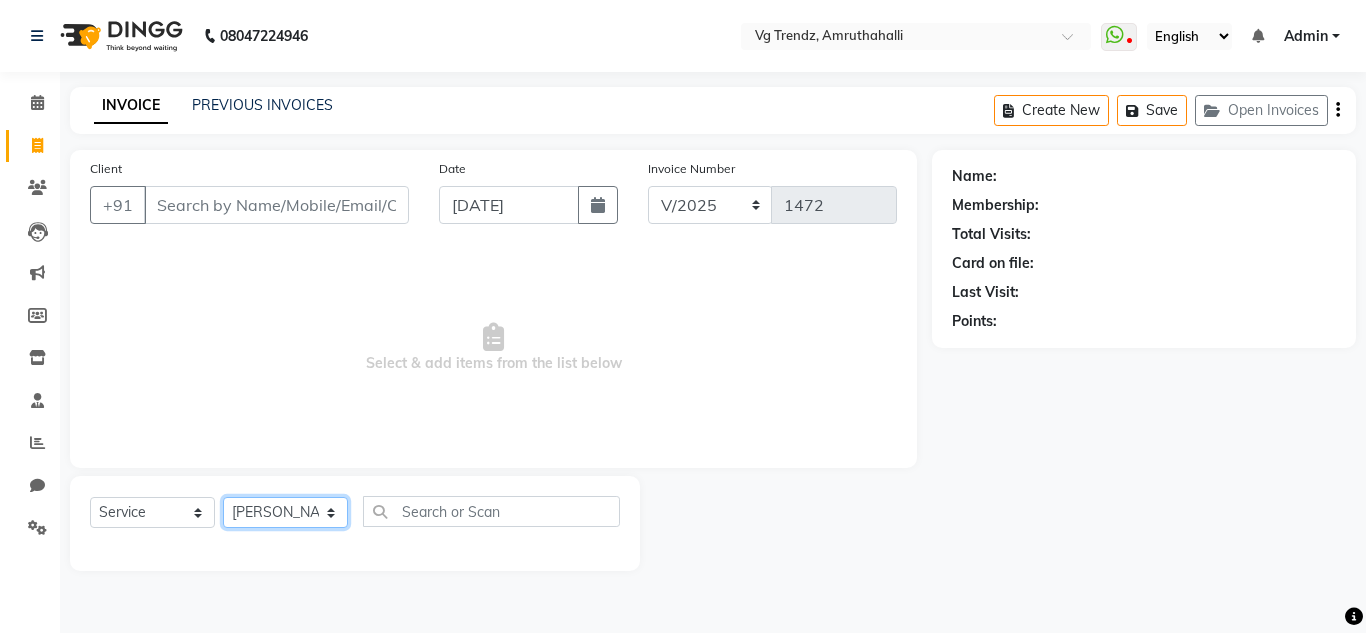 click on "Select Stylist Ashiwini N P Manjitha Chhetri Manjula S Mun Khan Naveen Kumar salon number Sandeep Sharma Sridevi Vanitha v" 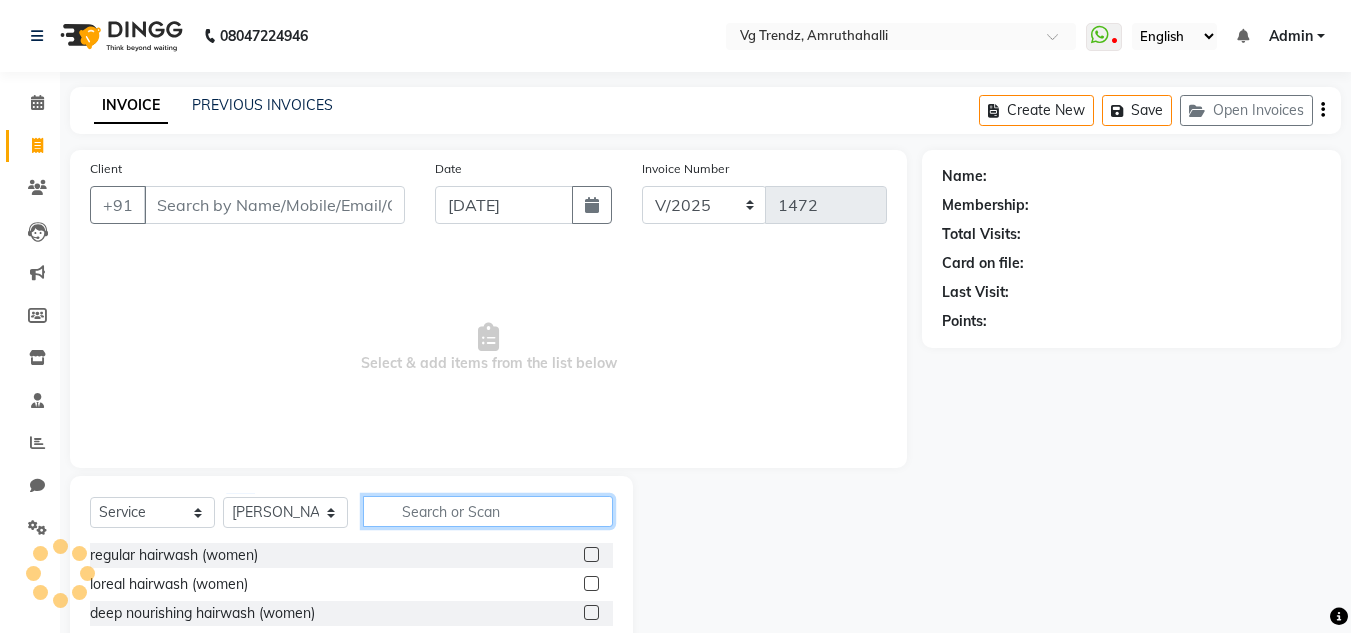 click 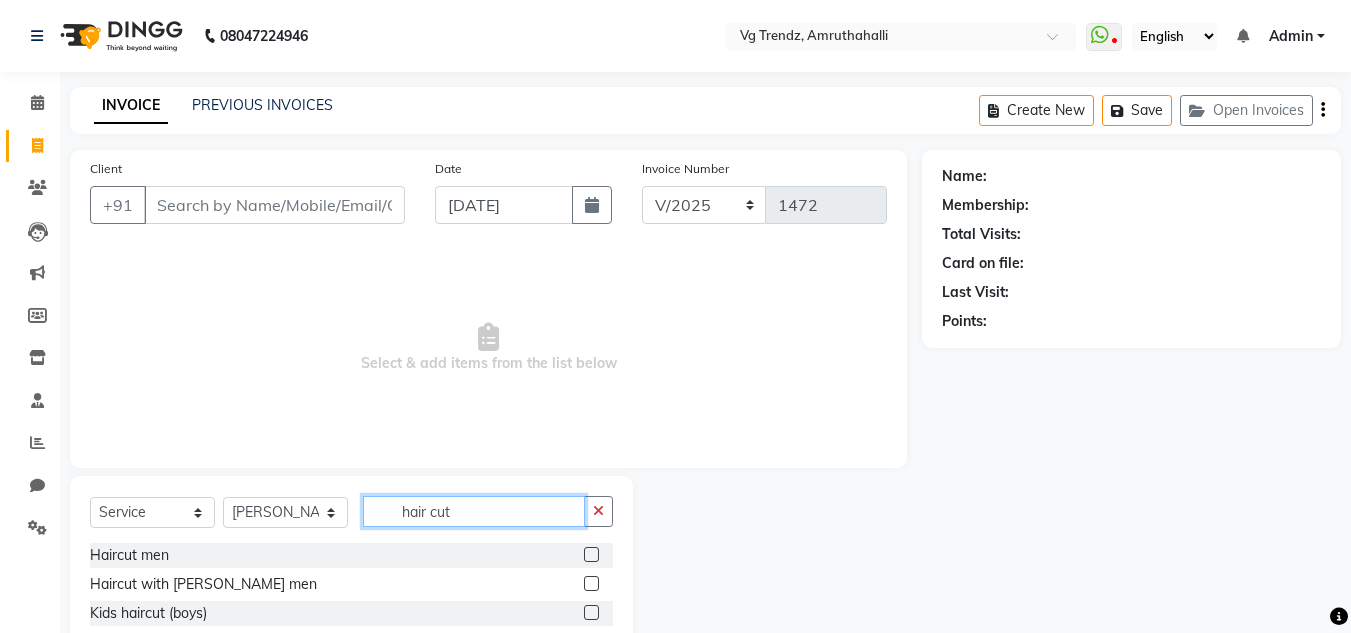 type on "hair cut" 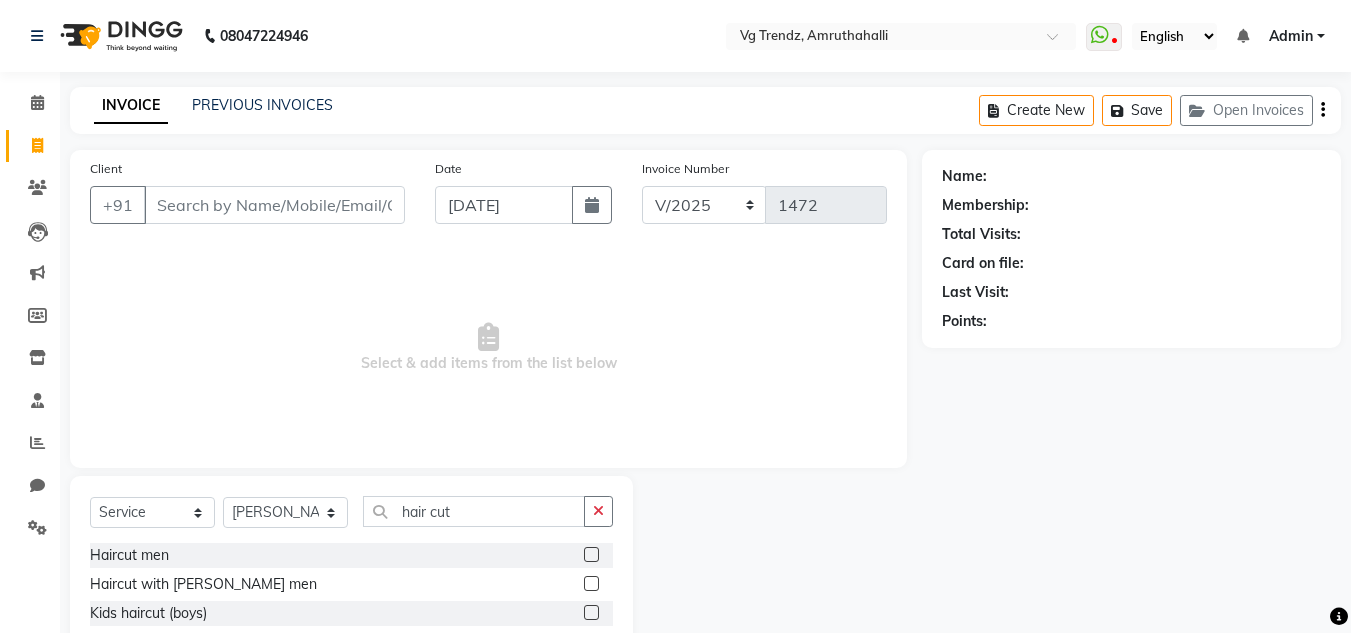 click 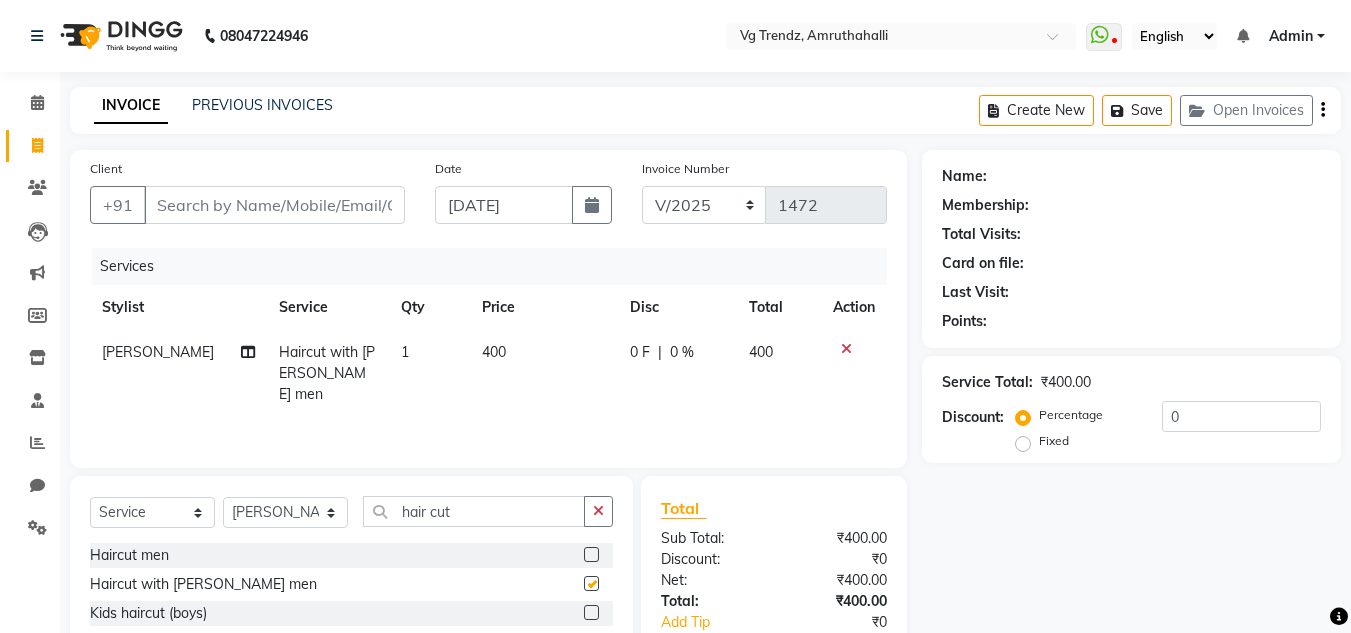 checkbox on "false" 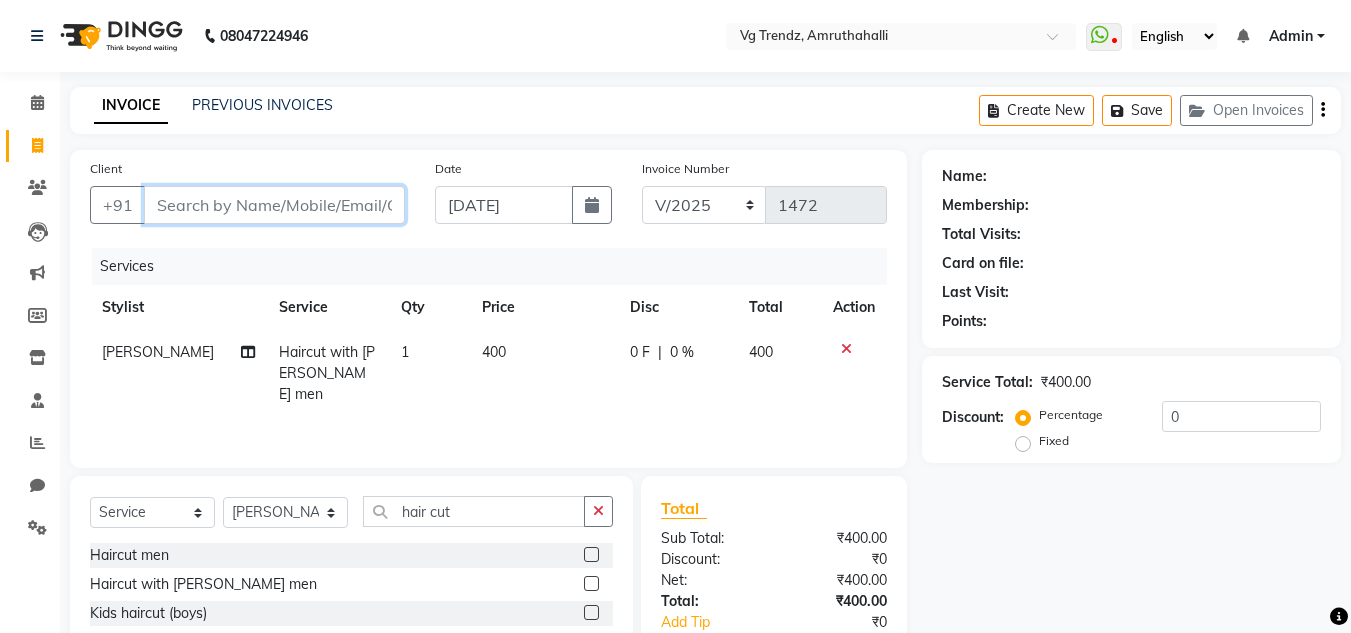 click on "Client" at bounding box center (274, 205) 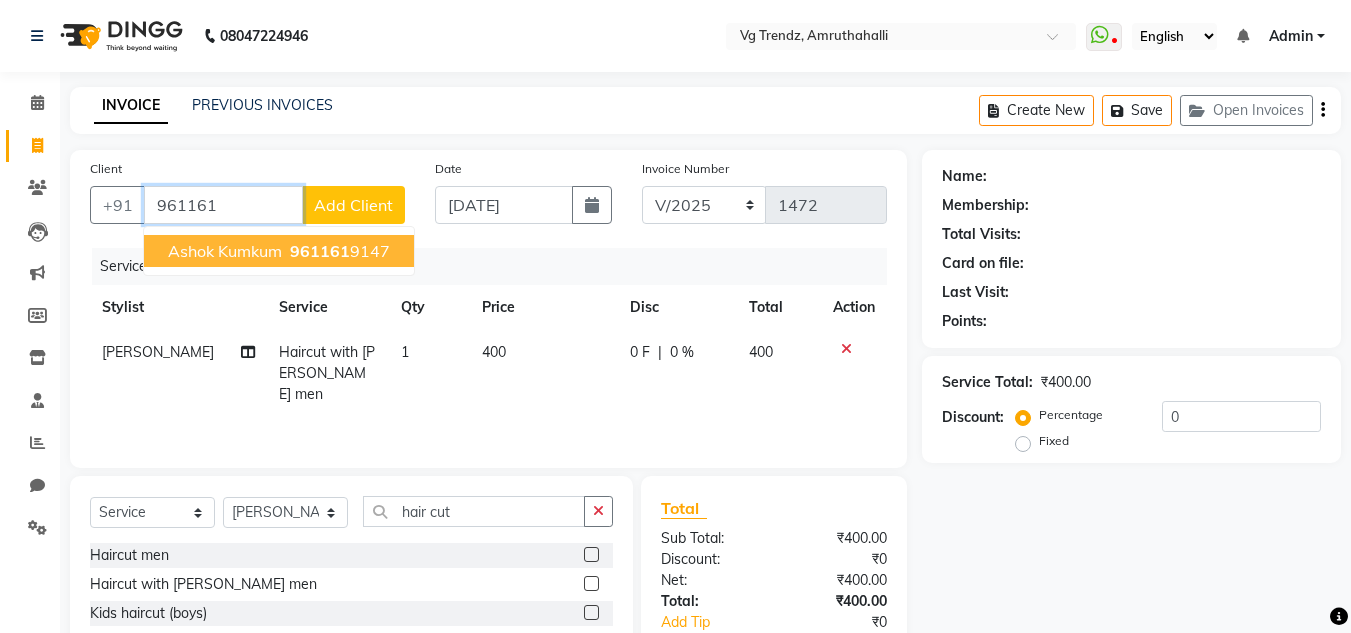 click on "961161" at bounding box center [320, 251] 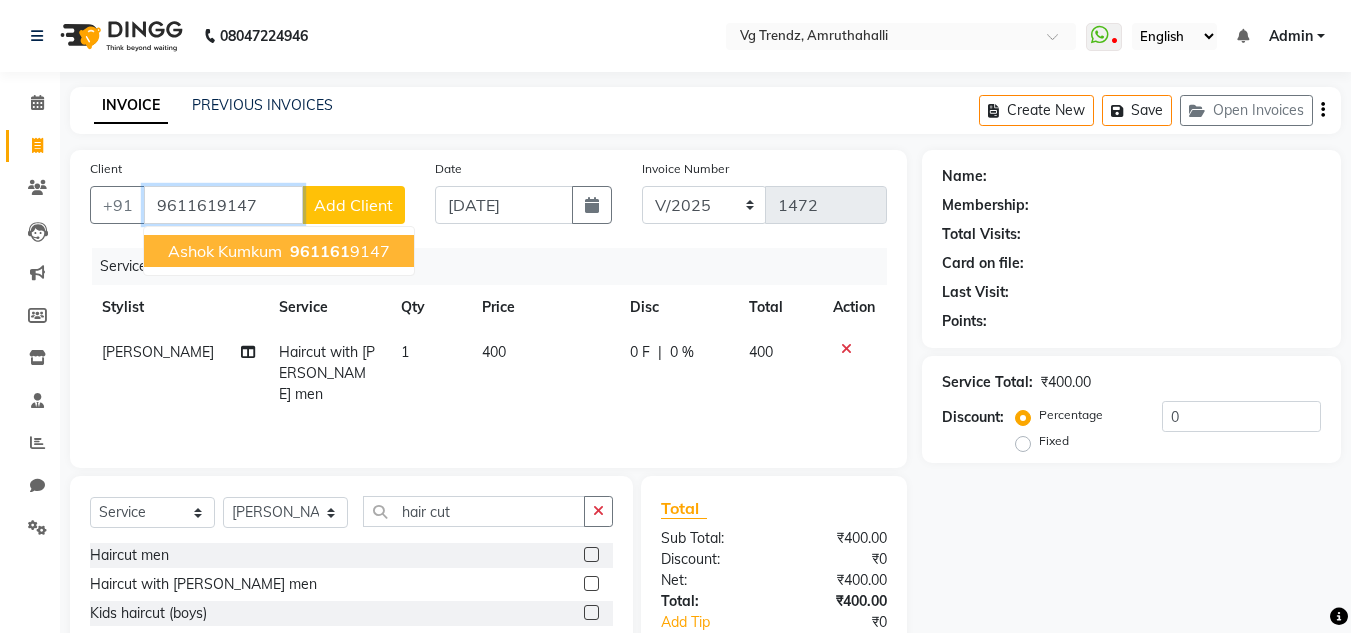 type on "9611619147" 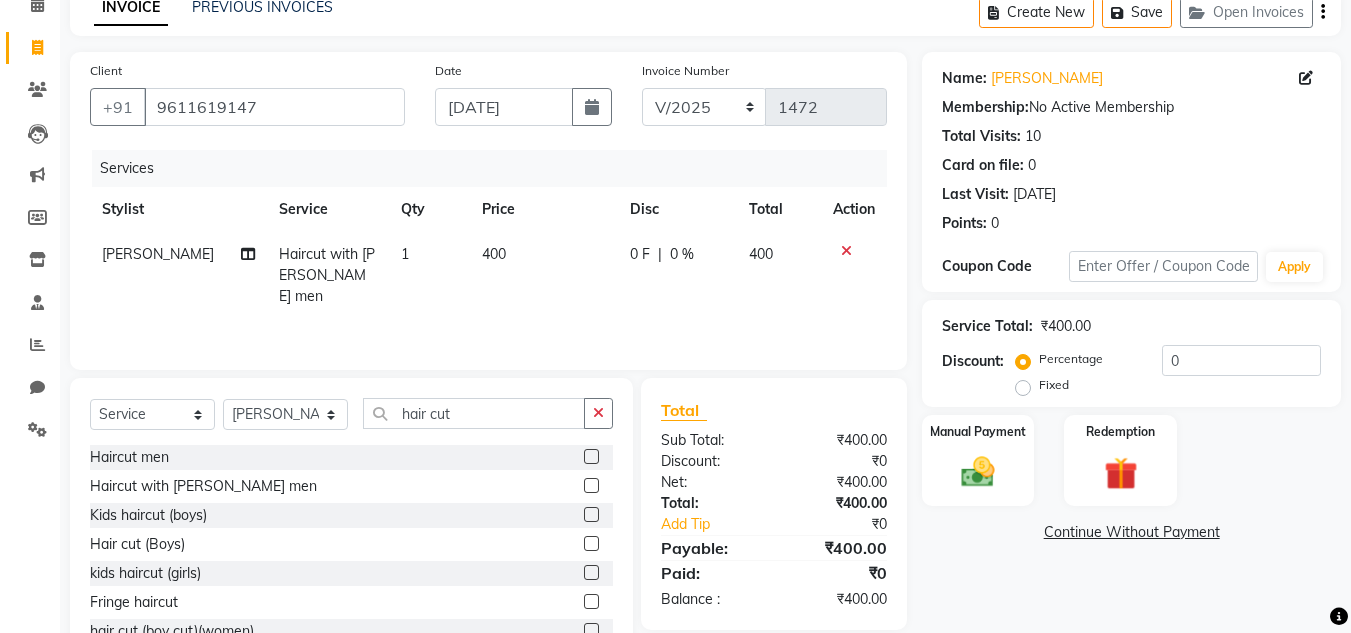 scroll, scrollTop: 99, scrollLeft: 0, axis: vertical 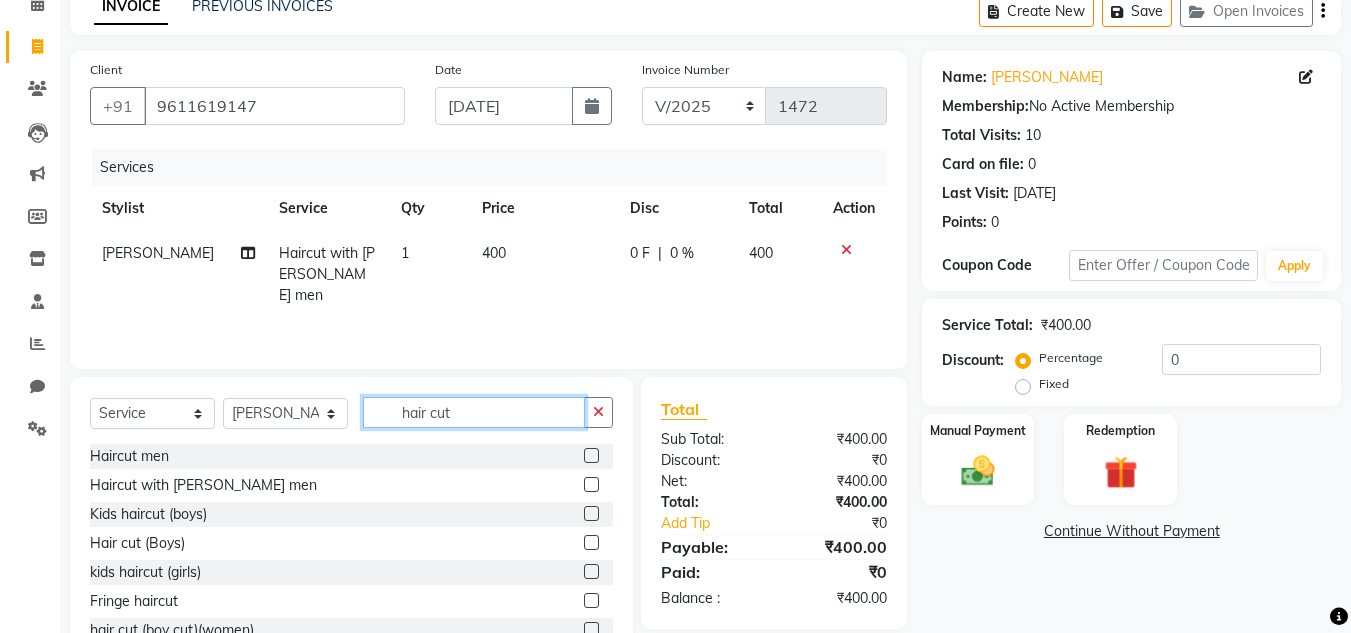 click on "hair cut" 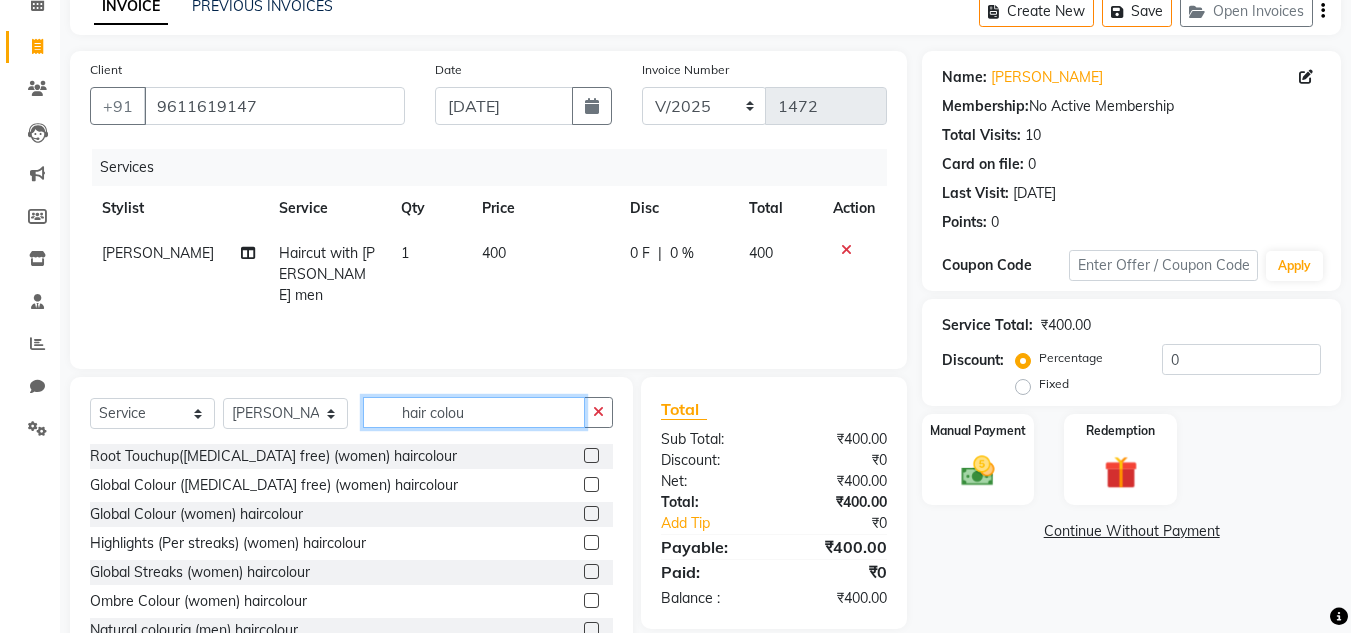 scroll, scrollTop: 168, scrollLeft: 0, axis: vertical 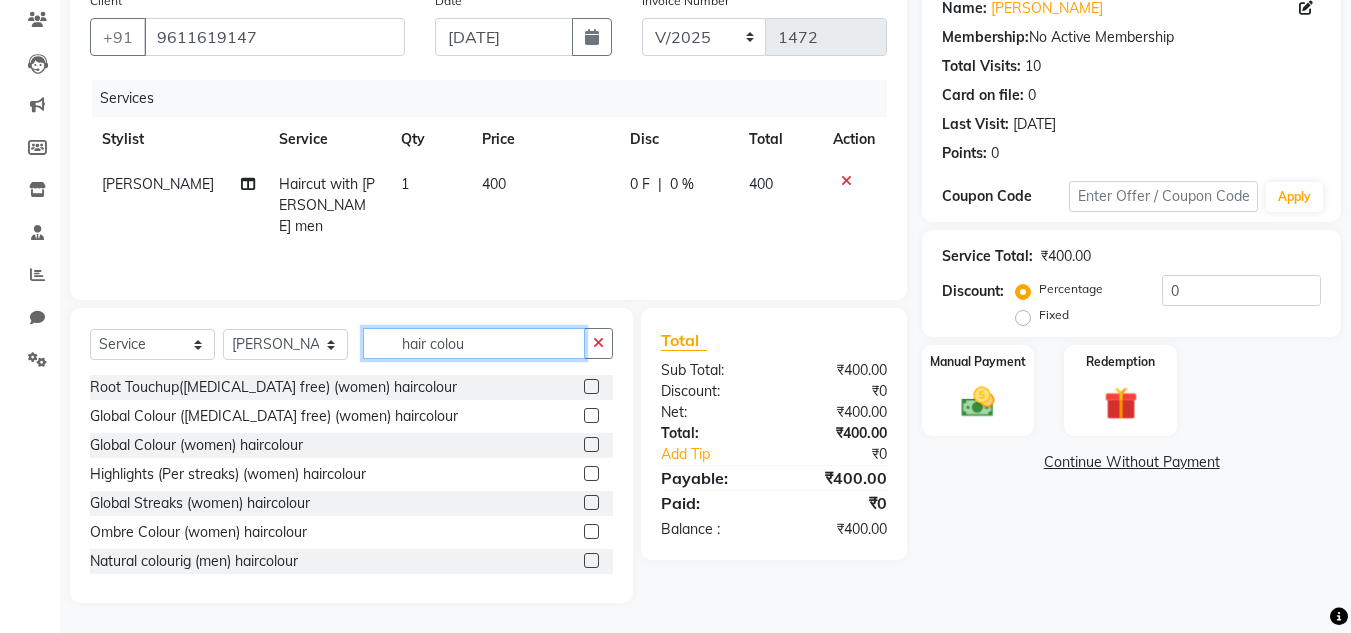 type on "hair colou" 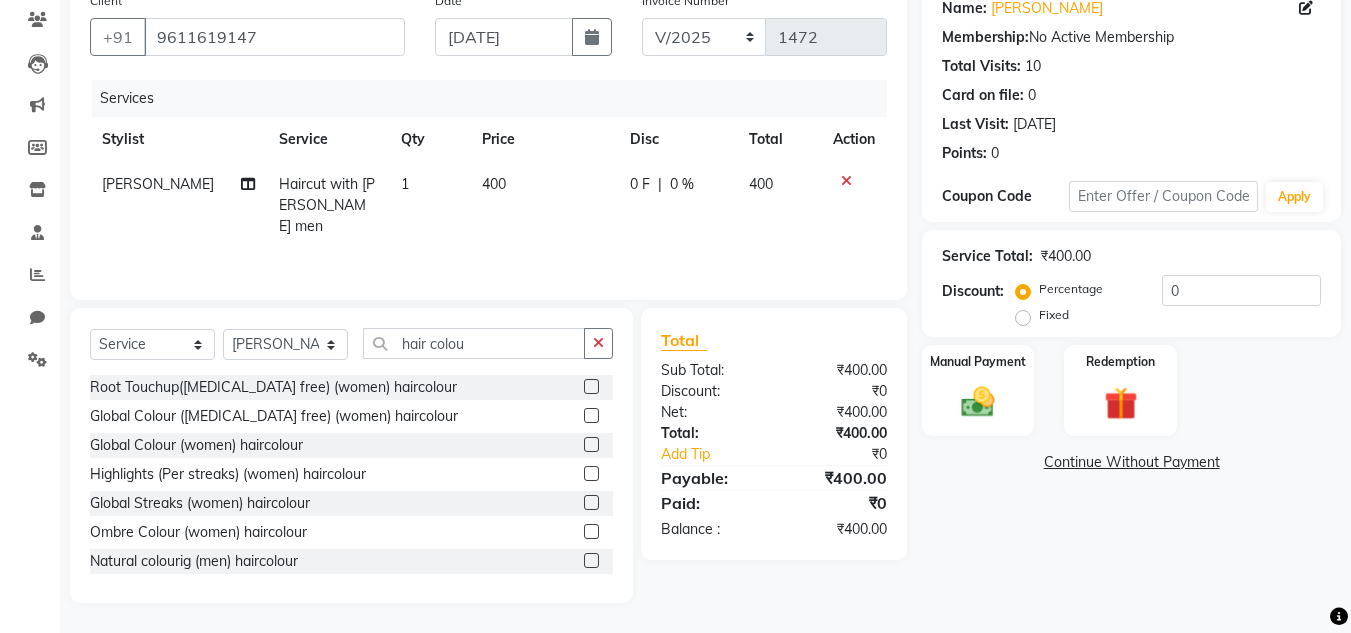 click 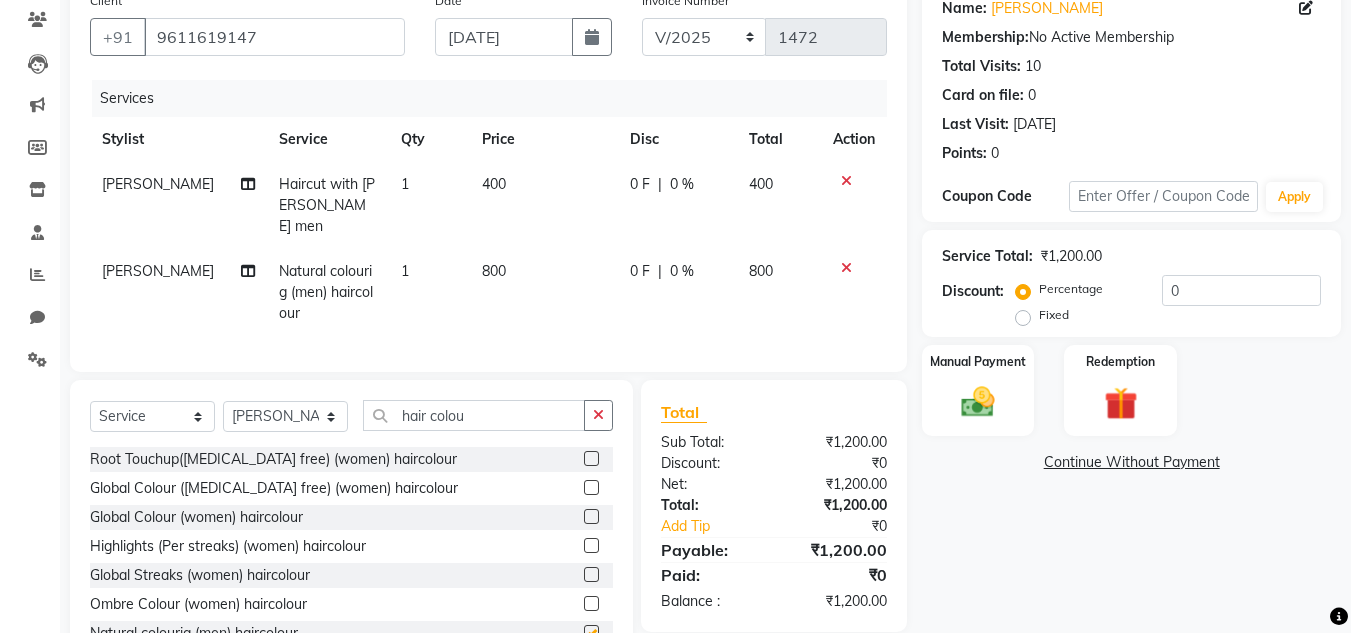 checkbox on "false" 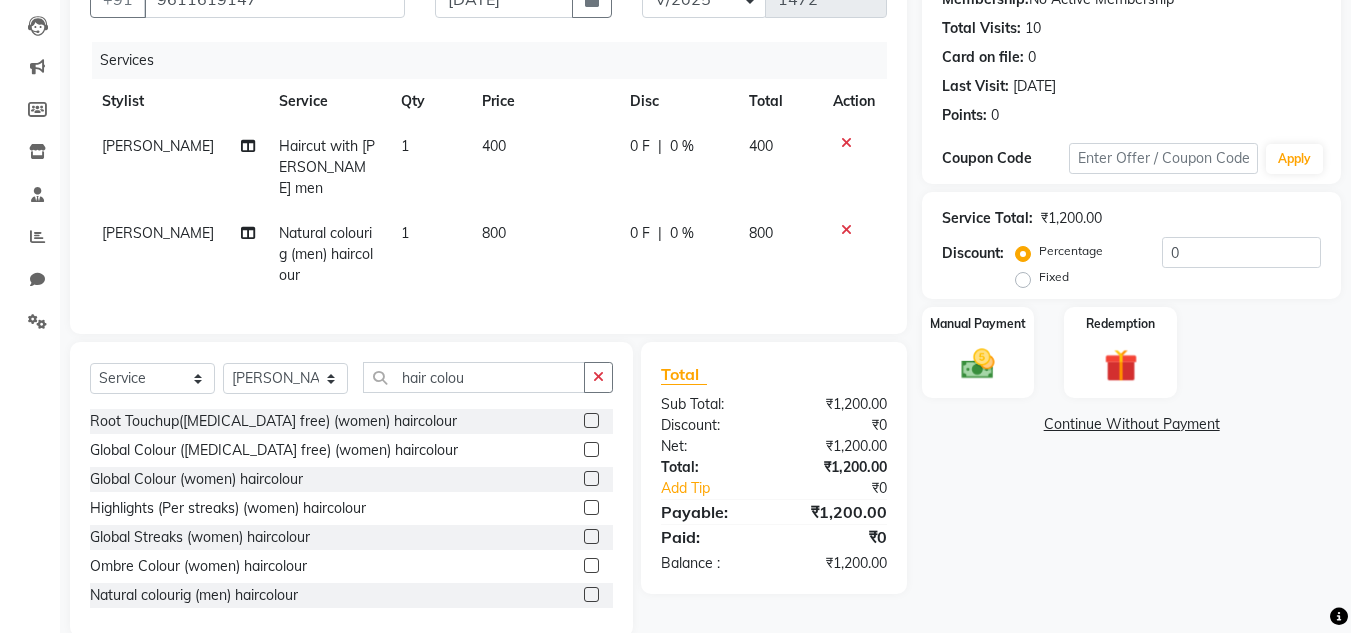 scroll, scrollTop: 213, scrollLeft: 0, axis: vertical 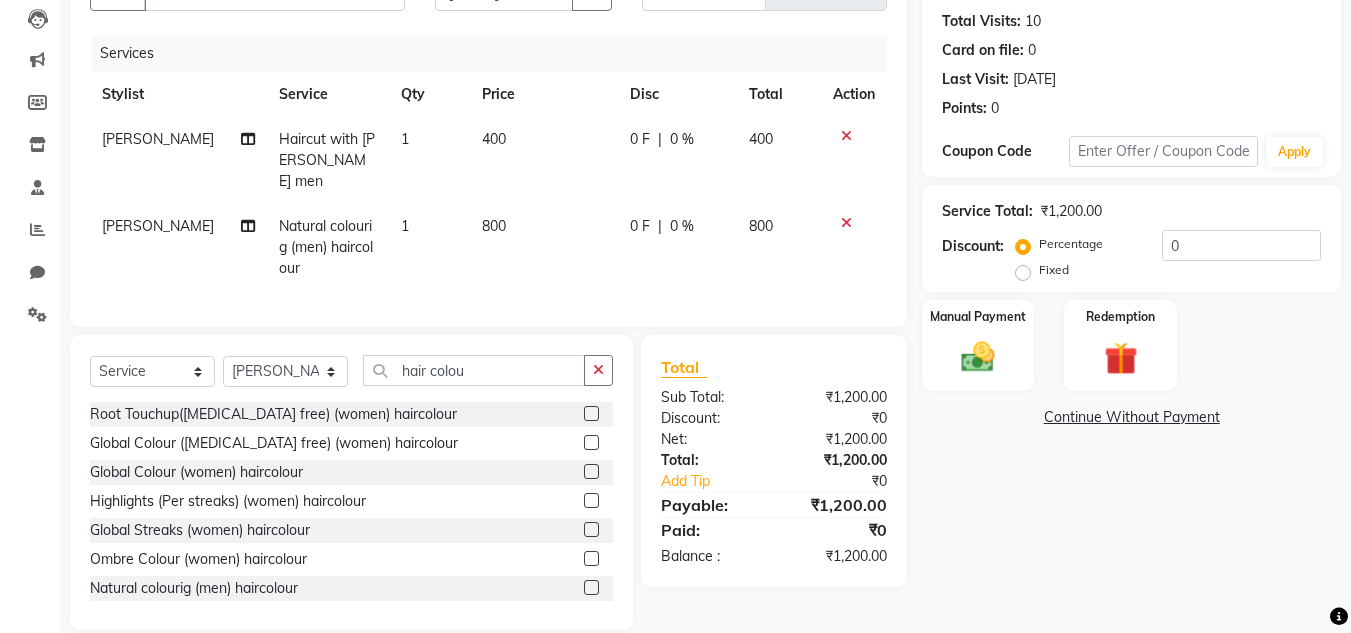 click on "800" 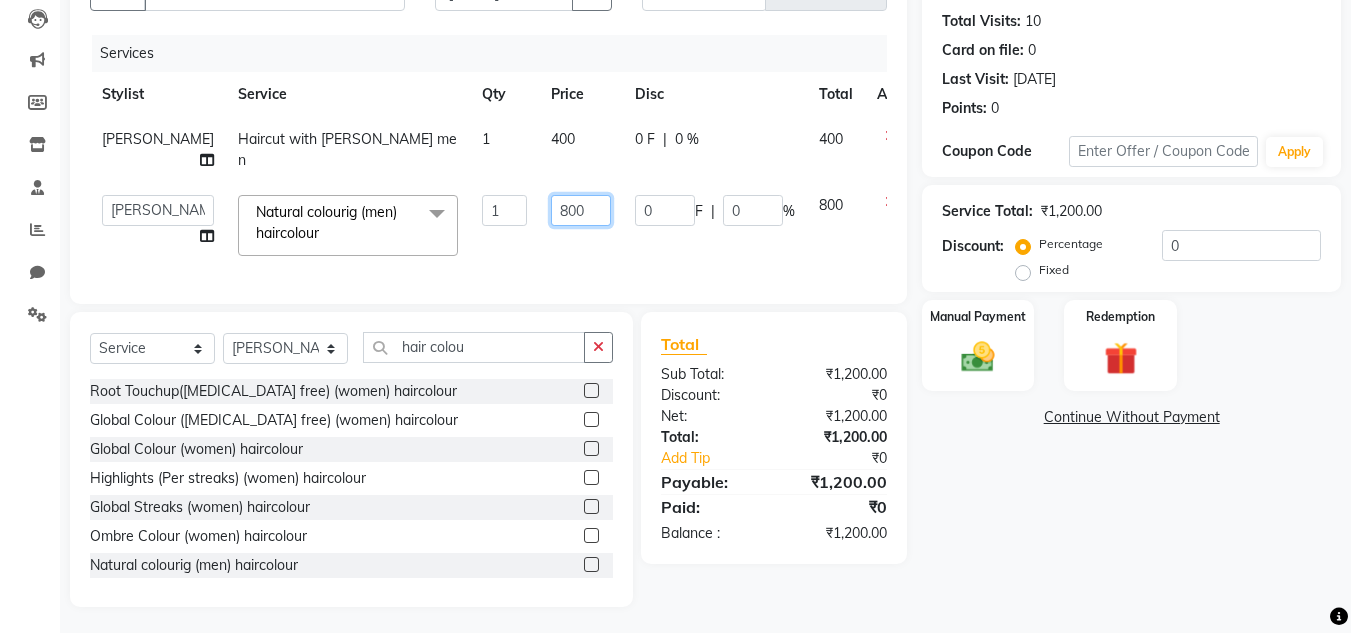 click on "800" 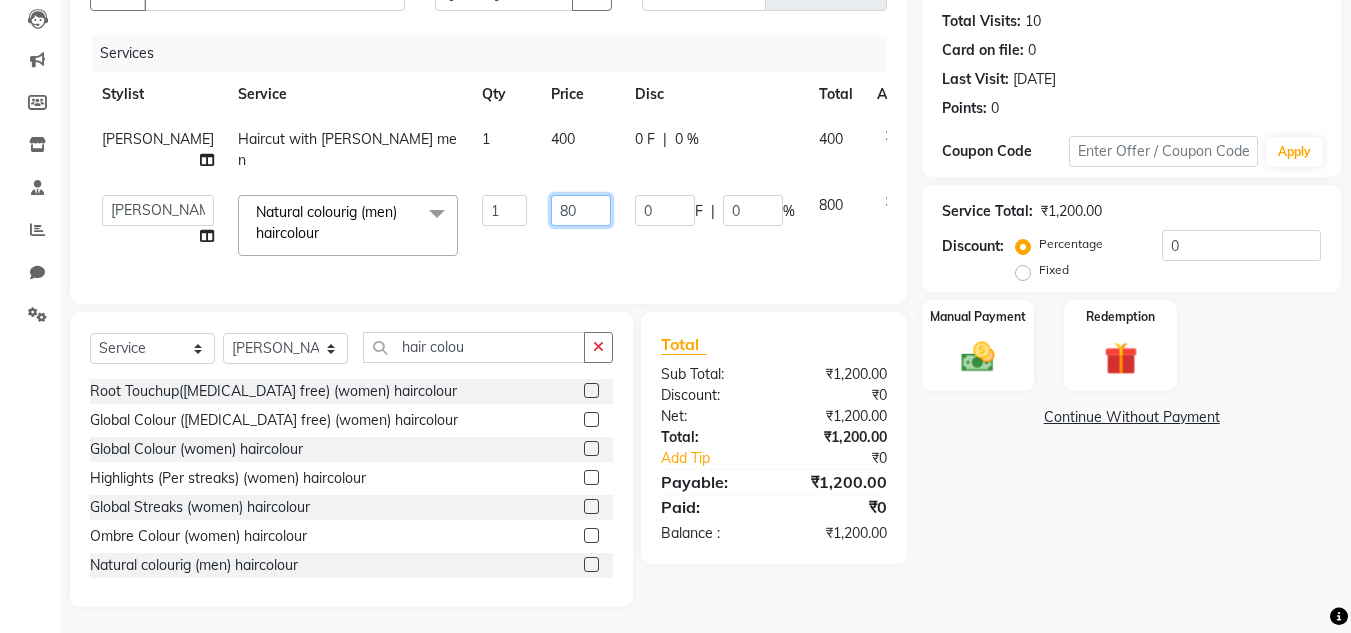 type on "8" 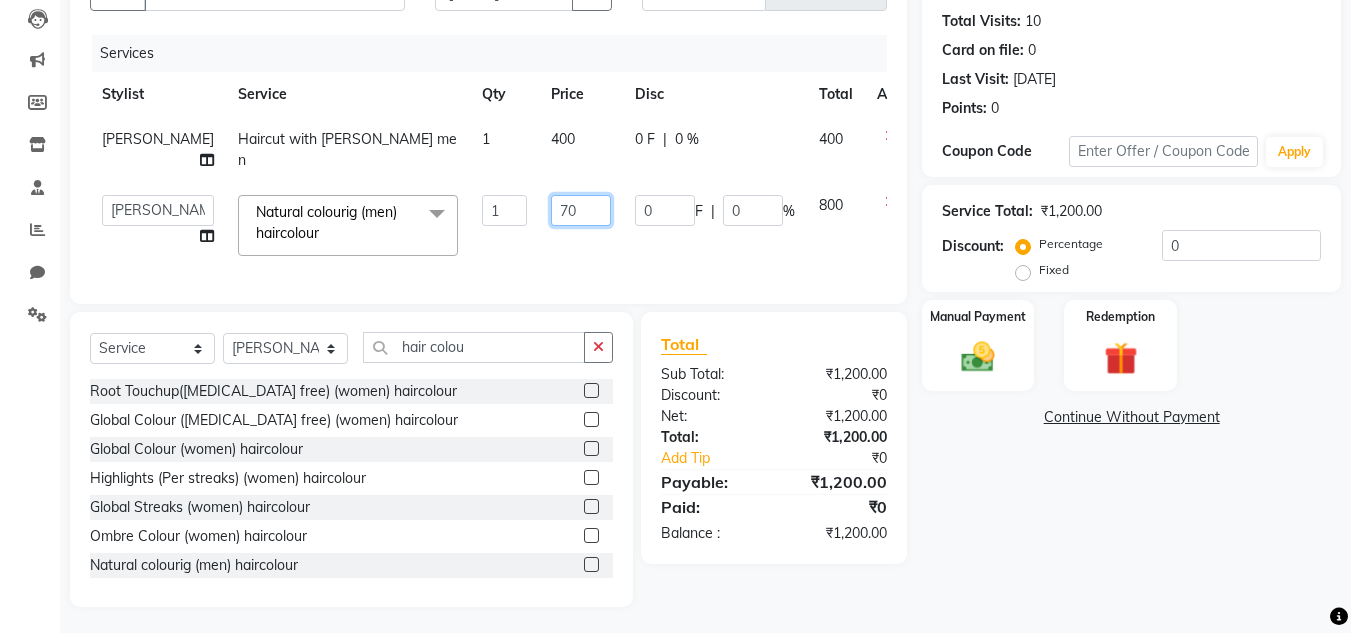 type on "7" 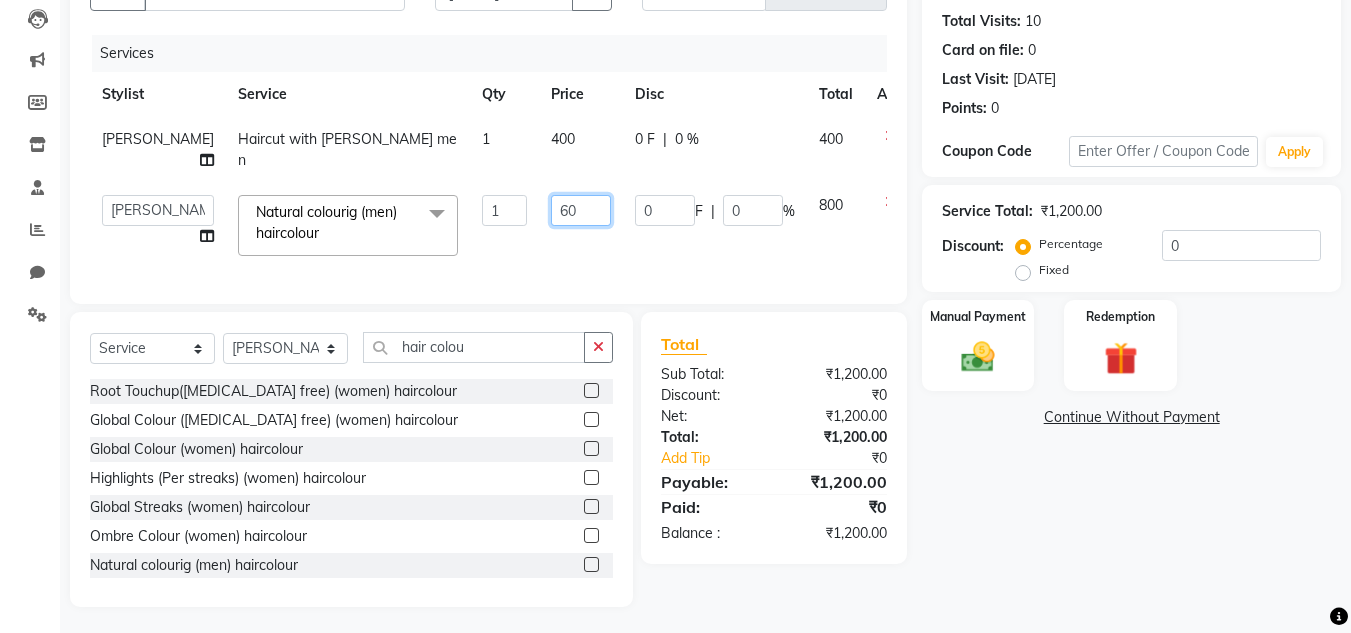 type on "600" 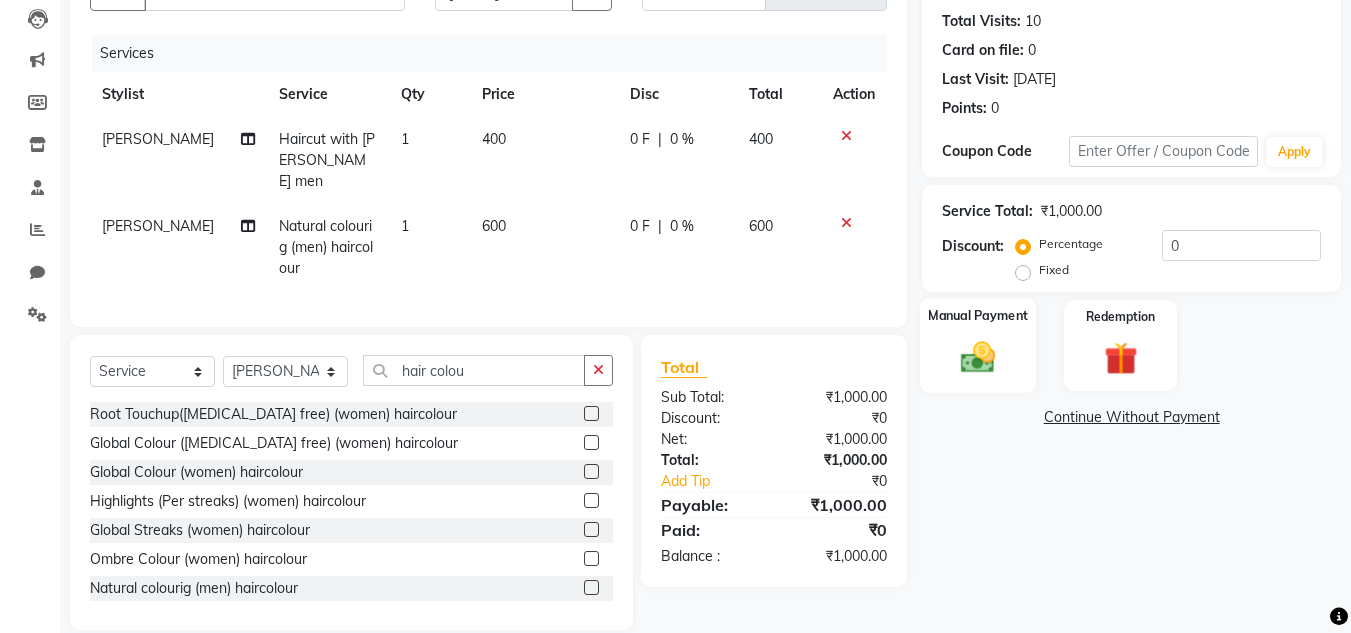 click on "Manual Payment" 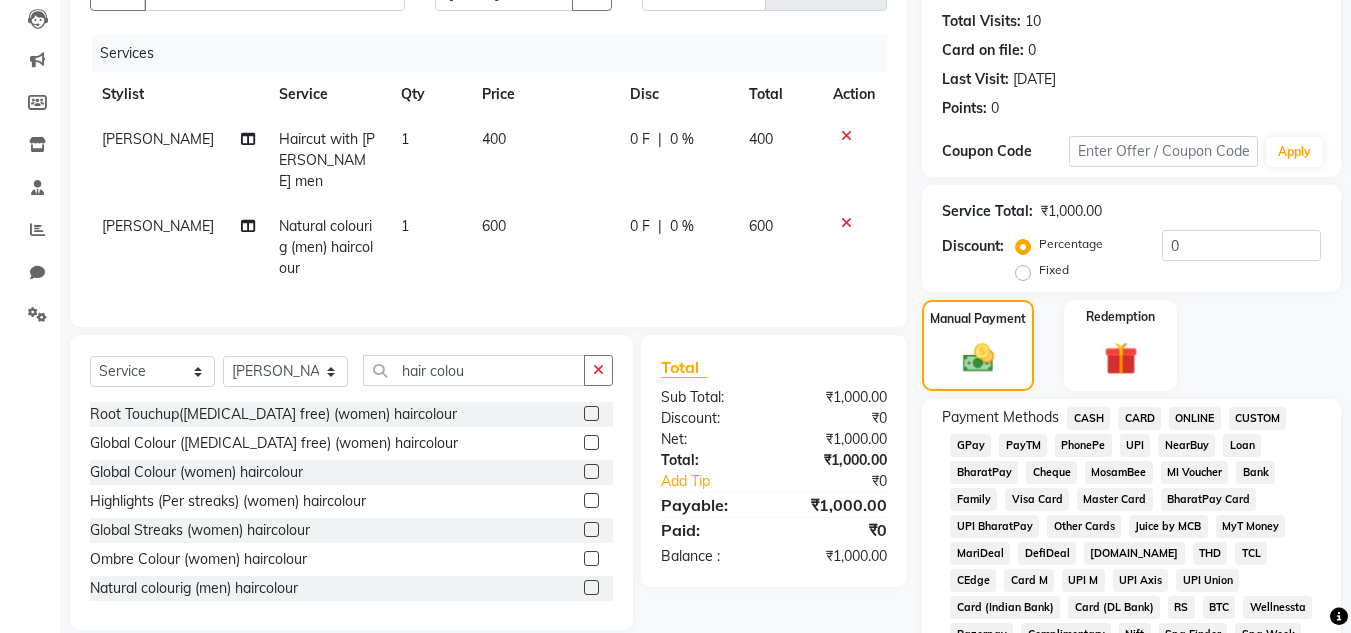 click on "CASH" 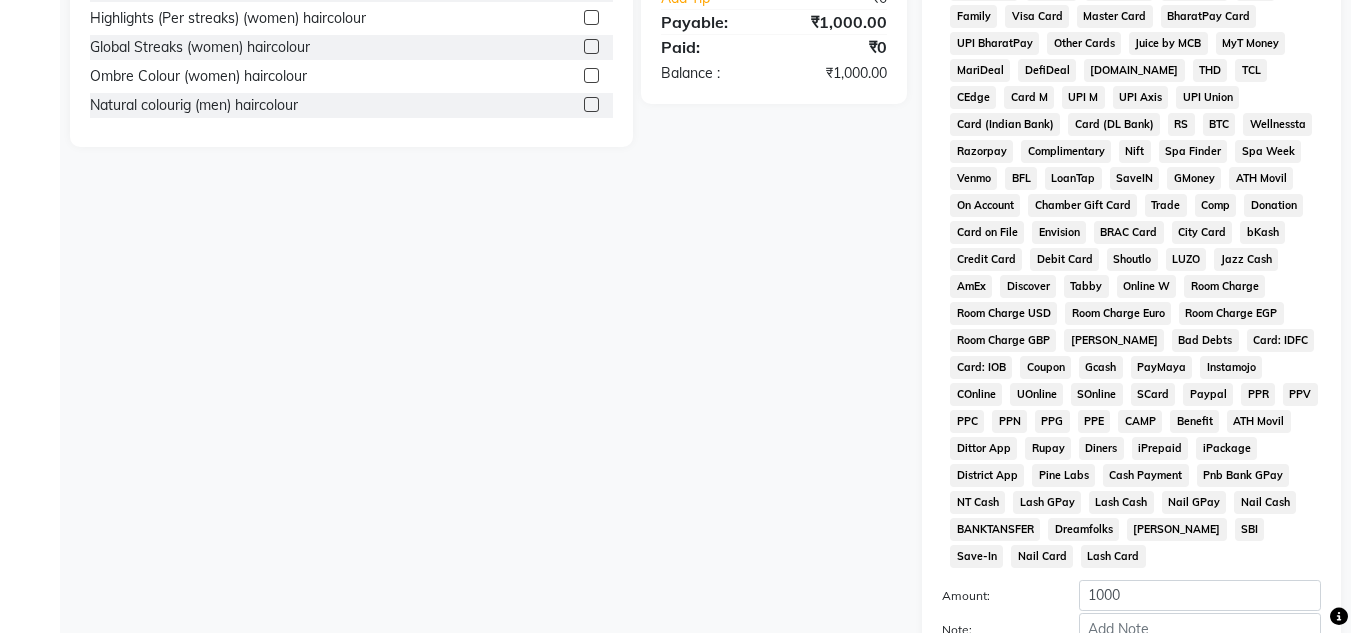 scroll, scrollTop: 869, scrollLeft: 0, axis: vertical 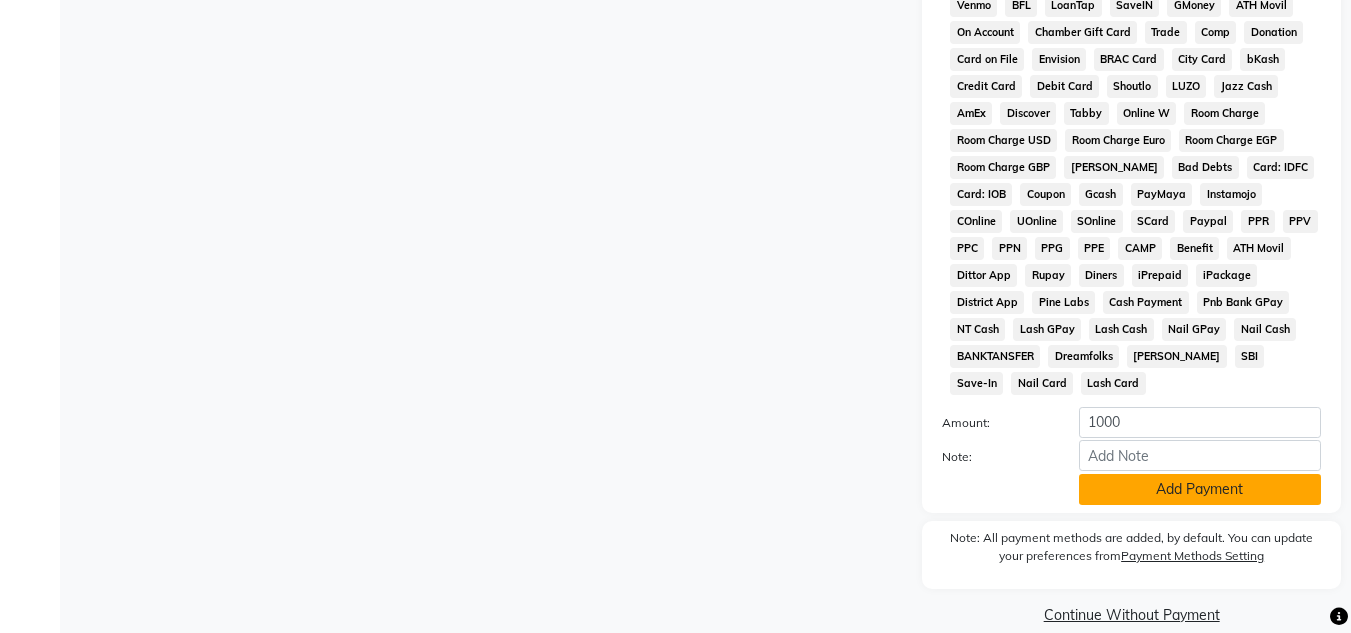 click on "Add Payment" 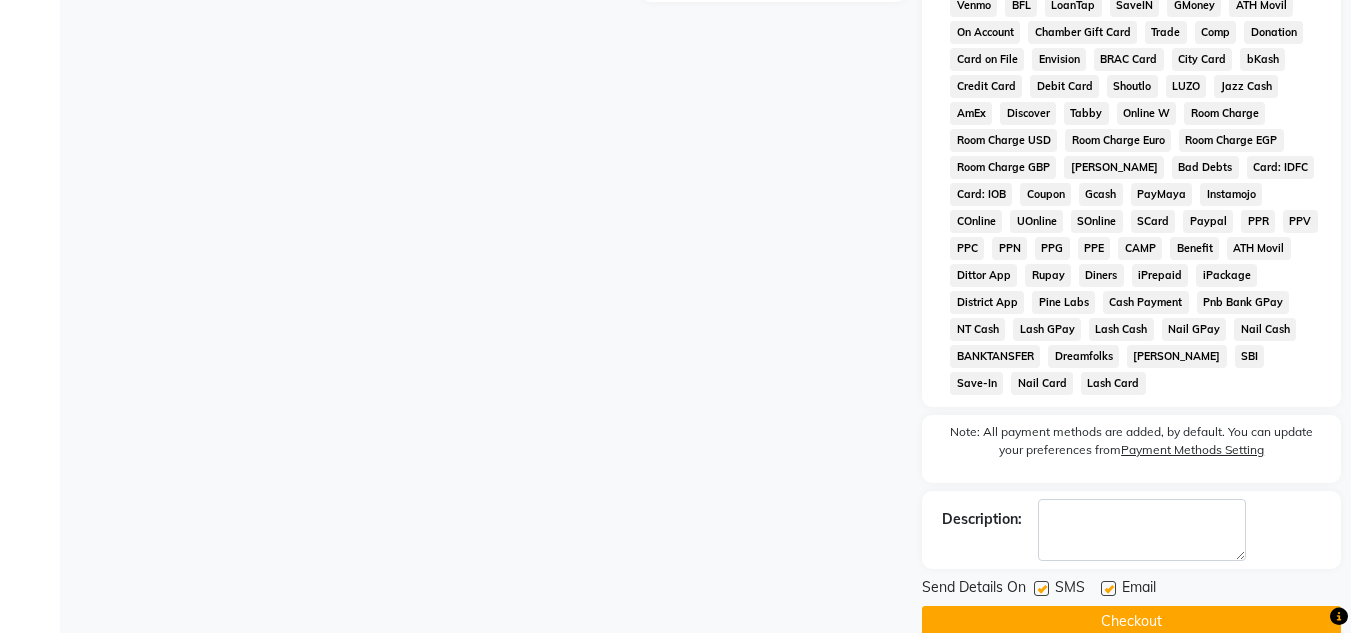 click on "Description:" 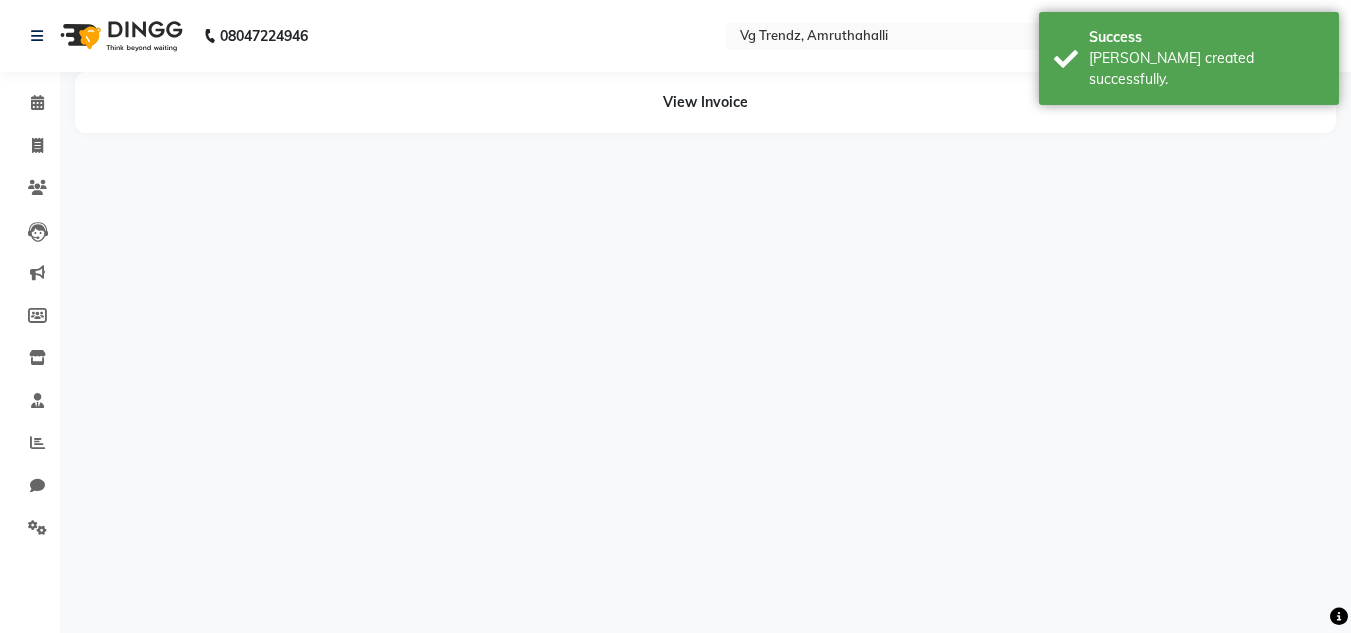 scroll, scrollTop: 0, scrollLeft: 0, axis: both 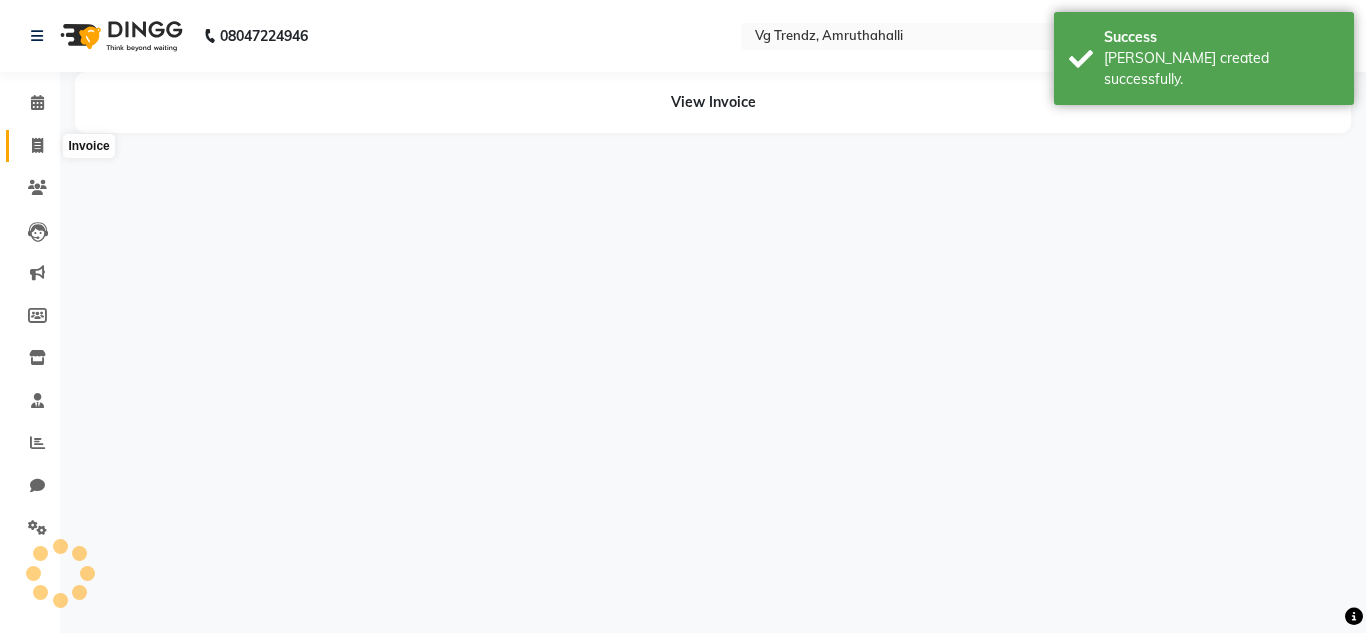 click 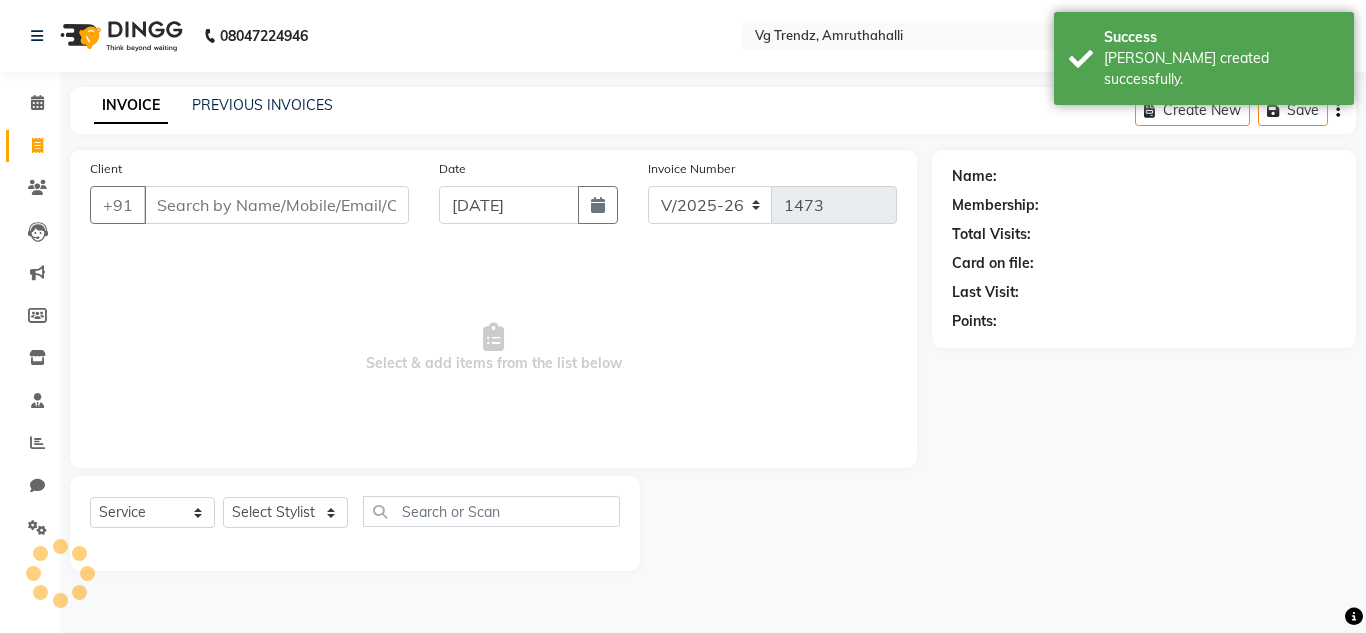 click on "Client" at bounding box center [276, 205] 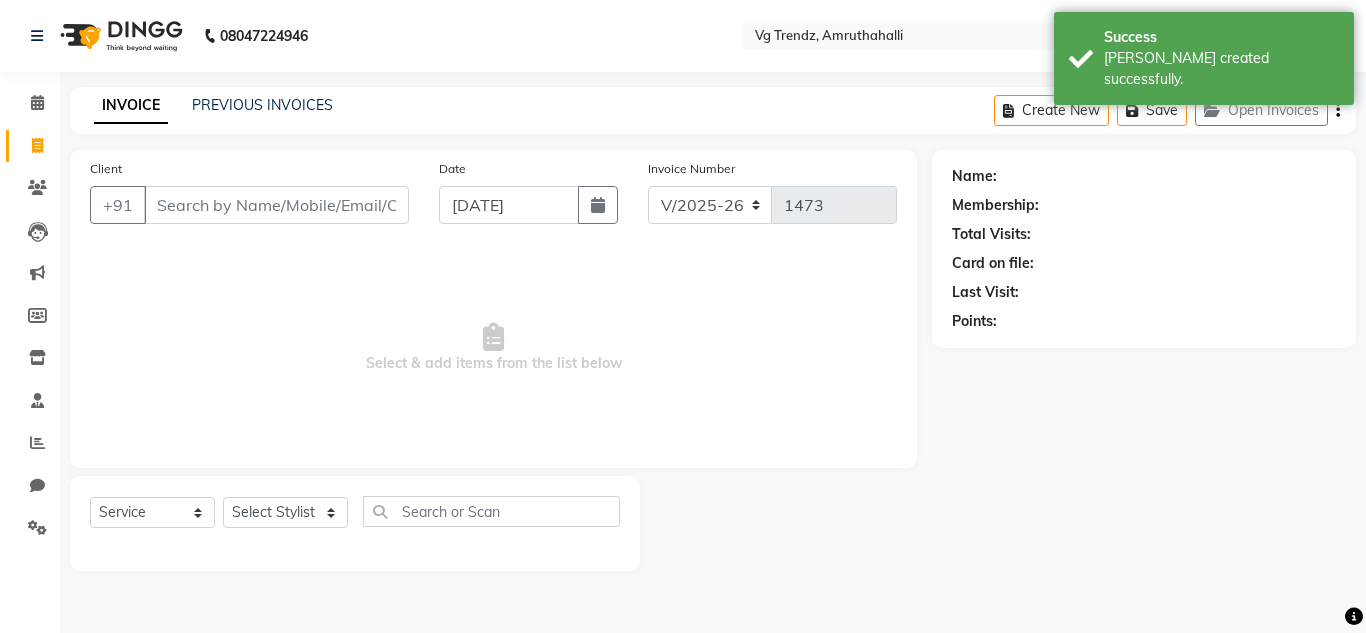click on "Client" at bounding box center (276, 205) 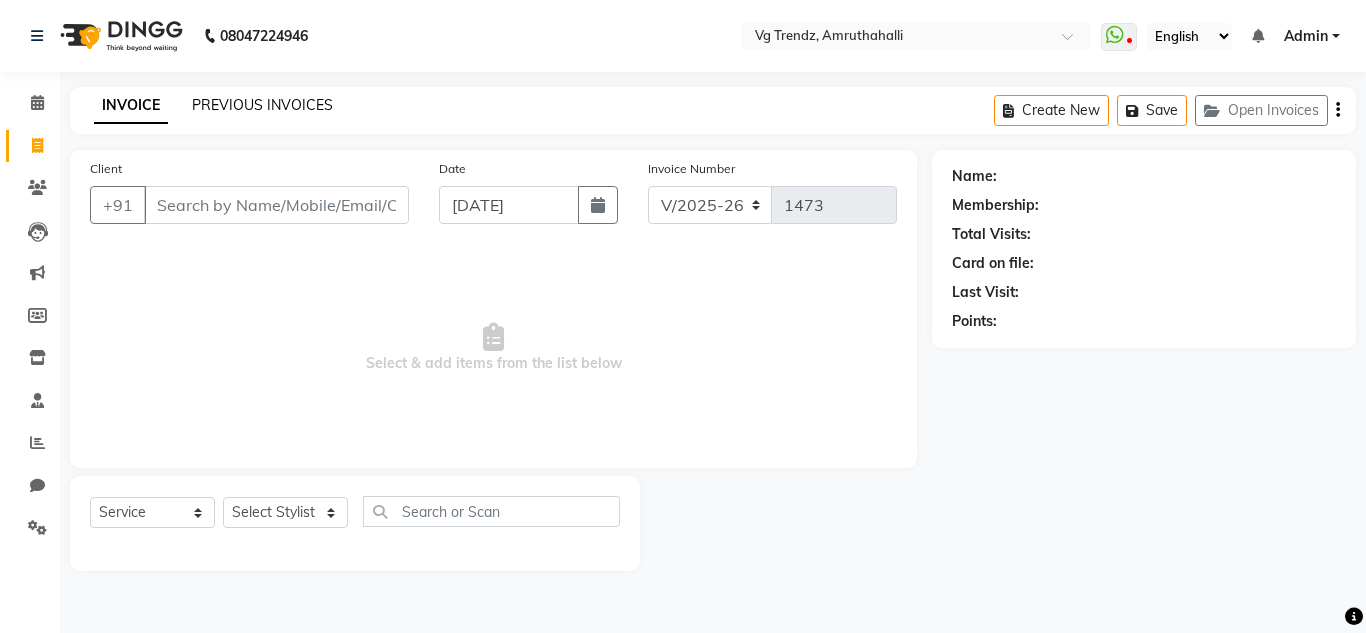 click on "PREVIOUS INVOICES" 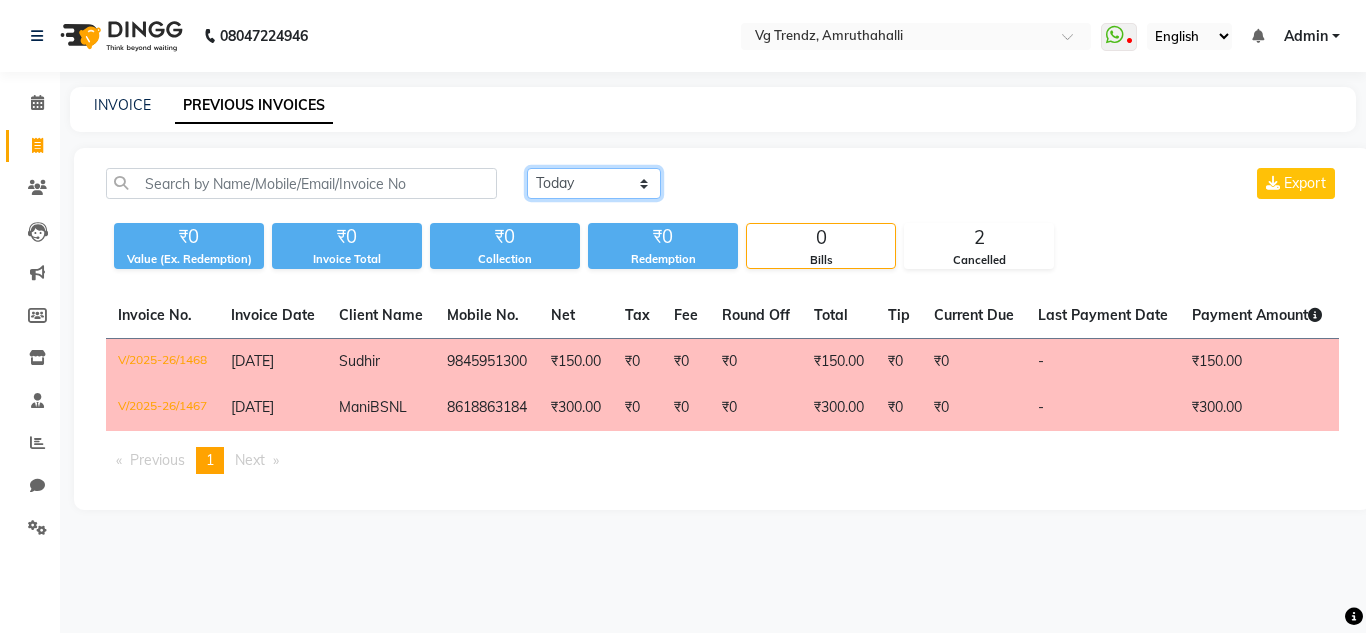 click on "[DATE] [DATE] Custom Range" 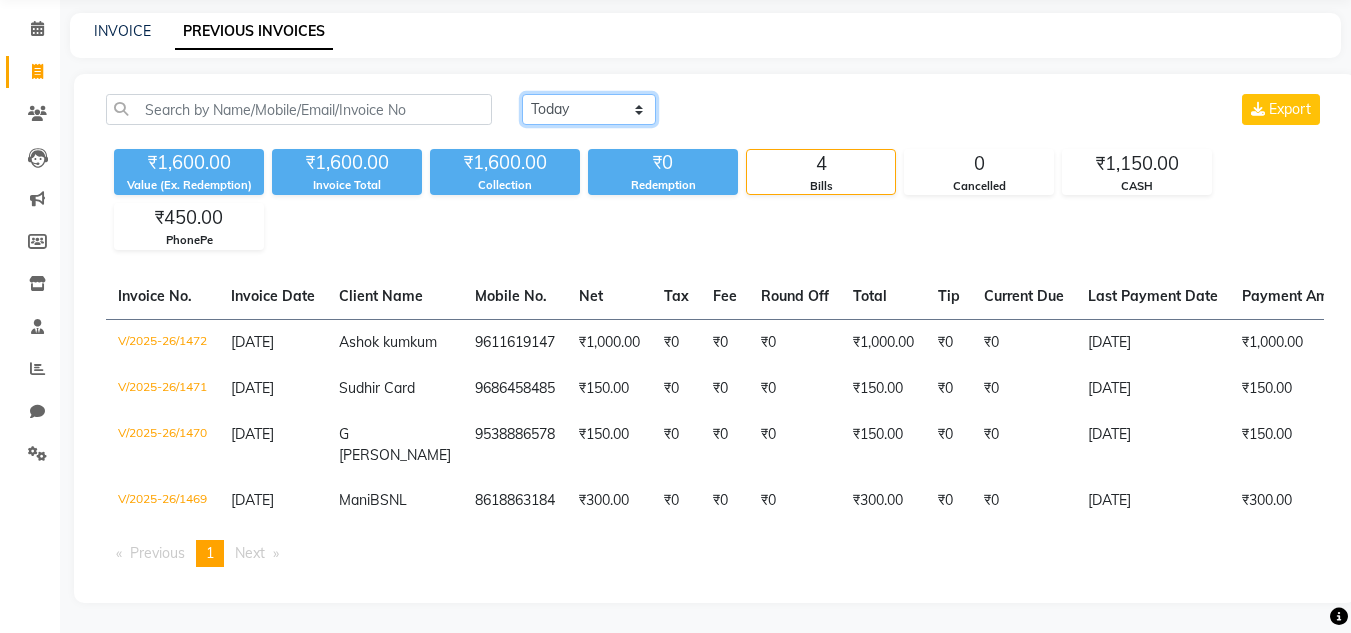 scroll, scrollTop: 95, scrollLeft: 0, axis: vertical 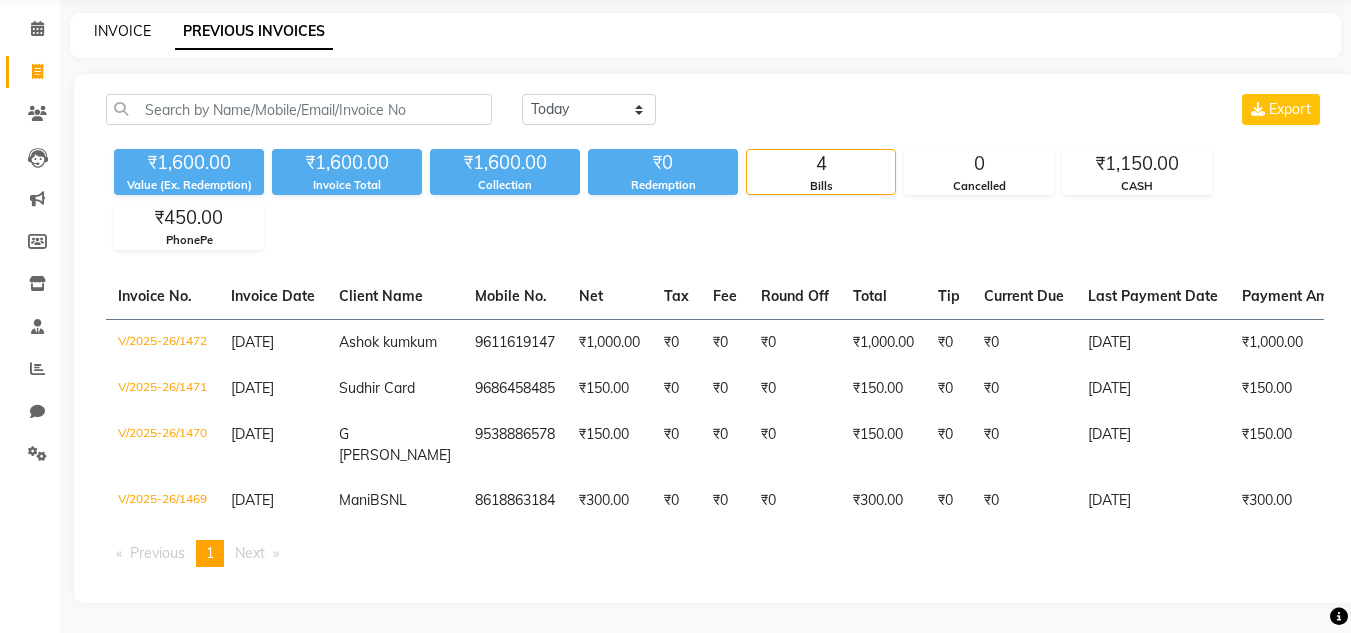 click on "INVOICE" 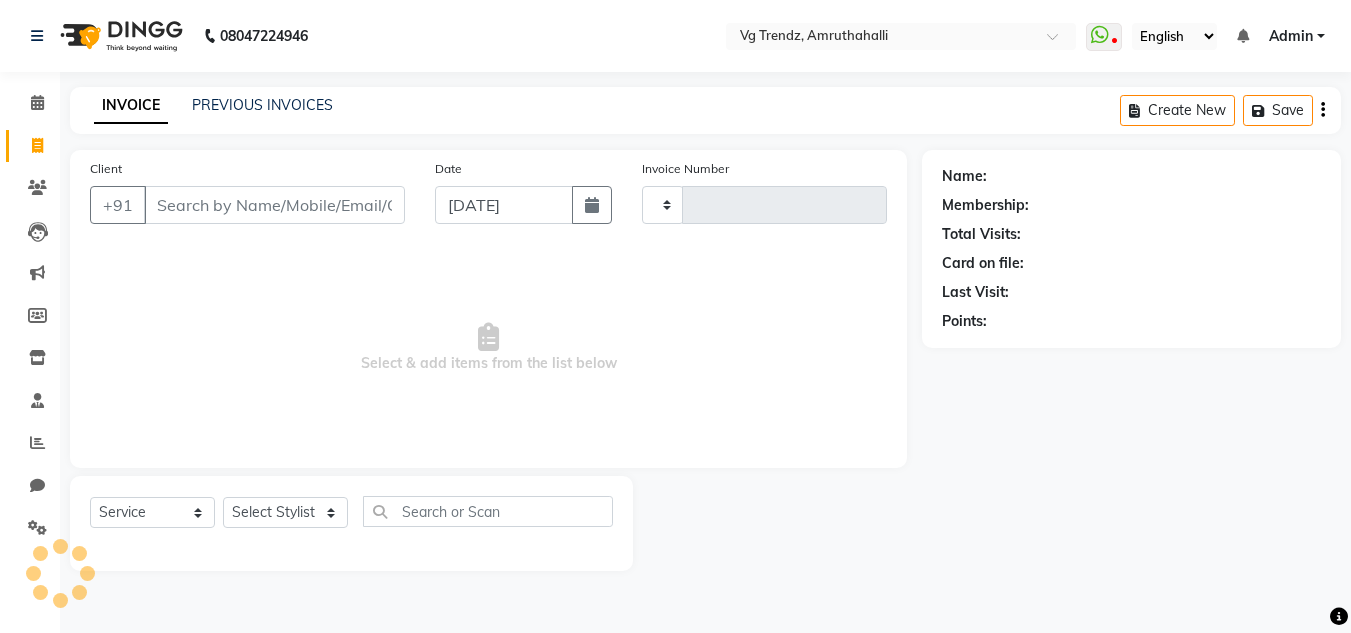 scroll, scrollTop: 0, scrollLeft: 0, axis: both 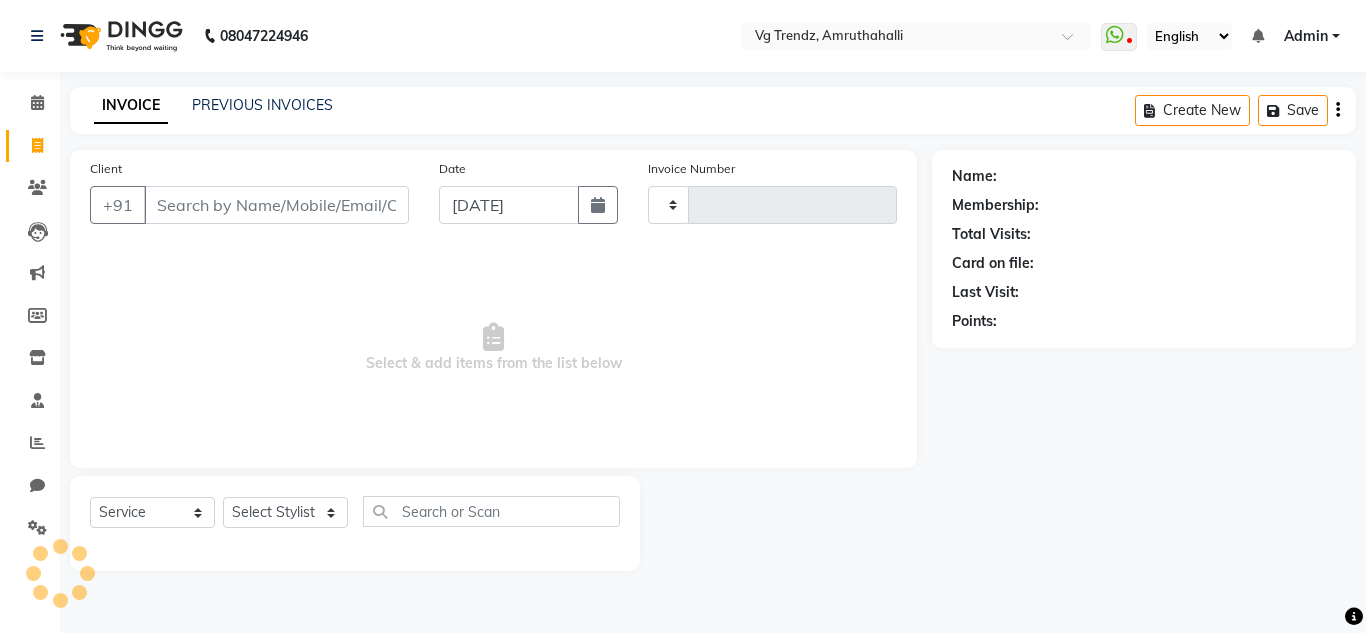 type on "1473" 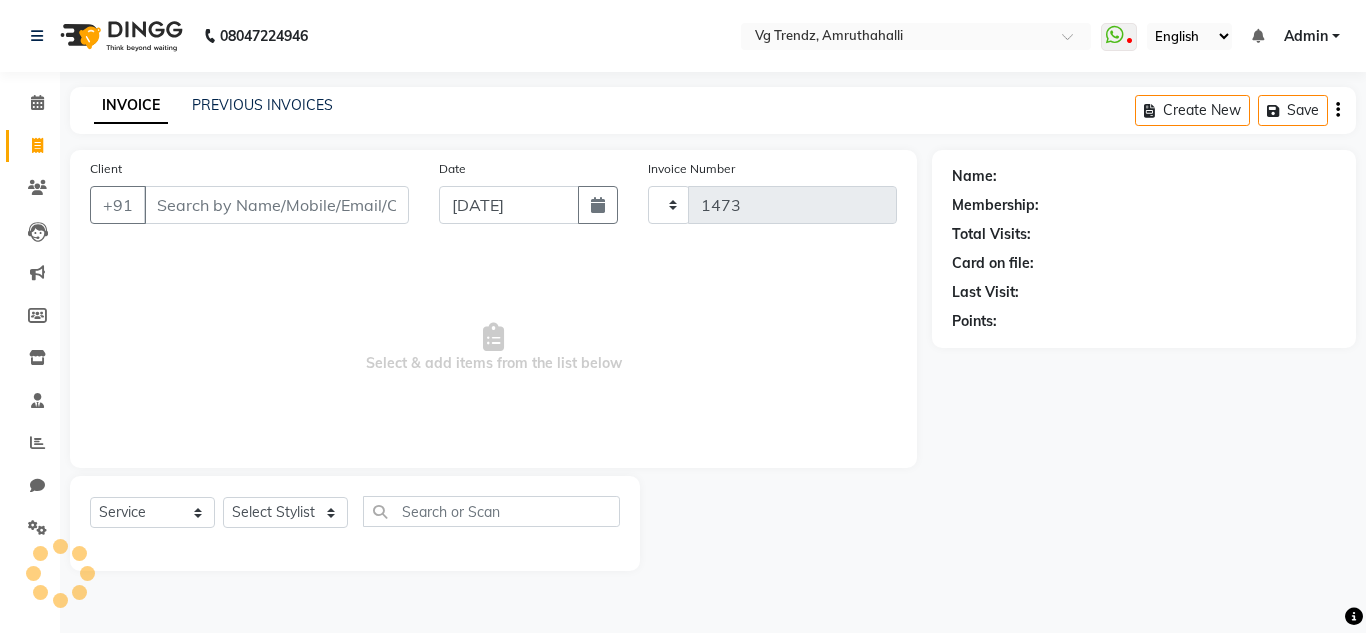 select on "5536" 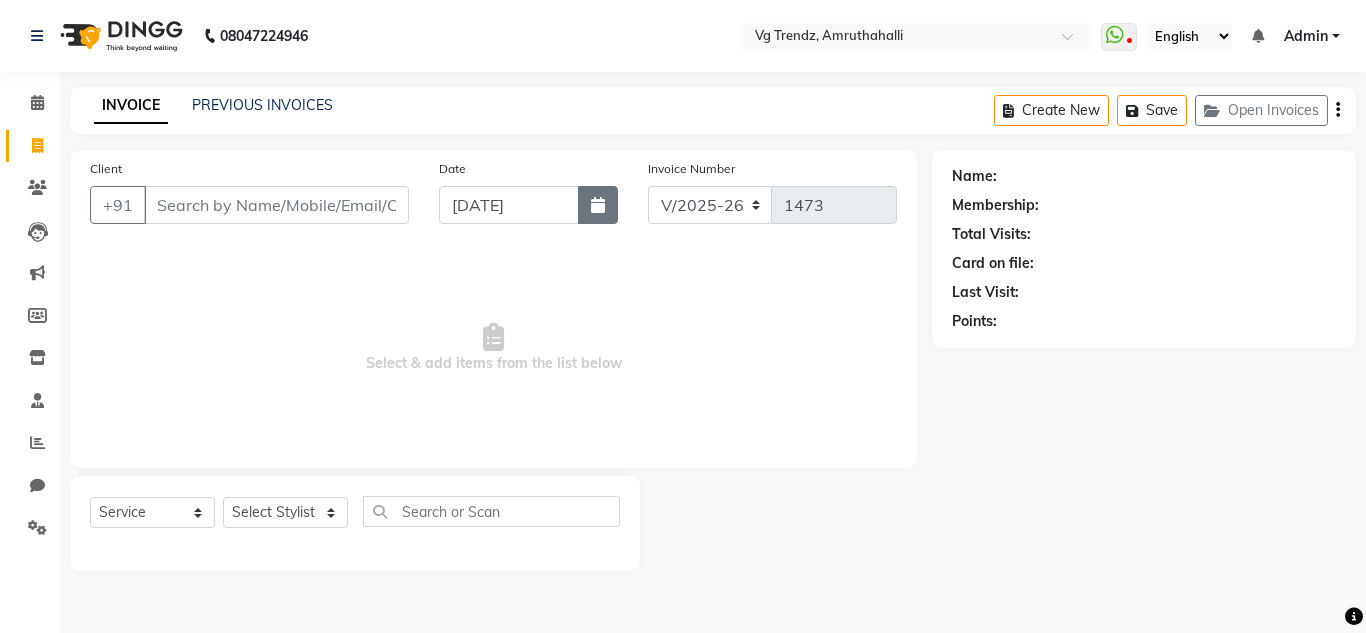 click 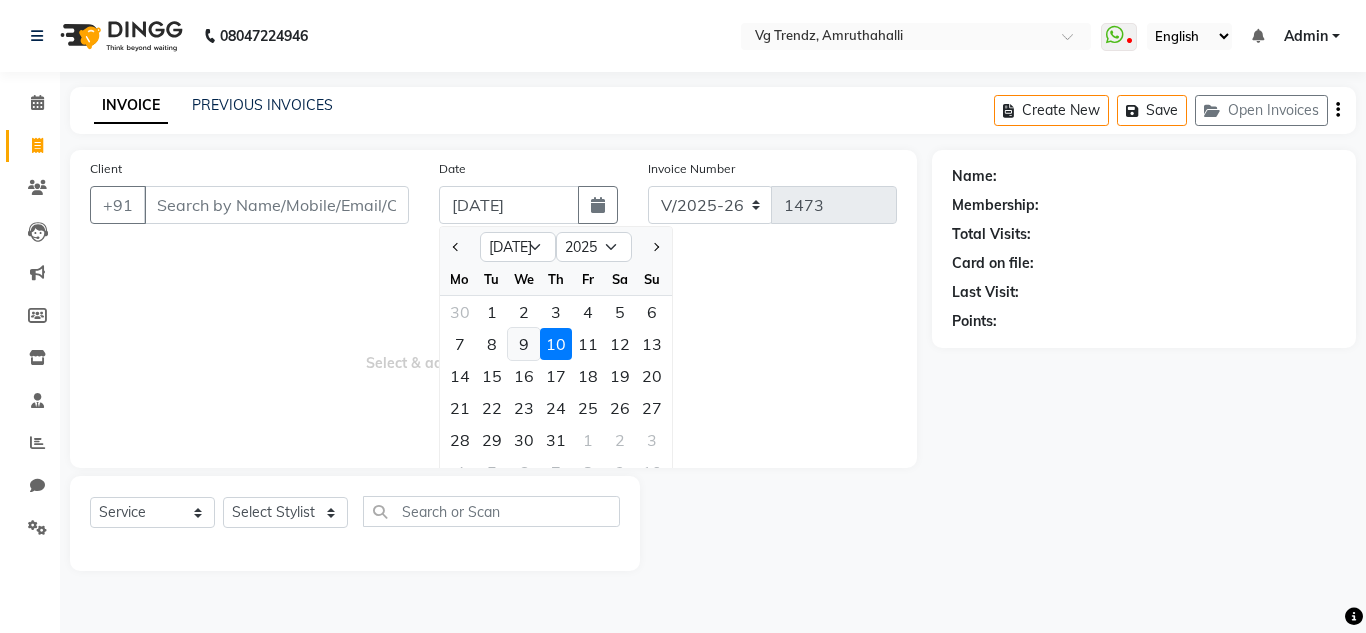 click on "9" 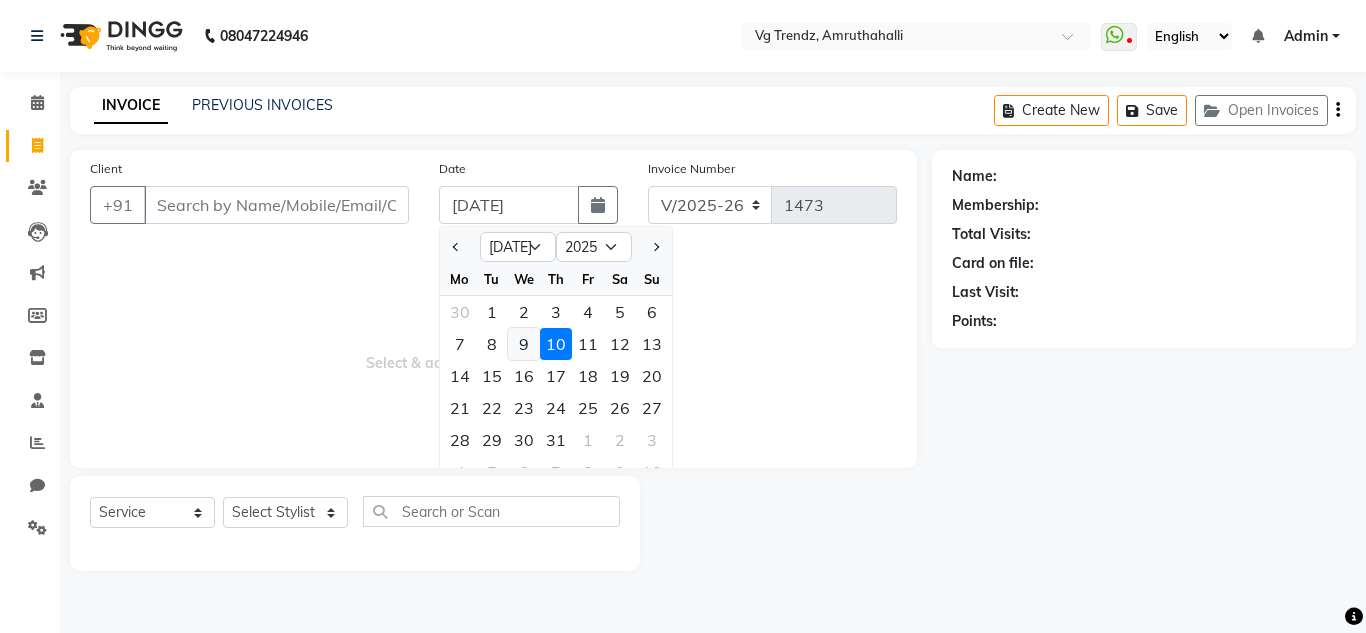 type on "[DATE]" 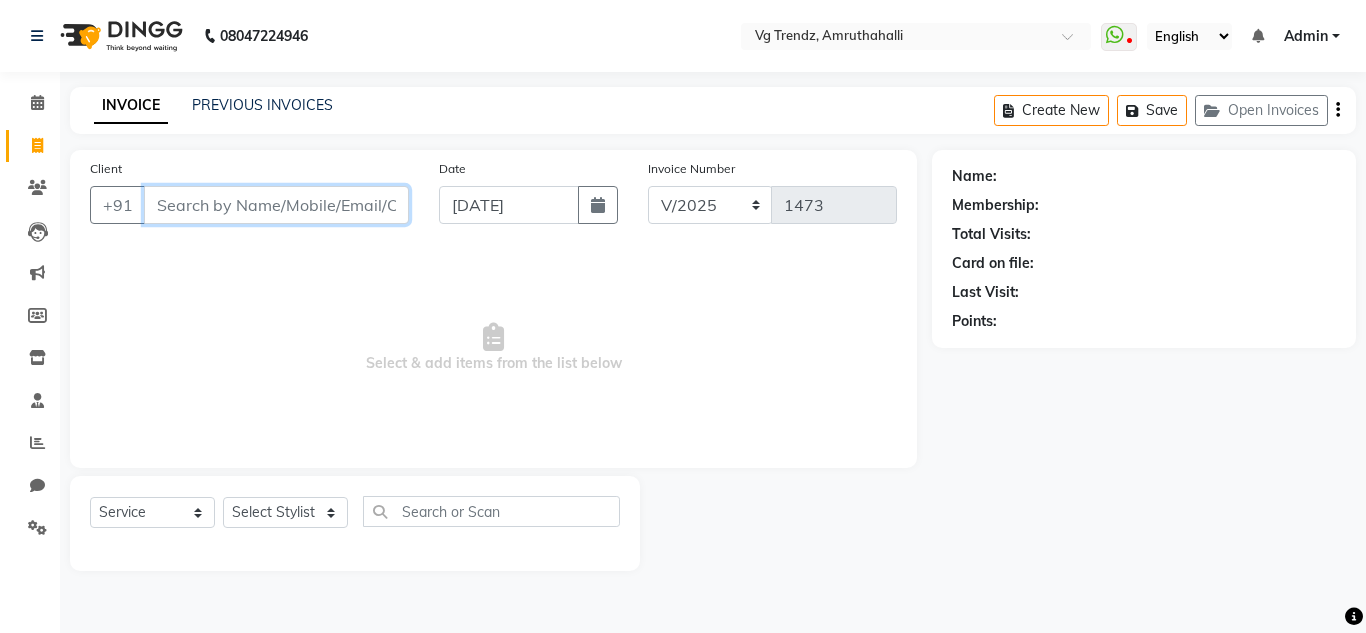 click on "Client" at bounding box center (276, 205) 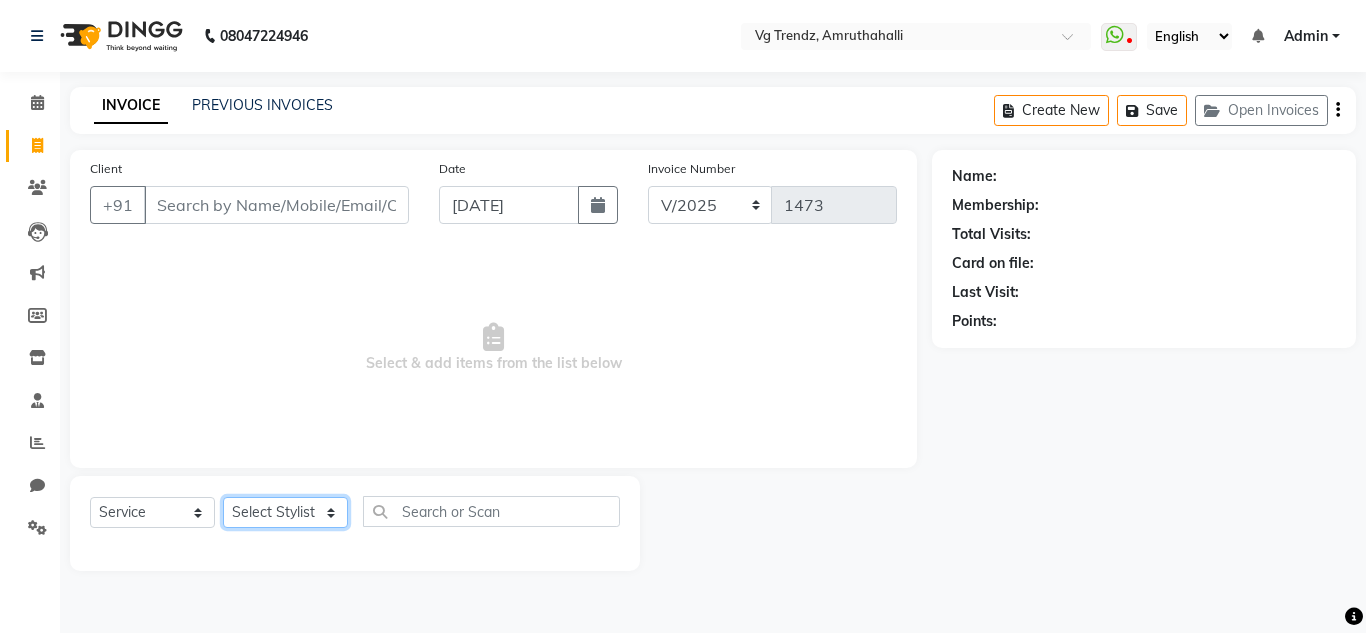 click on "Select Stylist Ashiwini N P Manjitha Chhetri Manjula S Mun Khan Naveen Kumar salon number Sandeep Sharma Sridevi Vanitha v" 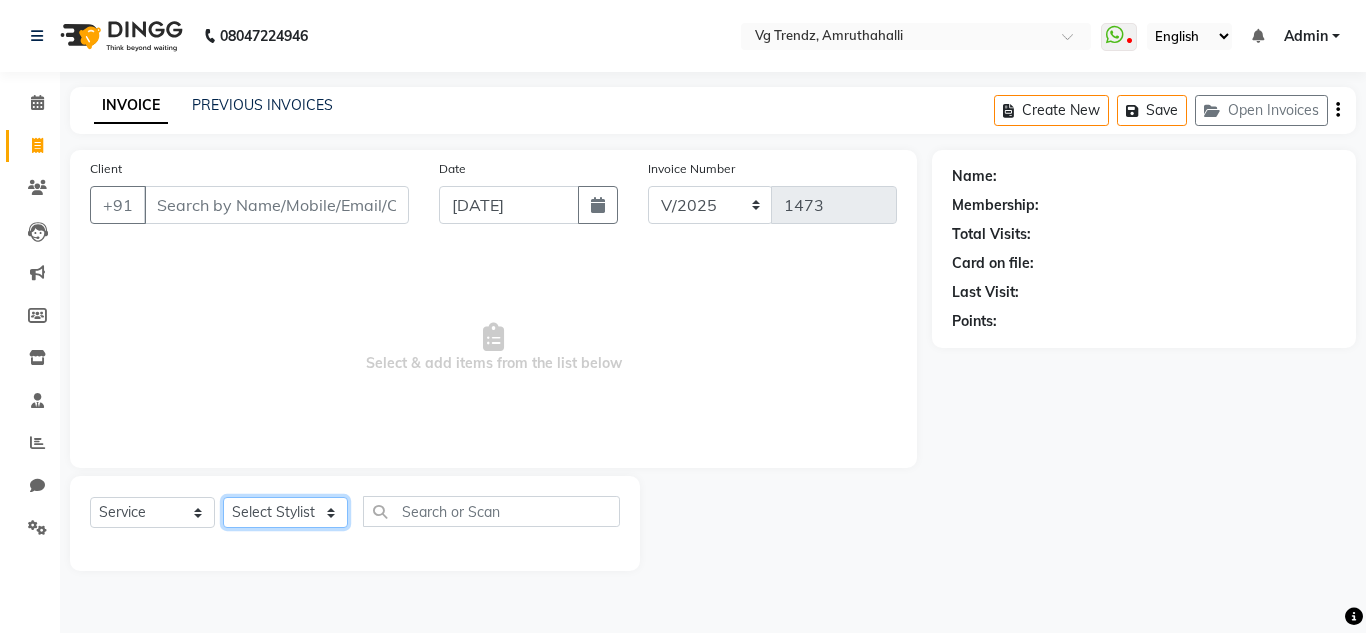 select on "84659" 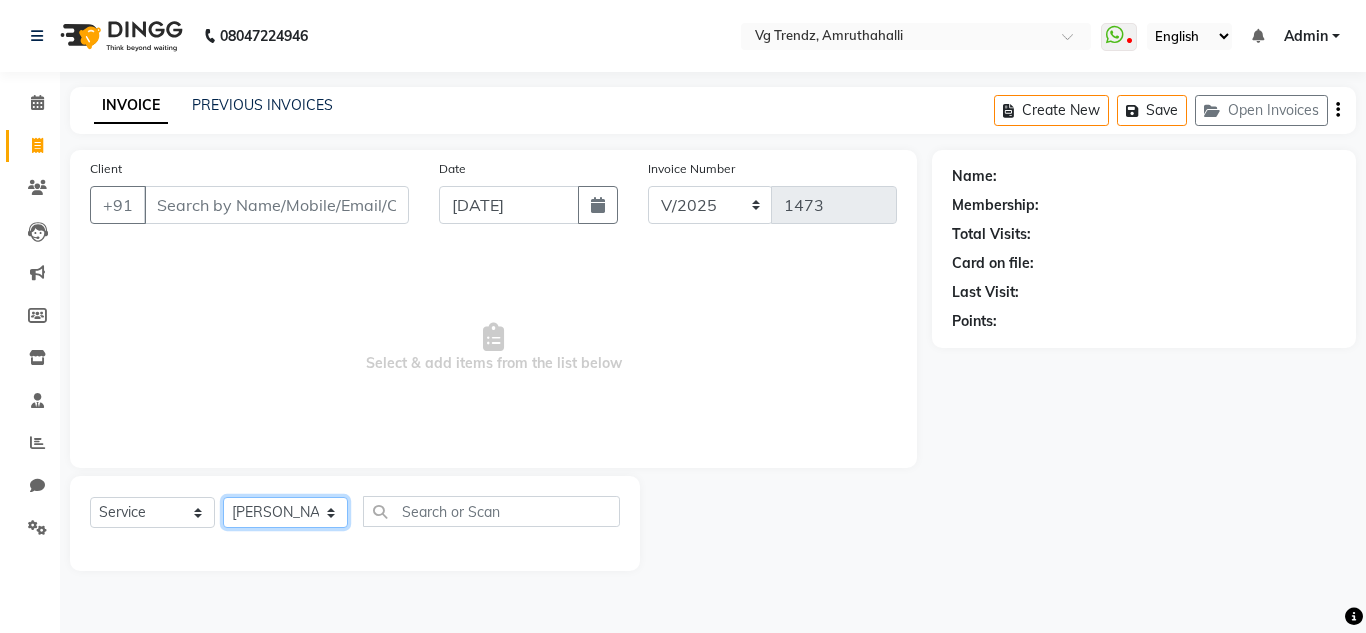 click on "Select Stylist Ashiwini N P Manjitha Chhetri Manjula S Mun Khan Naveen Kumar salon number Sandeep Sharma Sridevi Vanitha v" 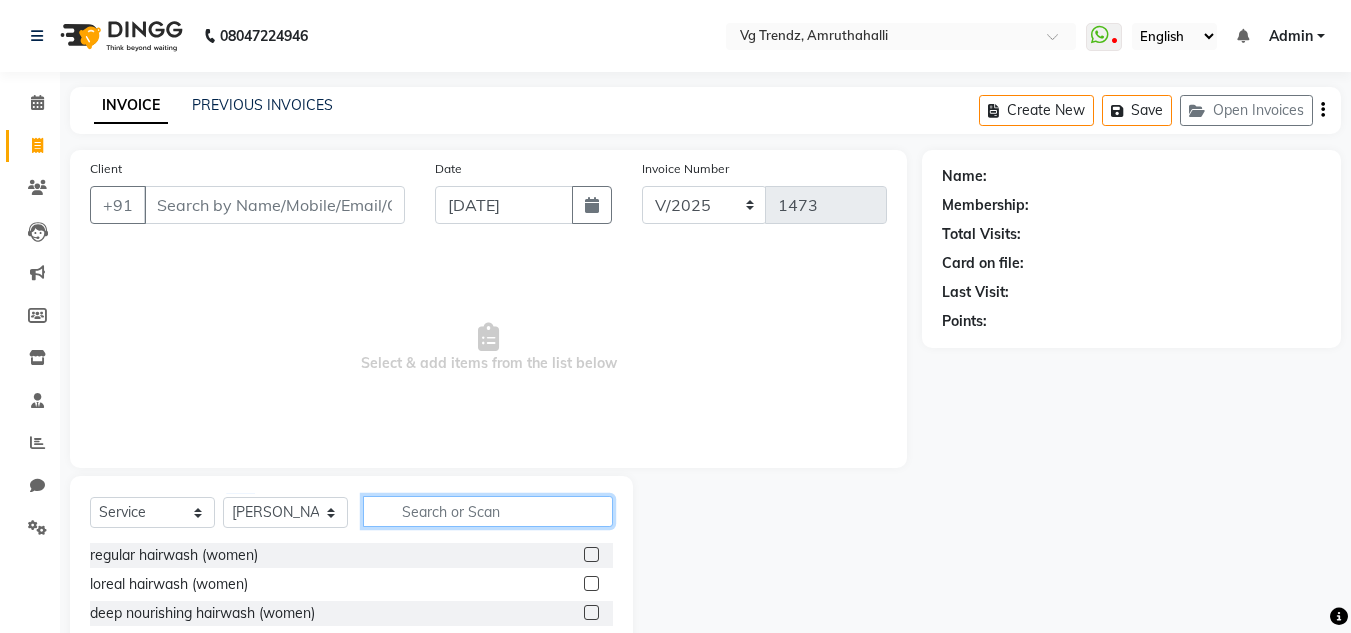 click 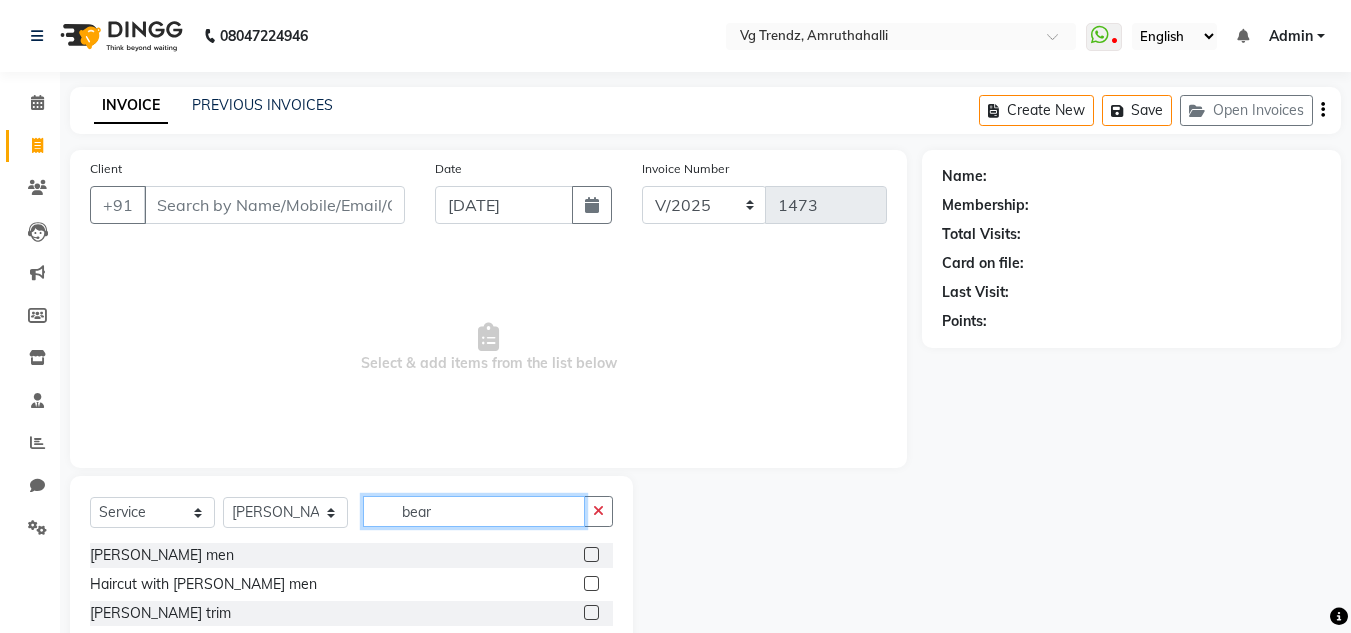 type on "bear" 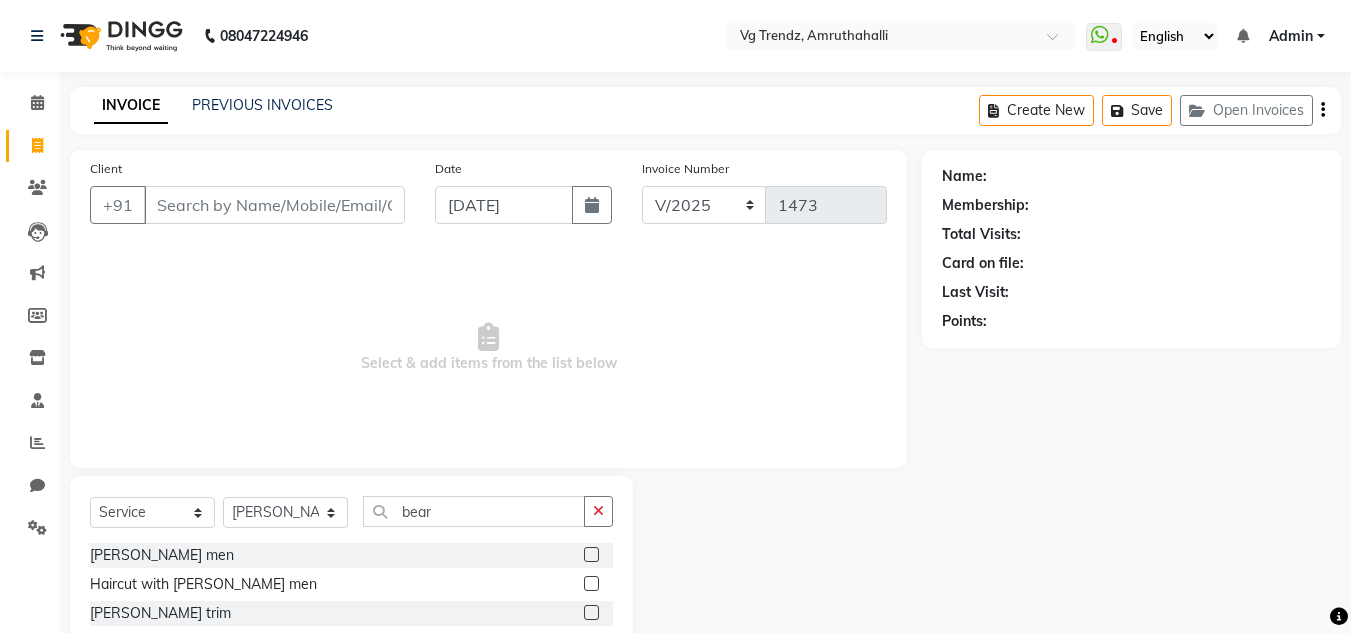 click 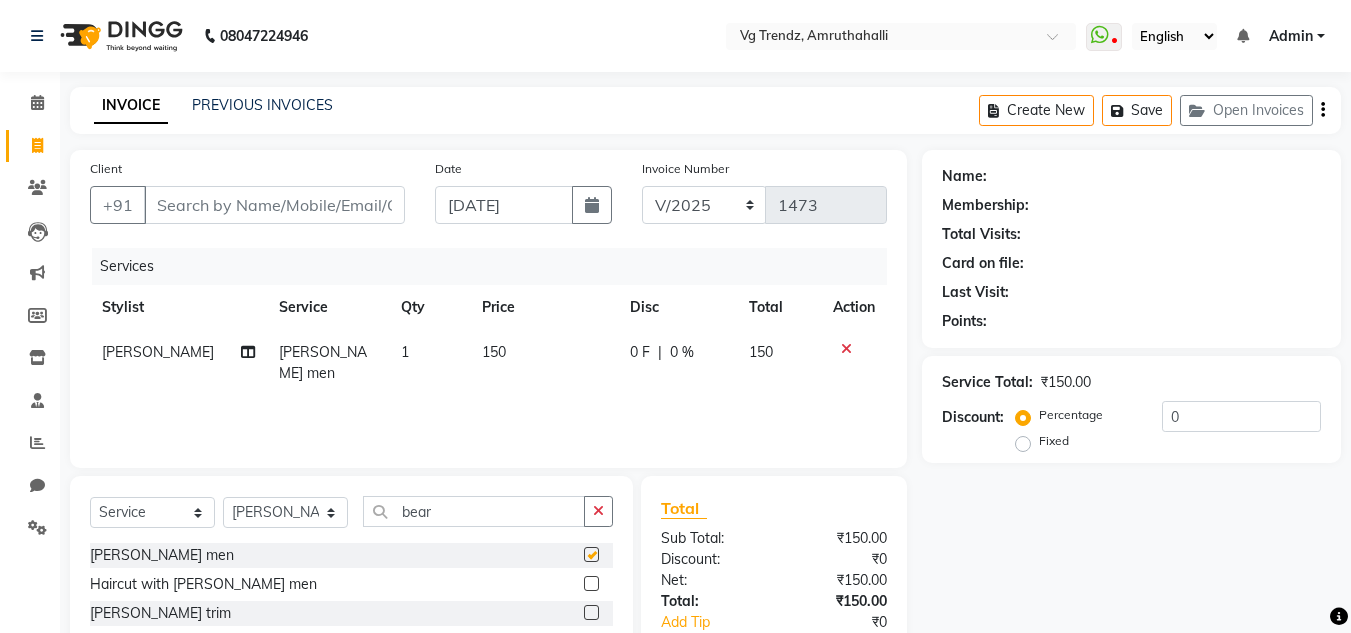 checkbox on "false" 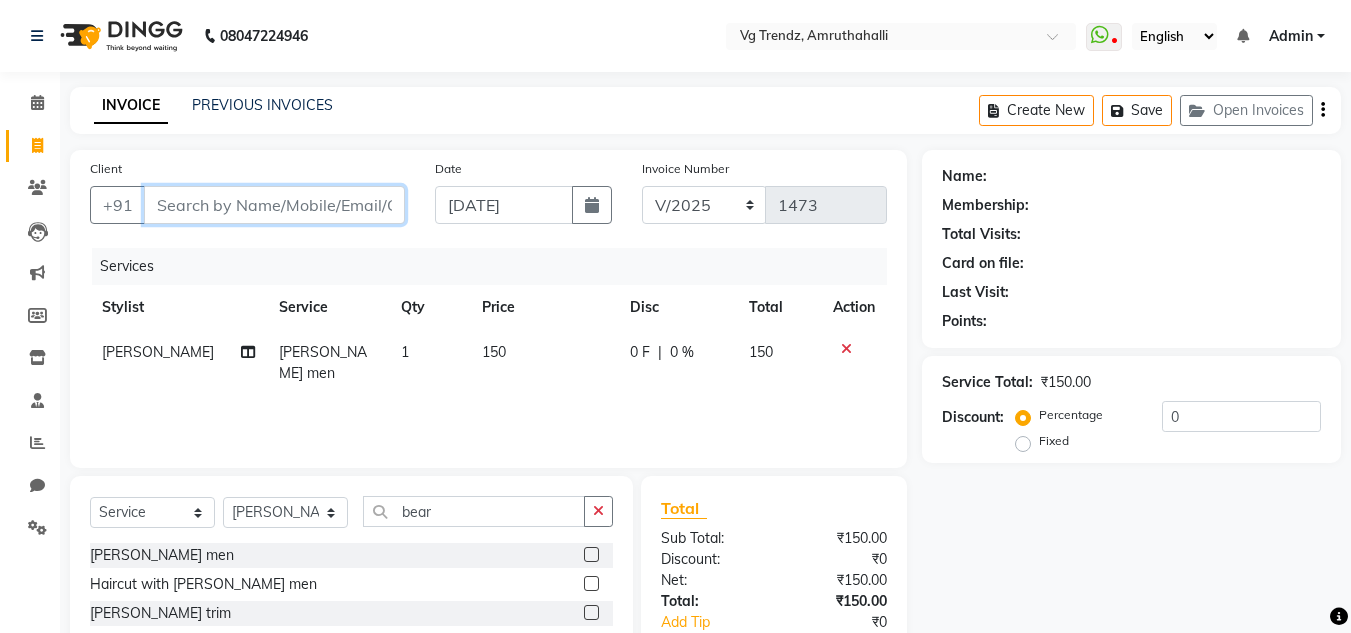 click on "Client" at bounding box center (274, 205) 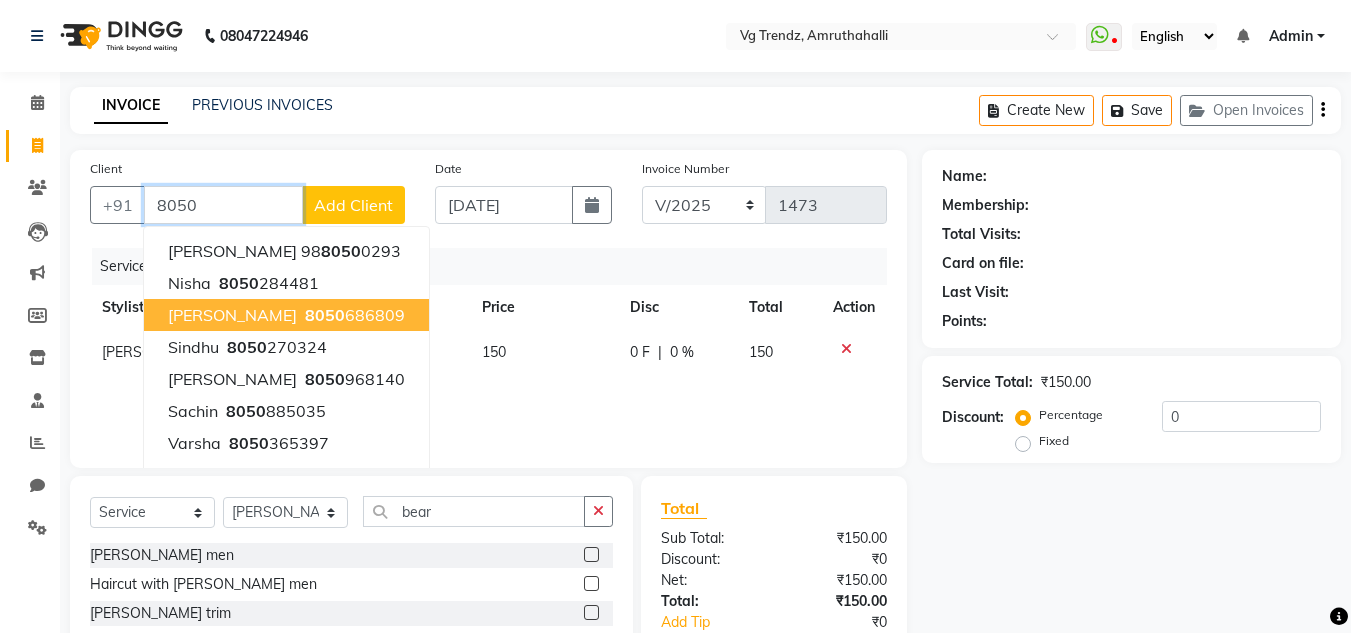 click on "Vijay sahakarnagar" at bounding box center [232, 315] 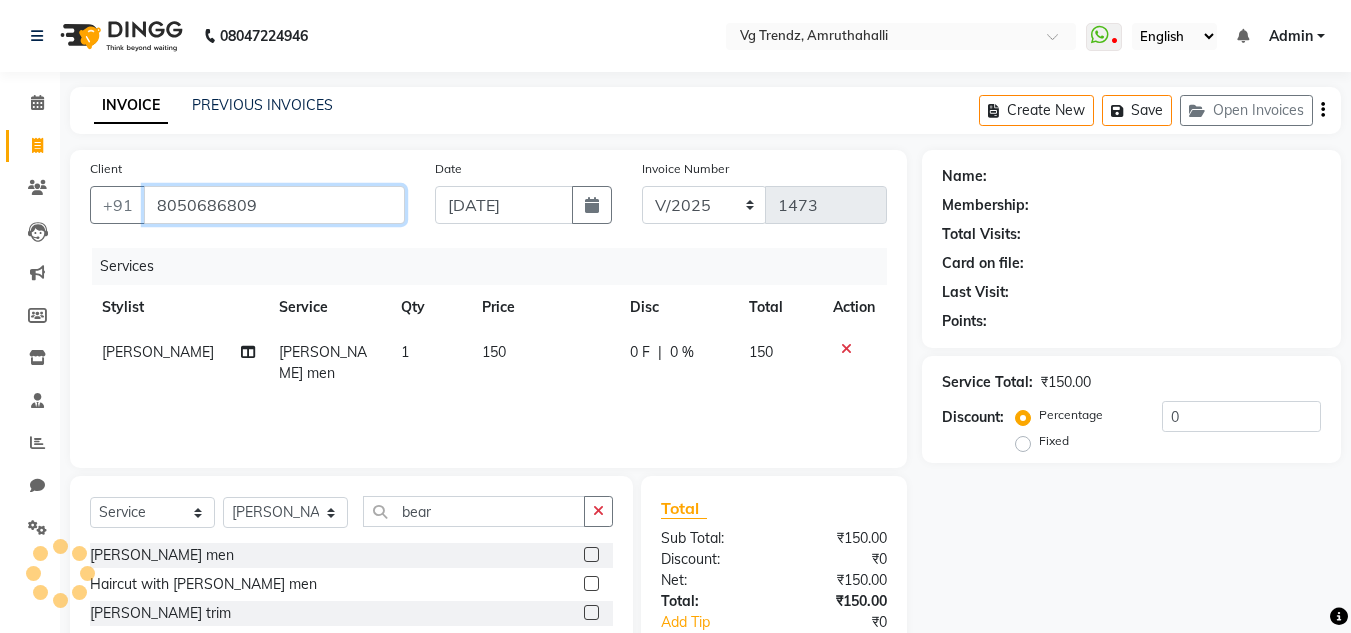 type on "8050686809" 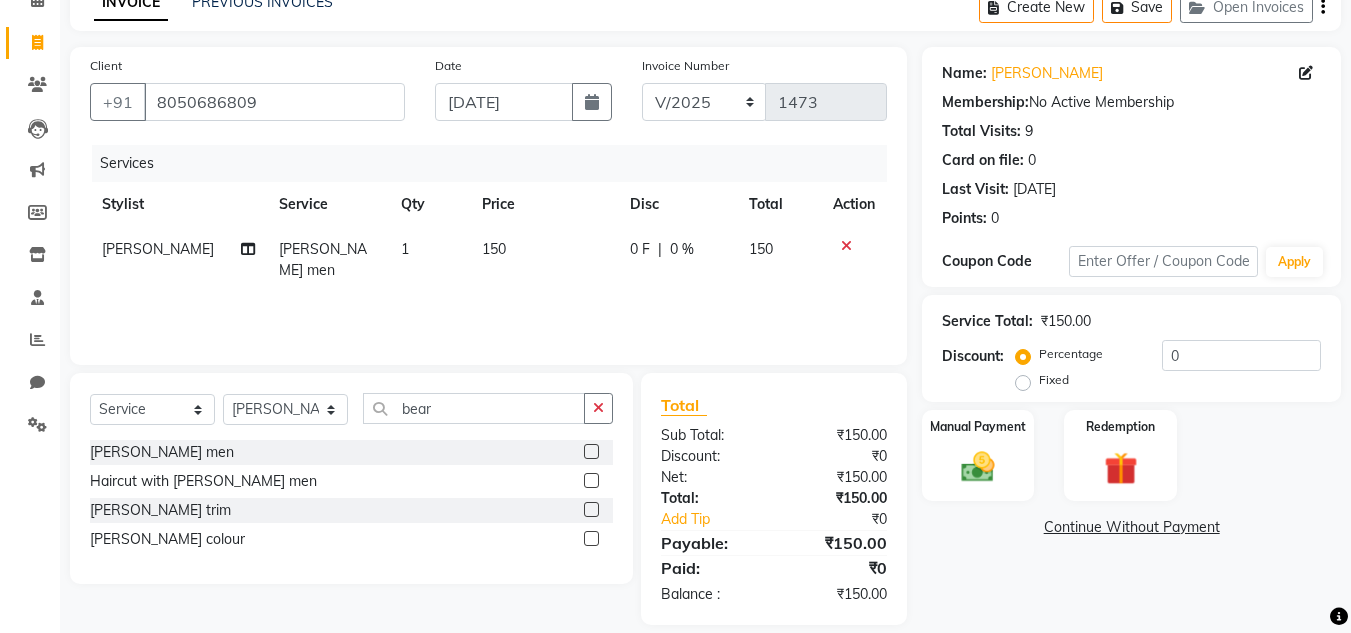 scroll, scrollTop: 125, scrollLeft: 0, axis: vertical 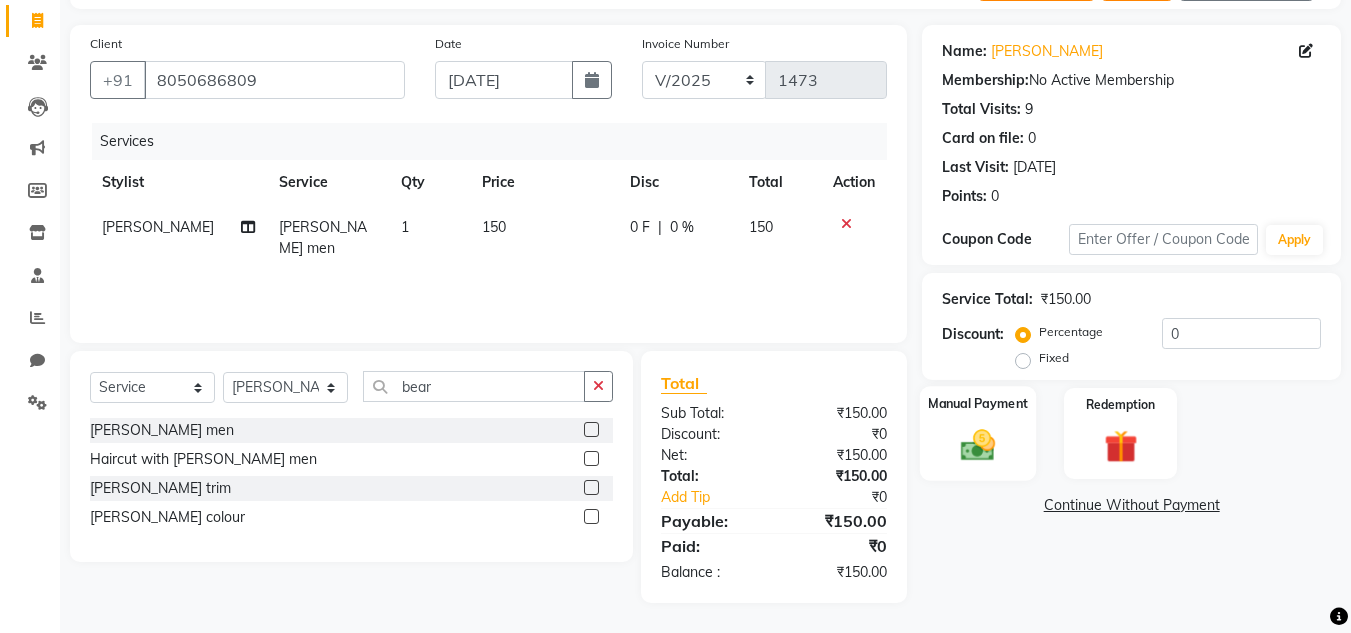 click on "Manual Payment" 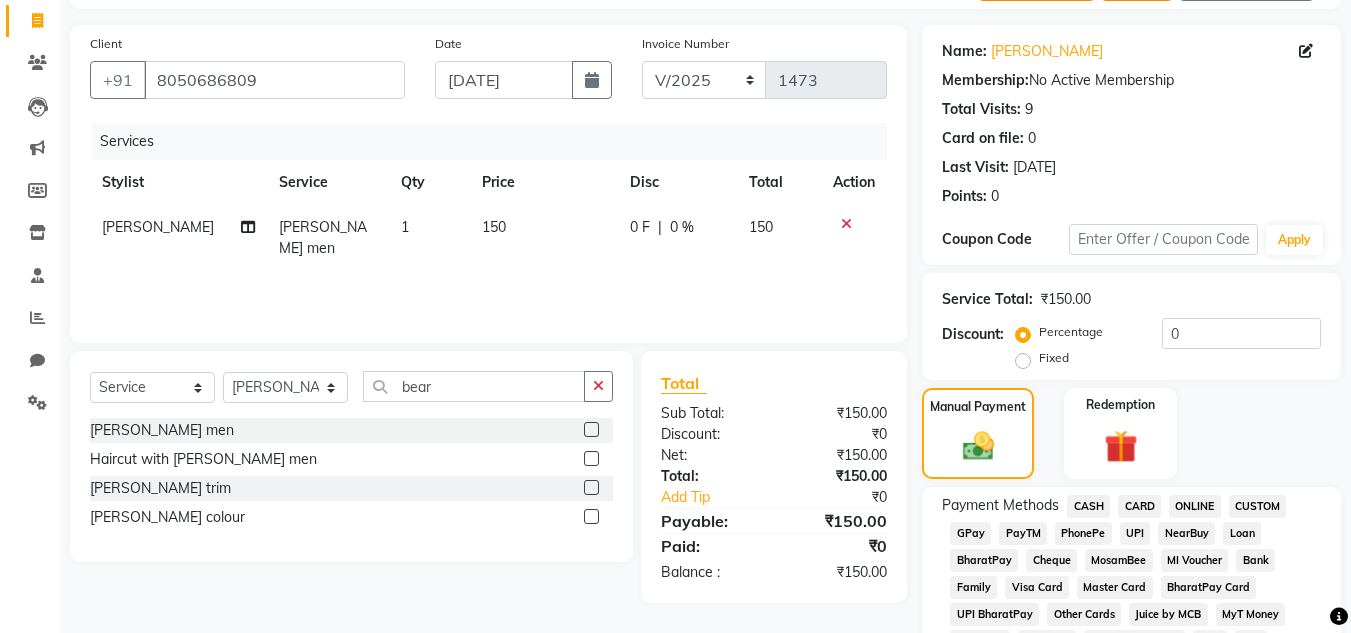 click on "CASH" 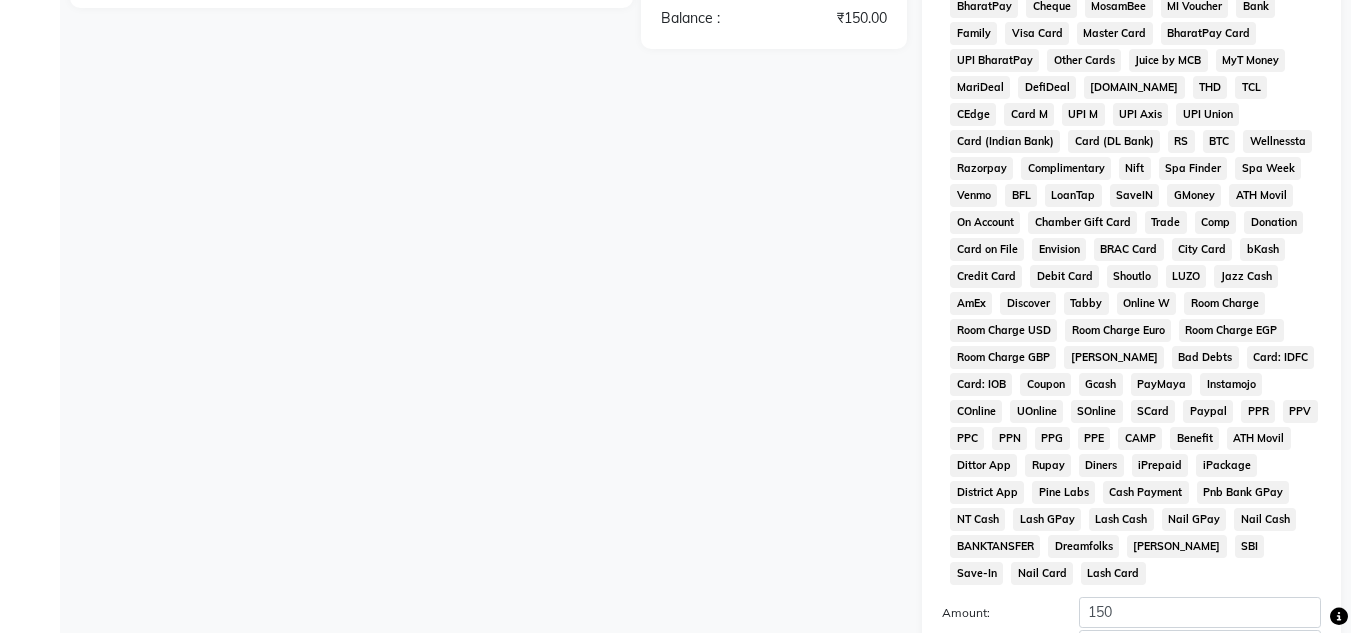 scroll, scrollTop: 869, scrollLeft: 0, axis: vertical 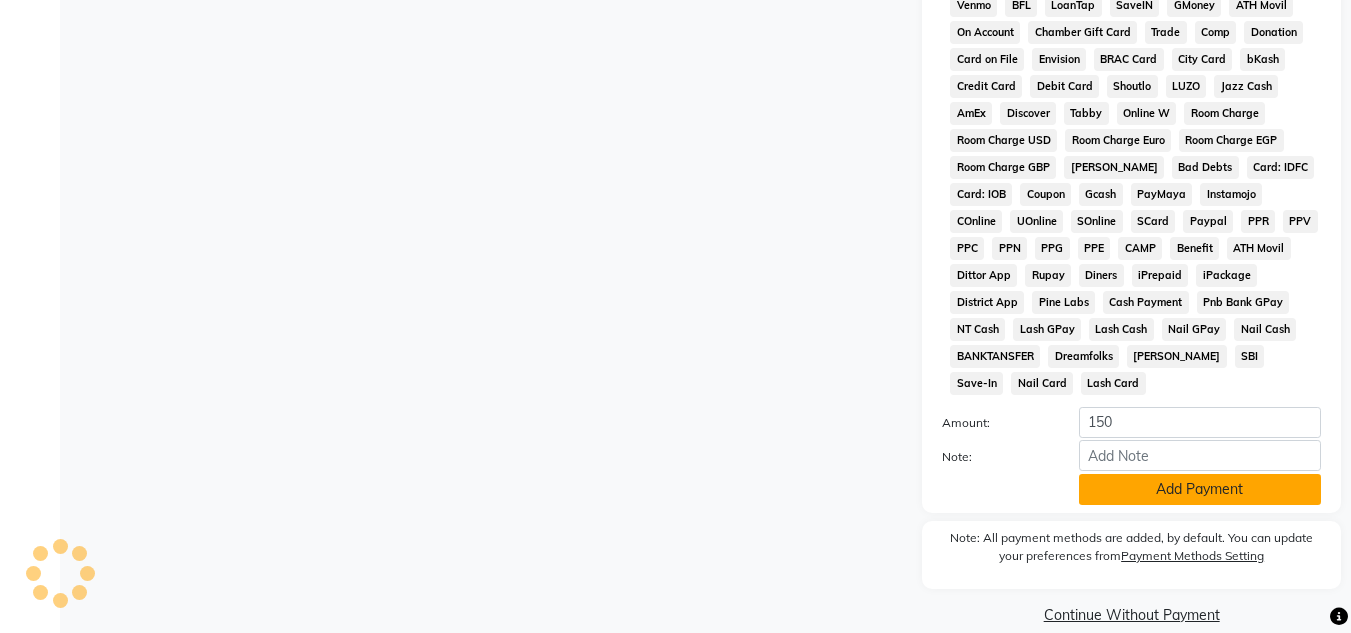 click on "Add Payment" 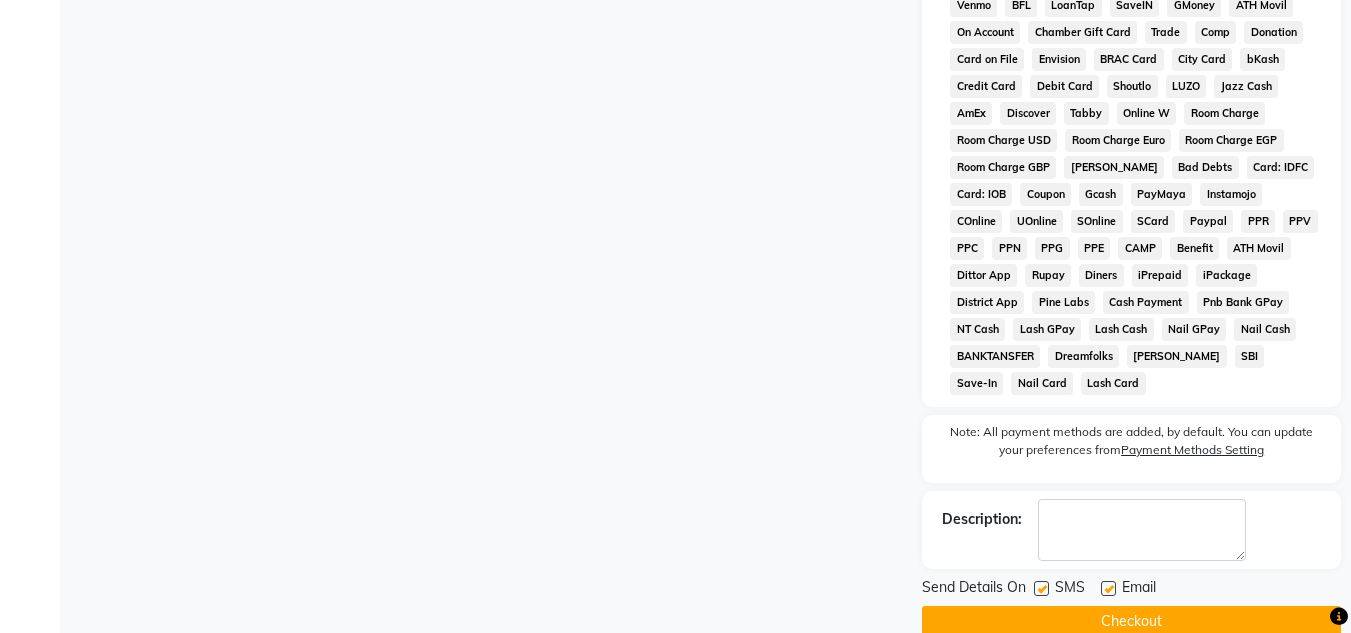 click on "Name: Vijay Sahakarnagar  Membership:  No Active Membership  Total Visits:  9 Card on file:  0 Last Visit:   07-05-2025 Points:   0  Coupon Code Apply Service Total:  ₹150.00  Discount:  Percentage   Fixed  0 Manual Payment Redemption Payment Methods  CASH   CARD   ONLINE   CUSTOM   GPay   PayTM   PhonePe   UPI   NearBuy   Loan   BharatPay   Cheque   MosamBee   MI Voucher   Bank   Family   Visa Card   Master Card   BharatPay Card   UPI BharatPay   Other Cards   Juice by MCB   MyT Money   MariDeal   DefiDeal   Deal.mu   THD   TCL   CEdge   Card M   UPI M   UPI Axis   UPI Union   Card (Indian Bank)   Card (DL Bank)   RS   BTC   Wellnessta   Razorpay   Complimentary   Nift   Spa Finder   Spa Week   Venmo   BFL   LoanTap   SaveIN   GMoney   ATH Movil   On Account   Chamber Gift Card   Trade   Comp   Donation   Card on File   Envision   BRAC Card   City Card   bKash   Credit Card   Debit Card   Shoutlo   LUZO   Jazz Cash   AmEx   Discover   Tabby   Online W   Room Charge   Room Charge USD   Room Charge Euro  SMS" 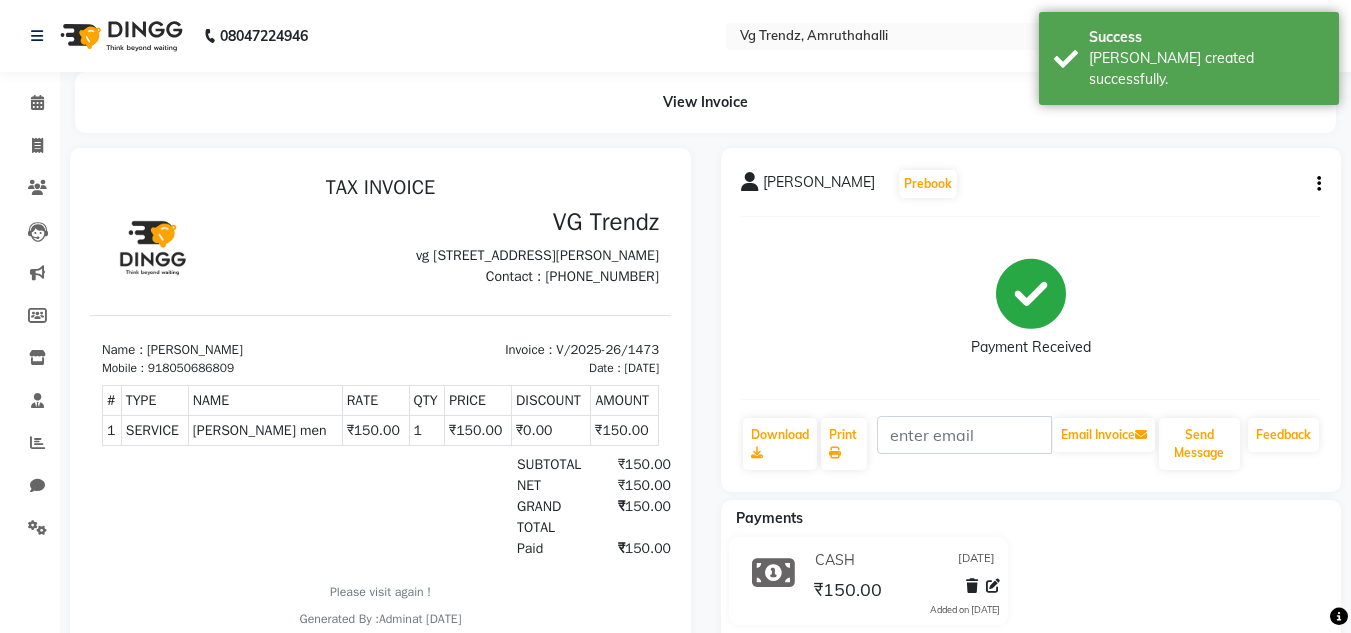 scroll, scrollTop: 0, scrollLeft: 0, axis: both 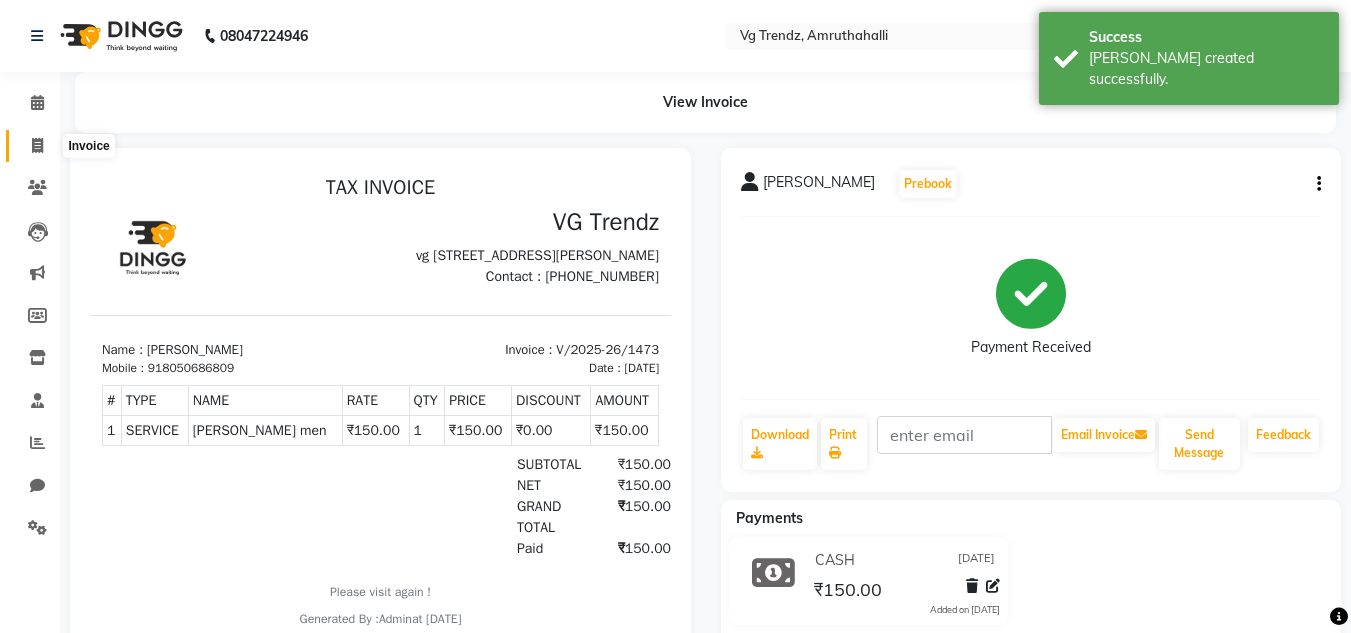 click 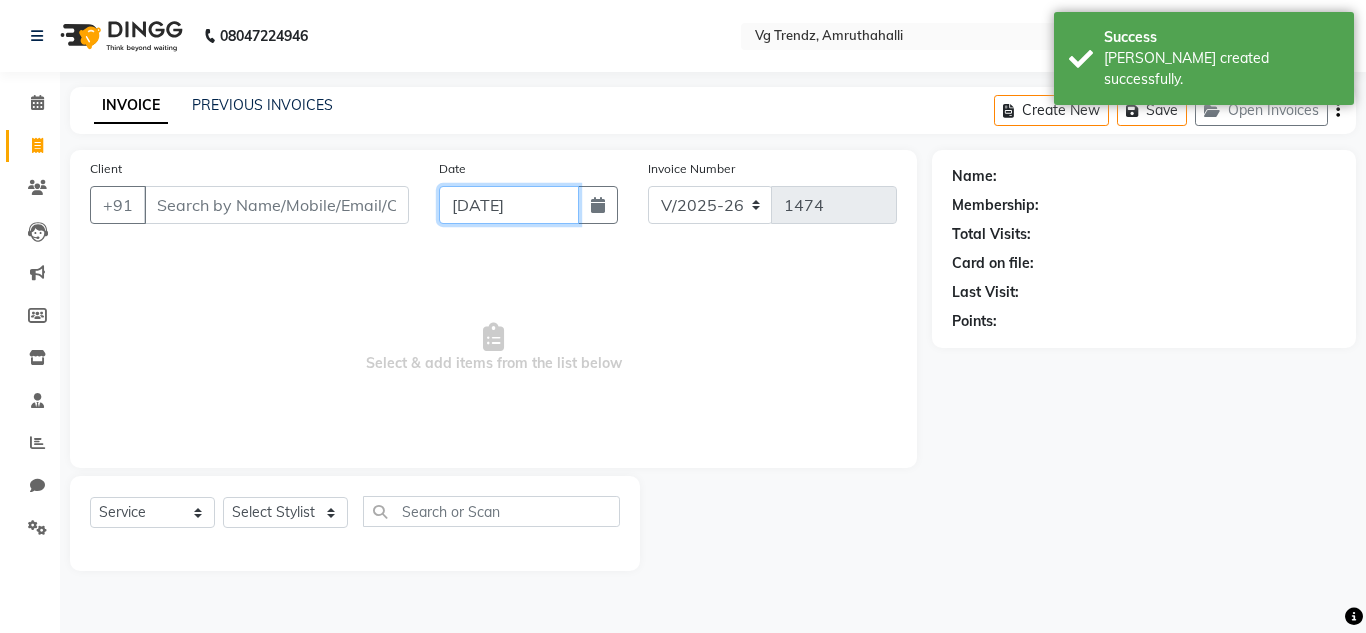 click on "[DATE]" 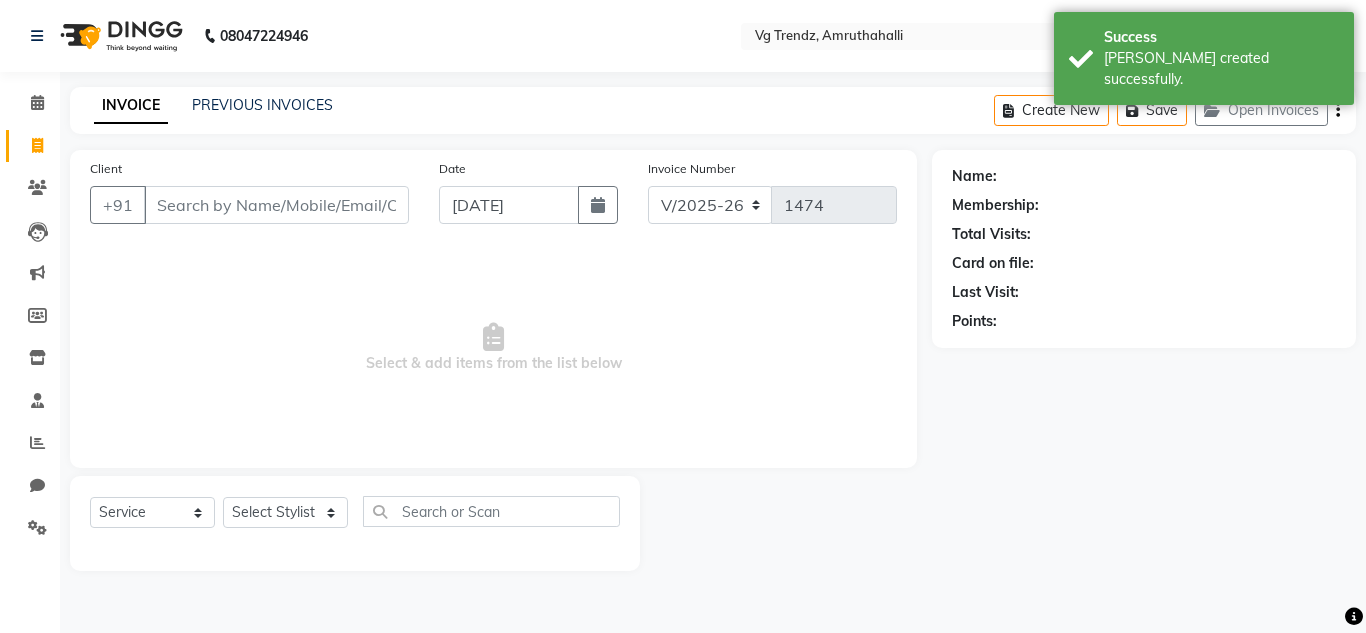 select on "7" 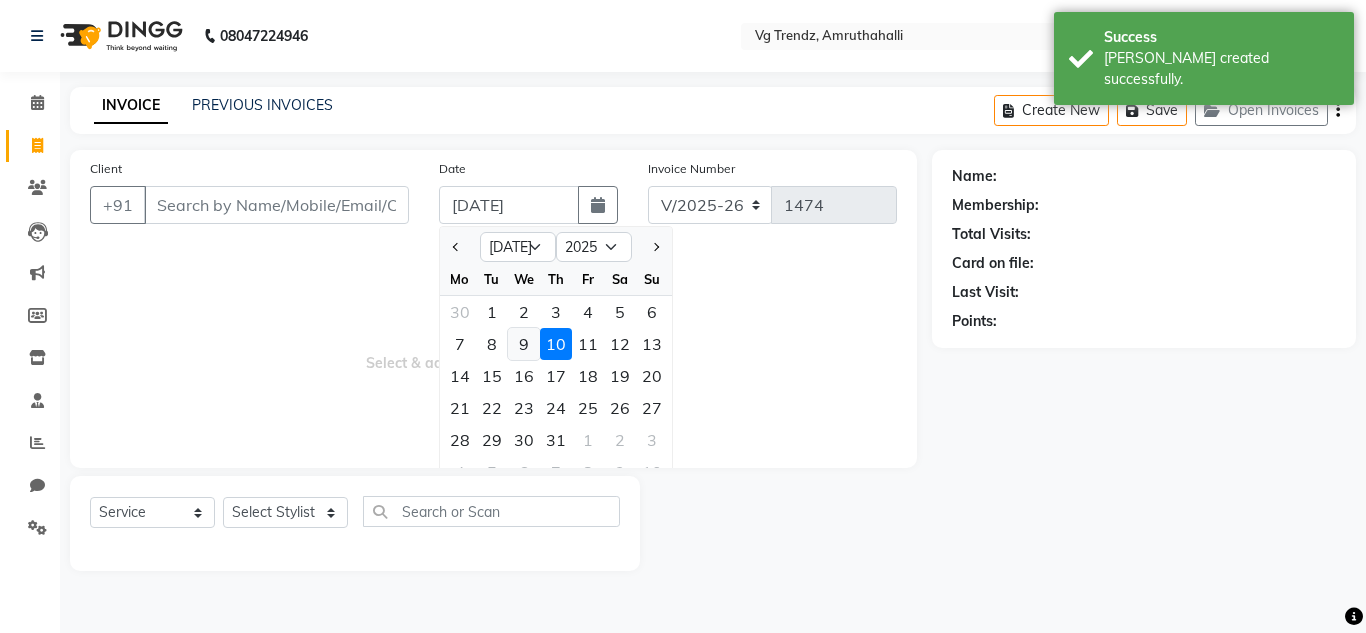 click on "9" 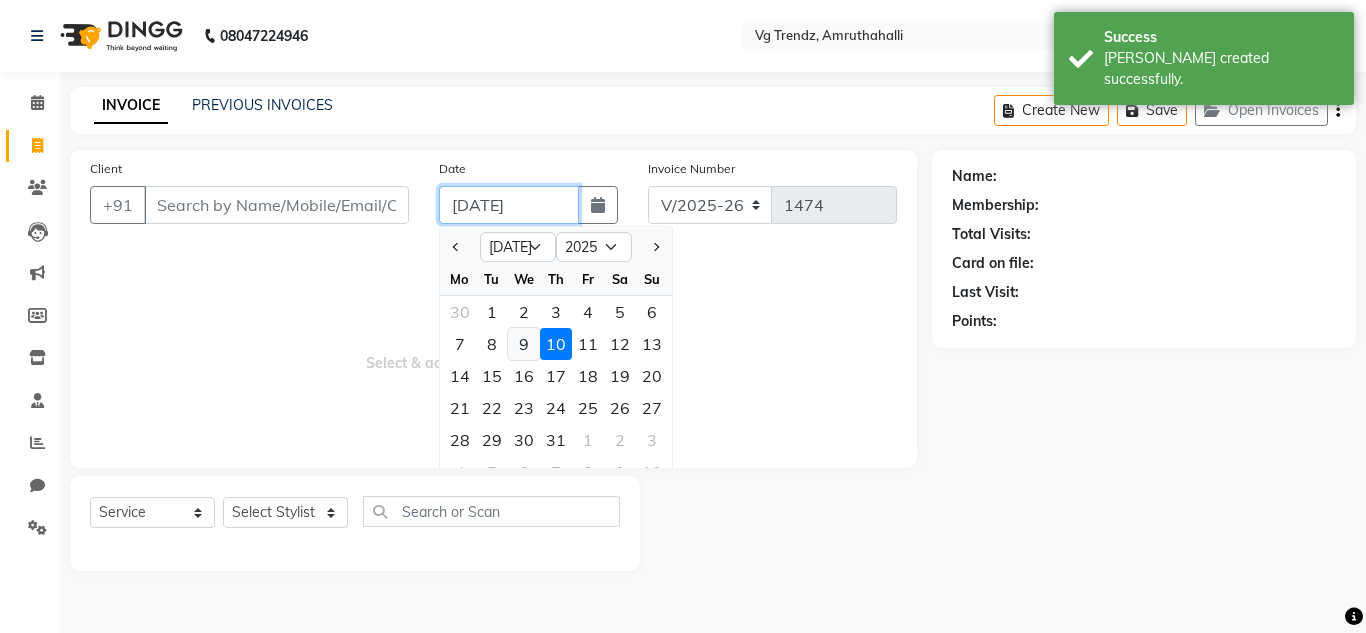 type on "[DATE]" 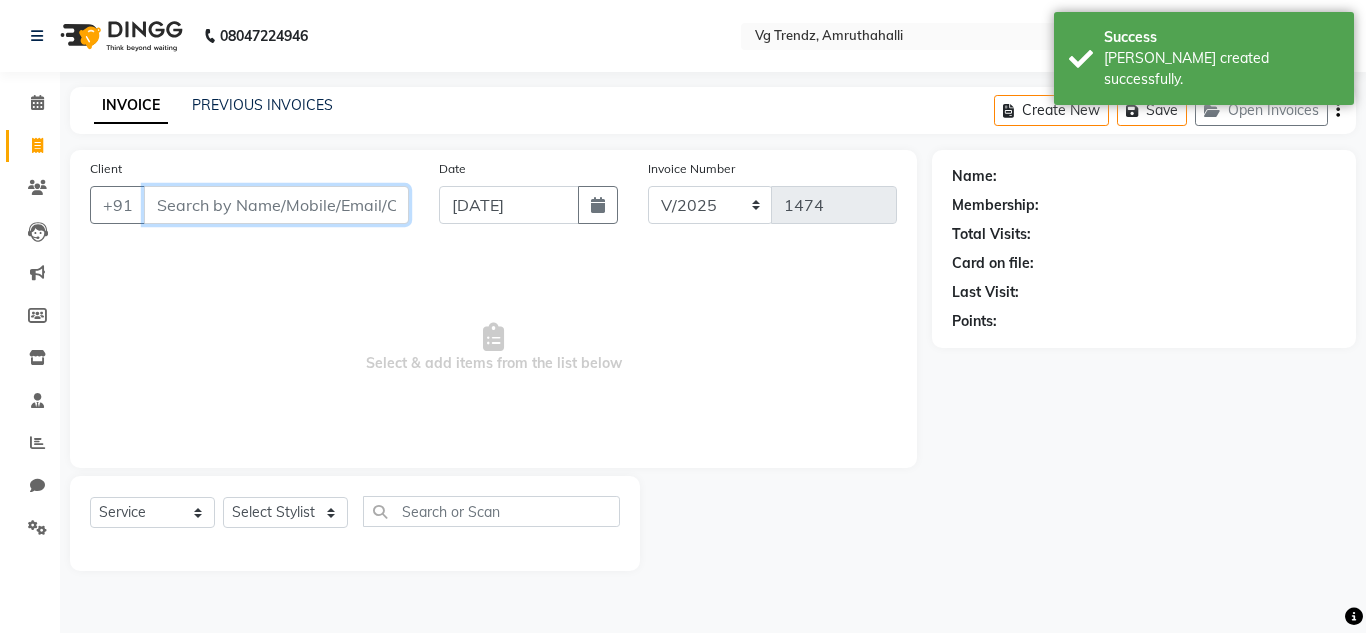 click on "Client" at bounding box center (276, 205) 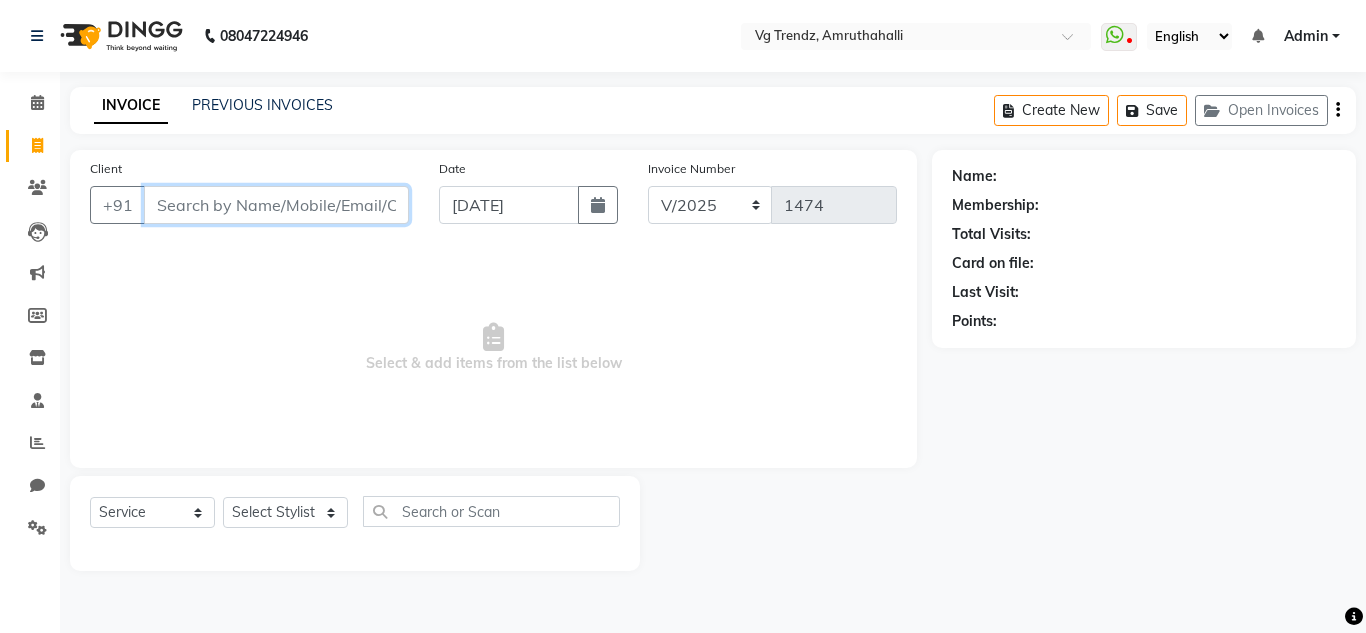 click on "Client" at bounding box center (276, 205) 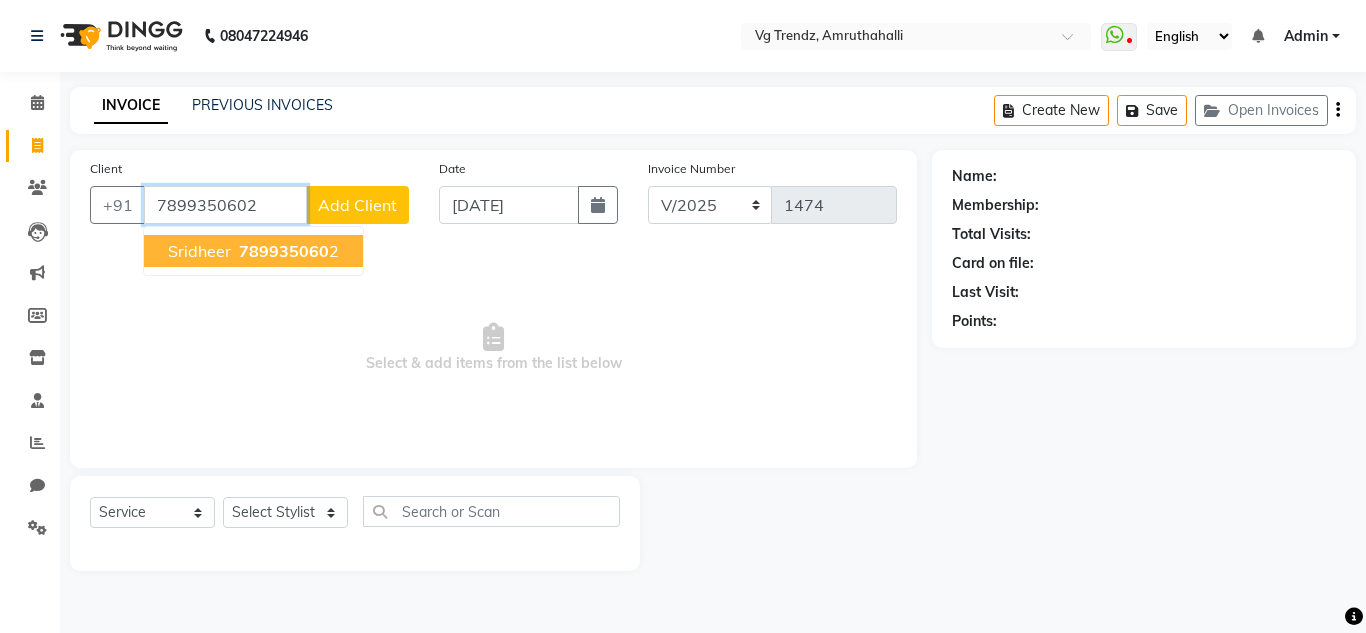 type on "7899350602" 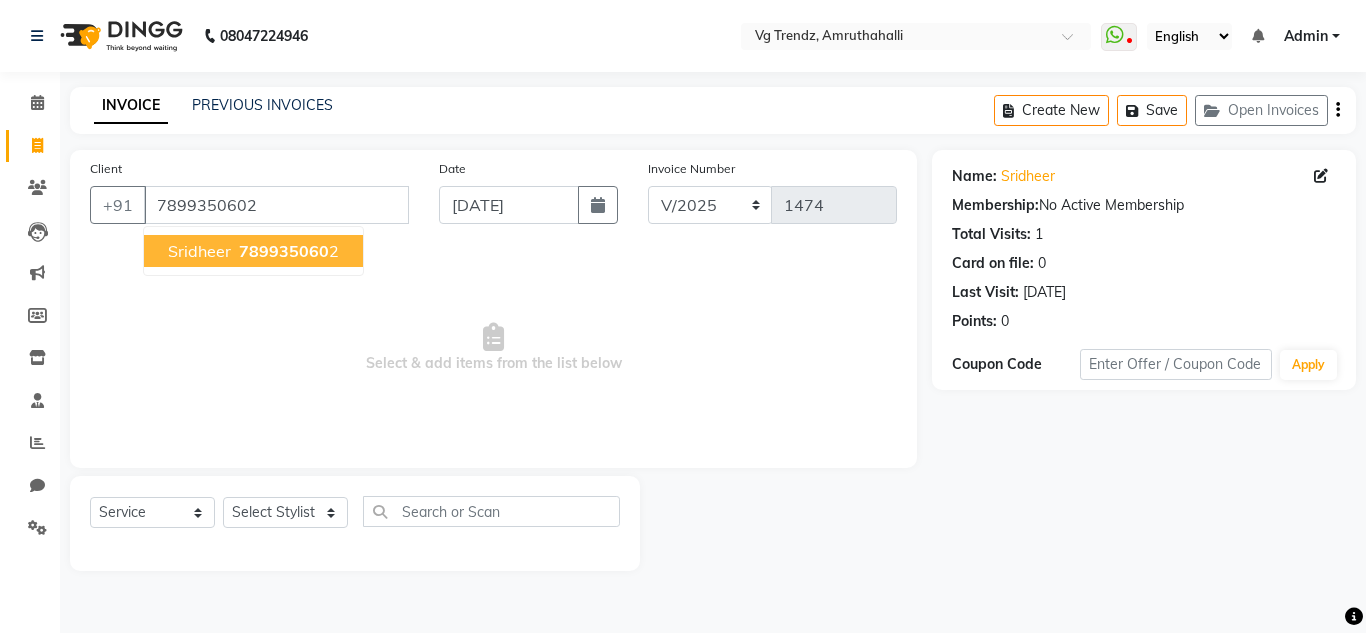 click on "789935060" at bounding box center (284, 251) 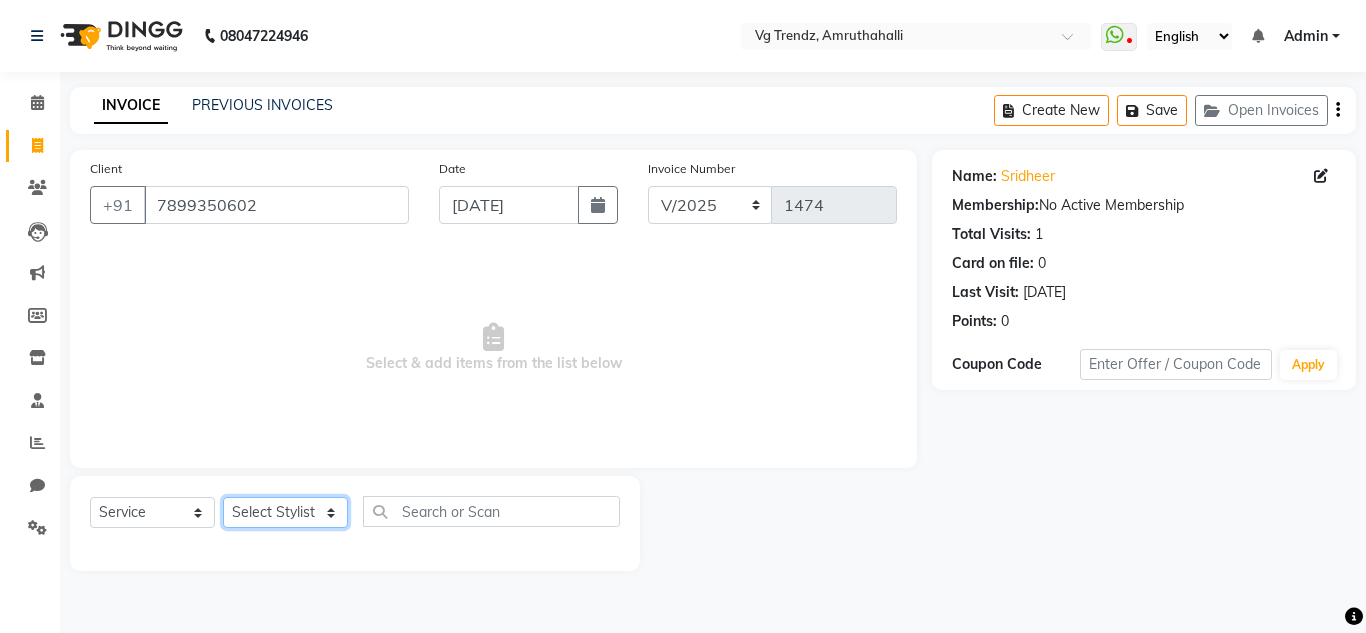 click on "Select Stylist Ashiwini N P Manjitha Chhetri Manjula S Mun Khan Naveen Kumar salon number Sandeep Sharma Sridevi Vanitha v" 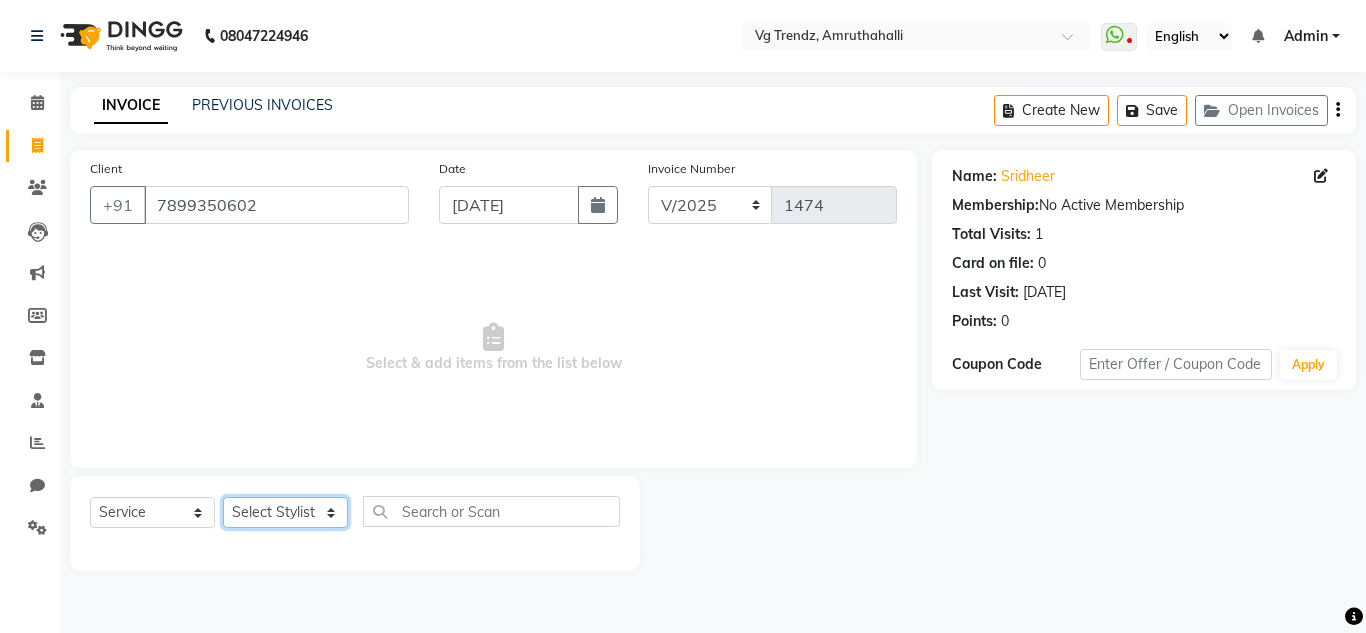 select on "85009" 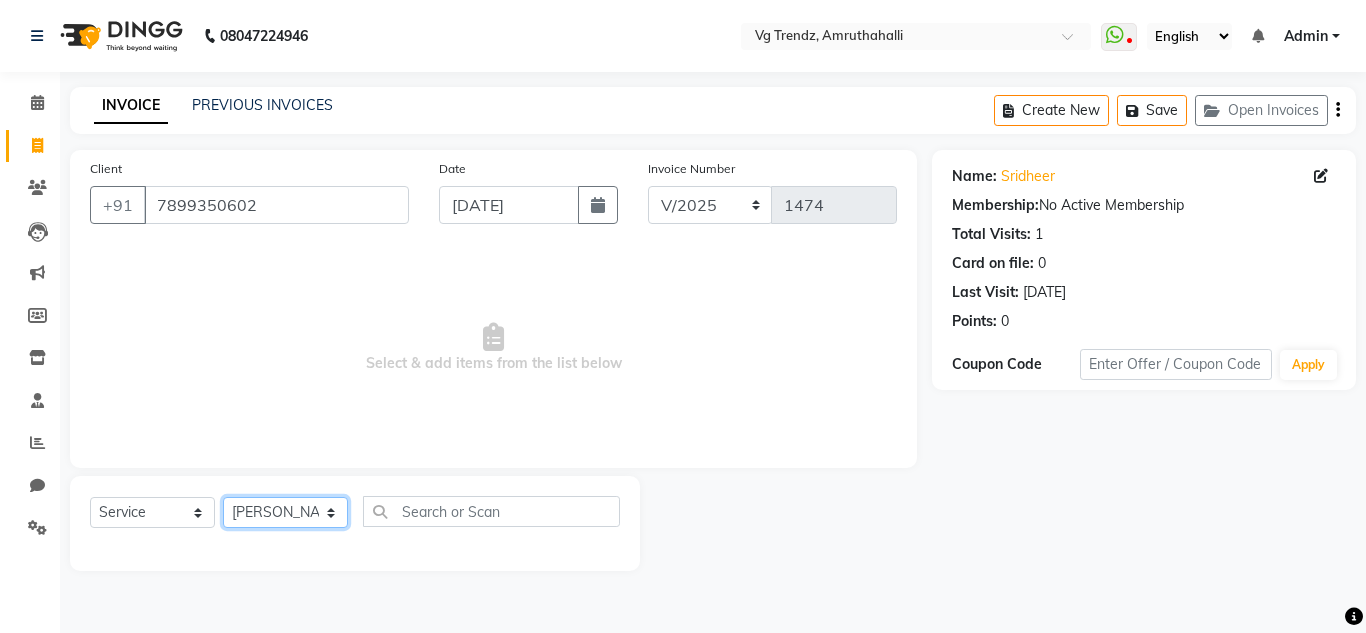 click on "Select Stylist Ashiwini N P Manjitha Chhetri Manjula S Mun Khan Naveen Kumar salon number Sandeep Sharma Sridevi Vanitha v" 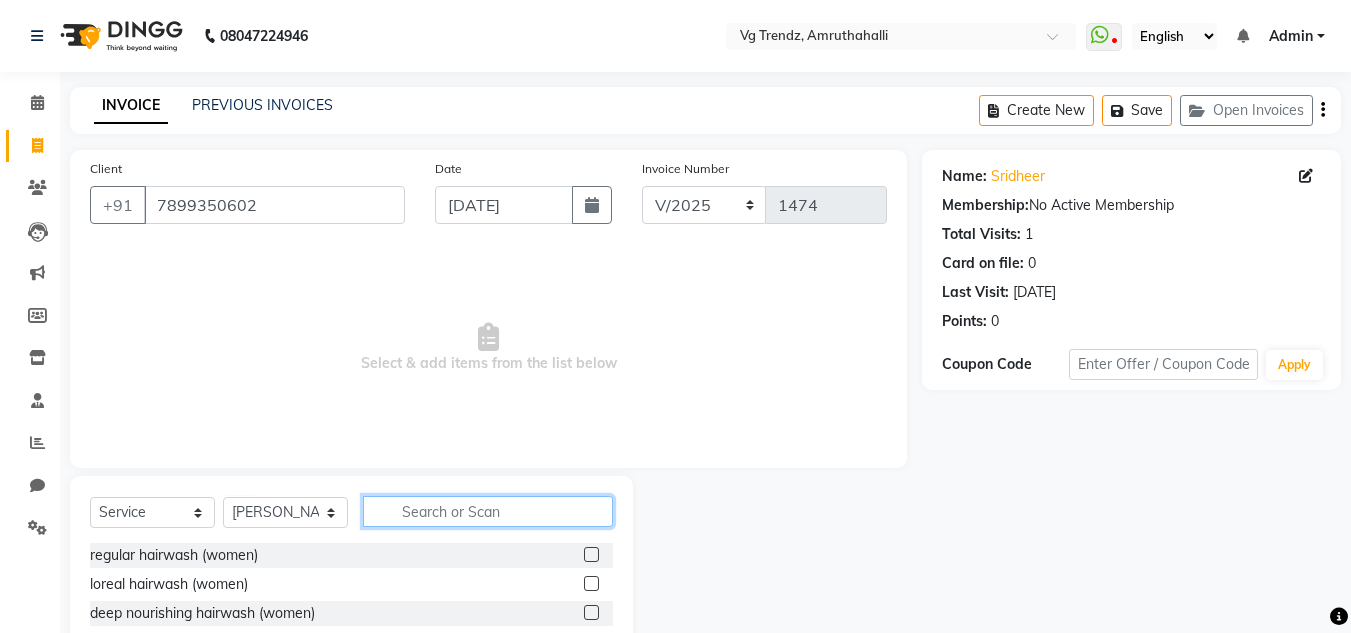 click 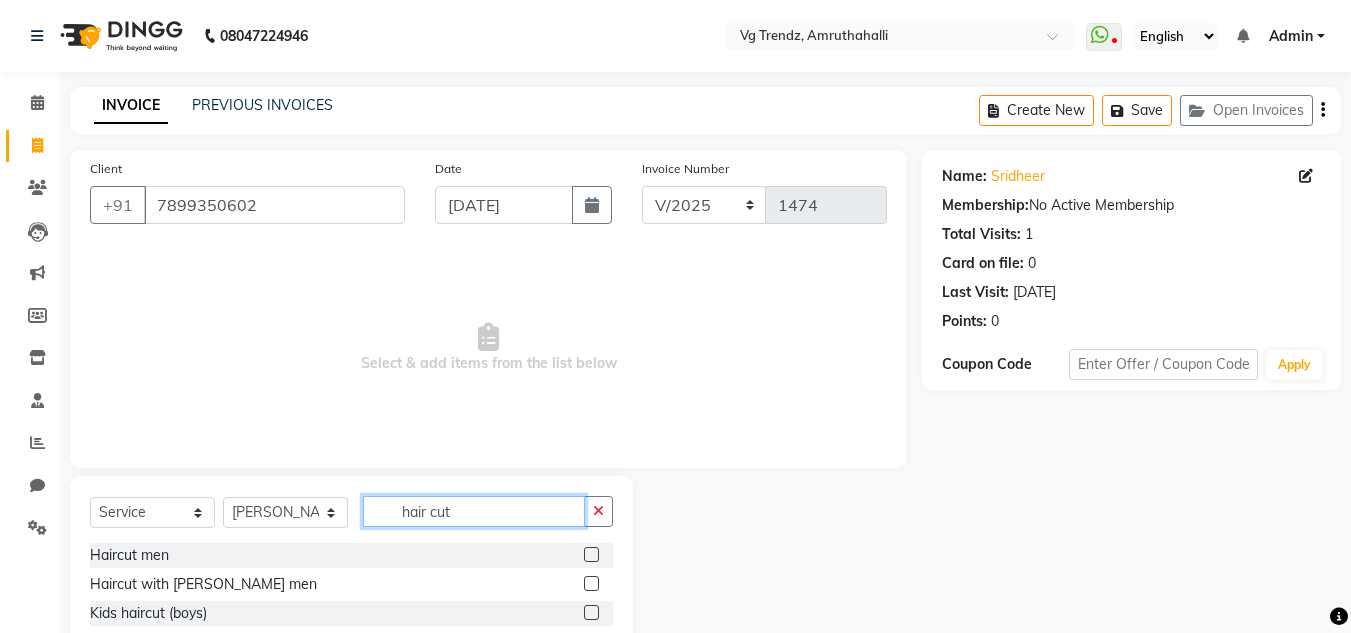 type on "hair cut" 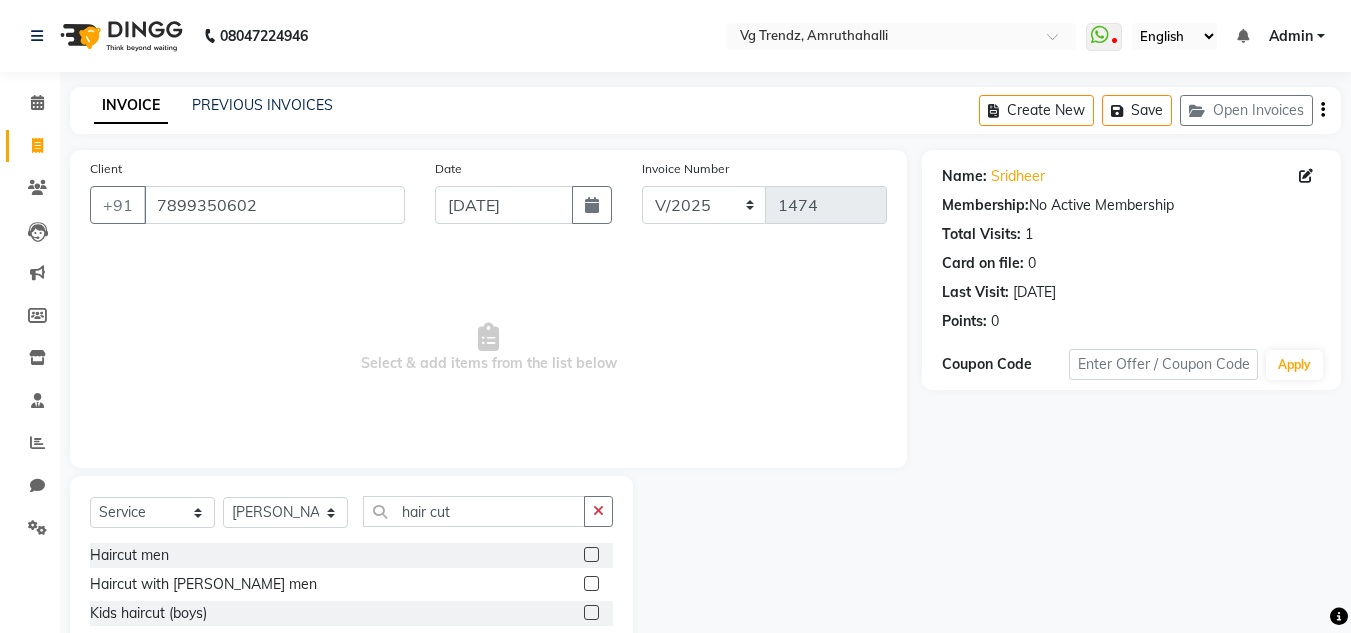 click 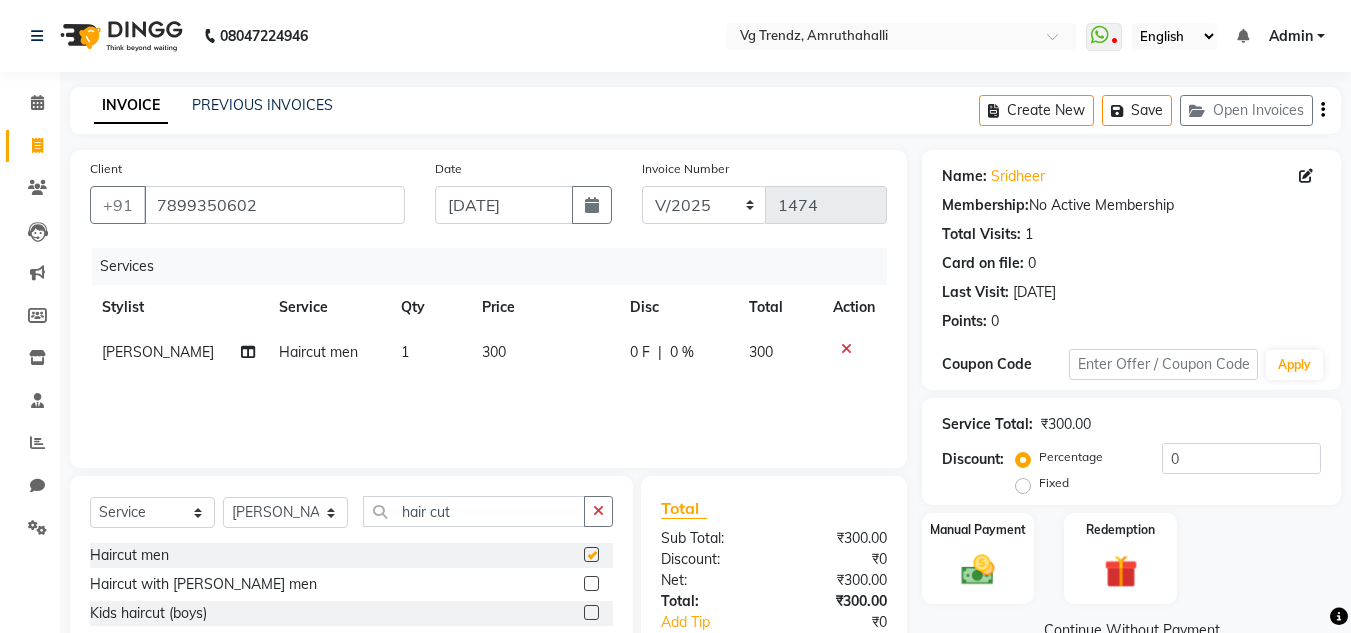 checkbox on "false" 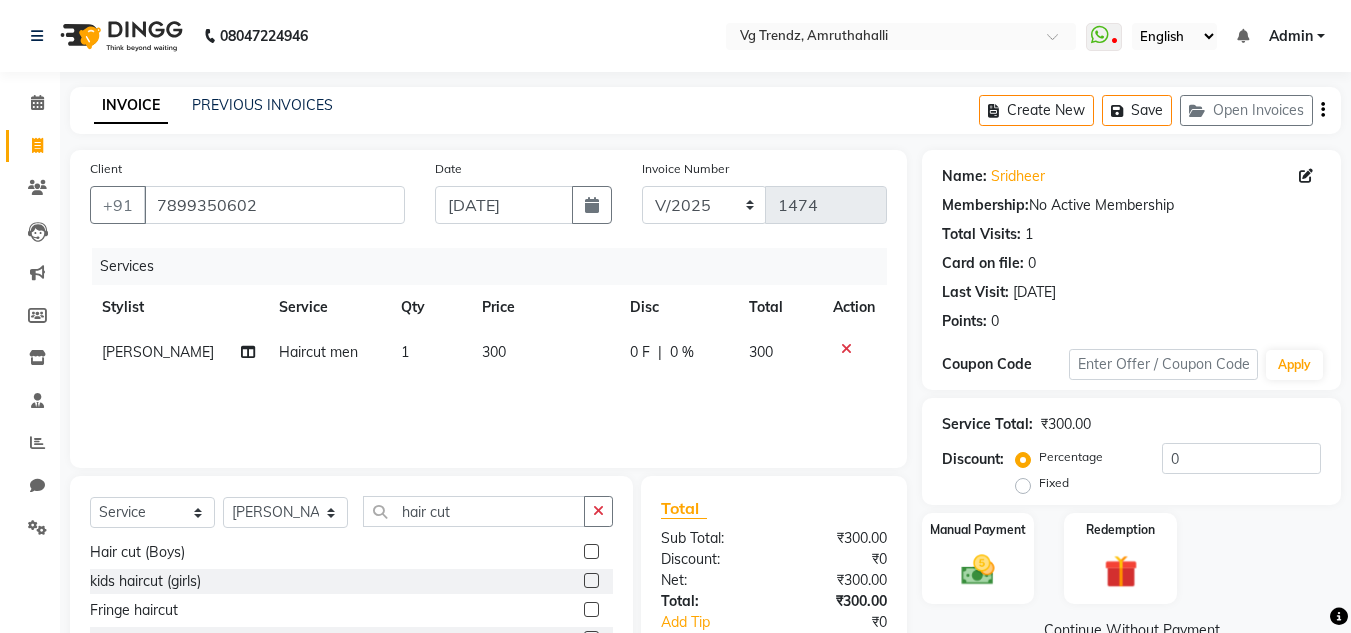 scroll, scrollTop: 90, scrollLeft: 0, axis: vertical 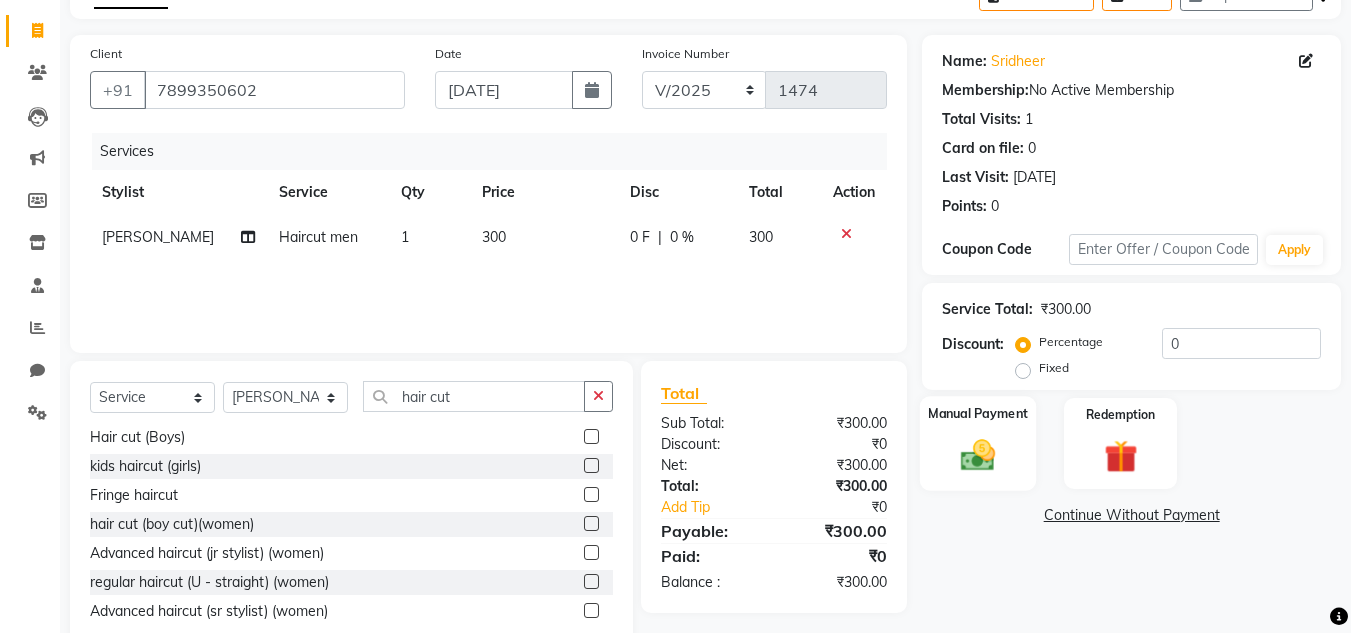 click 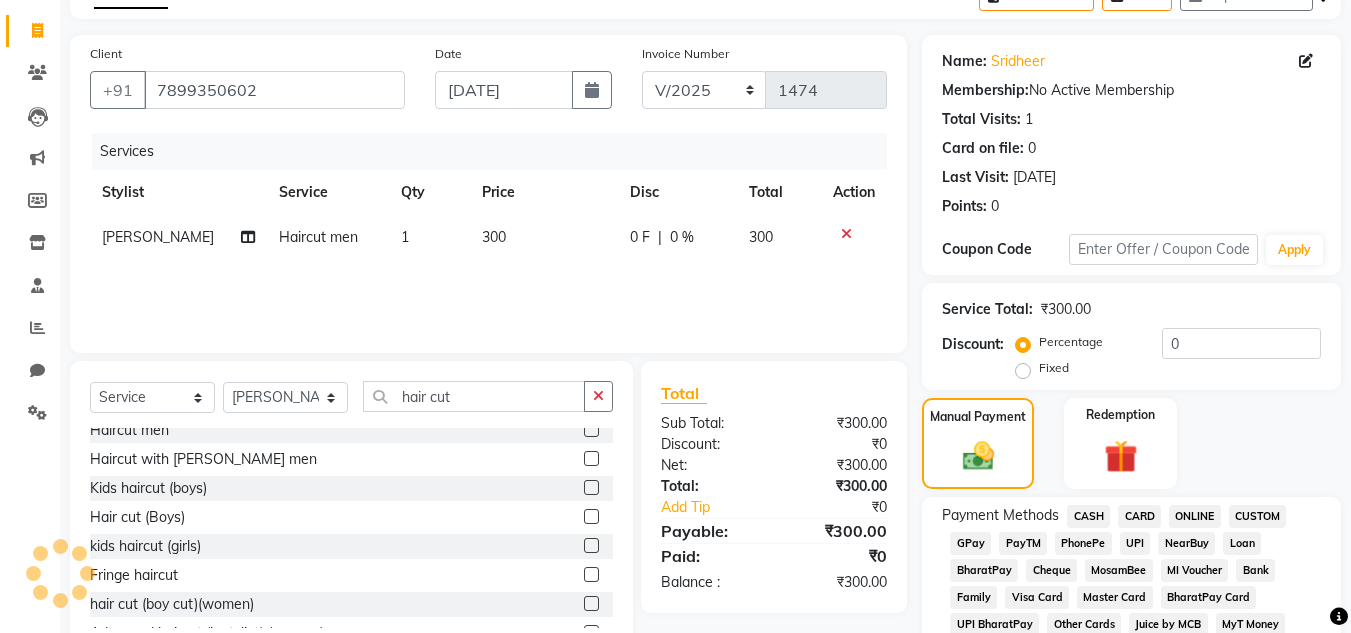 scroll, scrollTop: 2, scrollLeft: 0, axis: vertical 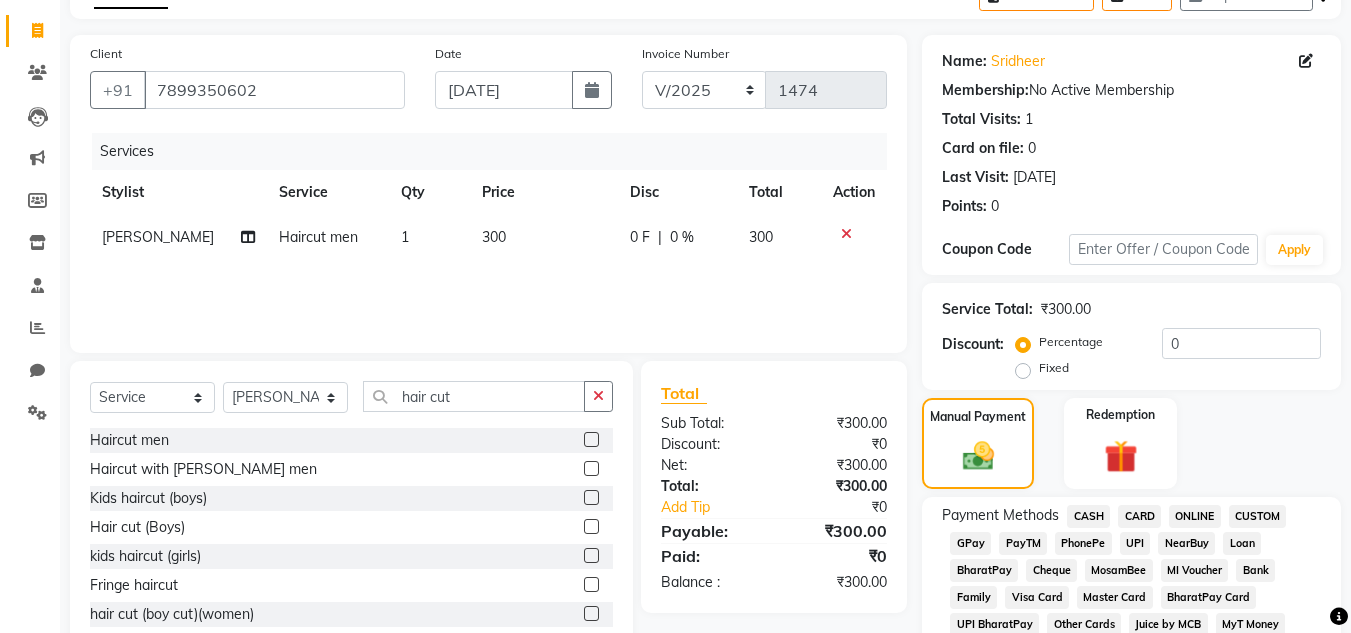 click 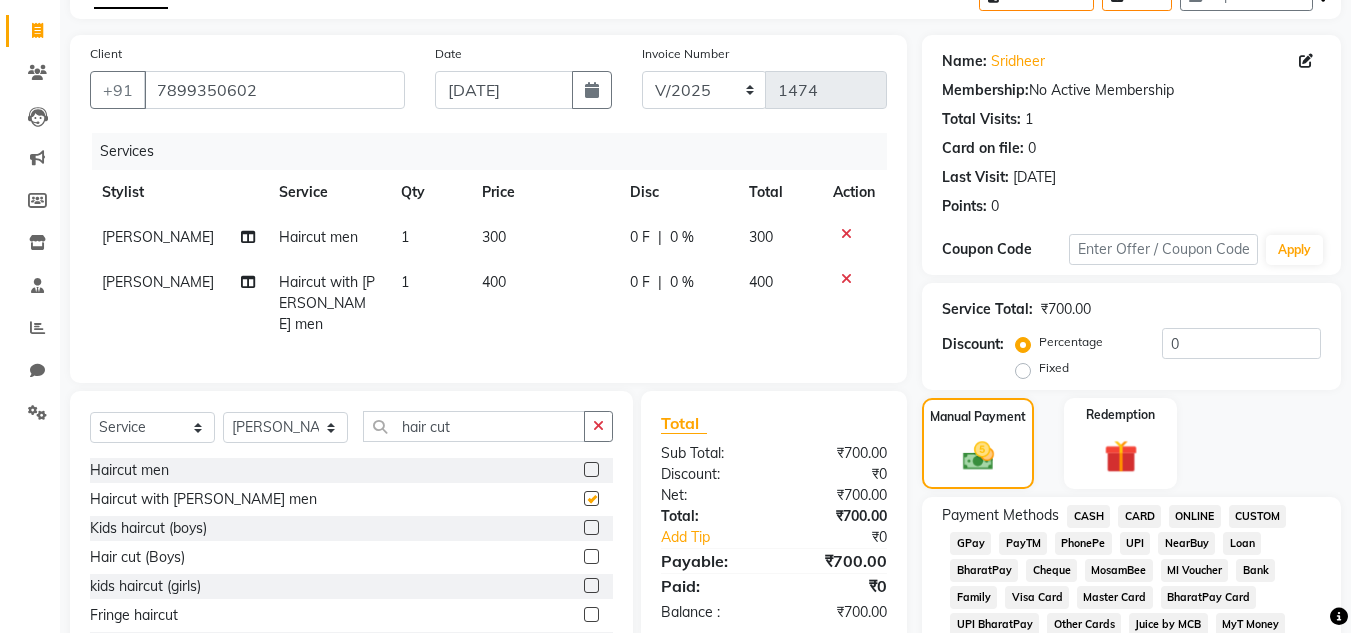 checkbox on "false" 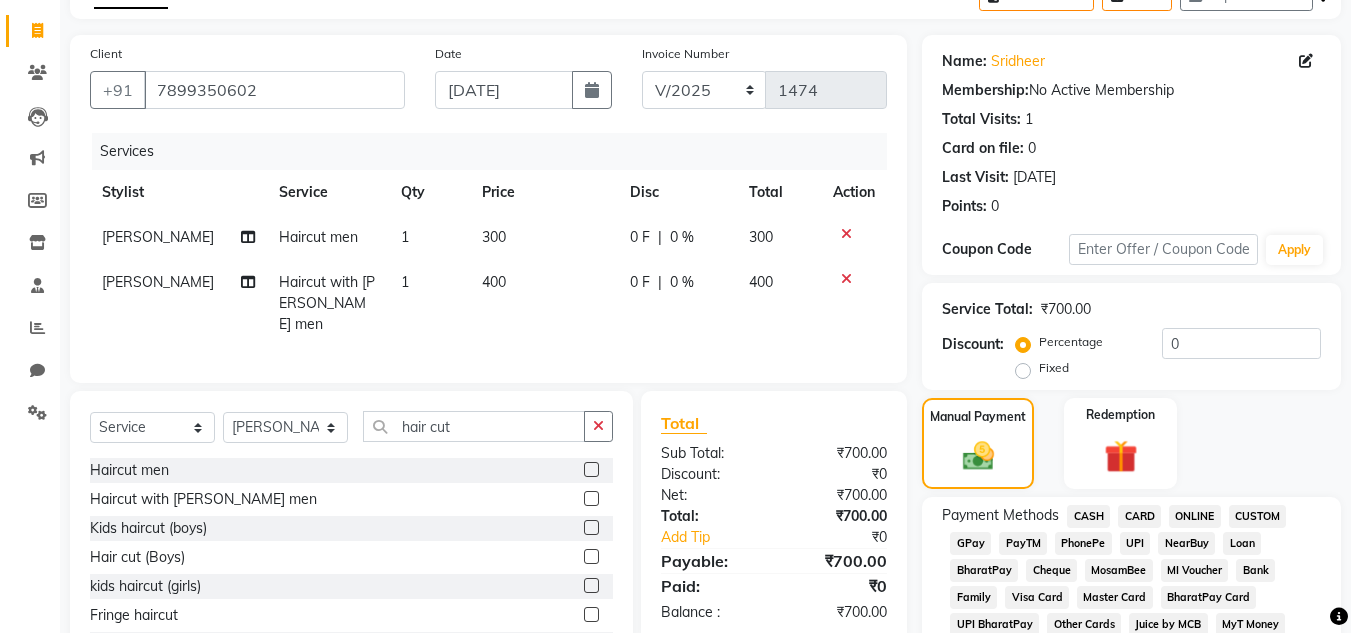 click 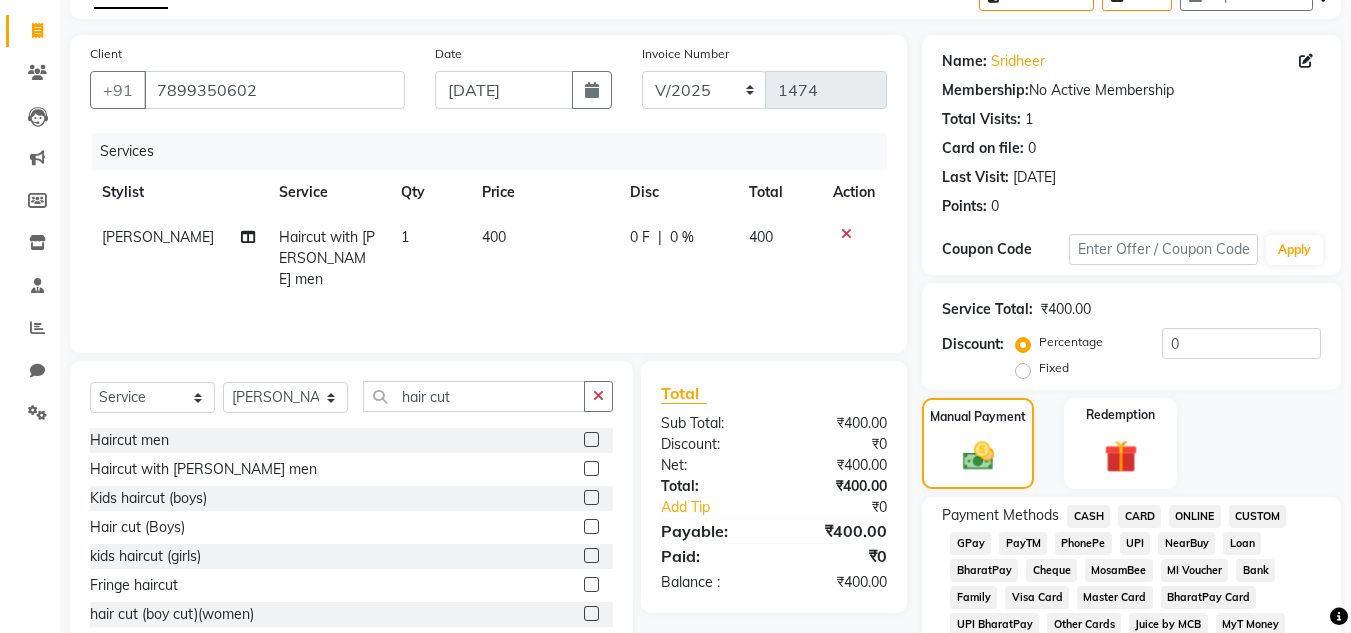 click on "PhonePe" 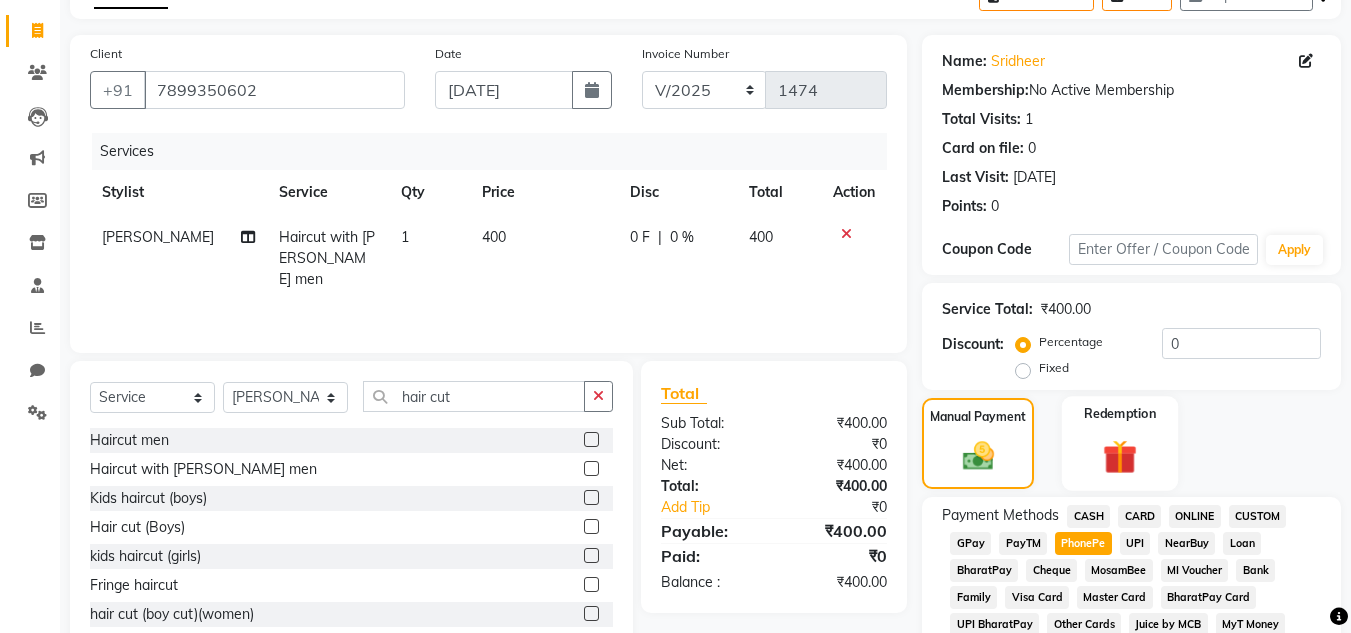scroll, scrollTop: 869, scrollLeft: 0, axis: vertical 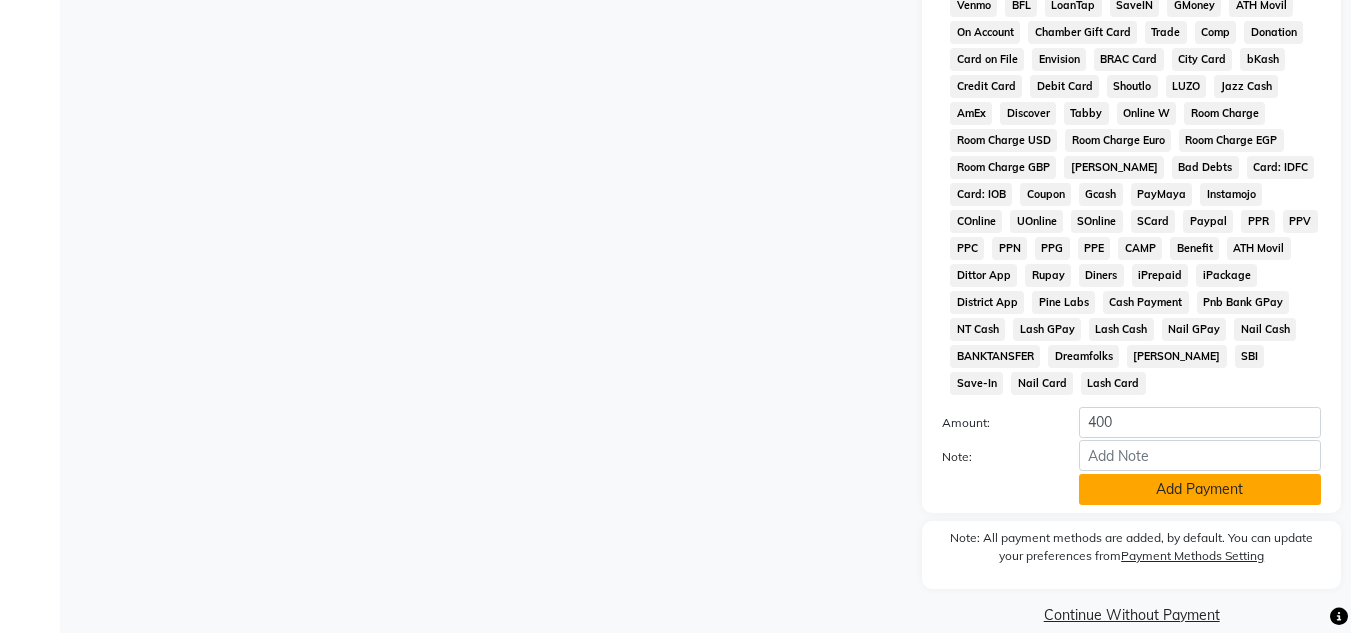 click on "Add Payment" 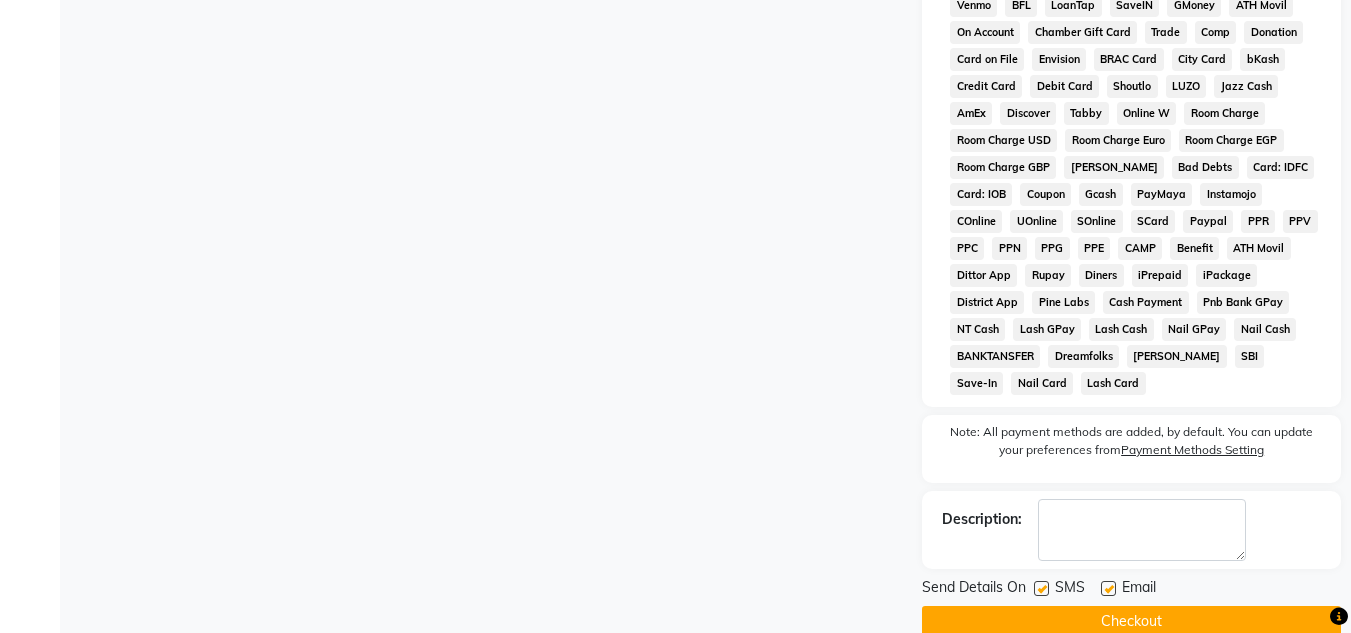 click on "Checkout" 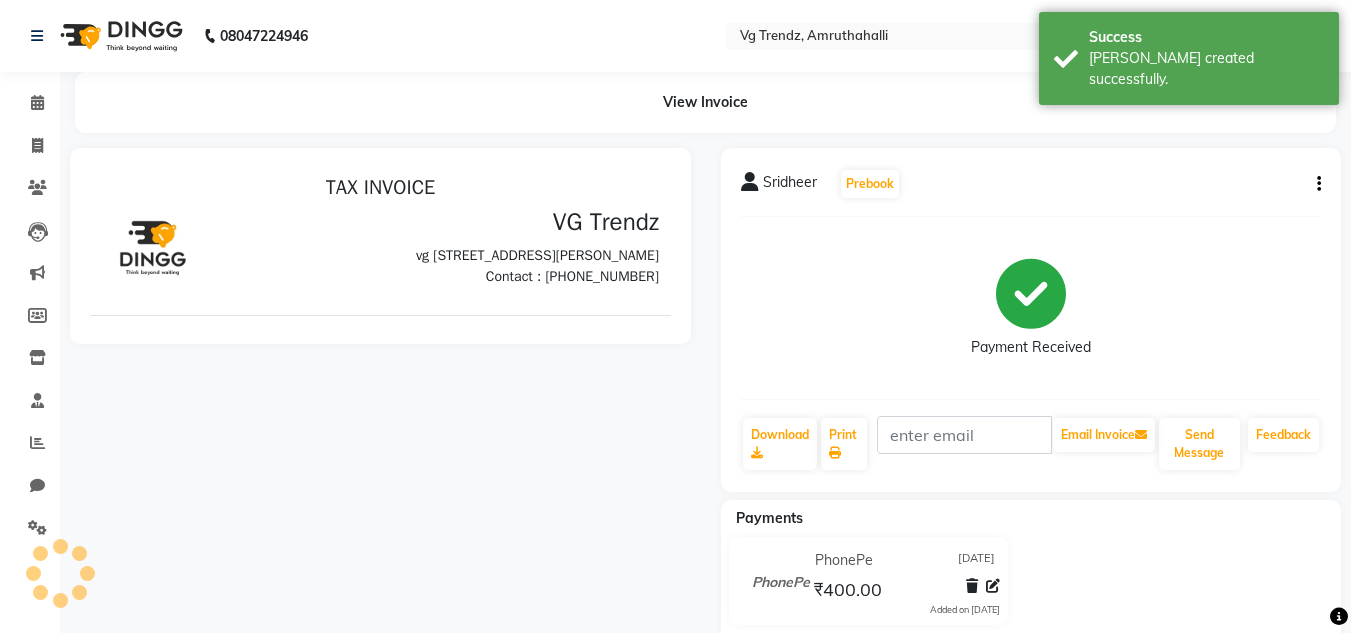 scroll, scrollTop: 0, scrollLeft: 0, axis: both 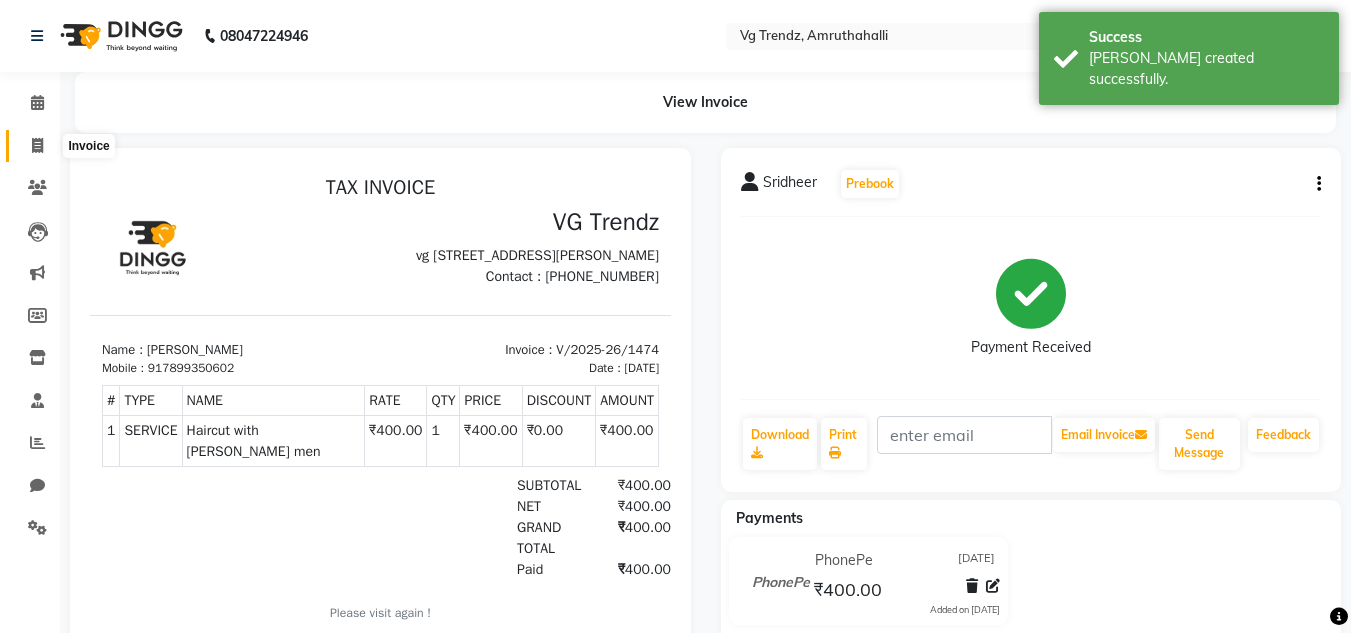 click 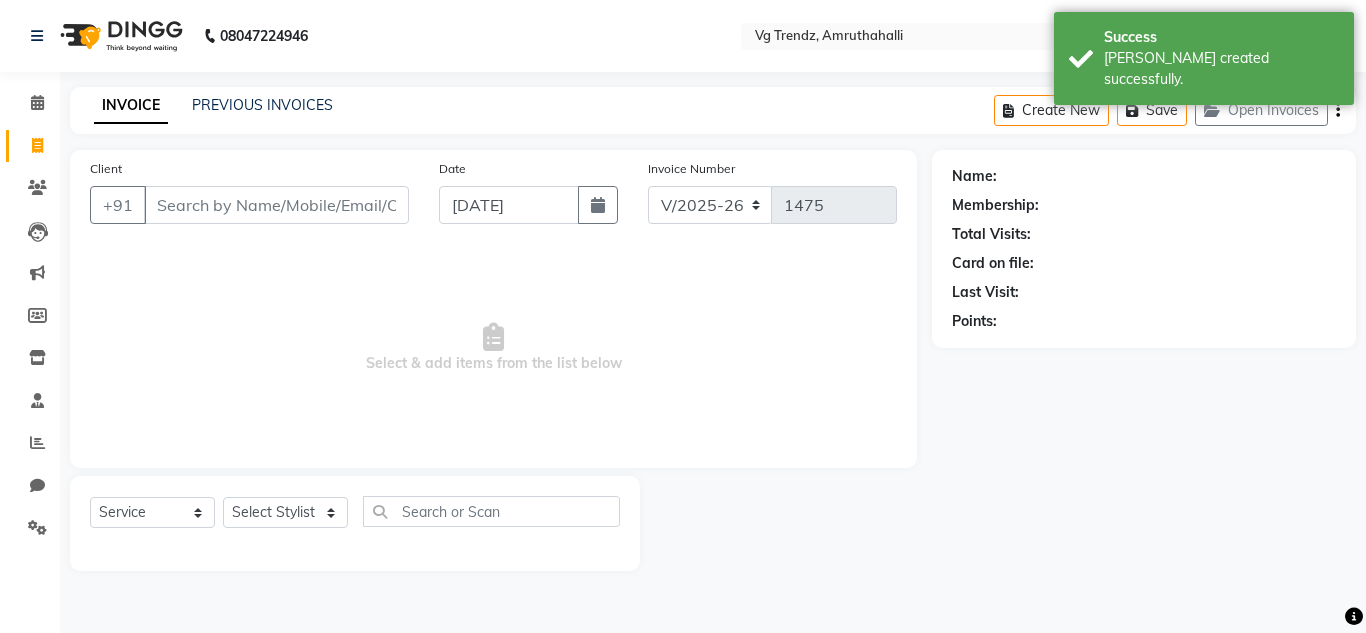 click on "Client" at bounding box center (276, 205) 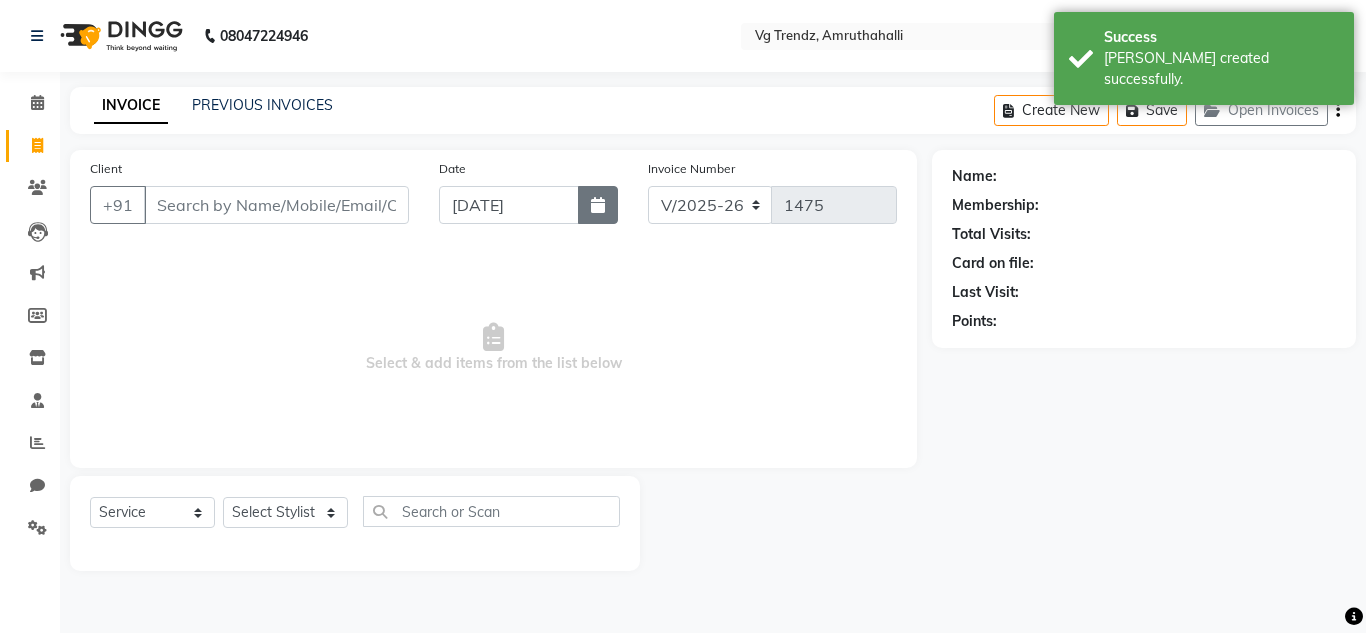 click 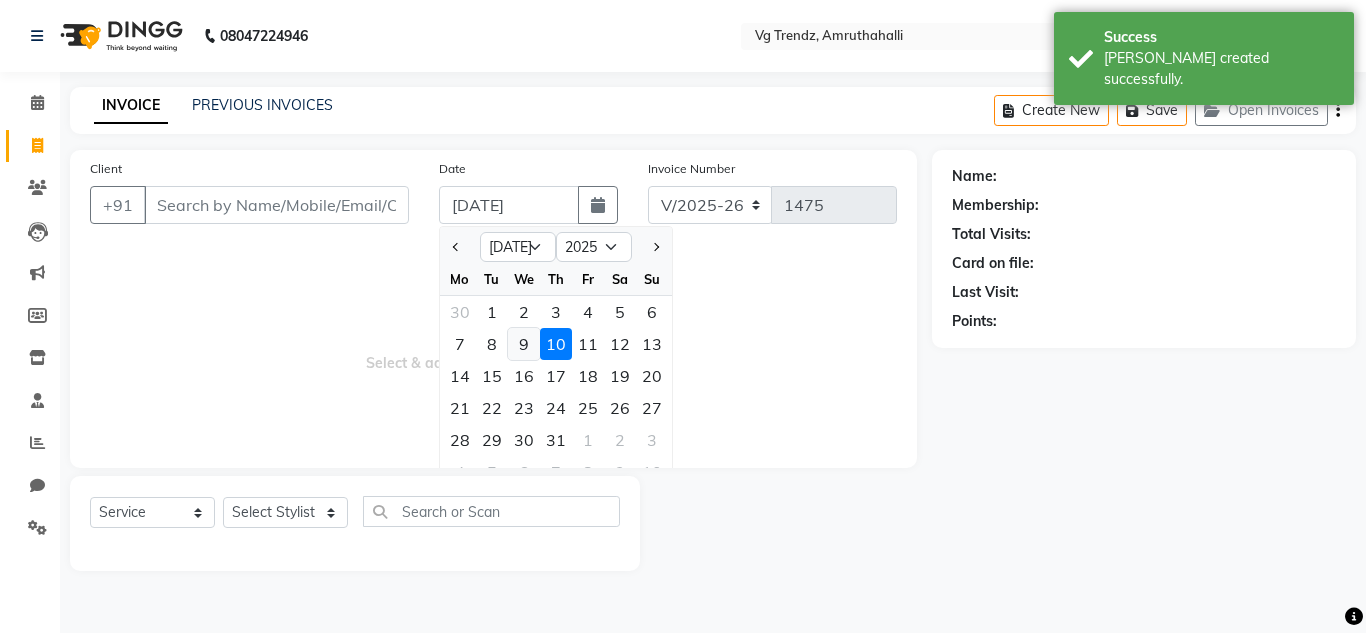 click on "9" 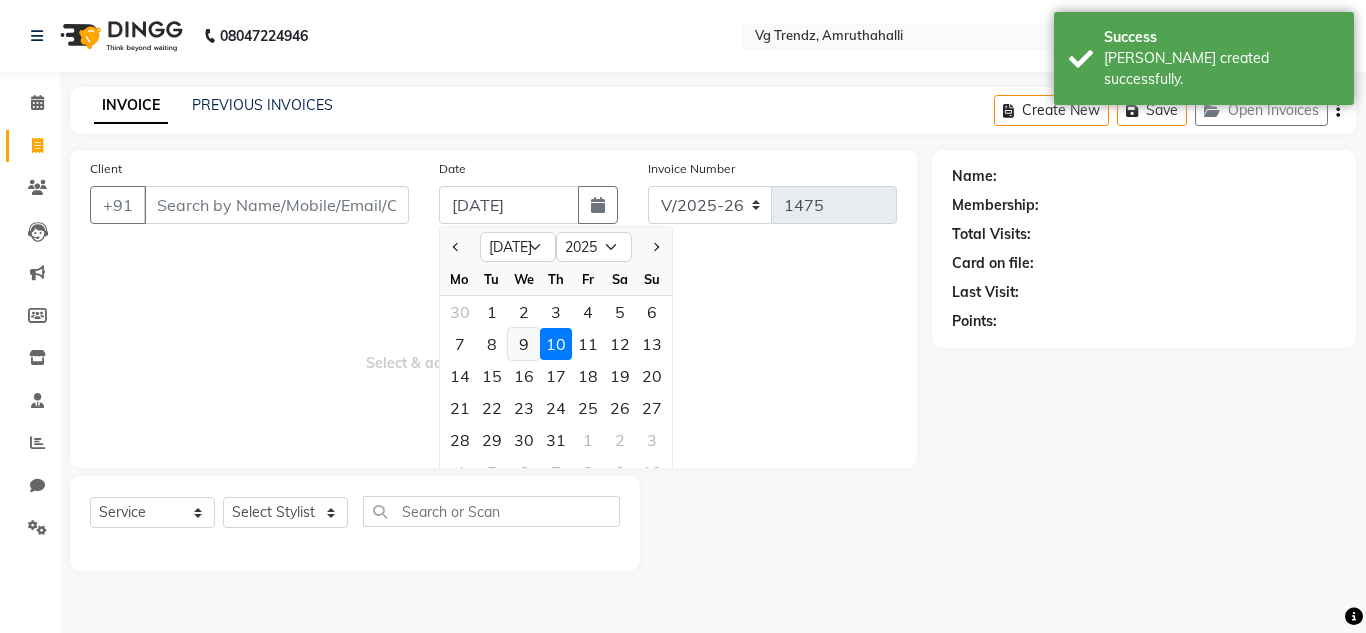 type on "[DATE]" 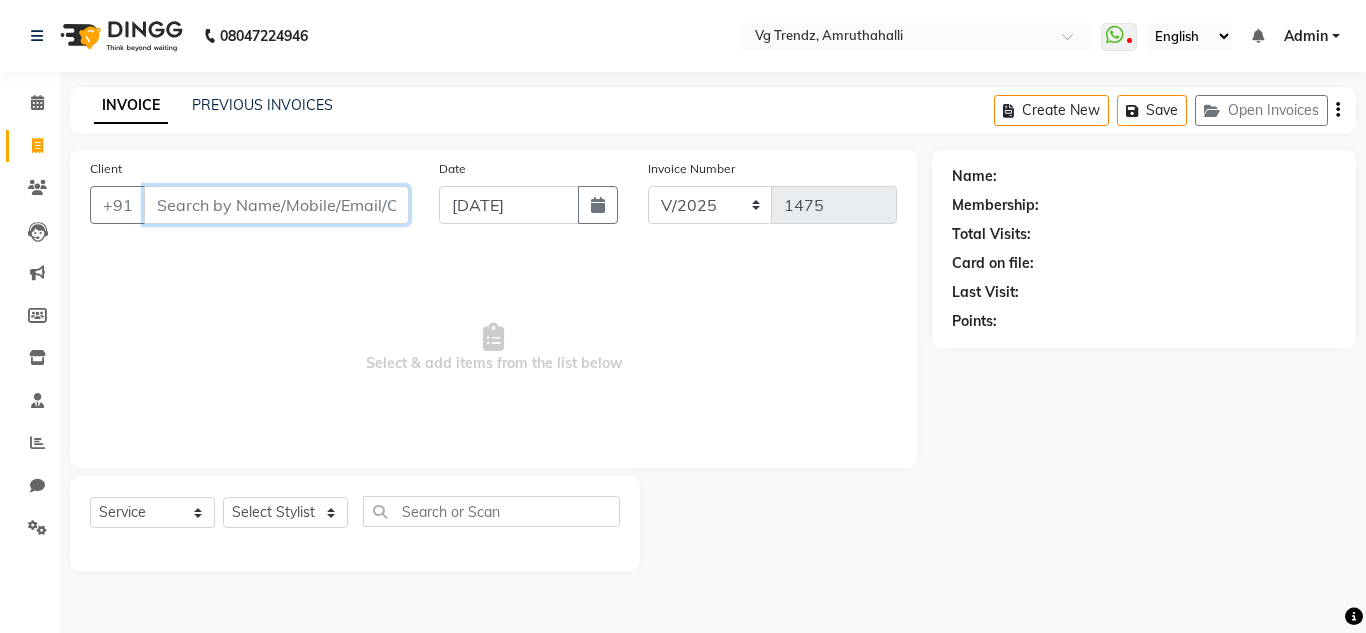 click on "Client" at bounding box center [276, 205] 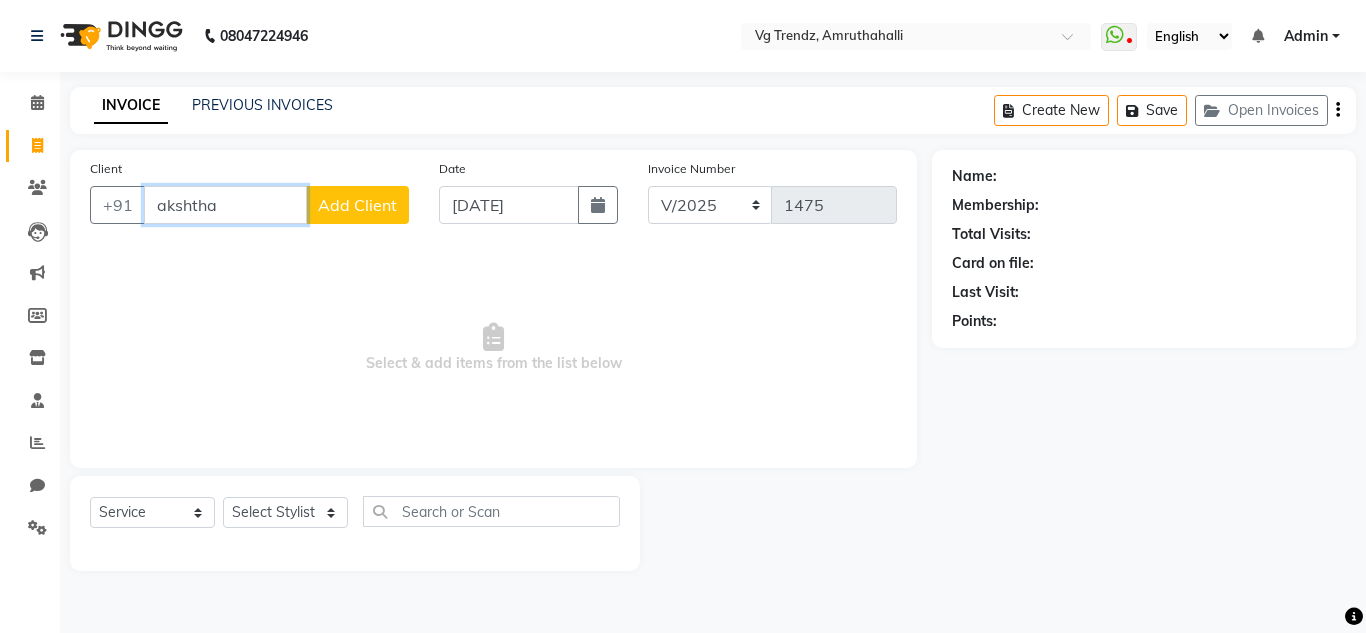 click on "akshtha" at bounding box center [225, 205] 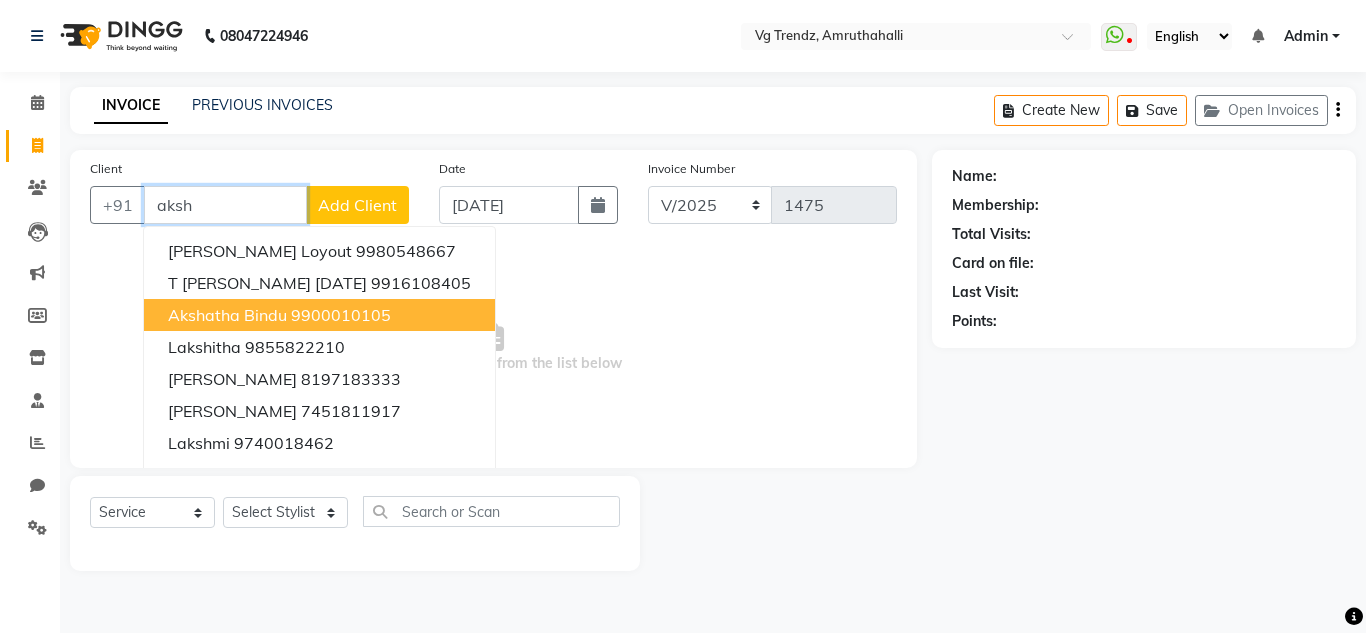 click on "9900010105" at bounding box center (341, 315) 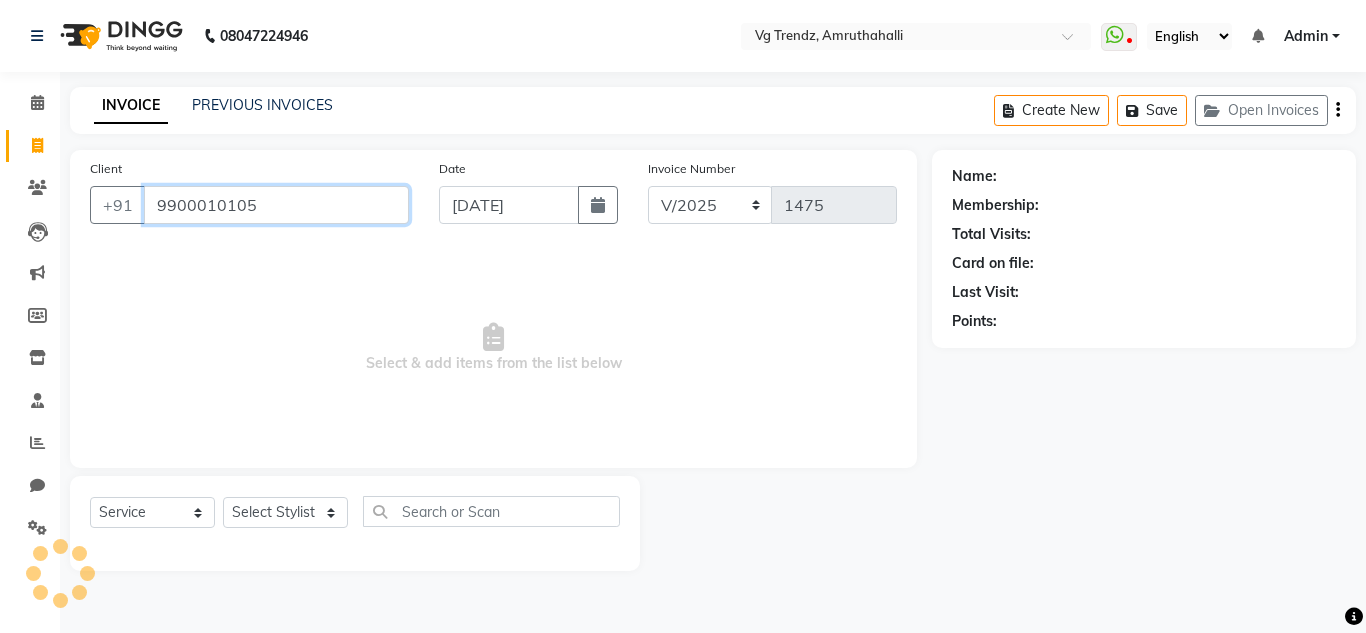 type on "9900010105" 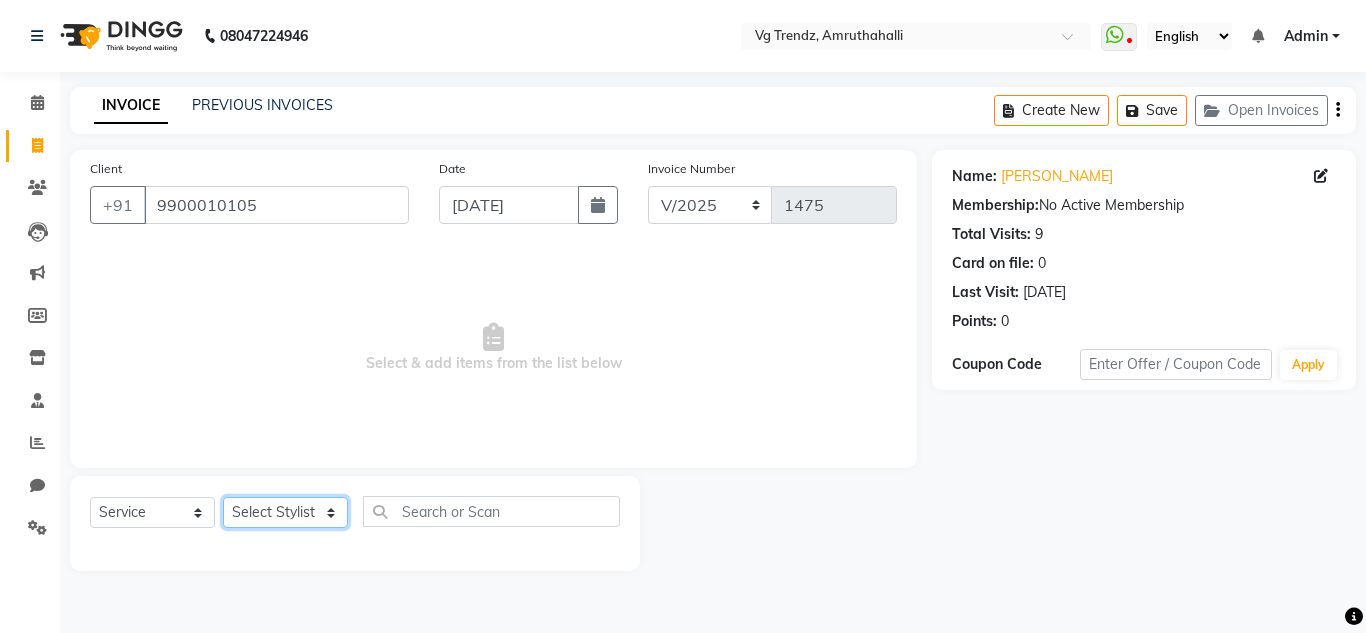 click on "Select Stylist Ashiwini N P Manjitha Chhetri Manjula S Mun Khan Naveen Kumar salon number Sandeep Sharma Sridevi Vanitha v" 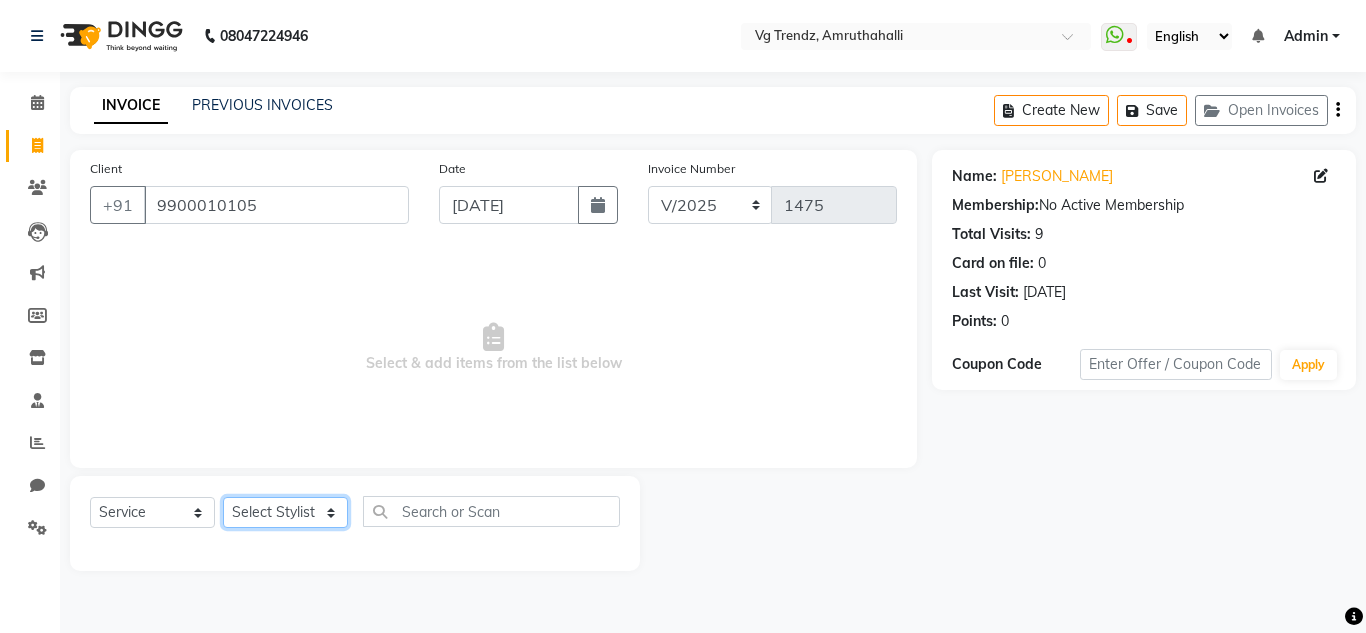 select on "85009" 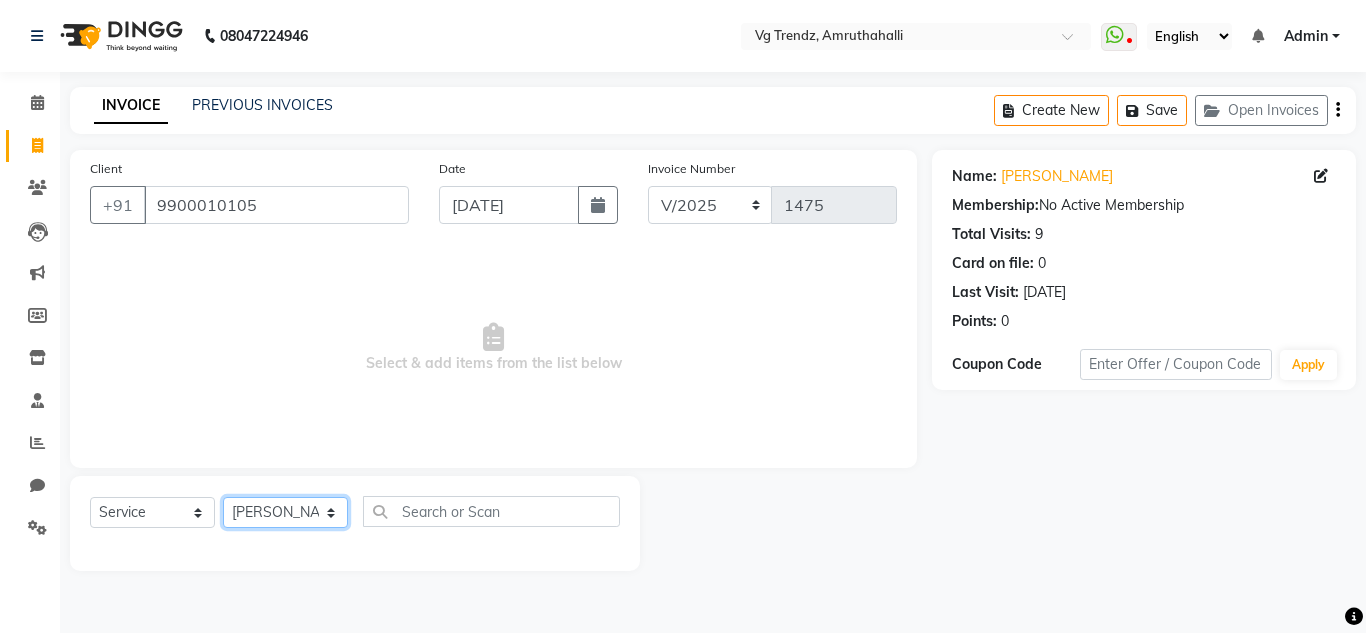 click on "Select Stylist Ashiwini N P Manjitha Chhetri Manjula S Mun Khan Naveen Kumar salon number Sandeep Sharma Sridevi Vanitha v" 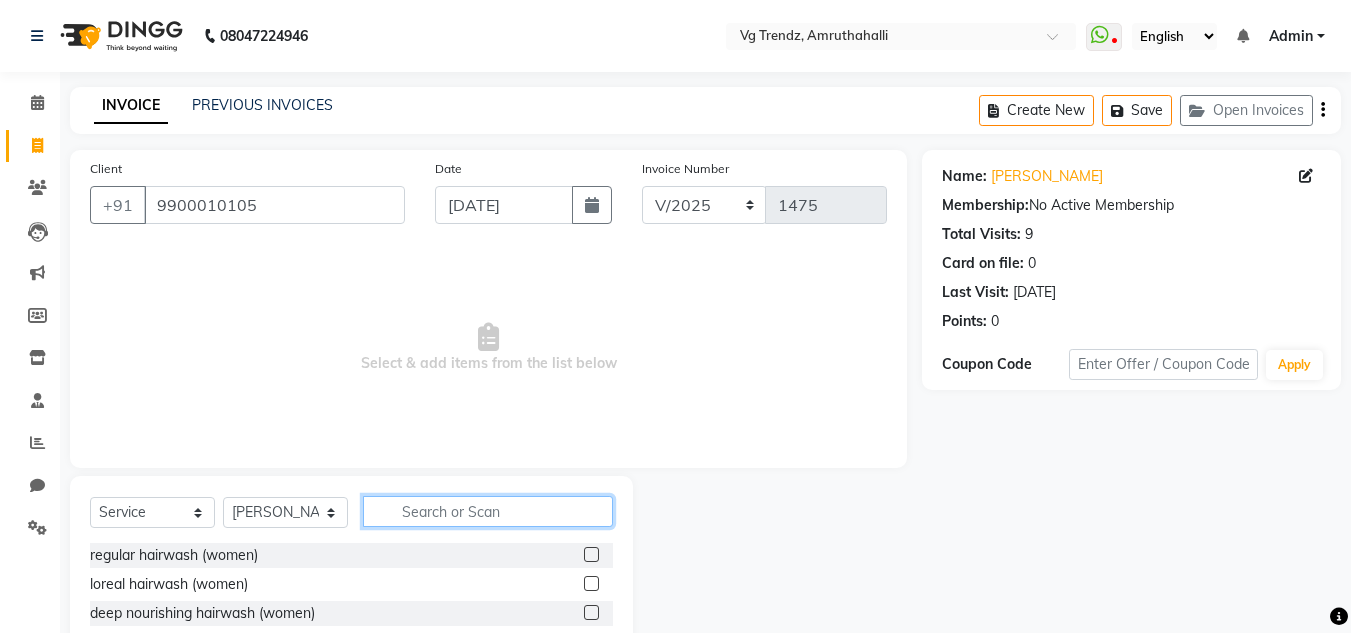click 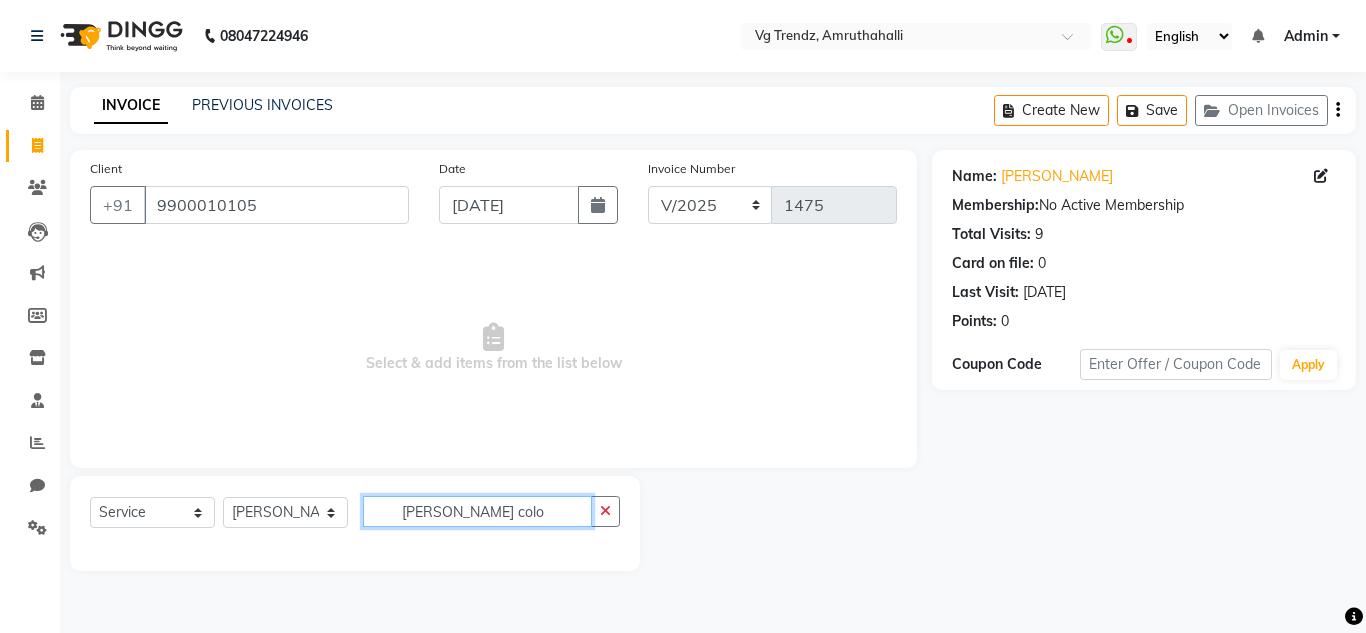 click on "hait colo" 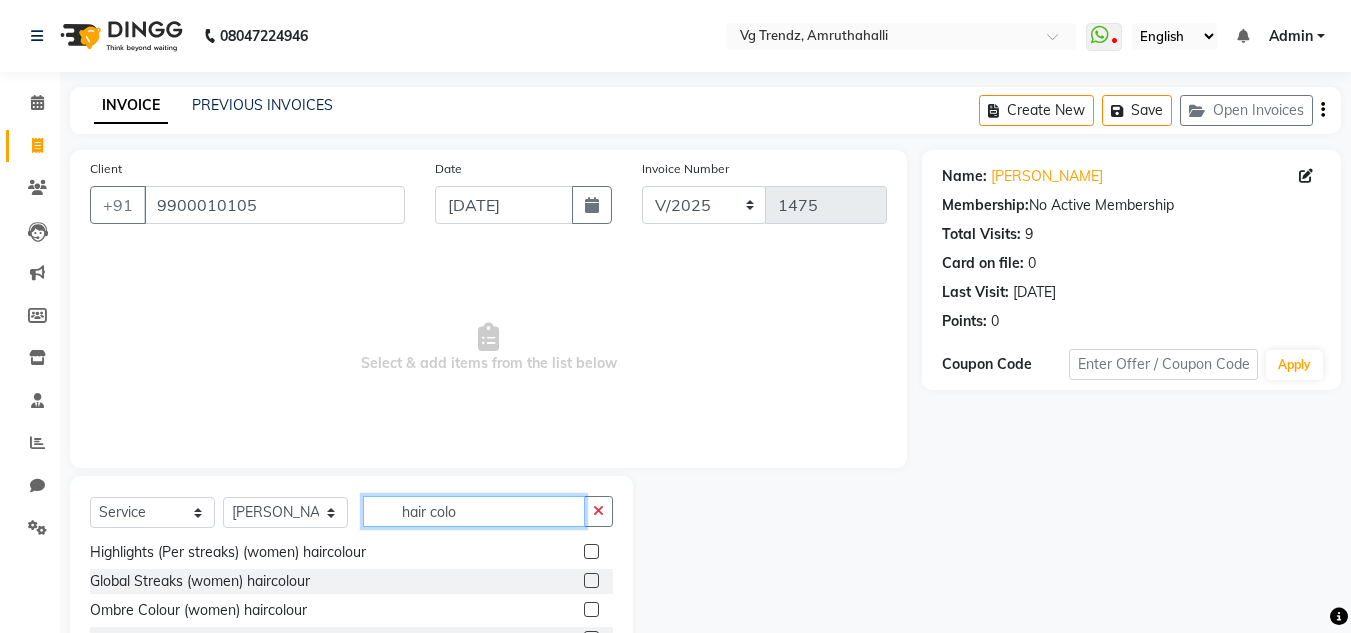 scroll, scrollTop: 90, scrollLeft: 0, axis: vertical 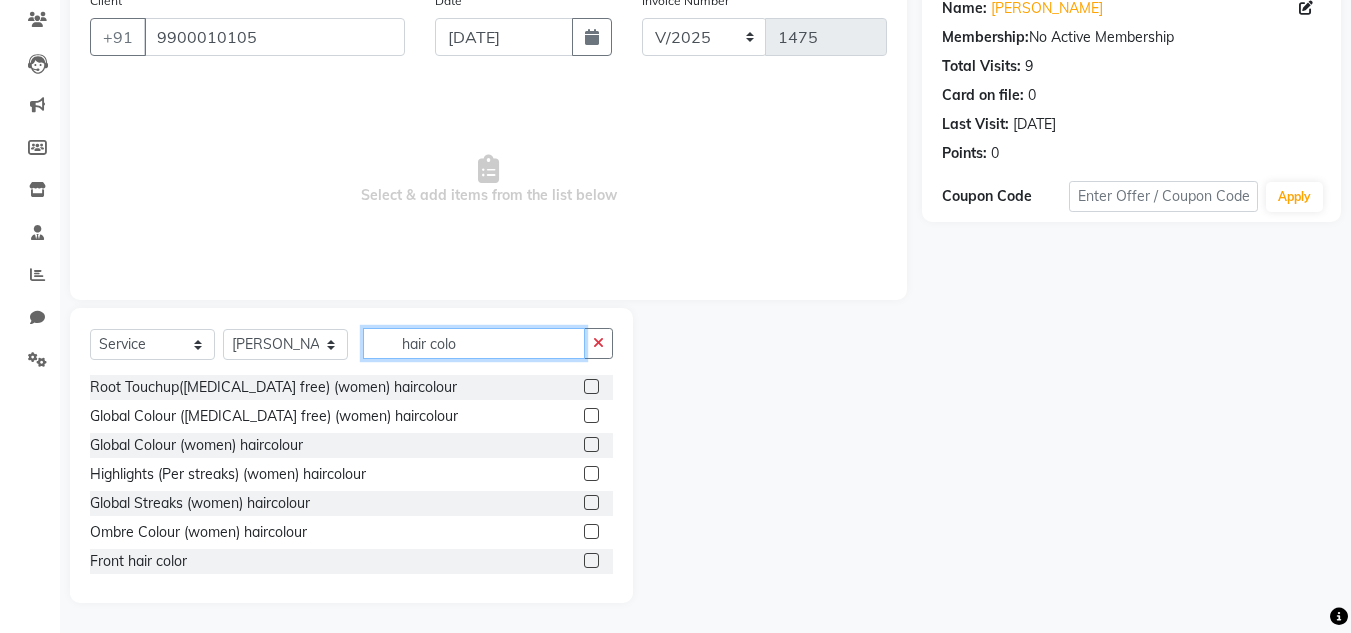 type on "hair colo" 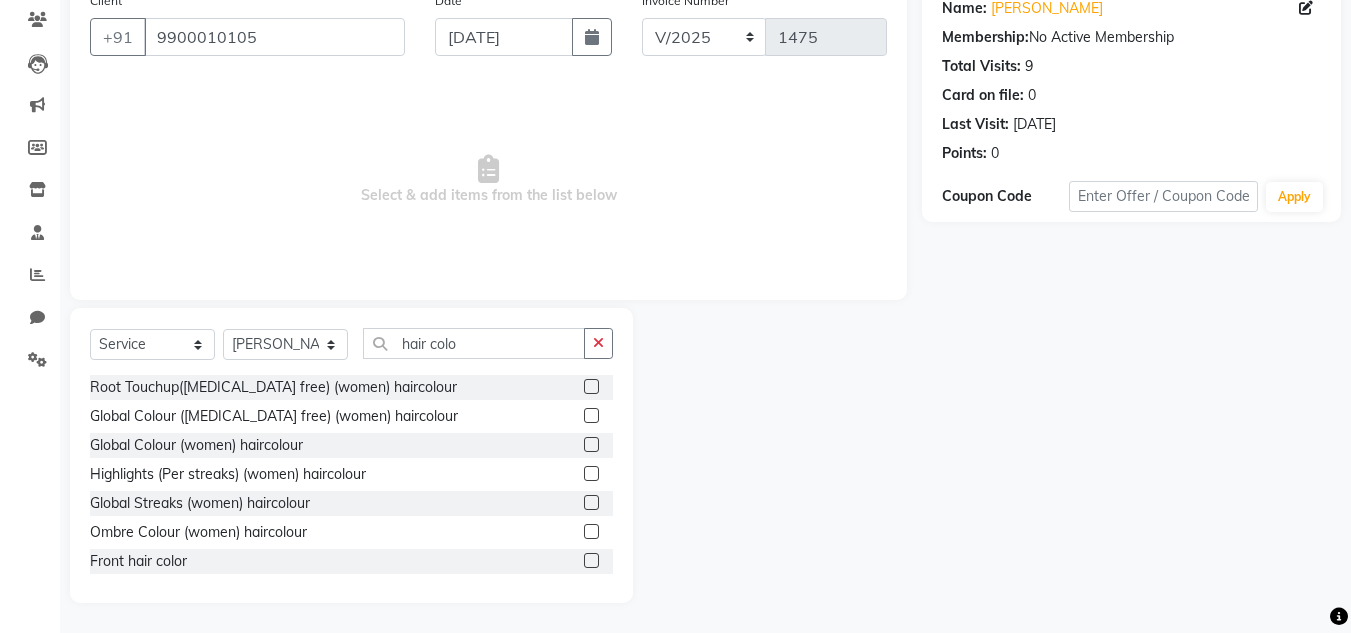click 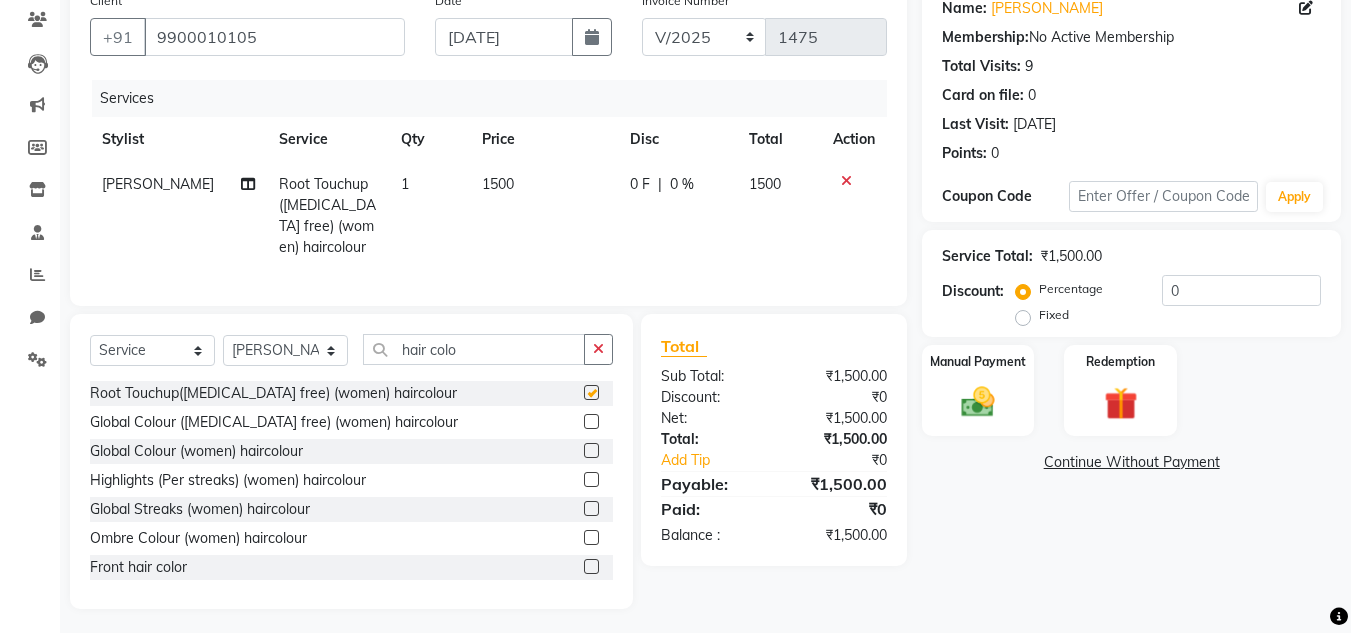 checkbox on "false" 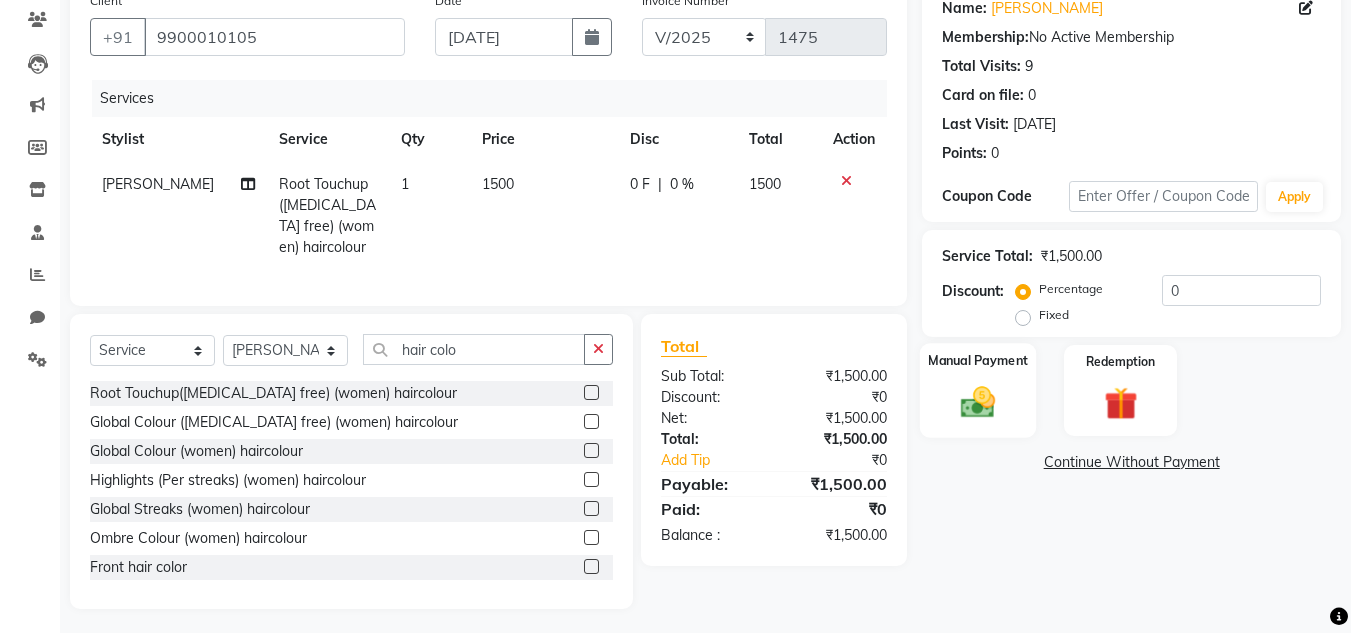 click 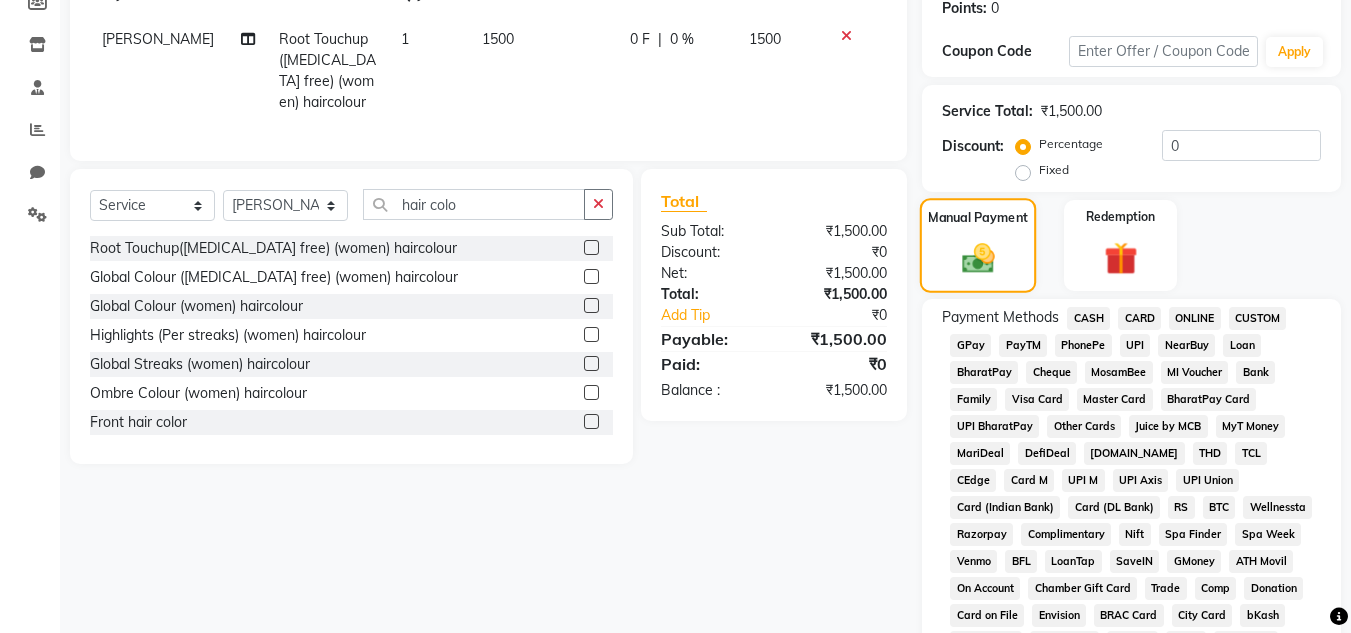 scroll, scrollTop: 314, scrollLeft: 0, axis: vertical 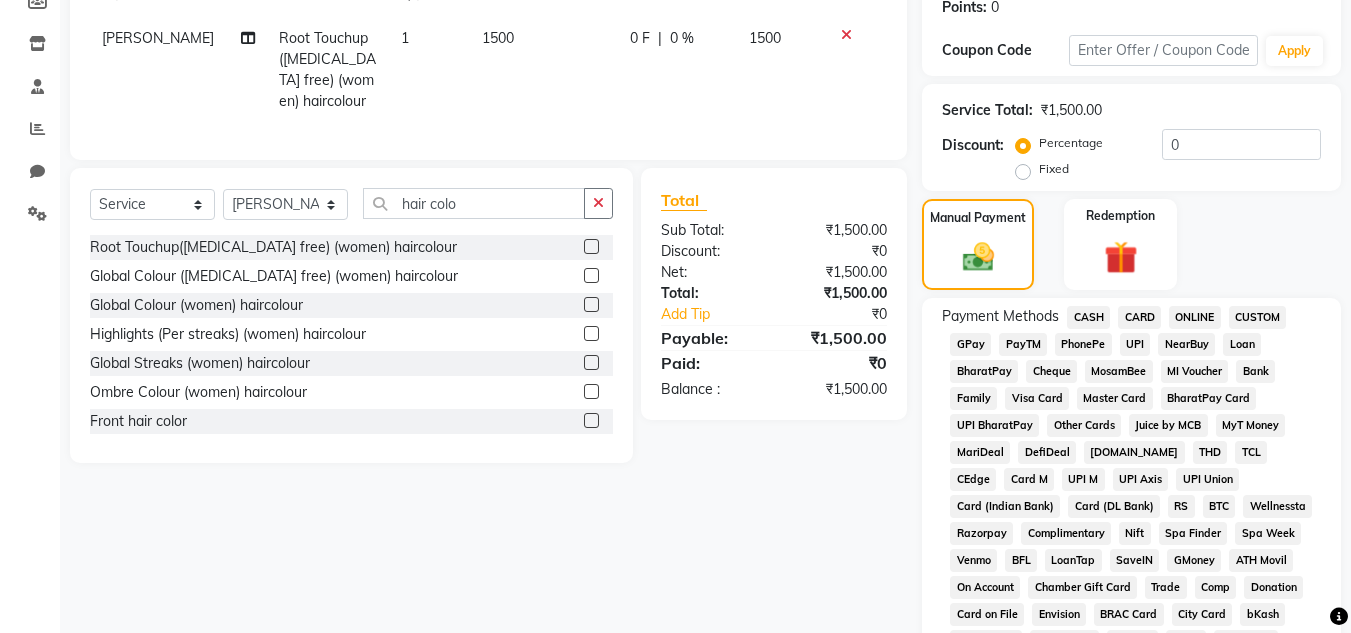 click on "PhonePe" 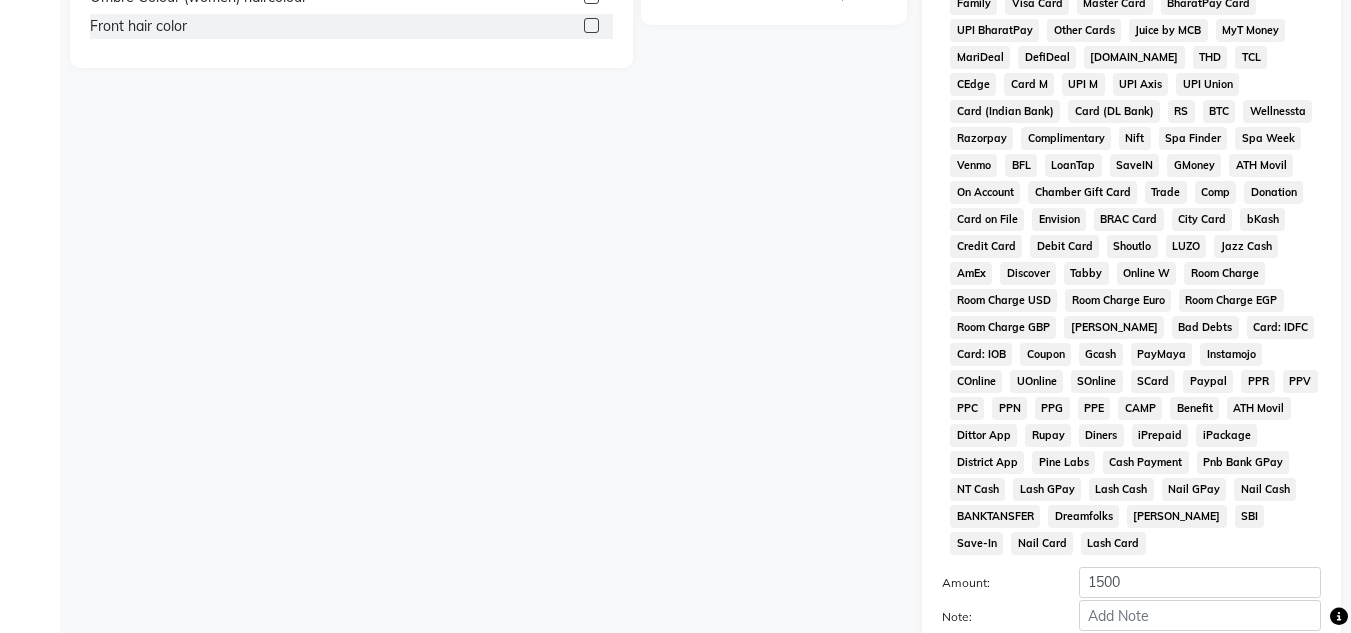 scroll, scrollTop: 869, scrollLeft: 0, axis: vertical 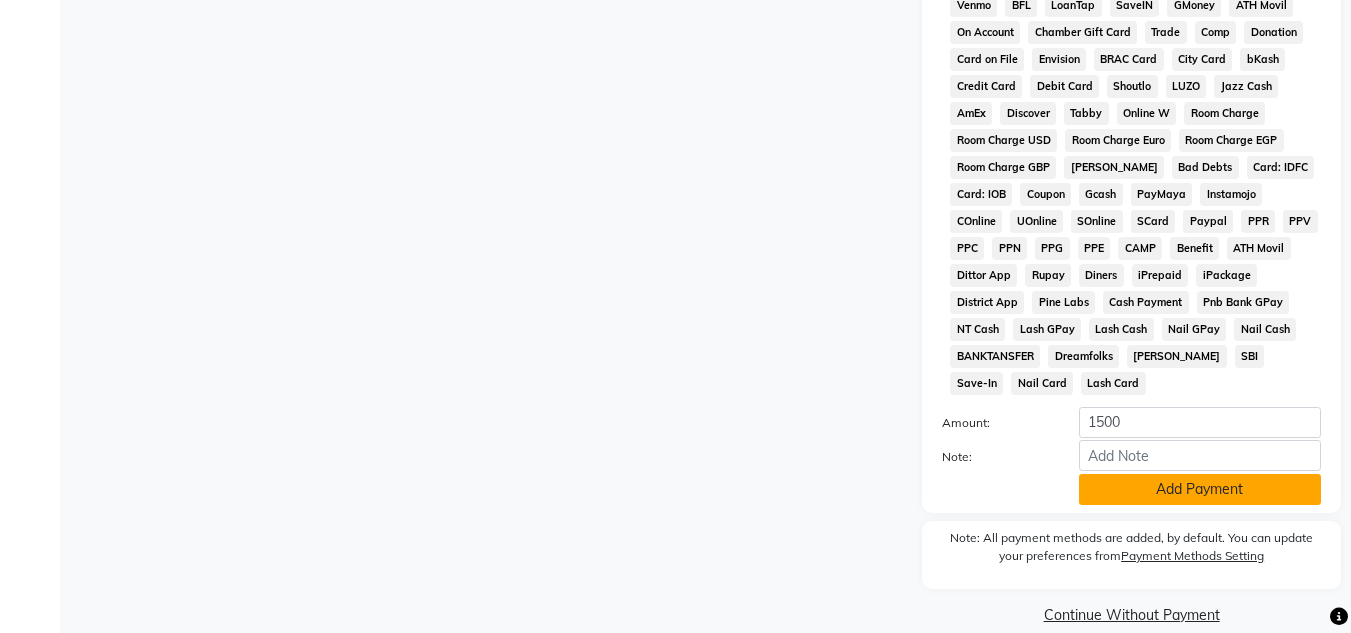 click on "Add Payment" 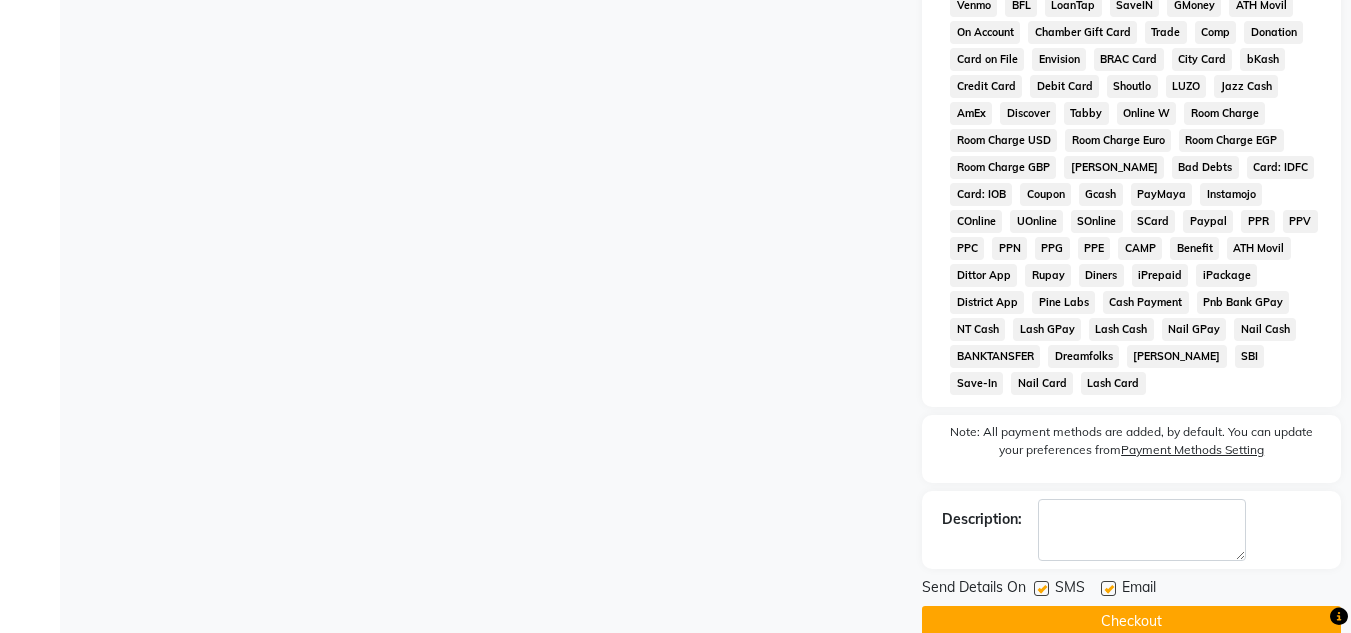 click on "Checkout" 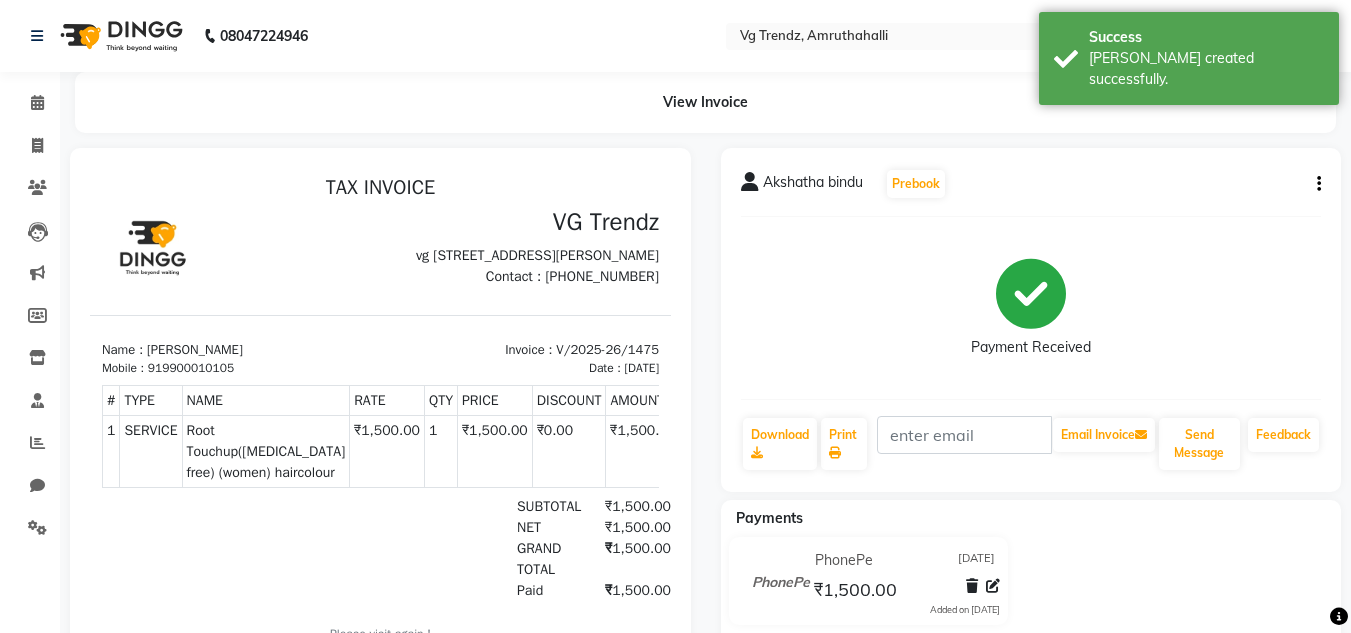 scroll, scrollTop: 0, scrollLeft: 0, axis: both 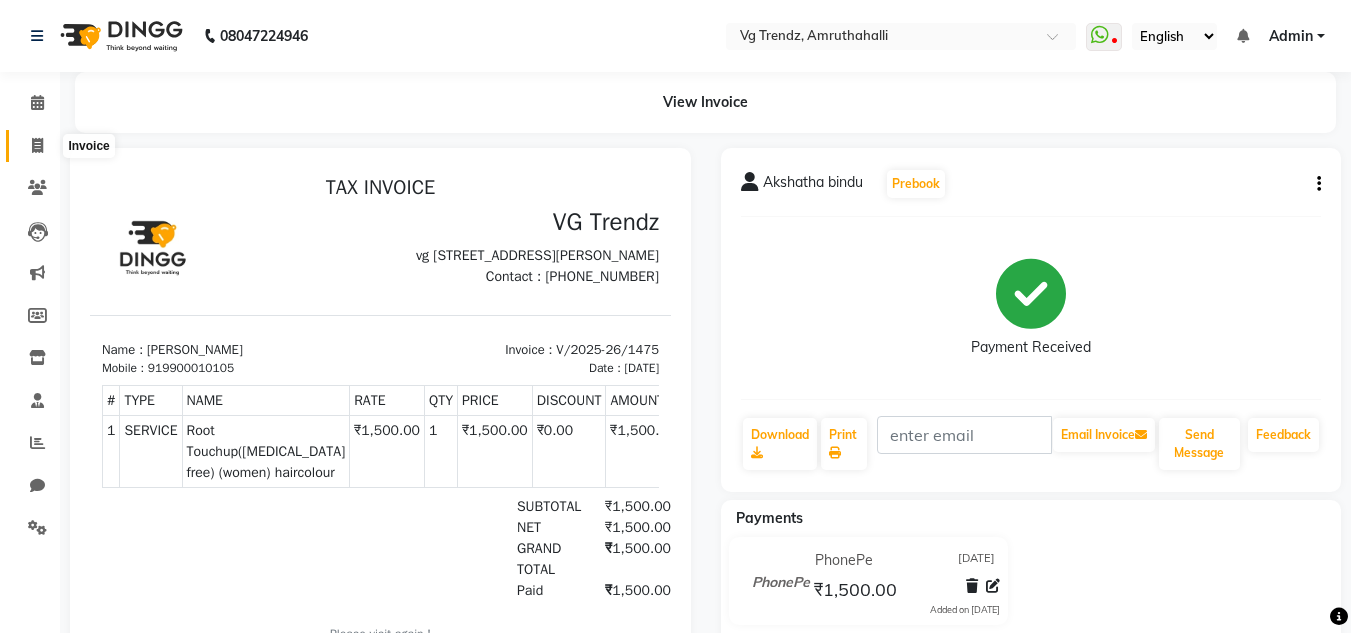 click 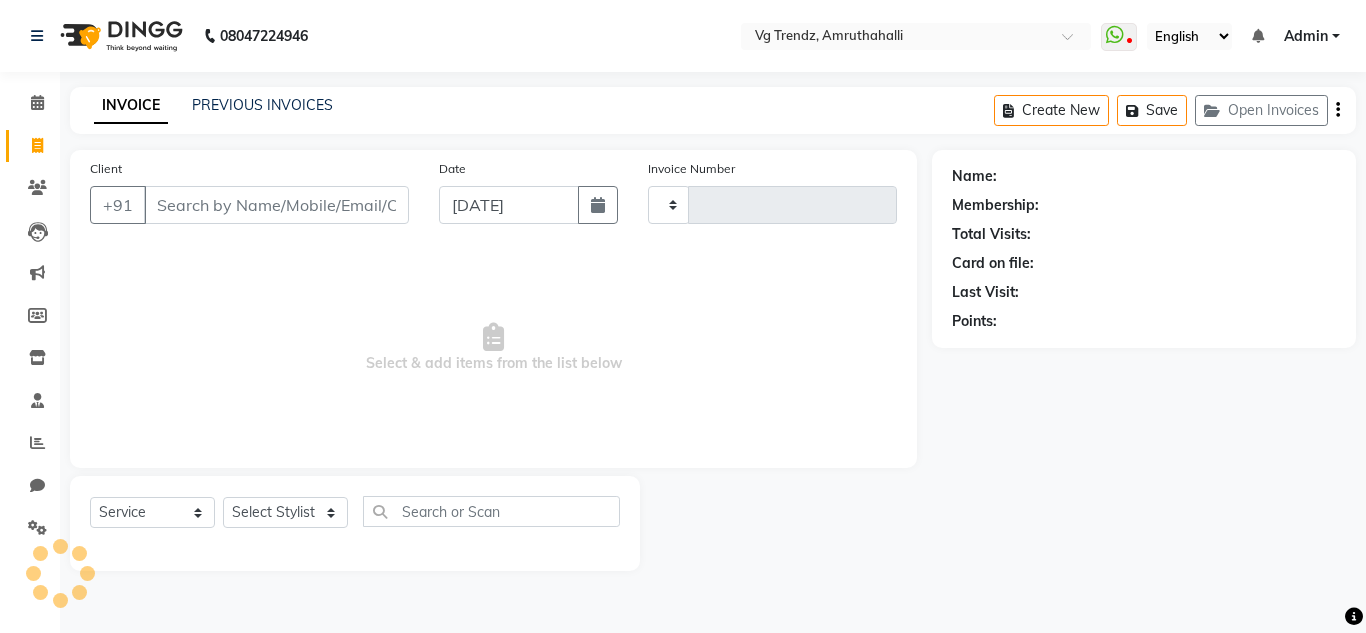 type on "1476" 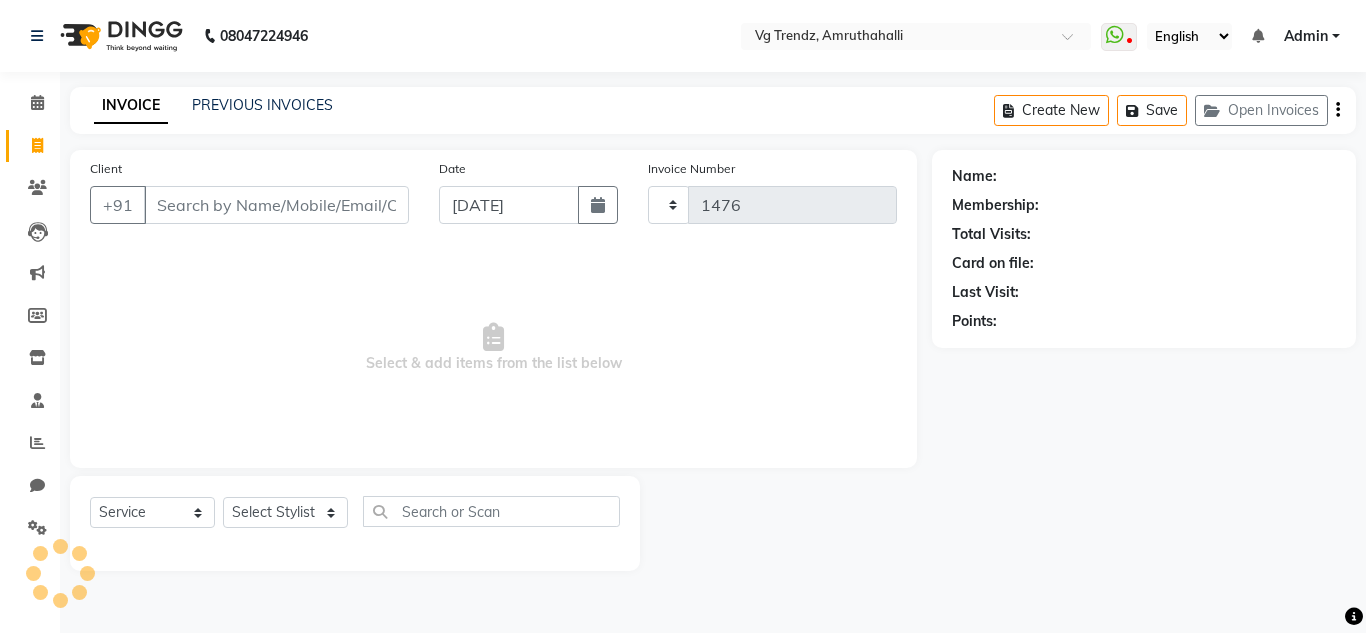 select on "5536" 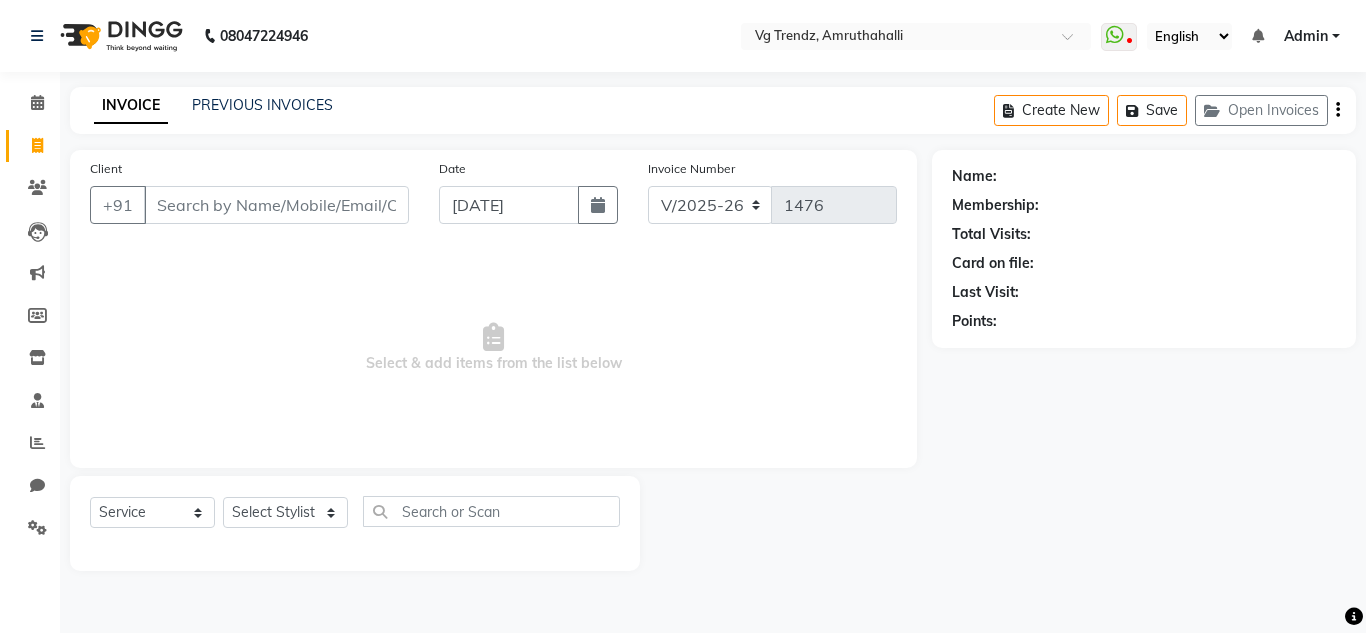 click on "Client" at bounding box center (276, 205) 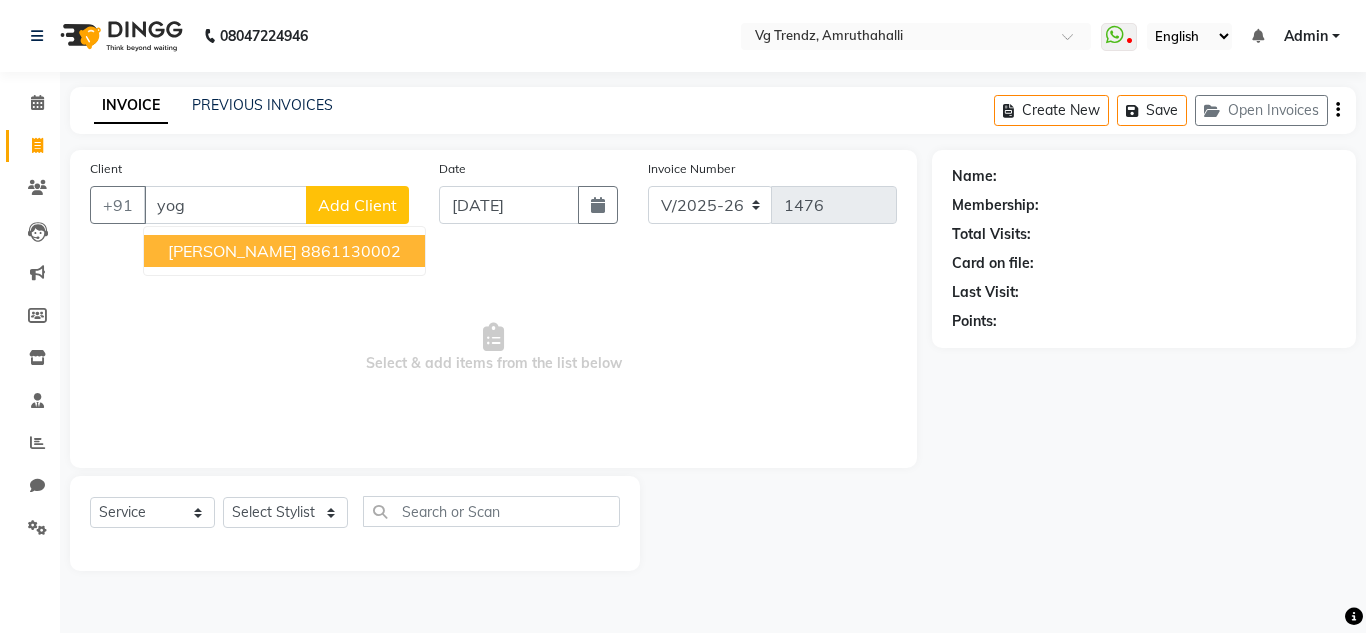 click on "Yogitha  8861130002" at bounding box center (284, 251) 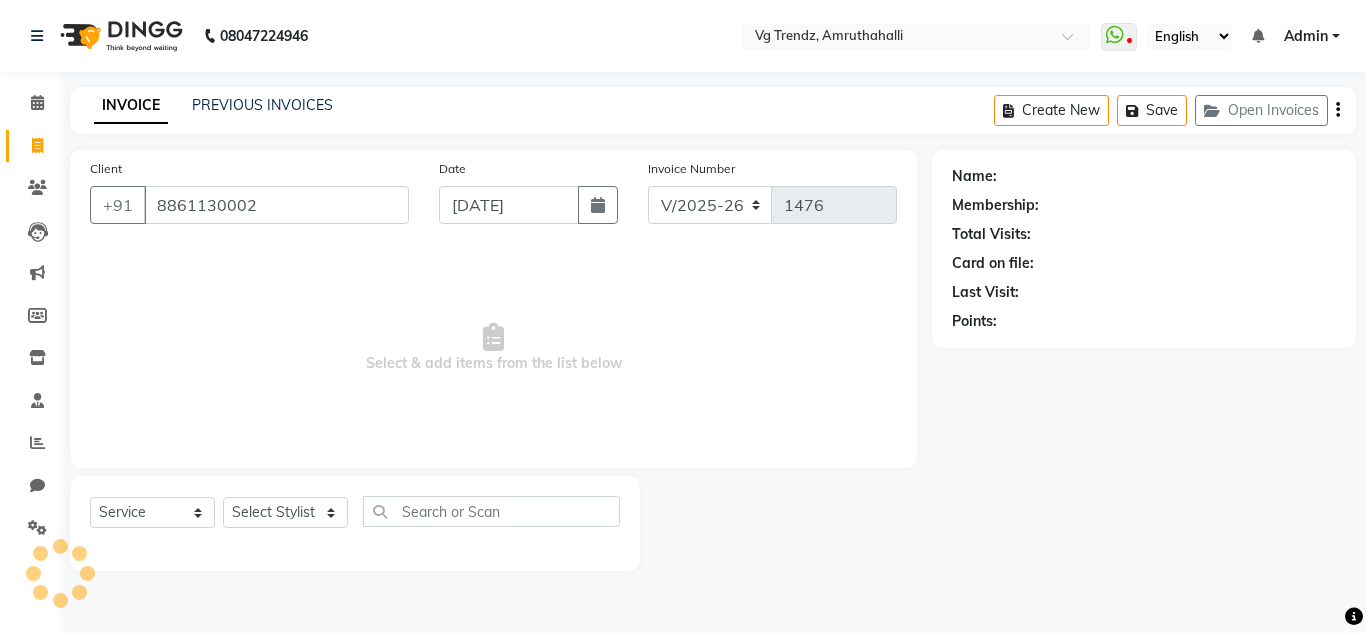 type on "8861130002" 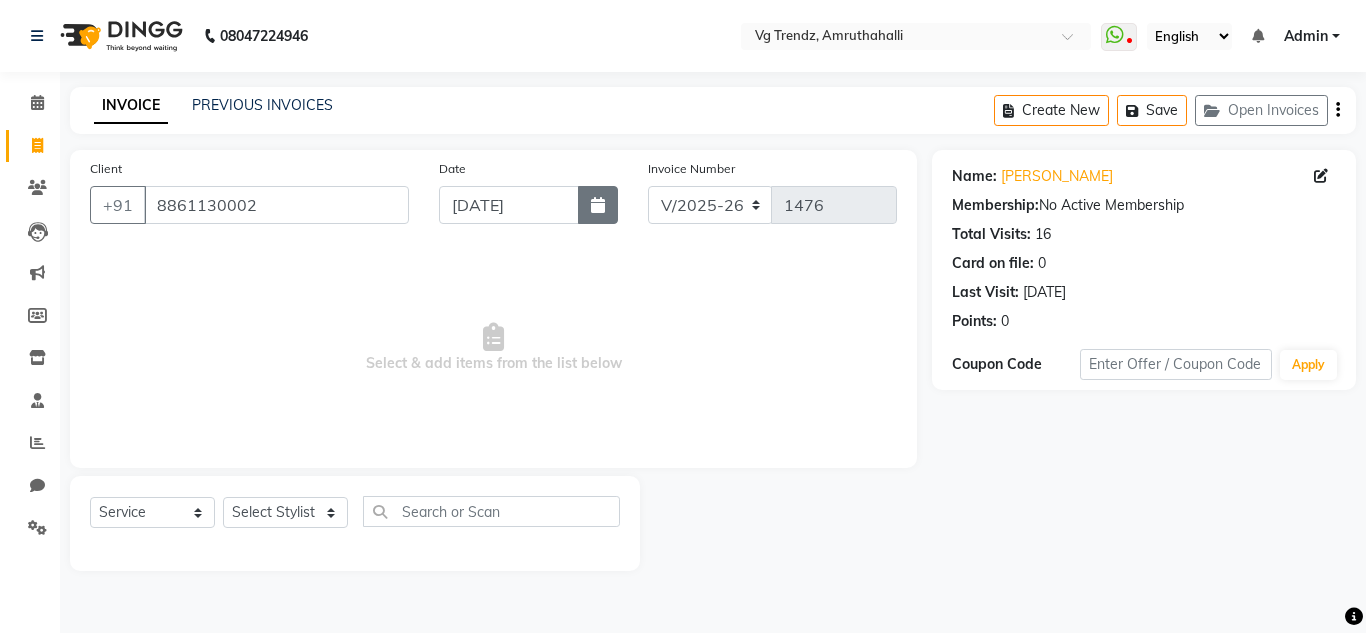 click 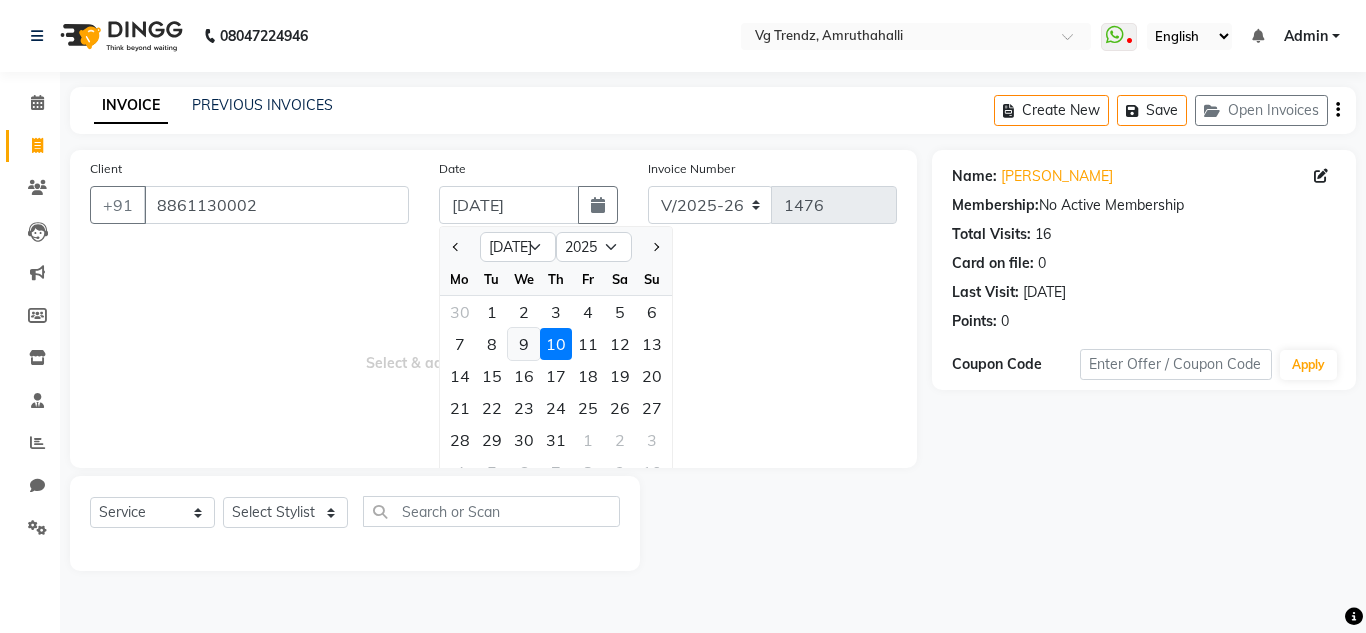 click on "9" 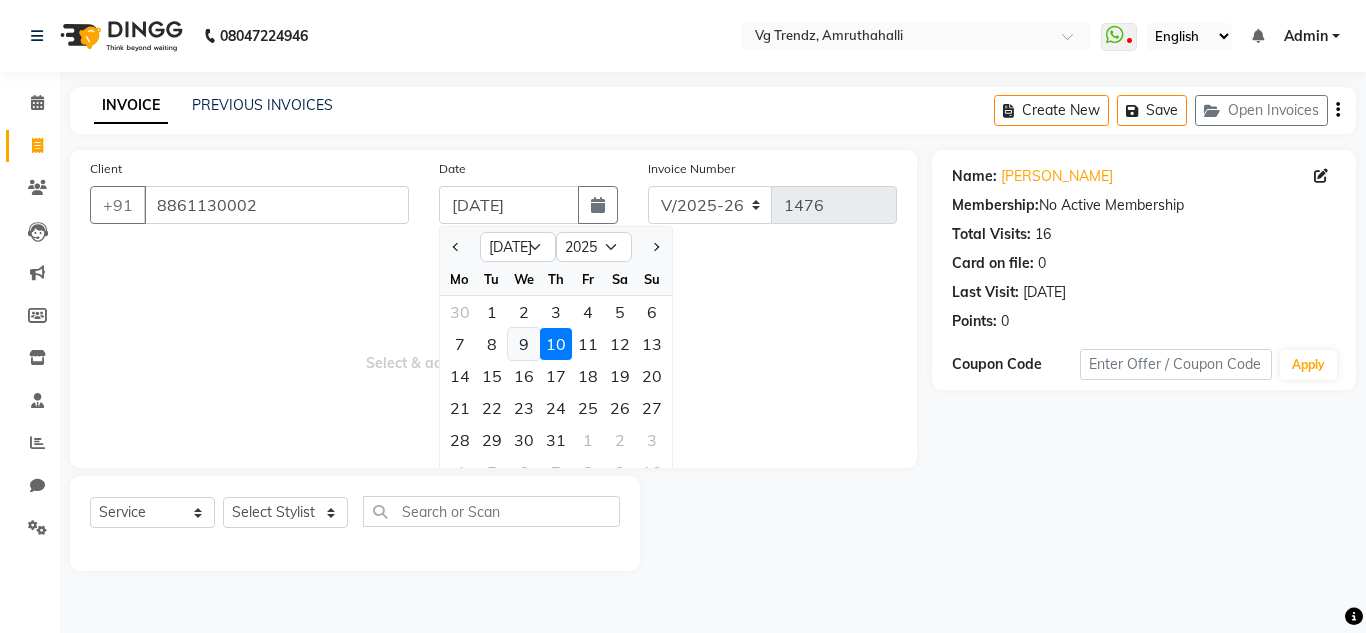 type on "[DATE]" 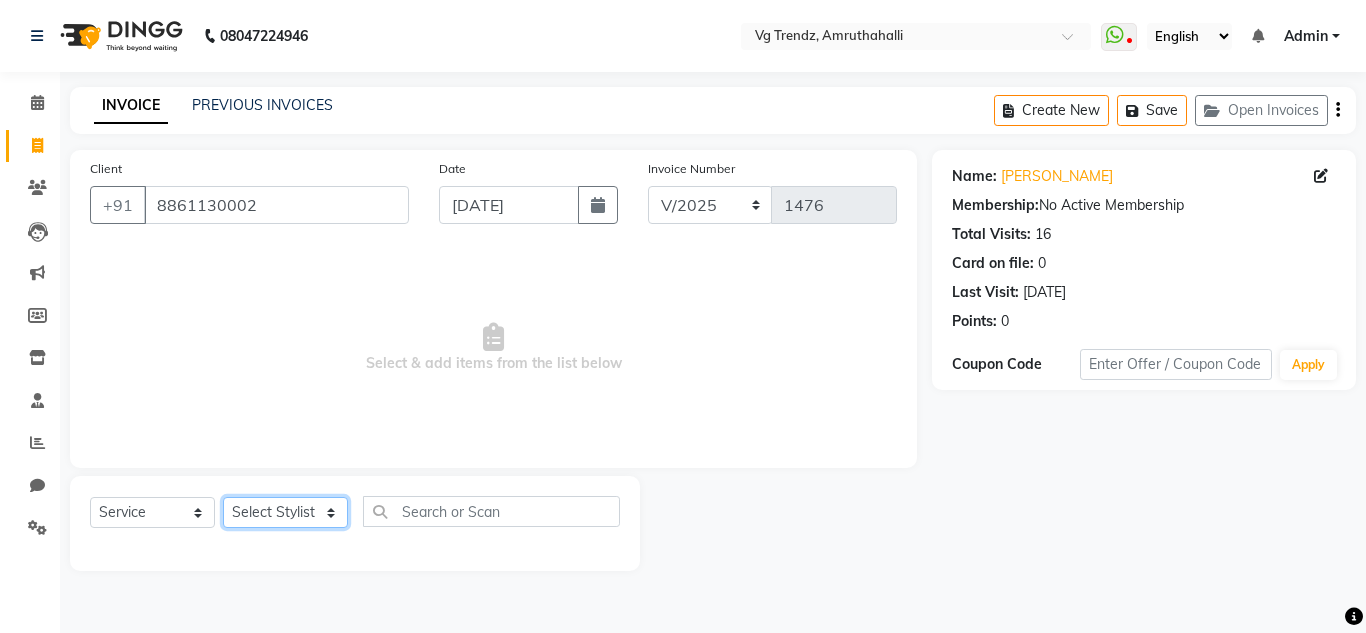 click on "Select Stylist Ashiwini N P Manjitha Chhetri Manjula S Mun Khan Naveen Kumar salon number Sandeep Sharma Sridevi Vanitha v" 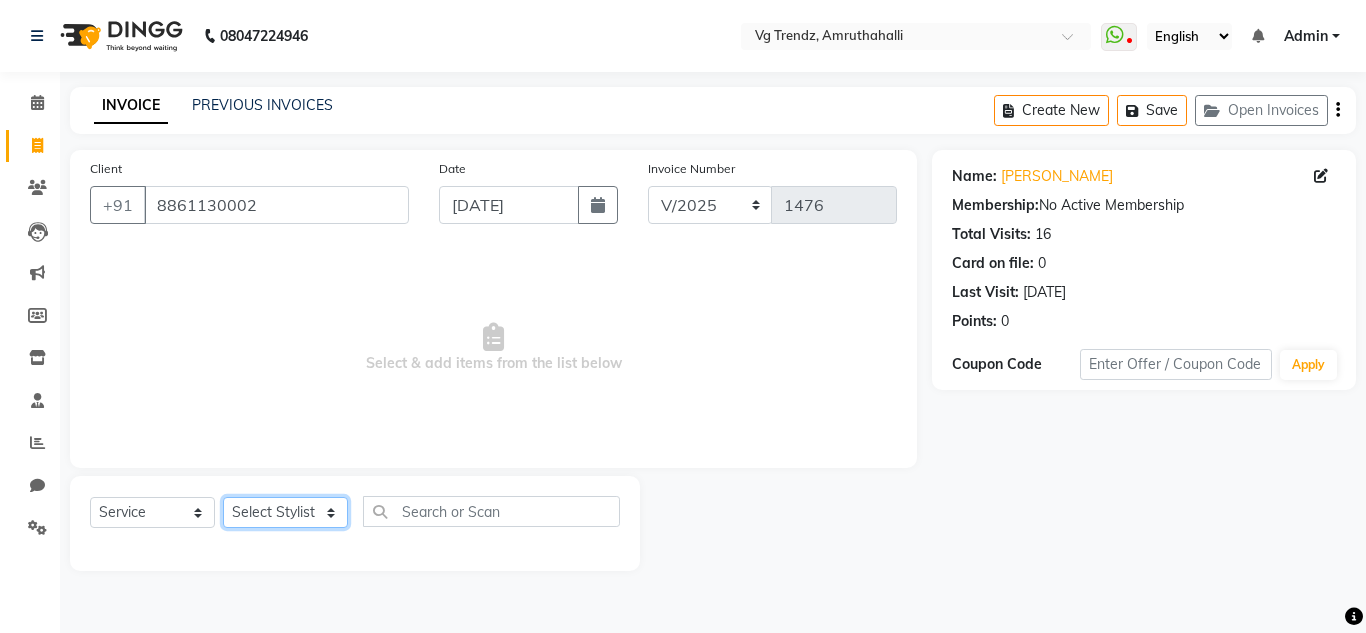 select on "85009" 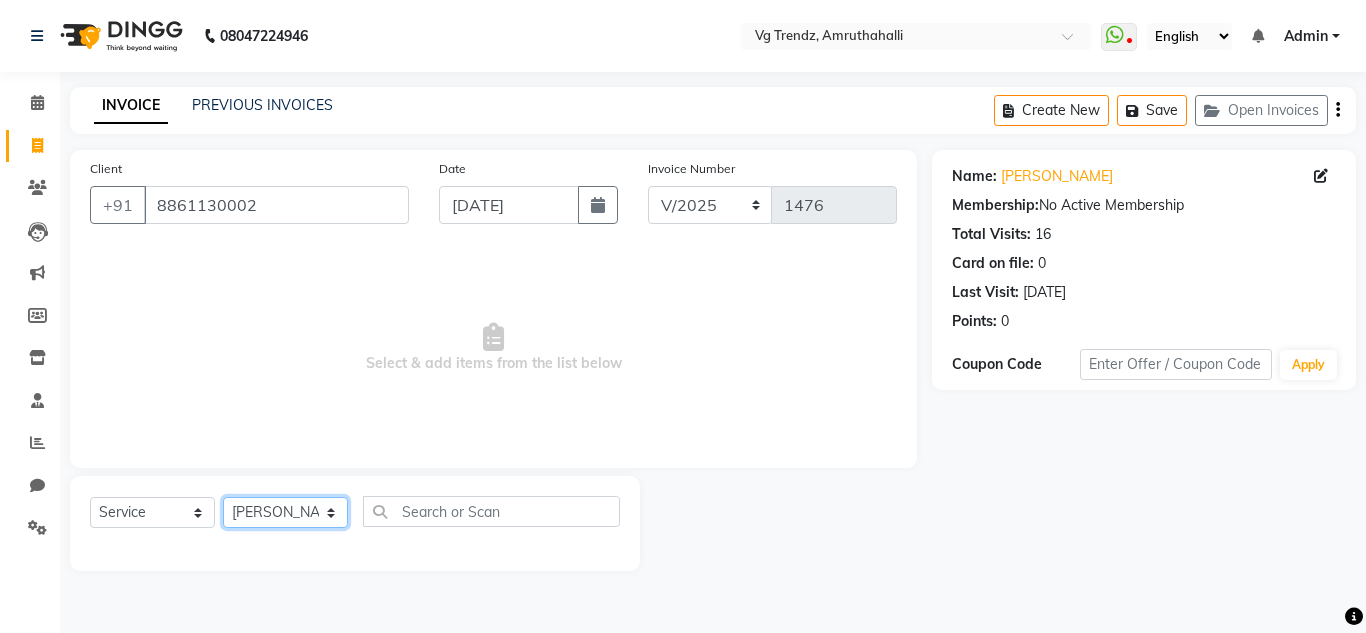 click on "Select Stylist Ashiwini N P Manjitha Chhetri Manjula S Mun Khan Naveen Kumar salon number Sandeep Sharma Sridevi Vanitha v" 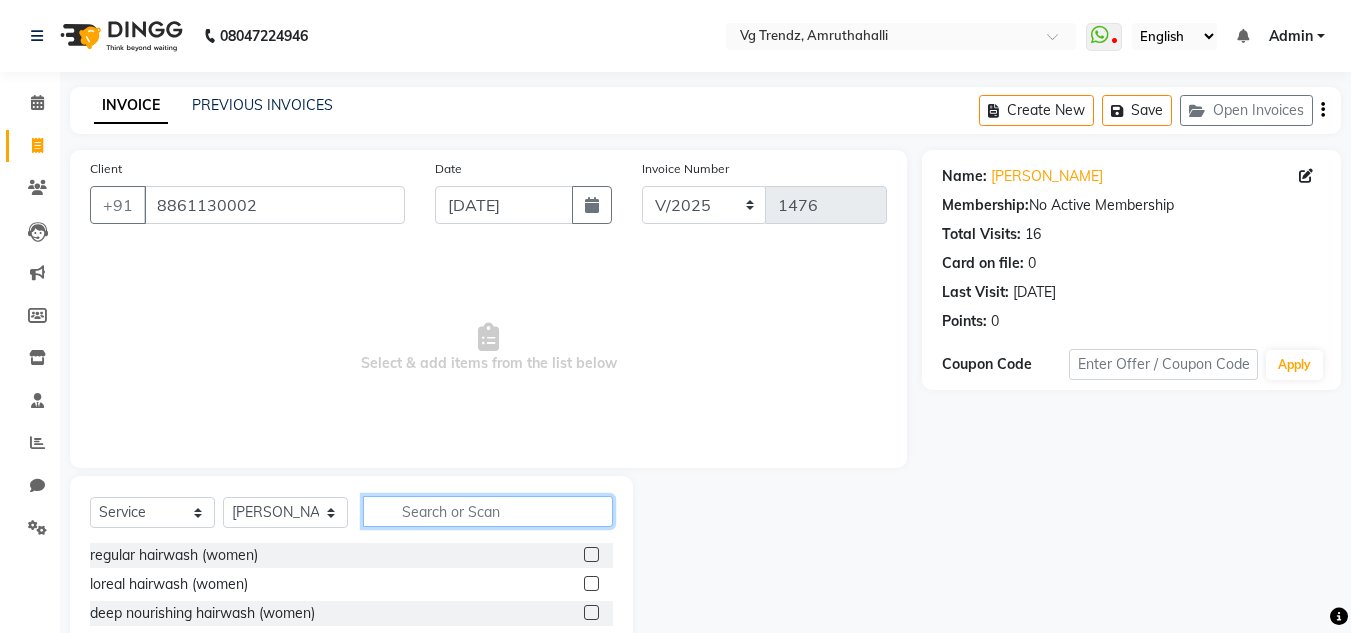 click 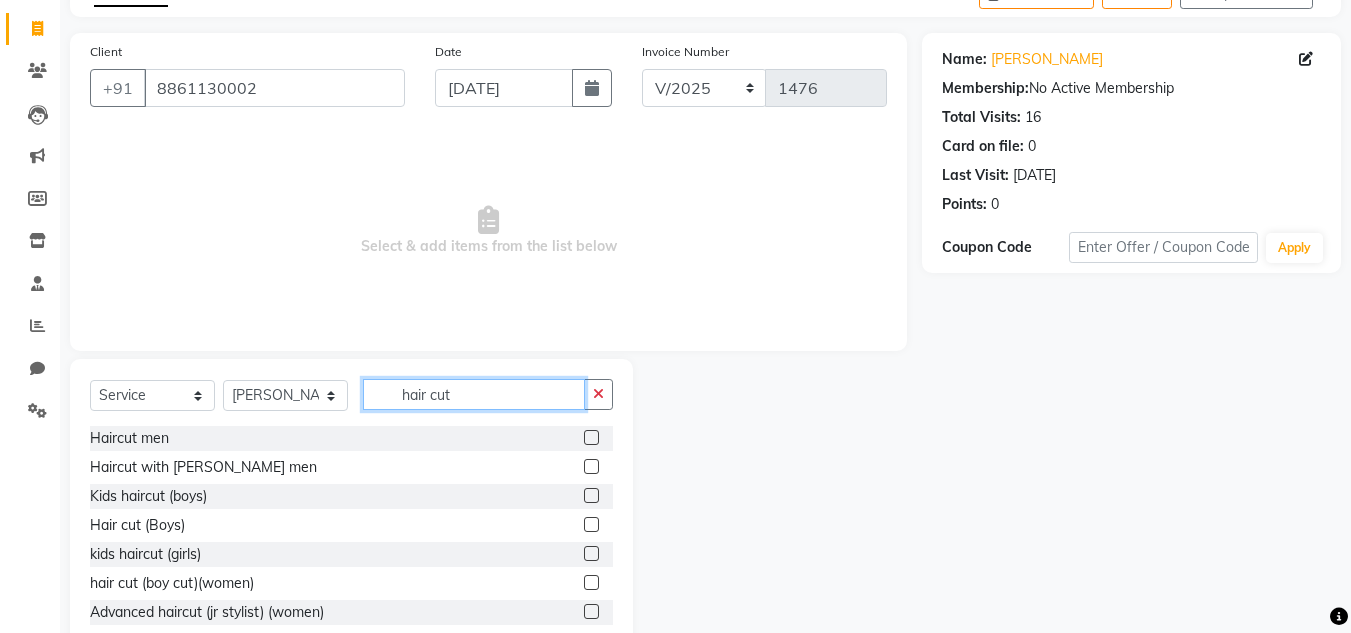 scroll, scrollTop: 118, scrollLeft: 0, axis: vertical 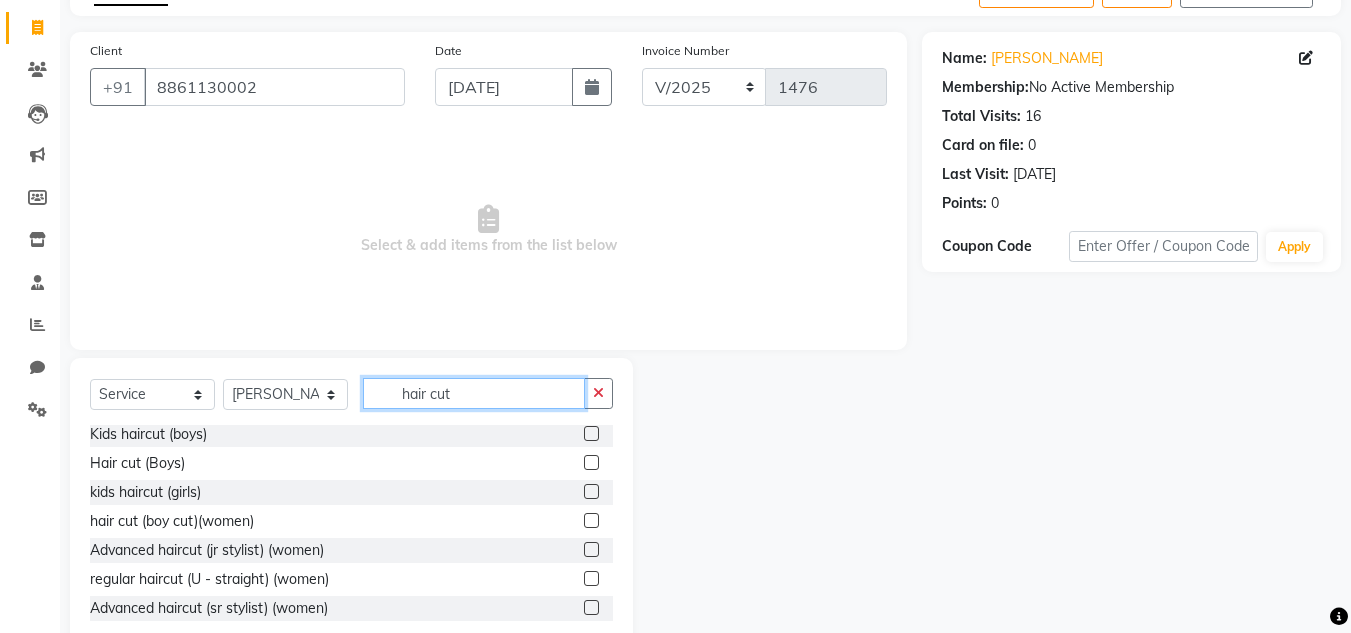type on "hair cut" 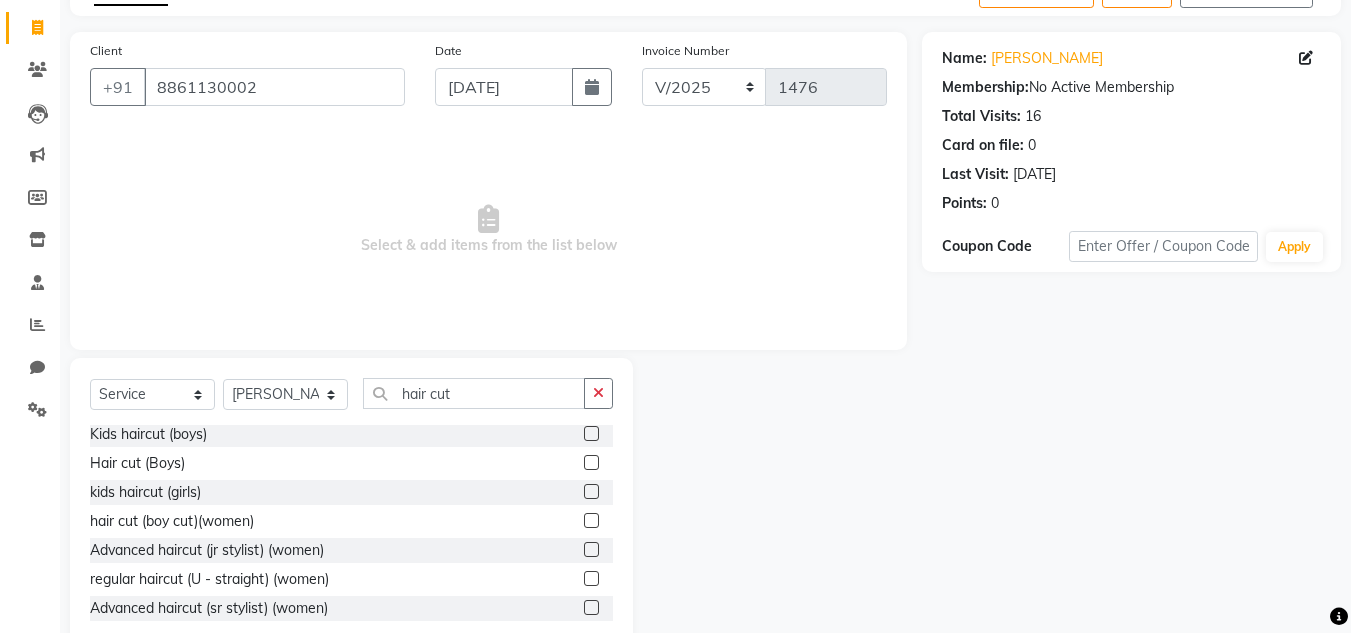 click 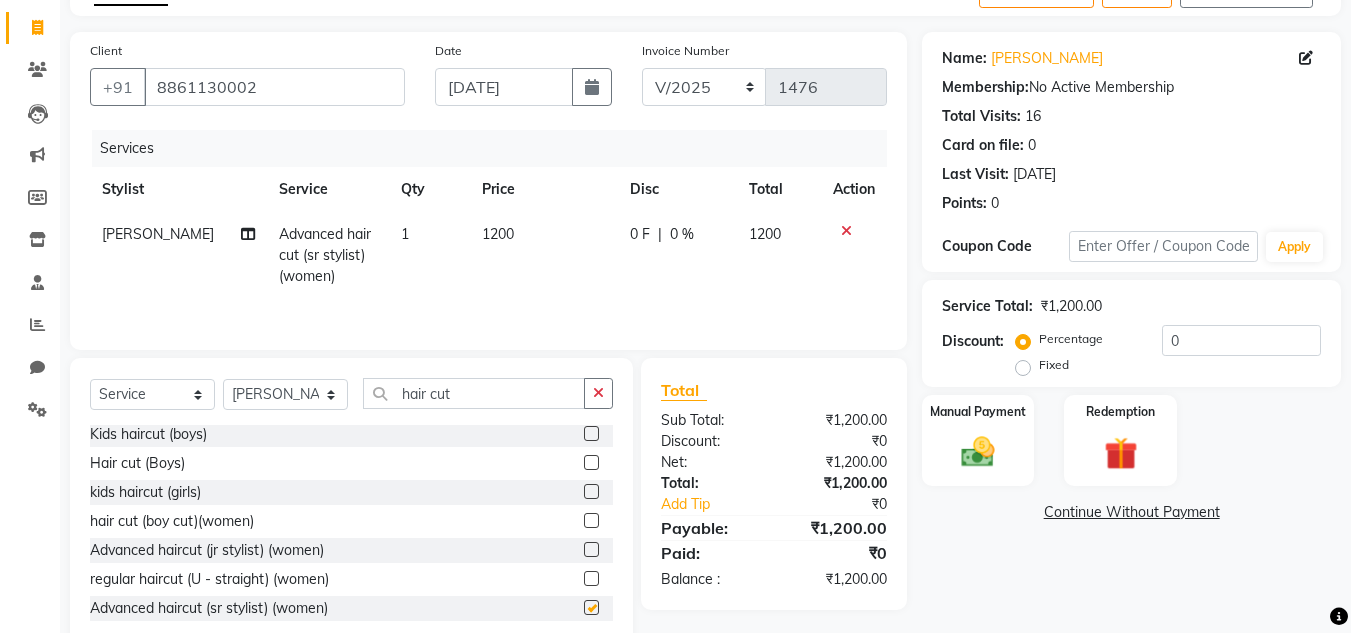 checkbox on "false" 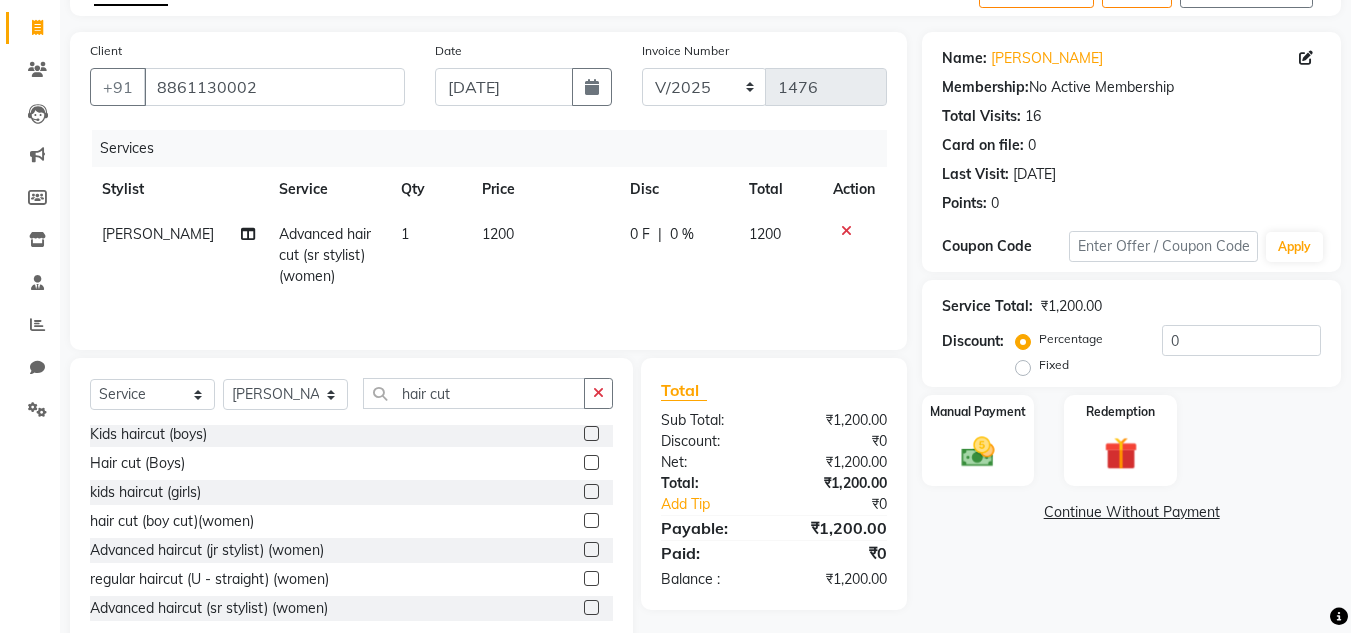 click on "1200" 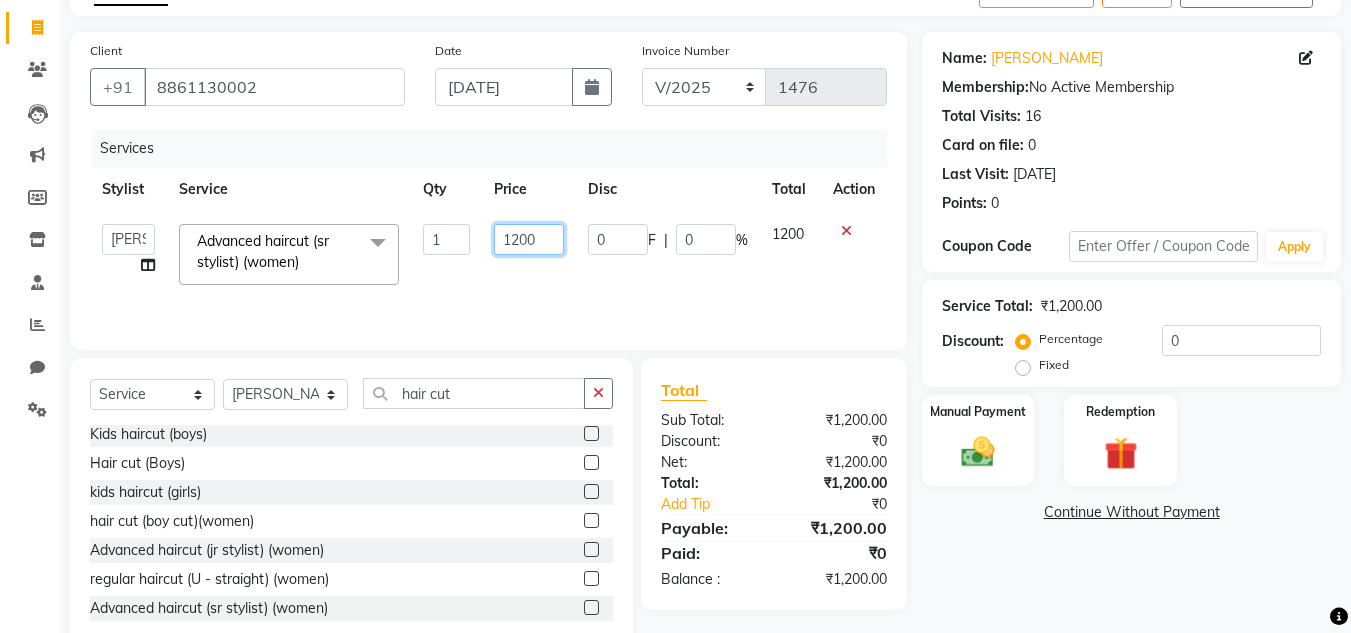 click on "1200" 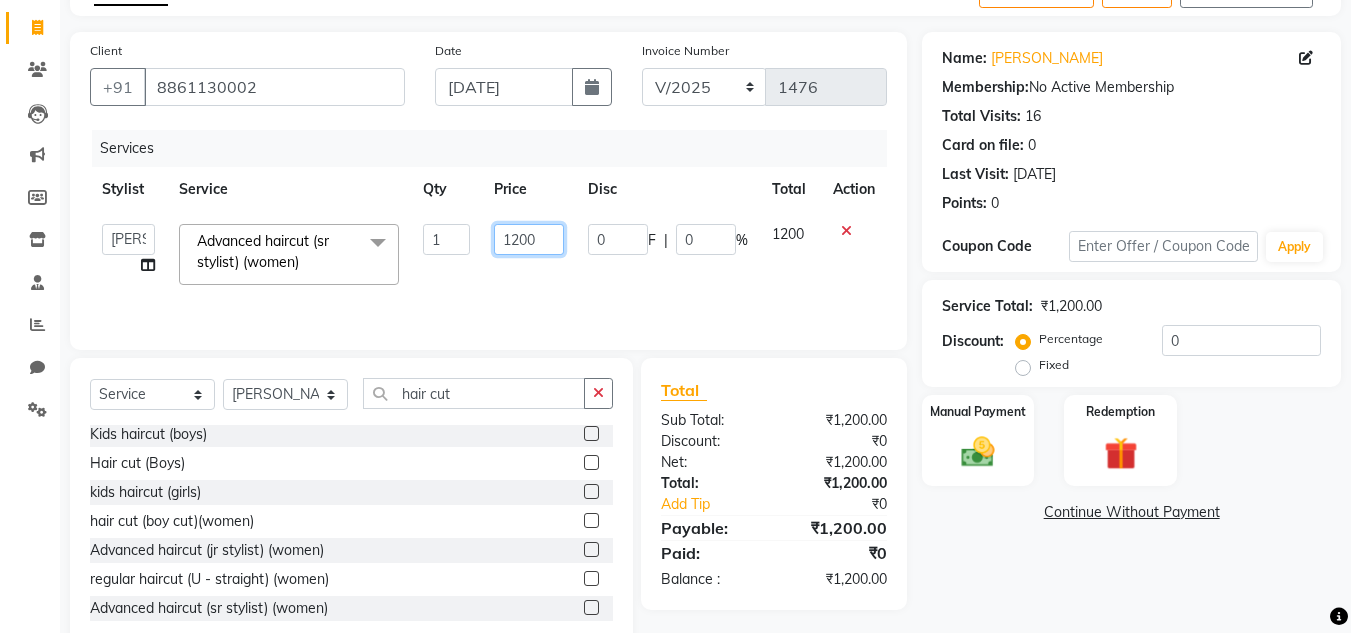 click on "1200" 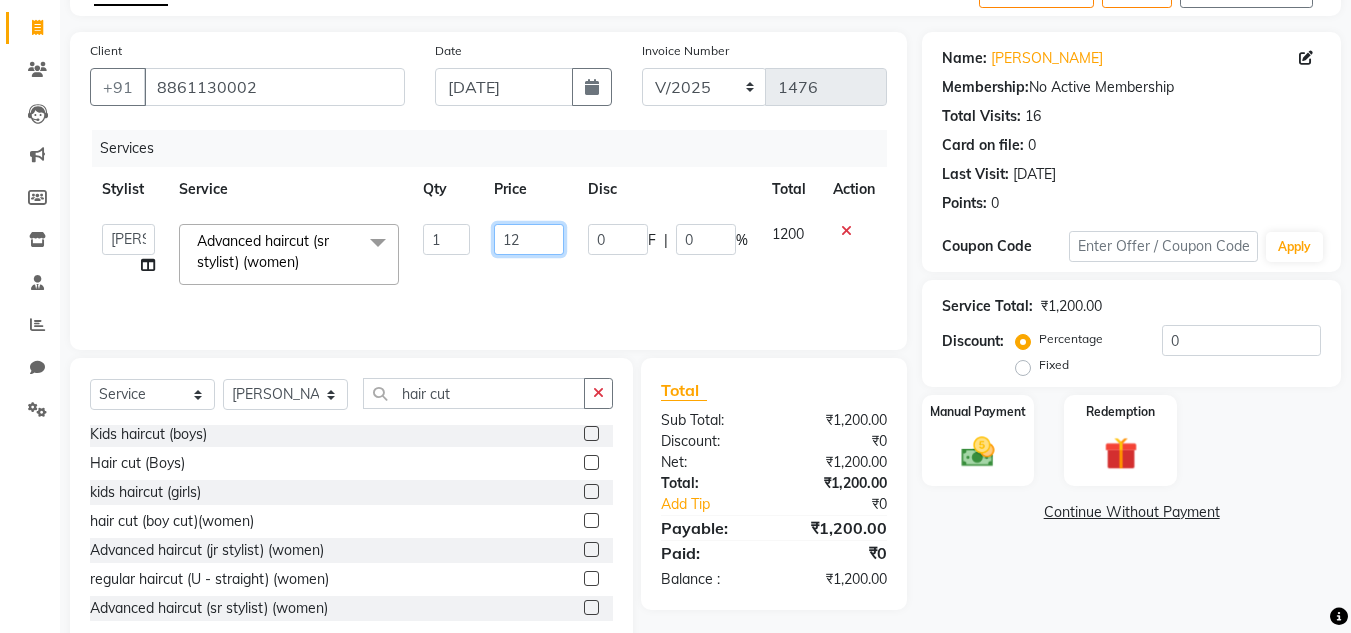 type on "1" 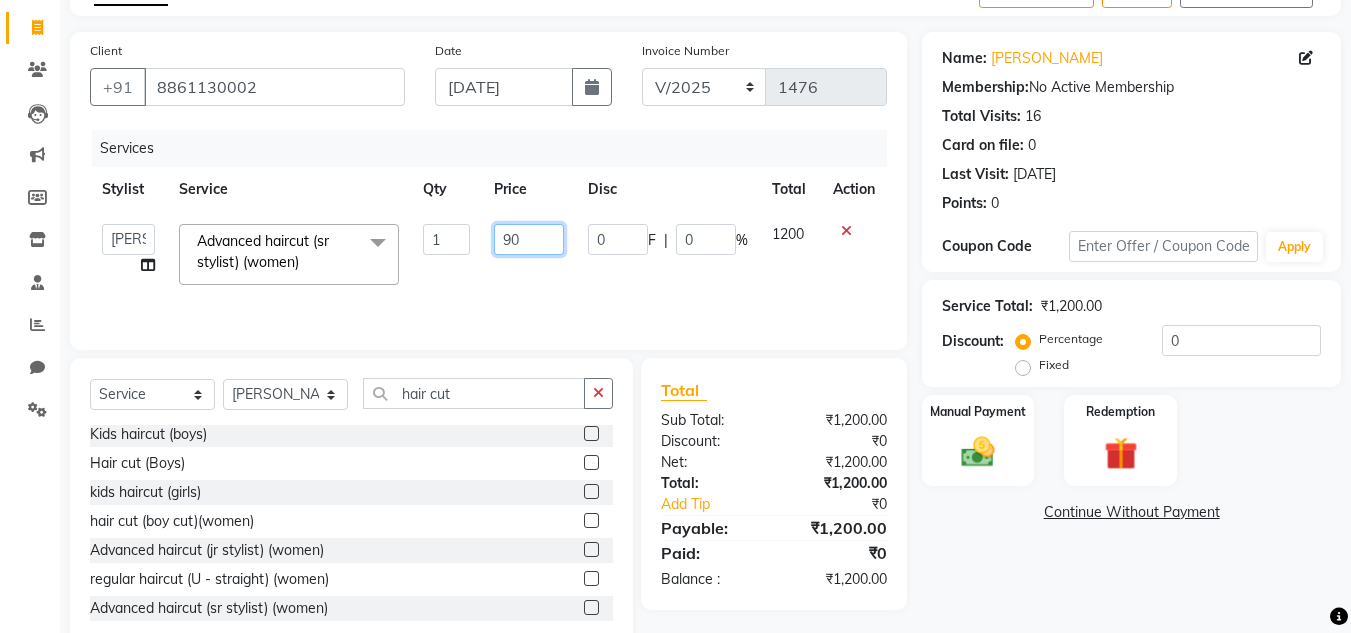 type on "900" 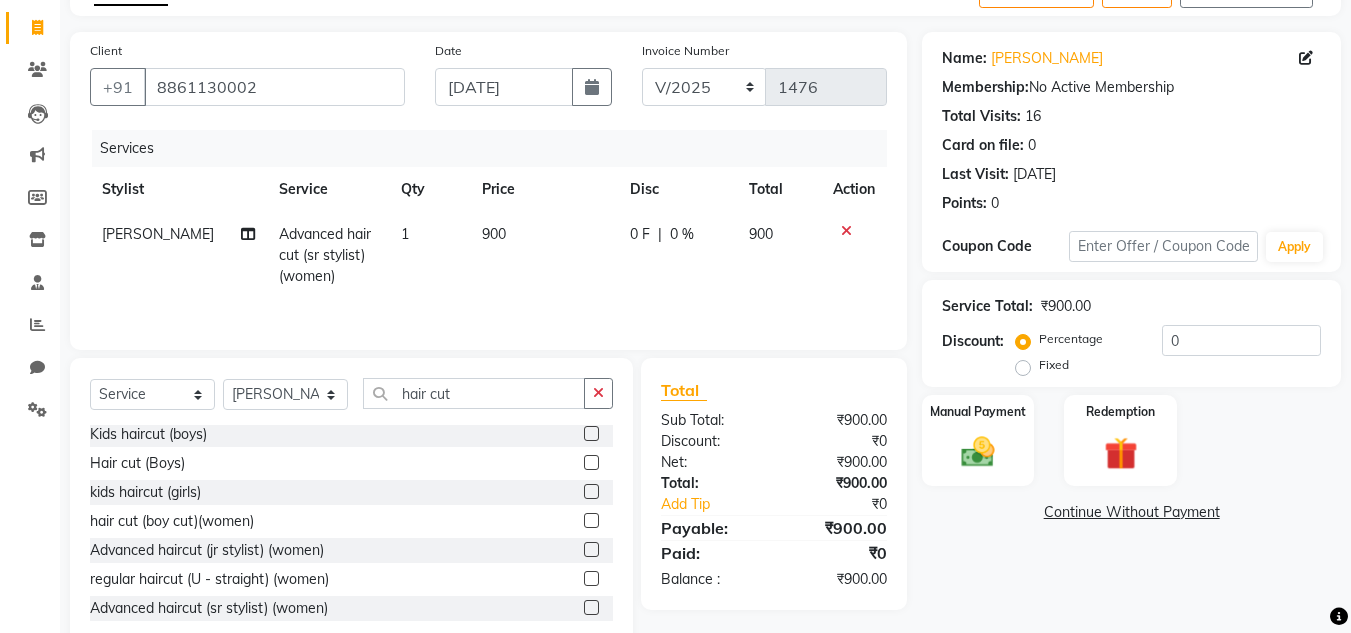 click on "Naveen Kumar Split Commission" 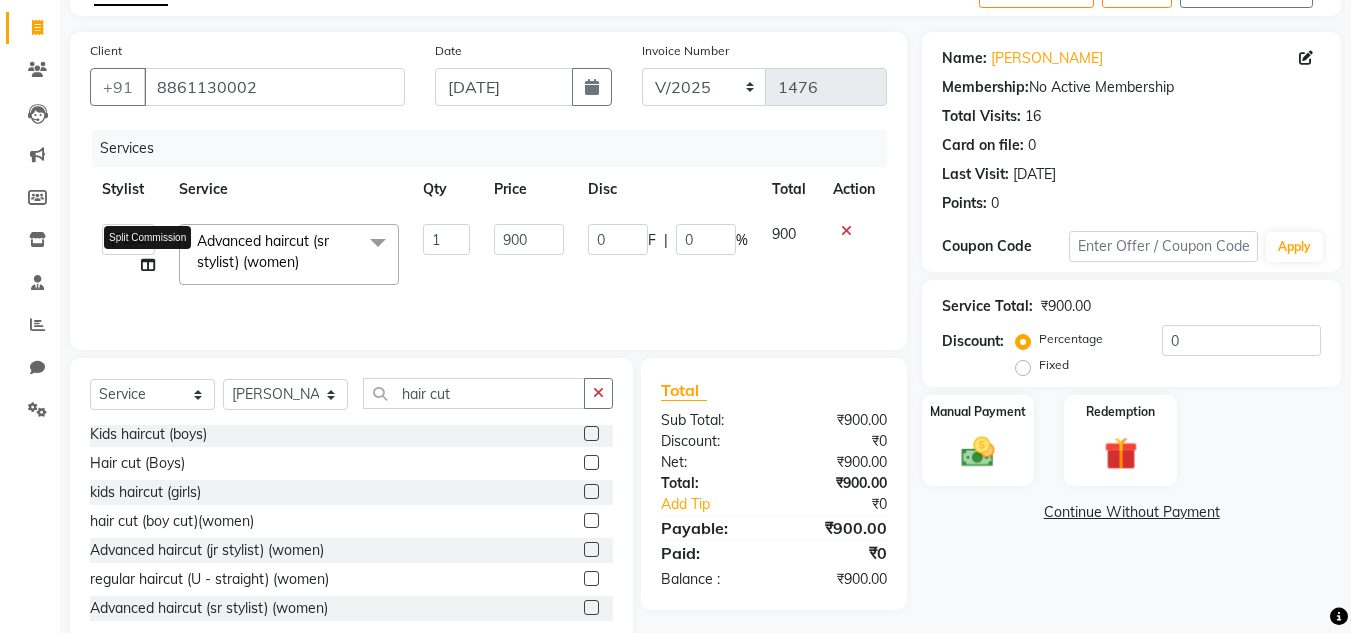 click 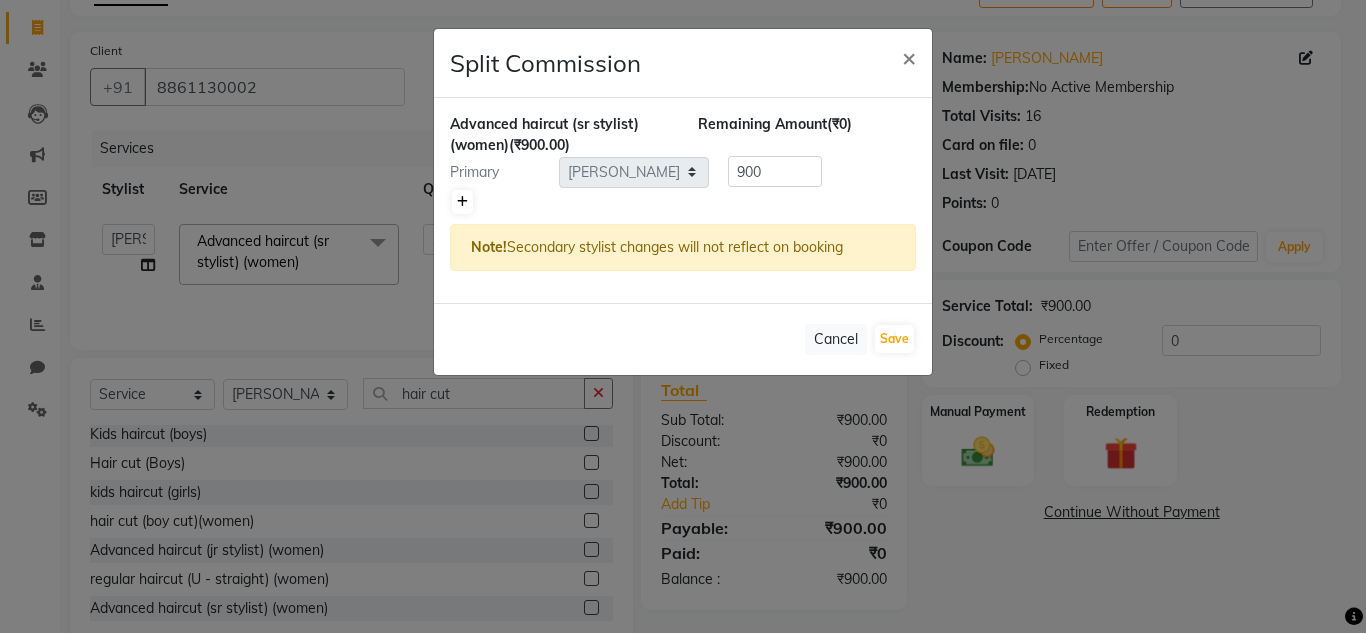click 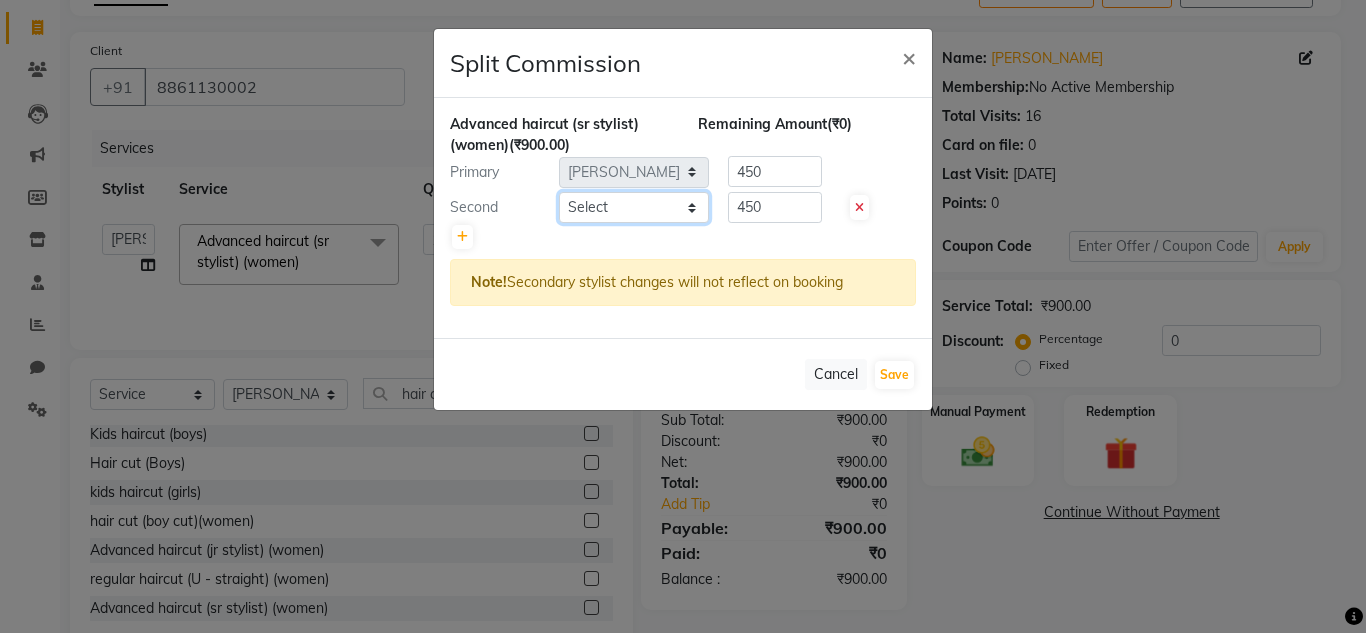 click on "Select  Ashiwini N P   Manjitha Chhetri   Manjula S   Mun Khan   Naveen Kumar   salon number   Sandeep Sharma   Sridevi   Vanitha v" 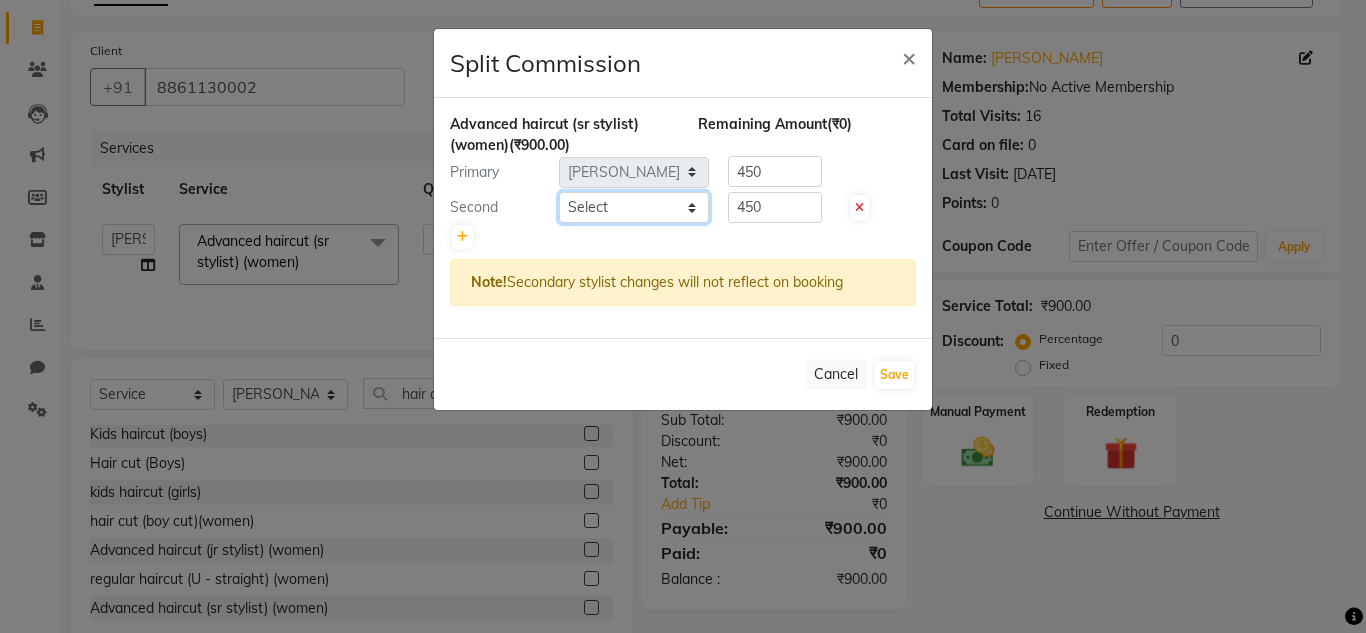 select on "85014" 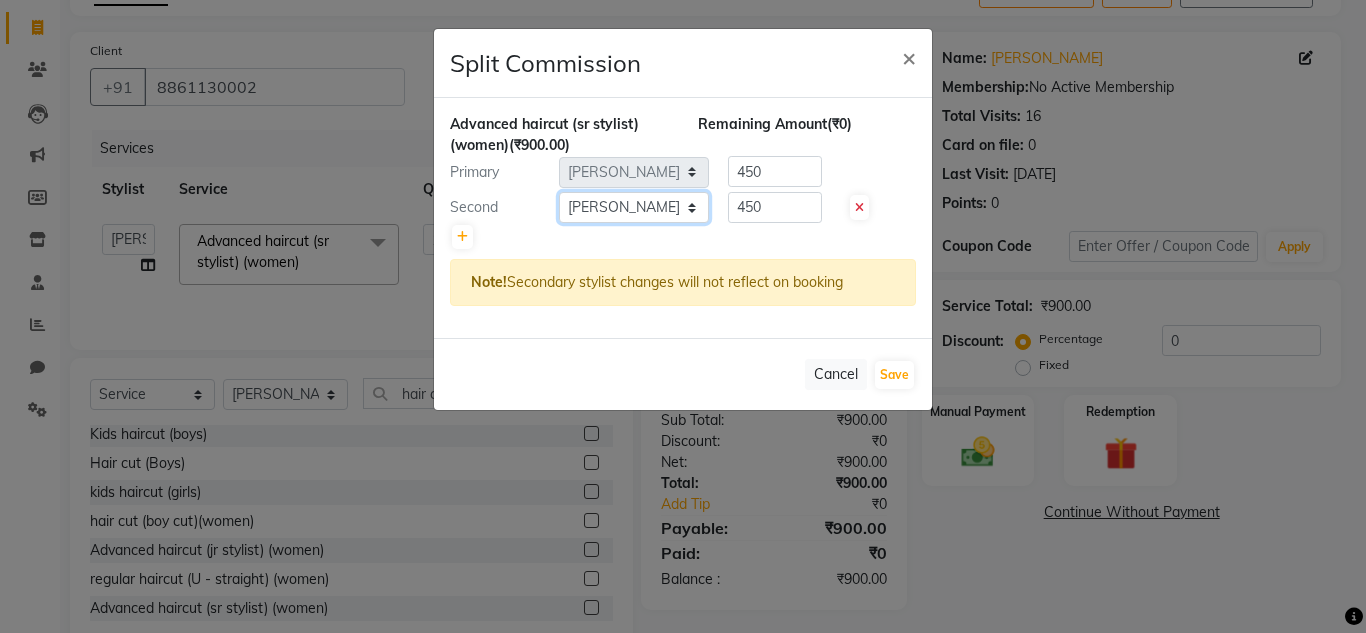 click on "Select  Ashiwini N P   Manjitha Chhetri   Manjula S   Mun Khan   Naveen Kumar   salon number   Sandeep Sharma   Sridevi   Vanitha v" 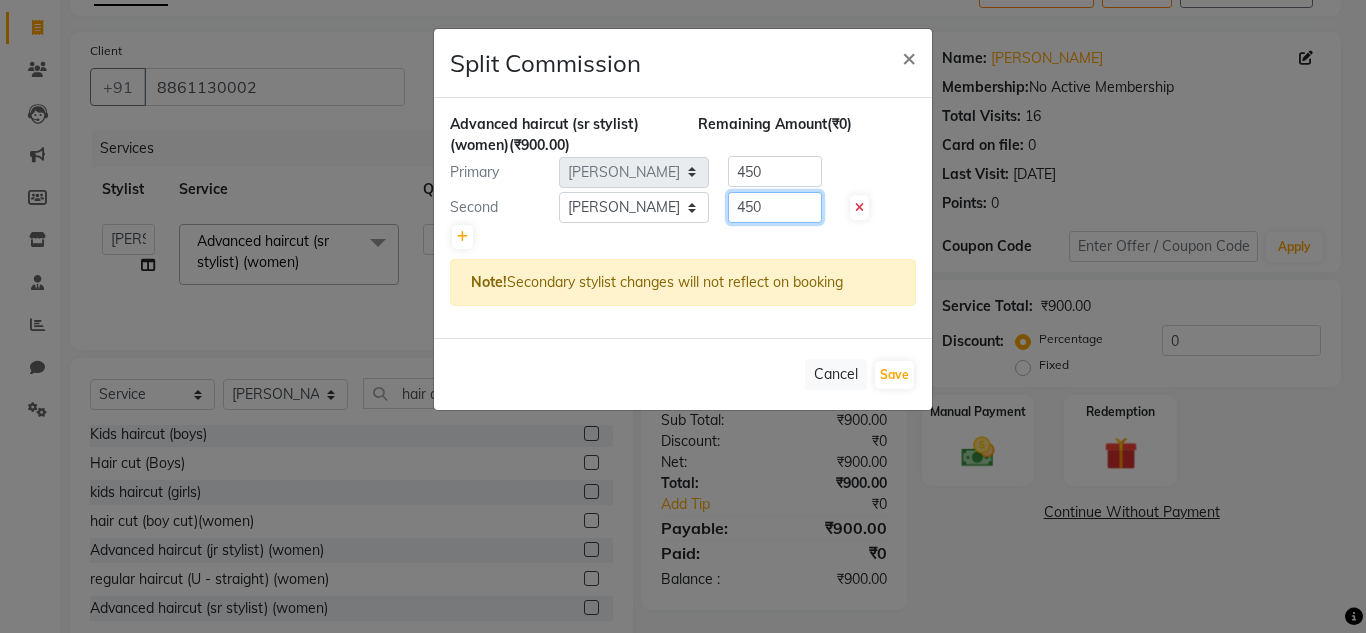 click on "450" 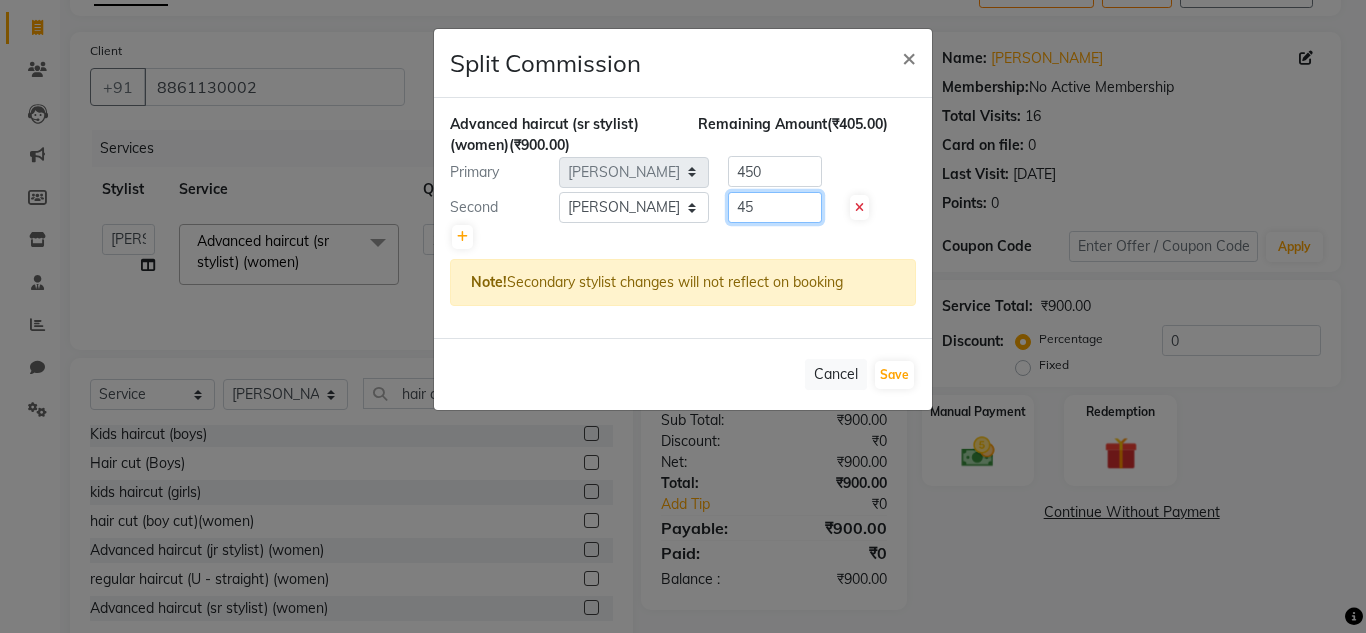 type on "4" 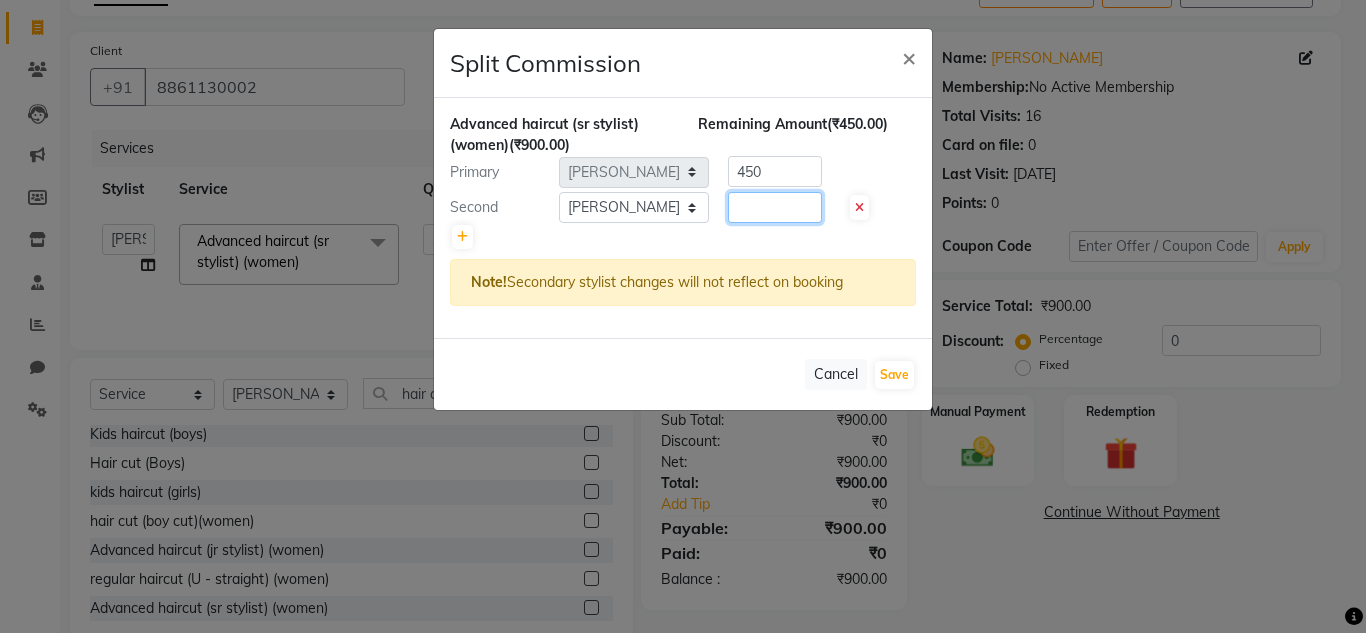 type 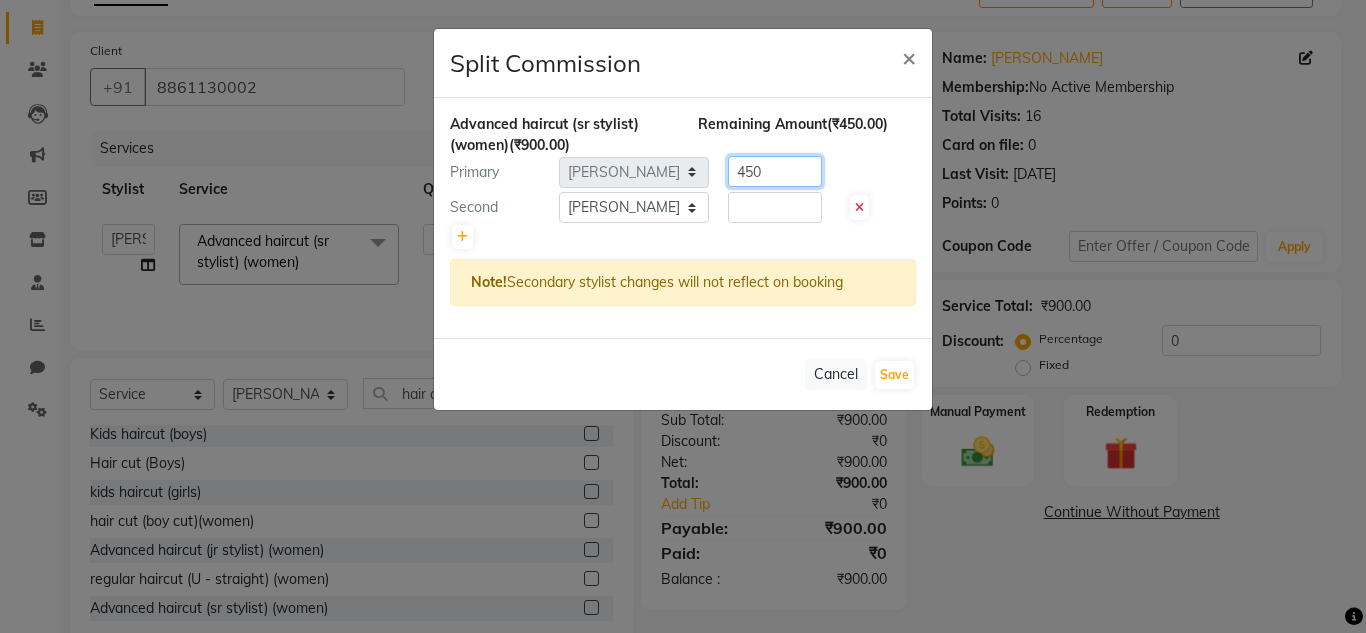 click on "450" 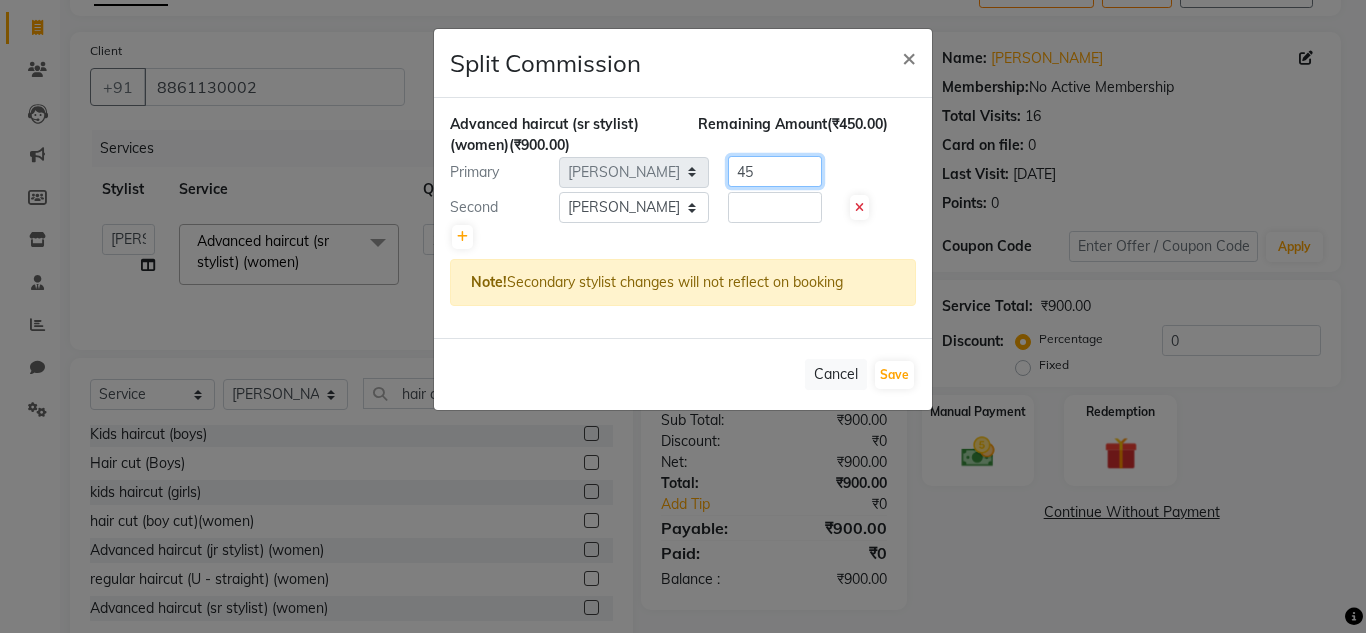 type on "4" 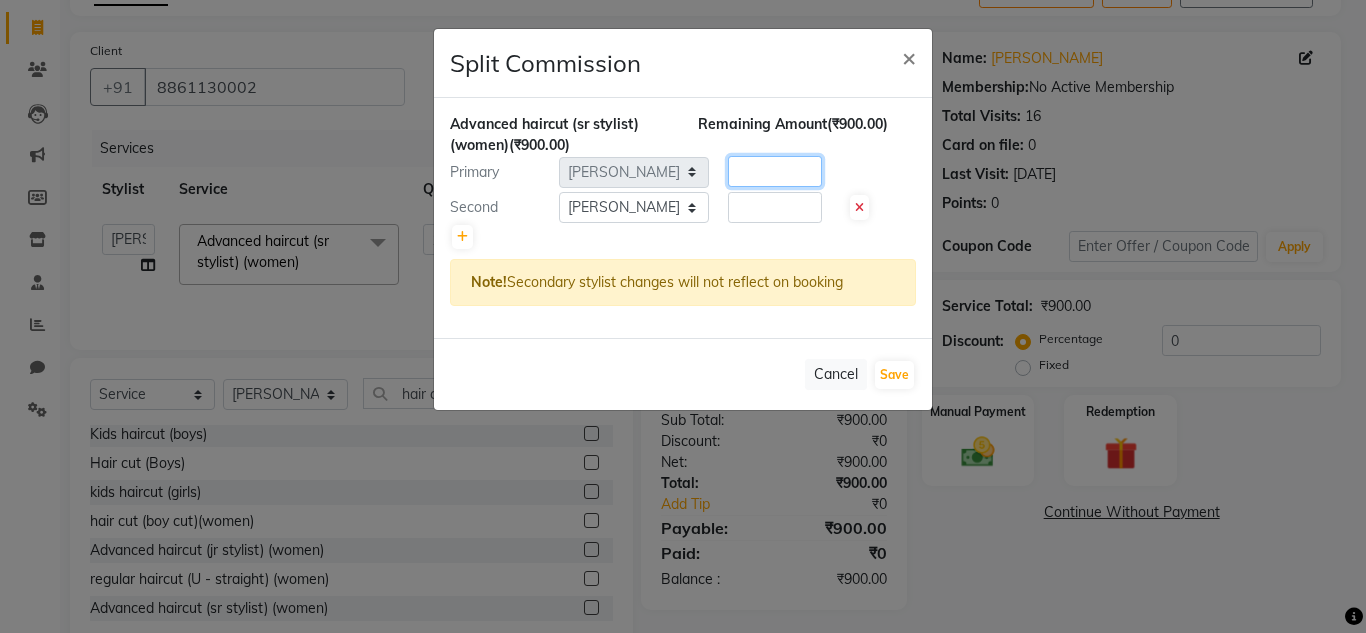 type 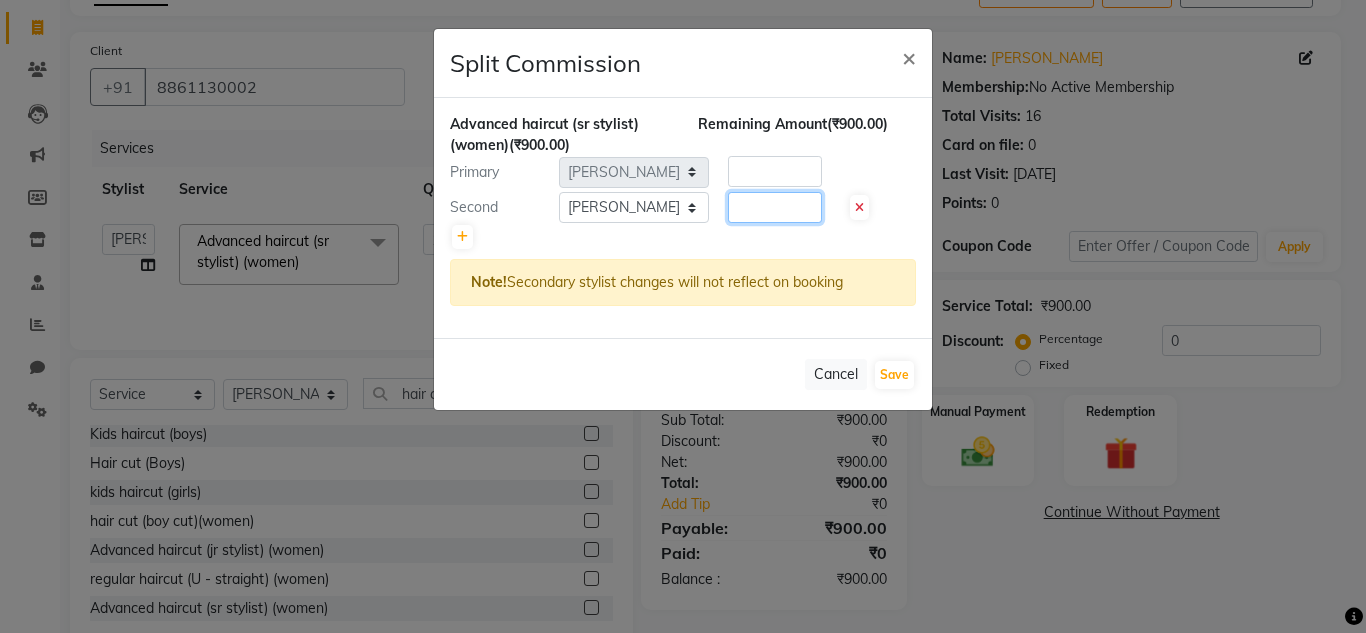 click 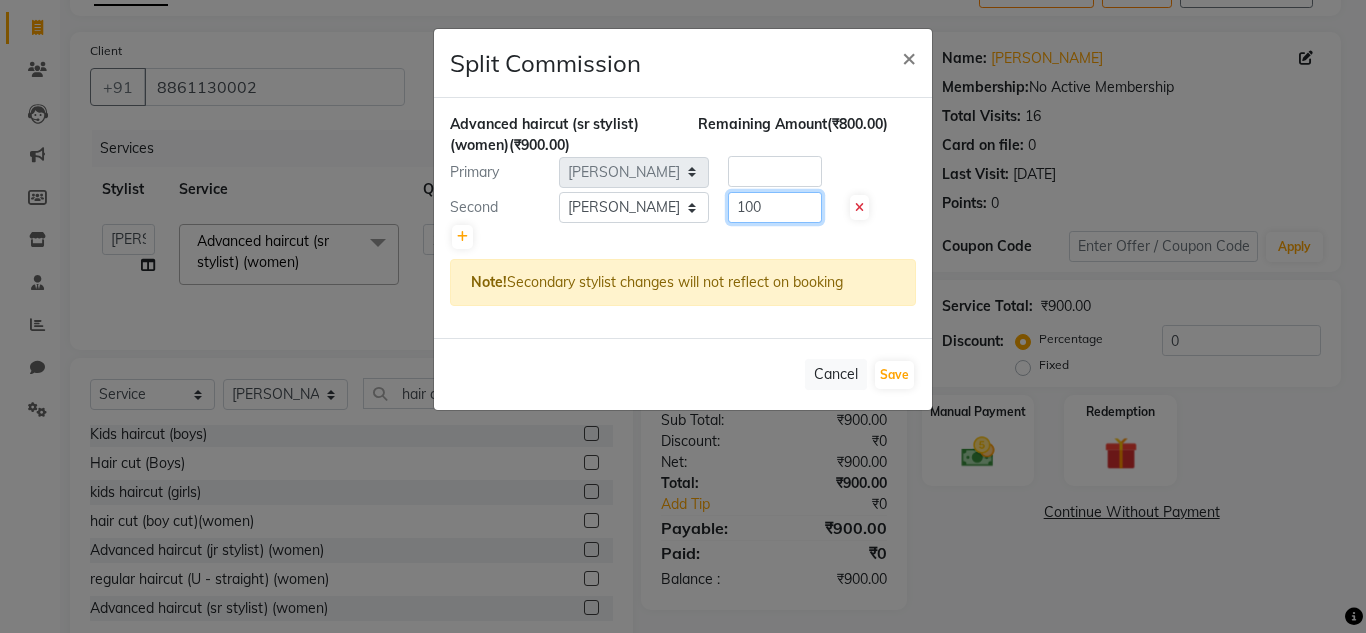 type on "100" 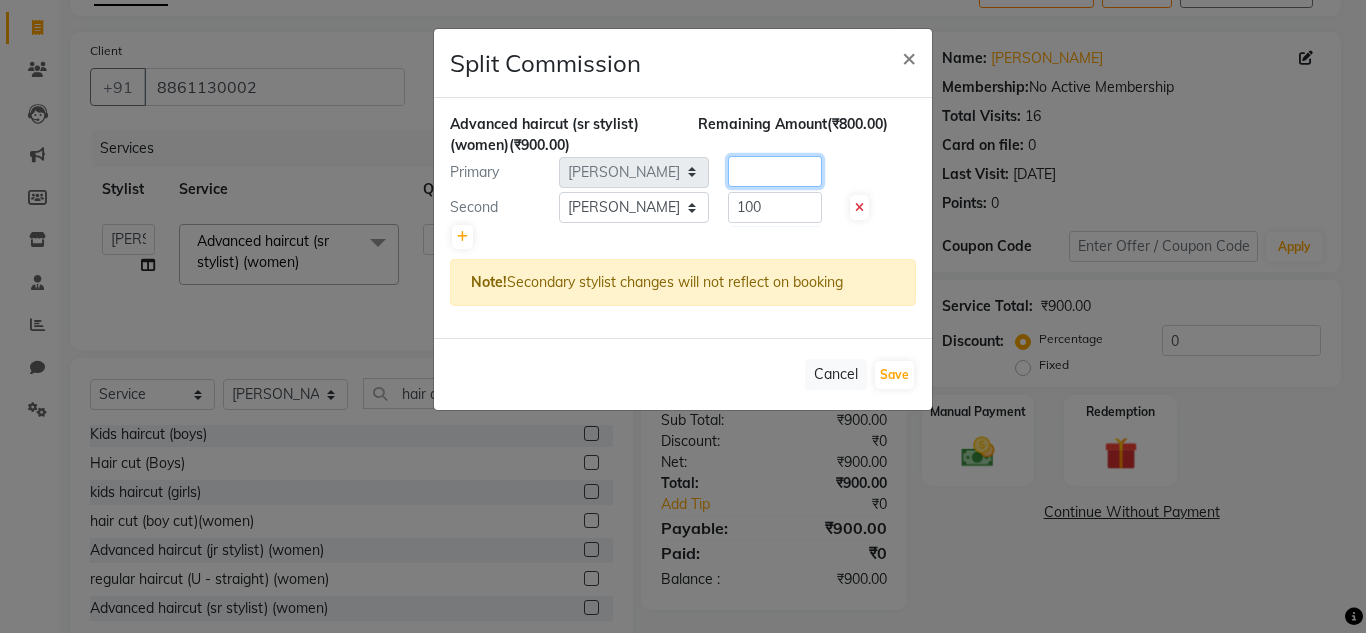 click 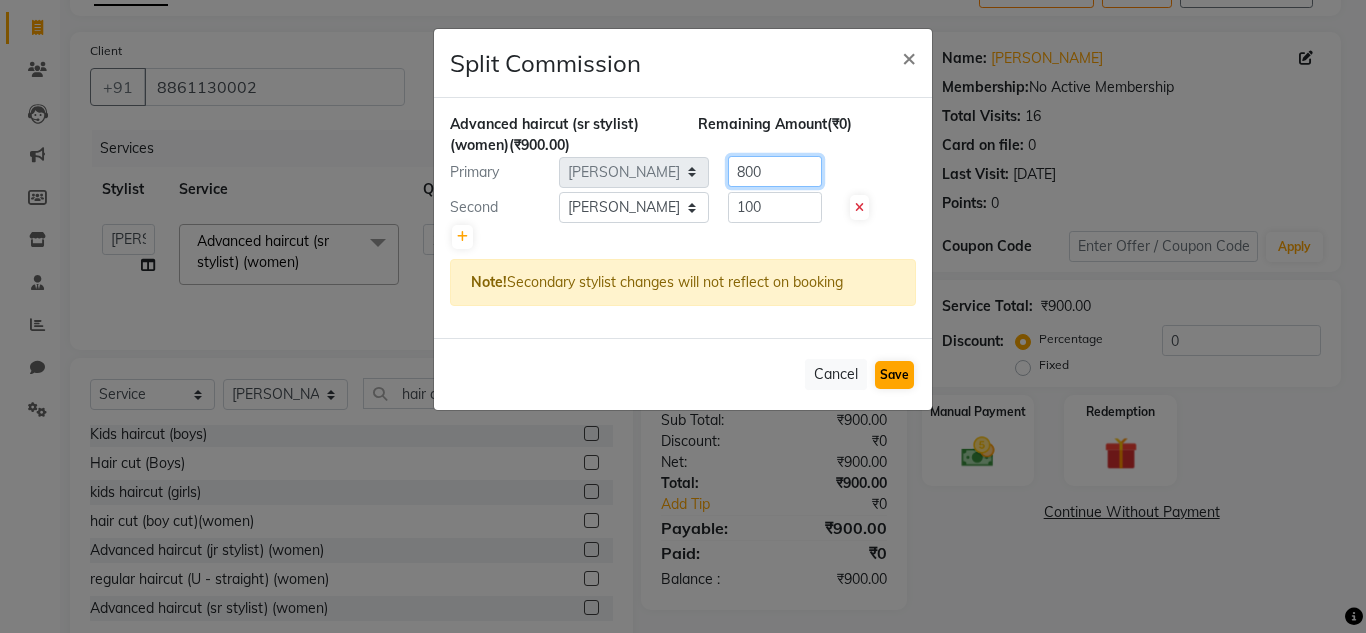 type on "800" 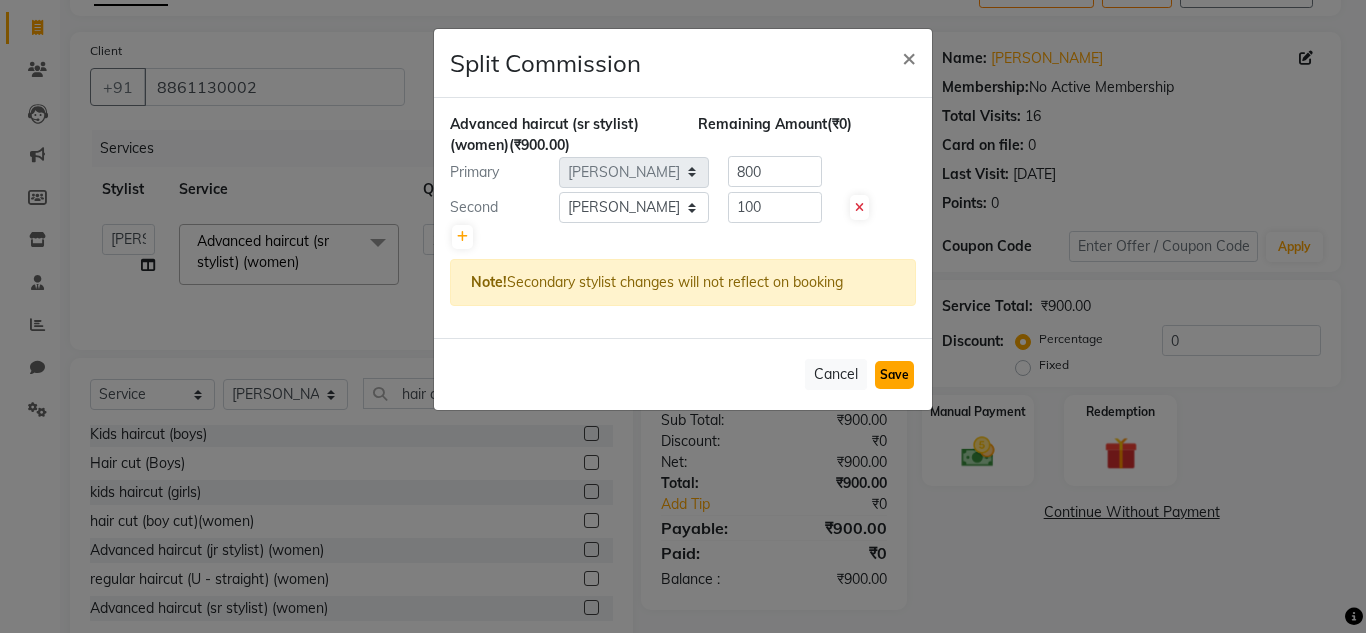 click on "Save" 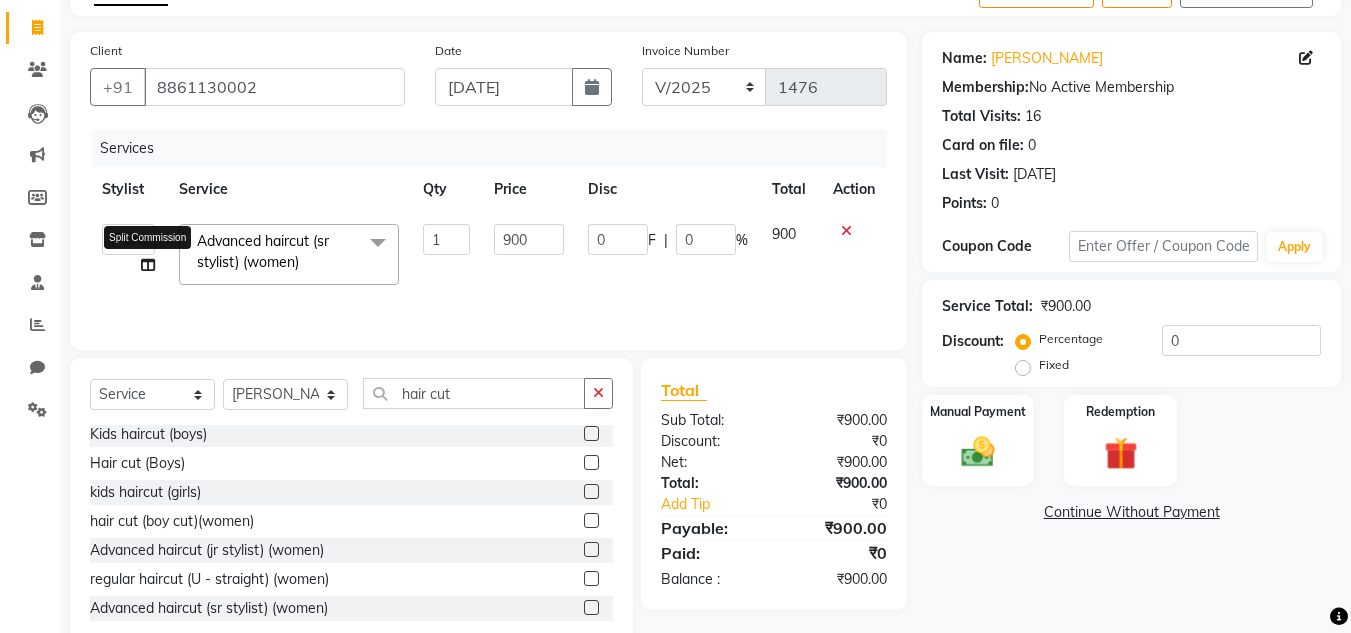 click 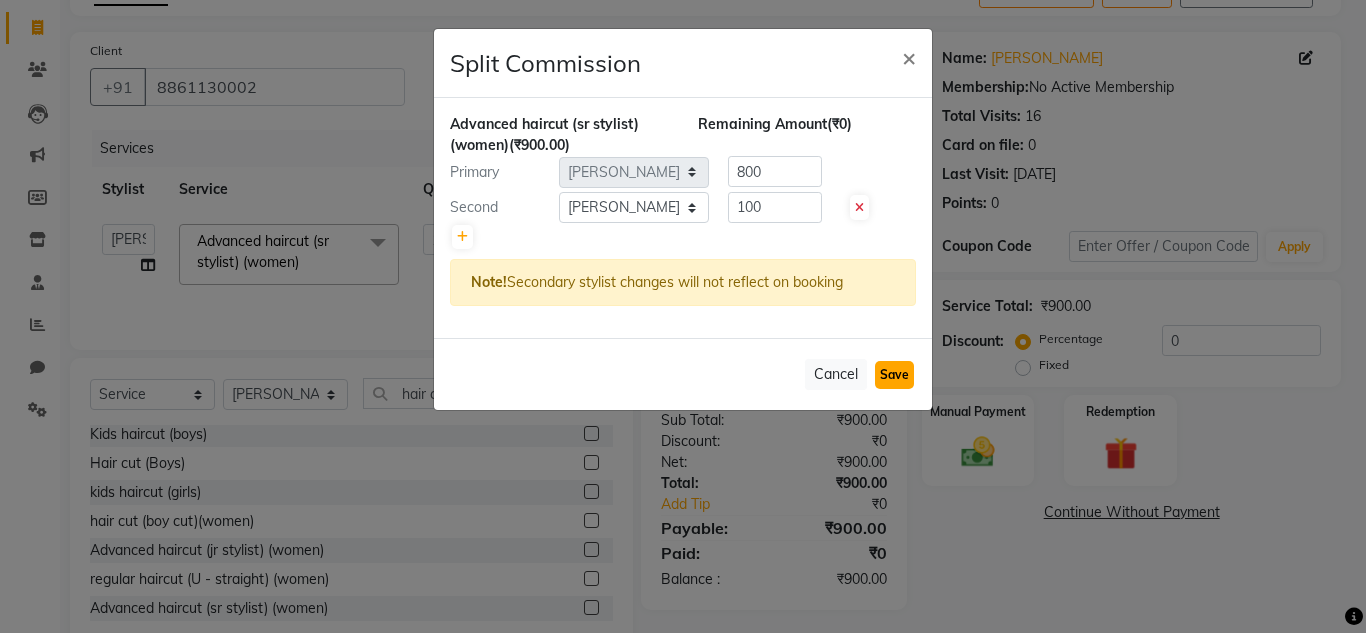 click on "Save" 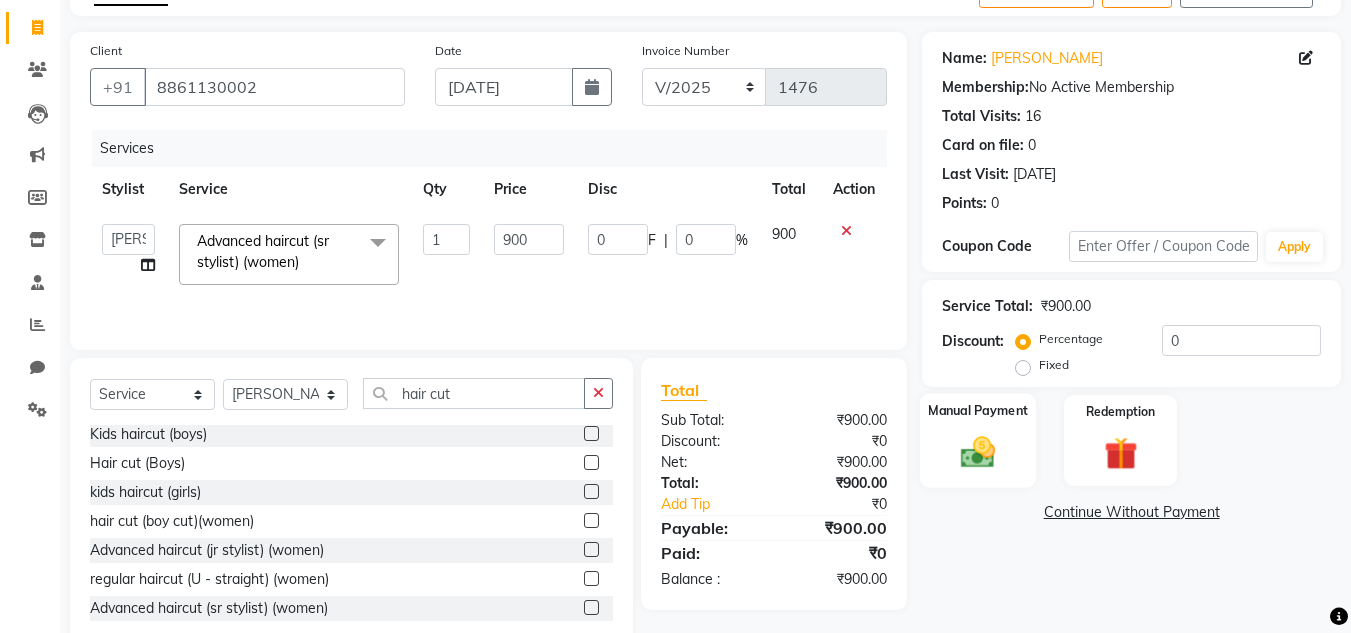 click on "Manual Payment" 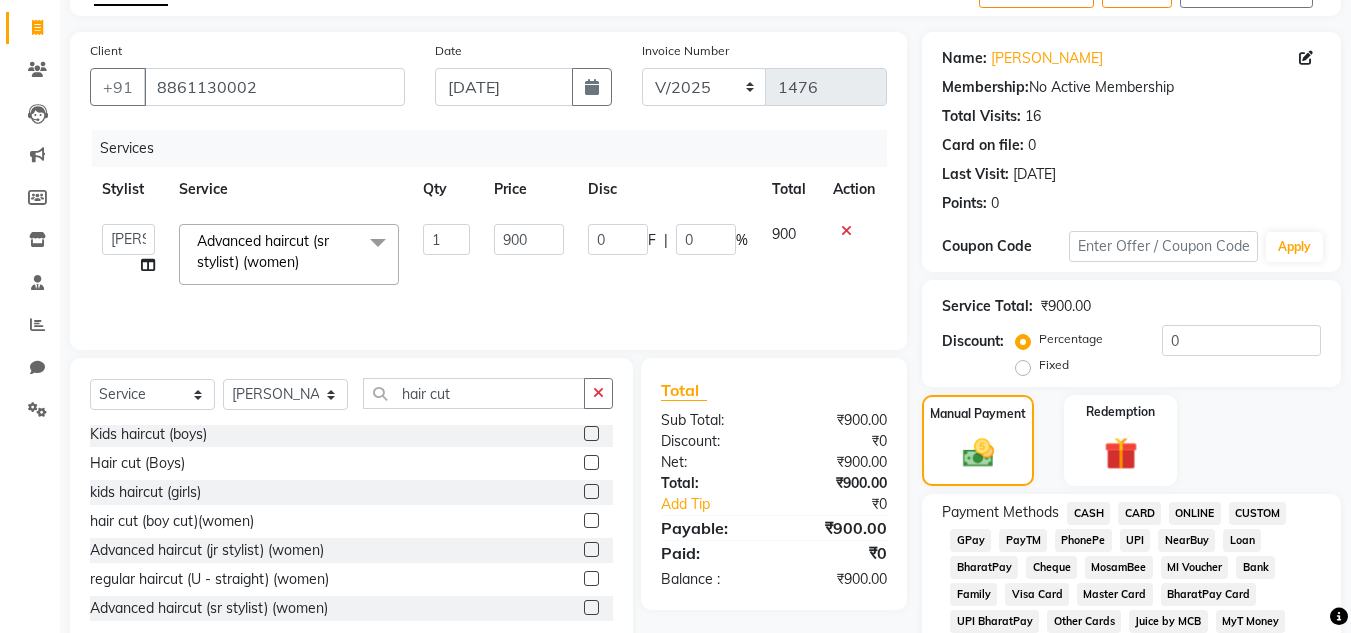 click on "PhonePe" 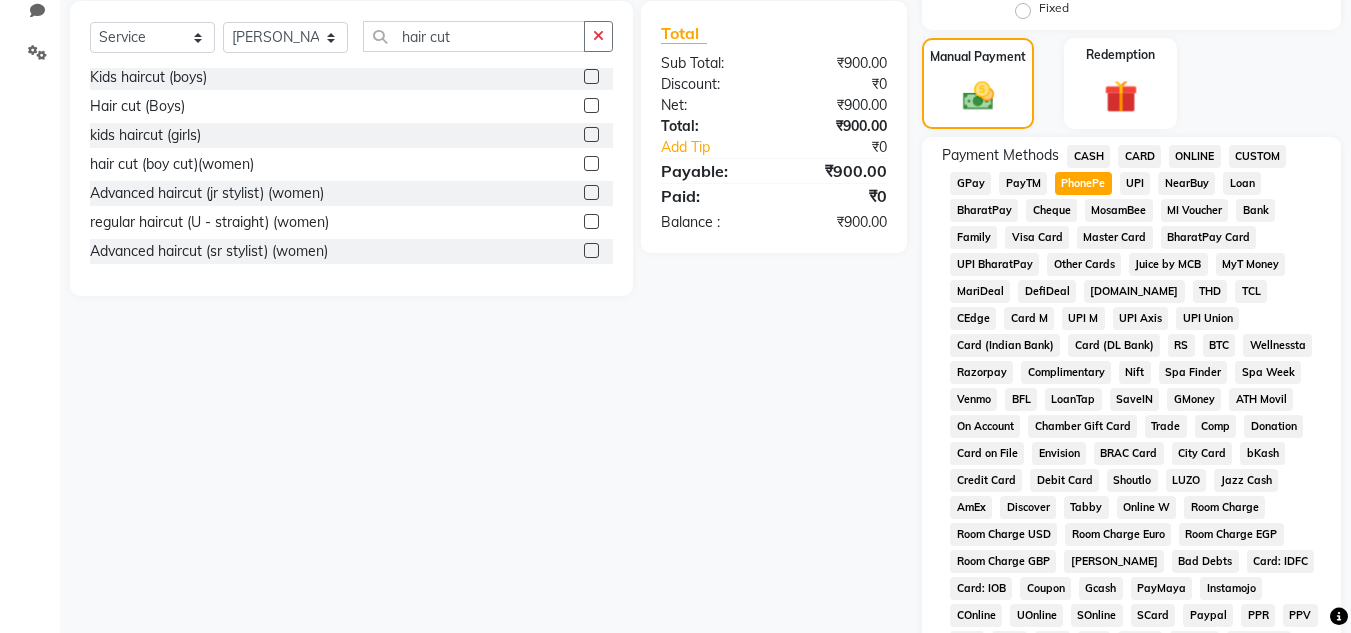 scroll, scrollTop: 869, scrollLeft: 0, axis: vertical 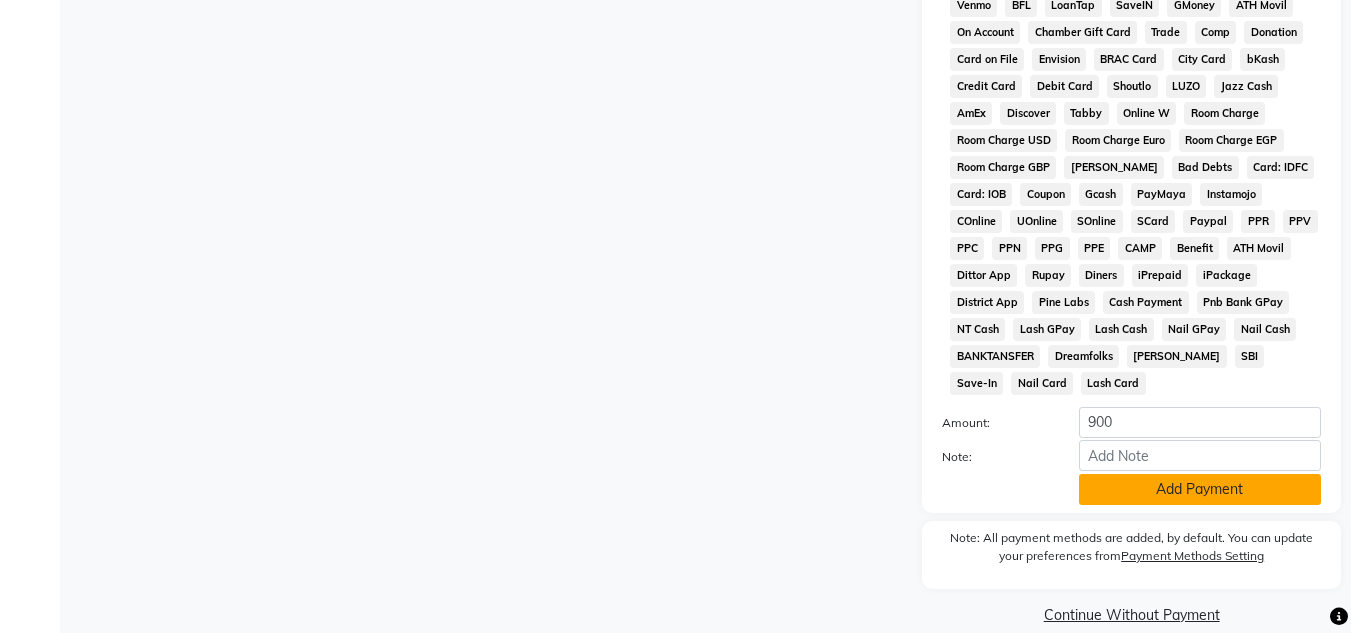 click on "Add Payment" 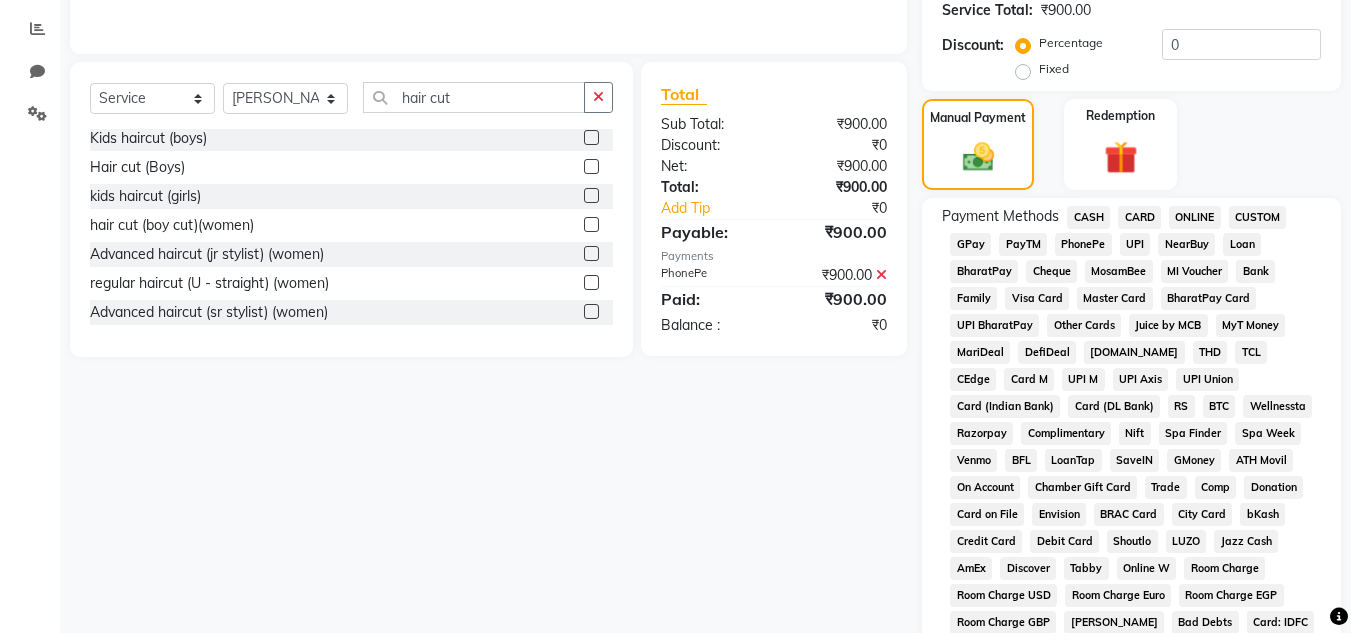 scroll, scrollTop: 876, scrollLeft: 0, axis: vertical 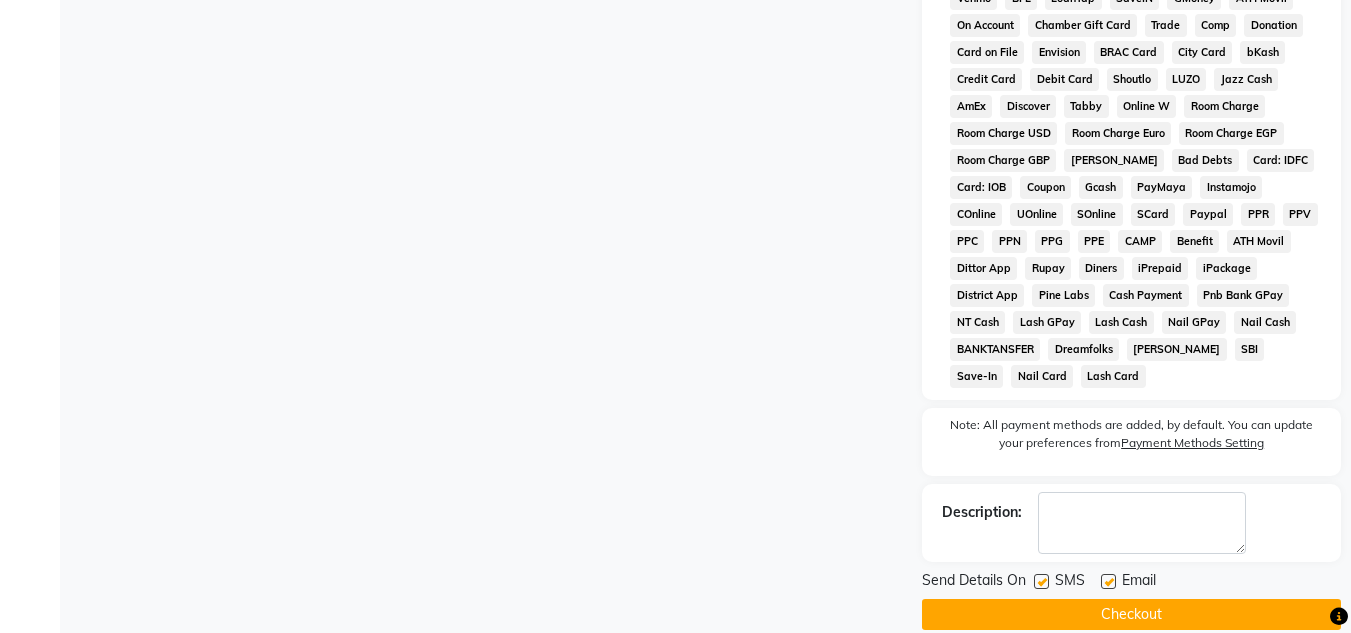 click on "Checkout" 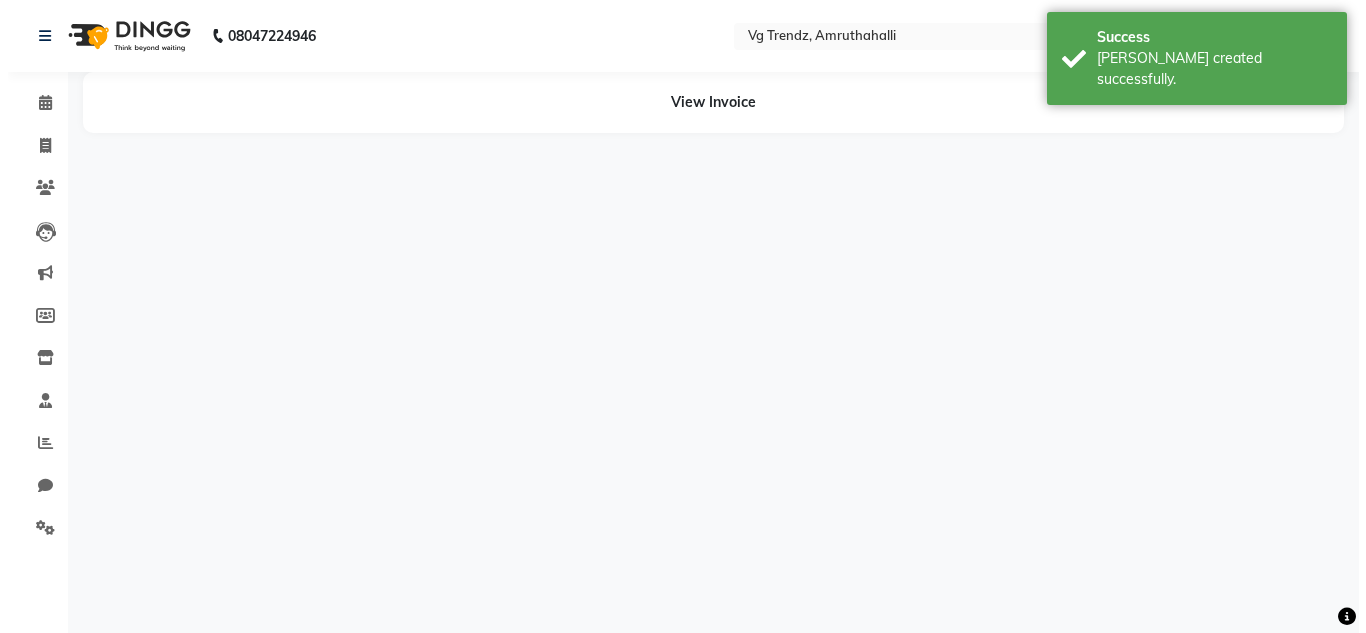 scroll, scrollTop: 0, scrollLeft: 0, axis: both 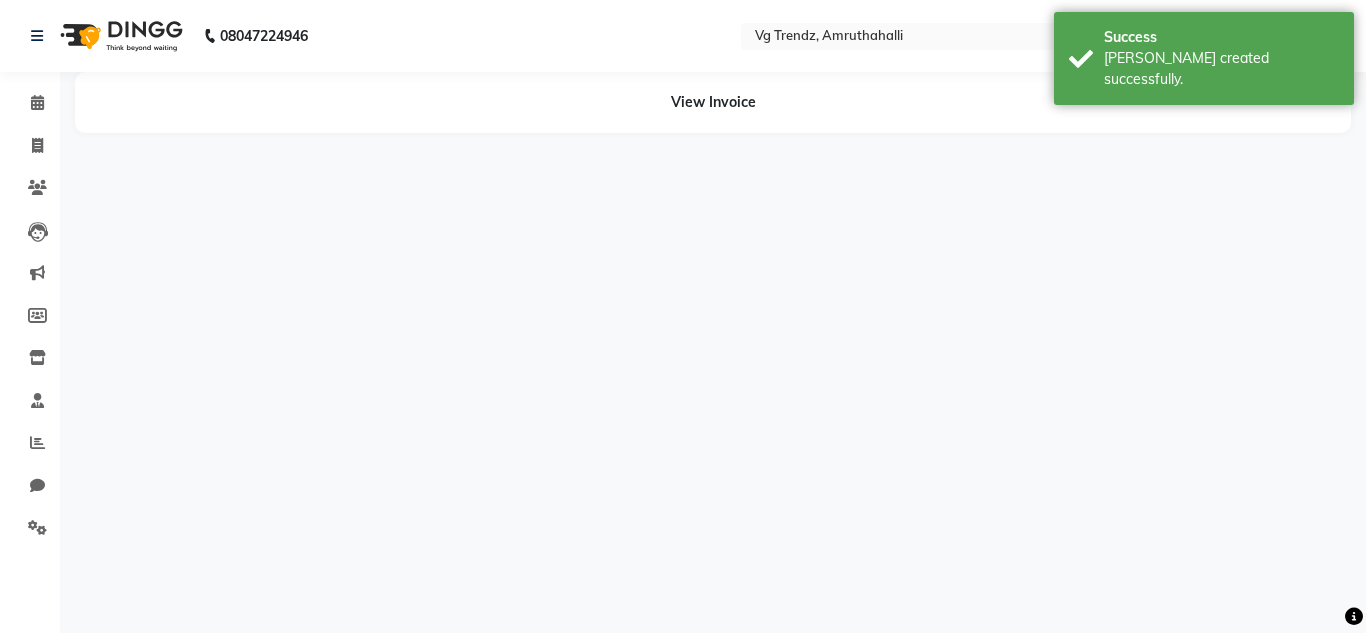 select on "85009" 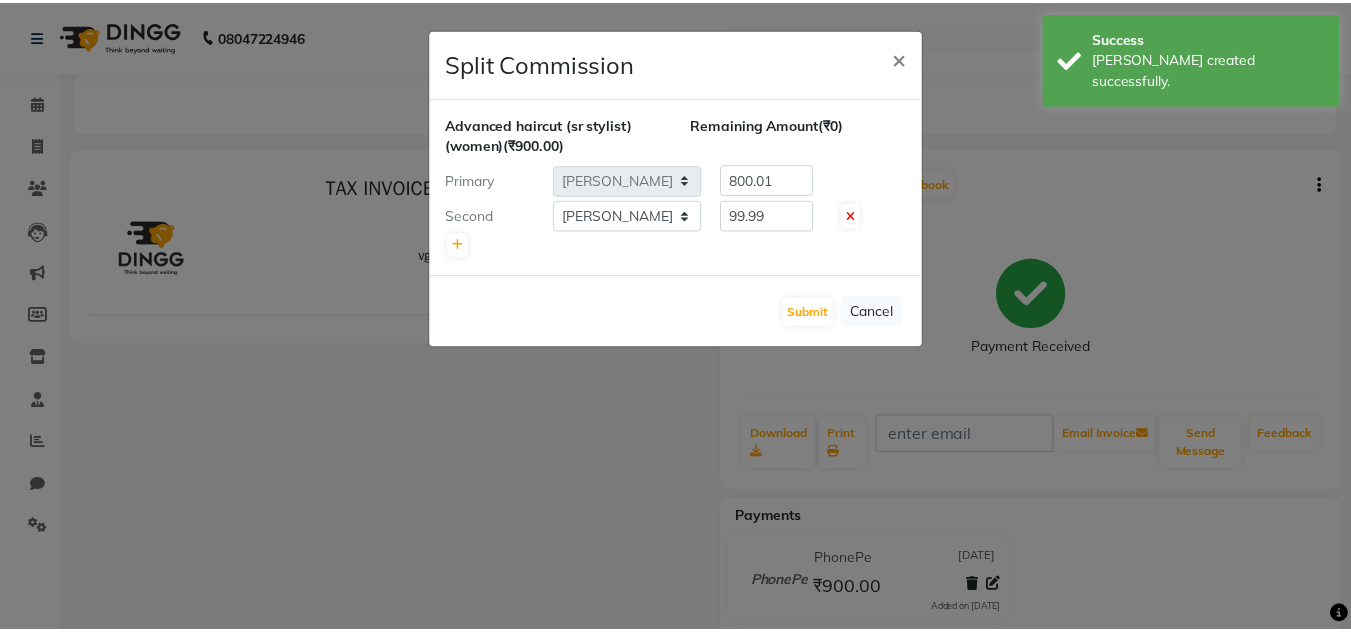 scroll, scrollTop: 0, scrollLeft: 0, axis: both 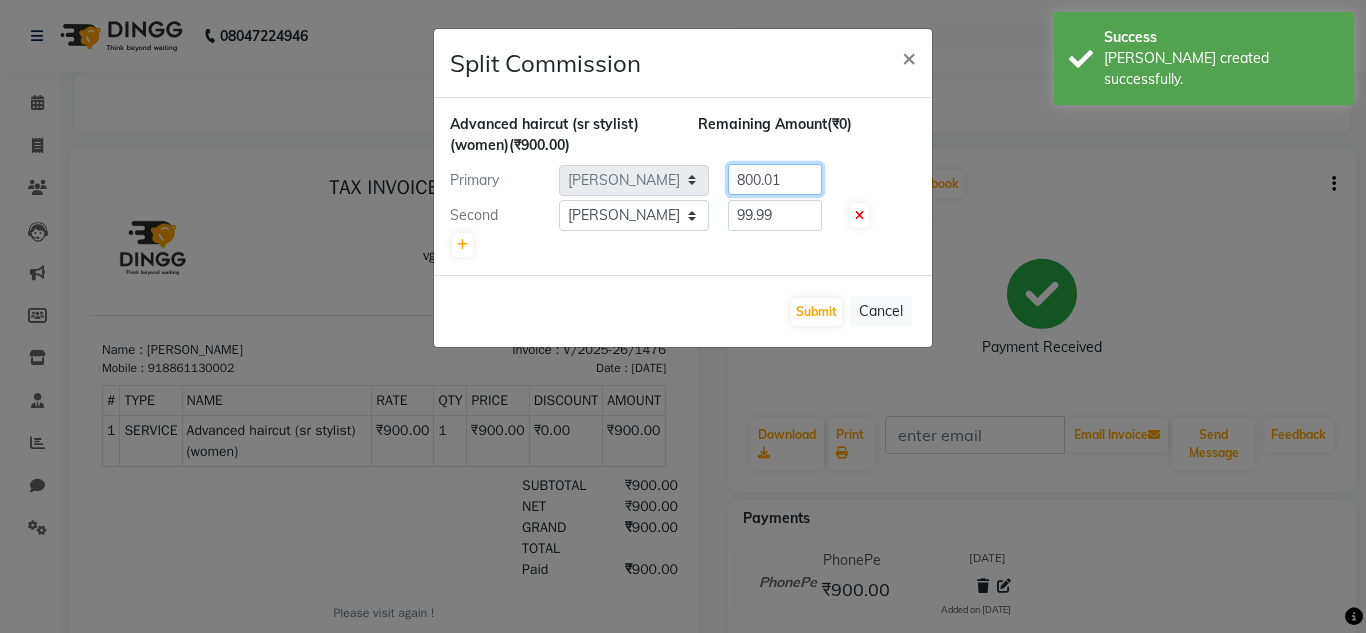 click on "800.01" 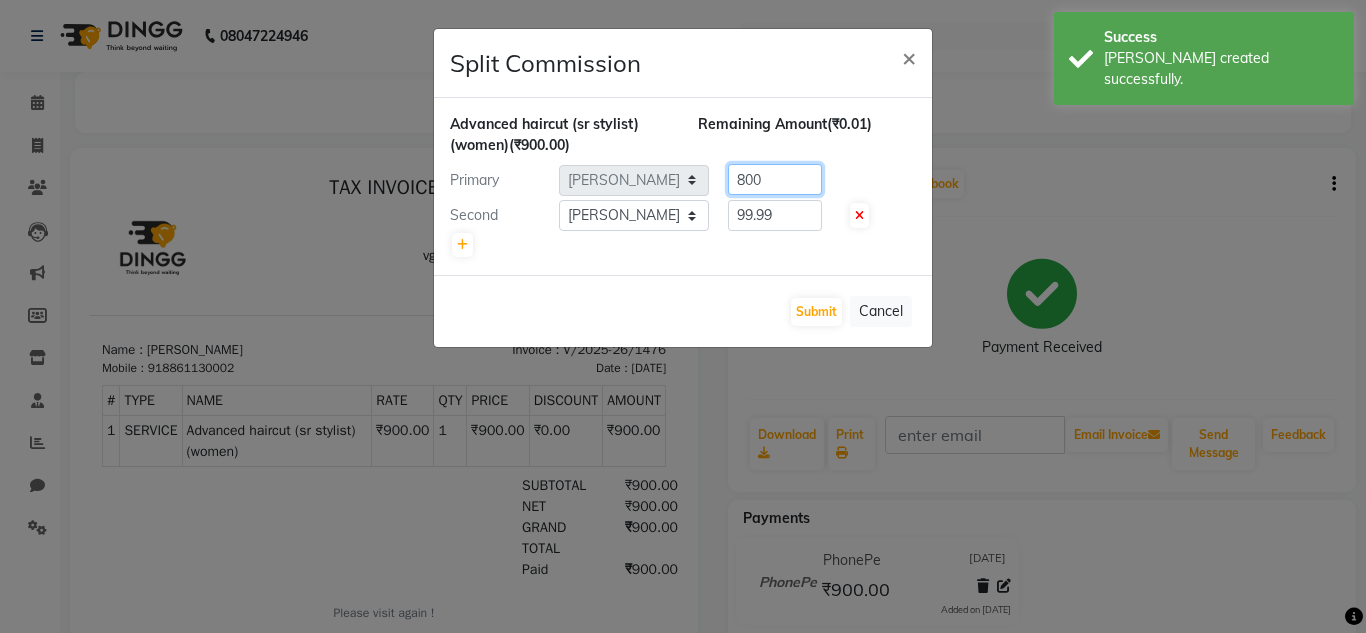 type on "800" 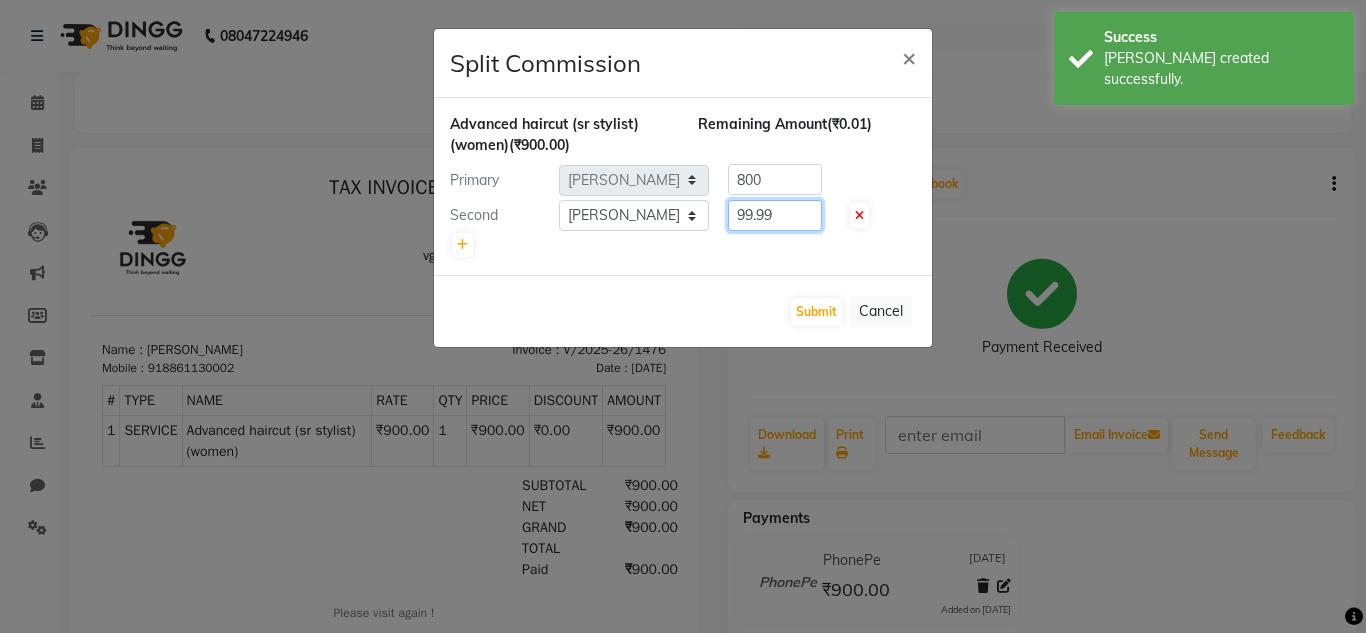 click on "99.99" 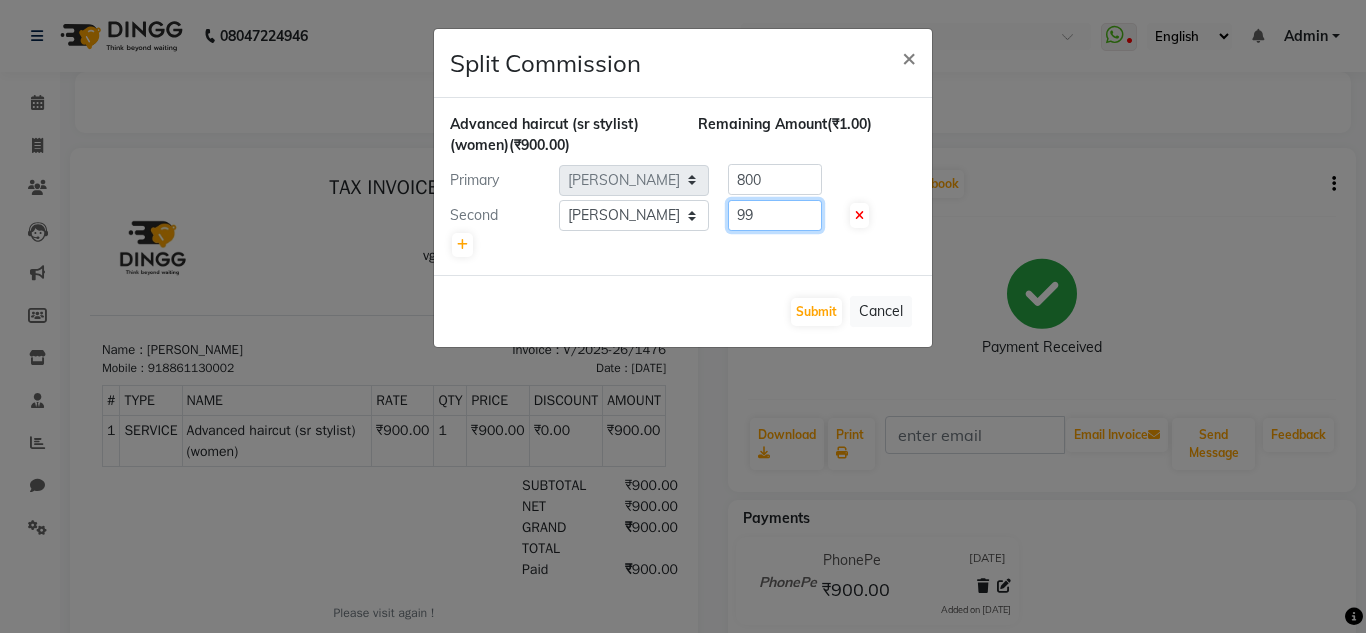type on "9" 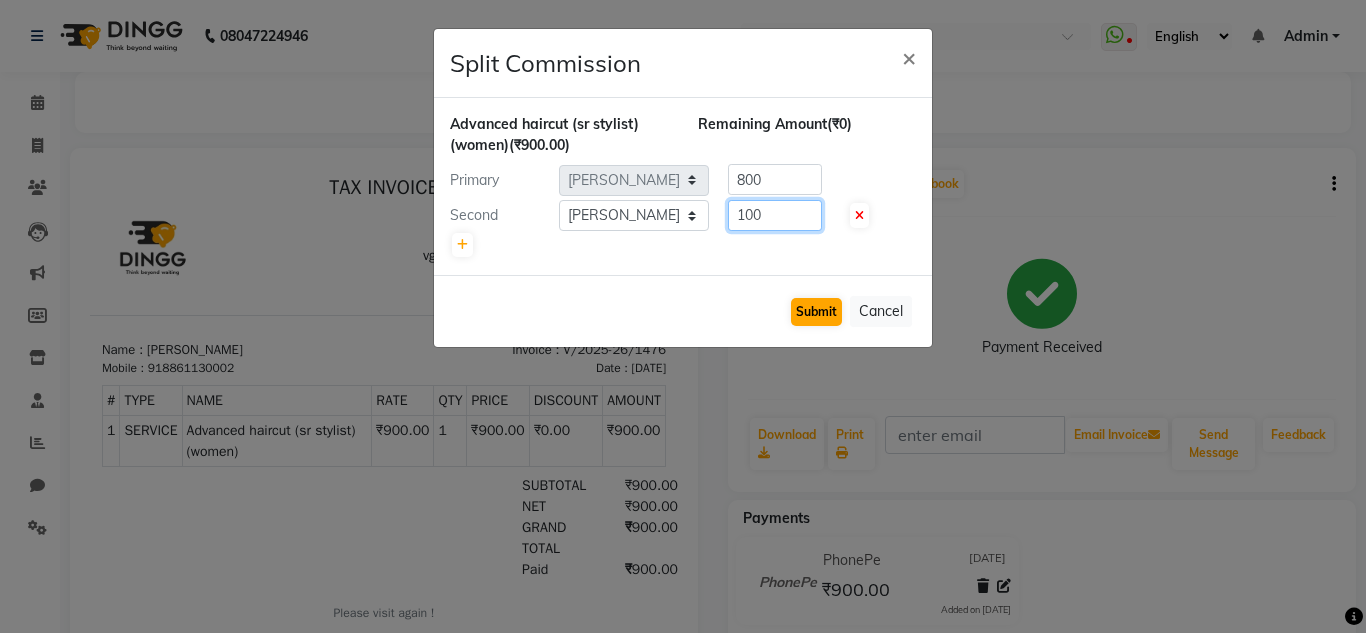 type on "100" 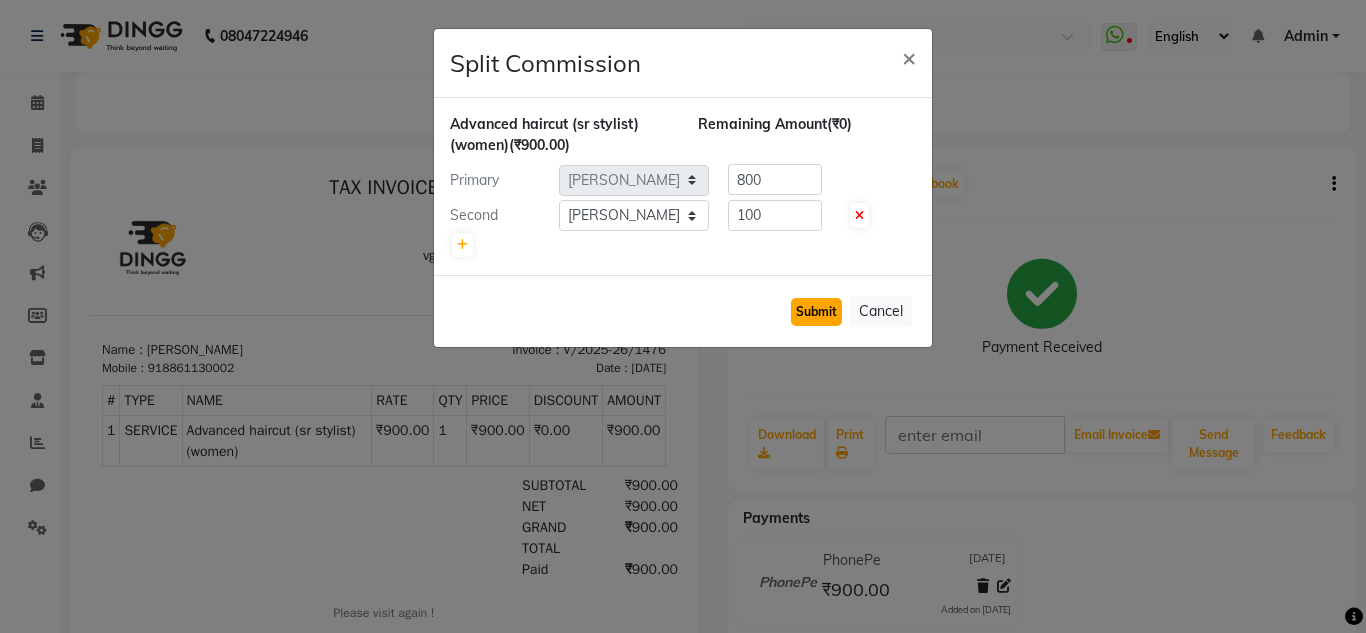 click on "Submit" 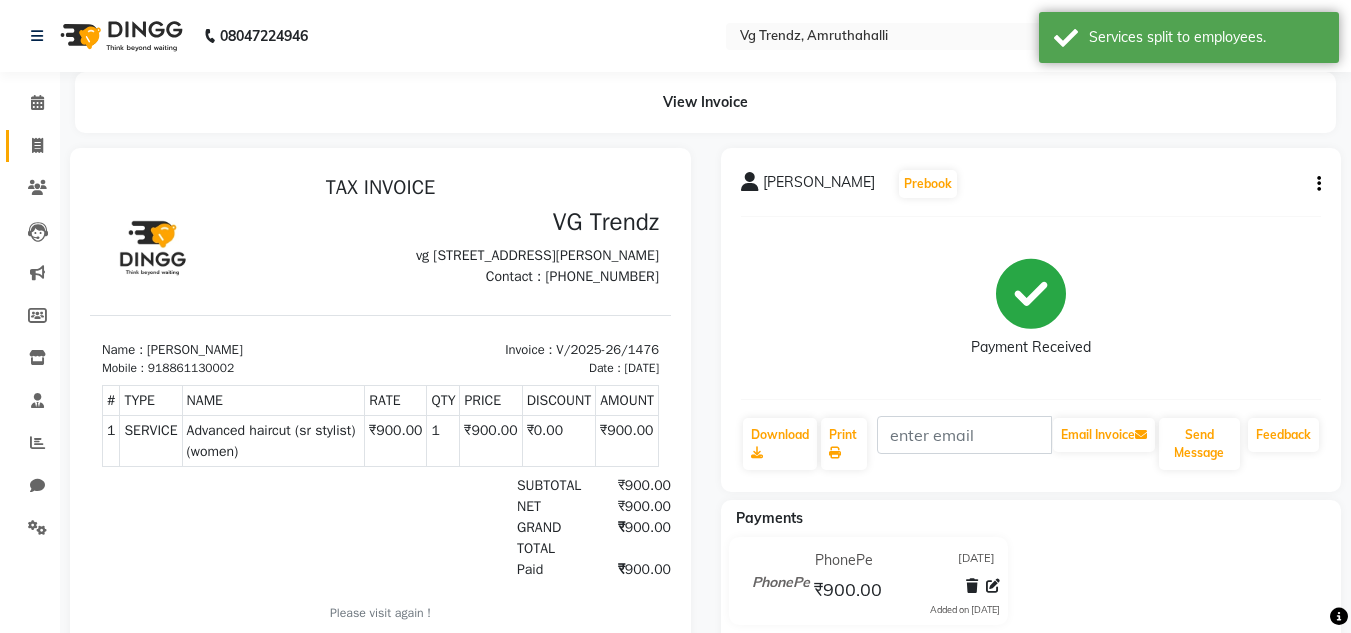click on "Invoice" 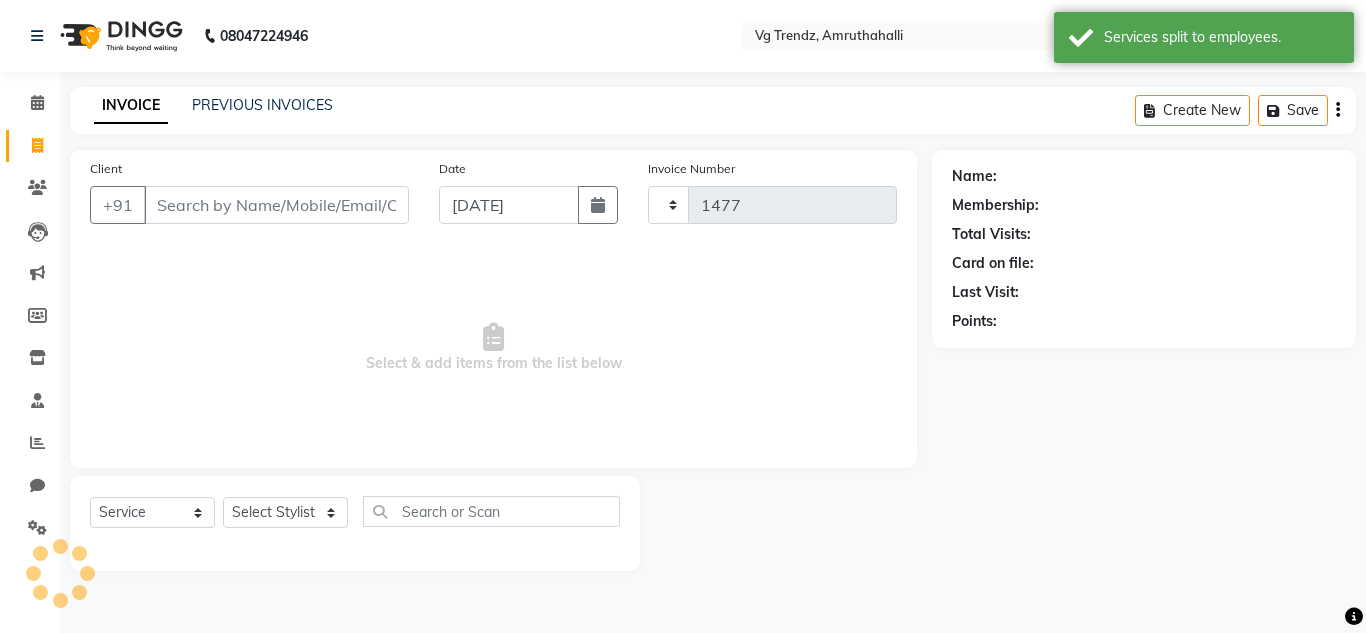 click on "Invoice" 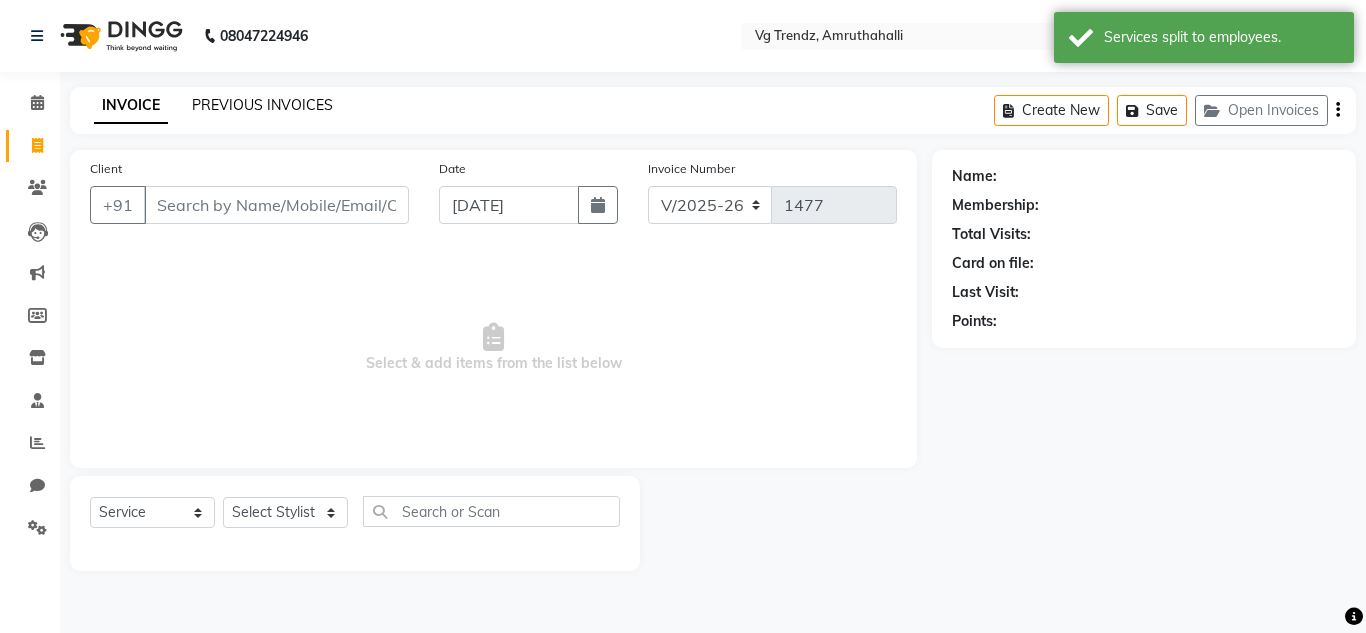 click on "PREVIOUS INVOICES" 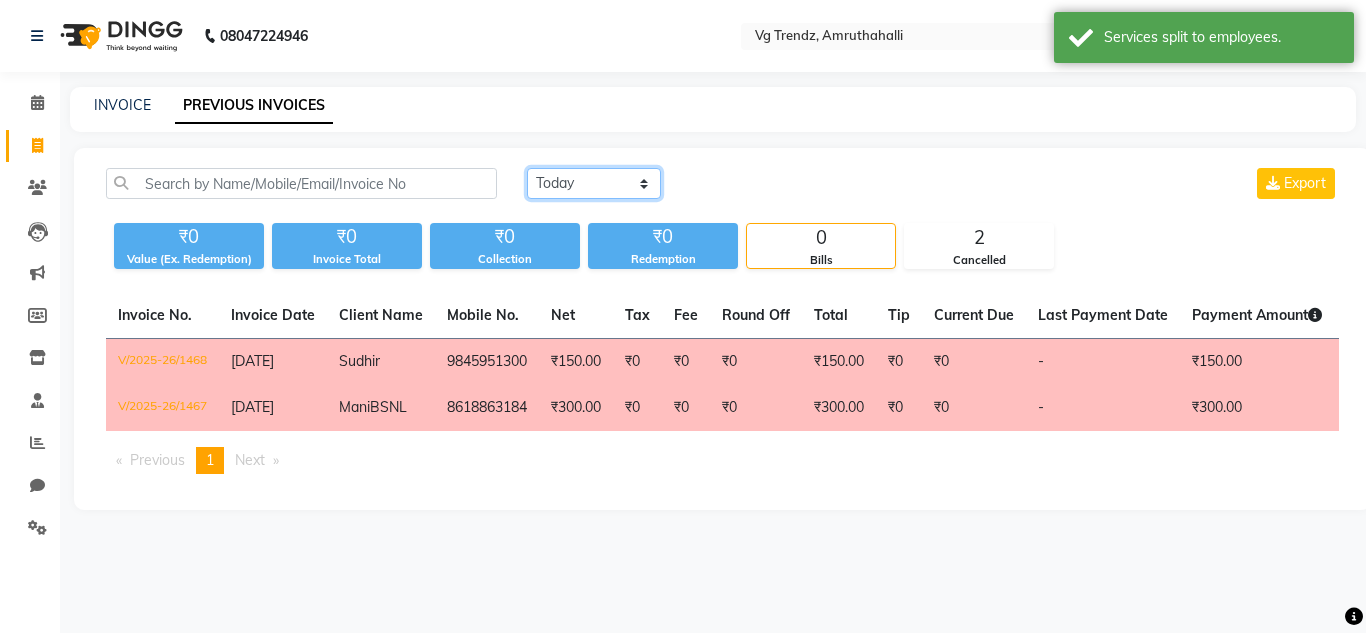click on "[DATE] [DATE] Custom Range" 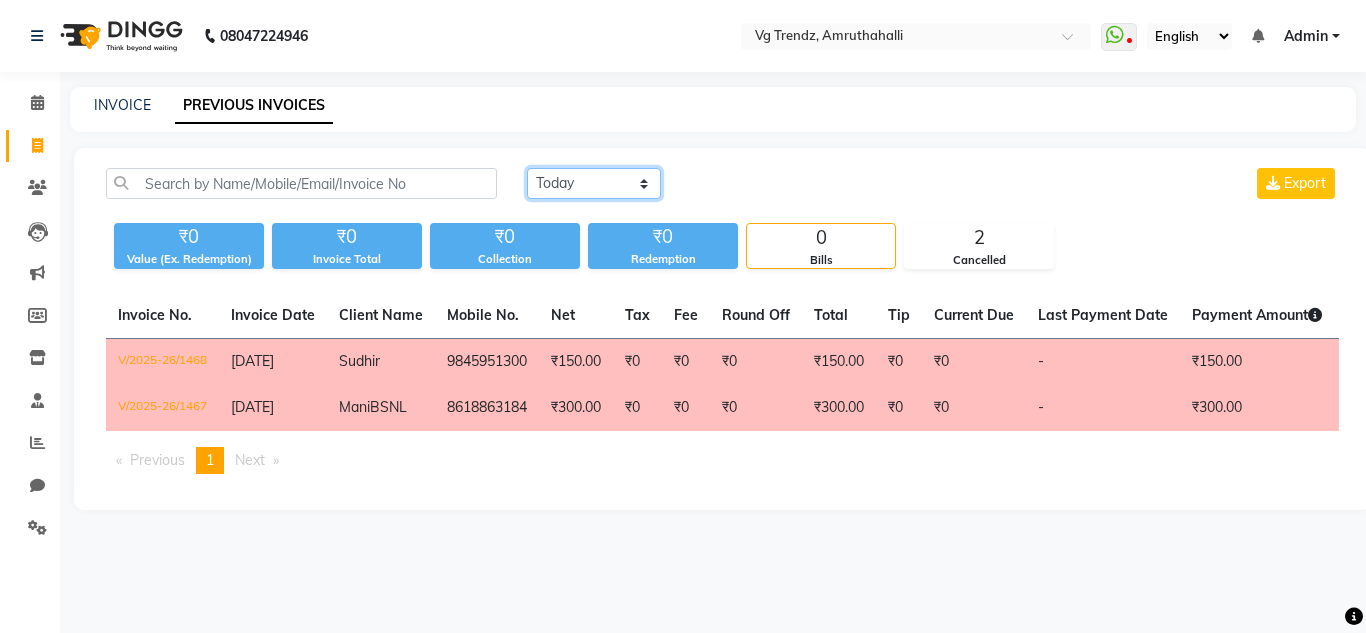 click on "[DATE] [DATE] Custom Range" 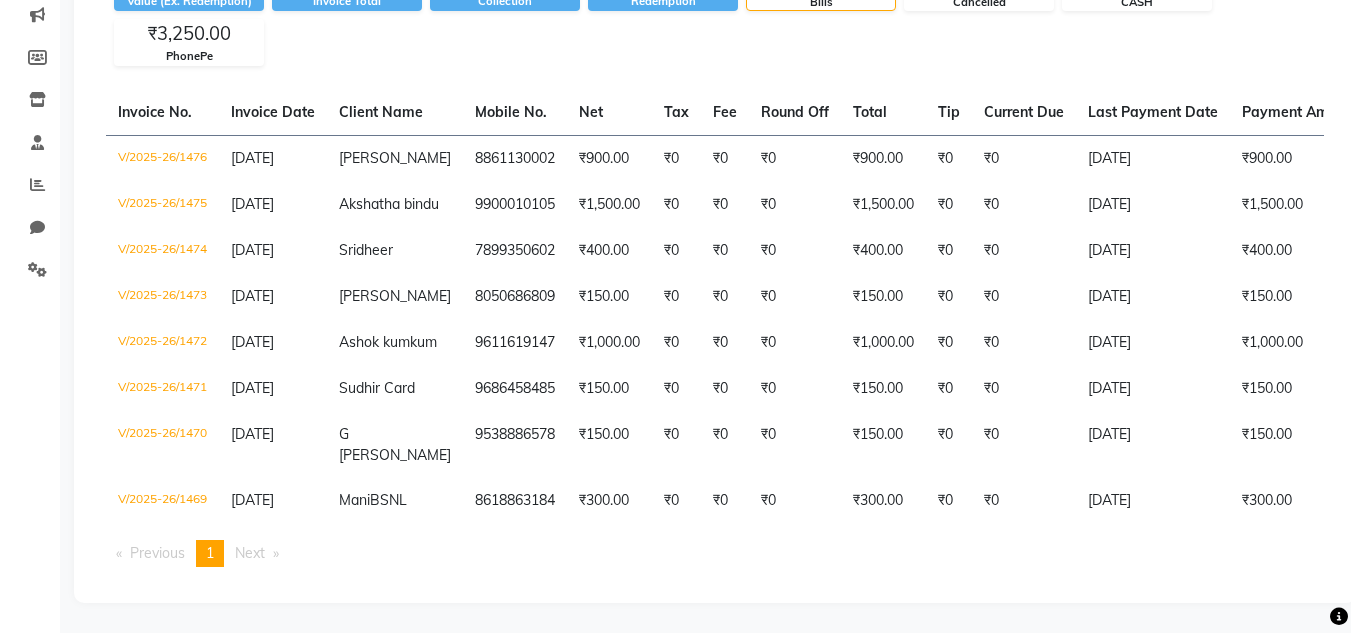 scroll, scrollTop: 0, scrollLeft: 0, axis: both 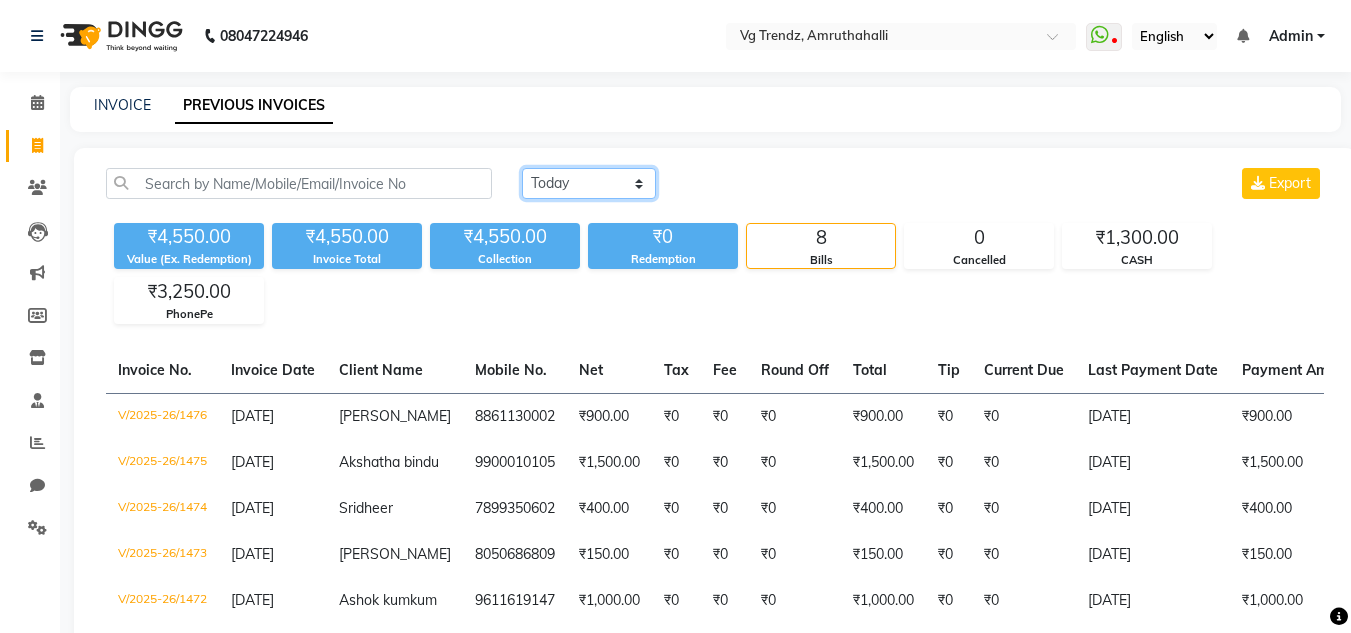 click on "[DATE] [DATE] Custom Range" 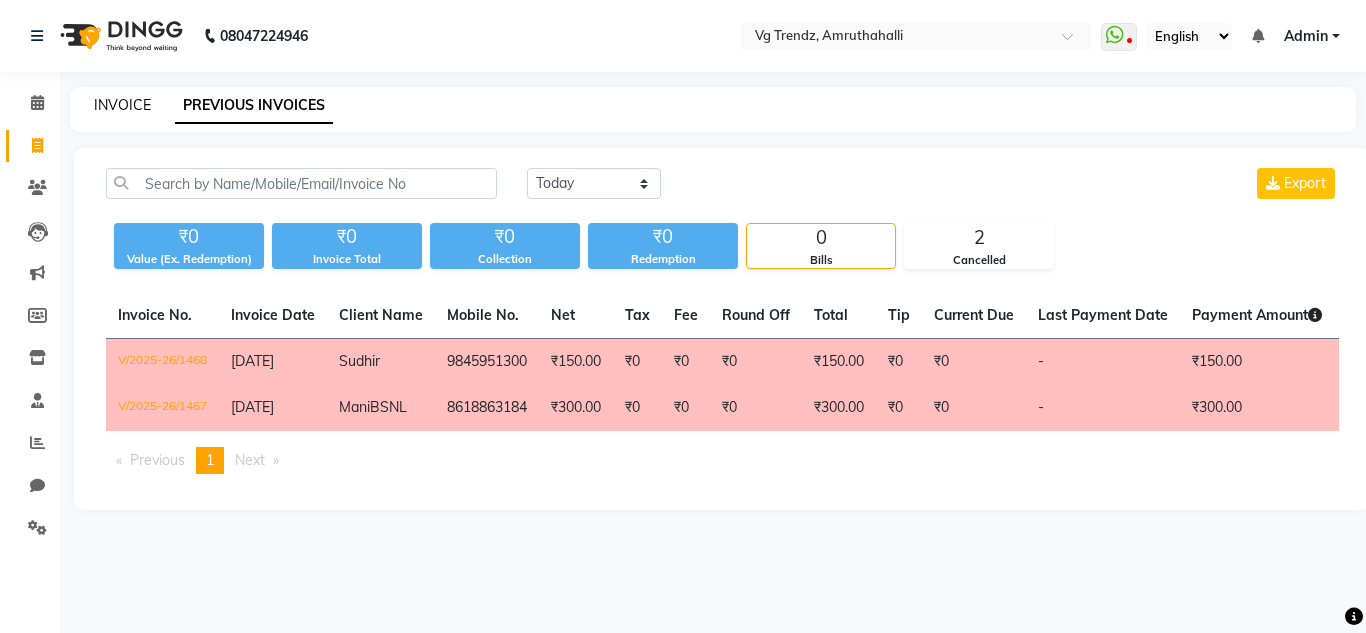 click on "INVOICE" 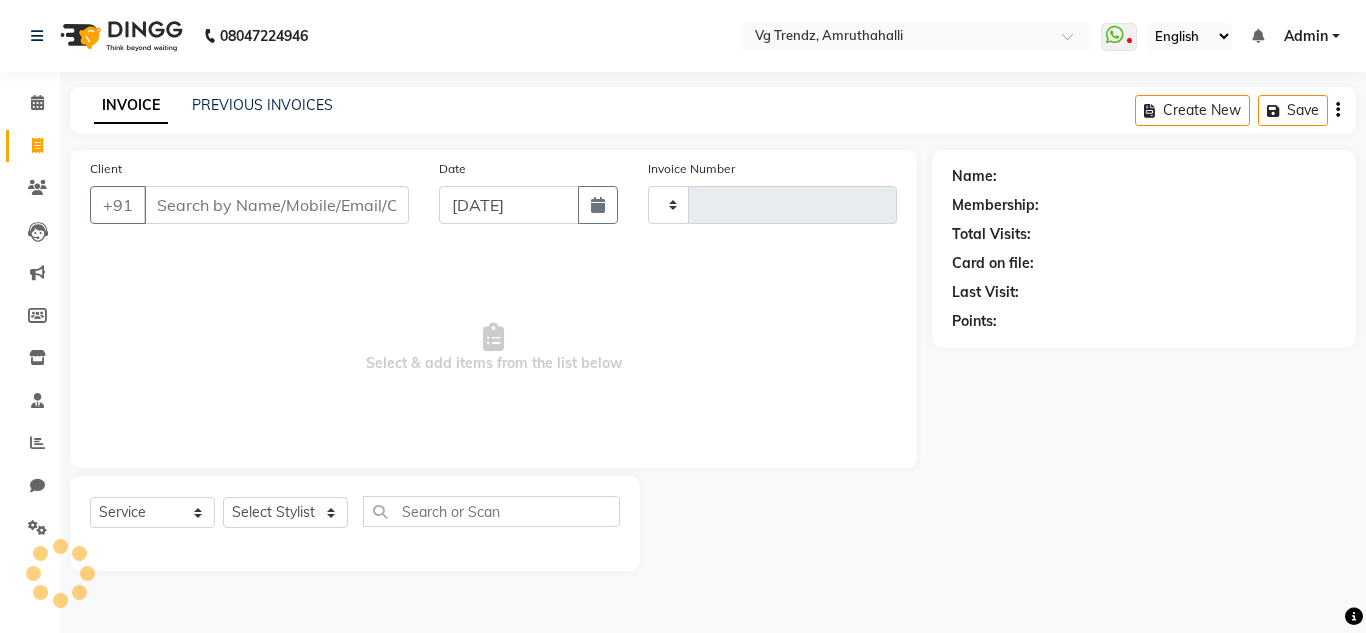 type on "1477" 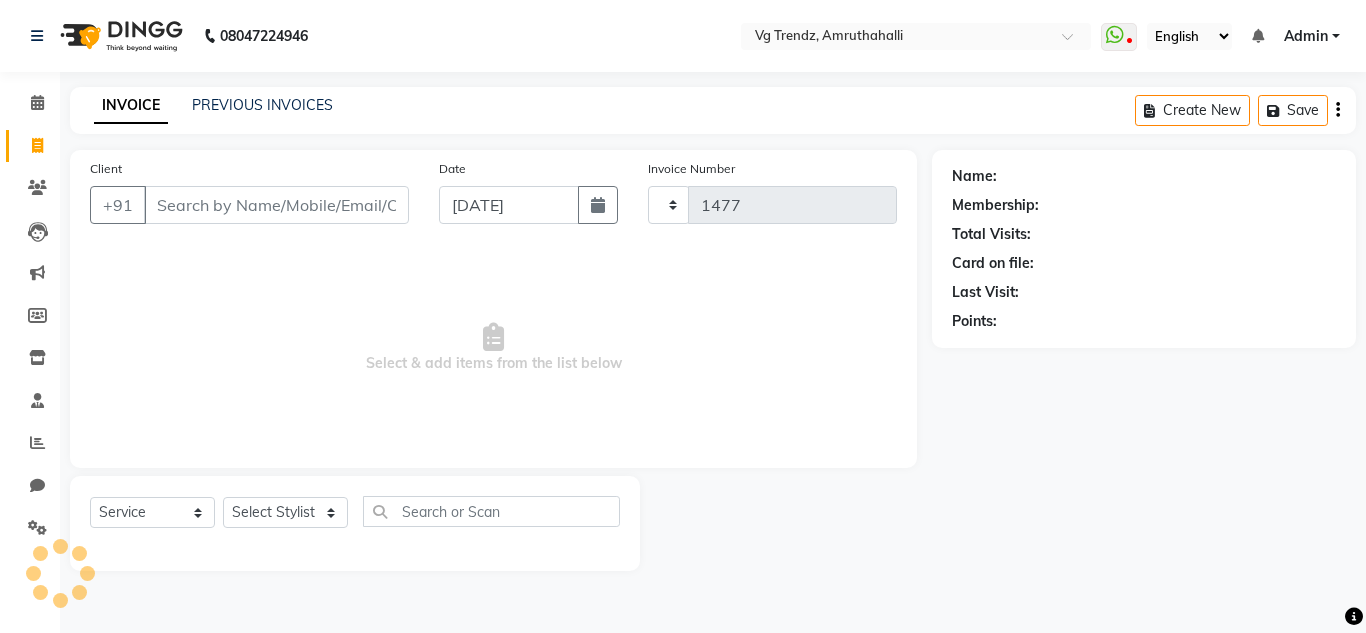 select on "5536" 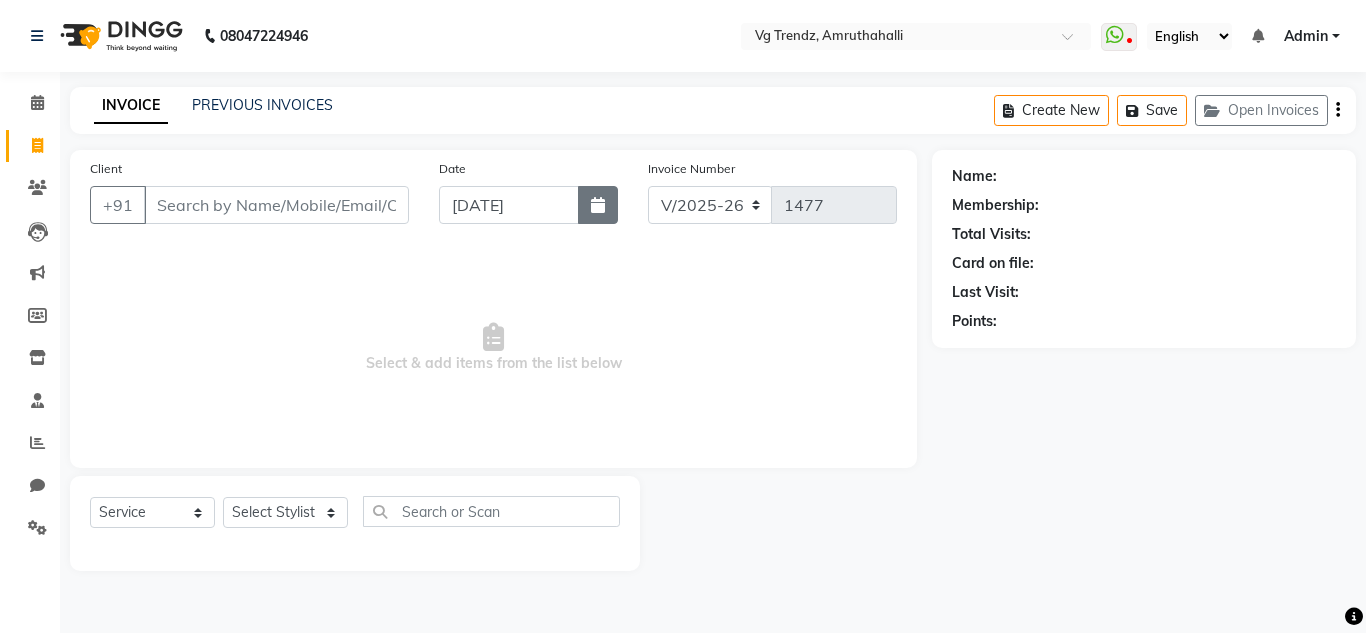 click 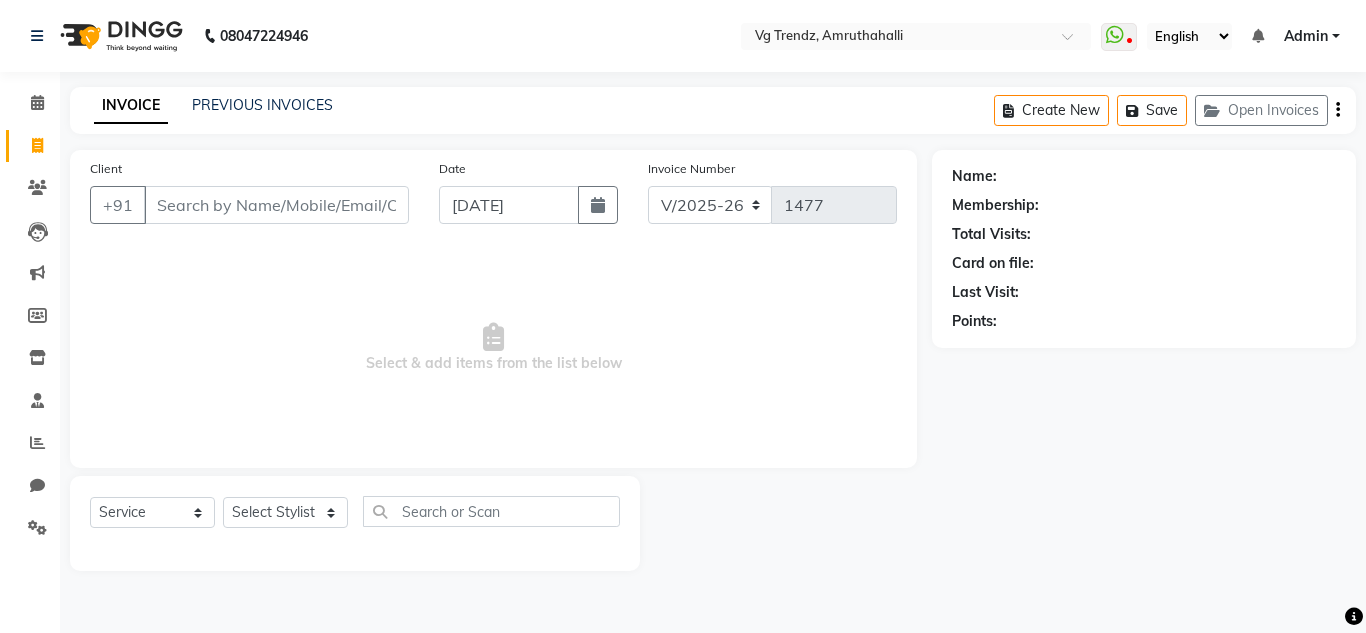 select on "7" 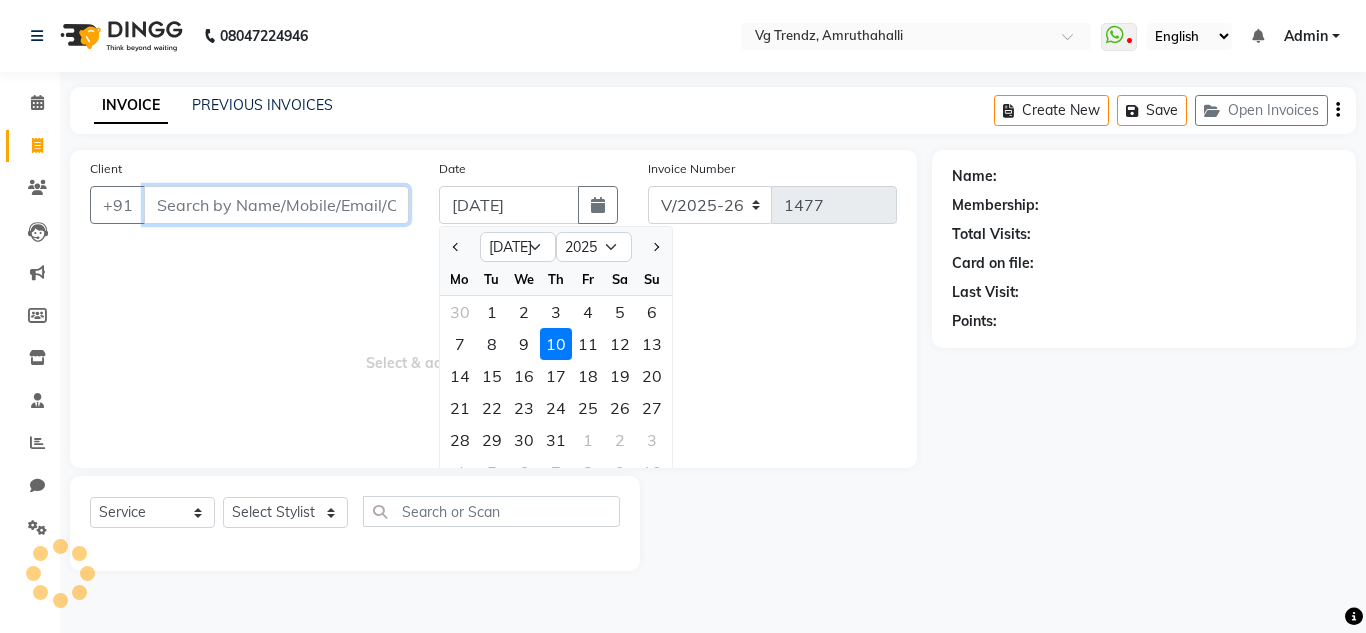 click on "Client" at bounding box center (276, 205) 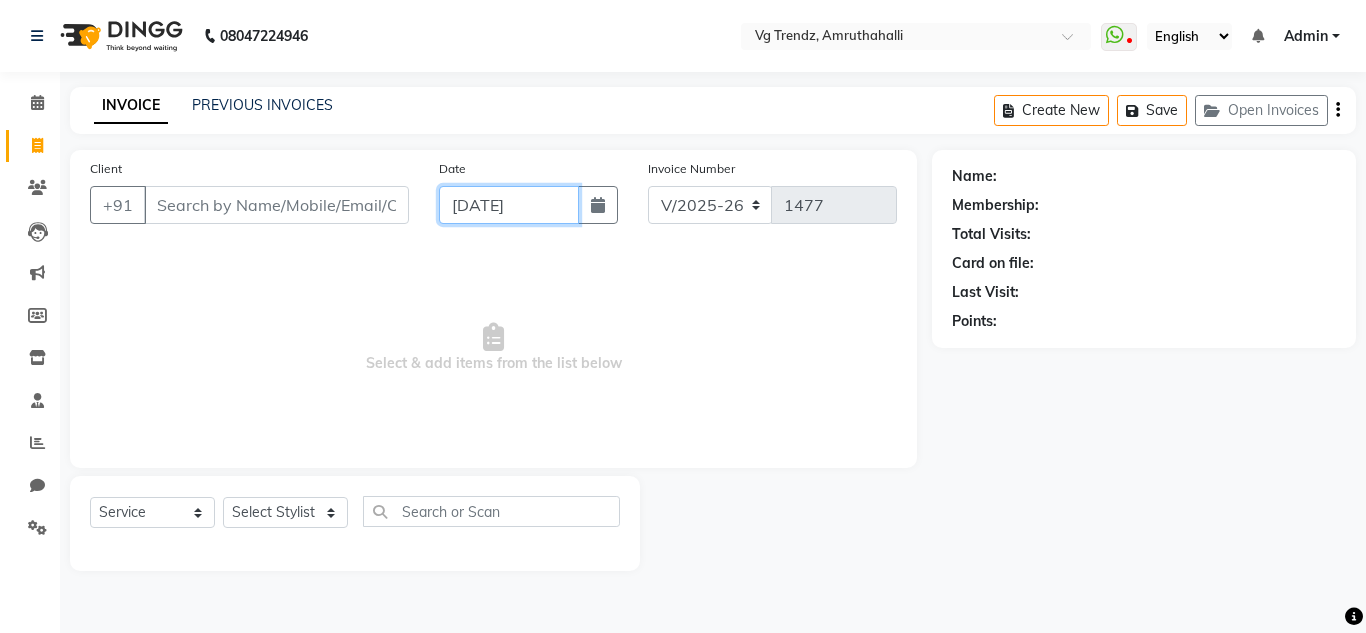 click on "[DATE]" 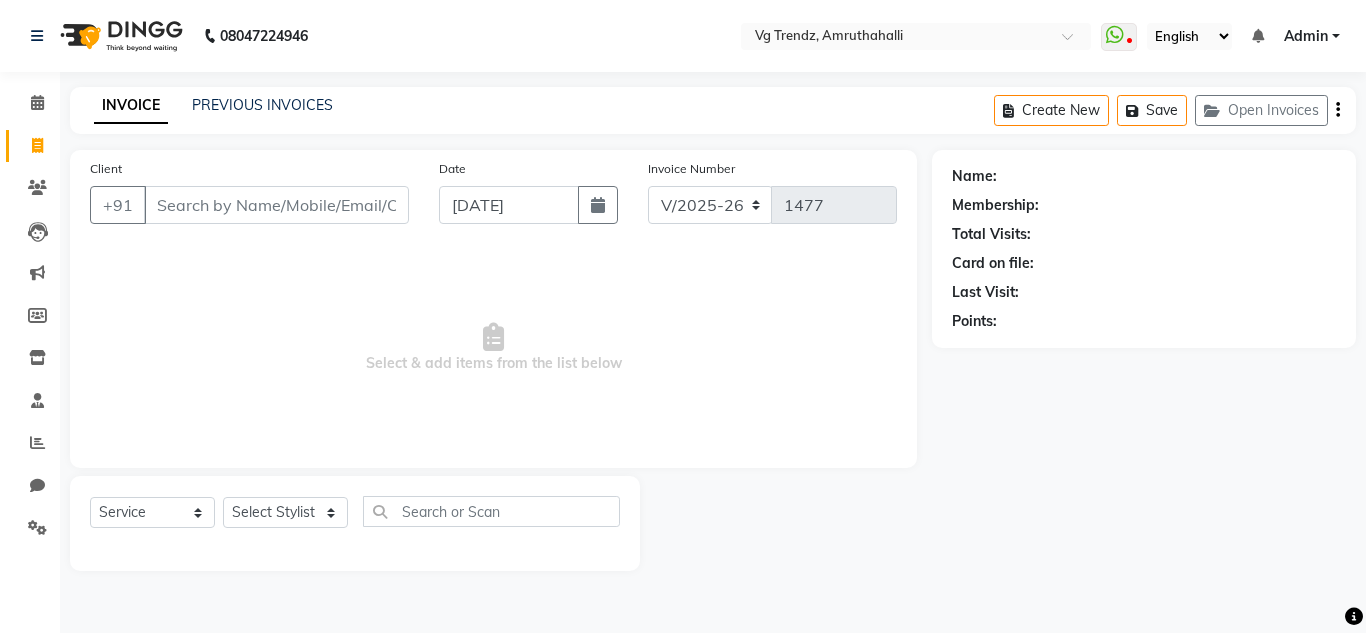 select on "7" 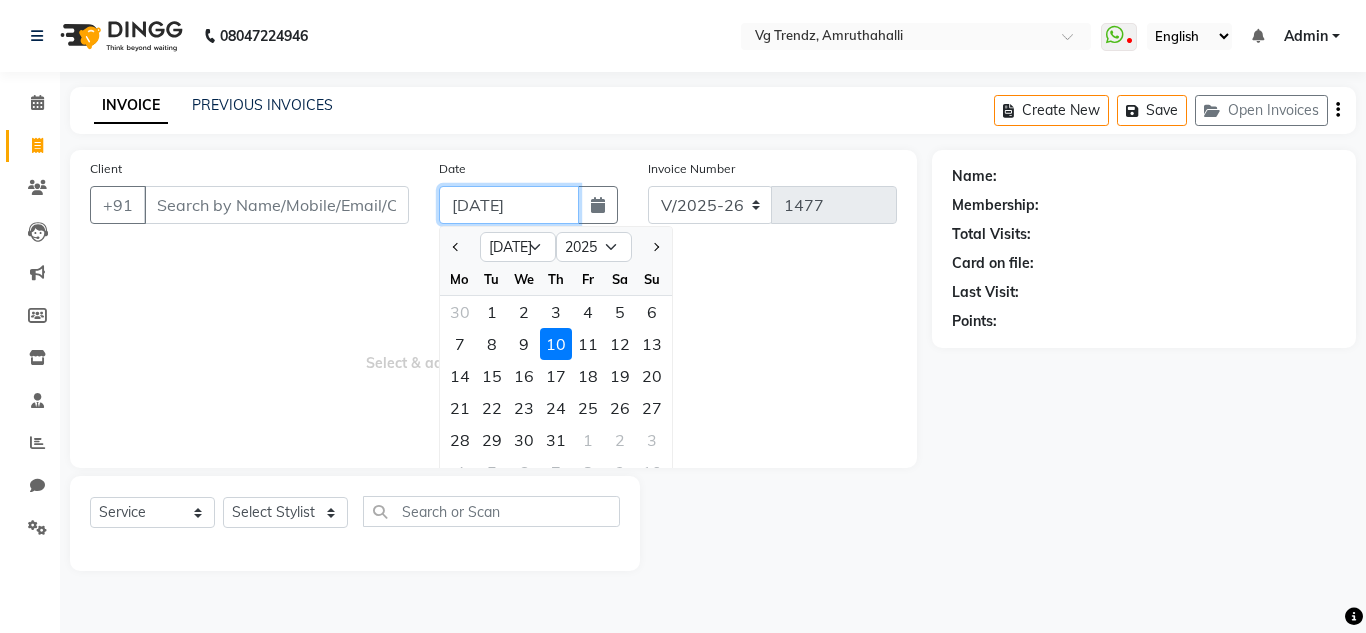click on "[DATE]" 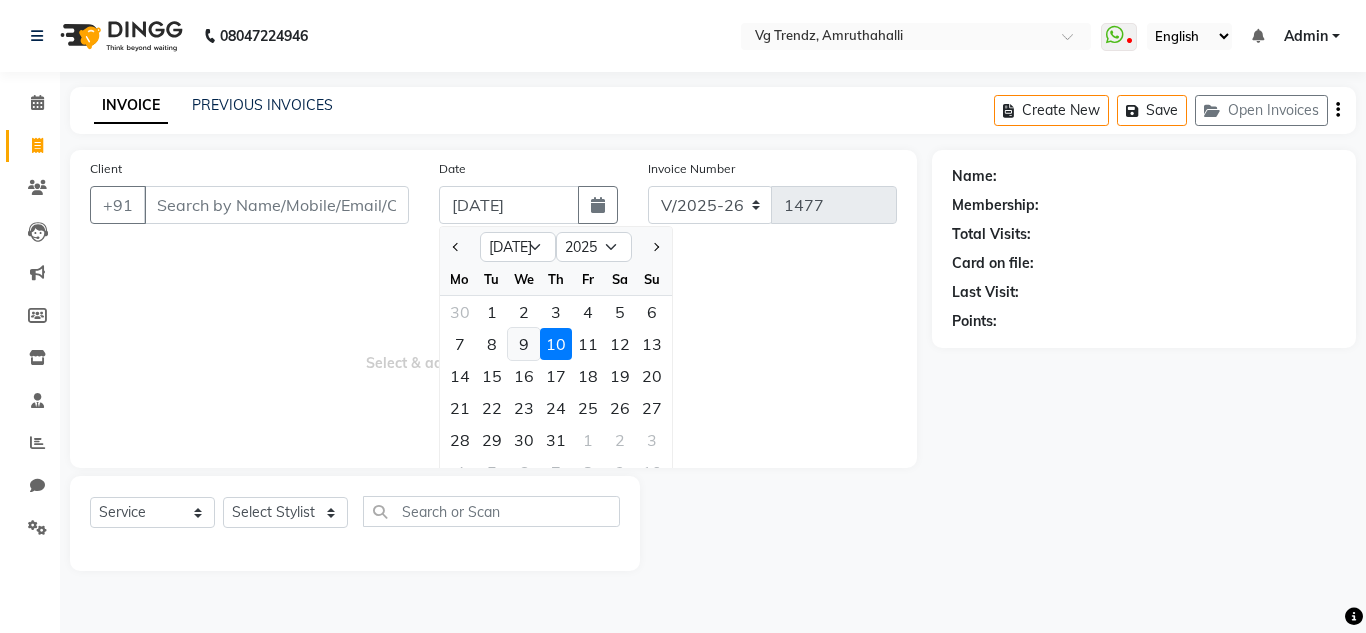 click on "9" 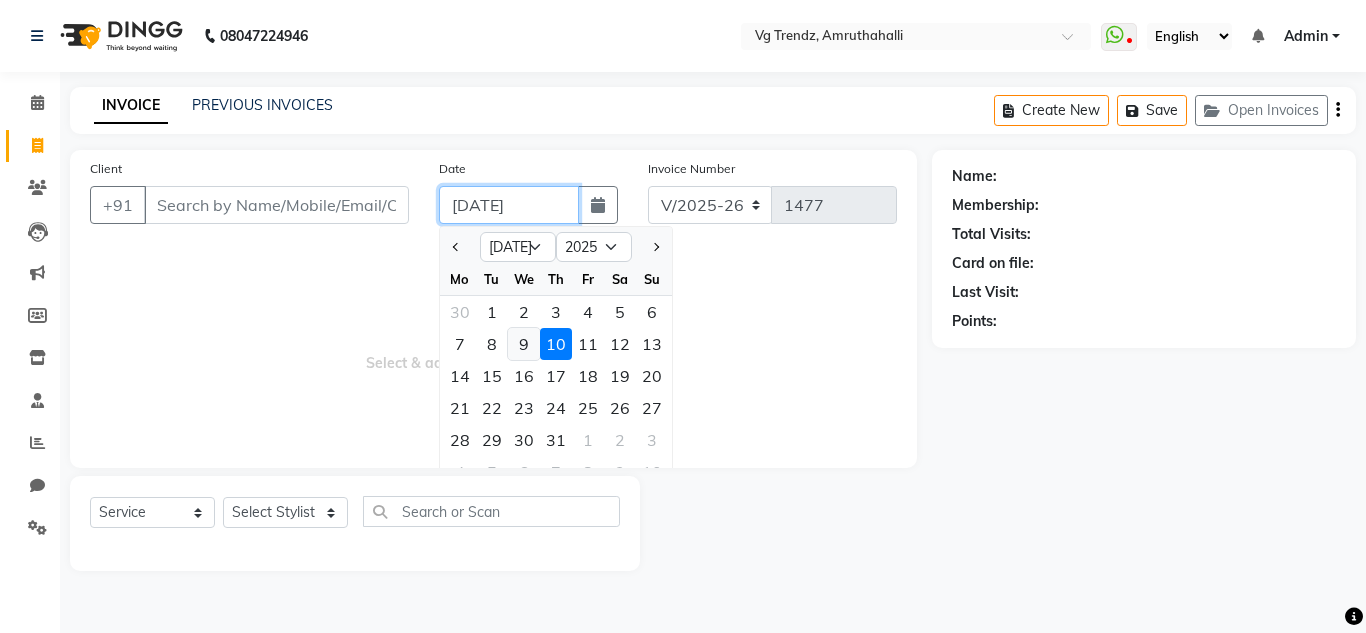type on "[DATE]" 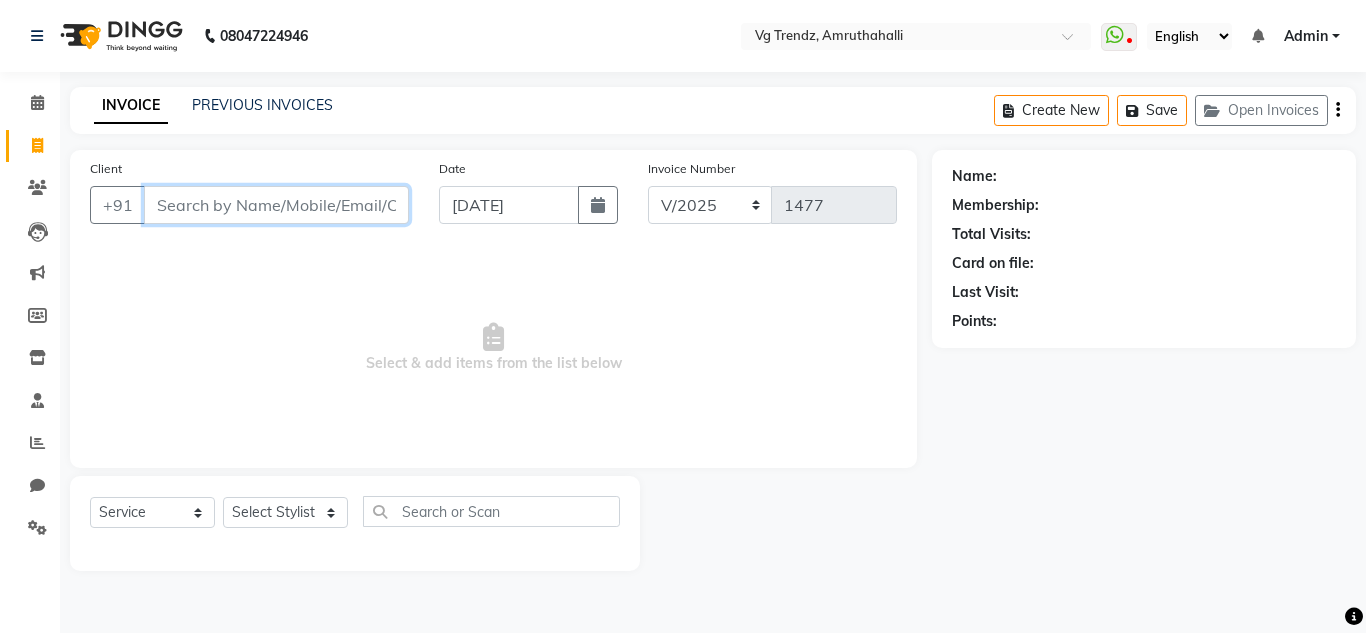 click on "Client" at bounding box center [276, 205] 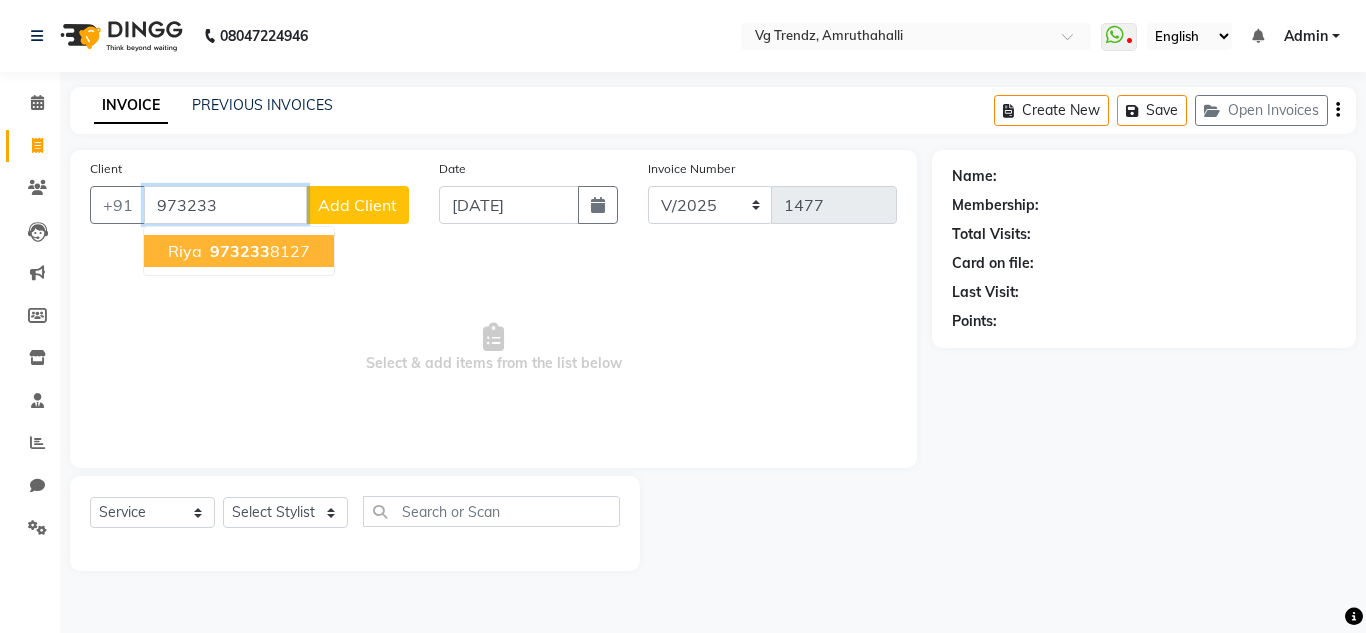 click on "973233 8127" at bounding box center [258, 251] 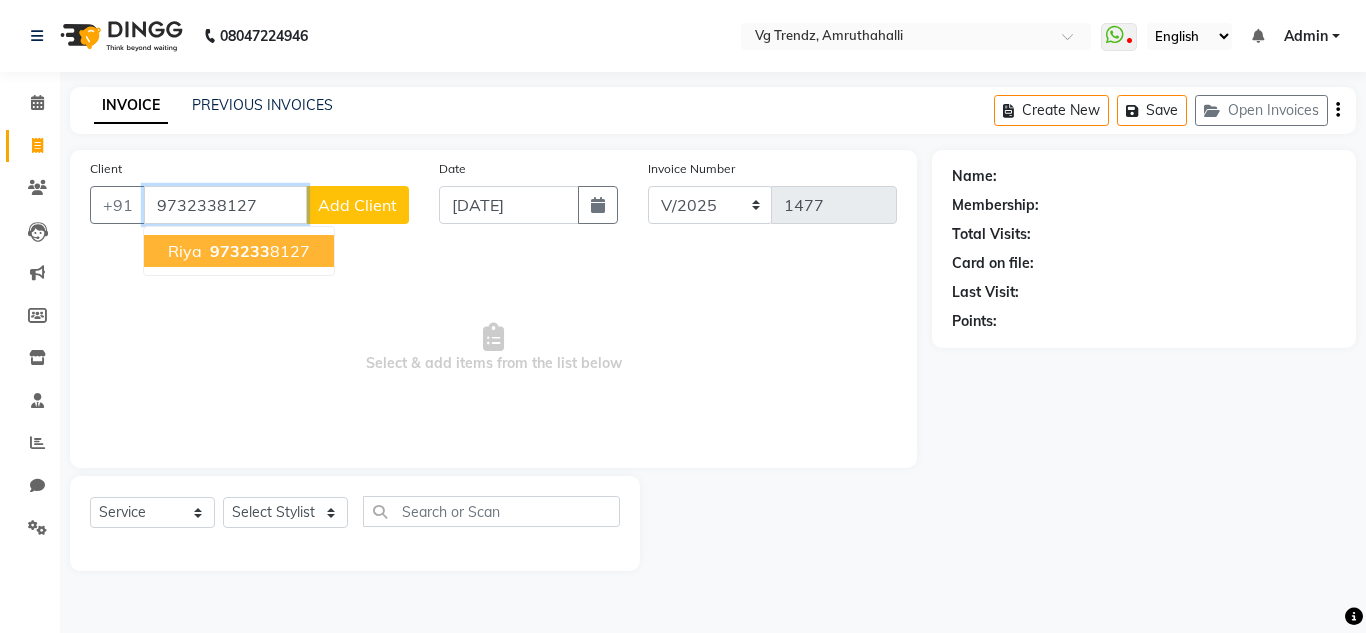 type on "9732338127" 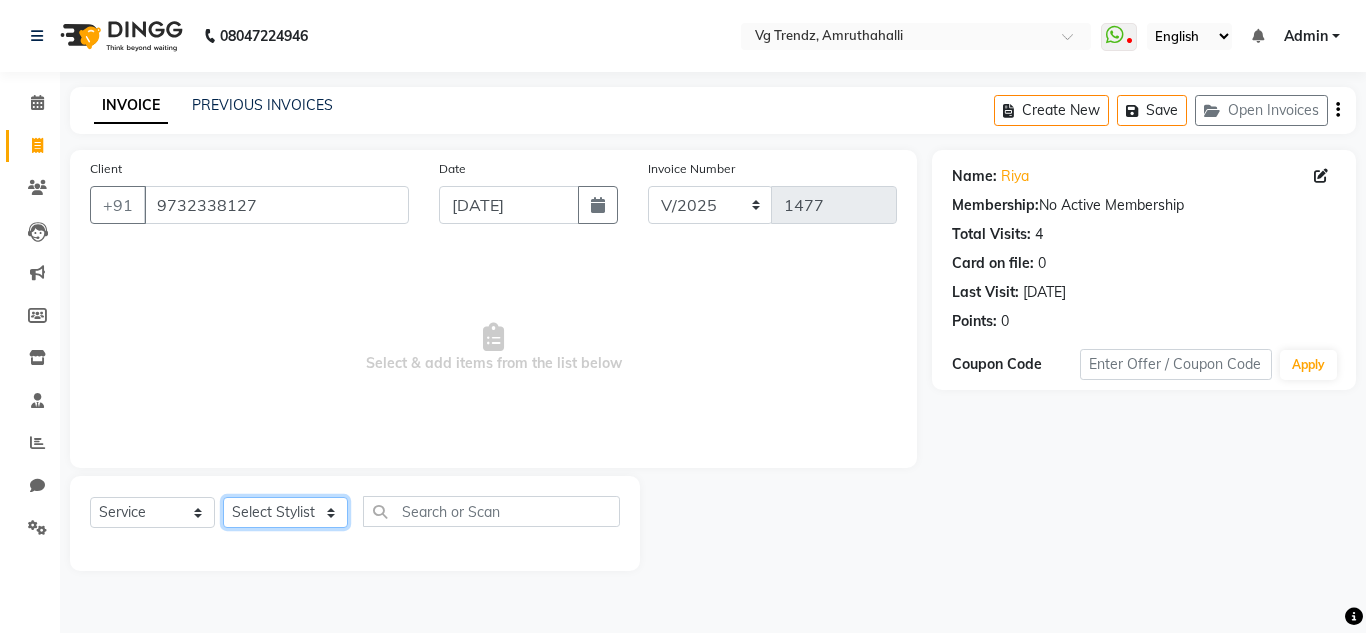 click on "Select Stylist Ashiwini N P Manjitha Chhetri Manjula S Mun Khan Naveen Kumar salon number Sandeep Sharma Sridevi Vanitha v" 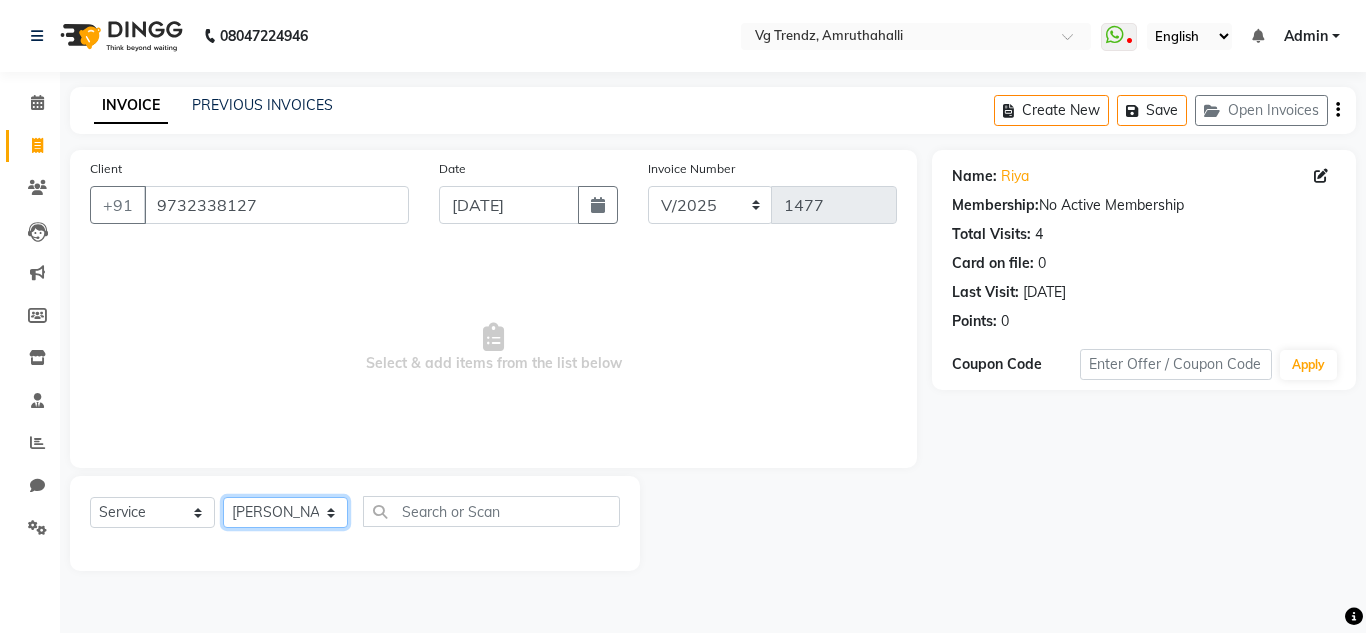 click on "Select Stylist Ashiwini N P Manjitha Chhetri Manjula S Mun Khan Naveen Kumar salon number Sandeep Sharma Sridevi Vanitha v" 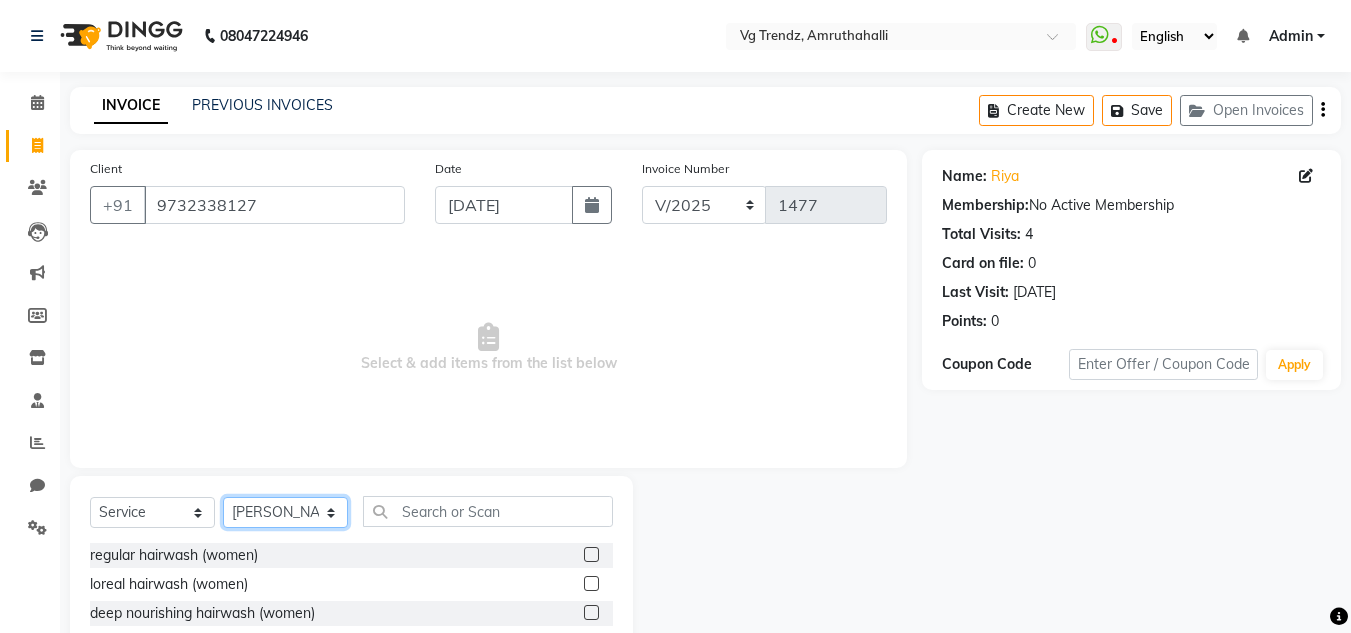 click on "Select Stylist Ashiwini N P Manjitha Chhetri Manjula S Mun Khan Naveen Kumar salon number Sandeep Sharma Sridevi Vanitha v" 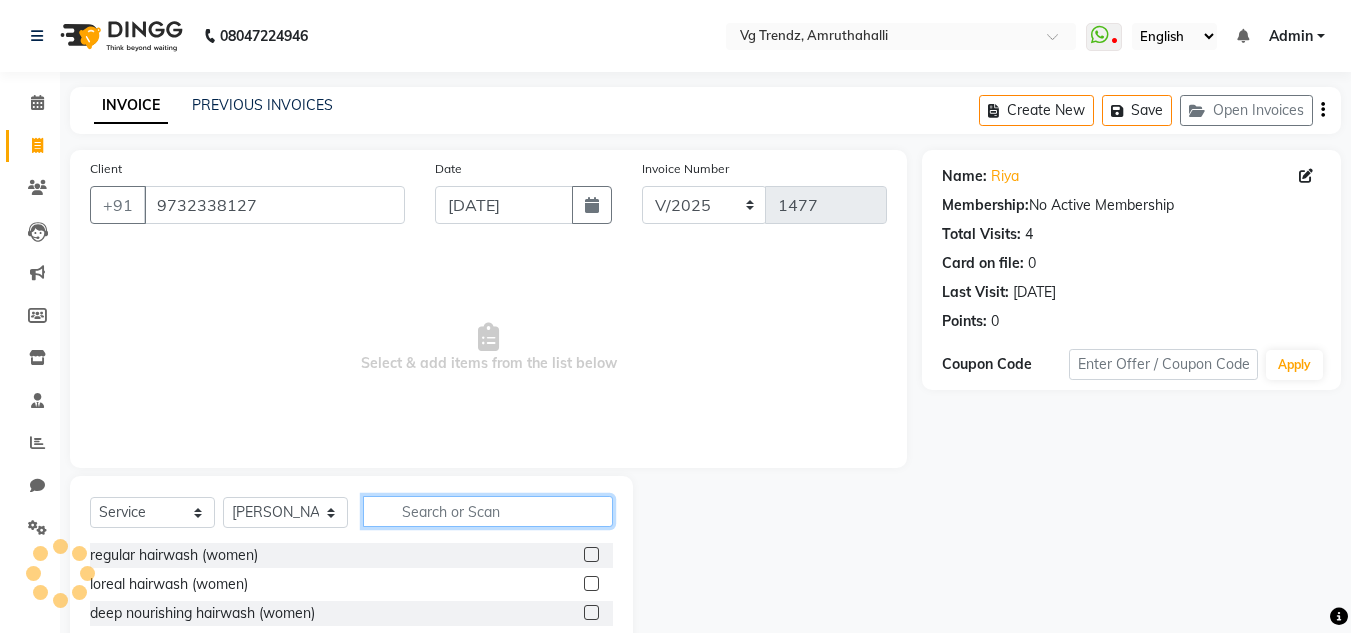 click 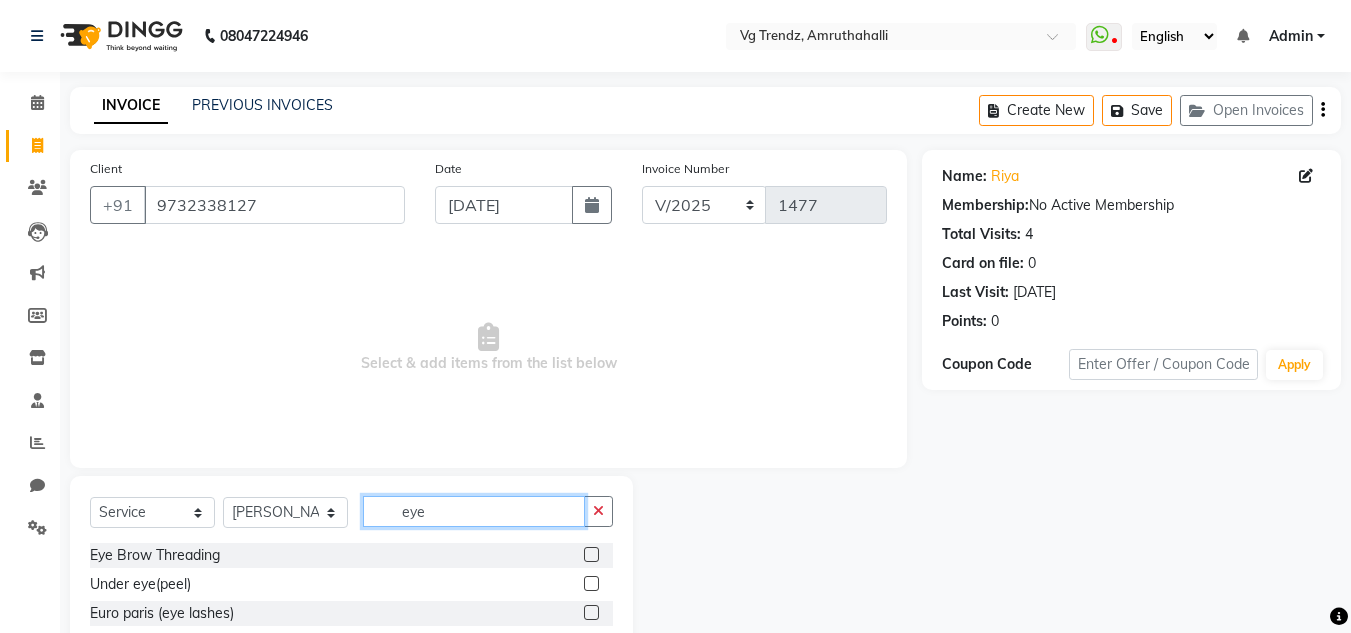 type on "eye" 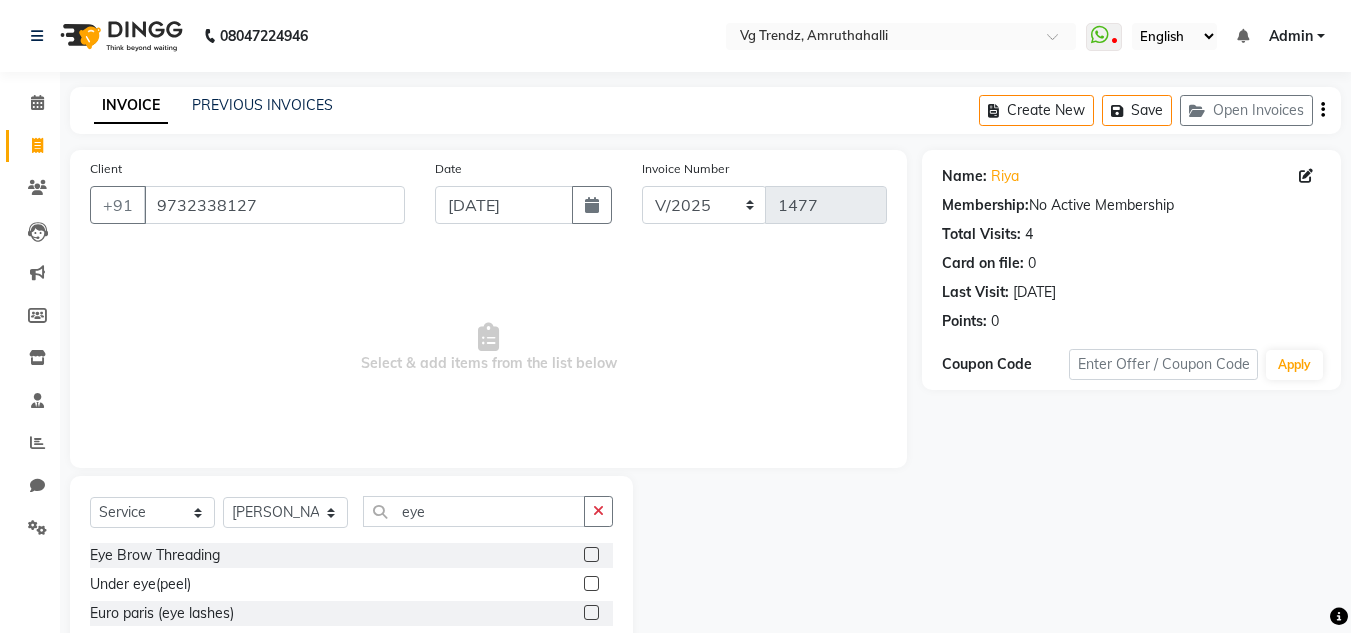 click 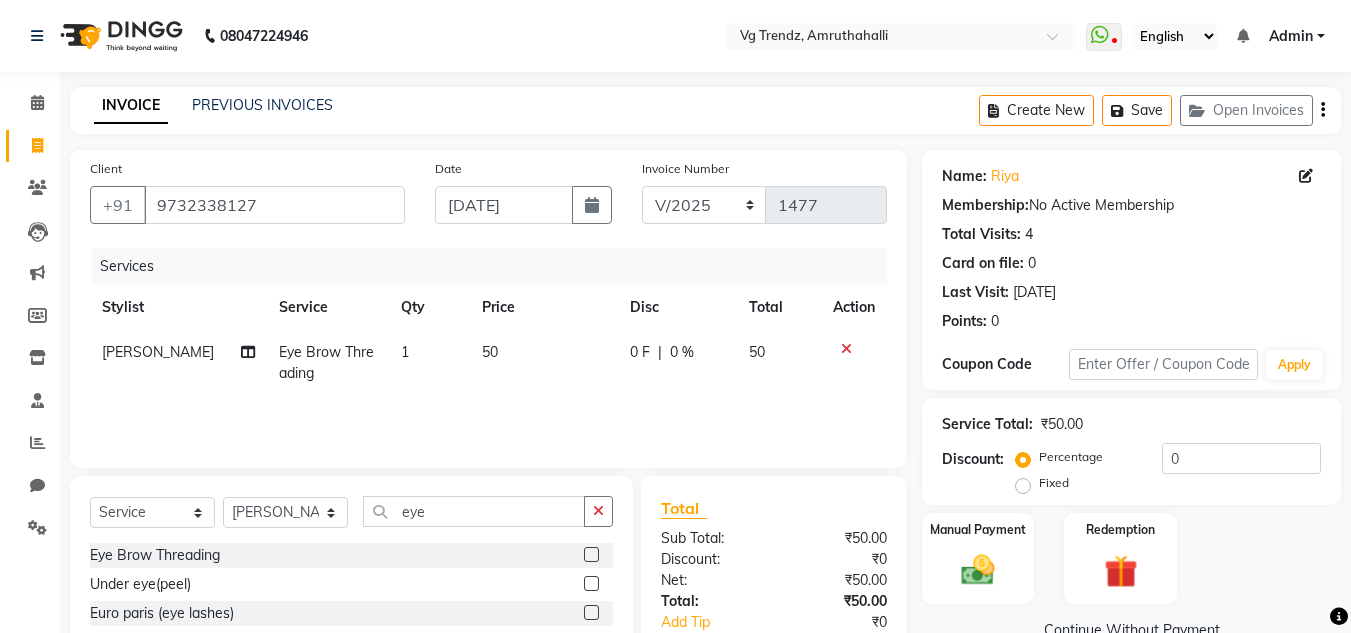 click 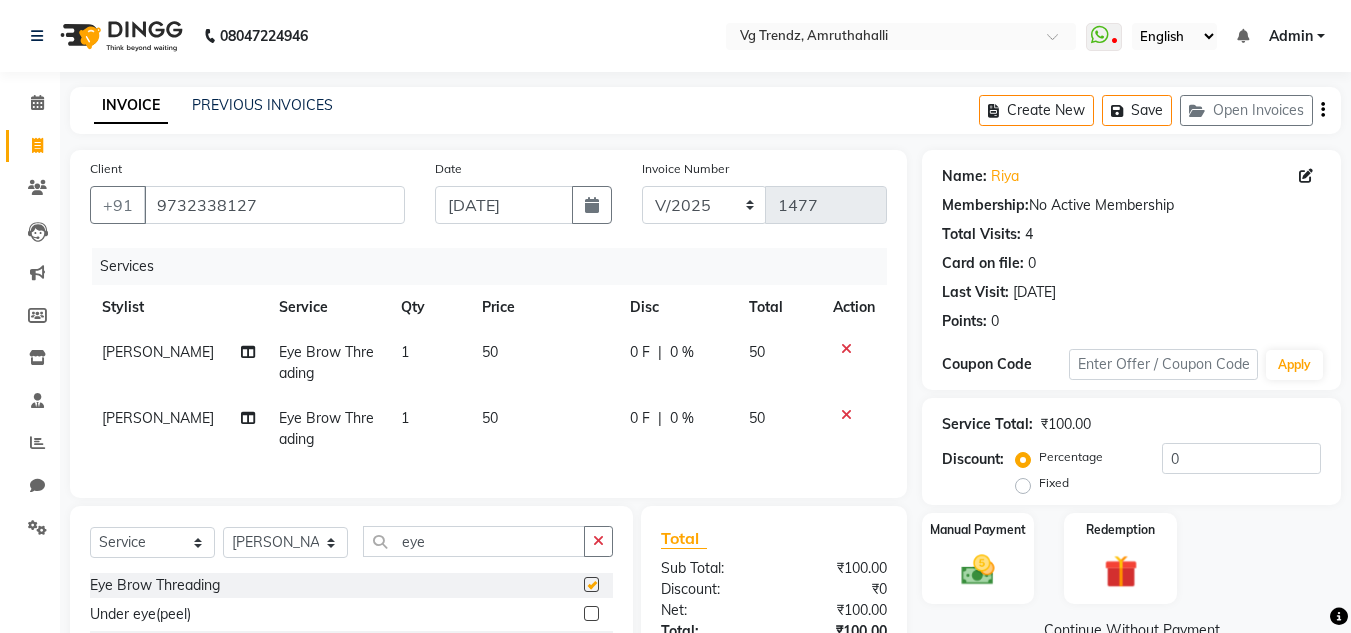 checkbox on "false" 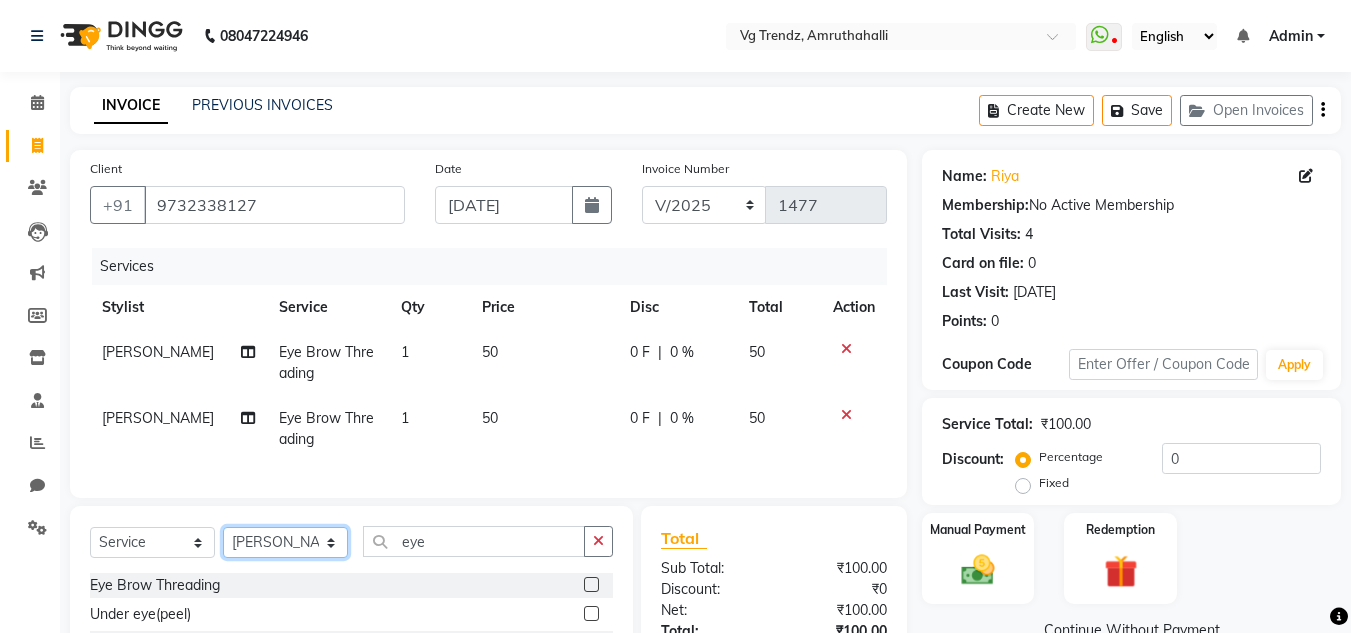 click on "Select Stylist Ashiwini N P Manjitha Chhetri Manjula S Mun Khan Naveen Kumar salon number Sandeep Sharma Sridevi Vanitha v" 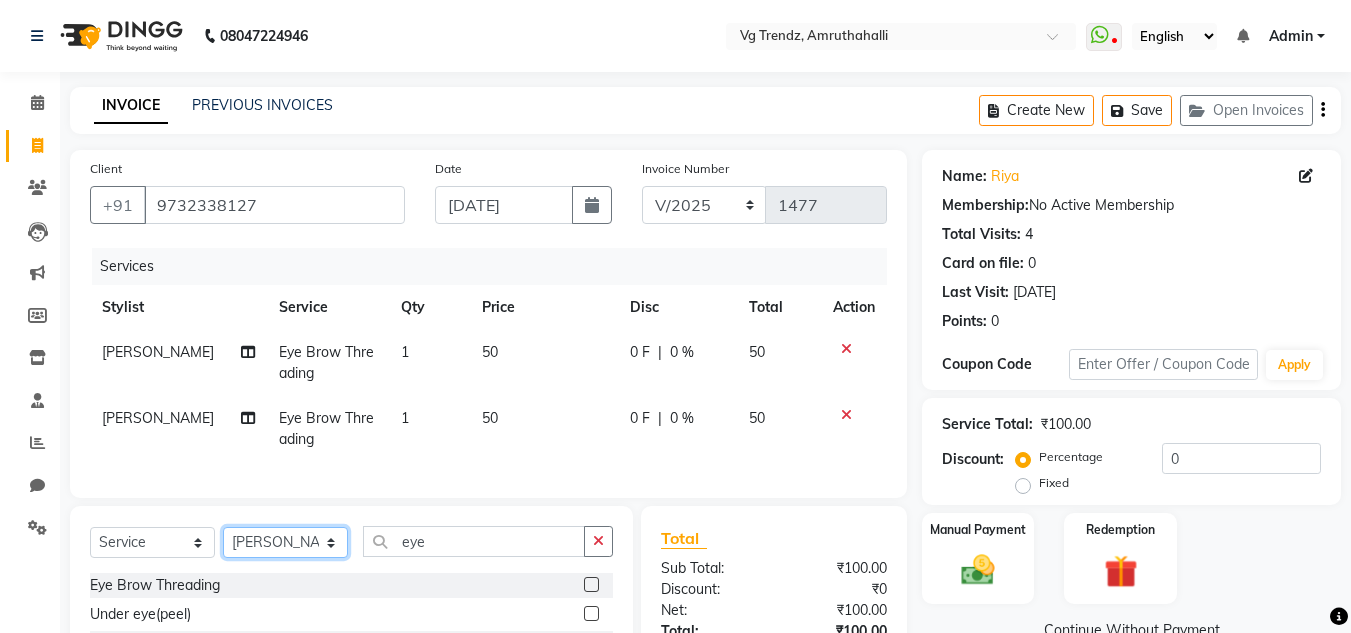 select on "85012" 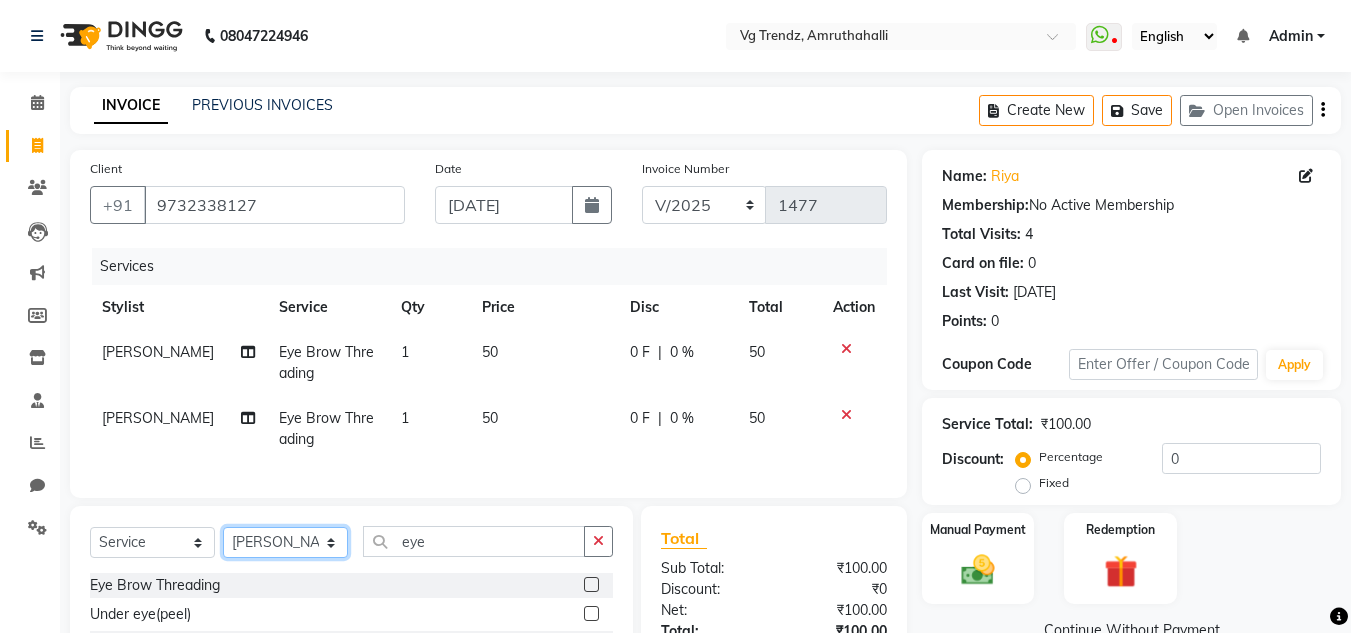 click on "Select Stylist Ashiwini N P Manjitha Chhetri Manjula S Mun Khan Naveen Kumar salon number Sandeep Sharma Sridevi Vanitha v" 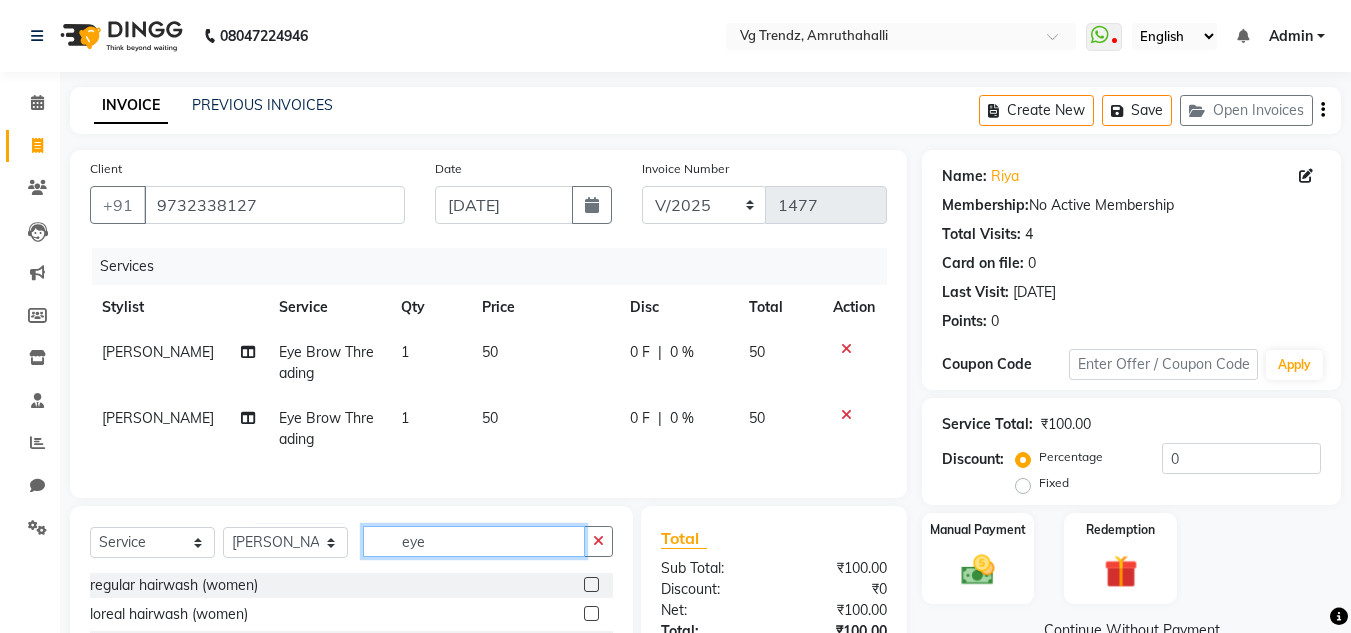 click on "eye" 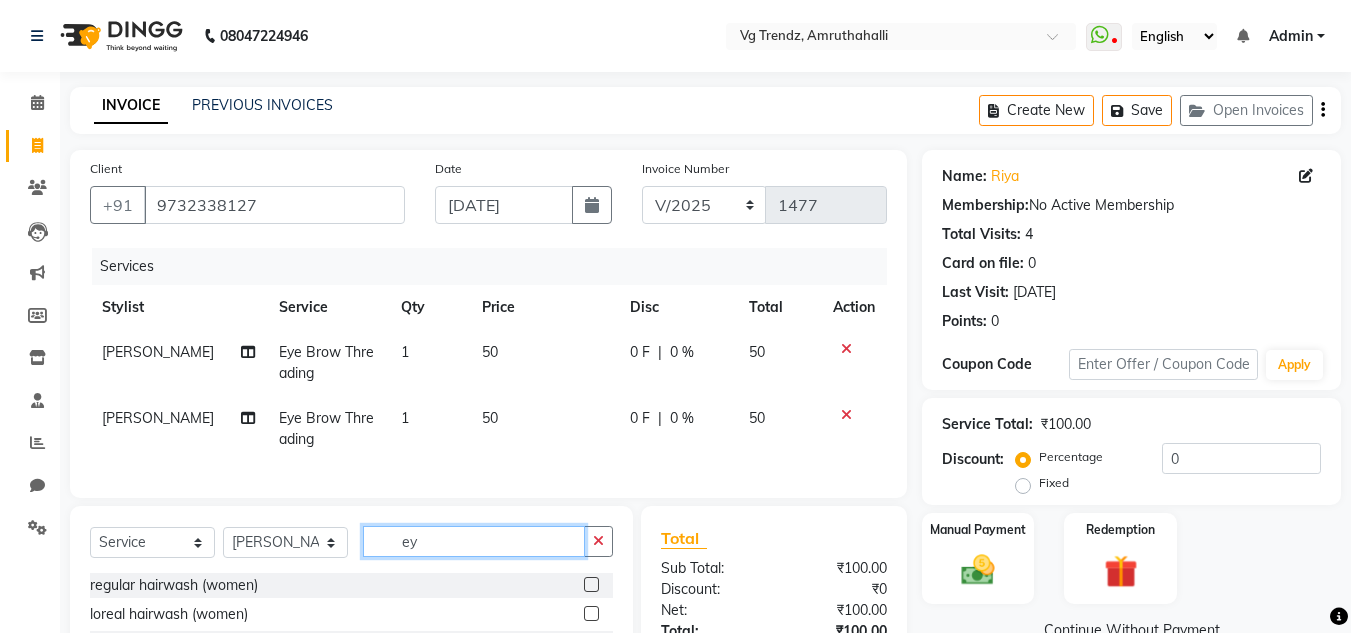 type on "e" 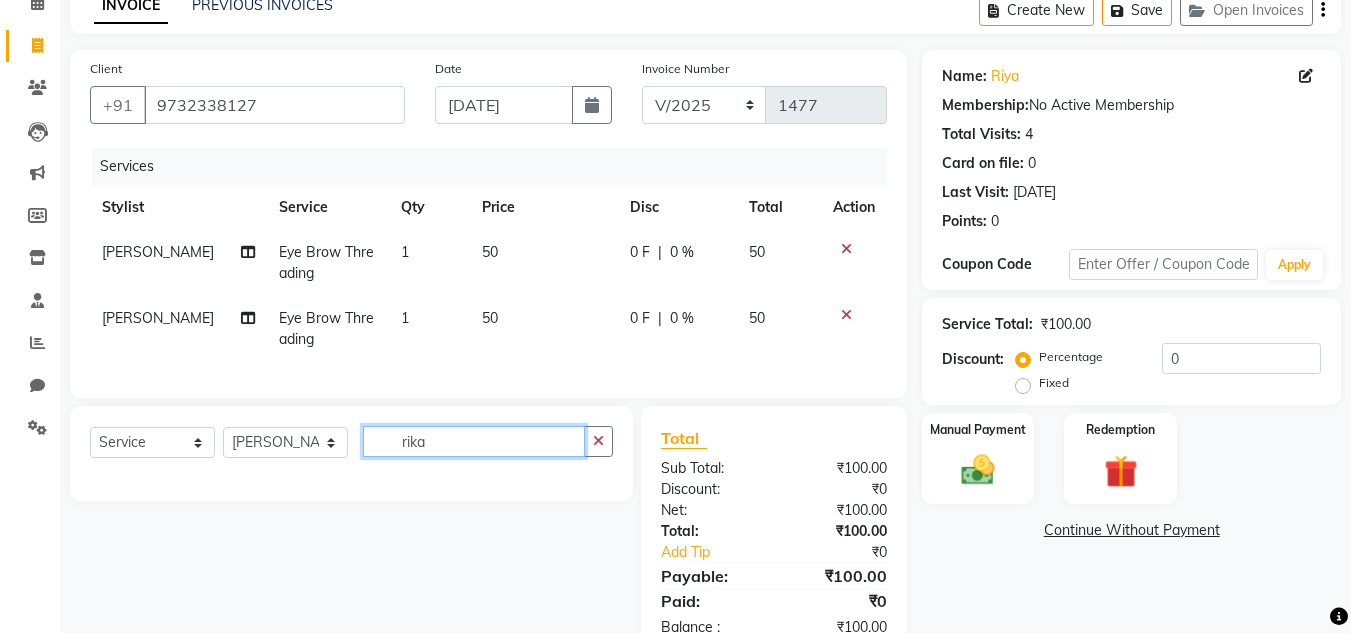 scroll, scrollTop: 101, scrollLeft: 0, axis: vertical 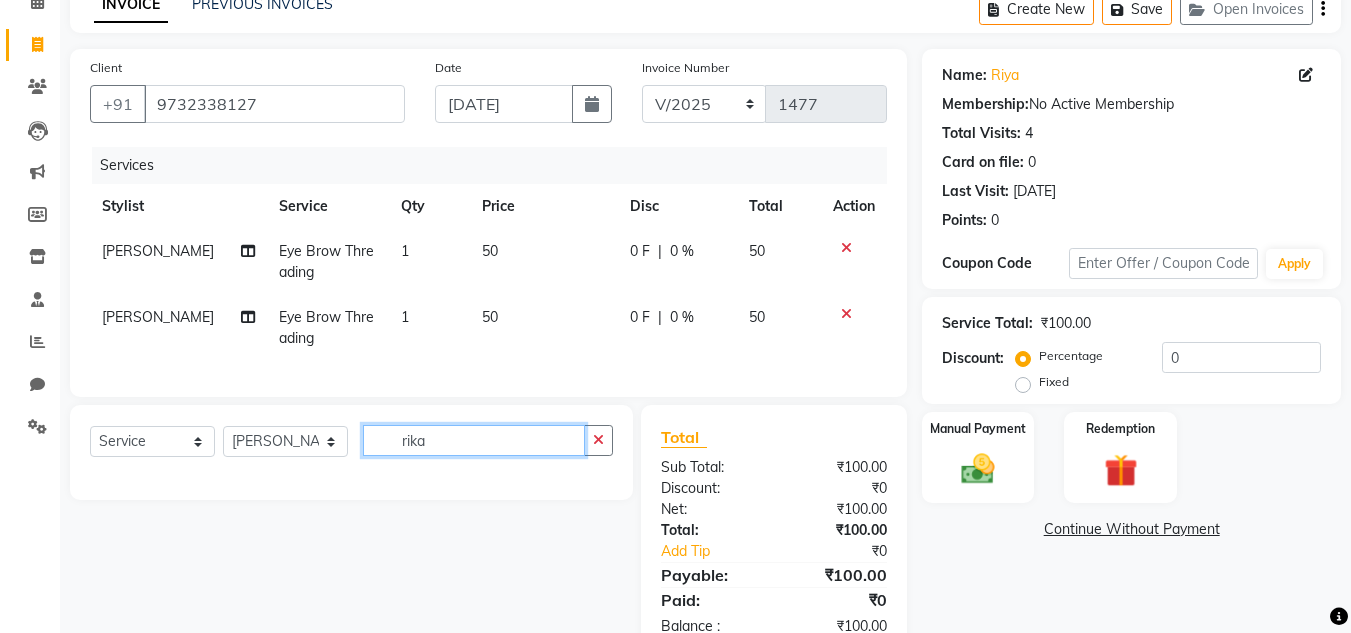 click on "rika" 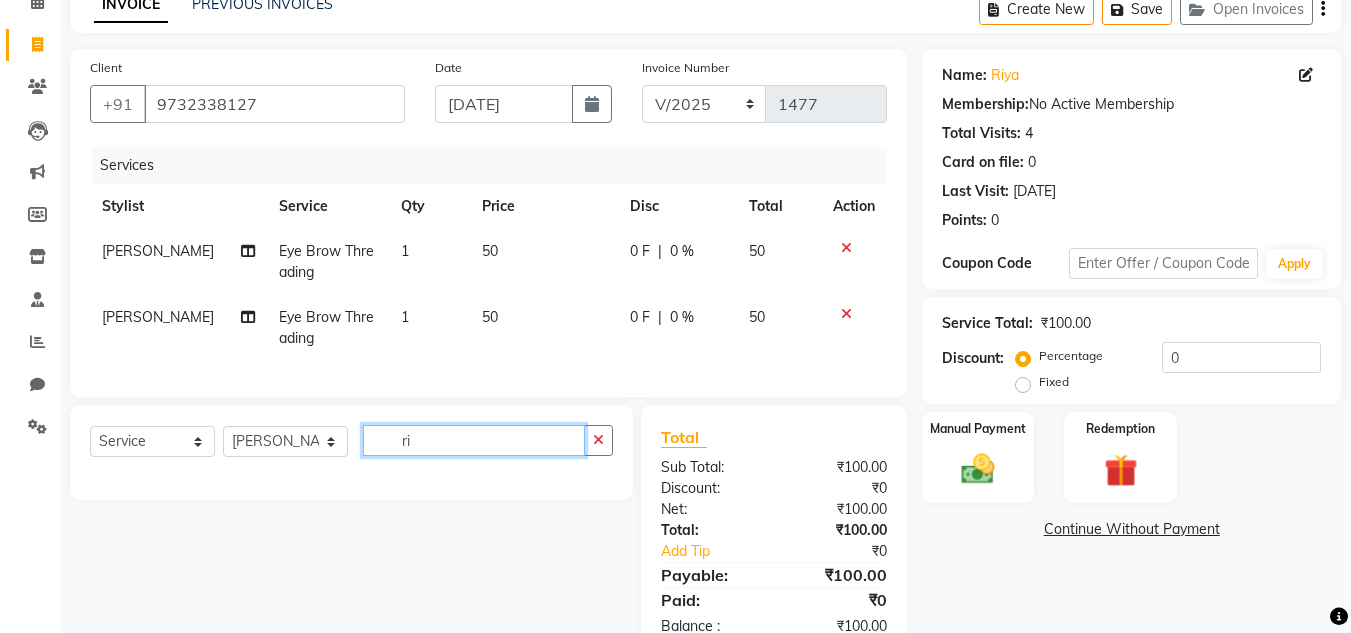 type on "r" 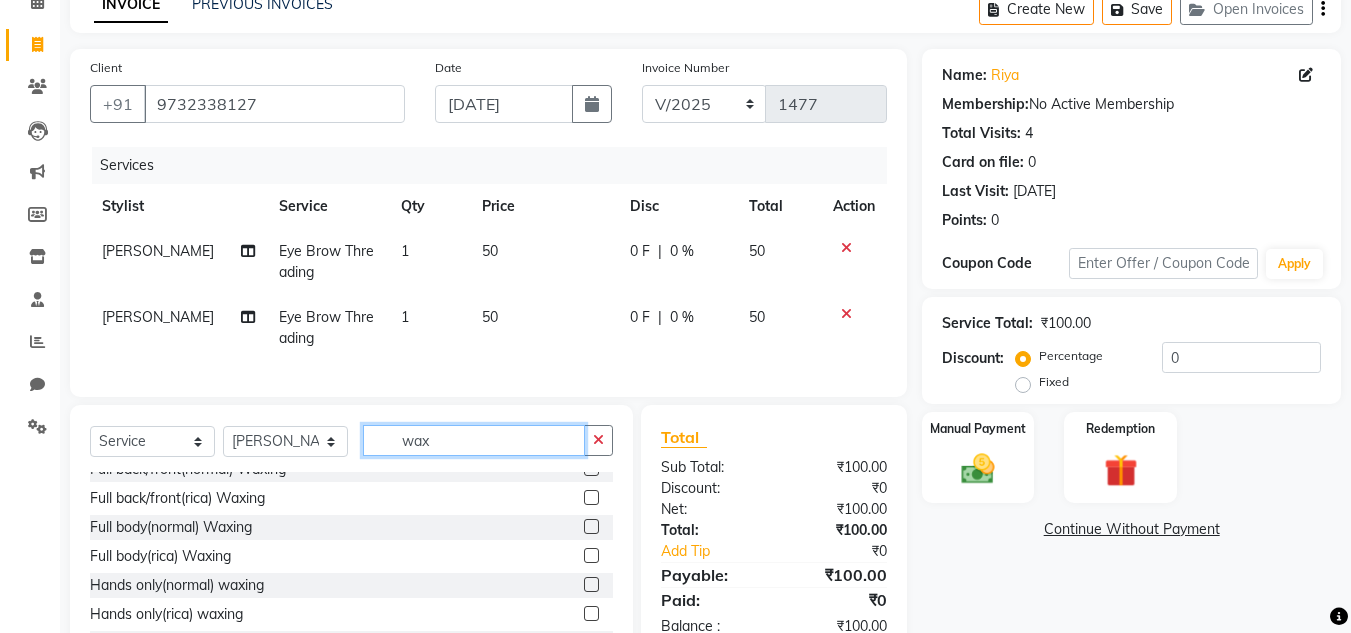 scroll, scrollTop: 496, scrollLeft: 0, axis: vertical 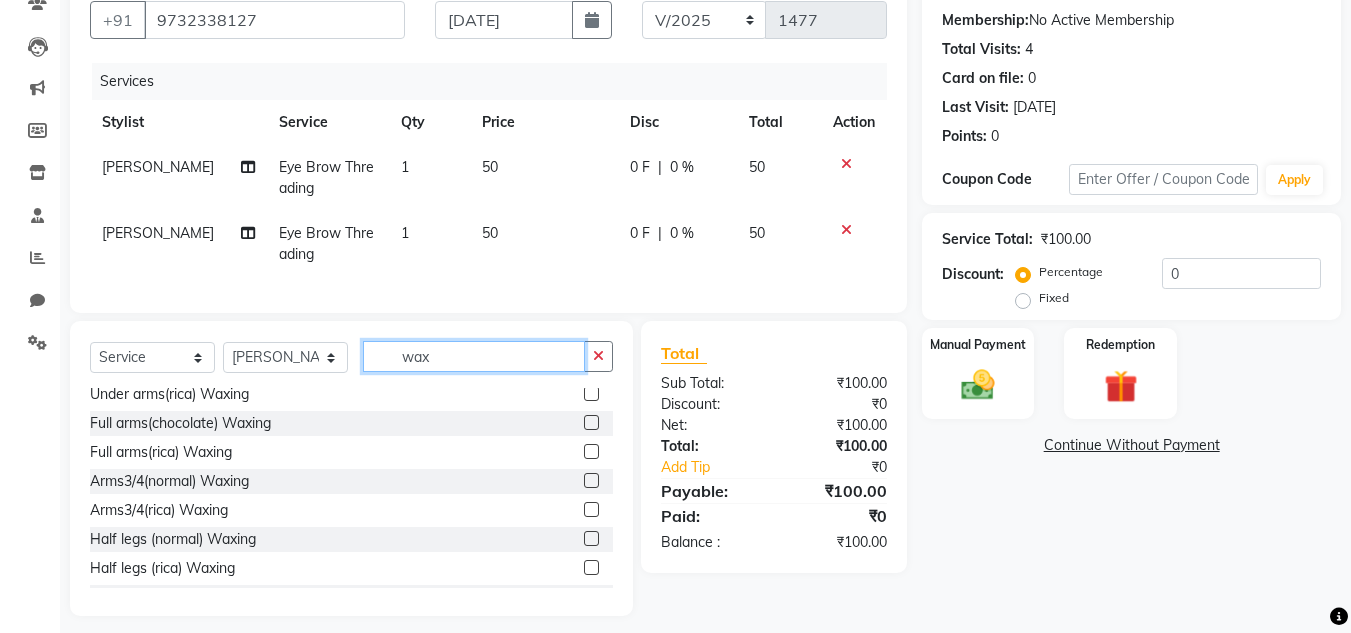 type on "wax" 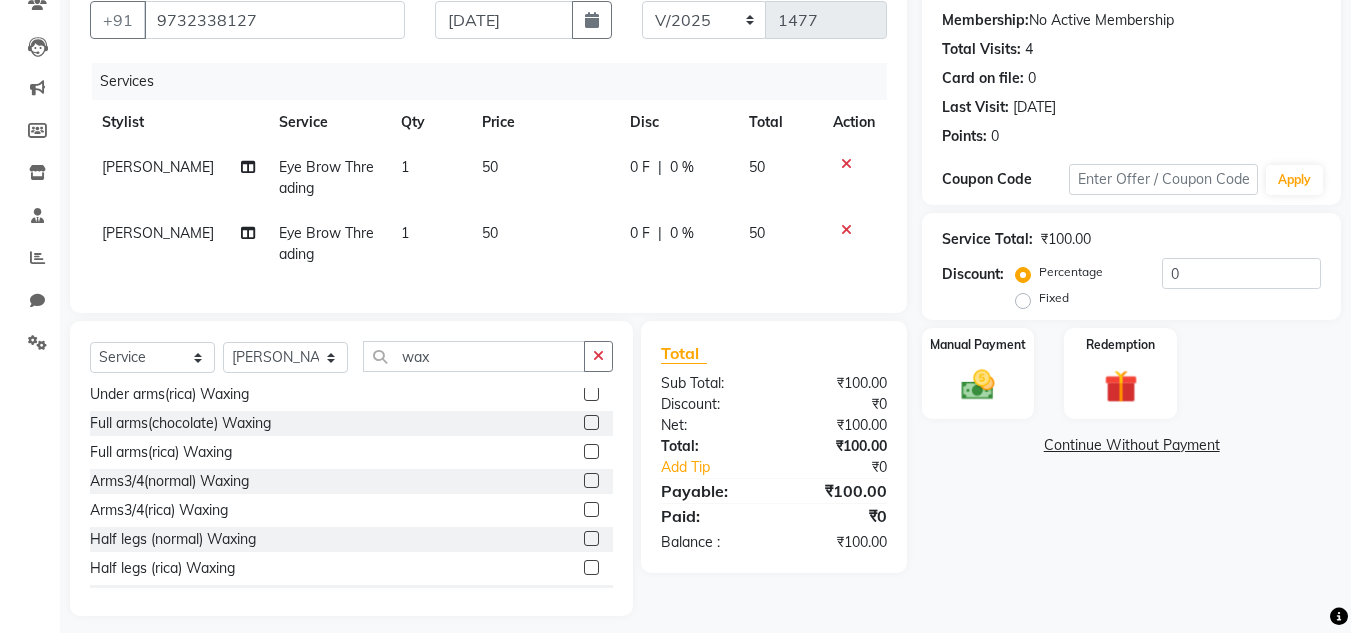click 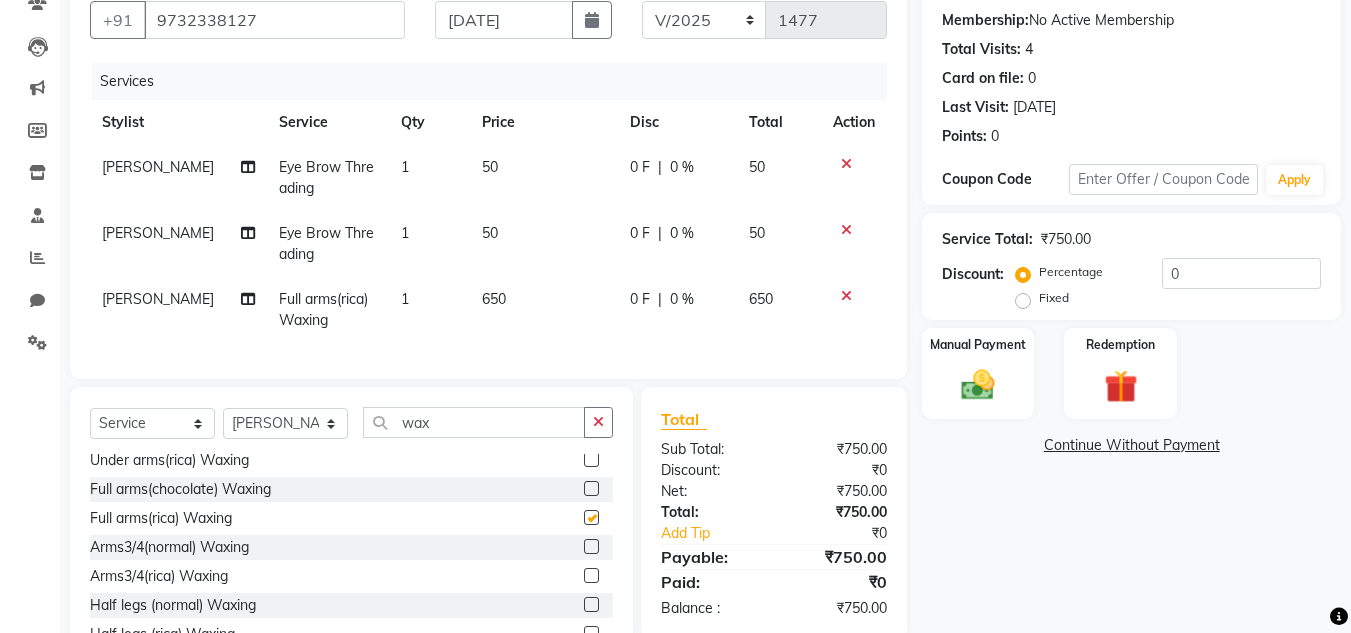 checkbox on "false" 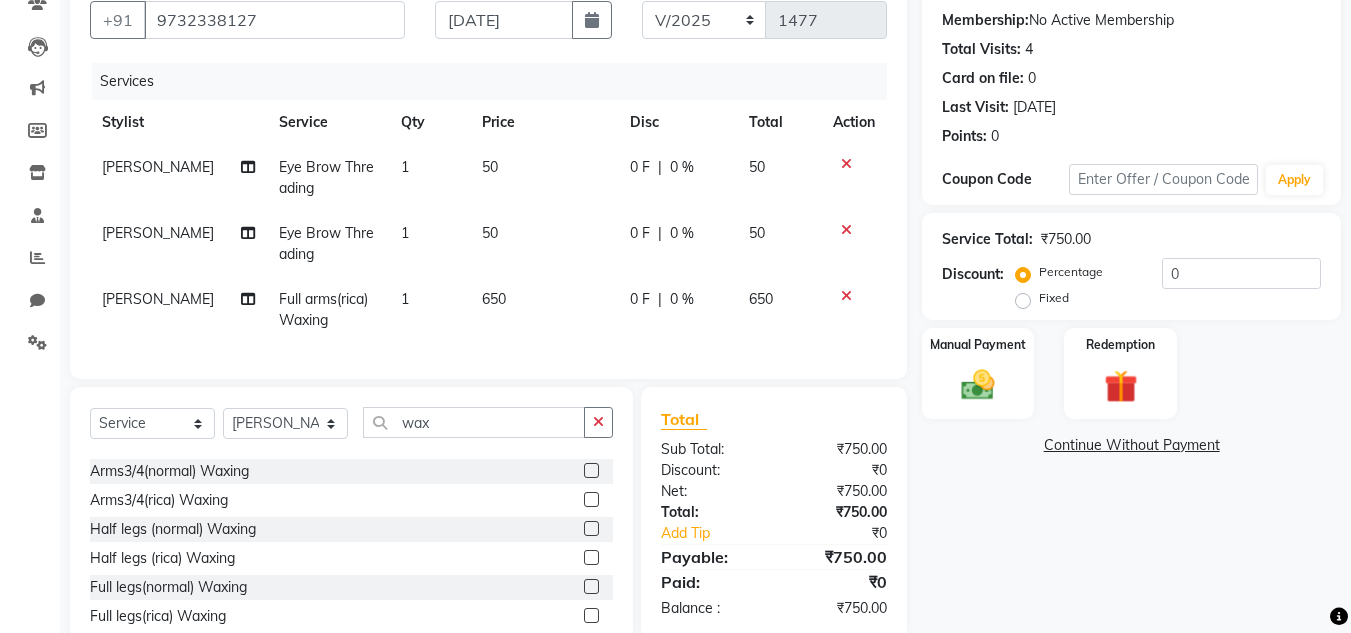 scroll, scrollTop: 288, scrollLeft: 0, axis: vertical 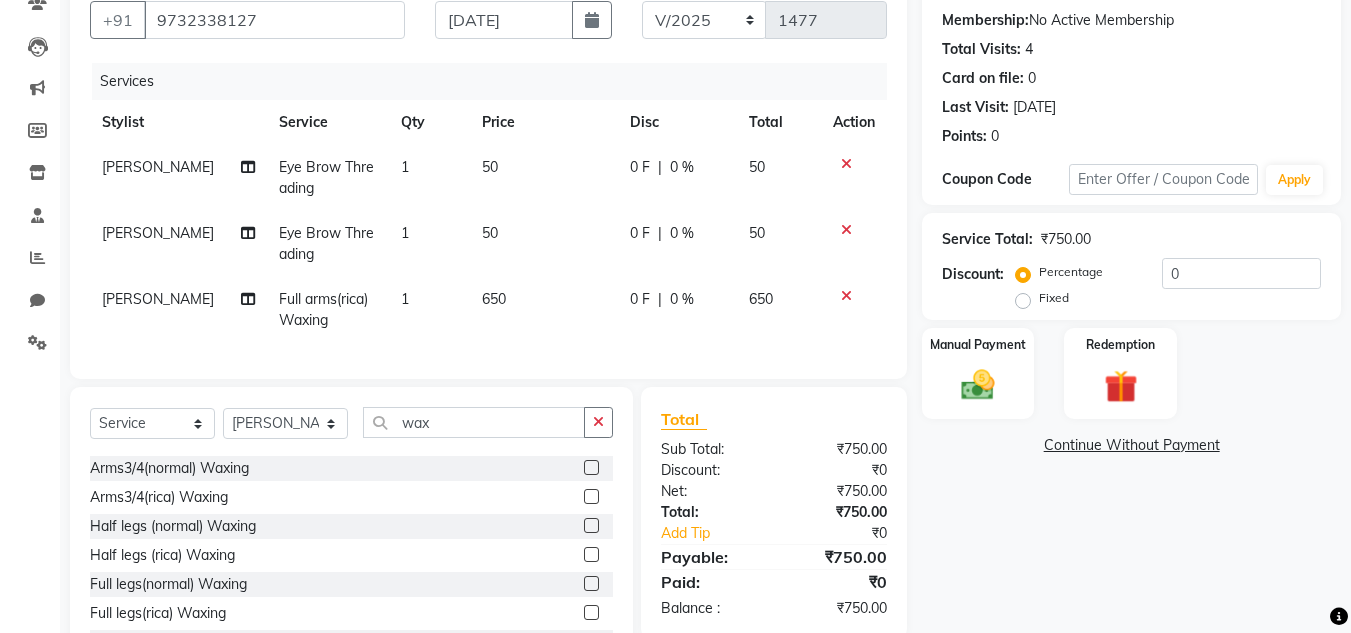 click 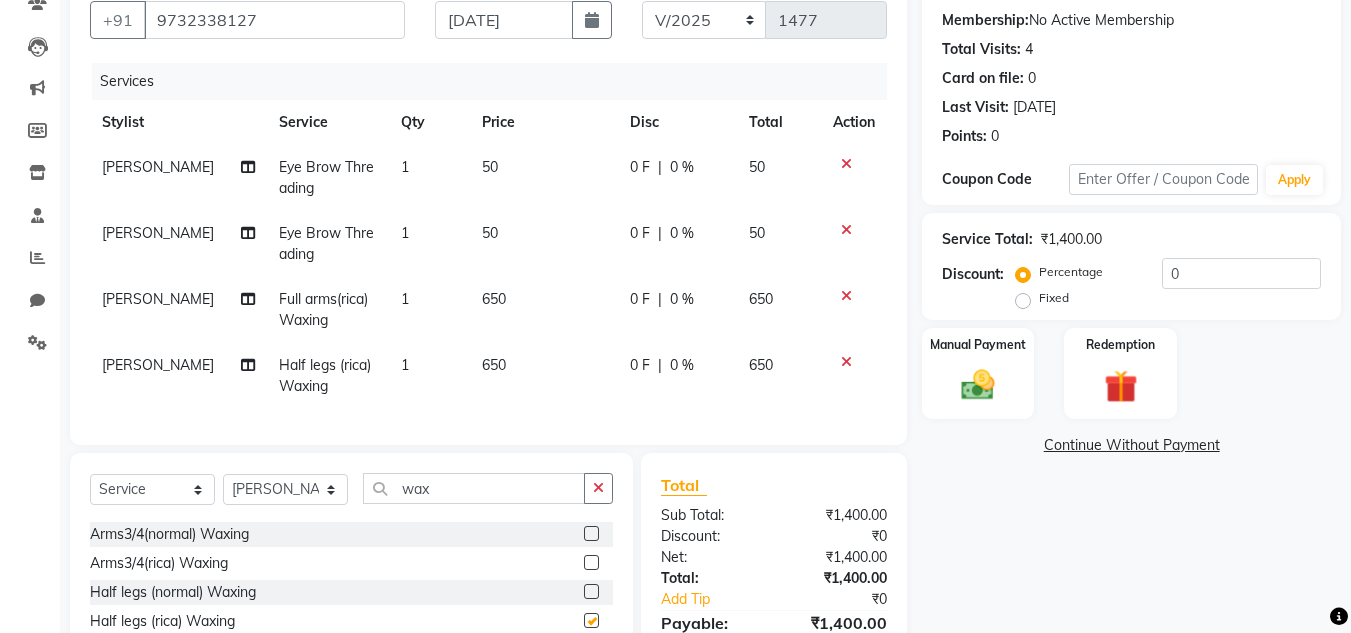 checkbox on "false" 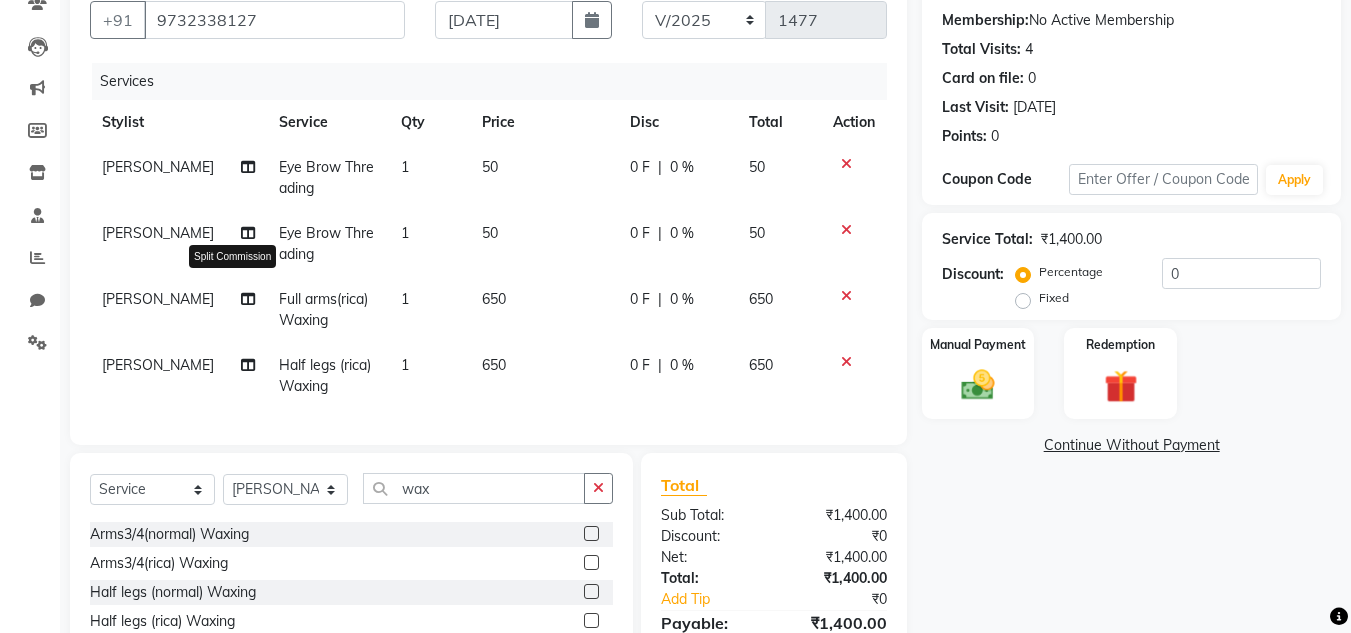 click 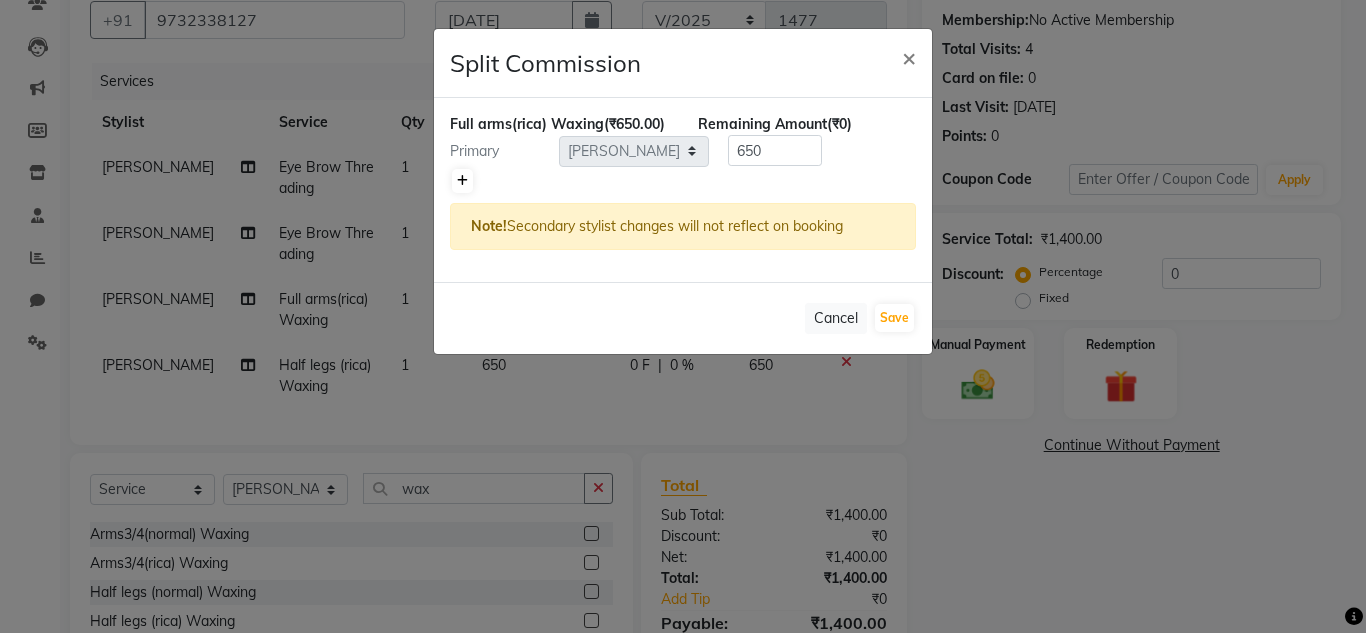 click 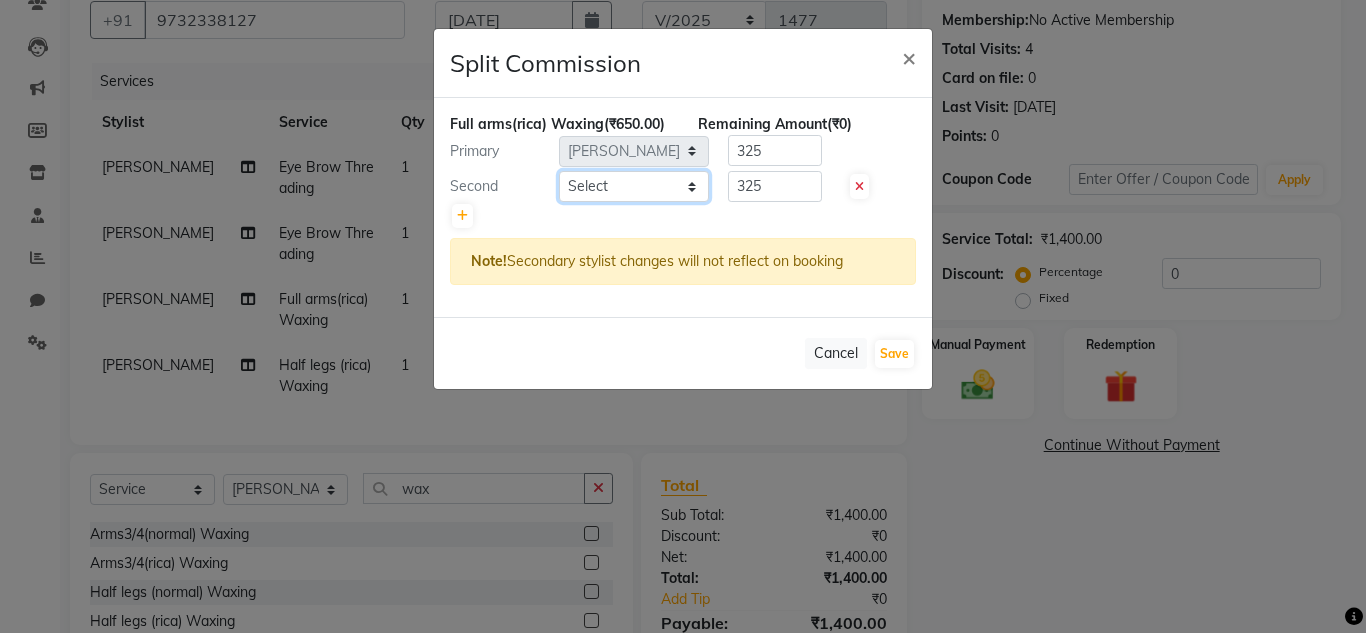 click on "Select  Ashiwini N P   Manjitha Chhetri   Manjula S   Mun Khan   Naveen Kumar   salon number   Sandeep Sharma   Sridevi   Vanitha v" 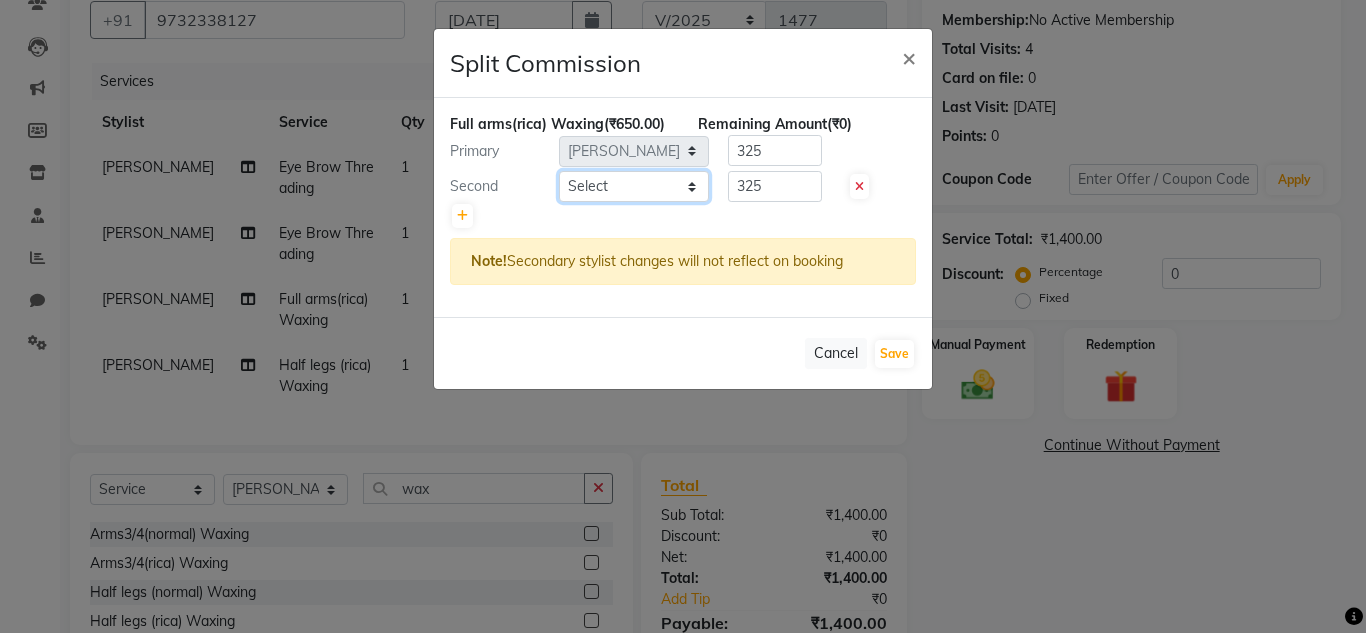 select on "85014" 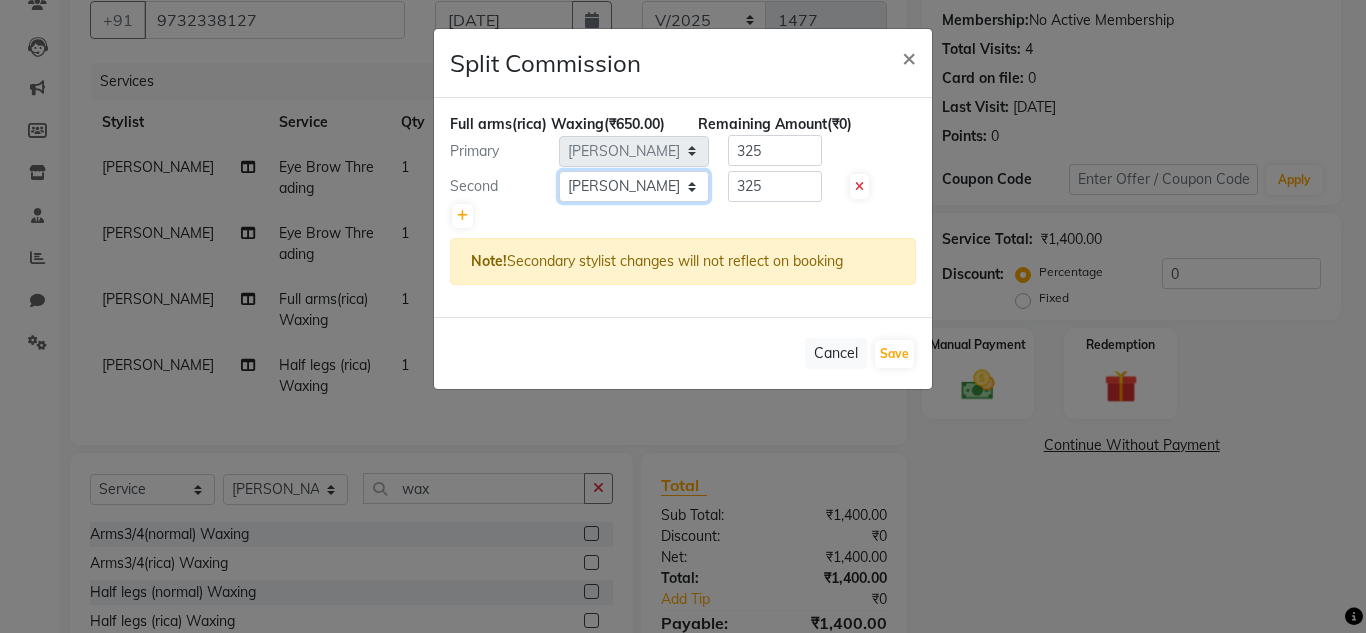 click on "Select  Ashiwini N P   Manjitha Chhetri   Manjula S   Mun Khan   Naveen Kumar   salon number   Sandeep Sharma   Sridevi   Vanitha v" 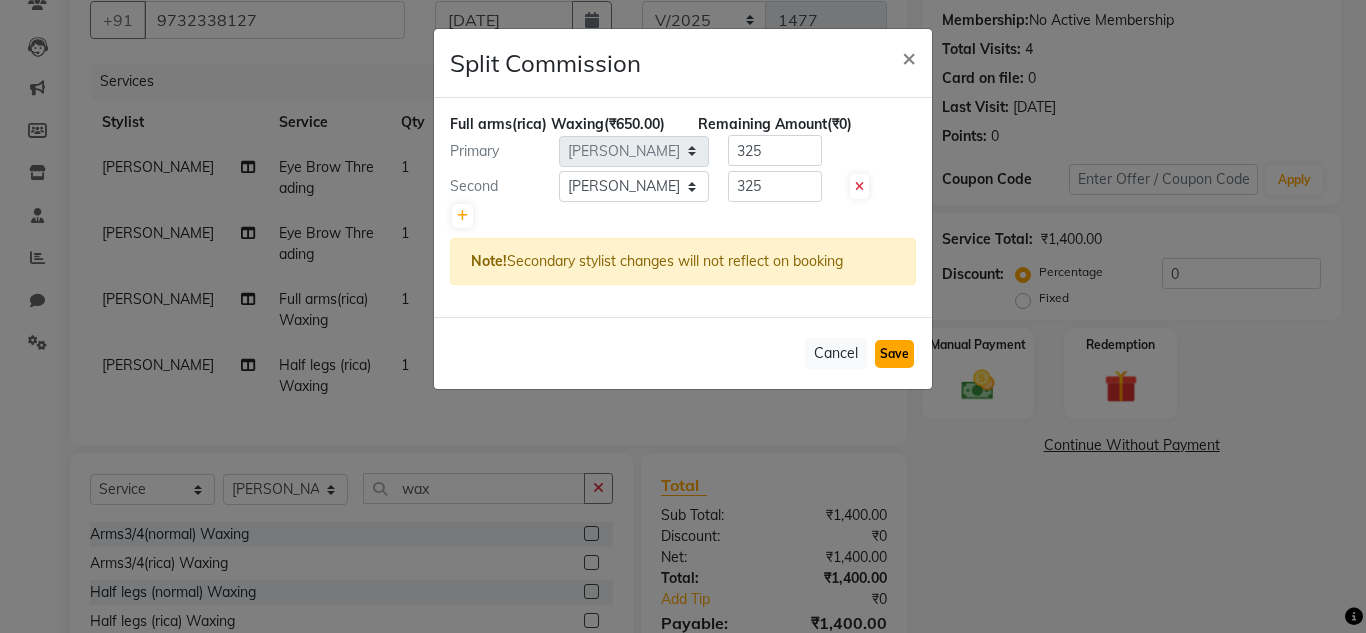 click on "Save" 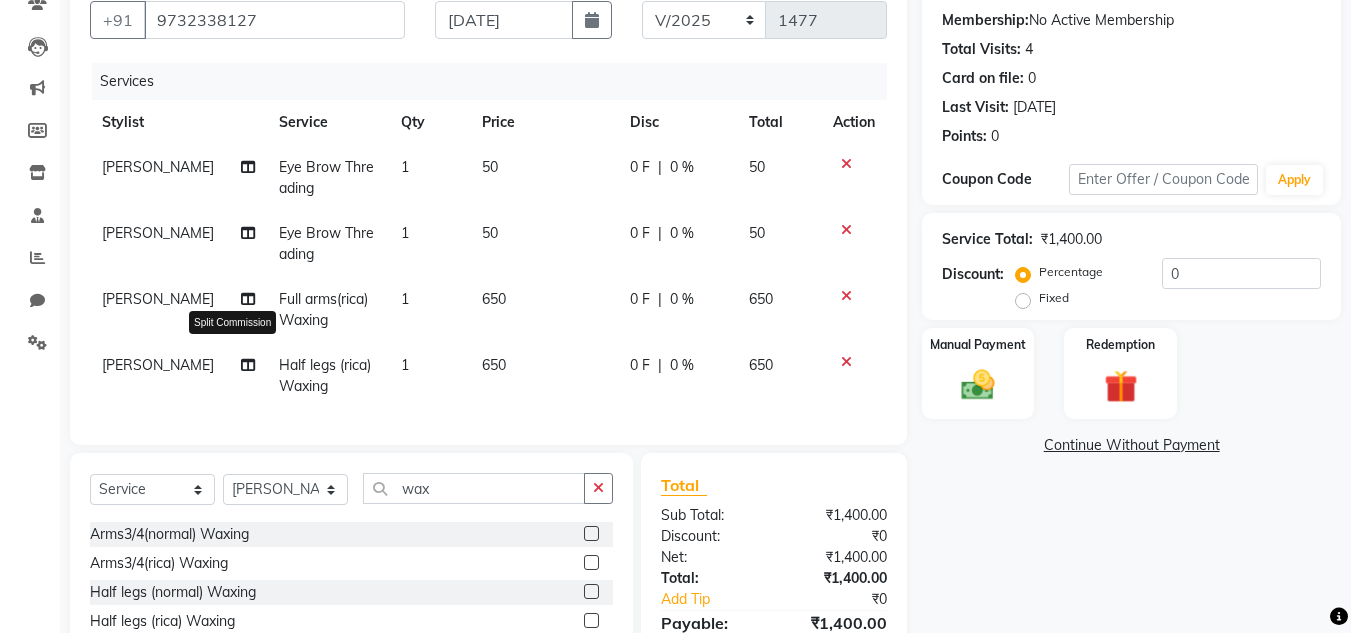 click 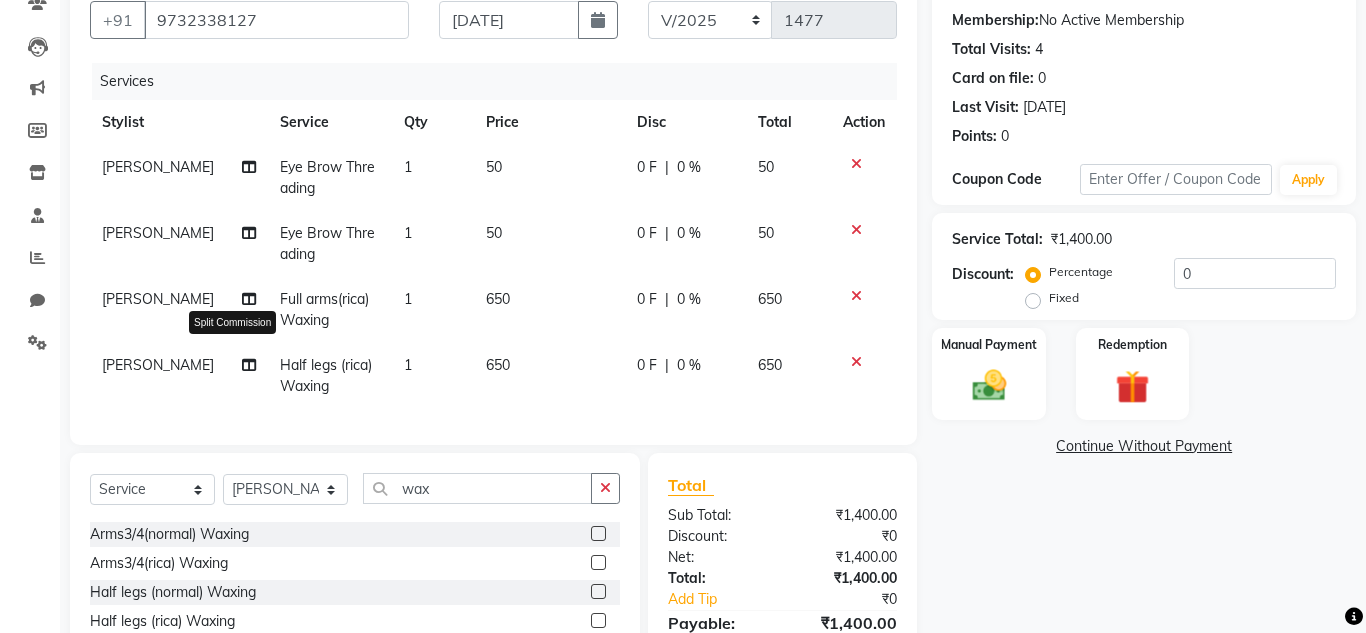 select on "85012" 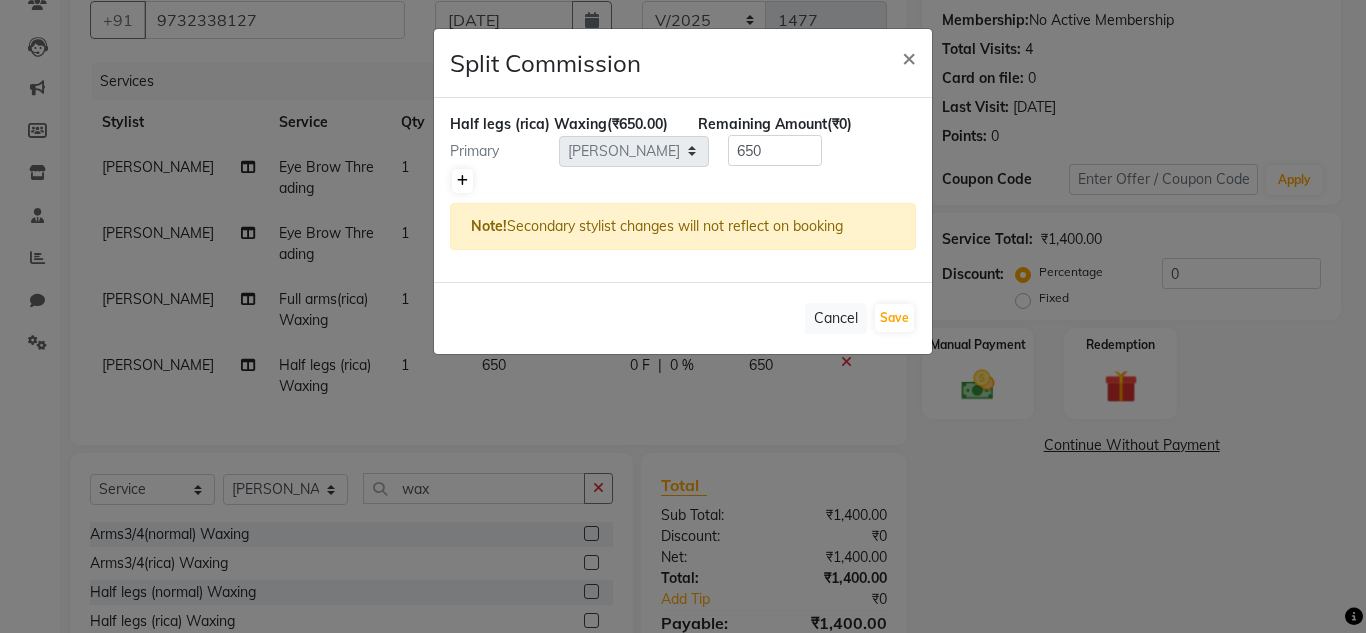 click 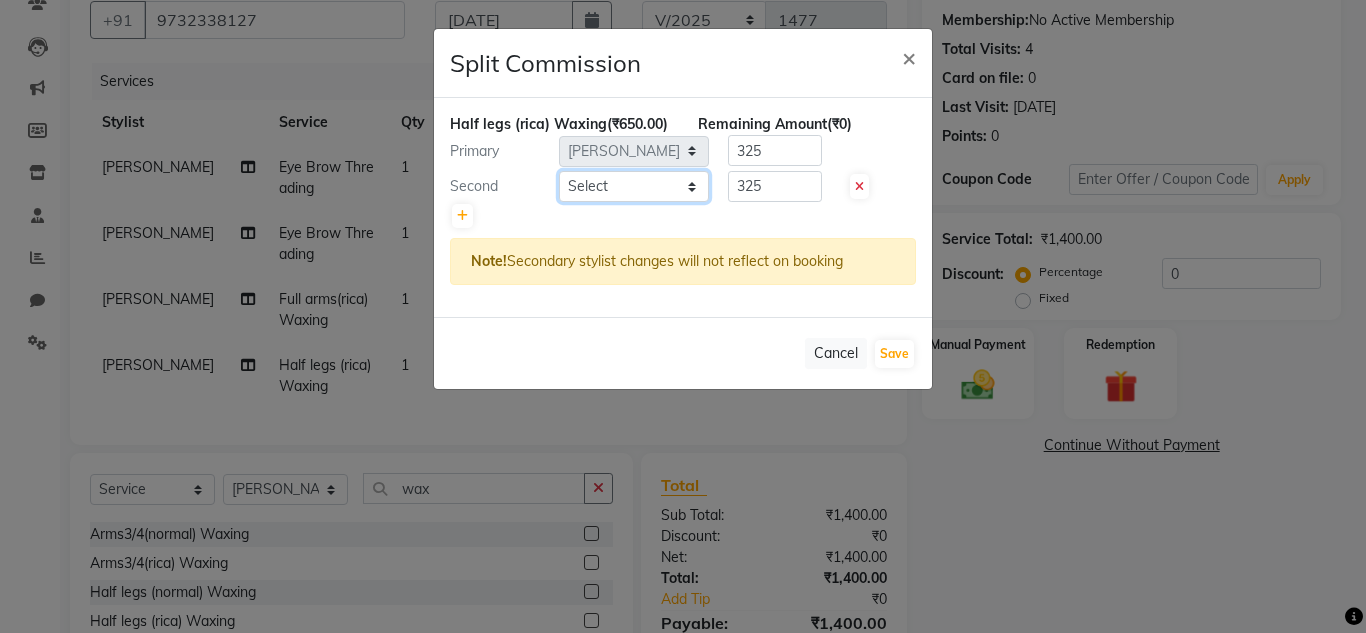 click on "Select  Ashiwini N P   Manjitha Chhetri   Manjula S   Mun Khan   Naveen Kumar   salon number   Sandeep Sharma   Sridevi   Vanitha v" 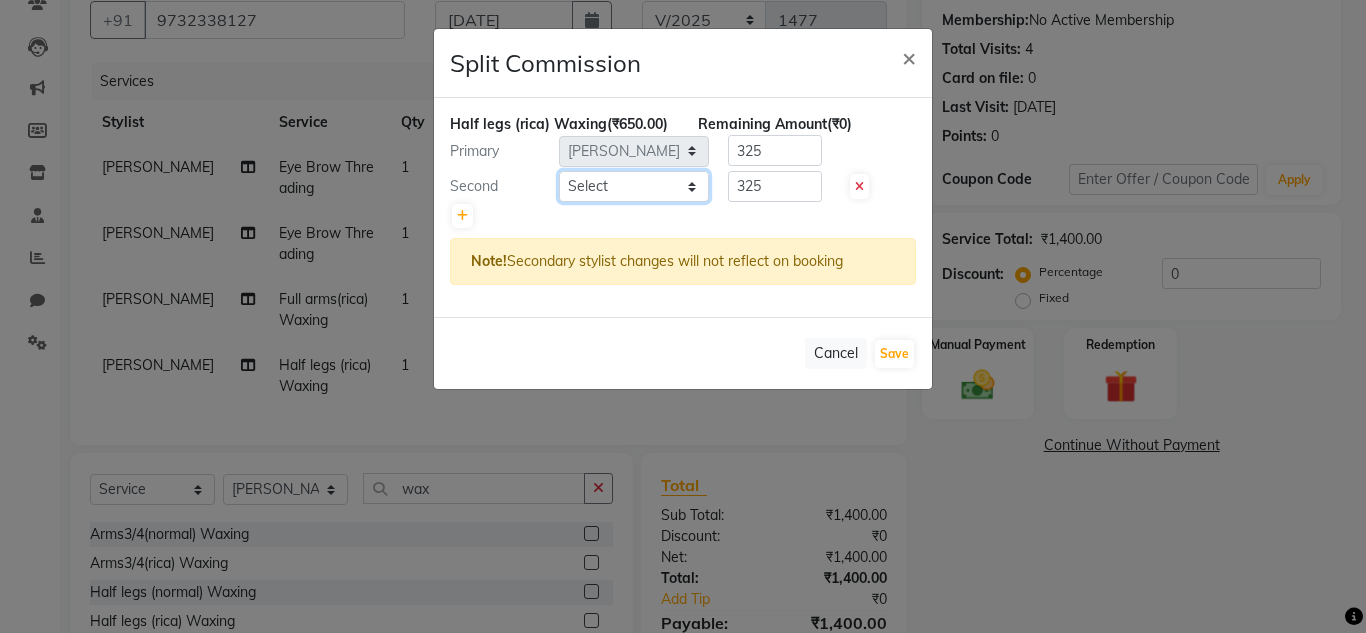 select on "85014" 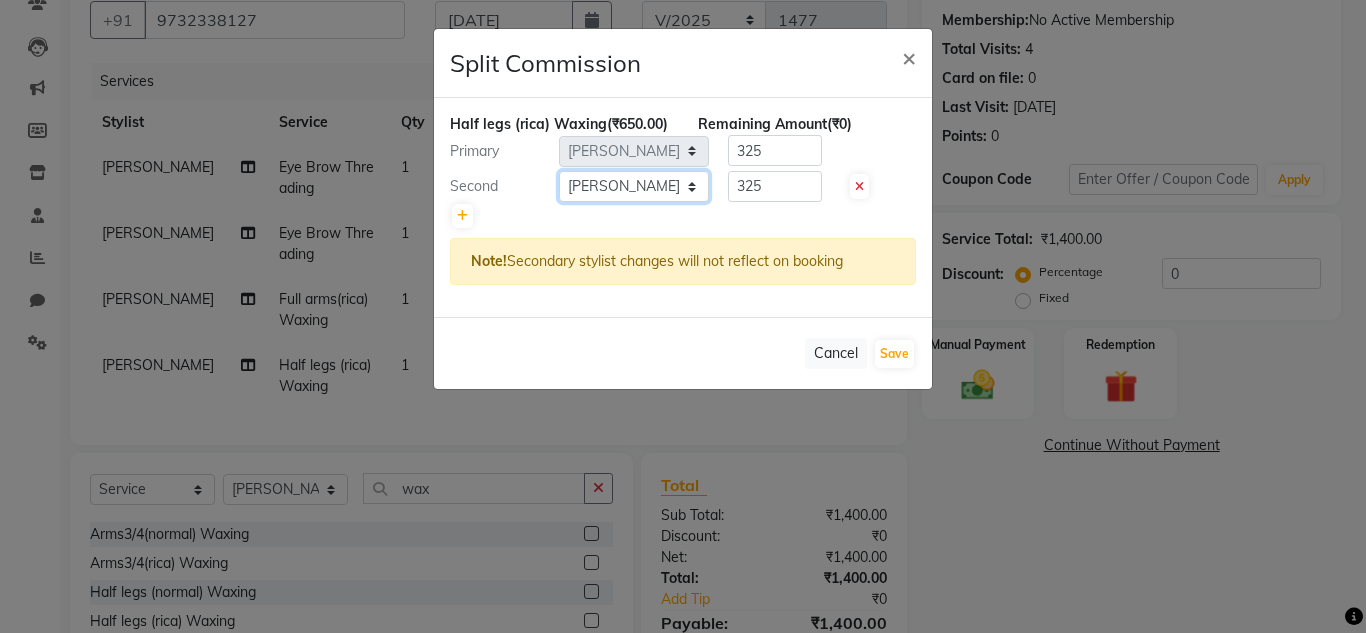 click on "Select  Ashiwini N P   Manjitha Chhetri   Manjula S   Mun Khan   Naveen Kumar   salon number   Sandeep Sharma   Sridevi   Vanitha v" 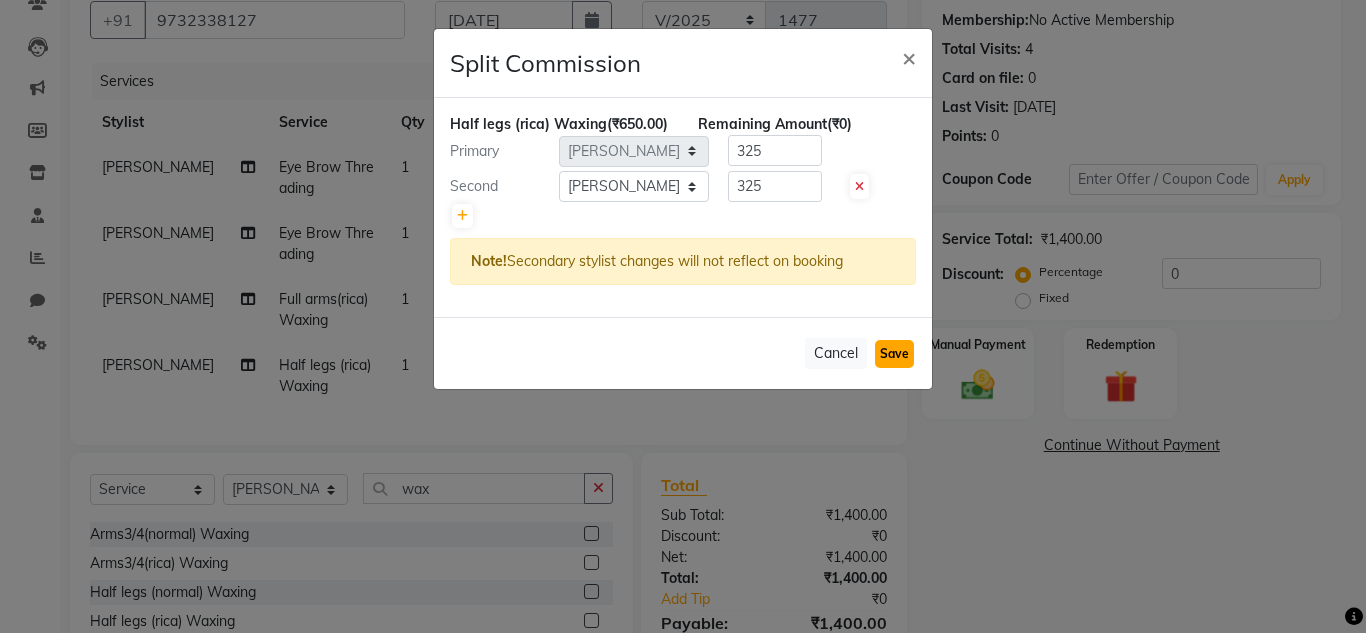 click on "Save" 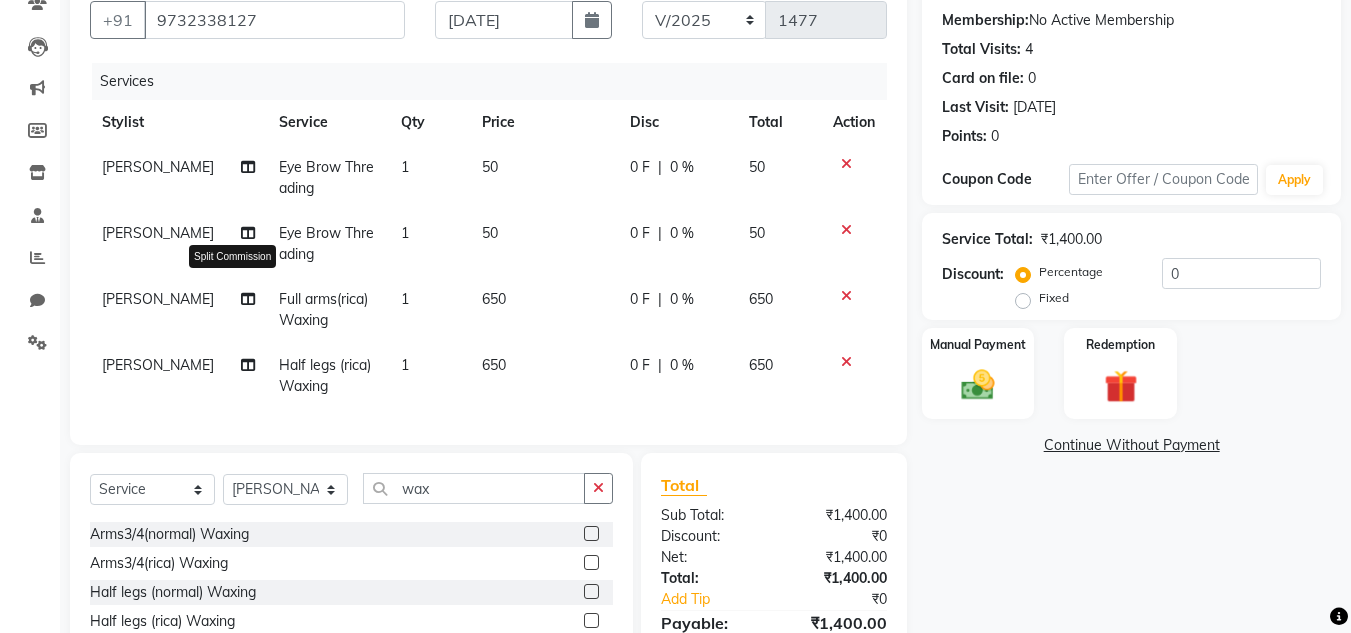 click 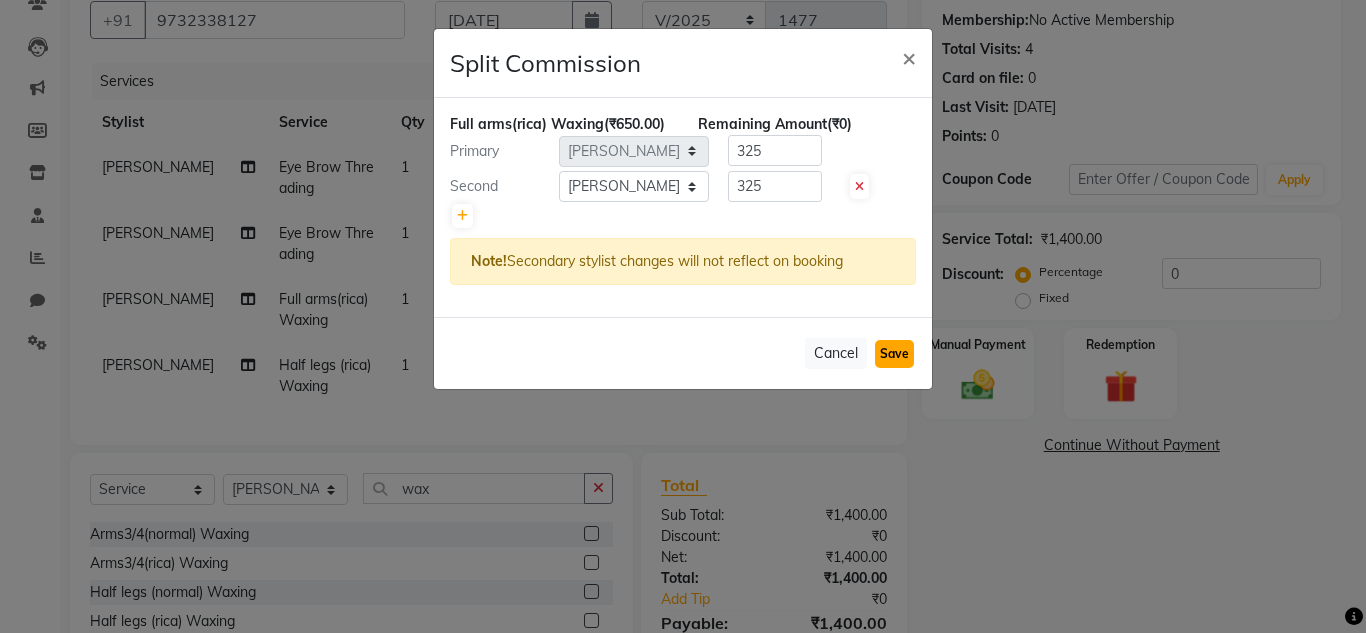 click on "Save" 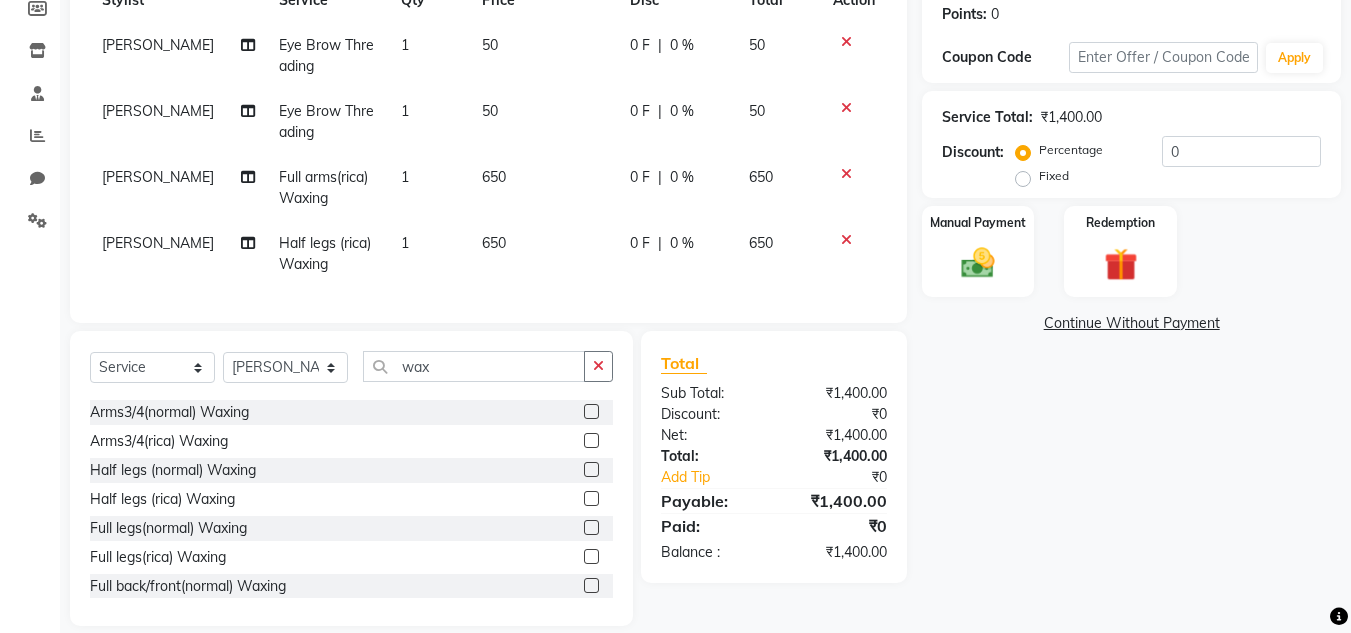 scroll, scrollTop: 345, scrollLeft: 0, axis: vertical 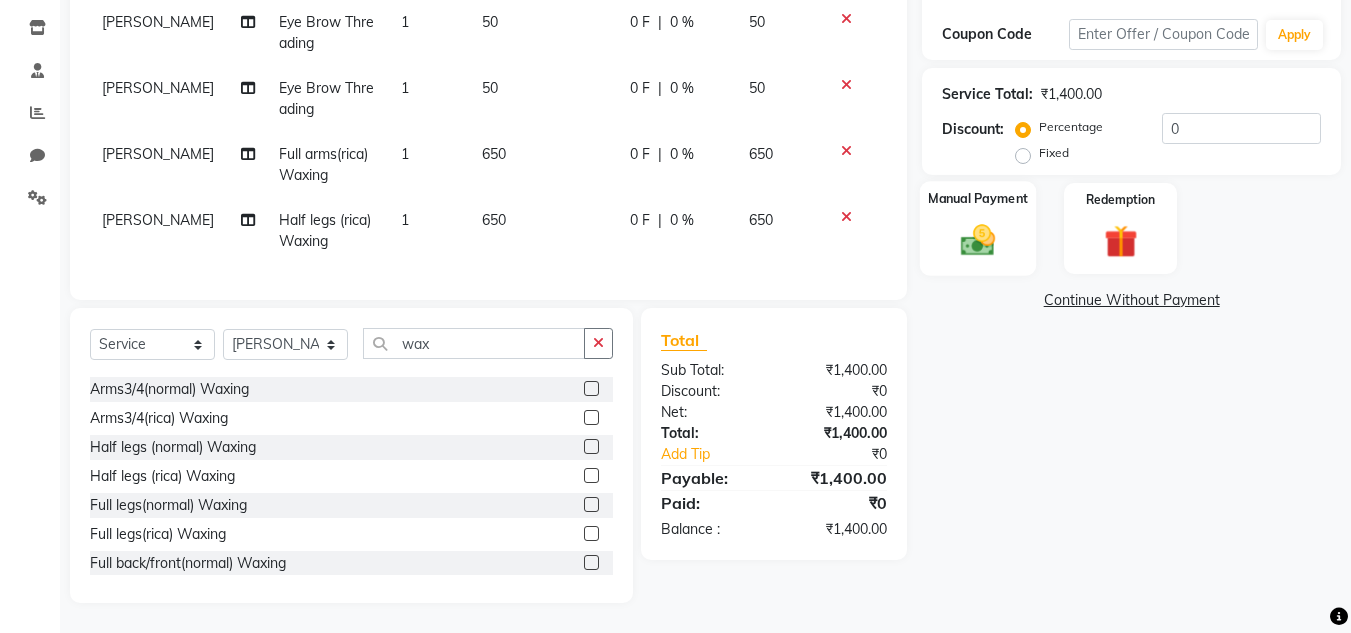 click on "Manual Payment" 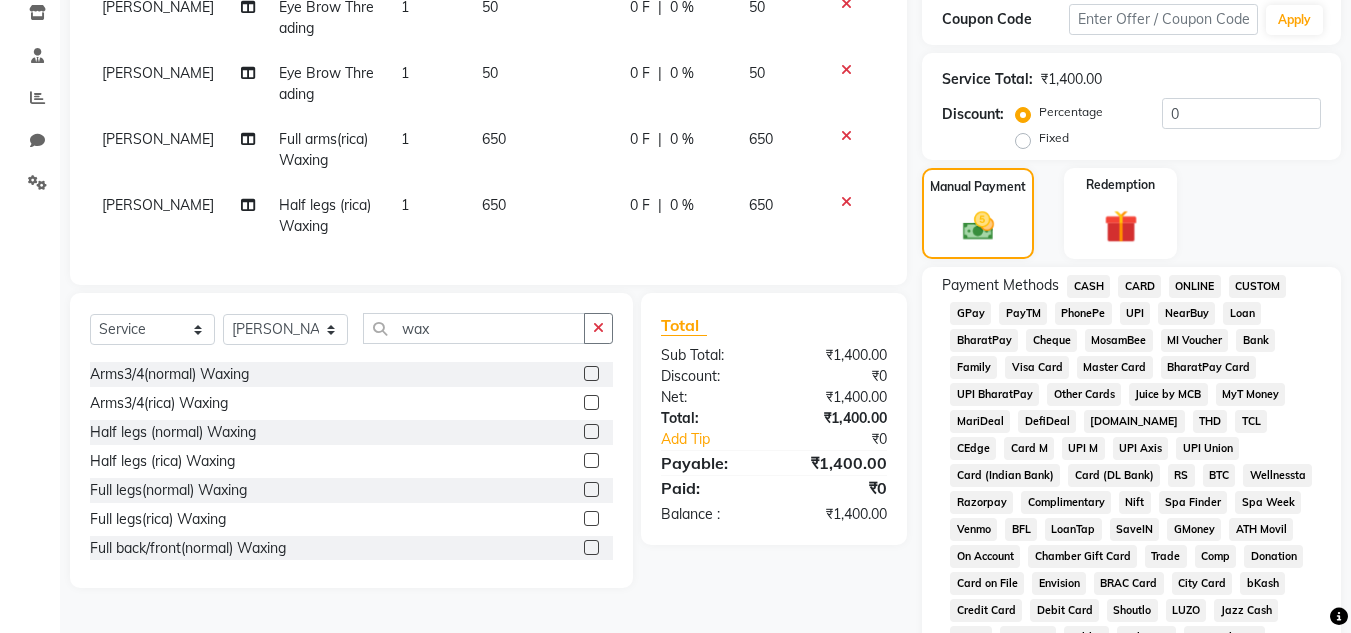 click on "PhonePe" 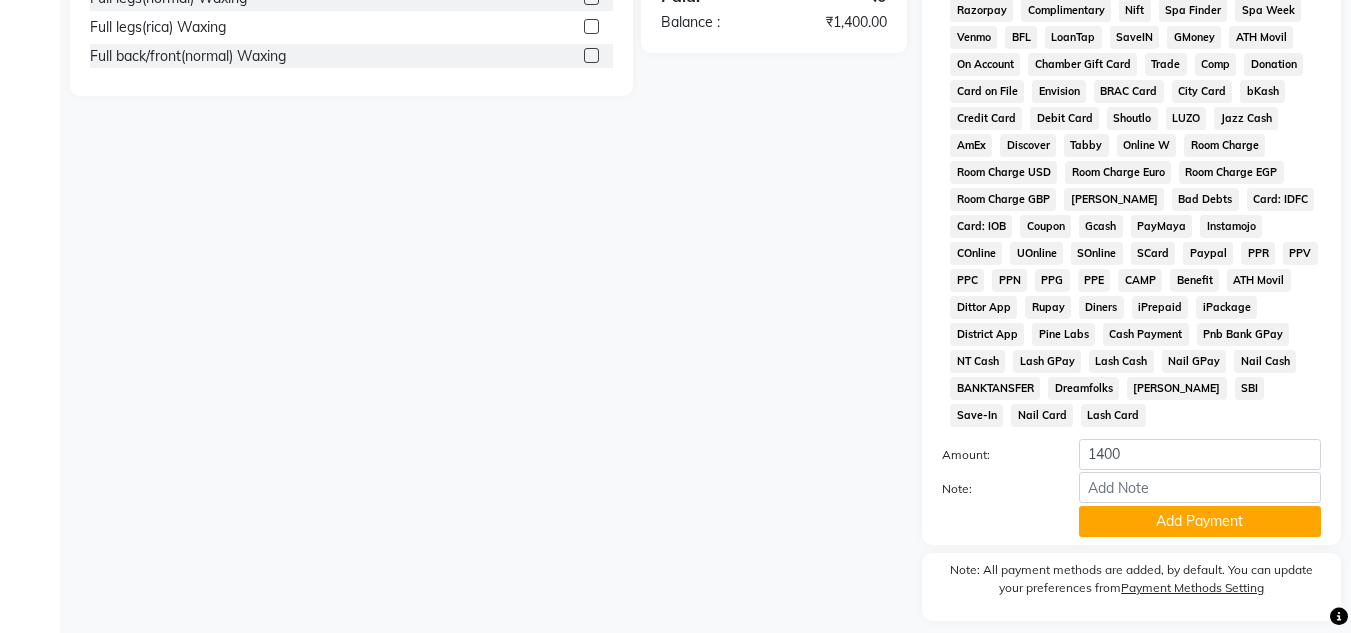 scroll, scrollTop: 869, scrollLeft: 0, axis: vertical 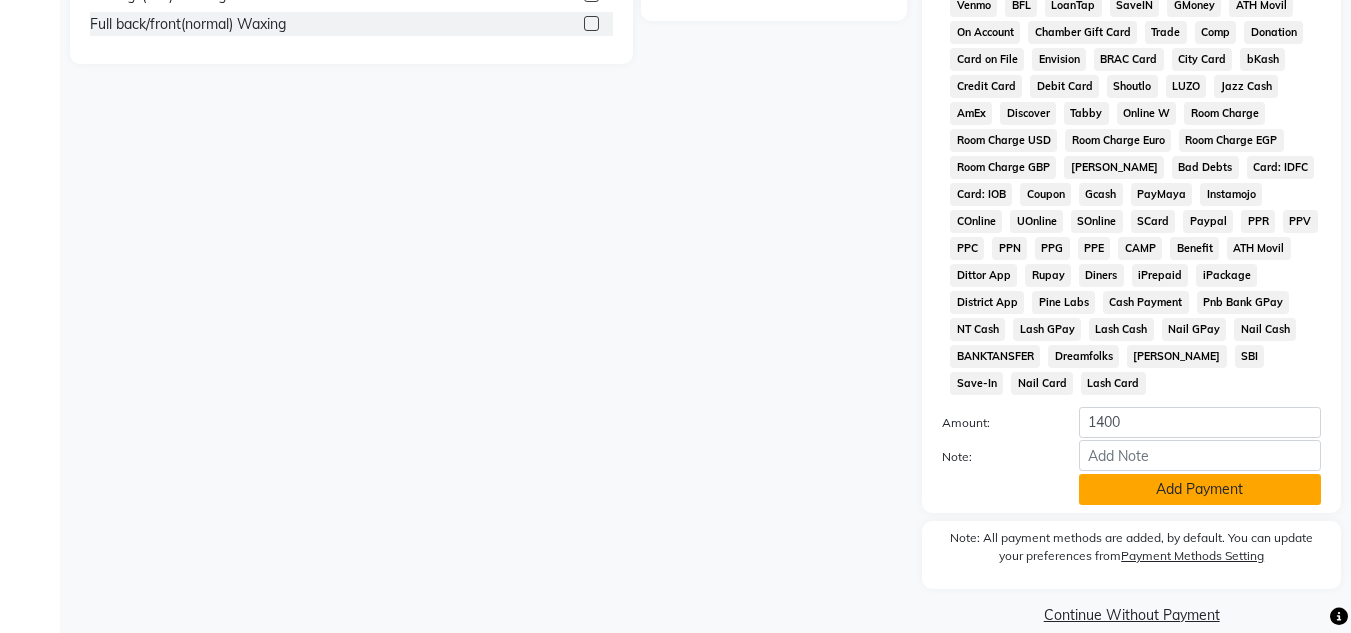 click on "Add Payment" 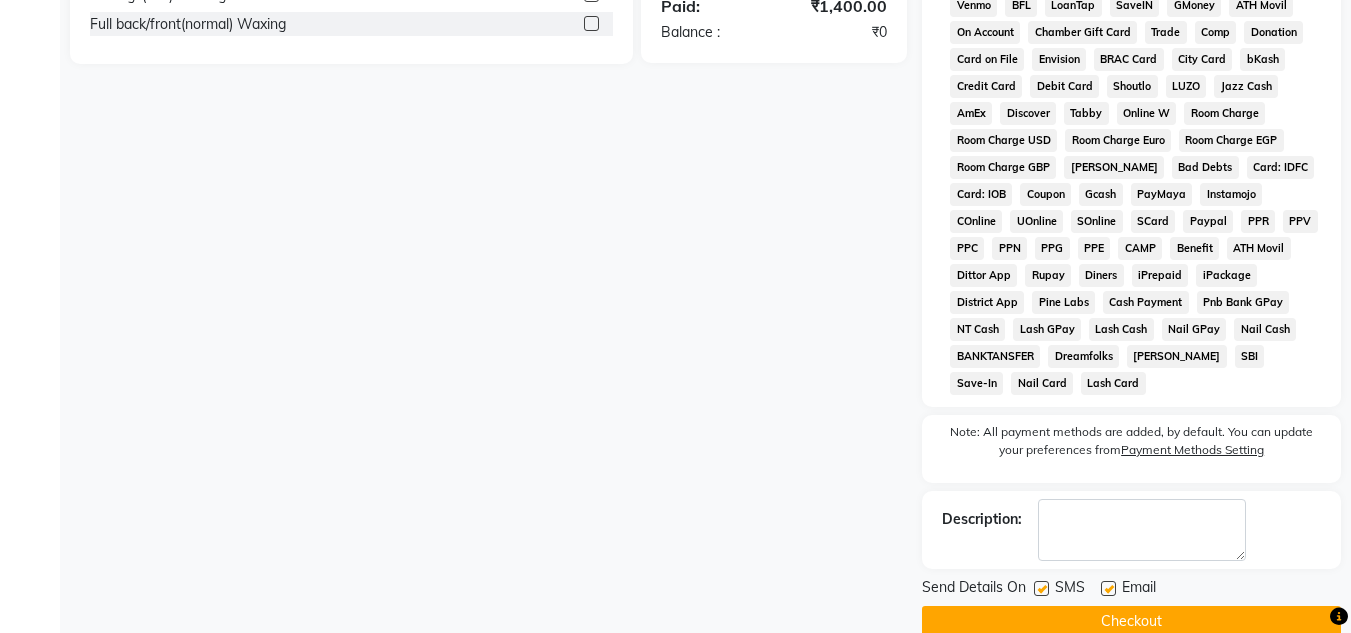 scroll, scrollTop: 876, scrollLeft: 0, axis: vertical 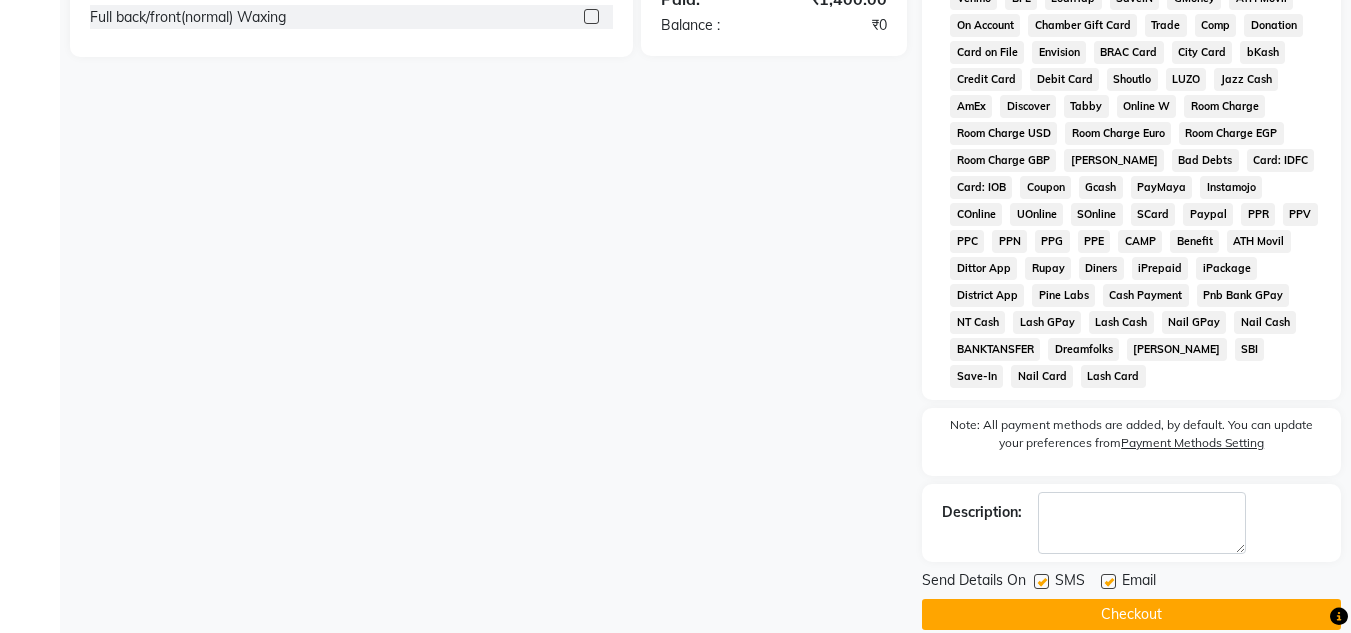 click on "Checkout" 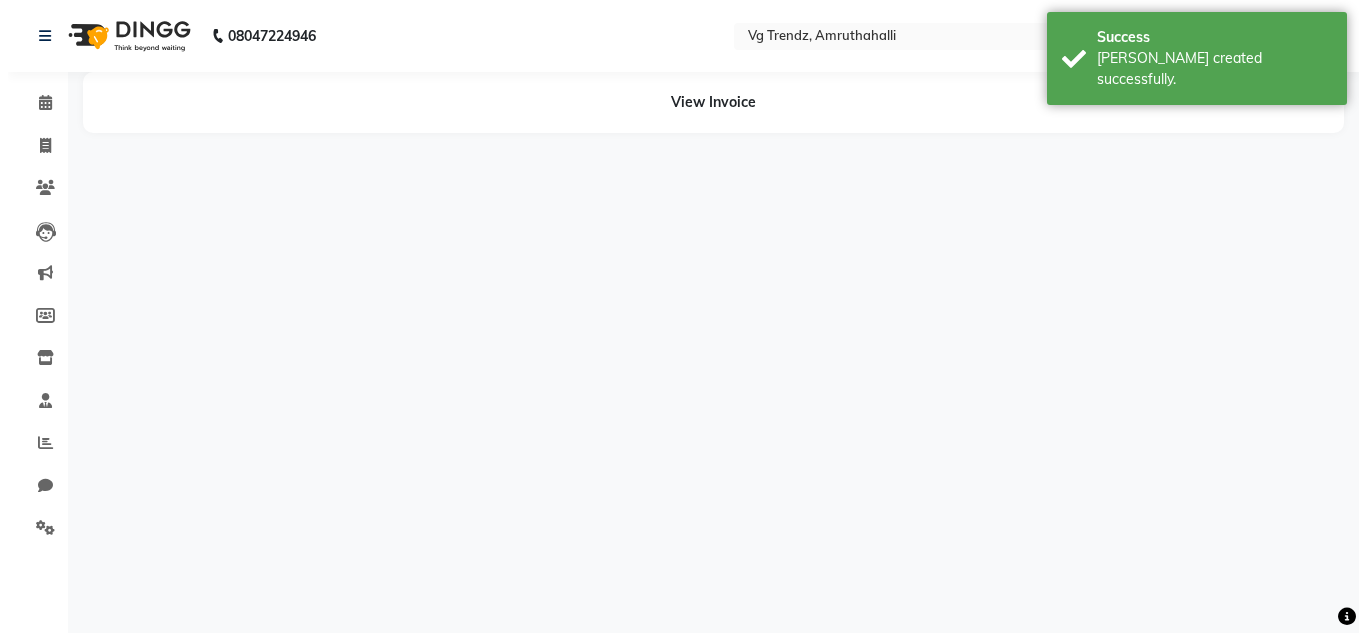 scroll, scrollTop: 0, scrollLeft: 0, axis: both 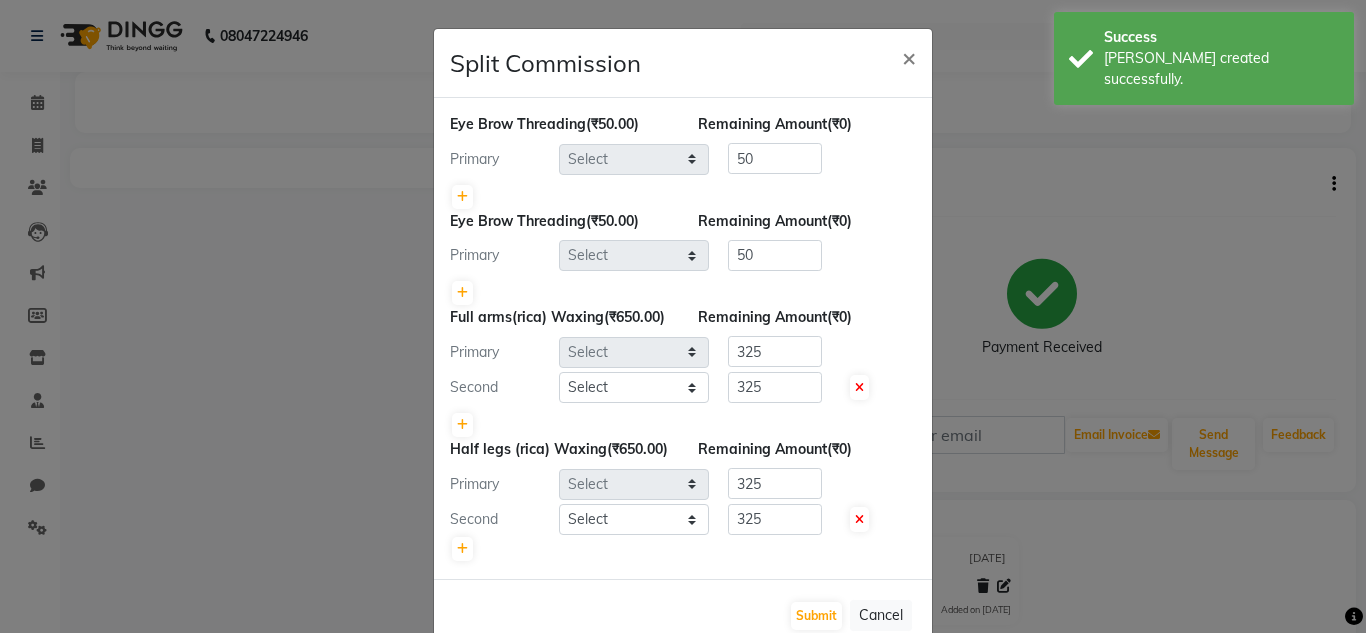 select on "85014" 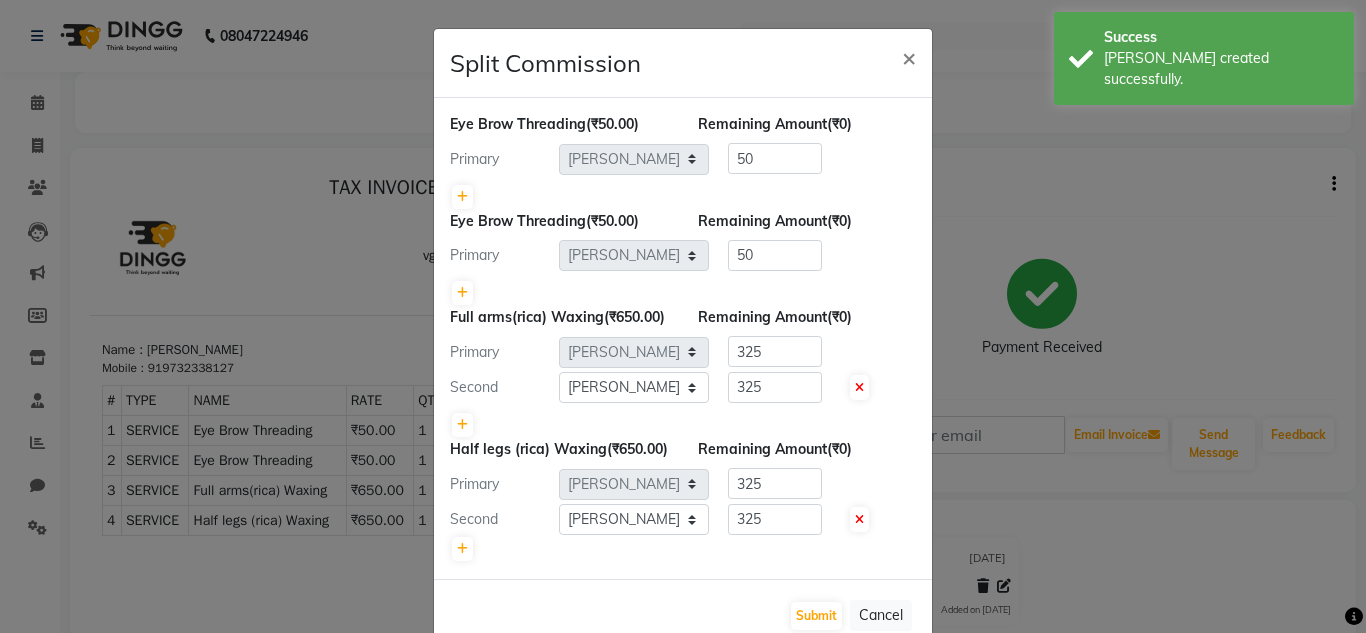 scroll, scrollTop: 0, scrollLeft: 0, axis: both 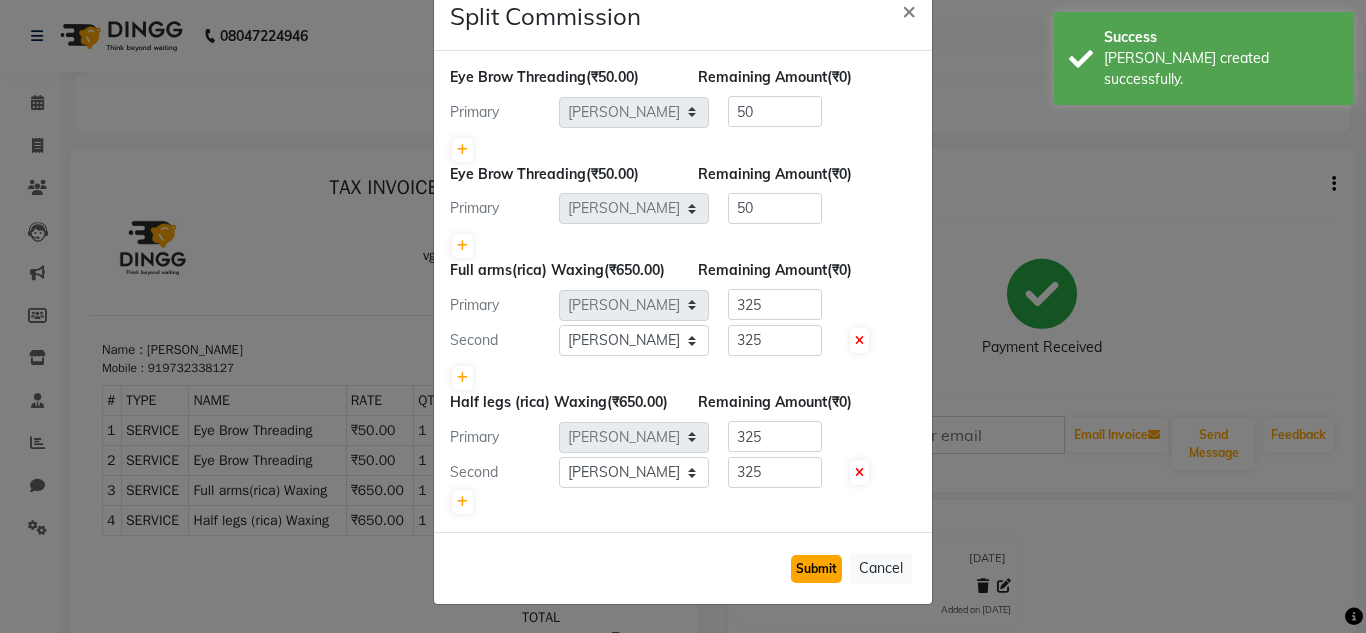 click on "Submit" 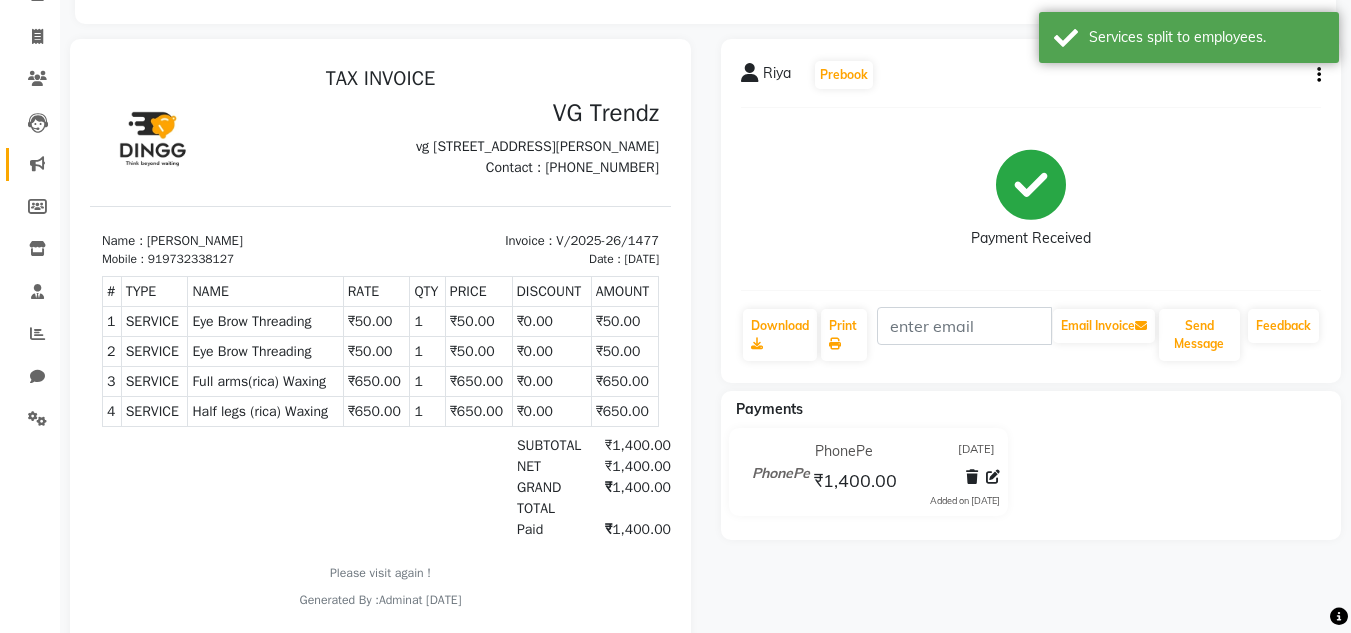 scroll, scrollTop: 0, scrollLeft: 0, axis: both 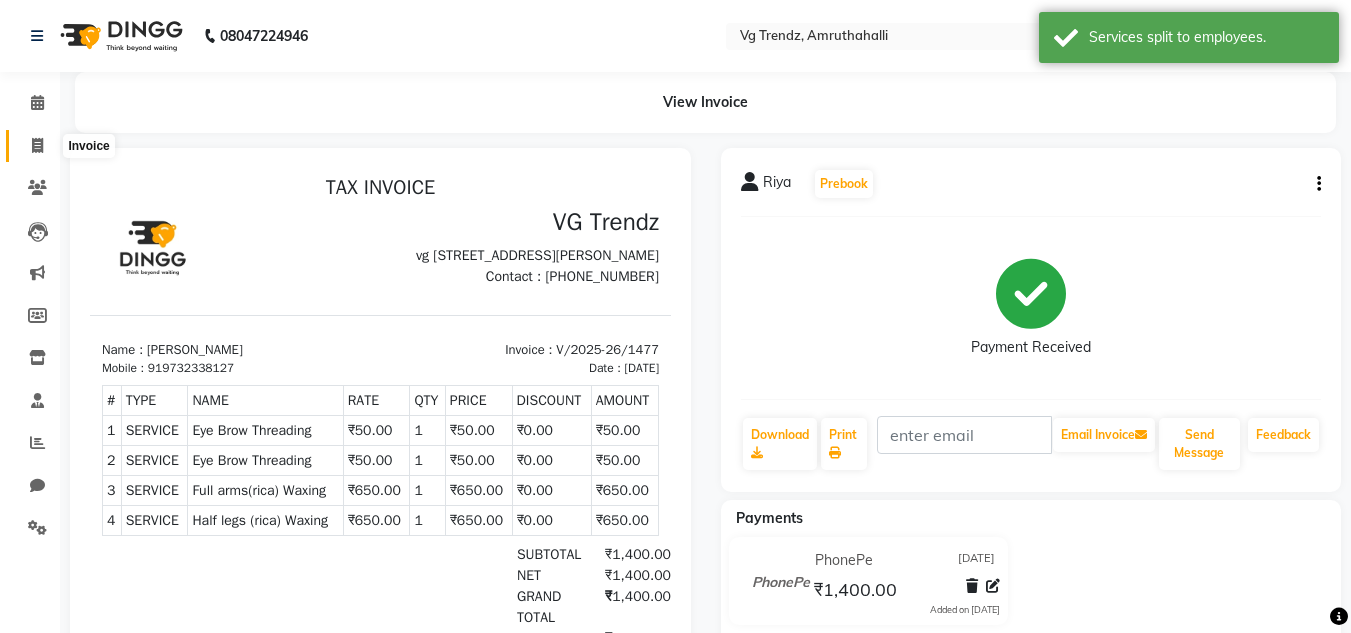 click 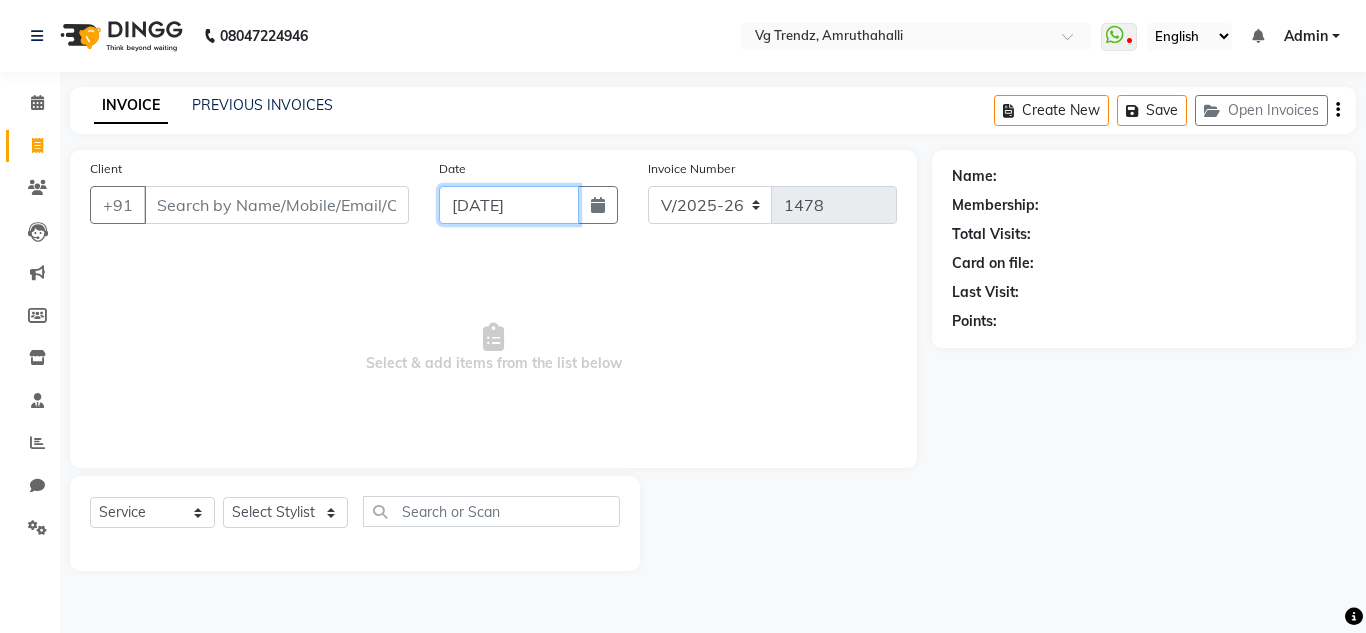 click on "[DATE]" 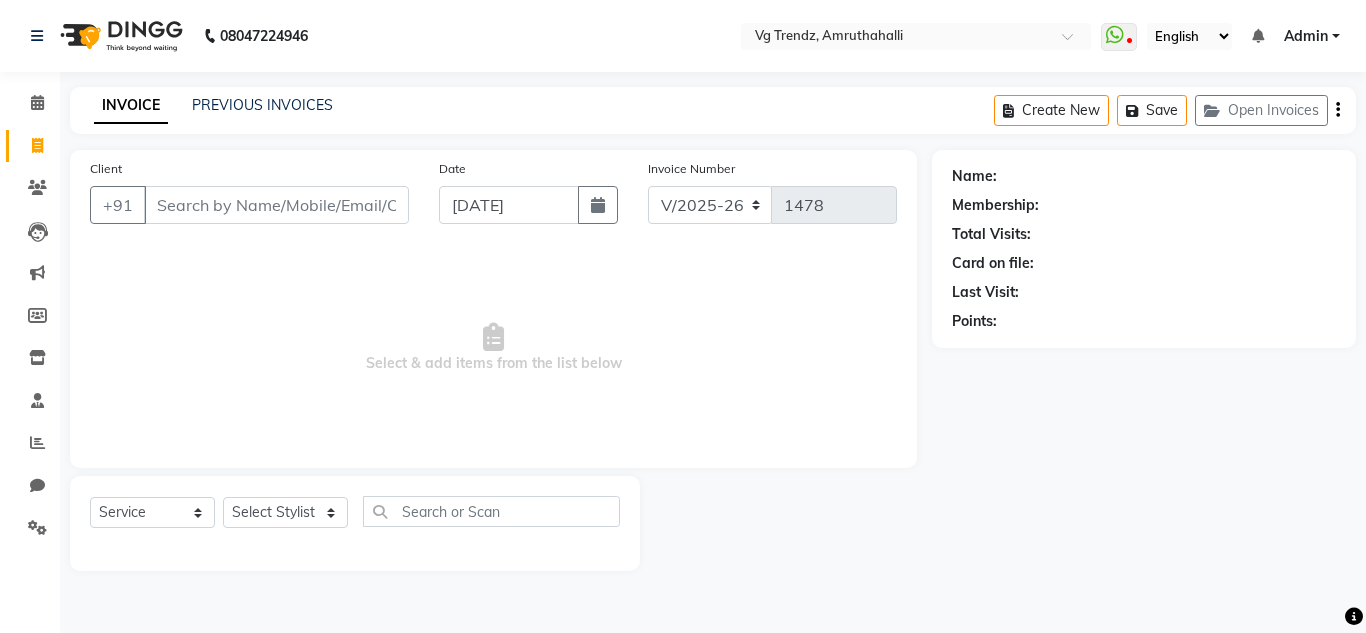 select on "7" 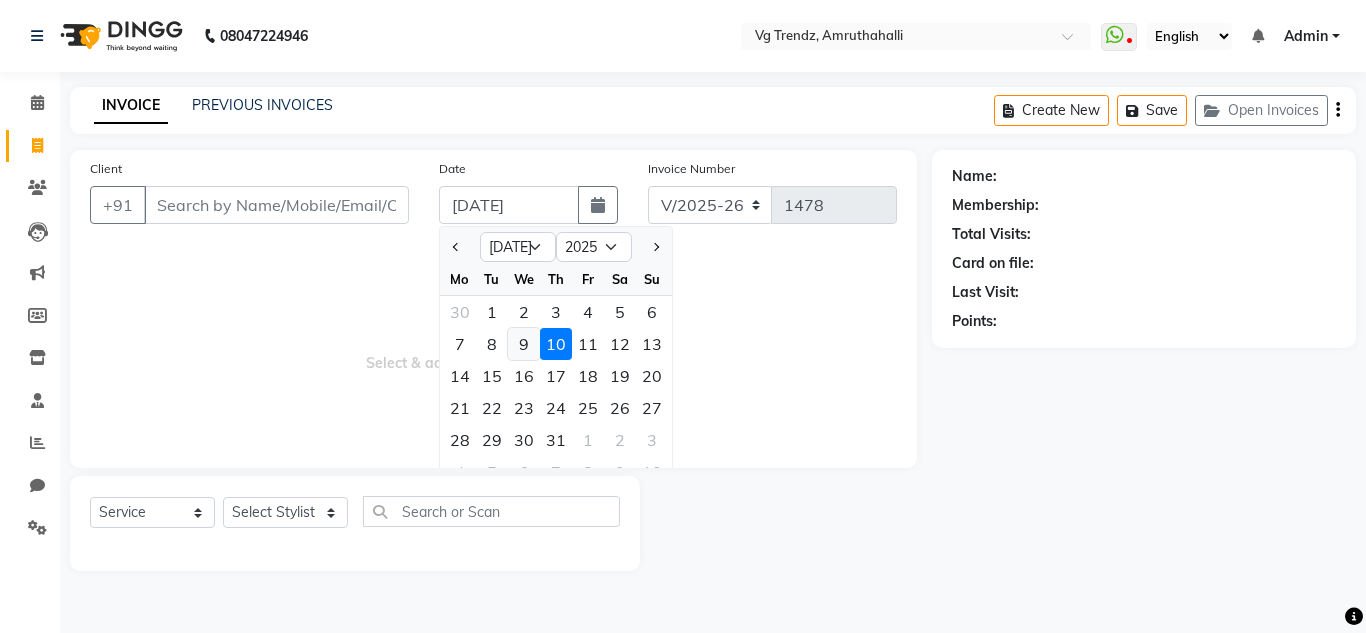 click on "9" 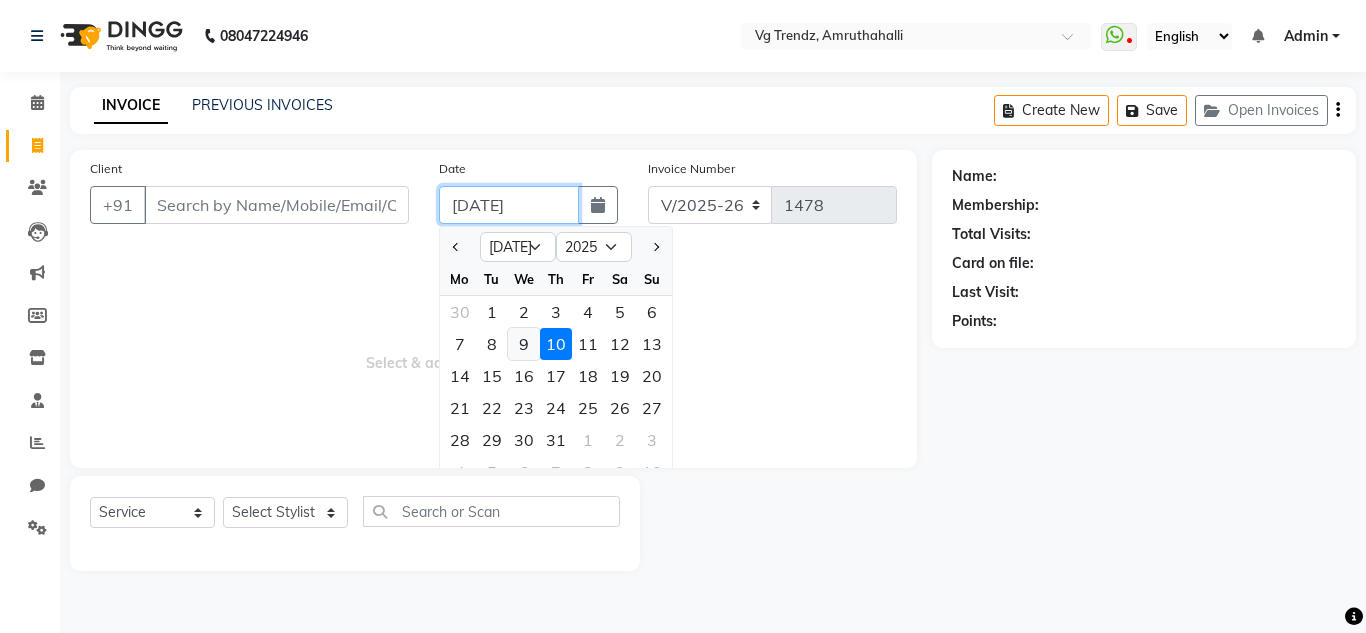 type on "[DATE]" 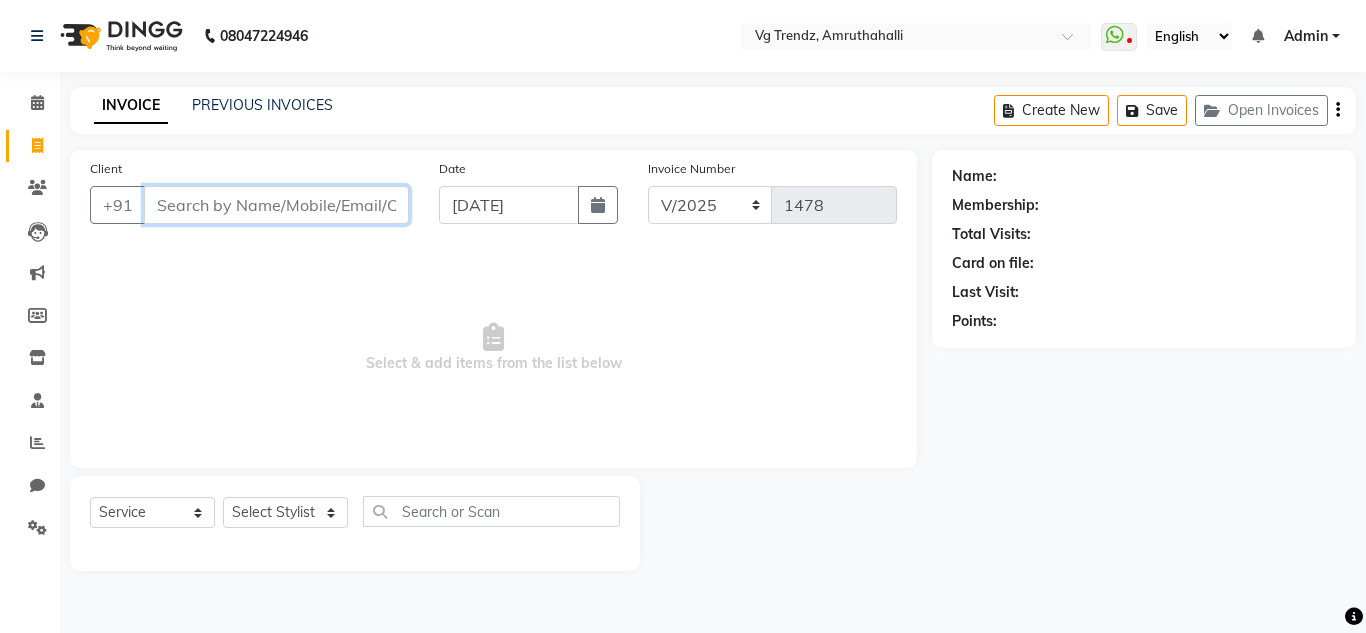 click on "Client" at bounding box center [276, 205] 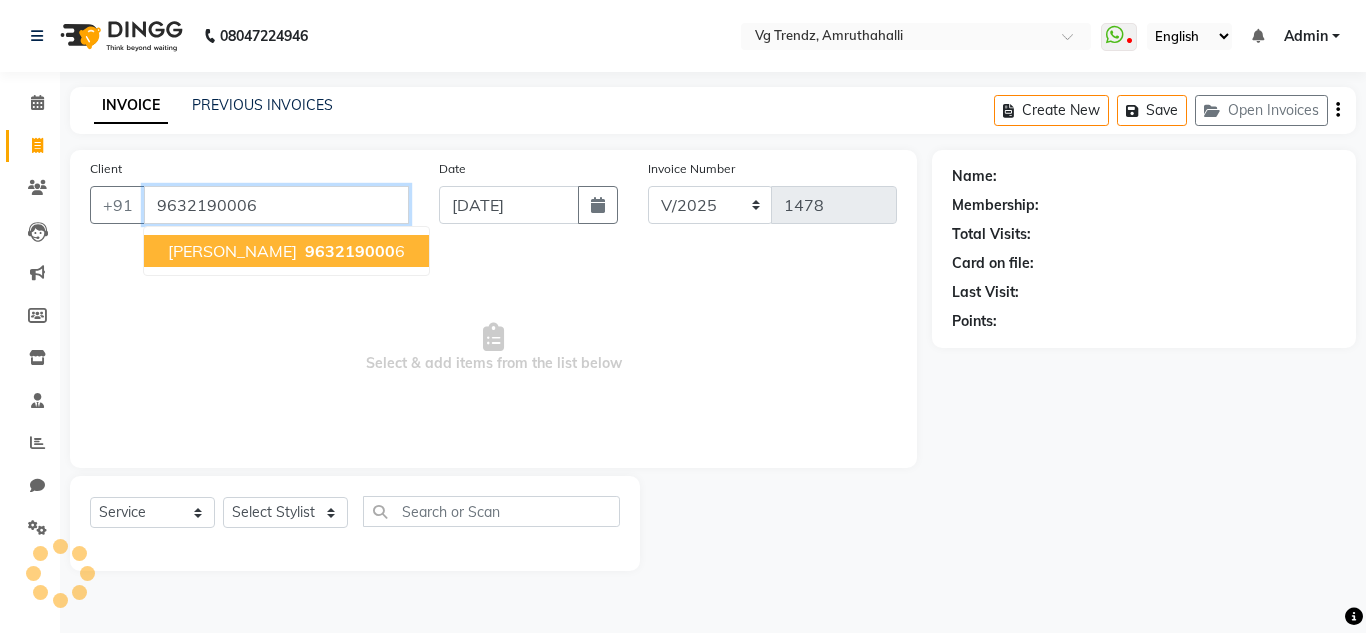 type on "9632190006" 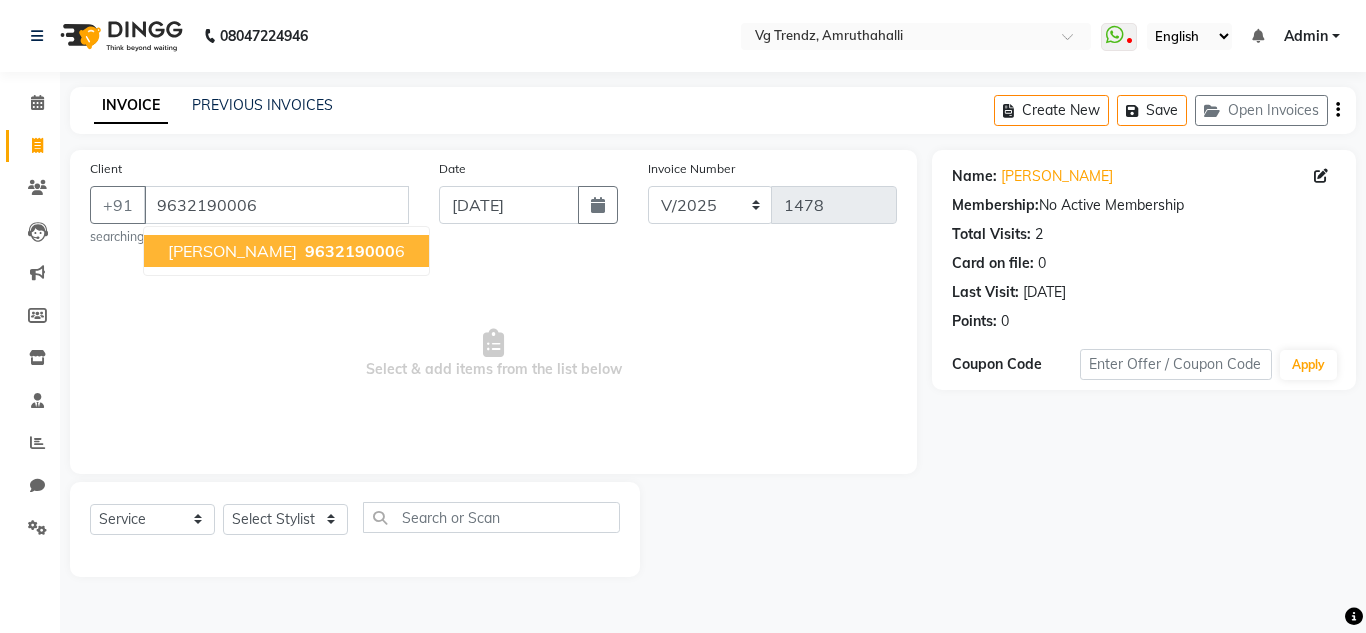 click on "963219000 6" at bounding box center [353, 251] 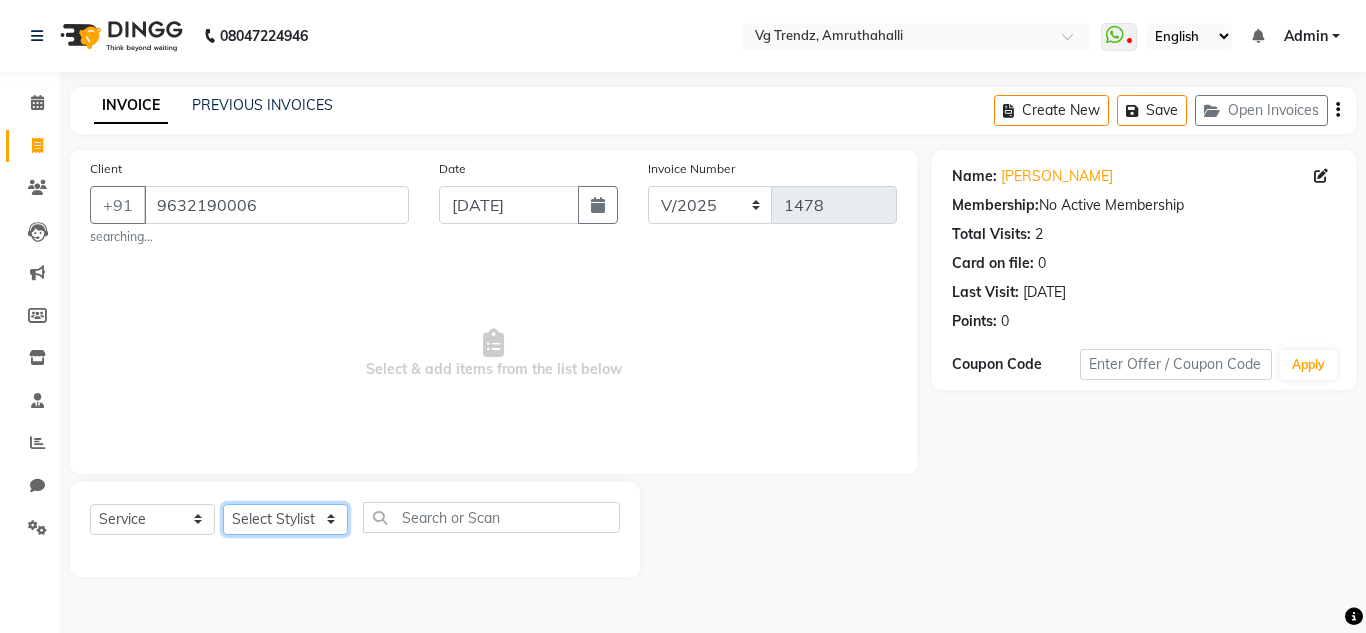 click on "Select Stylist Ashiwini N P Manjitha Chhetri Manjula S Mun Khan Naveen Kumar salon number Sandeep Sharma Sridevi Vanitha v" 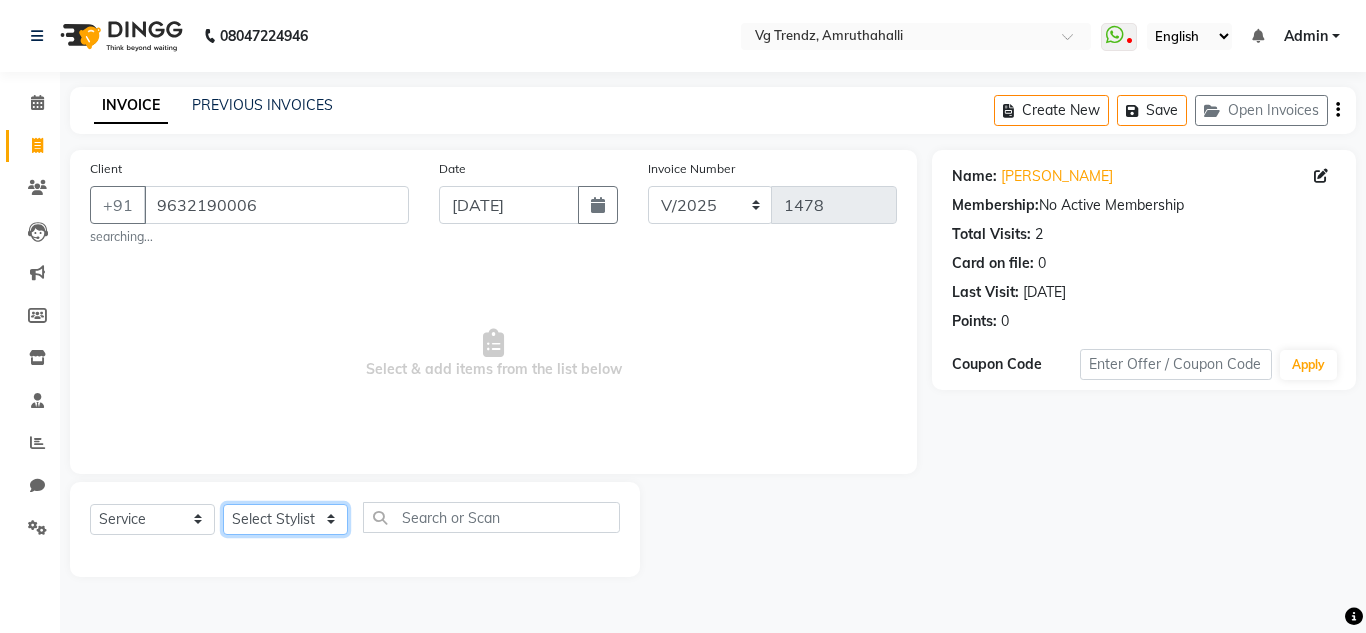select on "85014" 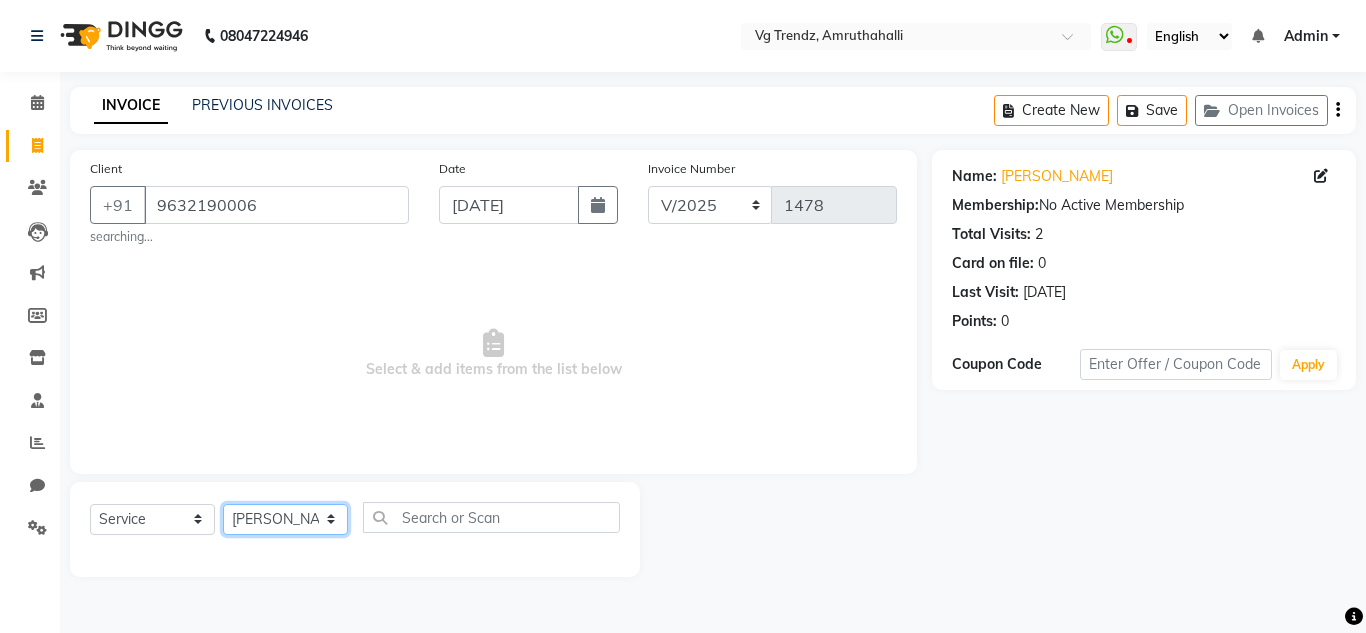 click on "Select Stylist Ashiwini N P Manjitha Chhetri Manjula S Mun Khan Naveen Kumar salon number Sandeep Sharma Sridevi Vanitha v" 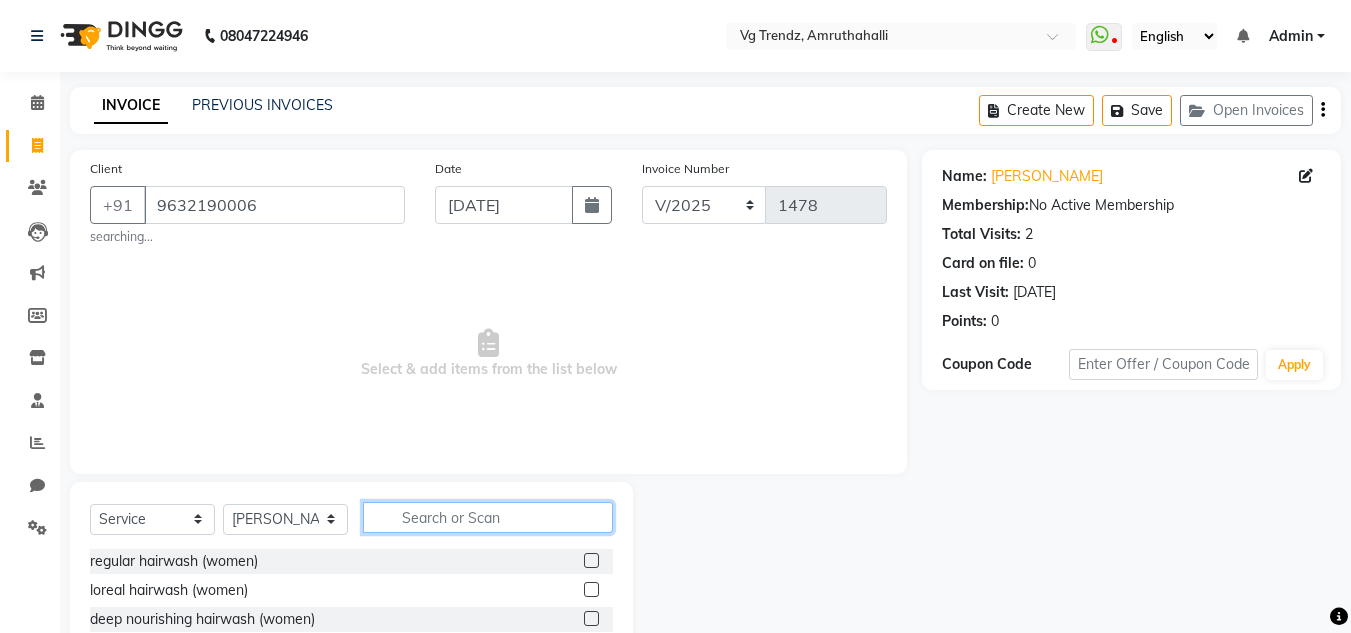click 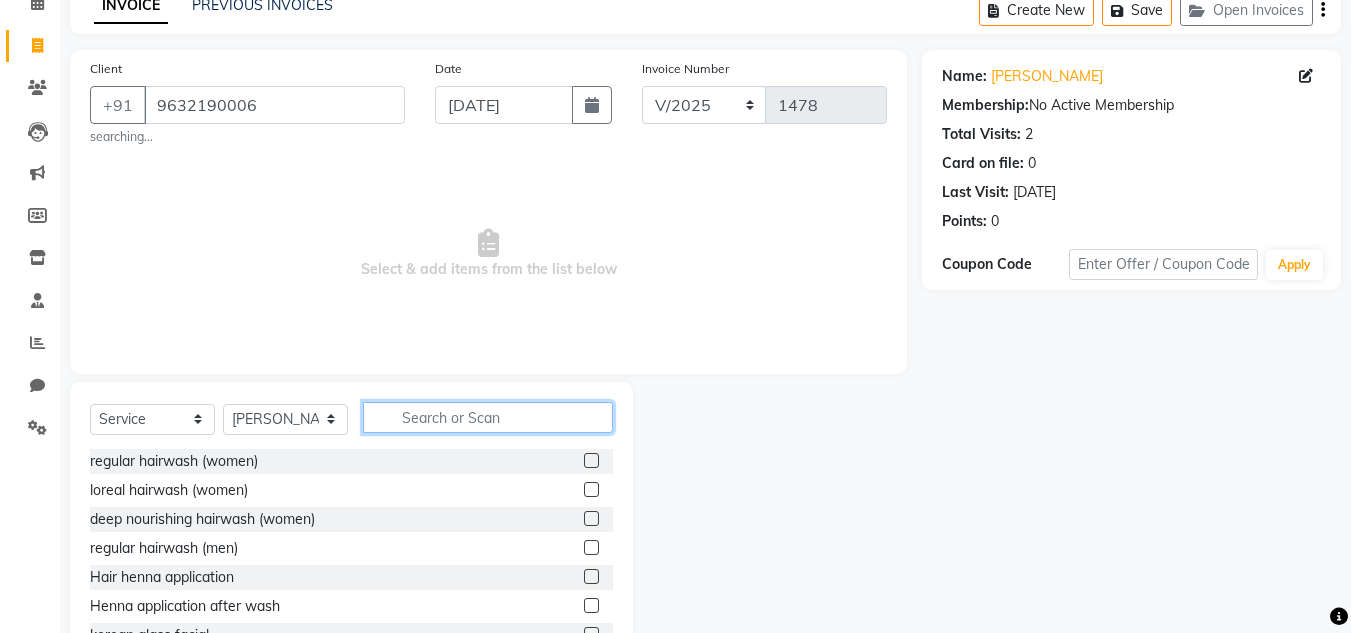 scroll, scrollTop: 122, scrollLeft: 0, axis: vertical 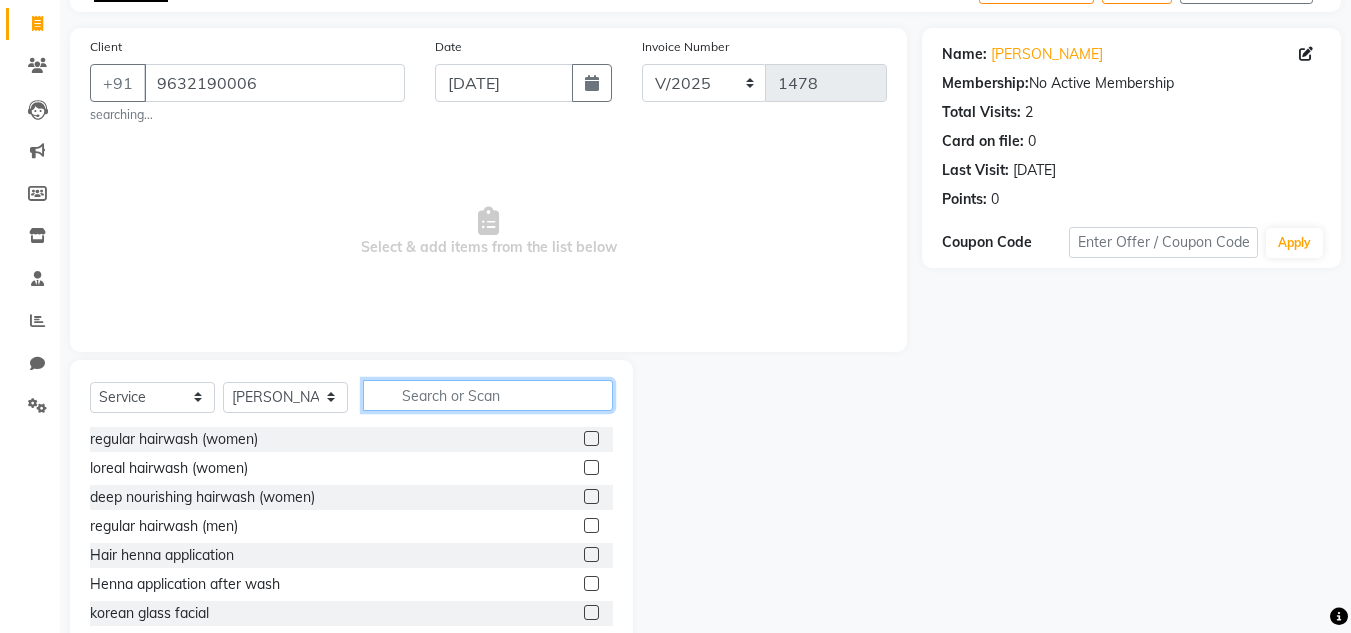 click 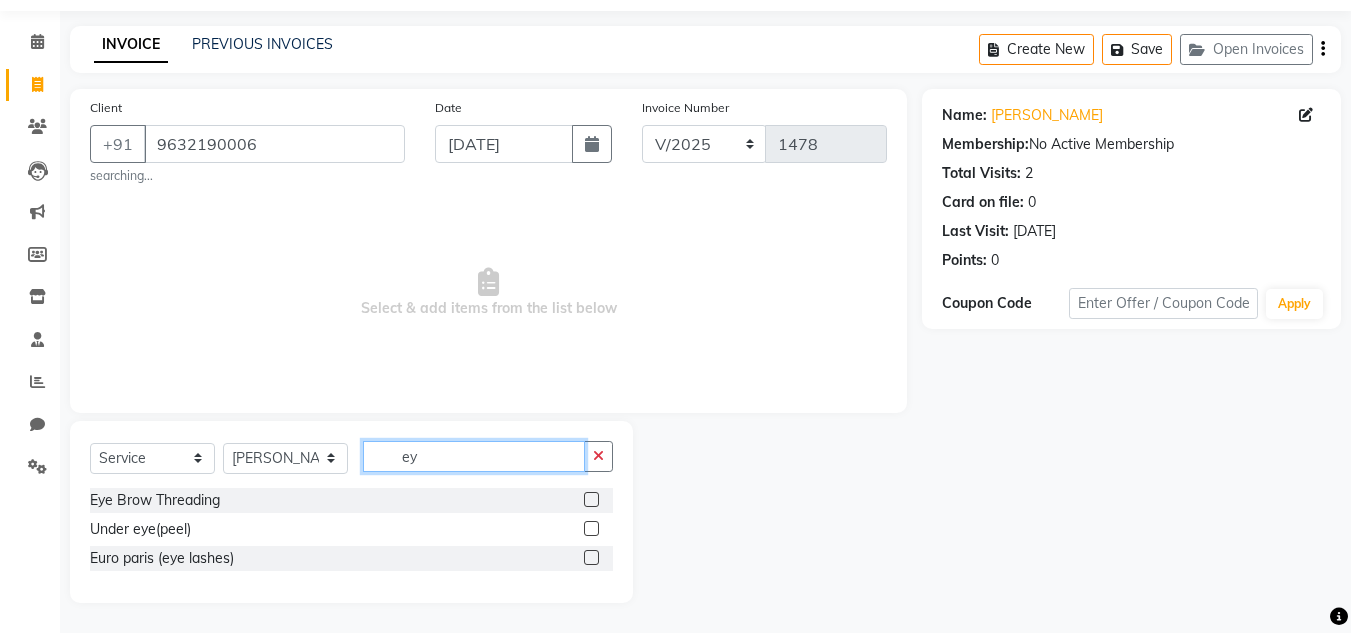 scroll, scrollTop: 61, scrollLeft: 0, axis: vertical 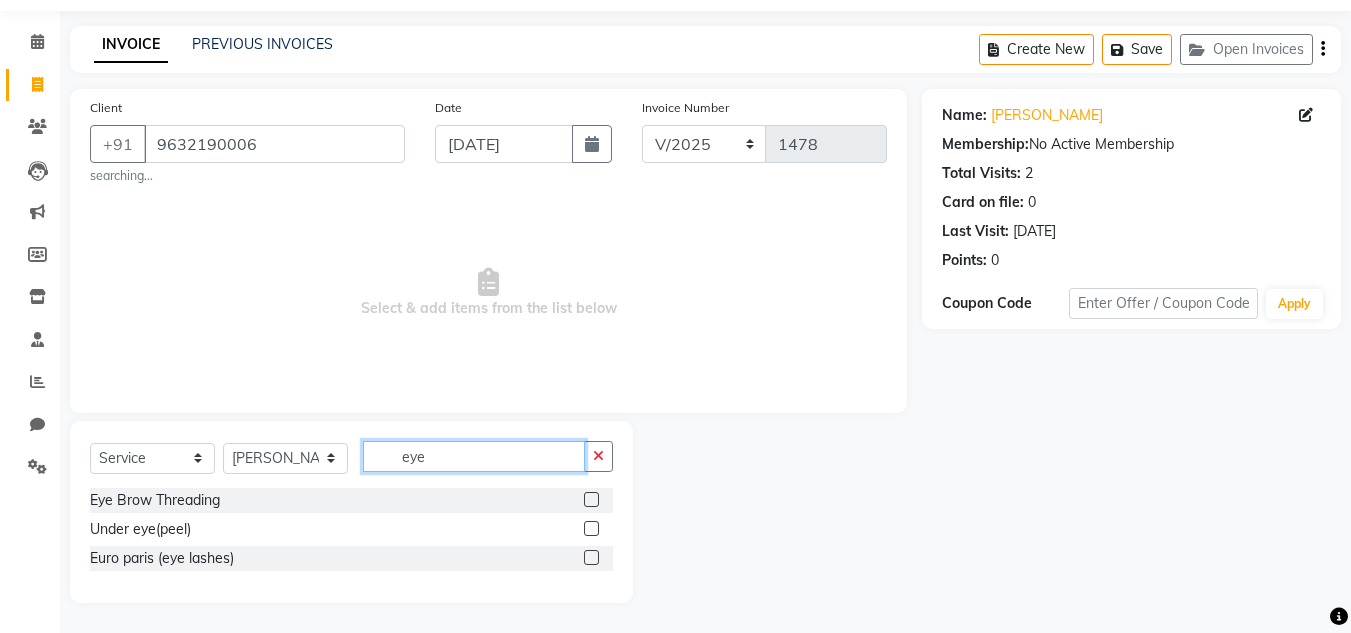 type on "eye" 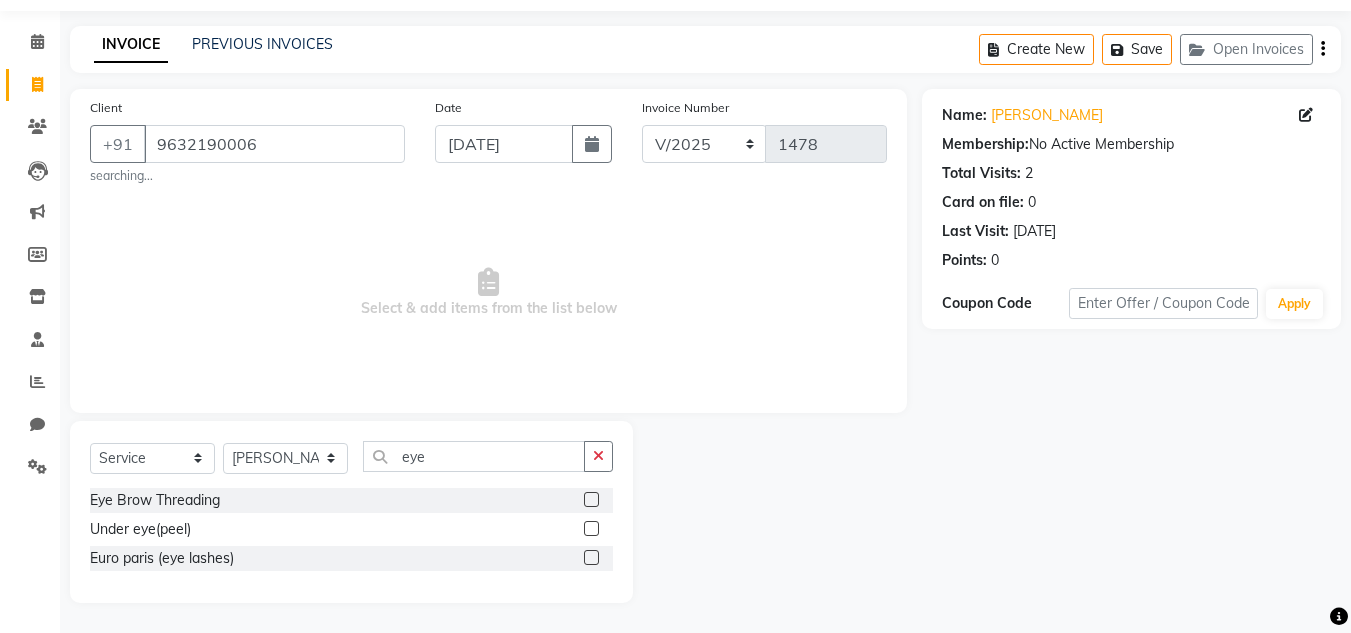 click 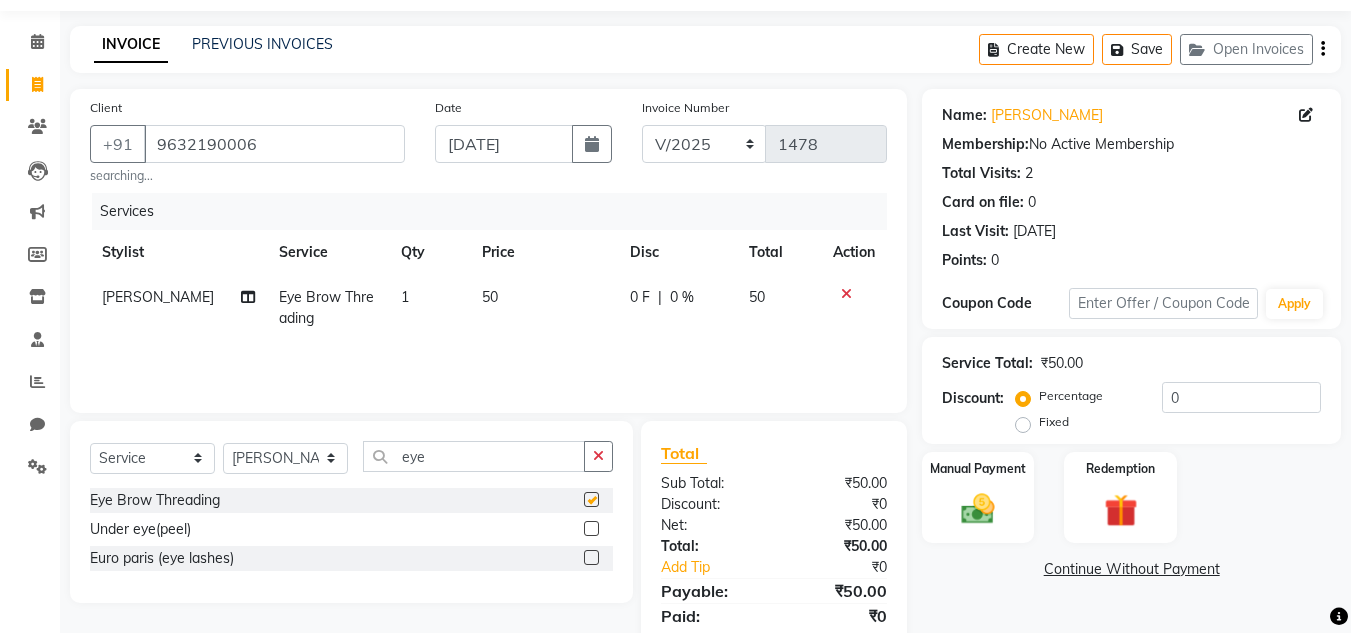 checkbox on "false" 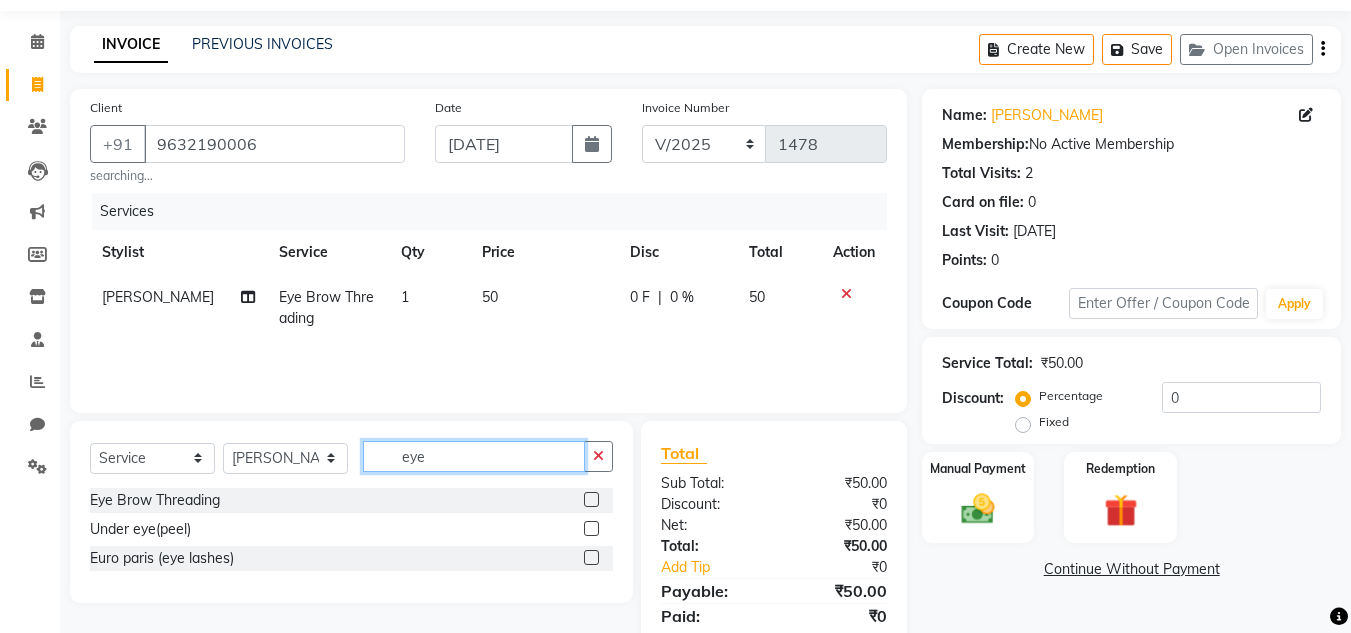click on "eye" 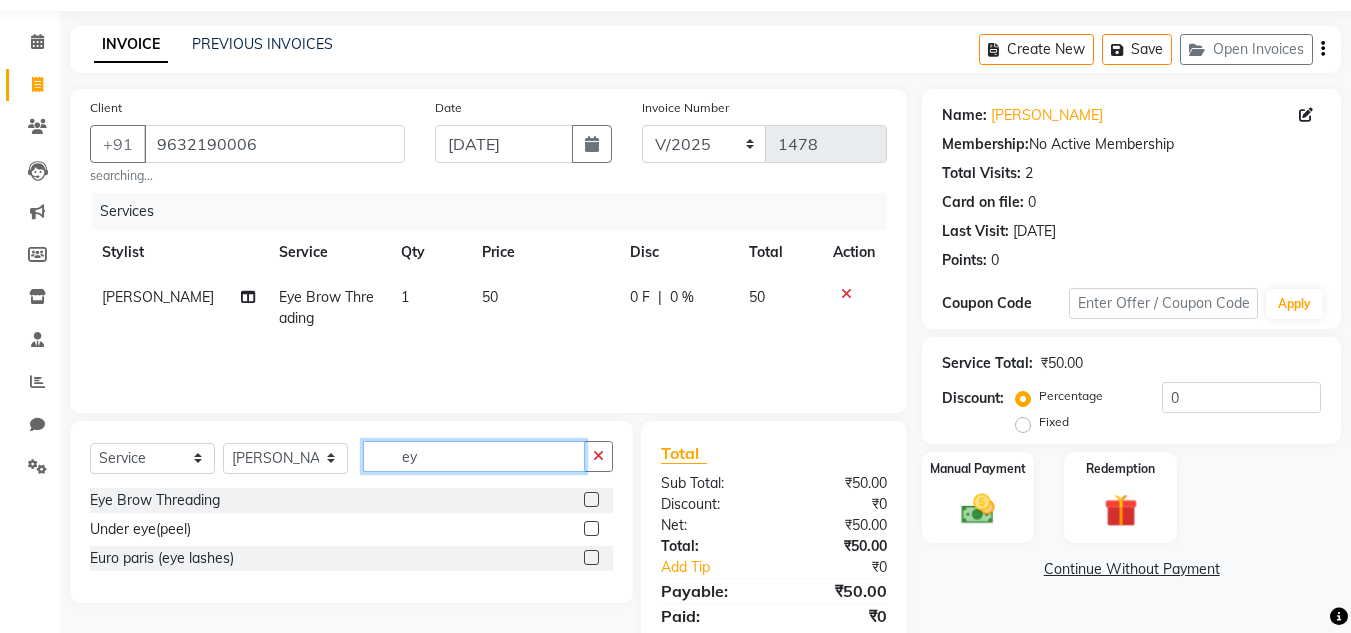 type on "e" 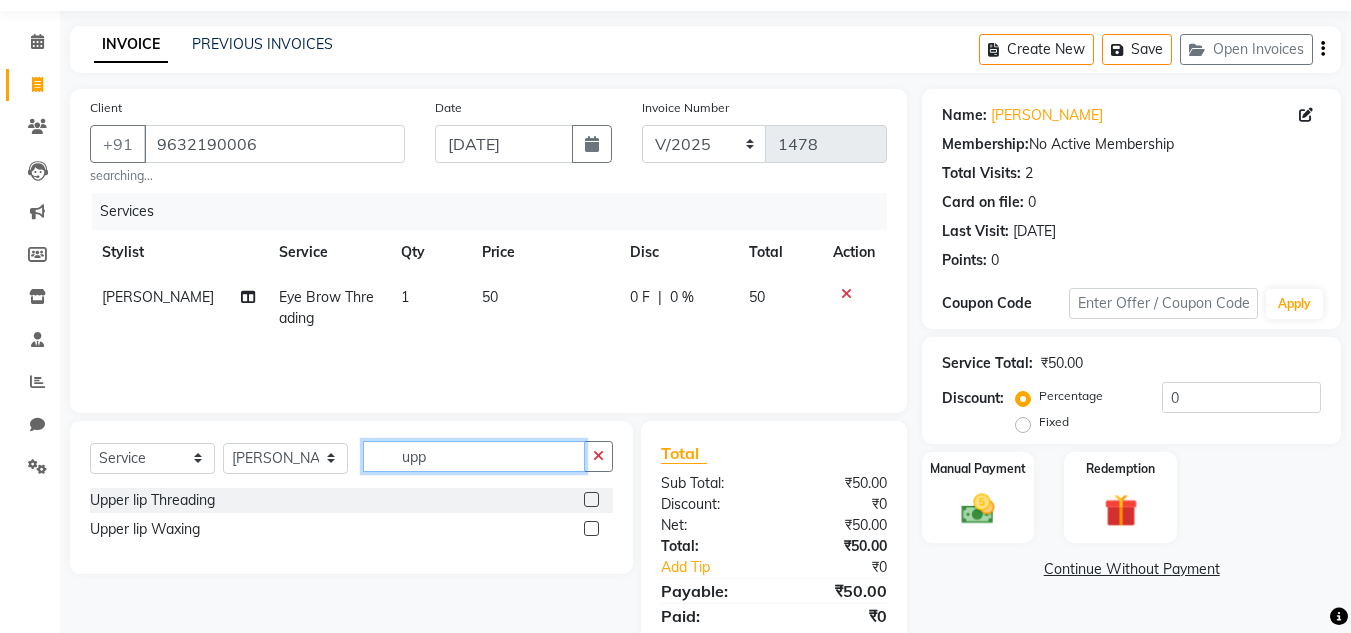 type on "upp" 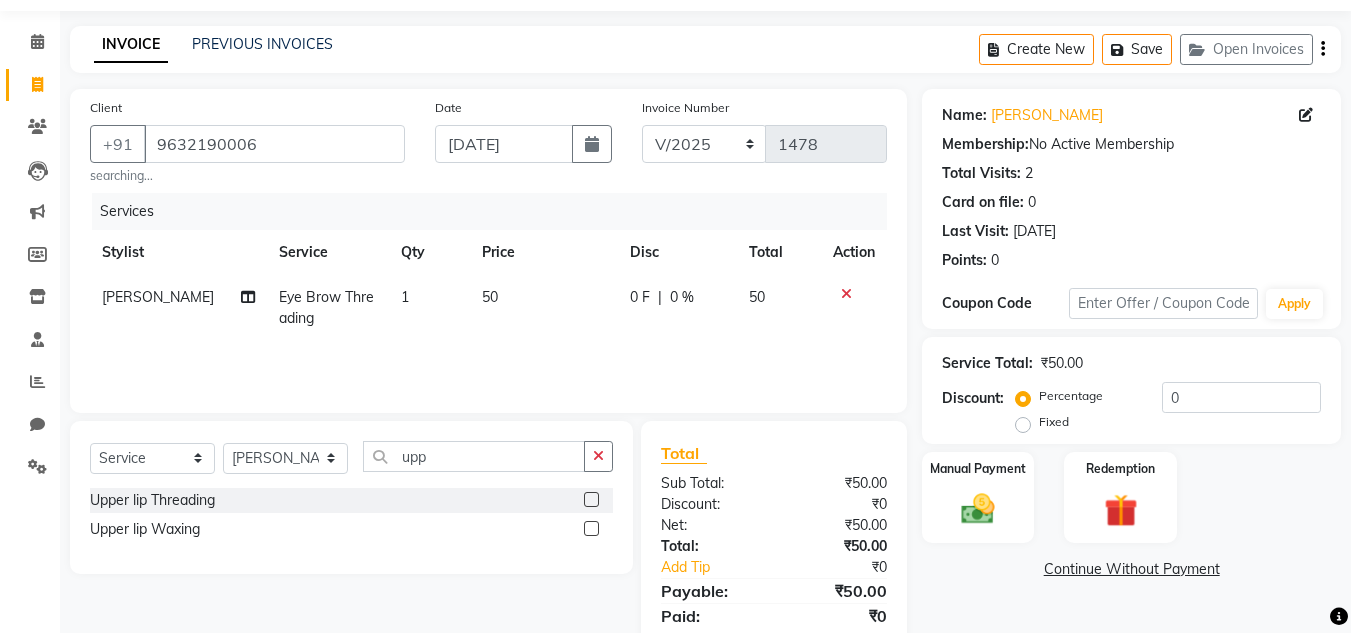click 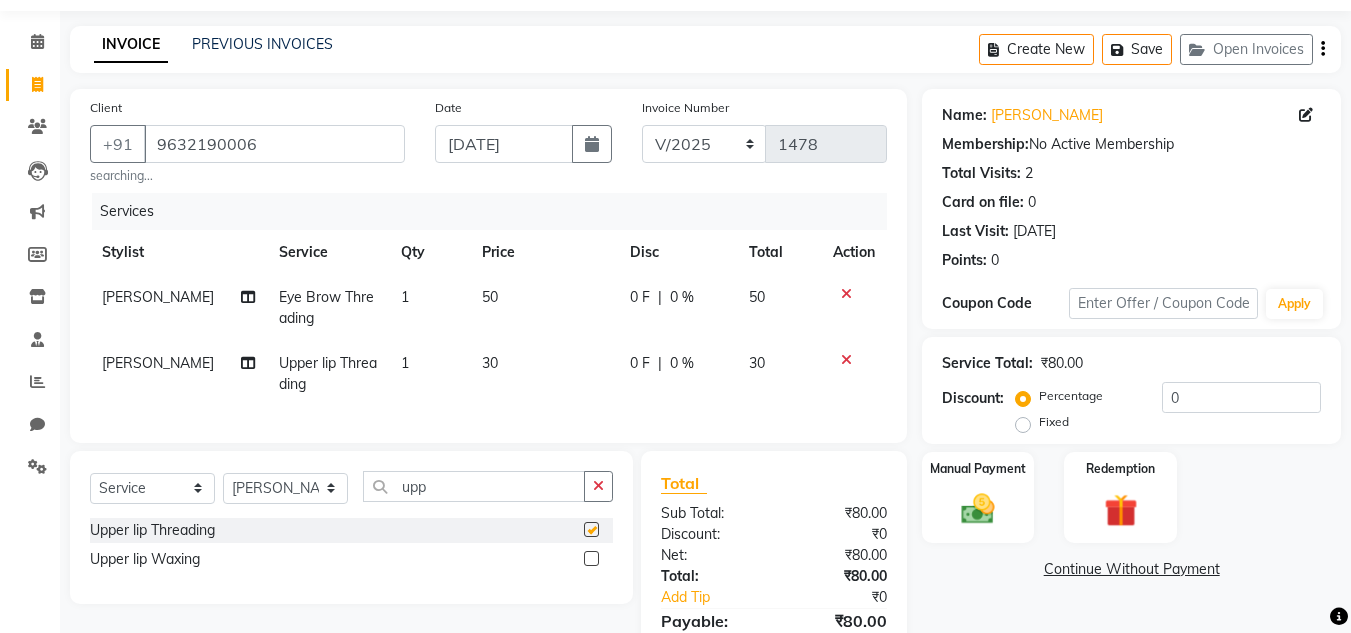 checkbox on "false" 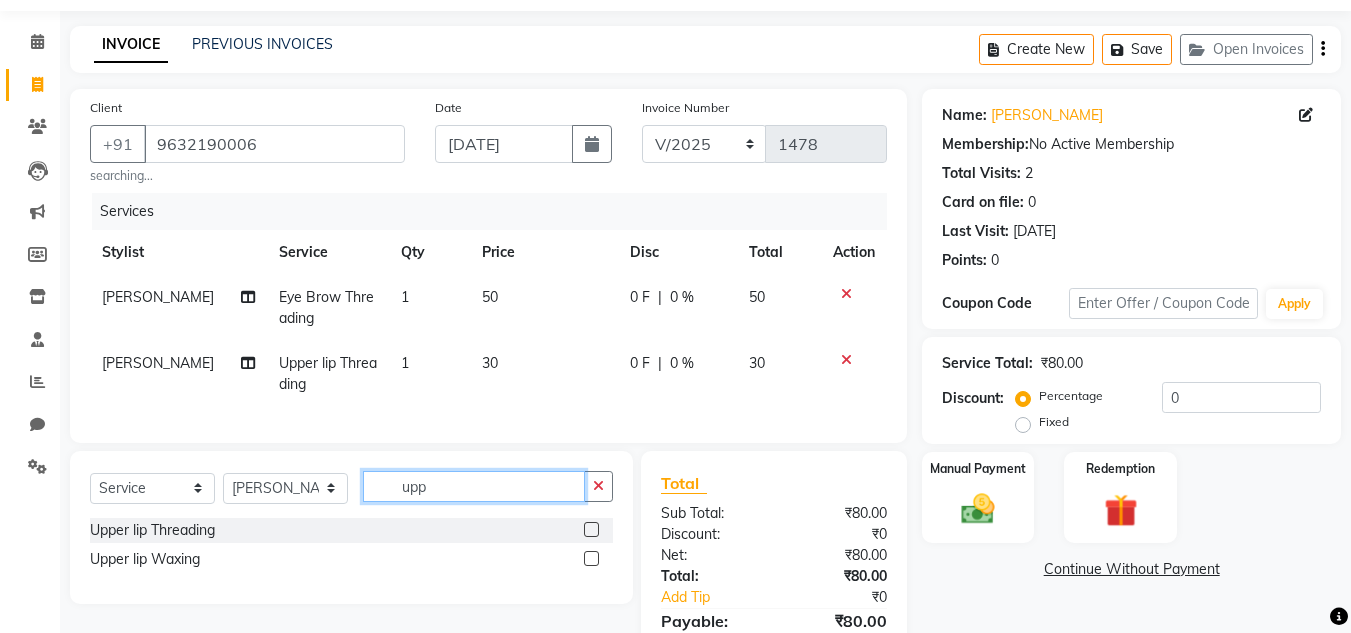 click on "upp" 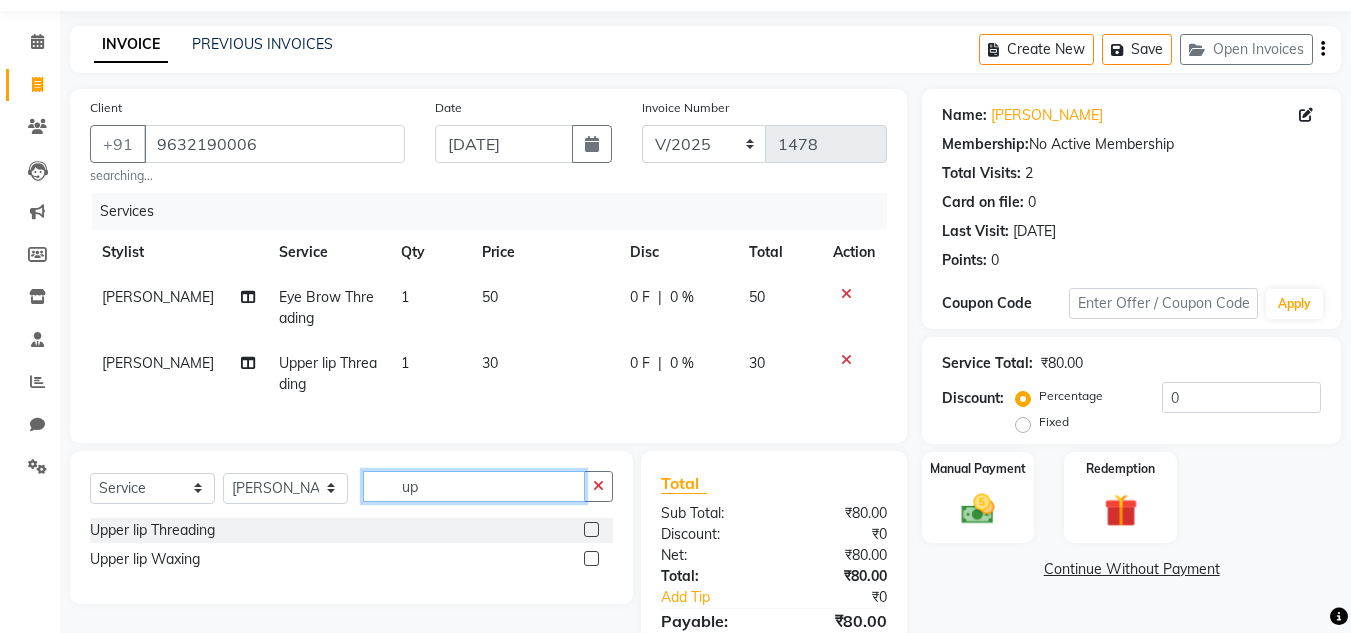 type on "u" 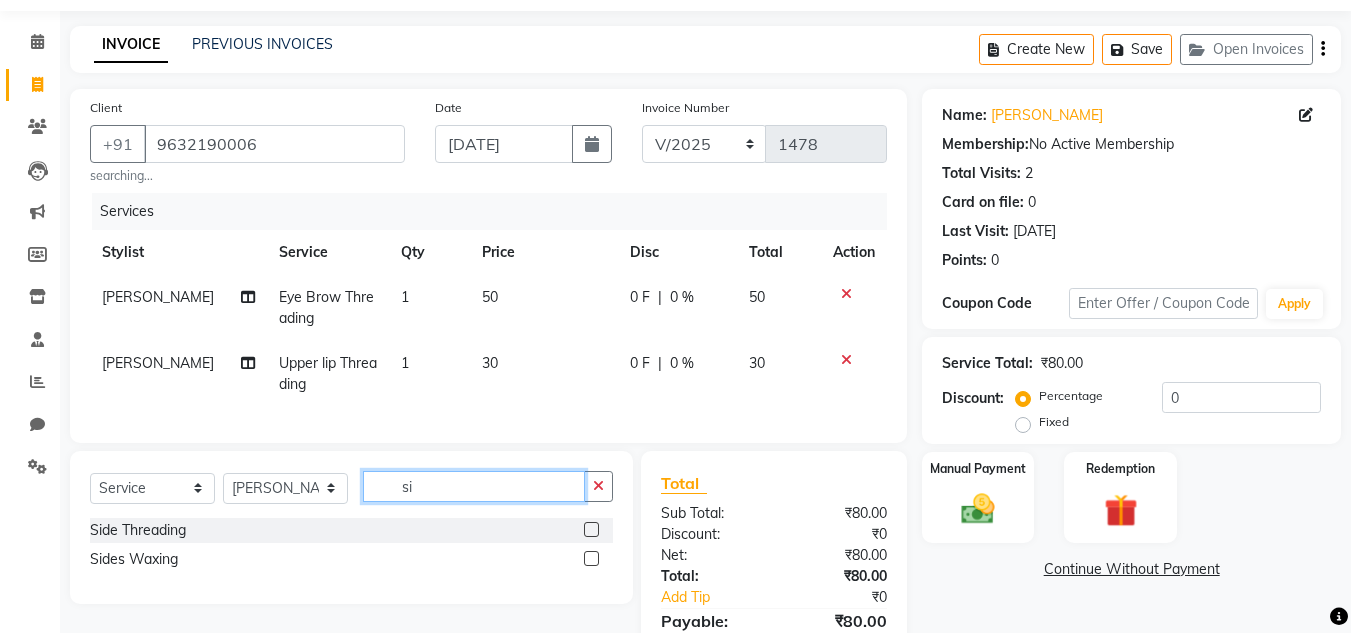 type on "si" 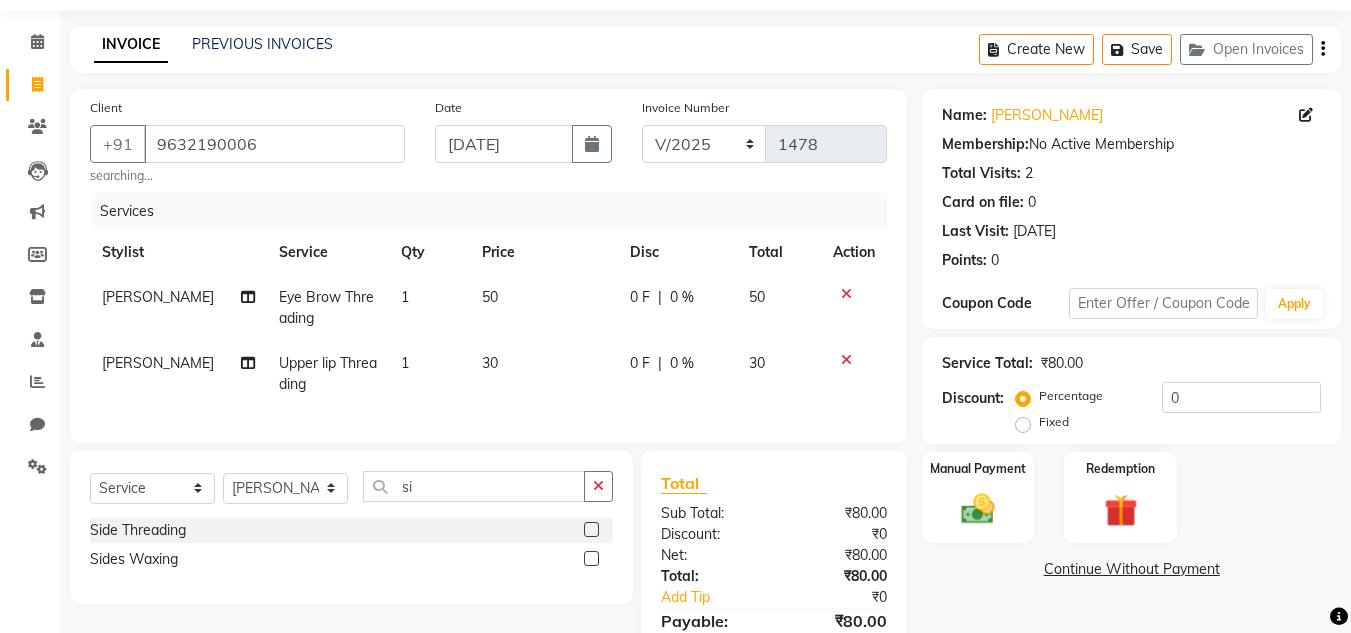 click 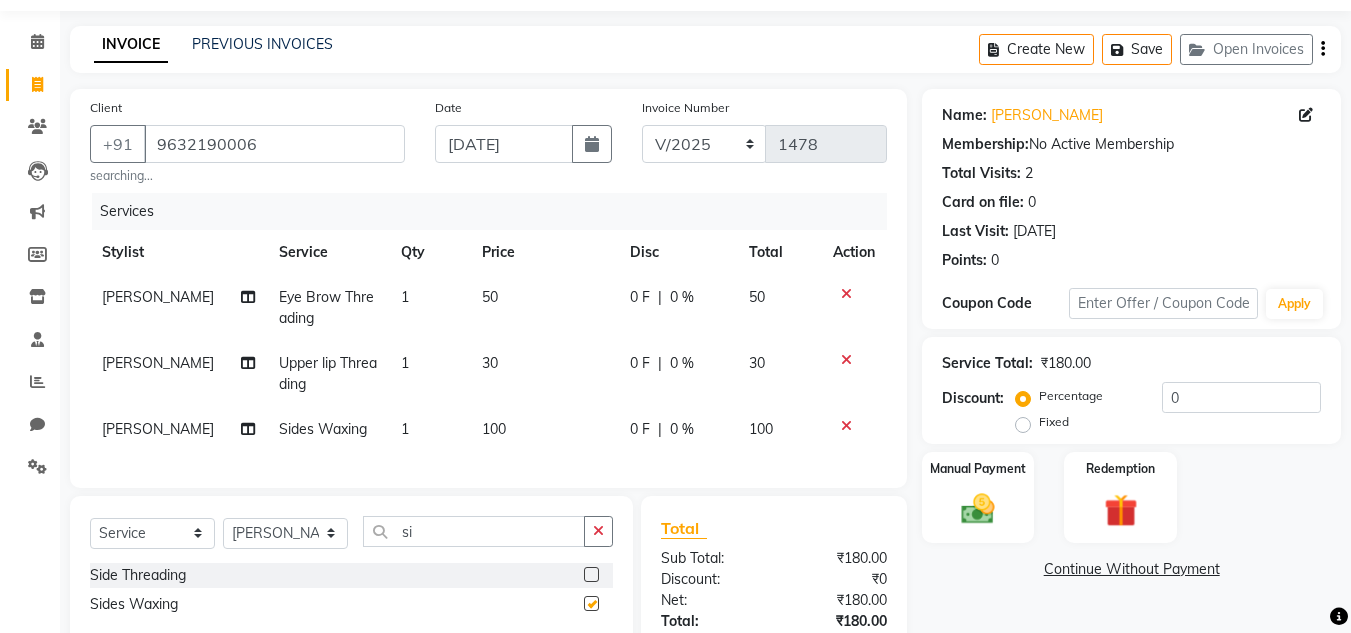 checkbox on "false" 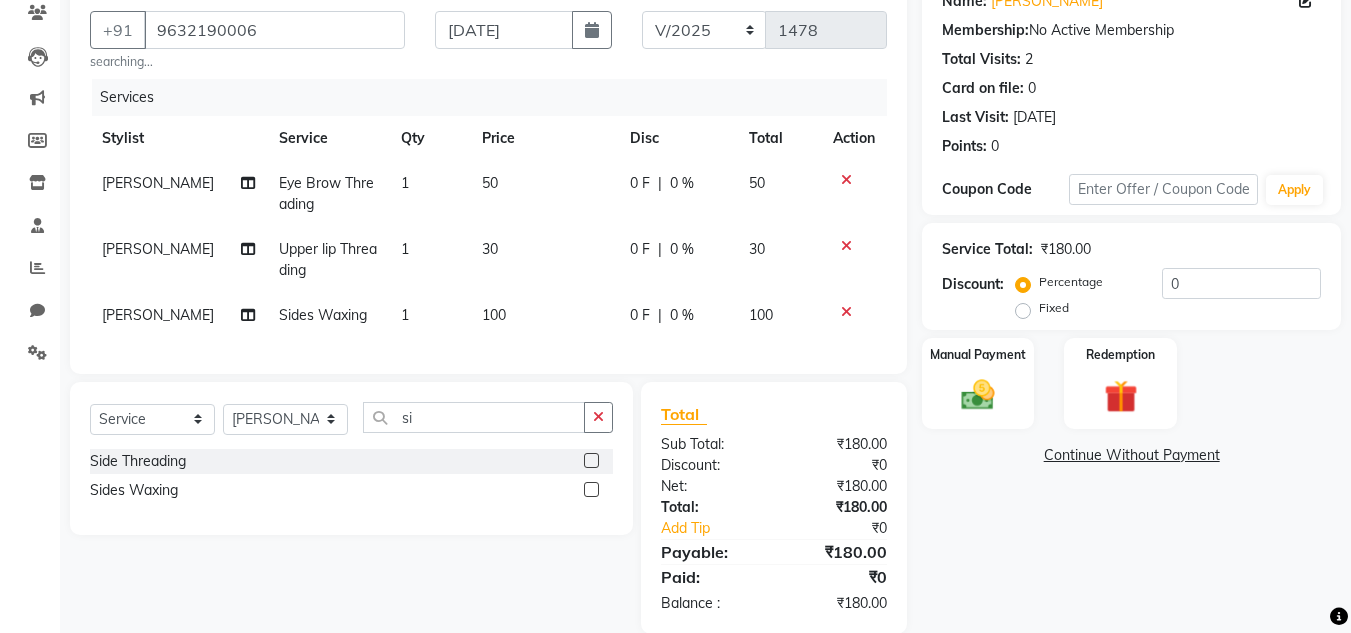 scroll, scrollTop: 176, scrollLeft: 0, axis: vertical 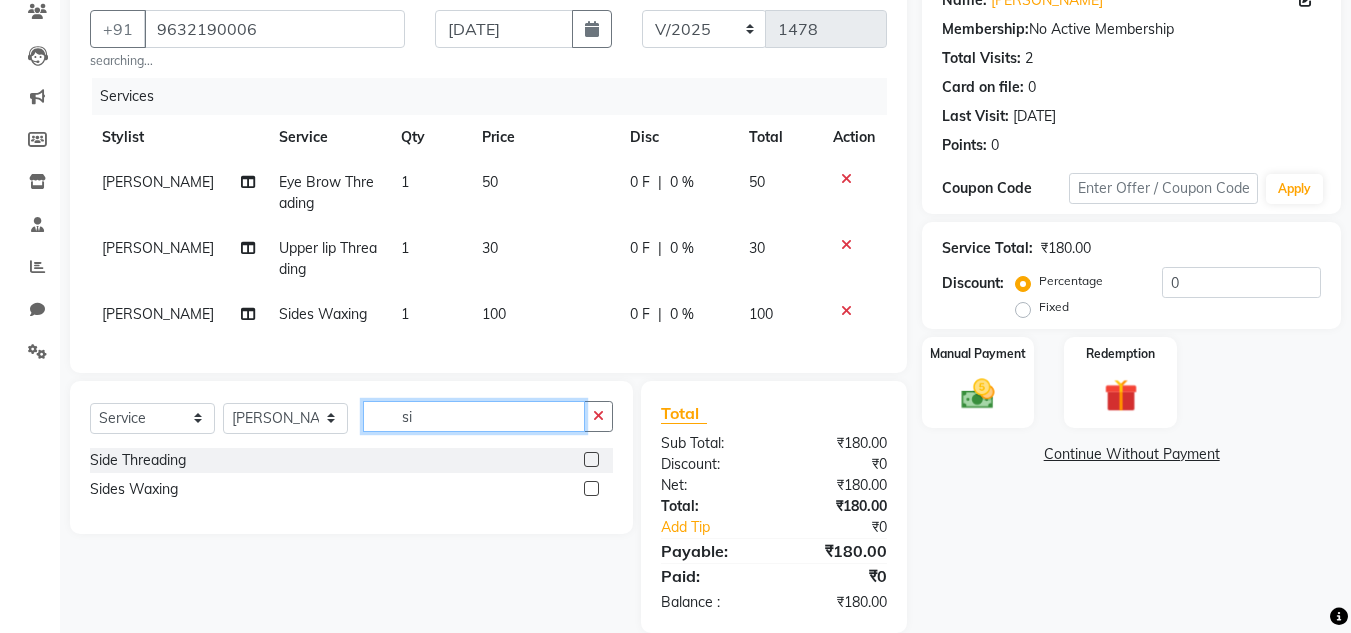 click on "si" 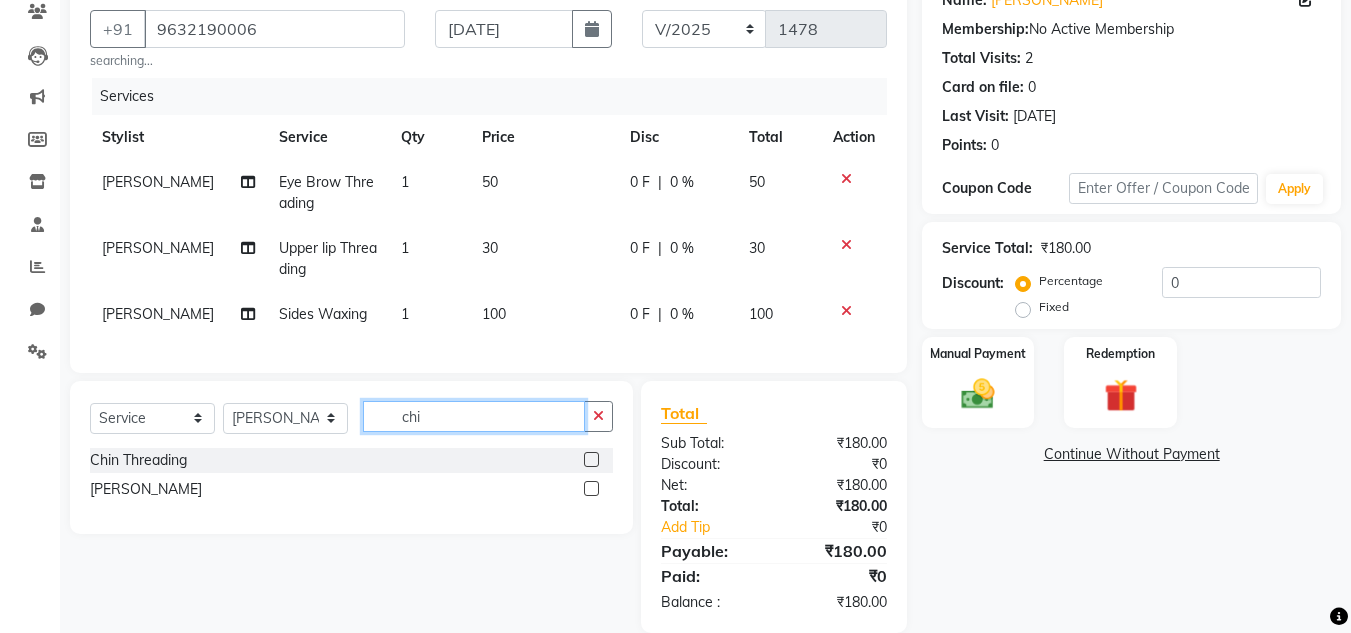type on "chi" 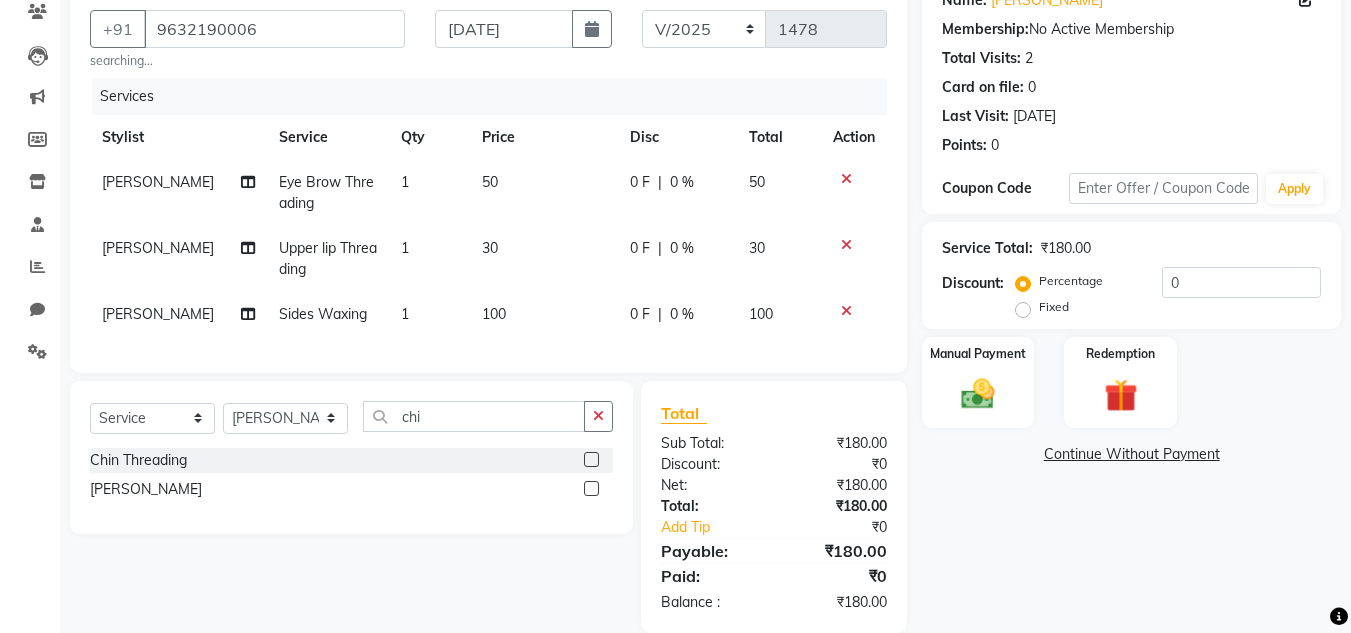 click 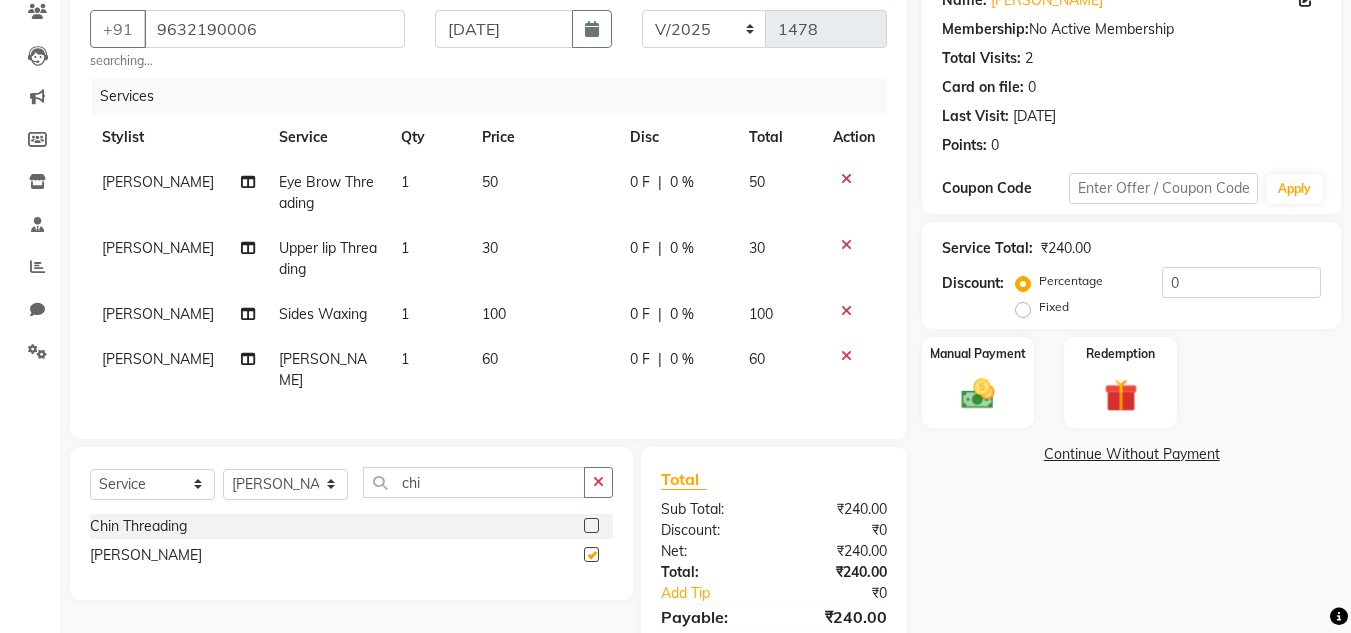 checkbox on "false" 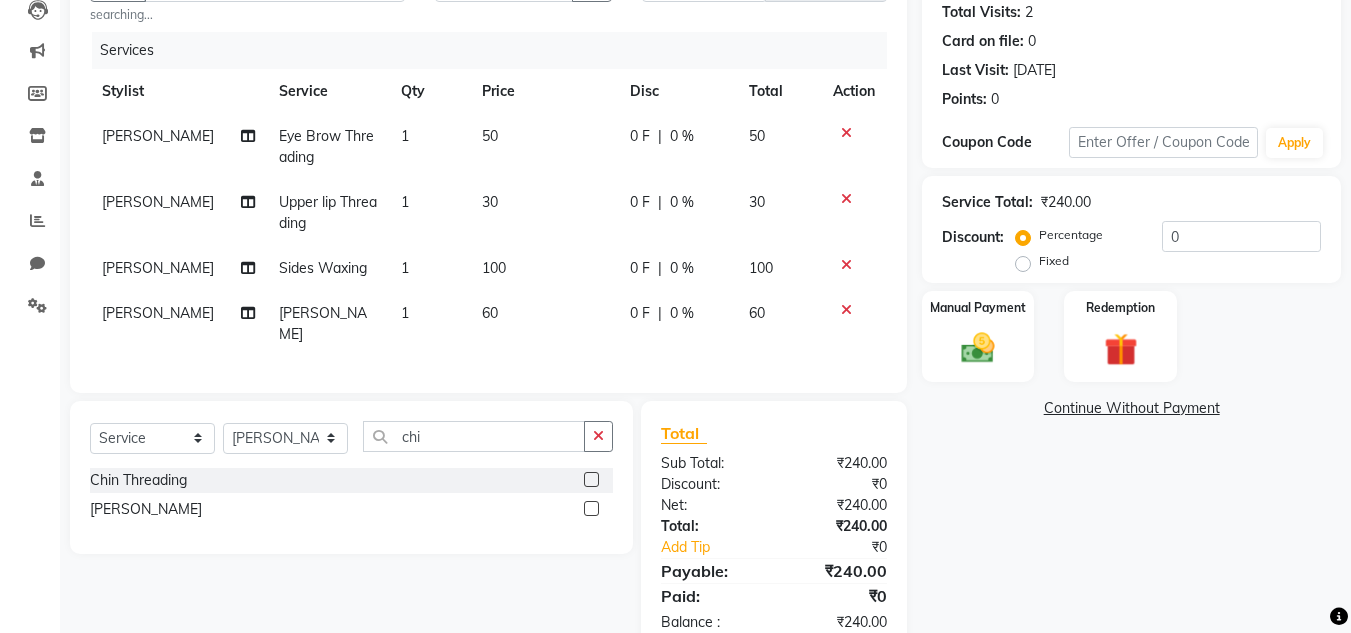 scroll, scrollTop: 223, scrollLeft: 0, axis: vertical 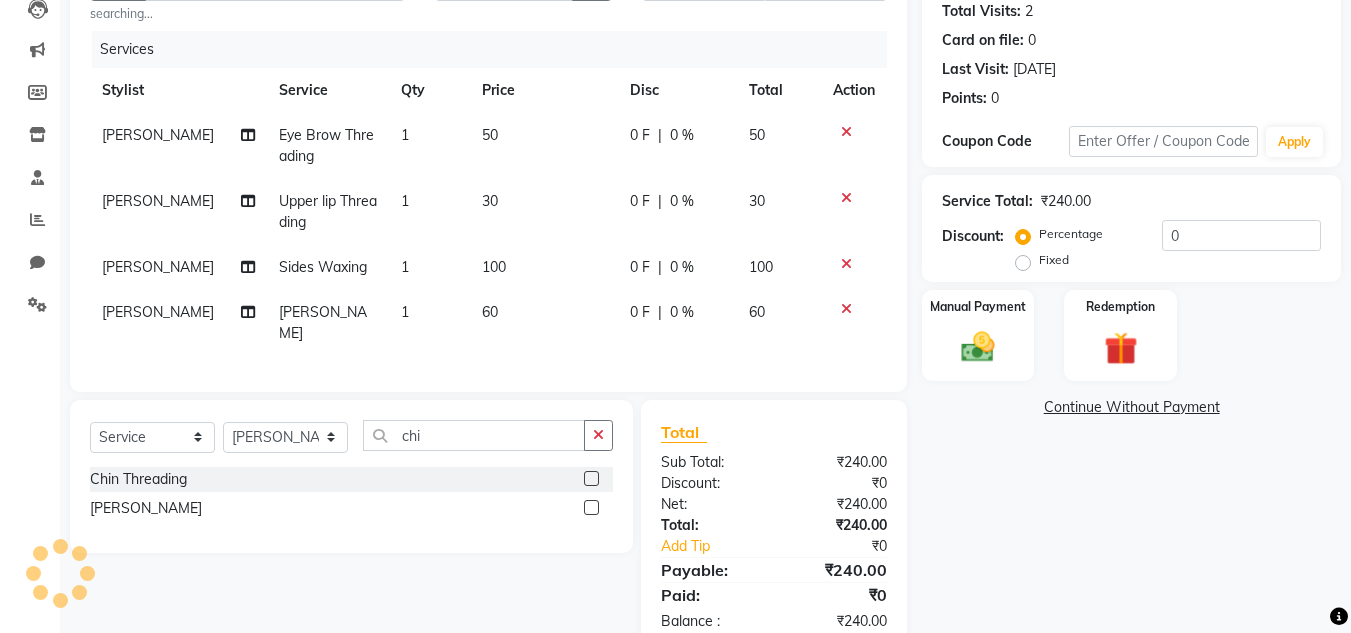 click on "60" 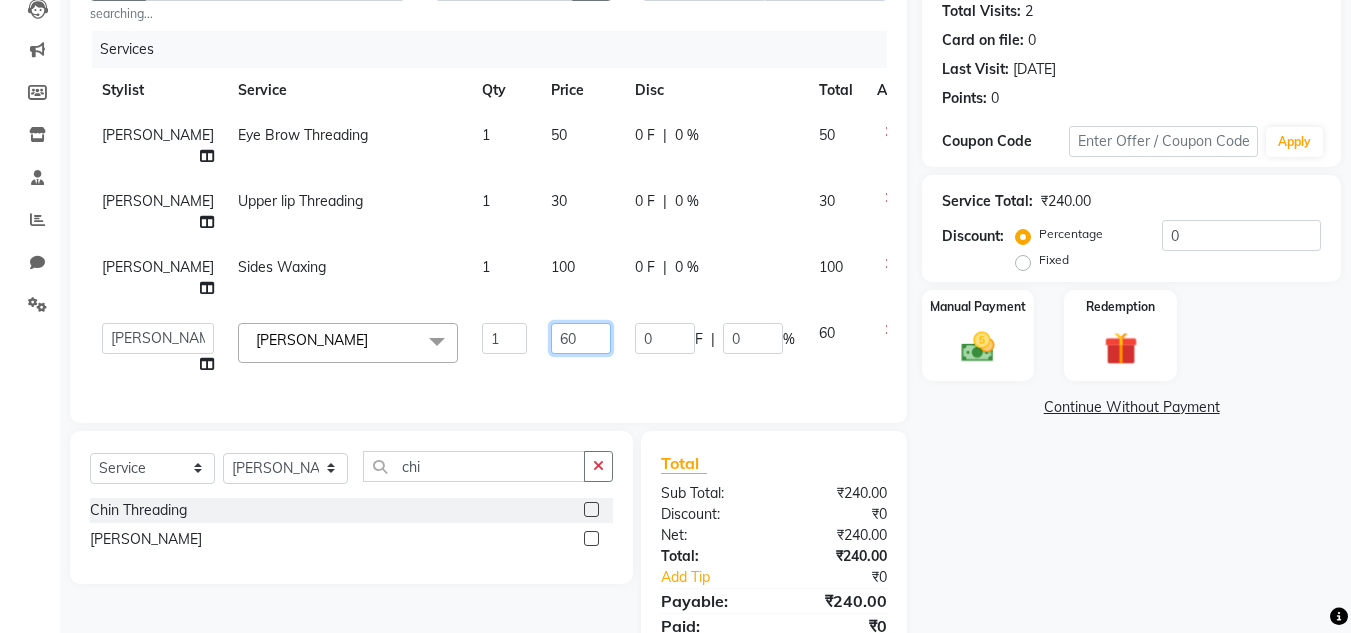 click on "60" 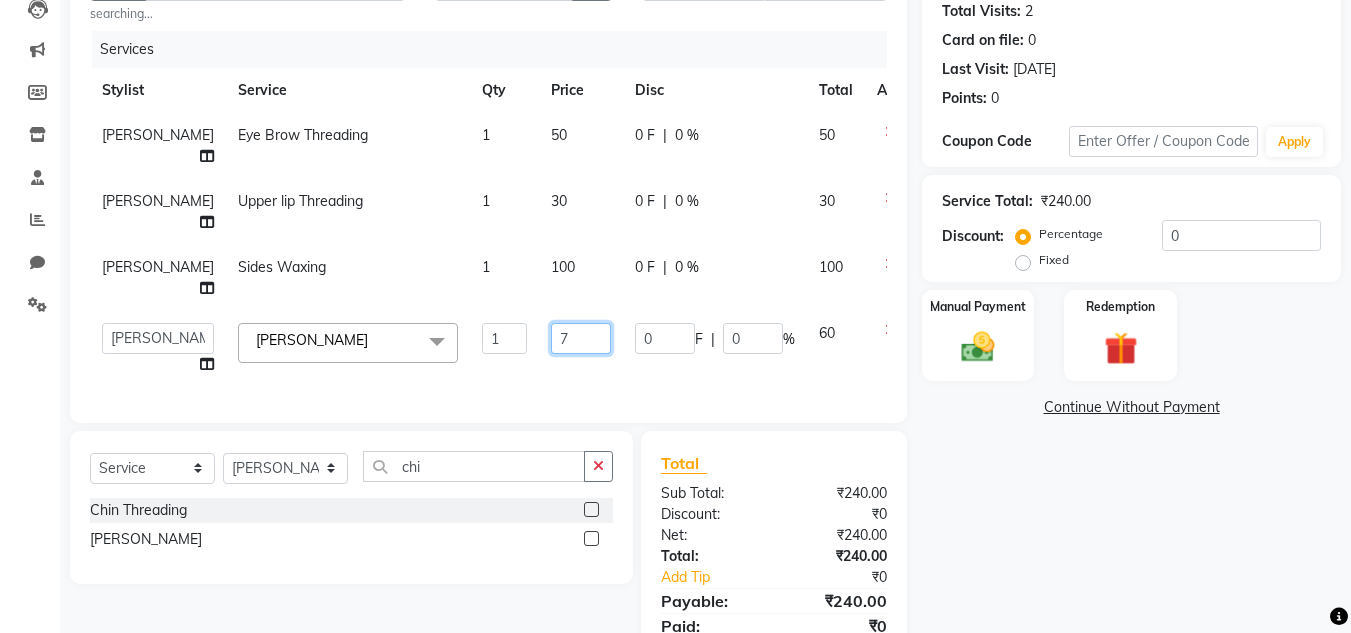 type on "70" 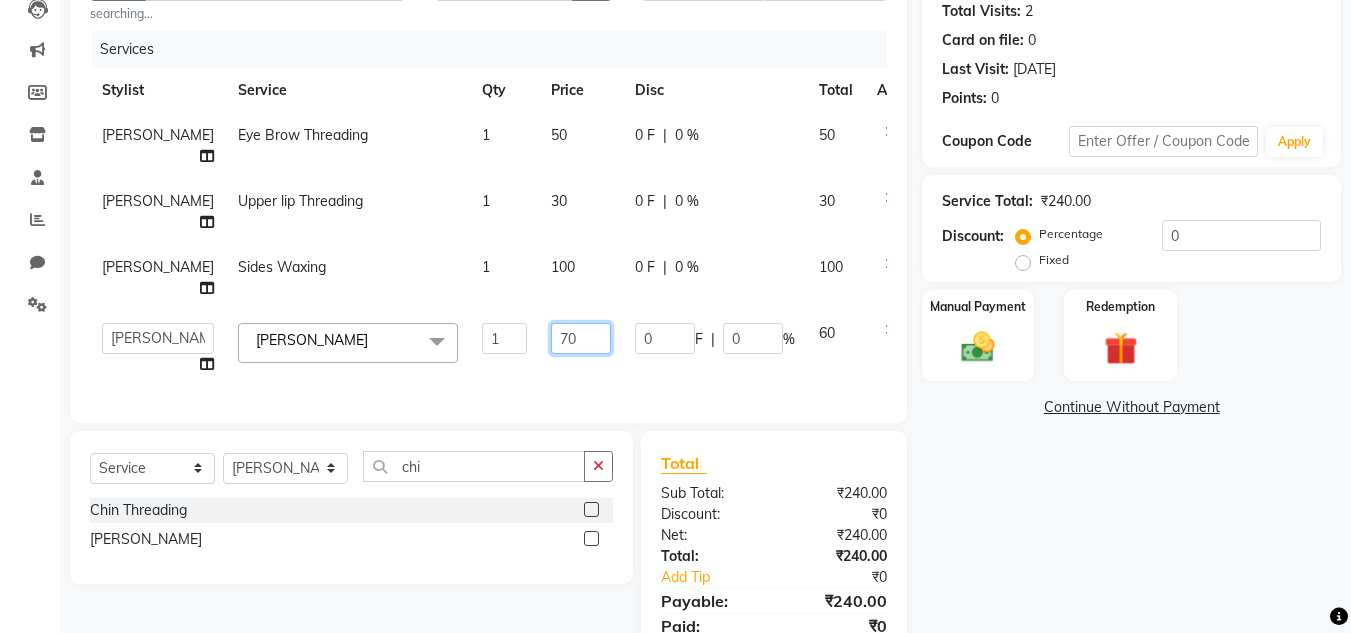 scroll, scrollTop: 318, scrollLeft: 0, axis: vertical 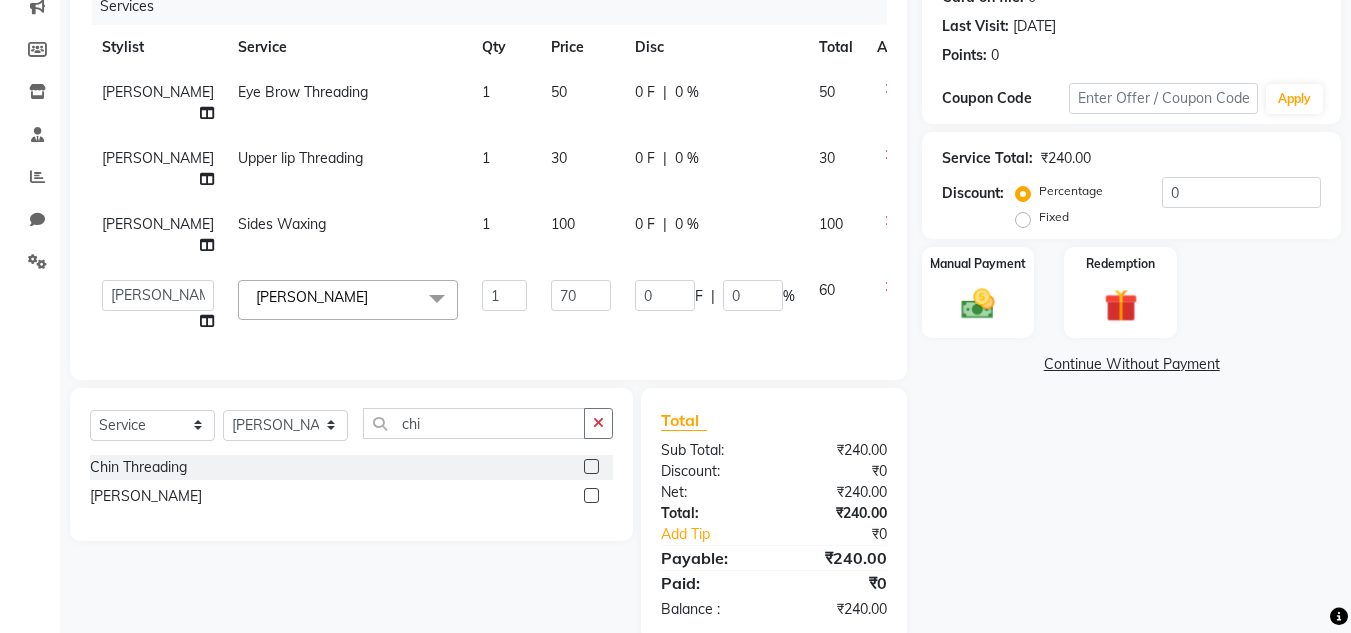 click on "0 F | 0 %" 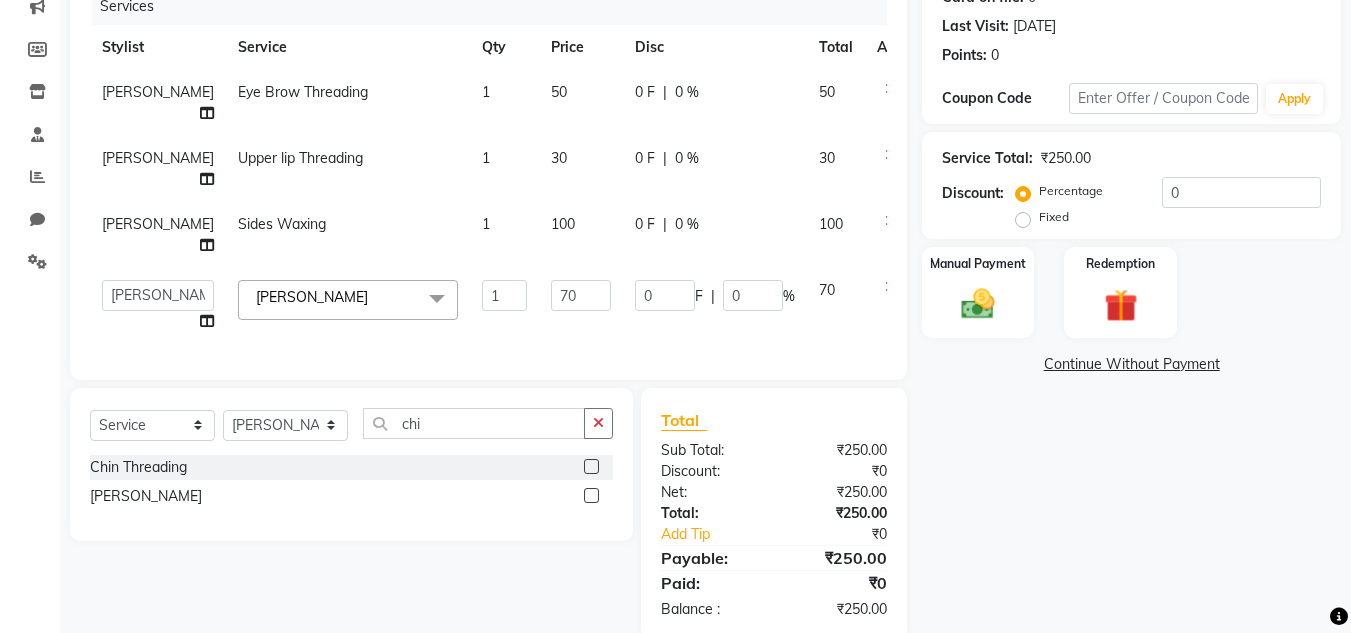 scroll, scrollTop: 318, scrollLeft: 0, axis: vertical 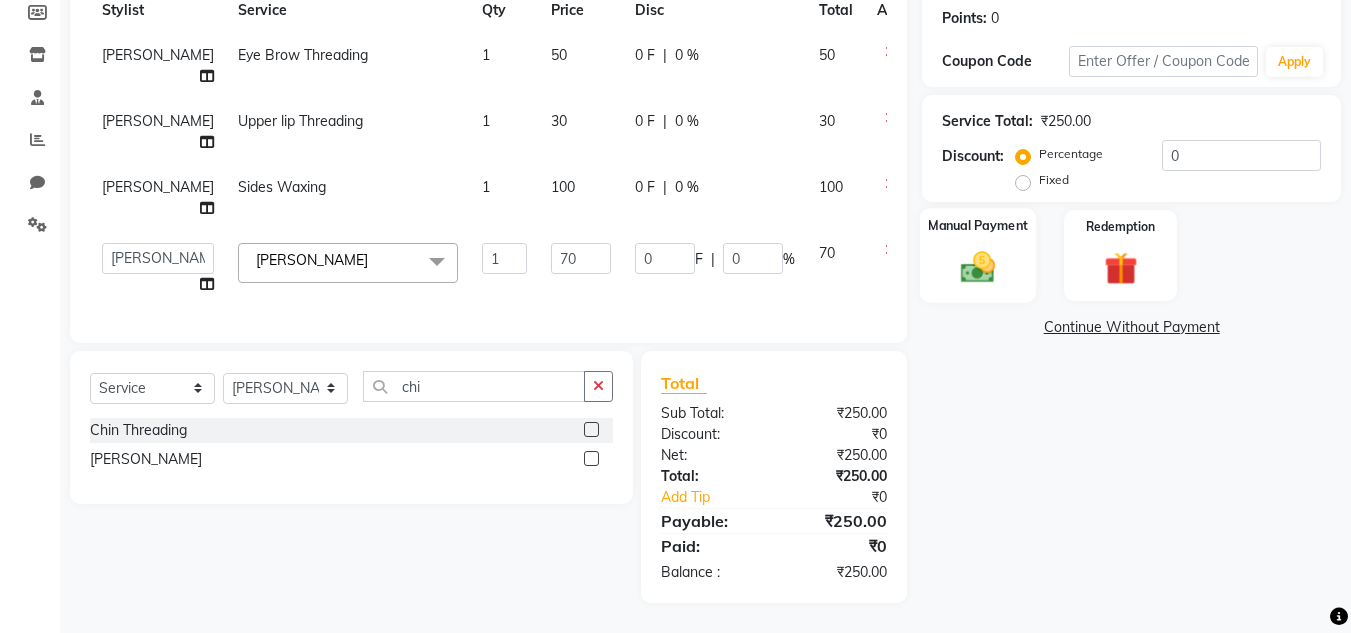 click 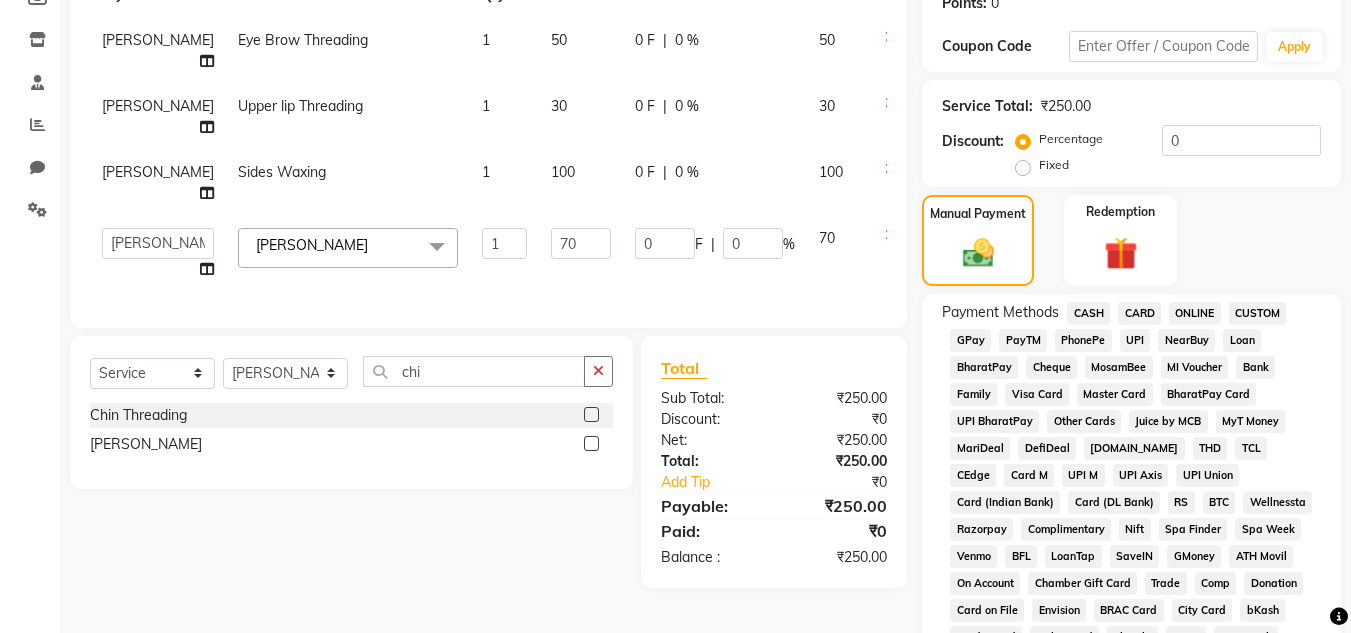 click on "PhonePe" 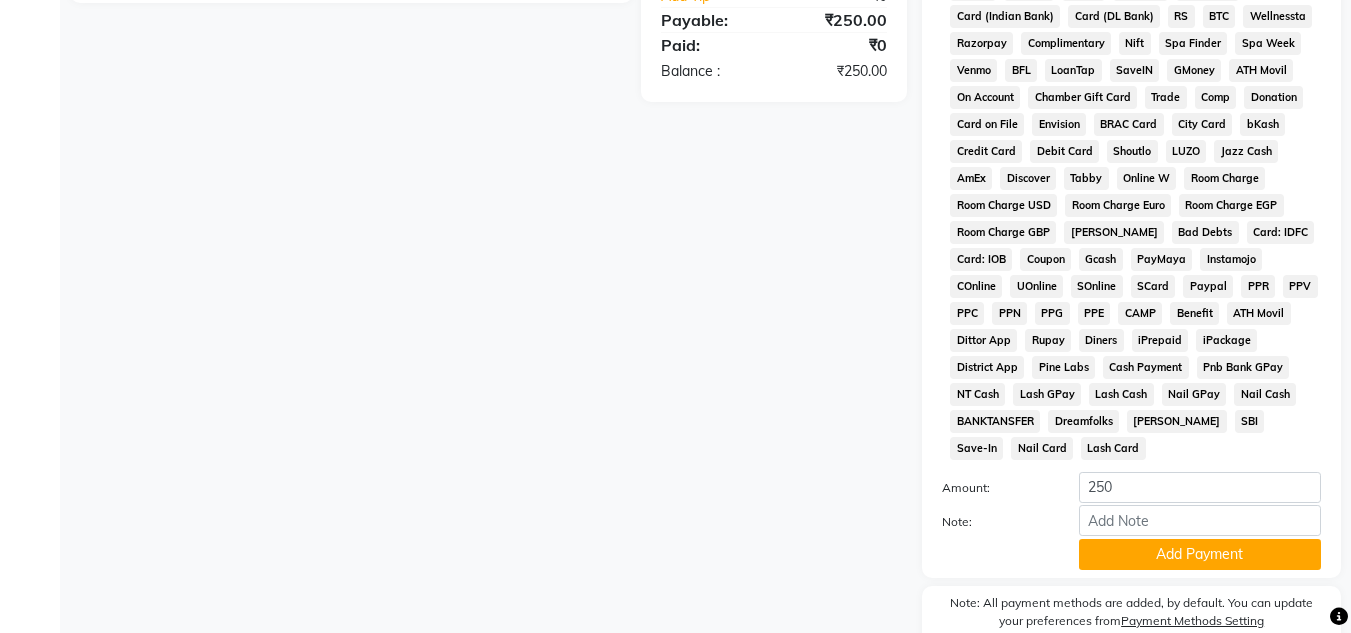 scroll, scrollTop: 869, scrollLeft: 0, axis: vertical 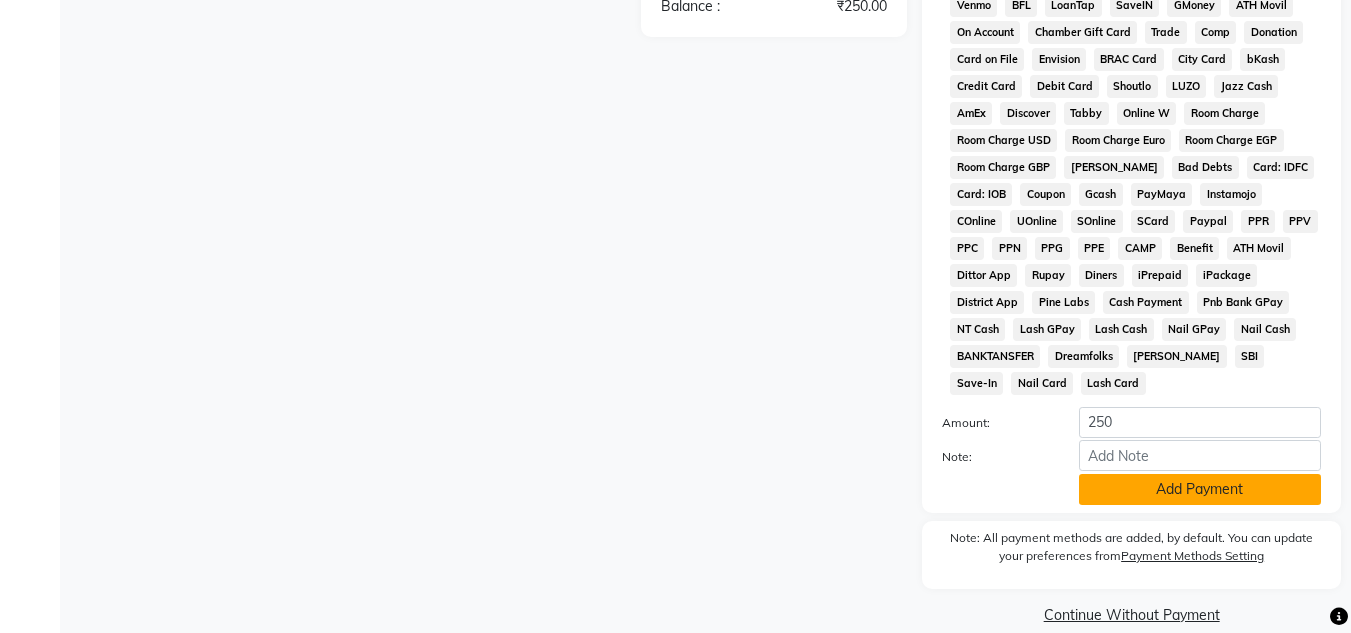 click on "Add Payment" 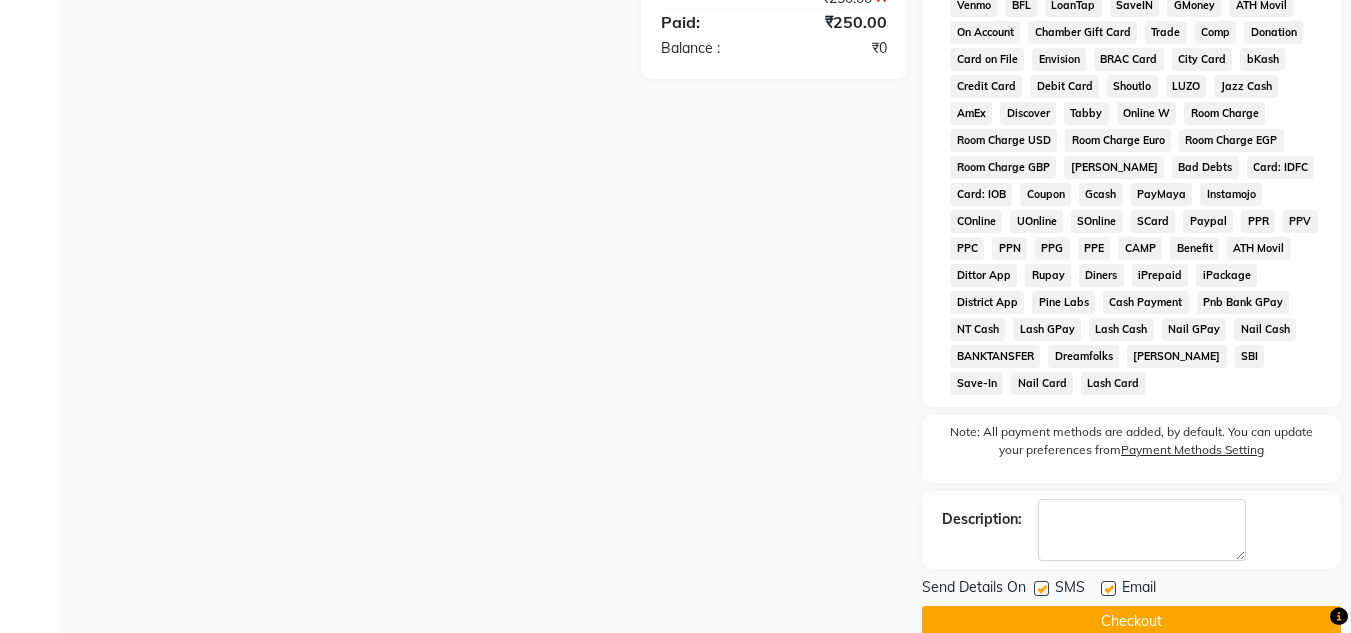 scroll, scrollTop: 876, scrollLeft: 0, axis: vertical 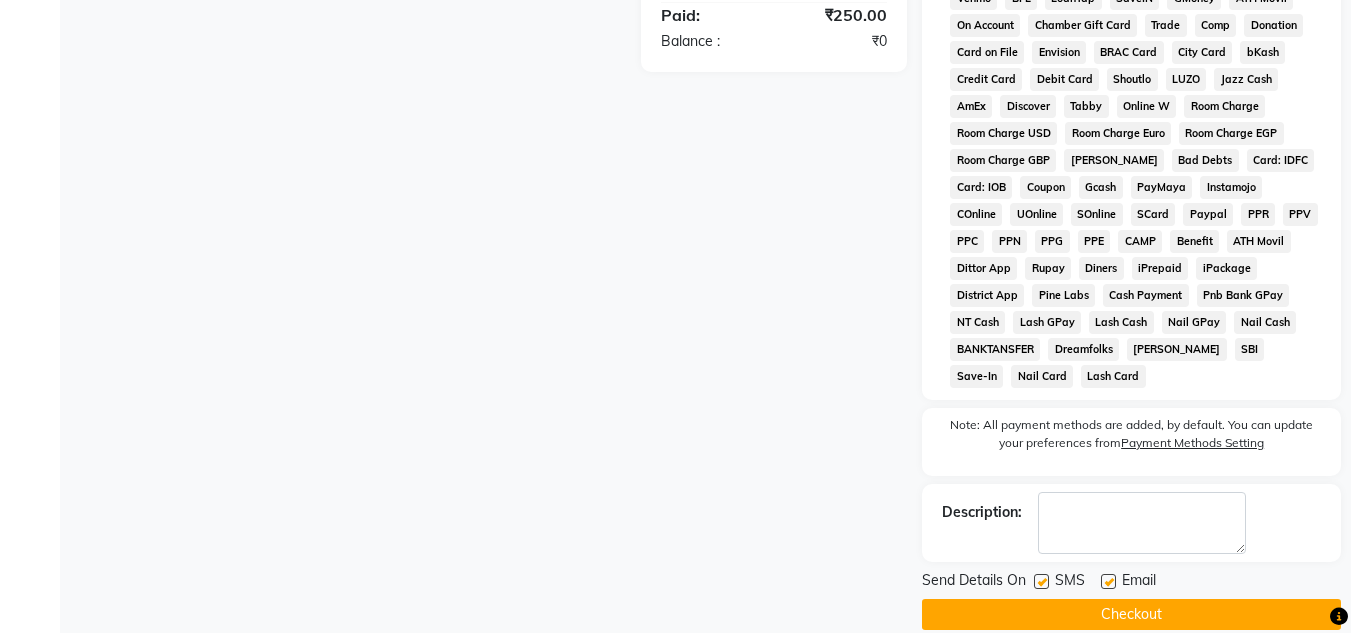 click on "Checkout" 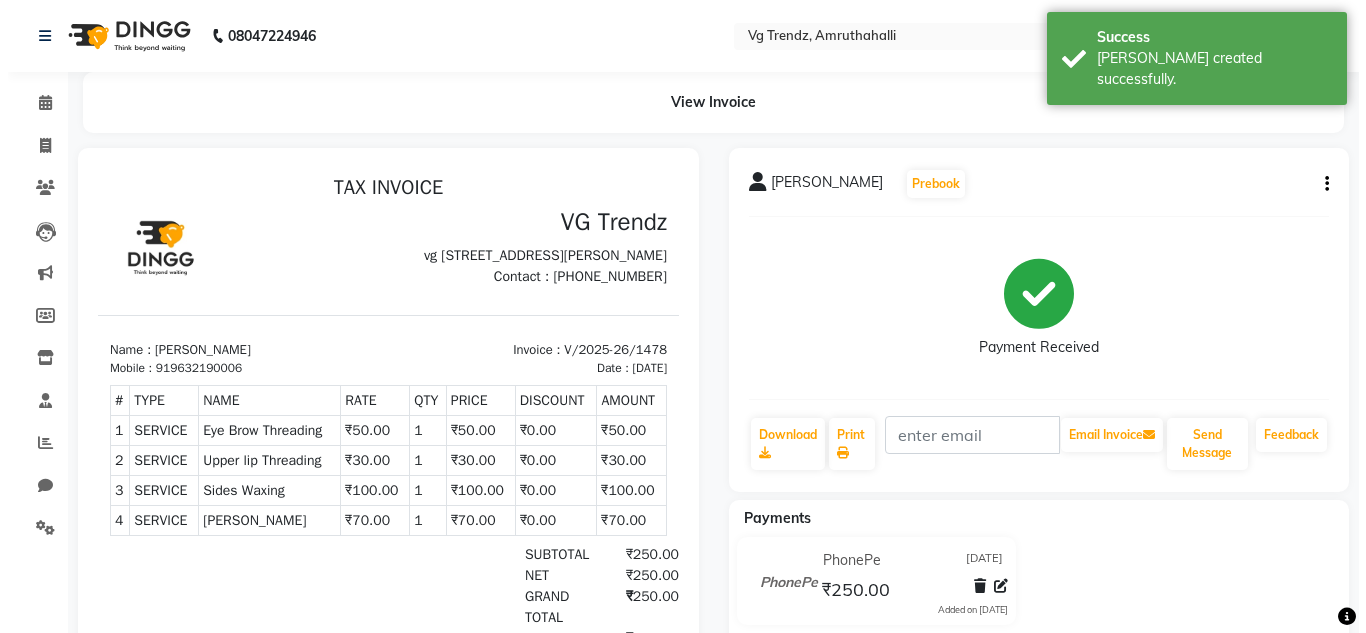 scroll, scrollTop: 0, scrollLeft: 0, axis: both 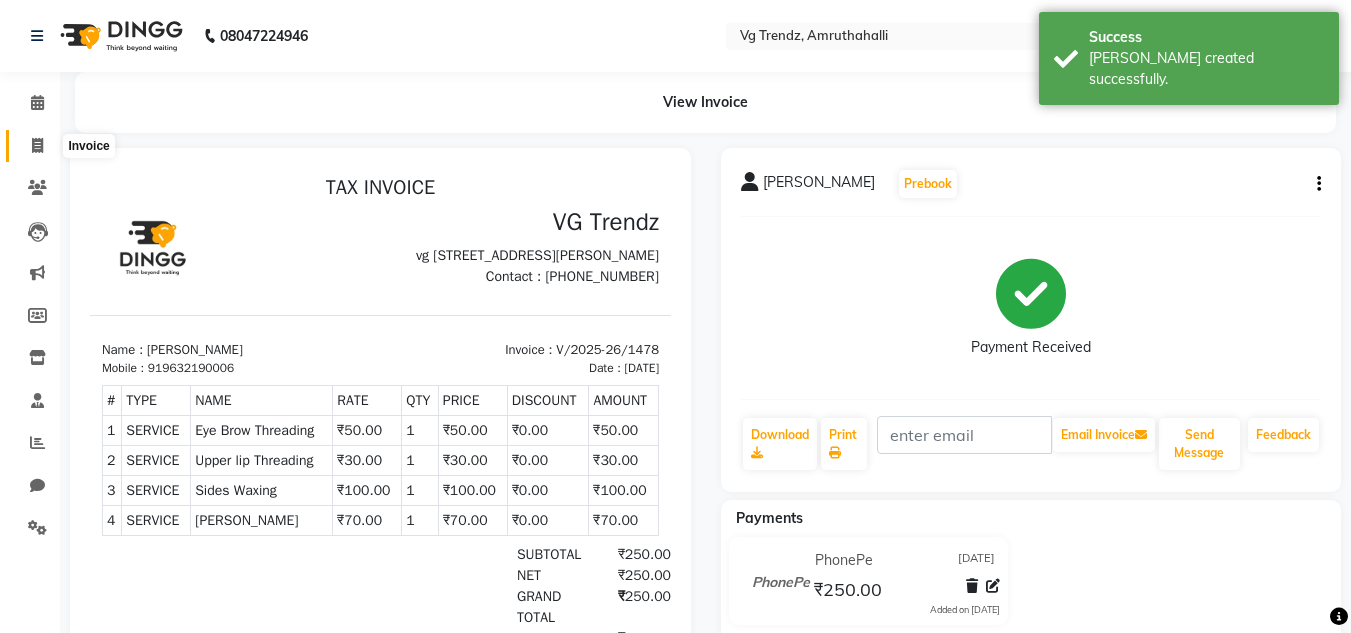 click 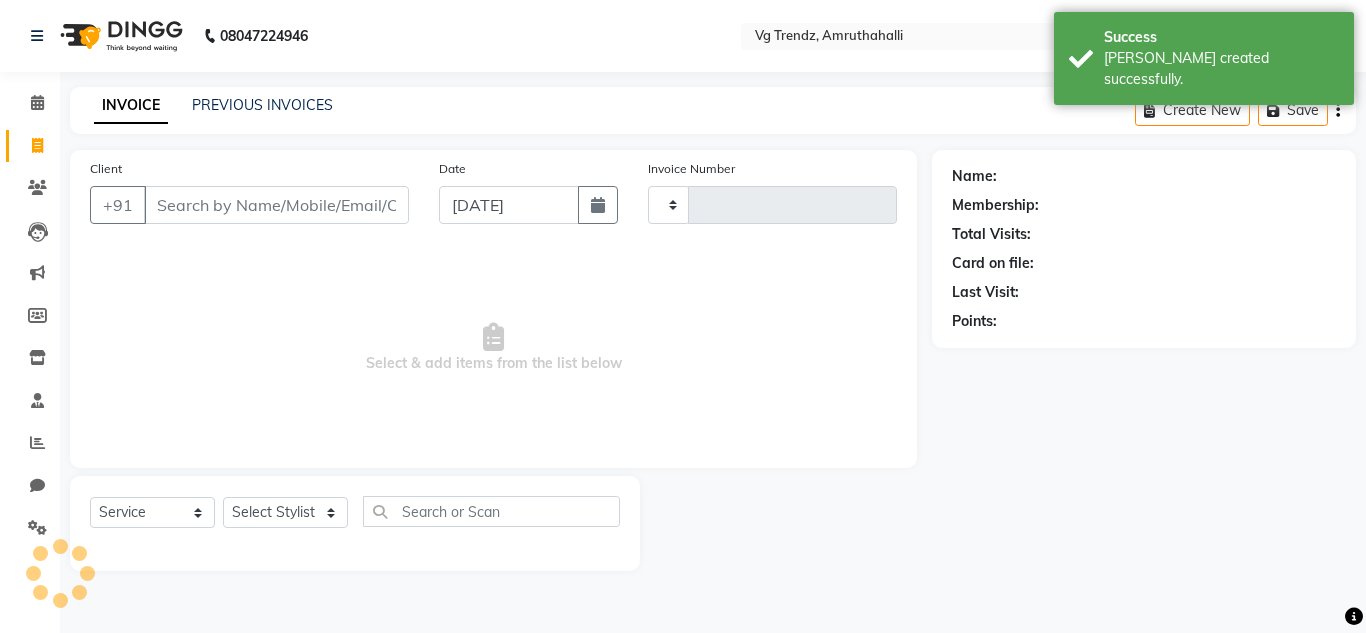 type on "1479" 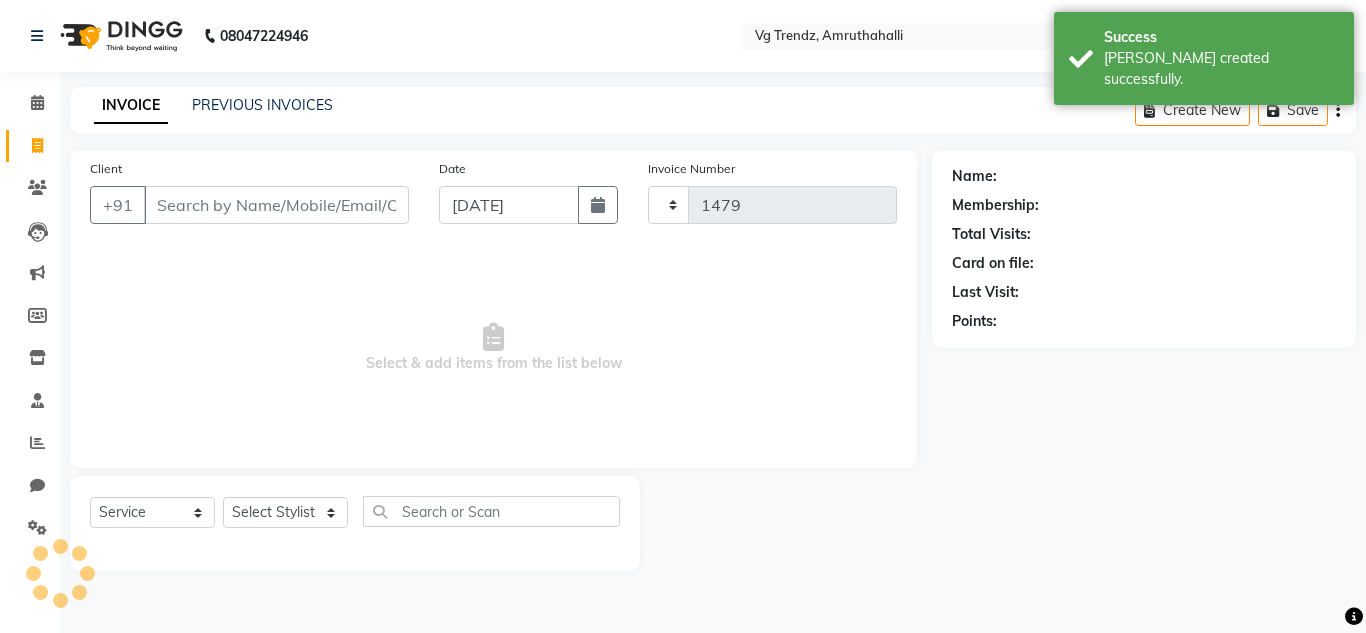 select on "5536" 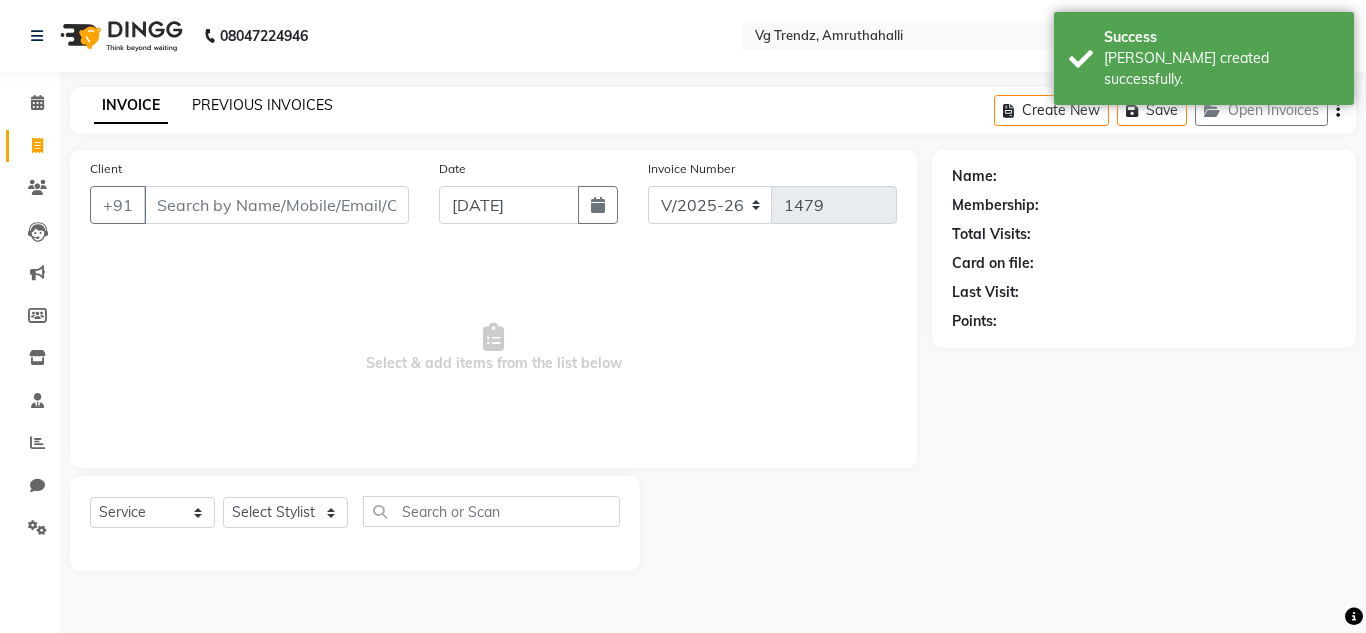 click on "PREVIOUS INVOICES" 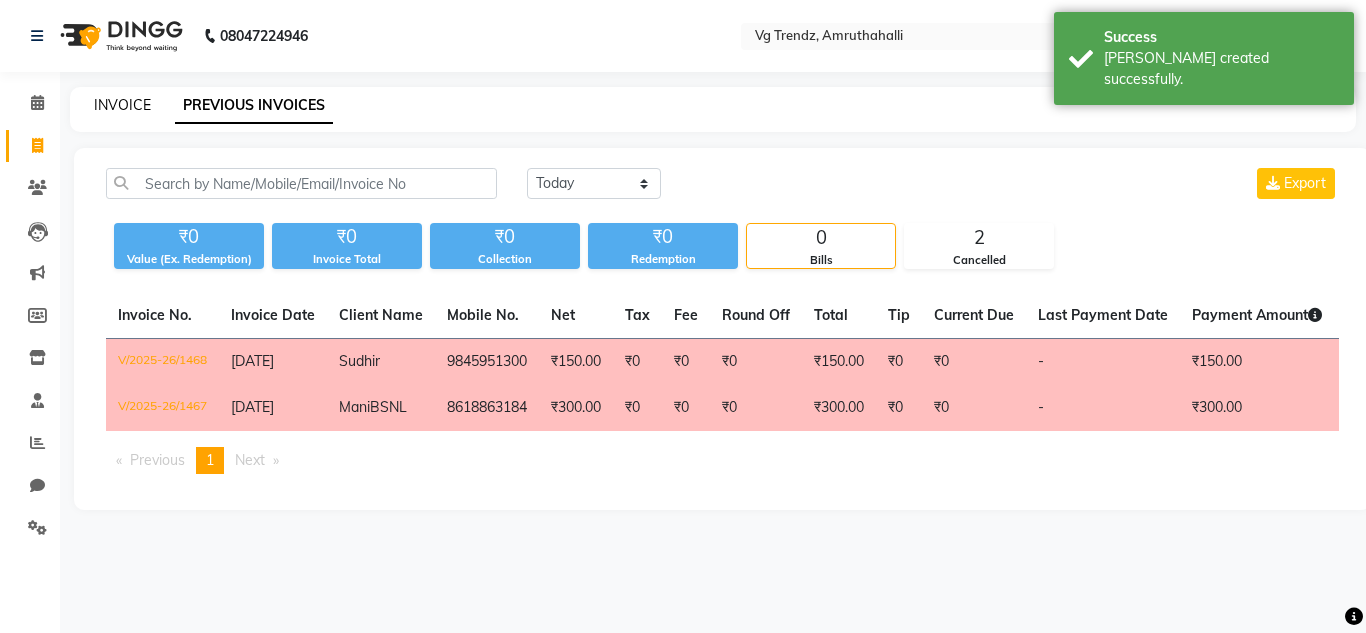 click on "INVOICE" 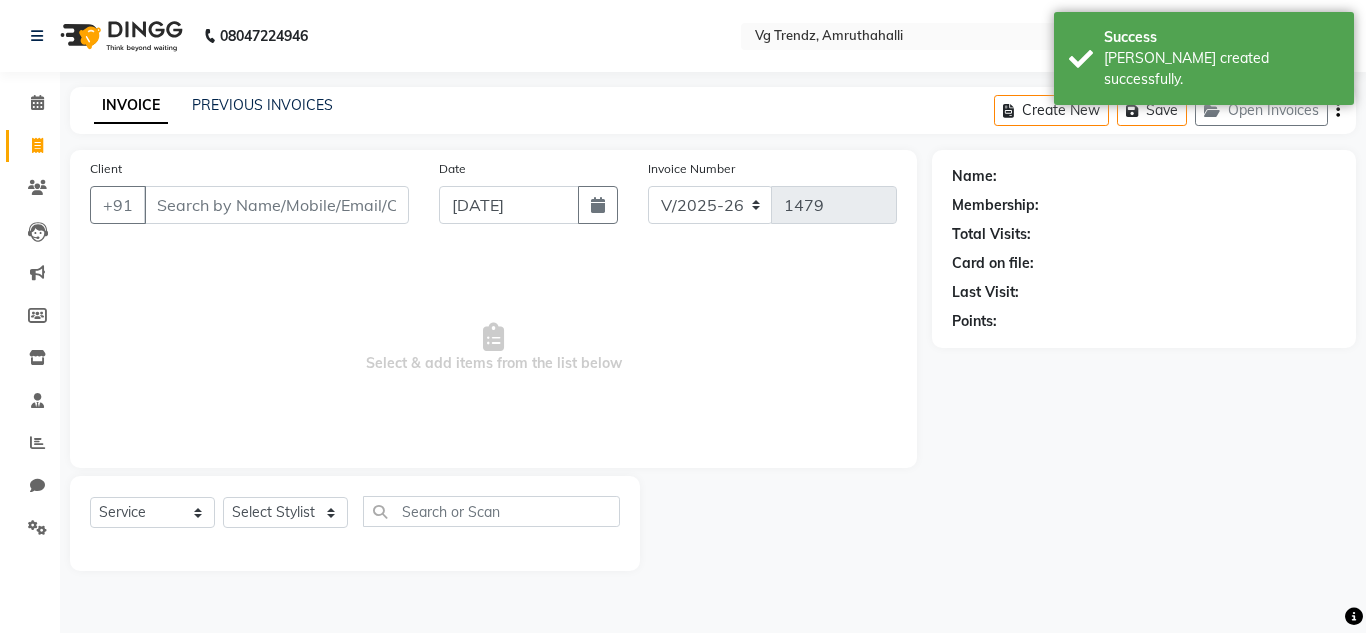 click on "Client" at bounding box center [276, 205] 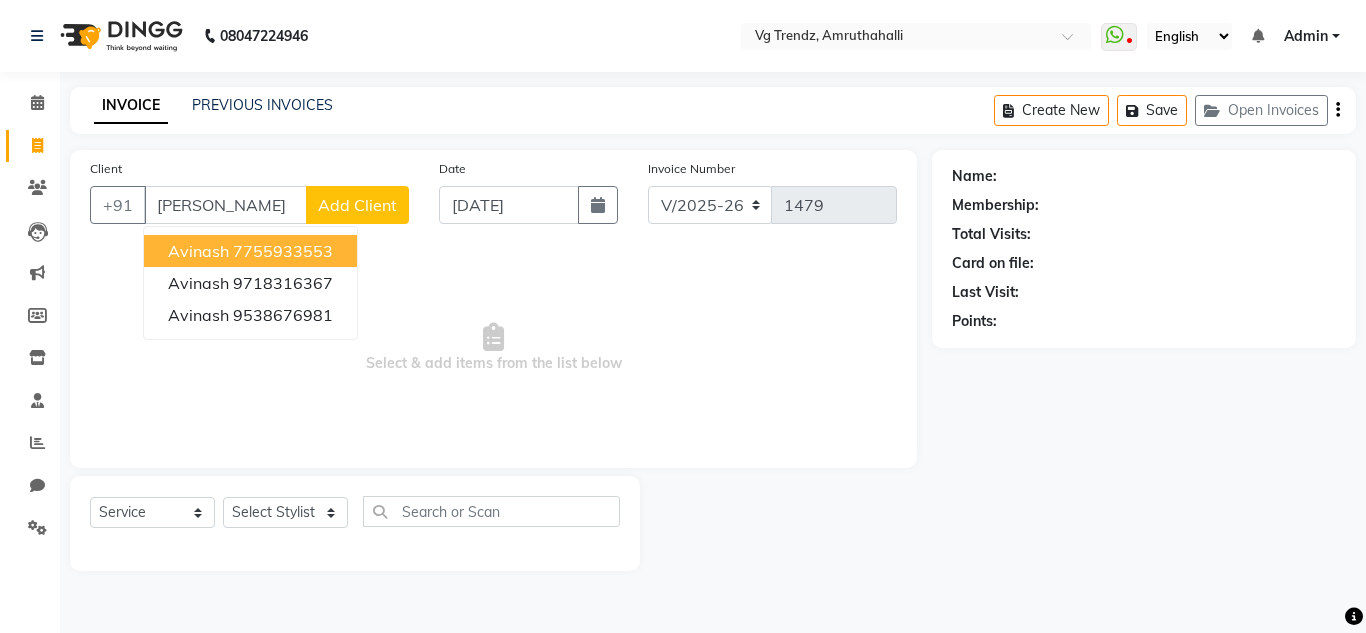 click on "avina" at bounding box center (225, 205) 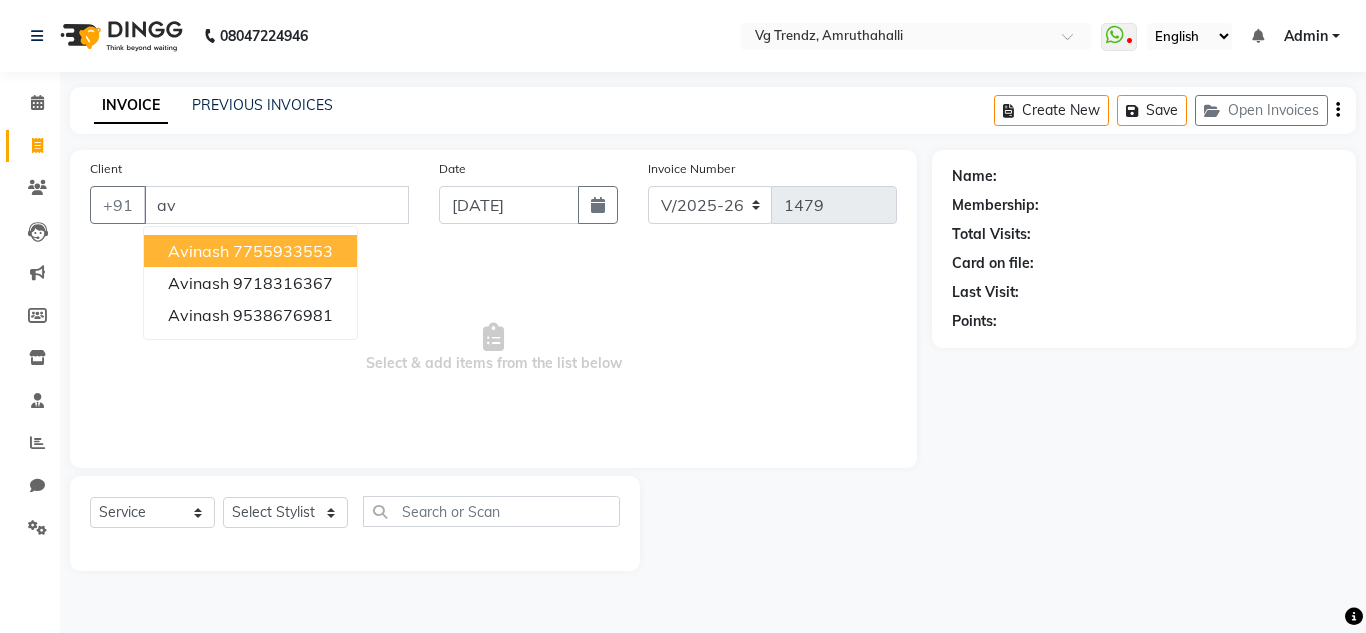 type on "a" 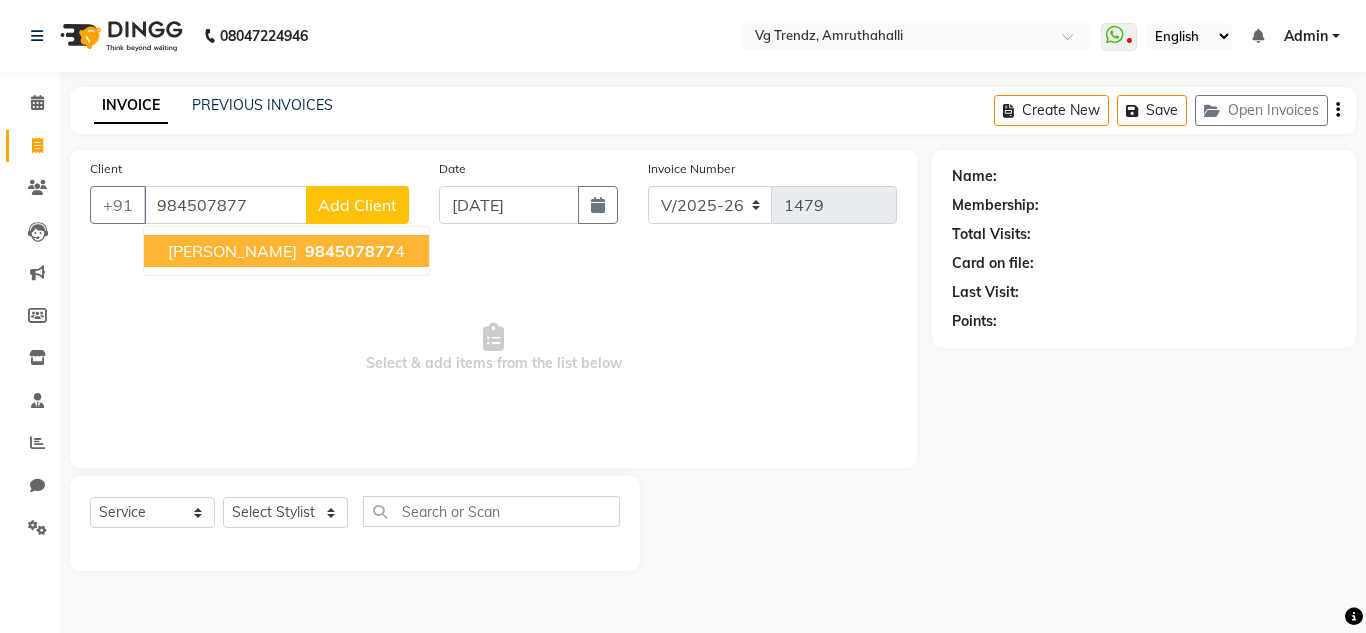 click on "Avinish   984507877 4" at bounding box center (286, 251) 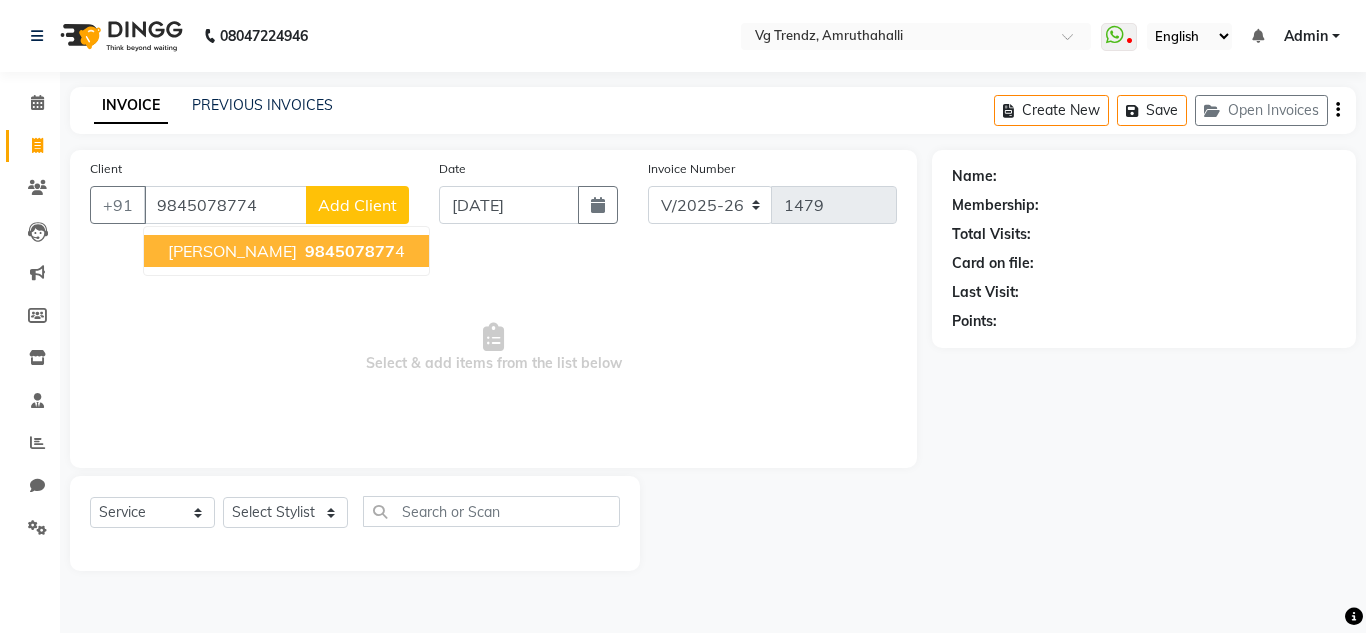 type on "9845078774" 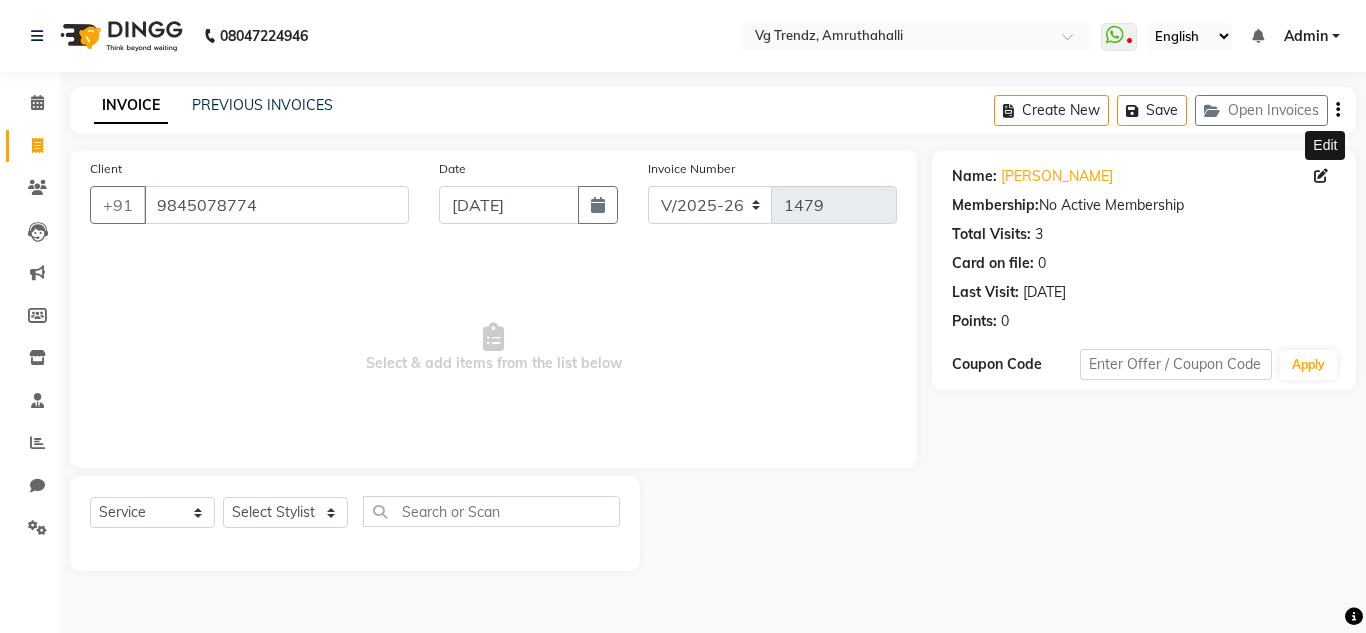 click 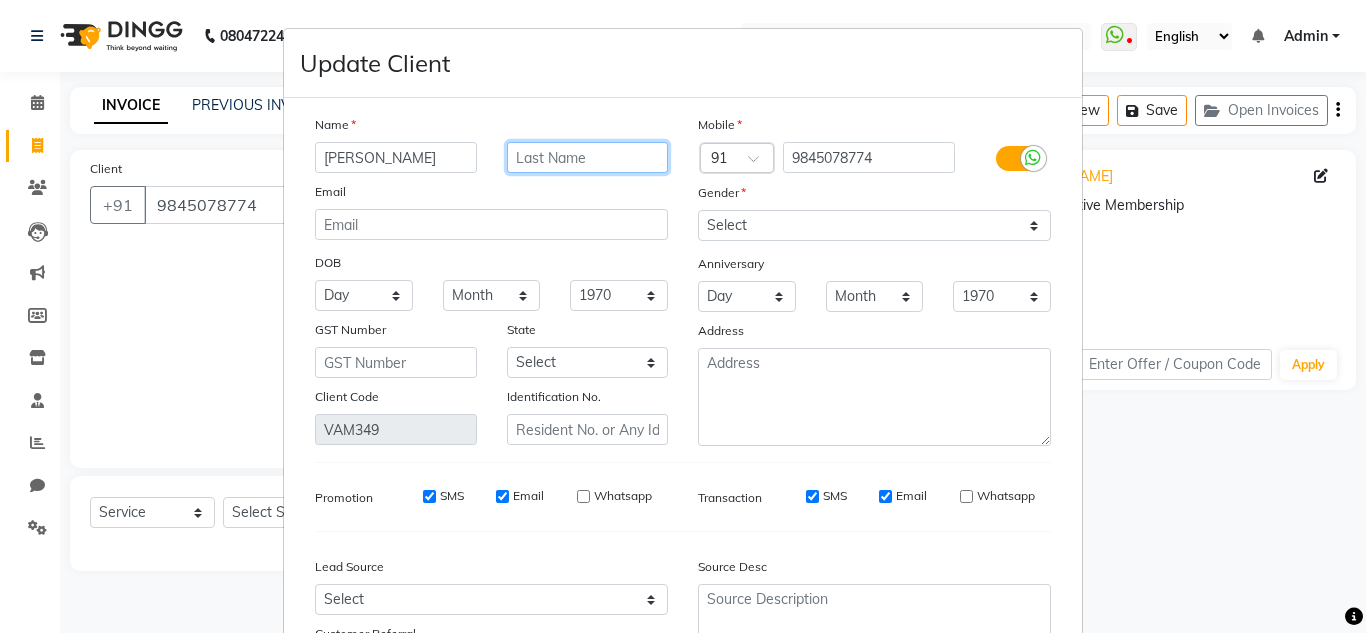 click at bounding box center [588, 157] 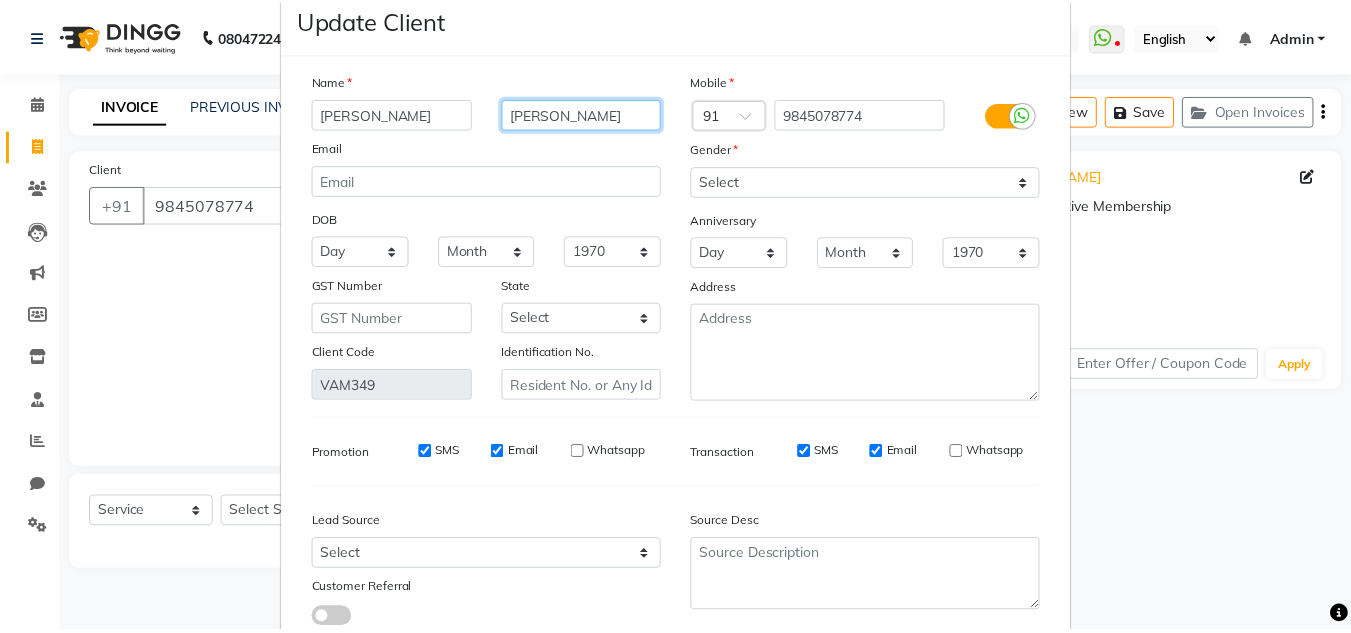 scroll, scrollTop: 180, scrollLeft: 0, axis: vertical 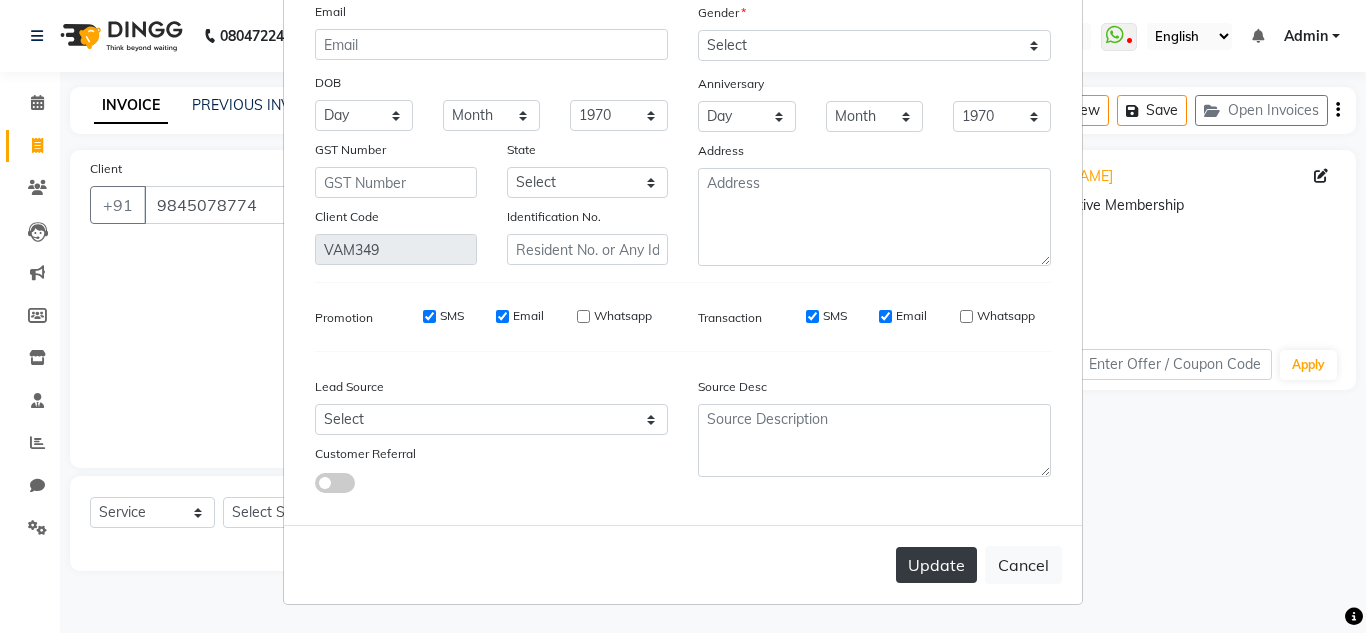 click on "Update" at bounding box center (936, 565) 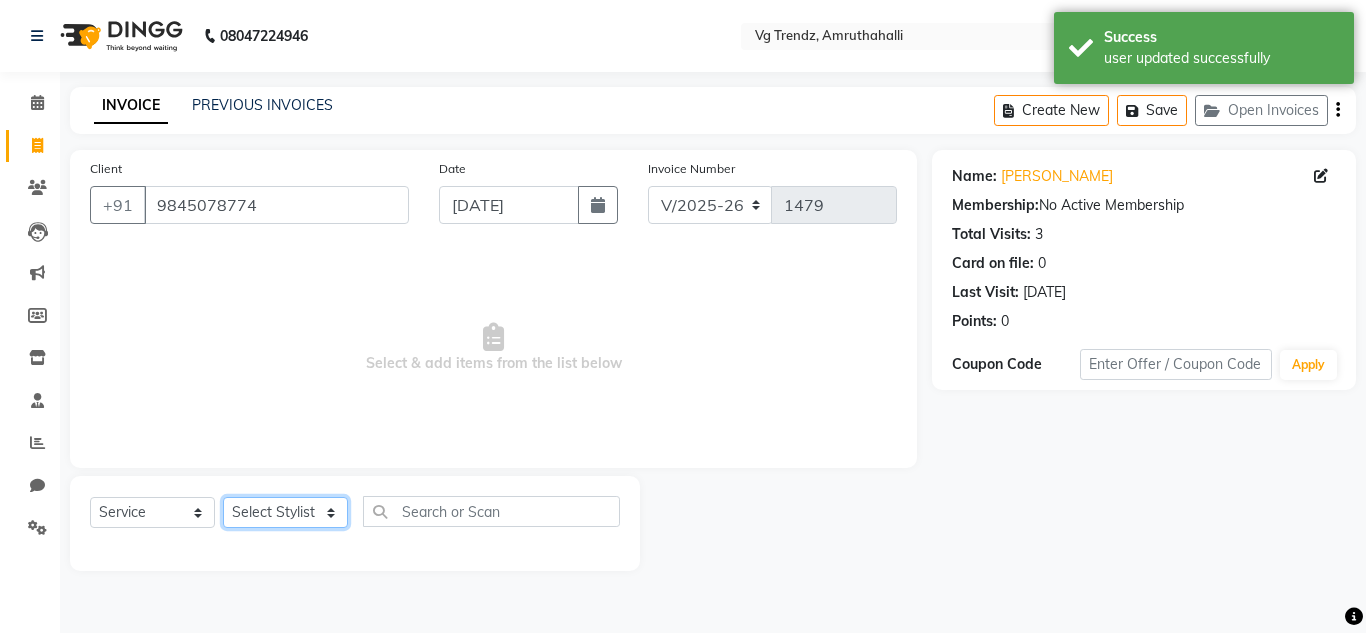 click on "Select Stylist Ashiwini N P Manjitha Chhetri Manjula S Mun Khan Naveen Kumar salon number Sandeep Sharma Sridevi Vanitha v" 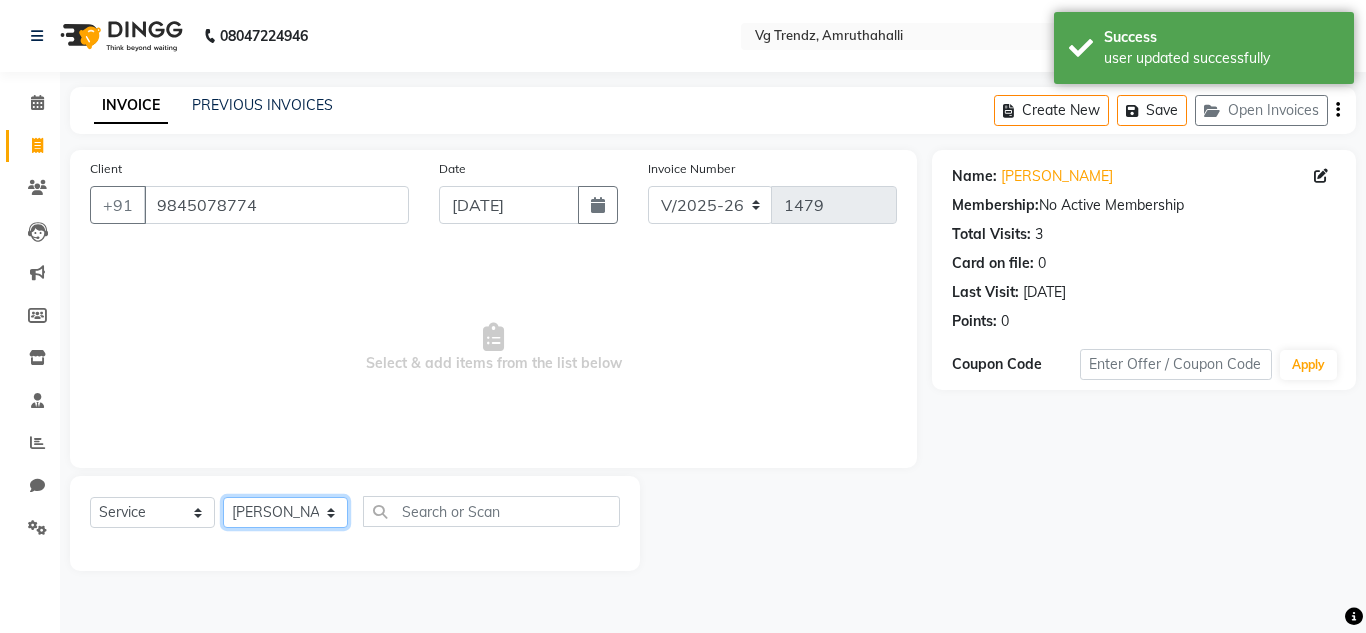 click on "Select Stylist Ashiwini N P Manjitha Chhetri Manjula S Mun Khan Naveen Kumar salon number Sandeep Sharma Sridevi Vanitha v" 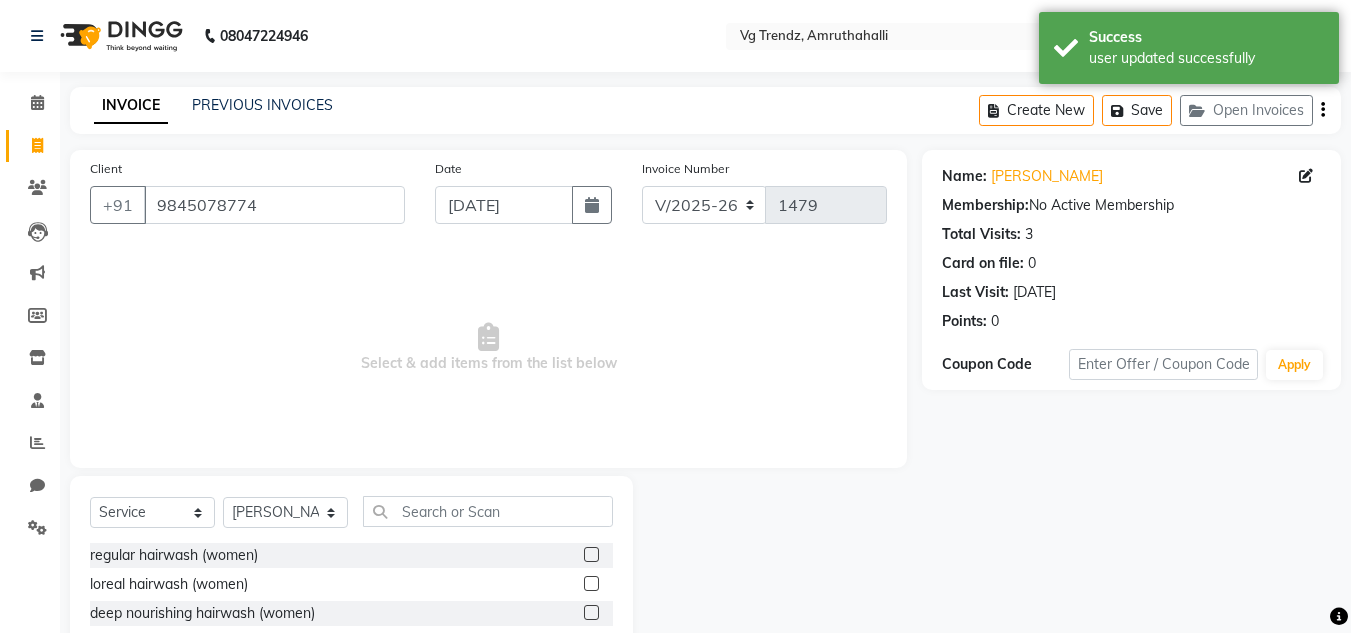 click on "Select & add items from the list below" at bounding box center [488, 348] 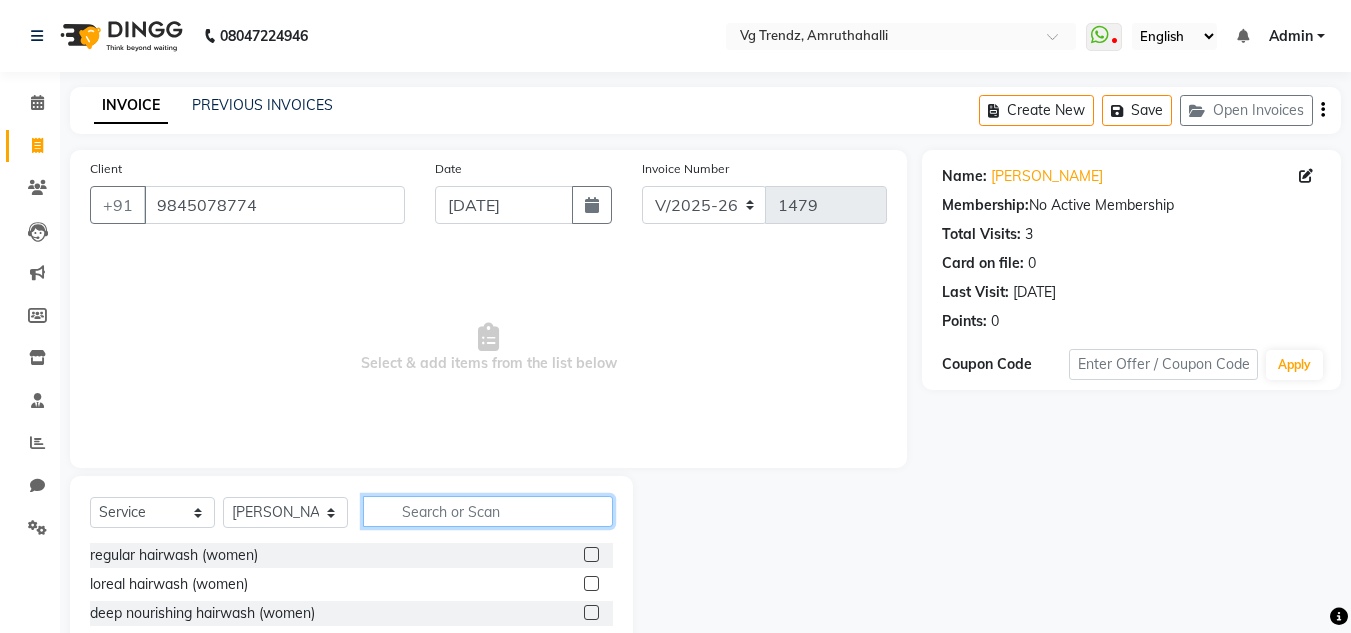 click 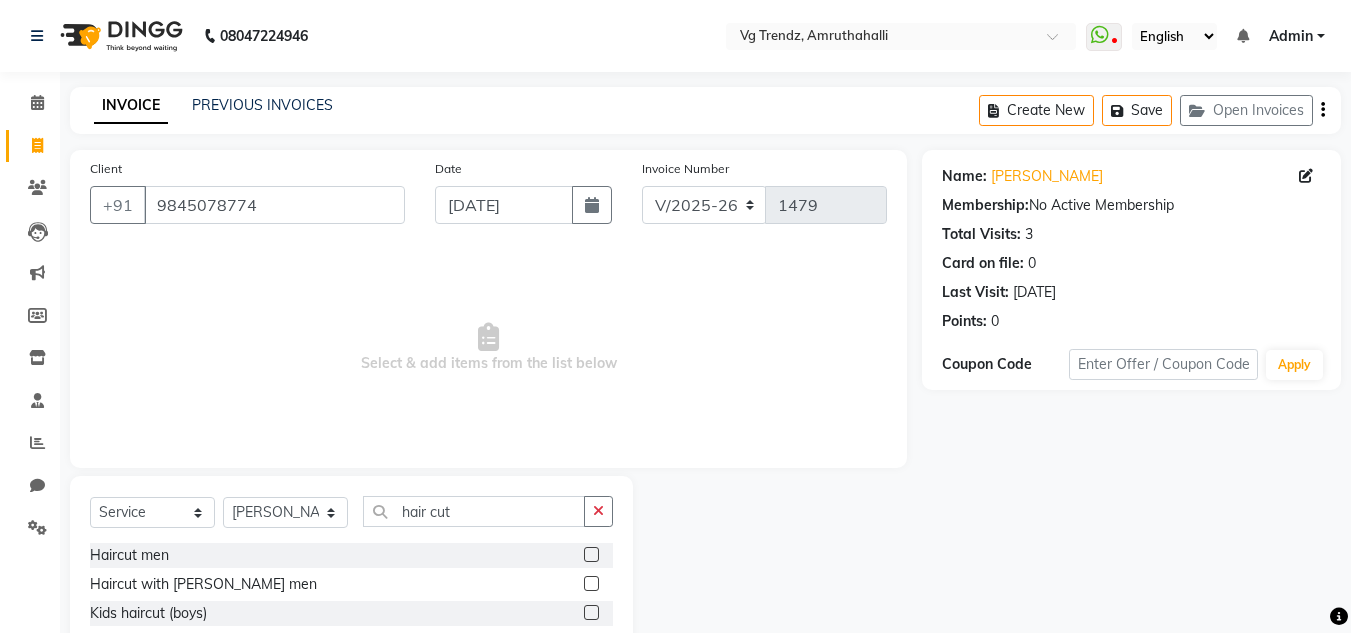 click 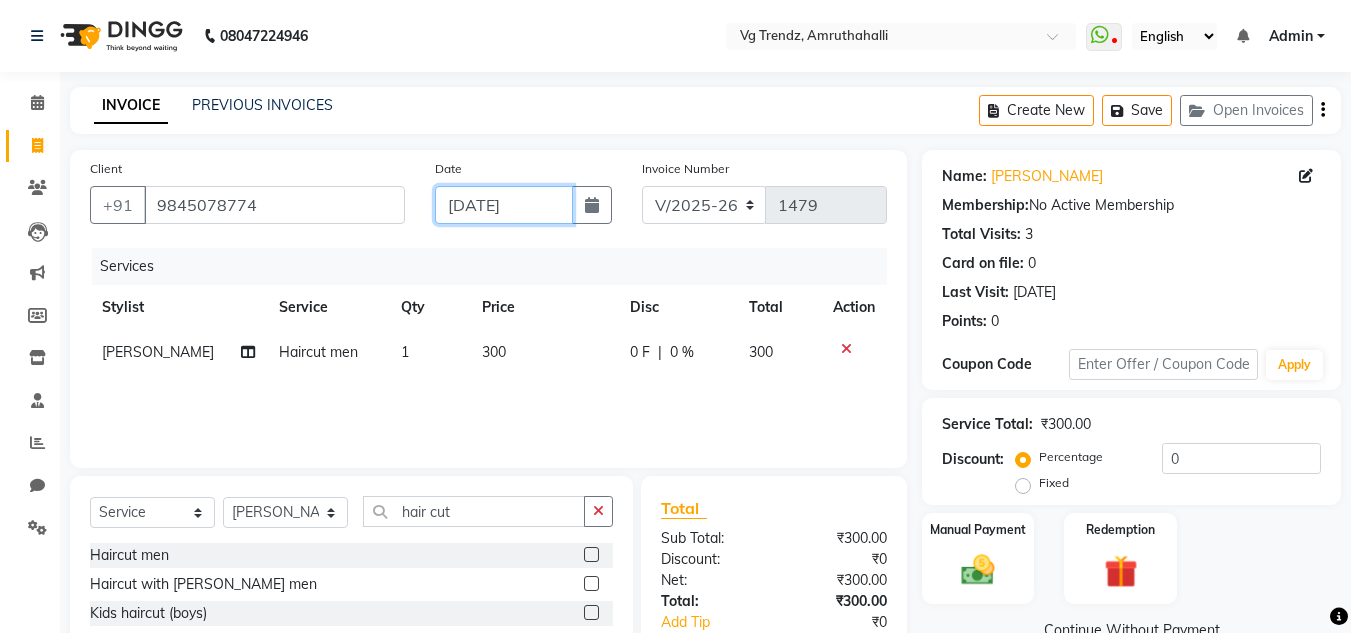 click on "[DATE]" 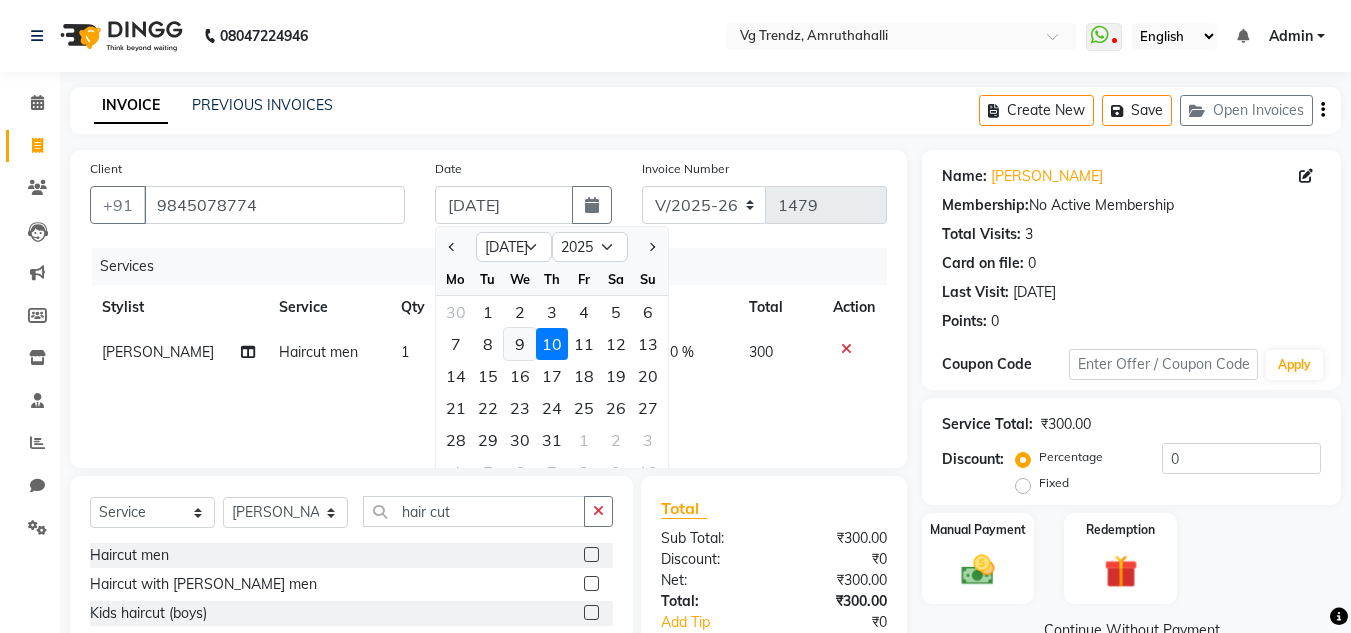 click on "9" 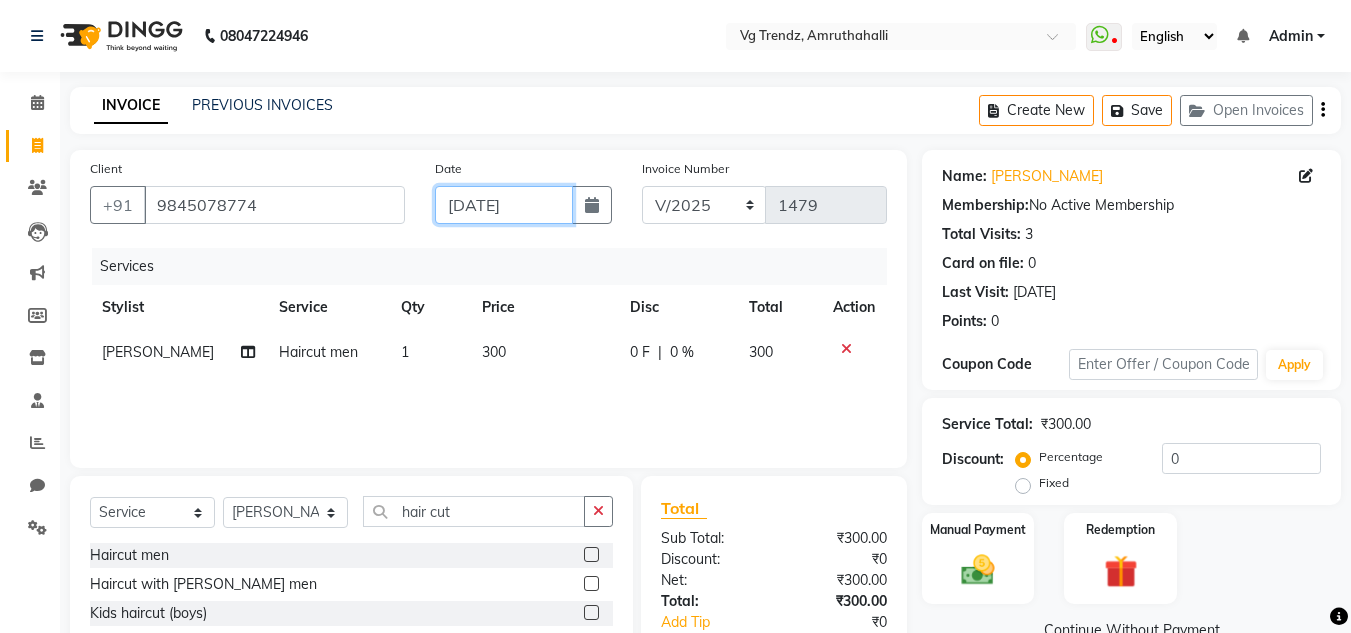 scroll, scrollTop: 168, scrollLeft: 0, axis: vertical 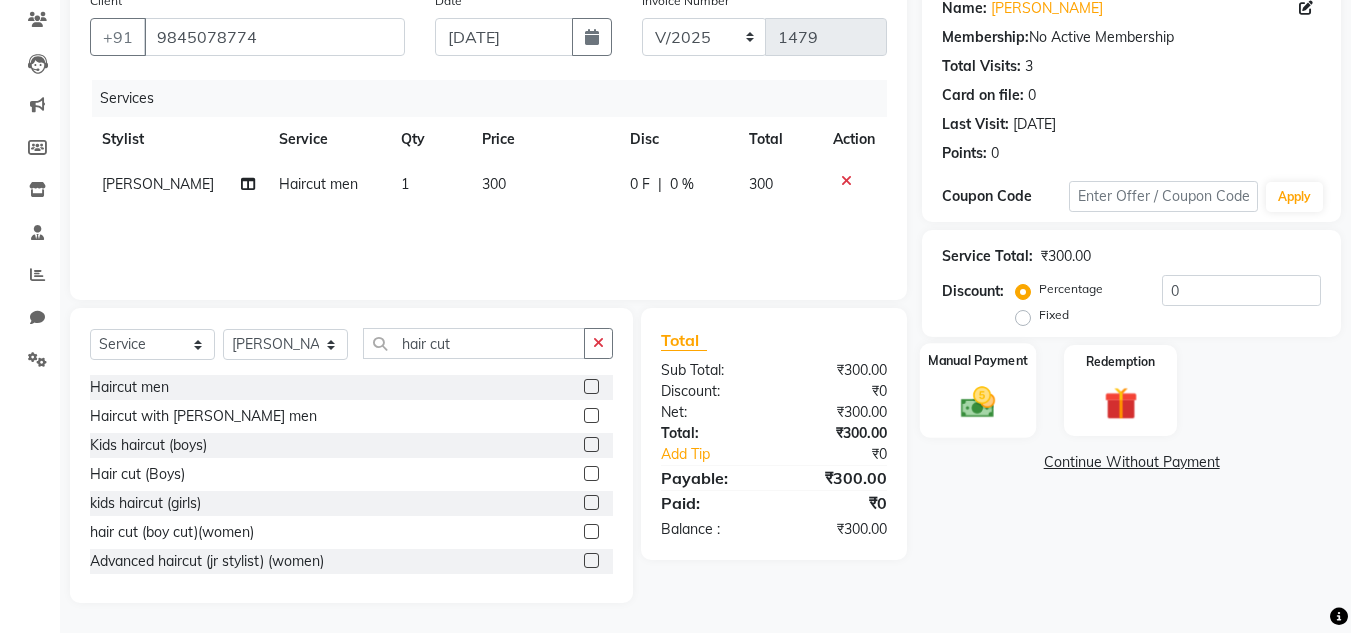 click 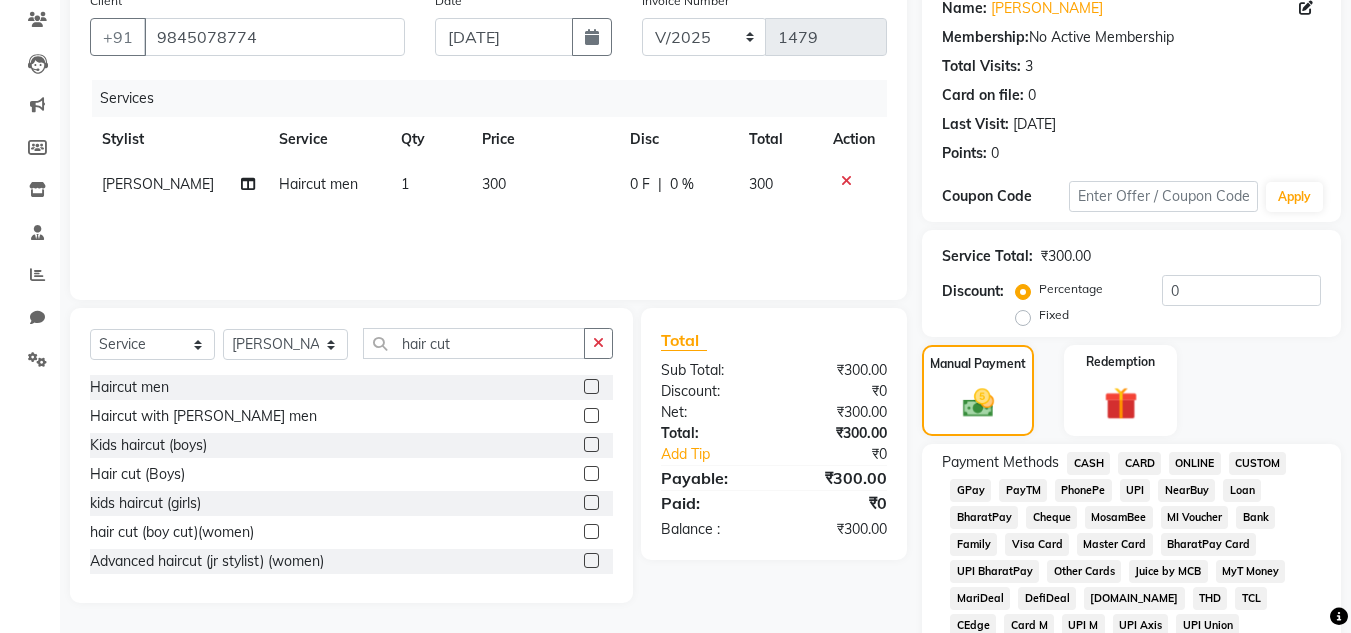 click on "PhonePe" 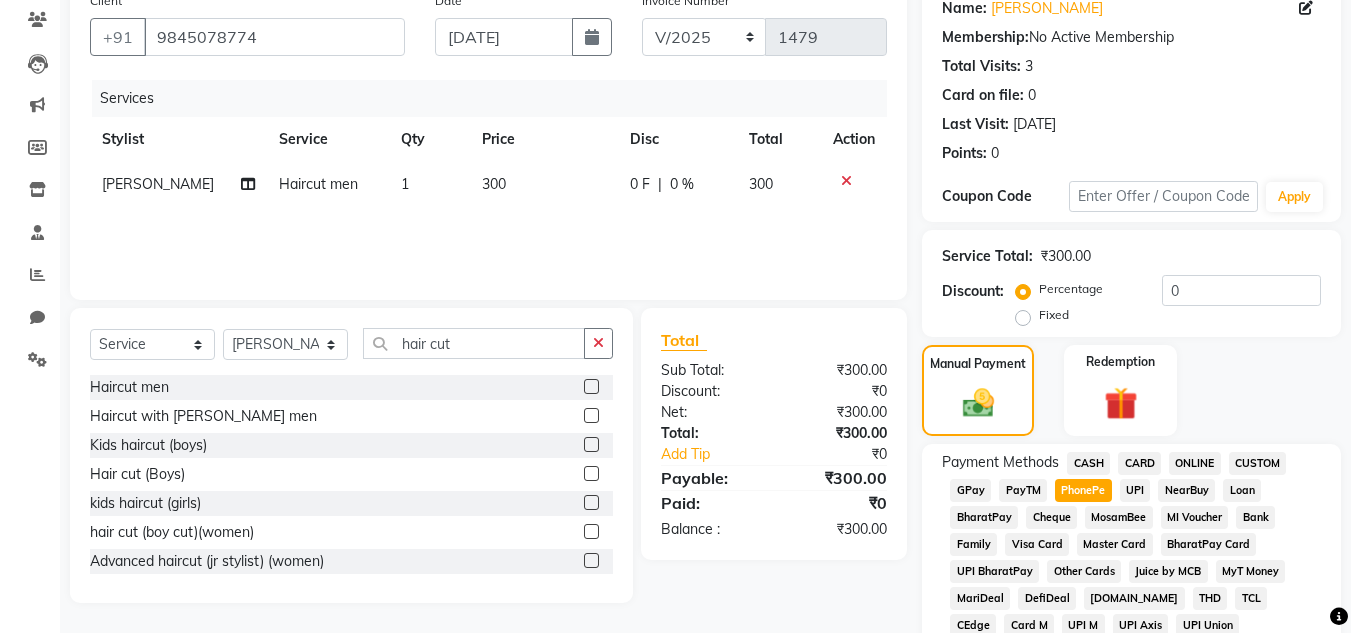 scroll, scrollTop: 869, scrollLeft: 0, axis: vertical 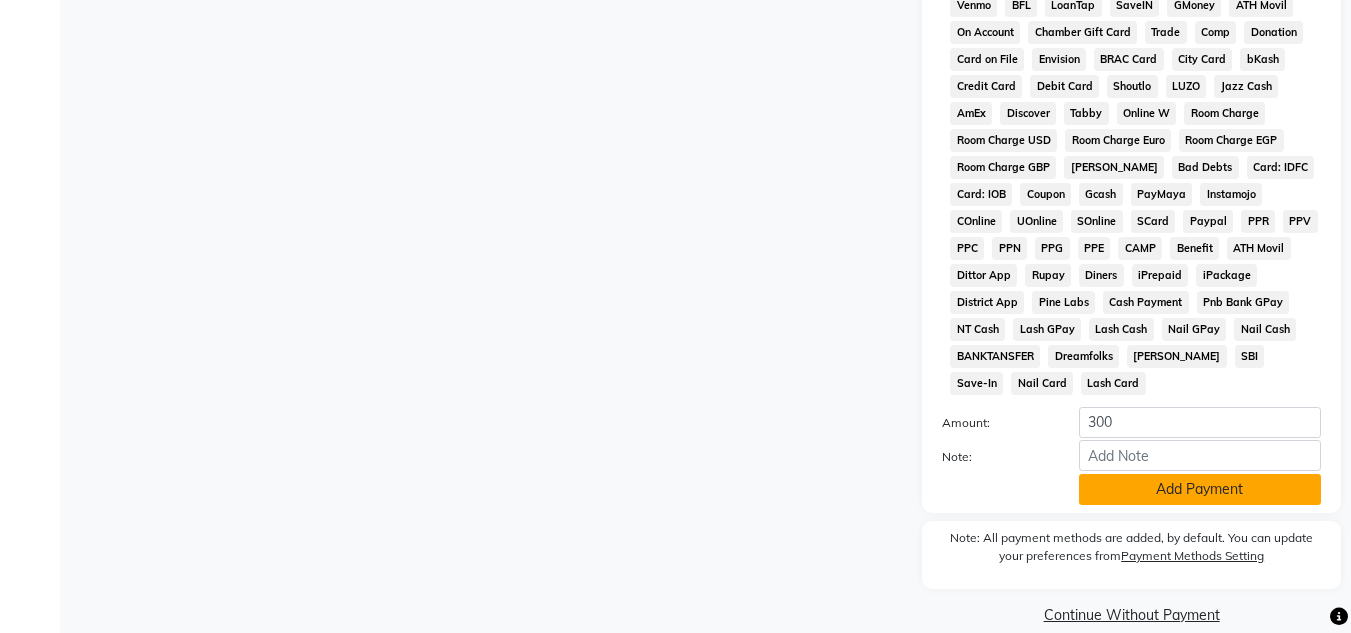 click on "Add Payment" 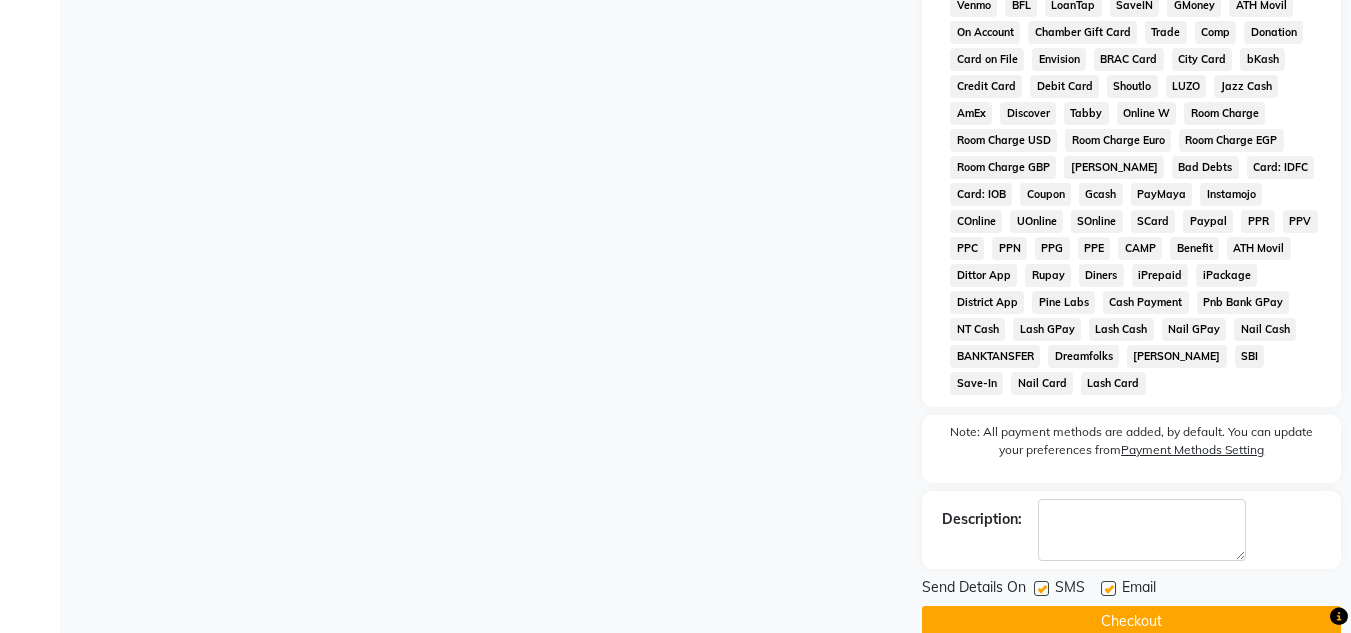 click on "Checkout" 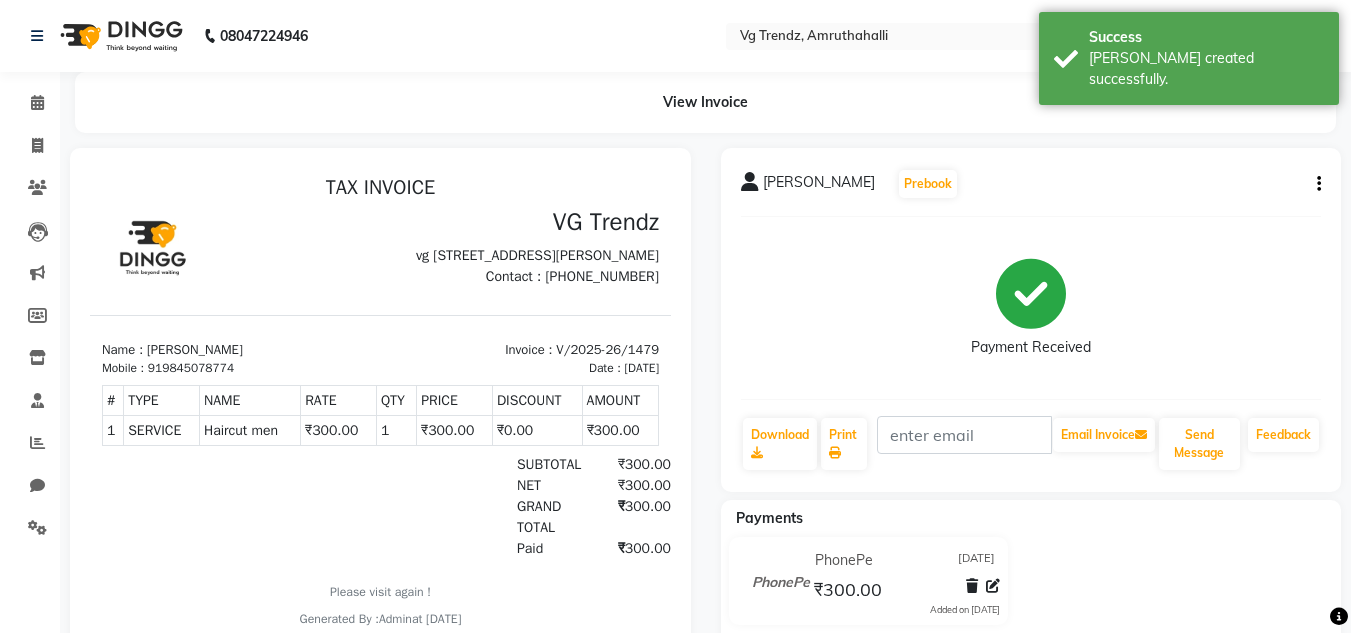 scroll, scrollTop: 0, scrollLeft: 0, axis: both 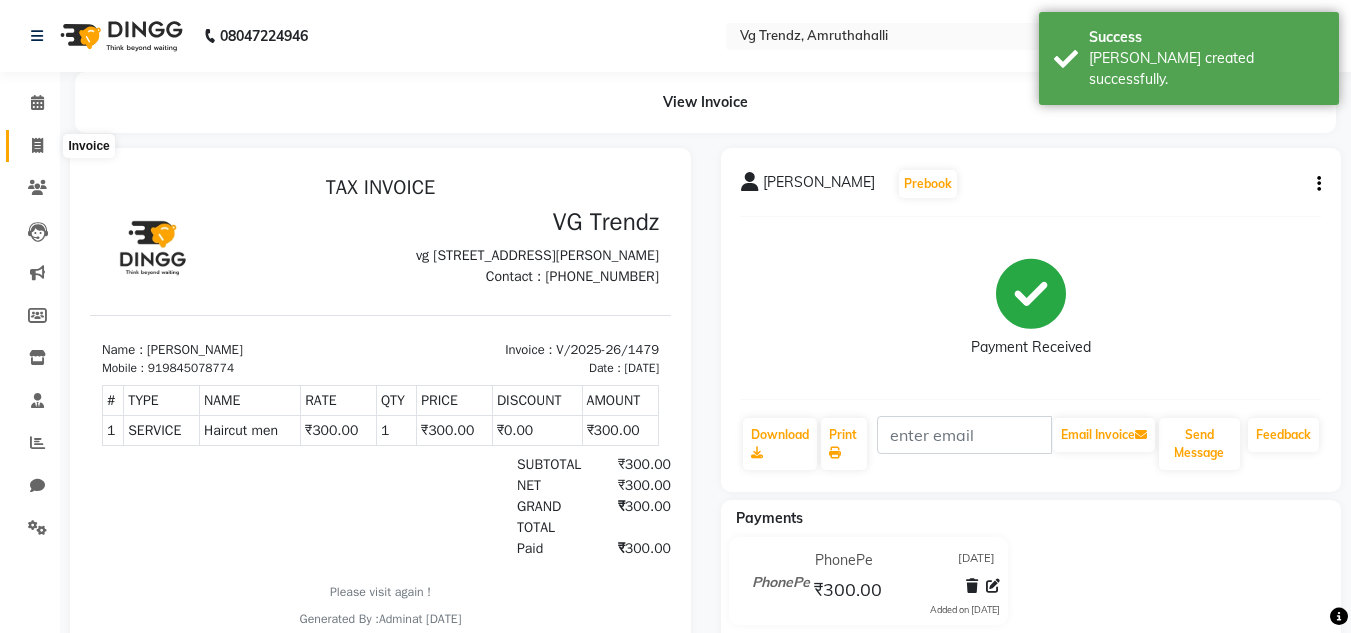 click 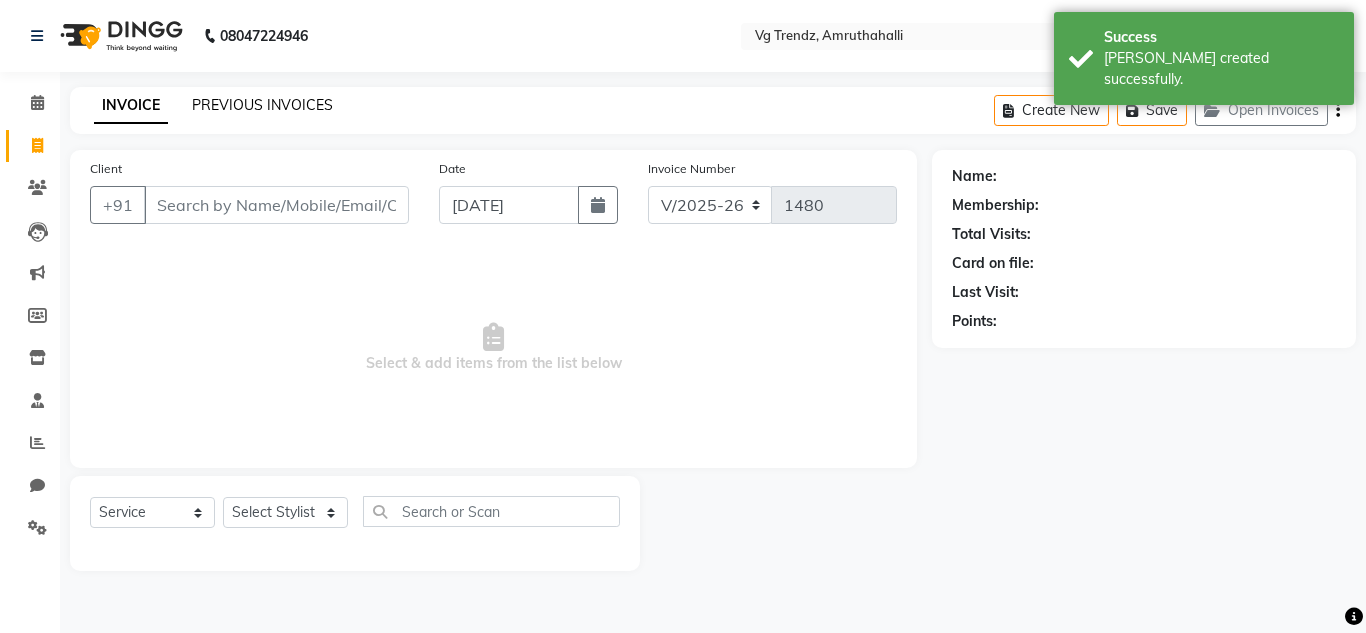 click on "PREVIOUS INVOICES" 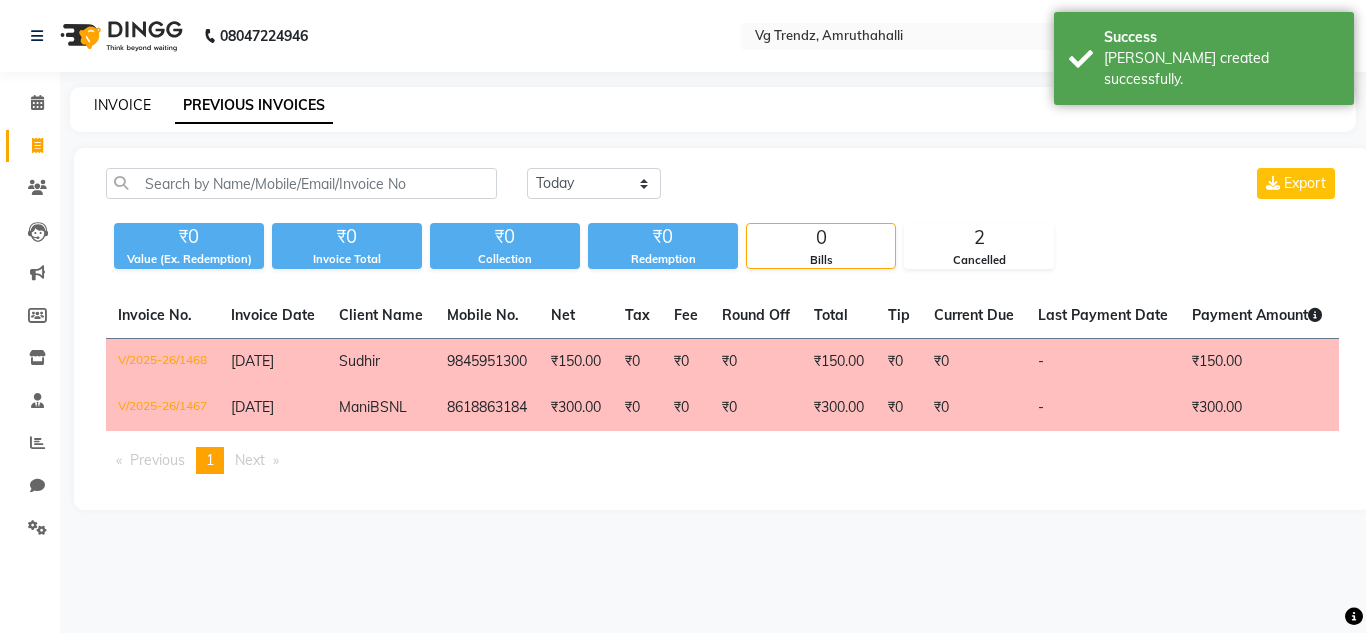 click on "INVOICE" 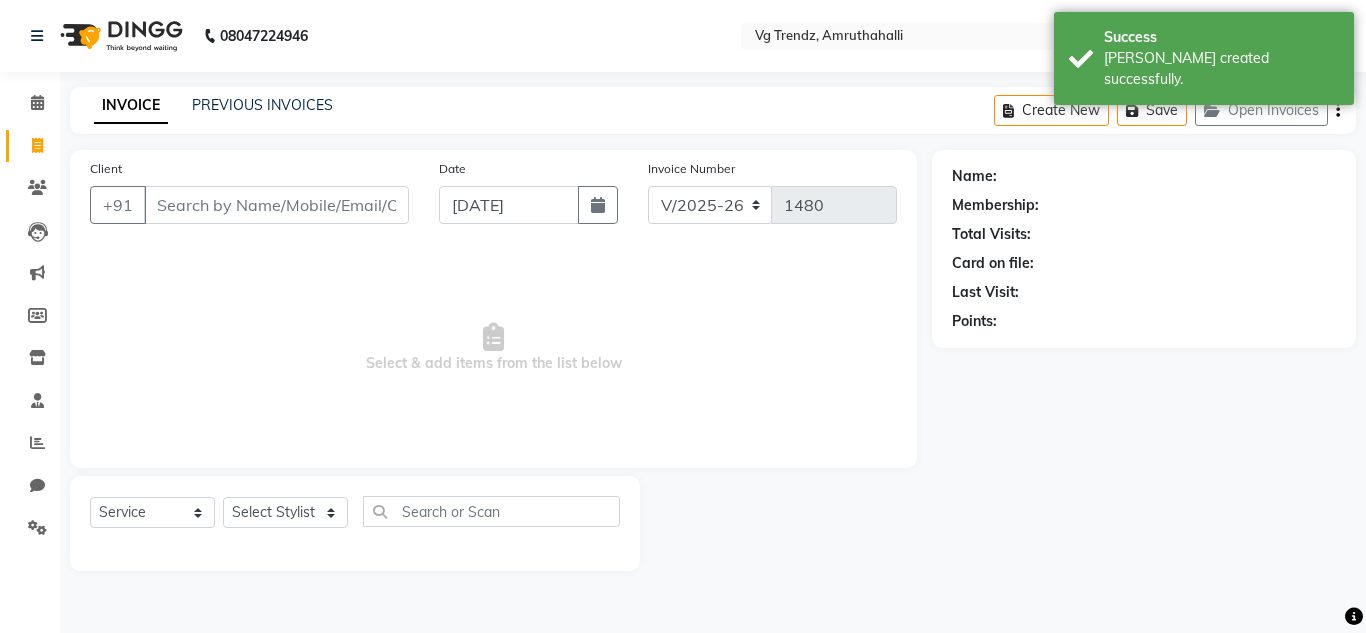 click on "Client" at bounding box center (276, 205) 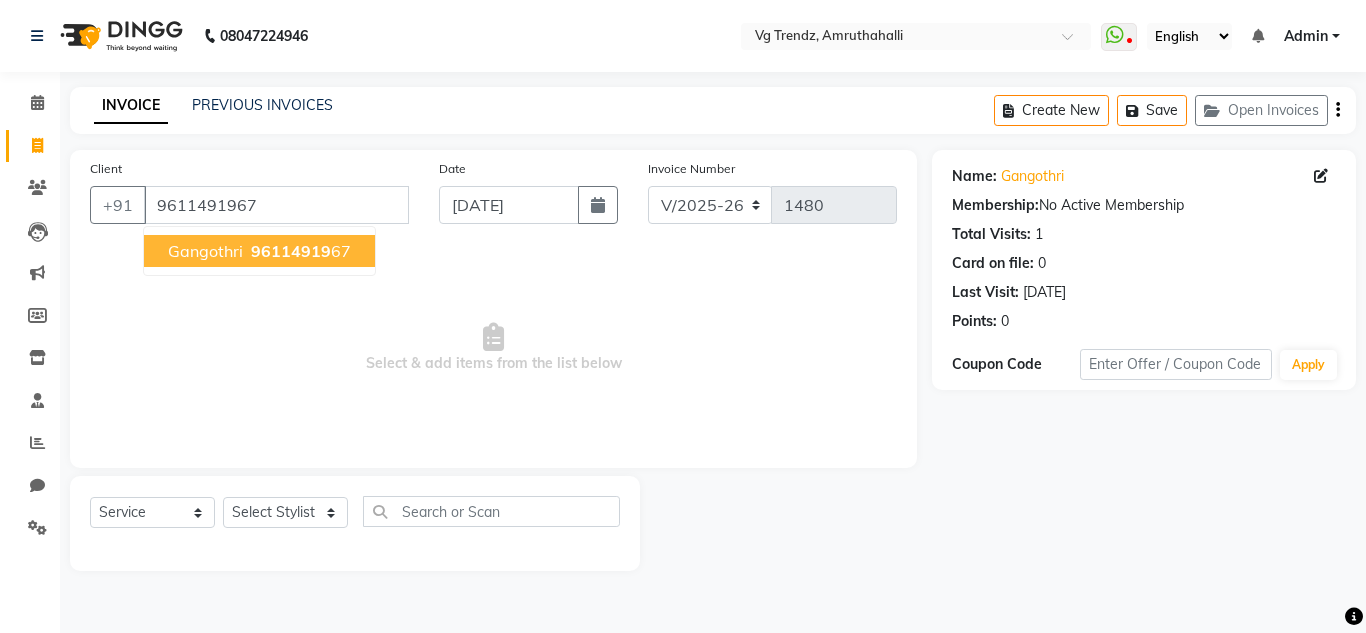 click on "Gangothri" at bounding box center [205, 251] 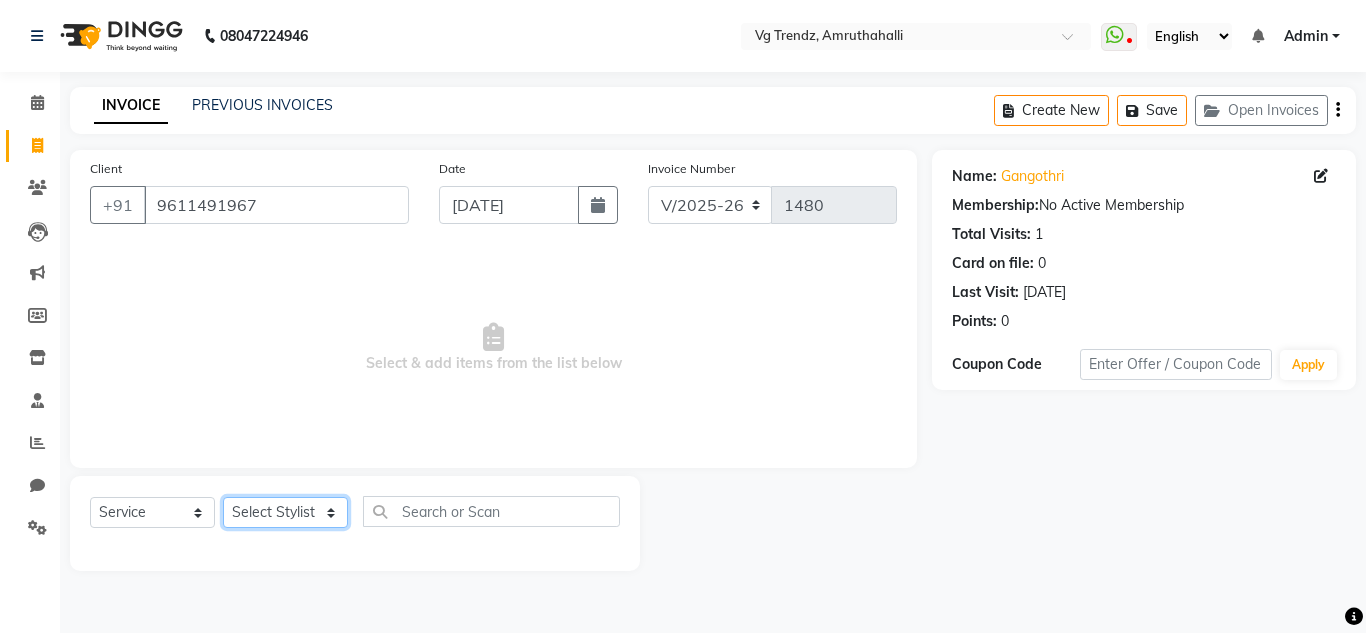 click on "Select Stylist Ashiwini N P Manjitha Chhetri Manjula S Mun Khan Naveen Kumar salon number Sandeep Sharma Sridevi Vanitha v" 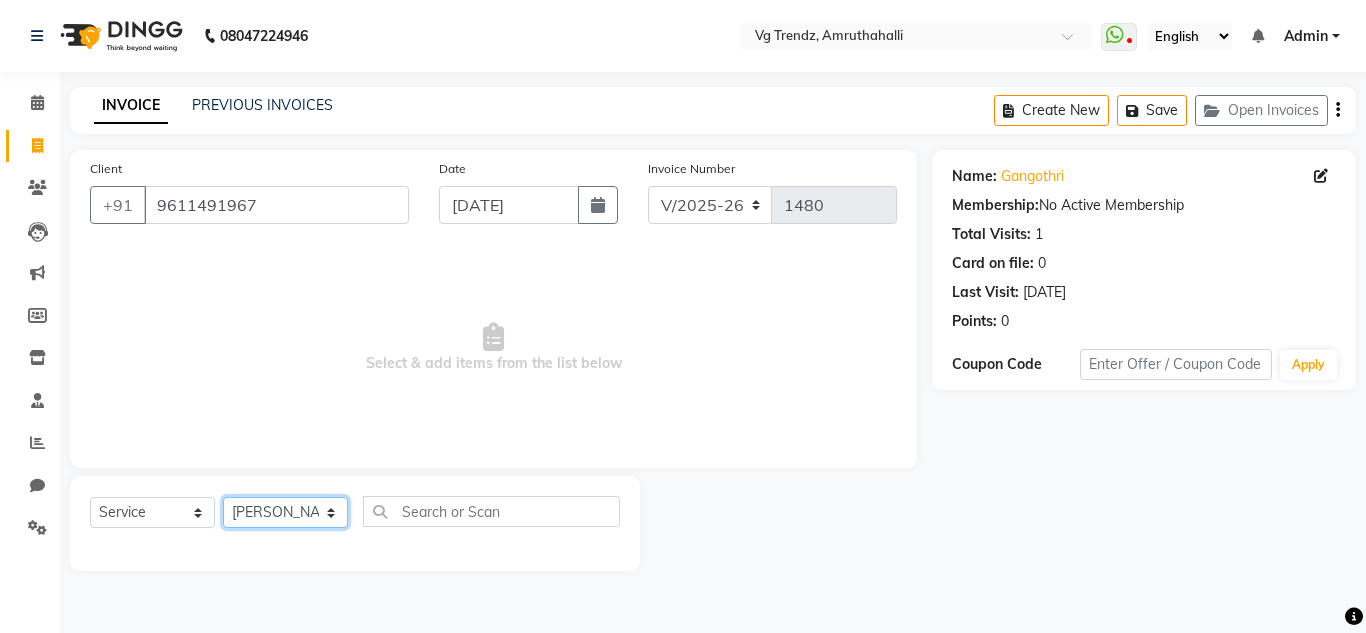click on "Select Stylist Ashiwini N P Manjitha Chhetri Manjula S Mun Khan Naveen Kumar salon number Sandeep Sharma Sridevi Vanitha v" 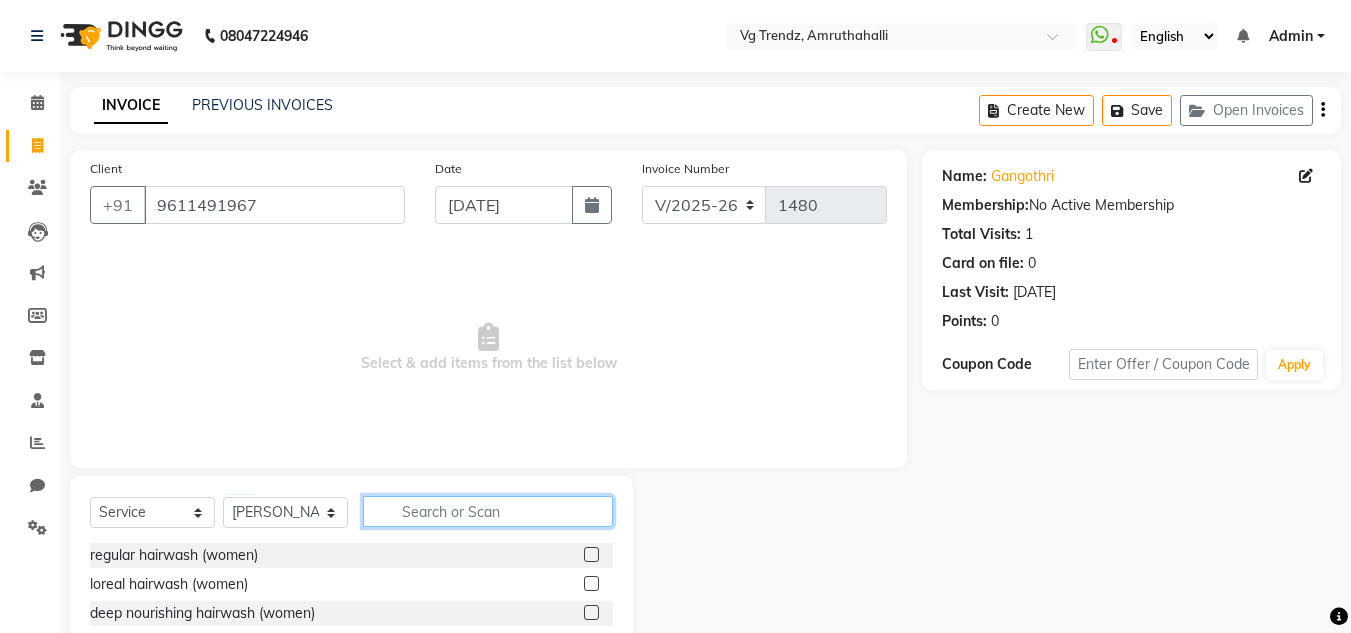 click 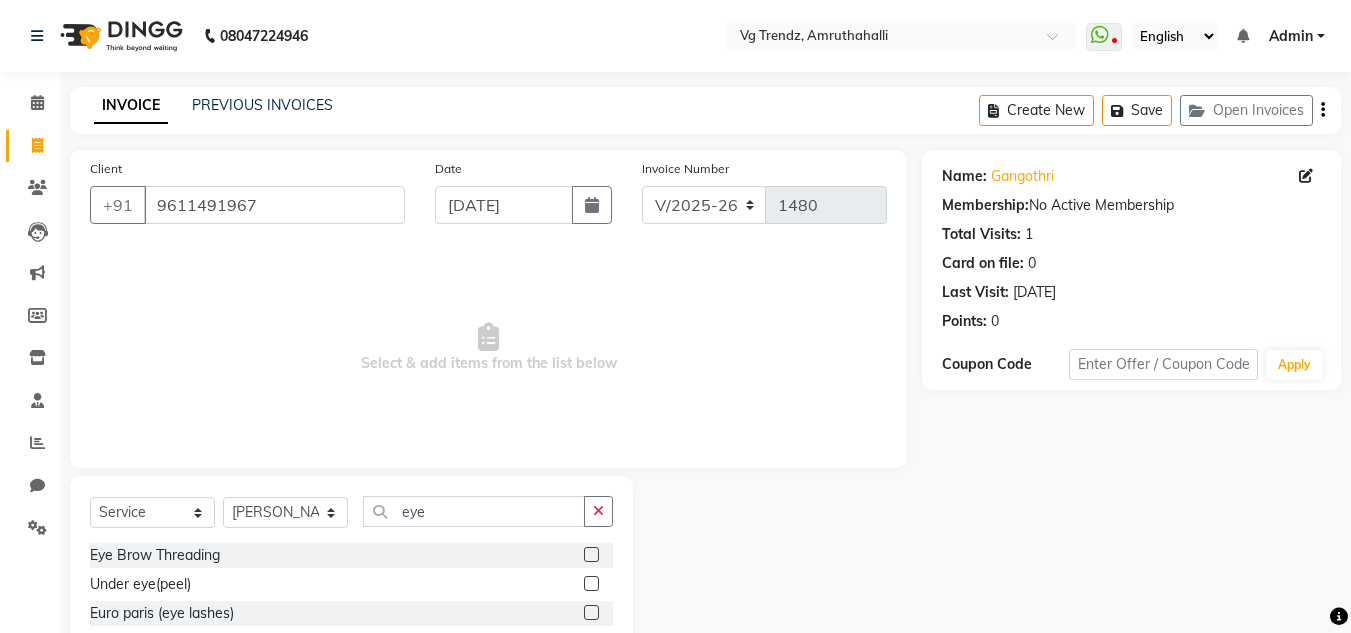 click 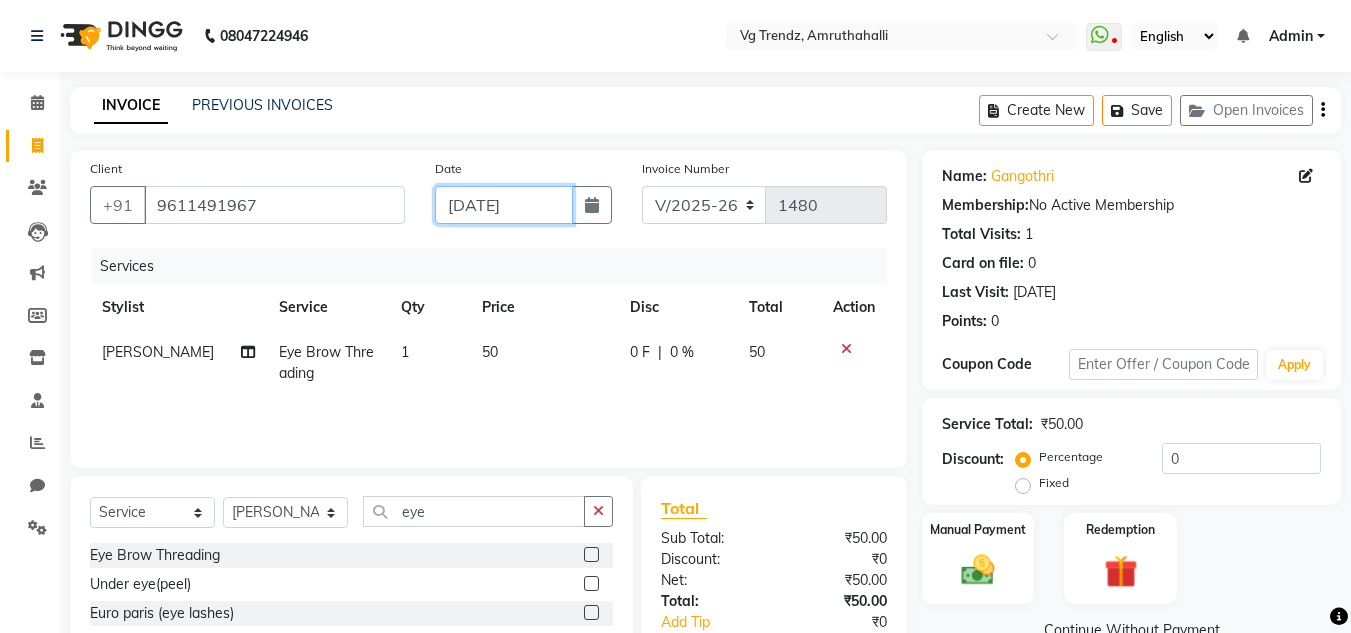 click on "[DATE]" 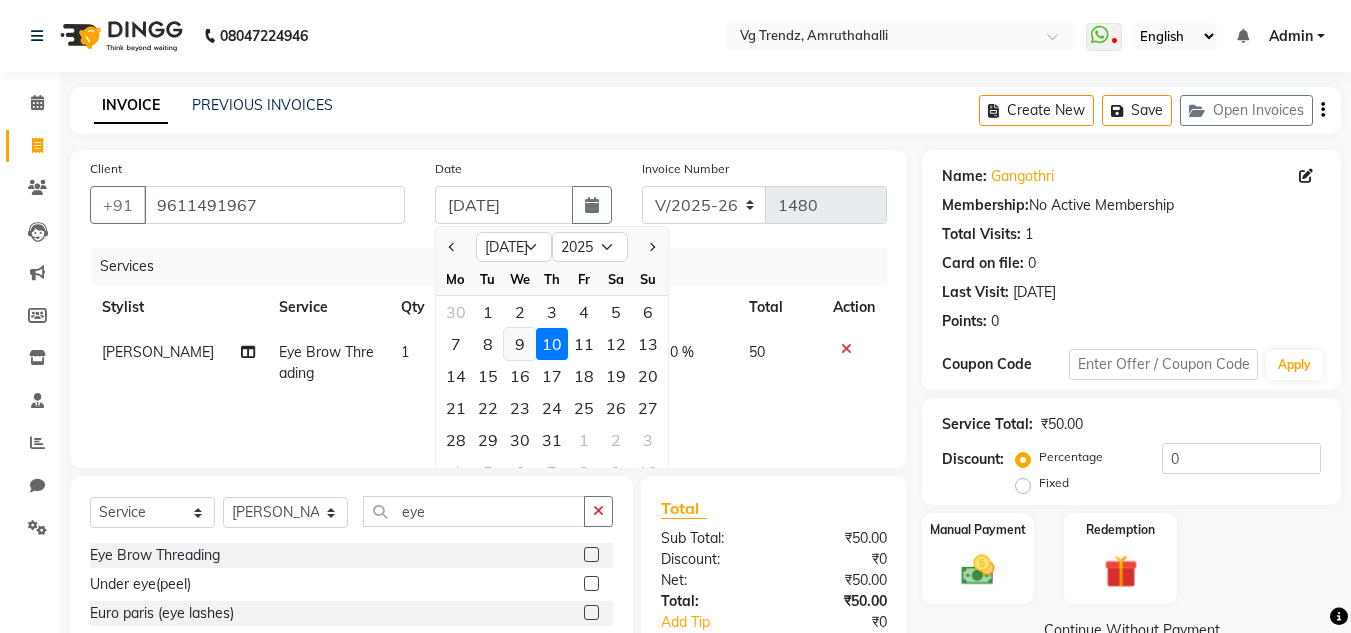 click on "9" 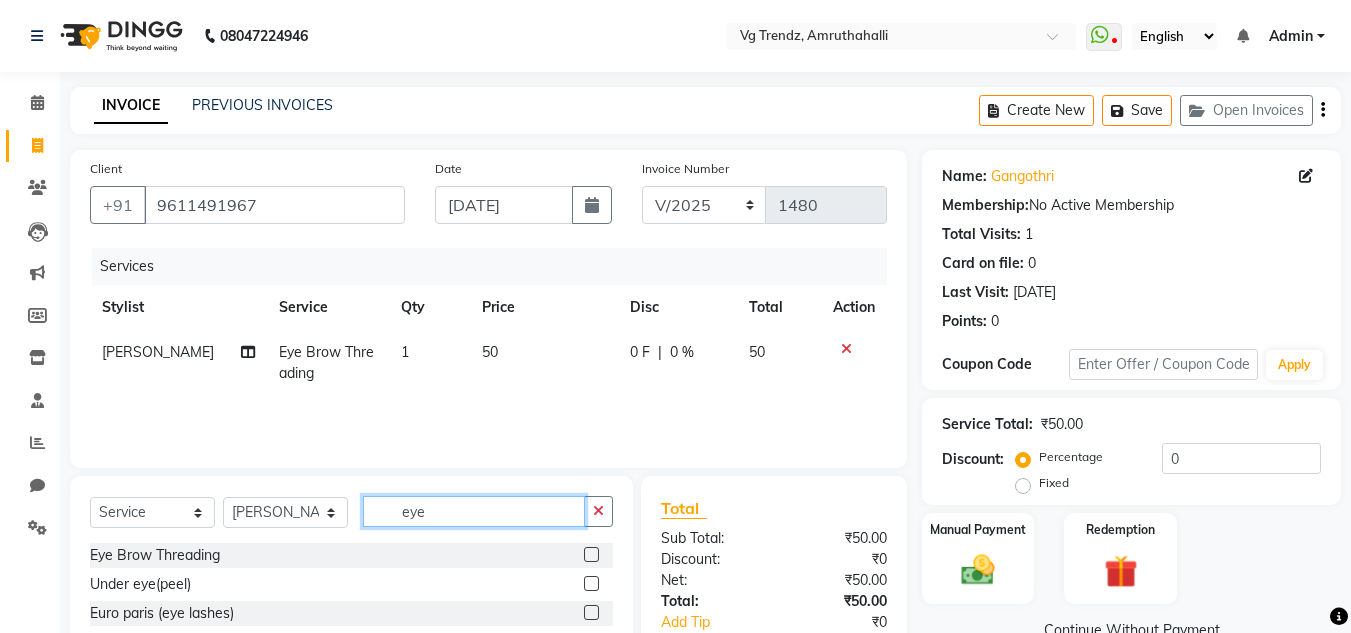 click on "eye" 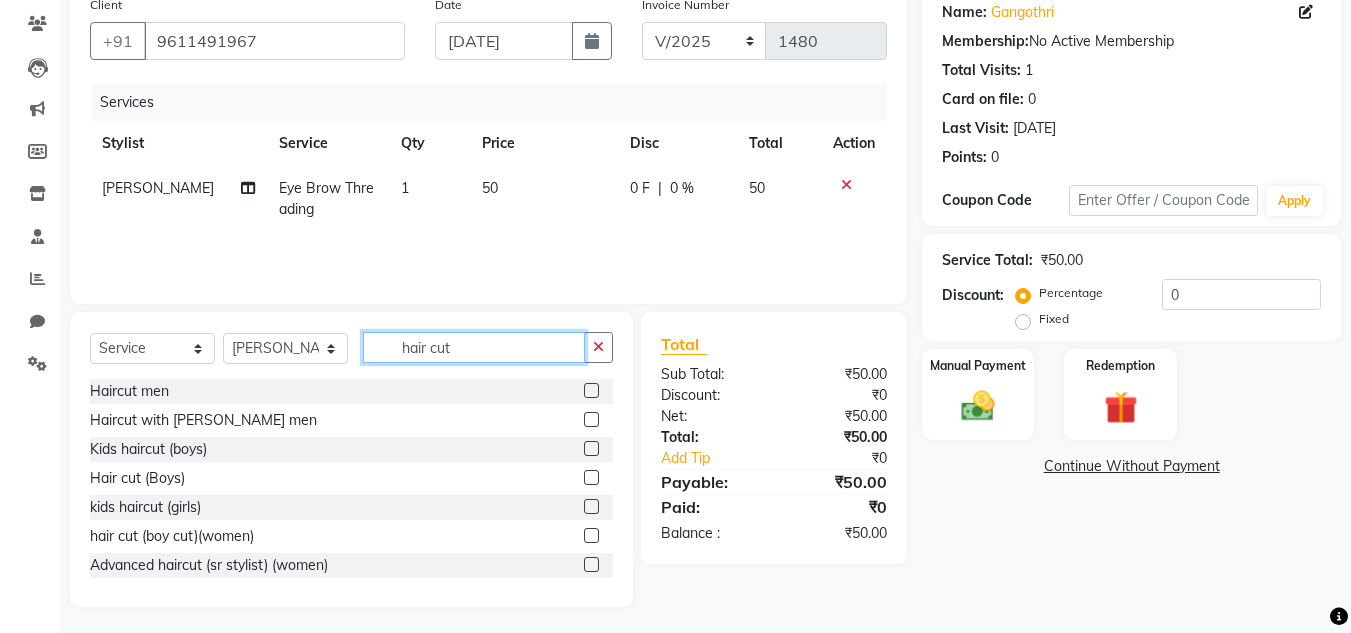 scroll, scrollTop: 168, scrollLeft: 0, axis: vertical 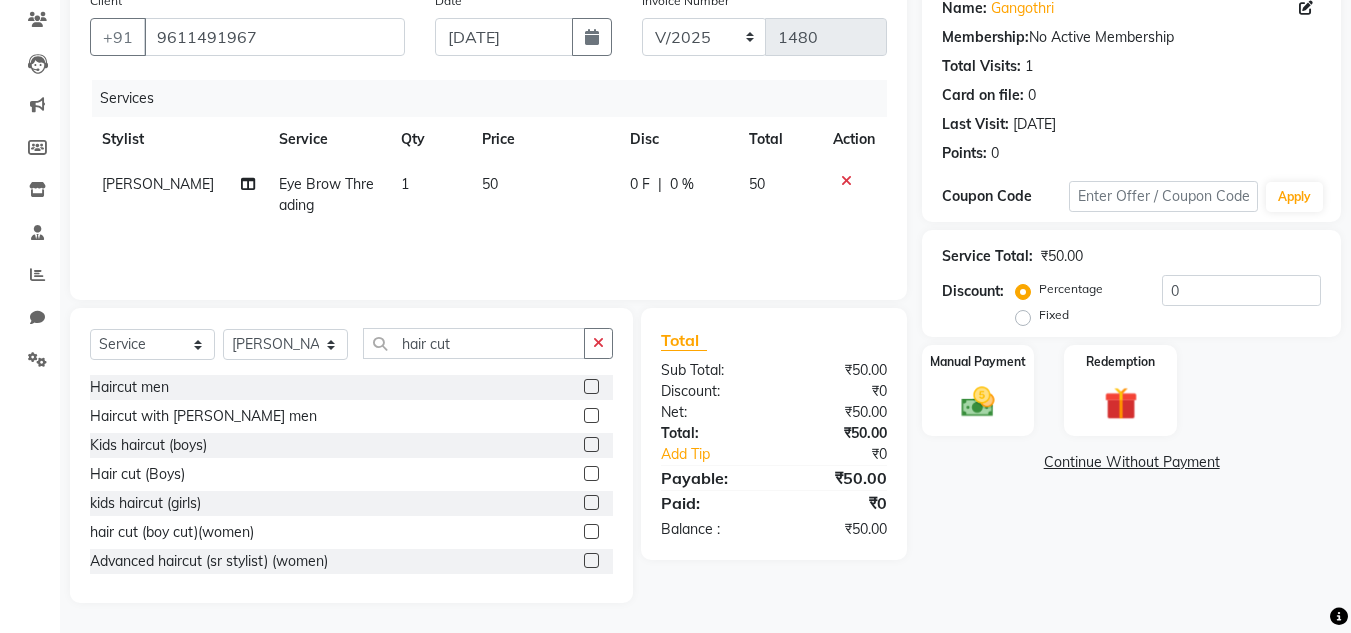 click 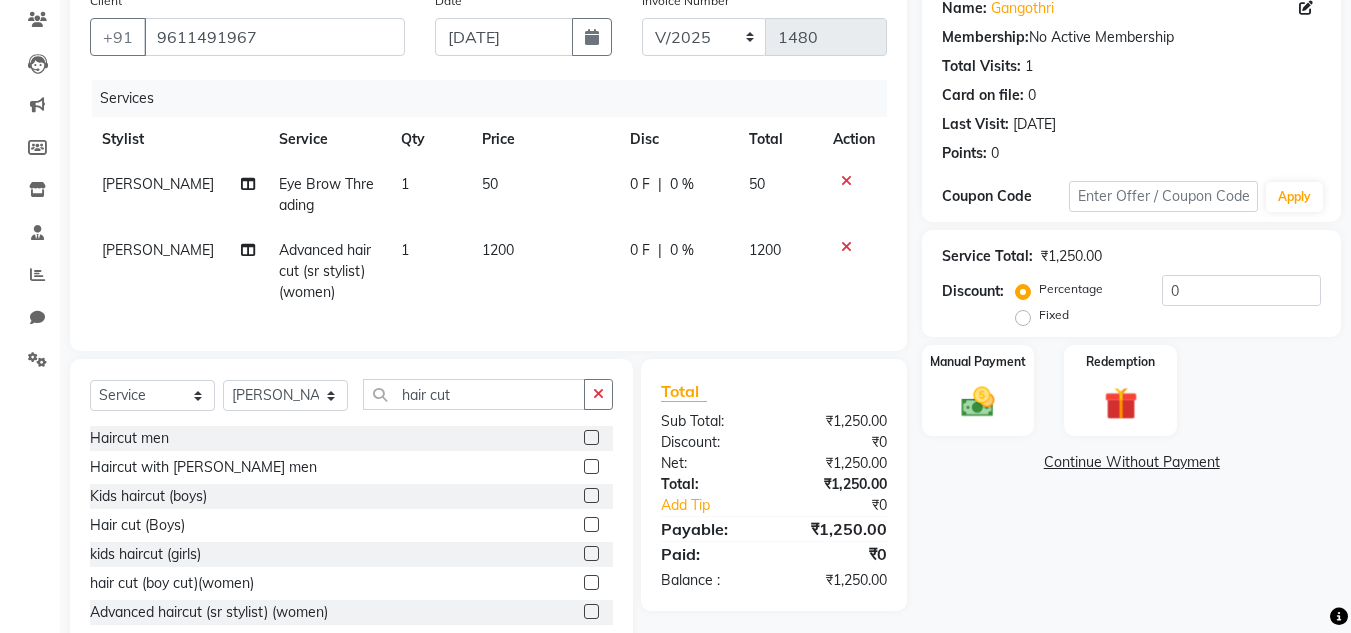 click on "1200" 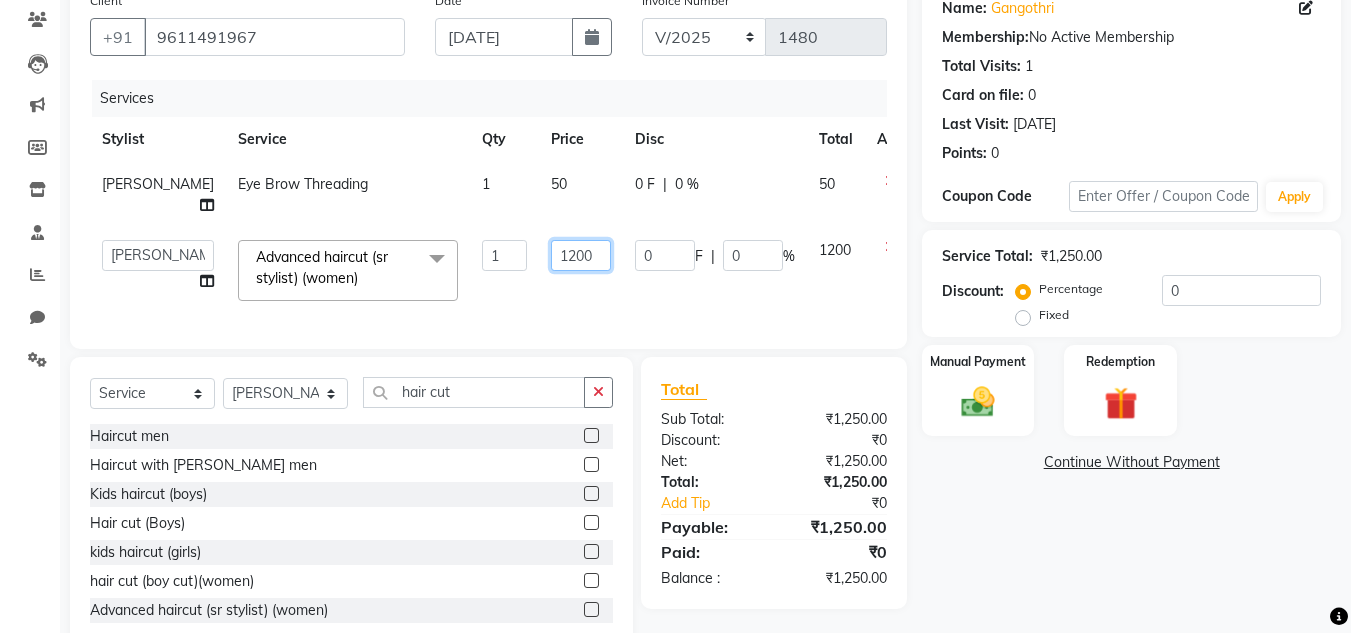 click on "1200" 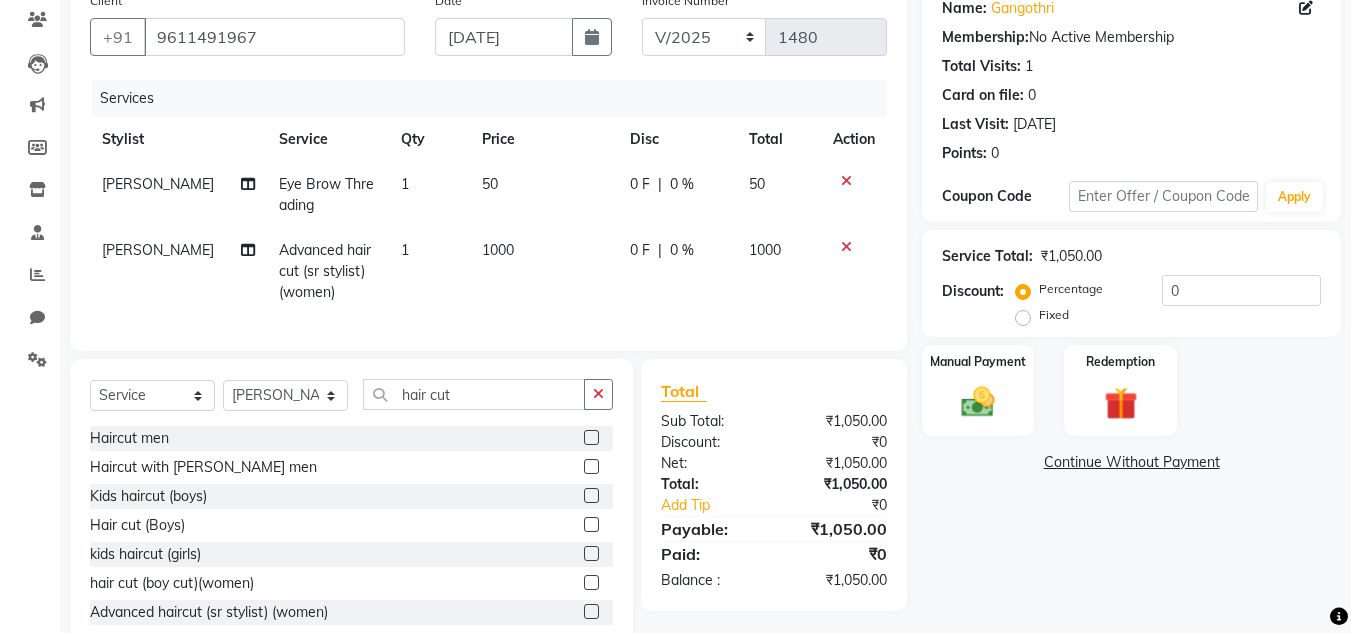 click on "Mun Khan Split Commission" 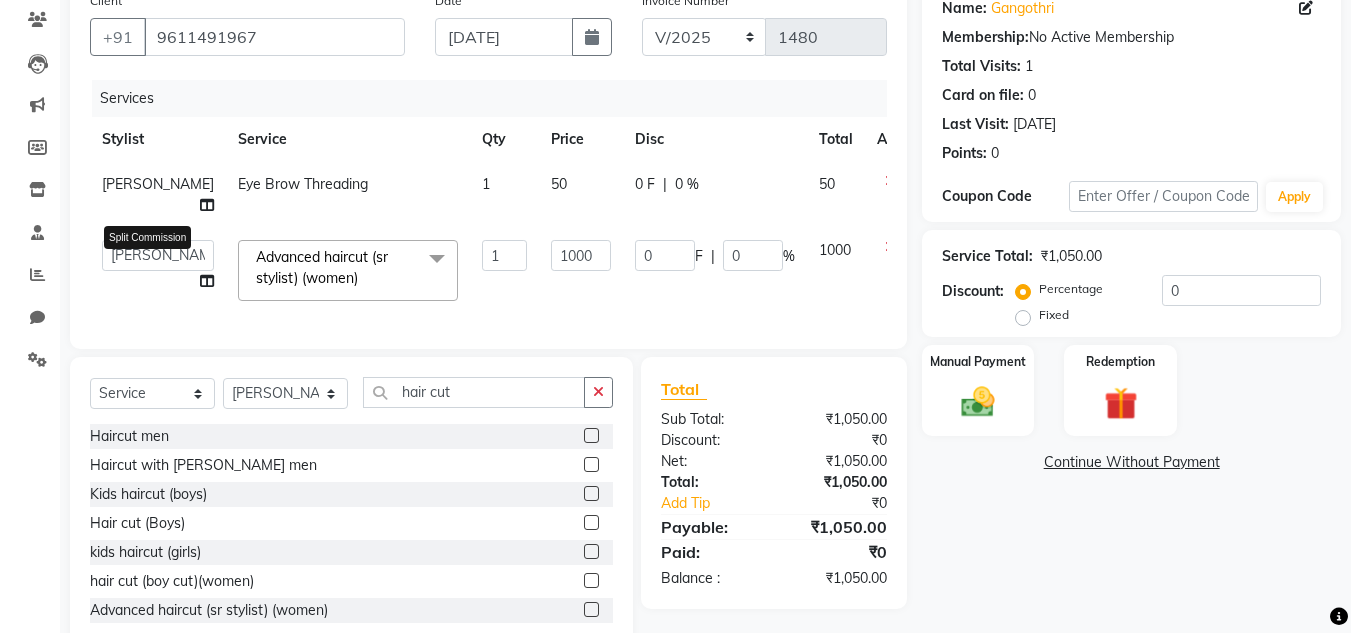 click 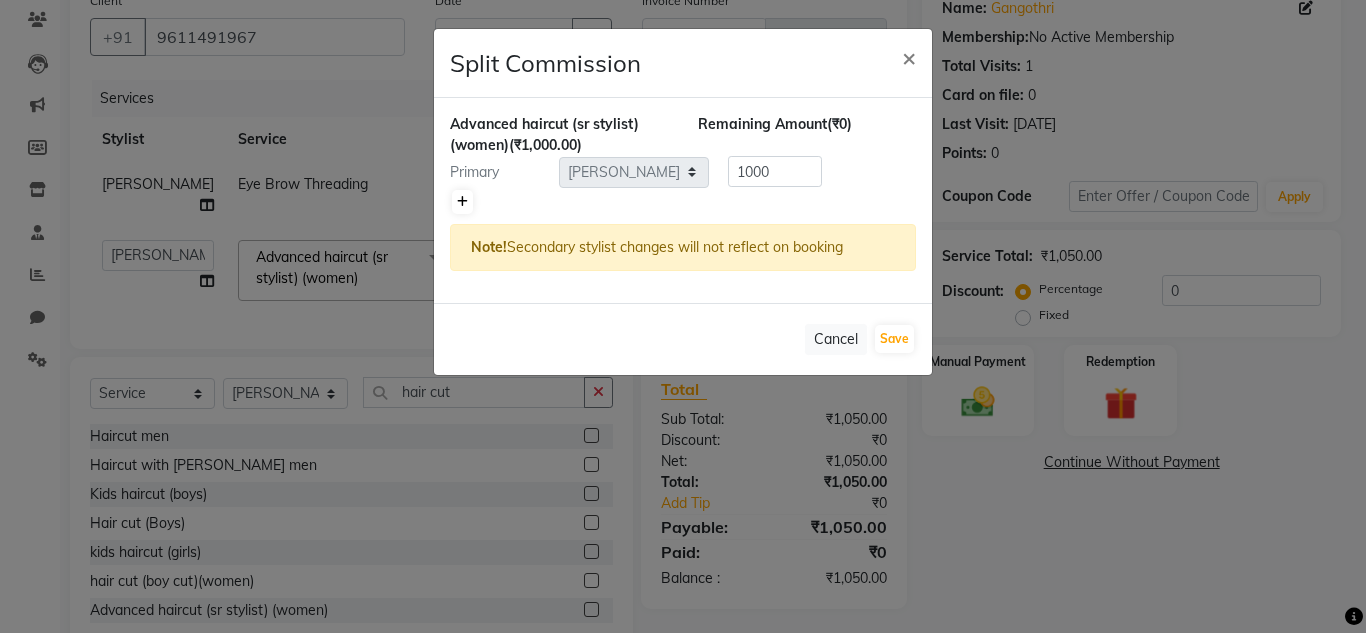 click 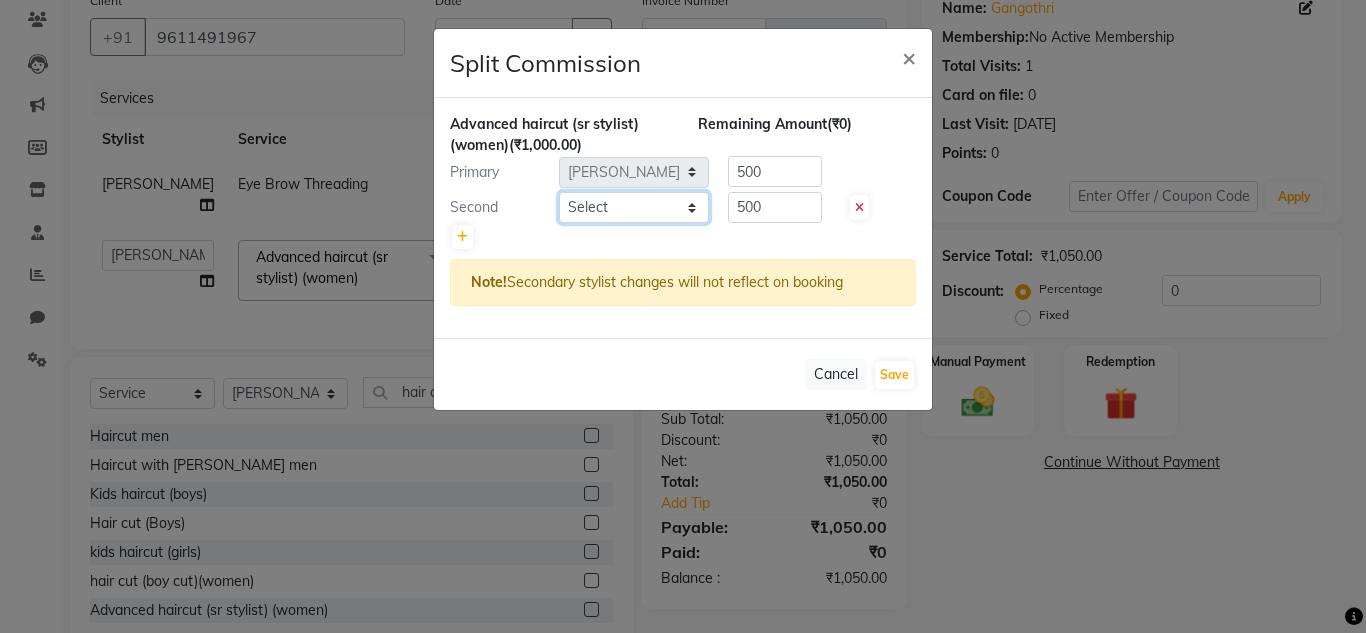click on "Select  Ashiwini N P   Manjitha Chhetri   Manjula S   Mun Khan   Naveen Kumar   salon number   Sandeep Sharma   Sridevi   Vanitha v" 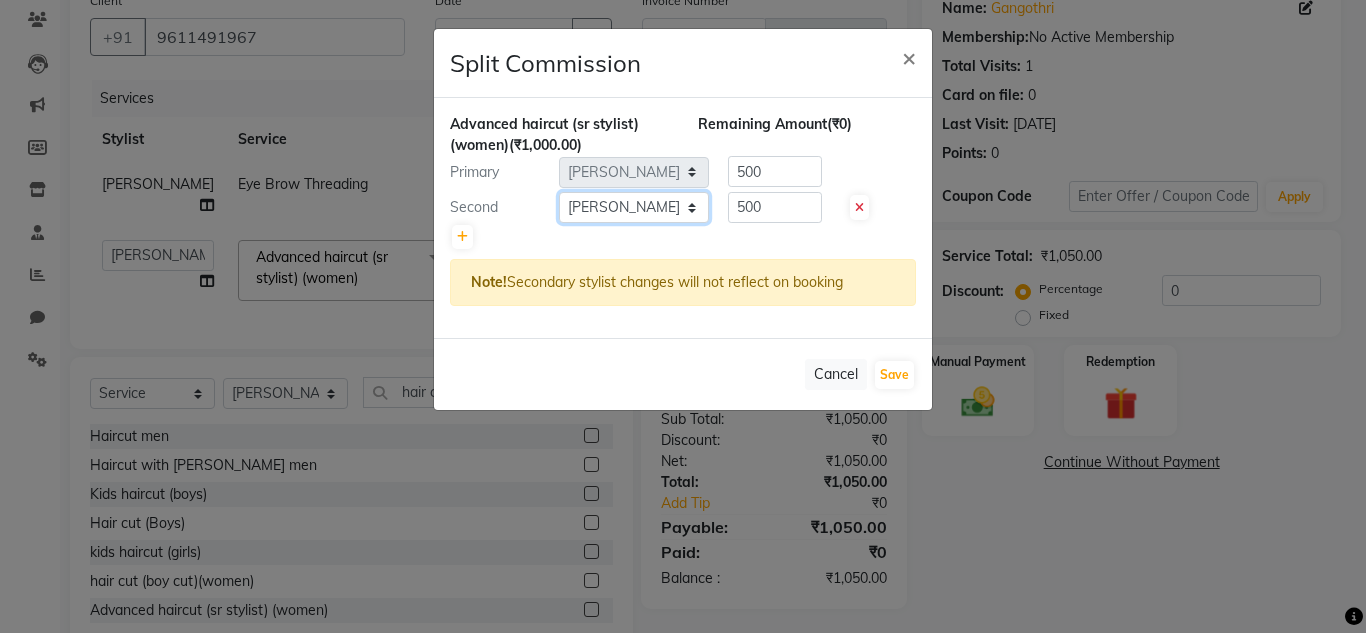 click on "Select  Ashiwini N P   Manjitha Chhetri   Manjula S   Mun Khan   Naveen Kumar   salon number   Sandeep Sharma   Sridevi   Vanitha v" 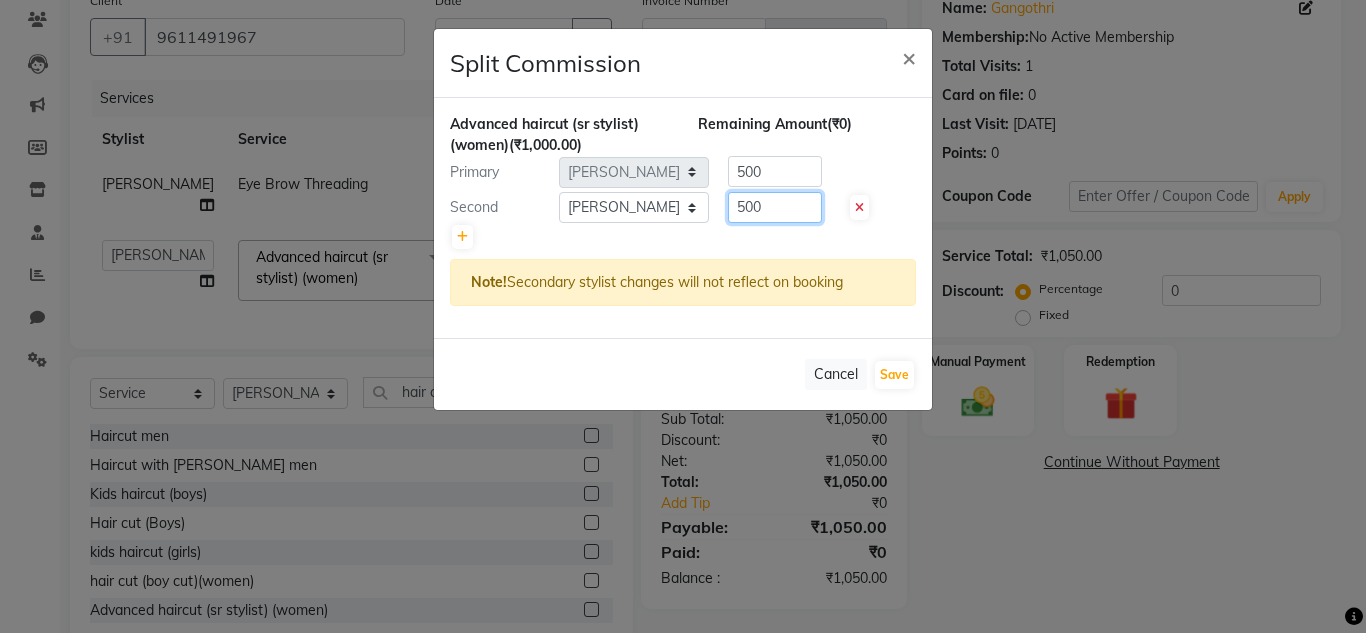 click on "500" 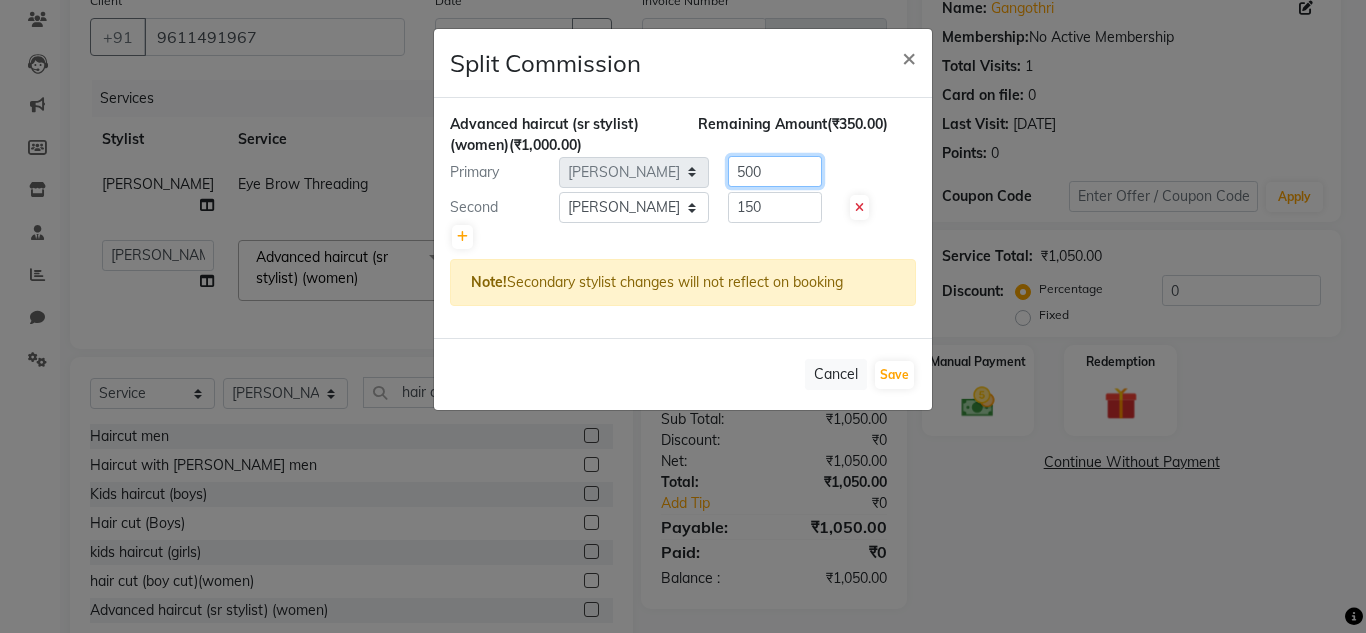 click on "500" 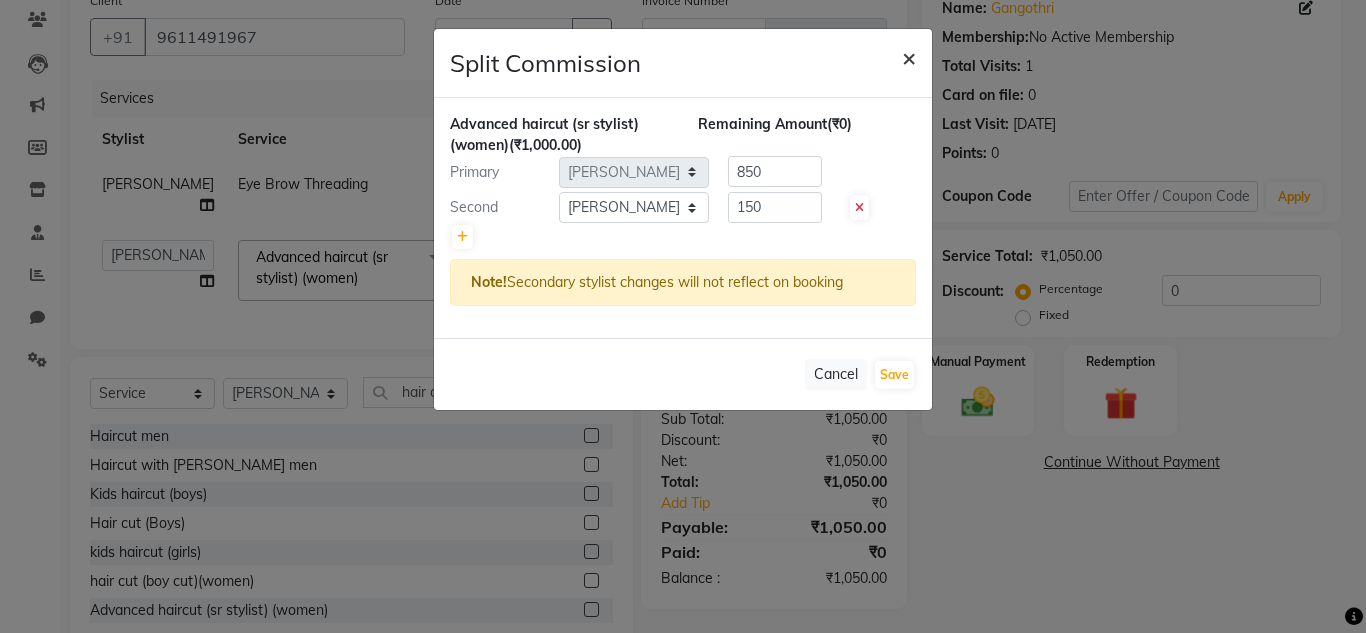 click on "×" 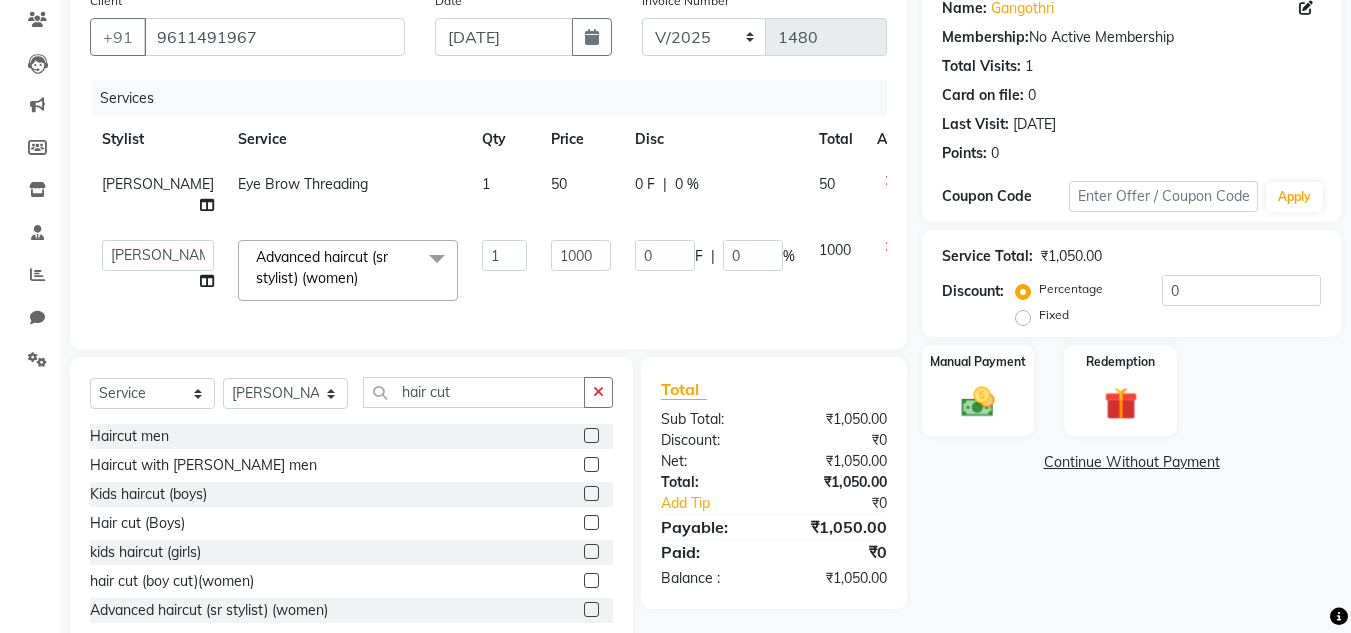 click 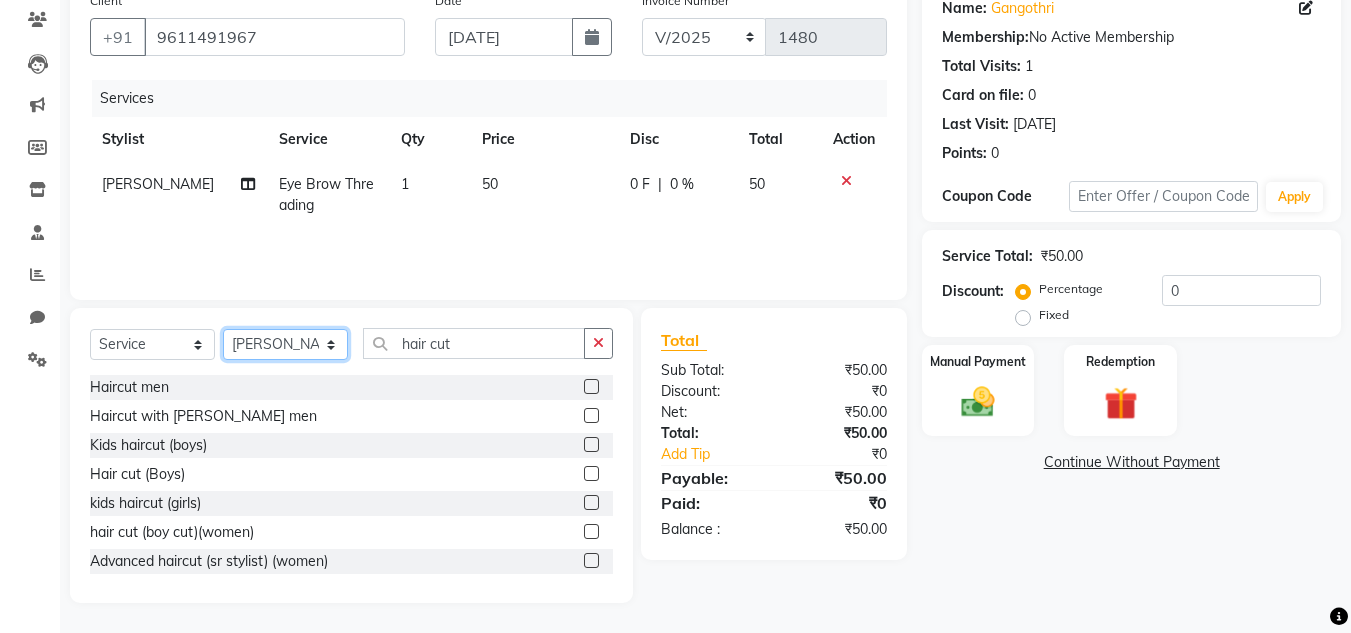 click on "Select Stylist Ashiwini N P Manjitha Chhetri Manjula S Mun Khan Naveen Kumar salon number Sandeep Sharma Sridevi Vanitha v" 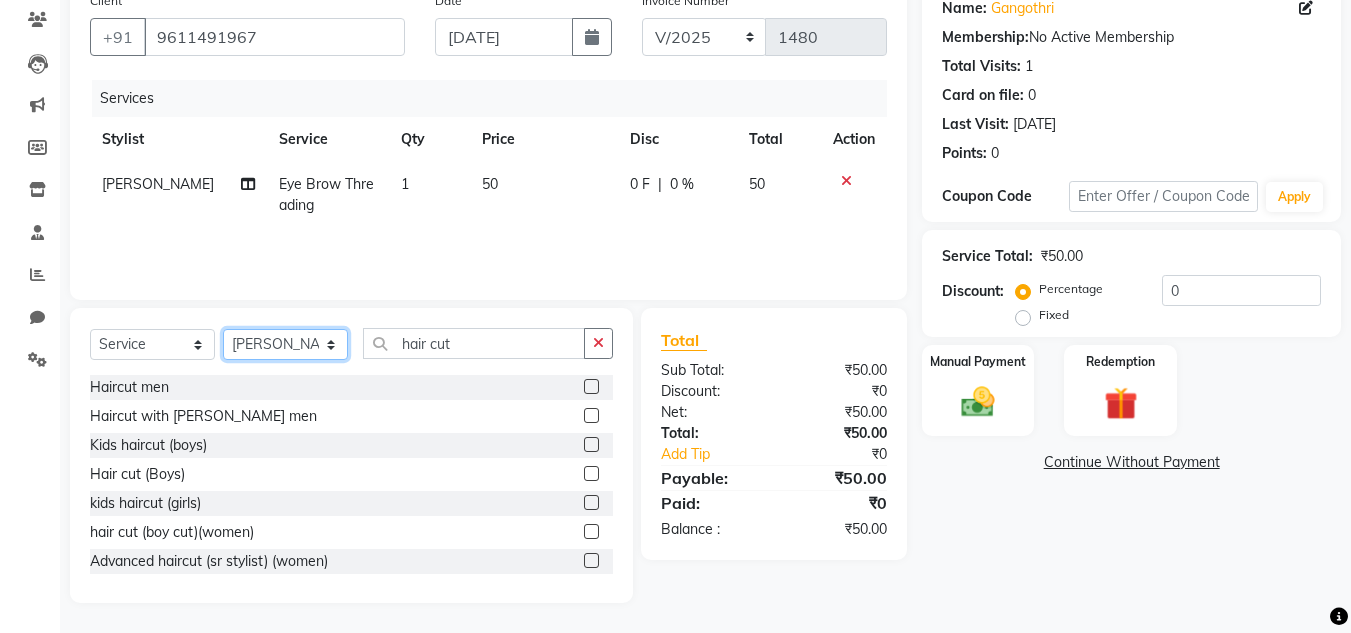click on "Select Stylist Ashiwini N P Manjitha Chhetri Manjula S Mun Khan Naveen Kumar salon number Sandeep Sharma Sridevi Vanitha v" 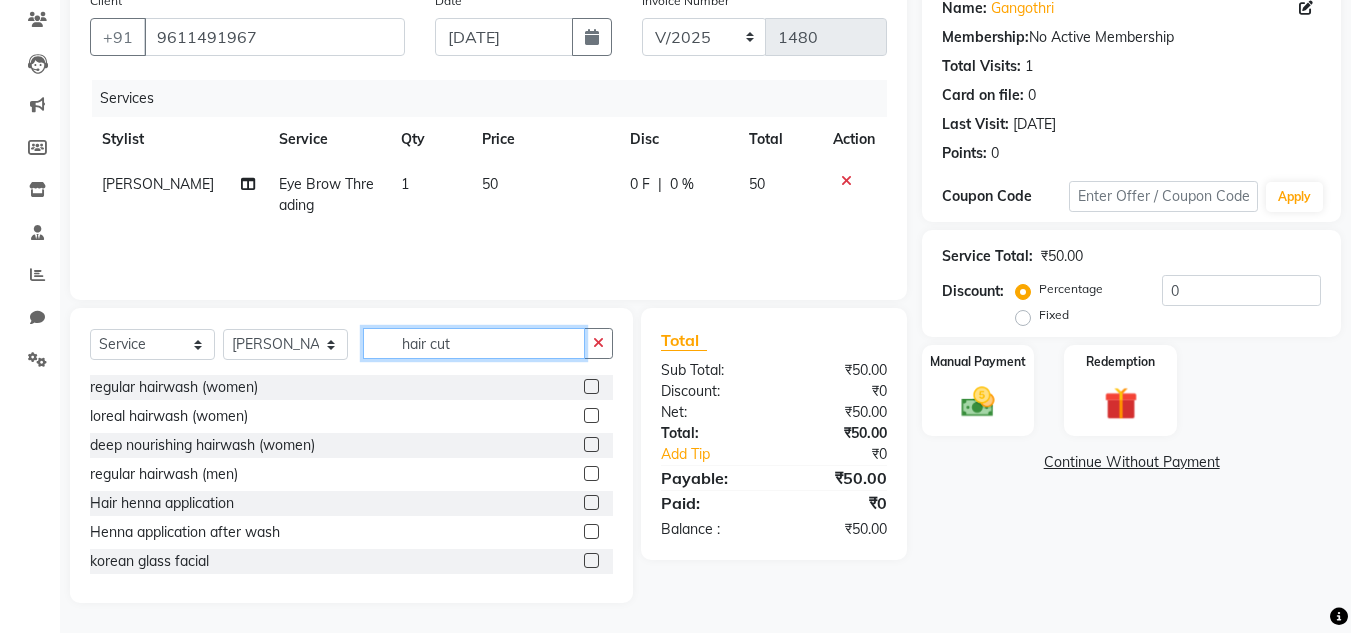 click on "hair cut" 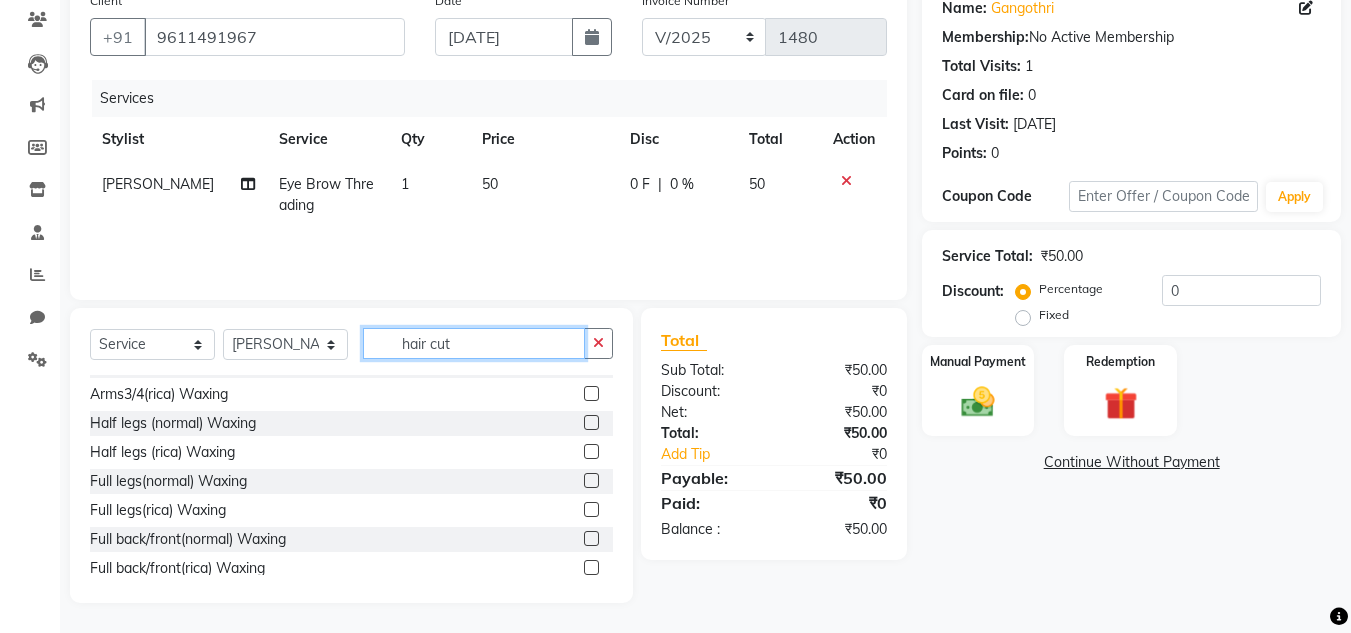 scroll, scrollTop: 2708, scrollLeft: 0, axis: vertical 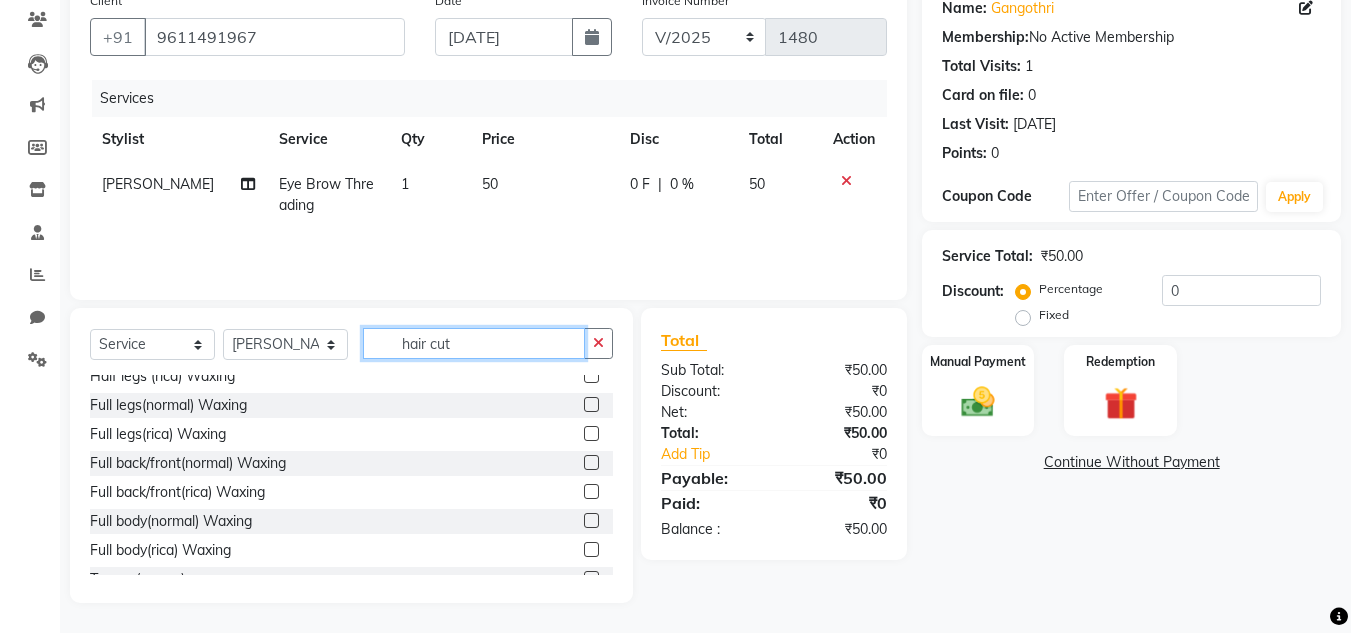 click on "hair cut" 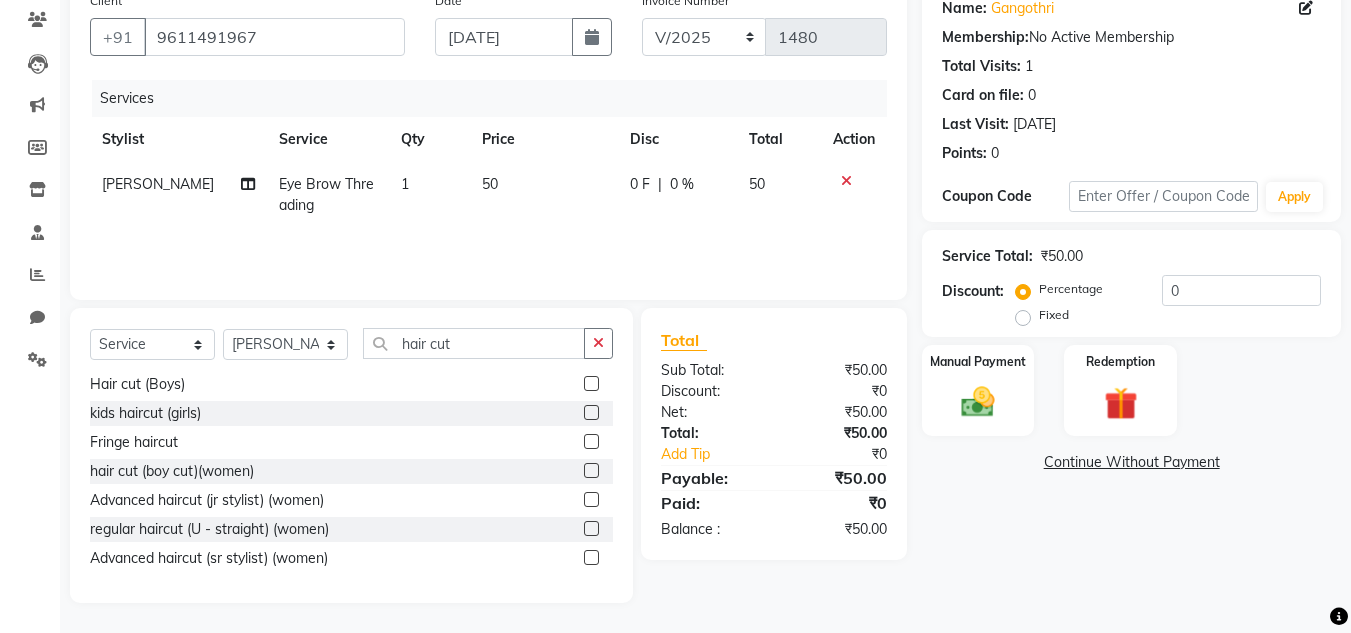 click 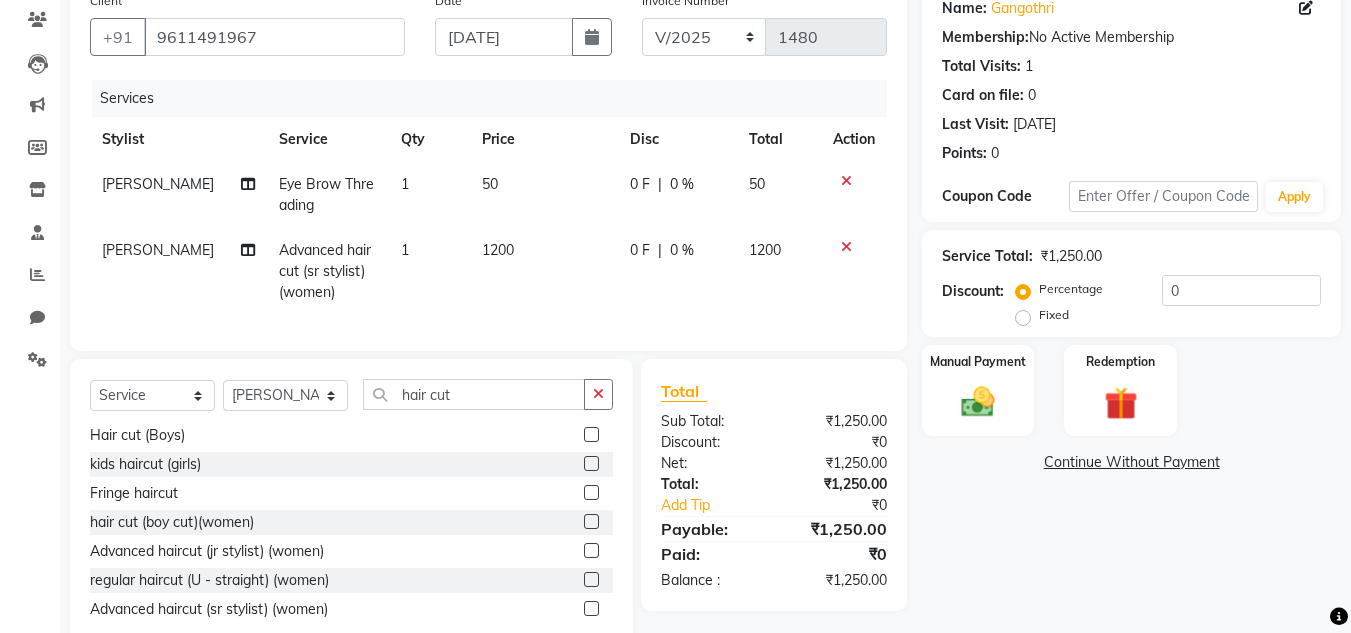 click on "1200" 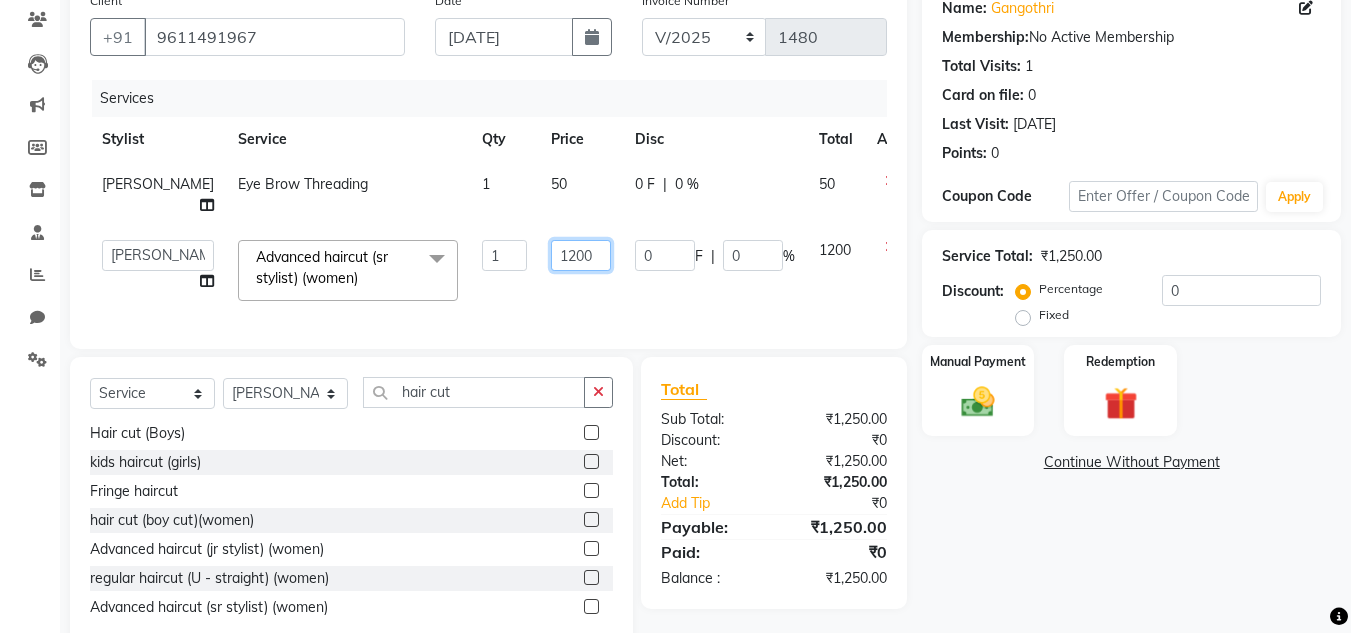 click on "1200" 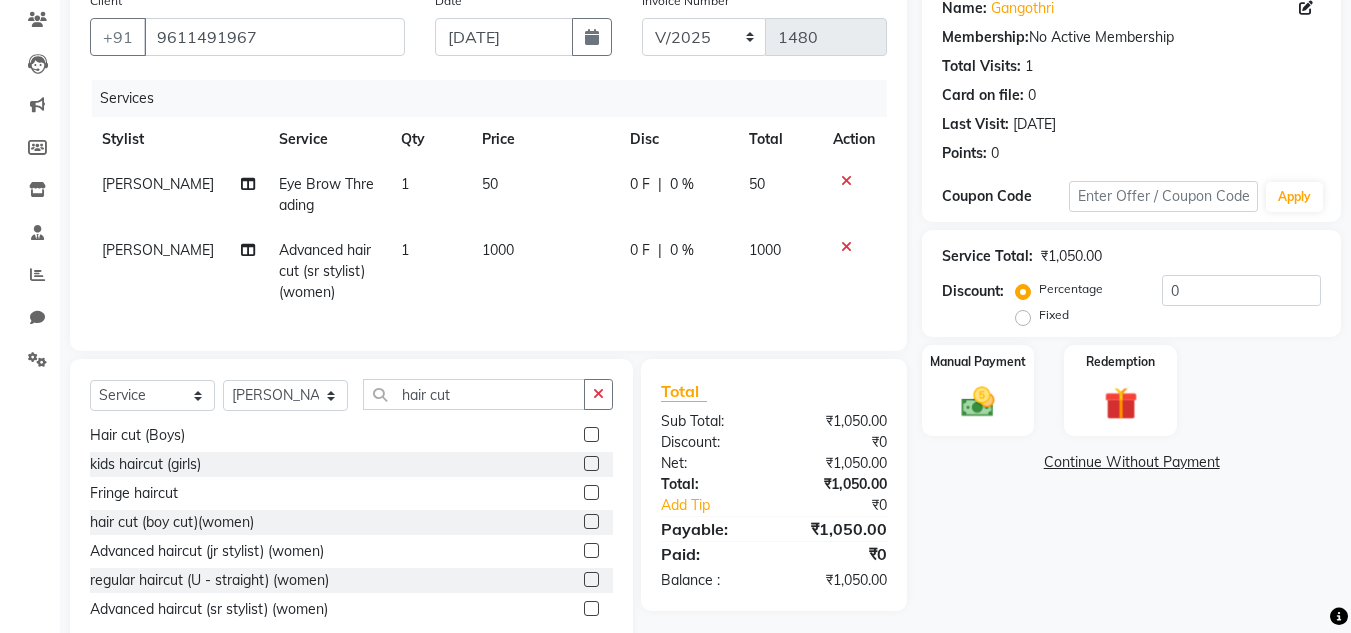 click on "Naveen Kumar Split Commission" 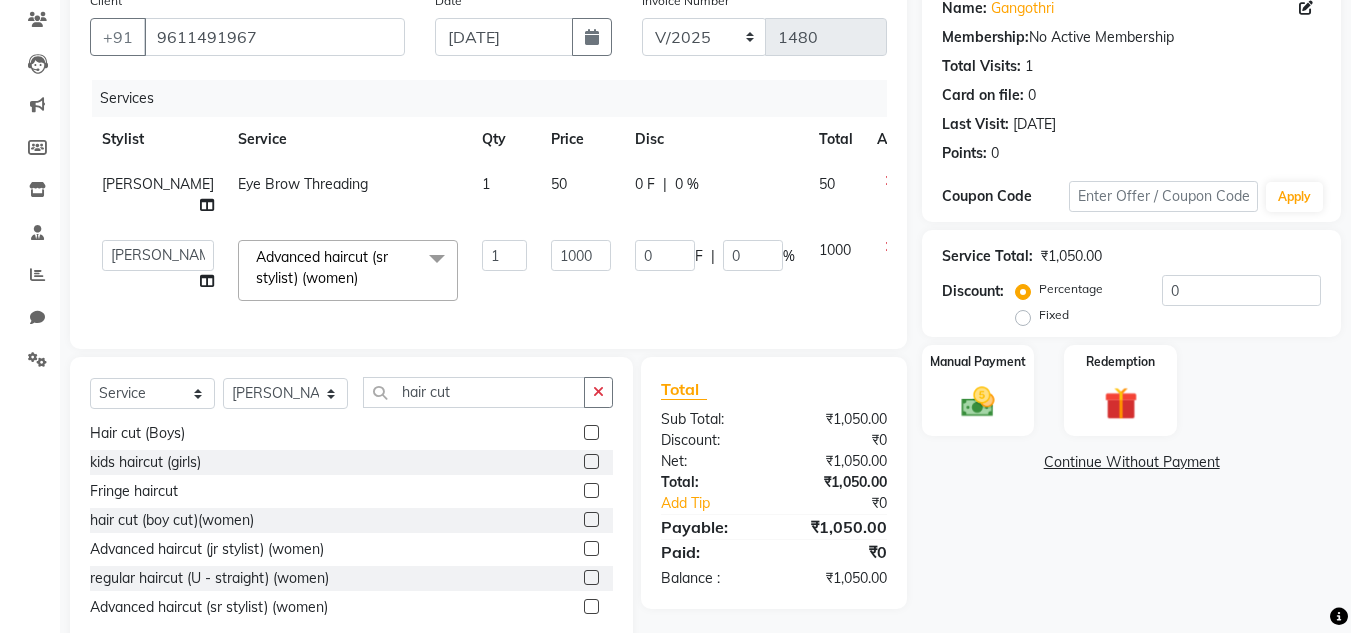 click on "Ashiwini N P   Manjitha Chhetri   Manjula S   Mun Khan   Naveen Kumar   salon number   Sandeep Sharma   Sridevi   Vanitha v" 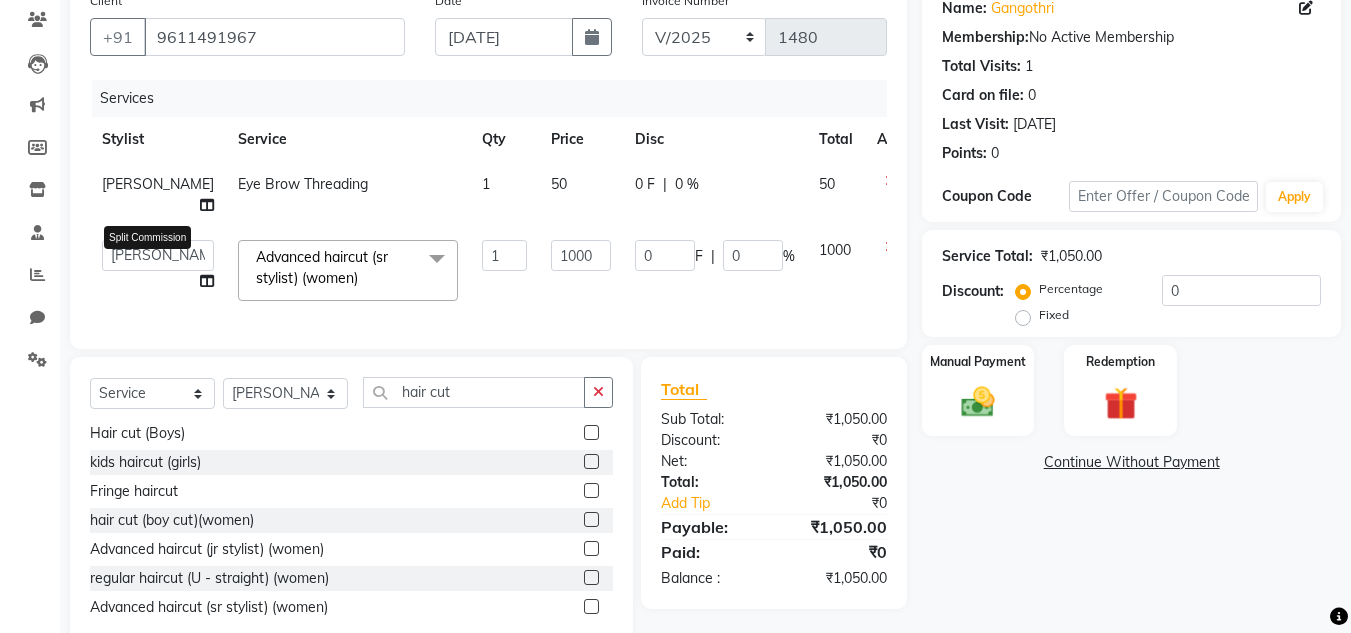 click 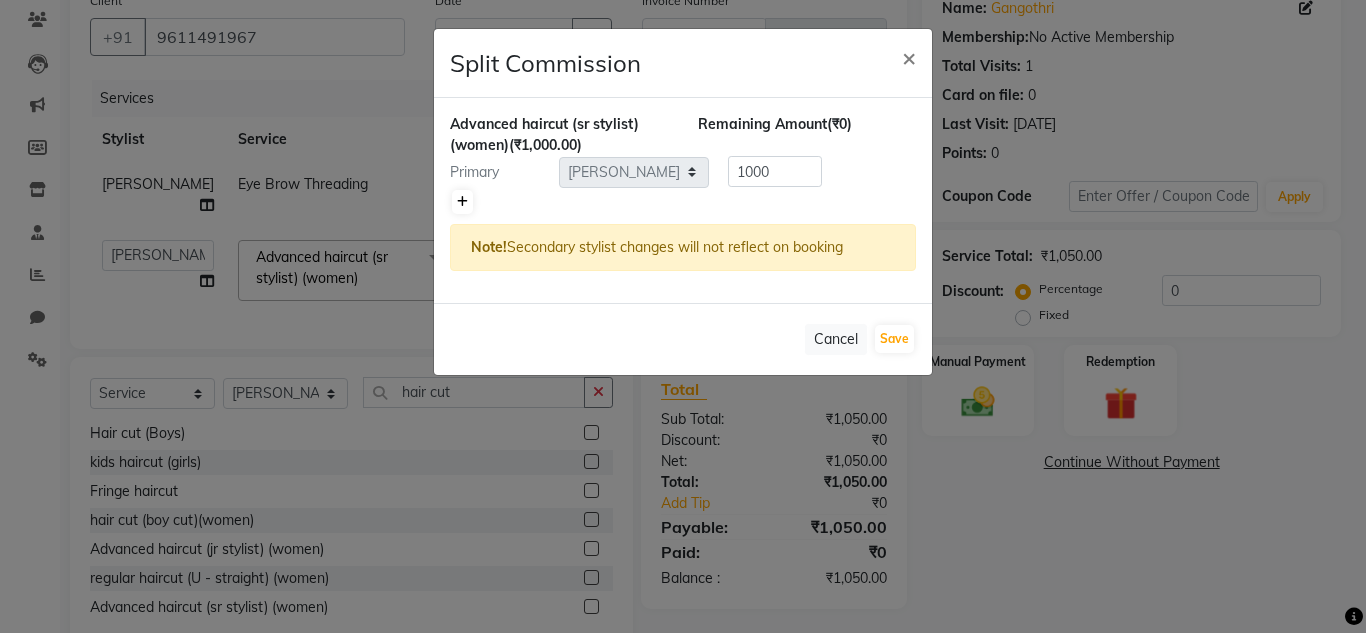 click 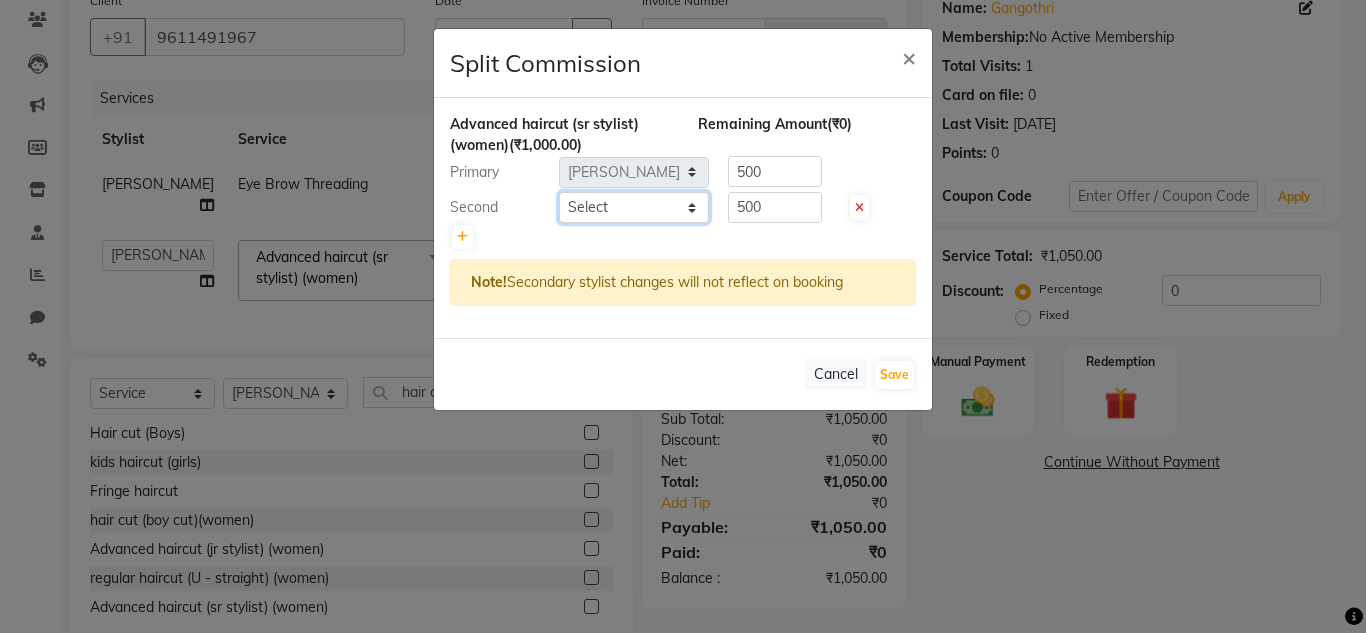 click on "Select  Ashiwini N P   Manjitha Chhetri   Manjula S   Mun Khan   Naveen Kumar   salon number   Sandeep Sharma   Sridevi   Vanitha v" 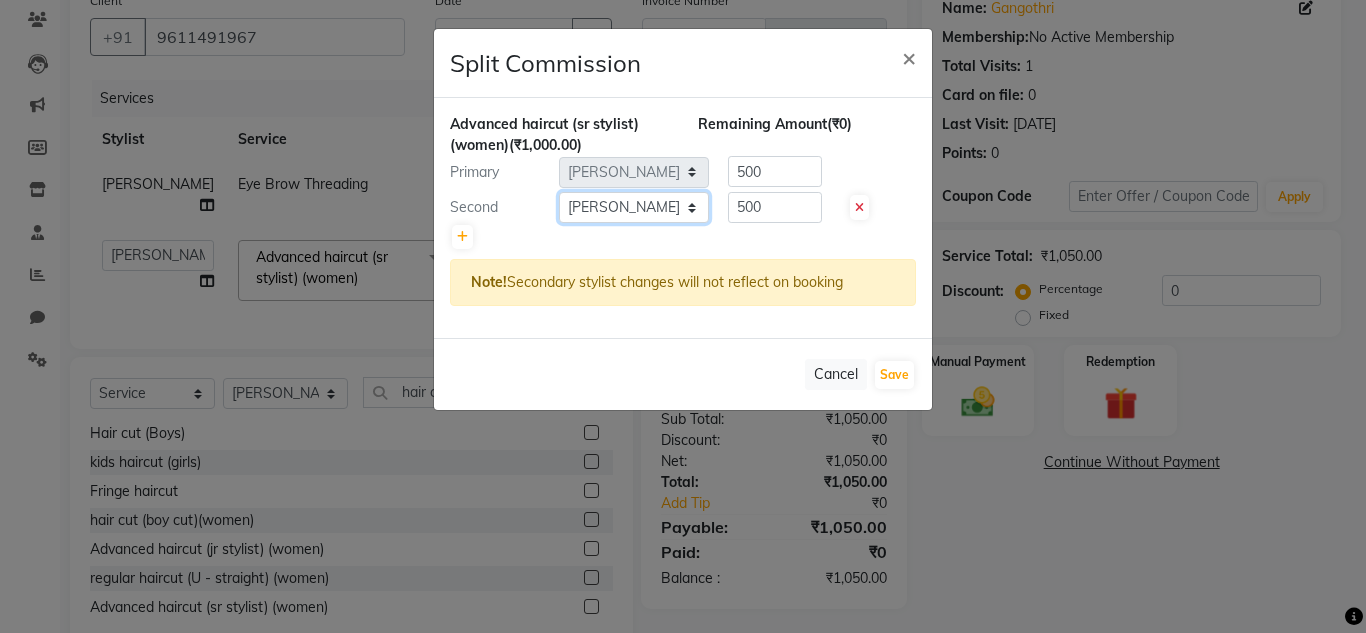 click on "Select  Ashiwini N P   Manjitha Chhetri   Manjula S   Mun Khan   Naveen Kumar   salon number   Sandeep Sharma   Sridevi   Vanitha v" 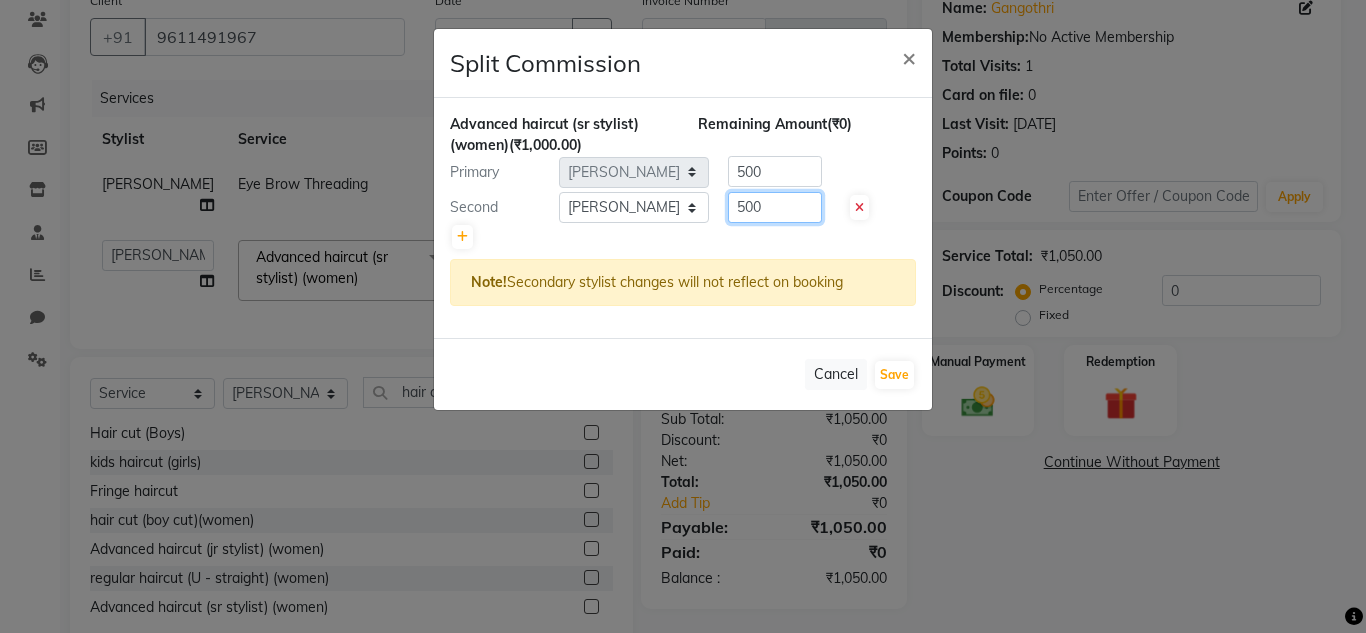 click on "500" 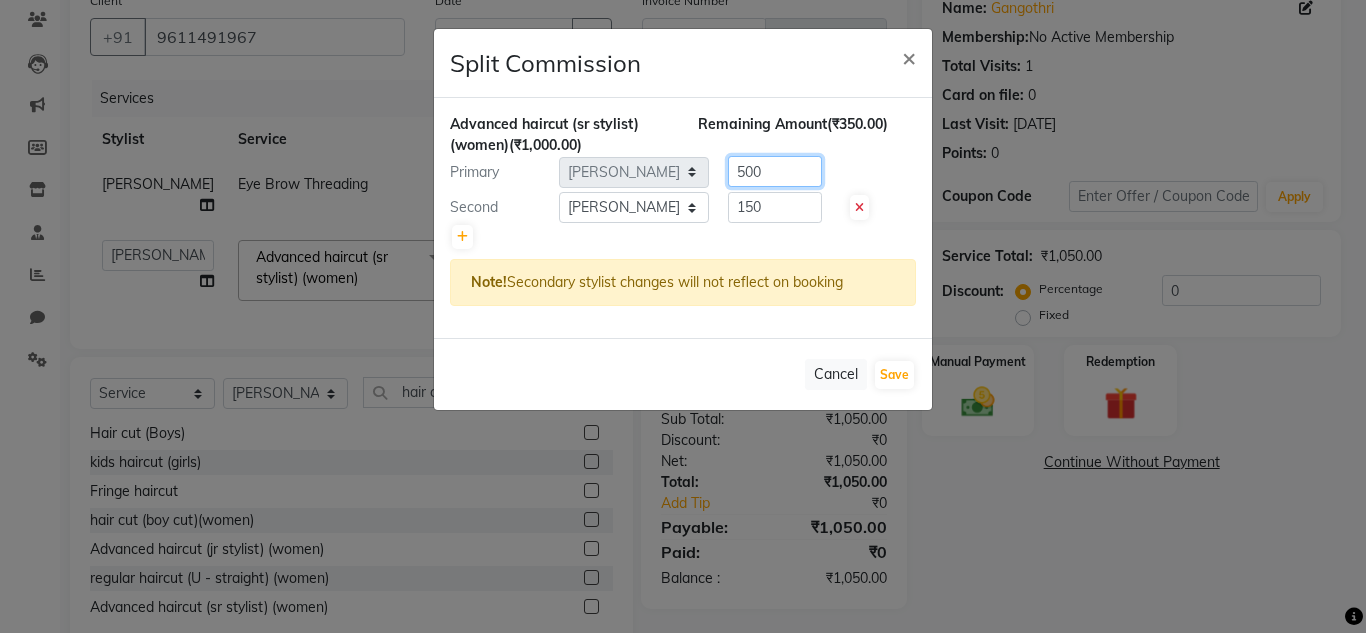 click on "500" 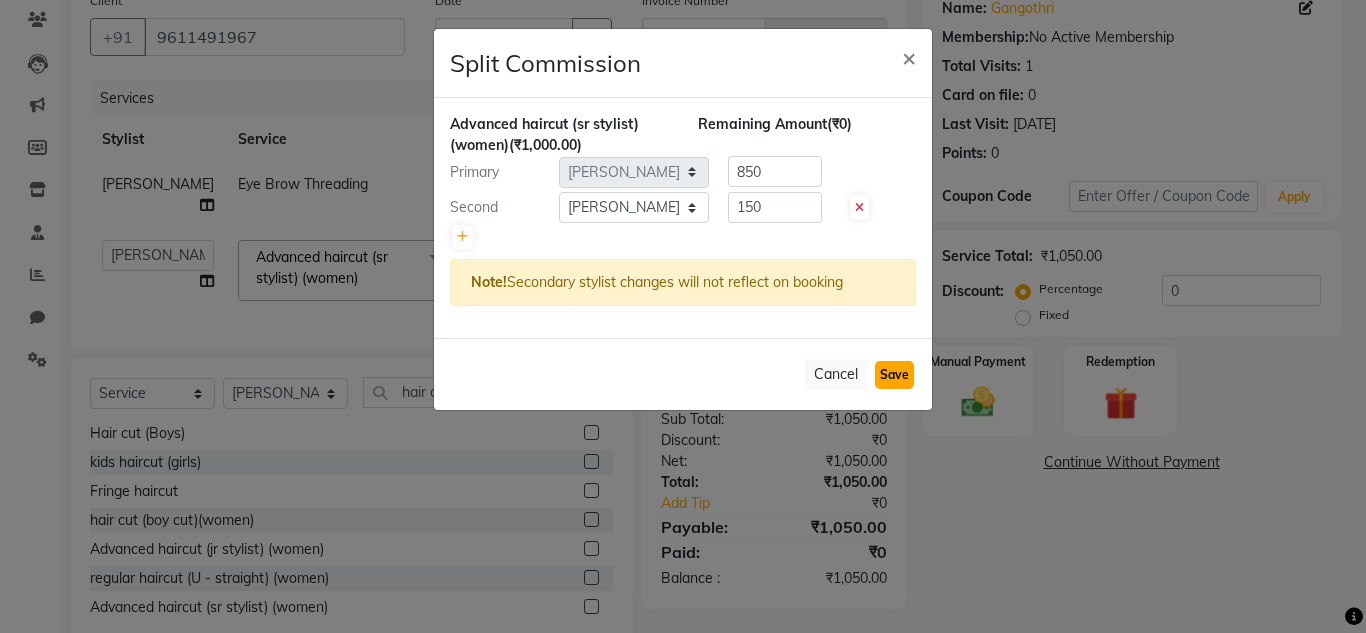 click on "Save" 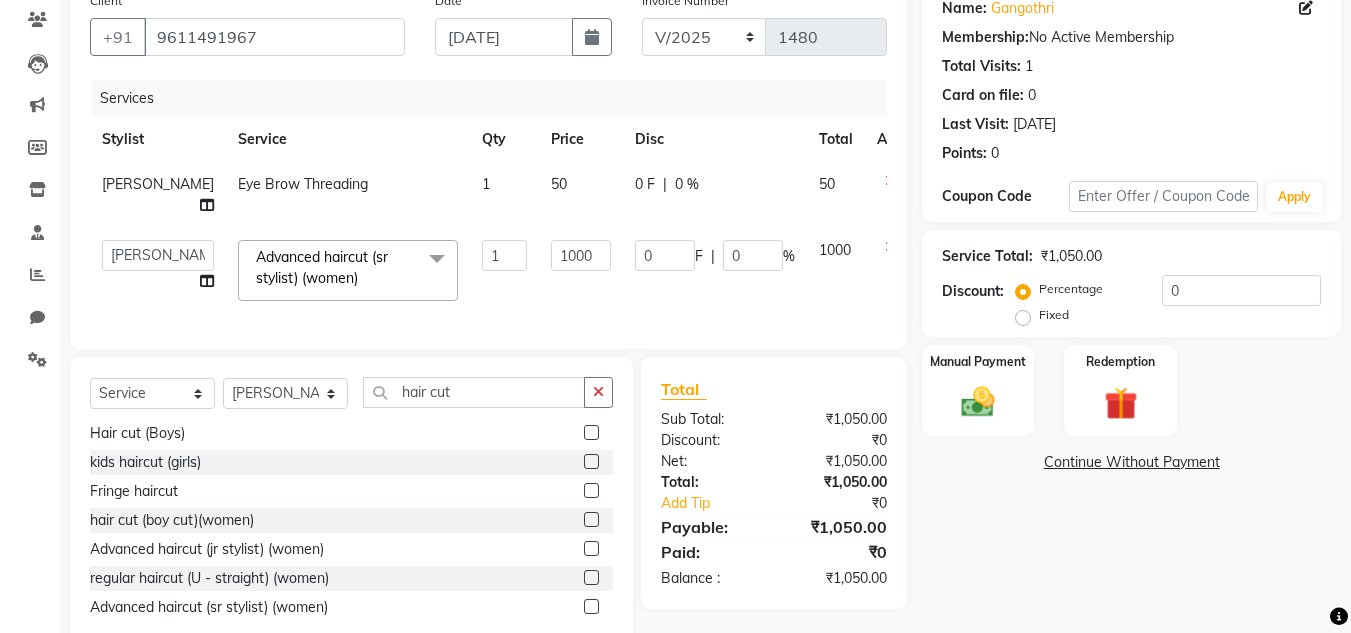 scroll, scrollTop: 232, scrollLeft: 0, axis: vertical 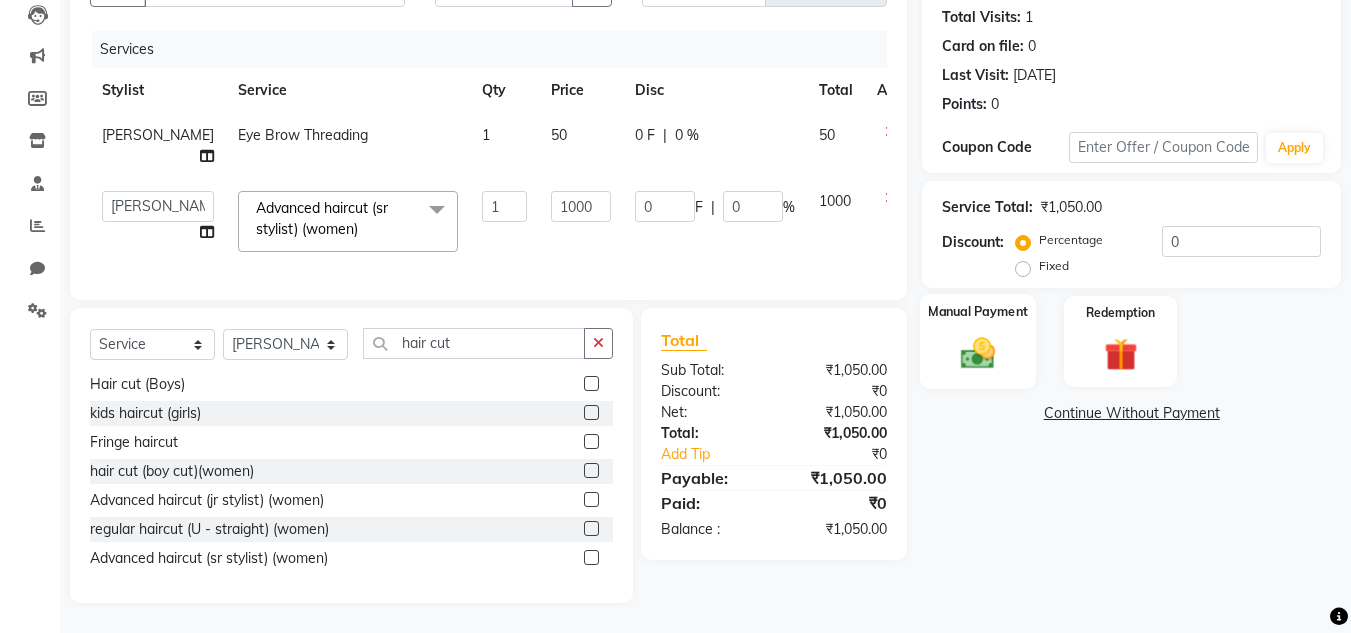 click 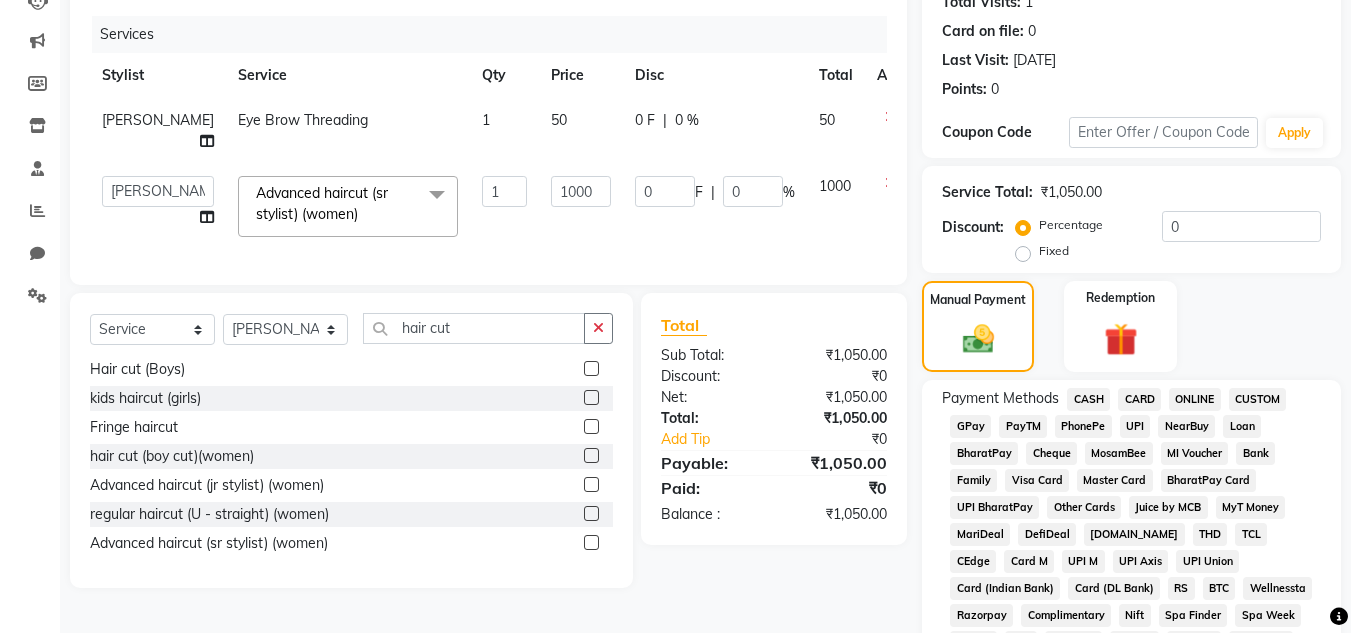 click on "CASH" 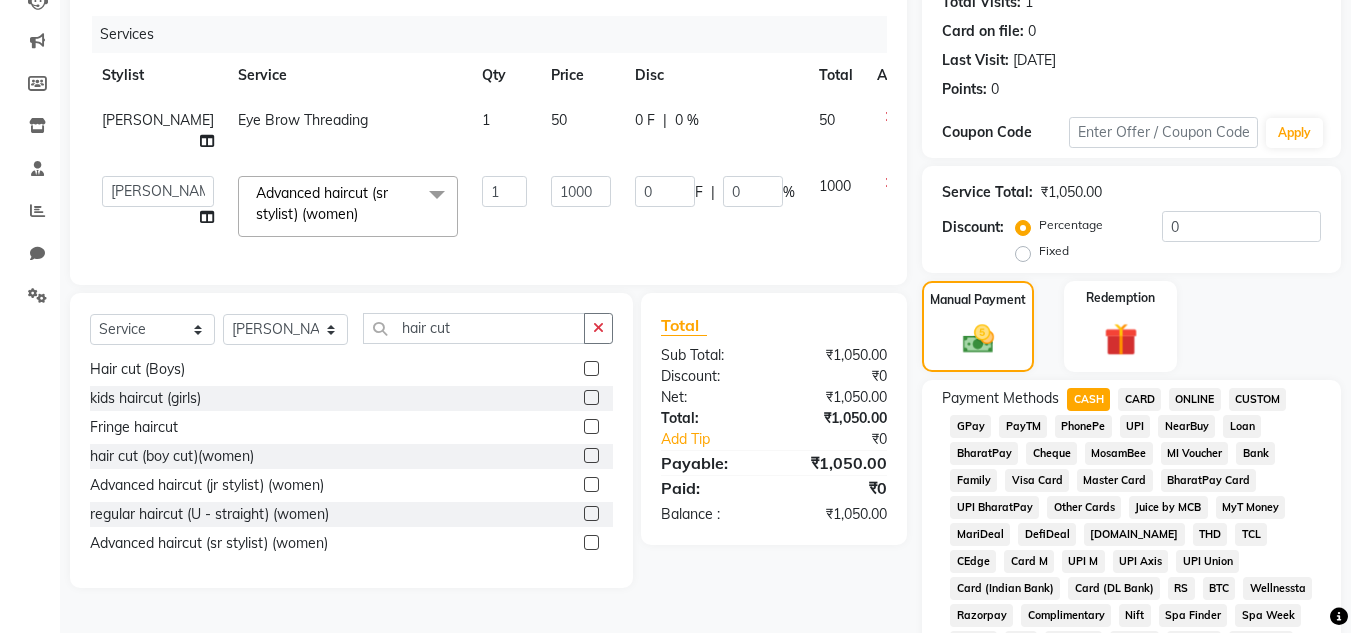 scroll, scrollTop: 869, scrollLeft: 0, axis: vertical 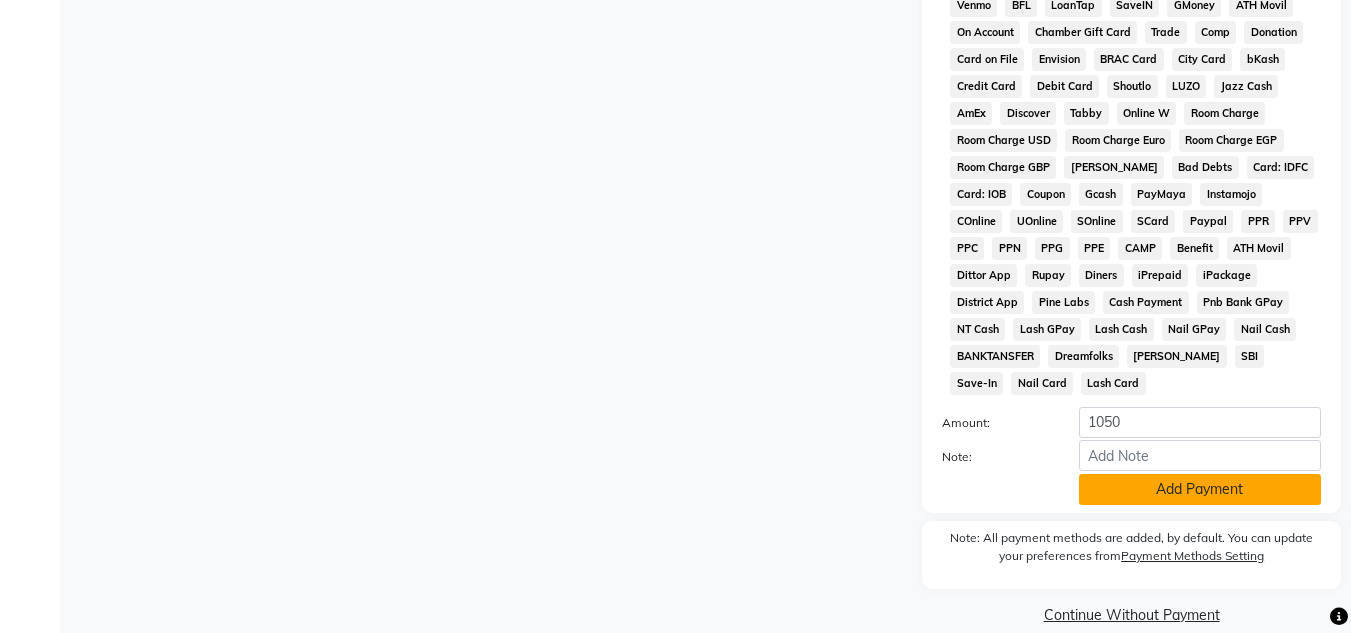 click on "Add Payment" 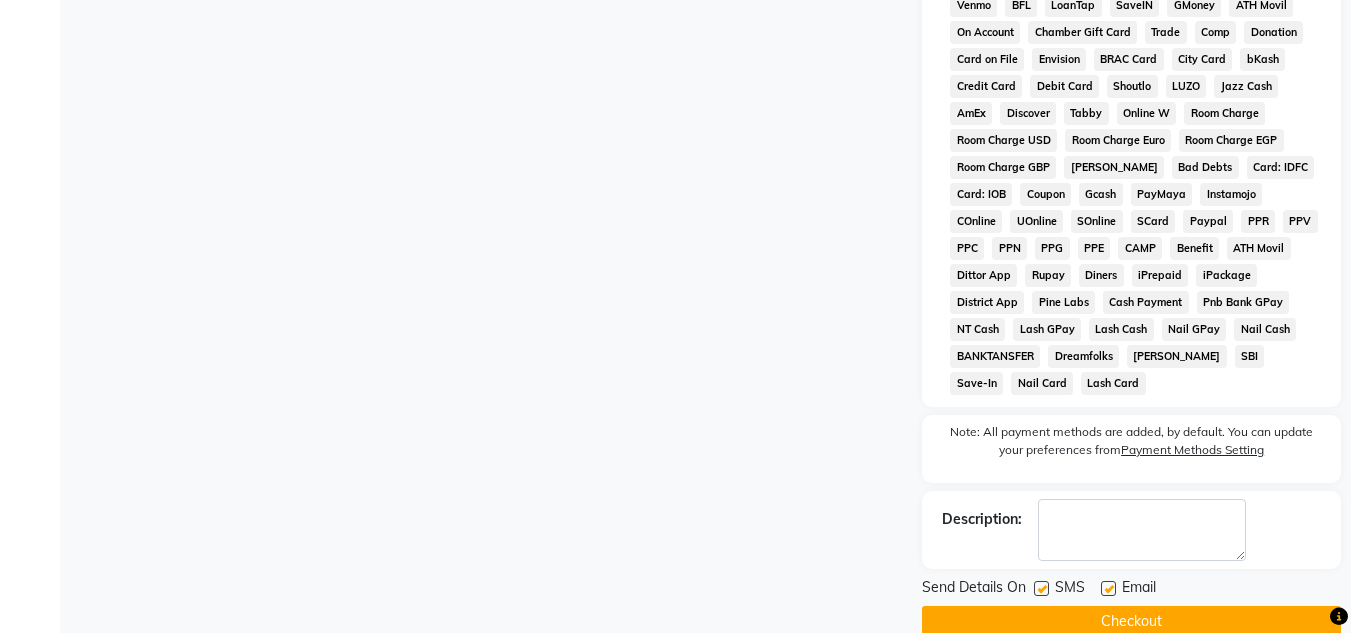 click on "Checkout" 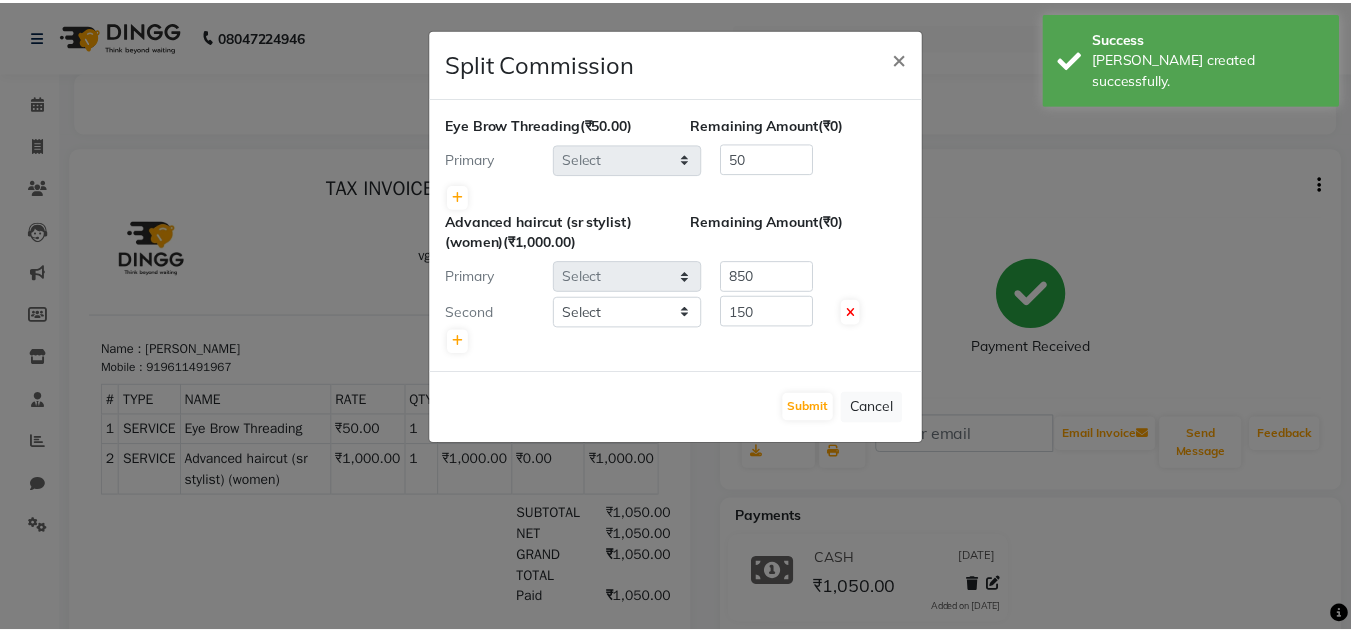 scroll, scrollTop: 0, scrollLeft: 0, axis: both 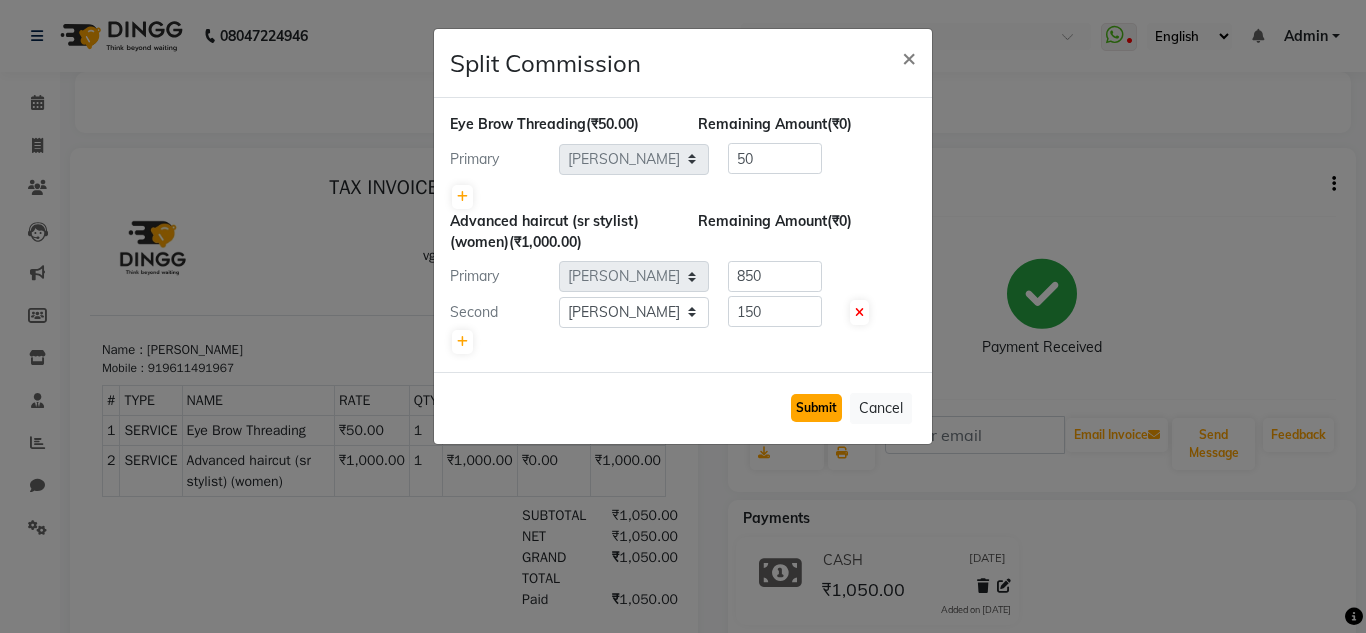 click on "Submit" 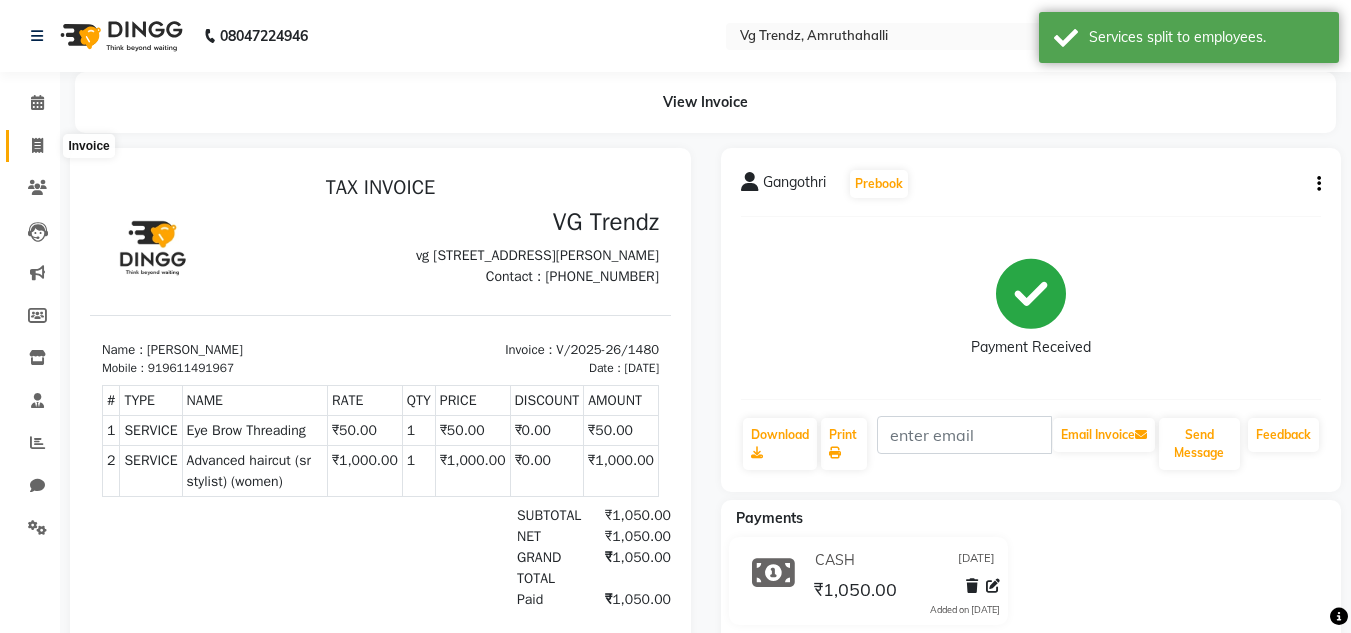 click 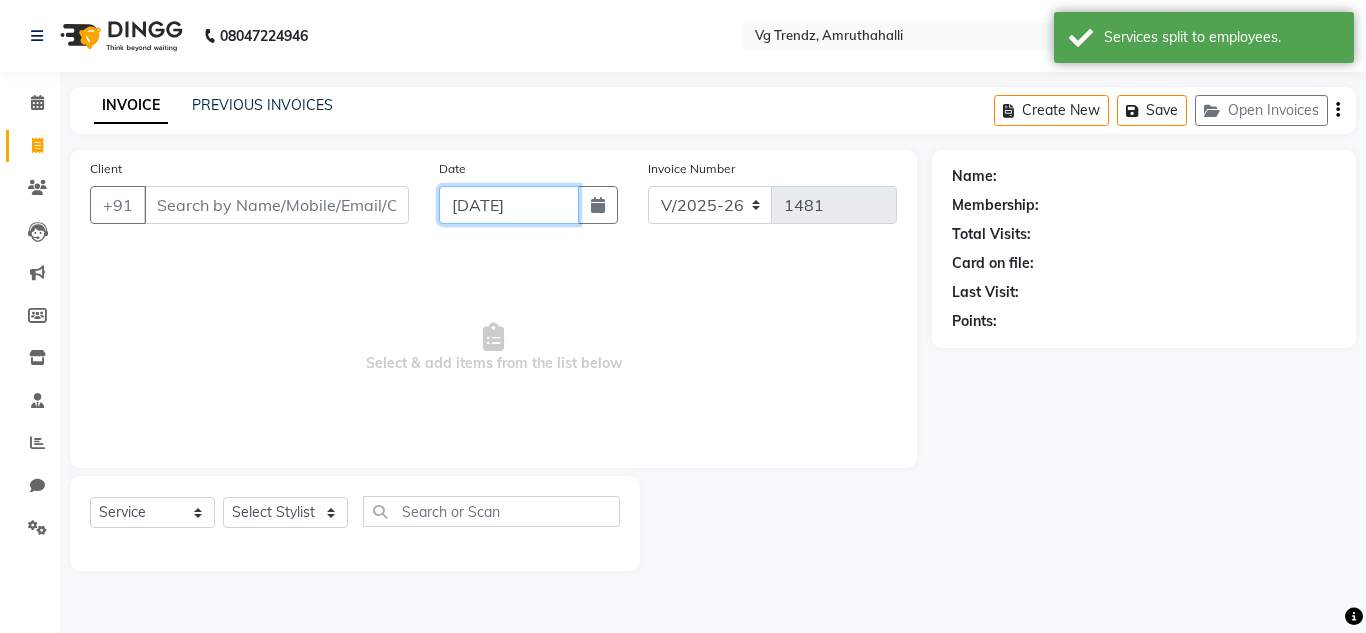 click on "[DATE]" 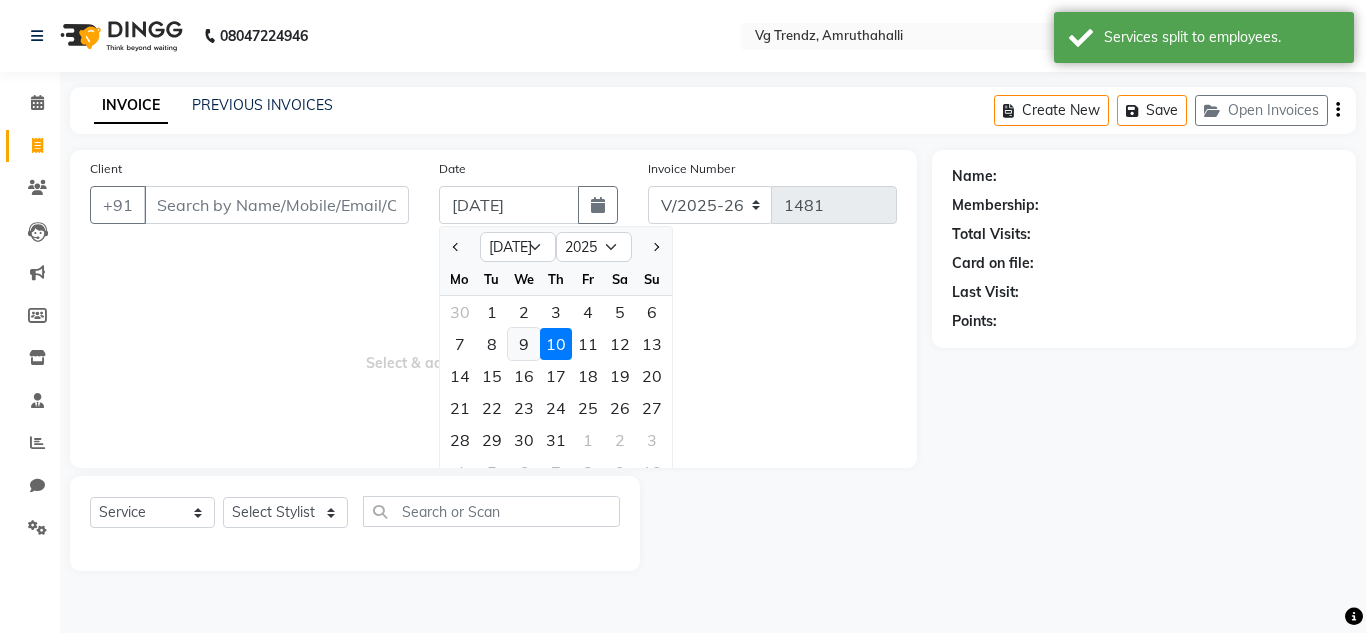 click on "9" 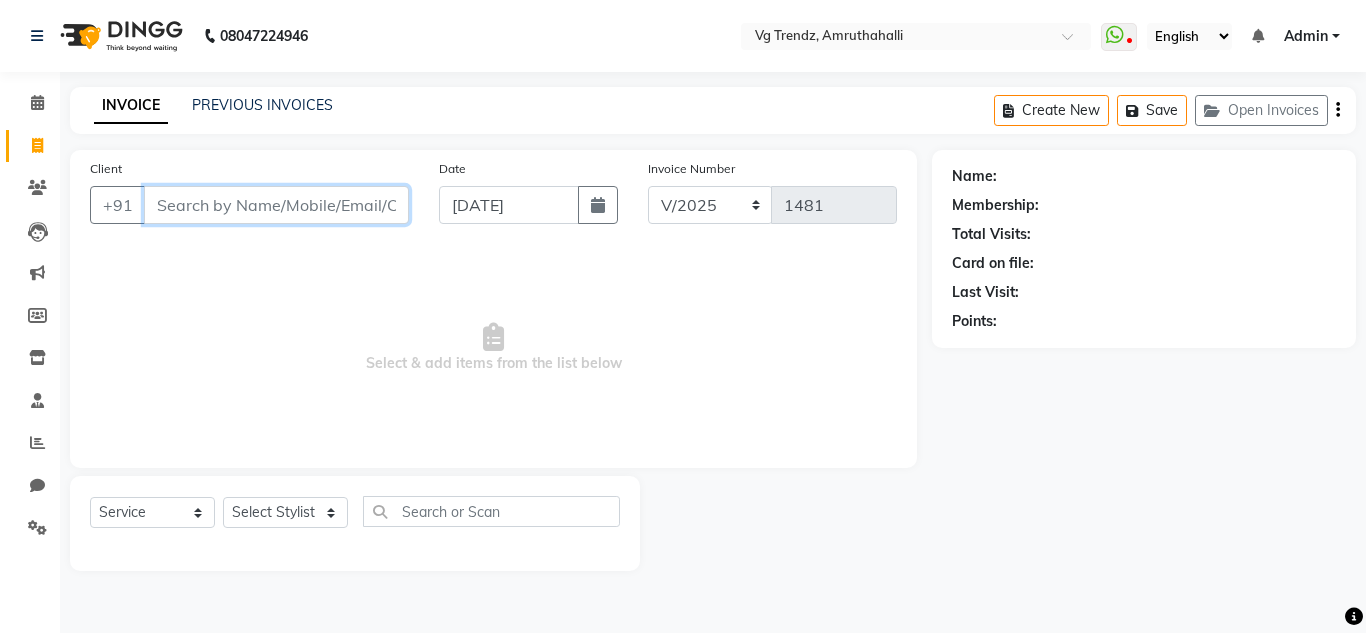 click on "Client" at bounding box center [276, 205] 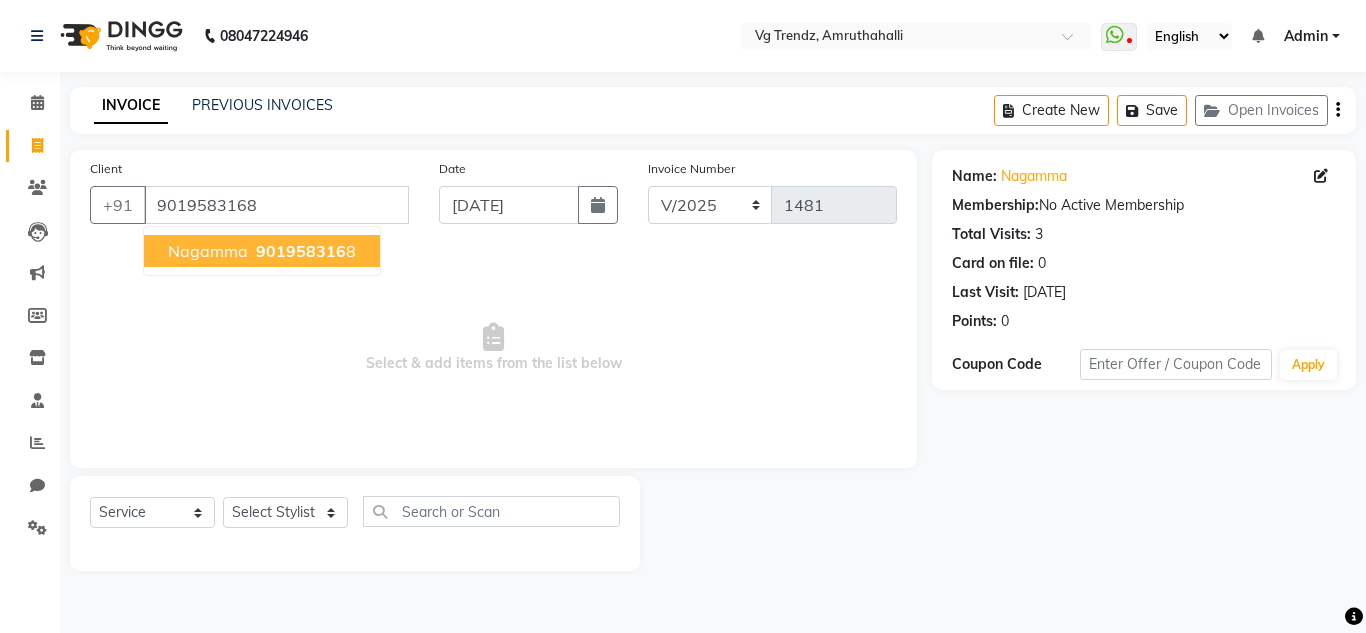 click on "901958316" at bounding box center (301, 251) 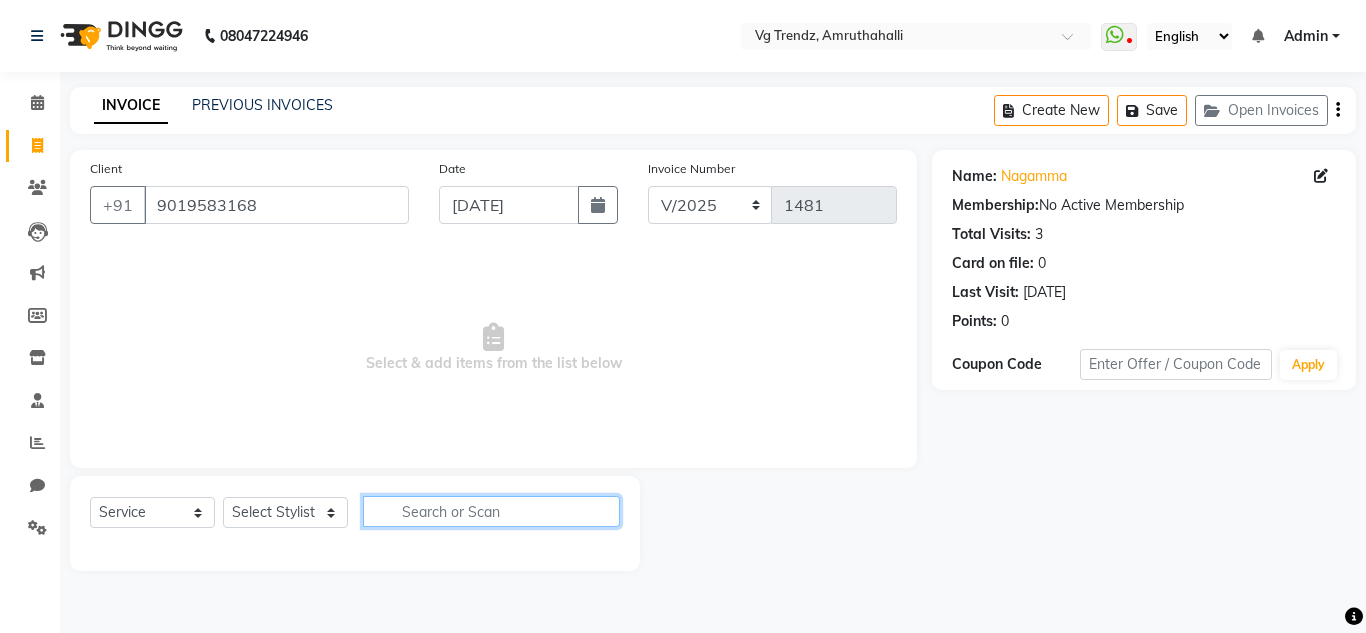 click 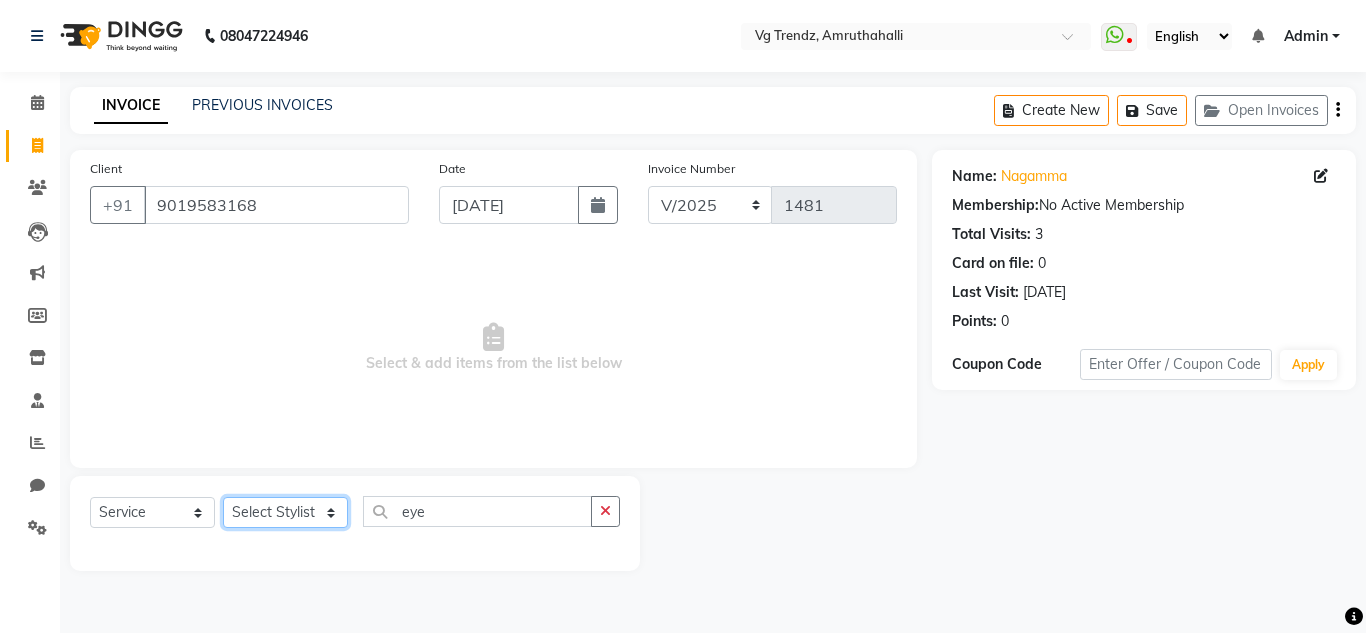 click on "Select Stylist Ashiwini N P Manjitha Chhetri Manjula S Mun Khan Naveen Kumar salon number Sandeep Sharma Sridevi Vanitha v" 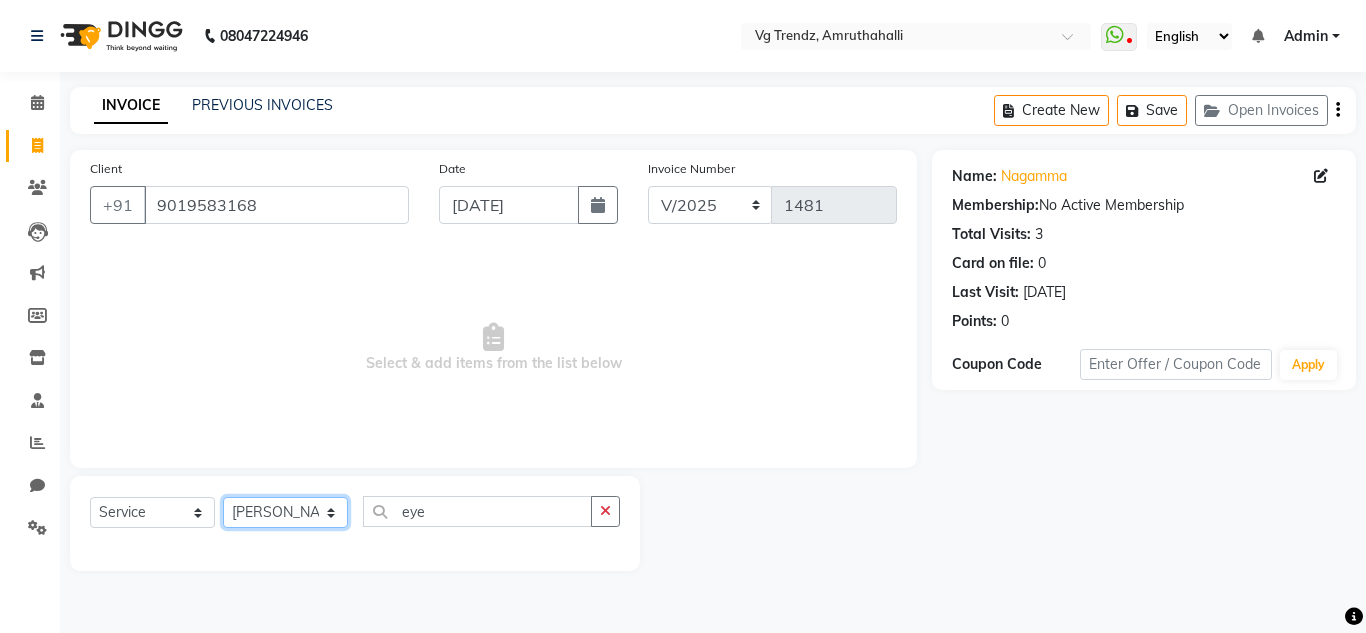 click on "Select Stylist Ashiwini N P Manjitha Chhetri Manjula S Mun Khan Naveen Kumar salon number Sandeep Sharma Sridevi Vanitha v" 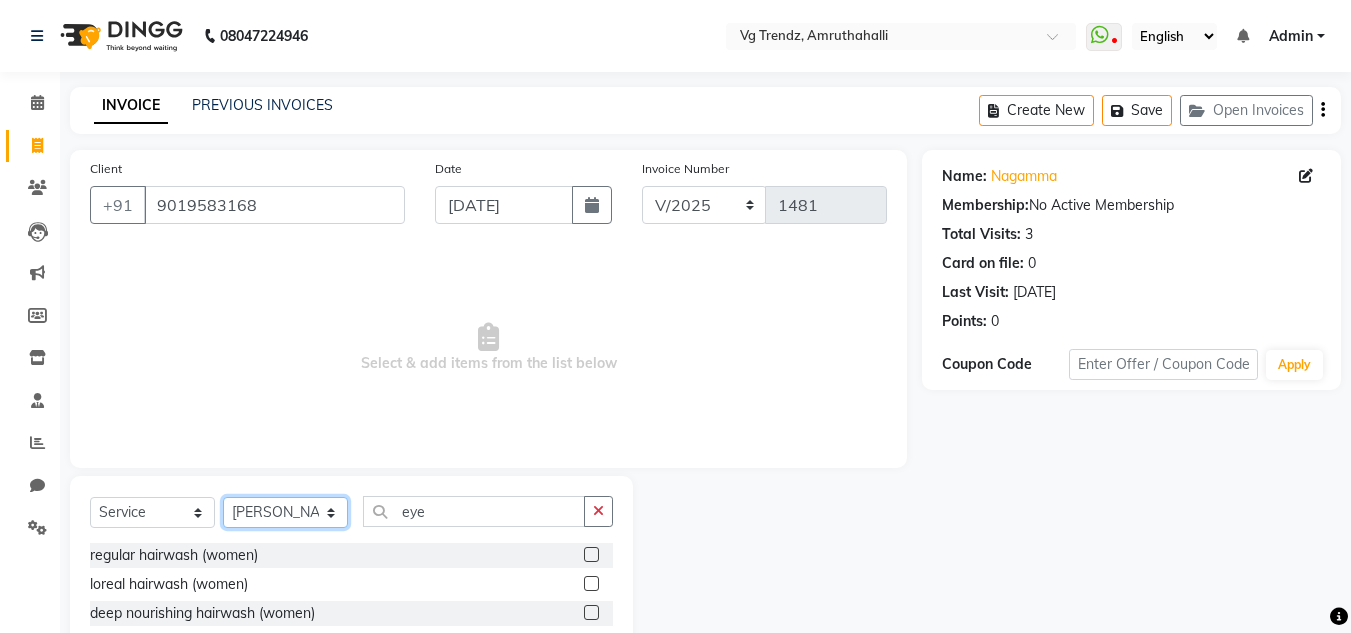 drag, startPoint x: 325, startPoint y: 512, endPoint x: 295, endPoint y: 353, distance: 161.80544 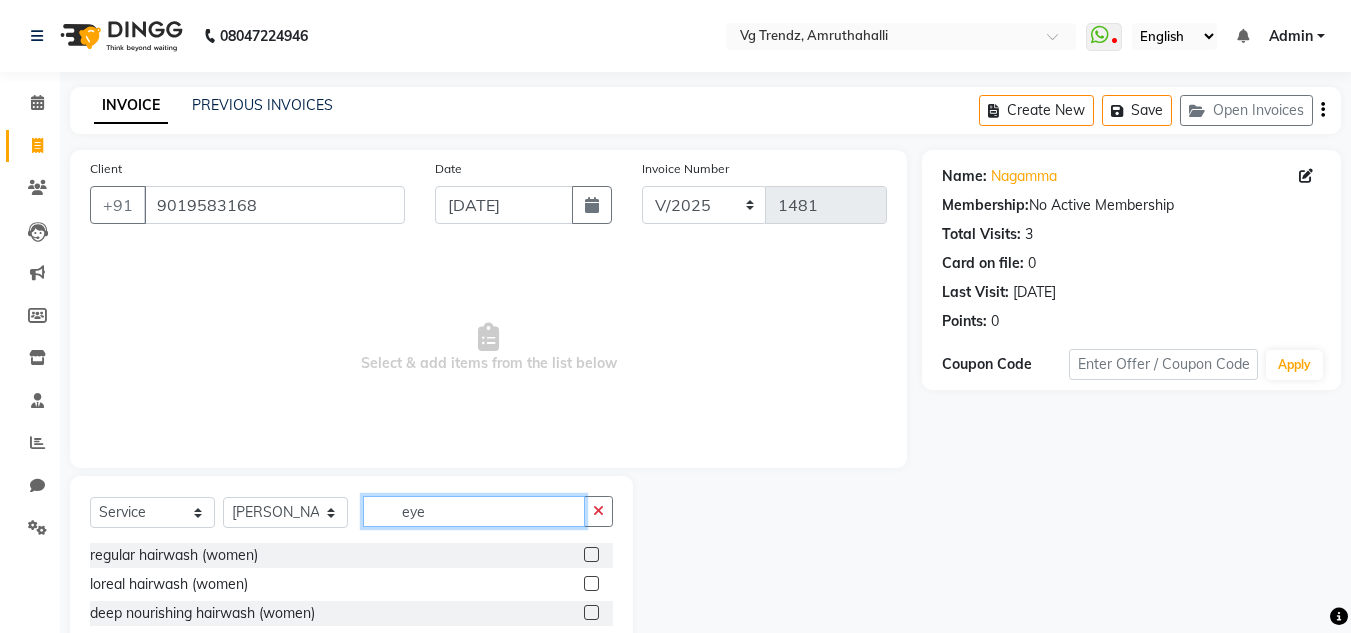 click on "eye" 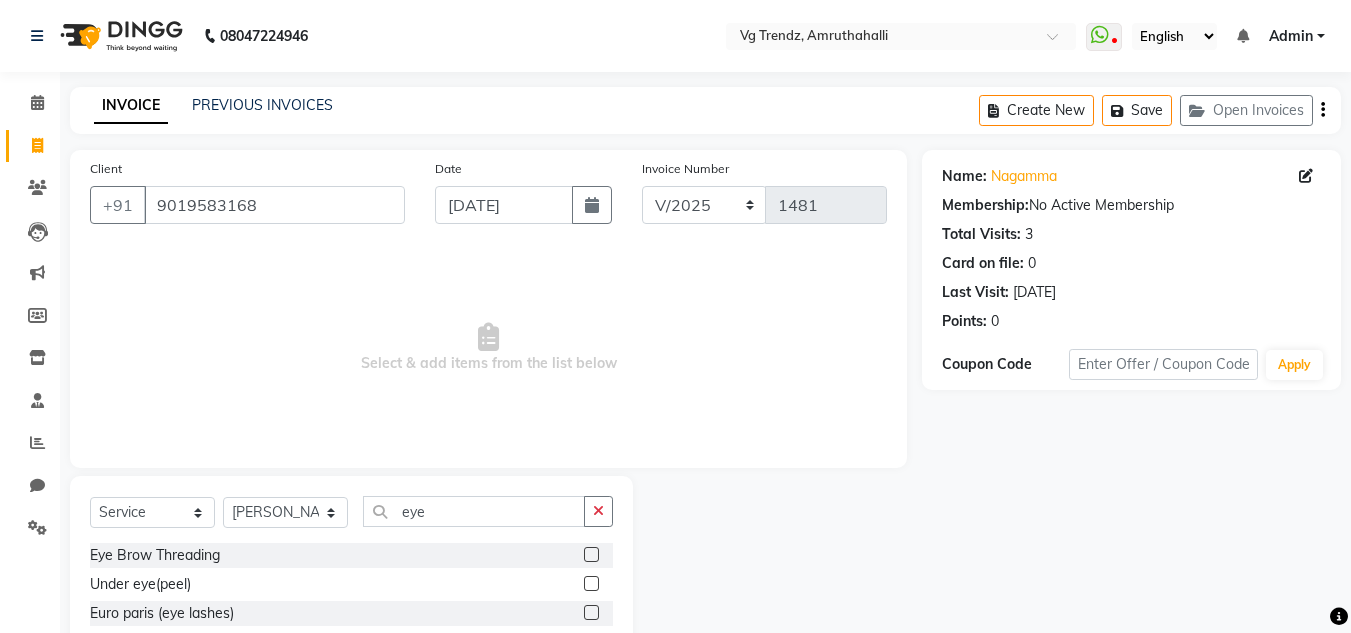 click 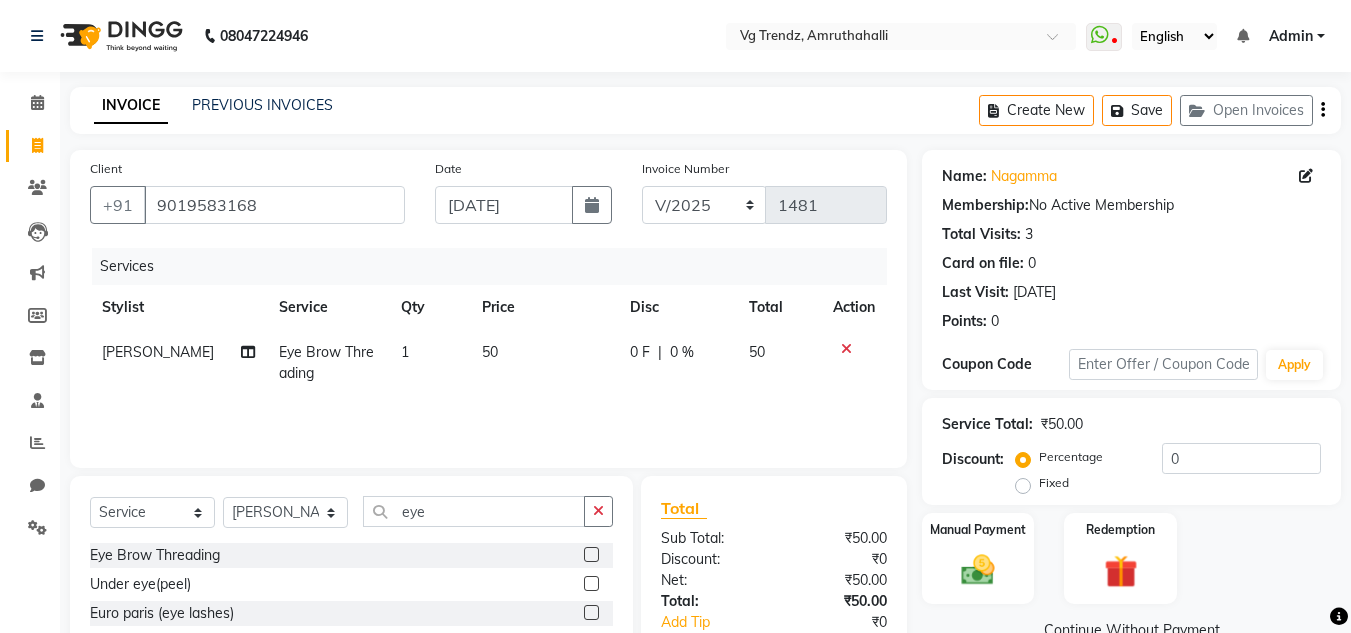 scroll, scrollTop: 125, scrollLeft: 0, axis: vertical 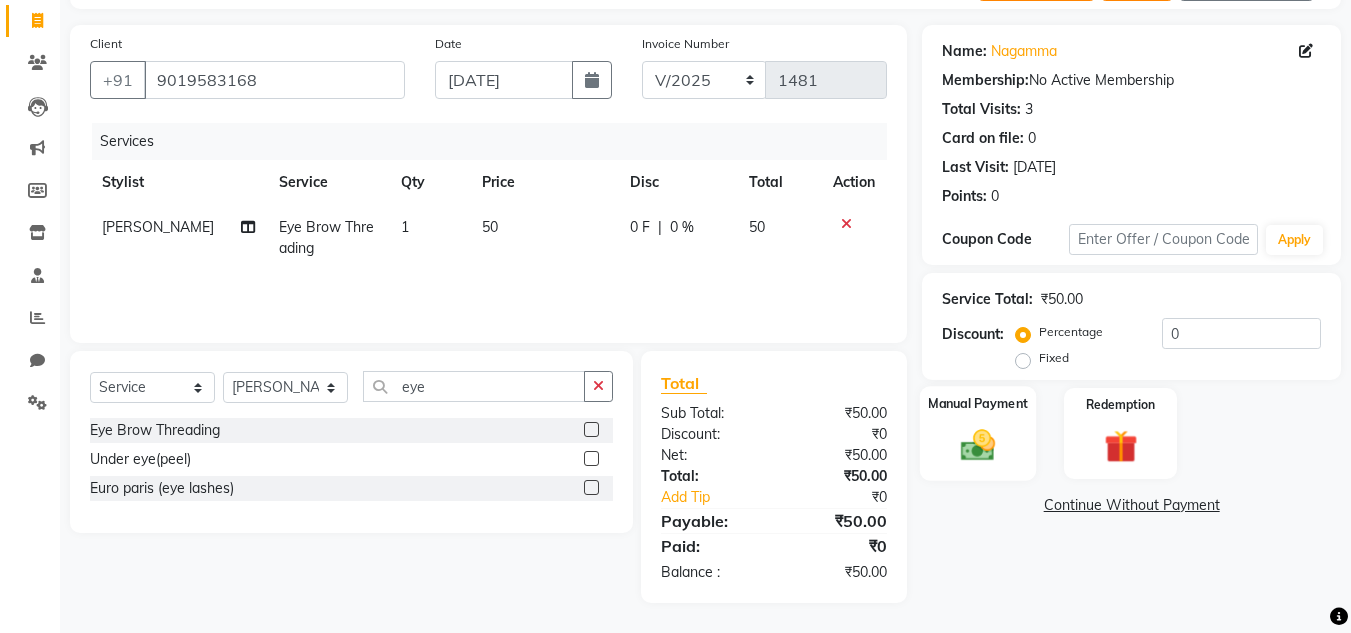 click on "Manual Payment" 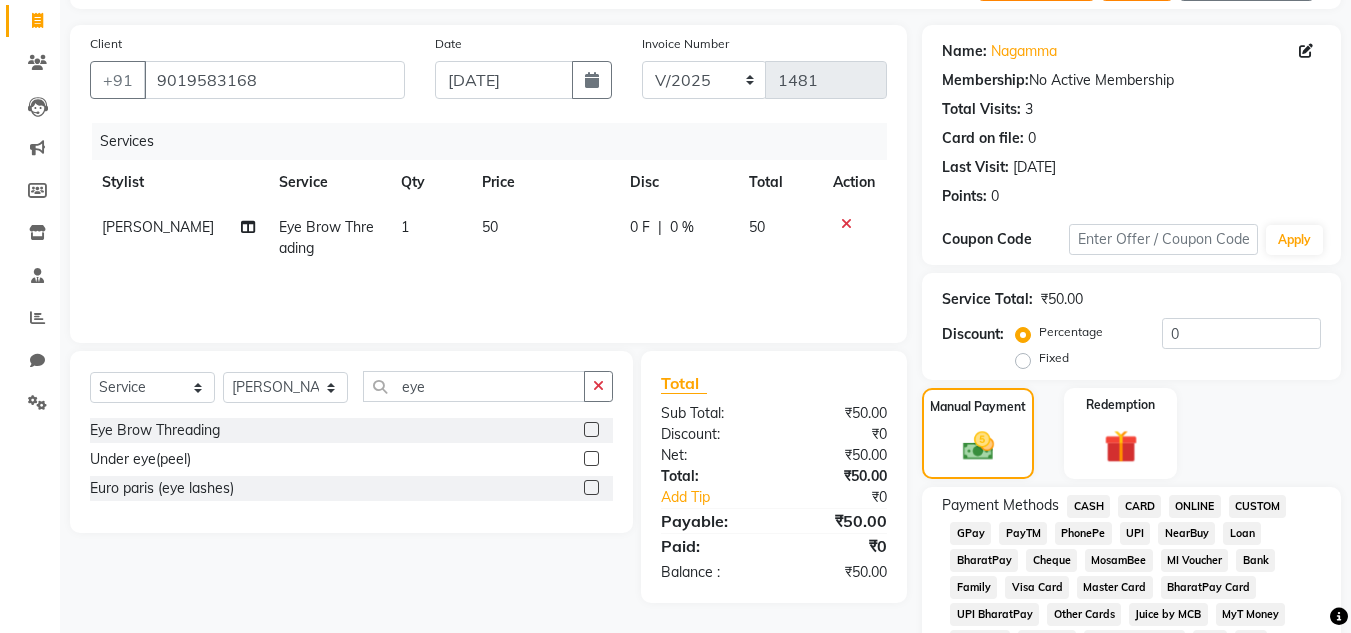 click on "PhonePe" 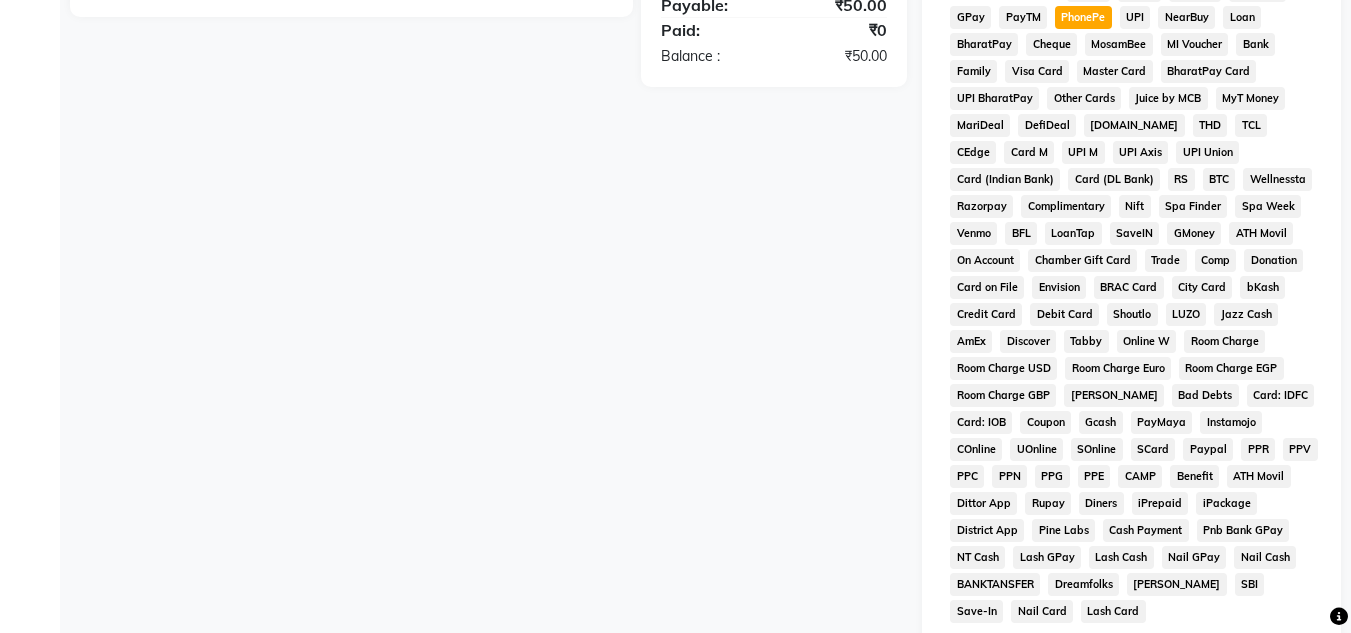 scroll, scrollTop: 869, scrollLeft: 0, axis: vertical 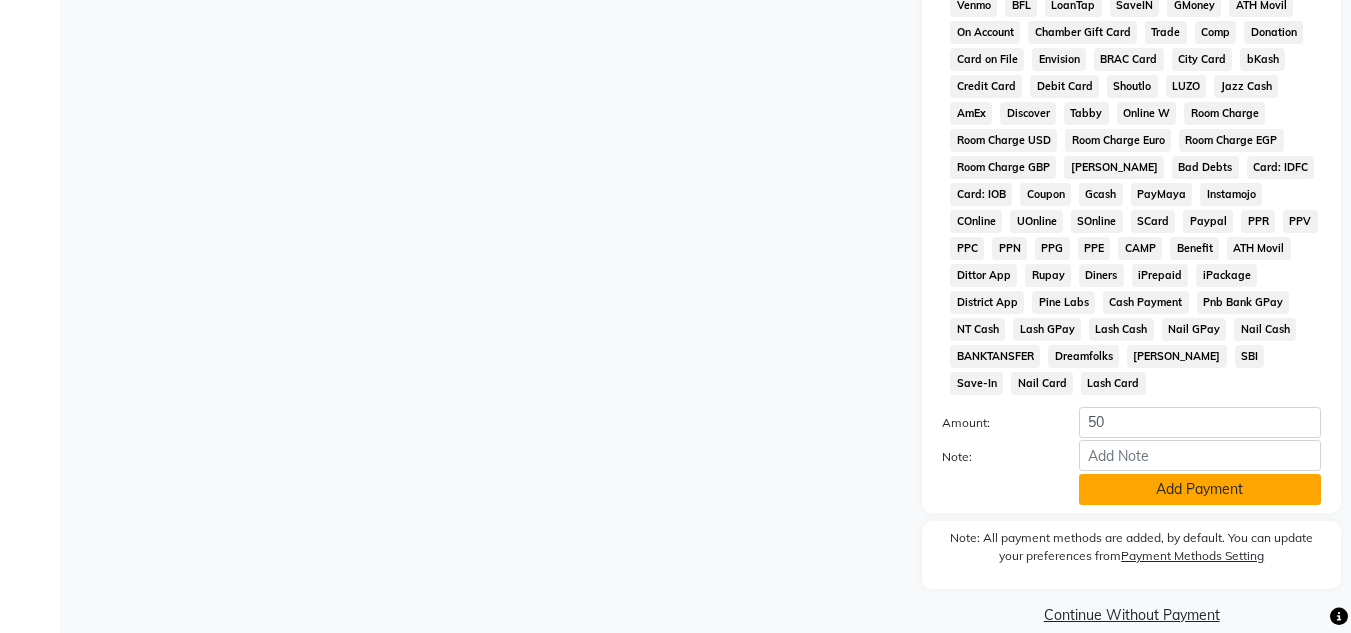 click on "Add Payment" 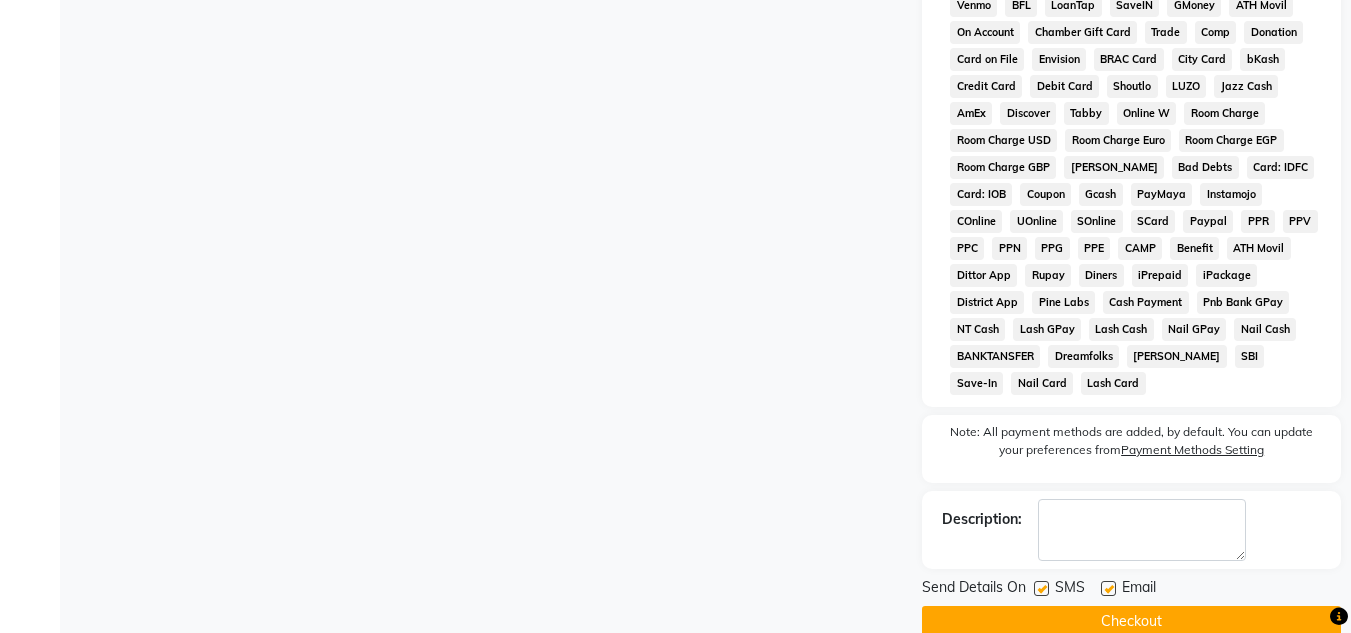 click on "Checkout" 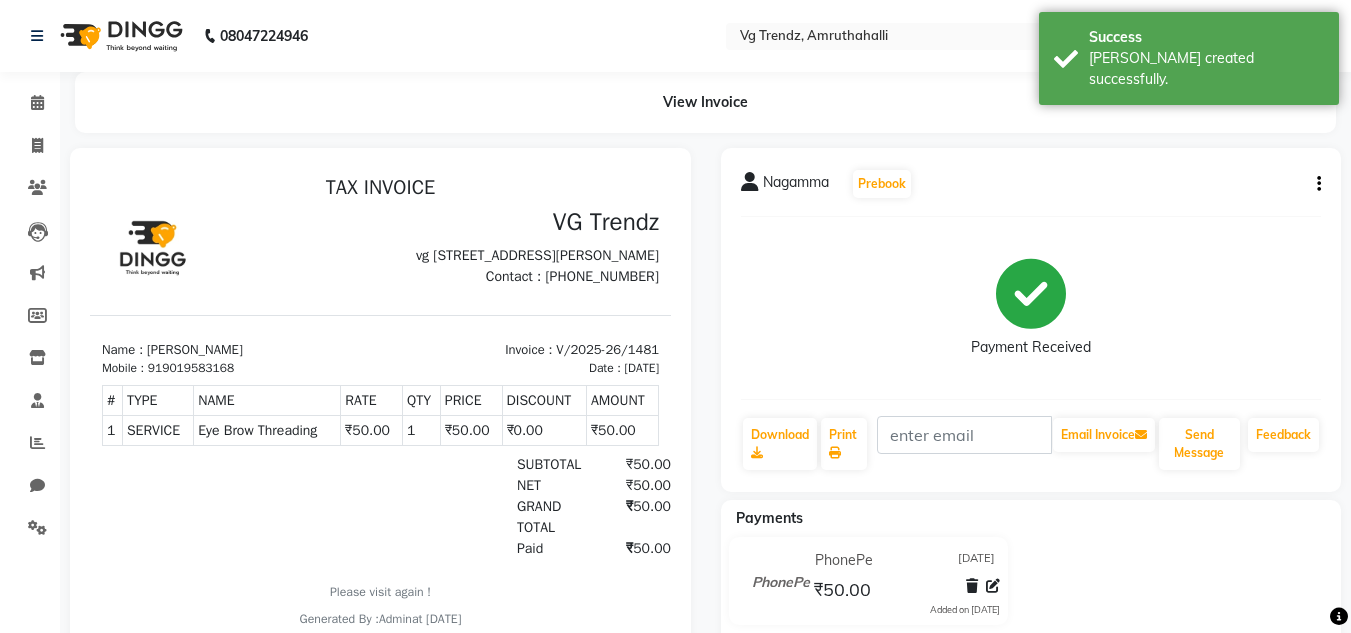scroll, scrollTop: 0, scrollLeft: 0, axis: both 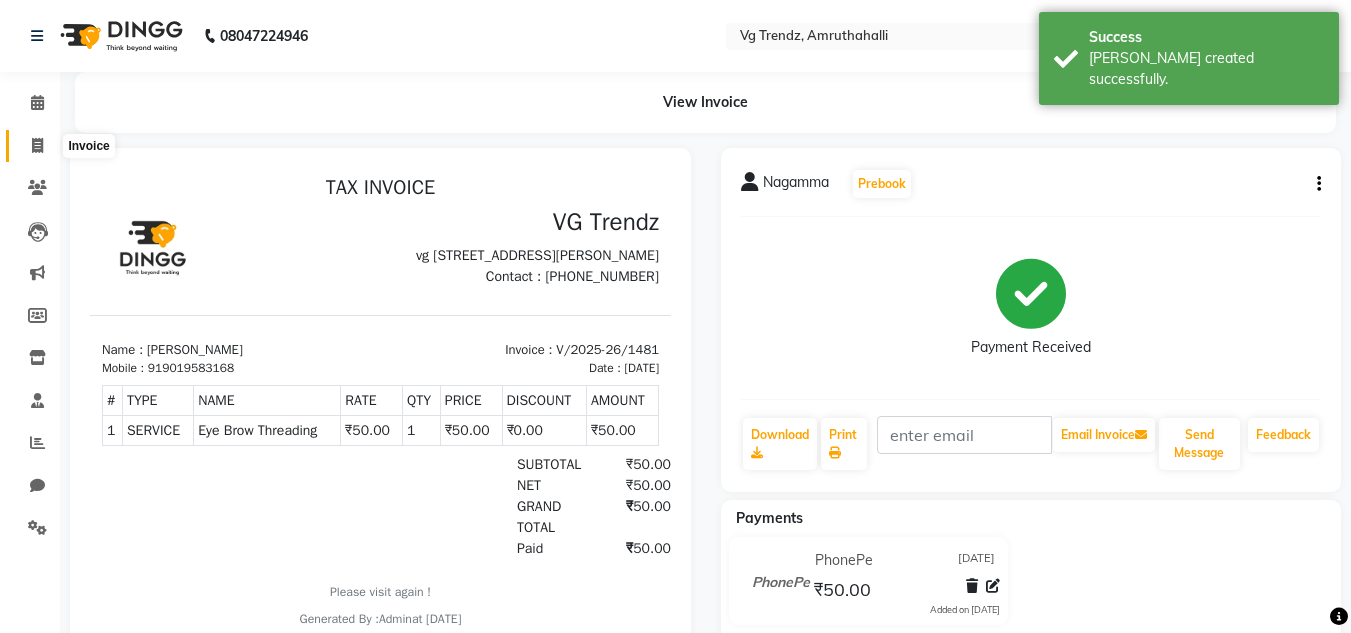 click 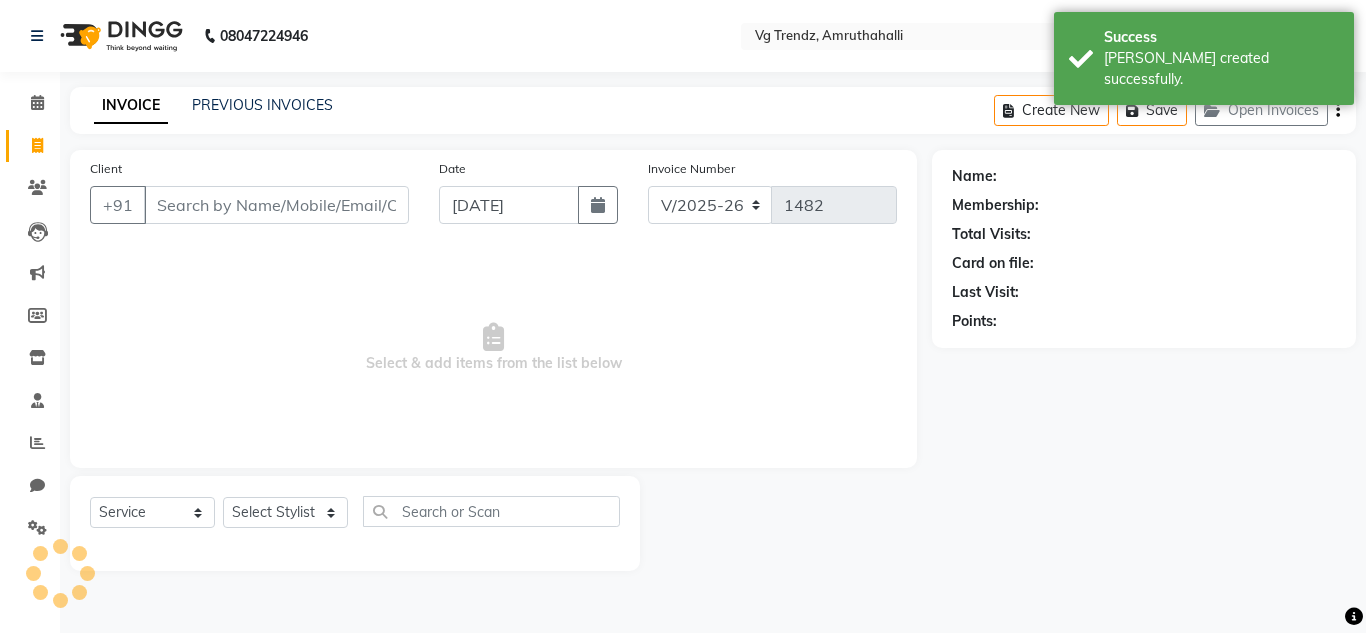 click on "Date 10-07-2025" 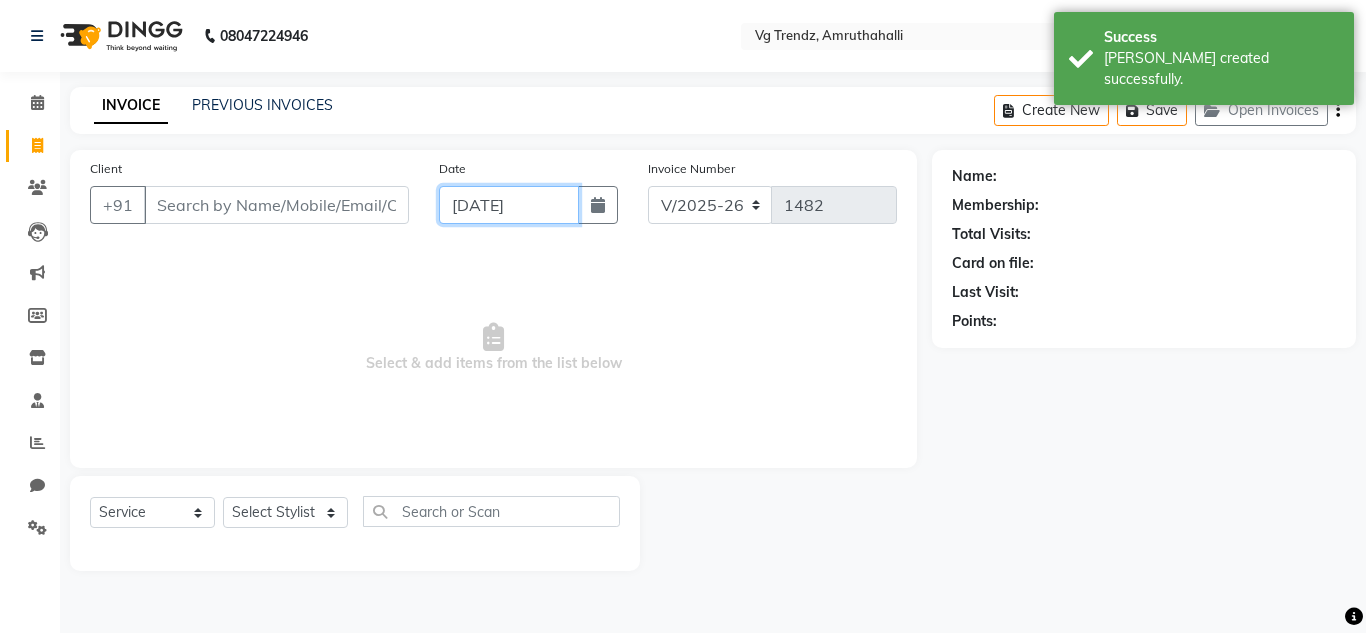 click on "[DATE]" 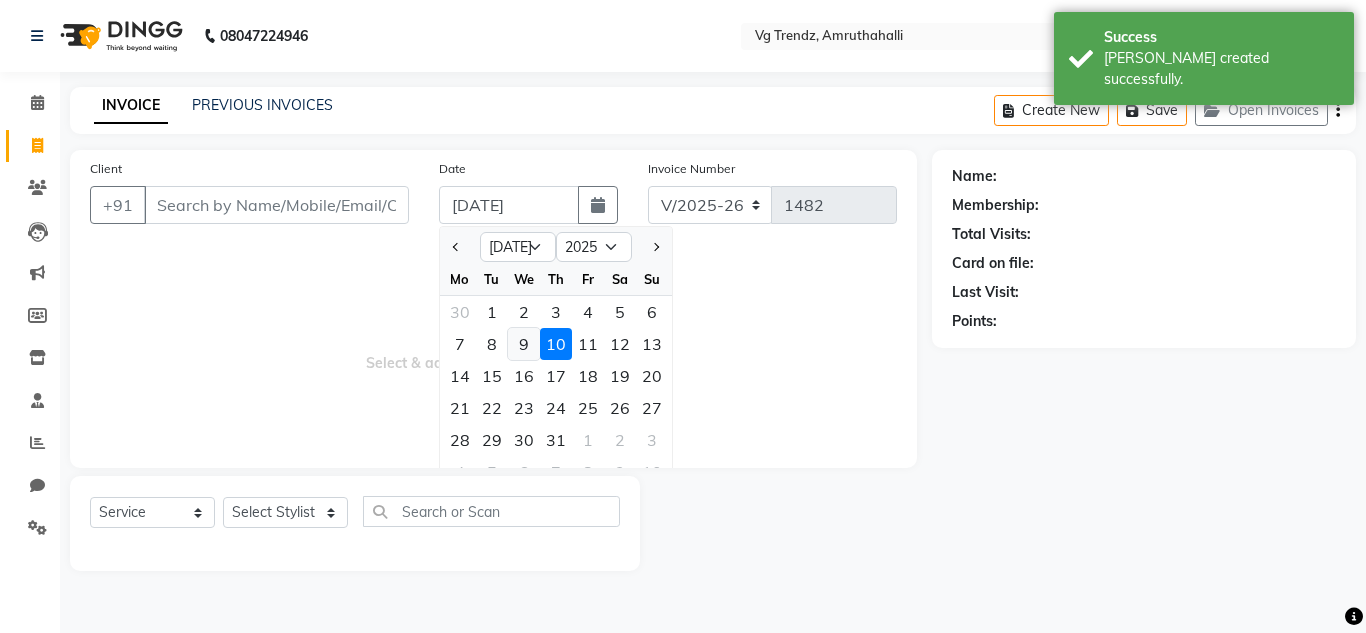 click on "9" 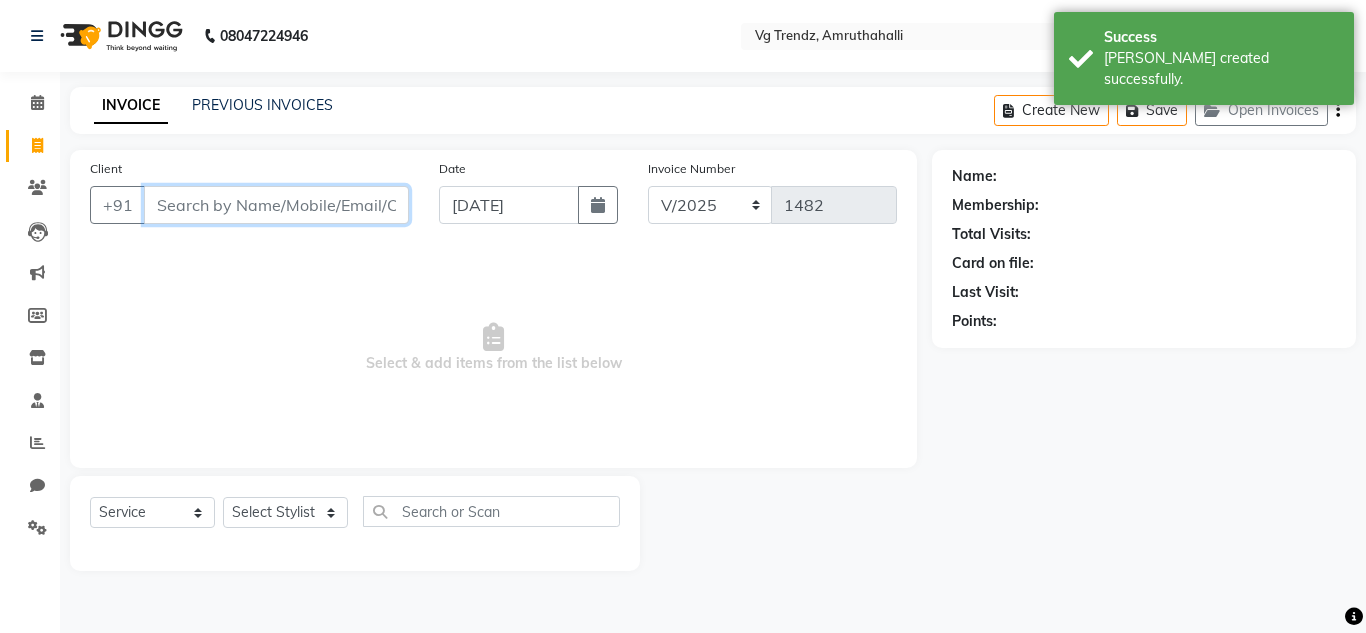 click on "Client" at bounding box center [276, 205] 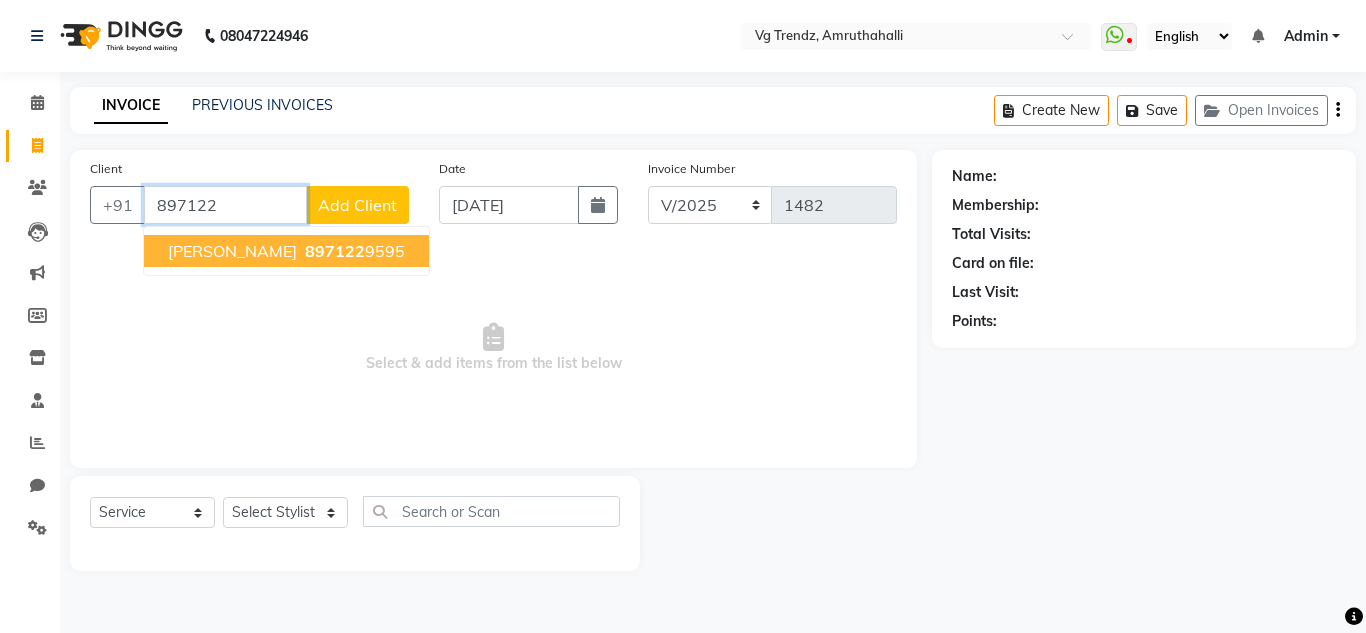 click on "897122 9595" at bounding box center [353, 251] 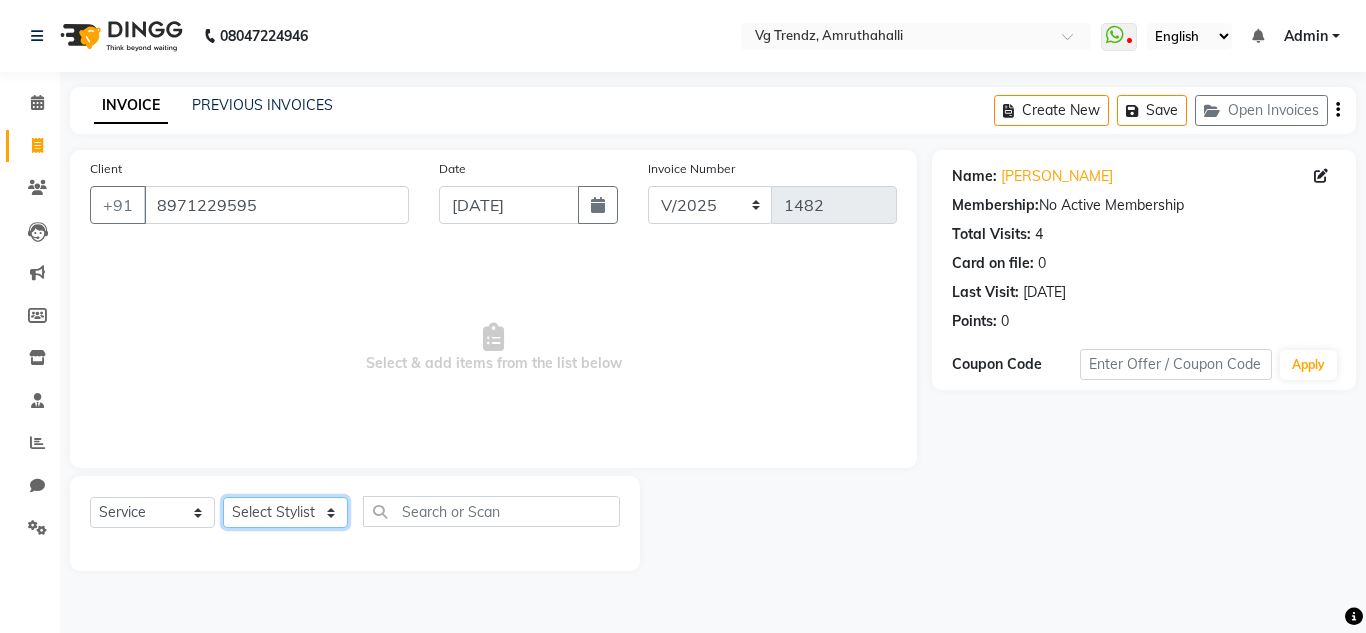 click on "Select Stylist Ashiwini N P Manjitha Chhetri Manjula S Mun Khan Naveen Kumar salon number Sandeep Sharma Sridevi Vanitha v" 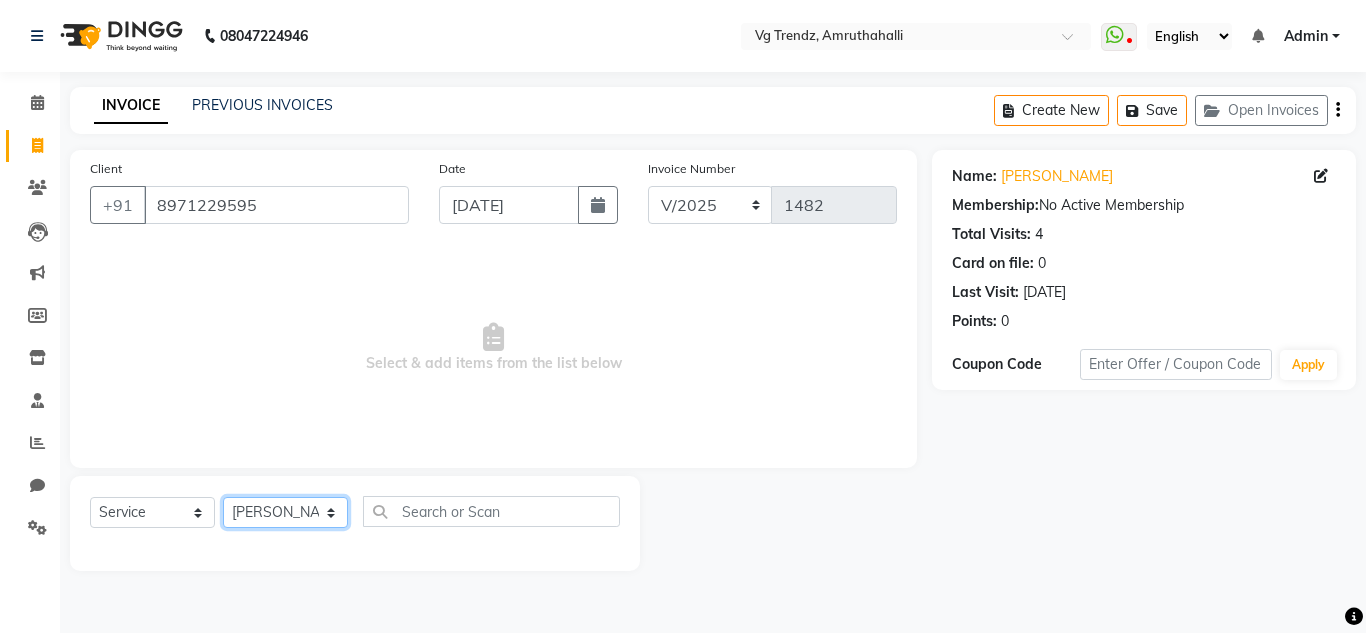 click on "Select Stylist Ashiwini N P Manjitha Chhetri Manjula S Mun Khan Naveen Kumar salon number Sandeep Sharma Sridevi Vanitha v" 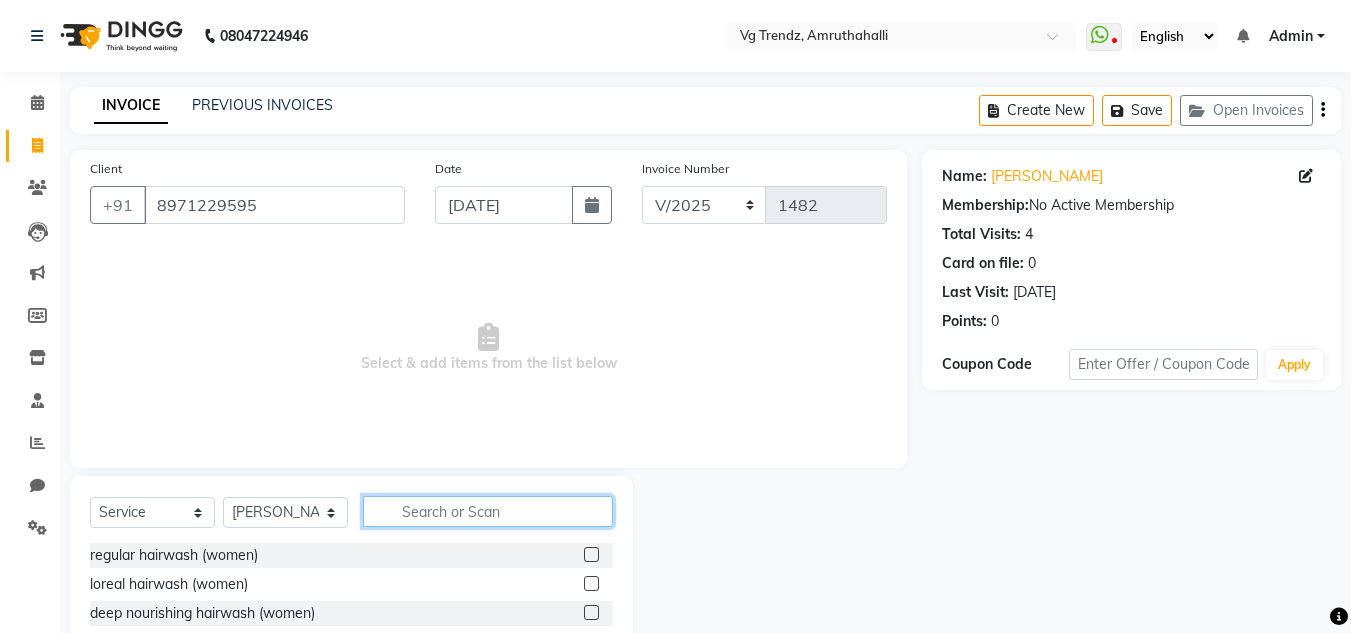 click 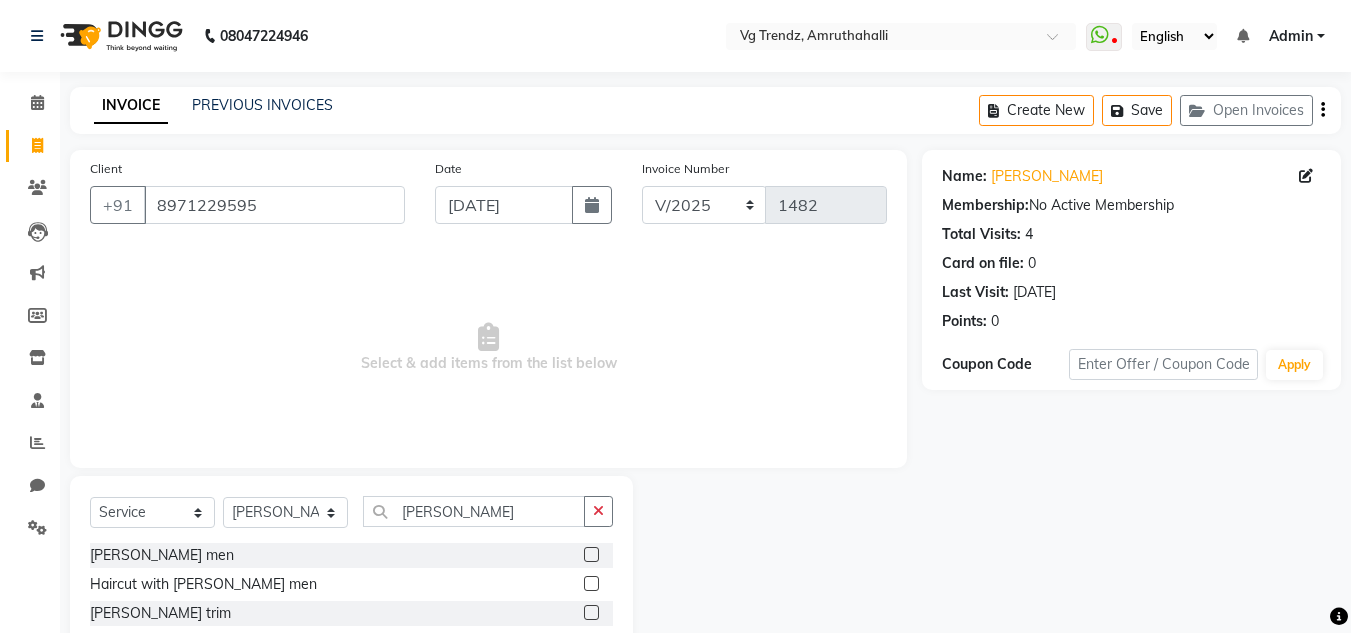 click 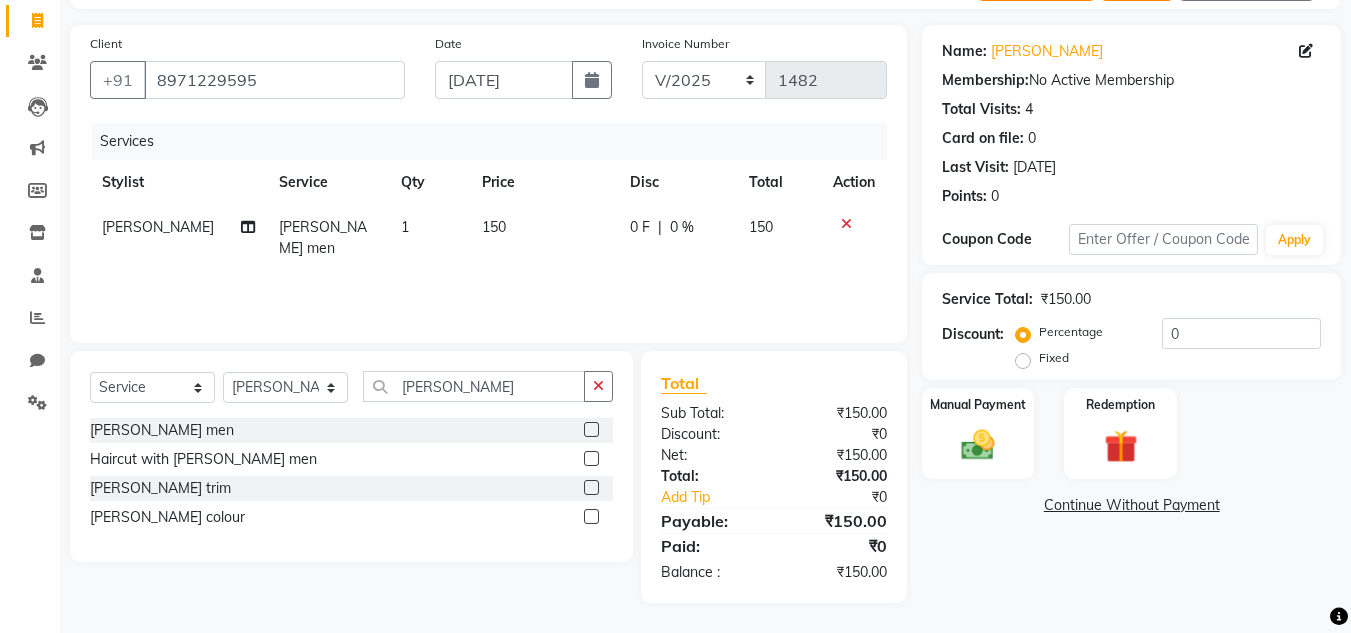 scroll, scrollTop: 123, scrollLeft: 0, axis: vertical 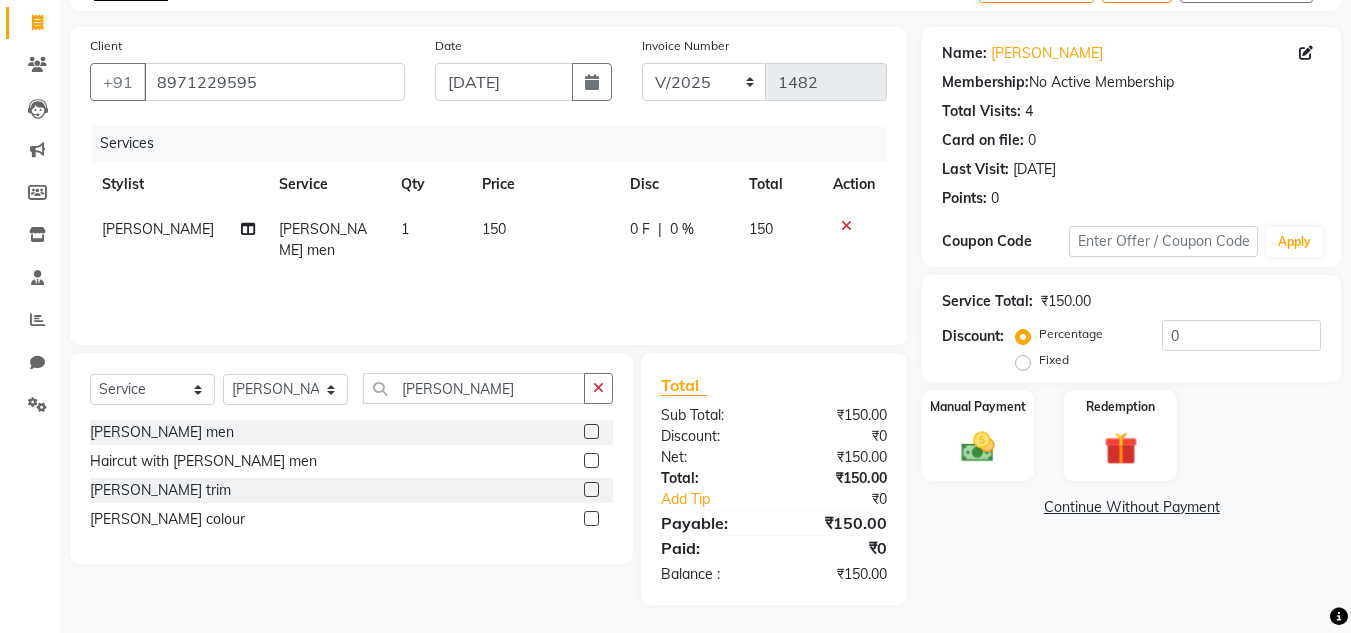 click on "150" 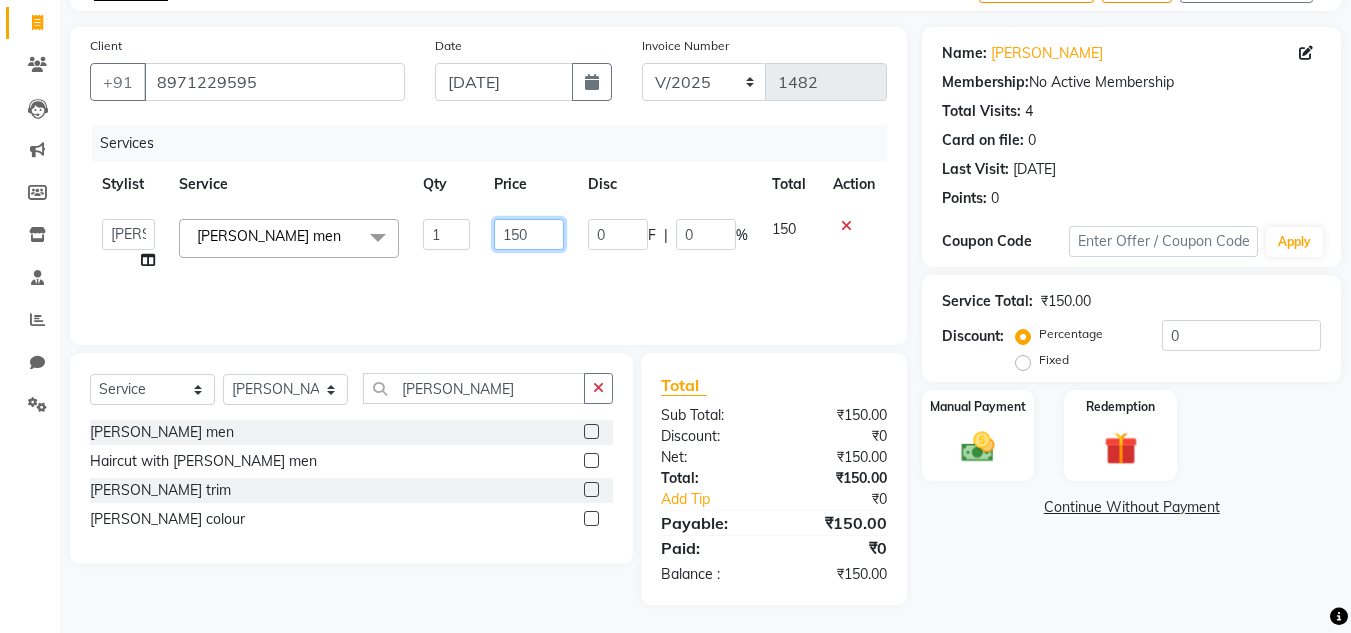 click on "150" 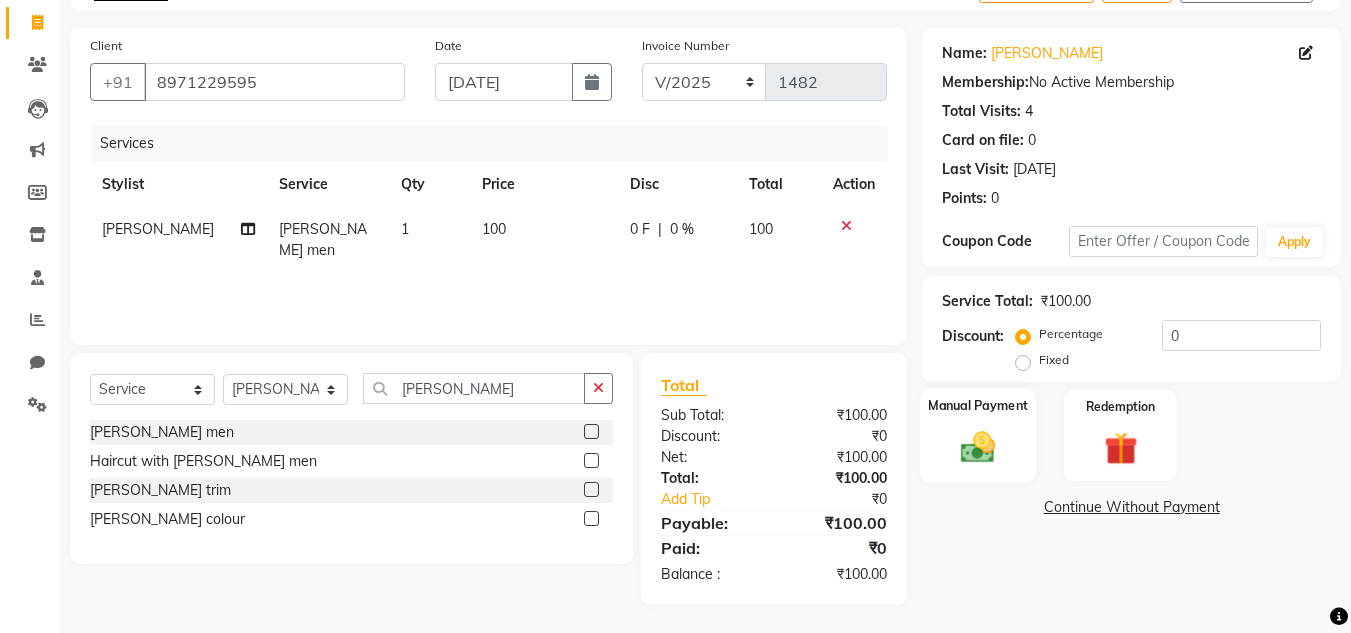 click on "Manual Payment" 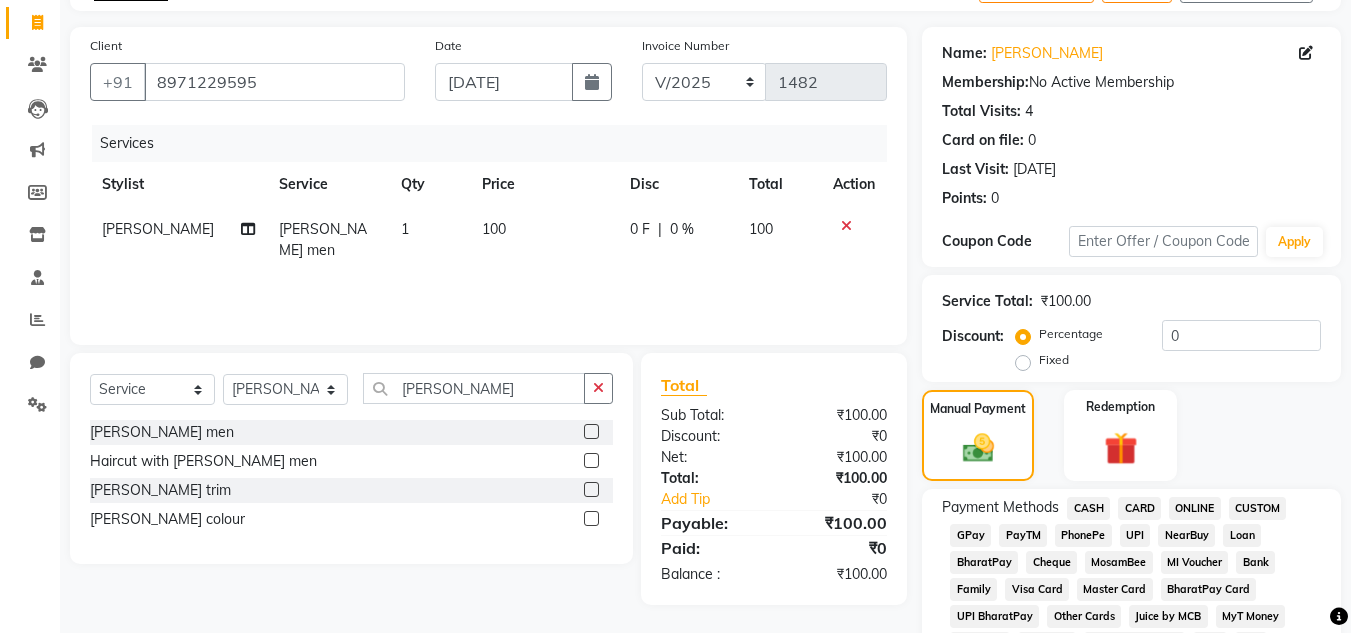 click on "PhonePe" 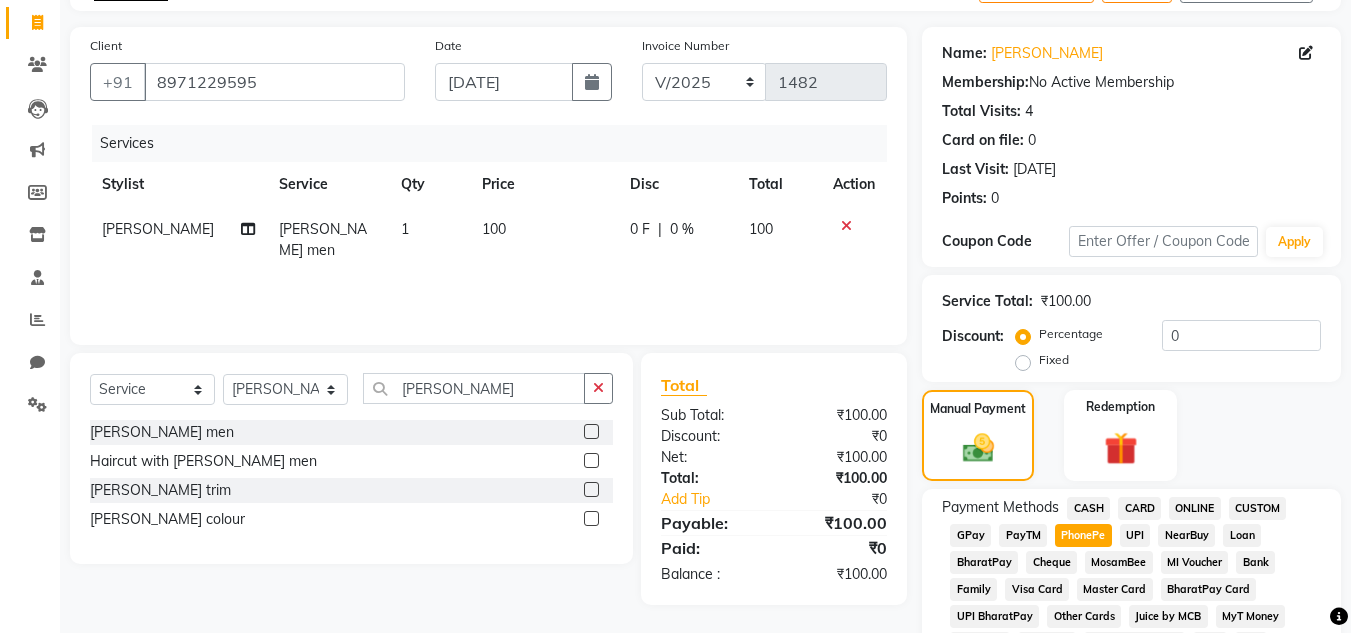 scroll, scrollTop: 869, scrollLeft: 0, axis: vertical 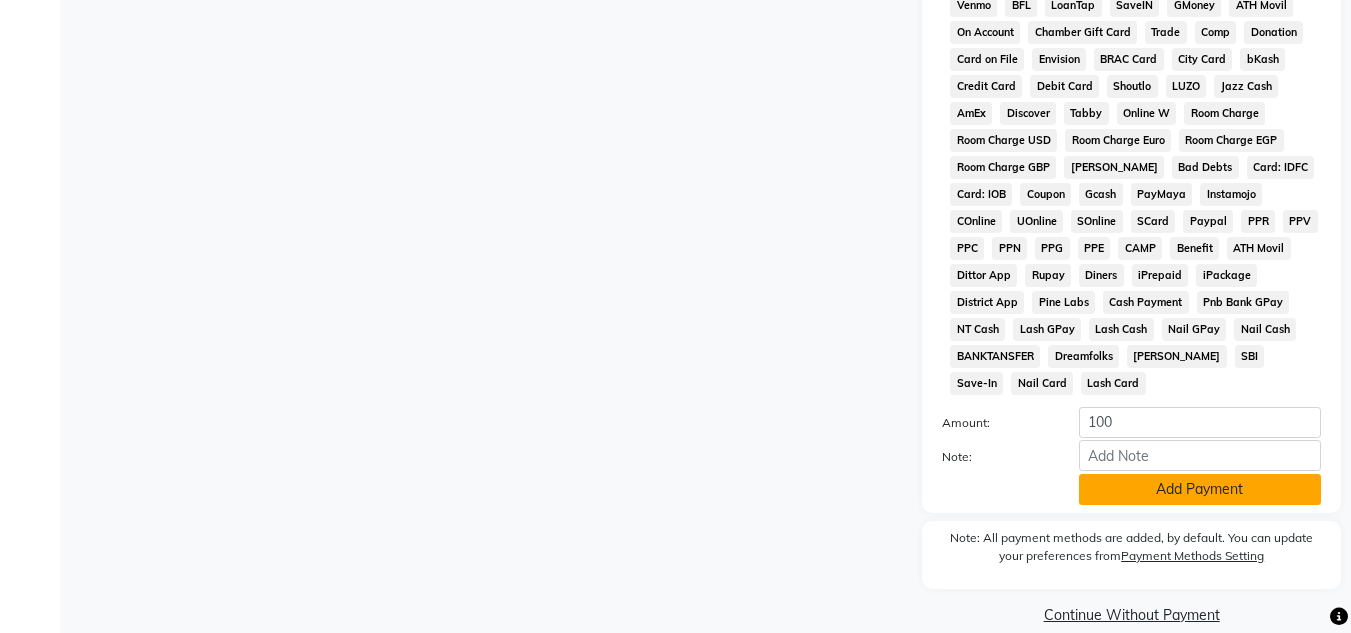 click on "Add Payment" 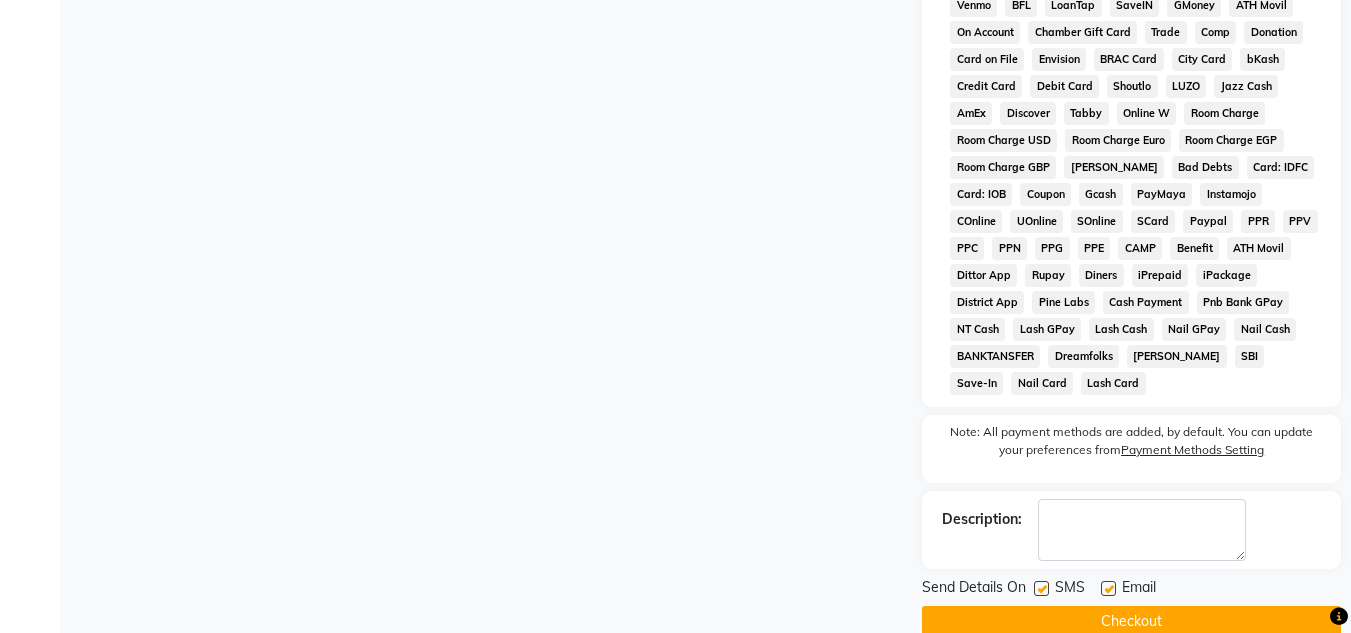 click on "Checkout" 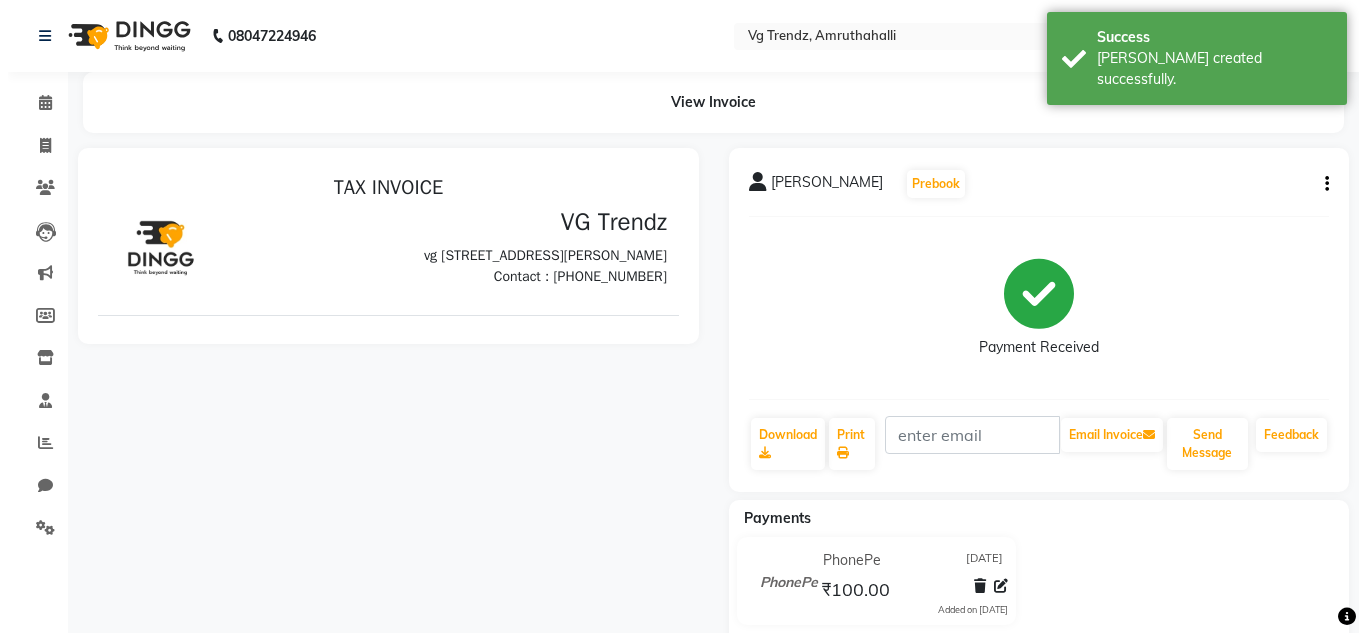 scroll, scrollTop: 0, scrollLeft: 0, axis: both 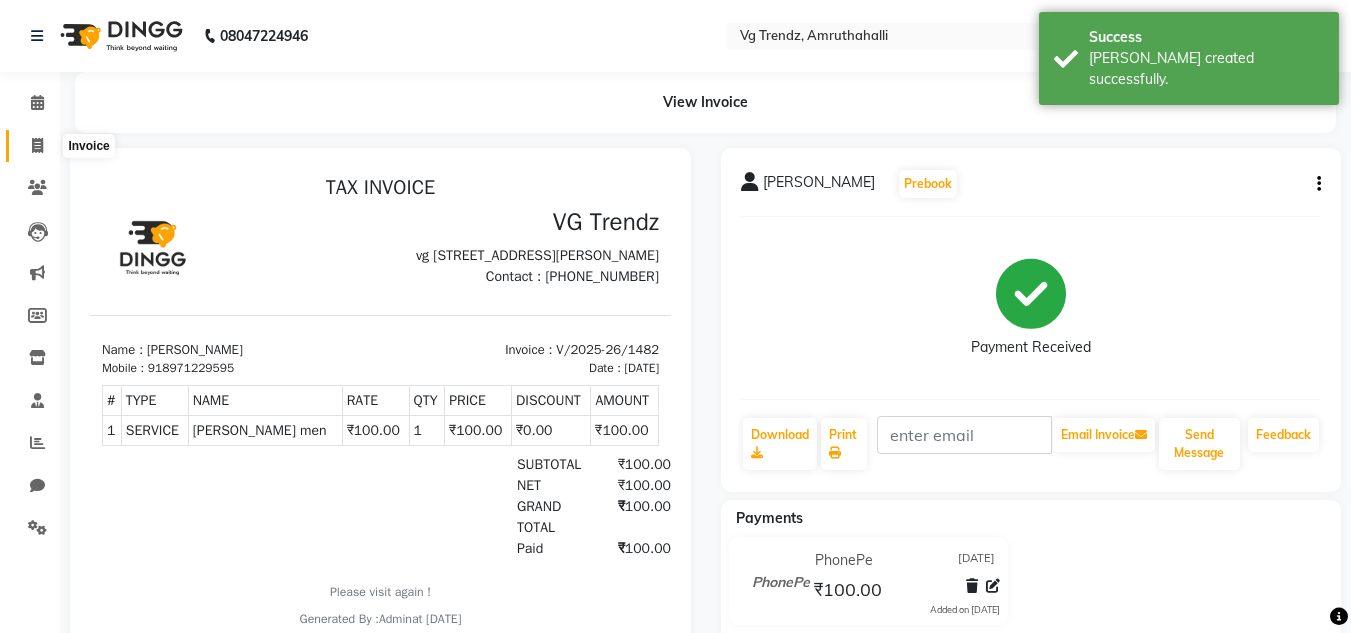 click 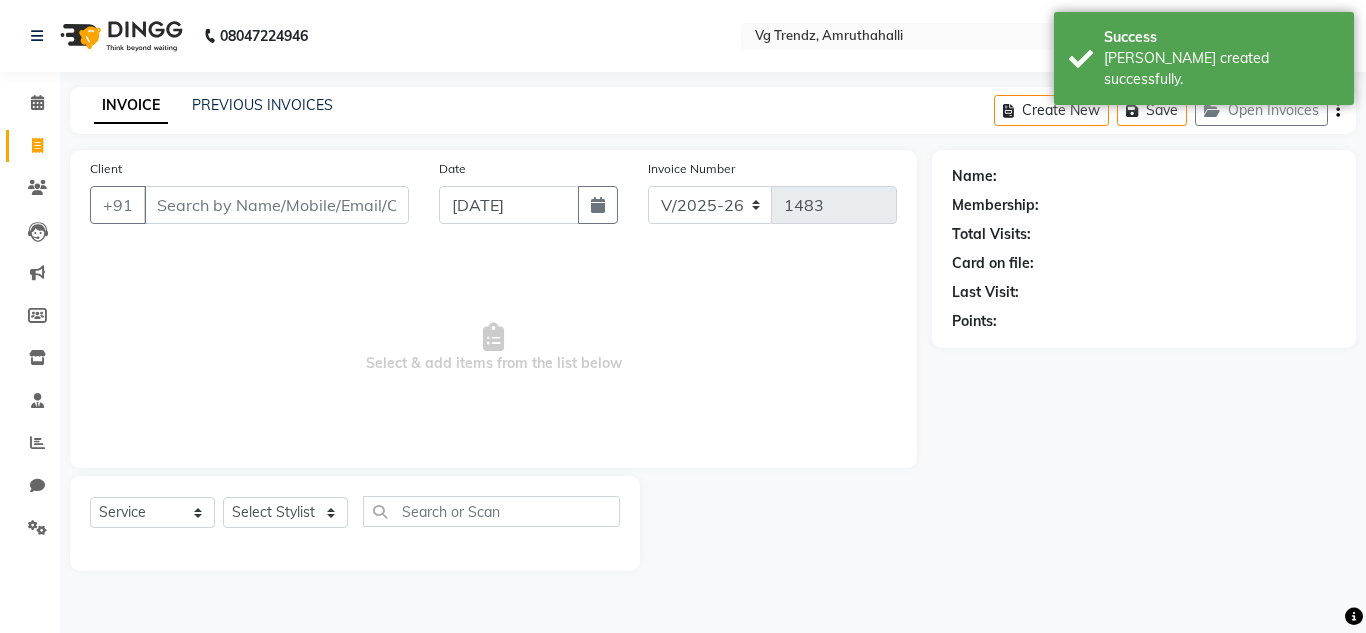 click on "Client" at bounding box center [276, 205] 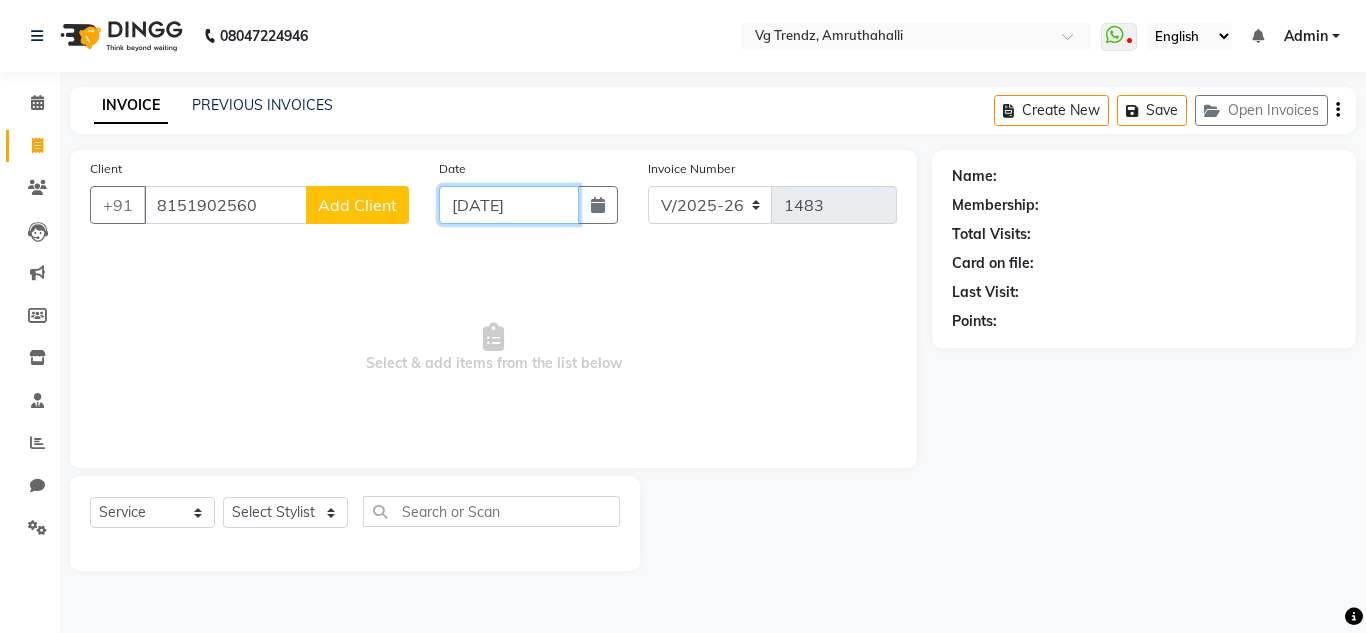 click on "[DATE]" 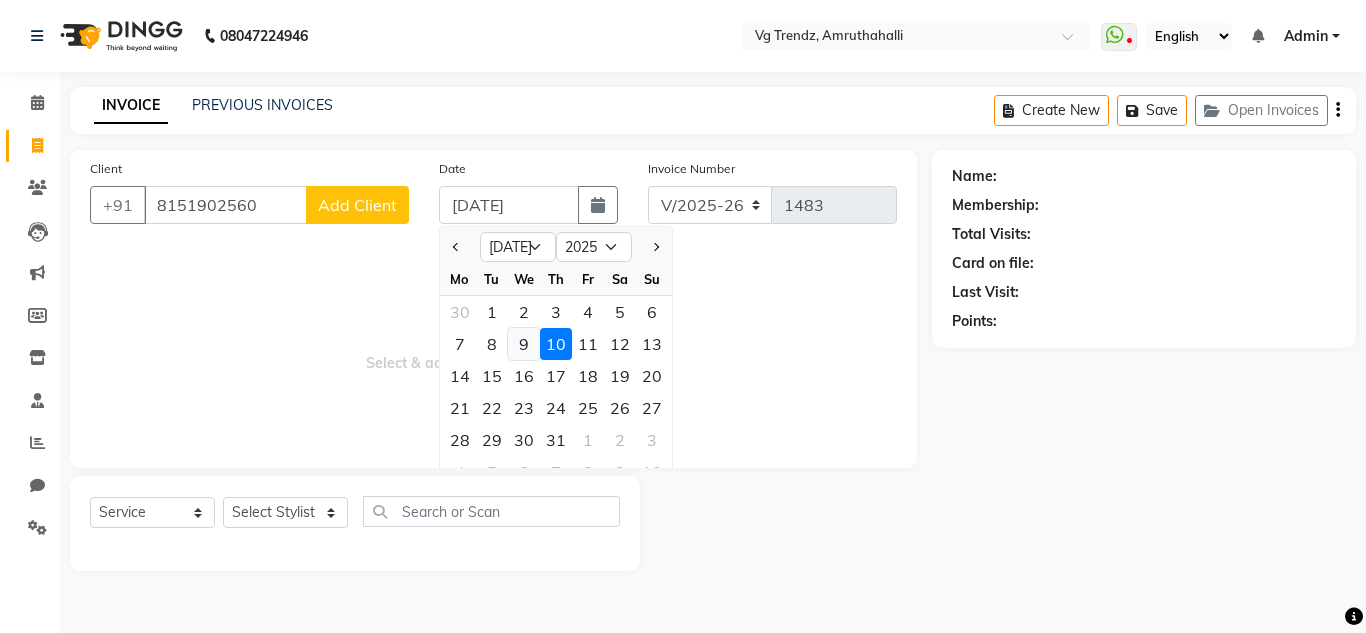 click on "9" 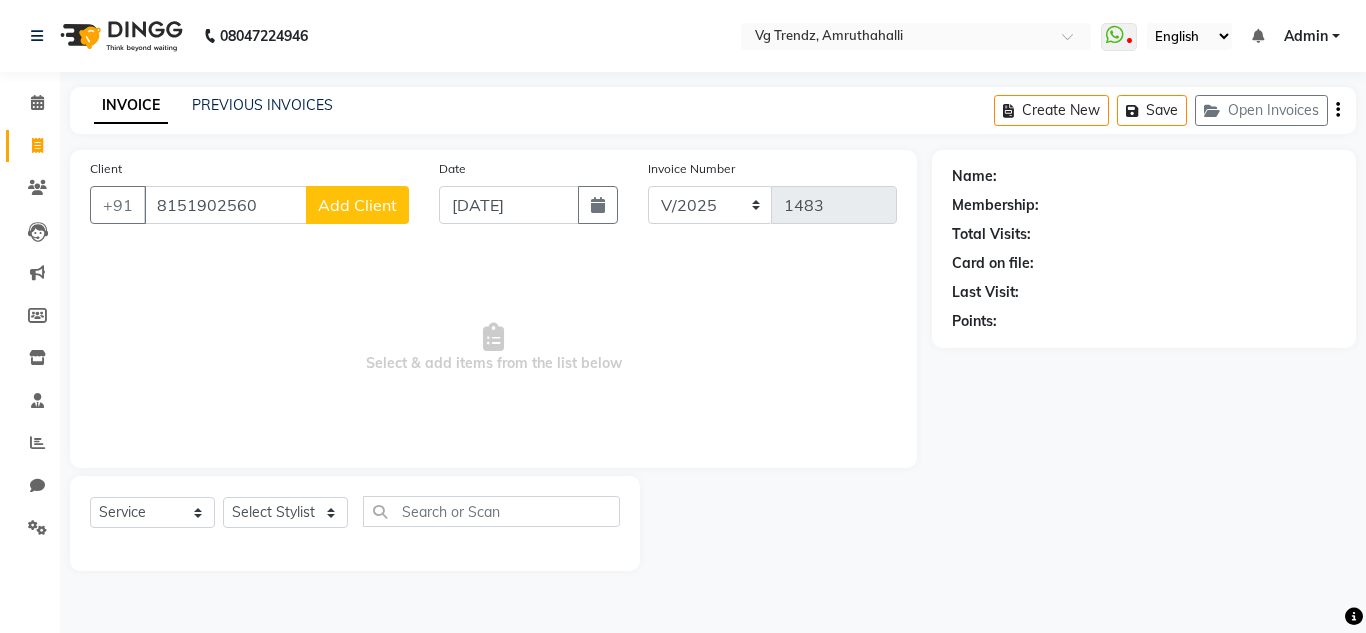 click on "Add Client" 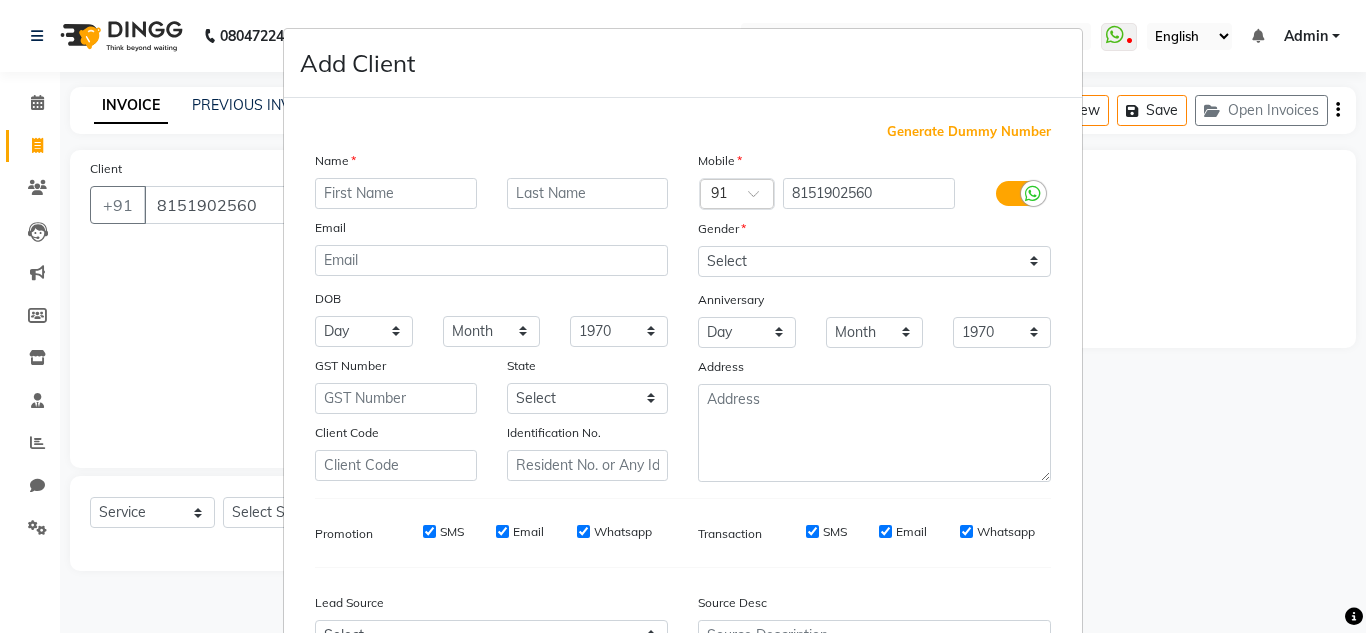 click at bounding box center [396, 193] 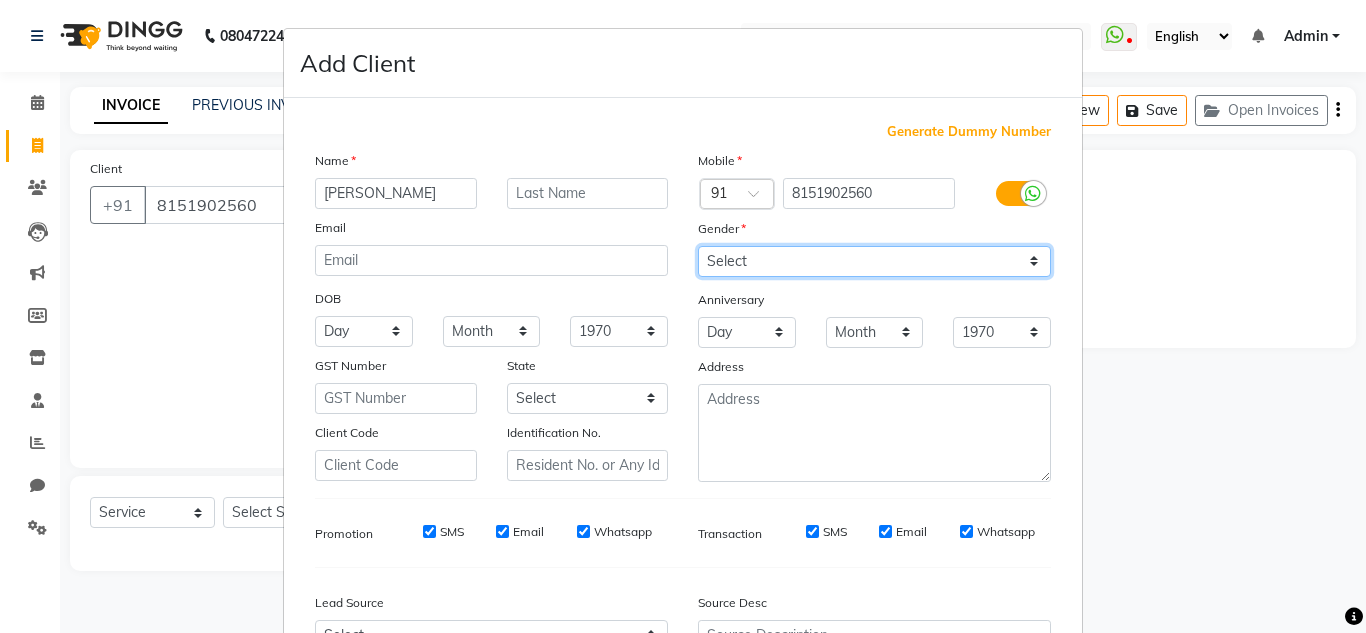 click on "Select Male Female Other Prefer Not To Say" at bounding box center [874, 261] 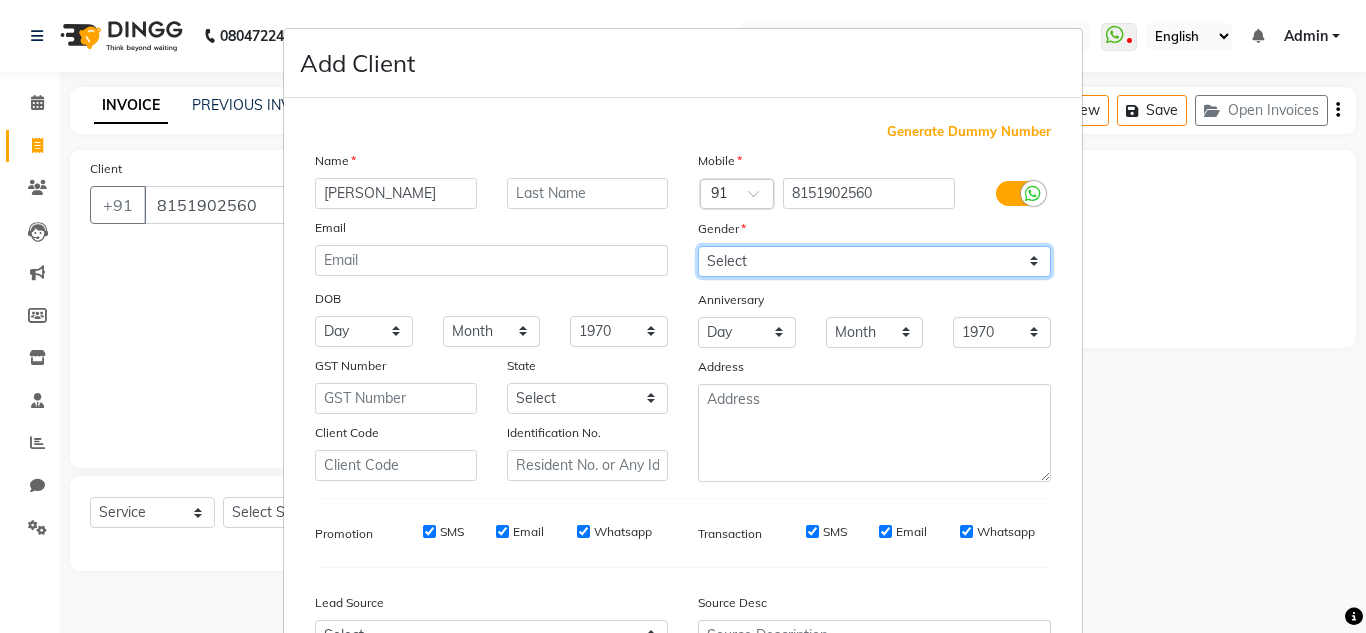 click on "Select Male Female Other Prefer Not To Say" at bounding box center [874, 261] 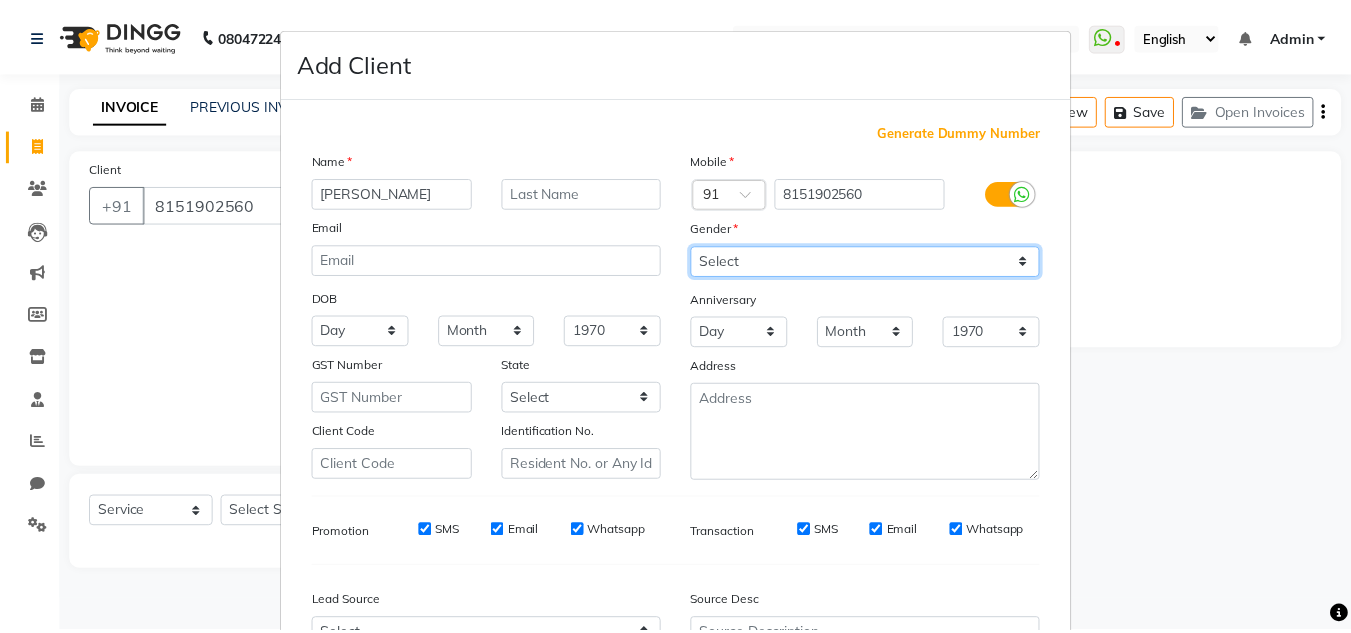 scroll, scrollTop: 216, scrollLeft: 0, axis: vertical 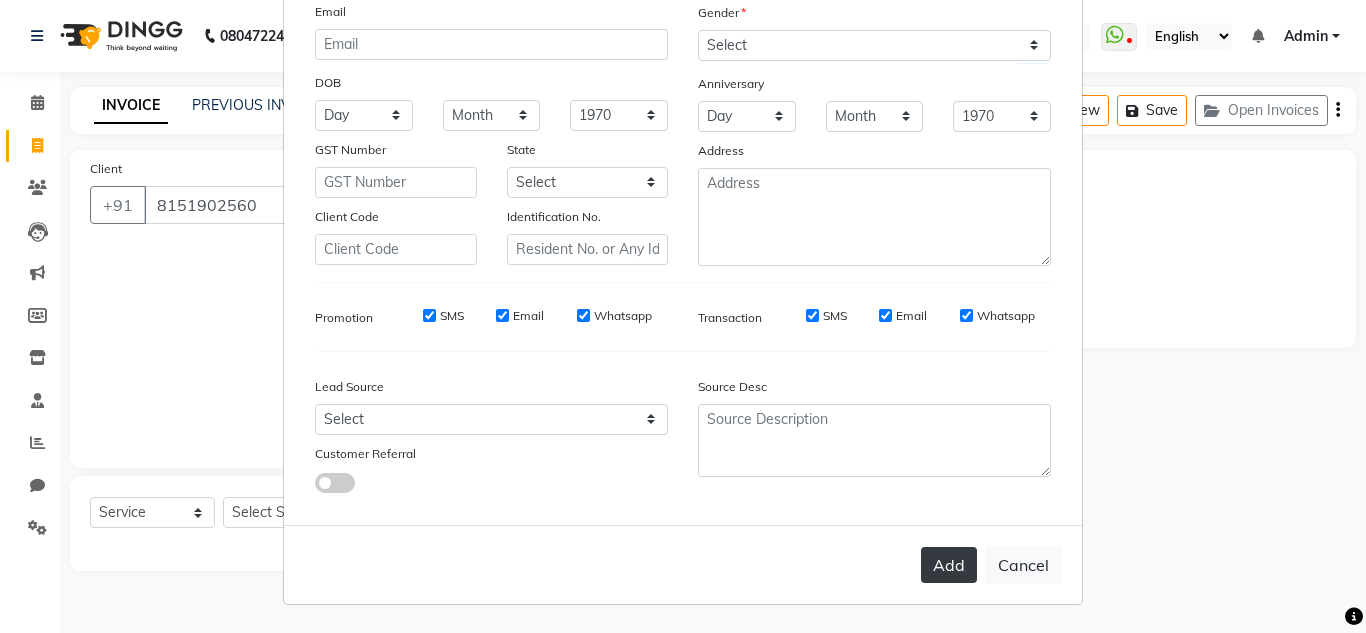 click on "Add" at bounding box center (949, 565) 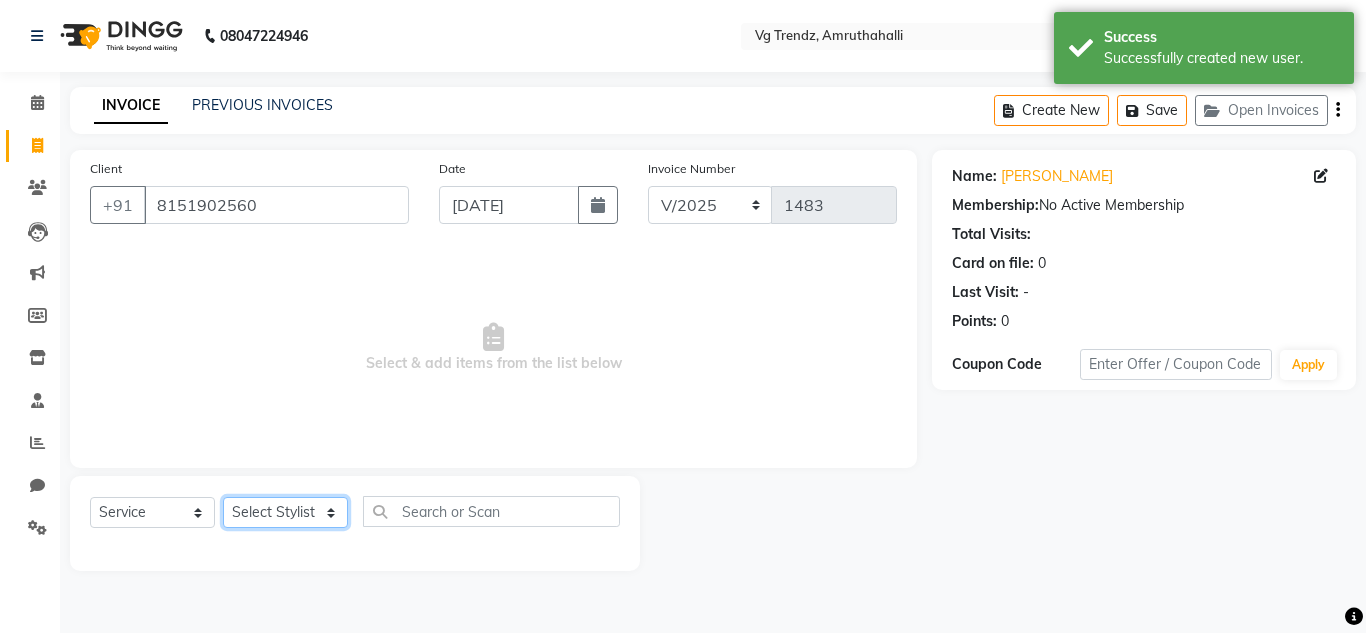 click on "Select Stylist Ashiwini N P Manjitha Chhetri Manjula S Mun Khan Naveen Kumar salon number Sandeep Sharma Sridevi Vanitha v" 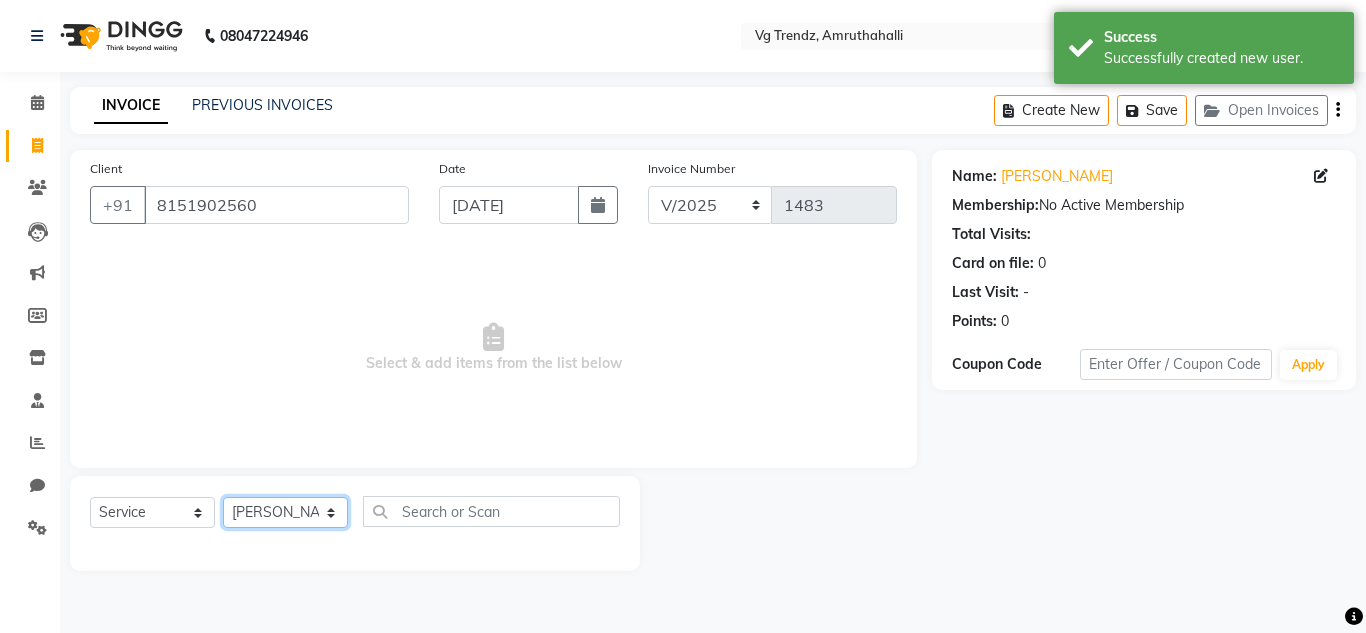 click on "Select Stylist Ashiwini N P Manjitha Chhetri Manjula S Mun Khan Naveen Kumar salon number Sandeep Sharma Sridevi Vanitha v" 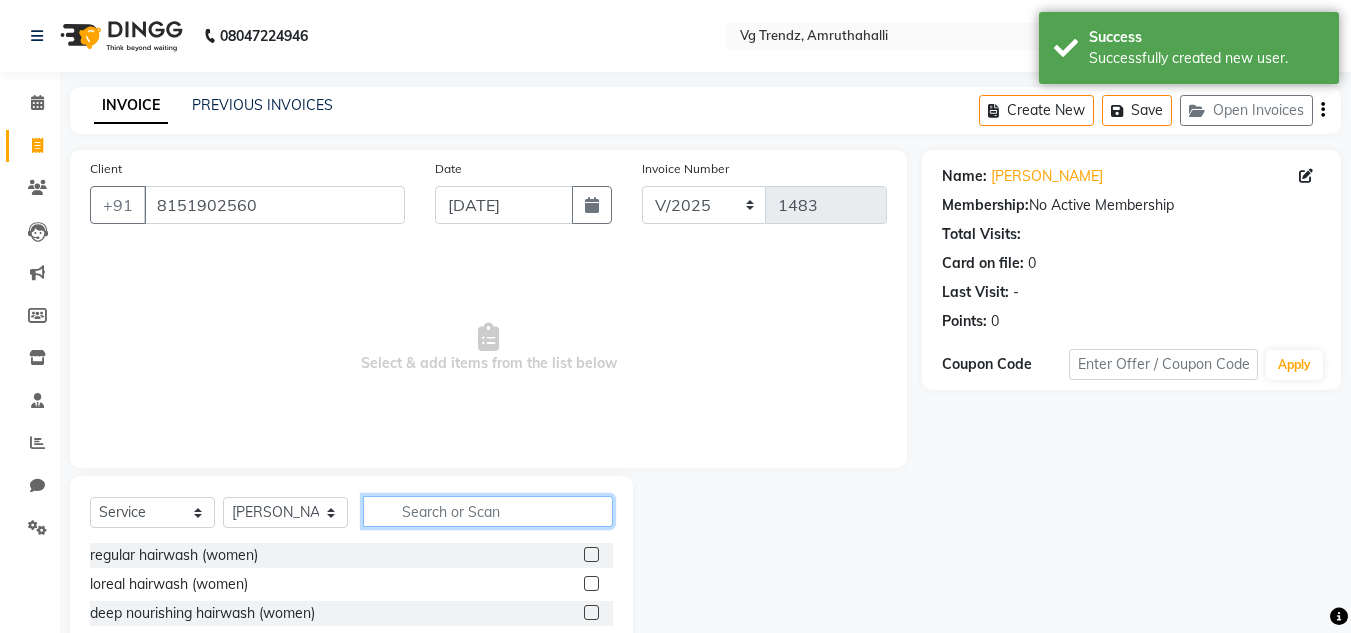 click 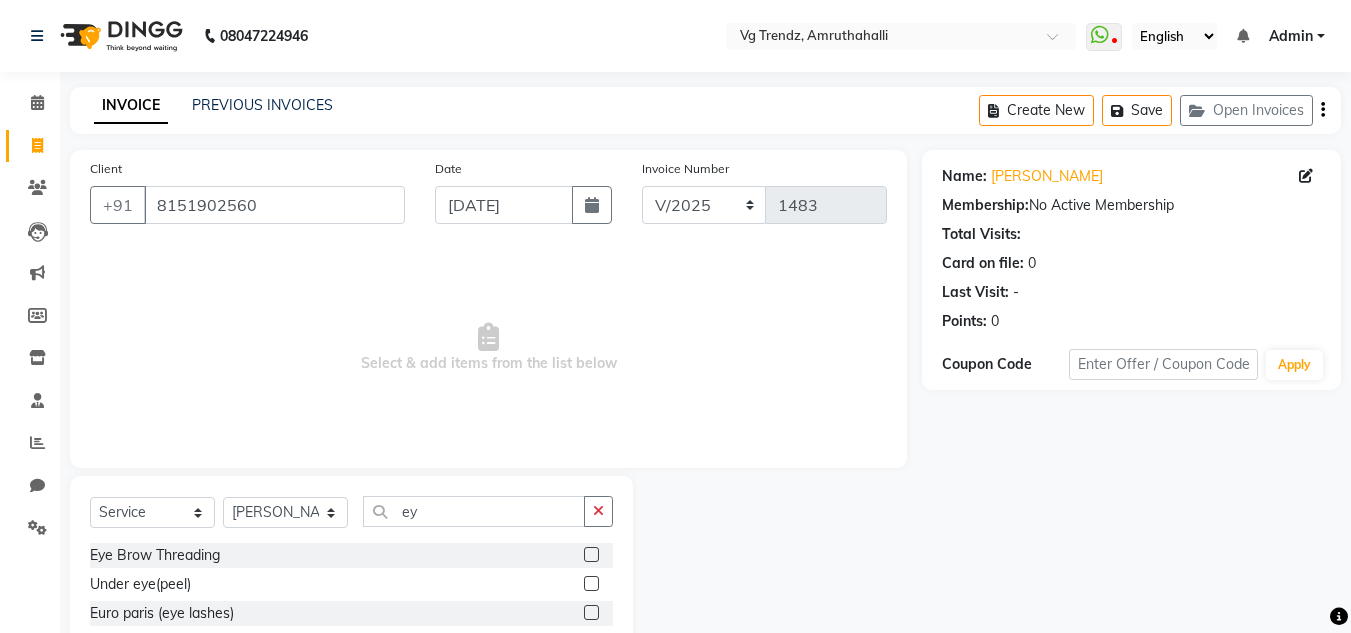 click 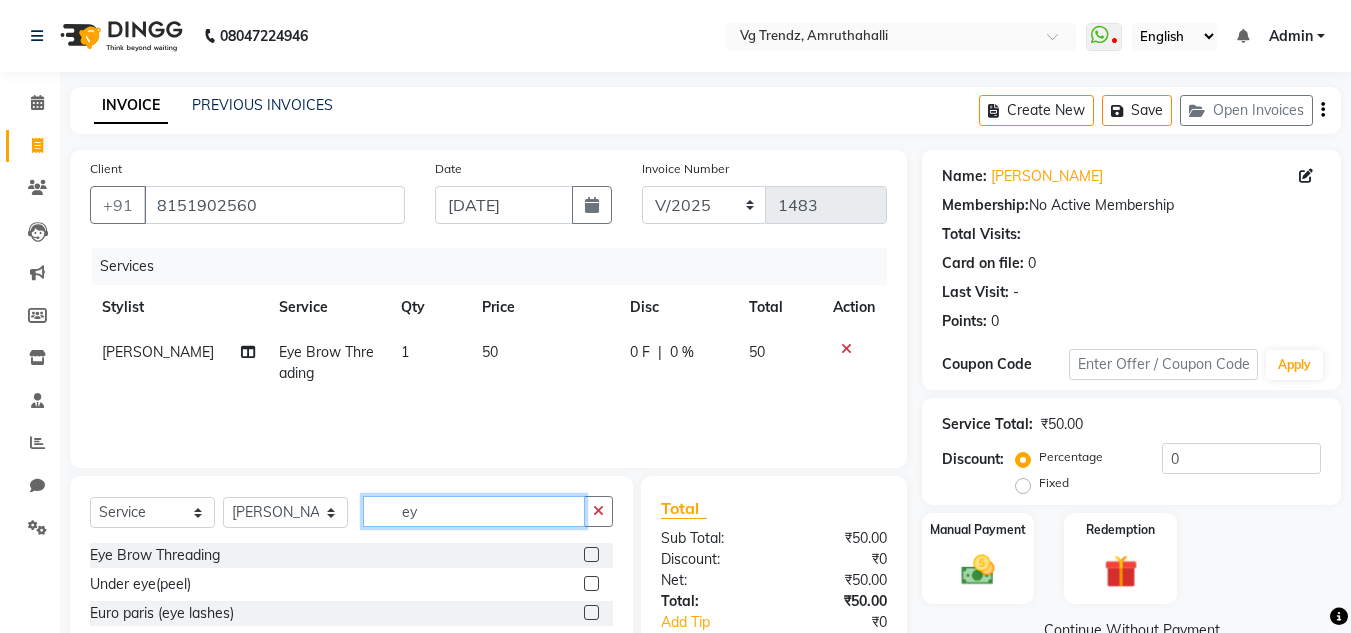 click on "ey" 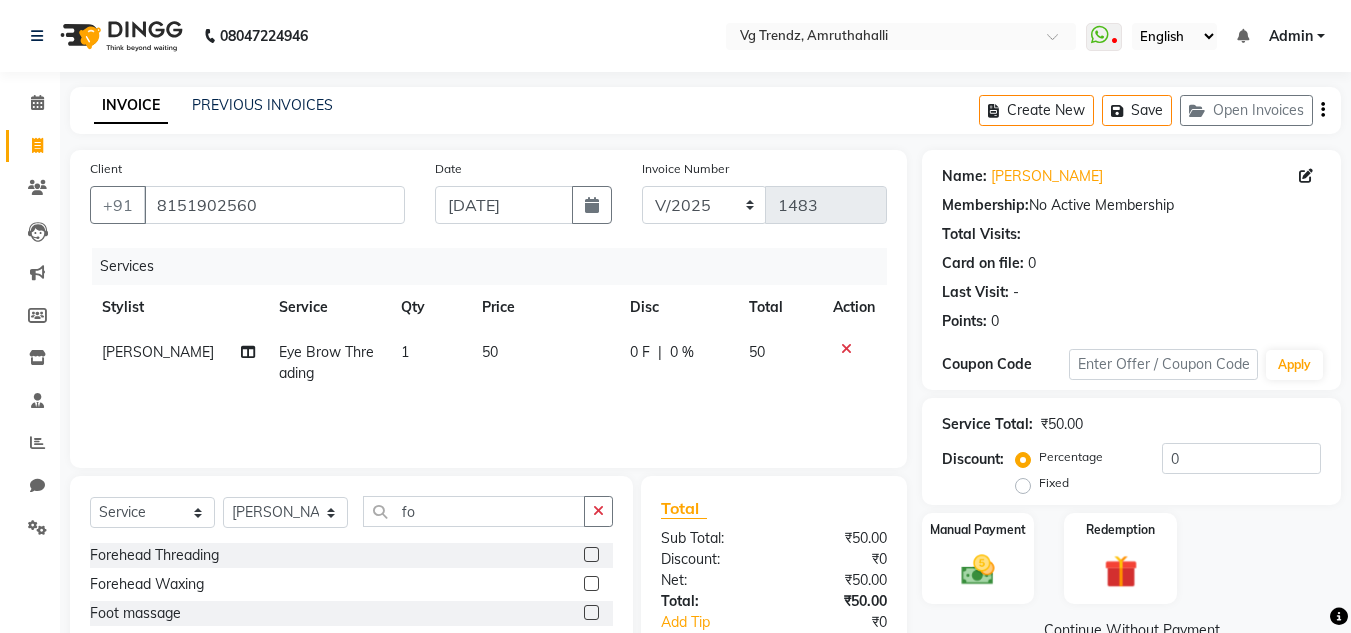 click 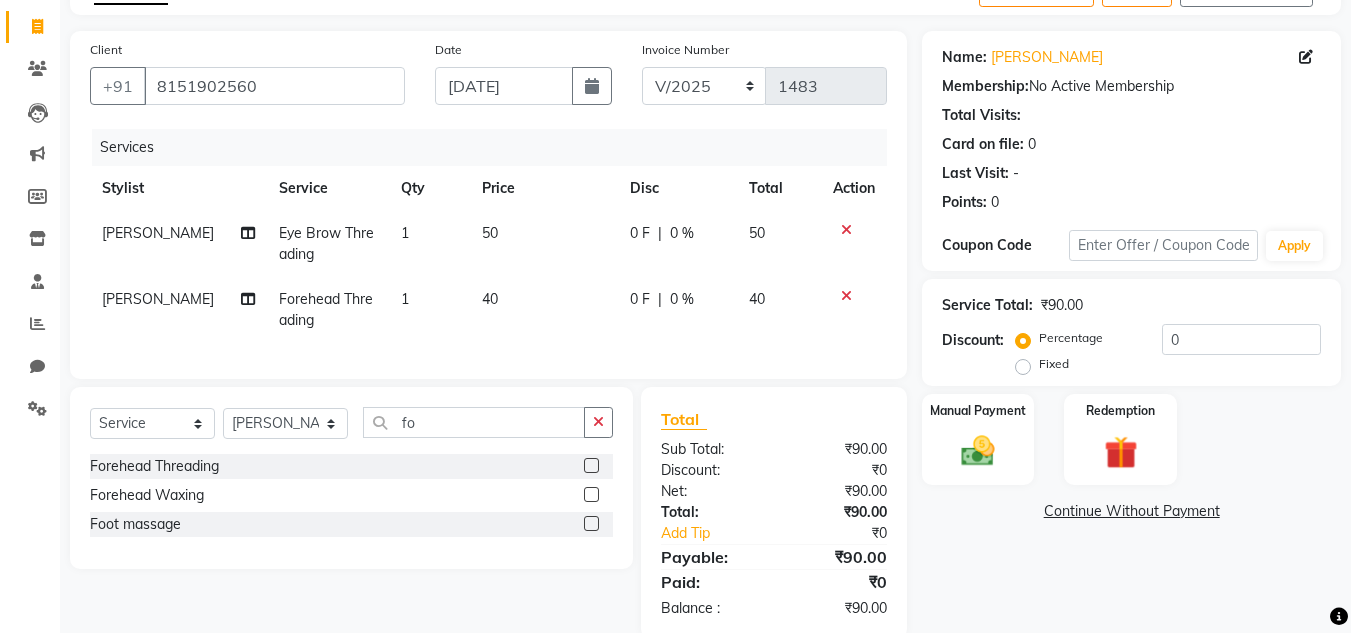scroll, scrollTop: 170, scrollLeft: 0, axis: vertical 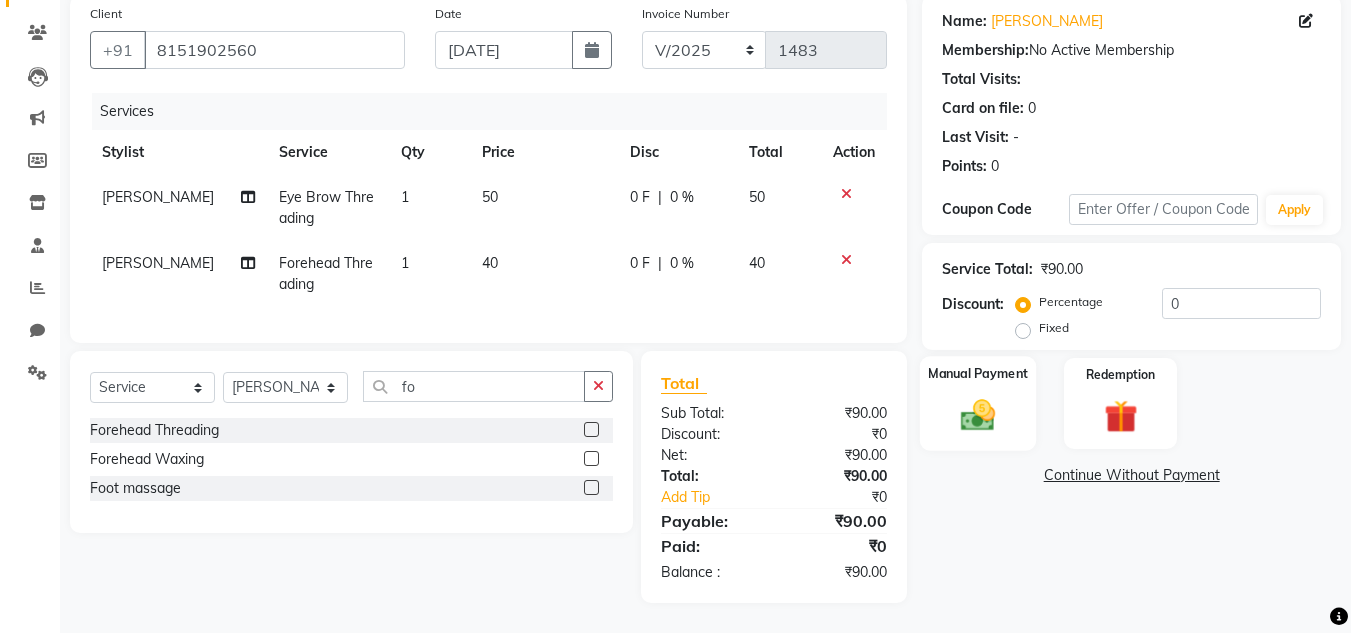 click 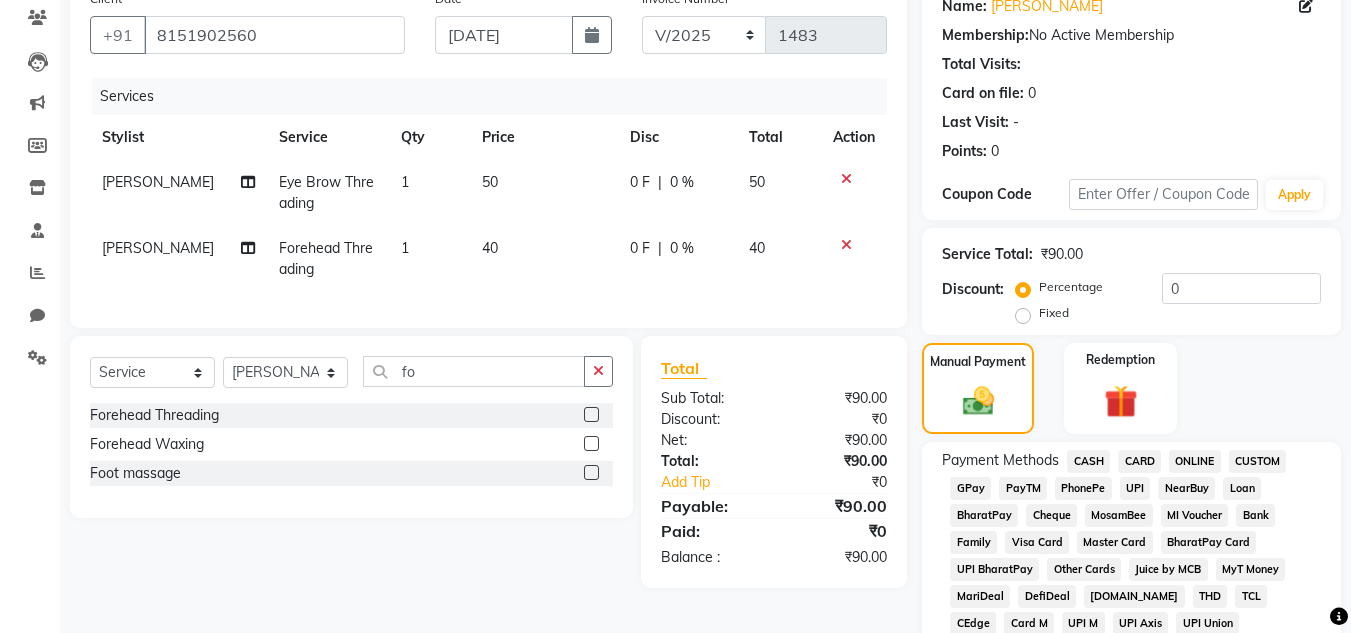 click on "PhonePe" 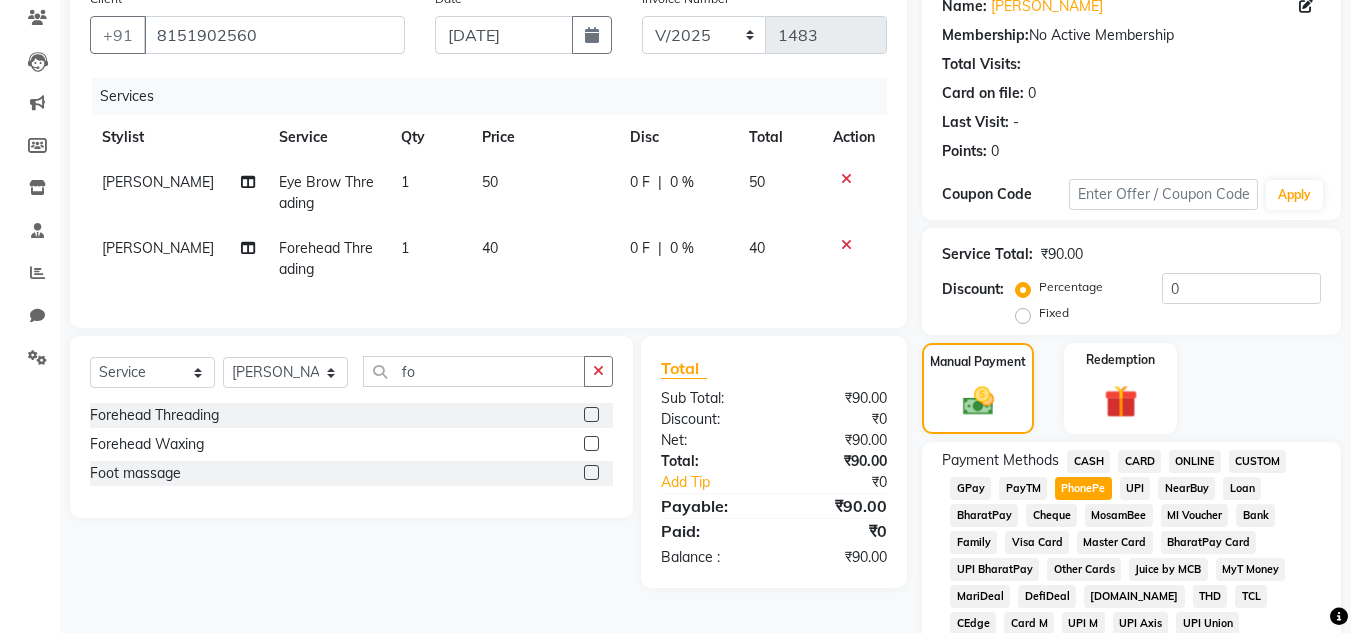scroll, scrollTop: 869, scrollLeft: 0, axis: vertical 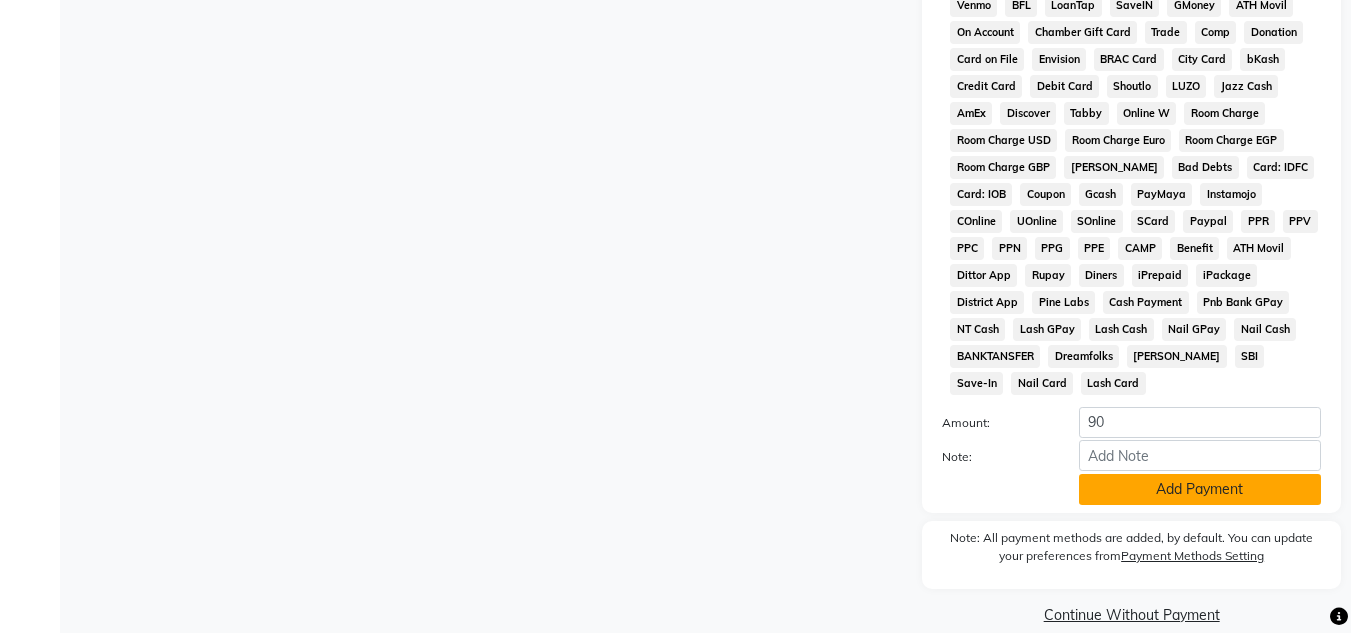 click on "Add Payment" 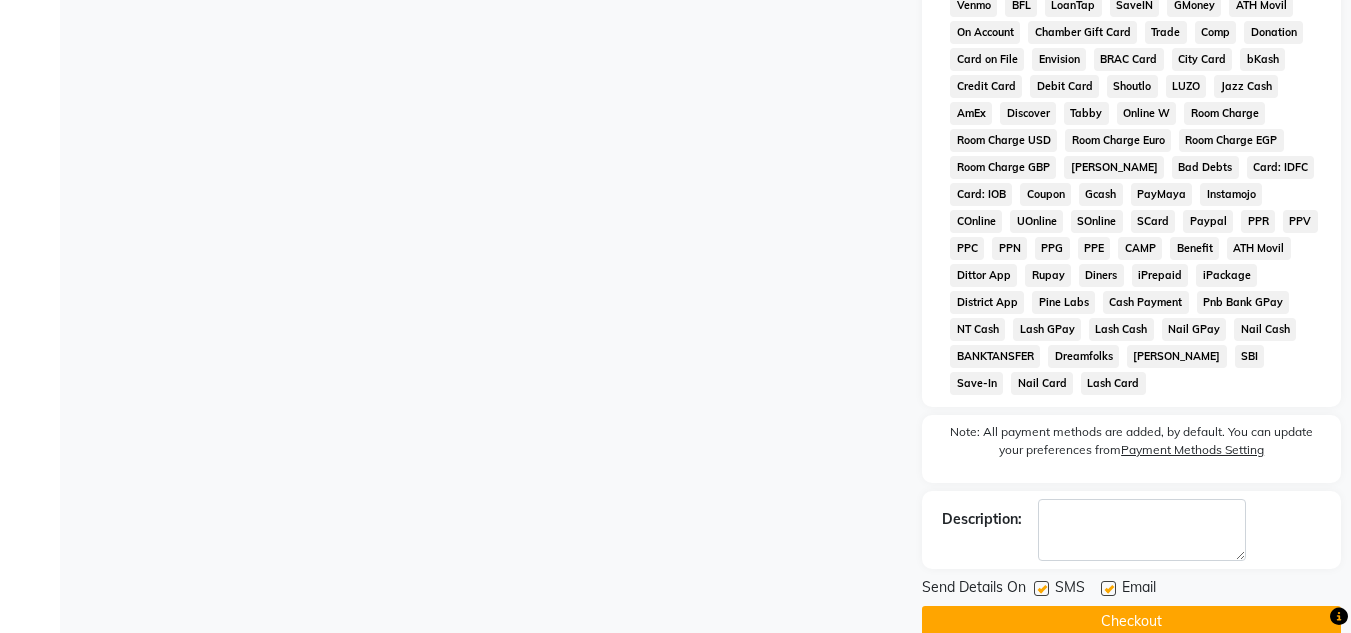 click on "Checkout" 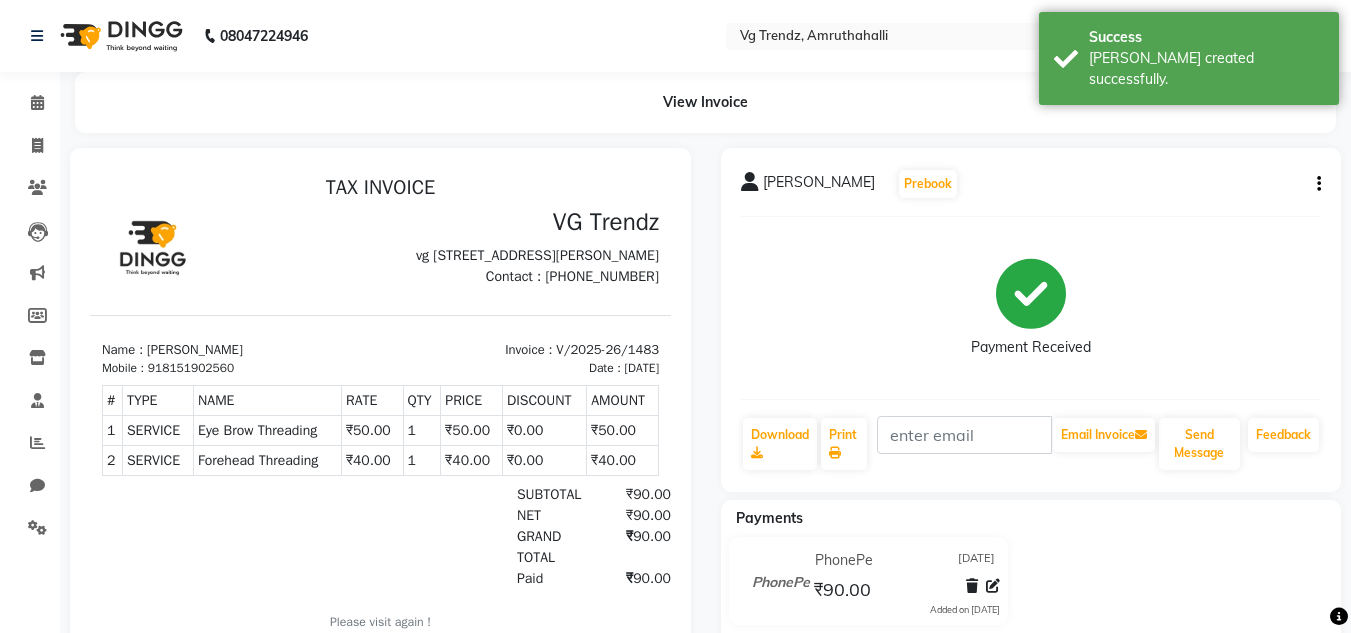 scroll, scrollTop: 0, scrollLeft: 0, axis: both 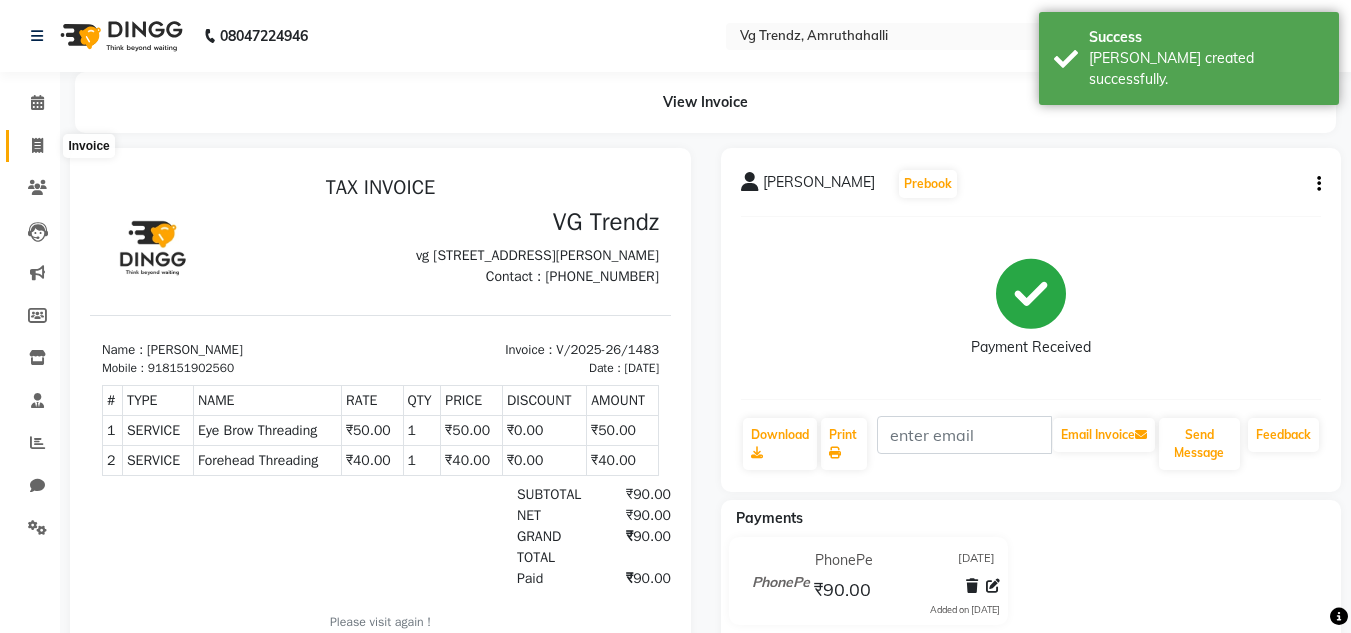 click 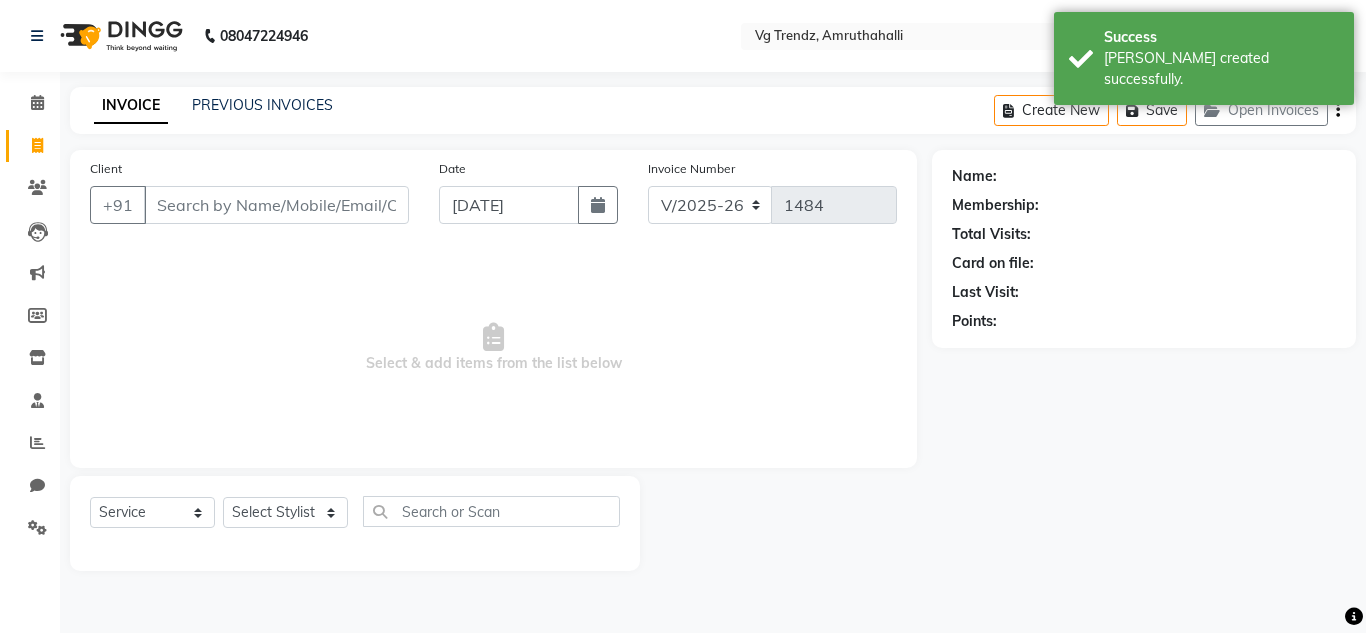 click on "Client" at bounding box center [276, 205] 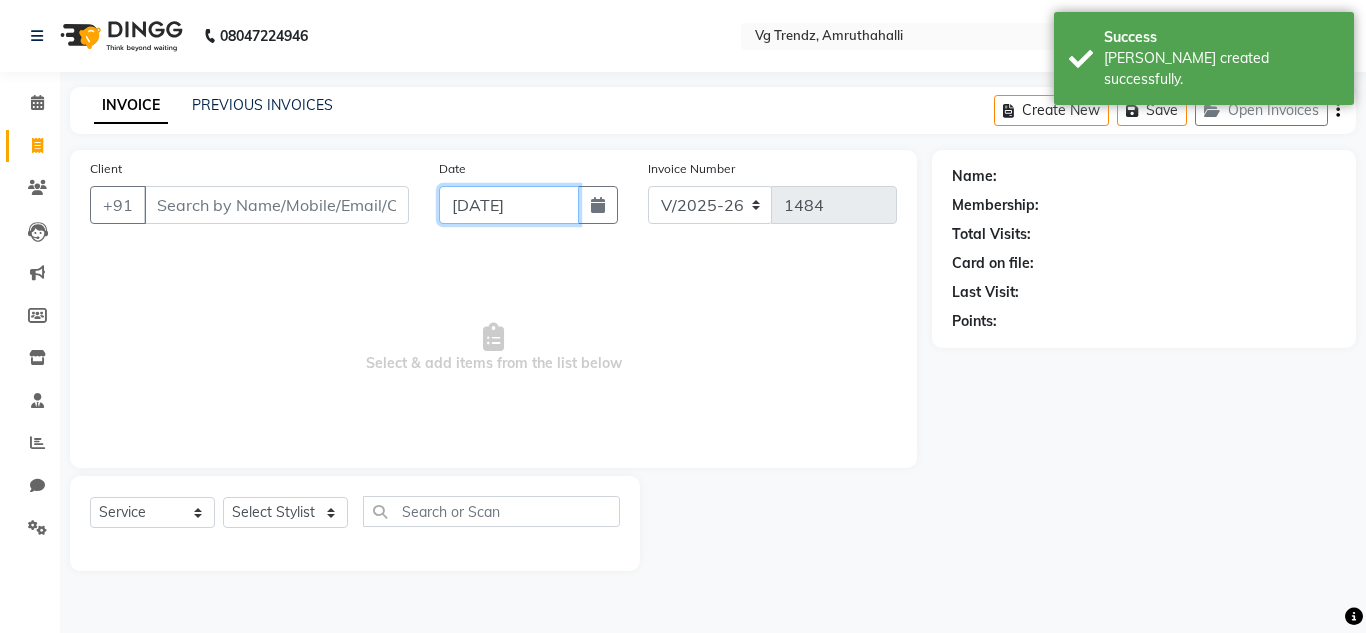 click on "[DATE]" 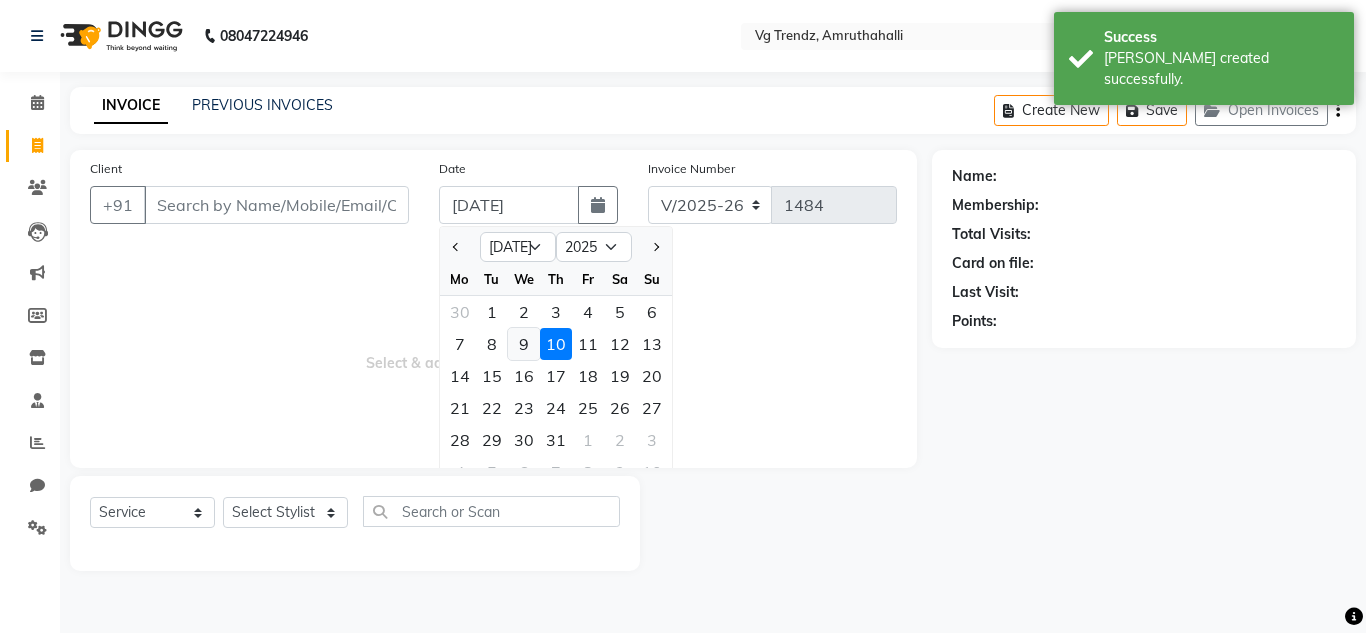 click on "9" 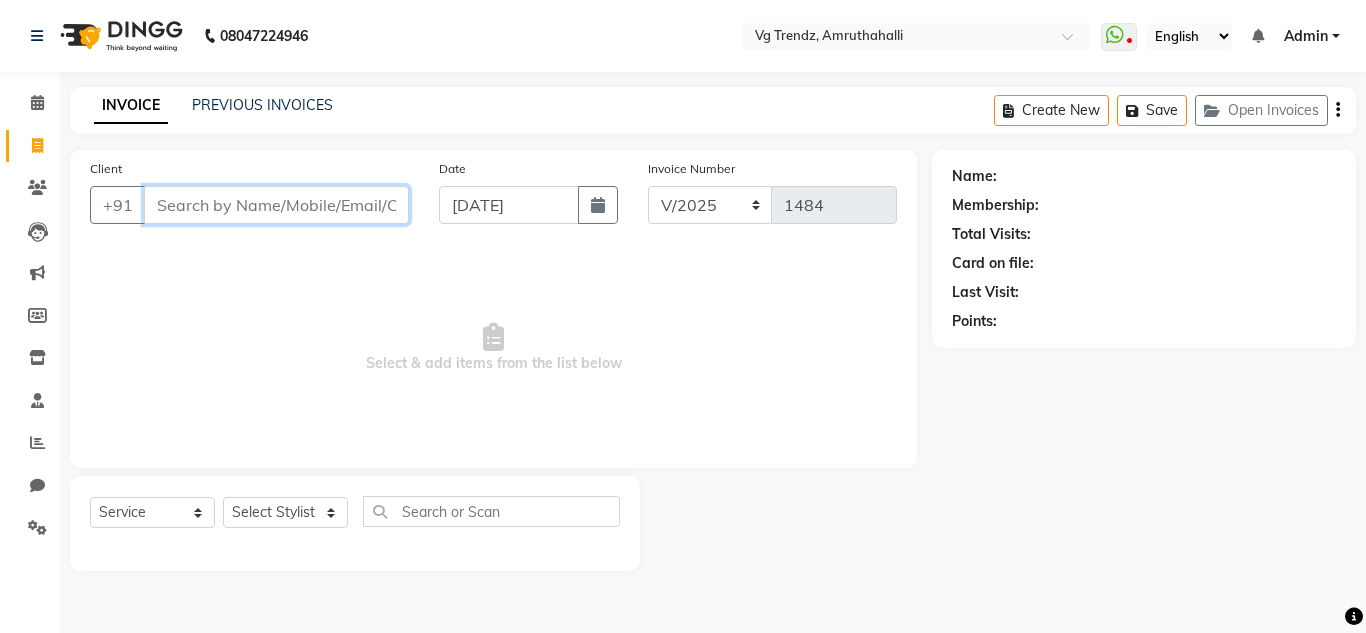 click on "Client" at bounding box center (276, 205) 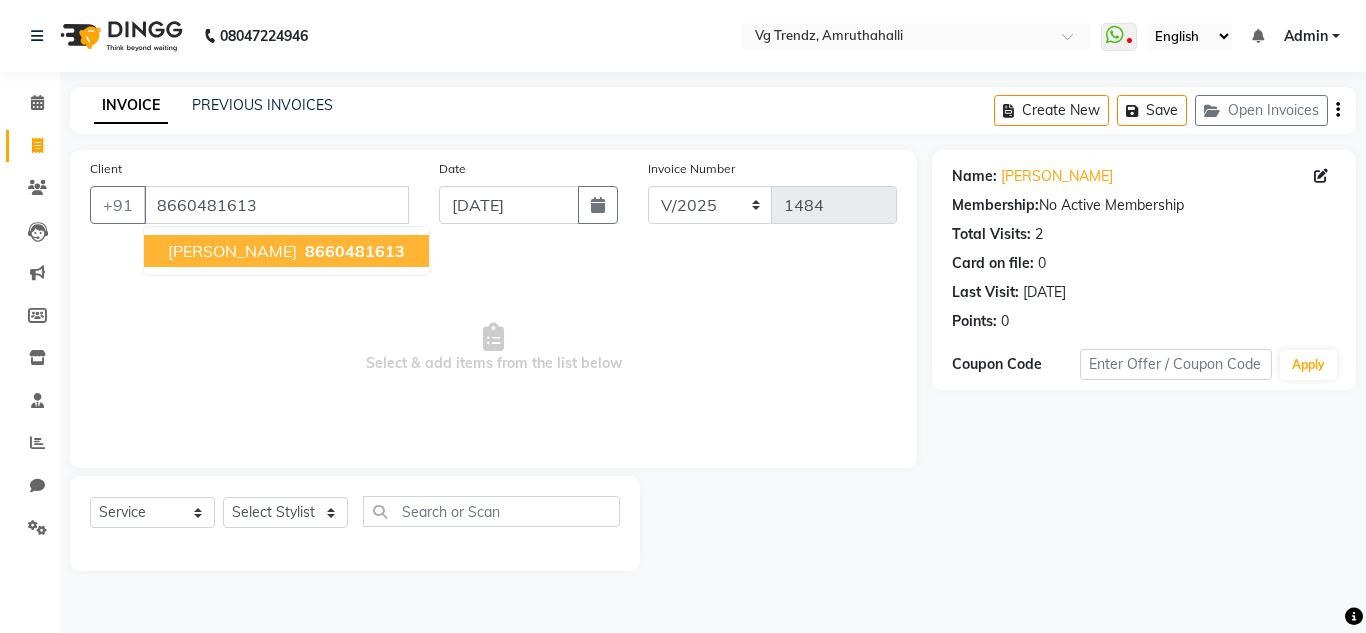 click on "Karthik   8660481613" at bounding box center [286, 251] 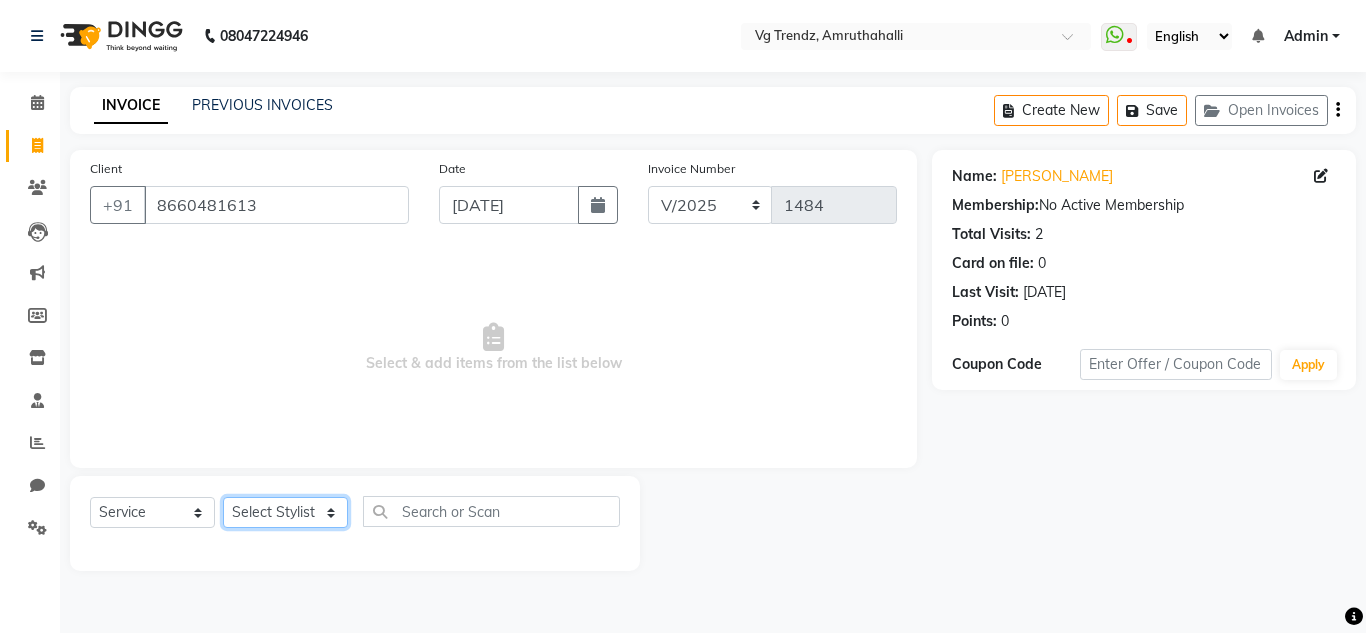 click on "Select Stylist Ashiwini N P Manjitha Chhetri Manjula S Mun Khan Naveen Kumar salon number Sandeep Sharma Sridevi Vanitha v" 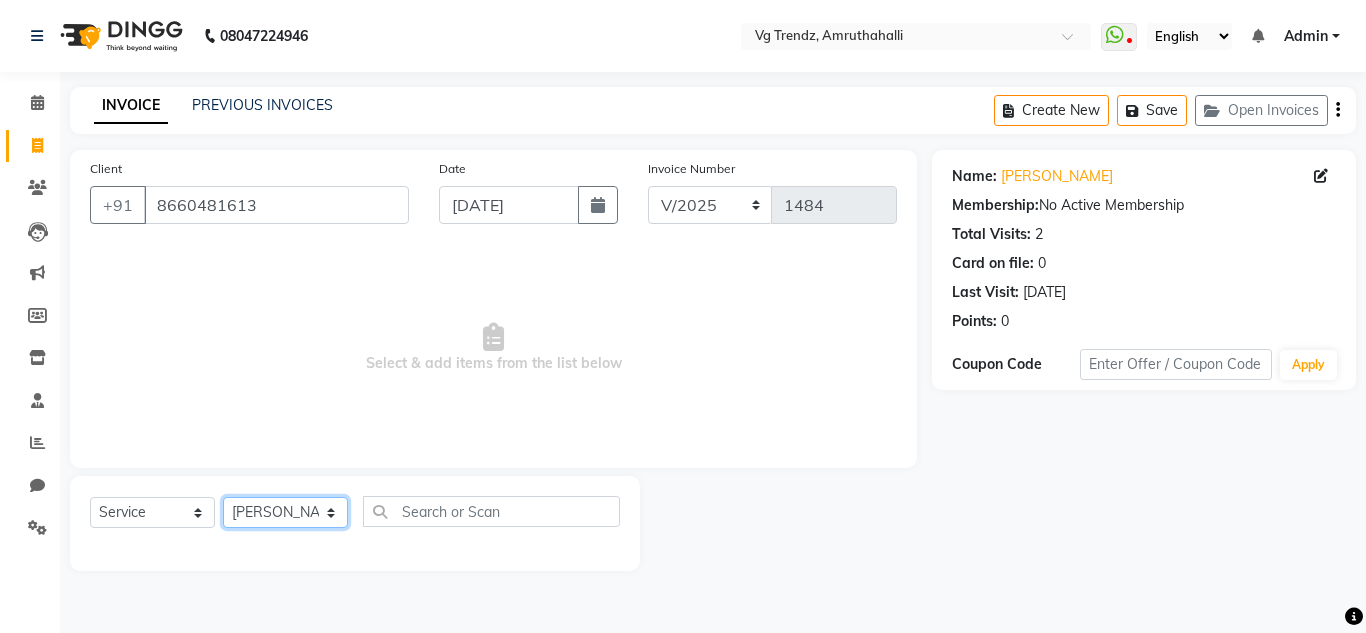 click on "Select Stylist Ashiwini N P Manjitha Chhetri Manjula S Mun Khan Naveen Kumar salon number Sandeep Sharma Sridevi Vanitha v" 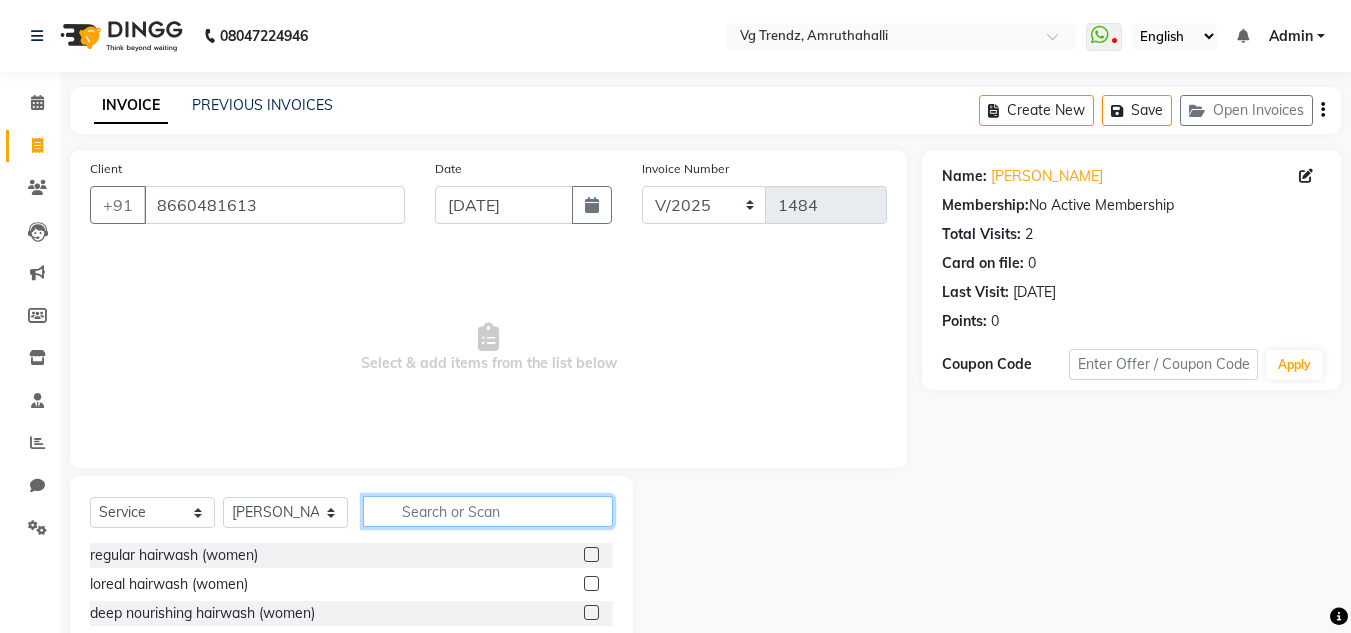 click 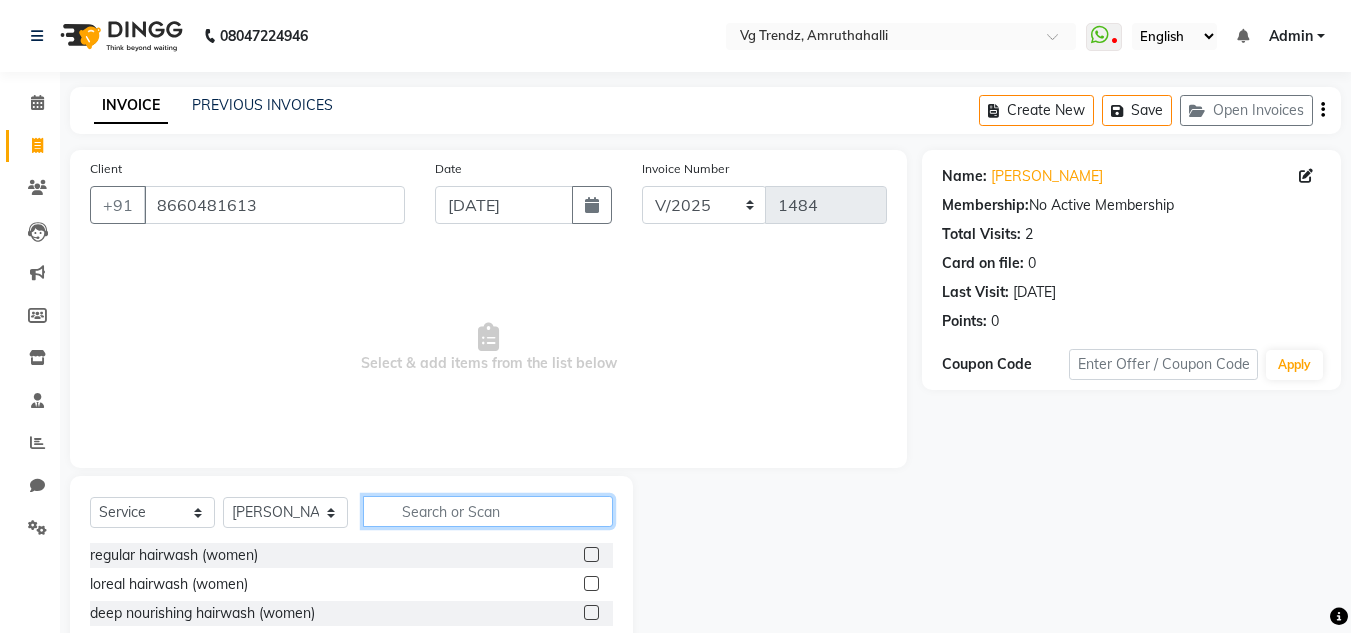 click 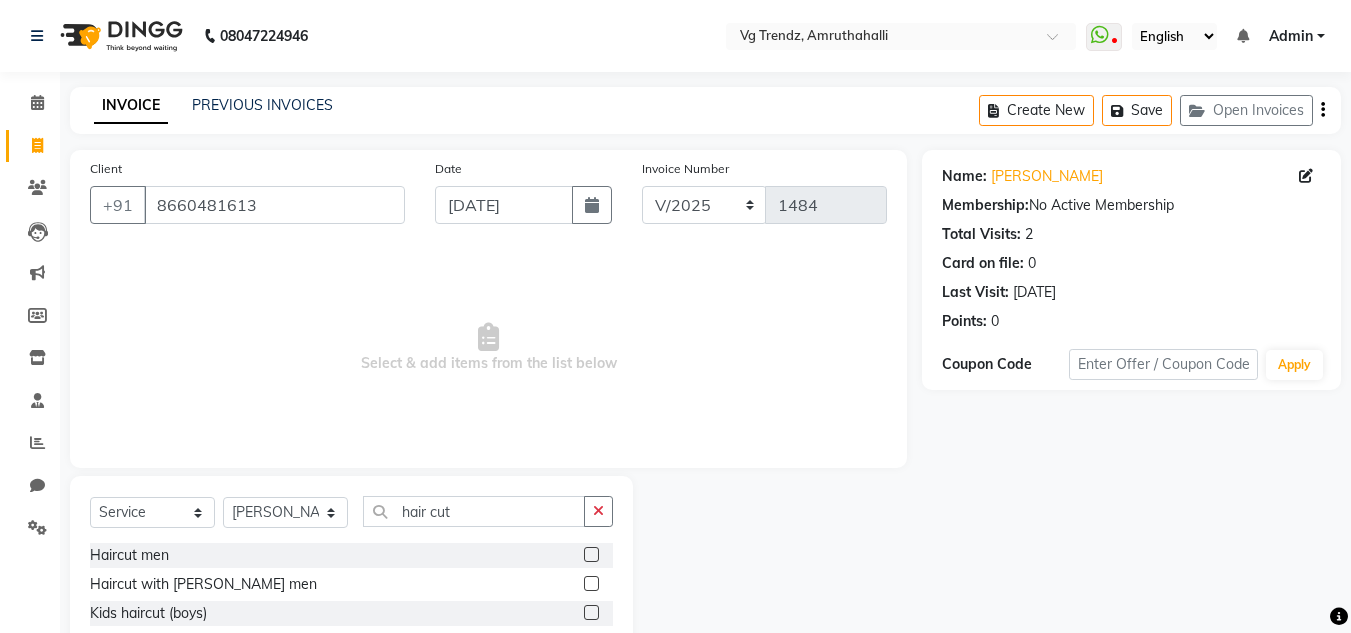 click 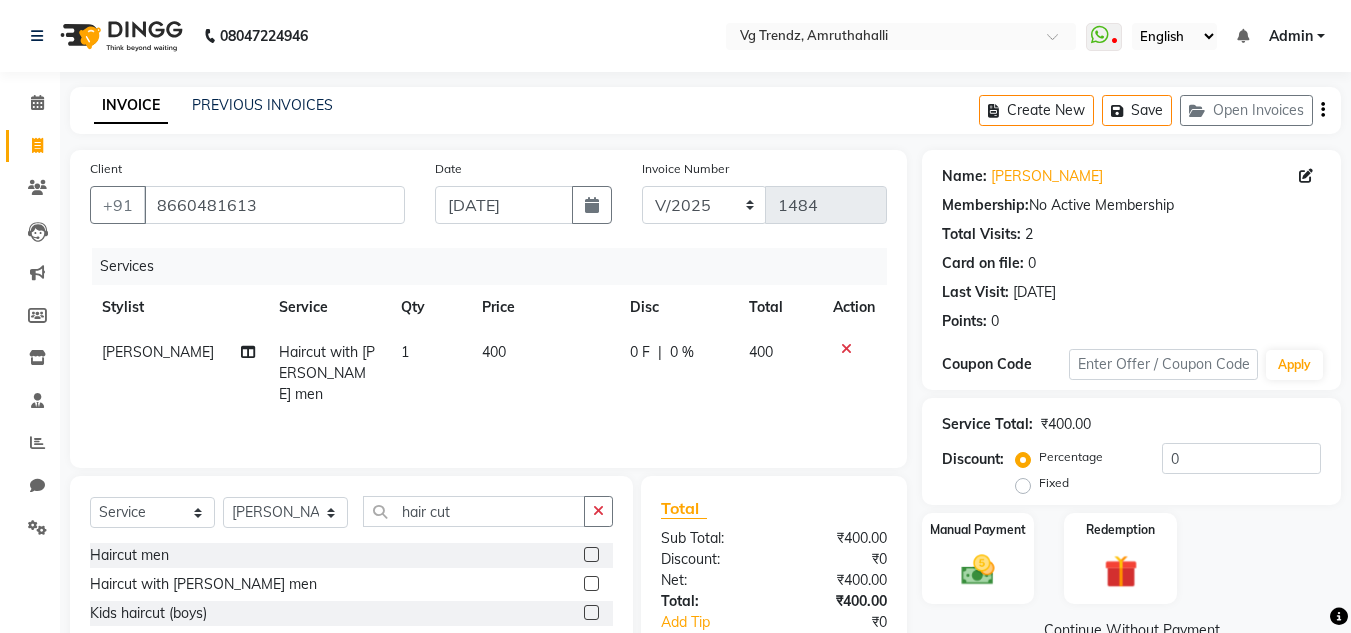 scroll, scrollTop: 168, scrollLeft: 0, axis: vertical 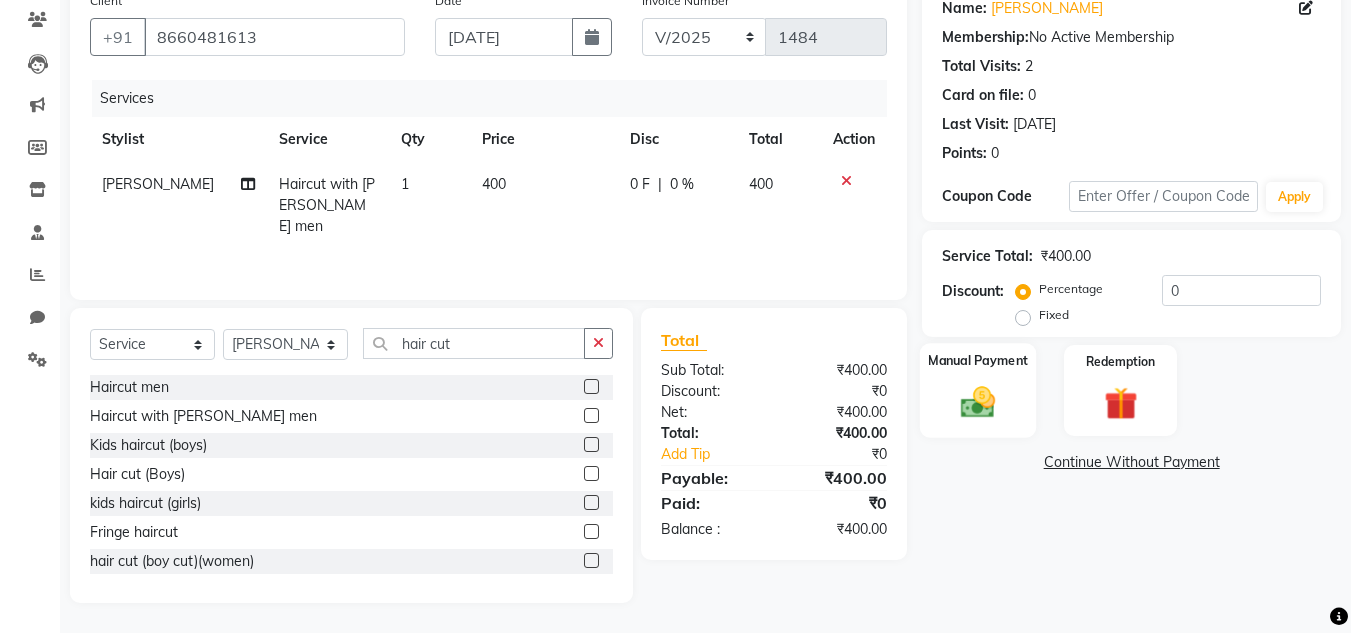 click on "Manual Payment" 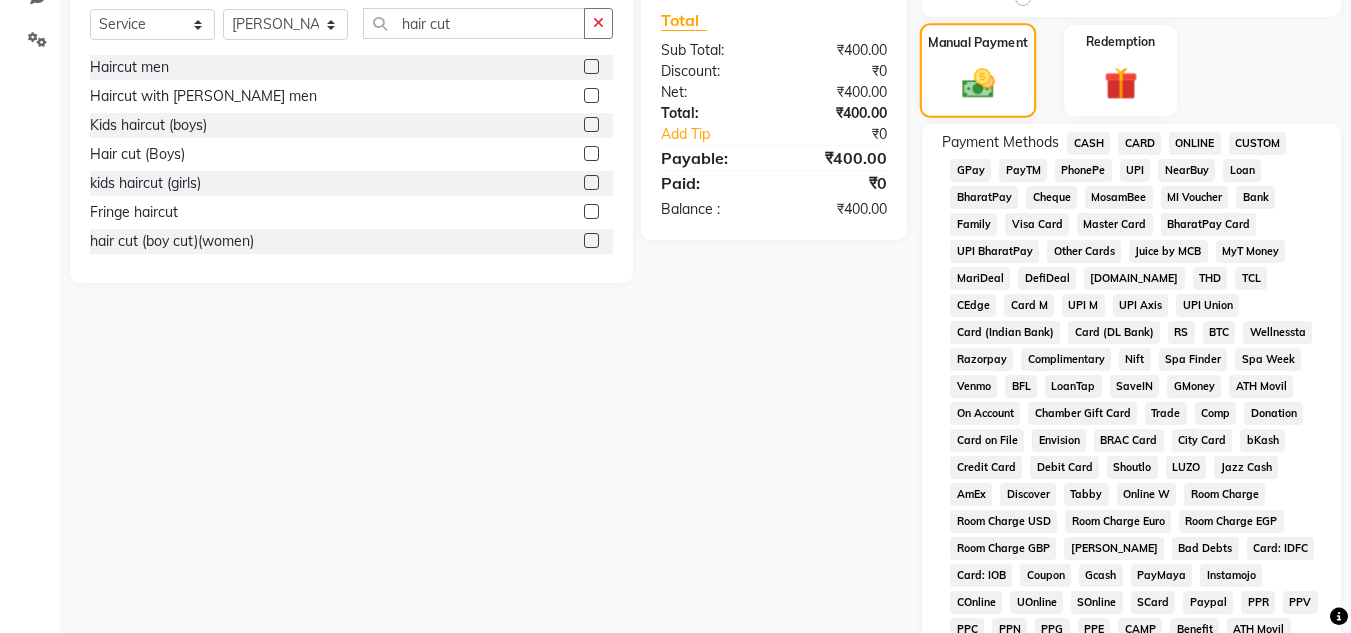 scroll, scrollTop: 500, scrollLeft: 0, axis: vertical 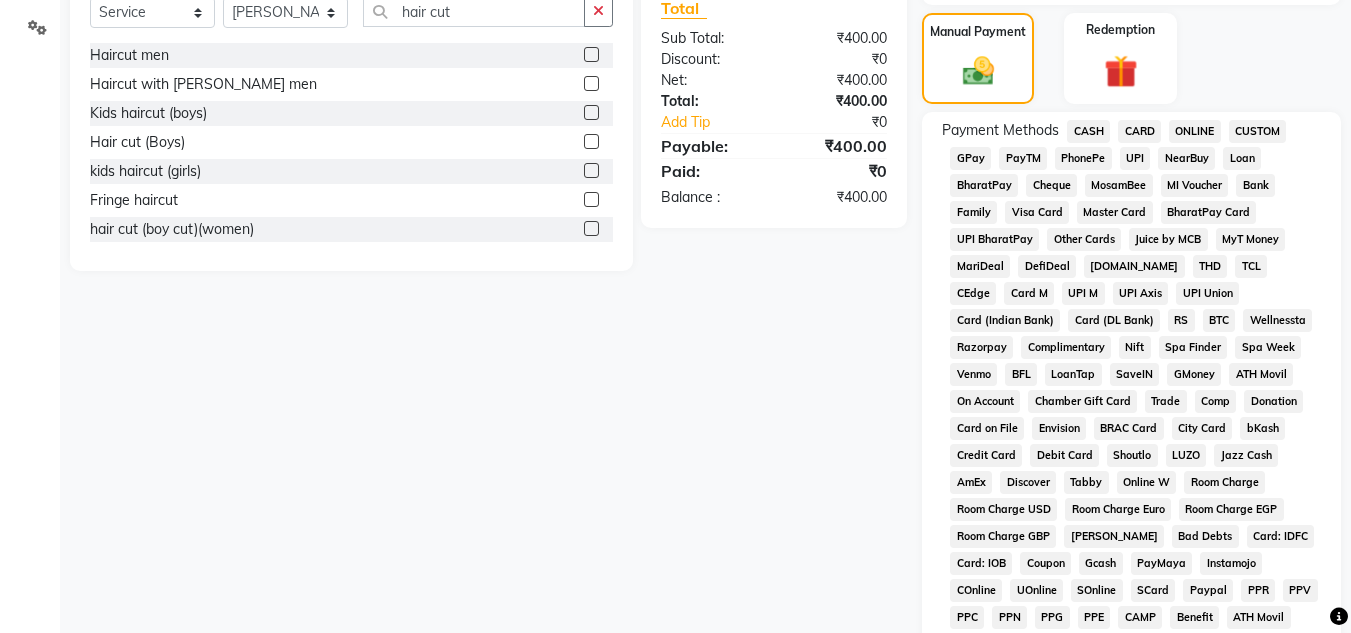 click on "PhonePe" 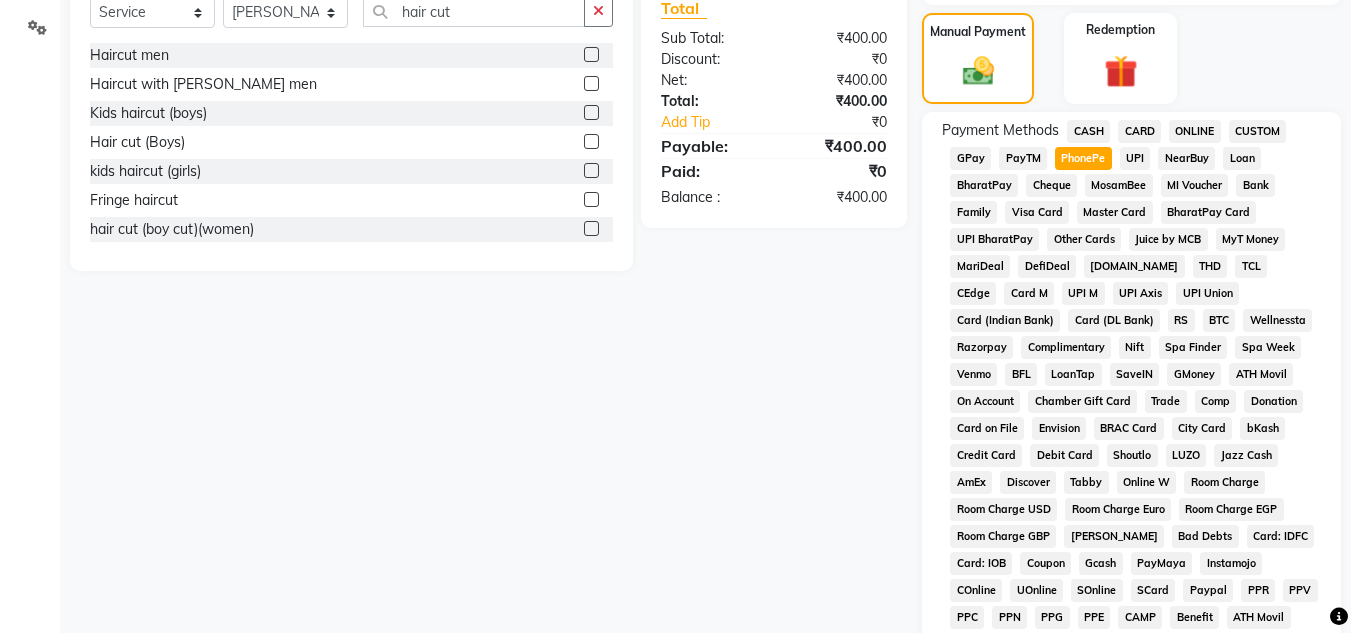 scroll, scrollTop: 869, scrollLeft: 0, axis: vertical 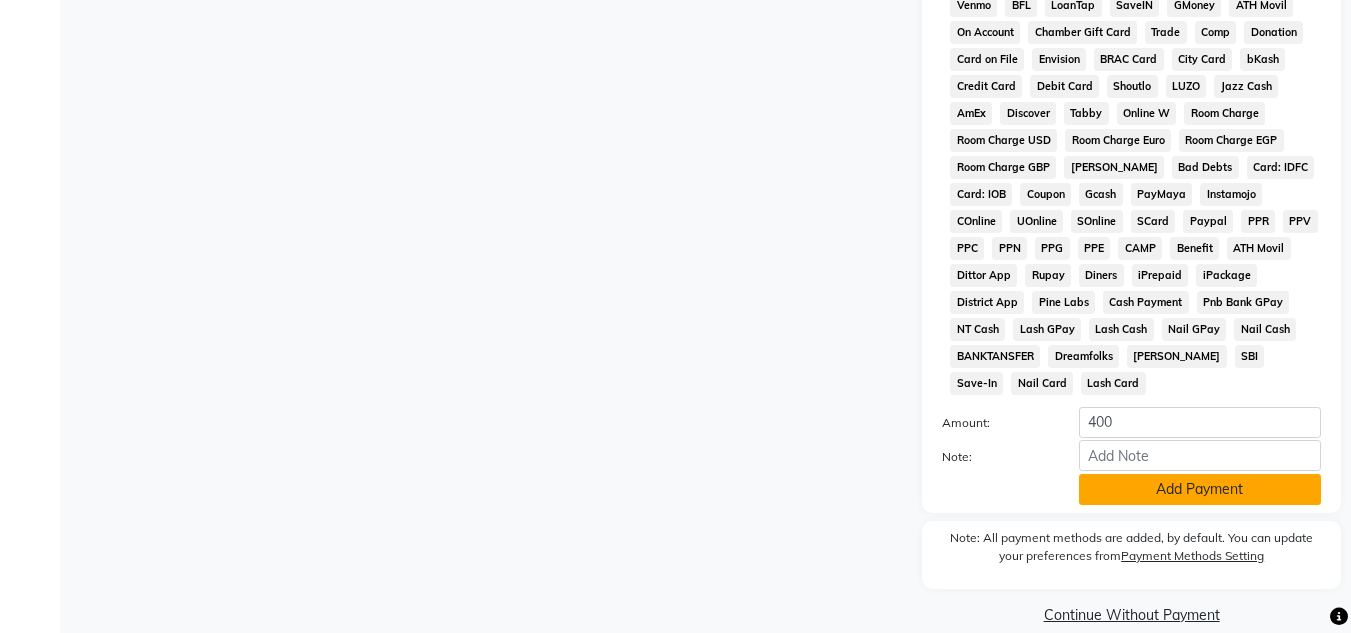 click on "Add Payment" 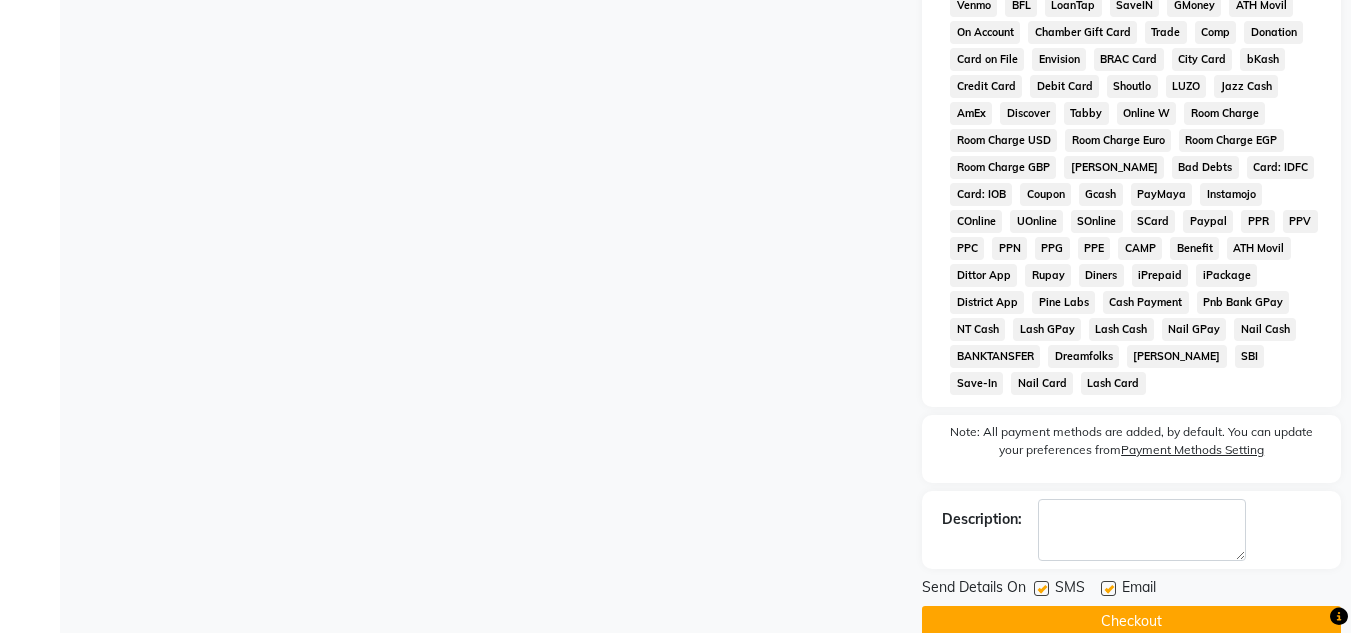 click on "Checkout" 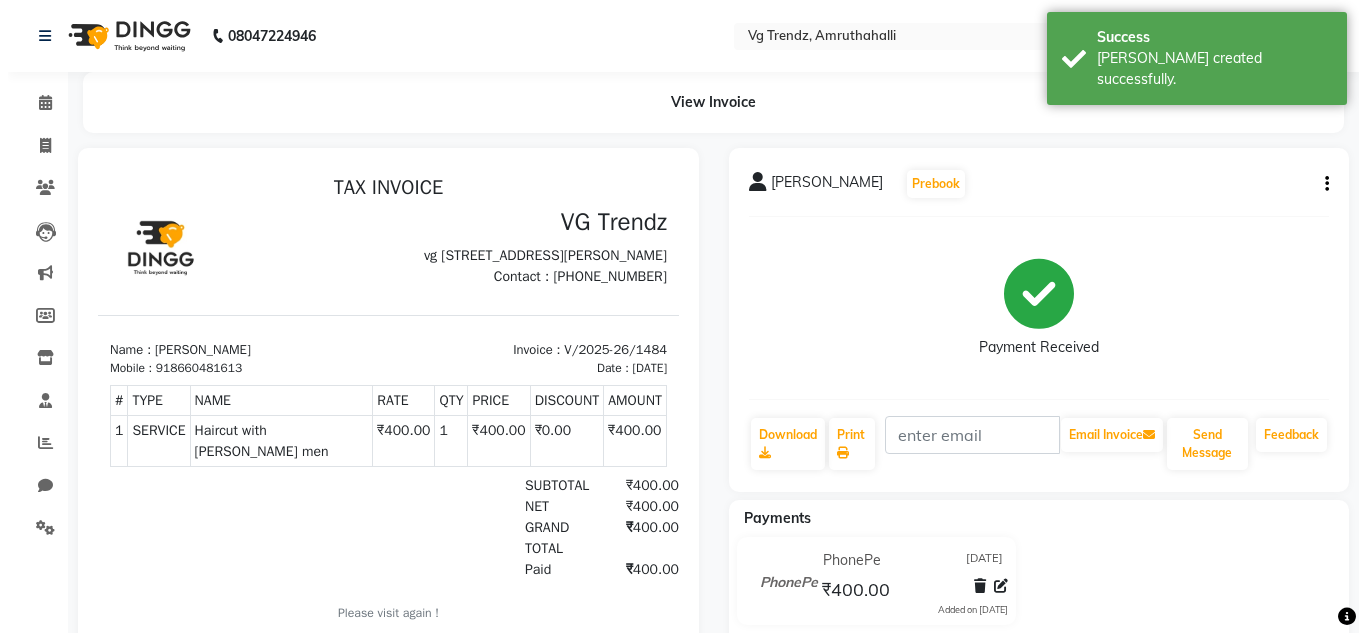 scroll, scrollTop: 0, scrollLeft: 0, axis: both 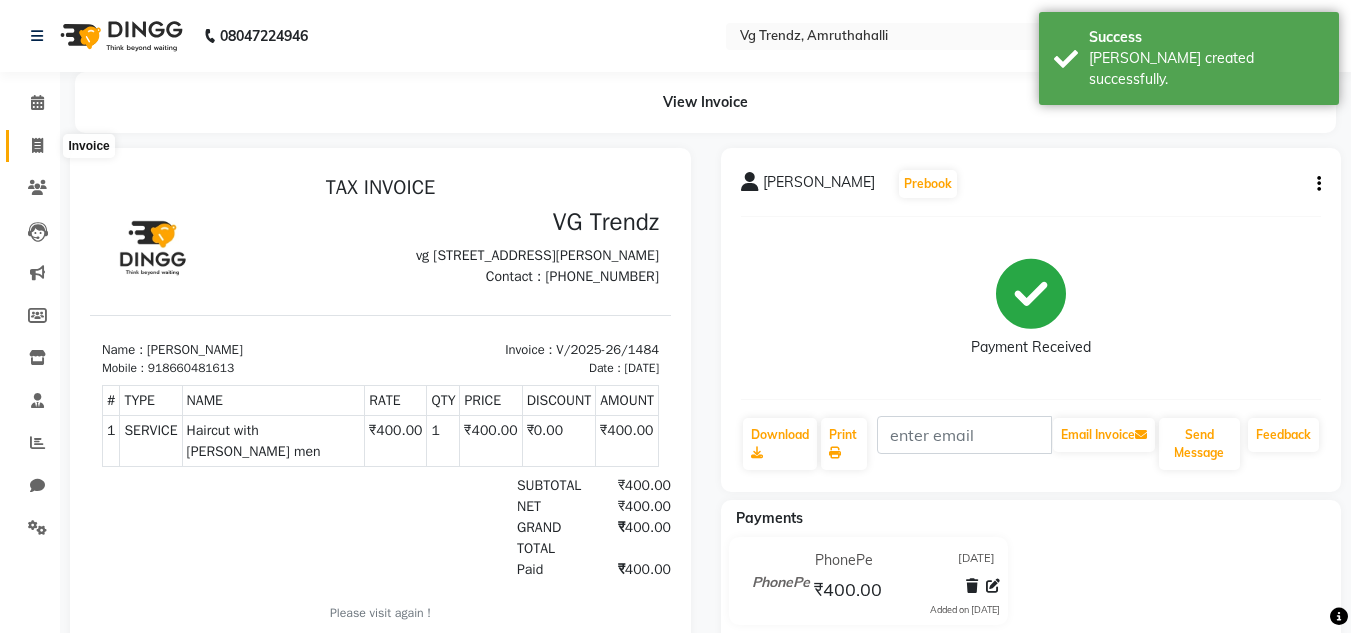 click 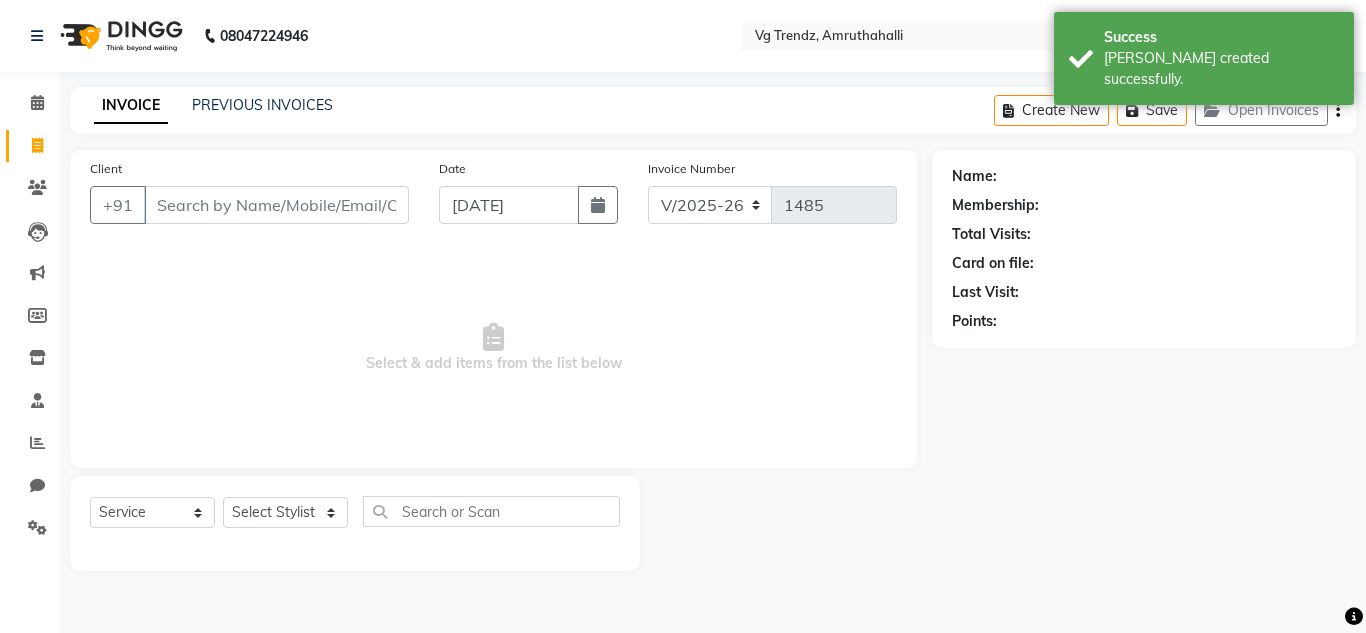 click on "Client" at bounding box center (276, 205) 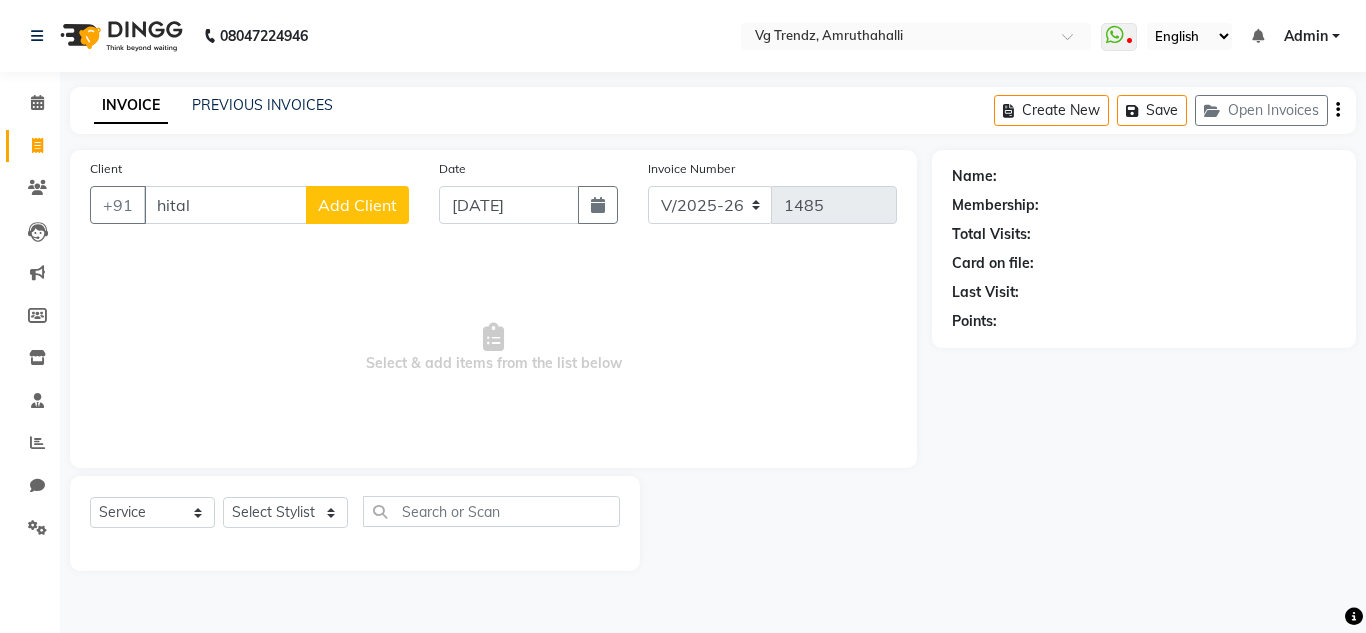 click on "hital" at bounding box center (225, 205) 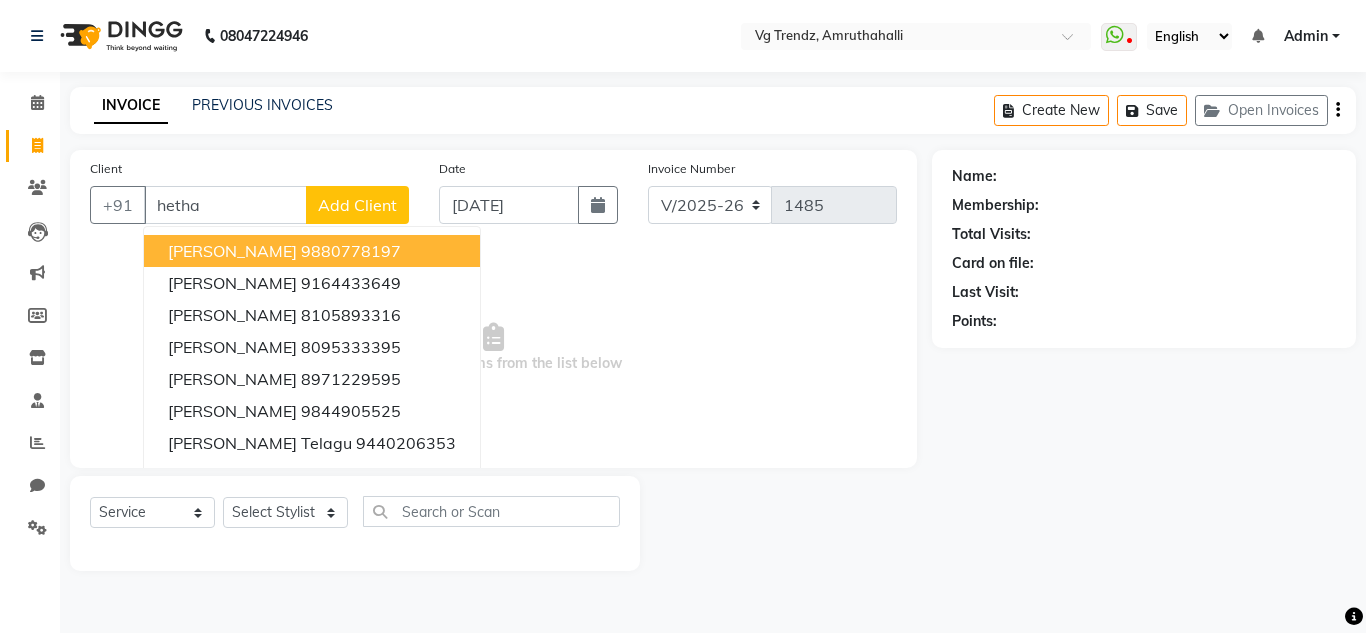 click on "hetha" at bounding box center [225, 205] 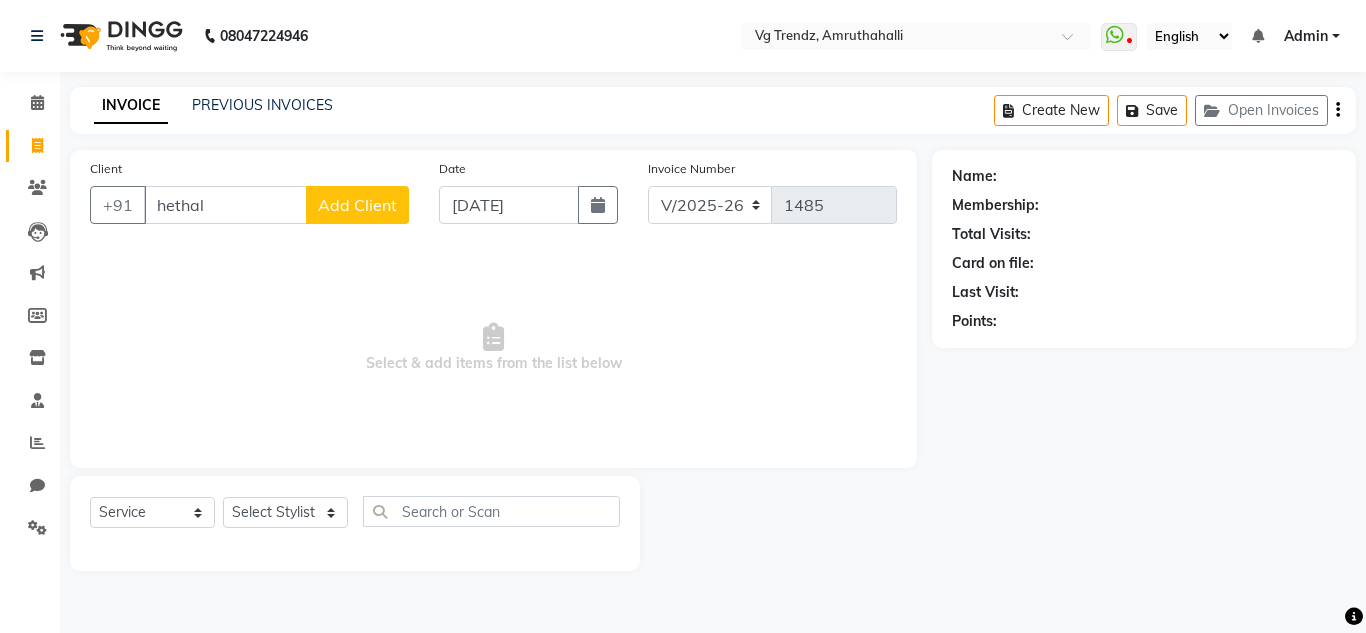 click on "hethal" at bounding box center (225, 205) 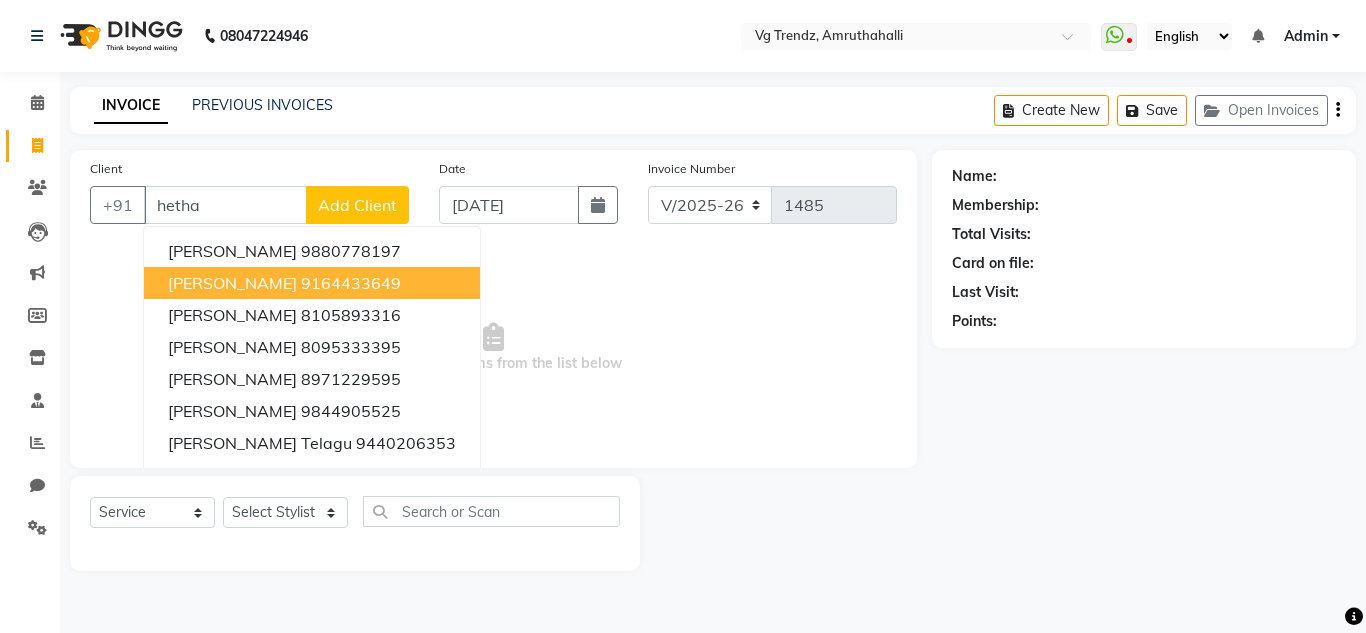 click on "hetha" at bounding box center [225, 205] 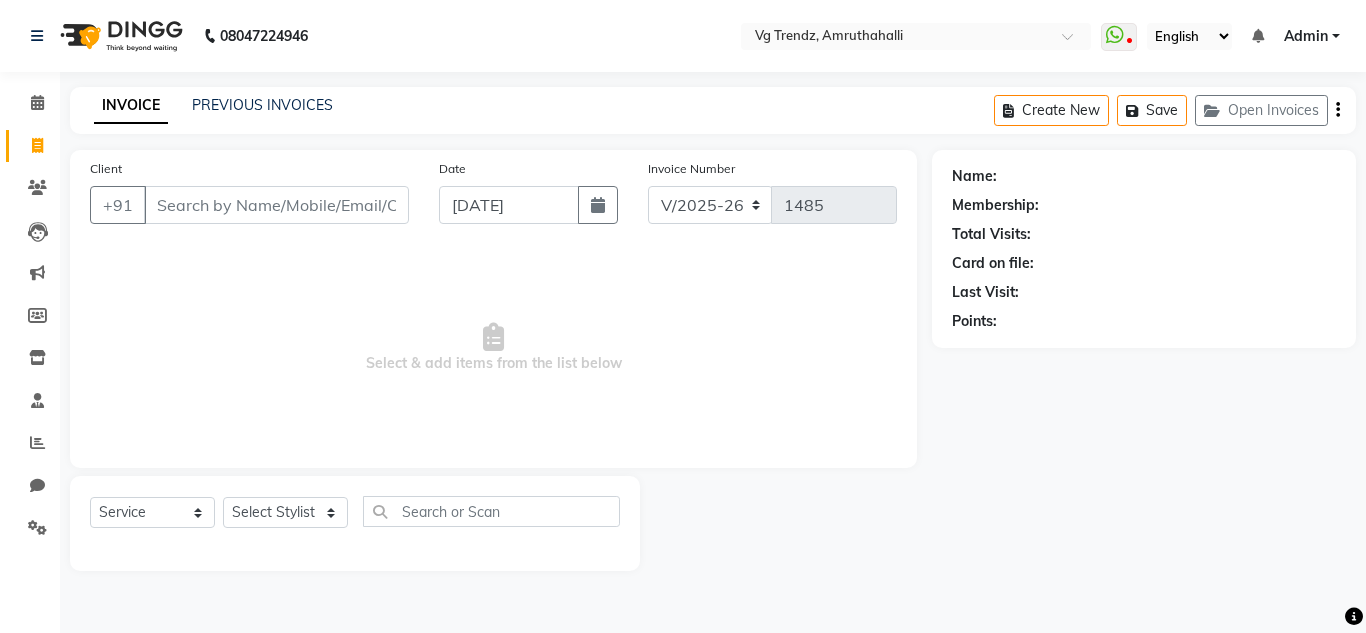 click on "Client" at bounding box center [276, 205] 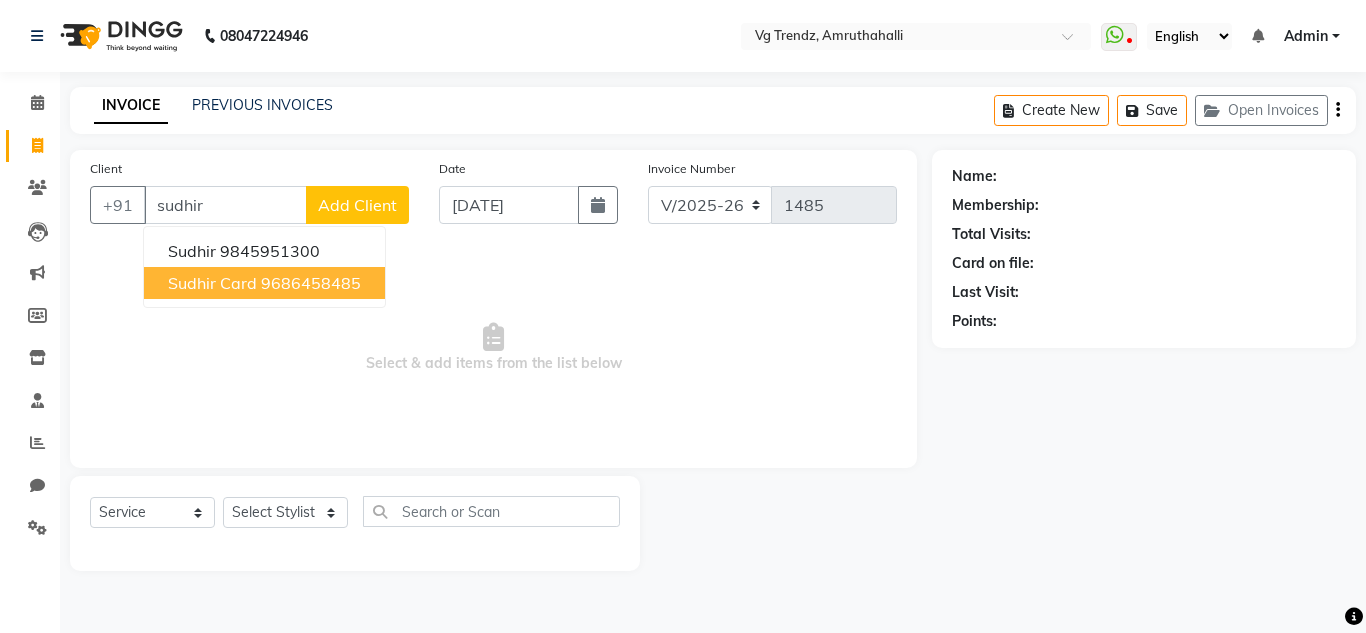 click on "9686458485" at bounding box center [311, 283] 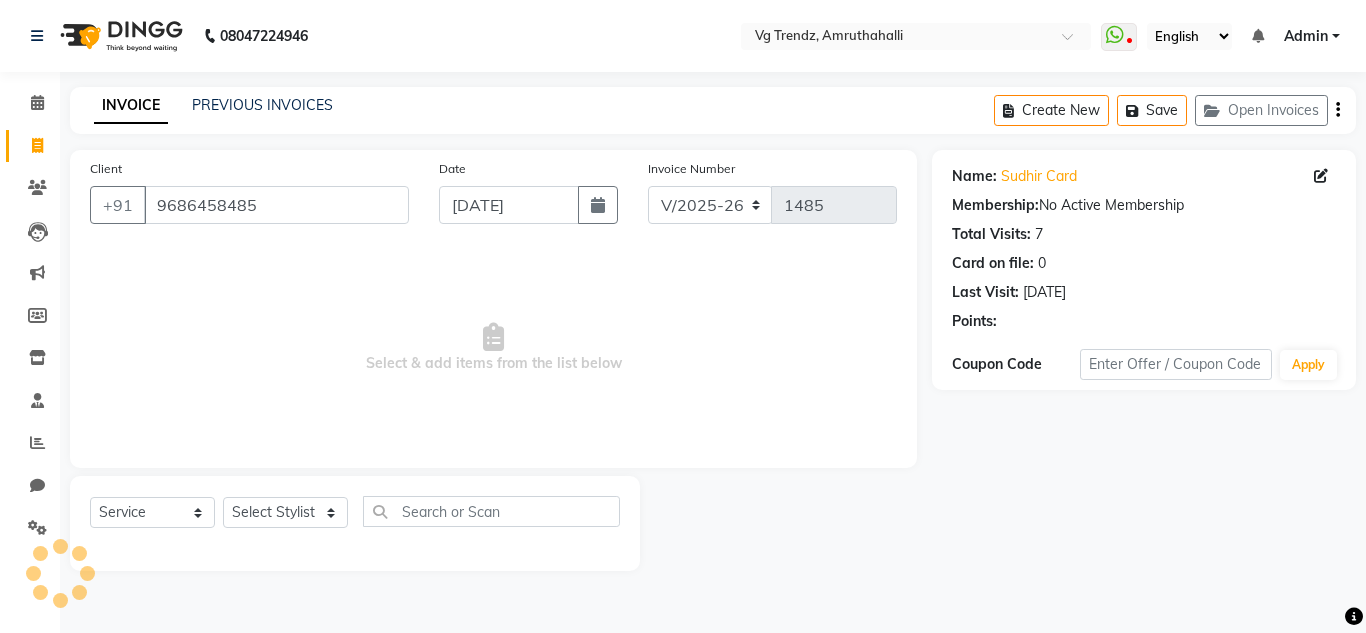click on "Select & add items from the list below" at bounding box center [493, 348] 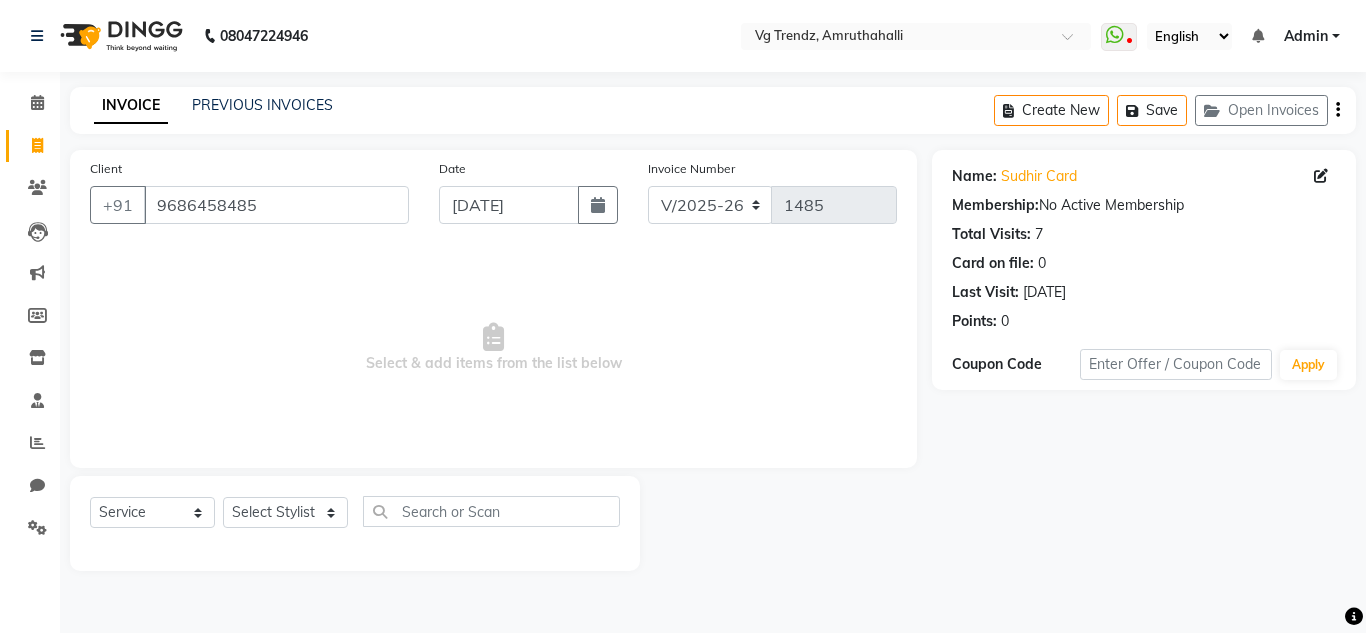 click on "Select & add items from the list below" at bounding box center [493, 348] 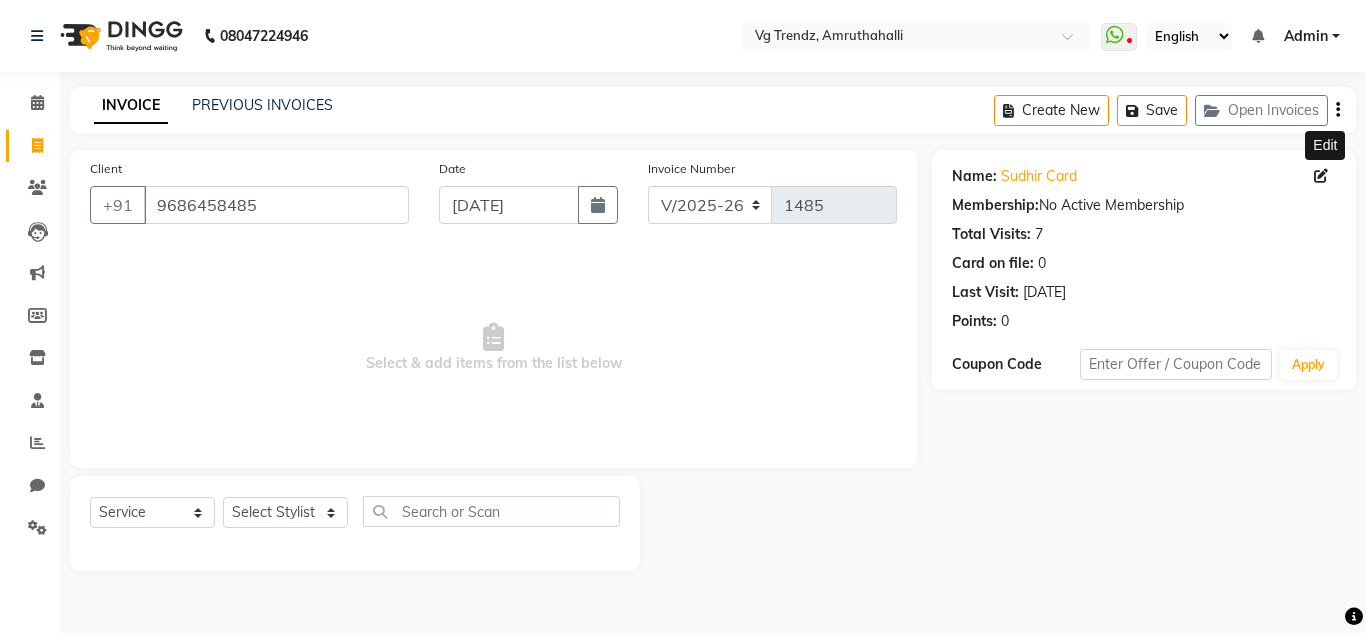 click 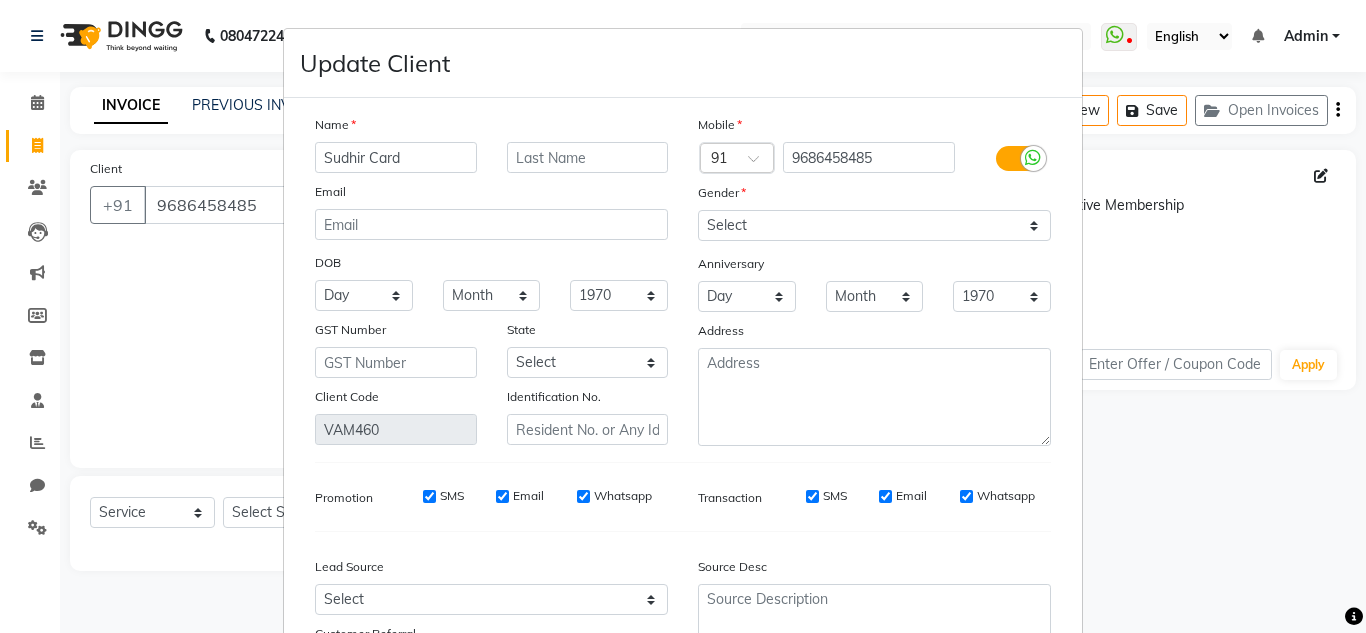 click on "Sudhir Card" at bounding box center [396, 157] 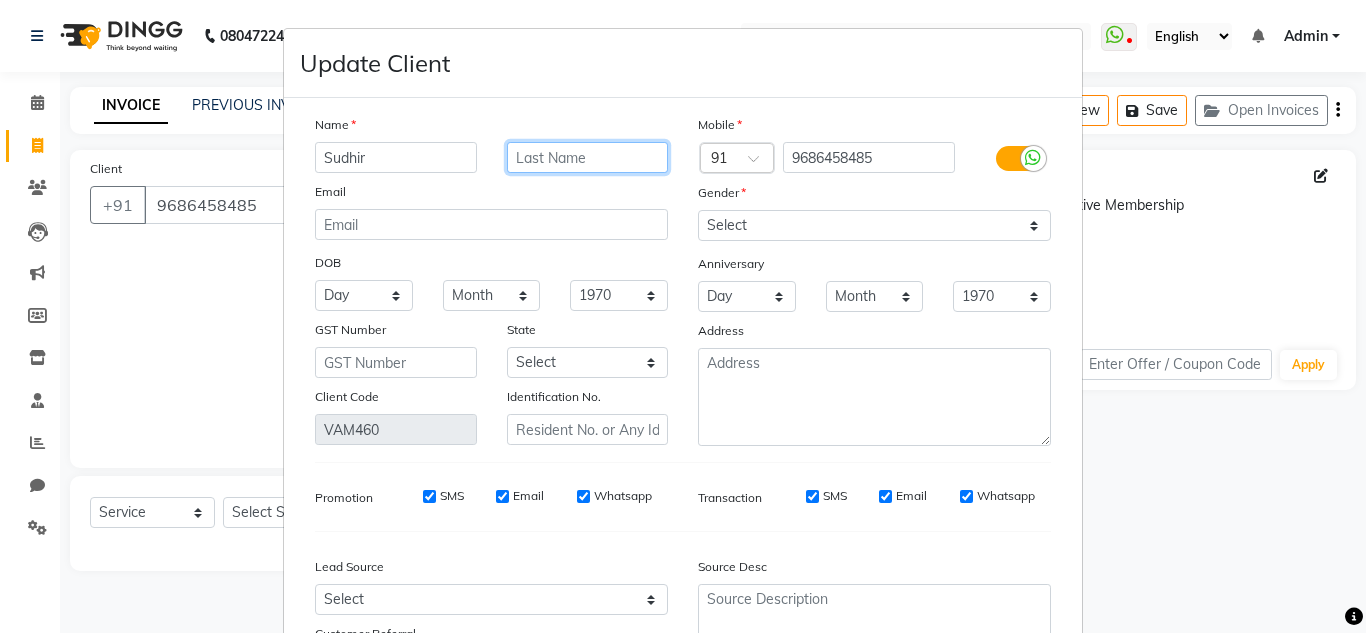 click at bounding box center (588, 157) 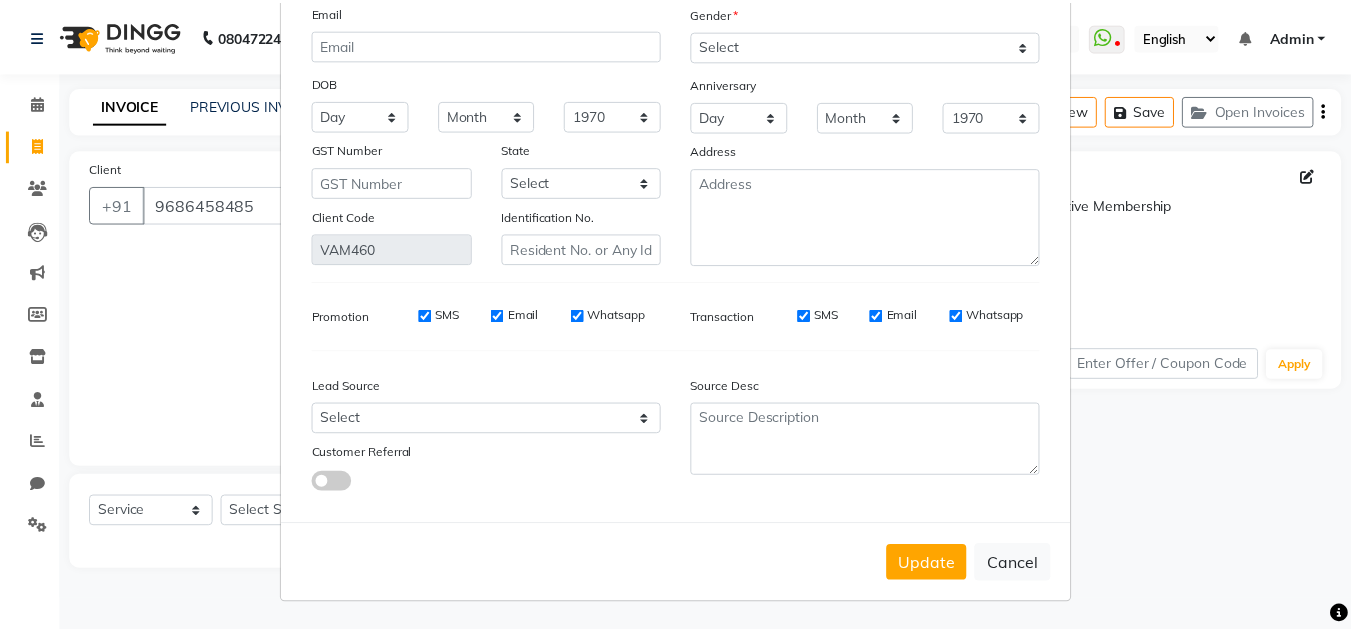 scroll, scrollTop: 179, scrollLeft: 0, axis: vertical 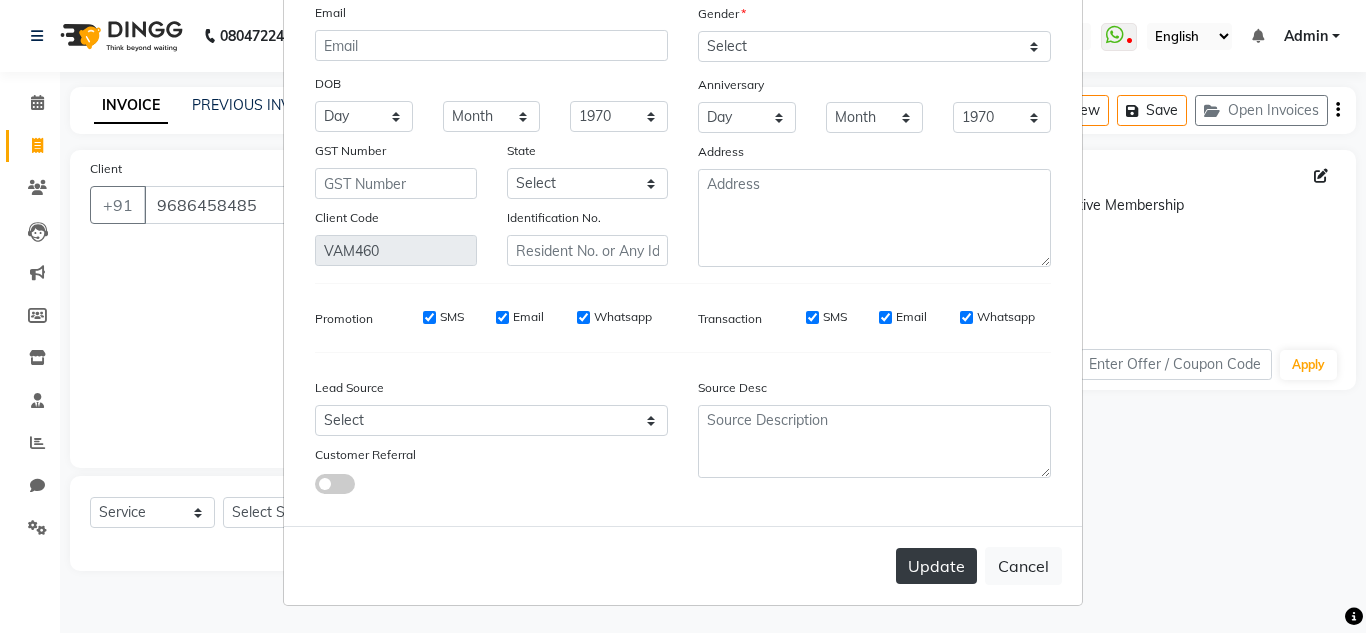 click on "Update" at bounding box center (936, 566) 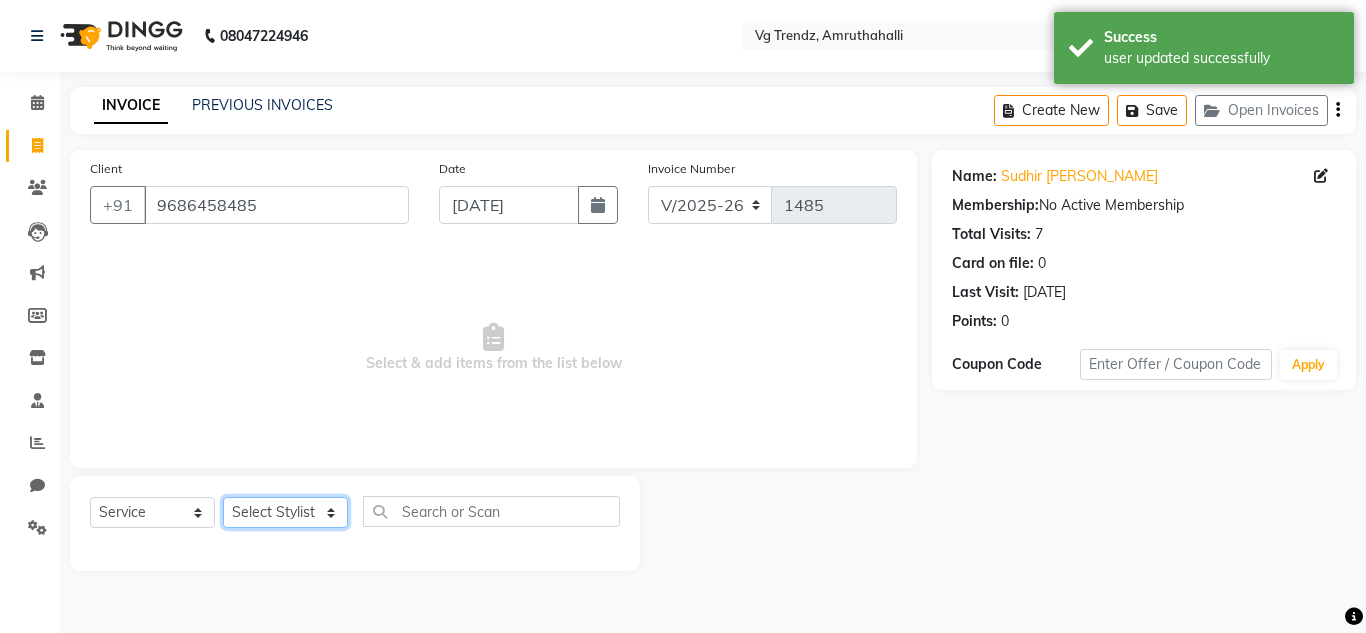 click on "Select Stylist Ashiwini N P Manjitha Chhetri Manjula S Mun Khan Naveen Kumar salon number Sandeep Sharma Sridevi Vanitha v" 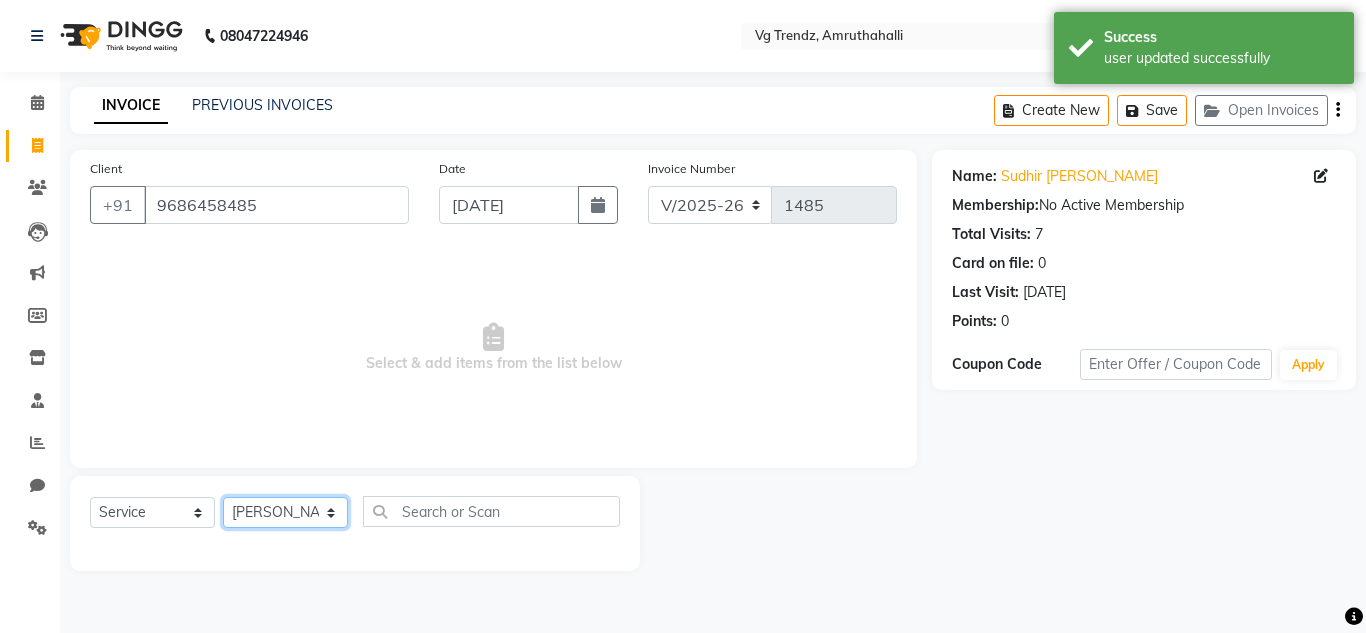 click on "Select Stylist Ashiwini N P Manjitha Chhetri Manjula S Mun Khan Naveen Kumar salon number Sandeep Sharma Sridevi Vanitha v" 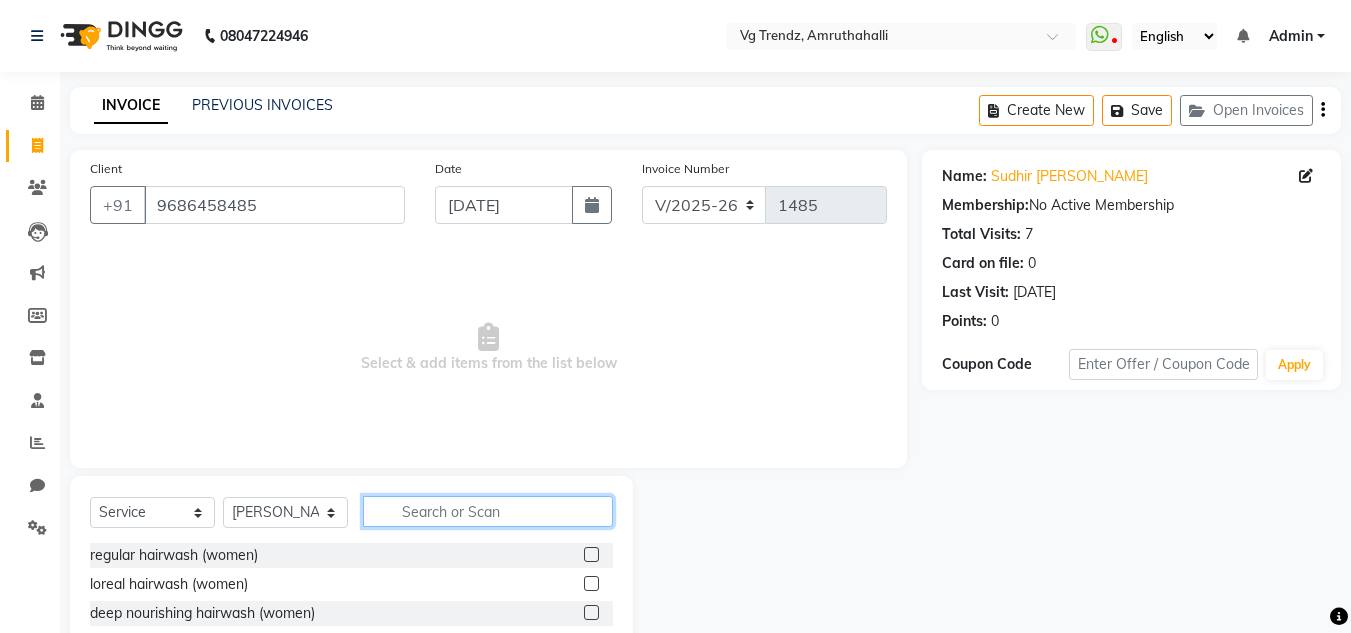 click 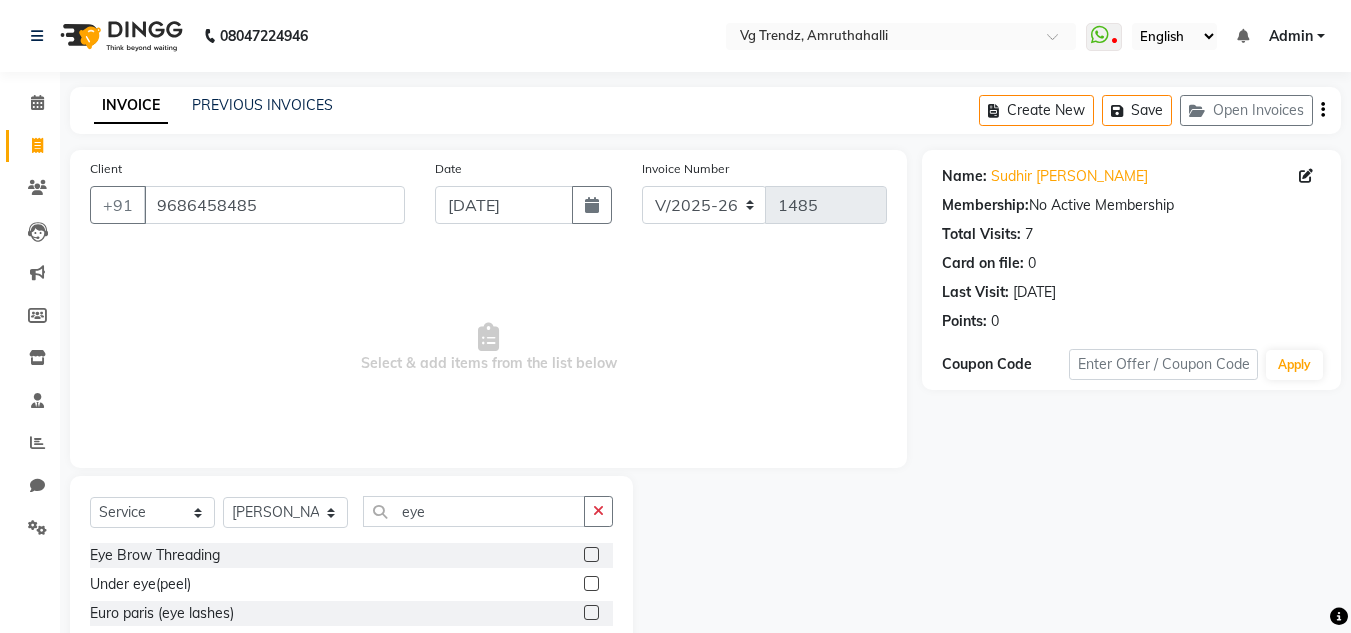 click 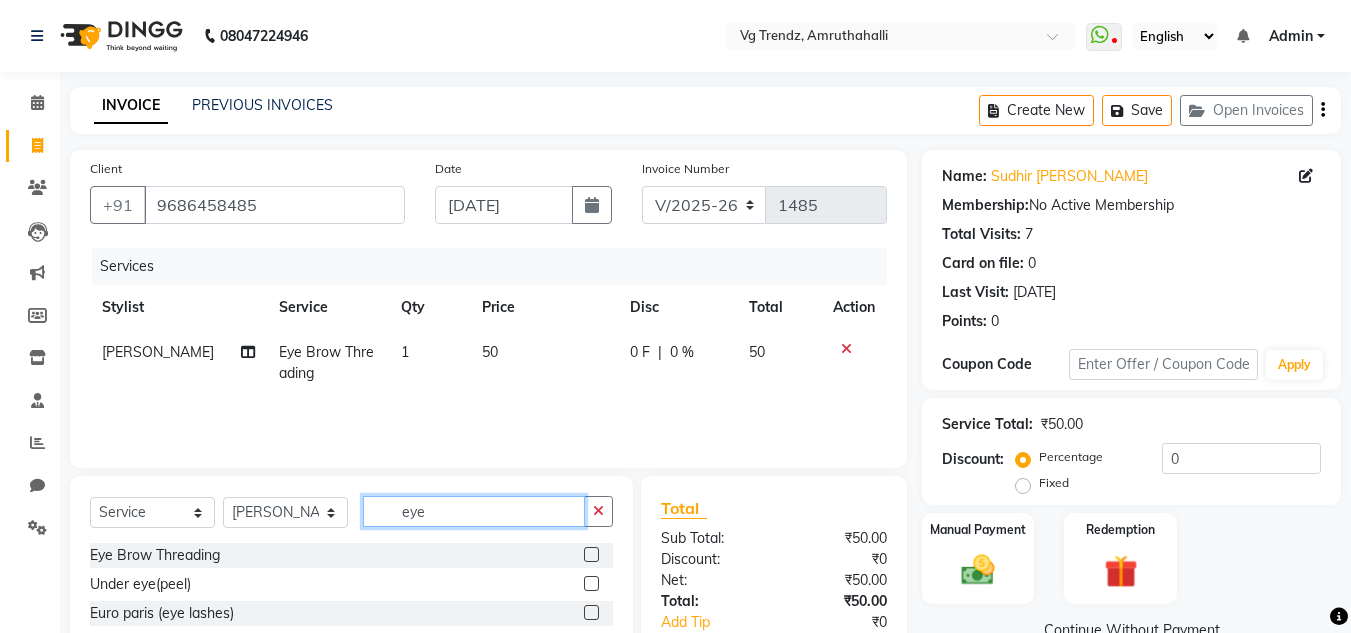 click on "eye" 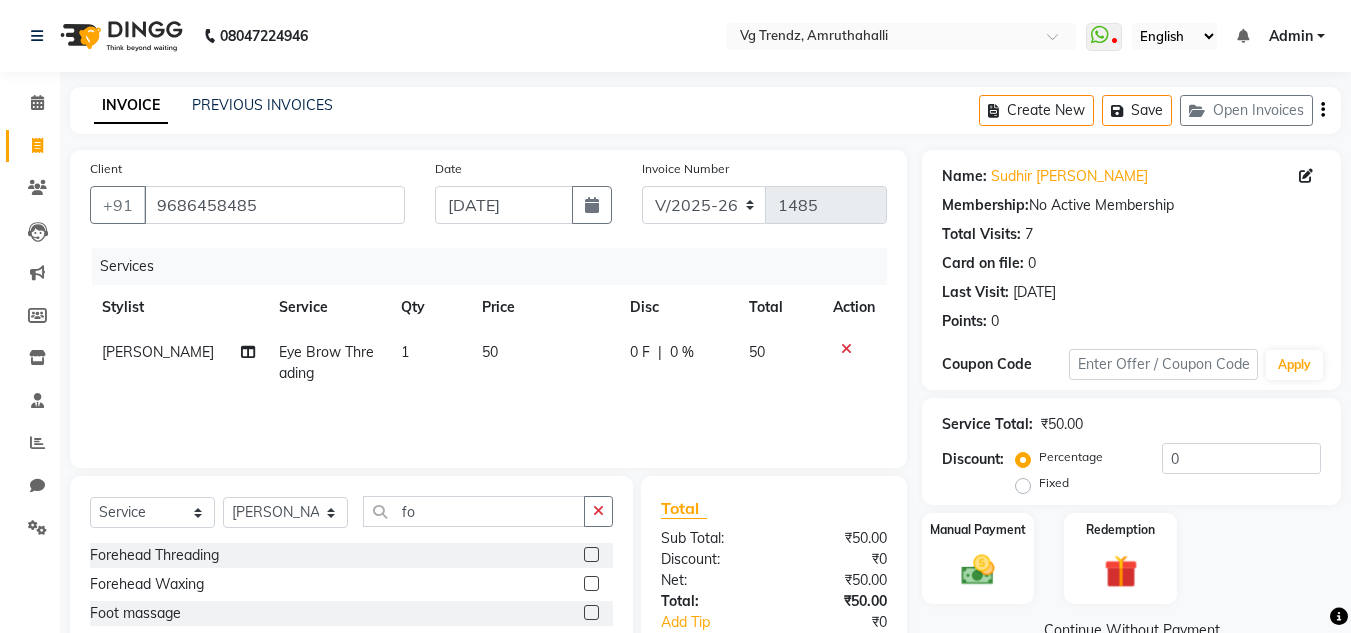 click 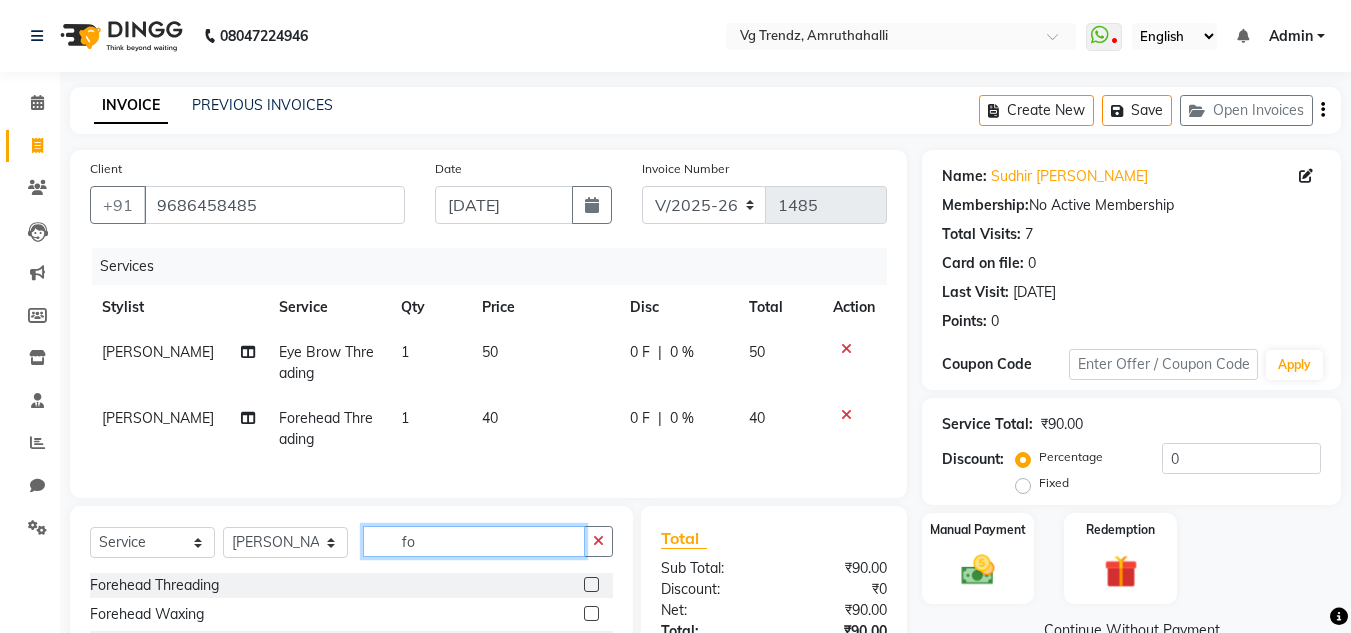 click on "fo" 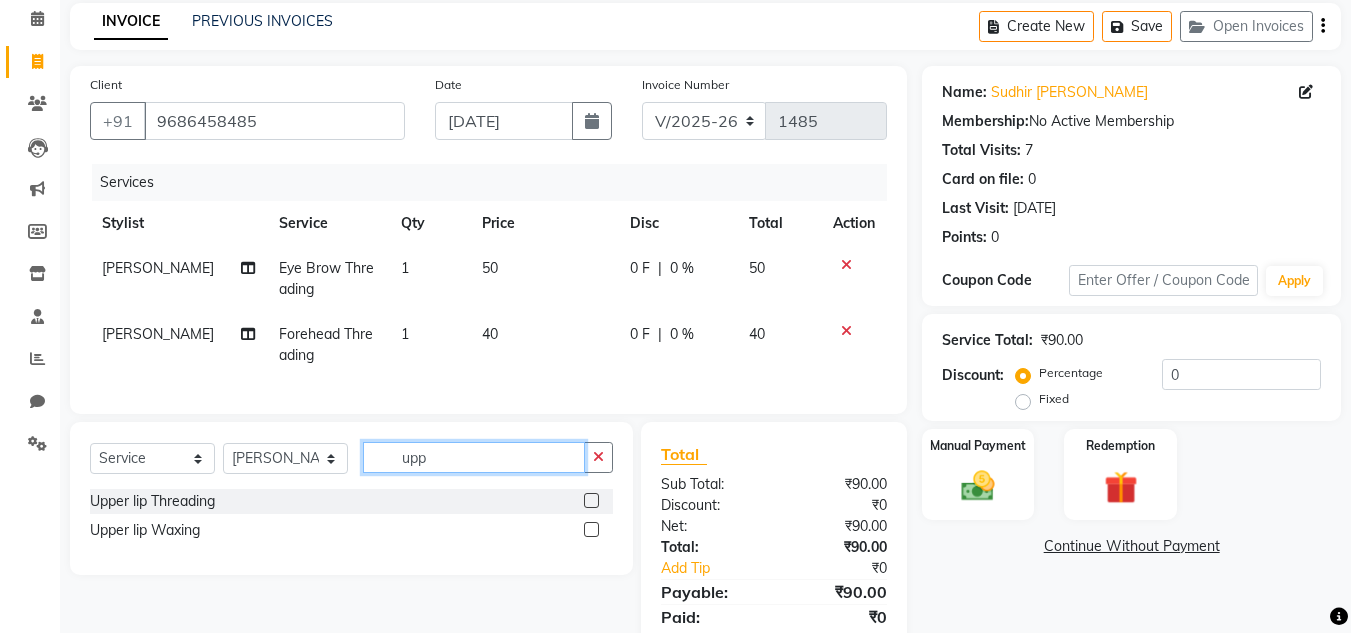 scroll, scrollTop: 86, scrollLeft: 0, axis: vertical 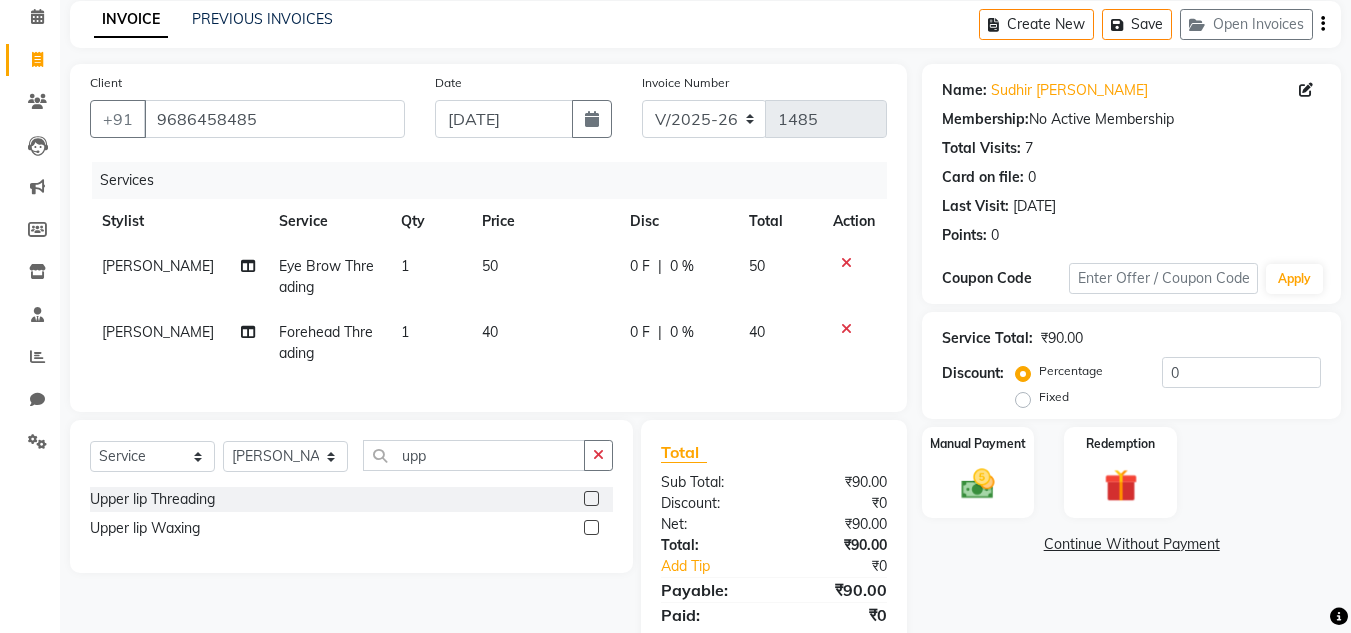 click 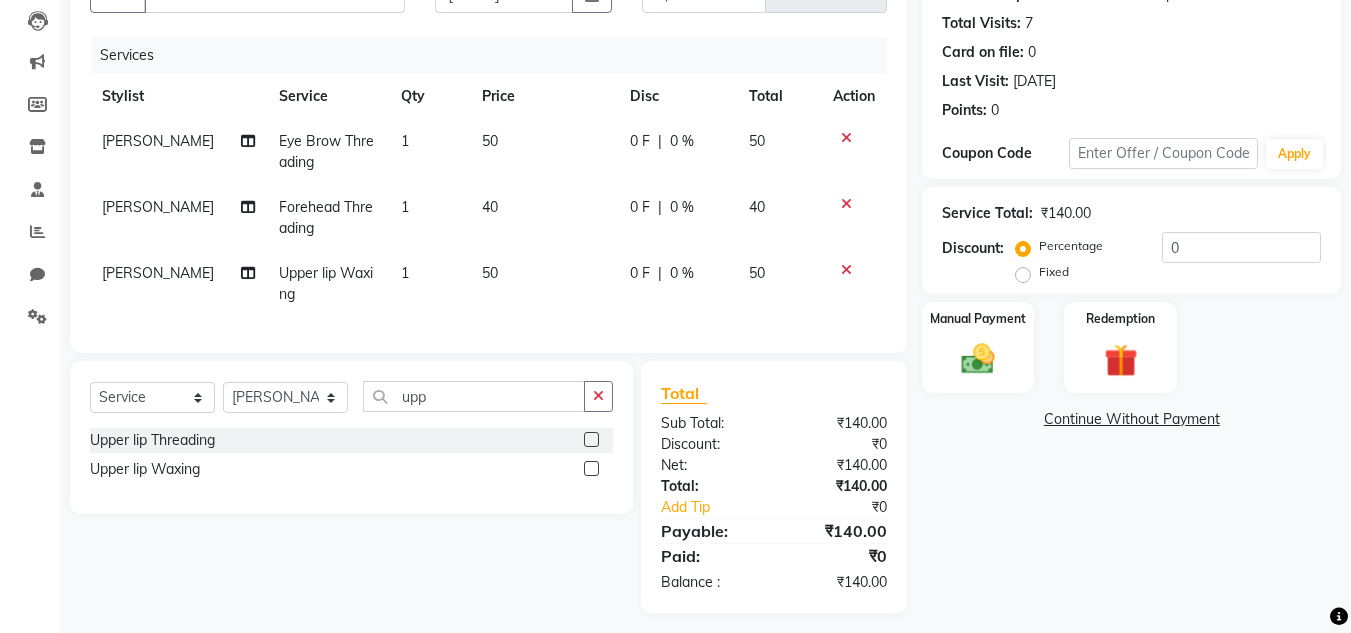 scroll, scrollTop: 236, scrollLeft: 0, axis: vertical 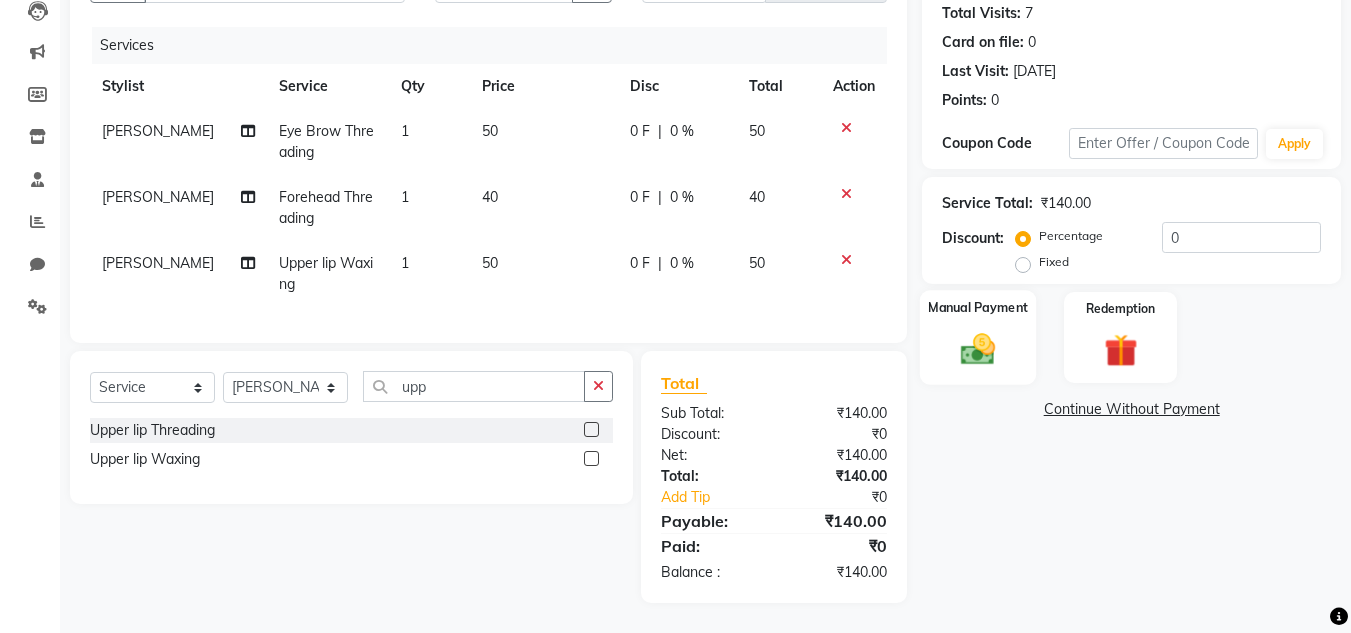 click on "Manual Payment" 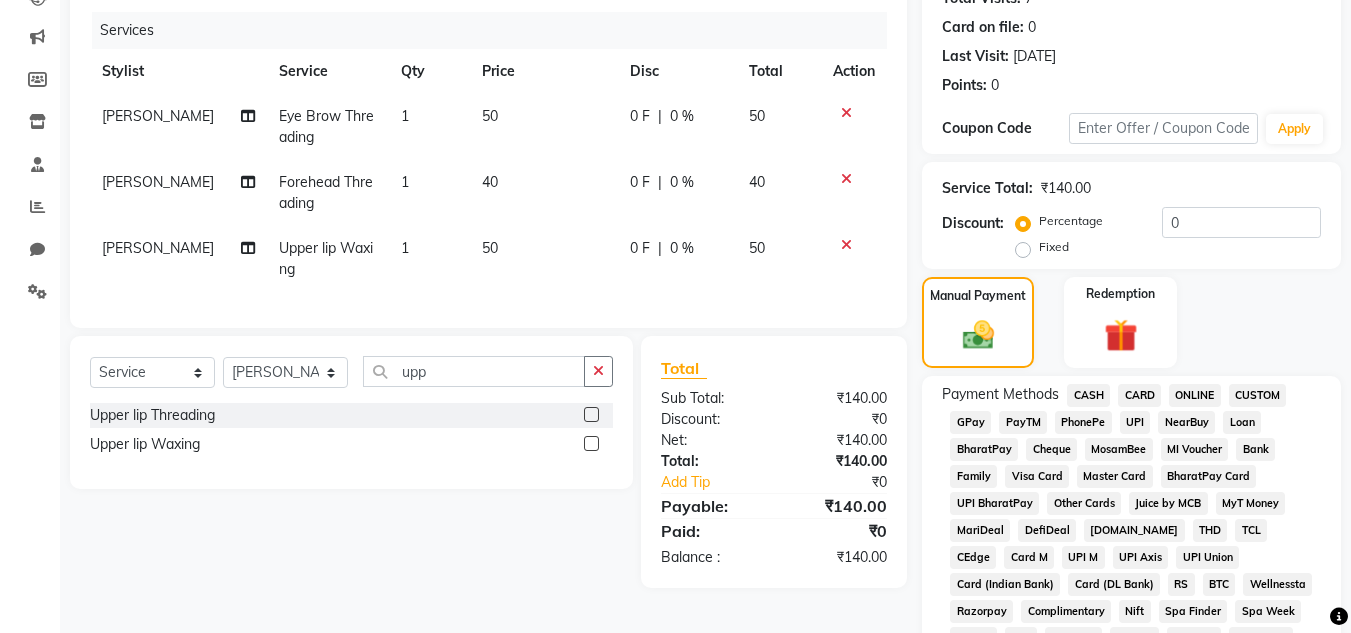 click on "PhonePe" 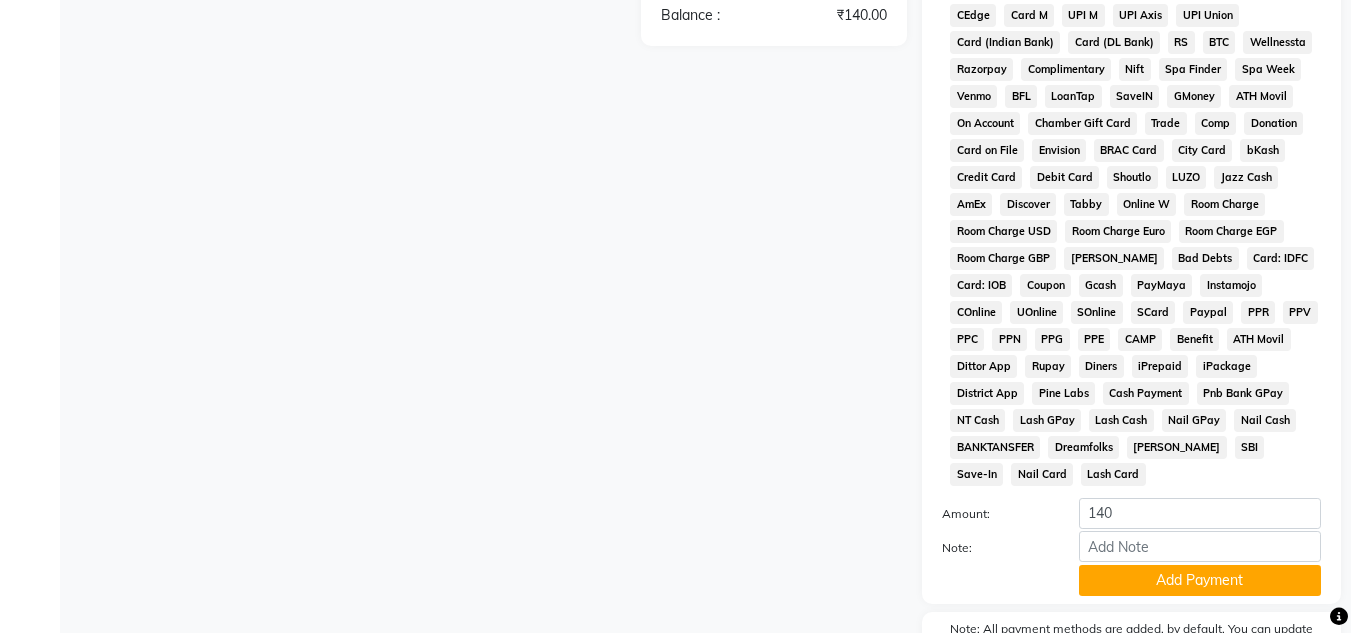 scroll, scrollTop: 869, scrollLeft: 0, axis: vertical 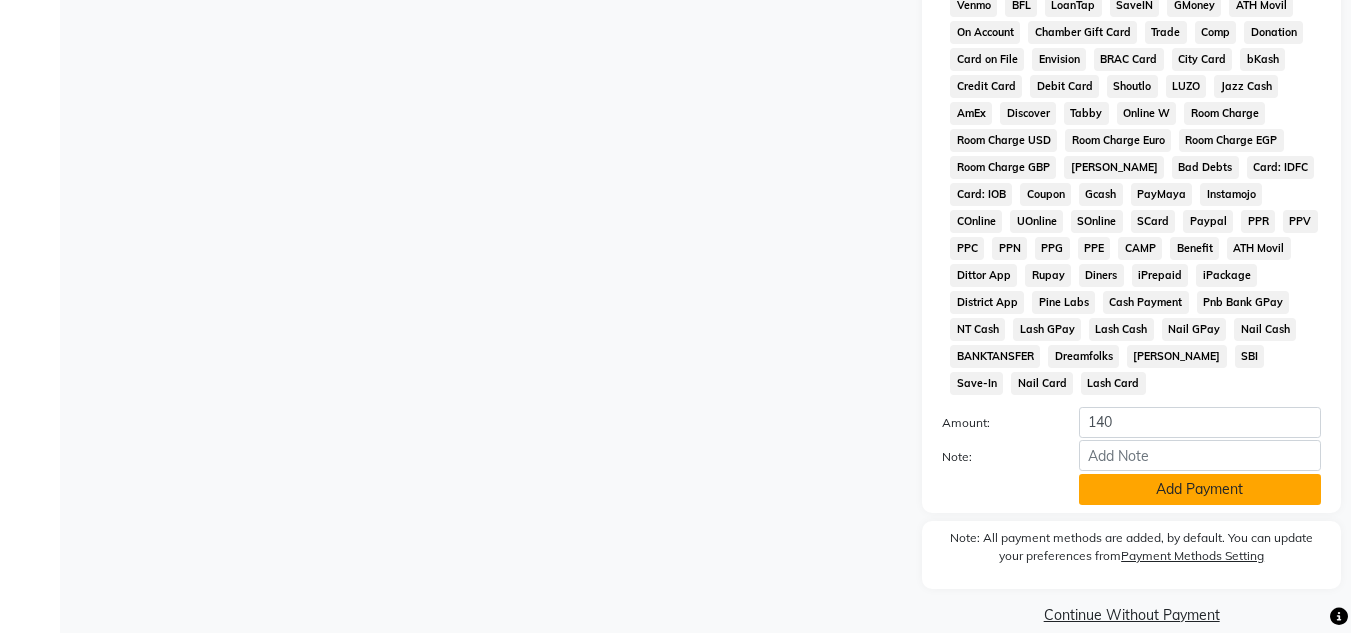 click on "Add Payment" 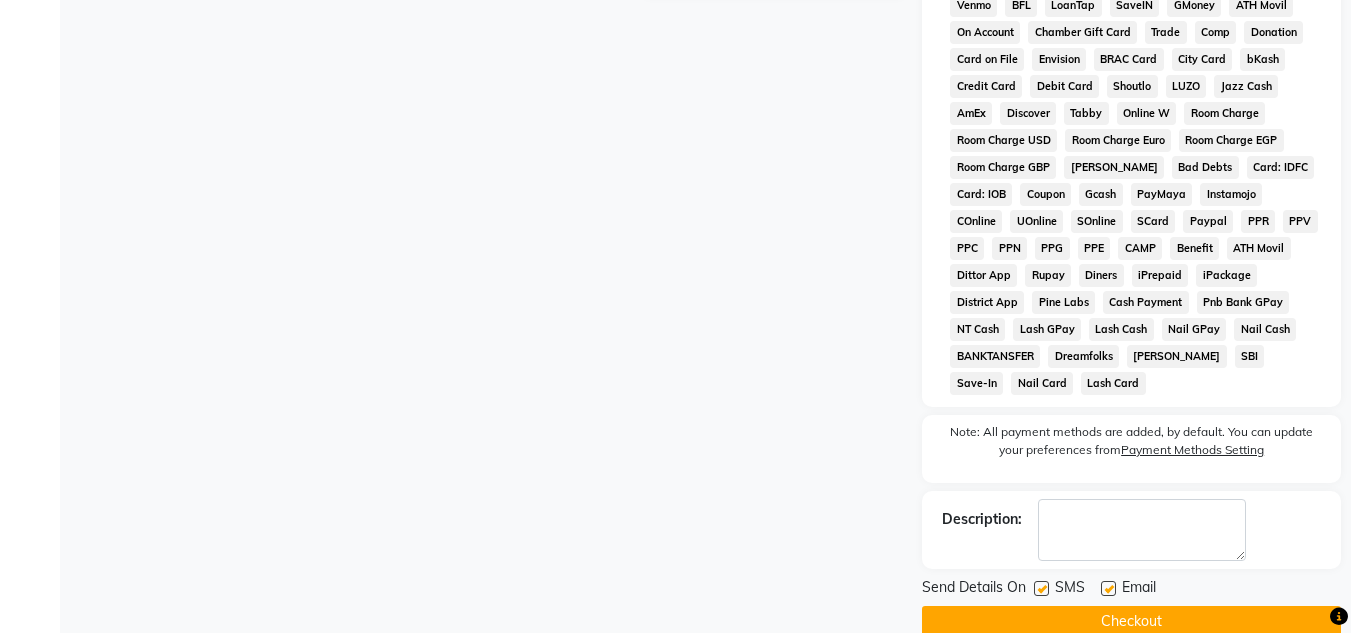 click on "Checkout" 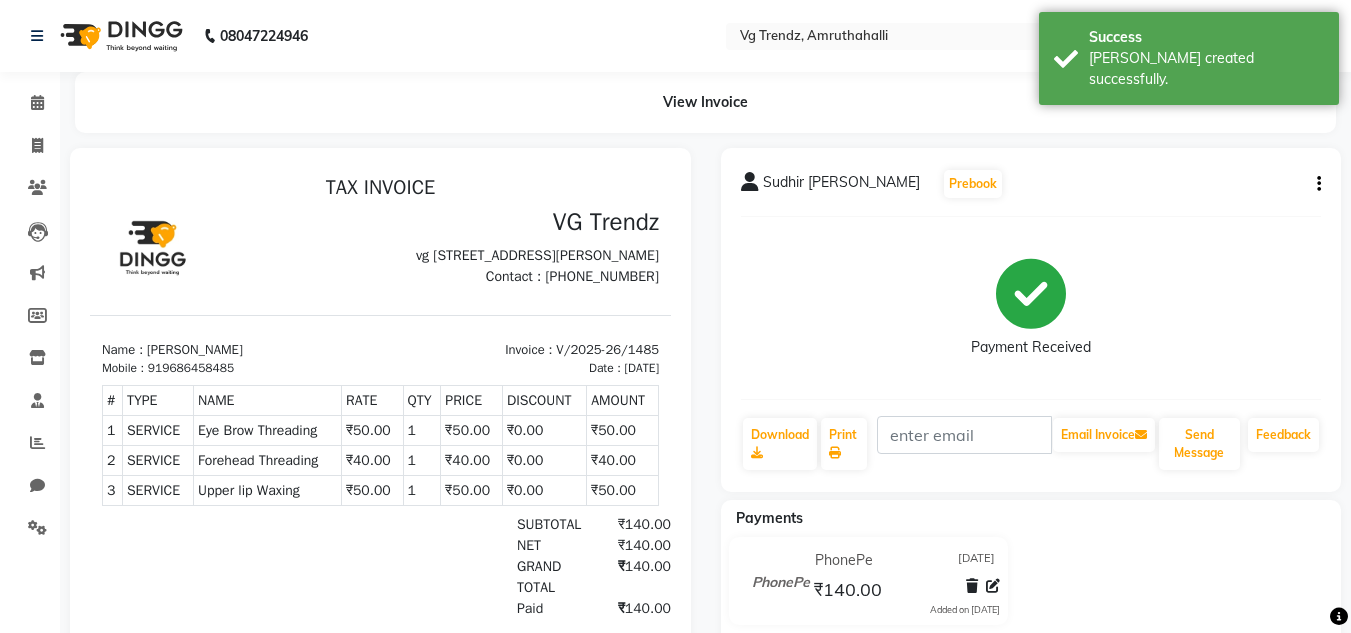scroll, scrollTop: 0, scrollLeft: 0, axis: both 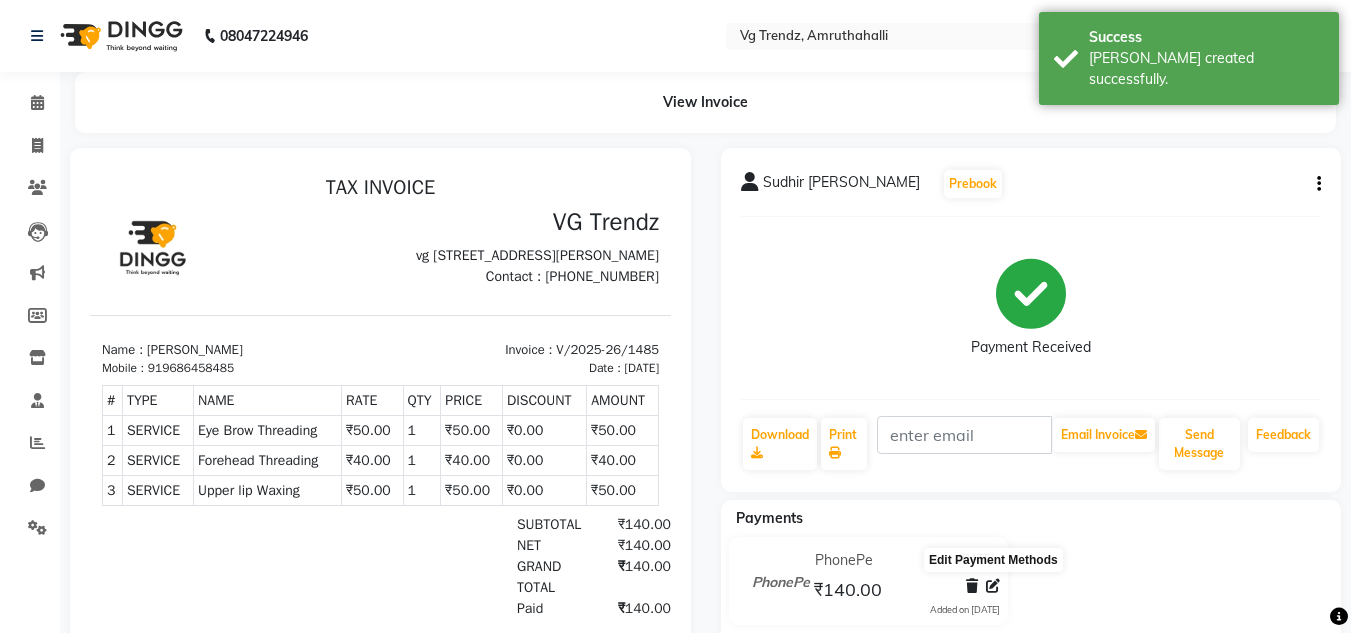 click 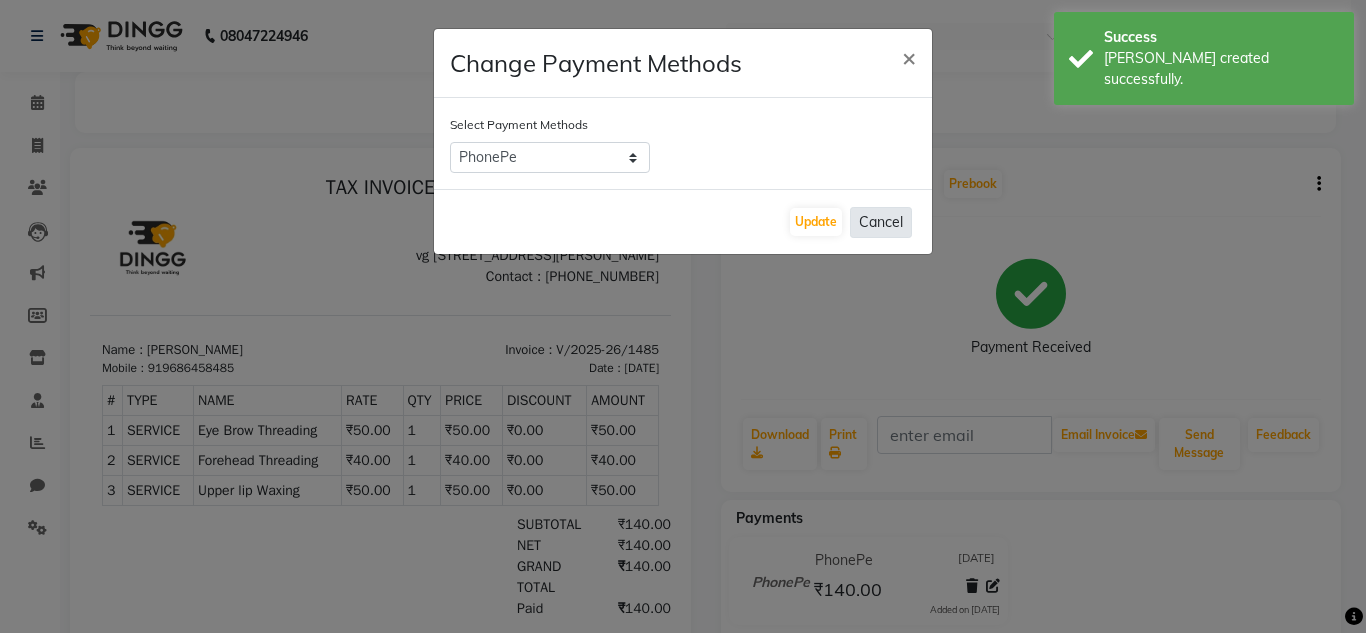 click on "Cancel" 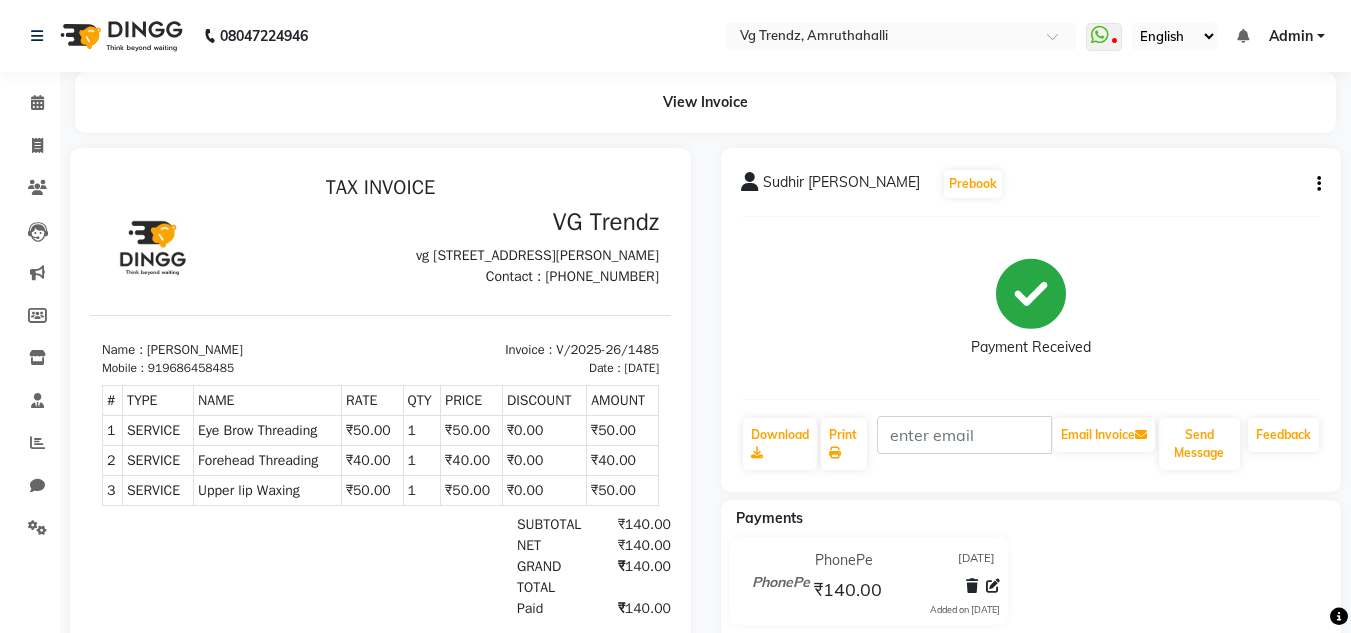 click 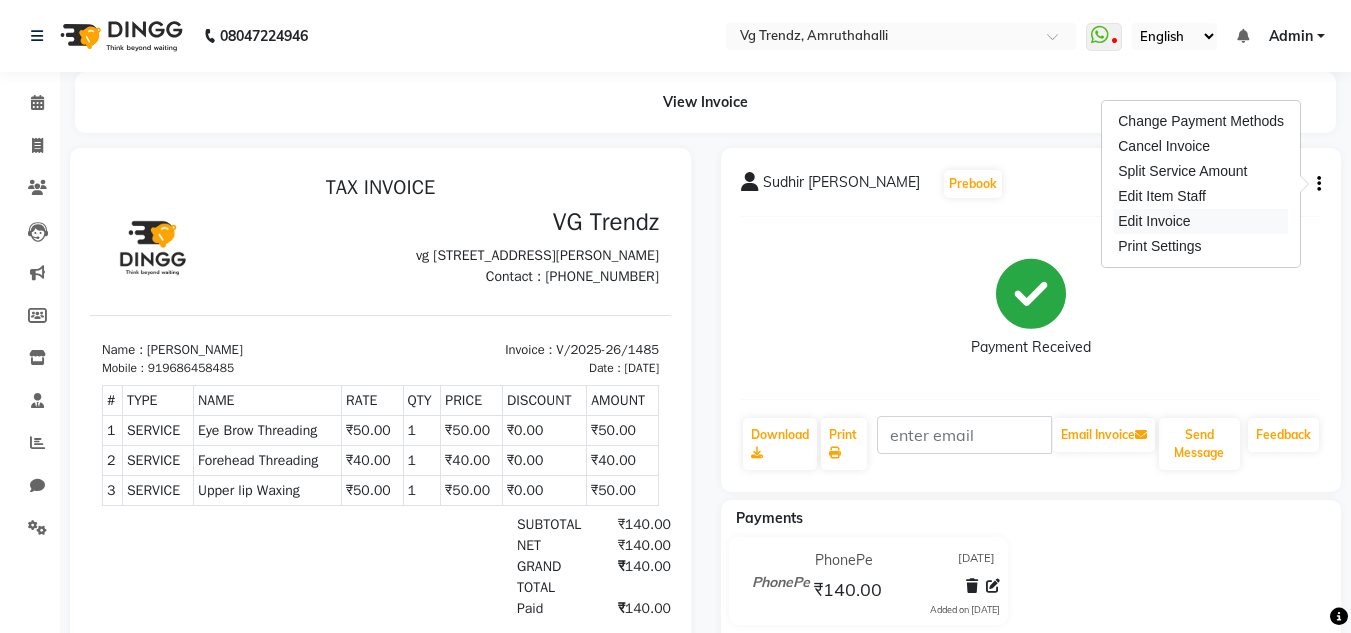 click on "Edit Invoice" at bounding box center (1201, 221) 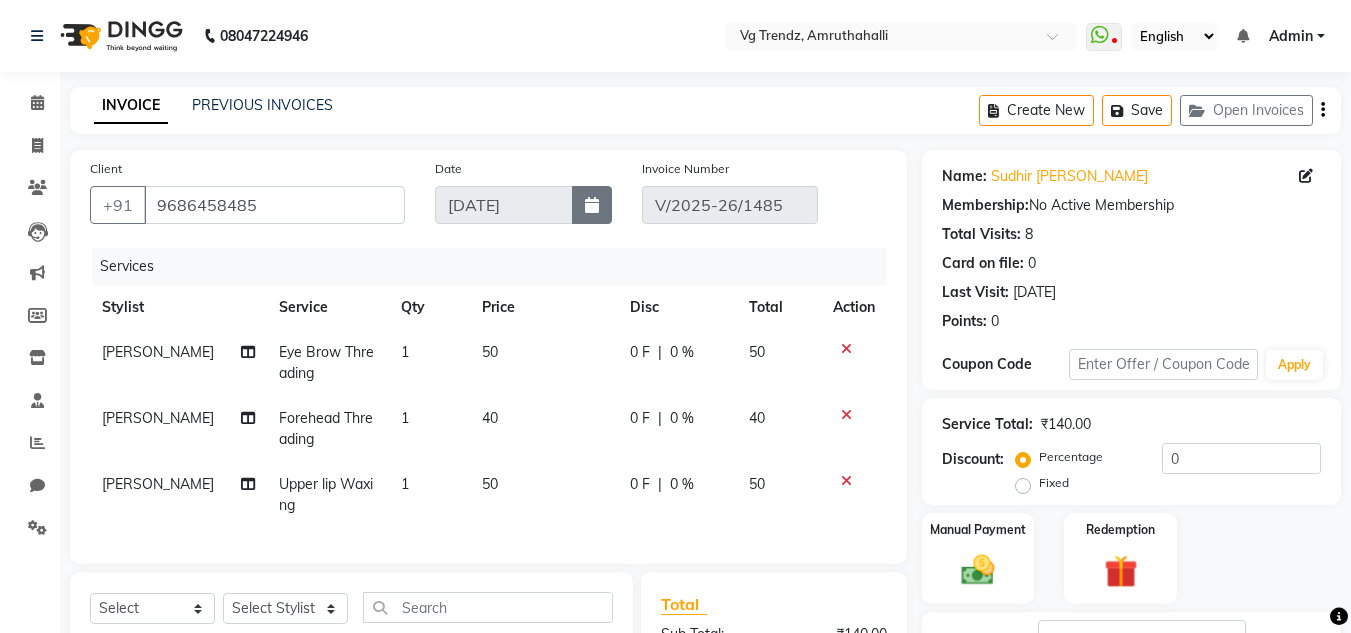 click 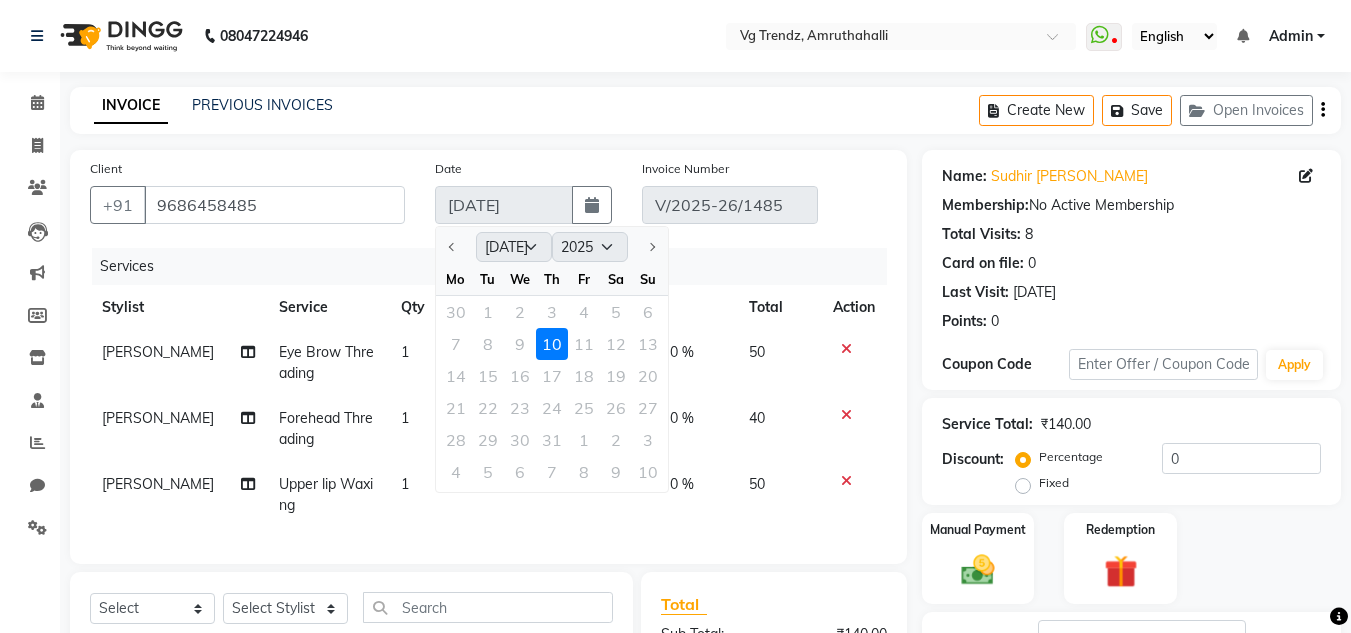 click on "7 8 9 10 11 12 13" 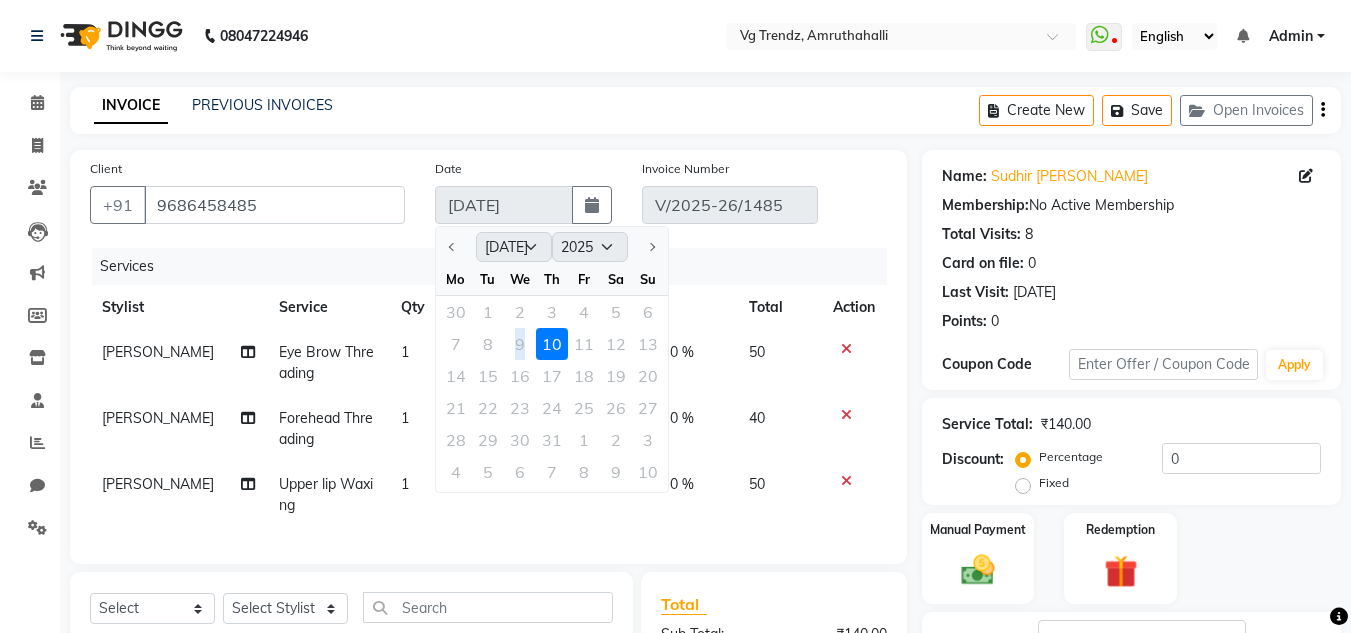 click on "7 8 9 10 11 12 13" 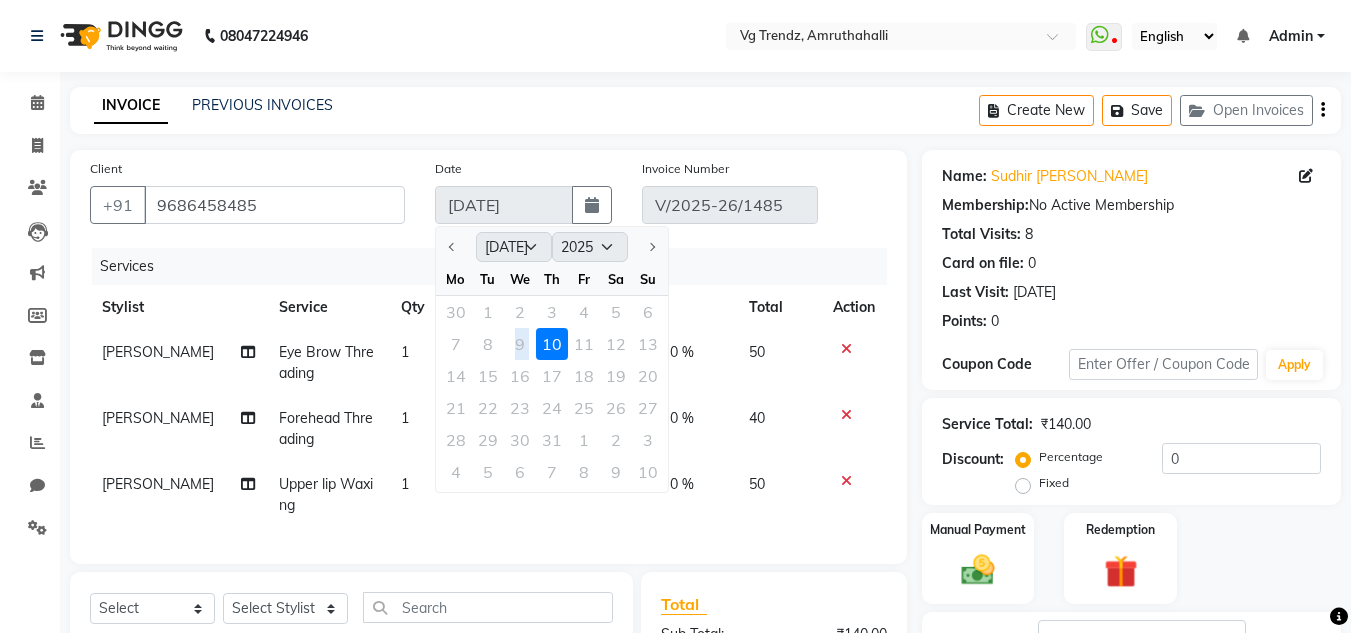 click on "7 8 9 10 11 12 13" 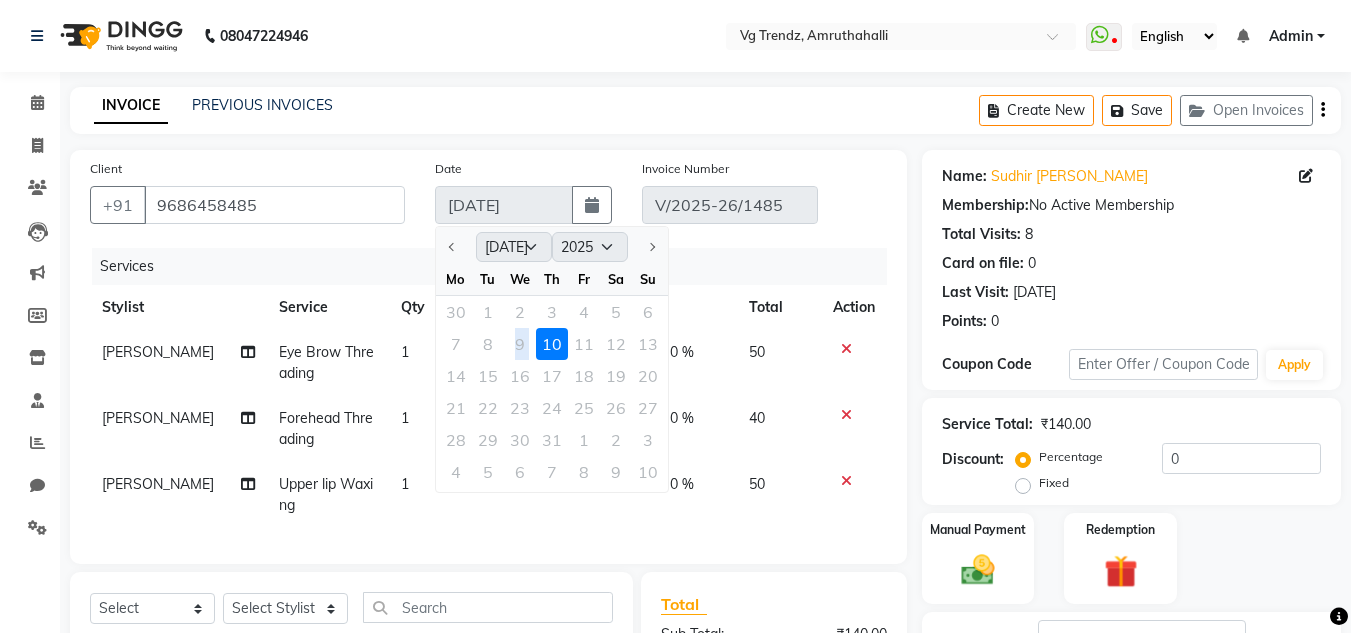 click on "7 8 9 10 11 12 13" 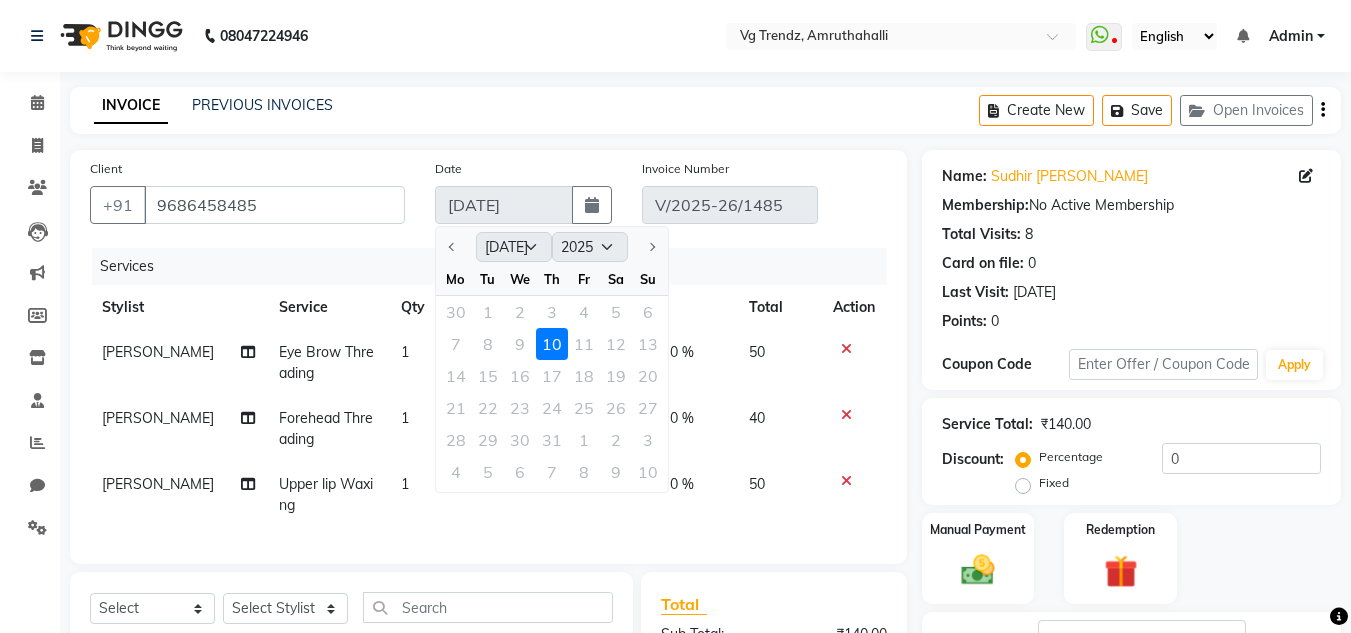 click on "30 1 2 3 4 5 6" 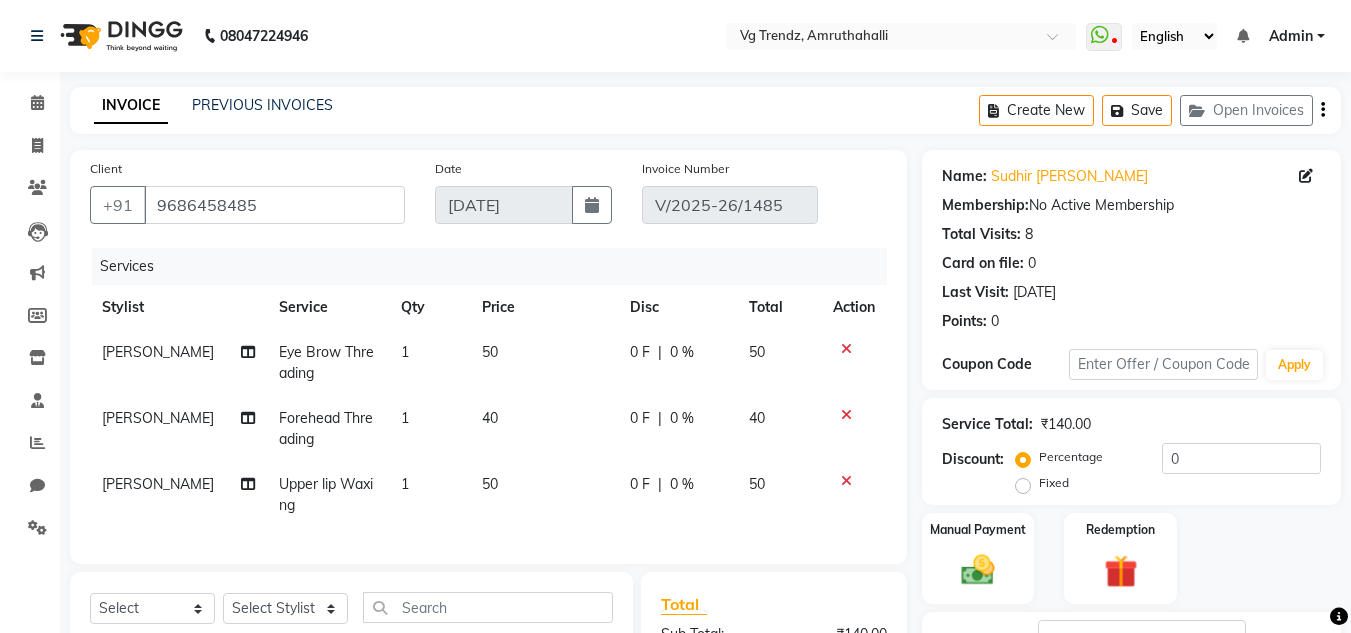 click 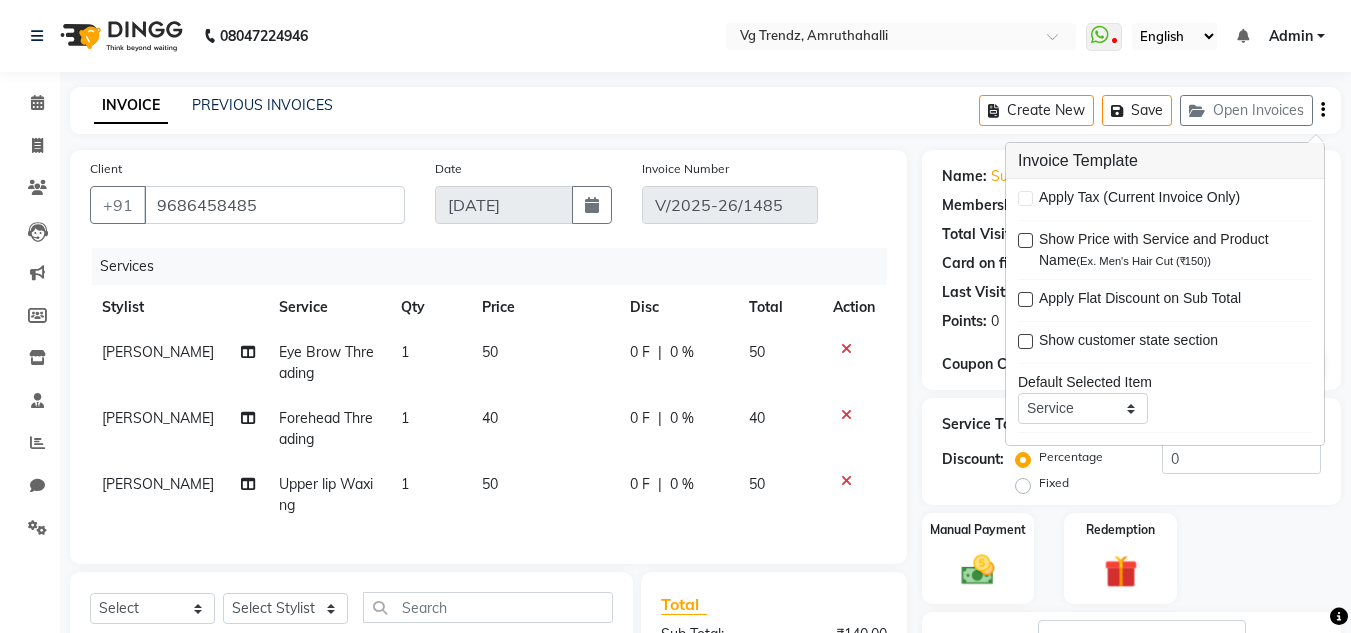 click on "INVOICE PREVIOUS INVOICES Create New   Save   Open Invoices" 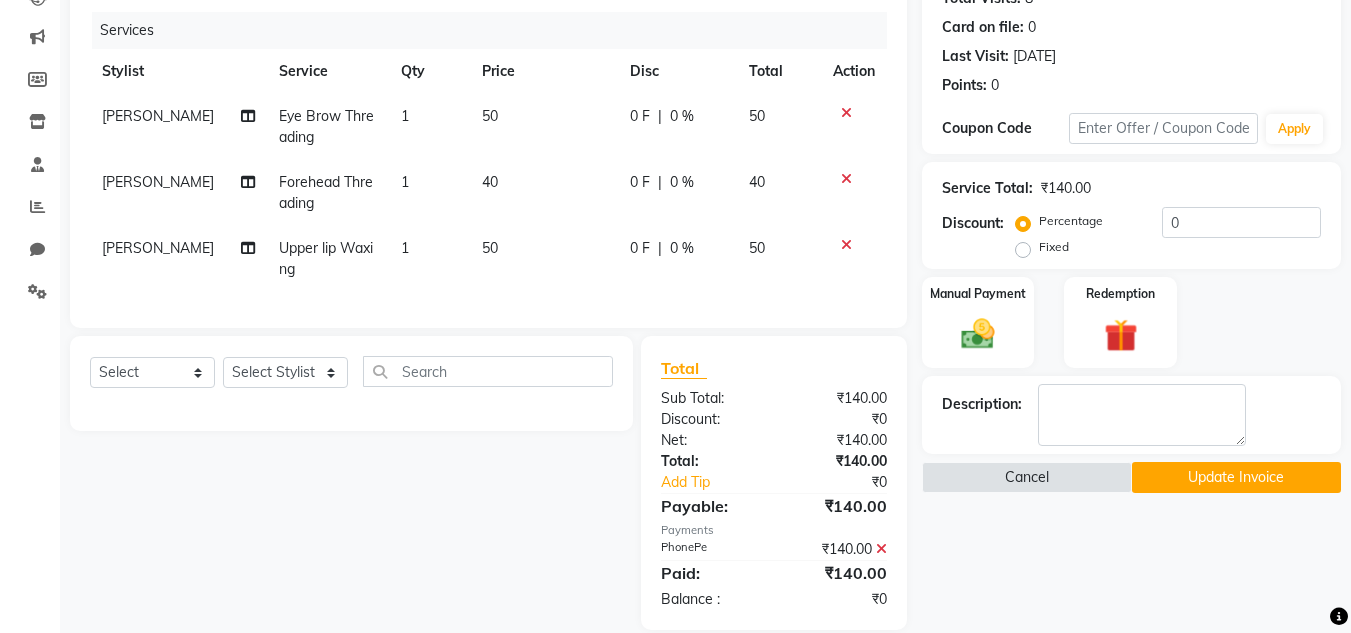 scroll, scrollTop: 237, scrollLeft: 0, axis: vertical 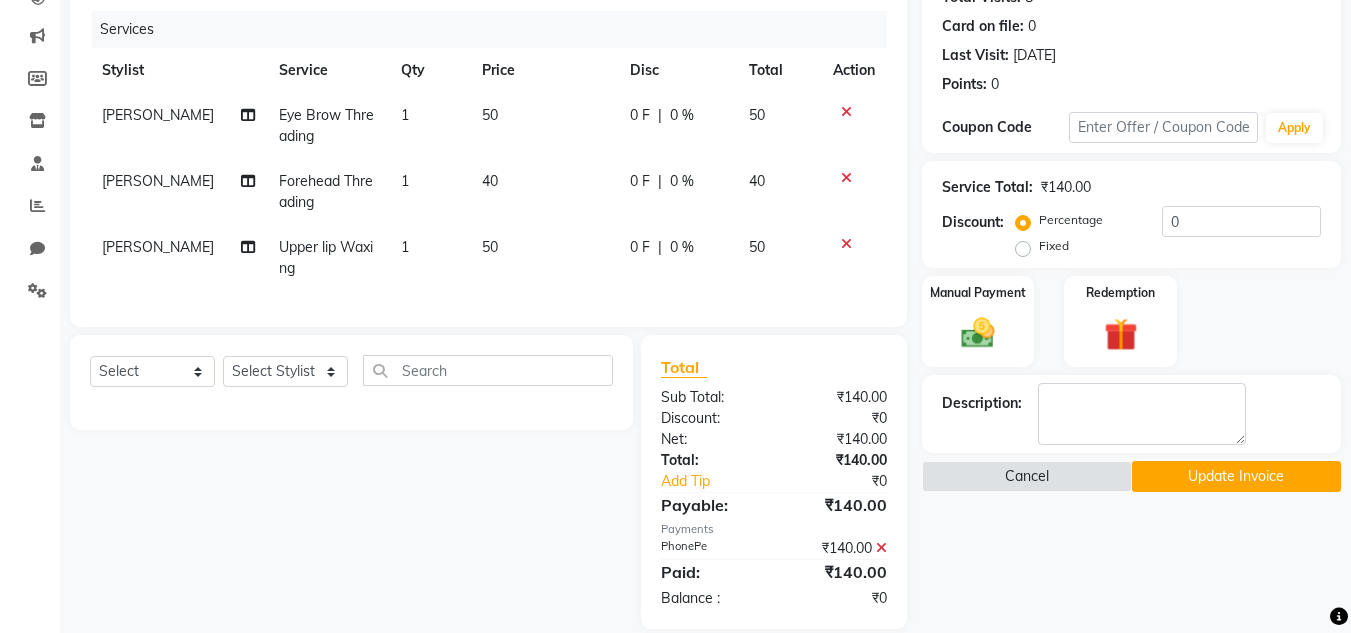 click on "Update Invoice" 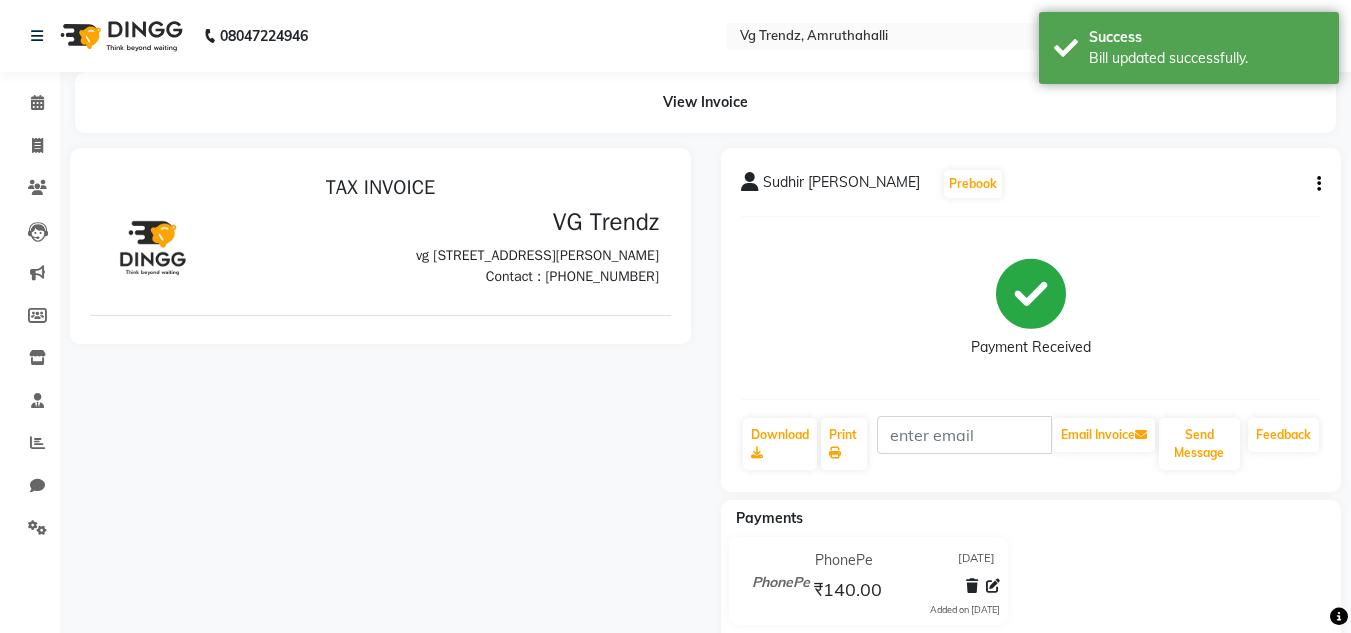 scroll, scrollTop: 0, scrollLeft: 0, axis: both 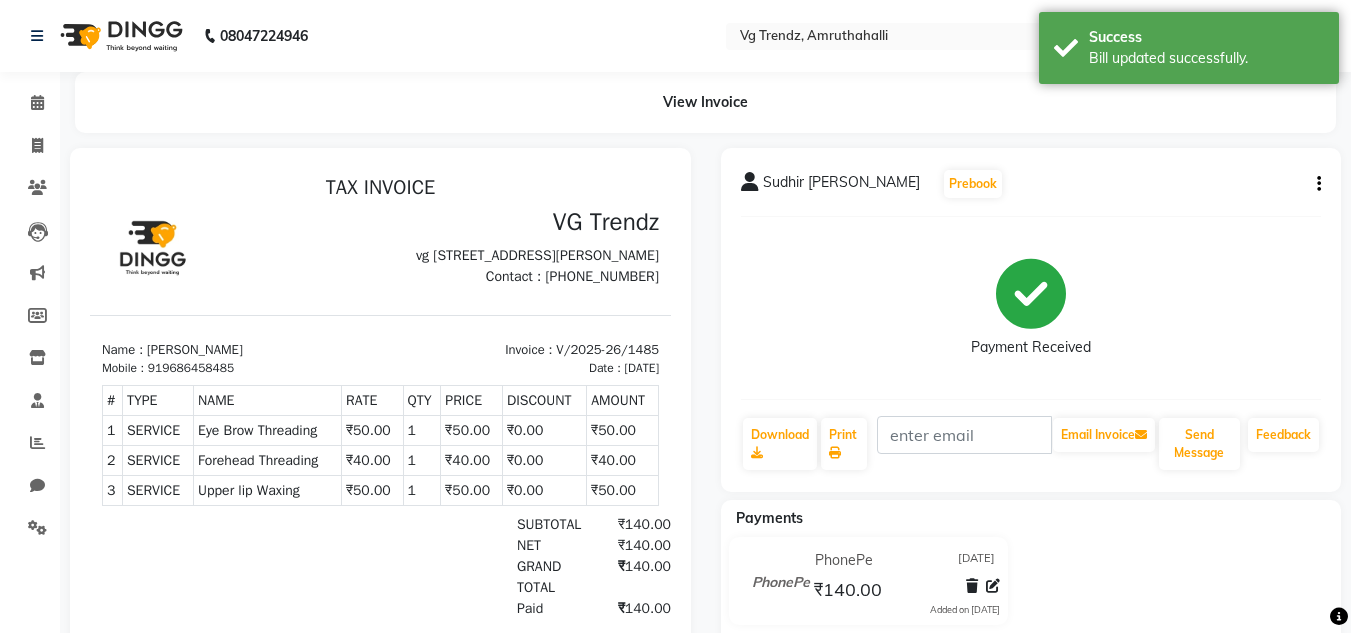 click 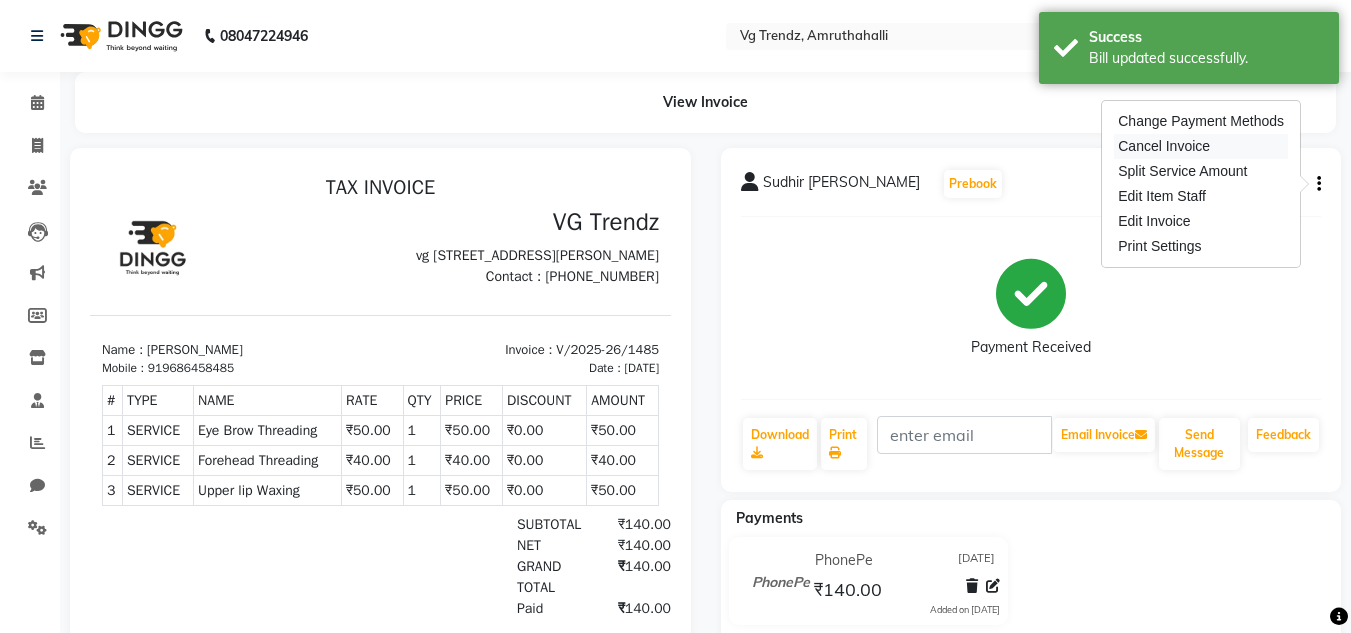 click on "Cancel Invoice" at bounding box center [1201, 146] 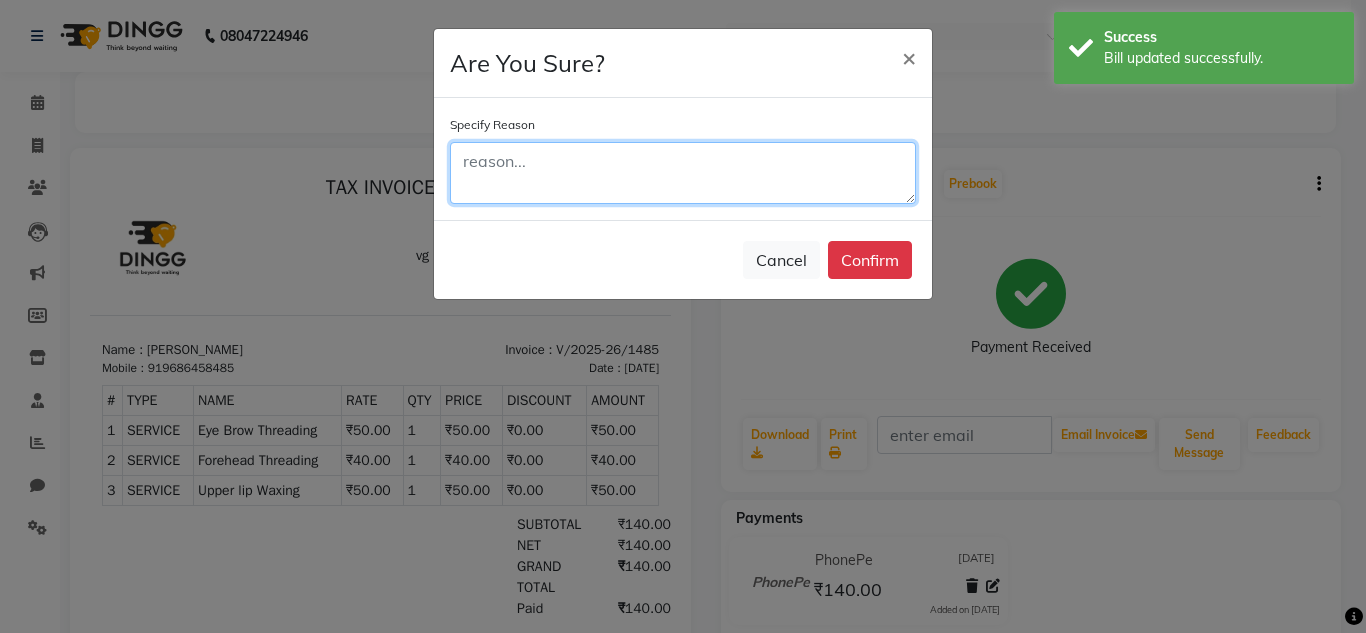 click 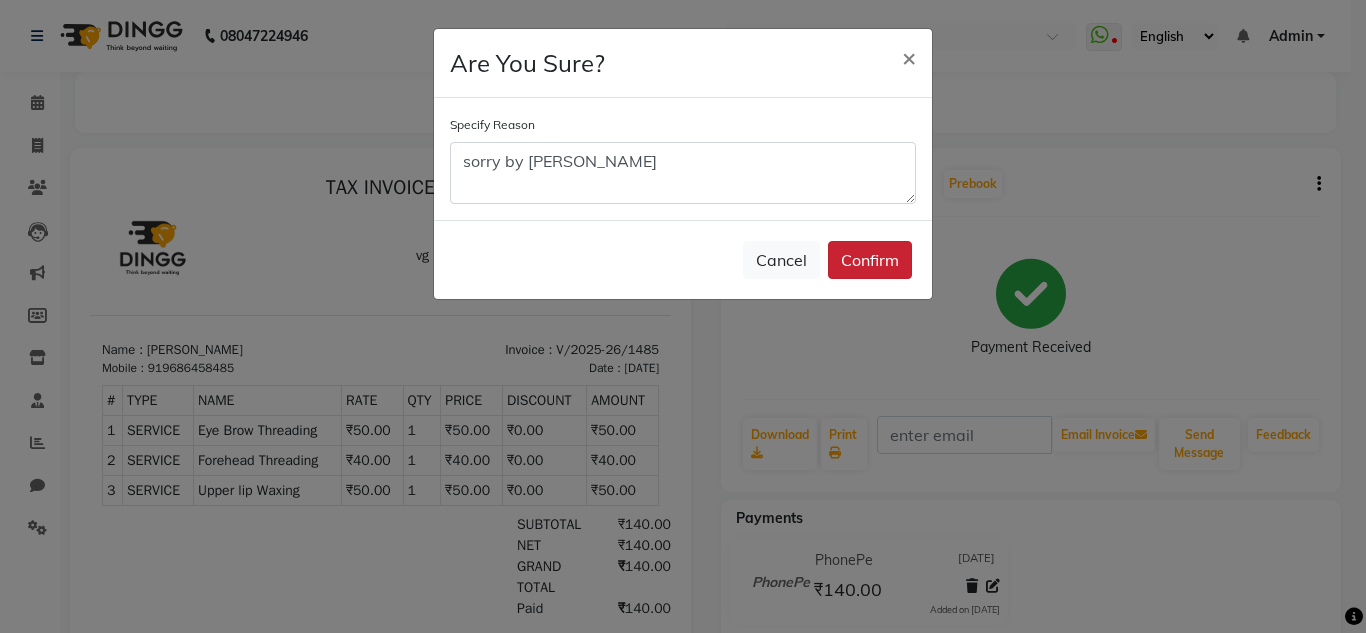 click on "Confirm" 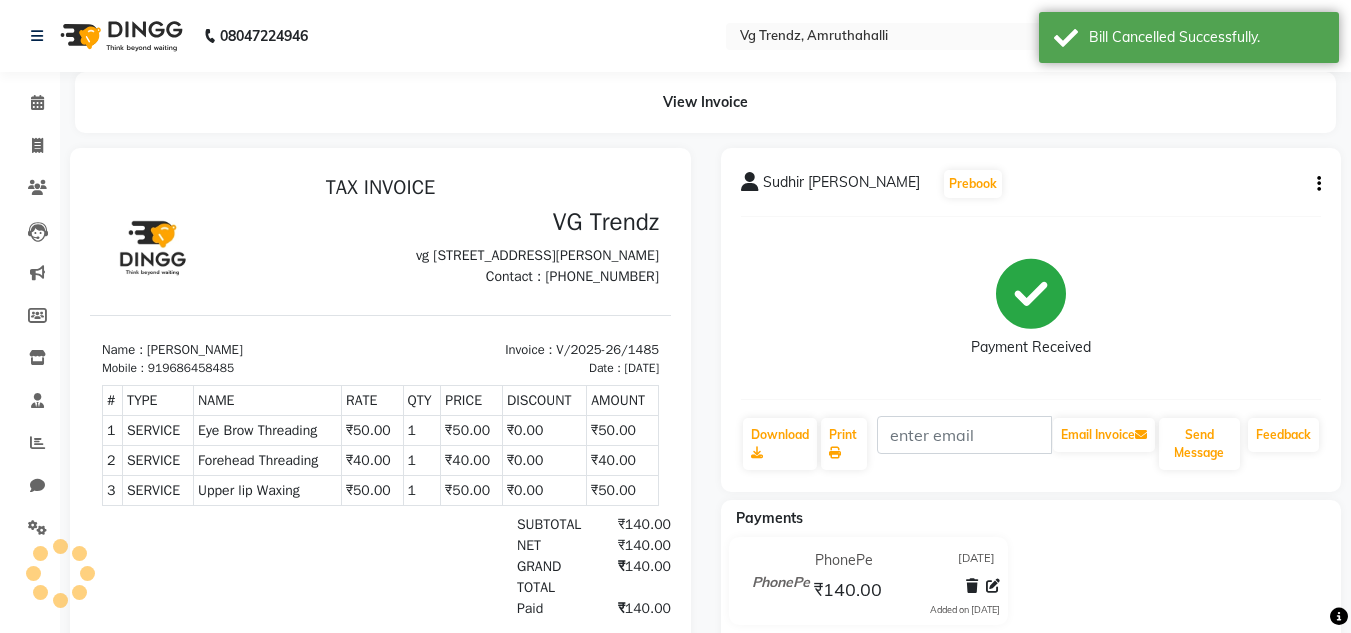 scroll, scrollTop: 16, scrollLeft: 0, axis: vertical 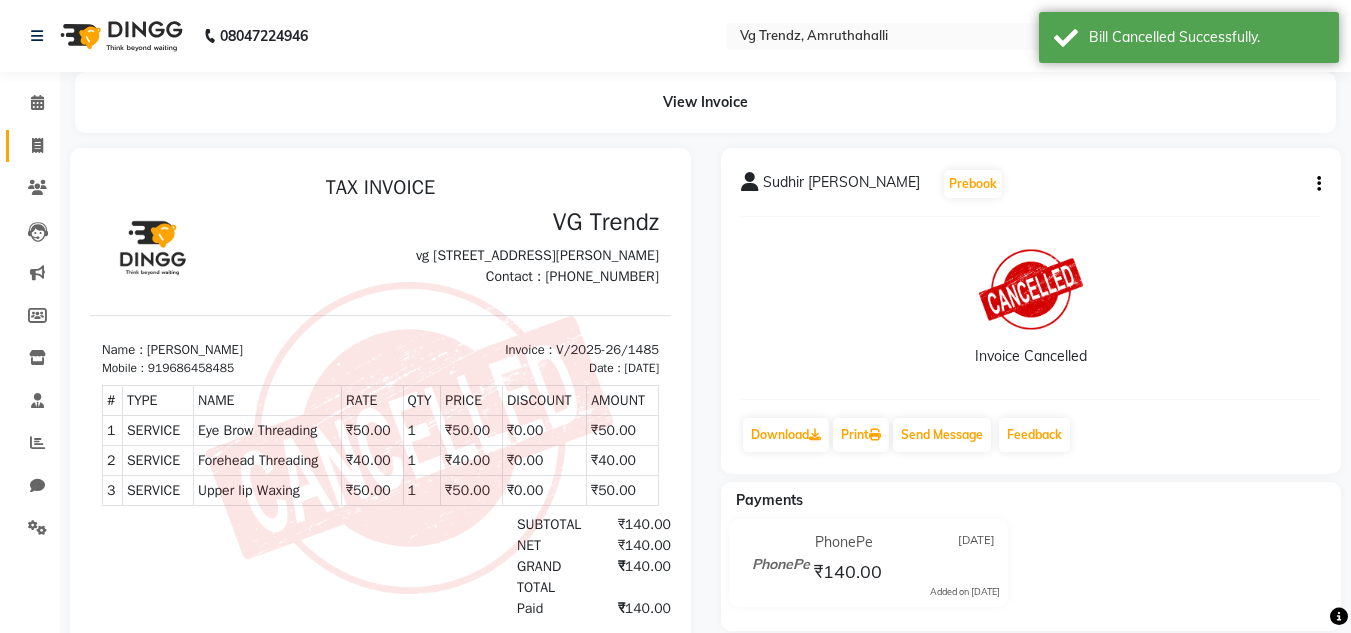 click 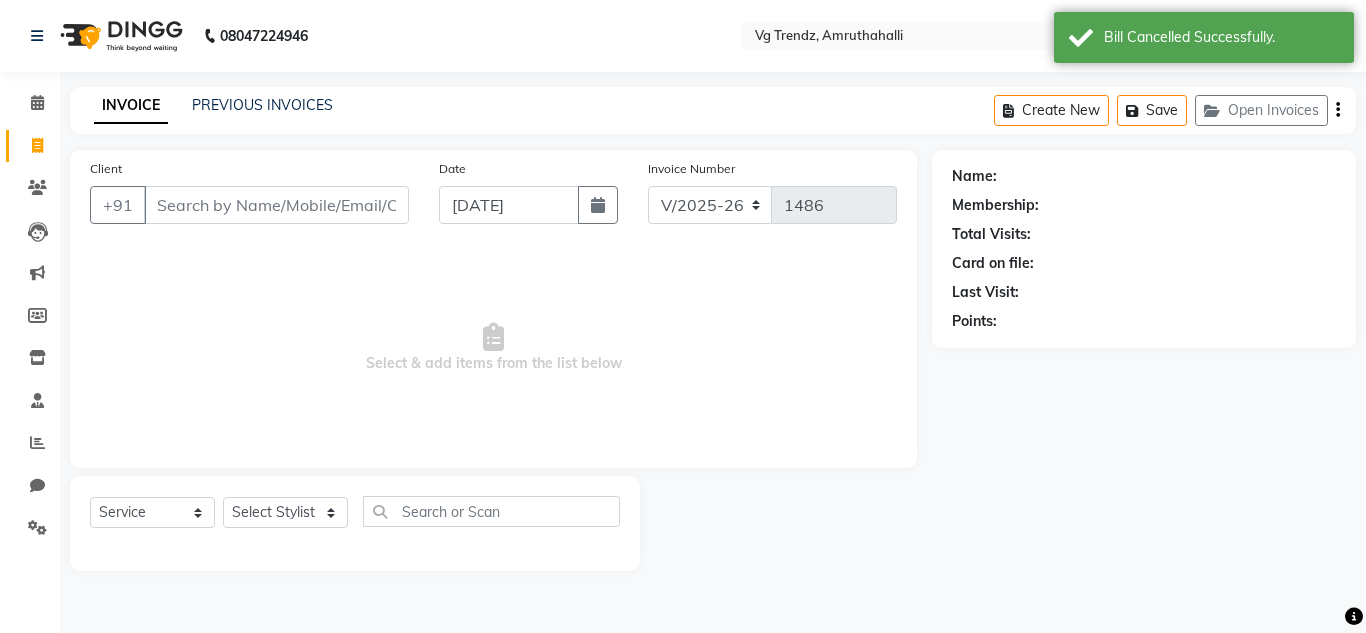 click on "Client" at bounding box center (276, 205) 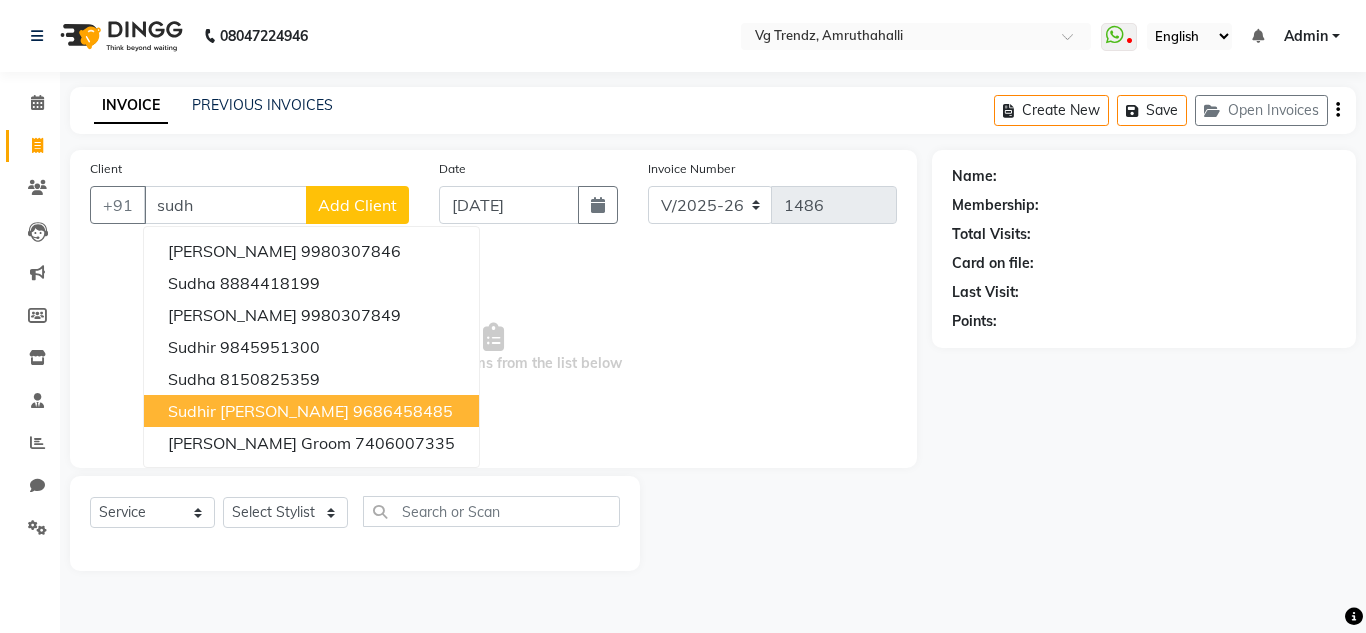 click on "Sudhir shobha windfall" at bounding box center (258, 411) 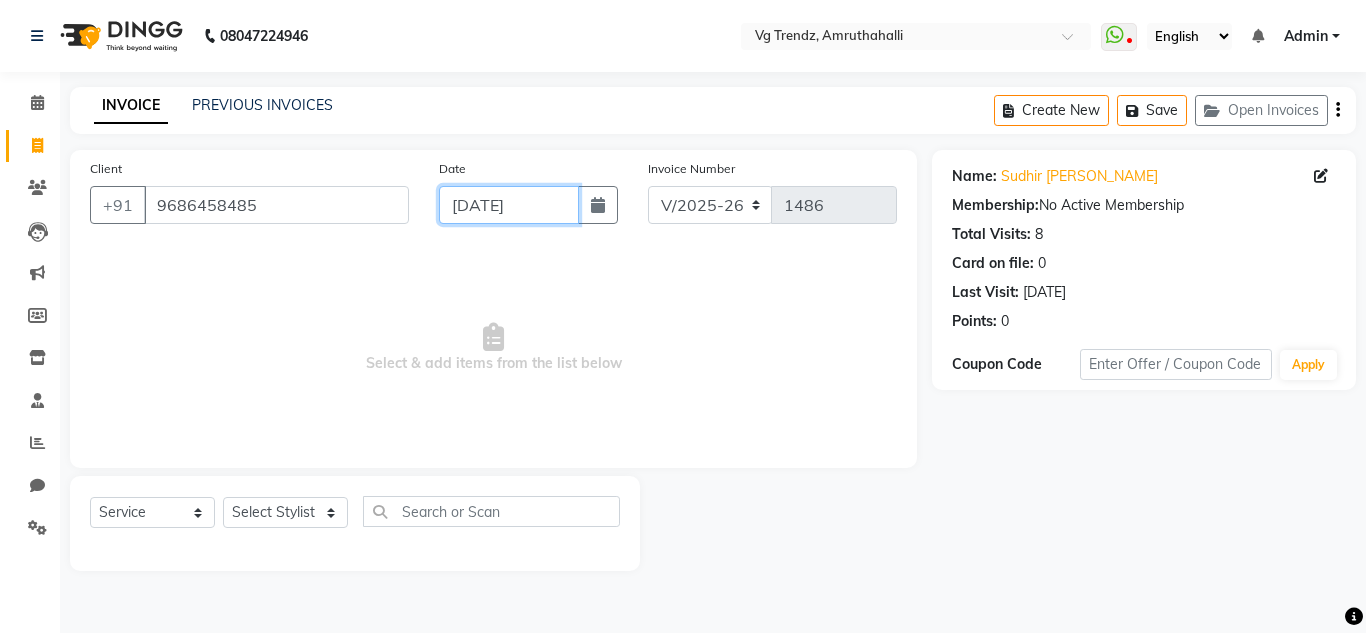 click on "[DATE]" 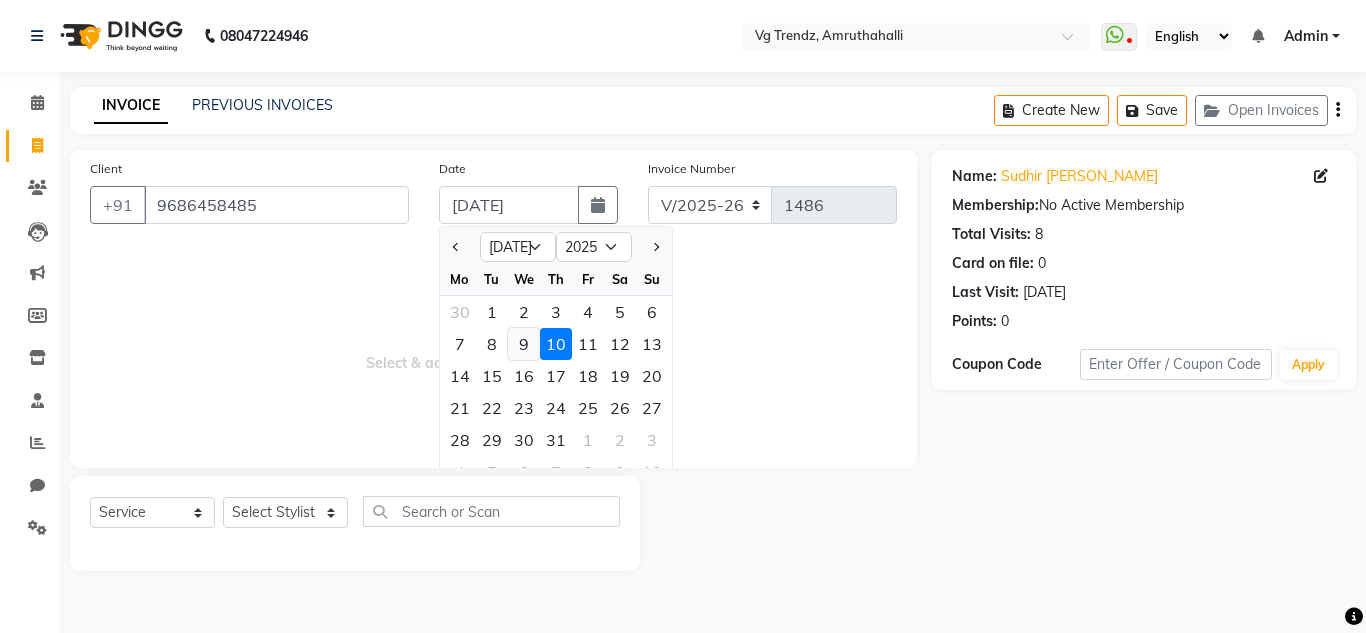 click on "9" 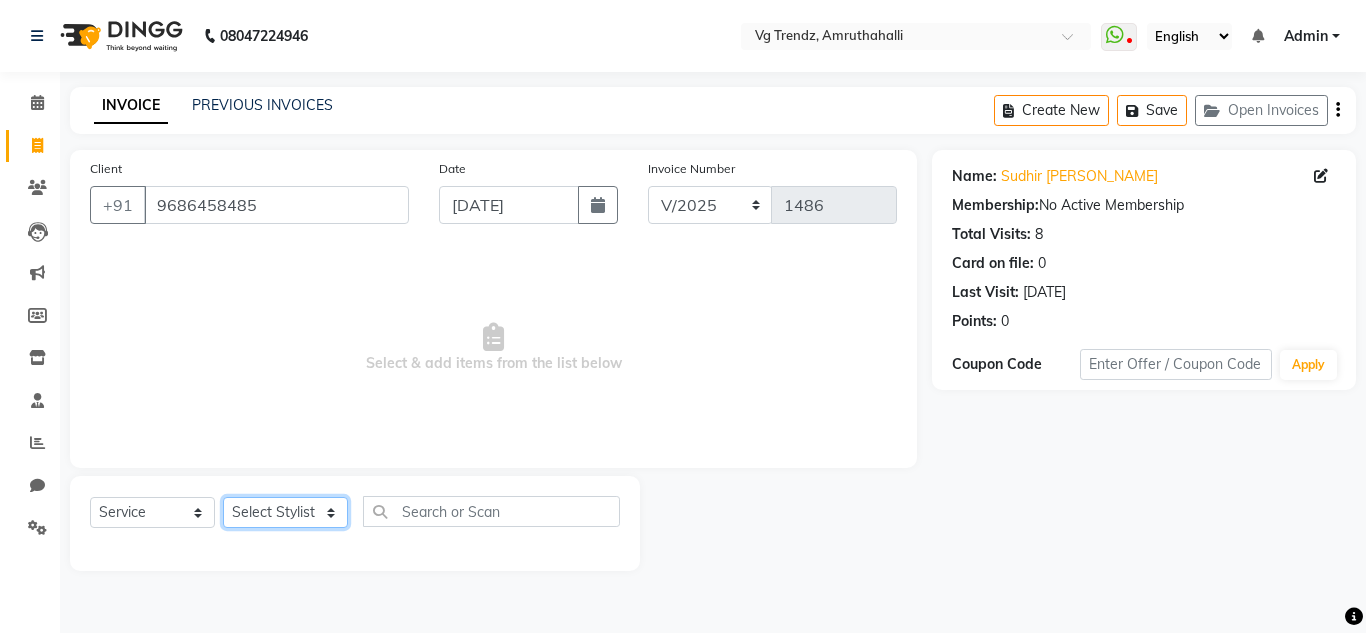 click on "Select Stylist Ashiwini N P Manjitha Chhetri Manjula S Mun Khan Naveen Kumar salon number Sandeep Sharma Sridevi Vanitha v" 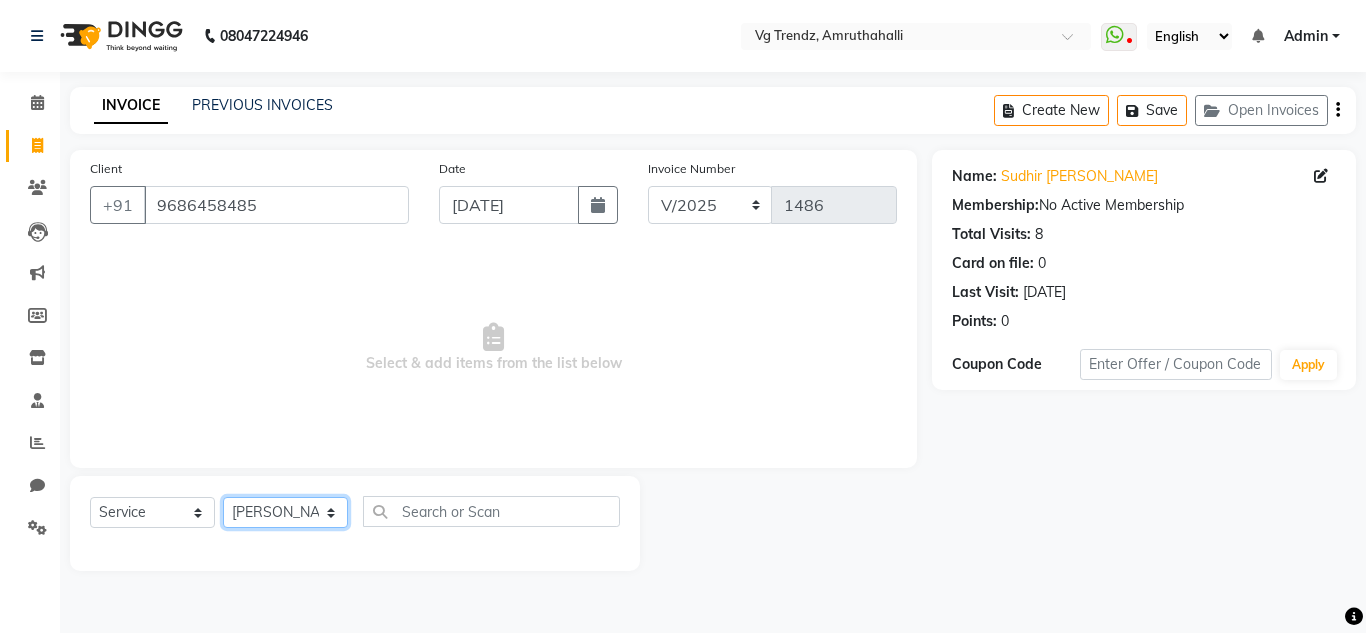 click on "Select Stylist Ashiwini N P Manjitha Chhetri Manjula S Mun Khan Naveen Kumar salon number Sandeep Sharma Sridevi Vanitha v" 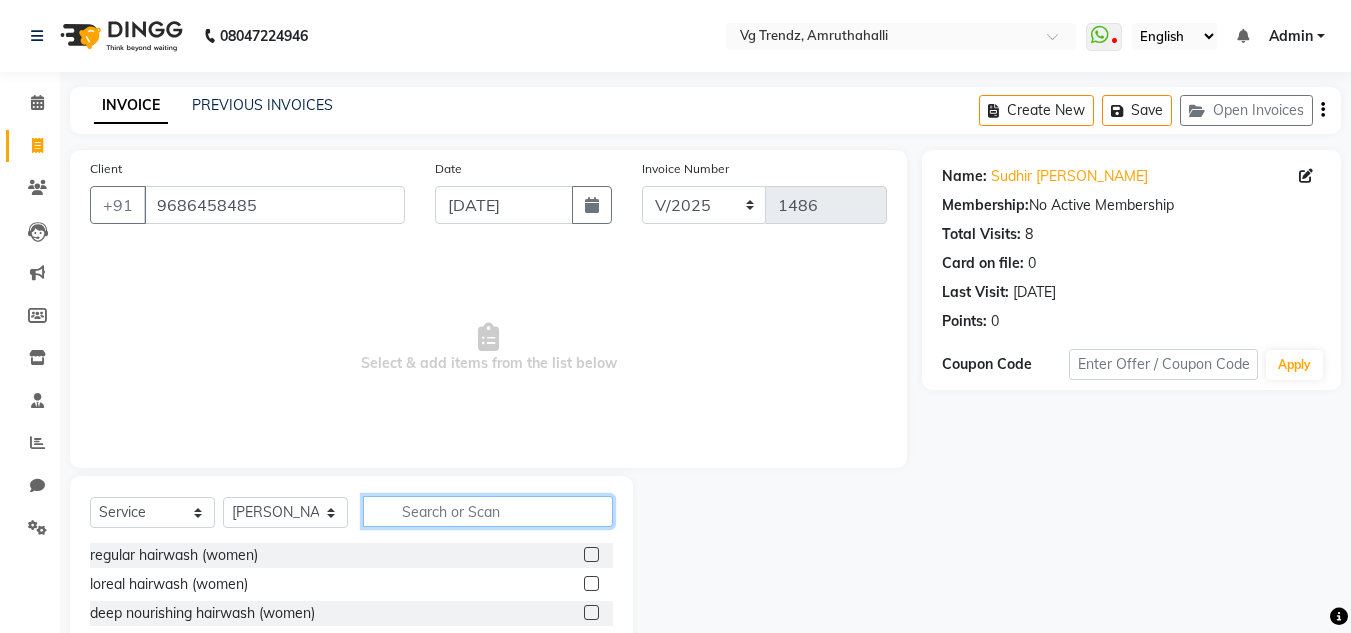 click 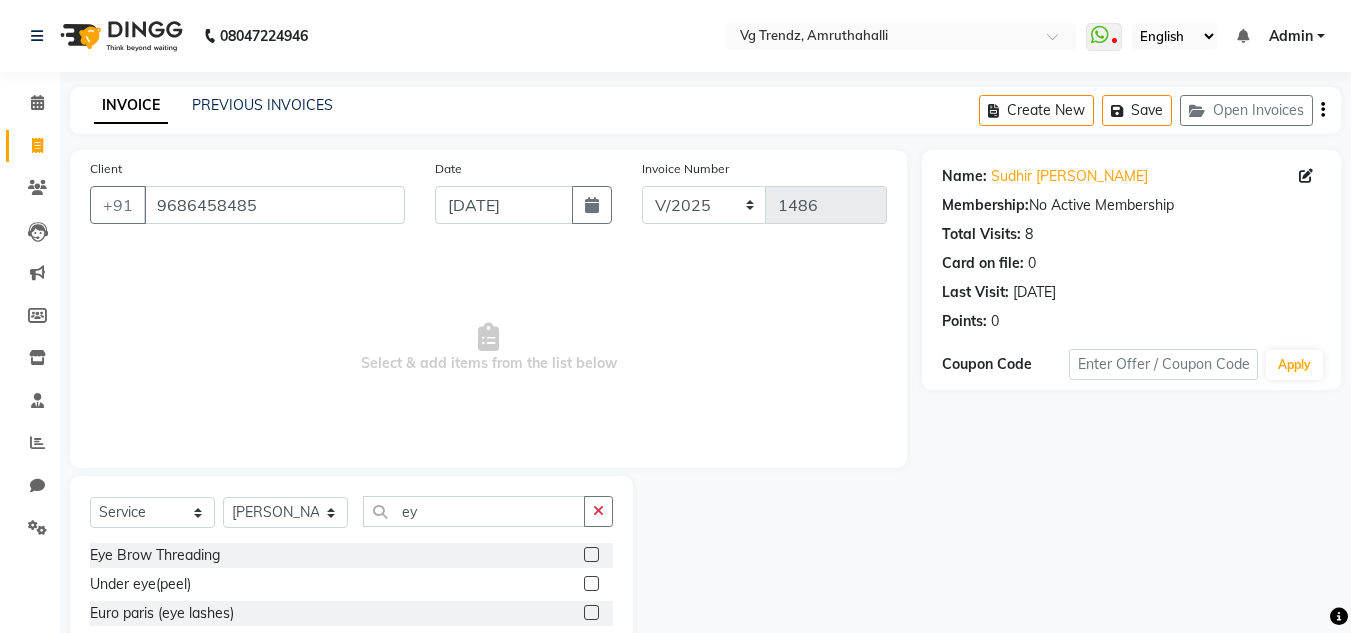 click 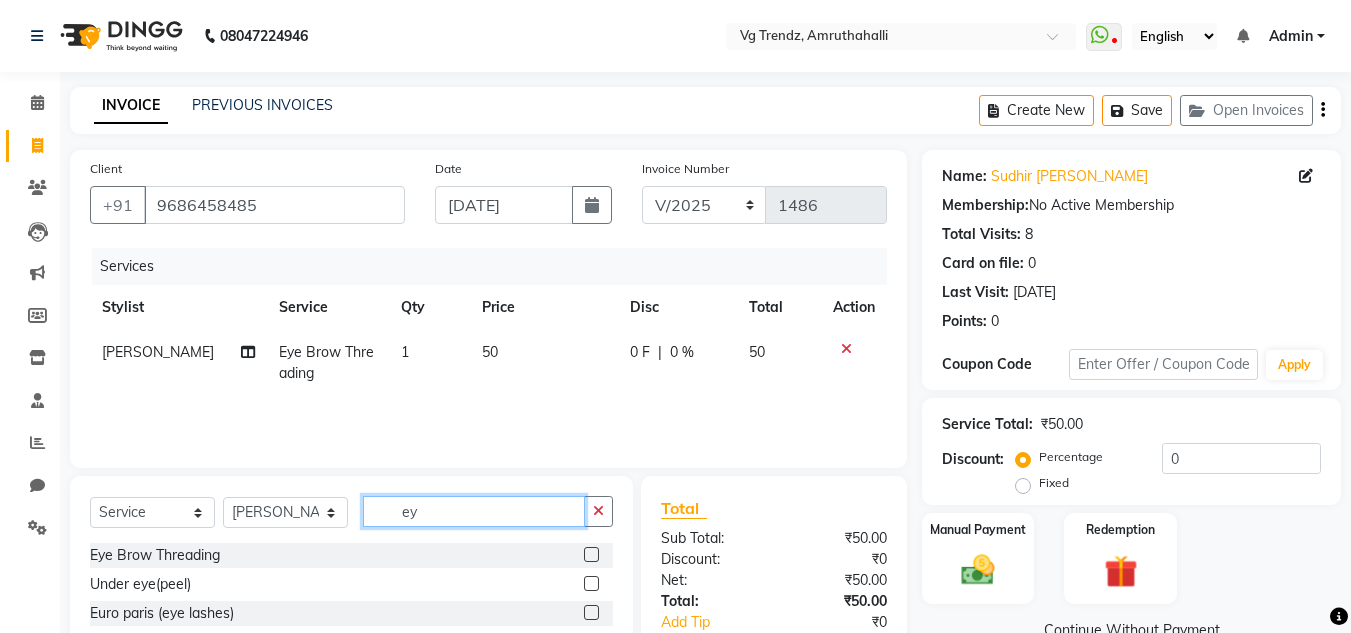 click on "ey" 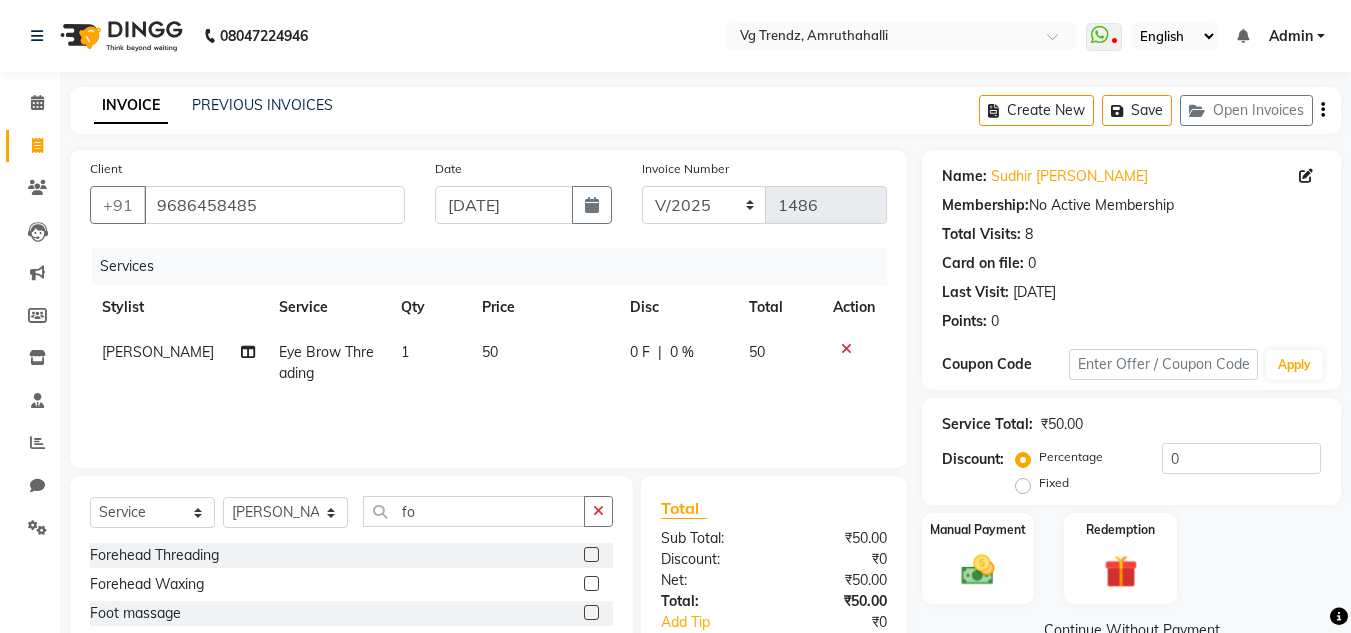 click 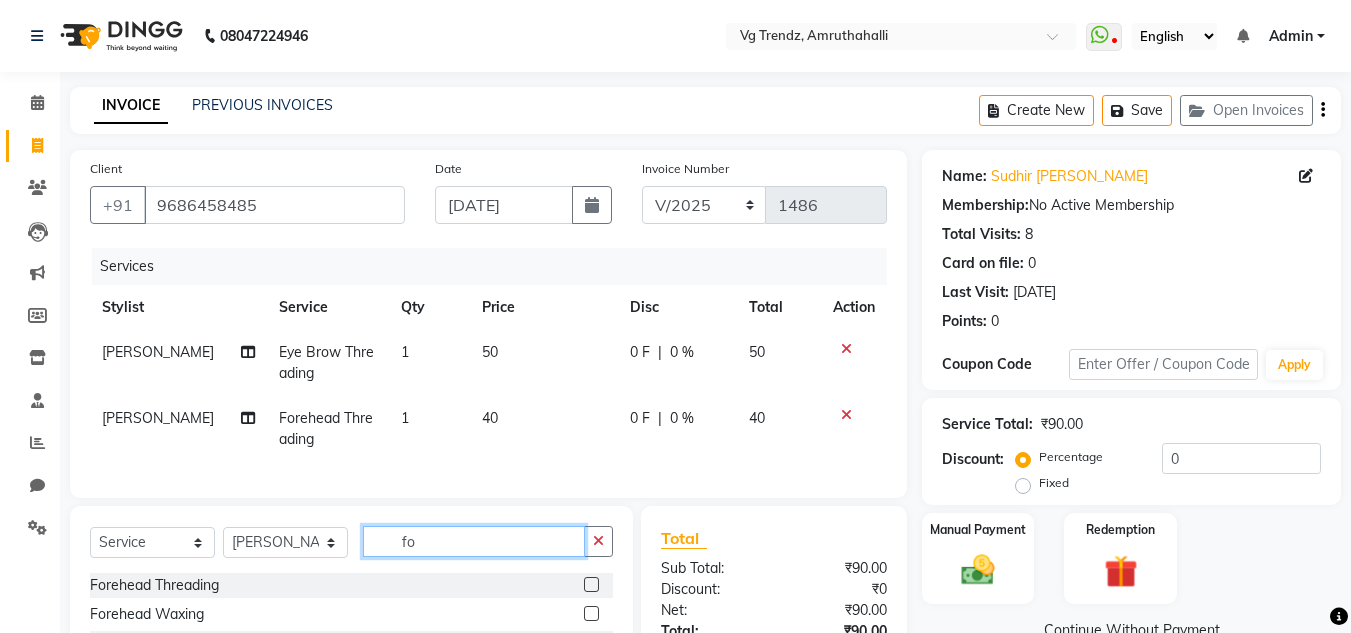click on "fo" 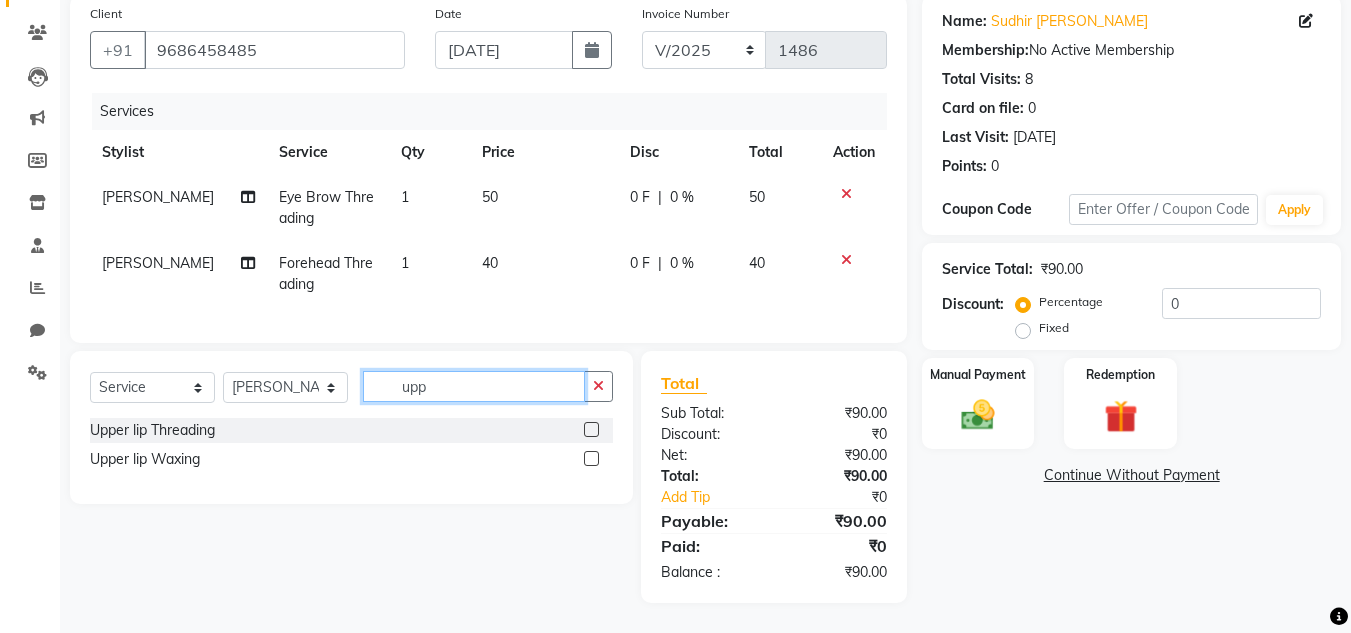 scroll, scrollTop: 169, scrollLeft: 0, axis: vertical 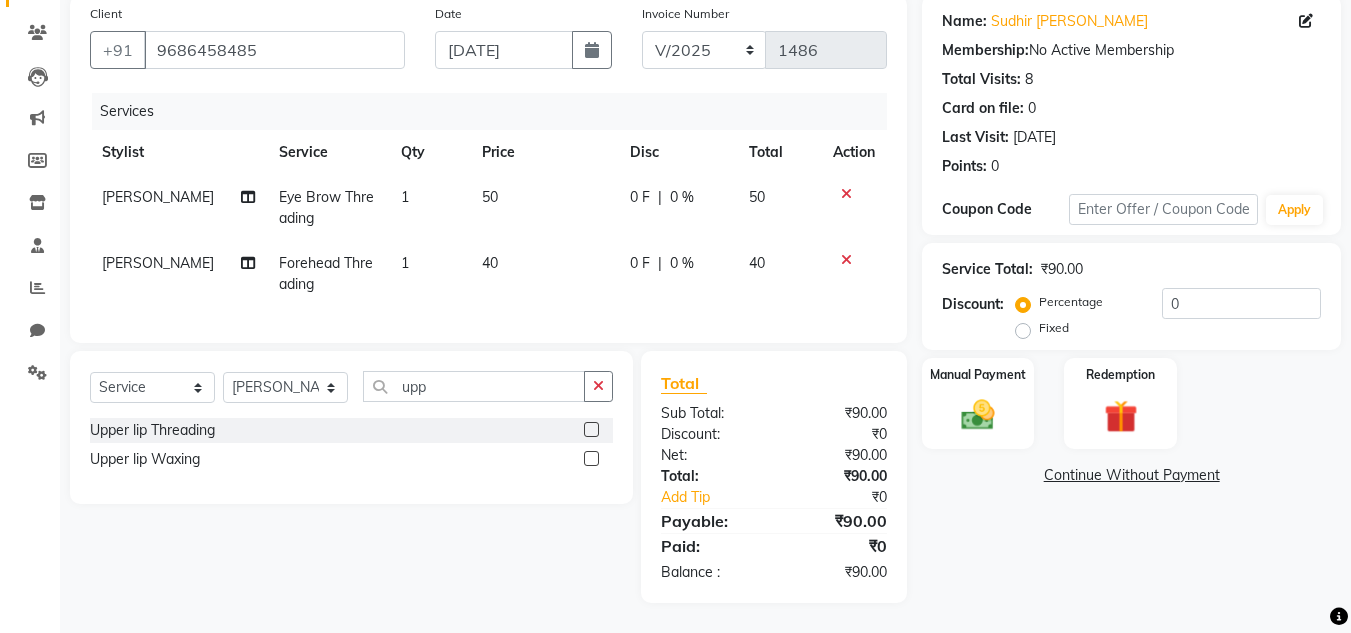 click 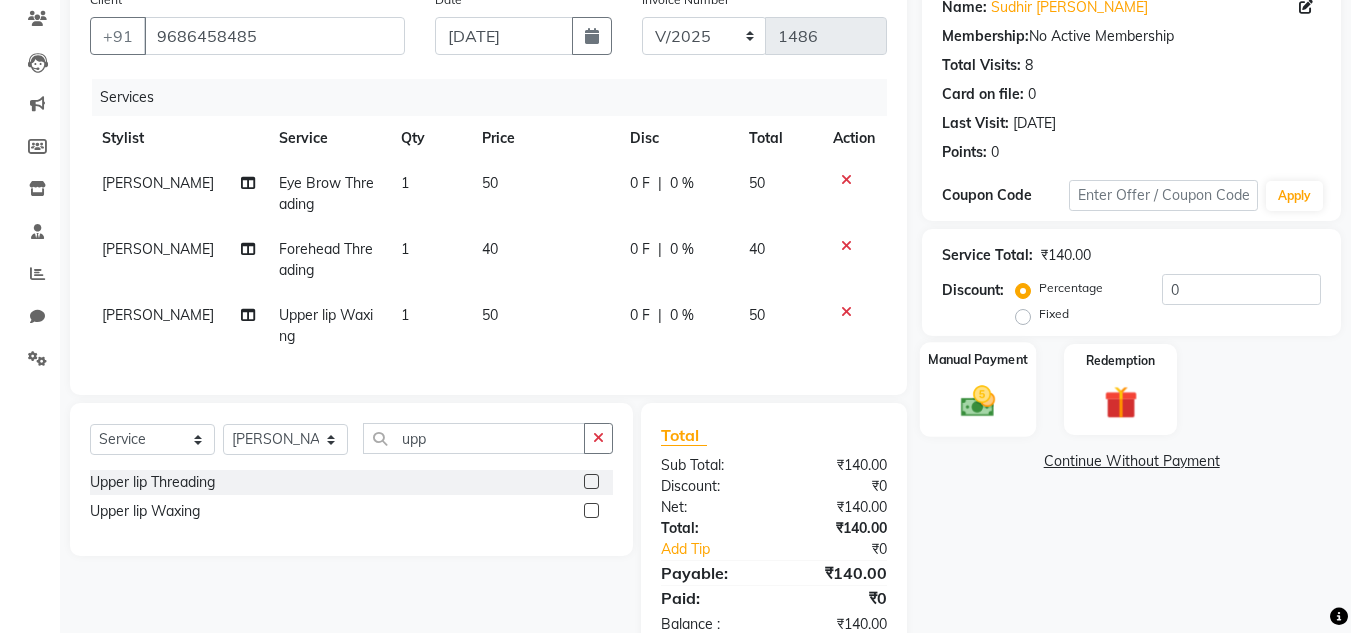 click on "Manual Payment" 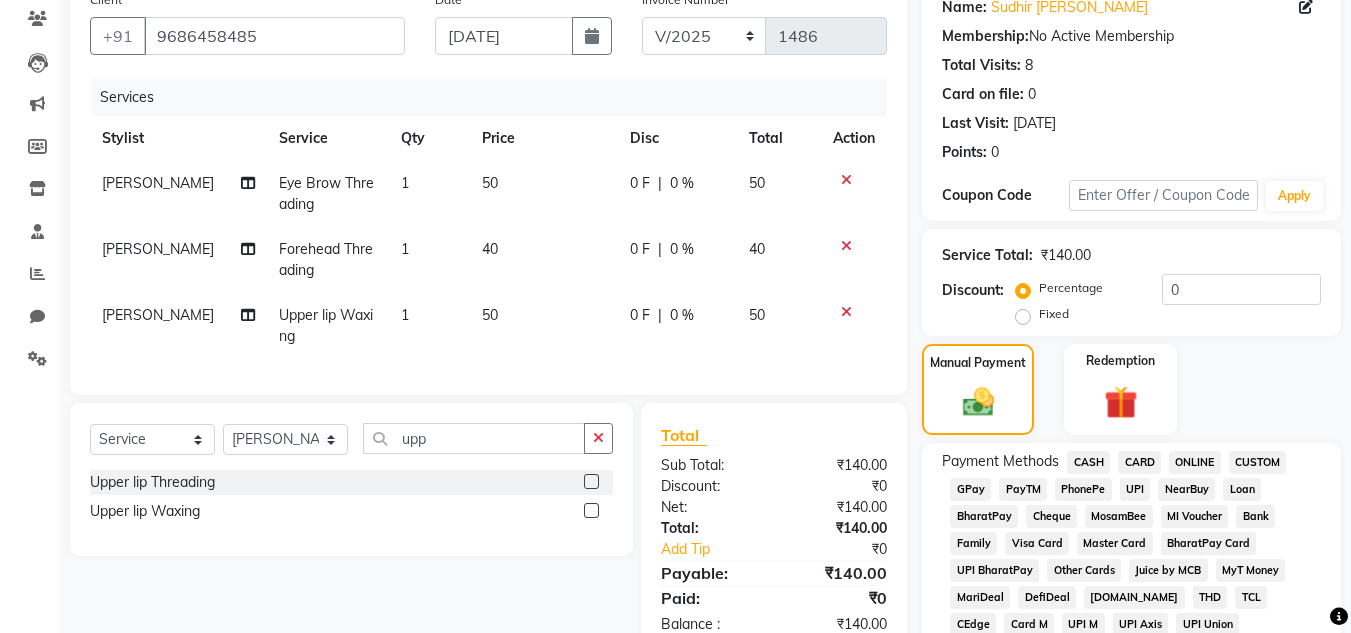 click on "PhonePe" 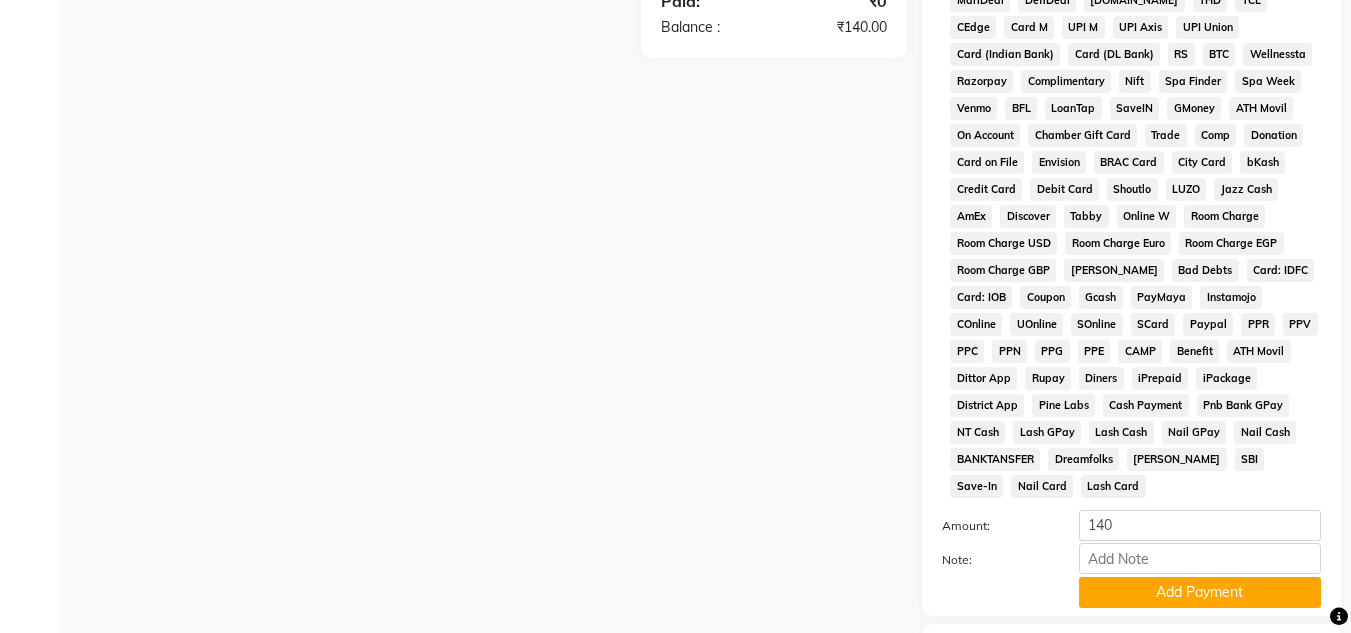 scroll, scrollTop: 869, scrollLeft: 0, axis: vertical 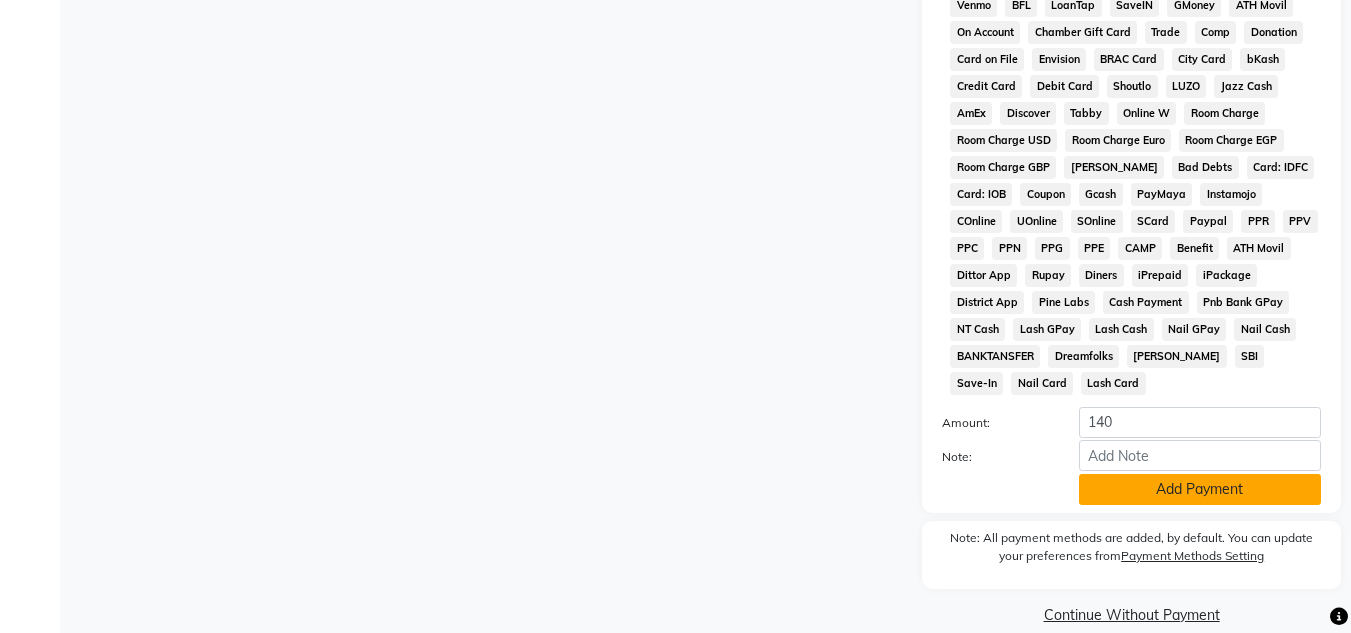 click on "Add Payment" 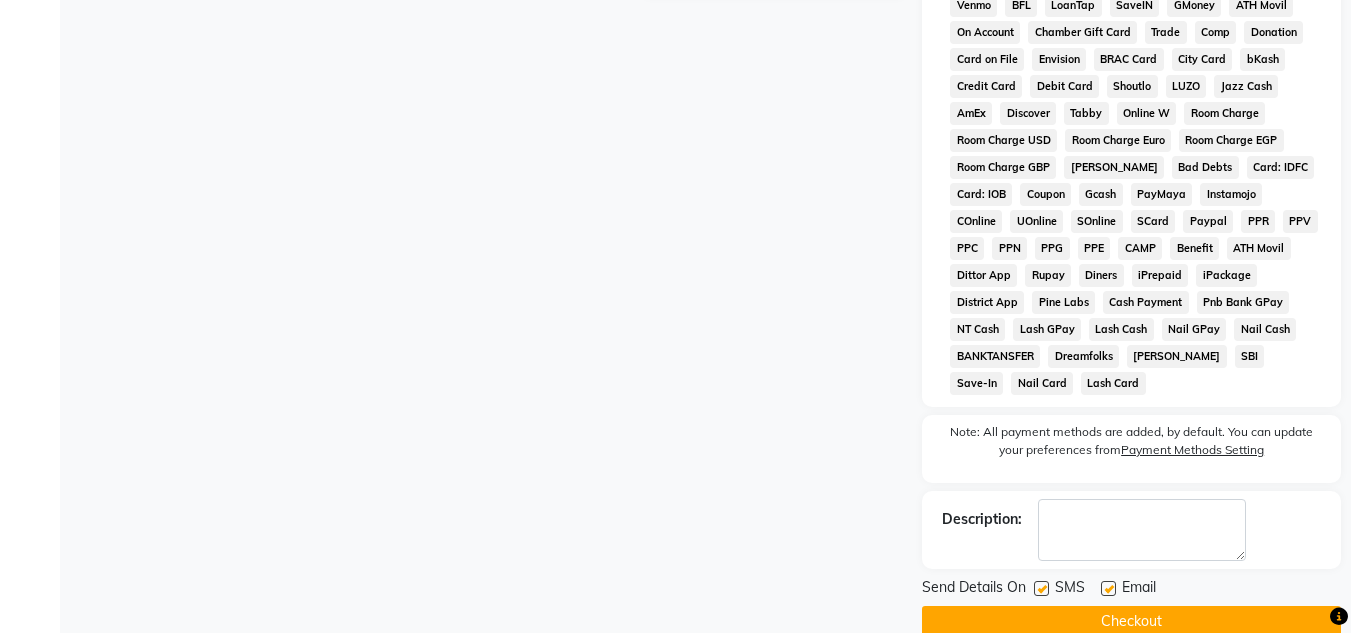 click on "Checkout" 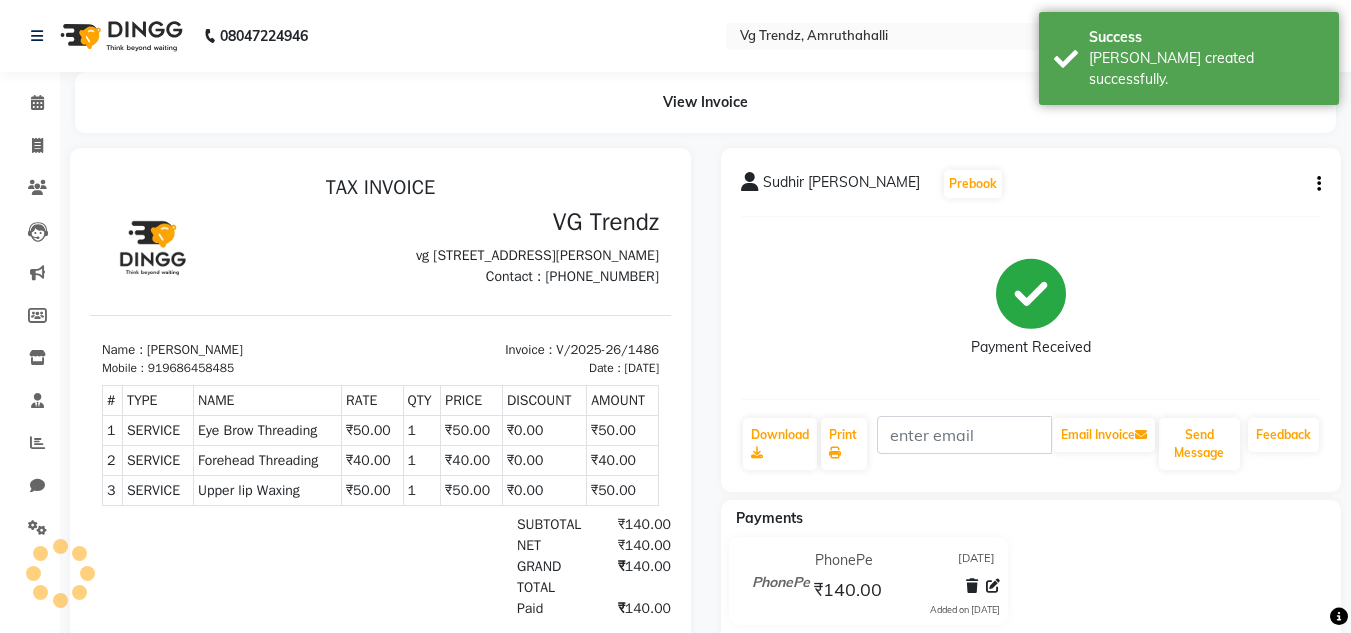 scroll, scrollTop: 0, scrollLeft: 0, axis: both 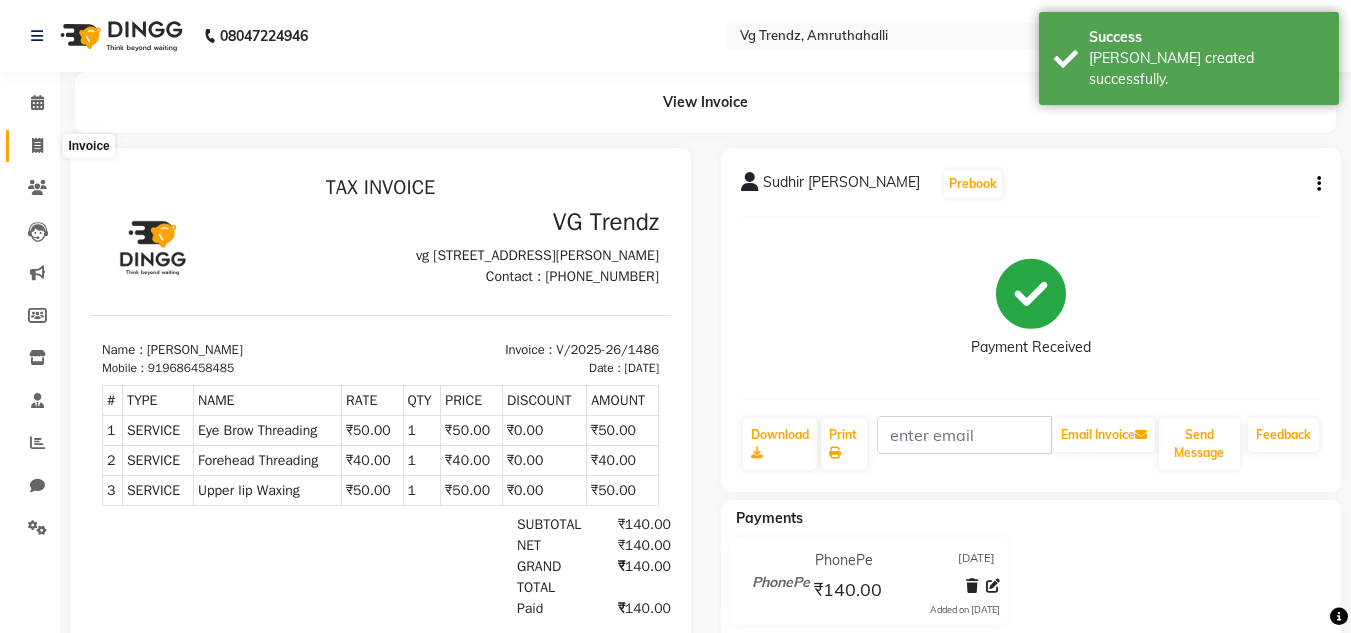 click 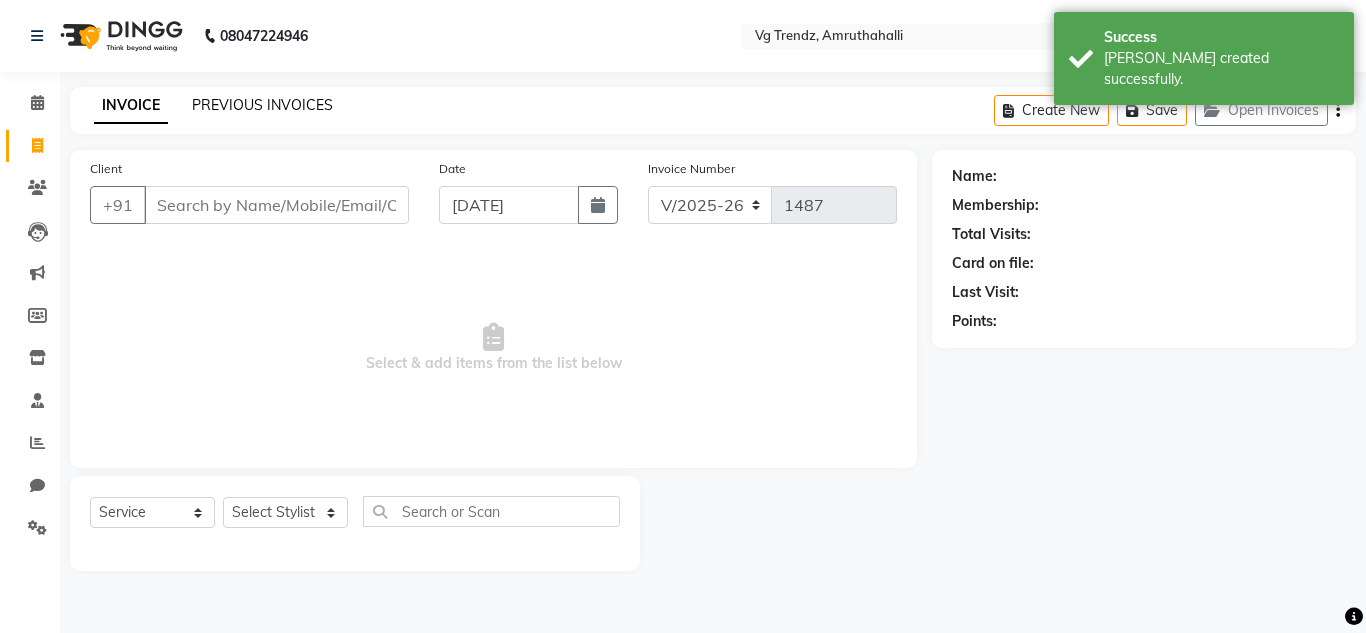 click on "PREVIOUS INVOICES" 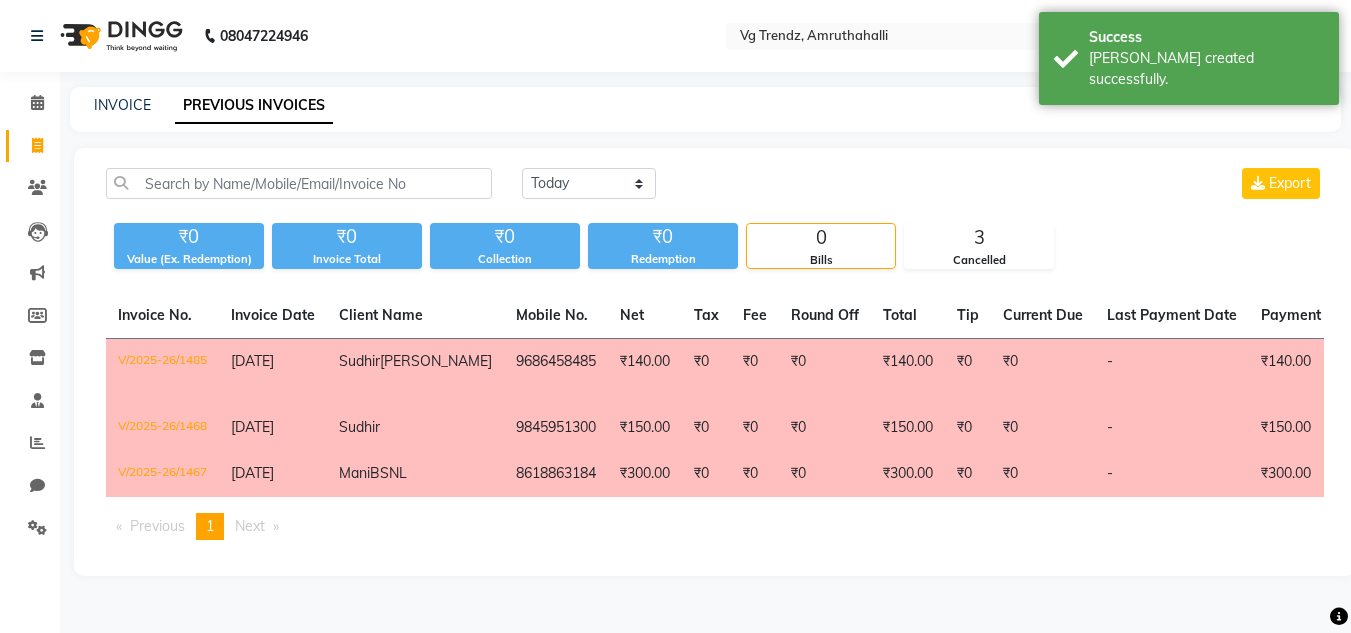 click on "INVOICE PREVIOUS INVOICES" 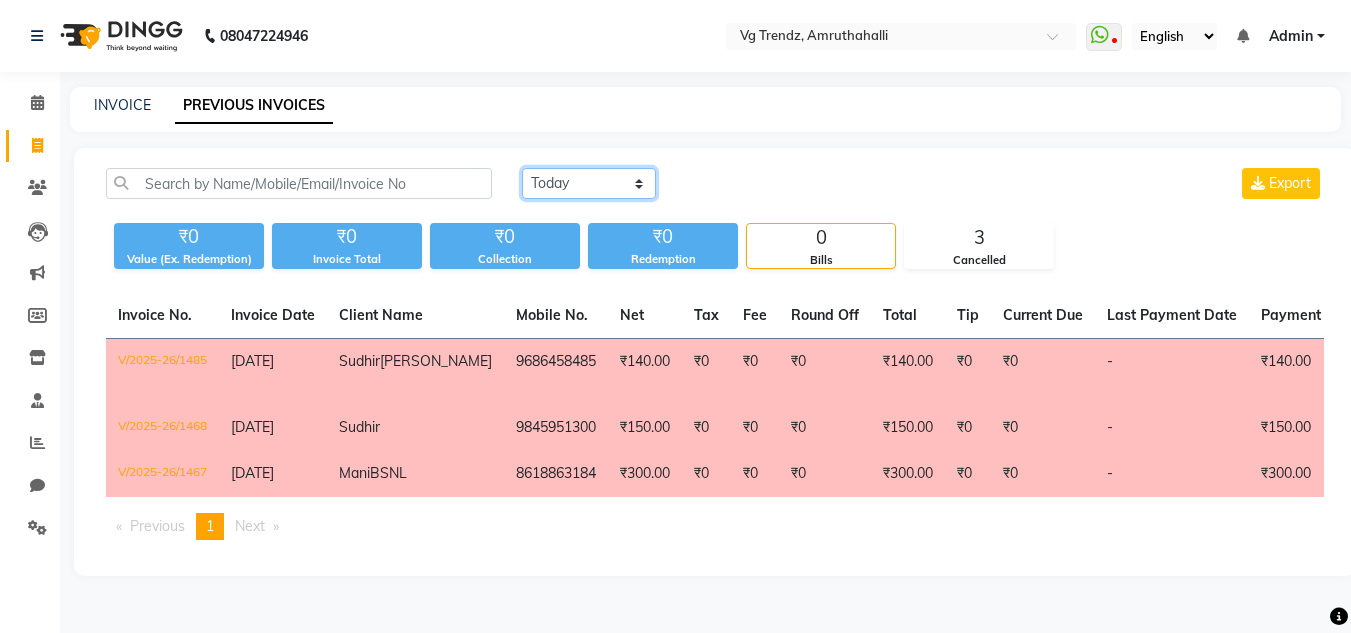 click on "[DATE] [DATE] Custom Range" 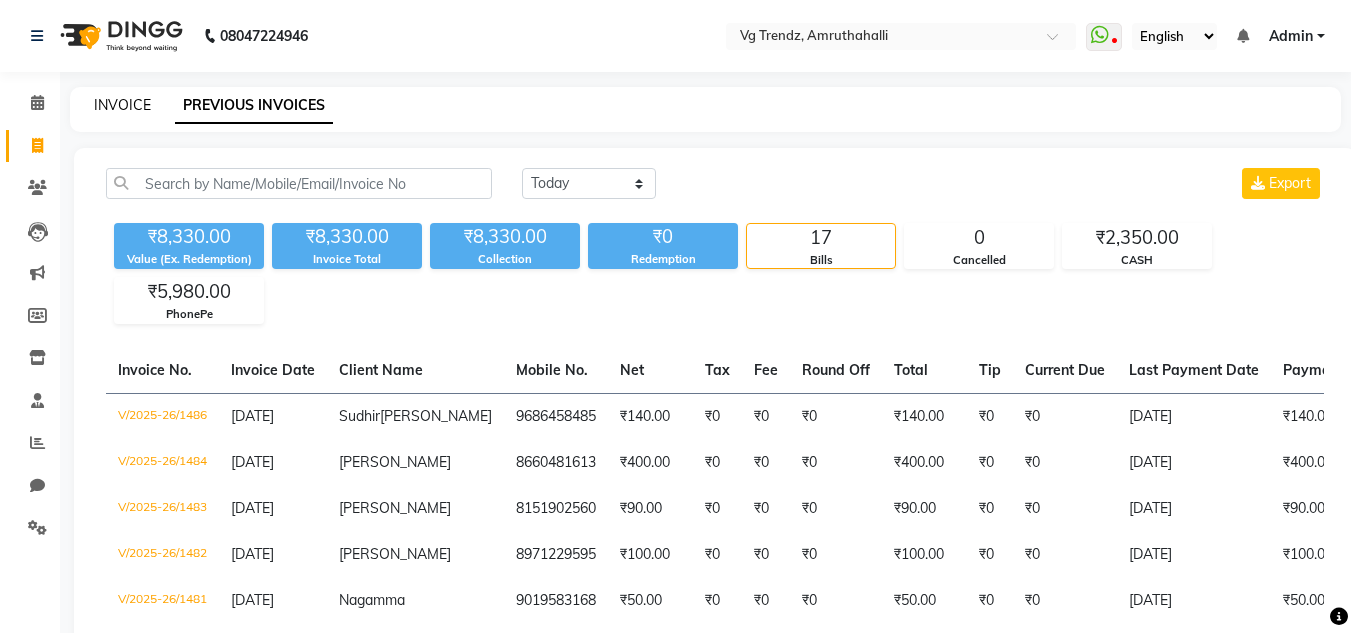 click on "INVOICE" 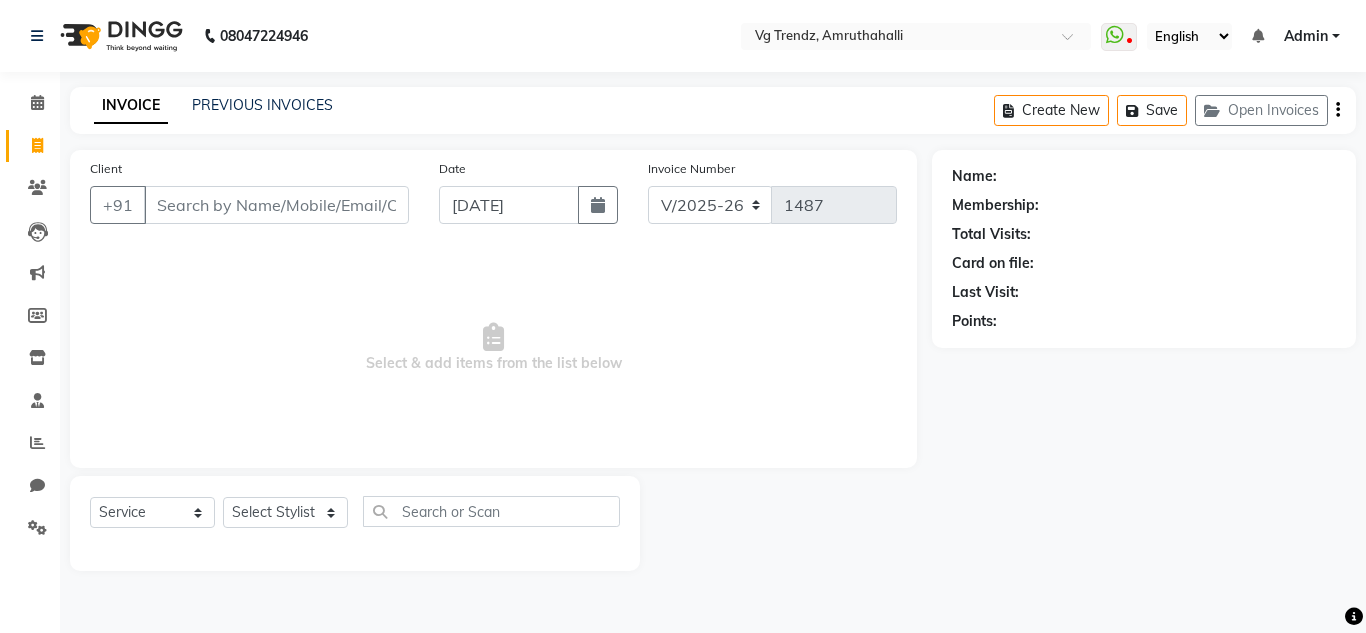 click on "Client" at bounding box center (276, 205) 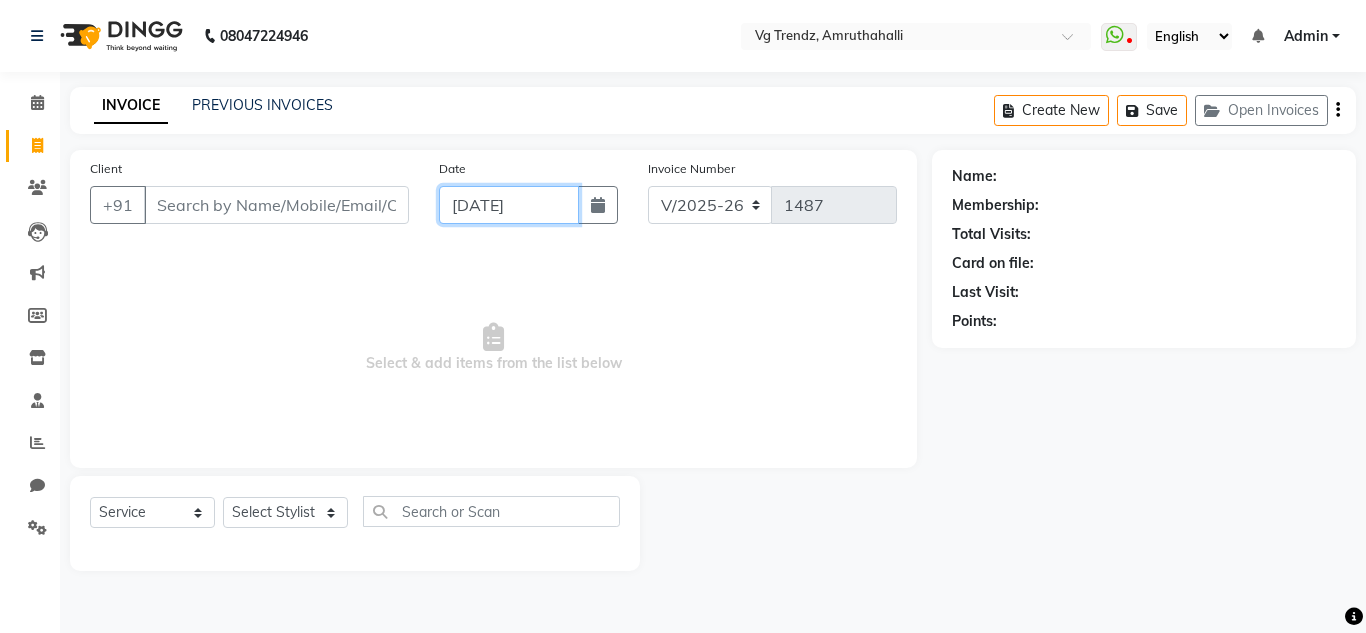 click on "[DATE]" 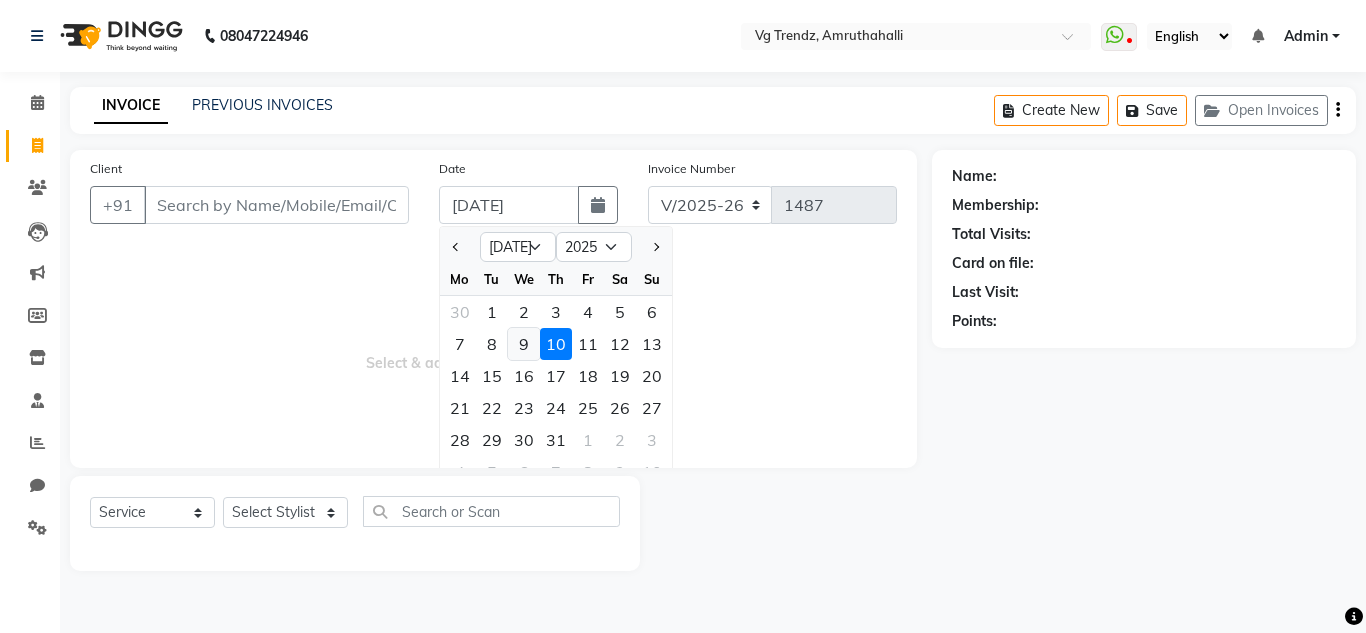 click on "9" 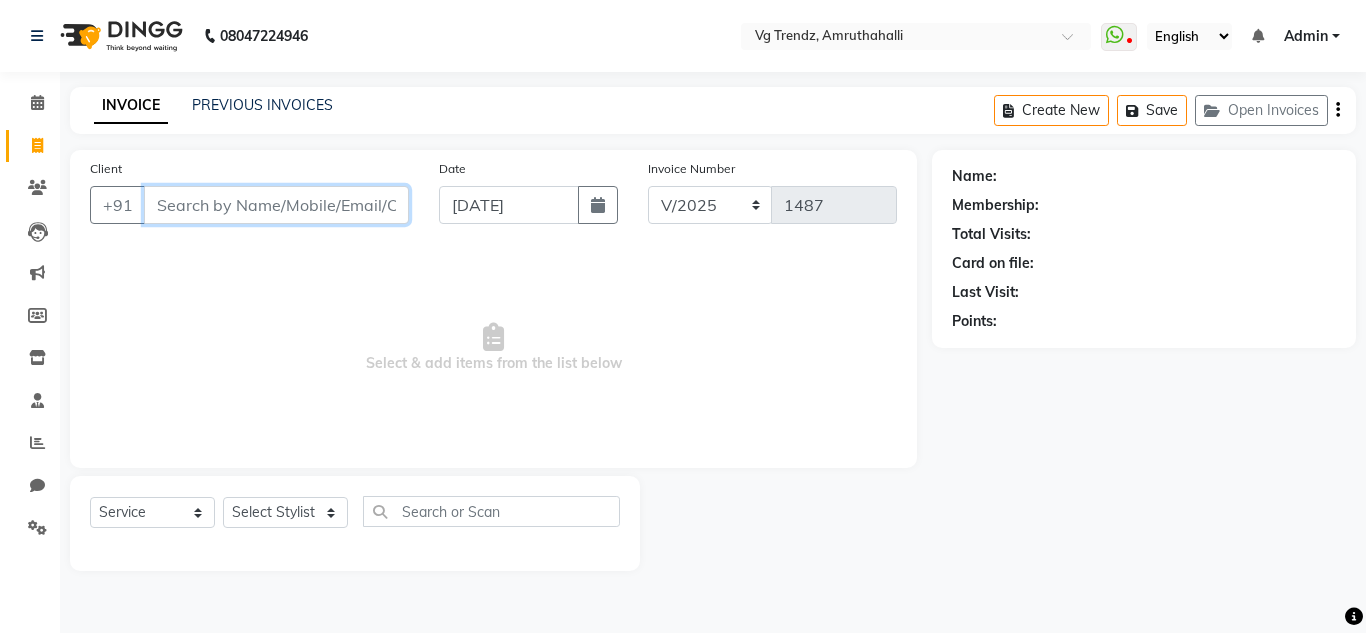 click on "Client" at bounding box center (276, 205) 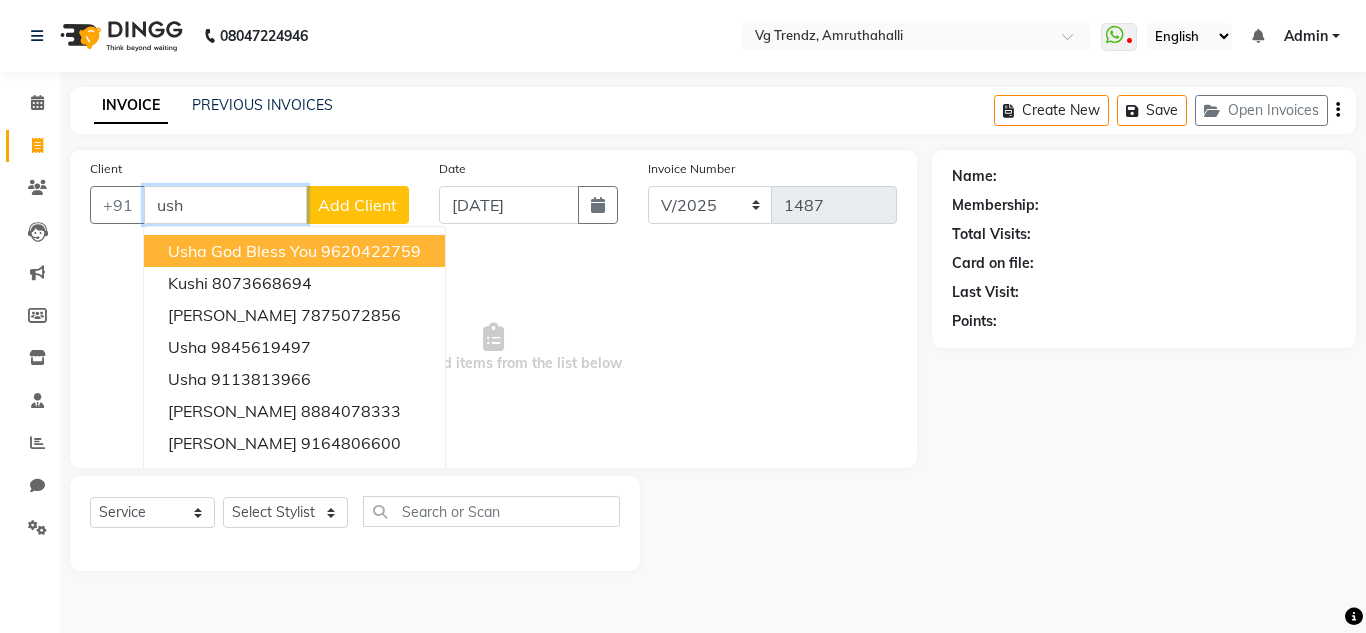 click on "9620422759" at bounding box center [371, 251] 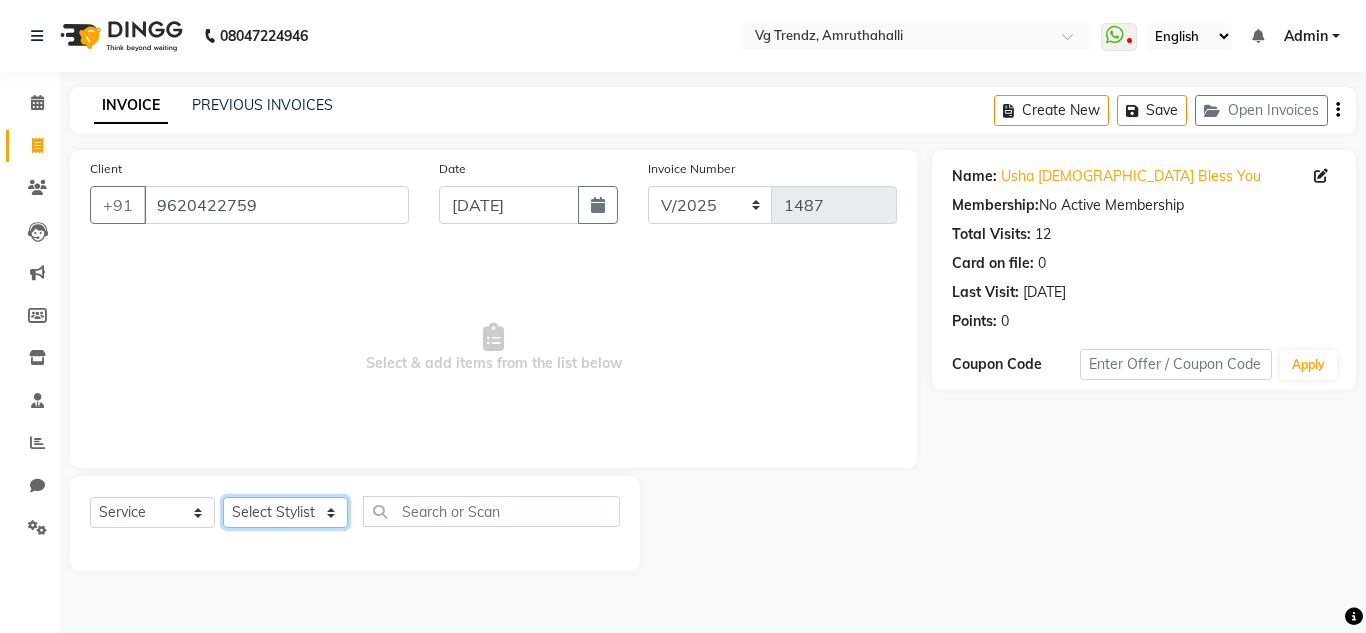 click on "Select Stylist Ashiwini N P Manjitha Chhetri Manjula S Mun Khan Naveen Kumar salon number Sandeep Sharma Sridevi Vanitha v" 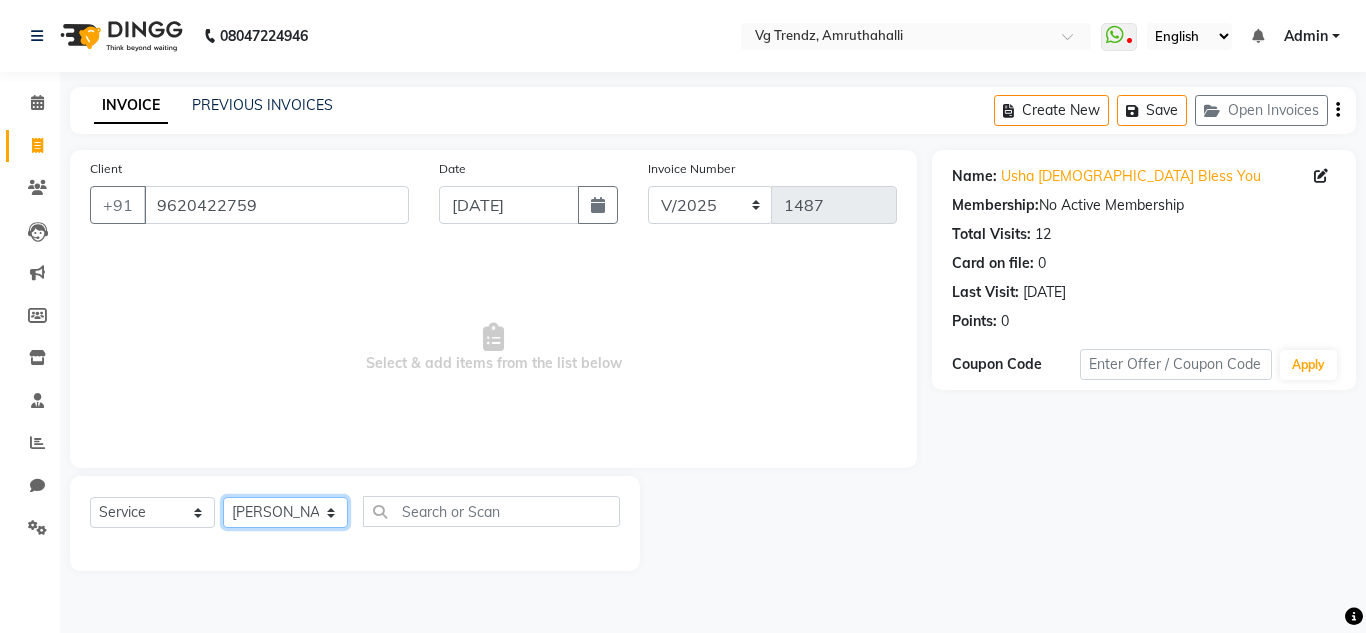 click on "Select Stylist Ashiwini N P Manjitha Chhetri Manjula S Mun Khan Naveen Kumar salon number Sandeep Sharma Sridevi Vanitha v" 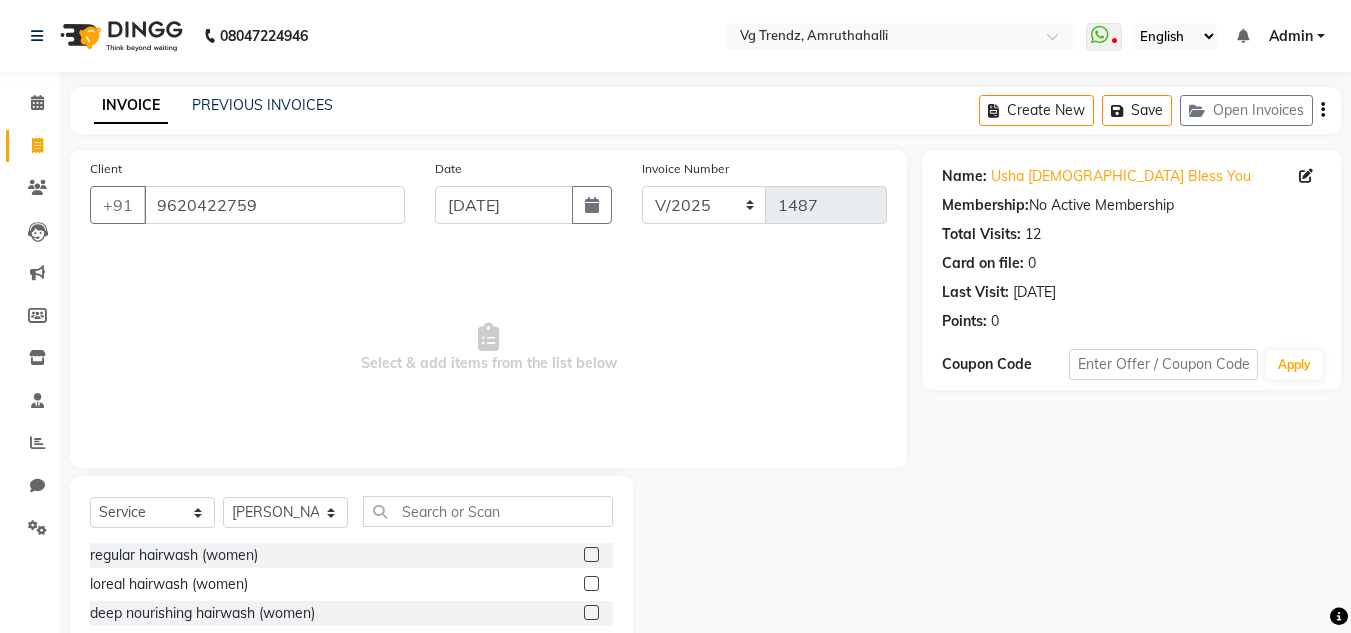 click on "Select & add items from the list below" at bounding box center (488, 348) 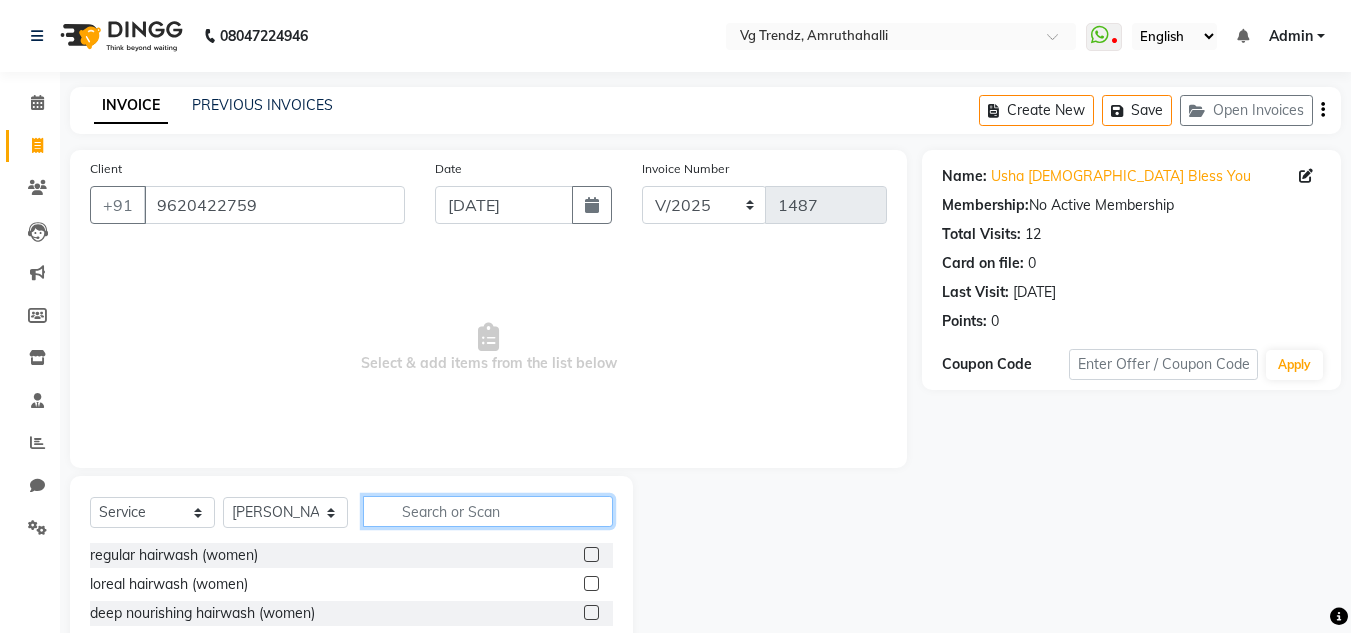 click 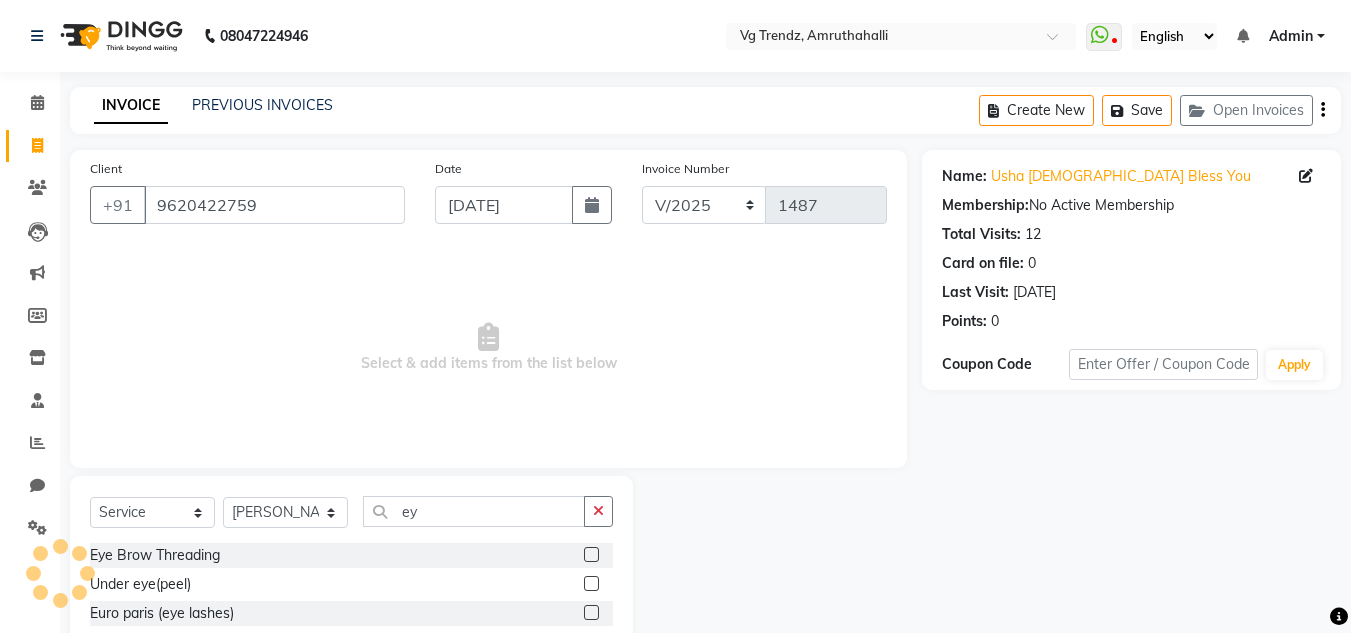 click 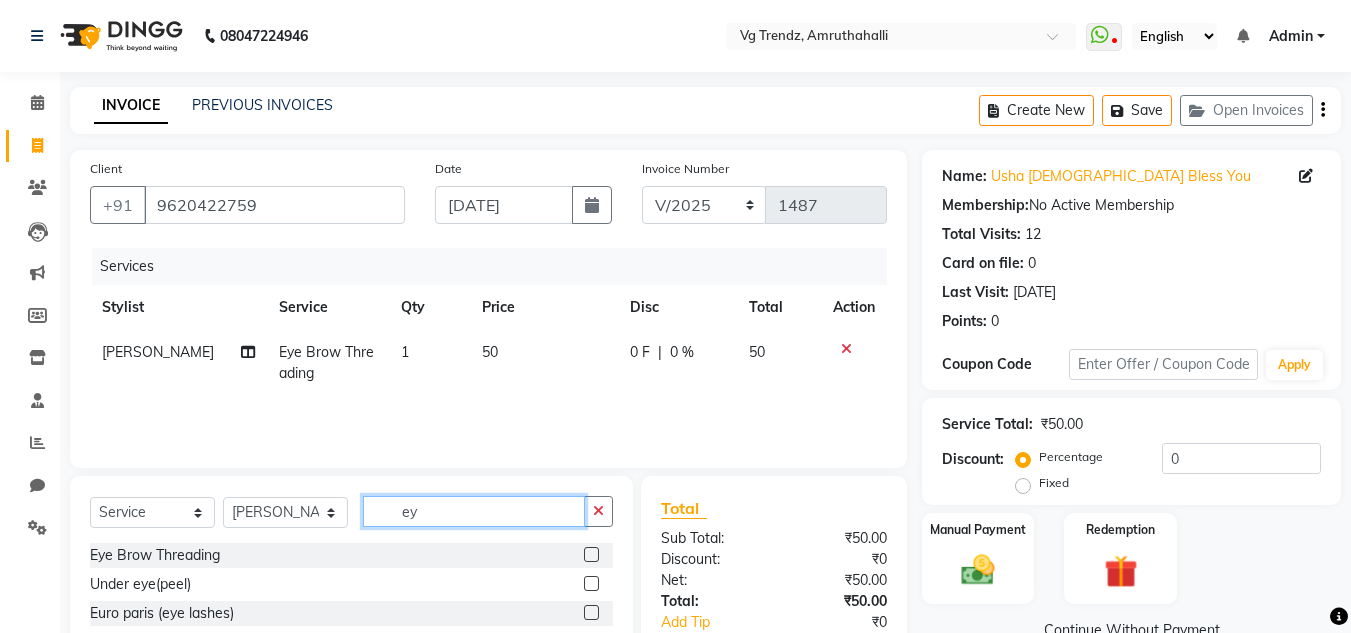 click on "ey" 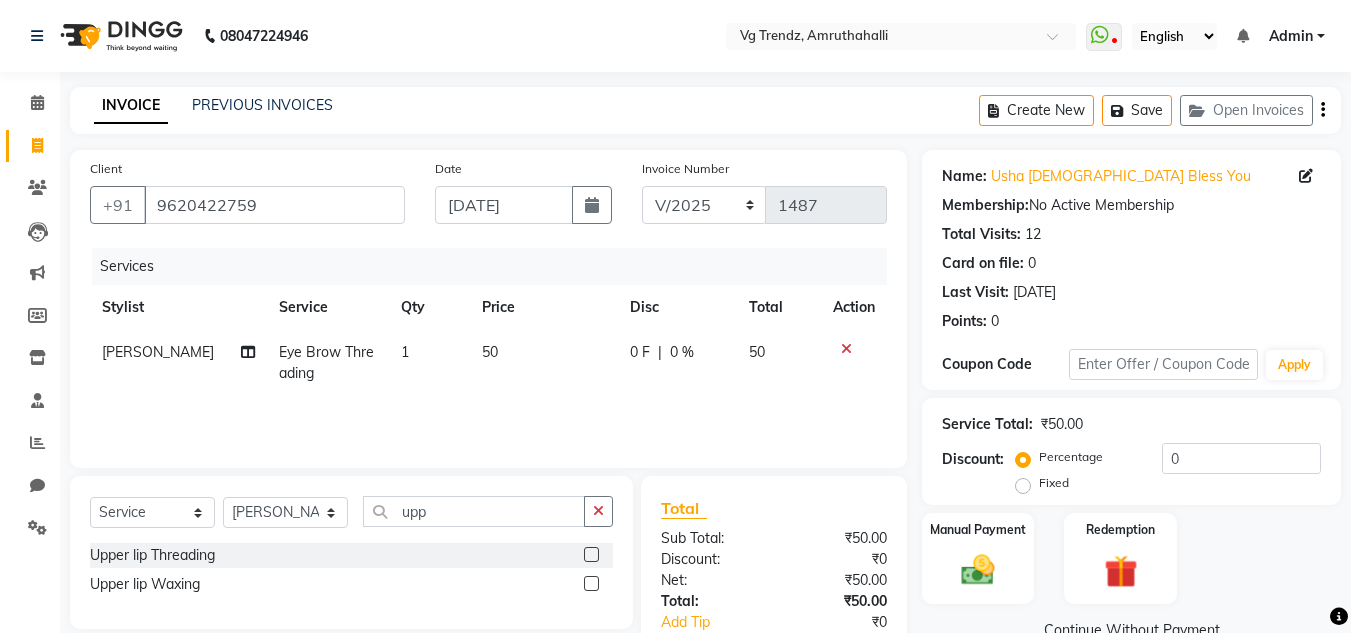 click 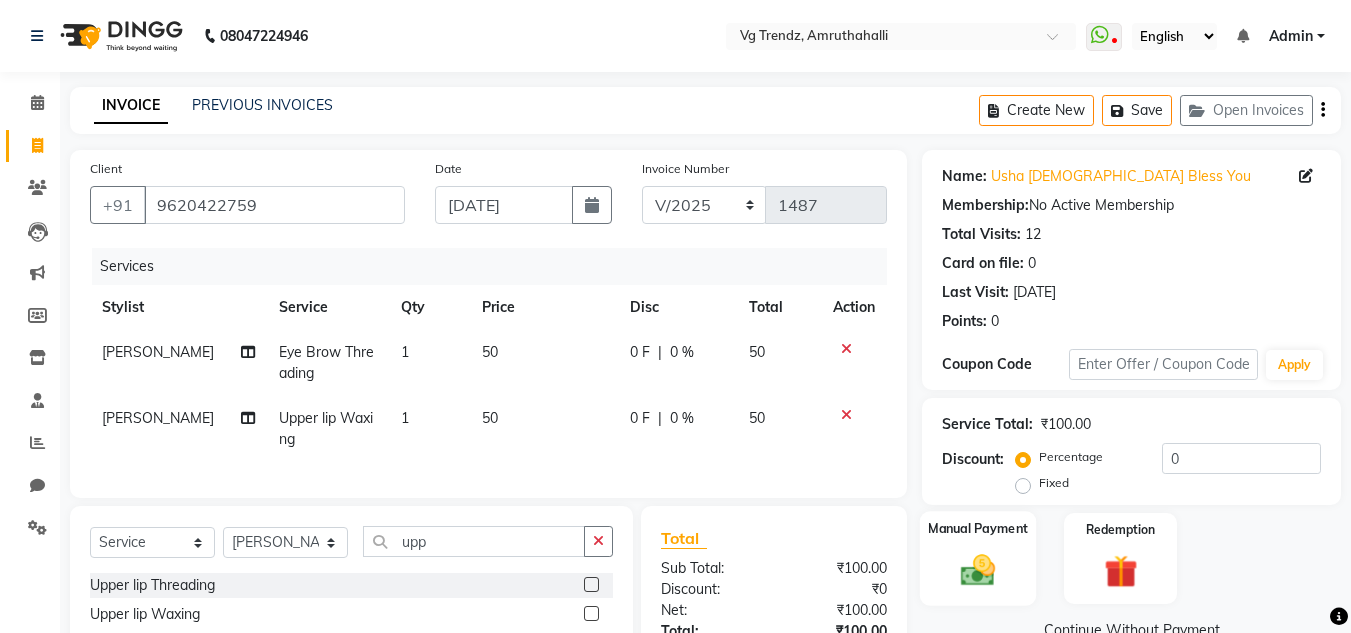 click on "Manual Payment" 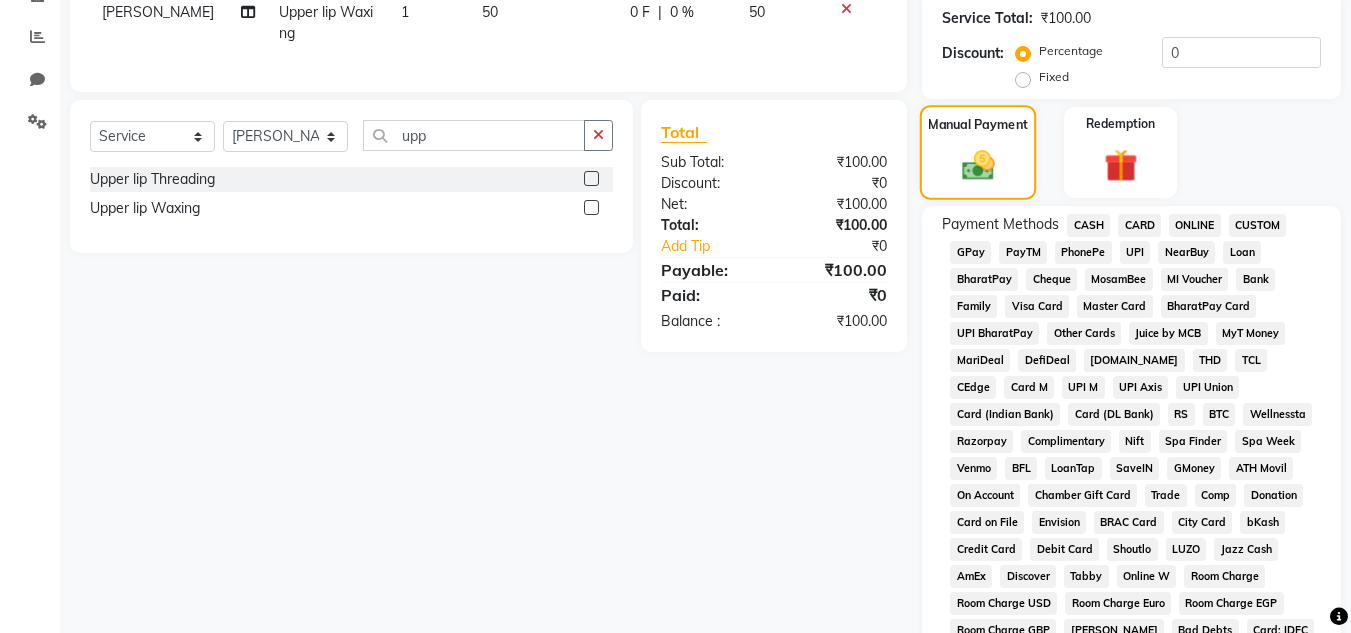 scroll, scrollTop: 413, scrollLeft: 0, axis: vertical 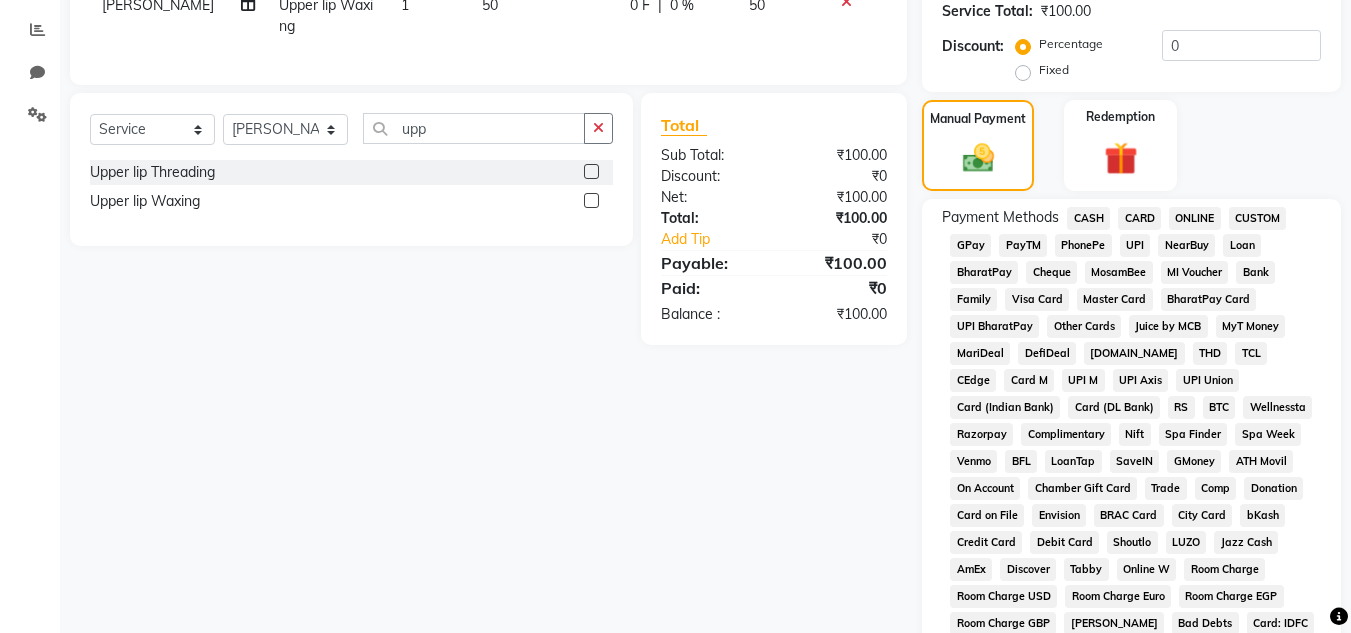 click on "PhonePe" 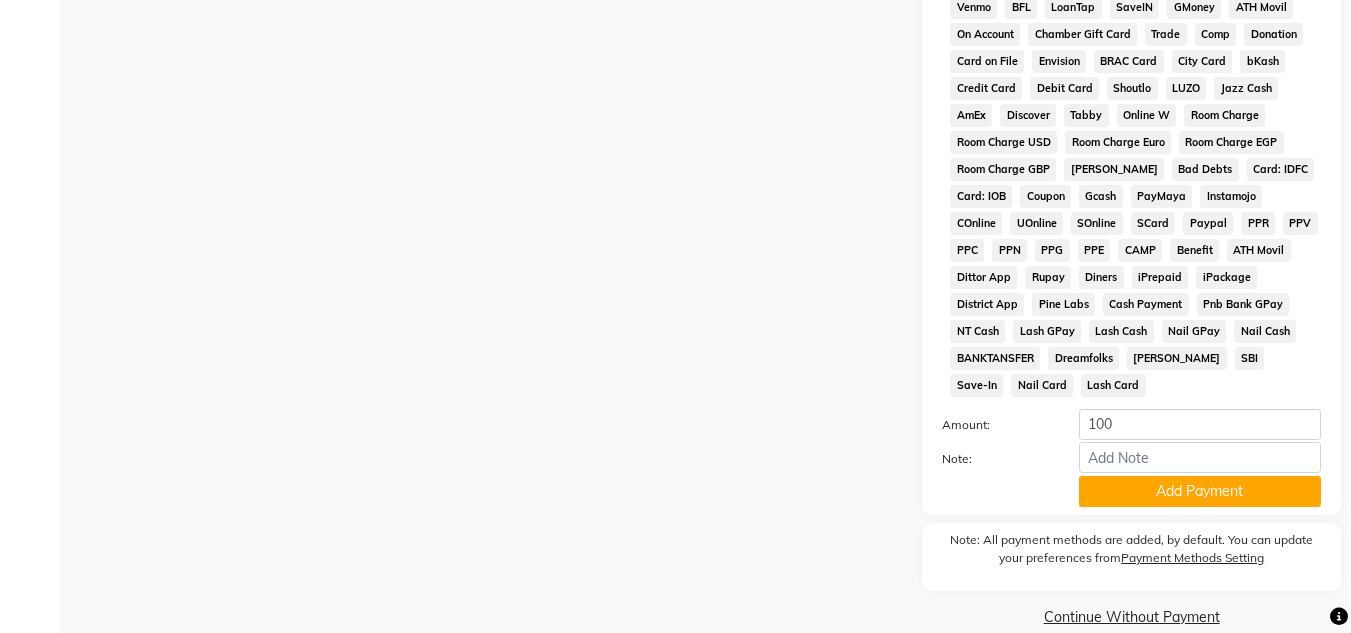 scroll, scrollTop: 869, scrollLeft: 0, axis: vertical 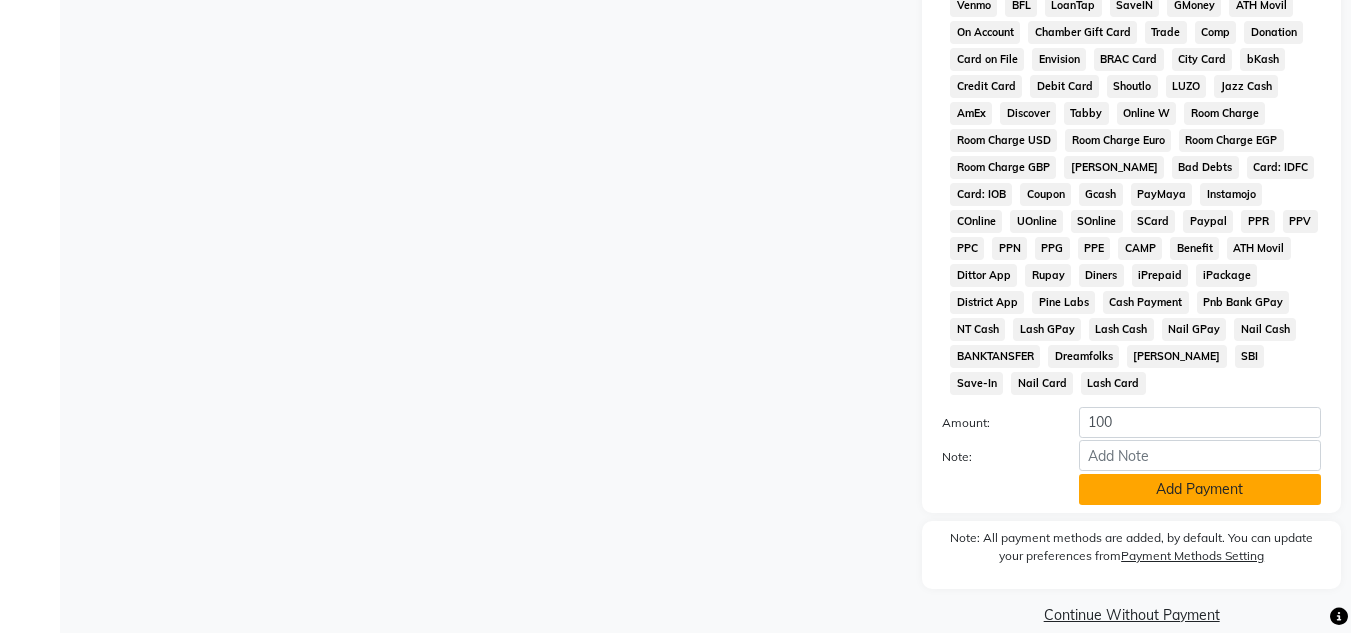 click on "Add Payment" 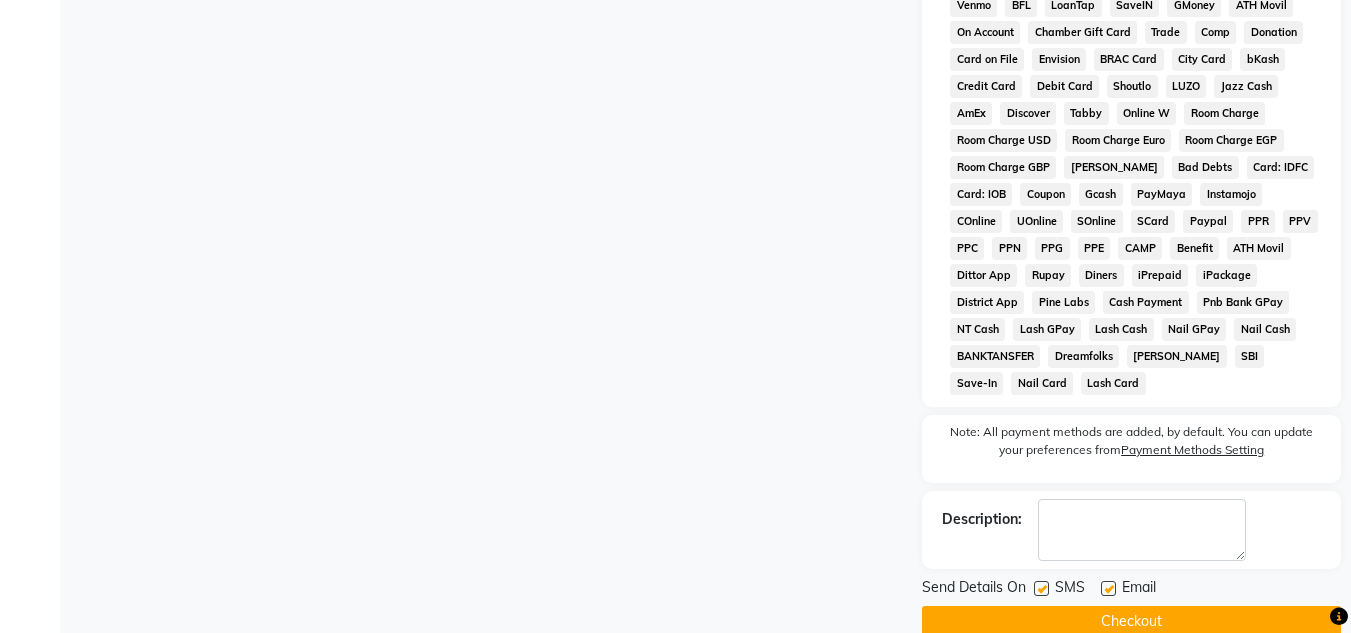 click on "Checkout" 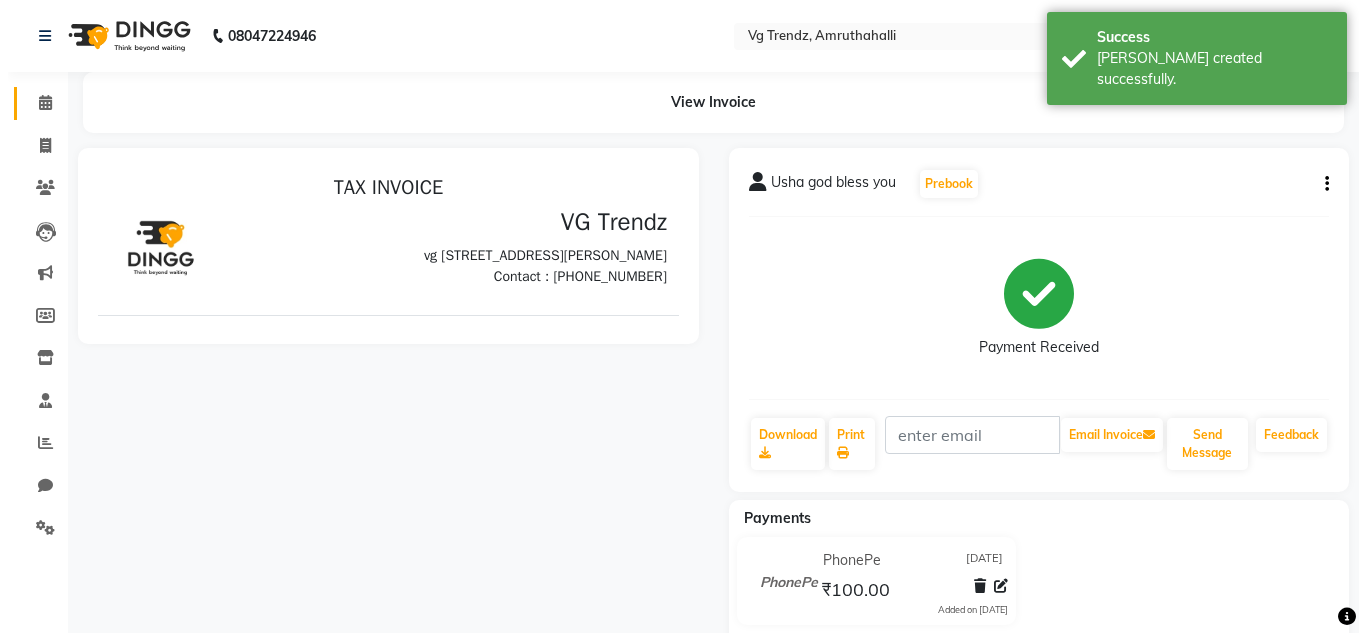scroll, scrollTop: 0, scrollLeft: 0, axis: both 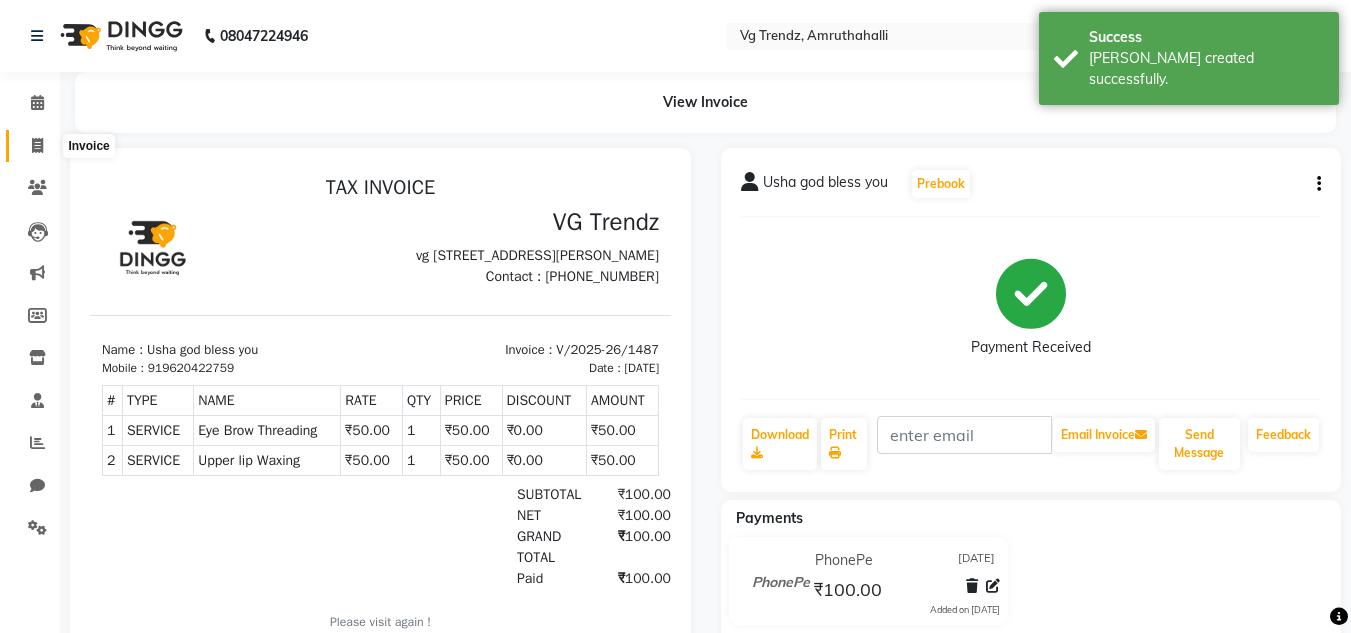 click 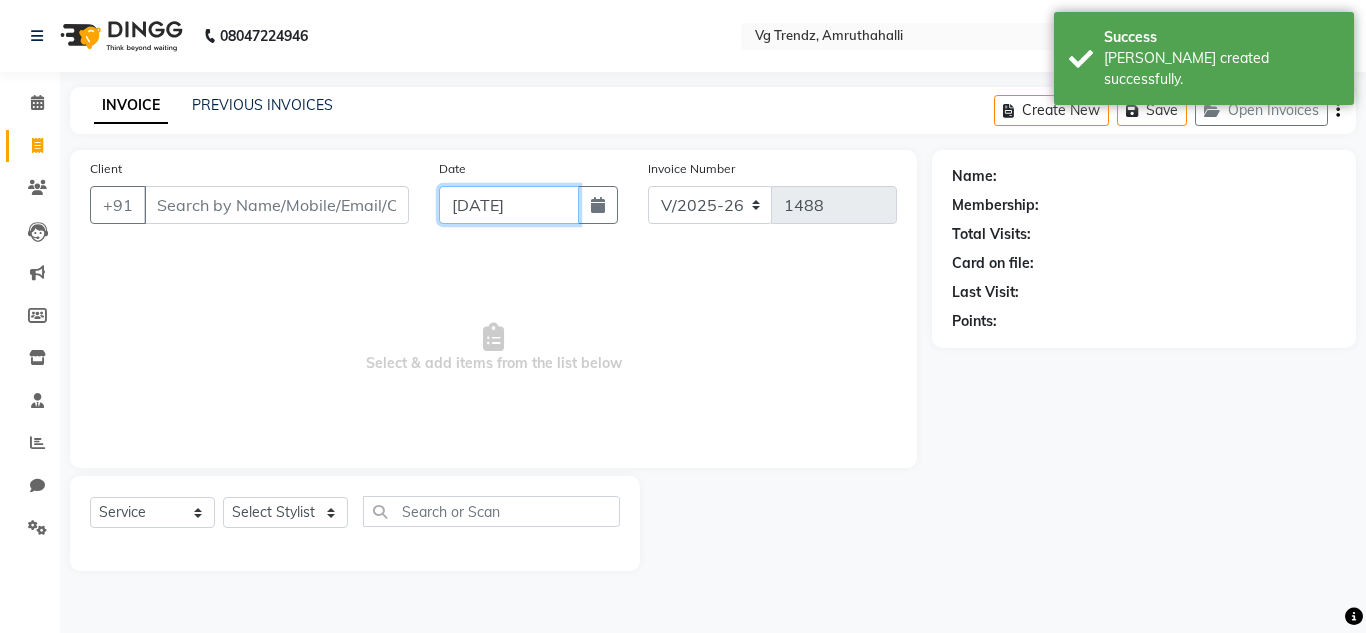 click on "[DATE]" 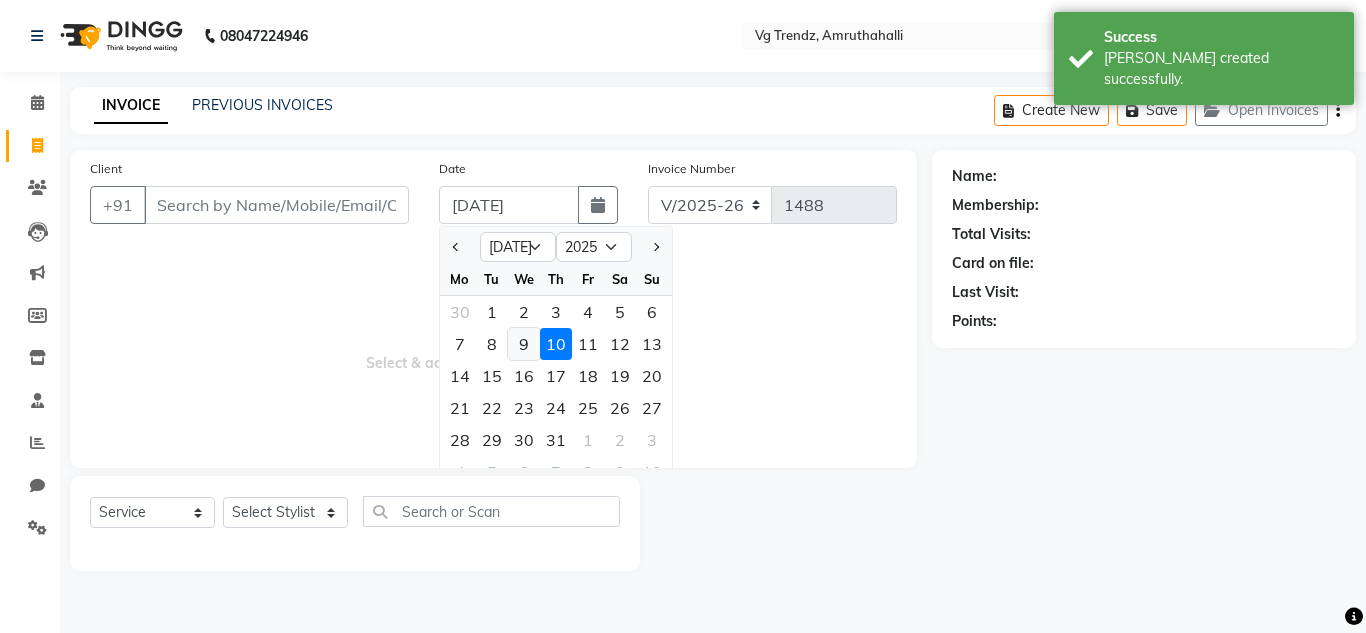 click on "9" 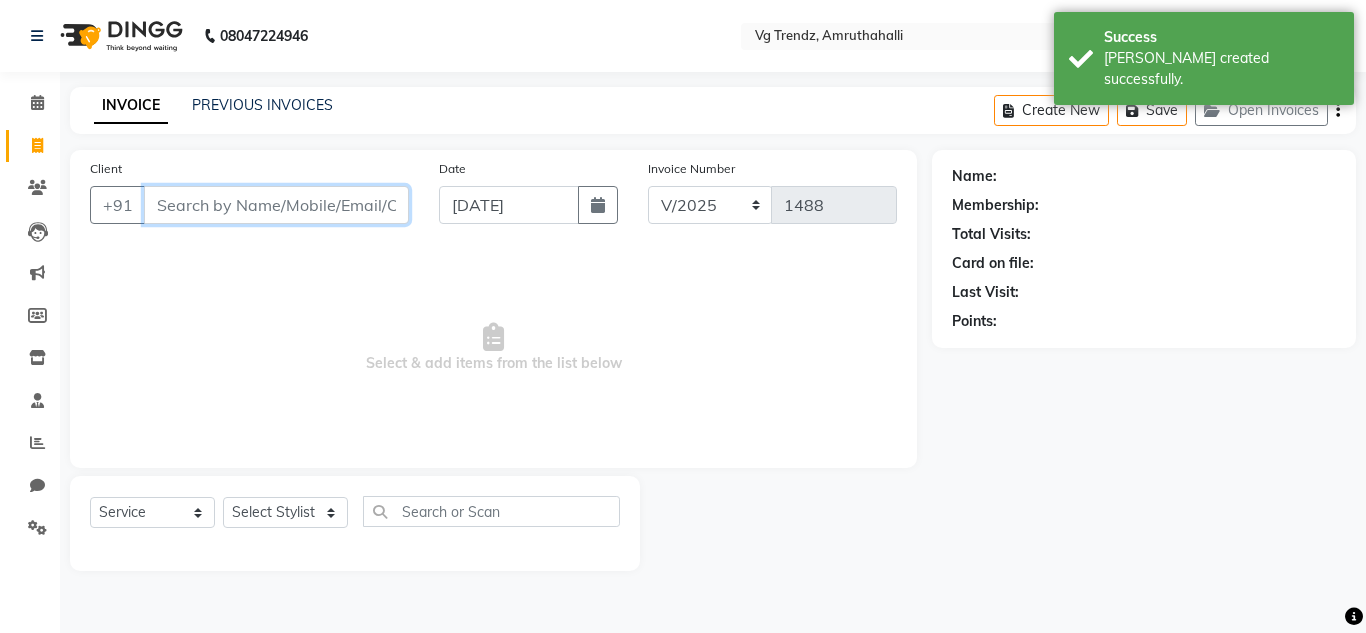 click on "Client" at bounding box center [276, 205] 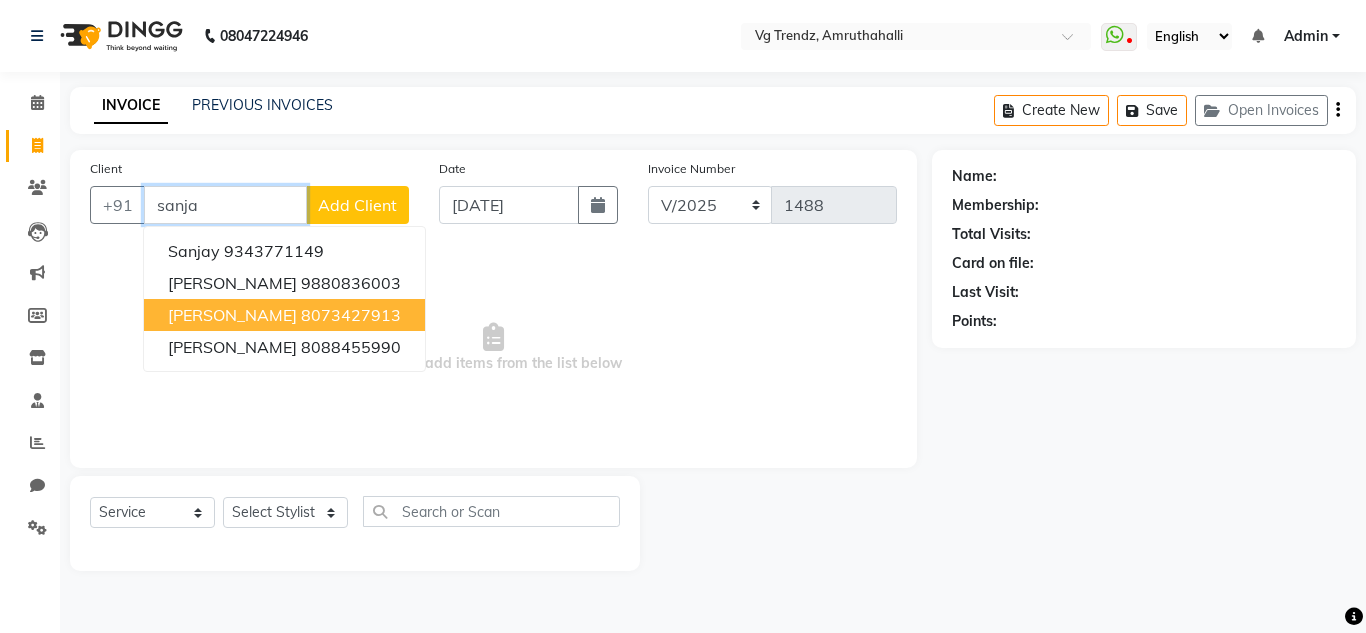 click on "8073427913" at bounding box center (351, 315) 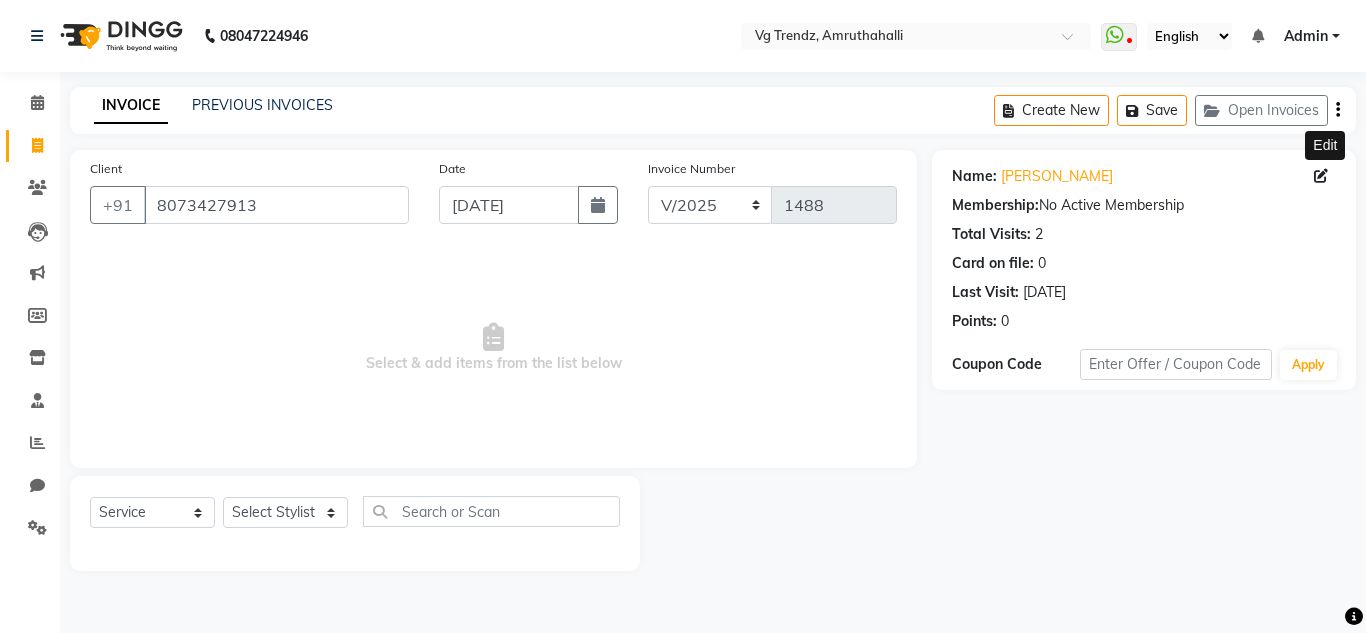 click 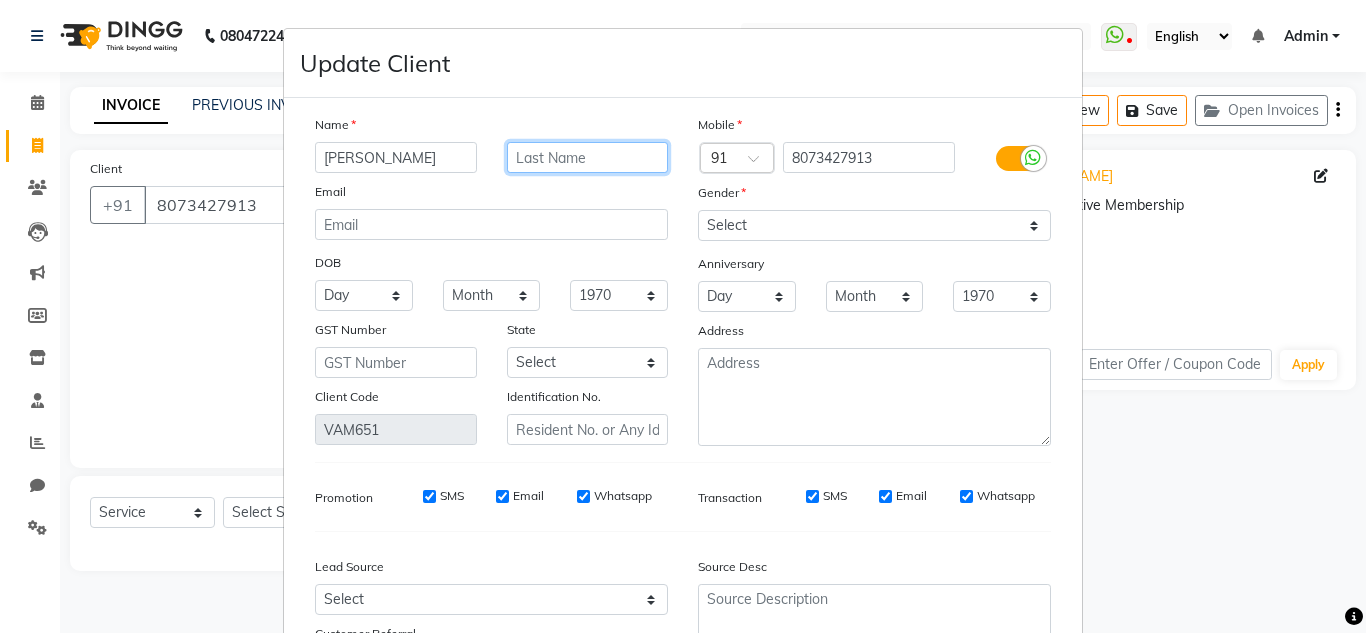 click at bounding box center [588, 157] 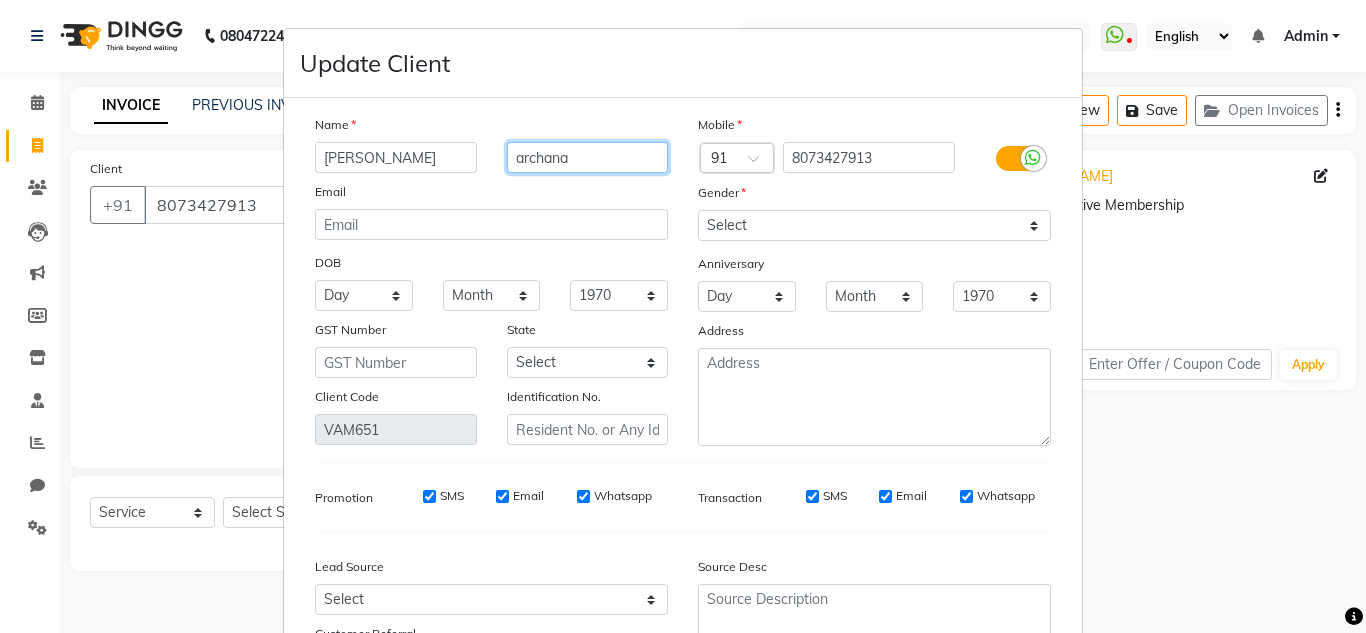click on "archana" at bounding box center [588, 157] 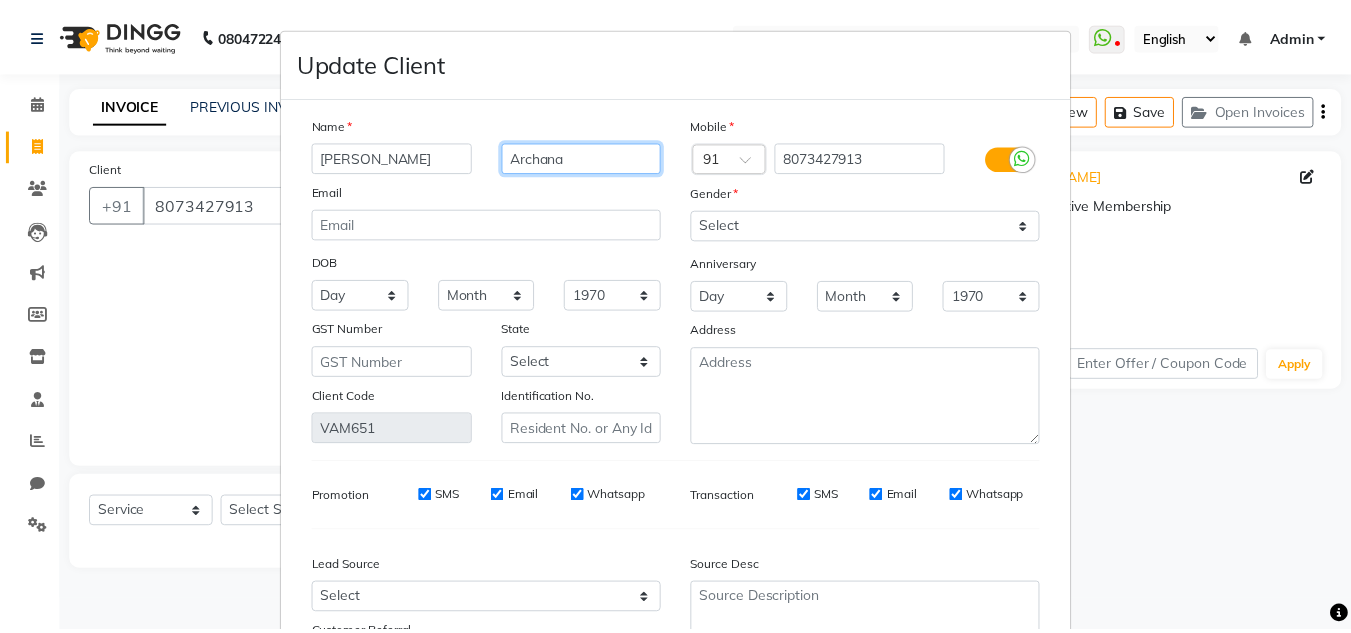 scroll, scrollTop: 180, scrollLeft: 0, axis: vertical 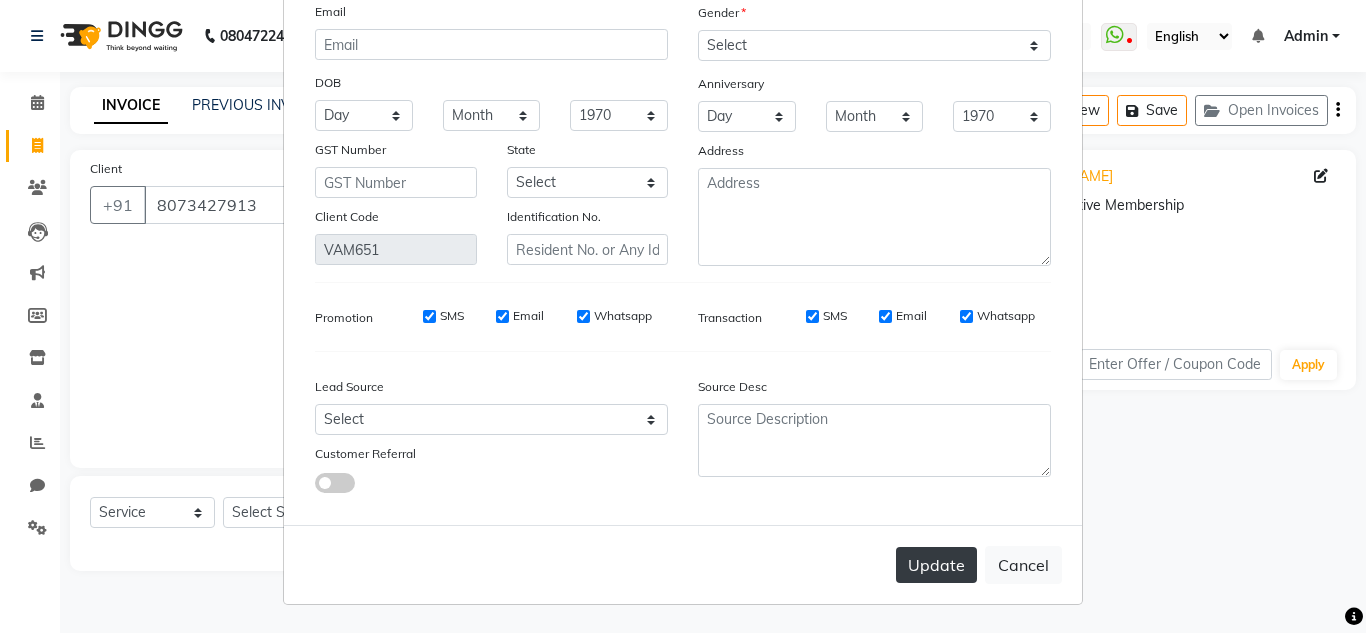 click on "Update" at bounding box center [936, 565] 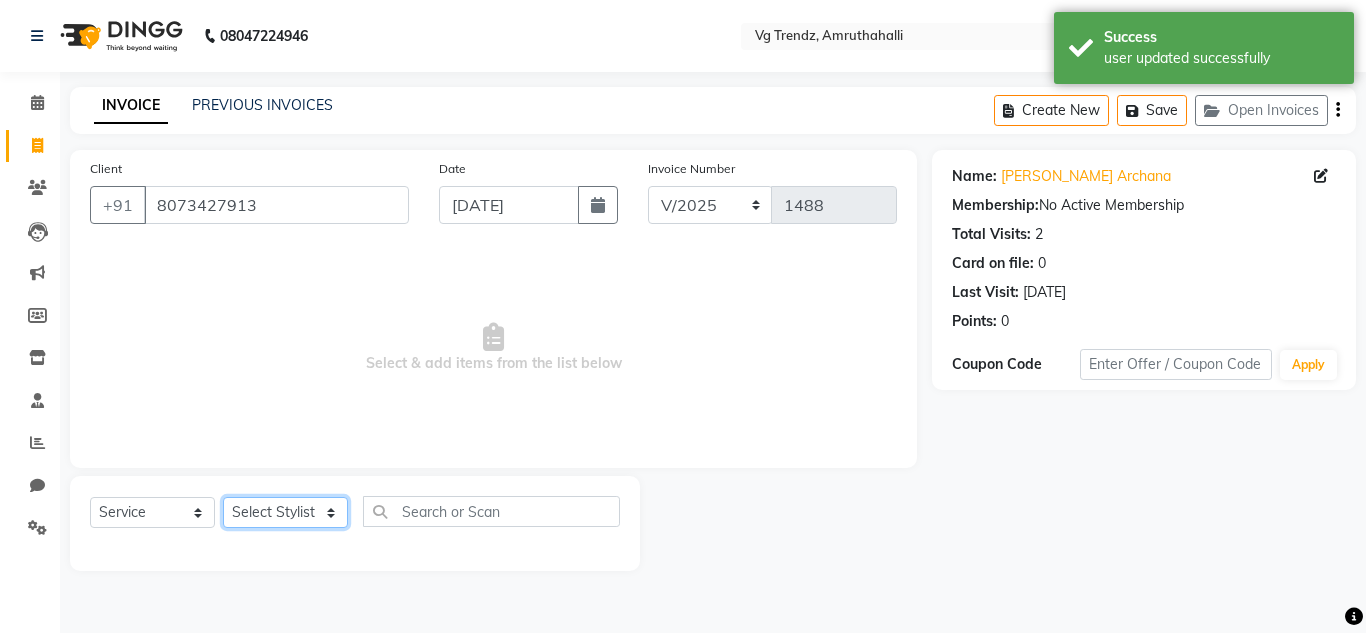 click on "Select Stylist Ashiwini N P Manjitha Chhetri Manjula S Mun Khan Naveen Kumar salon number Sandeep Sharma Sridevi Vanitha v" 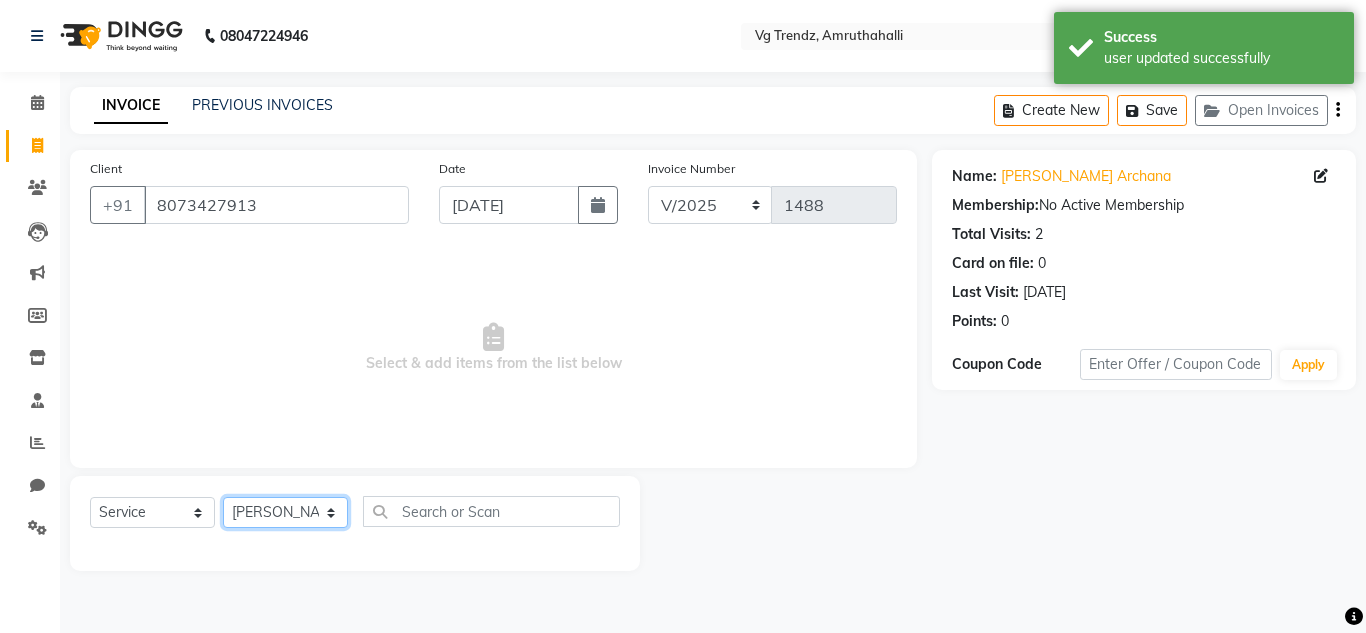 click on "Select Stylist Ashiwini N P Manjitha Chhetri Manjula S Mun Khan Naveen Kumar salon number Sandeep Sharma Sridevi Vanitha v" 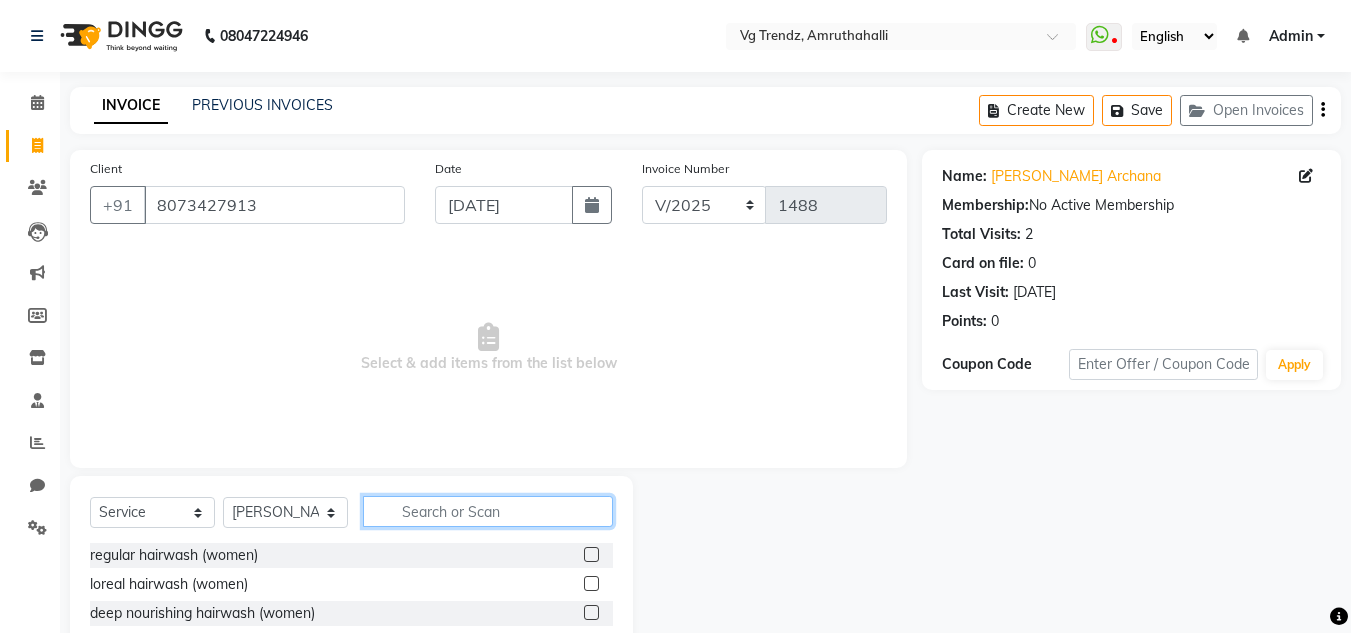 click 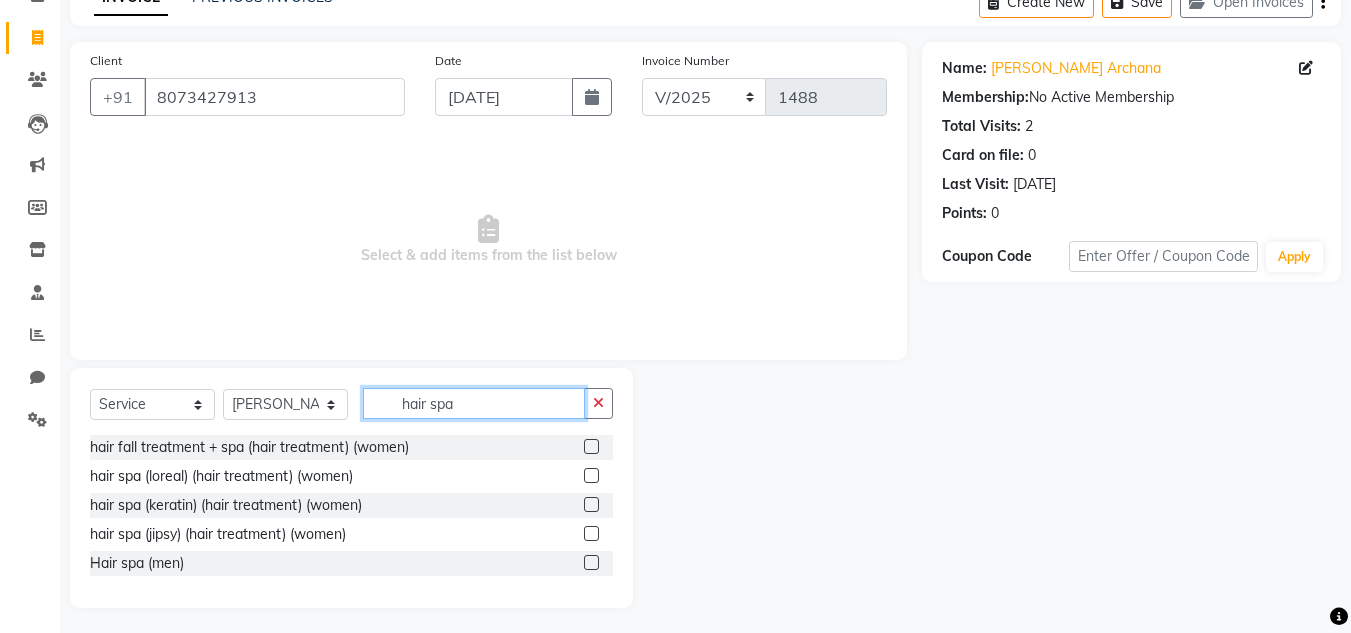 scroll, scrollTop: 113, scrollLeft: 0, axis: vertical 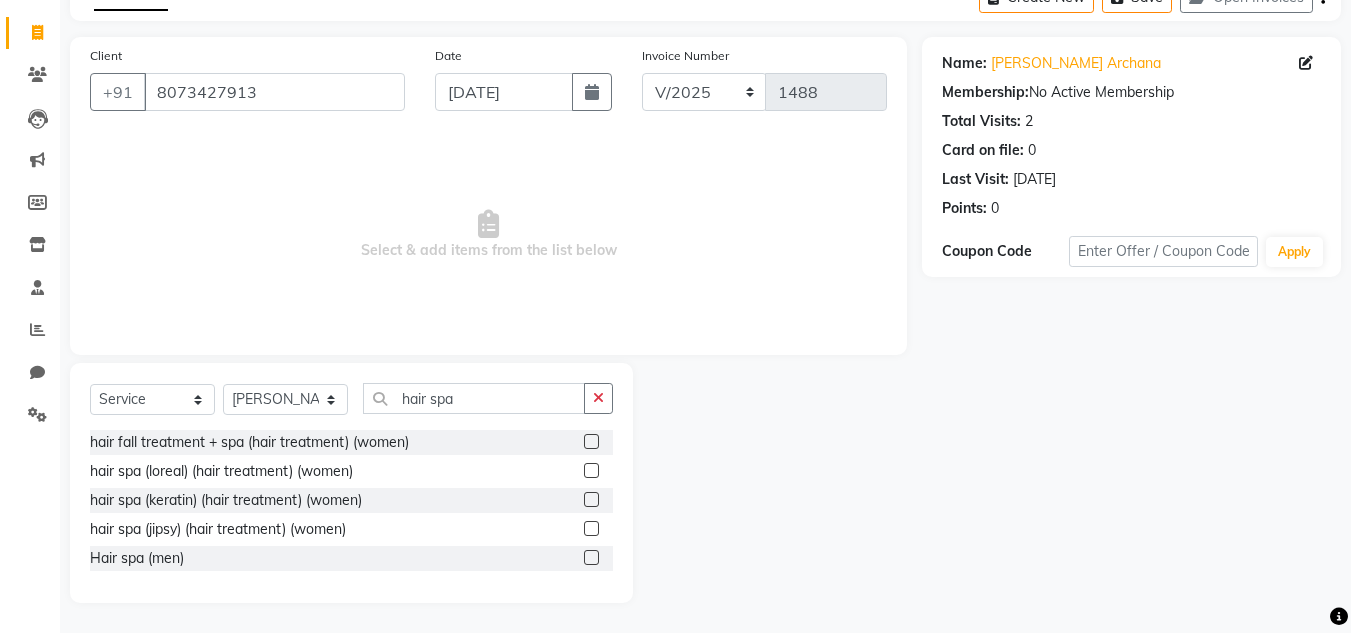 click 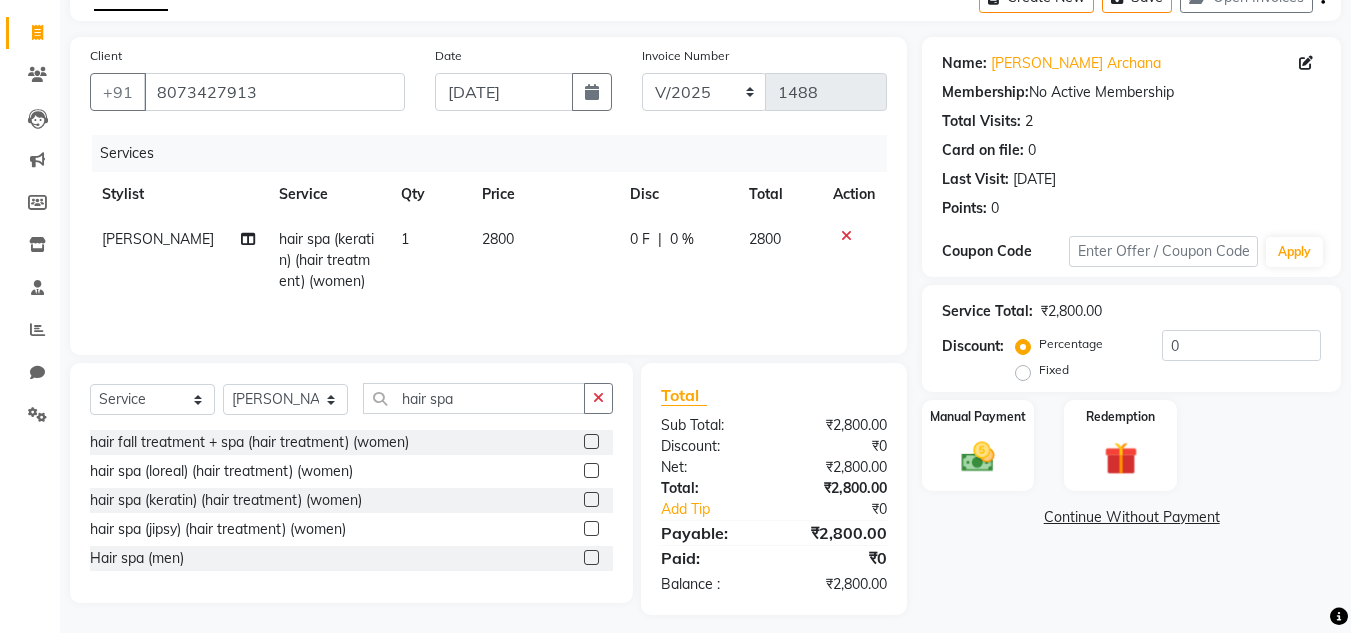 click on "2800" 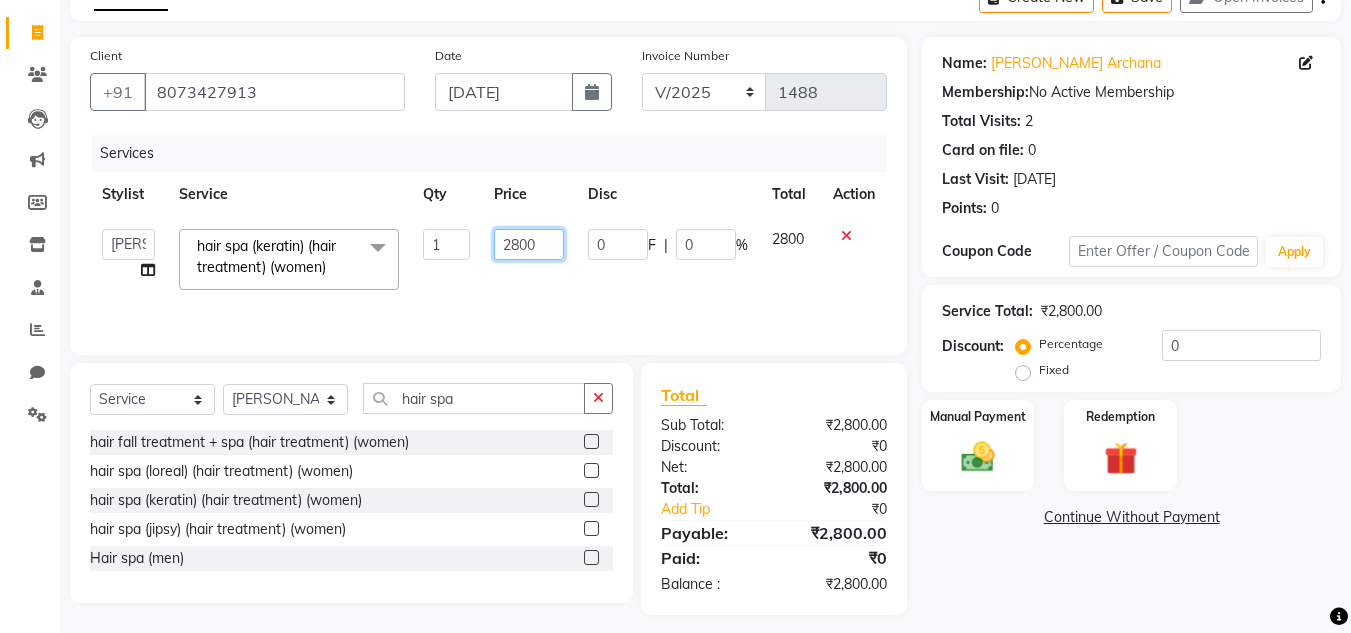 click on "2800" 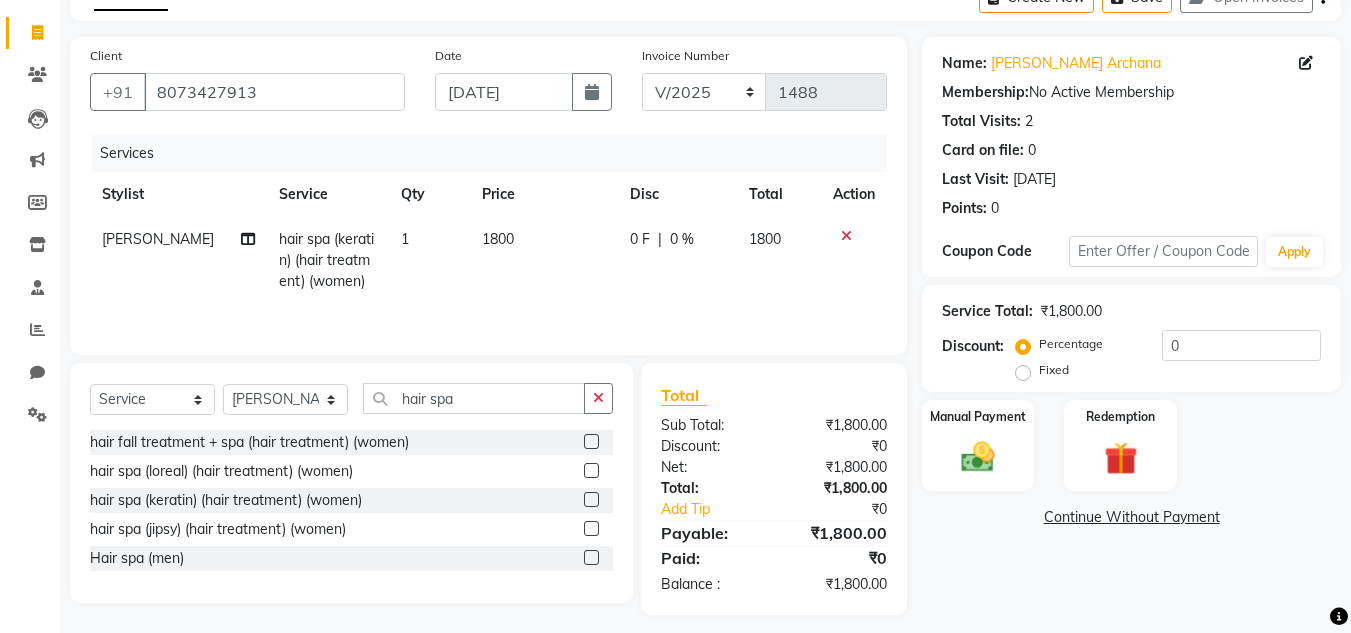 click on "Mun Khan hair spa (keratin) (hair treatment) (women) 1 1800 0 F | 0 % 1800" 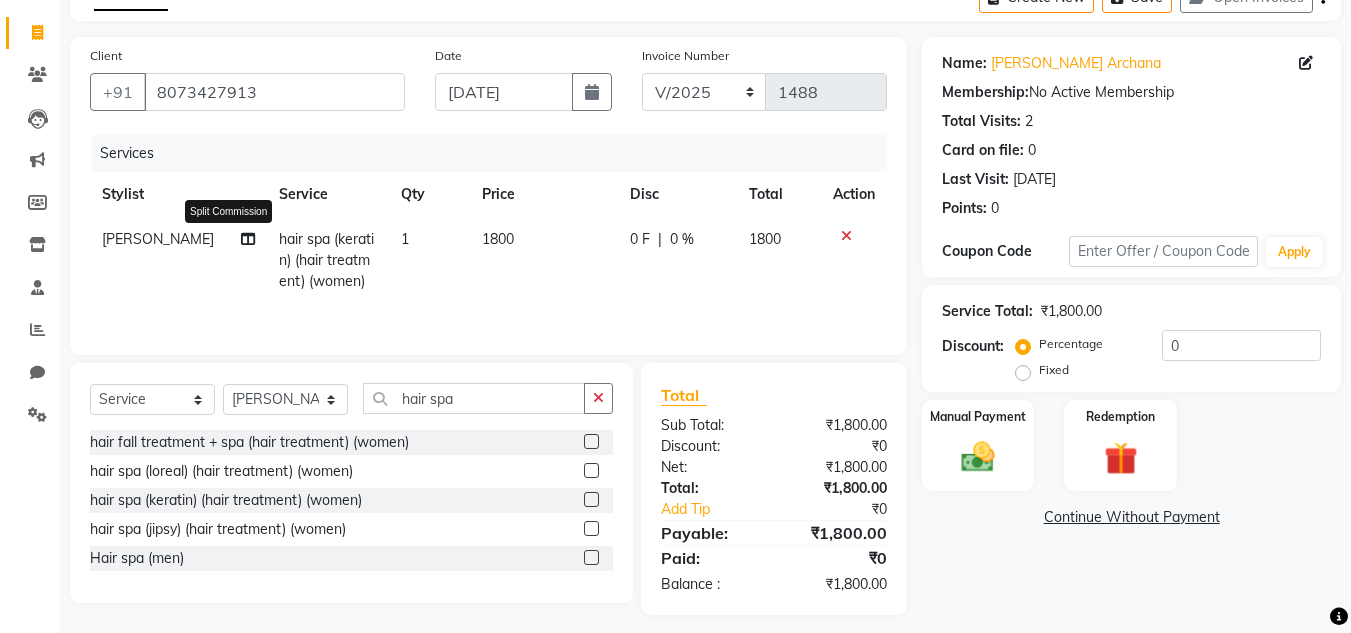 click 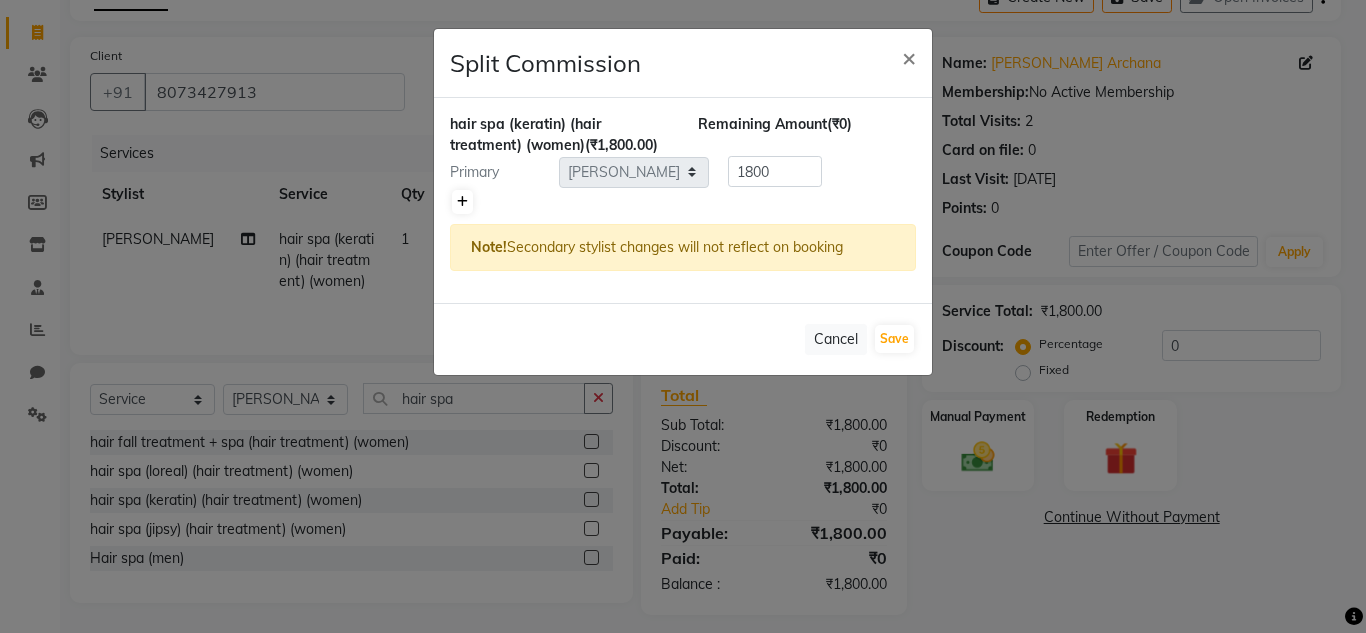 click 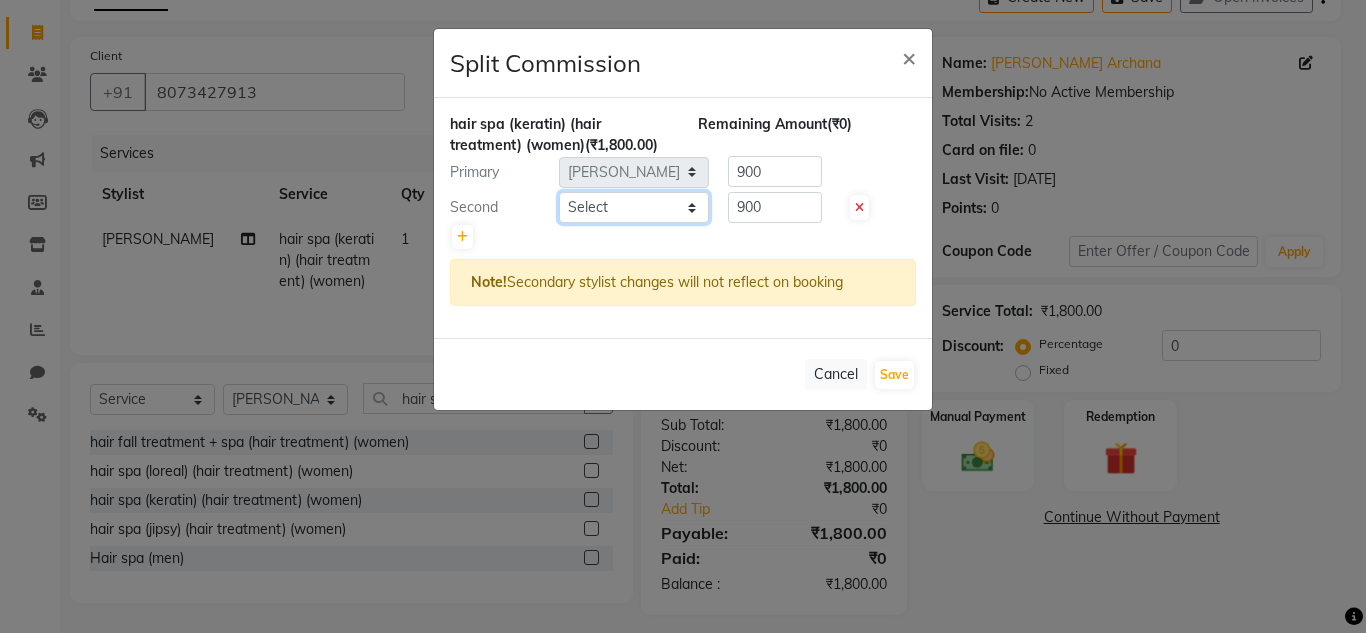 click on "Select  Ashiwini N P   Manjitha Chhetri   Manjula S   Mun Khan   Naveen Kumar   salon number   Sandeep Sharma   Sridevi   Vanitha v" 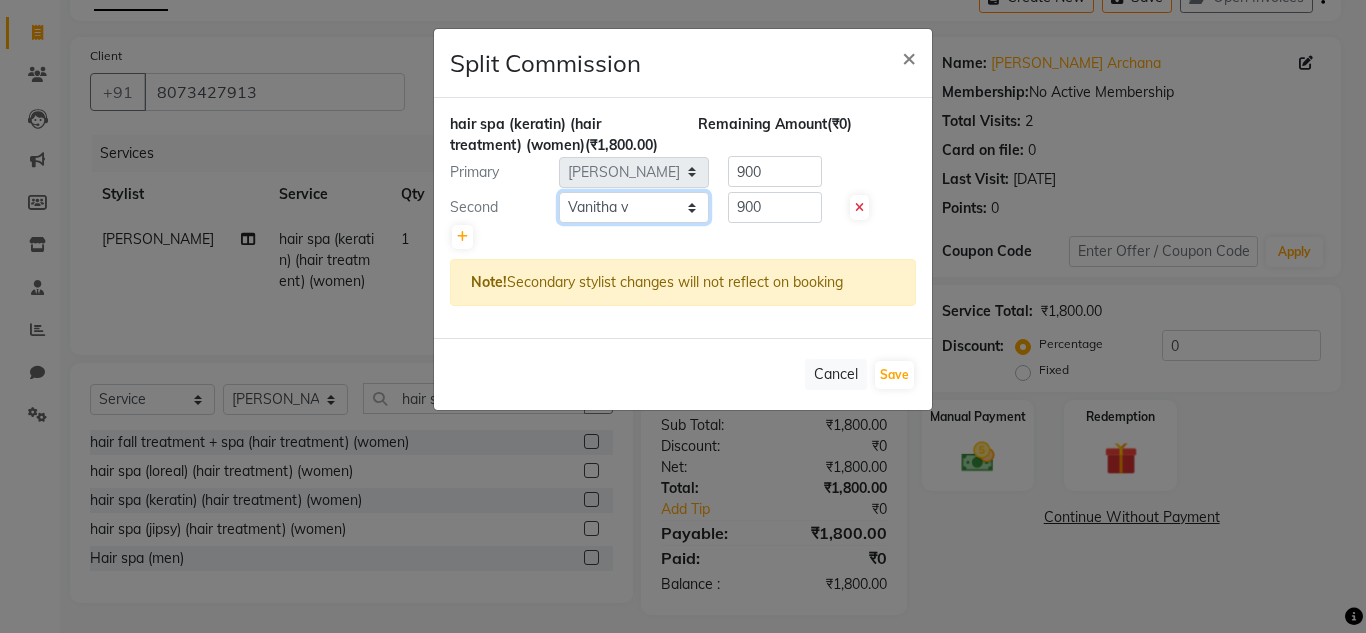 click on "Select  Ashiwini N P   Manjitha Chhetri   Manjula S   Mun Khan   Naveen Kumar   salon number   Sandeep Sharma   Sridevi   Vanitha v" 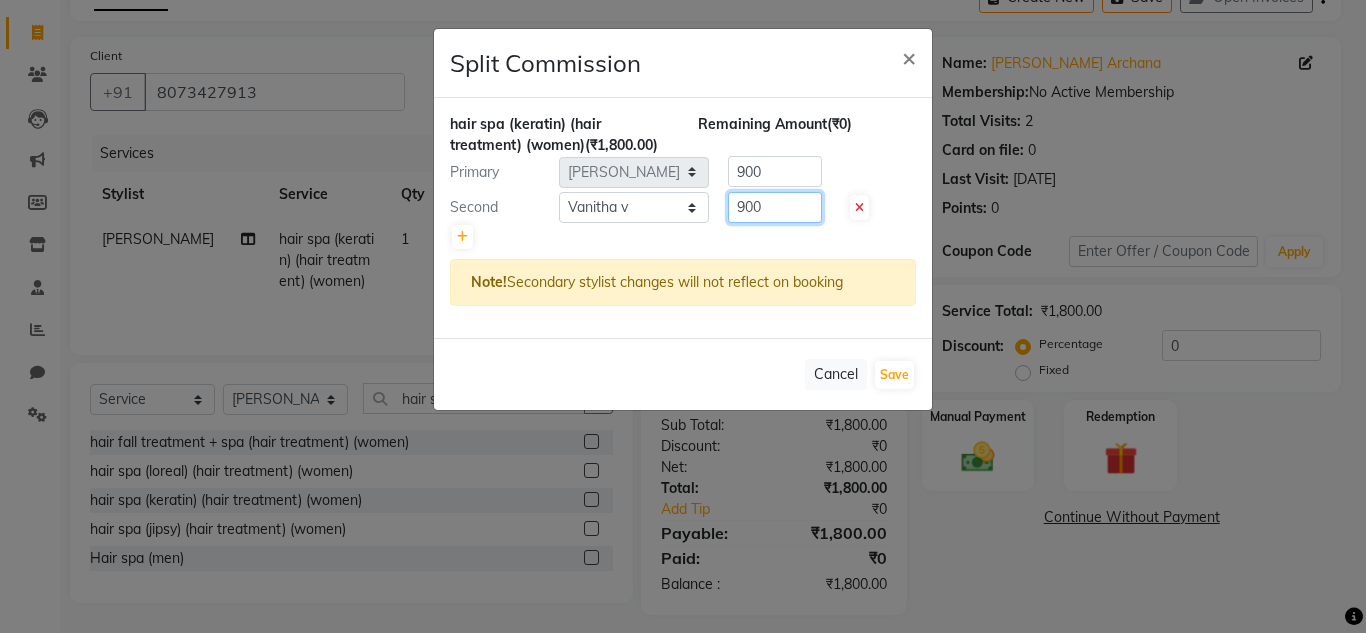 click on "900" 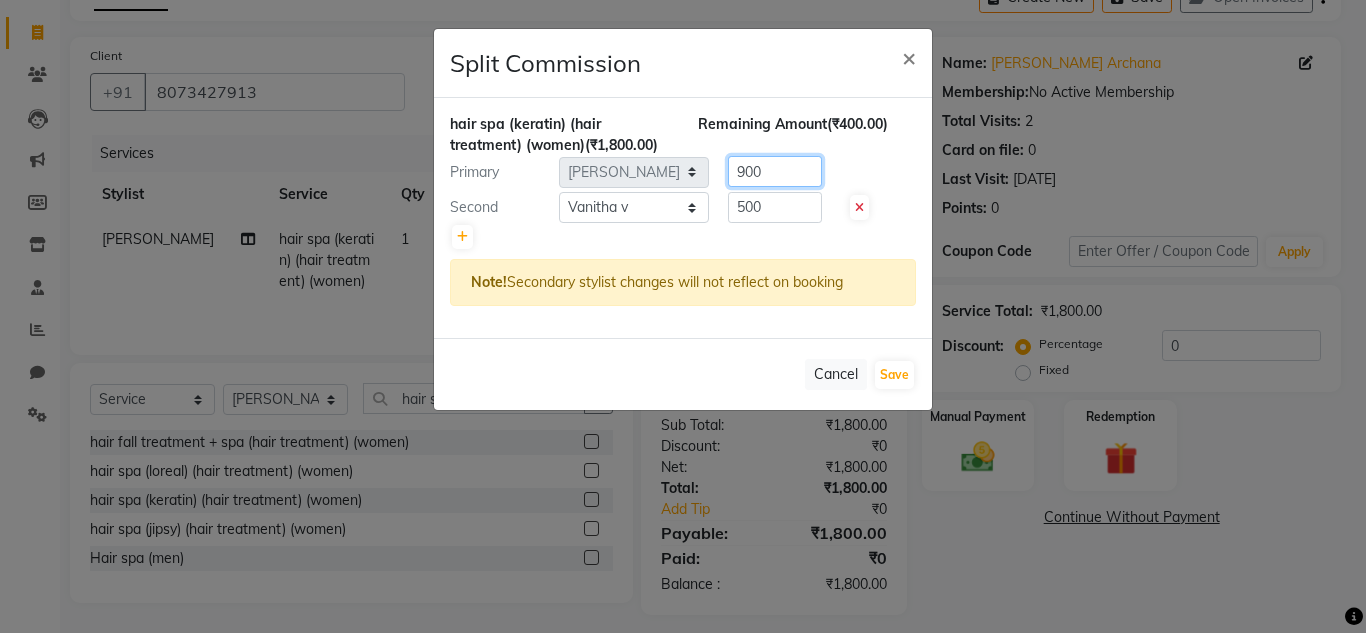 click on "900" 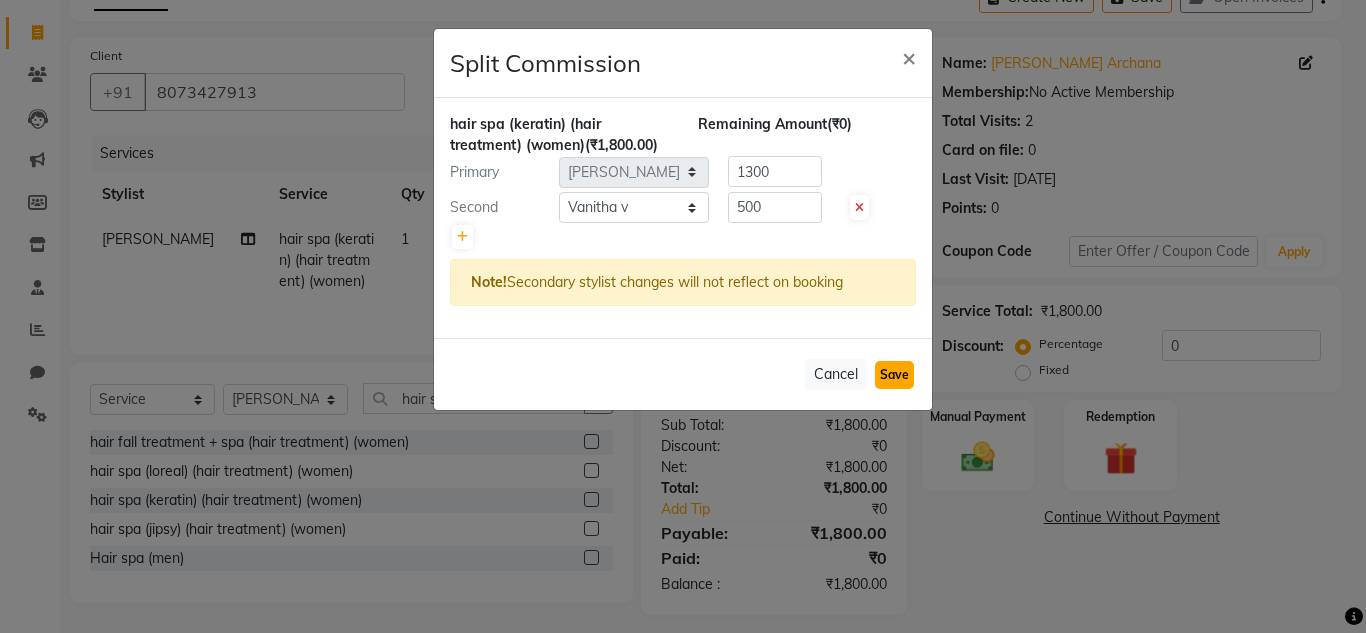 click on "Save" 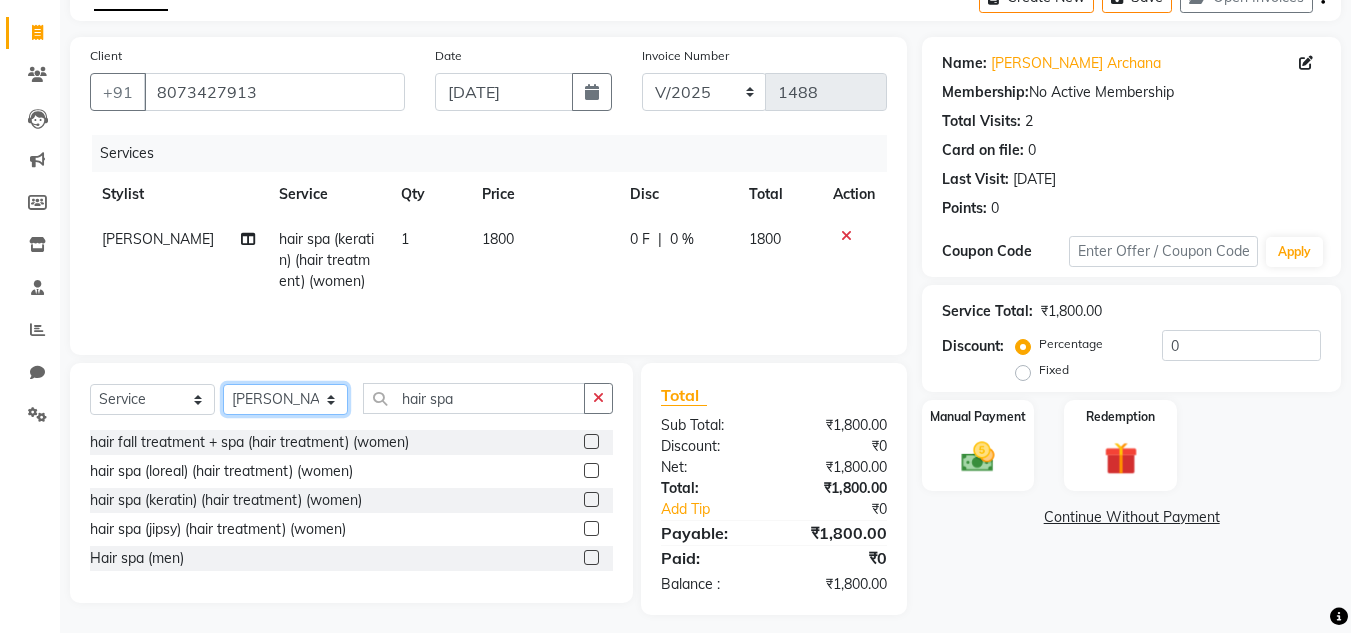 click on "Select Stylist Ashiwini N P Manjitha Chhetri Manjula S Mun Khan Naveen Kumar salon number Sandeep Sharma Sridevi Vanitha v" 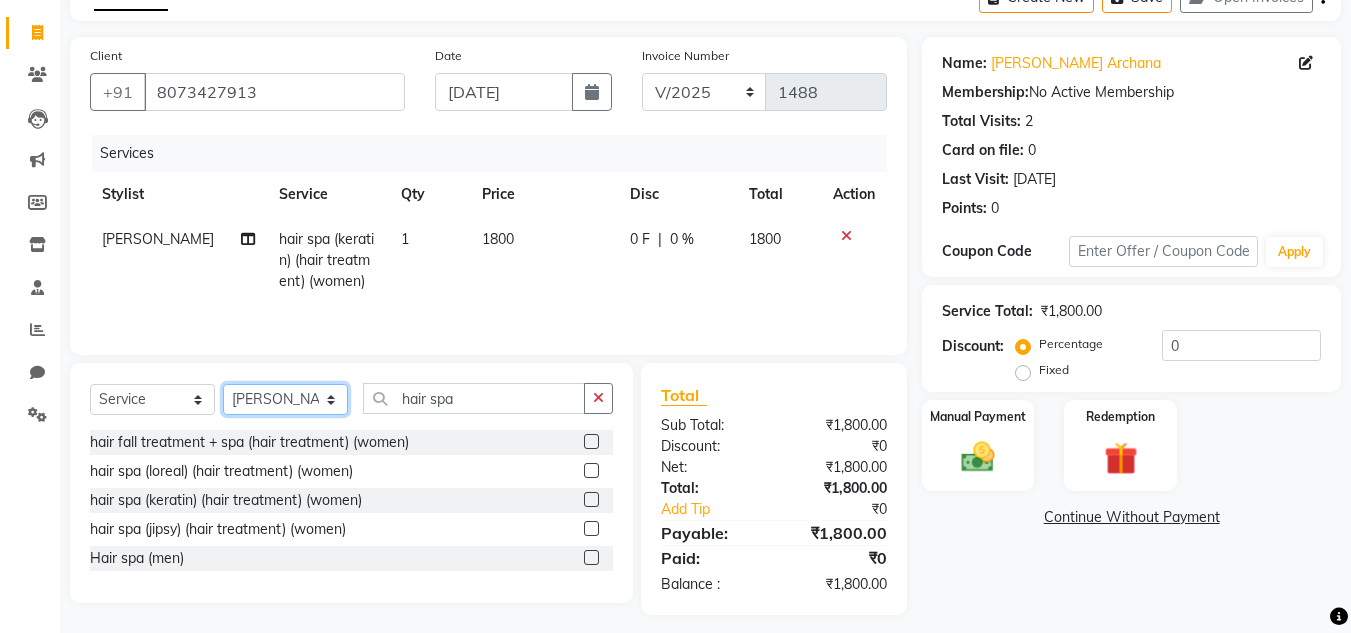 click on "Select Stylist Ashiwini N P Manjitha Chhetri Manjula S Mun Khan Naveen Kumar salon number Sandeep Sharma Sridevi Vanitha v" 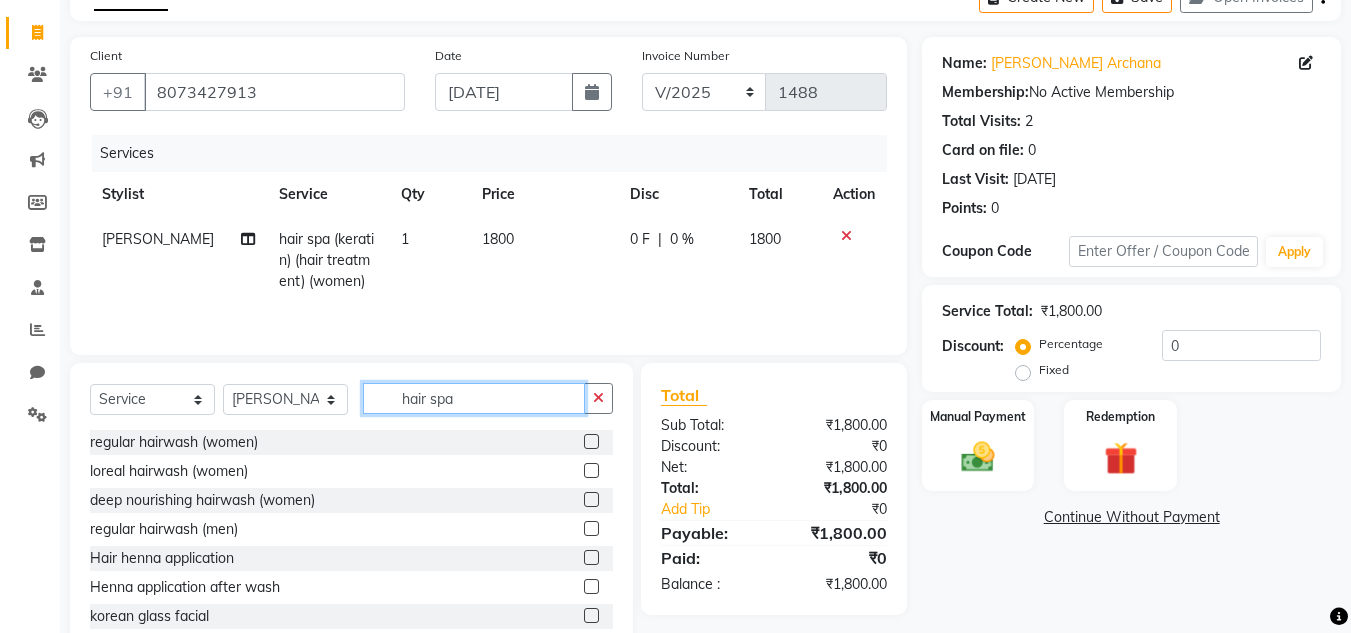 click on "hair spa" 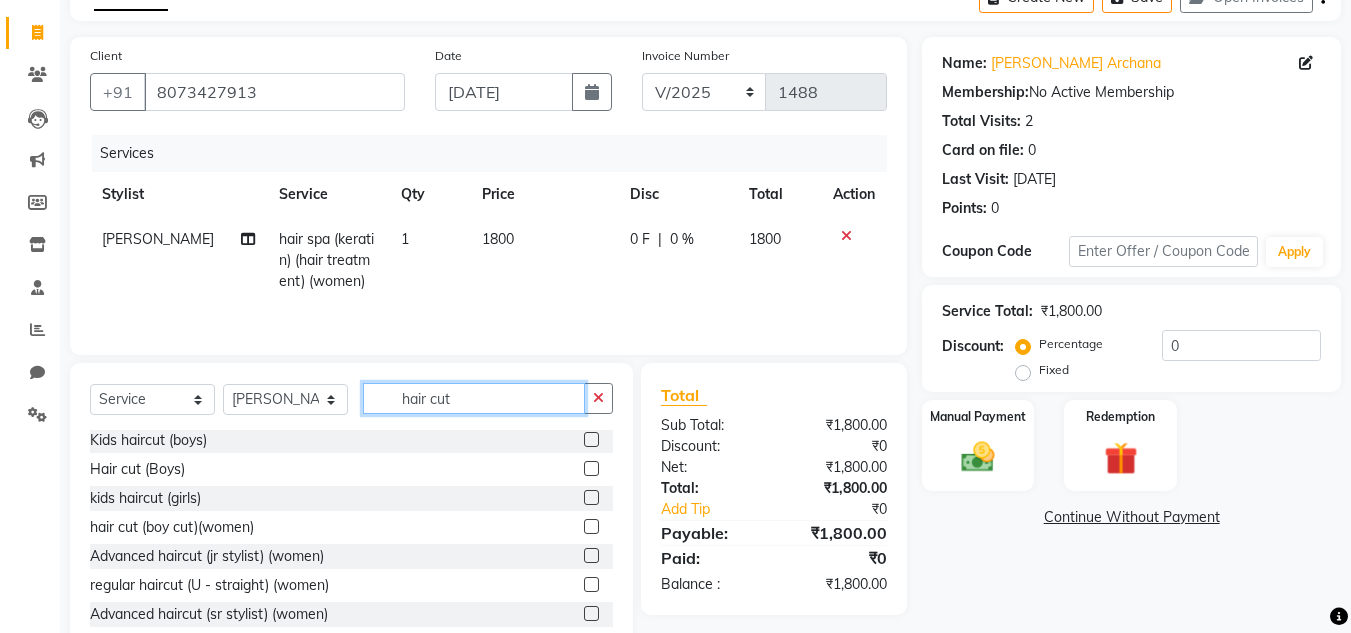 scroll, scrollTop: 61, scrollLeft: 0, axis: vertical 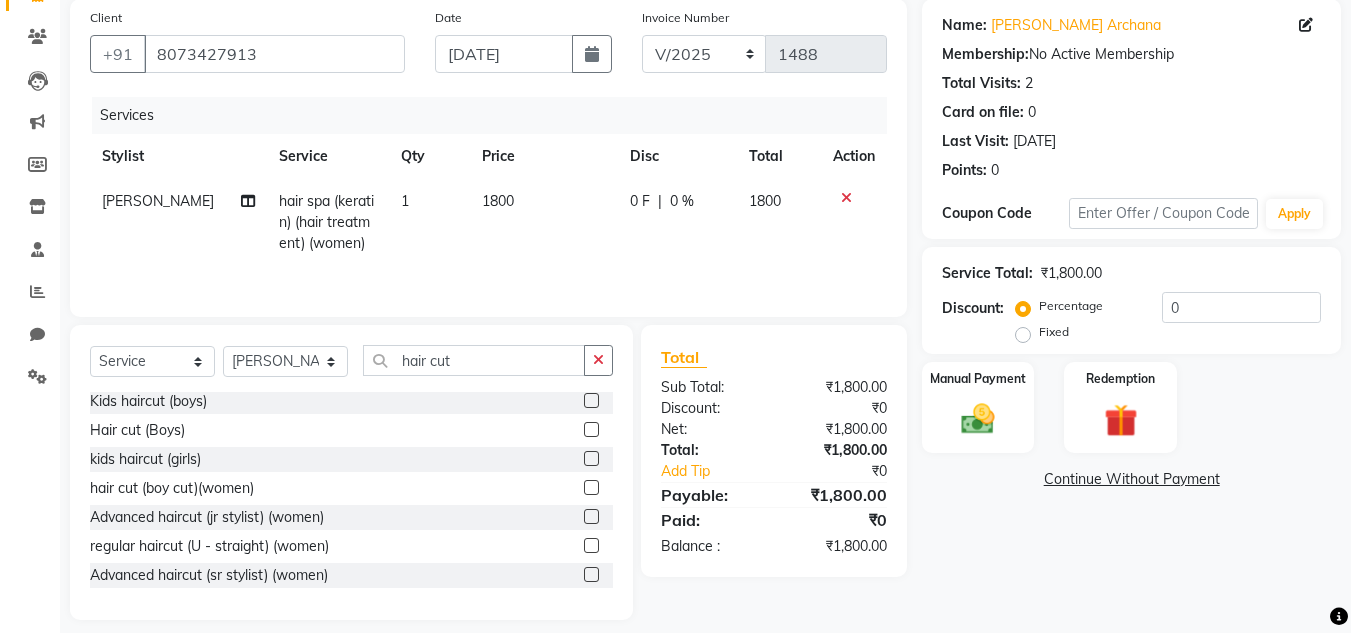 click 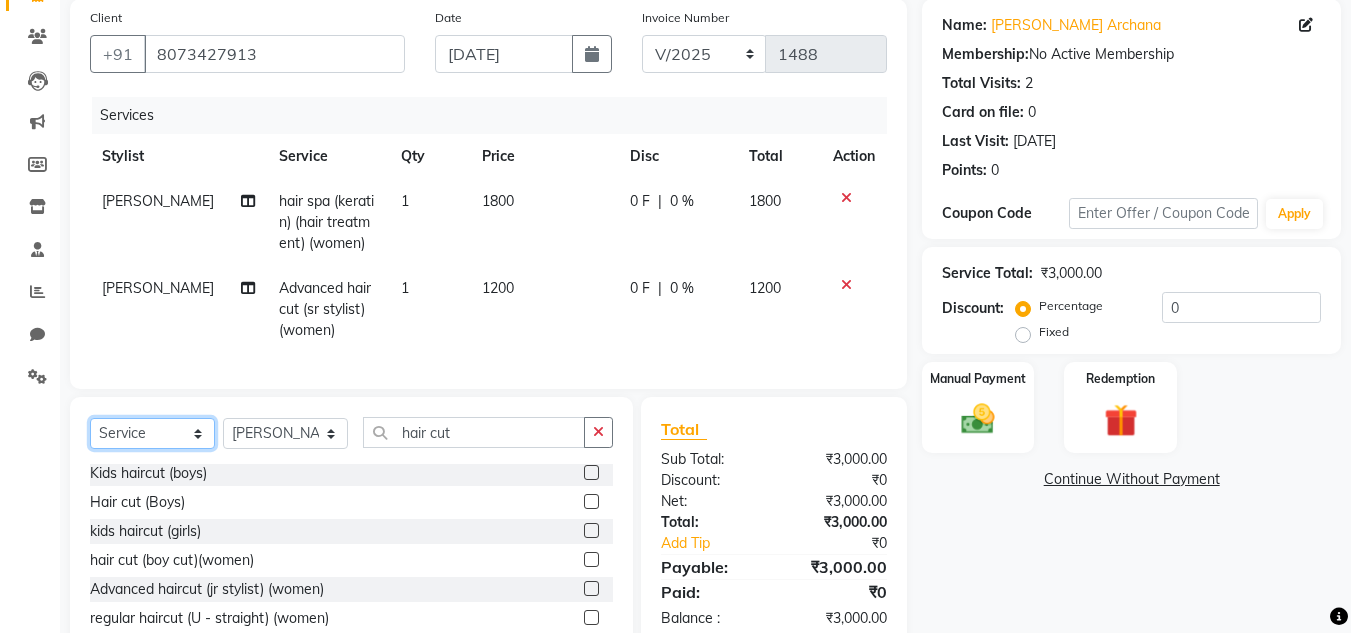 click on "Select  Service  Product  Membership  Package Voucher Prepaid Gift Card" 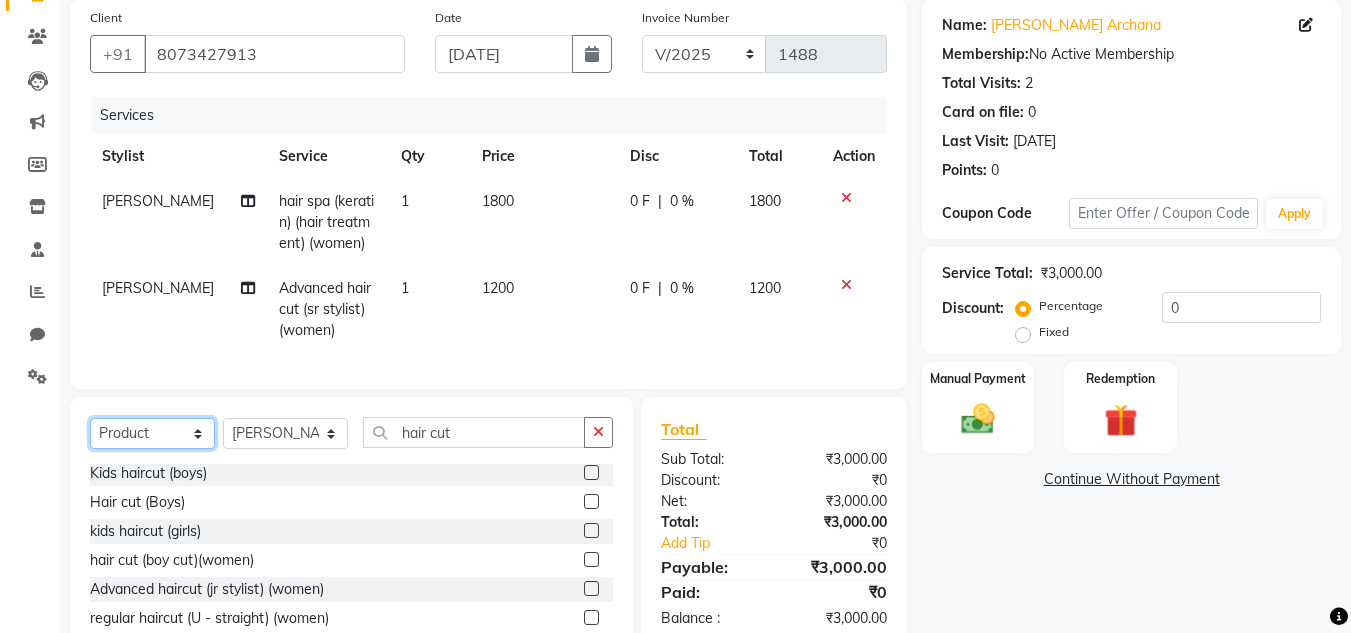 click on "Select  Service  Product  Membership  Package Voucher Prepaid Gift Card" 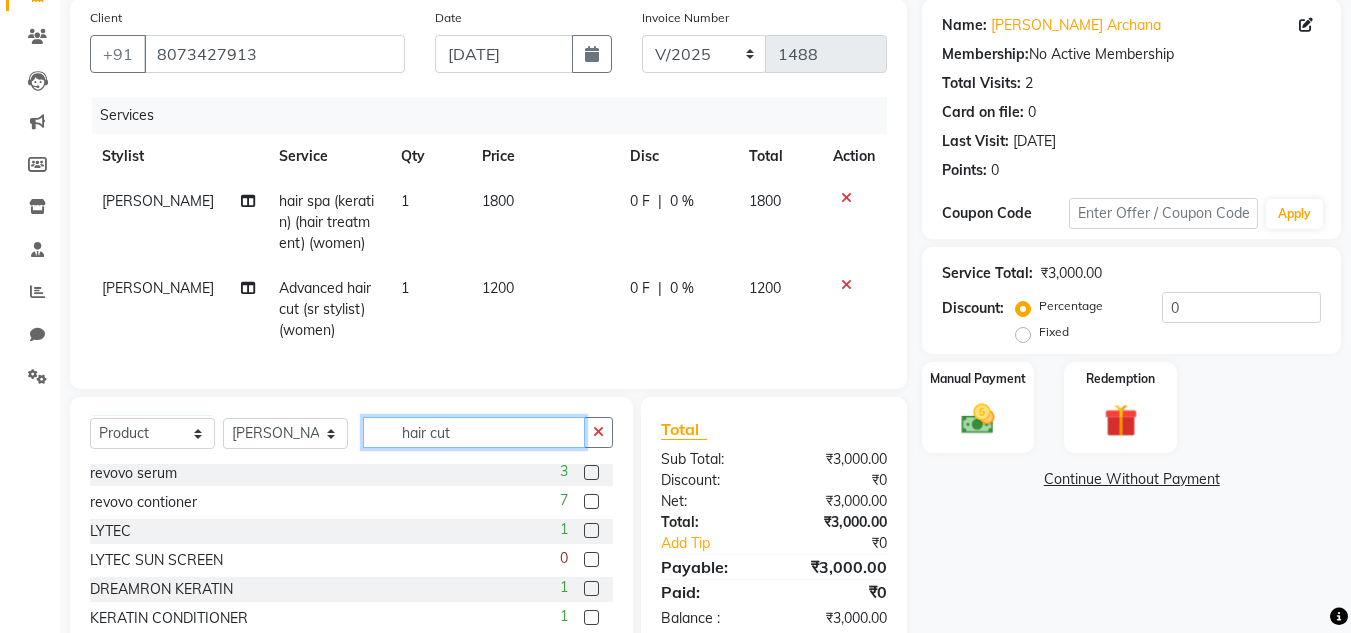 click on "hair cut" 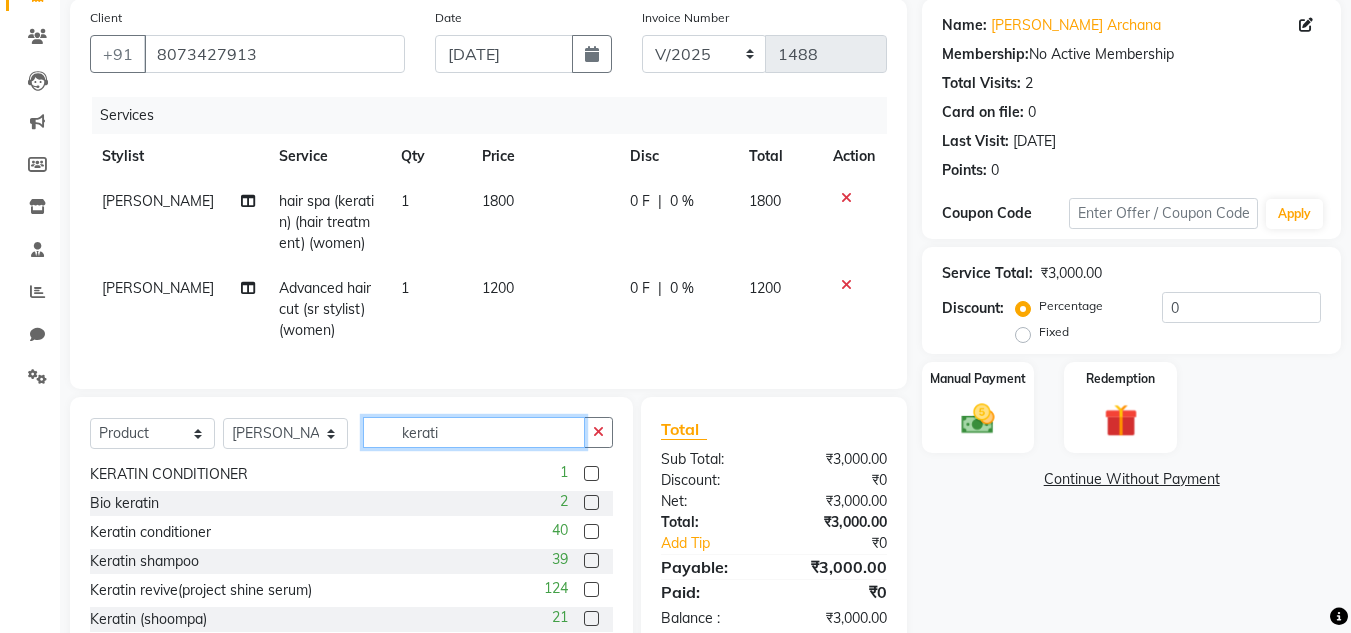 scroll, scrollTop: 30, scrollLeft: 0, axis: vertical 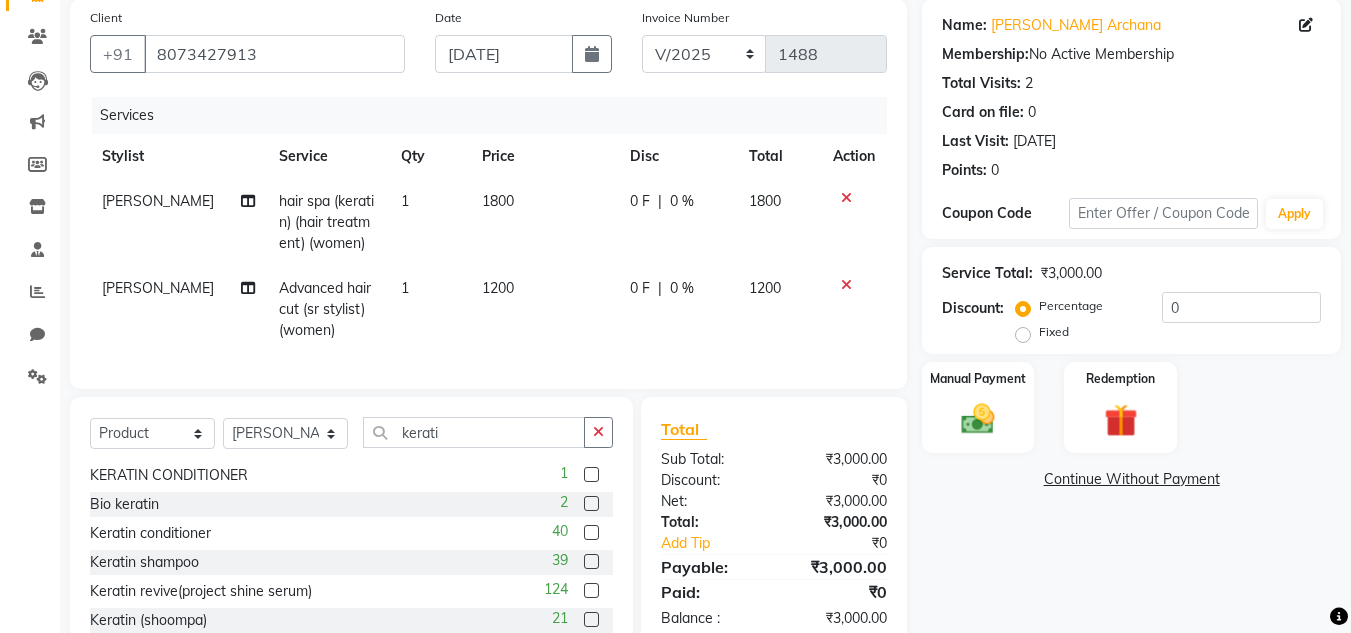 click 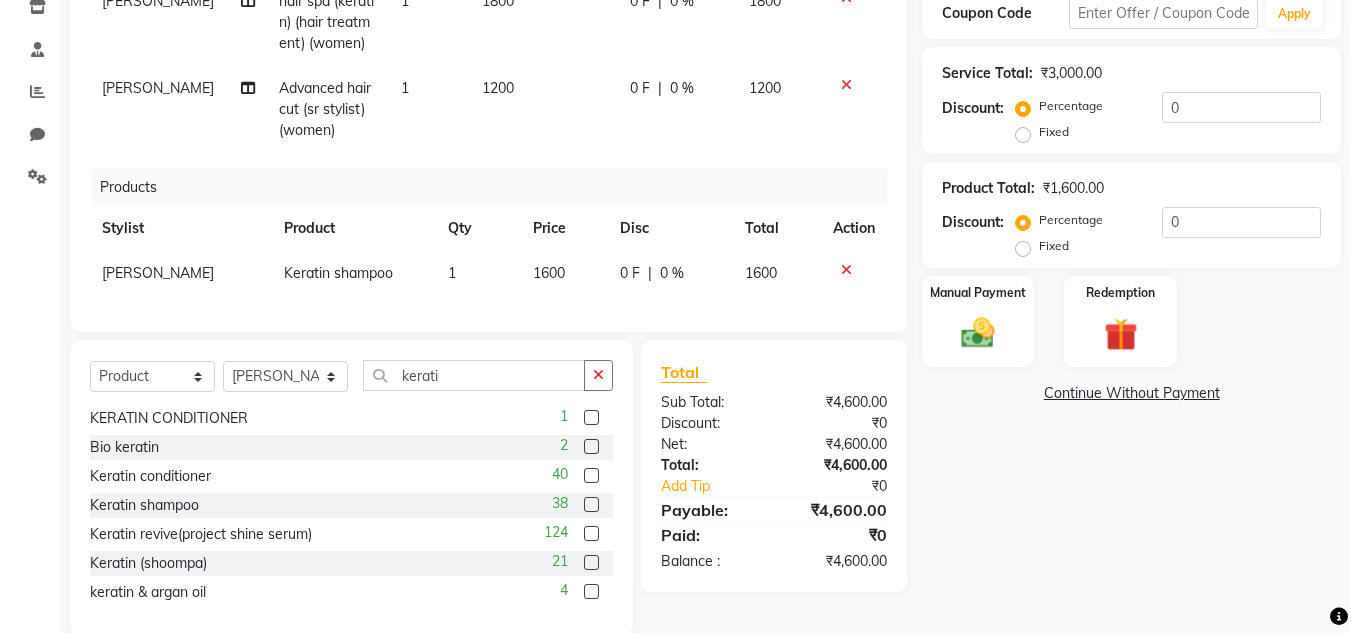 scroll, scrollTop: 352, scrollLeft: 0, axis: vertical 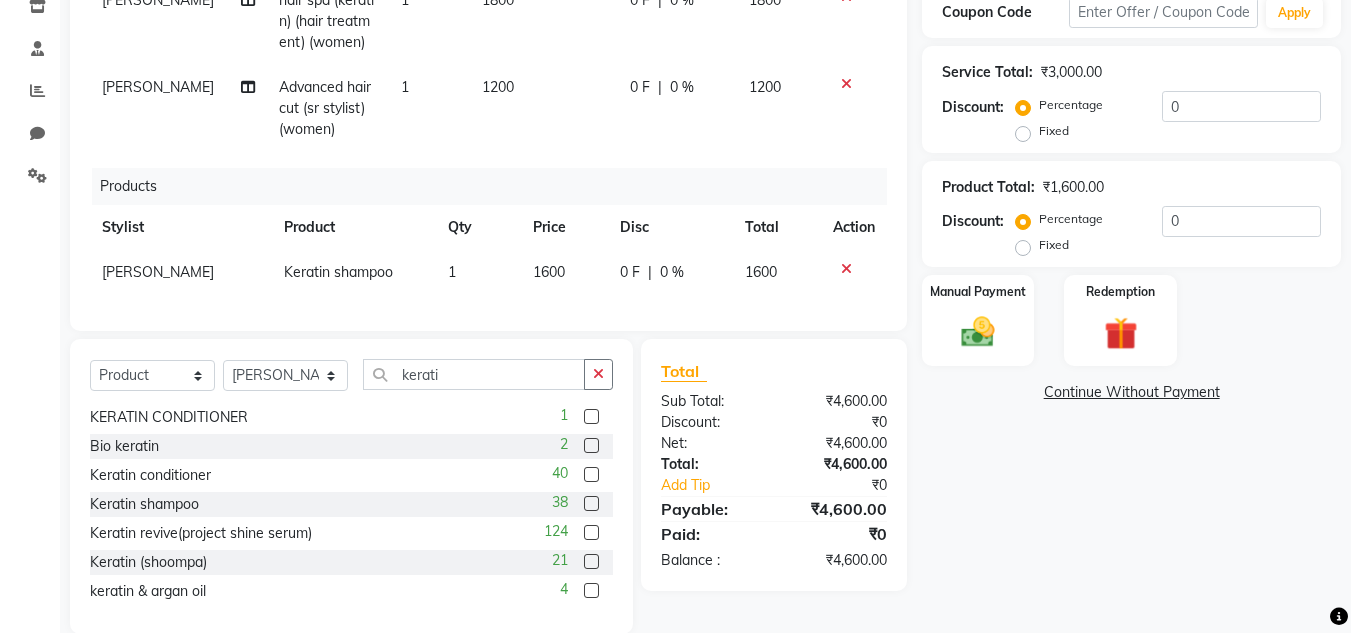 click 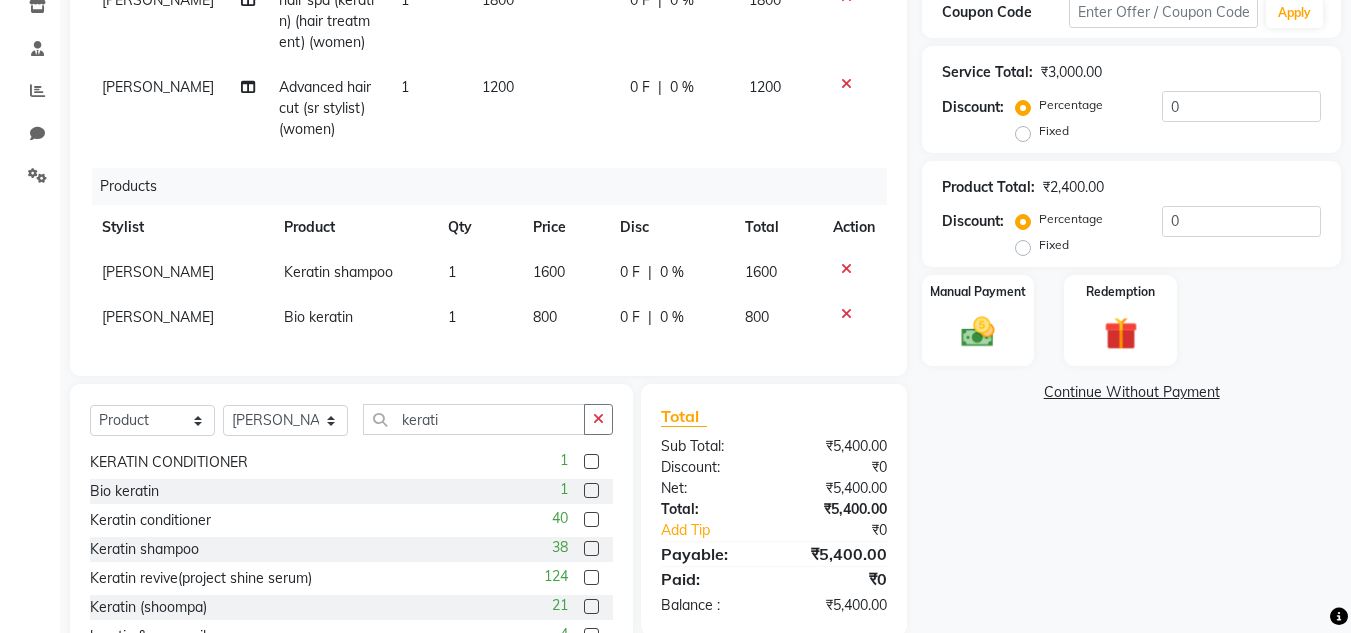 click 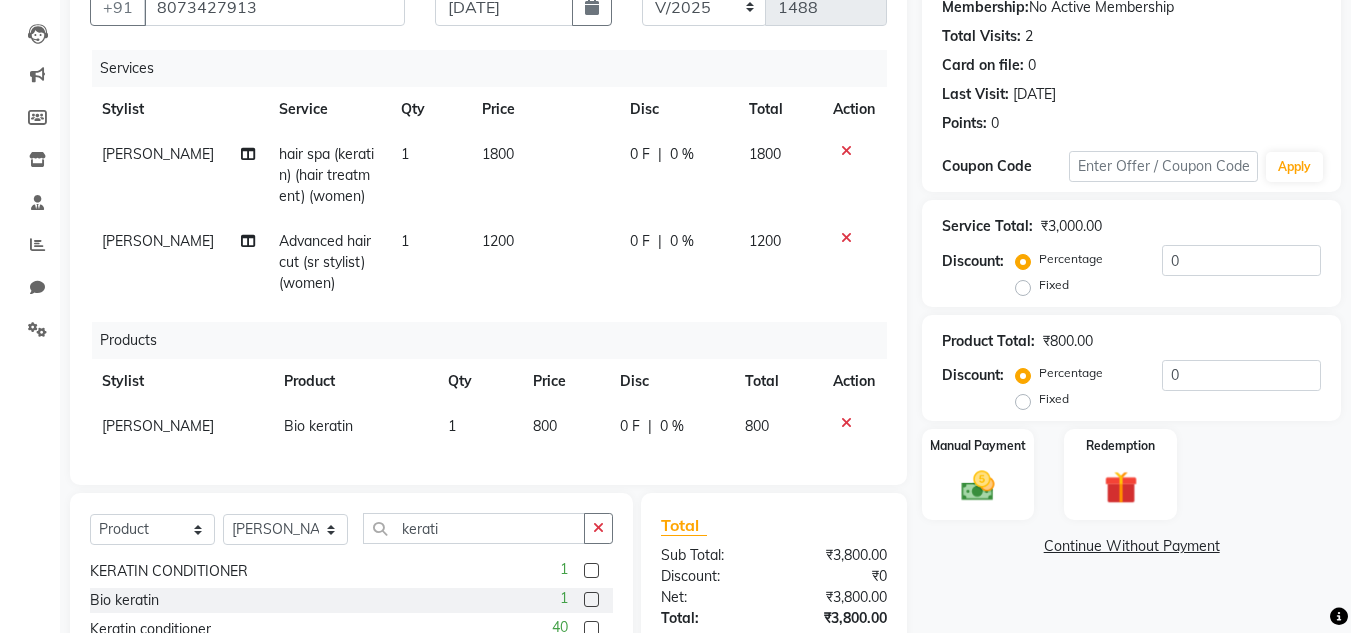 scroll, scrollTop: 198, scrollLeft: 0, axis: vertical 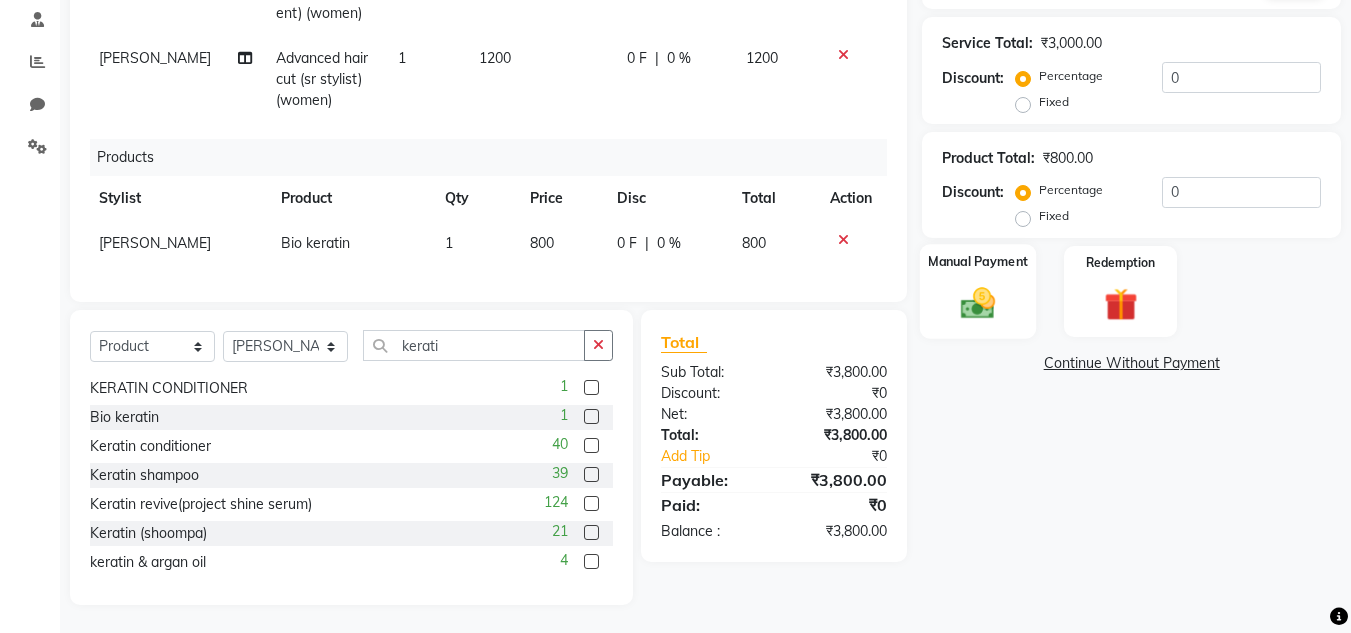 click 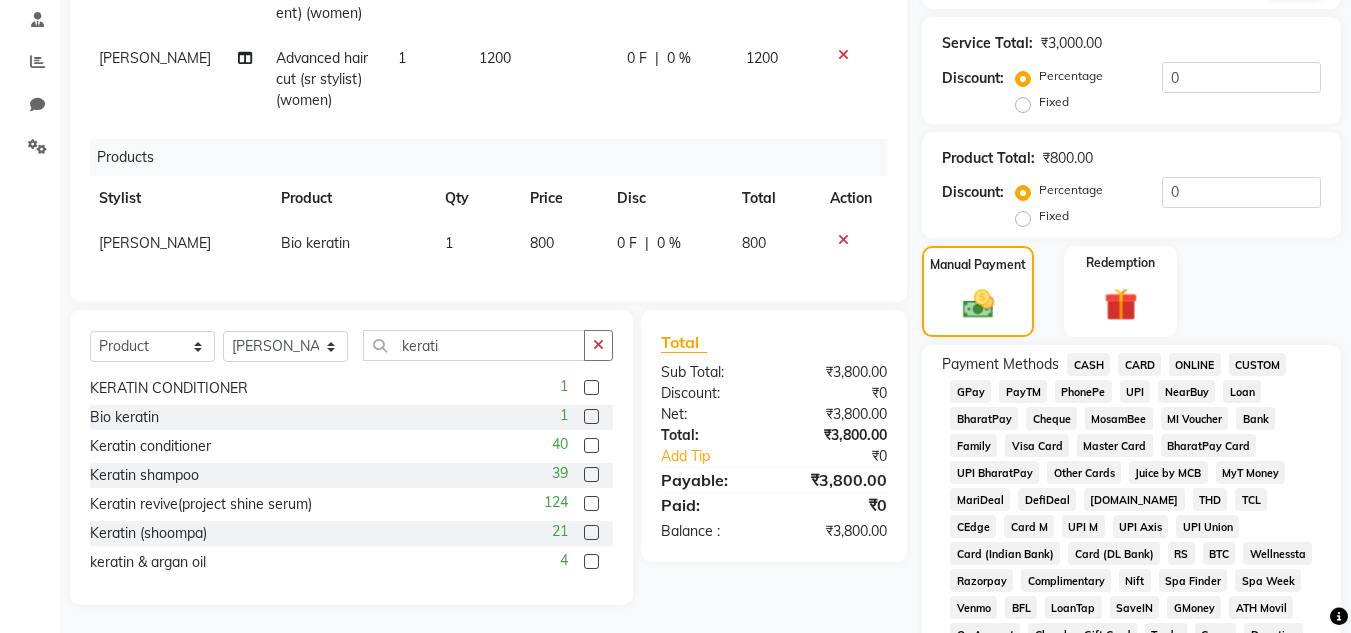click on "CARD" 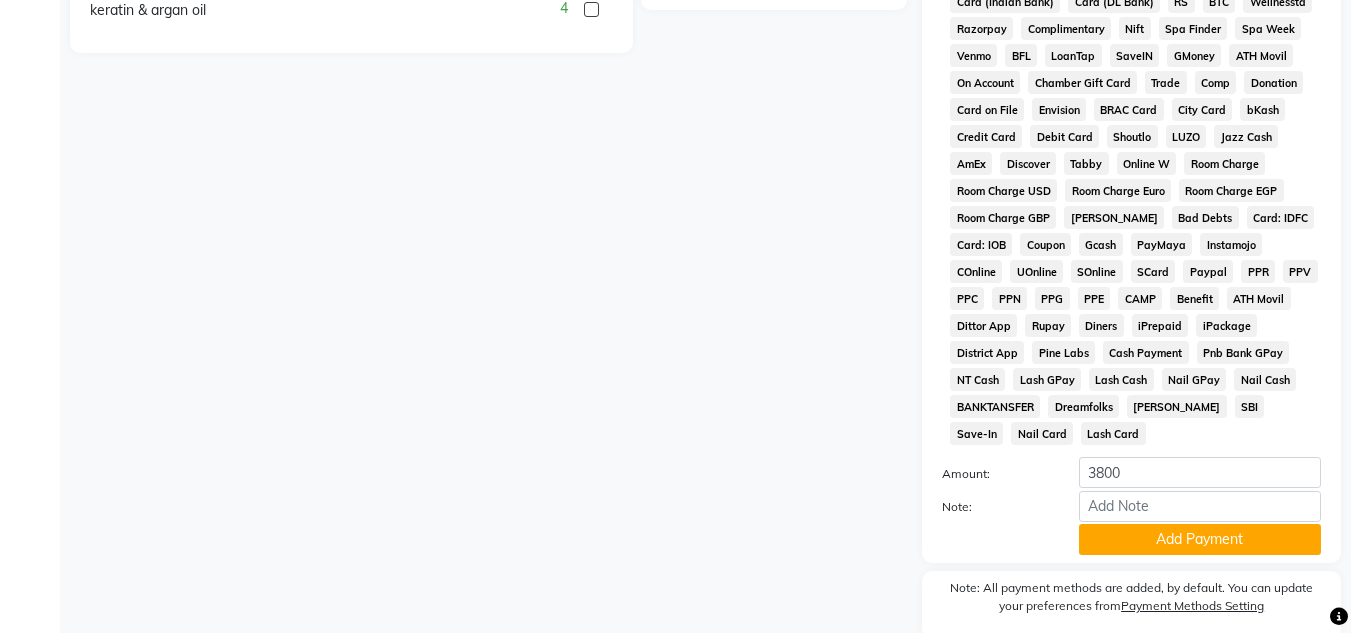 scroll, scrollTop: 983, scrollLeft: 0, axis: vertical 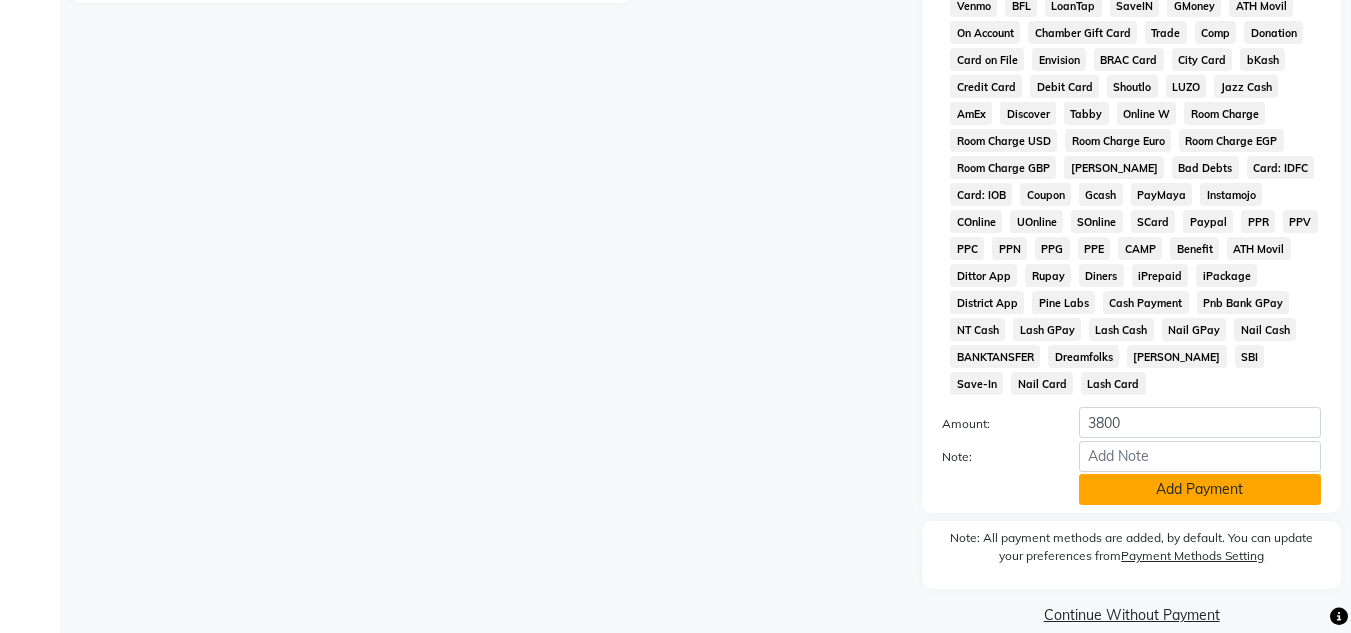 click on "Add Payment" 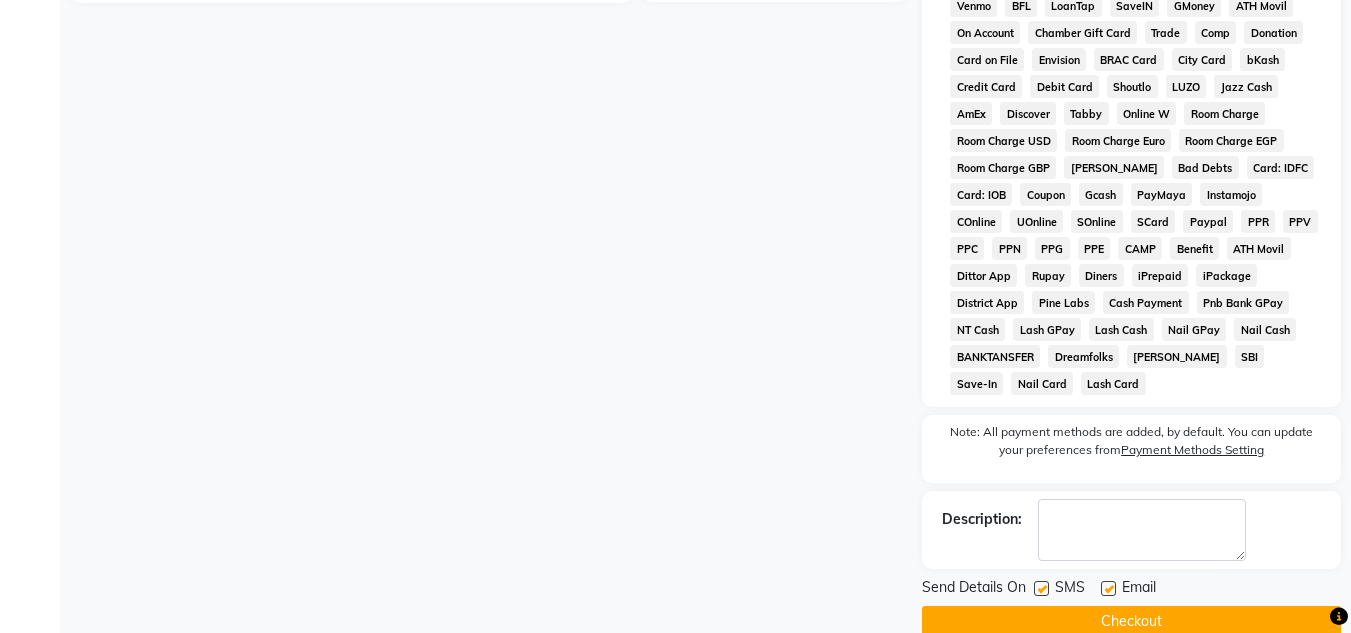 click on "Checkout" 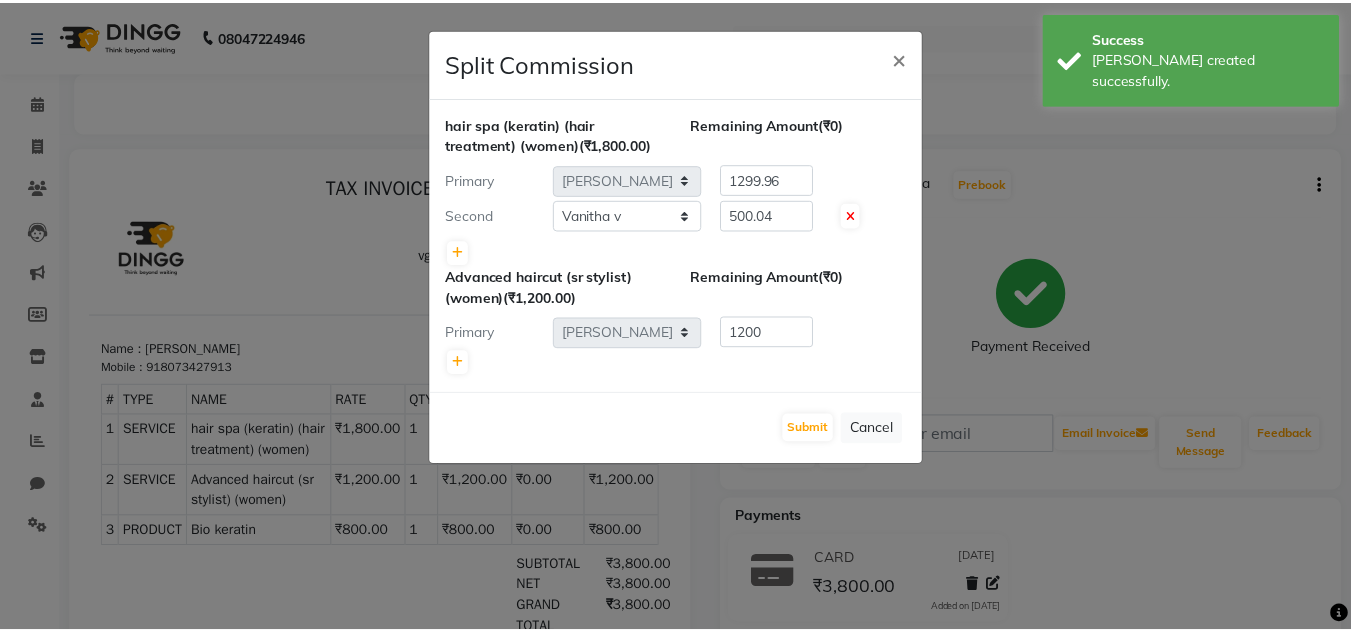 scroll, scrollTop: 0, scrollLeft: 0, axis: both 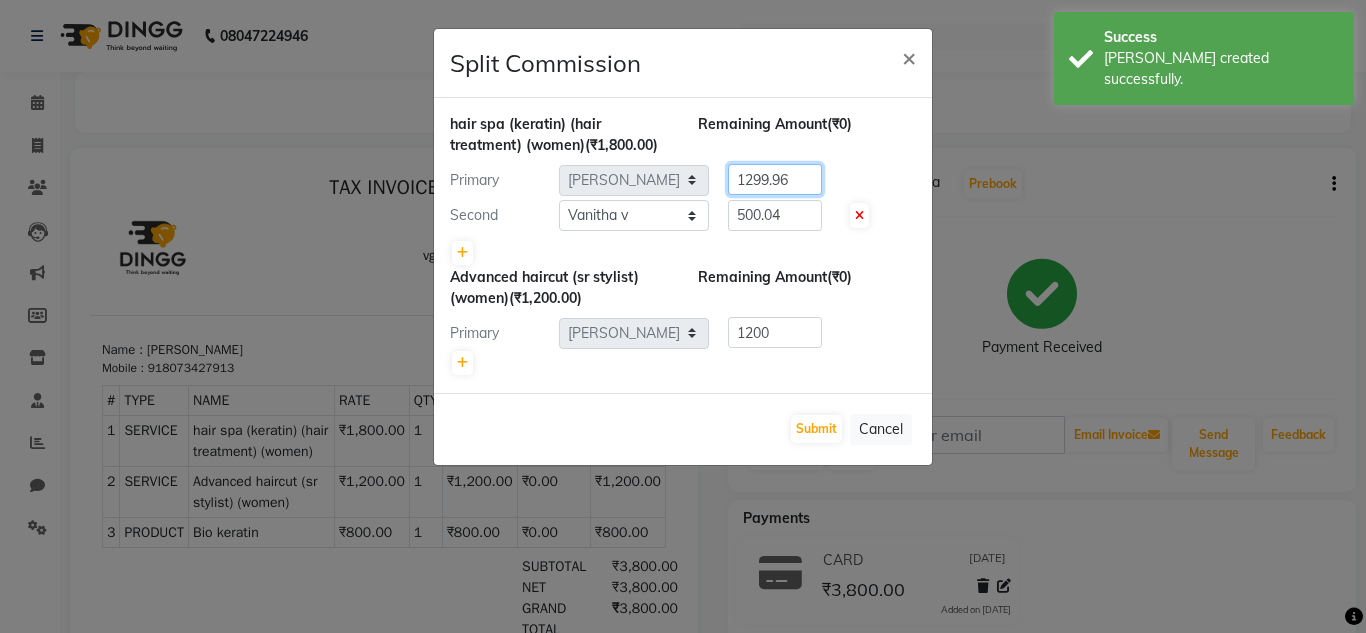 click on "1299.96" 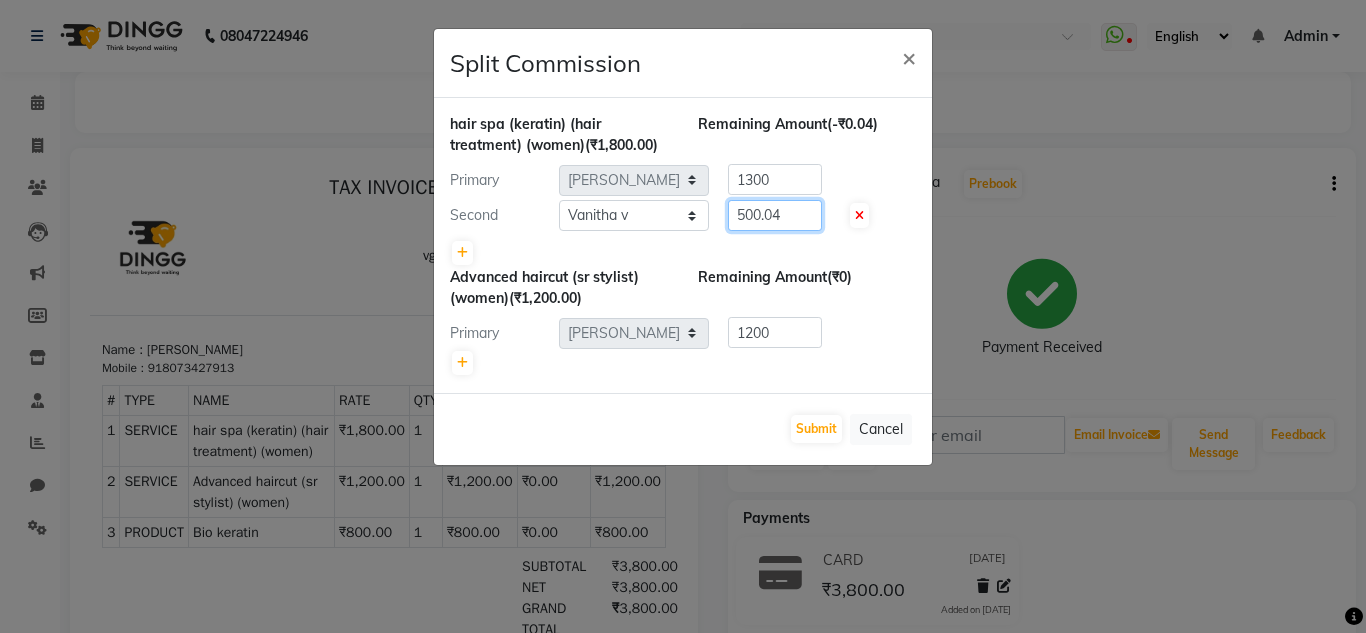 click on "500.04" 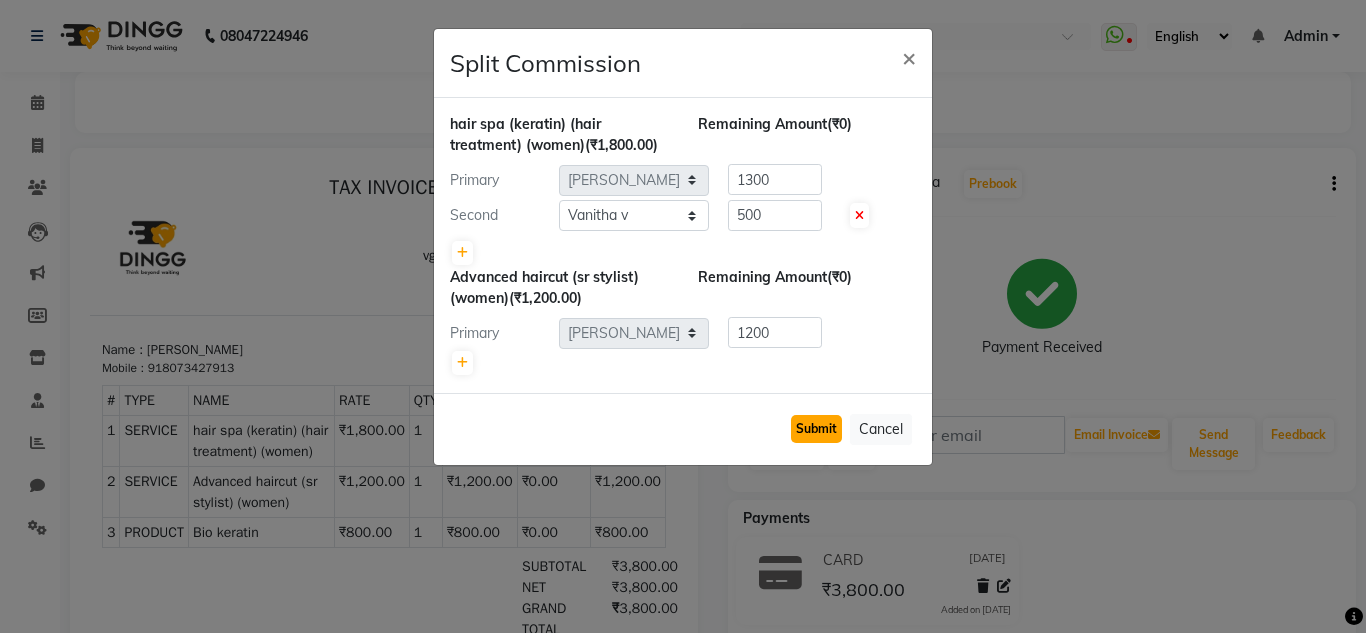 click on "Submit" 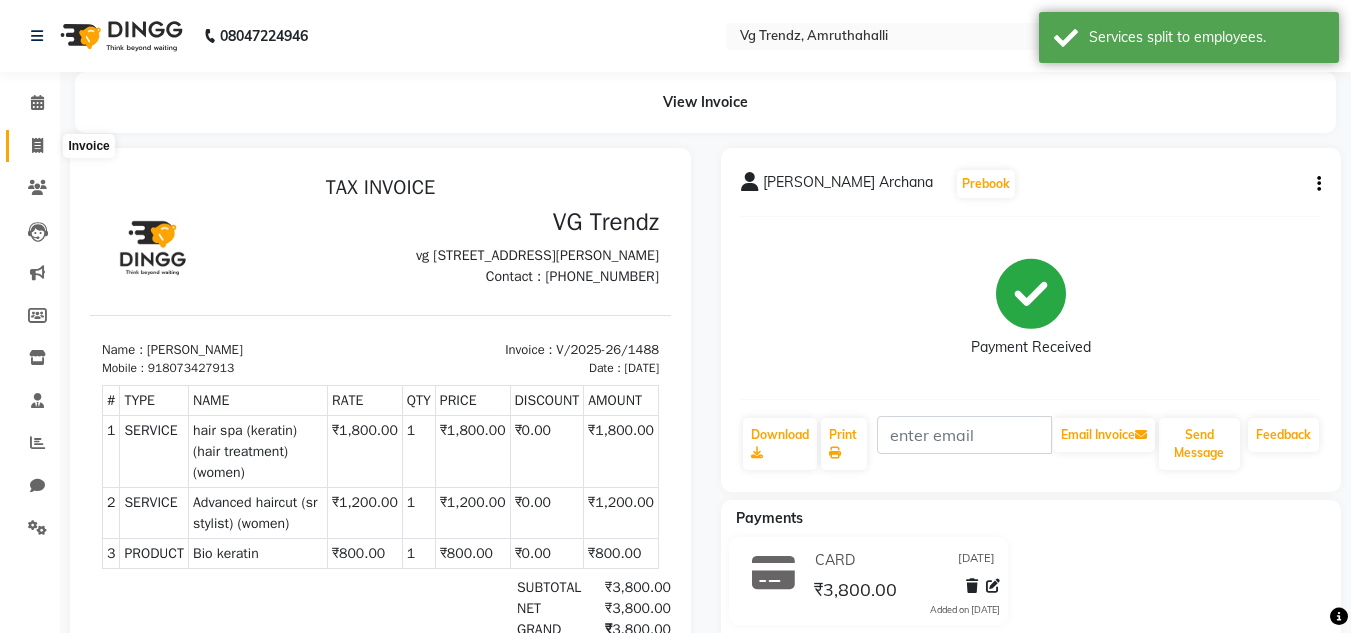 click 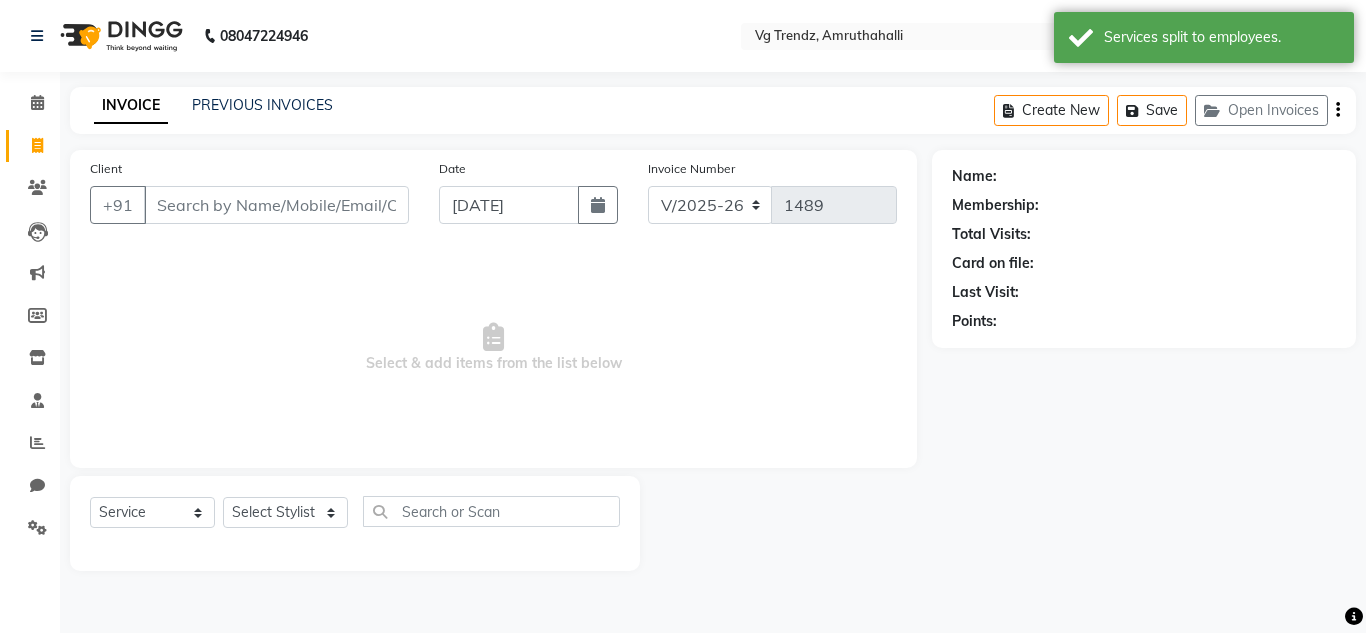 click on "Client" at bounding box center (276, 205) 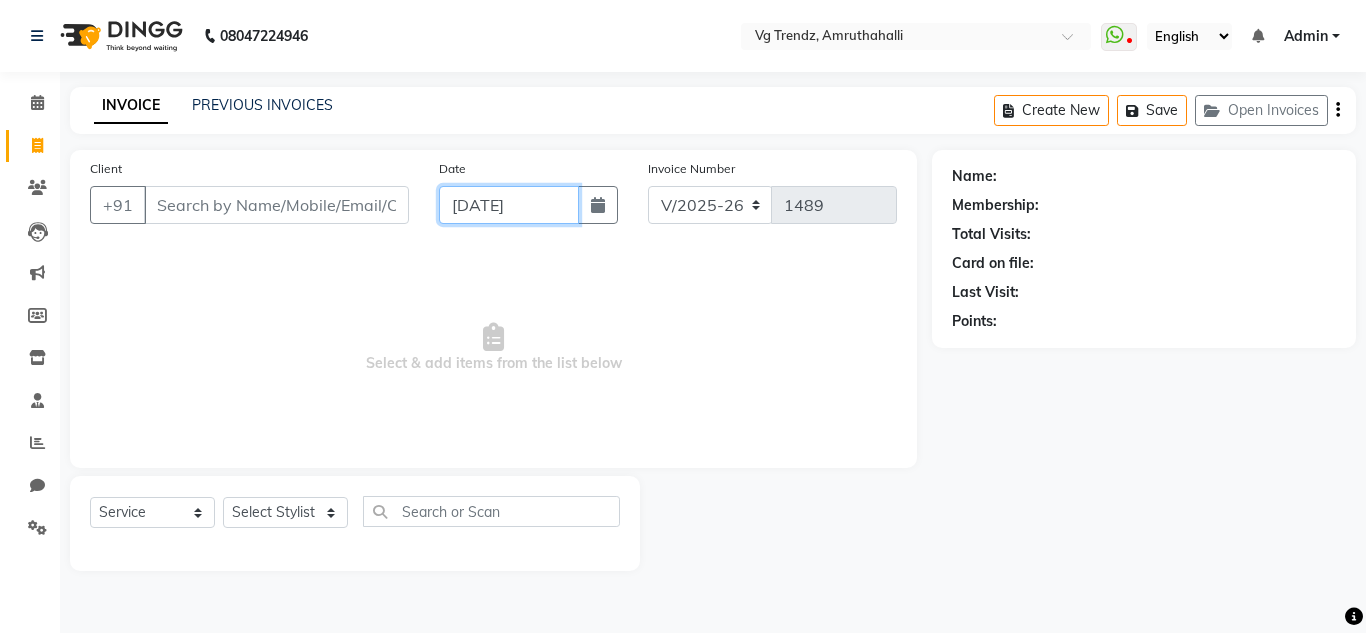 click on "[DATE]" 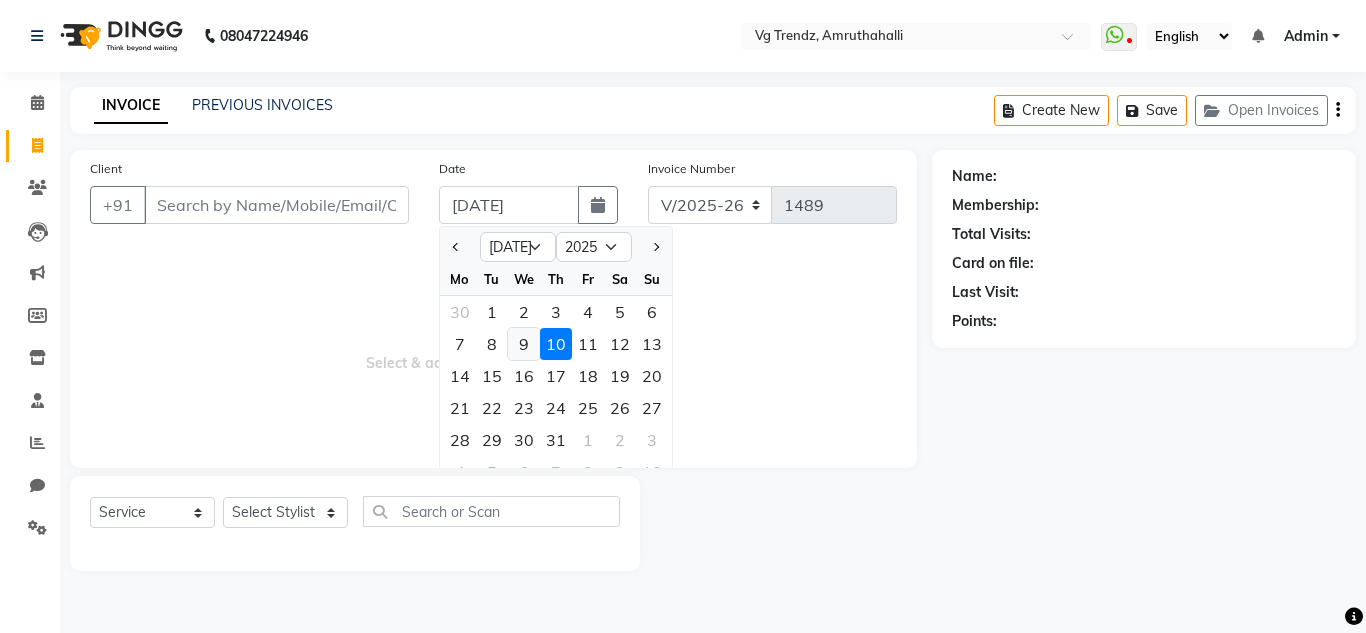 click on "9" 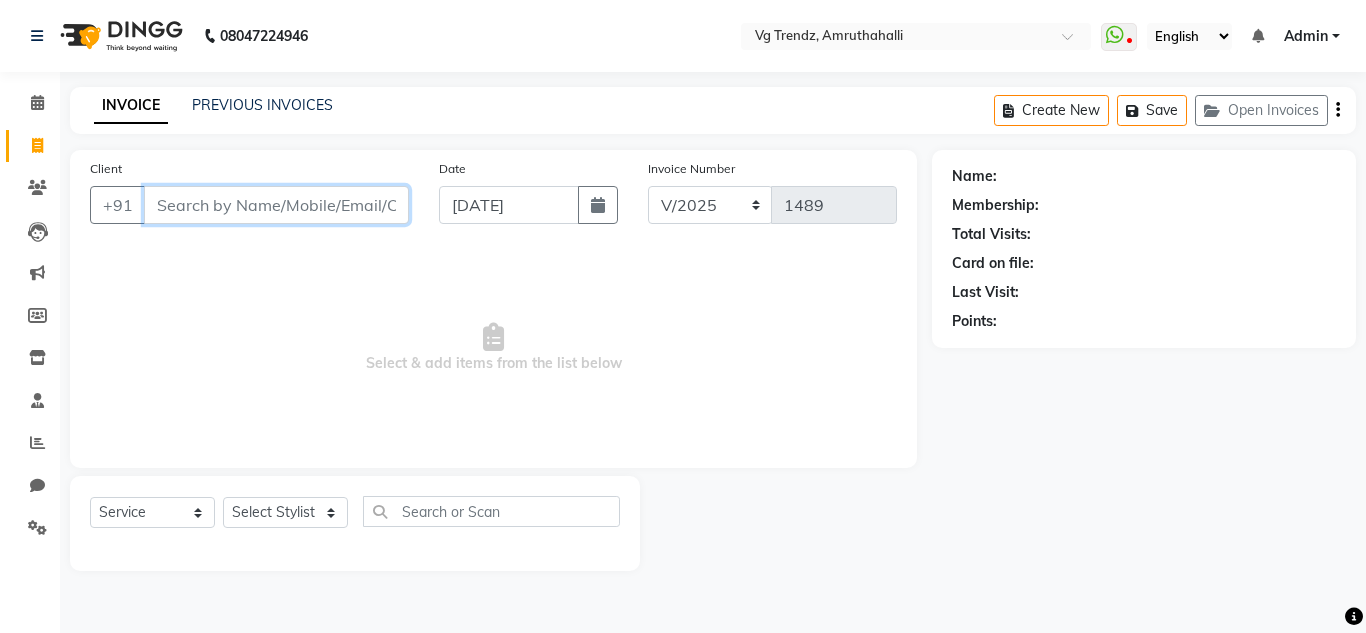 click on "Client" at bounding box center [276, 205] 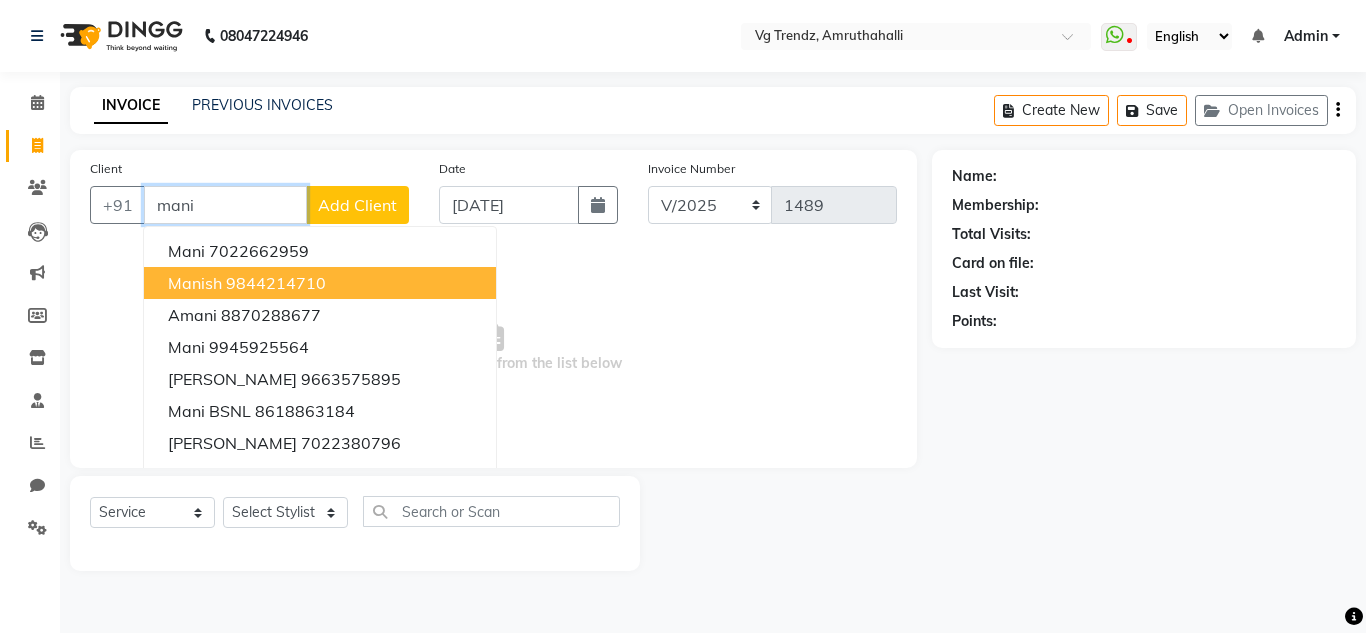 click on "9844214710" at bounding box center (276, 283) 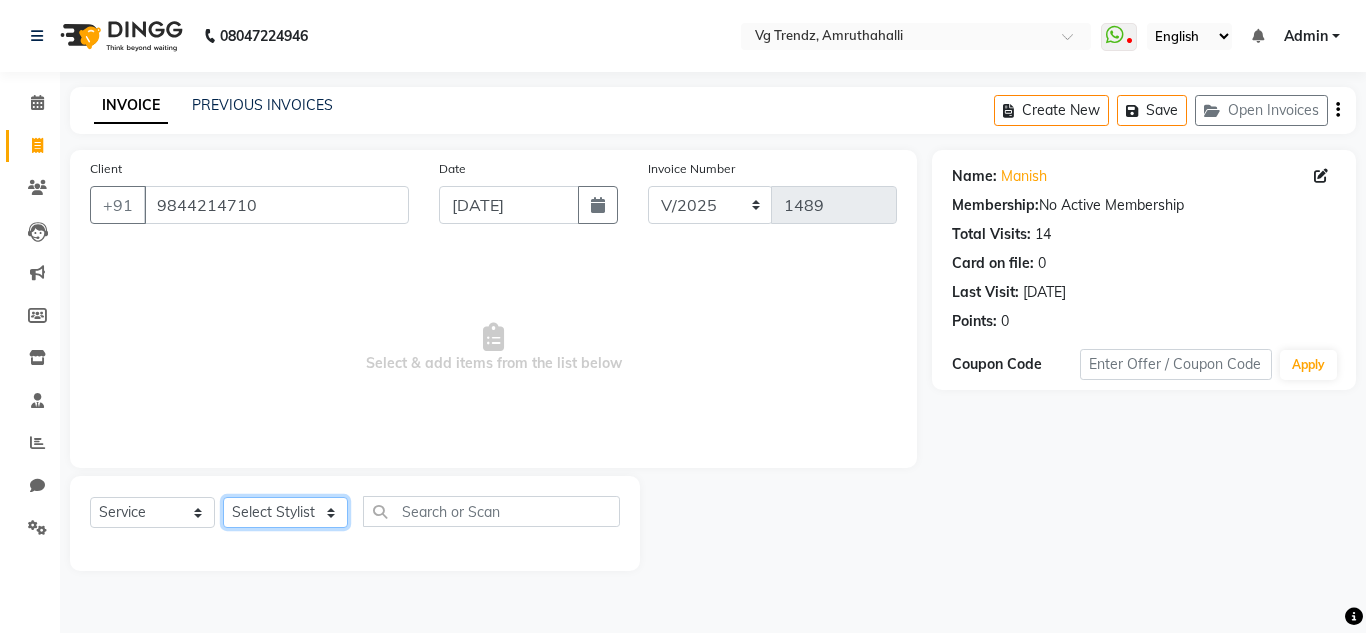 drag, startPoint x: 327, startPoint y: 511, endPoint x: 298, endPoint y: 383, distance: 131.24405 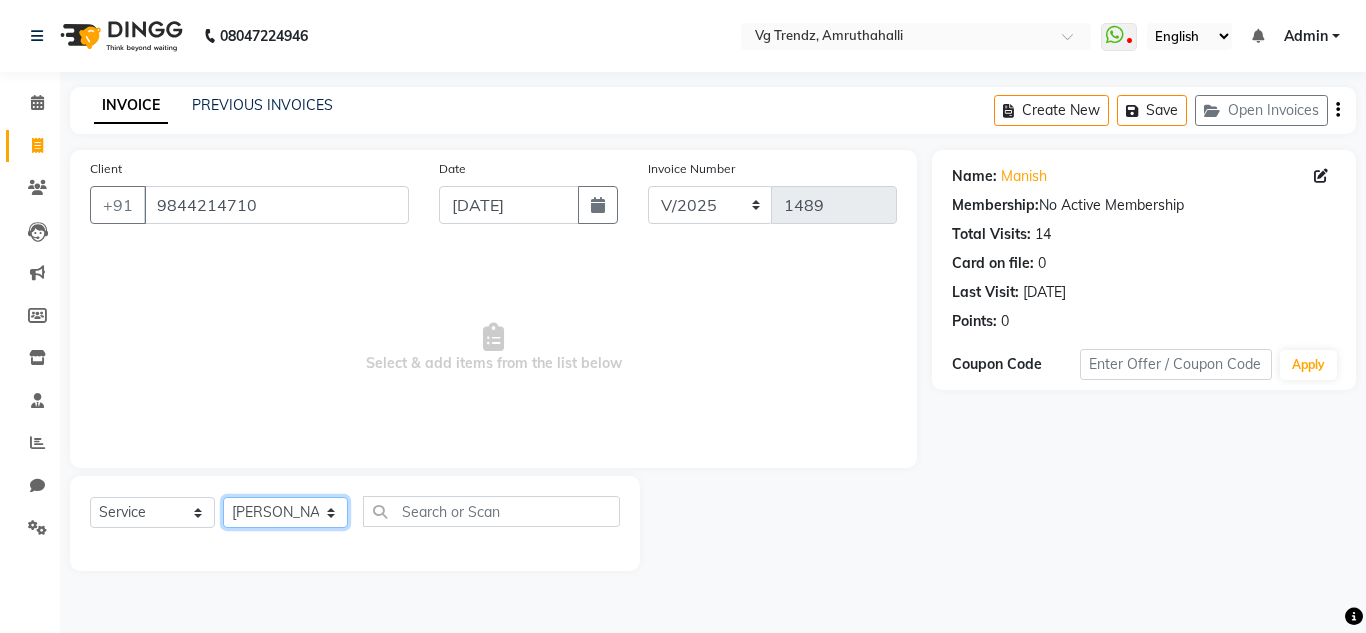 click on "Select Stylist Ashiwini N P Manjitha Chhetri Manjula S Mun Khan Naveen Kumar salon number Sandeep Sharma Sridevi Vanitha v" 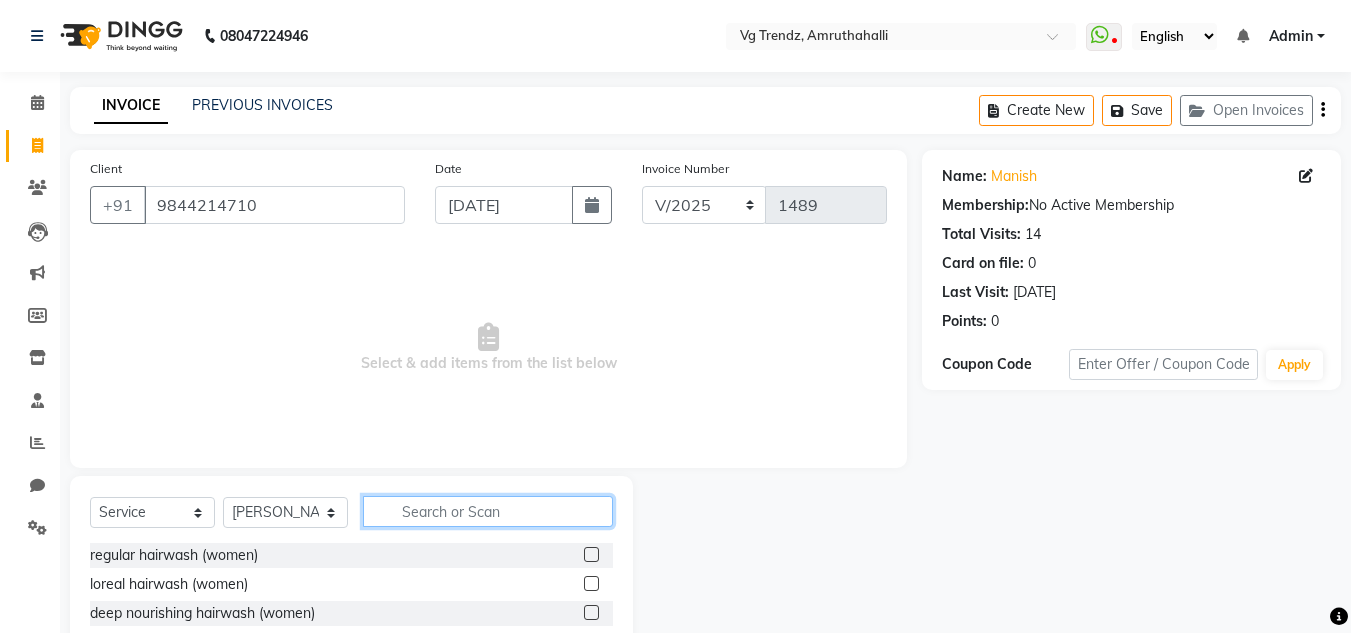 click 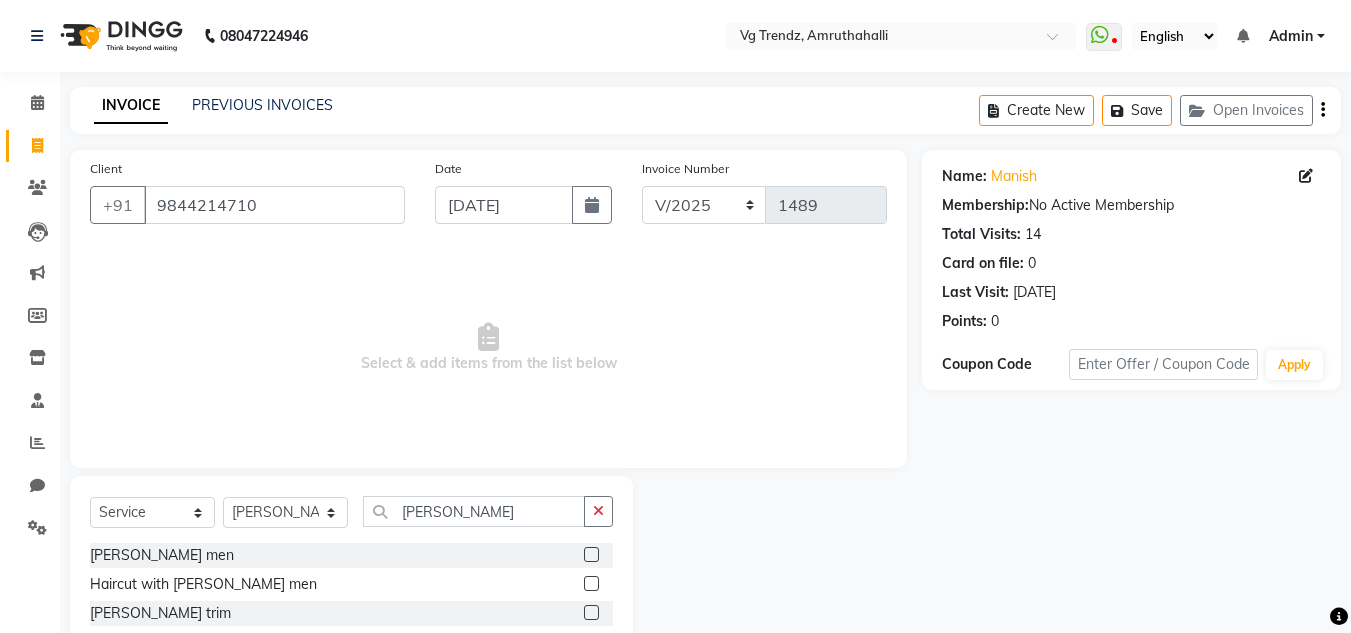 click 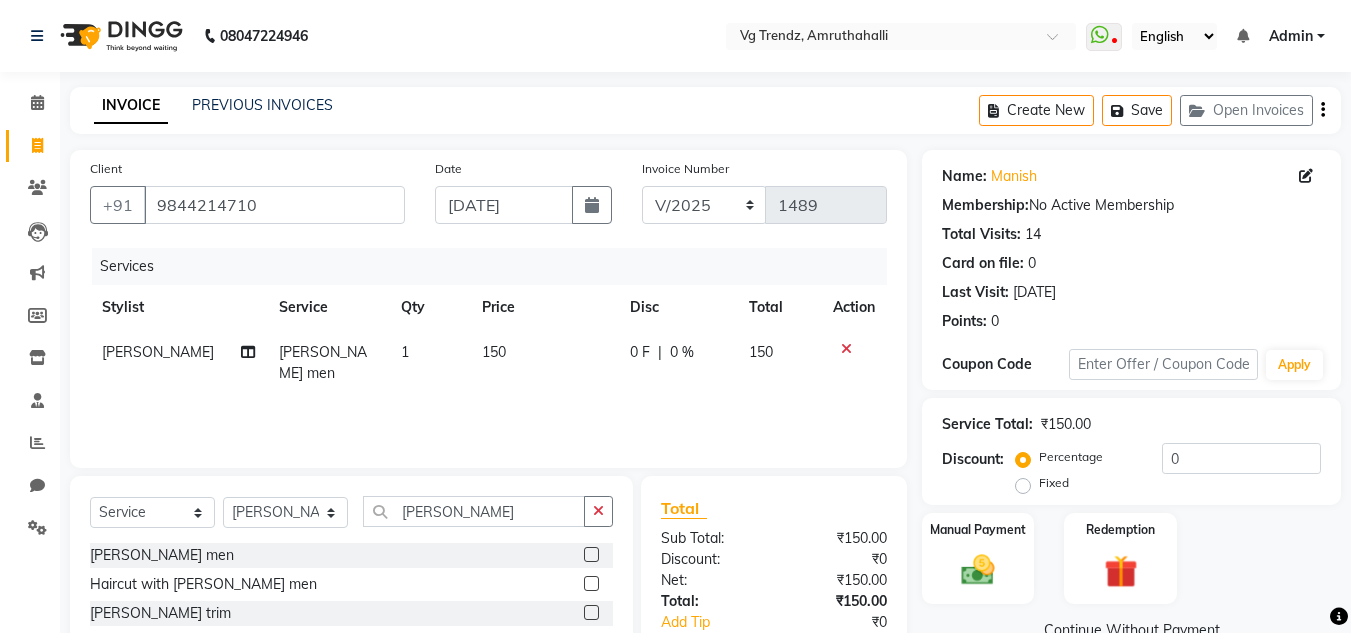 click on "150" 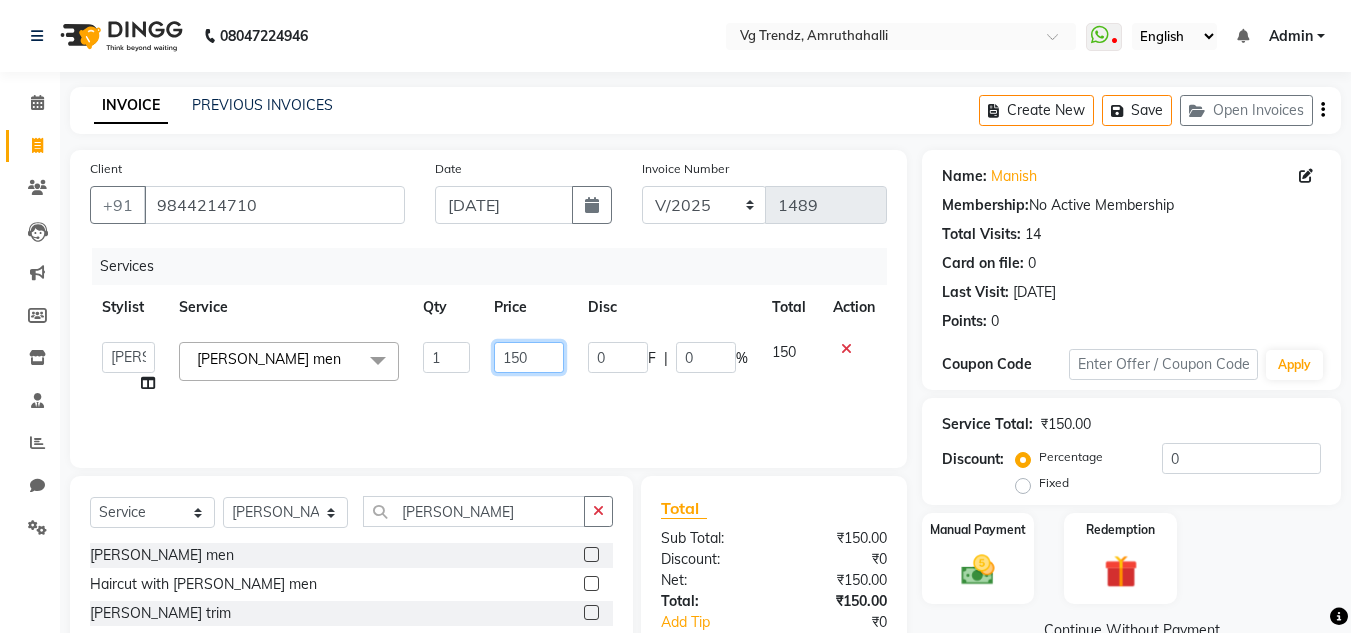 click on "150" 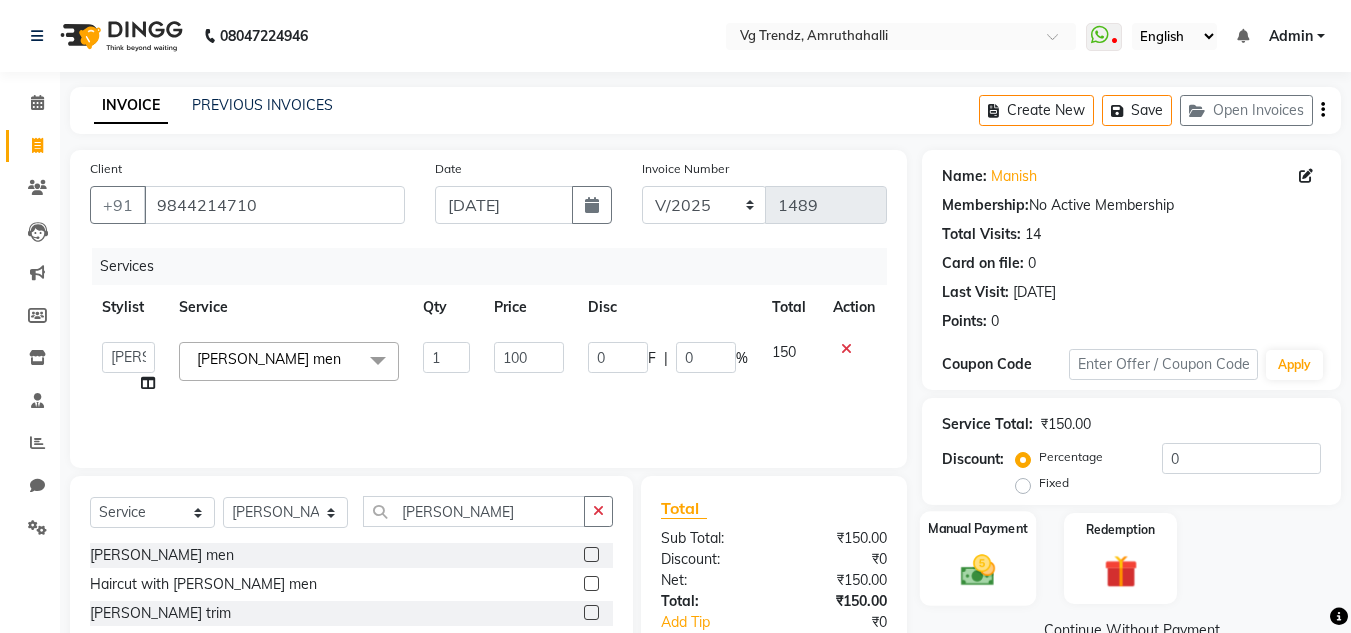 click 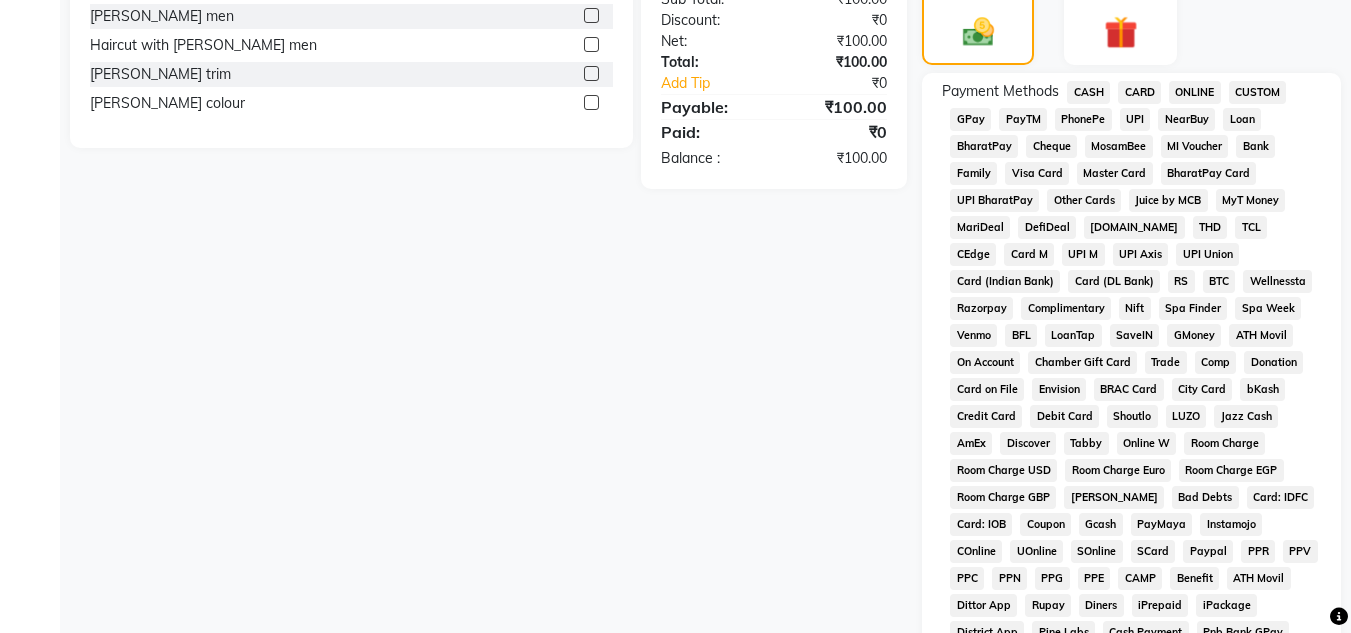 scroll, scrollTop: 517, scrollLeft: 0, axis: vertical 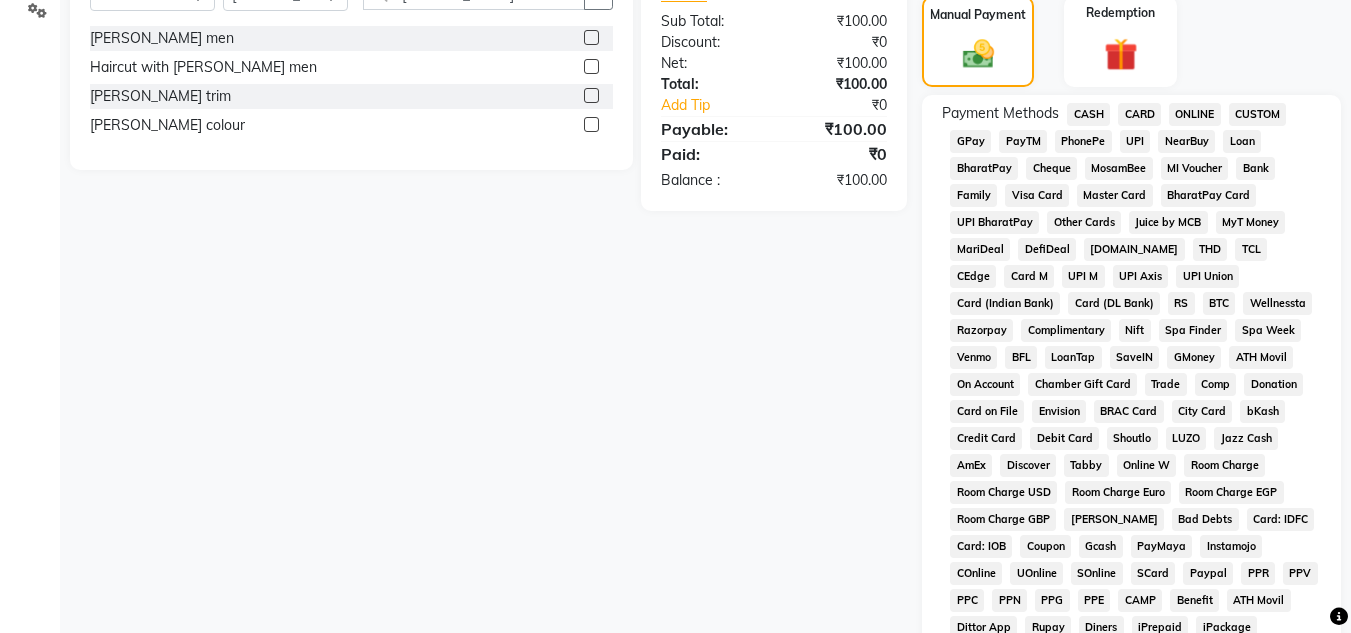 click on "PhonePe" 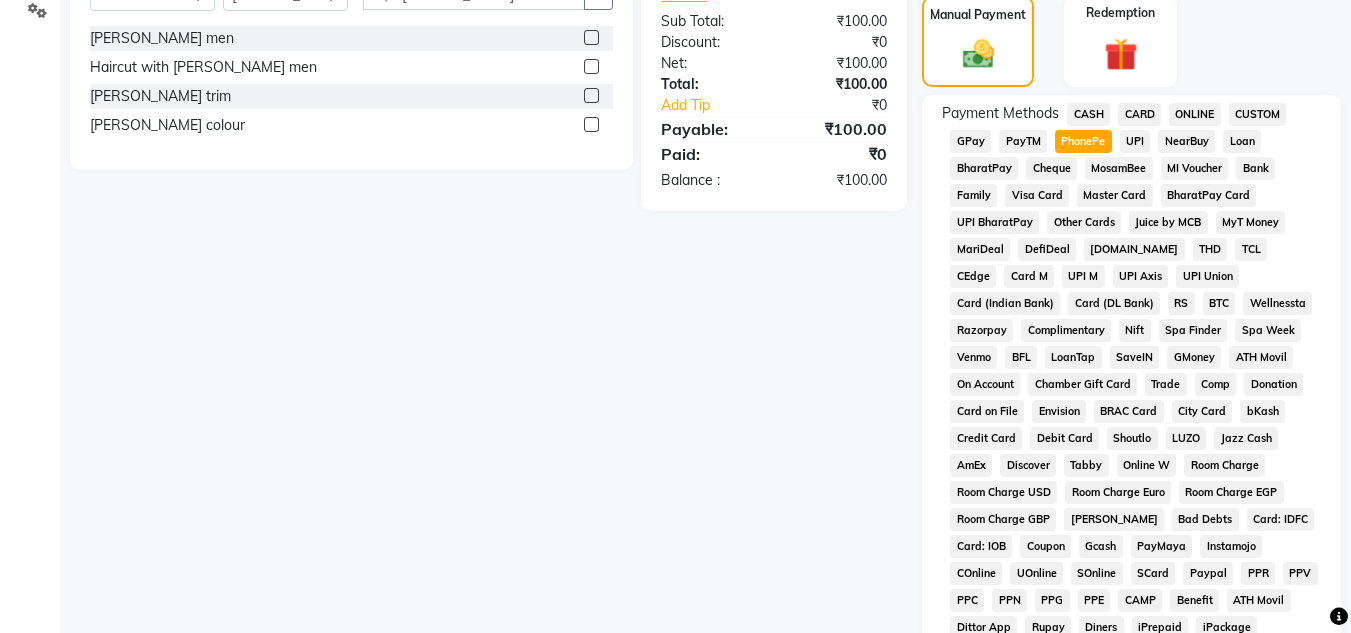 scroll, scrollTop: 869, scrollLeft: 0, axis: vertical 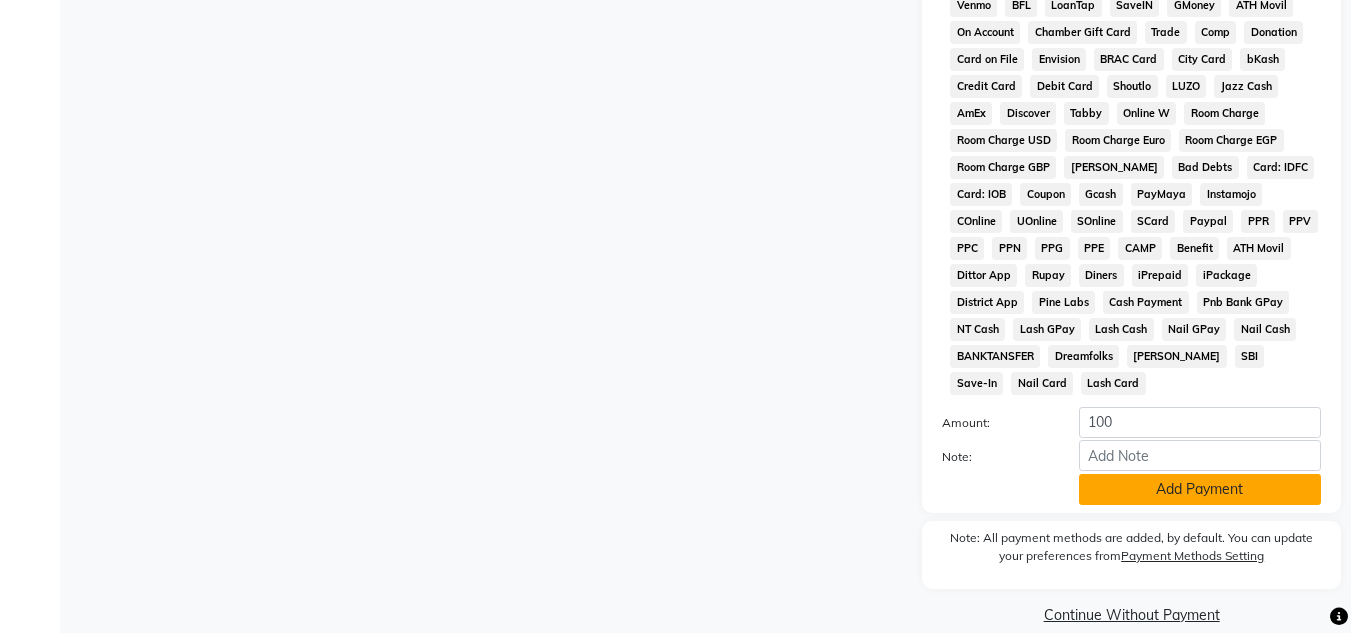 click on "Add Payment" 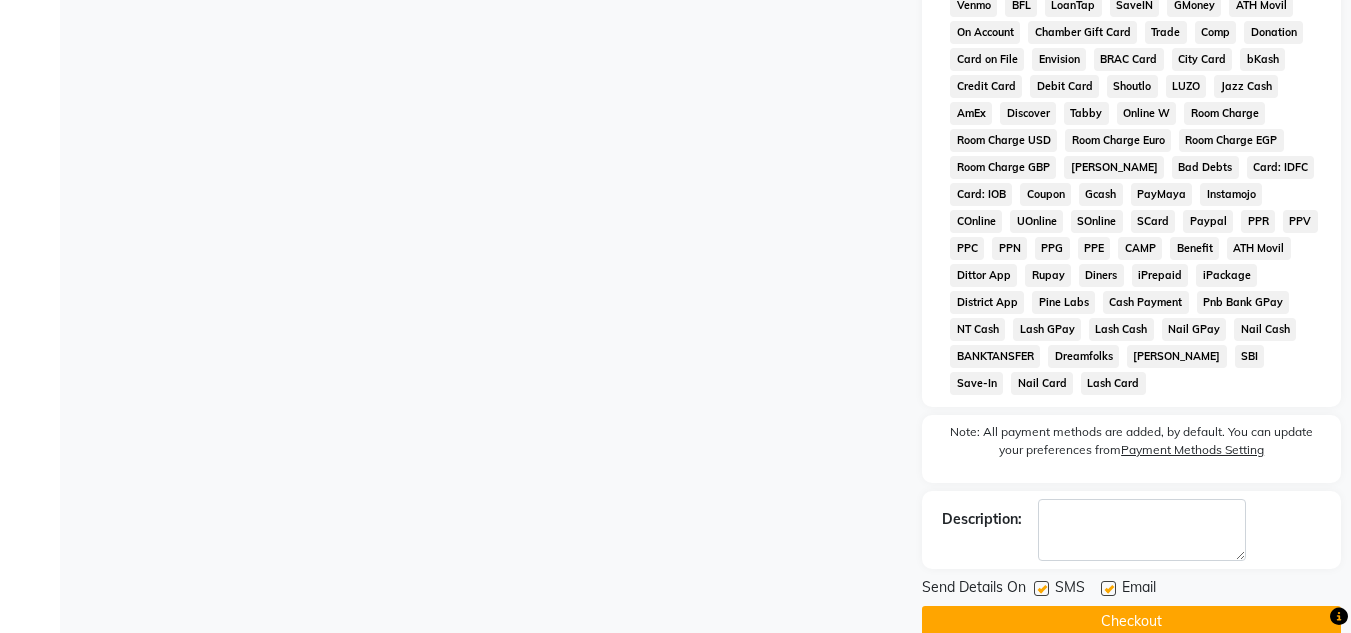 click on "Checkout" 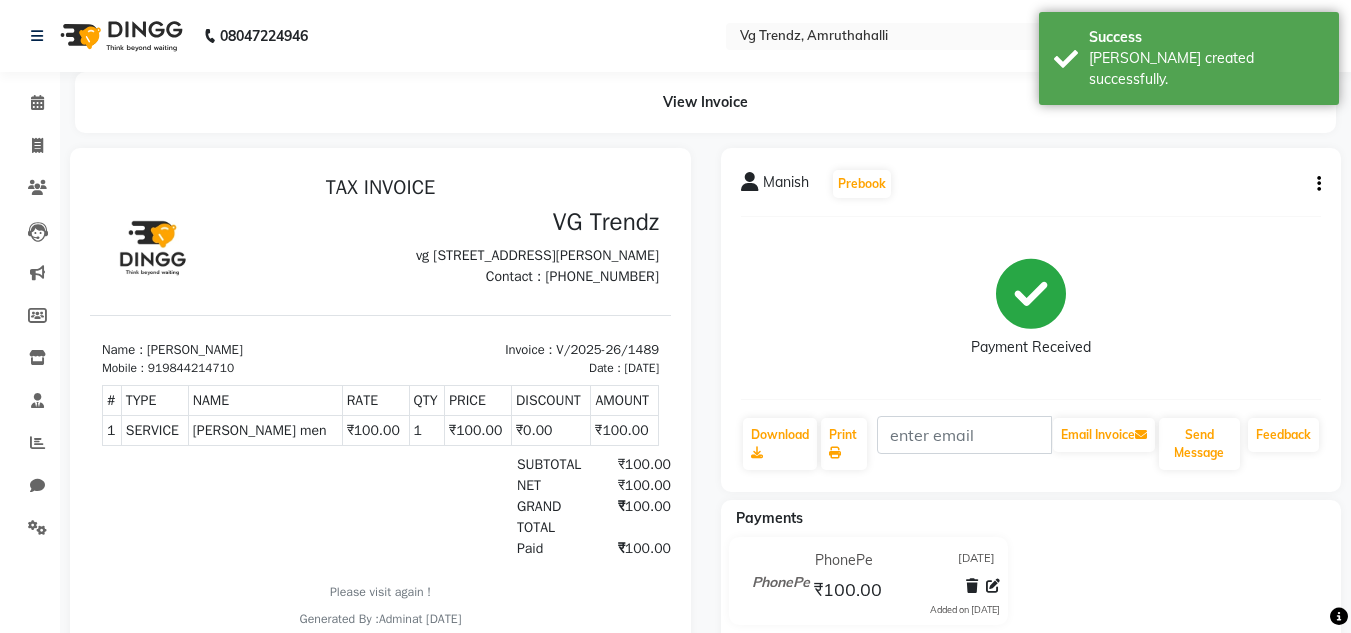 scroll, scrollTop: 0, scrollLeft: 0, axis: both 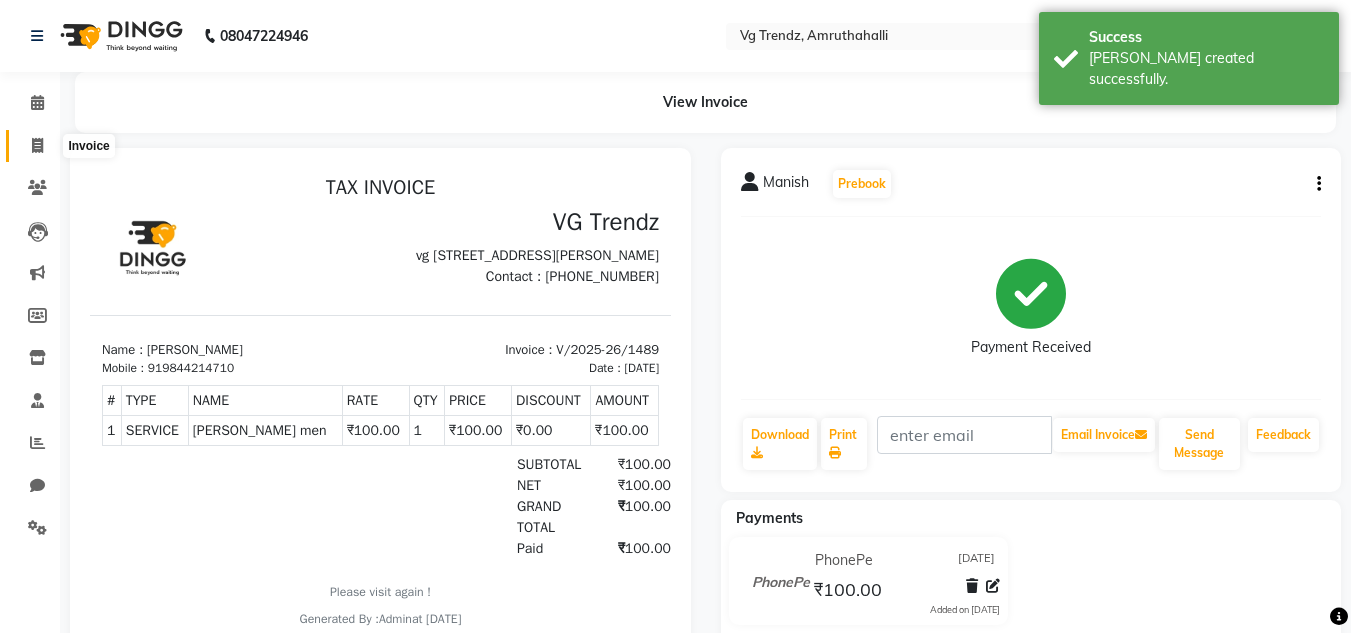 click 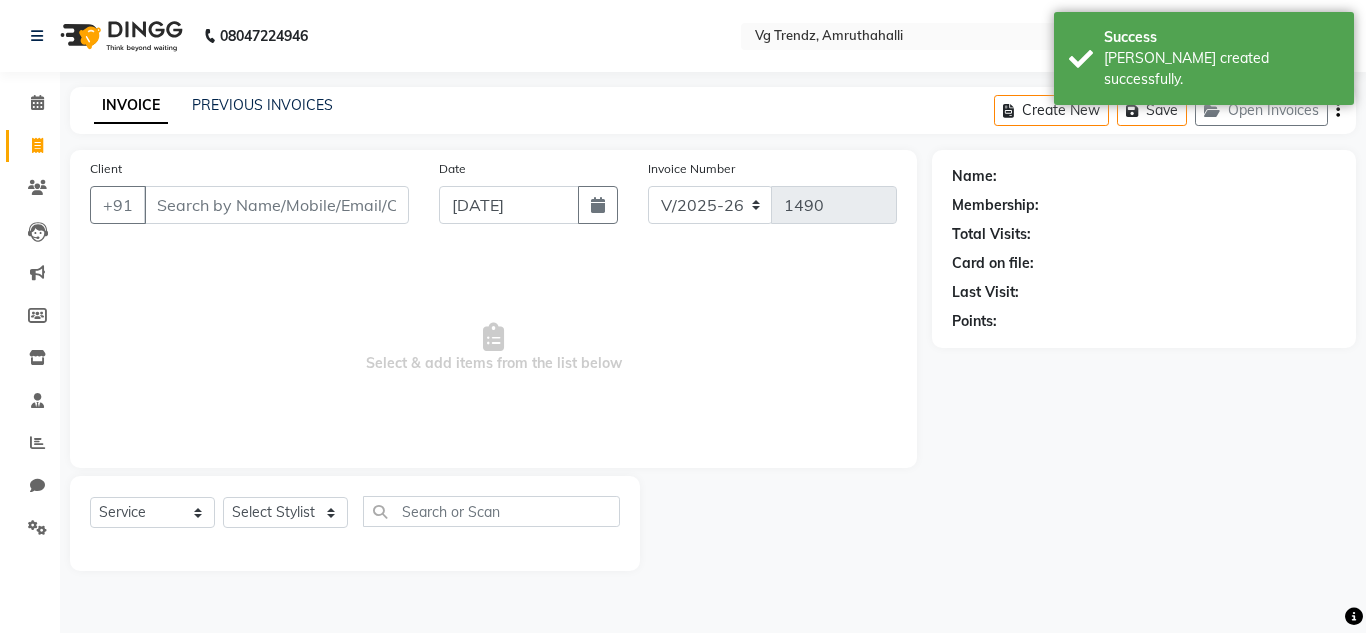 click on "Client" at bounding box center [276, 205] 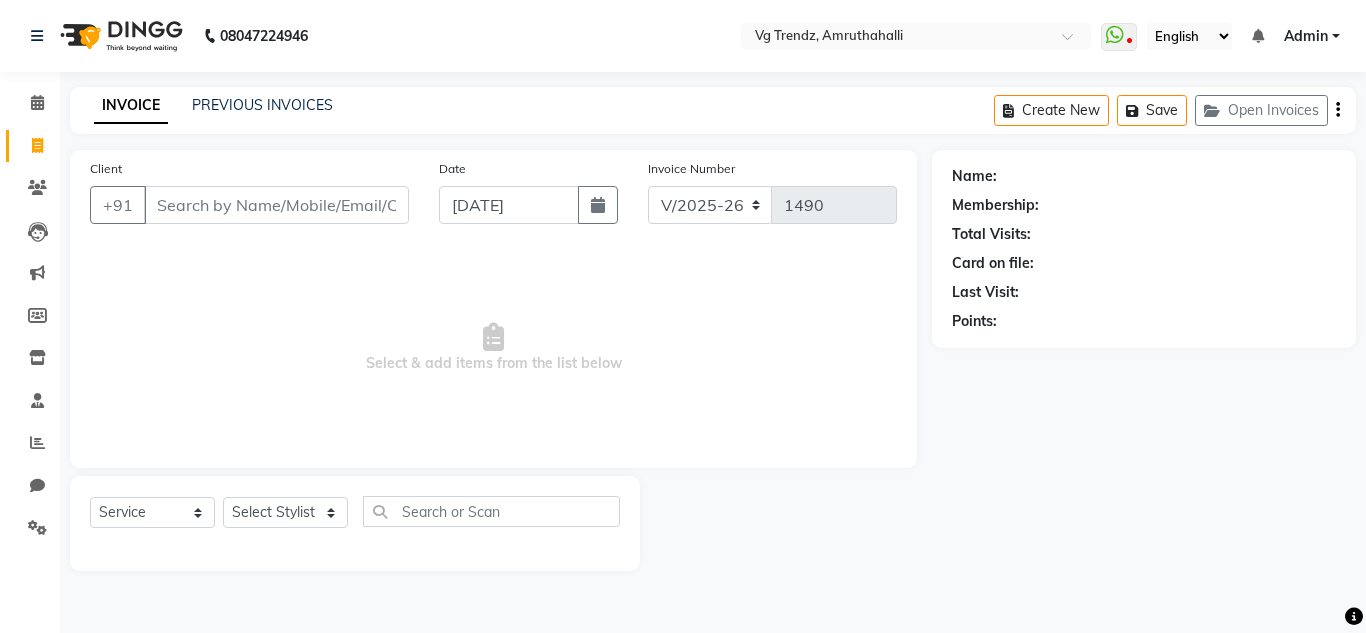 click on "Client" at bounding box center [276, 205] 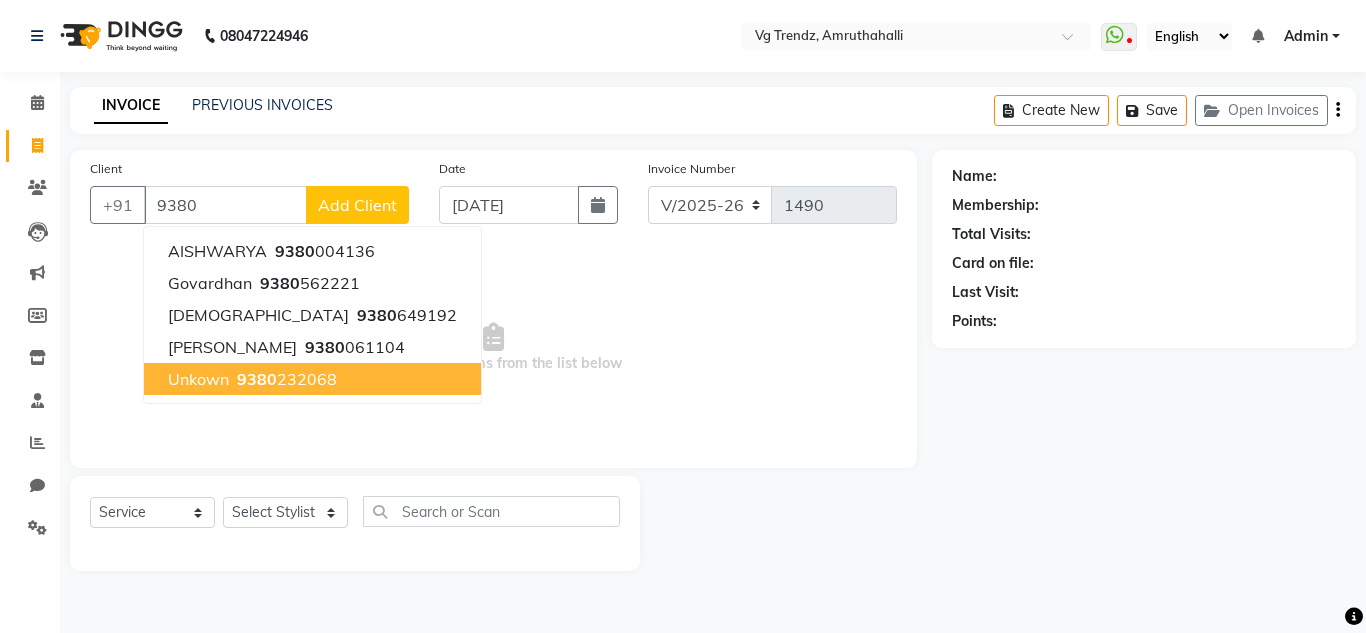 click on "unkown" at bounding box center (198, 379) 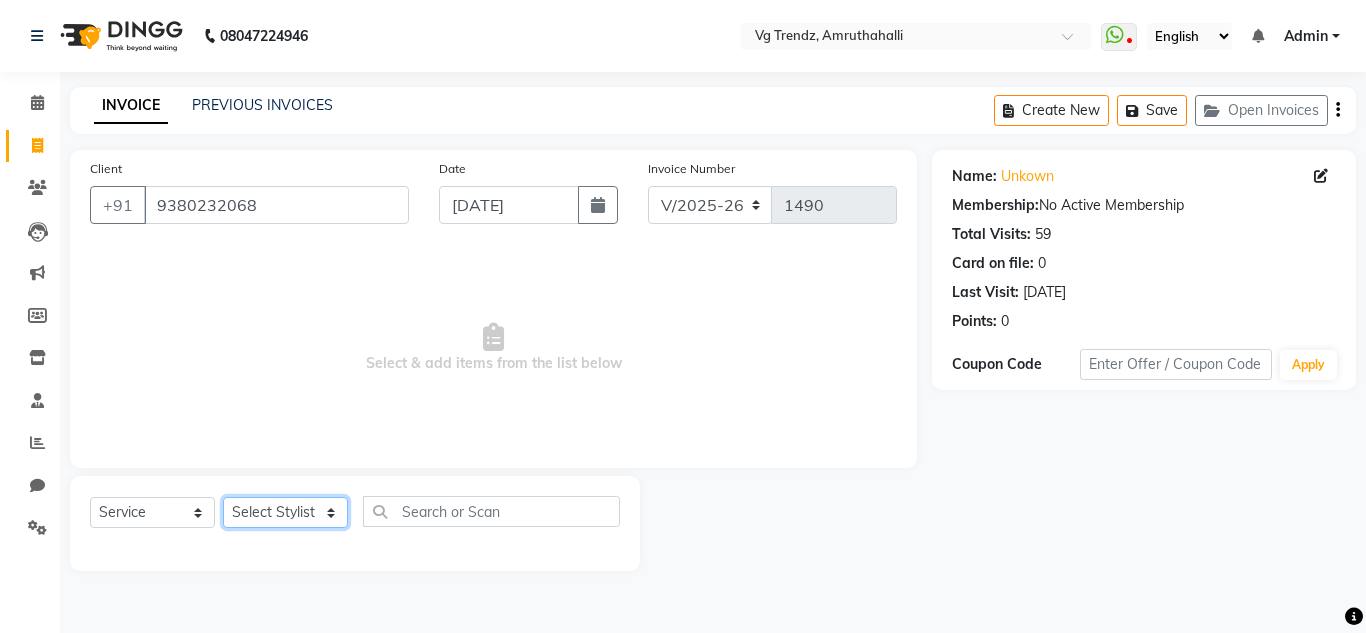 click on "Select Stylist Ashiwini N P Manjitha Chhetri Manjula S Mun Khan Naveen Kumar salon number Sandeep Sharma Sridevi Vanitha v" 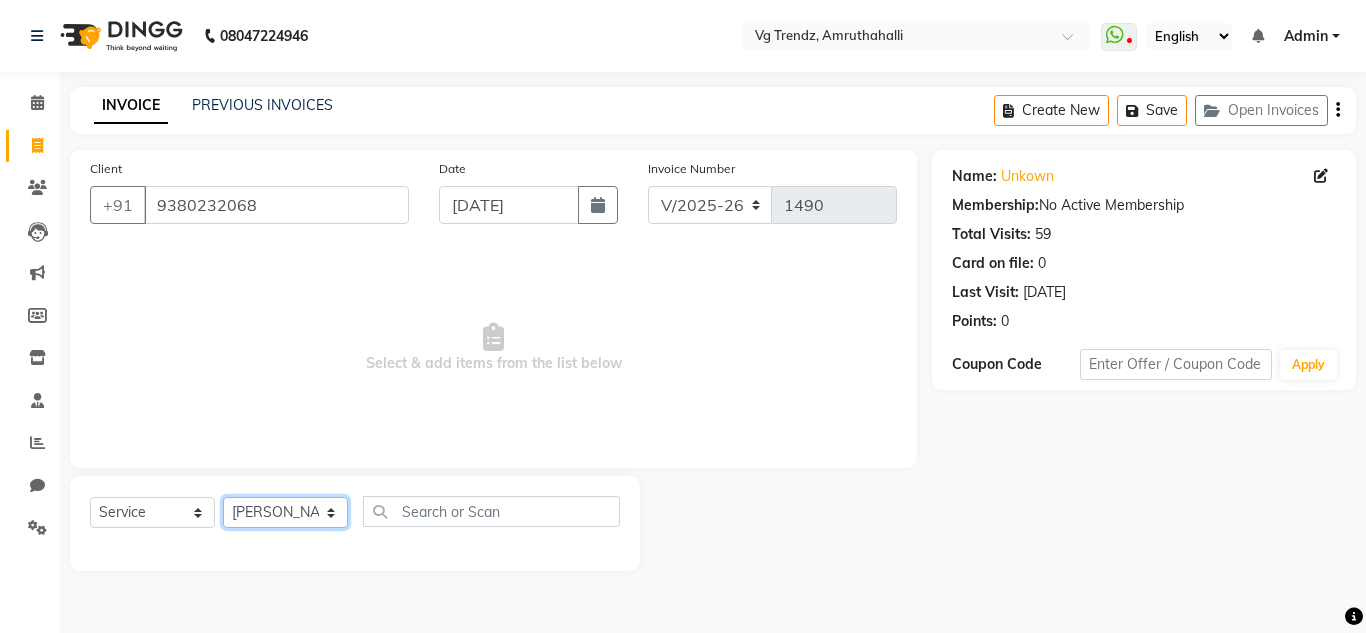 click on "Select Stylist Ashiwini N P Manjitha Chhetri Manjula S Mun Khan Naveen Kumar salon number Sandeep Sharma Sridevi Vanitha v" 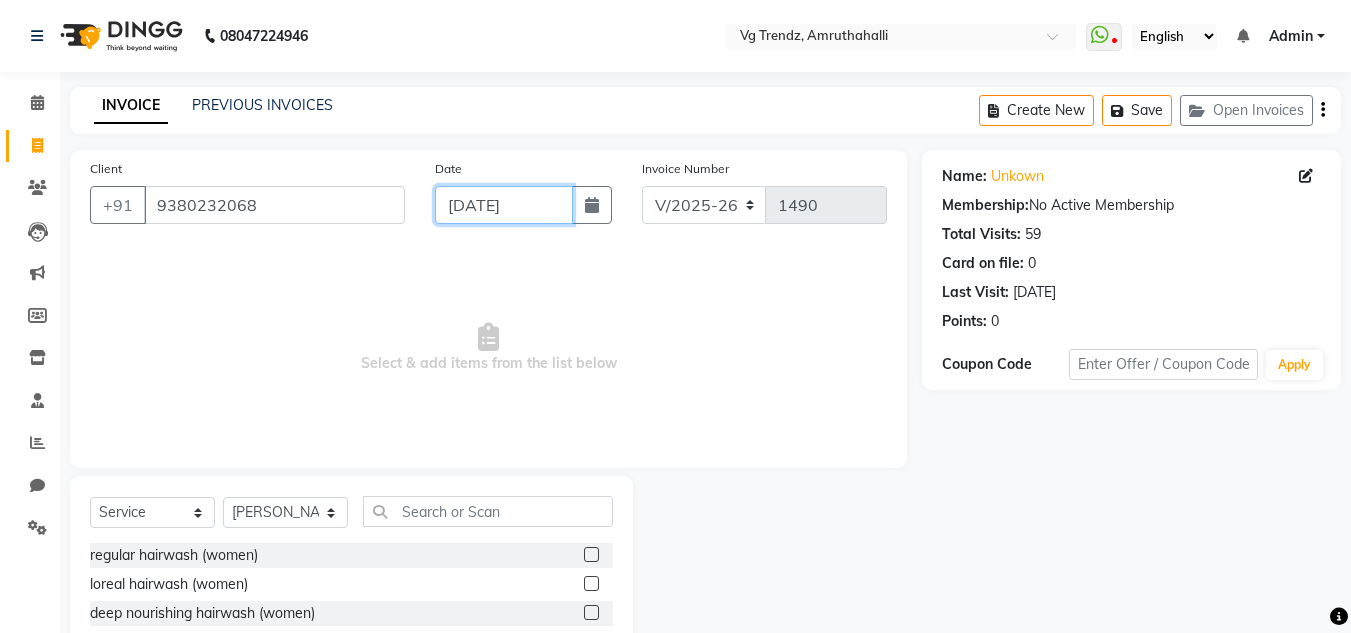 click on "[DATE]" 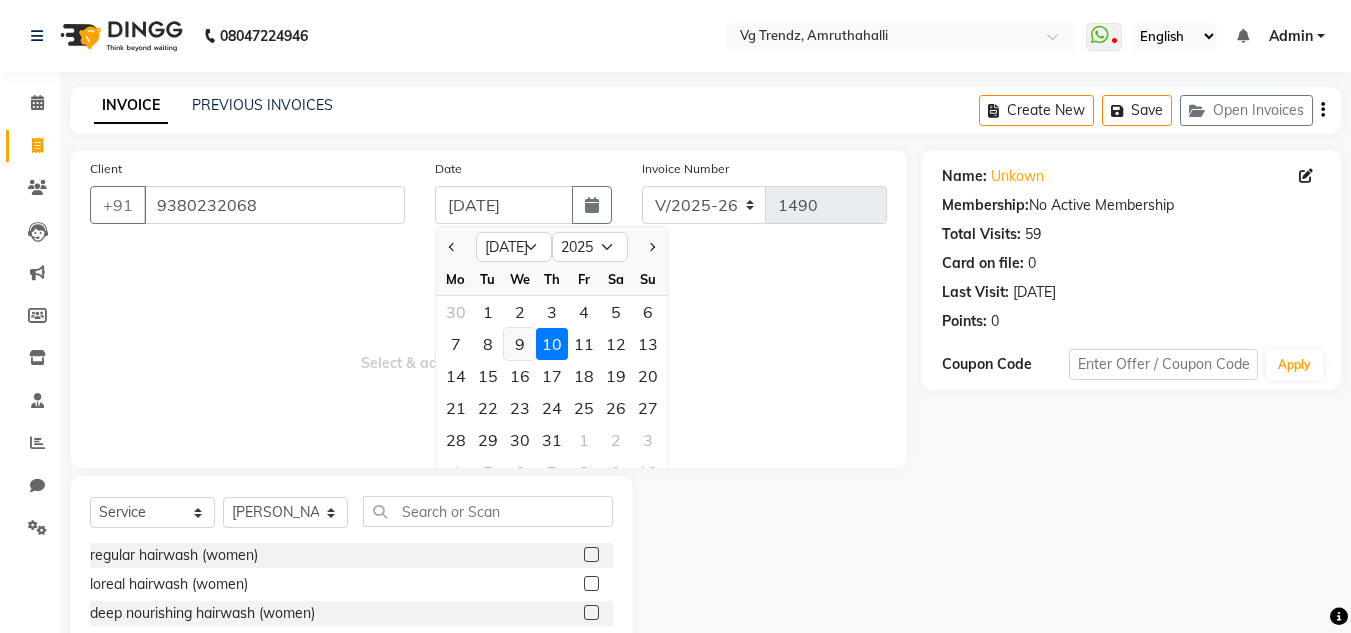 click on "9" 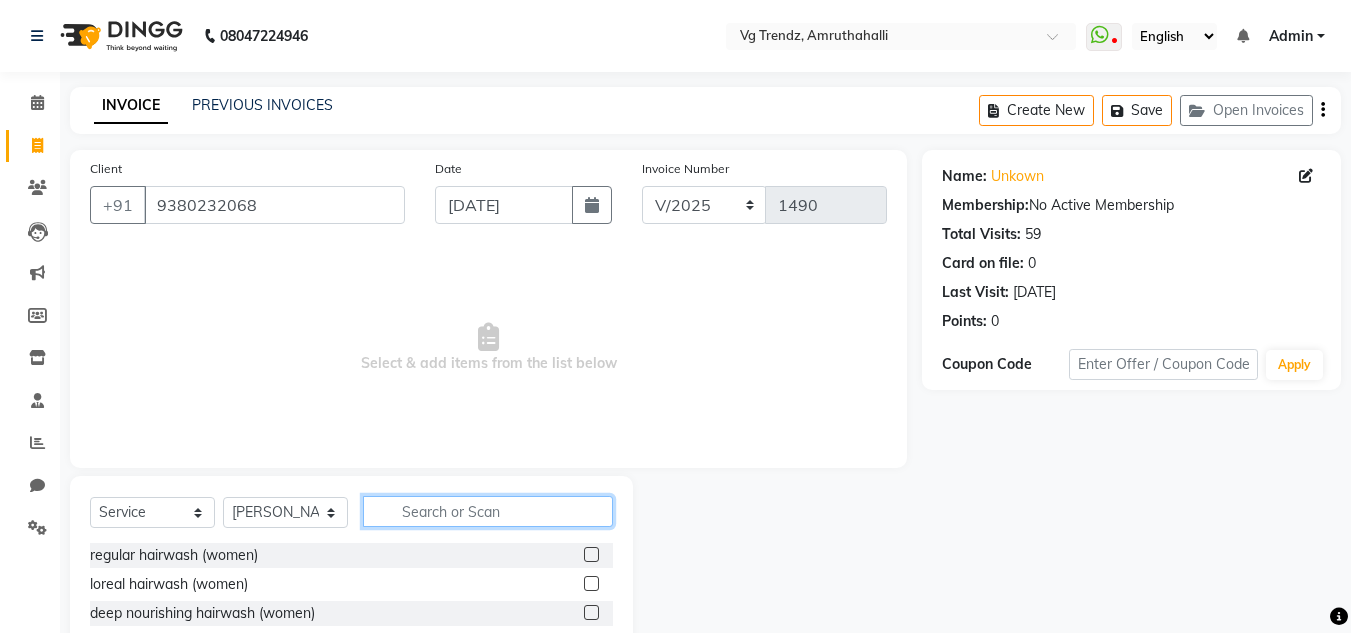 click 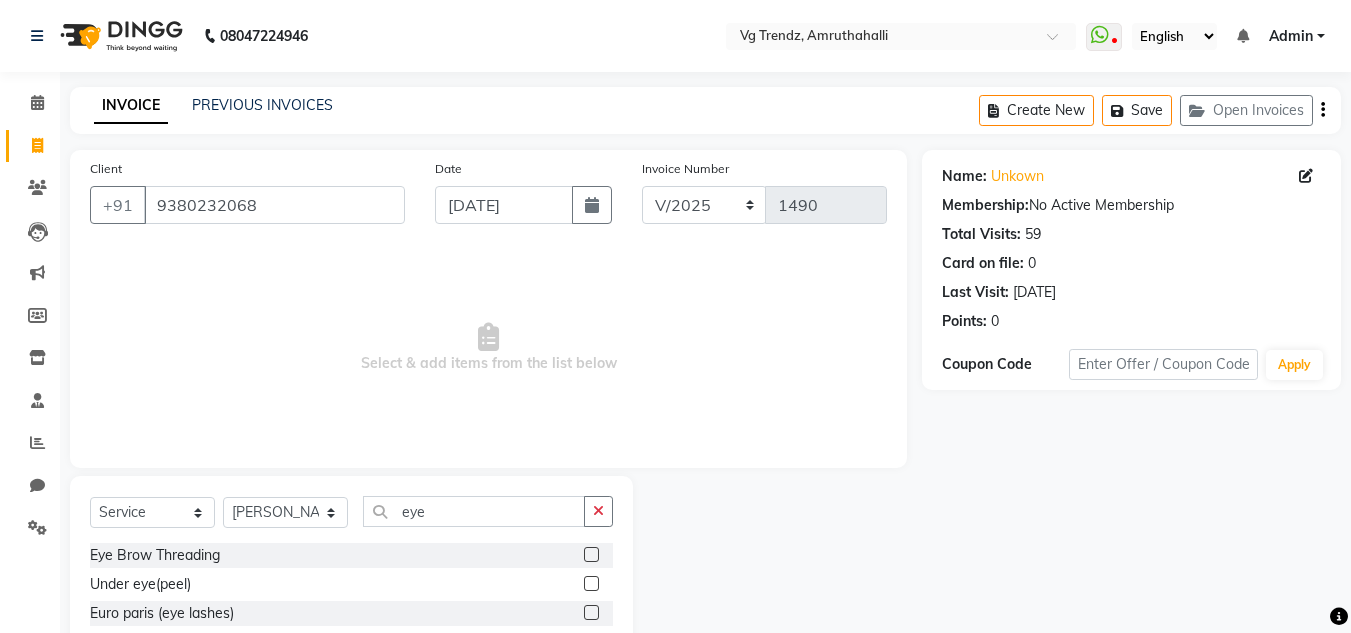 click 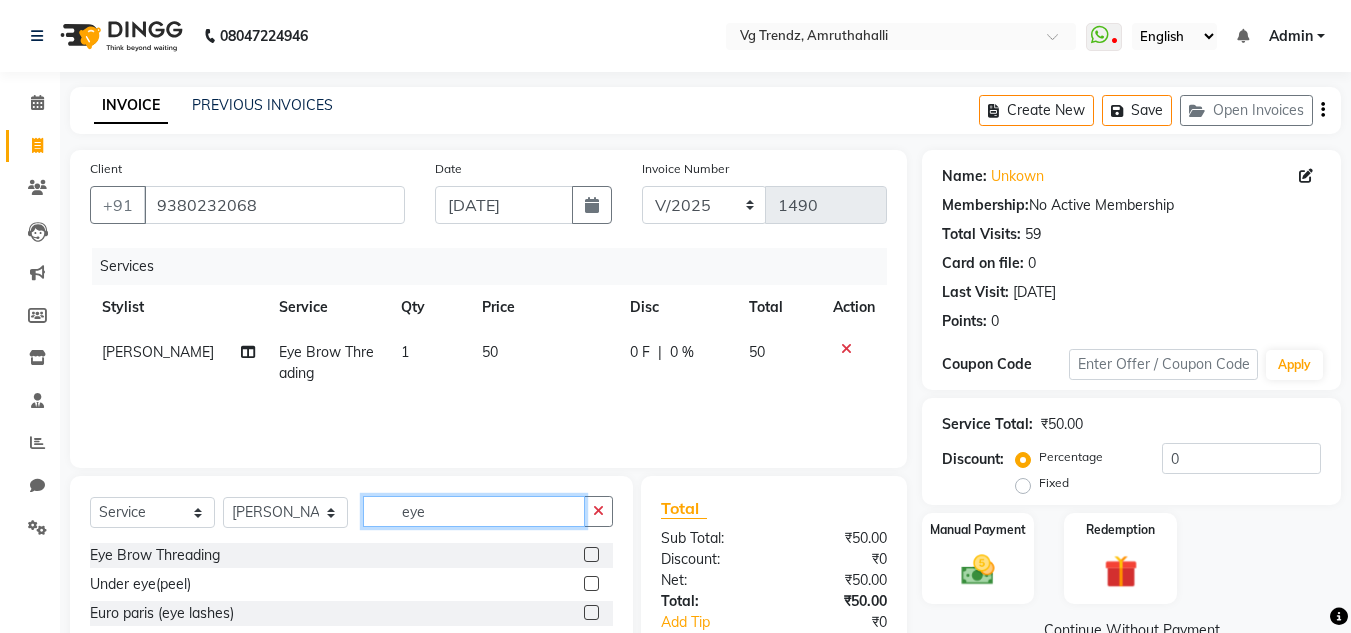 click on "eye" 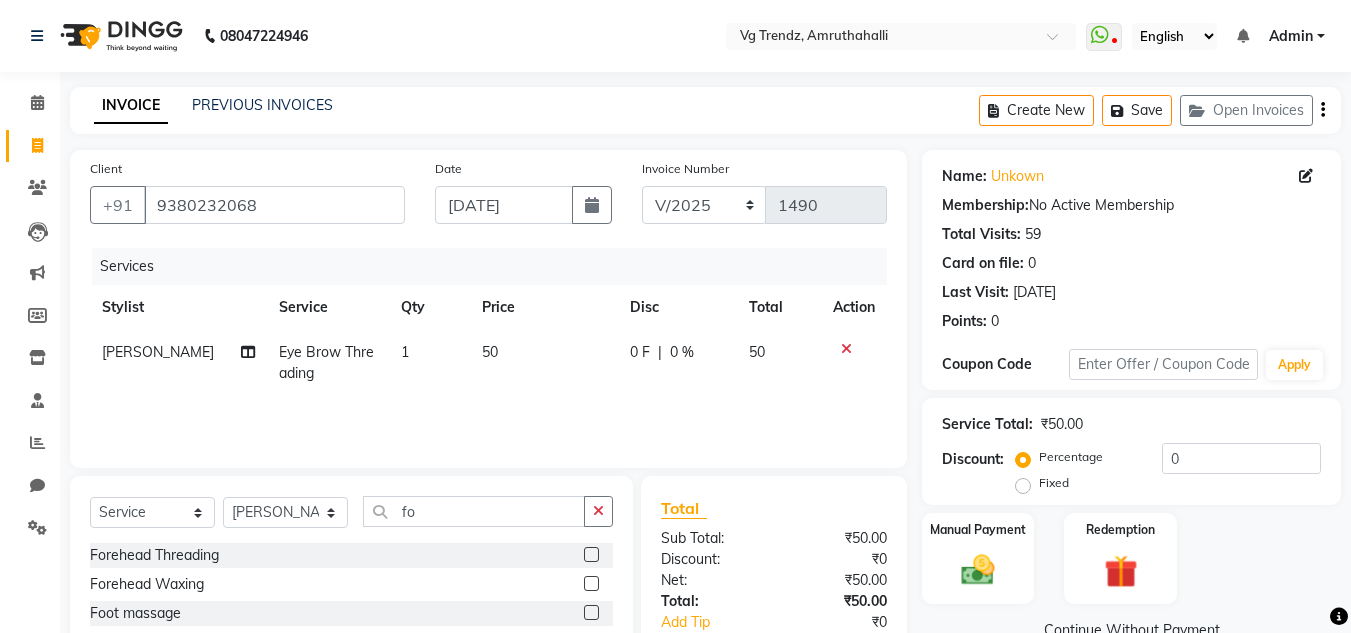 click 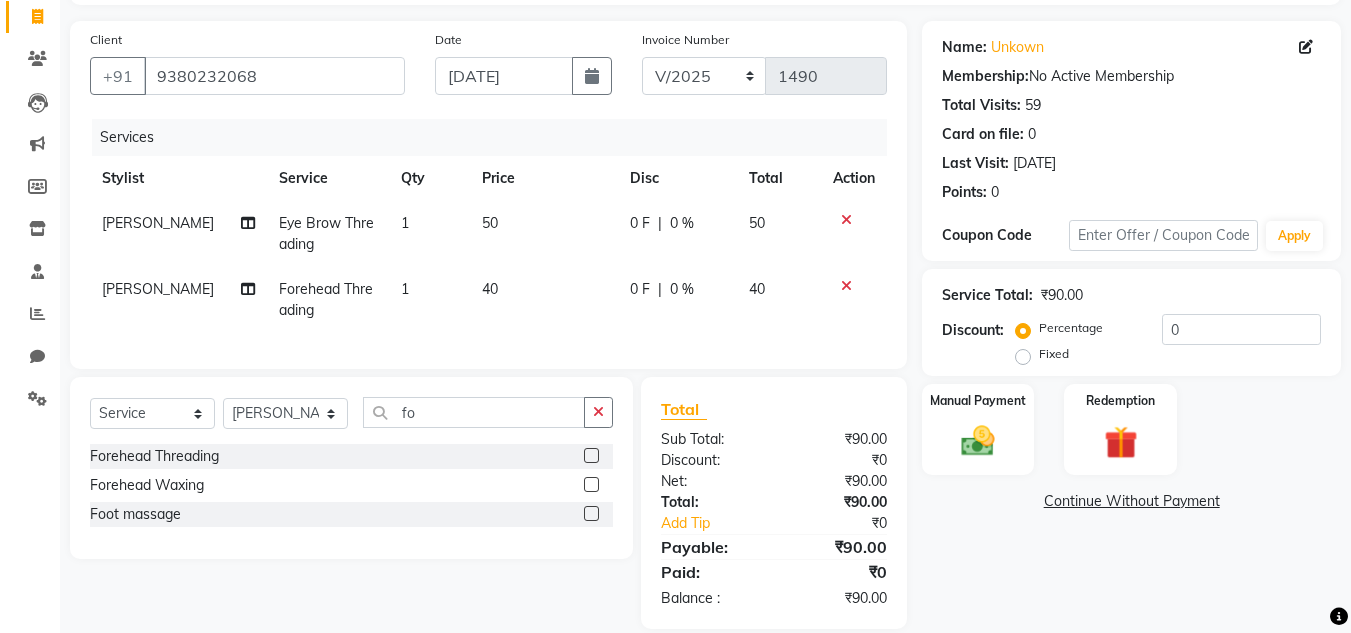 scroll, scrollTop: 170, scrollLeft: 0, axis: vertical 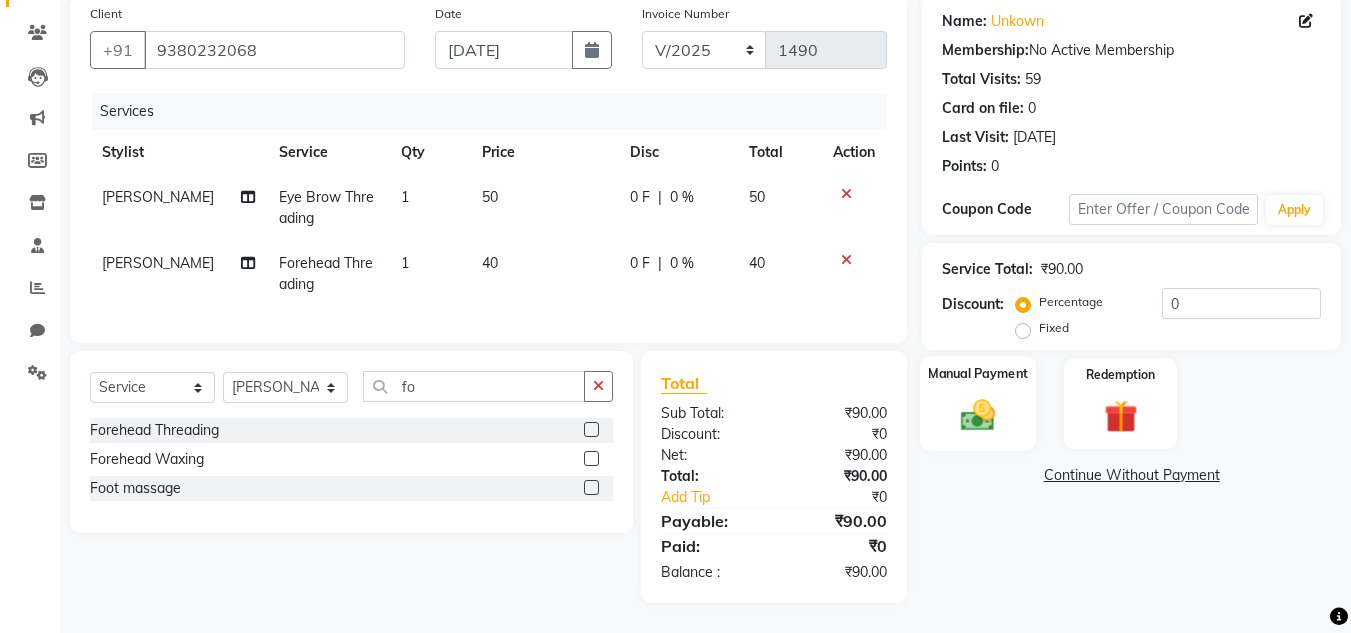 click on "Manual Payment" 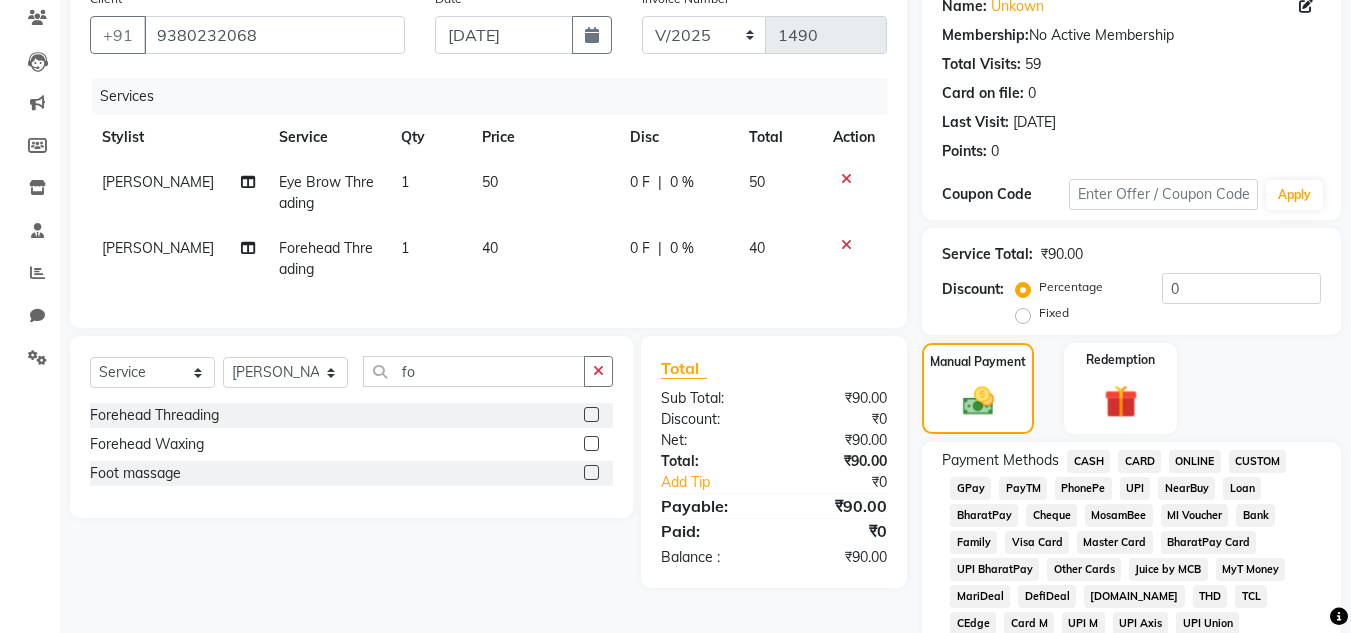 click on "PhonePe" 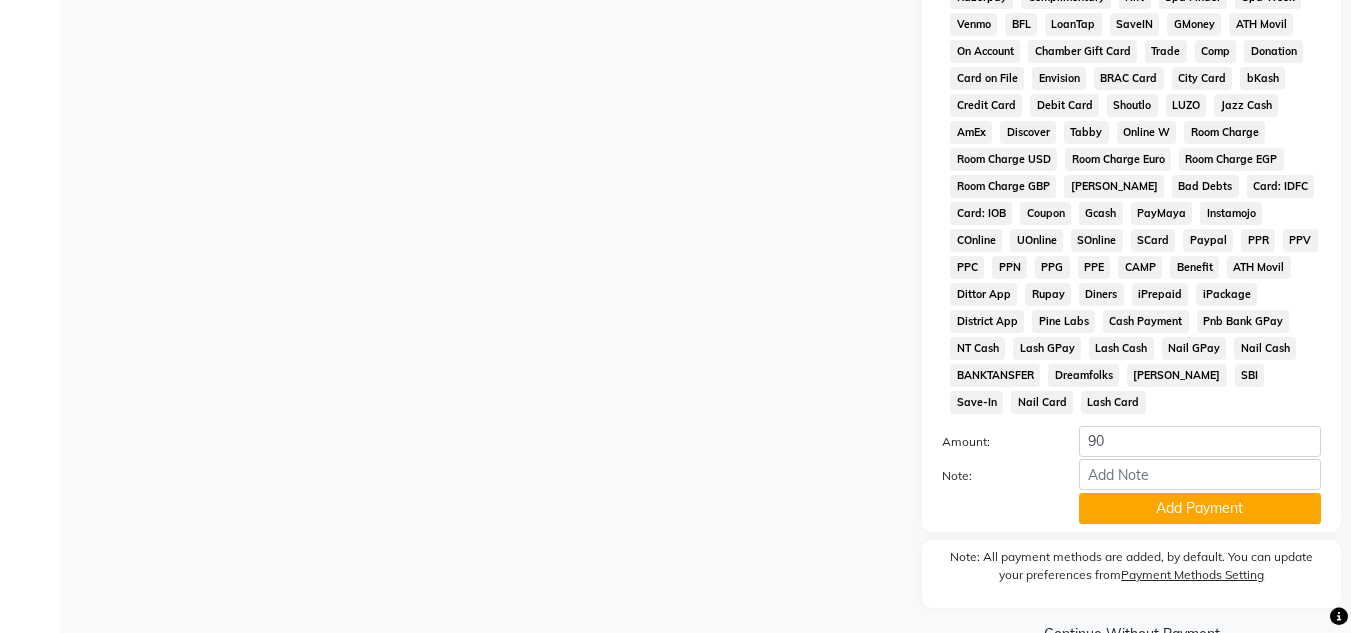 scroll, scrollTop: 869, scrollLeft: 0, axis: vertical 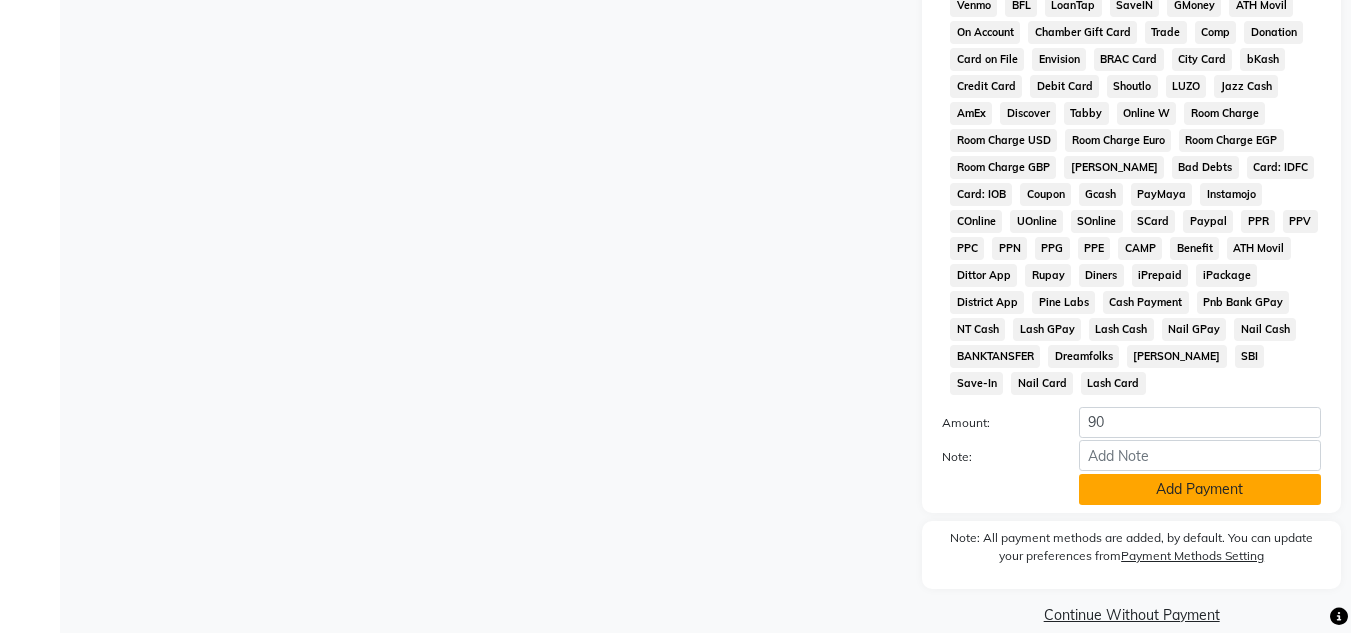 click on "Add Payment" 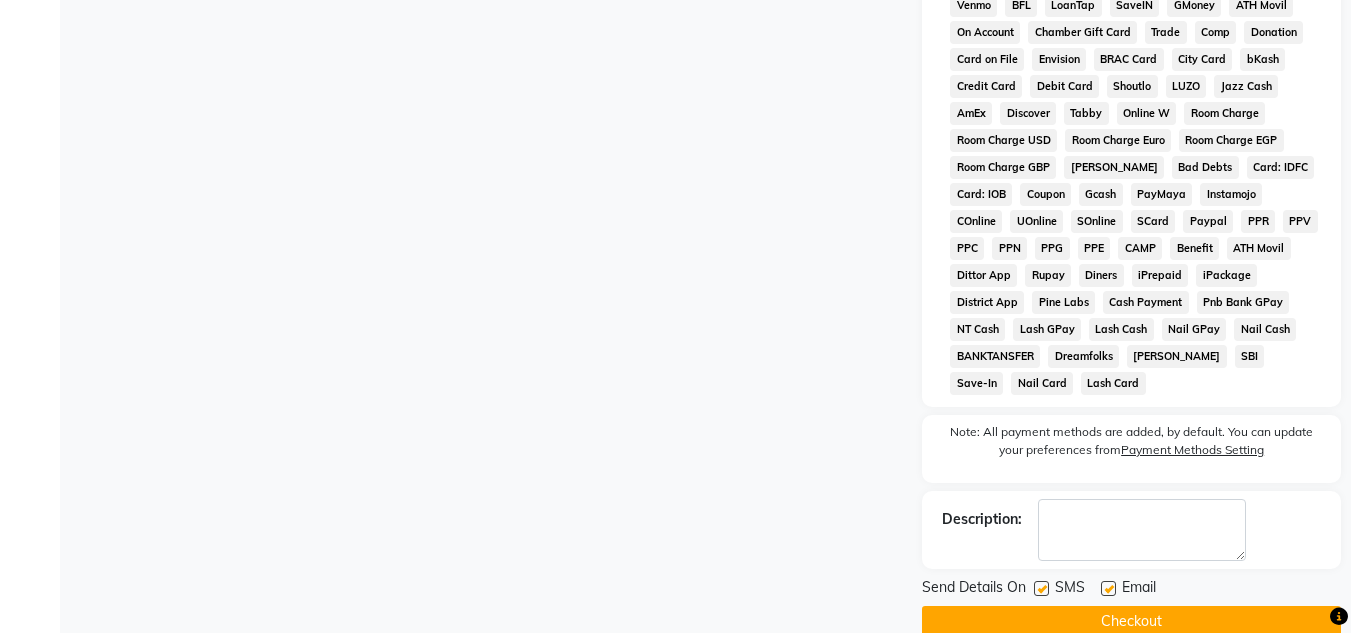 click on "Checkout" 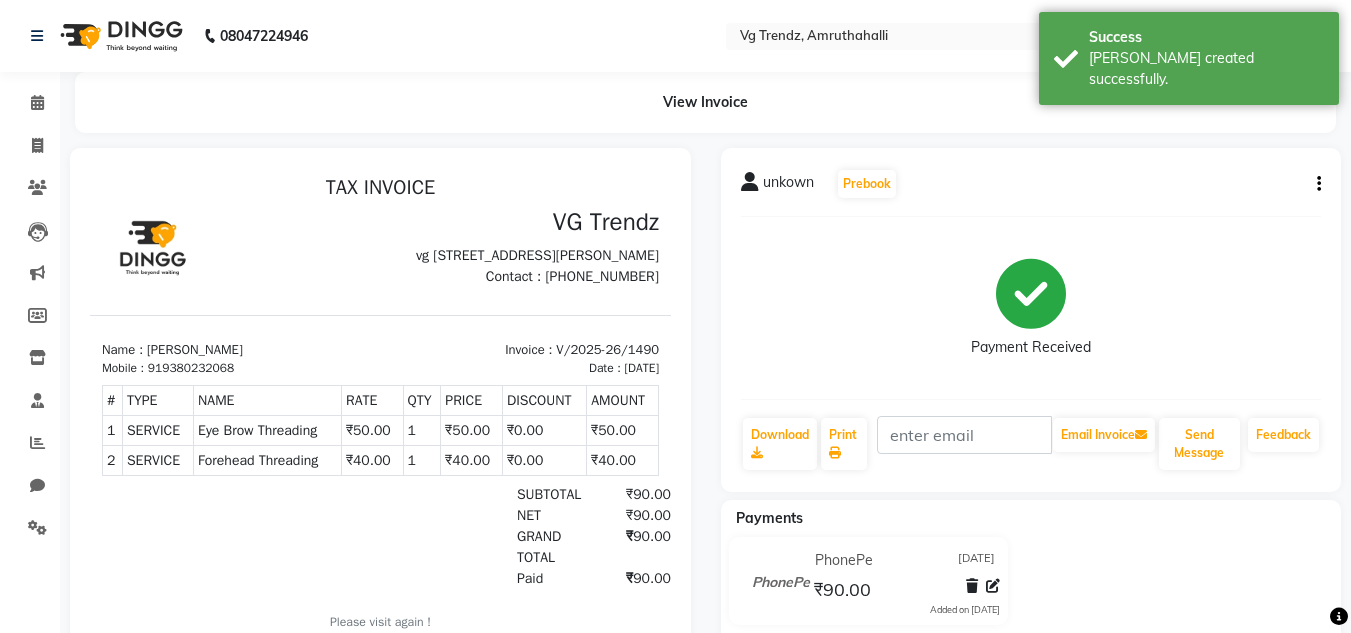 scroll, scrollTop: 0, scrollLeft: 0, axis: both 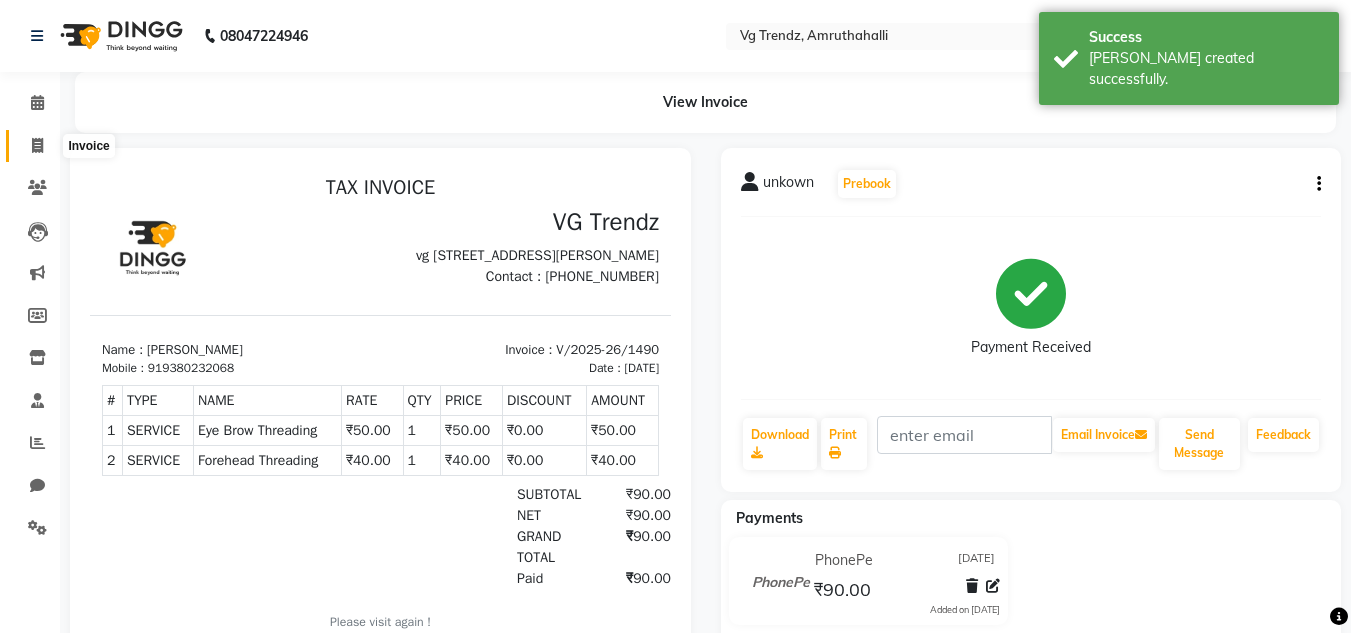 click 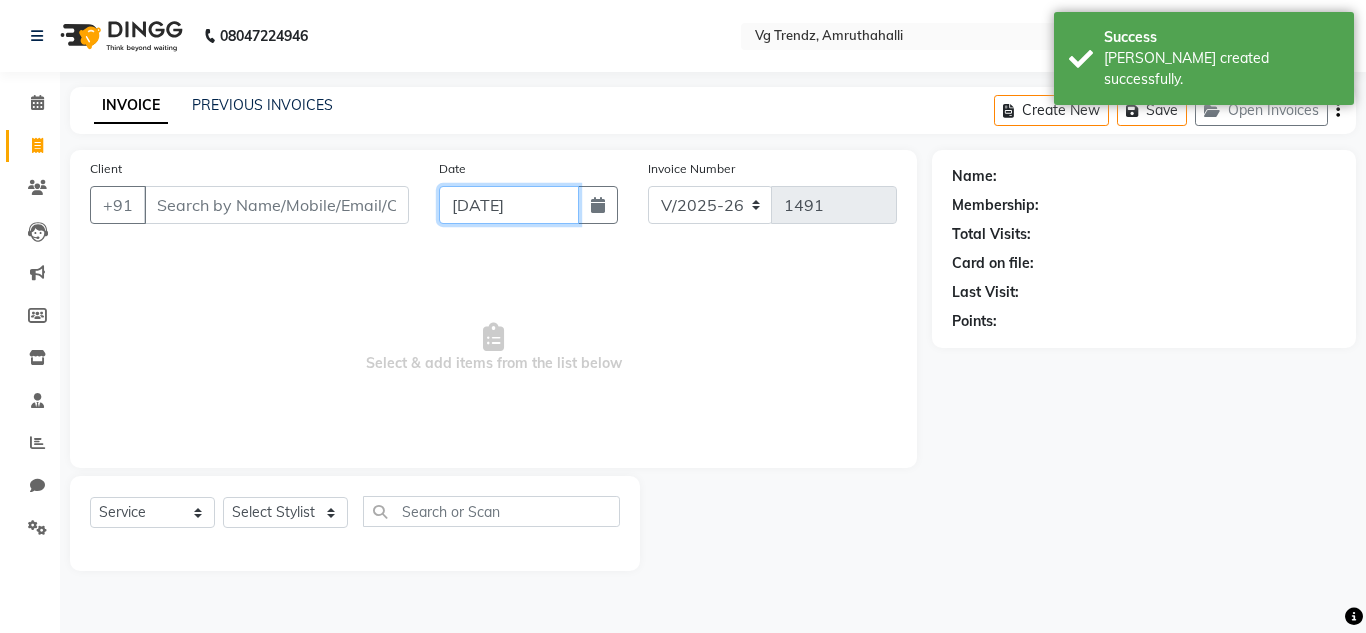click on "[DATE]" 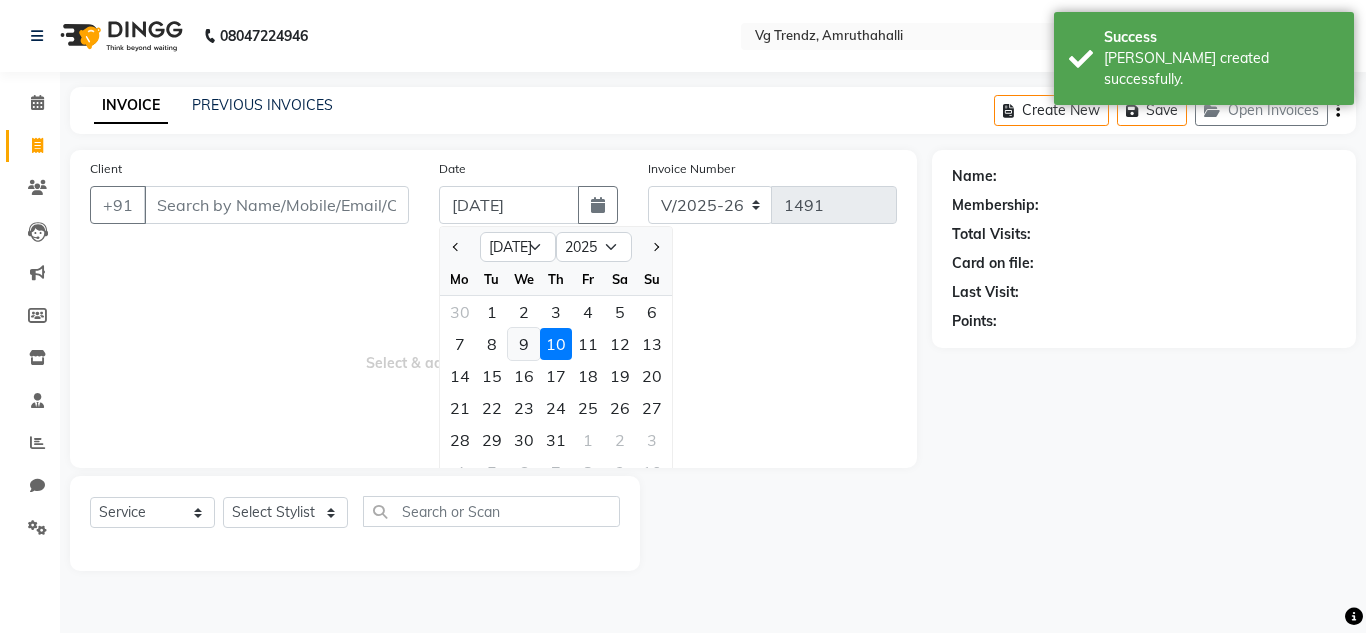 click on "9" 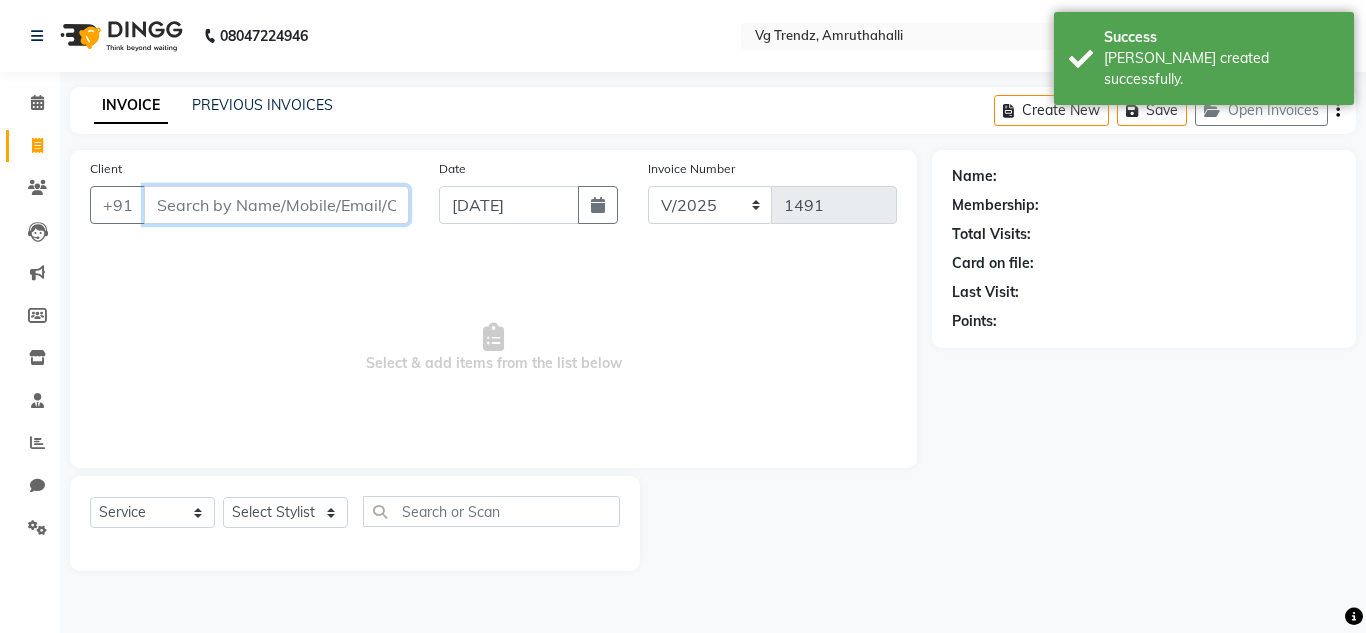 click on "Client" at bounding box center [276, 205] 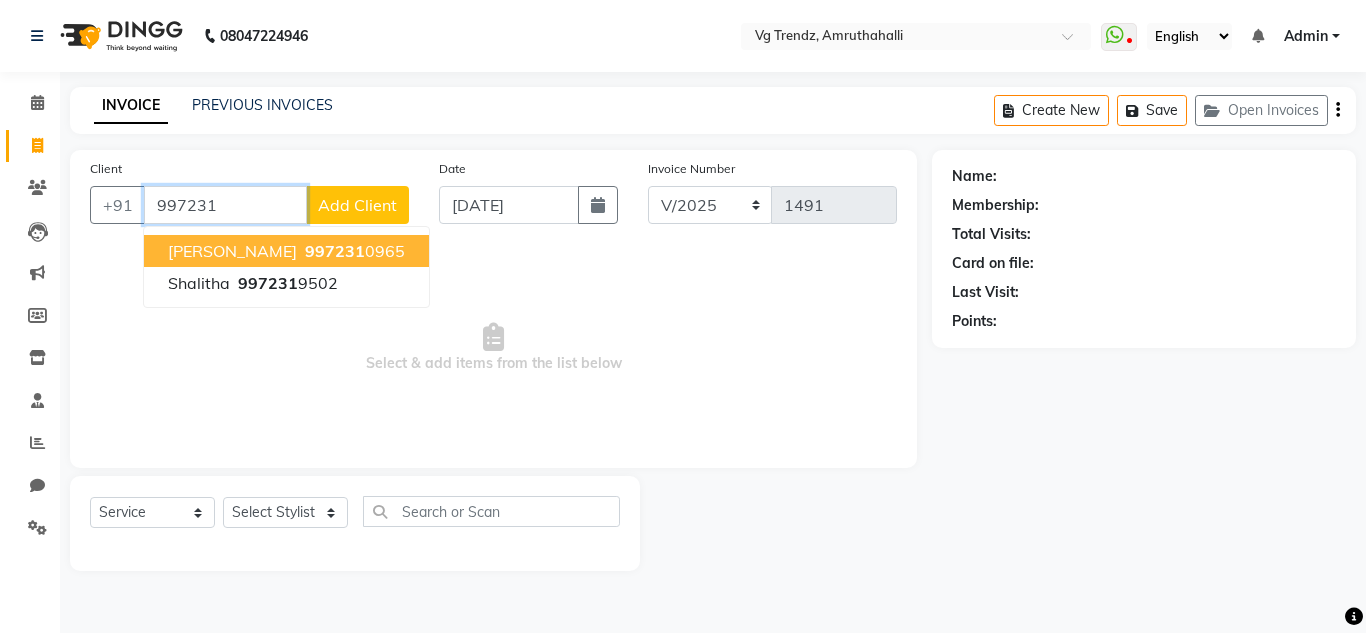 click on "997231 0965" at bounding box center [353, 251] 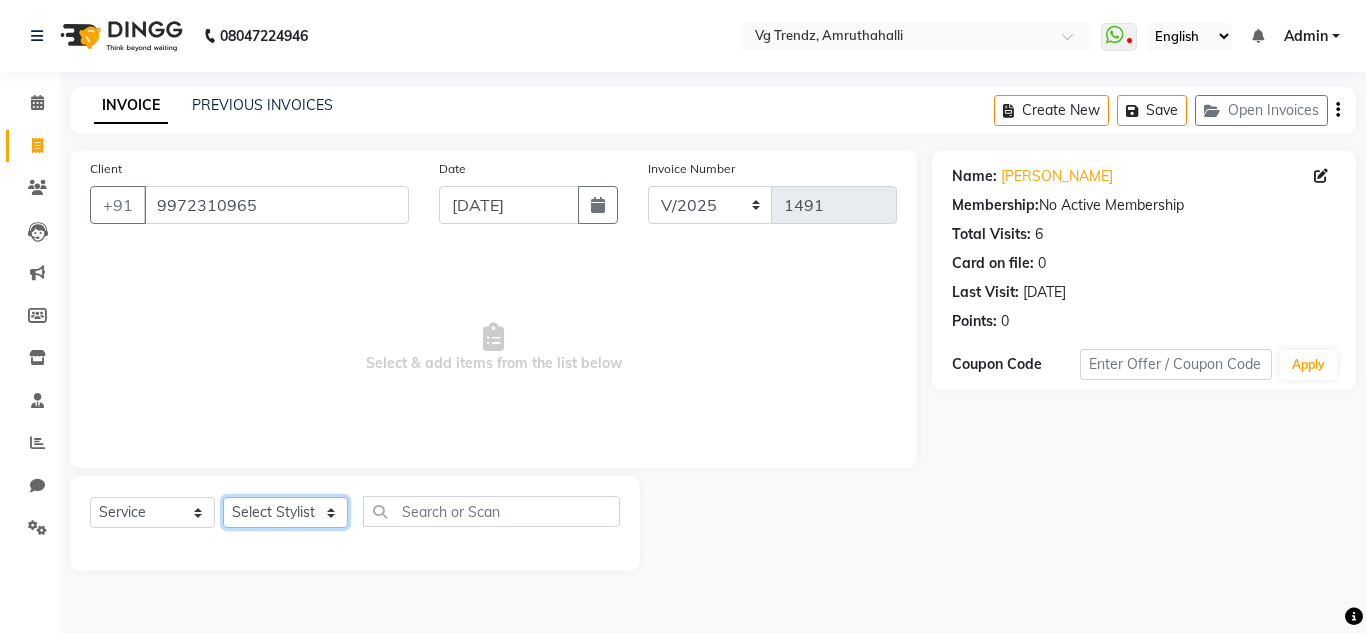 click on "Select Stylist Ashiwini N P Manjitha Chhetri Manjula S Mun Khan Naveen Kumar salon number Sandeep Sharma Sridevi Vanitha v" 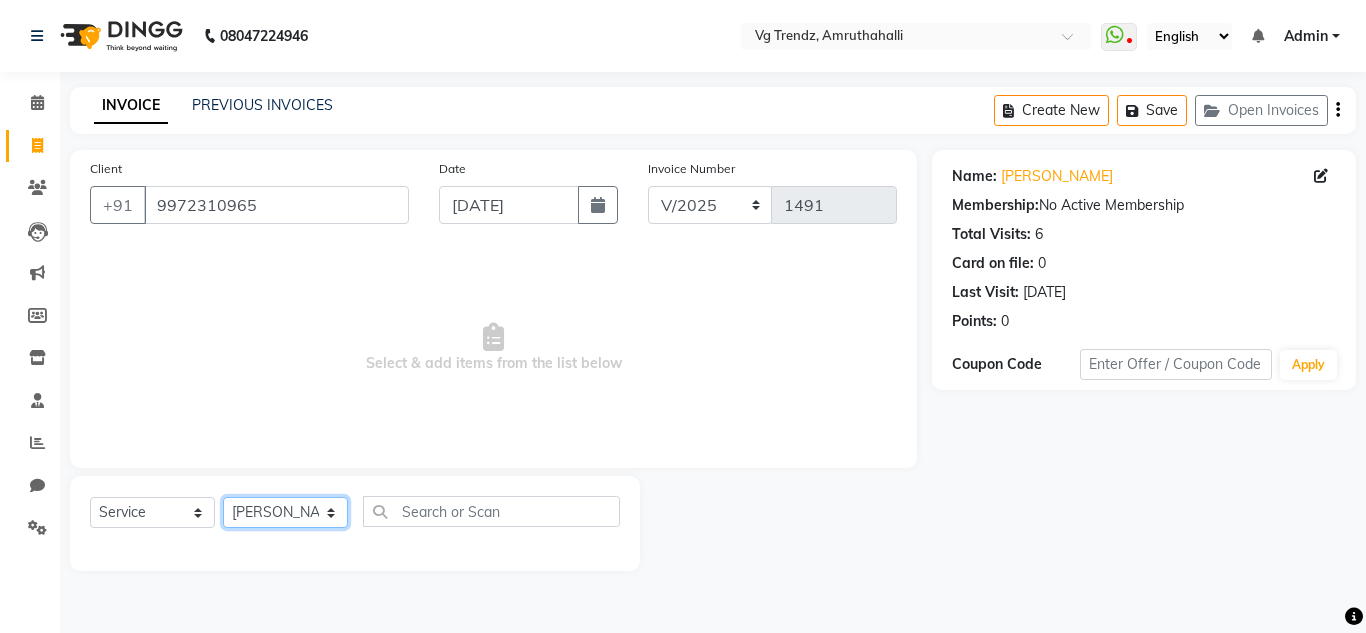 click on "Select Stylist Ashiwini N P Manjitha Chhetri Manjula S Mun Khan Naveen Kumar salon number Sandeep Sharma Sridevi Vanitha v" 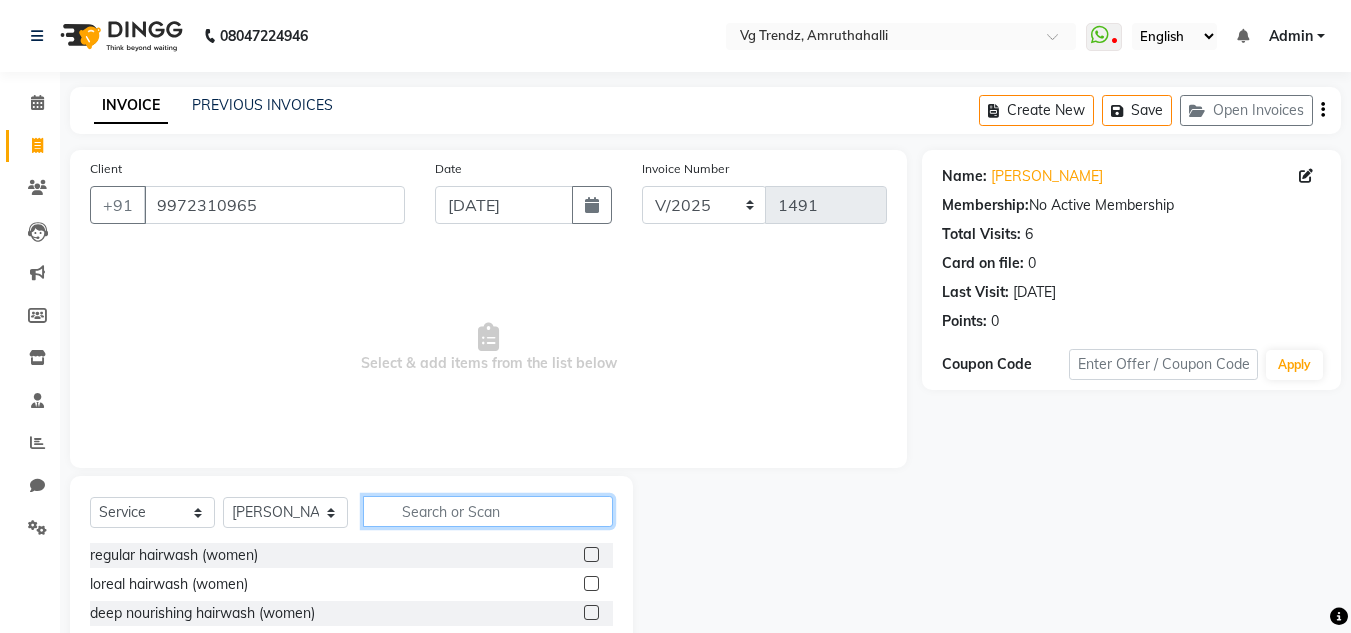 click 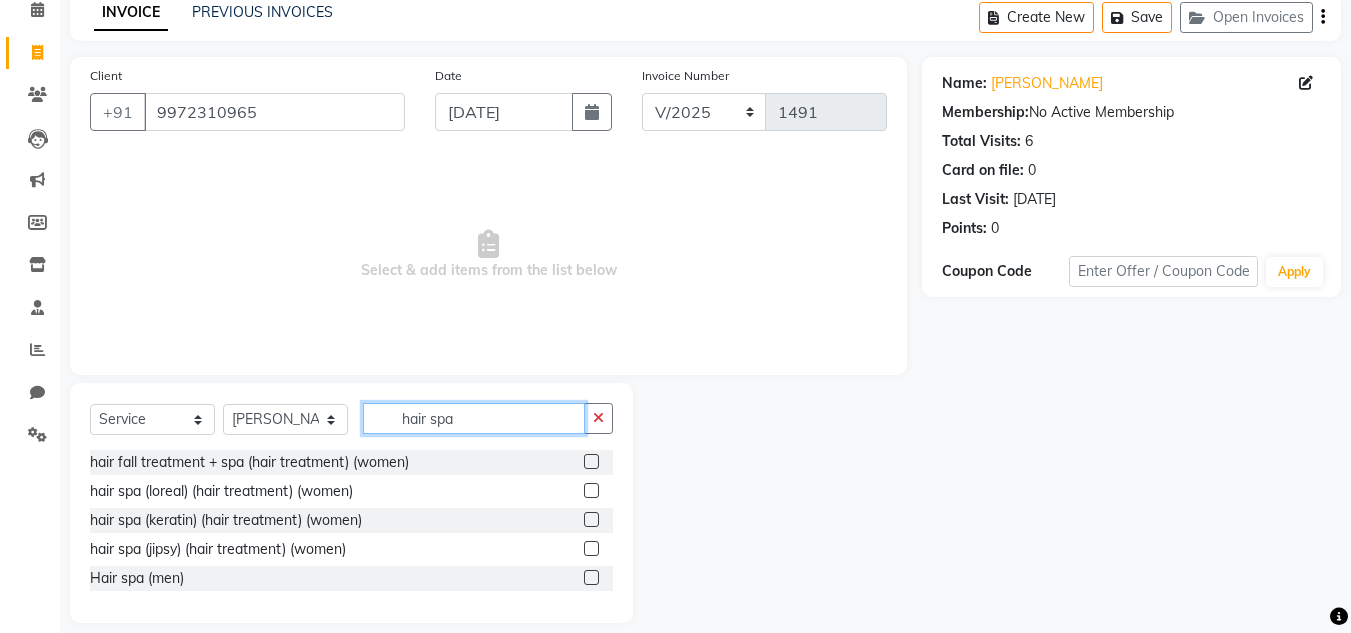 scroll, scrollTop: 113, scrollLeft: 0, axis: vertical 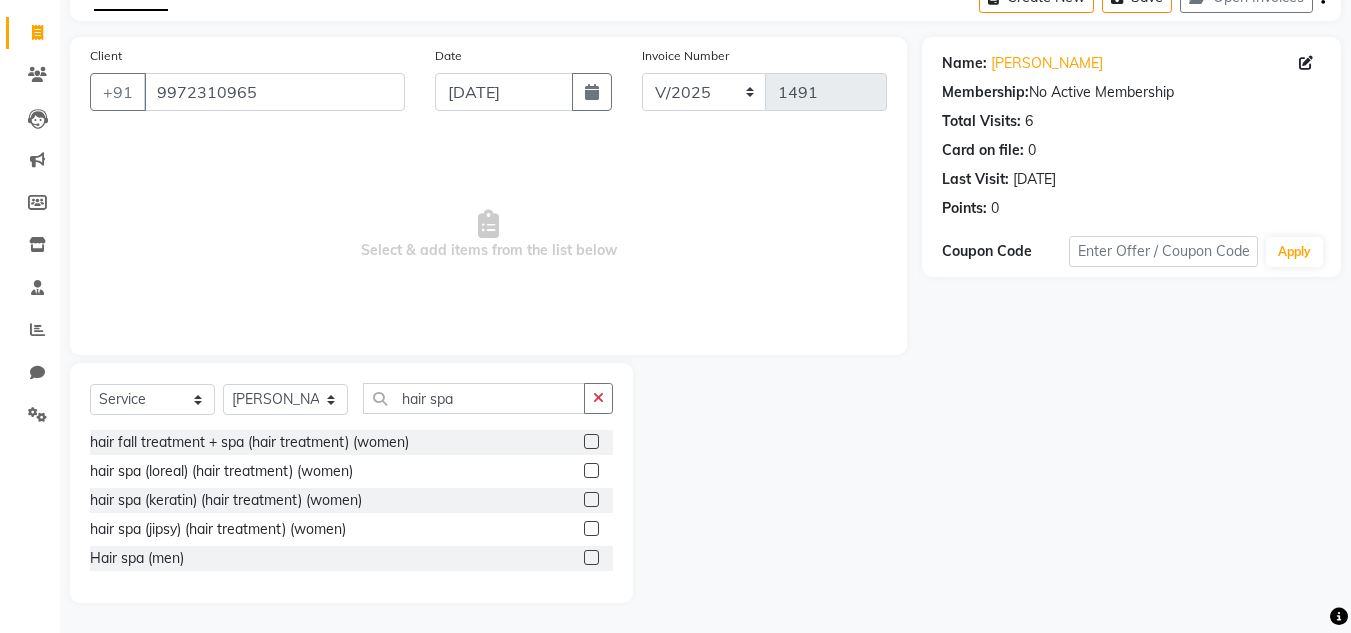 click 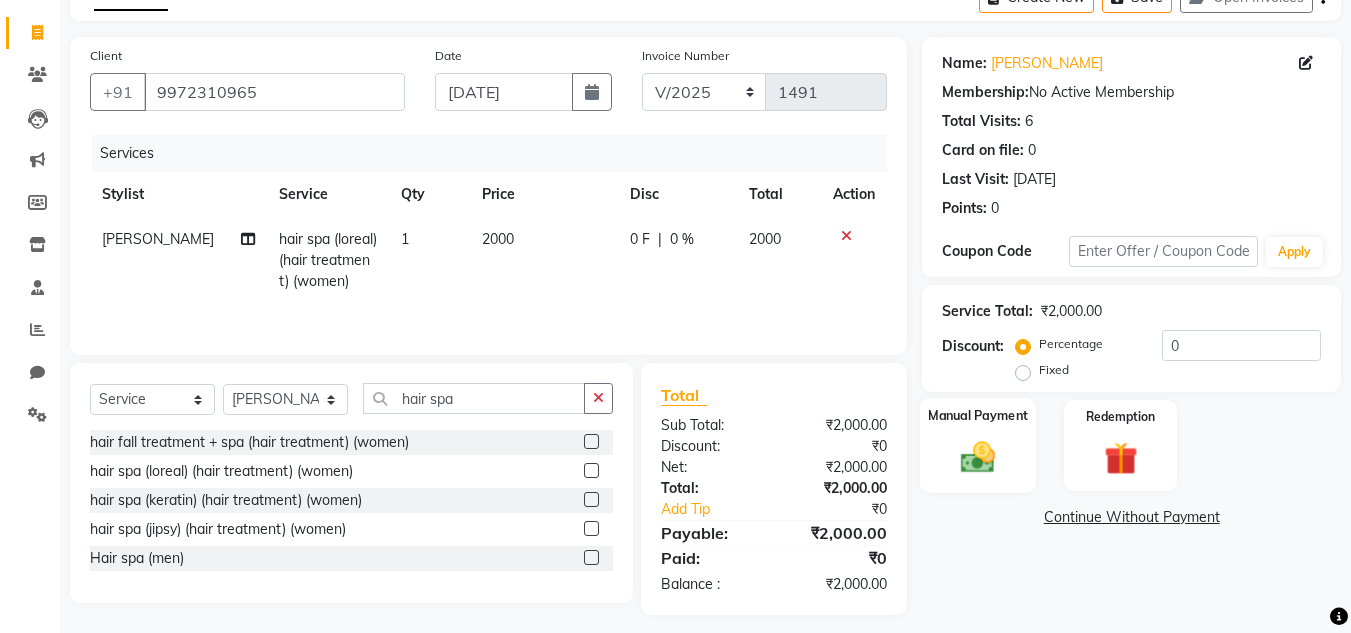 click on "Manual Payment" 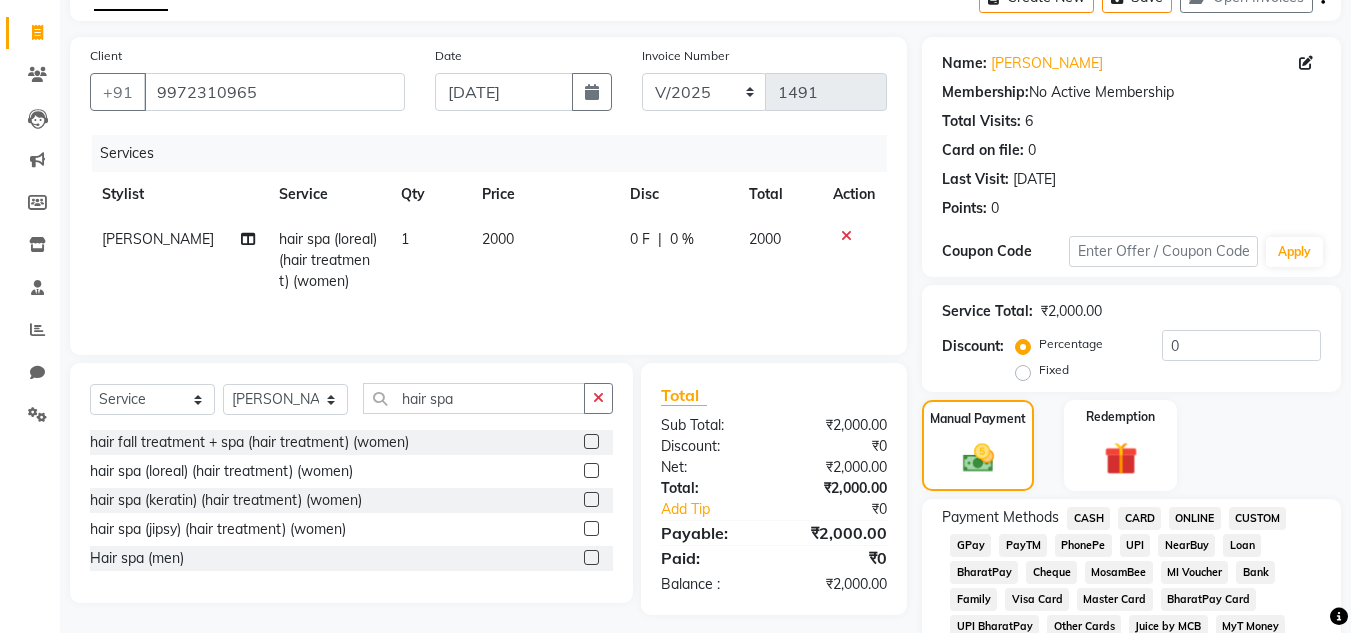 click on "PhonePe" 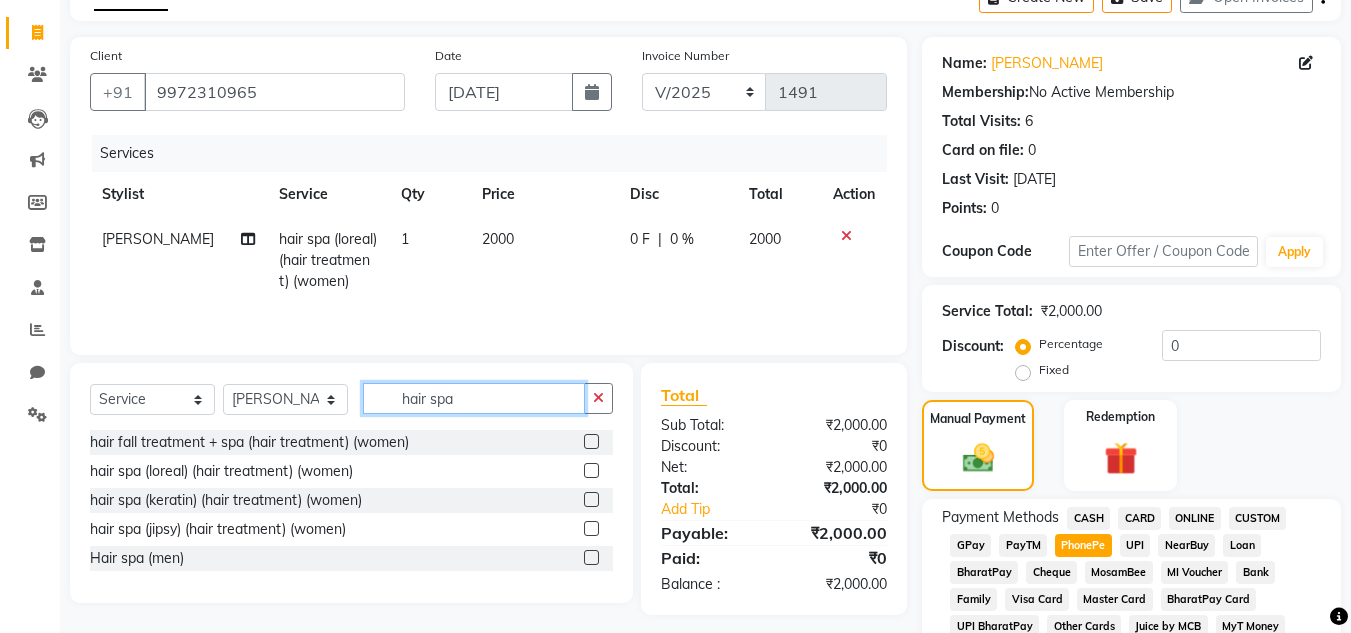click on "hair spa" 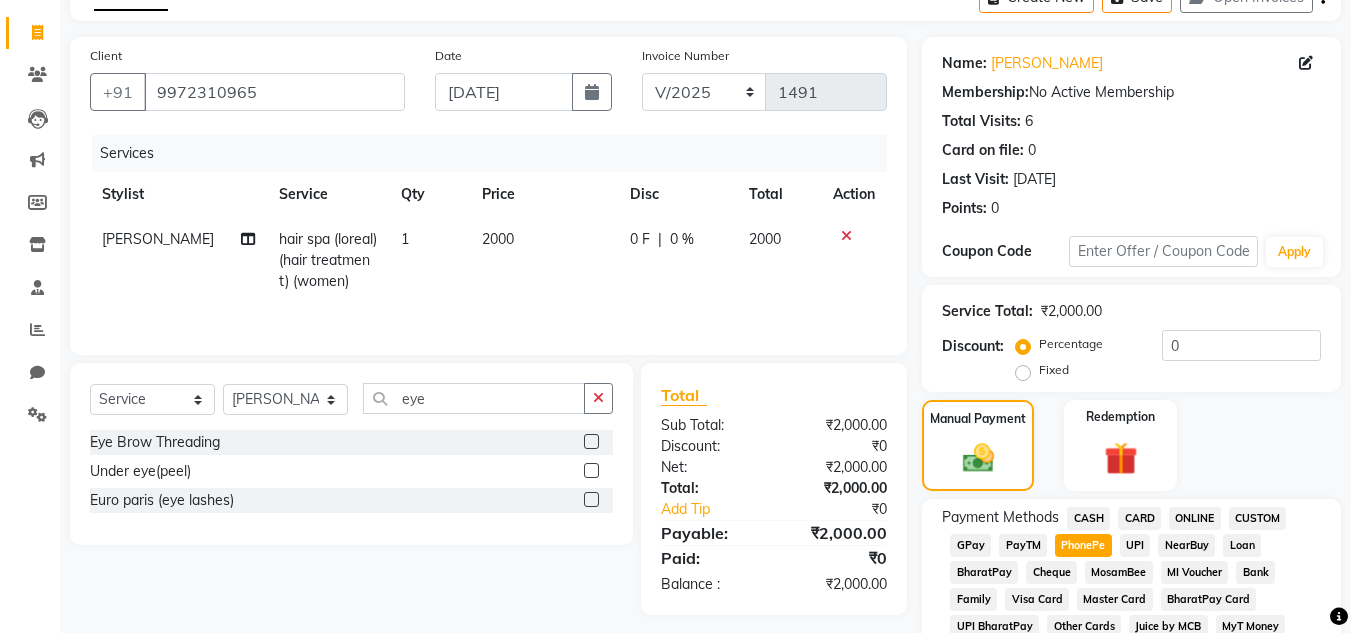 click 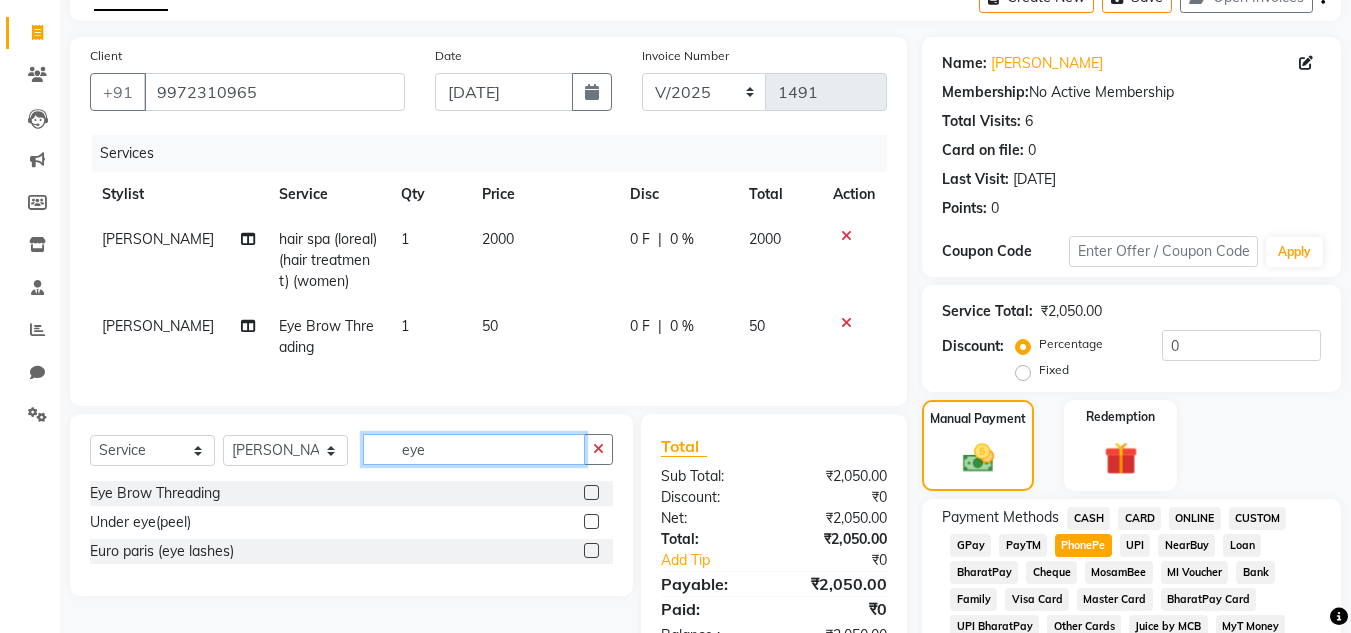 click on "eye" 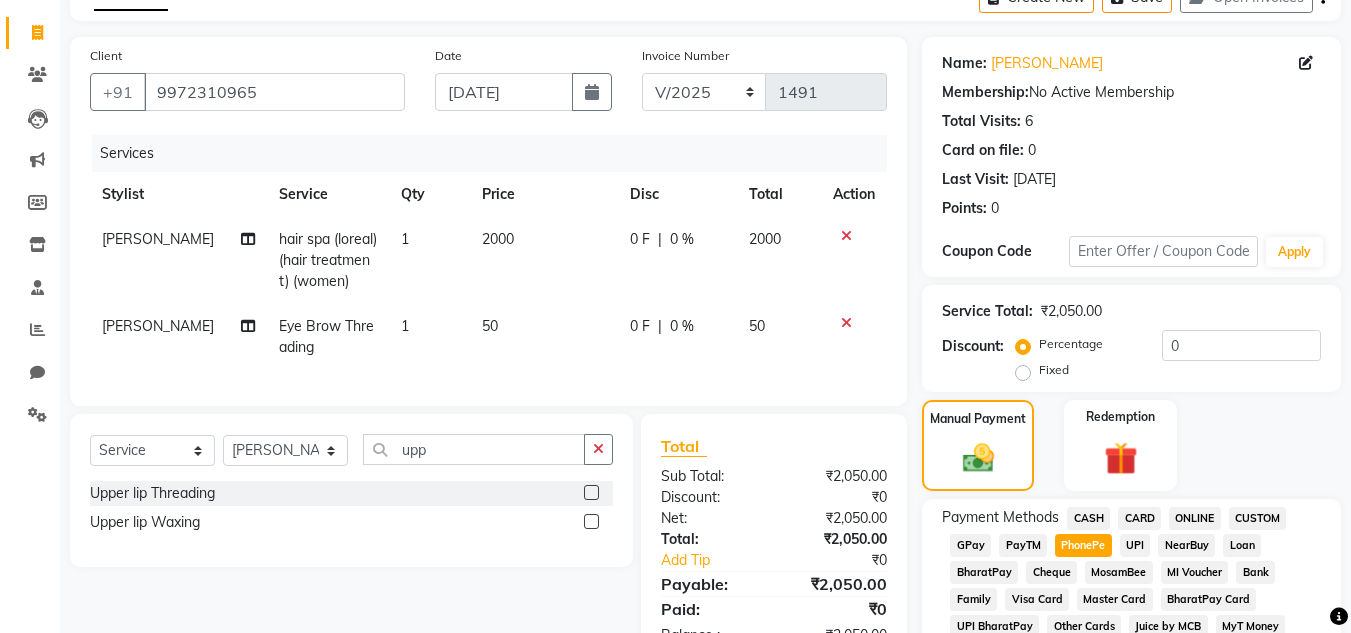 click 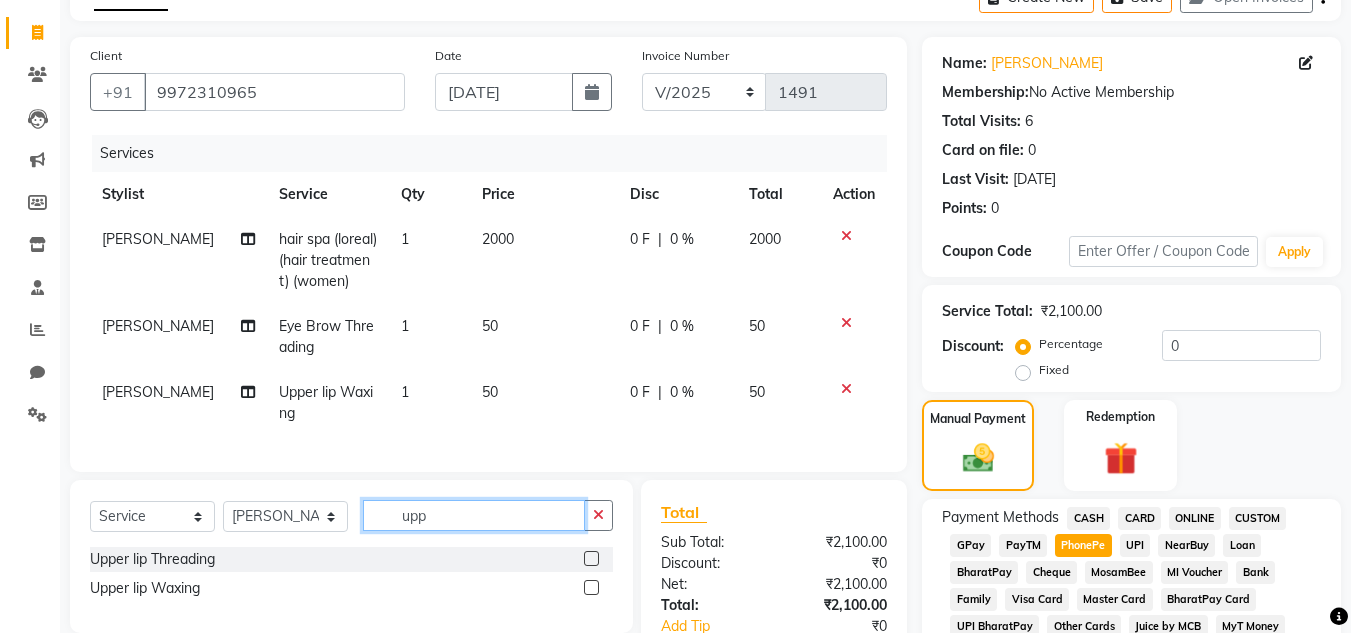 click on "upp" 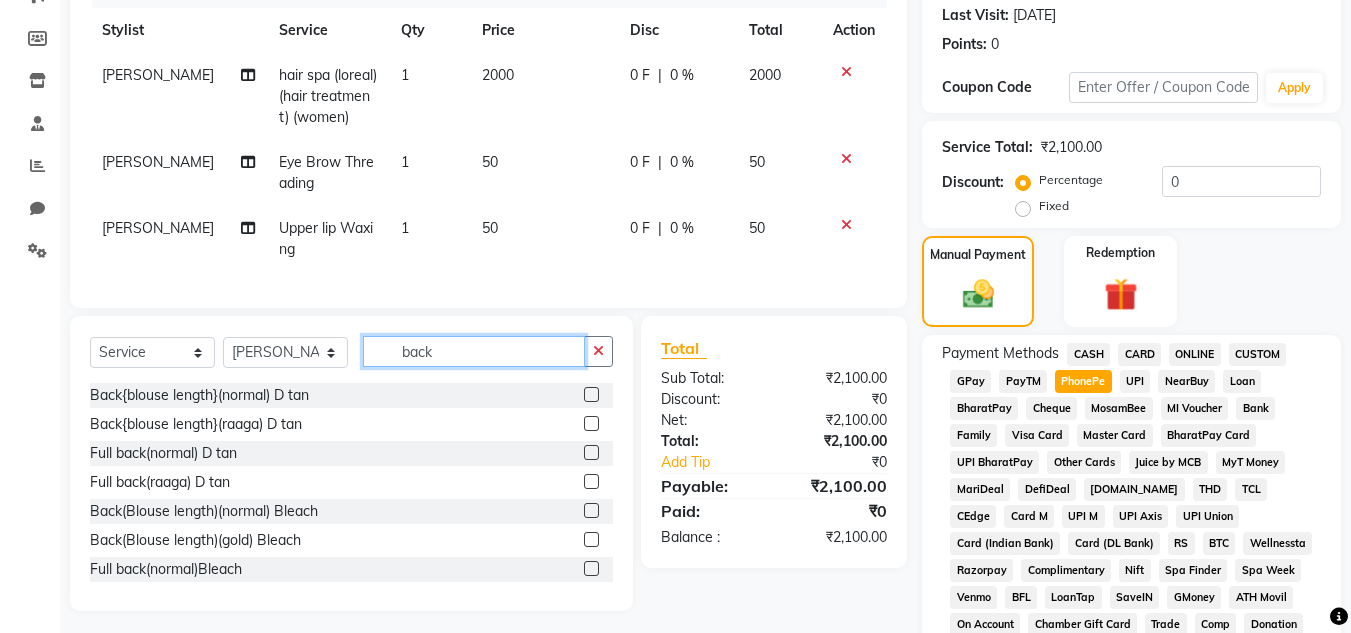 scroll, scrollTop: 280, scrollLeft: 0, axis: vertical 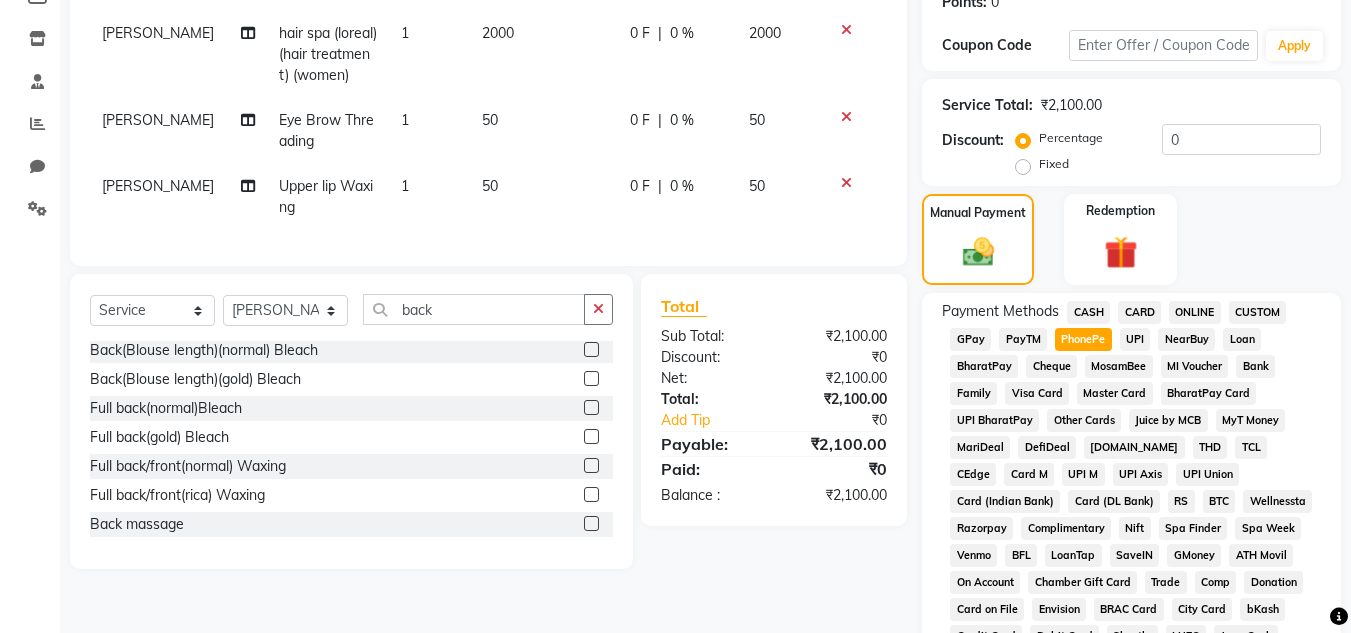 click 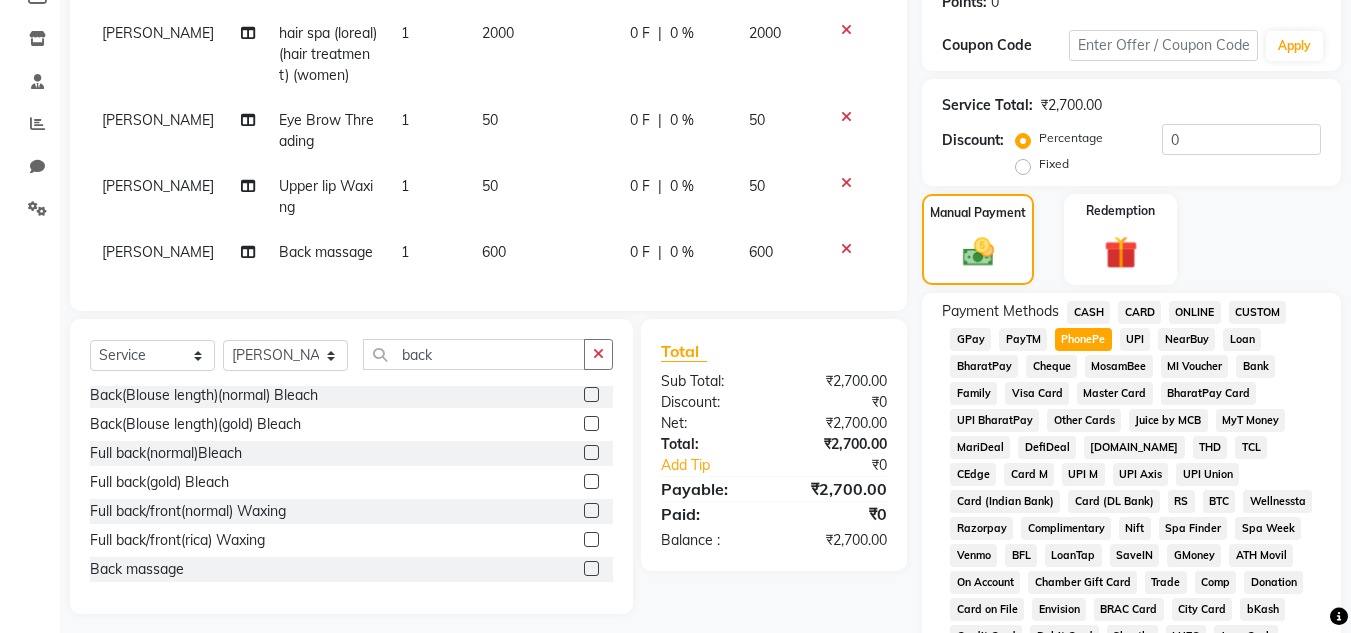 click 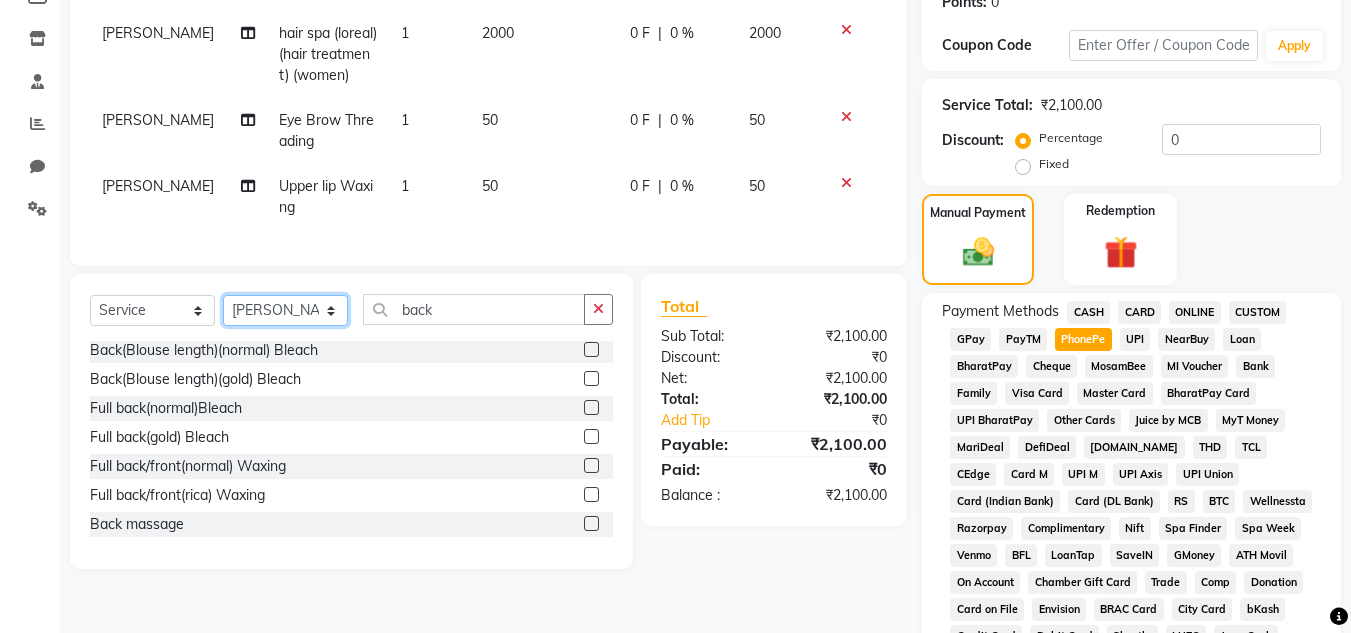 click on "Select Stylist Ashiwini N P Manjitha Chhetri Manjula S Mun Khan Naveen Kumar salon number Sandeep Sharma Sridevi Vanitha v" 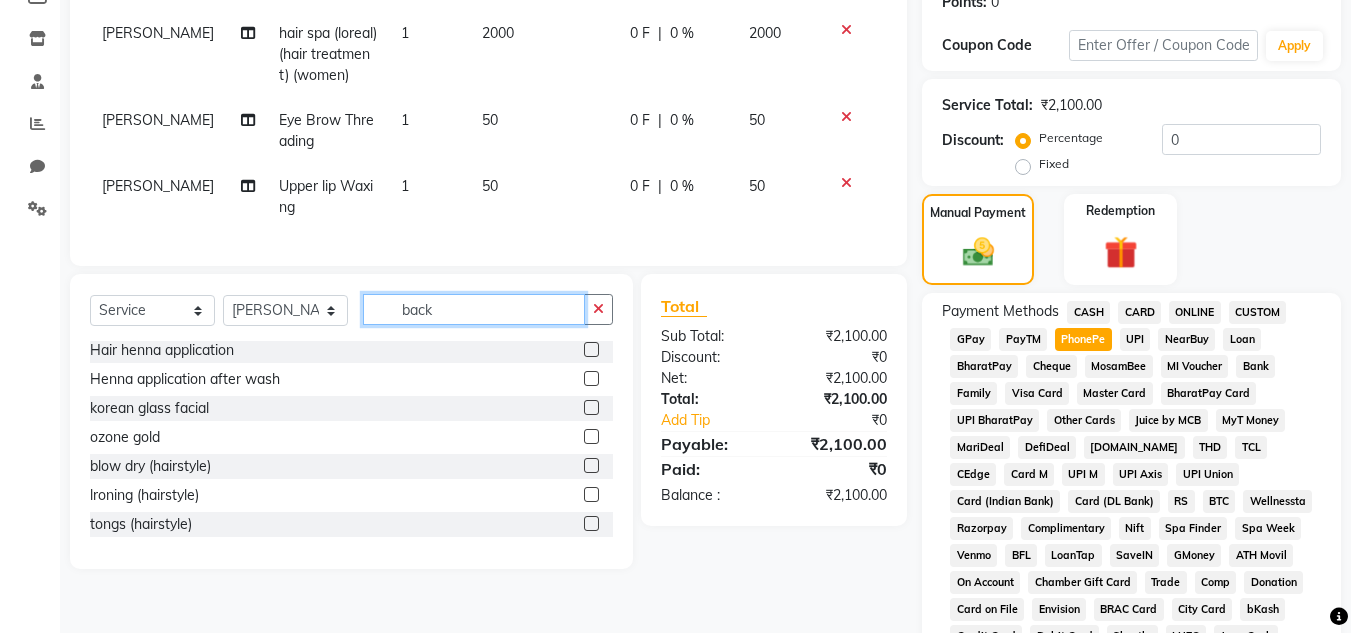 click on "back" 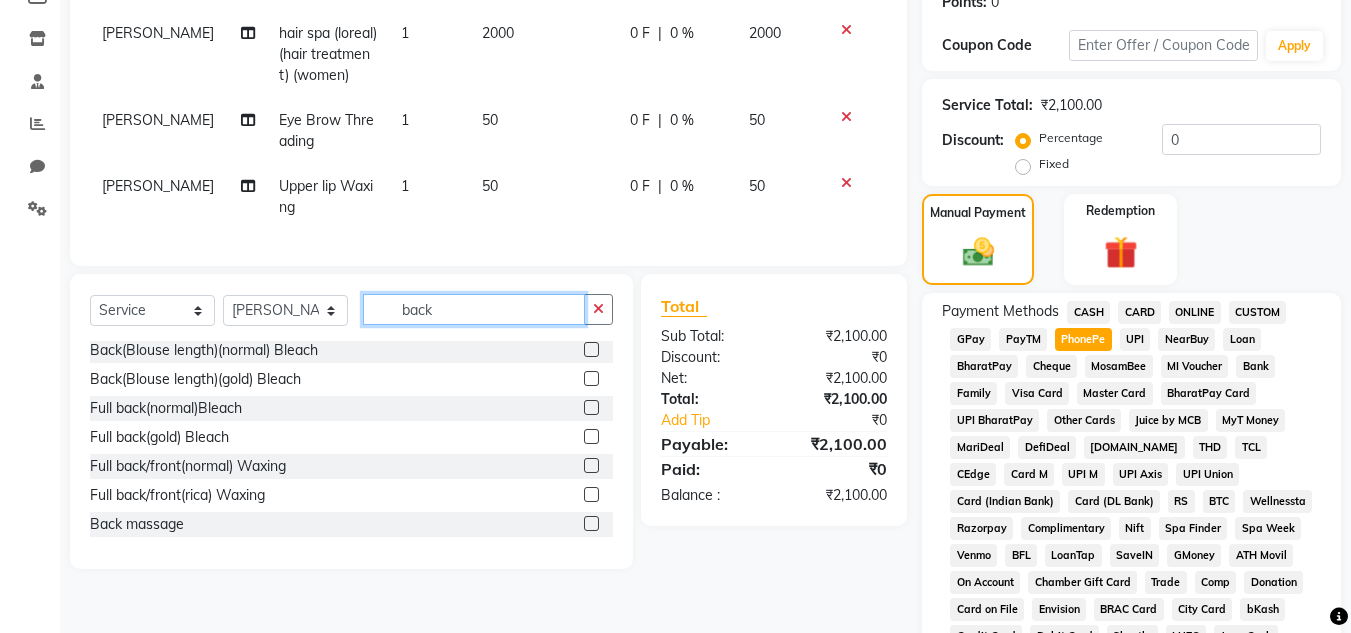 scroll, scrollTop: 328, scrollLeft: 0, axis: vertical 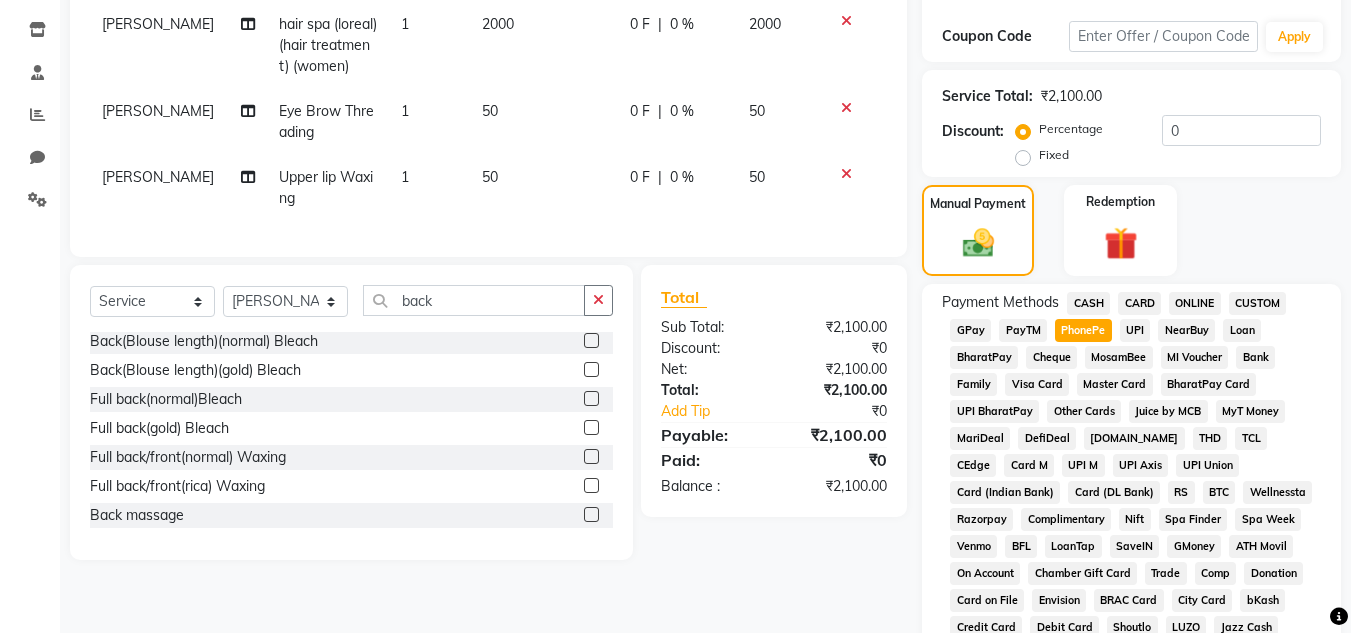 click 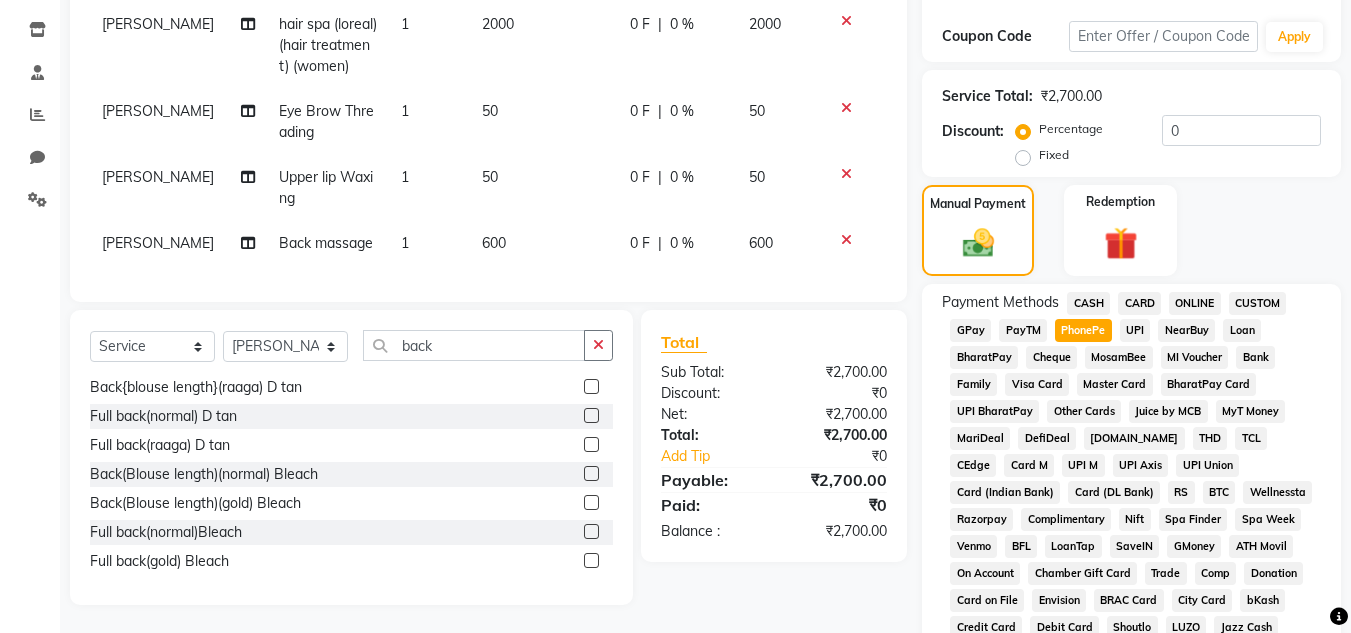 scroll, scrollTop: 30, scrollLeft: 0, axis: vertical 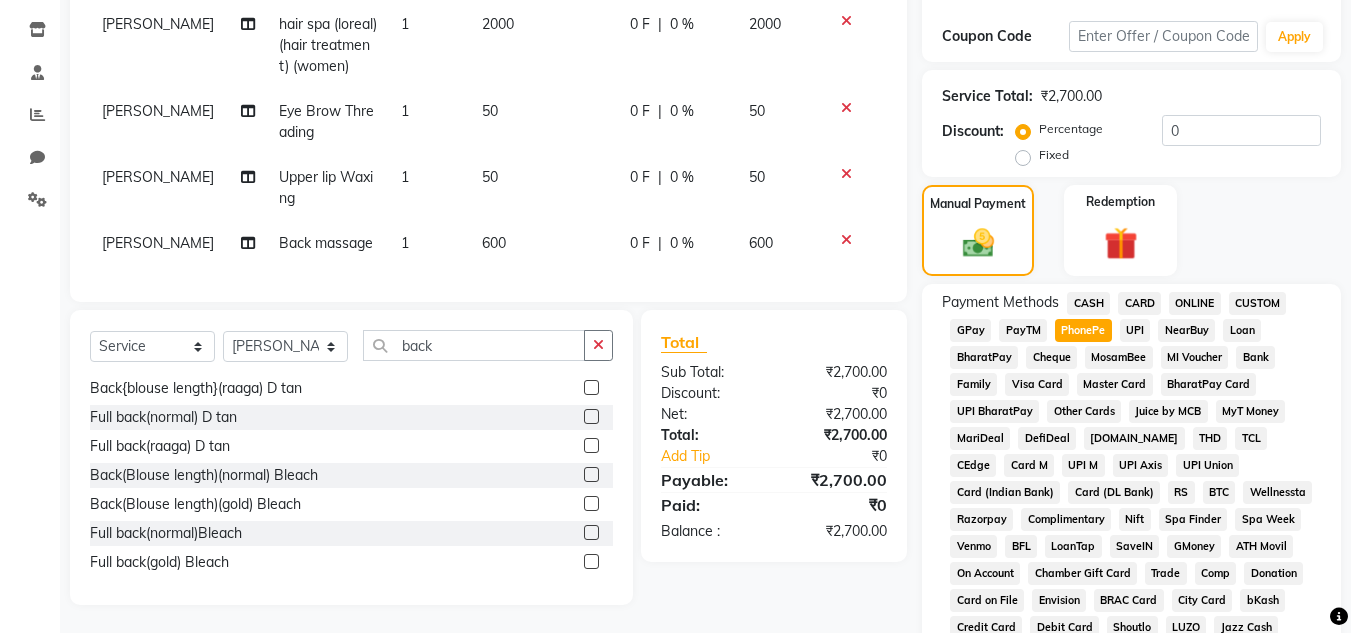 click on "600" 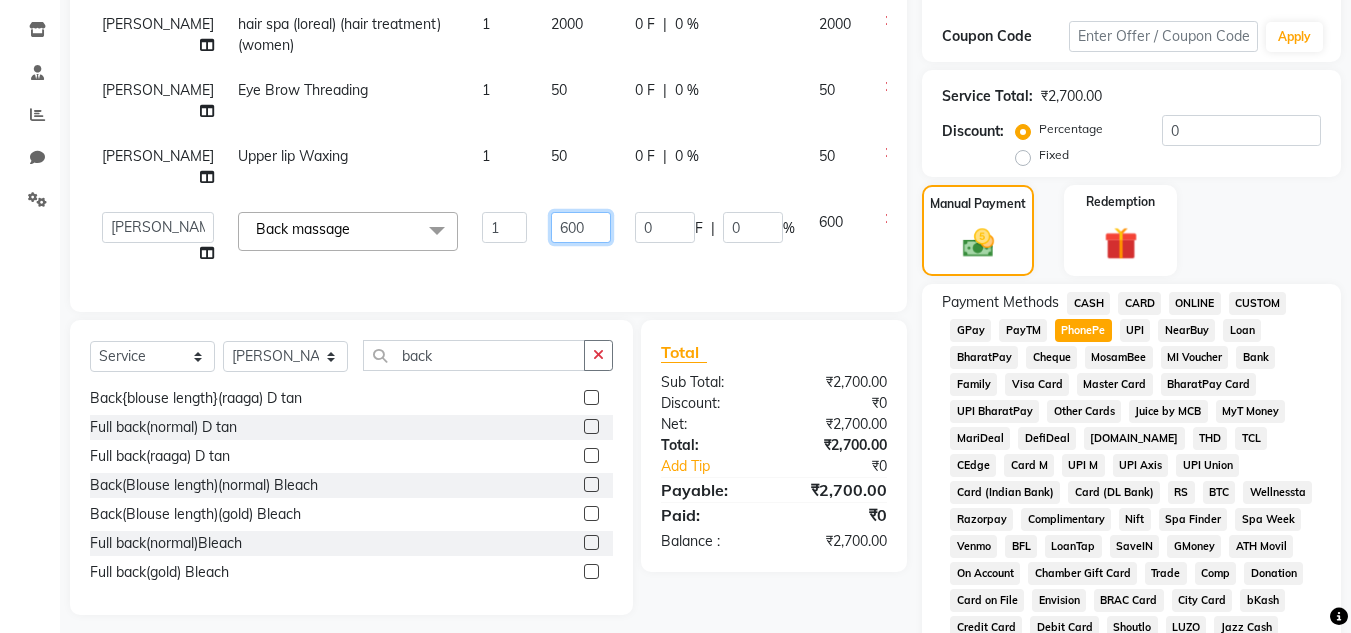 click on "600" 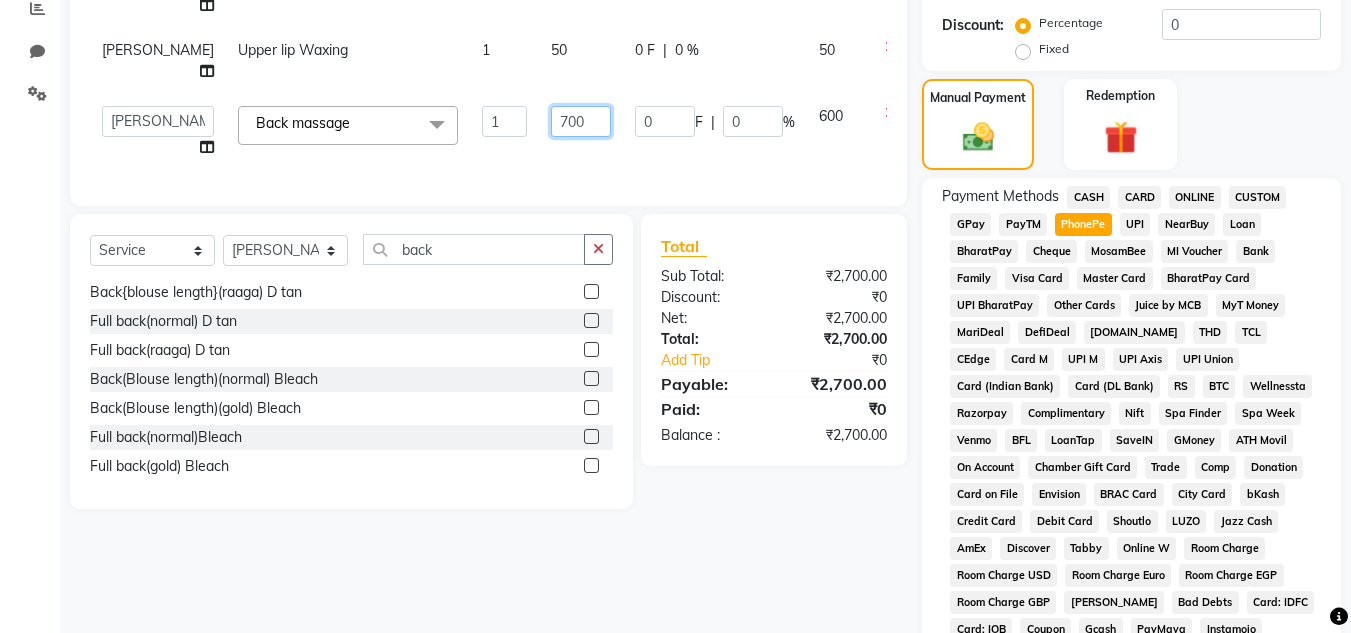 scroll, scrollTop: 435, scrollLeft: 0, axis: vertical 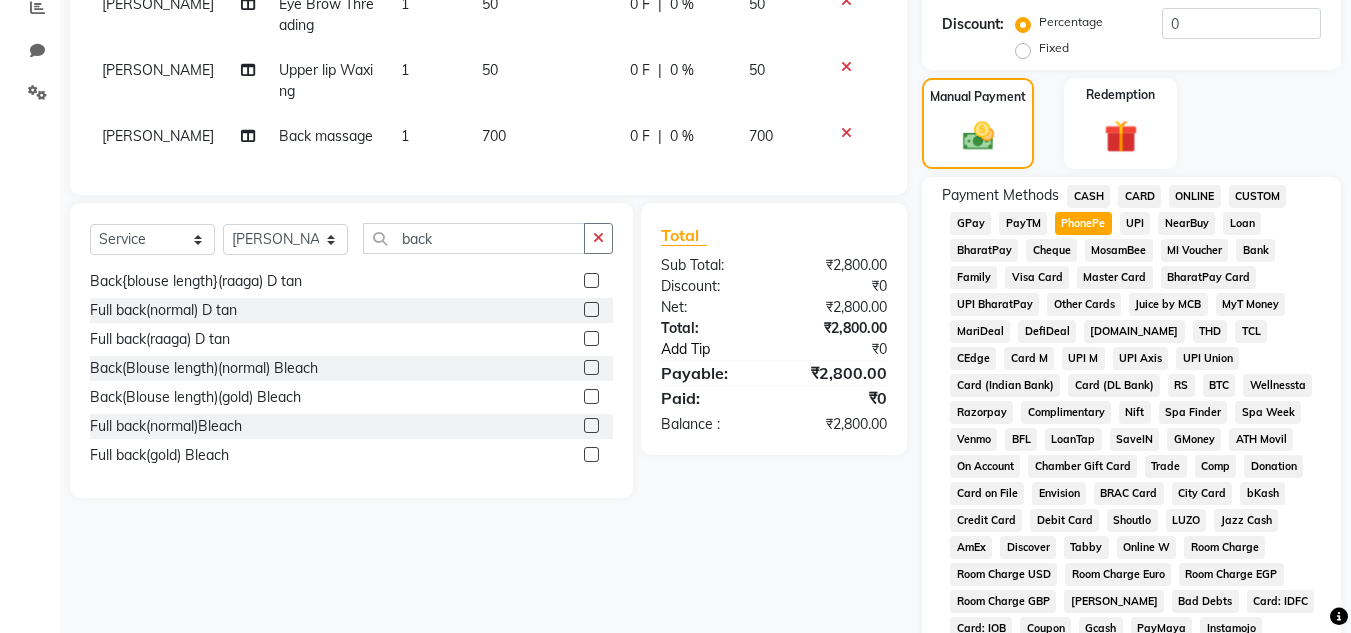 click on "Add Tip" 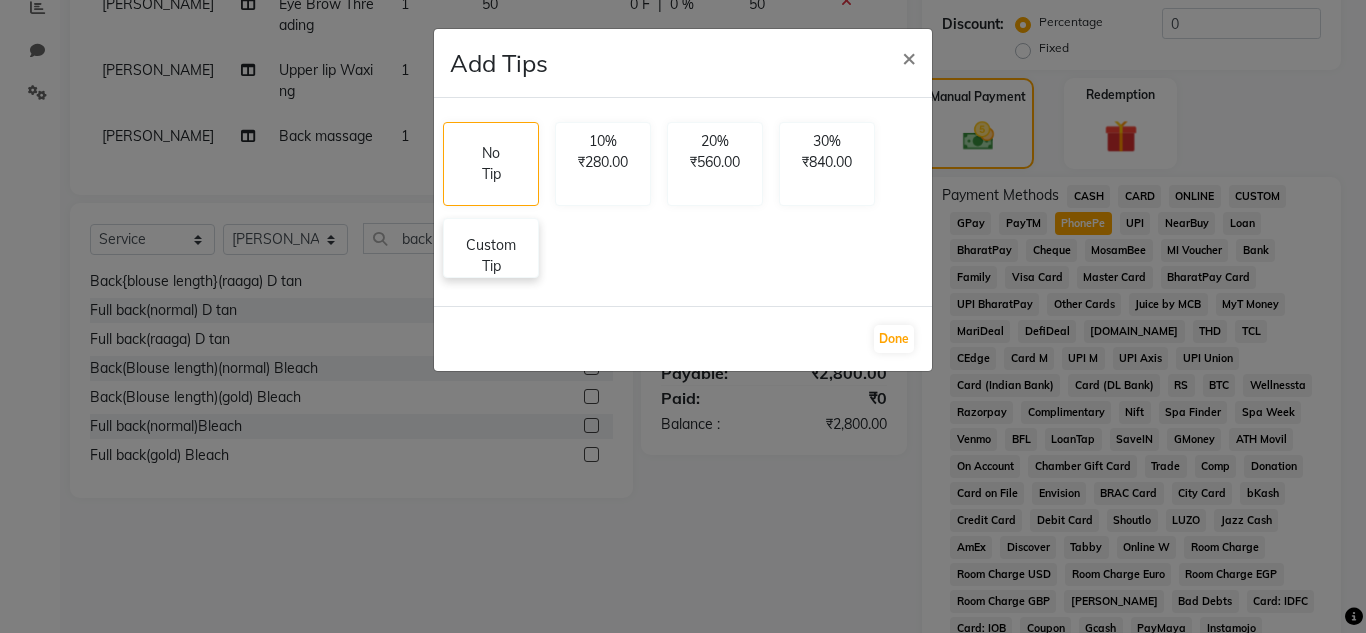 click on "Custom Tip" 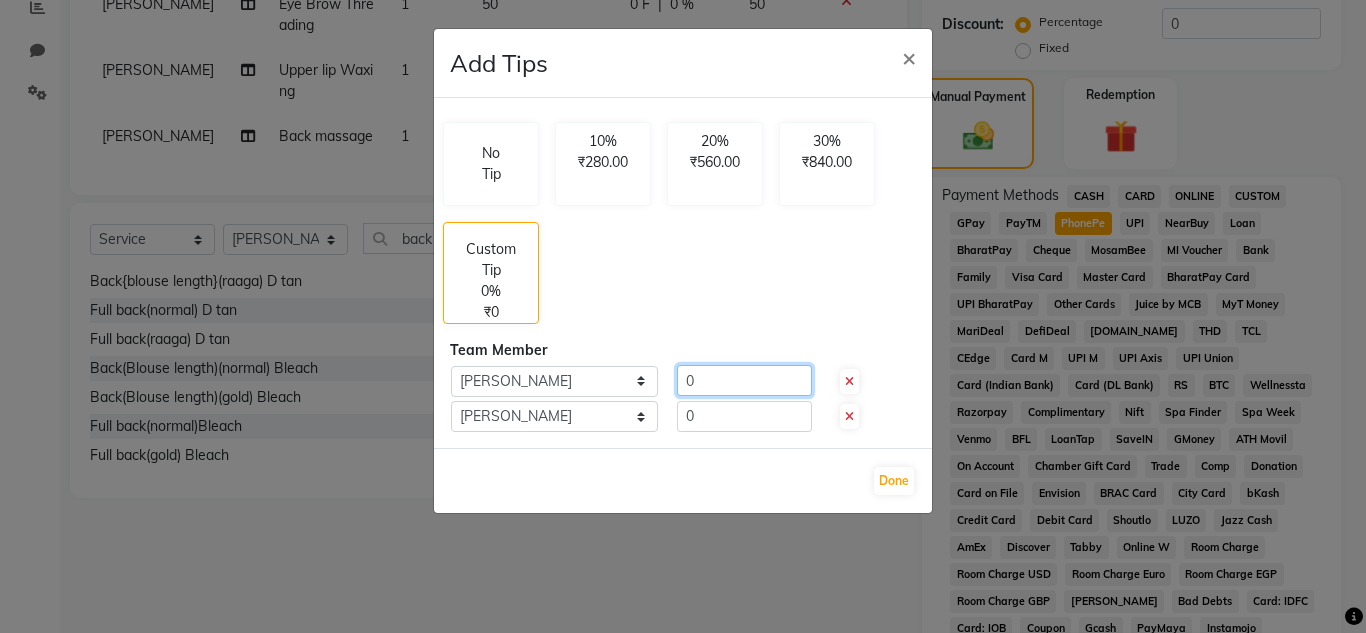 click on "0" 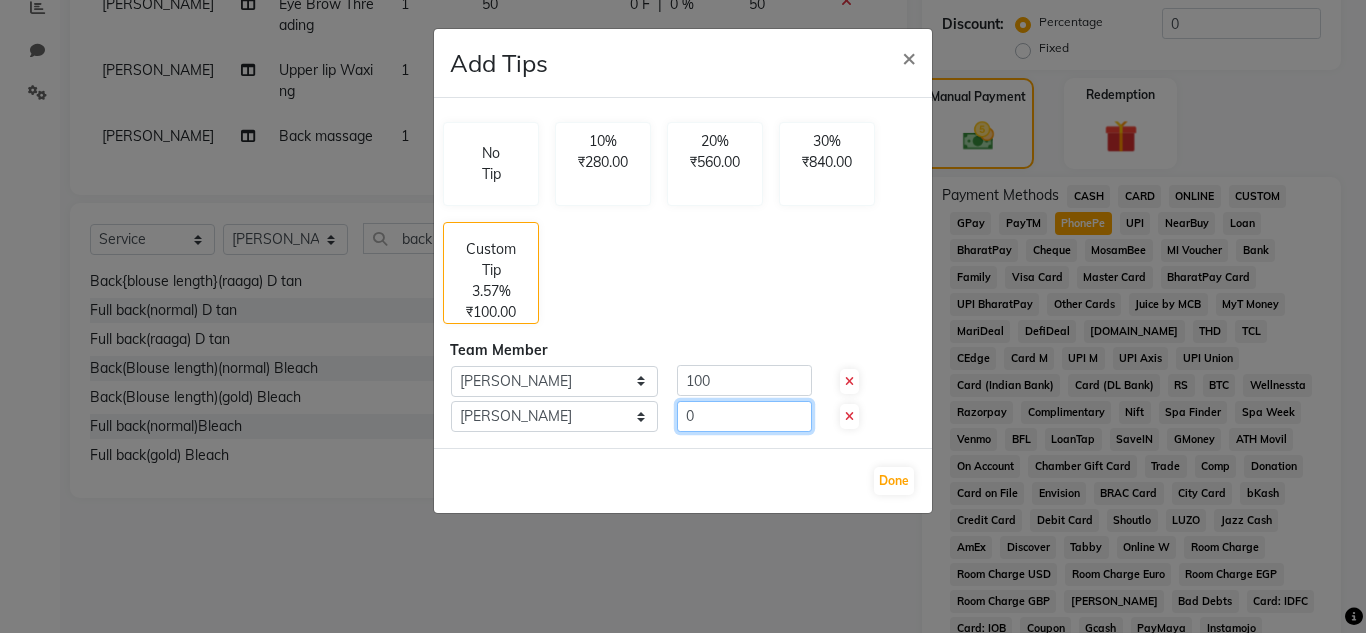 click on "0" 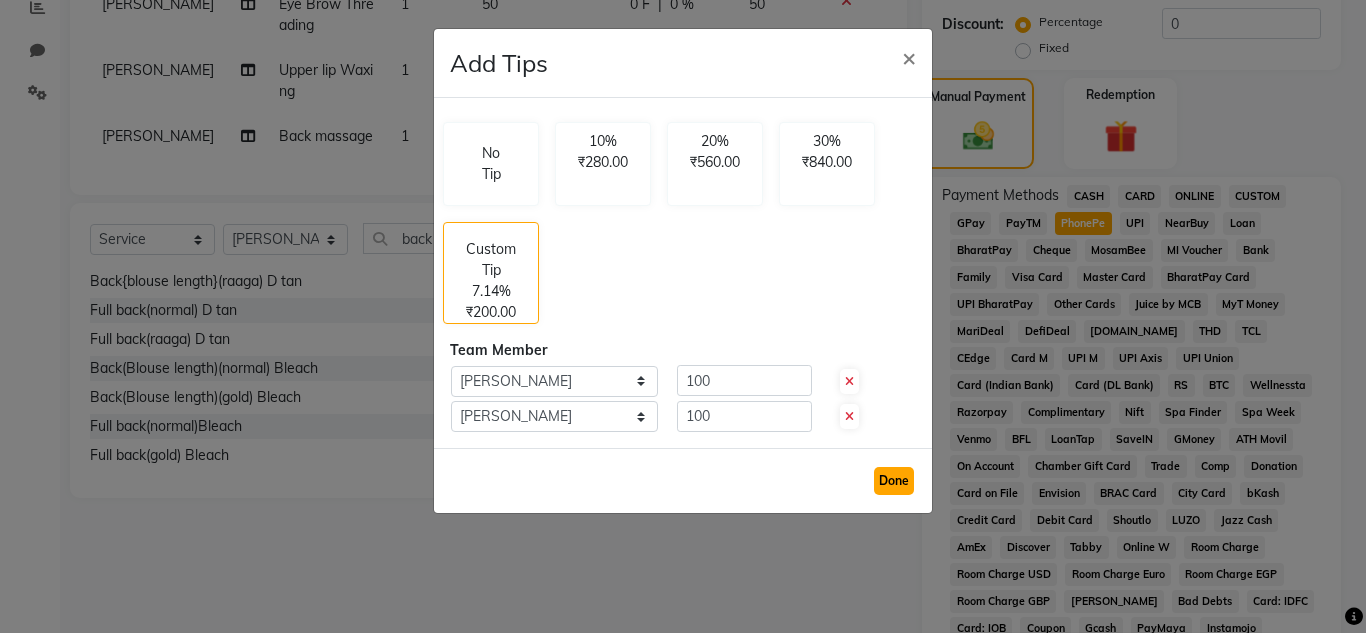 click on "Done" 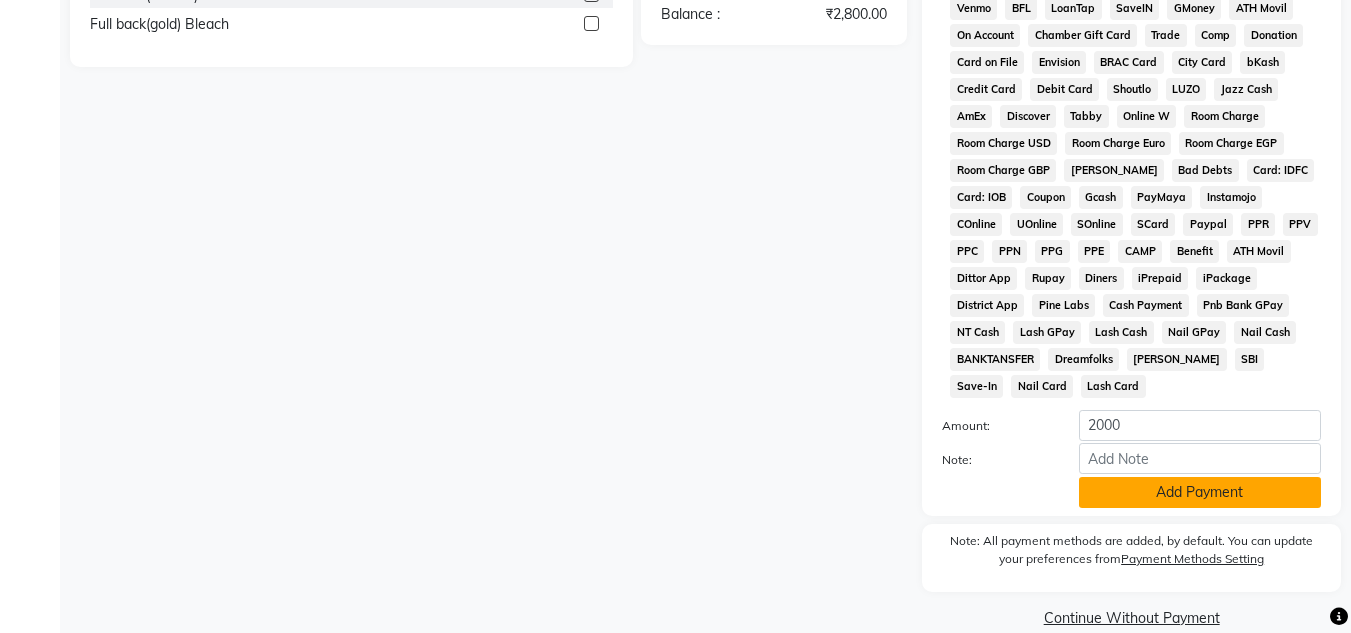scroll, scrollTop: 869, scrollLeft: 0, axis: vertical 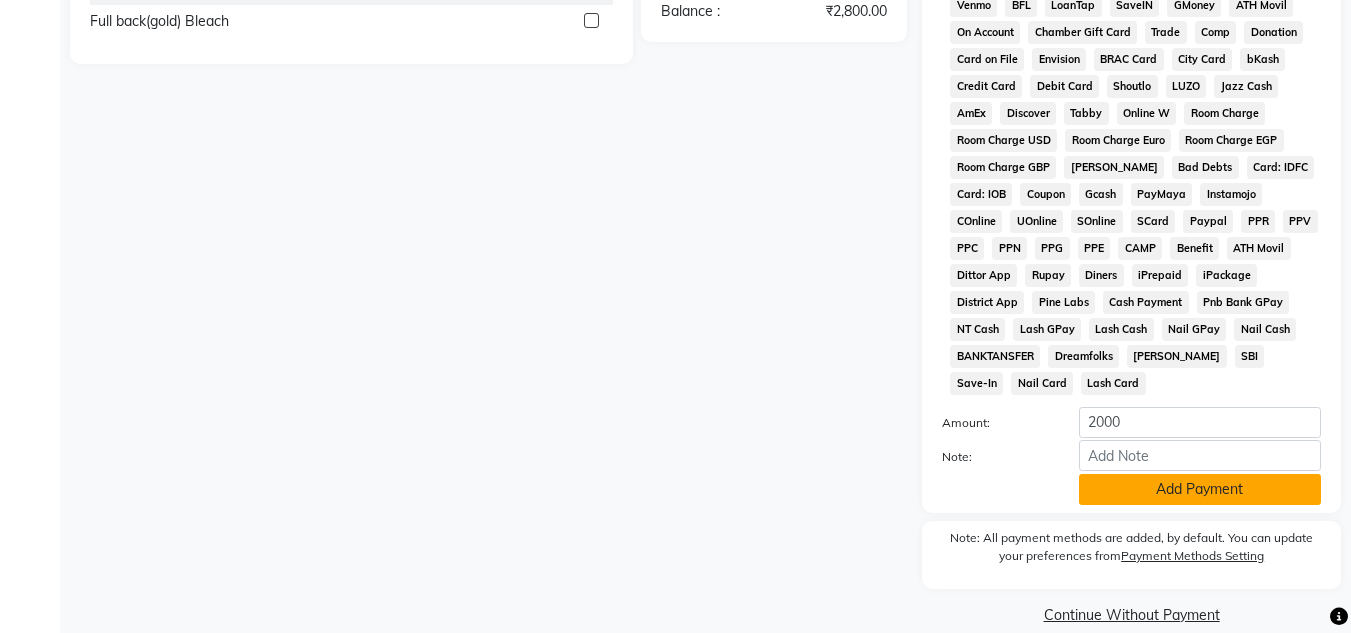 click on "Add Payment" 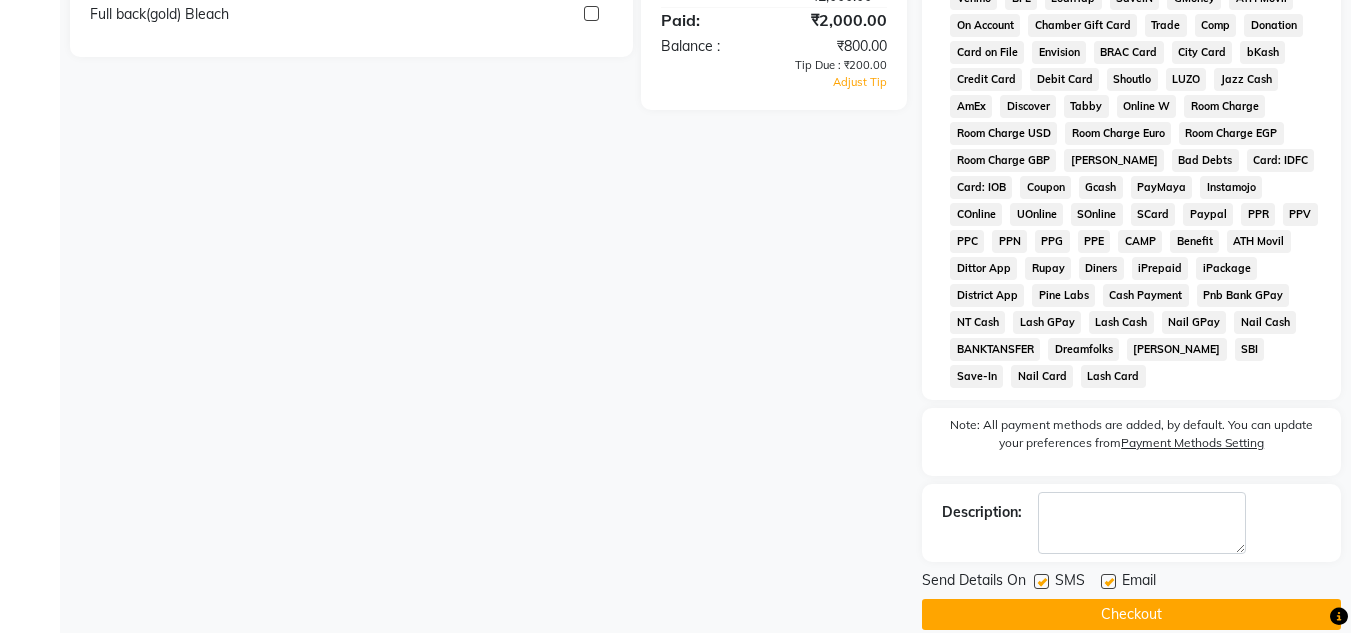 scroll, scrollTop: 875, scrollLeft: 0, axis: vertical 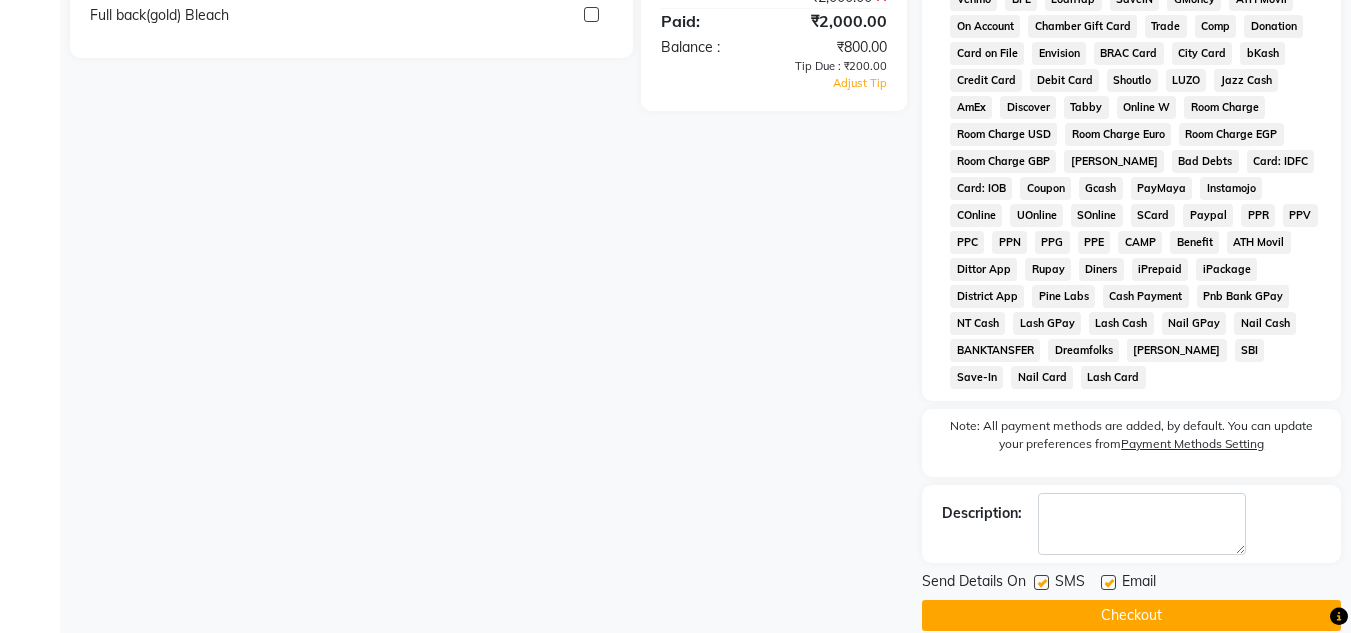 click on "Checkout" 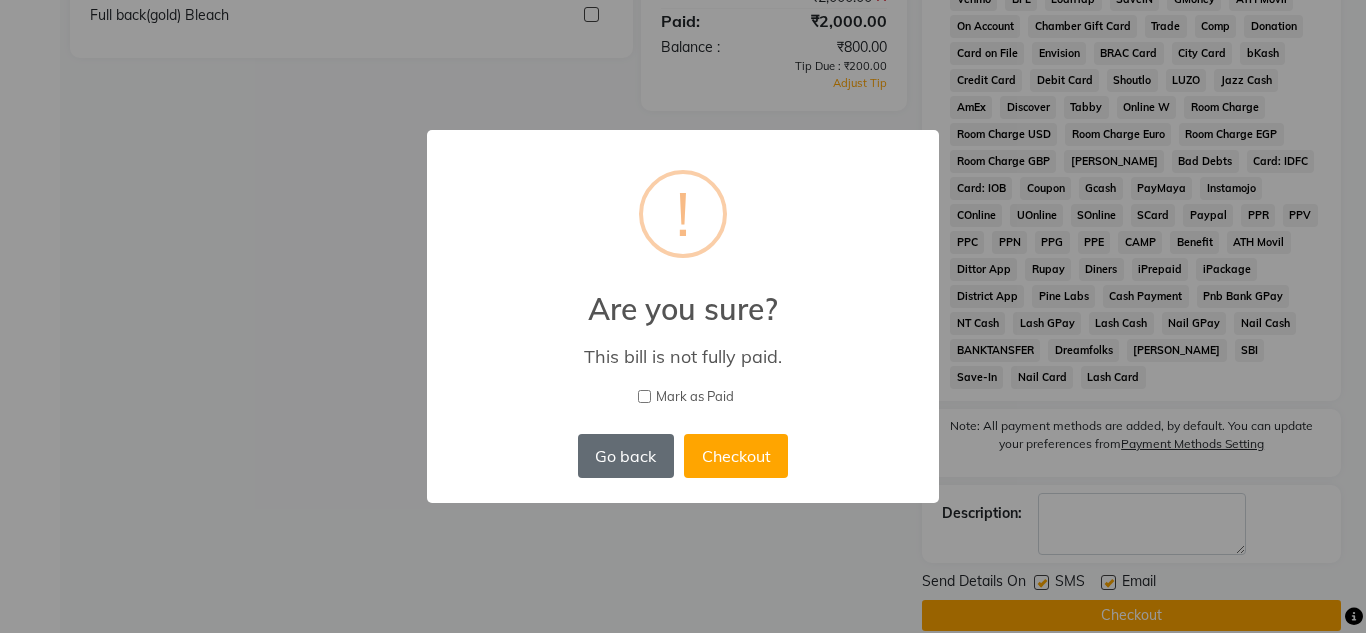 click on "Go back" at bounding box center (626, 456) 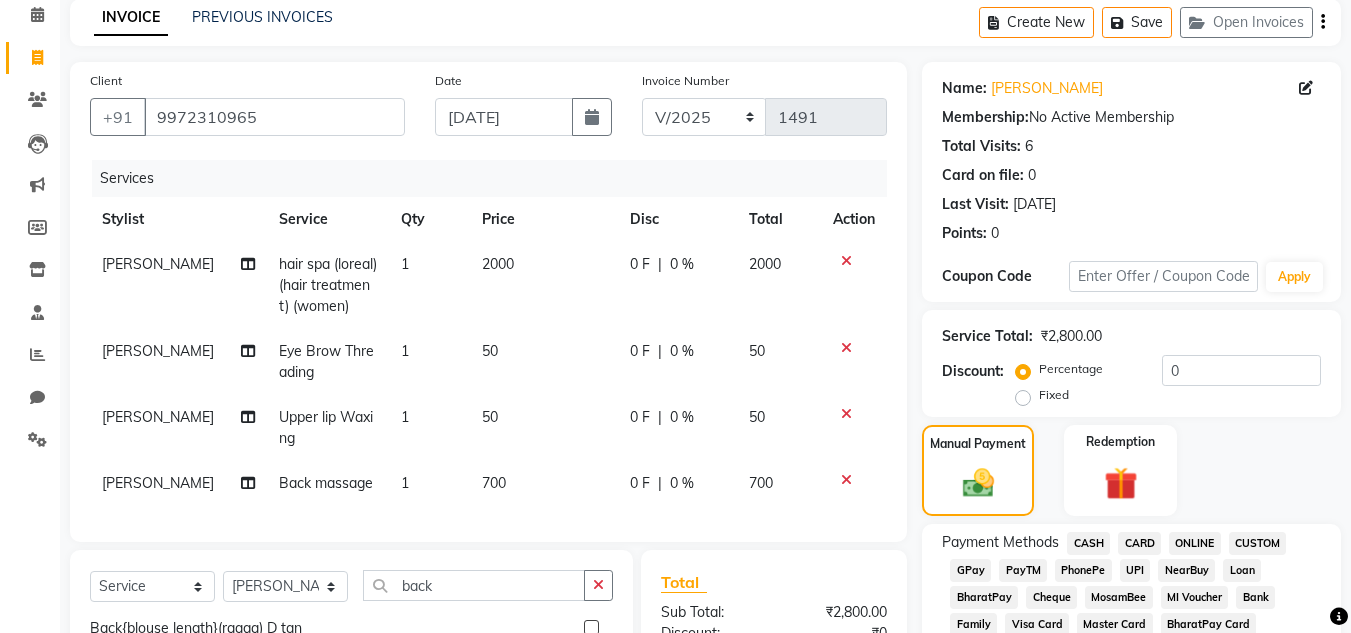 scroll, scrollTop: 87, scrollLeft: 0, axis: vertical 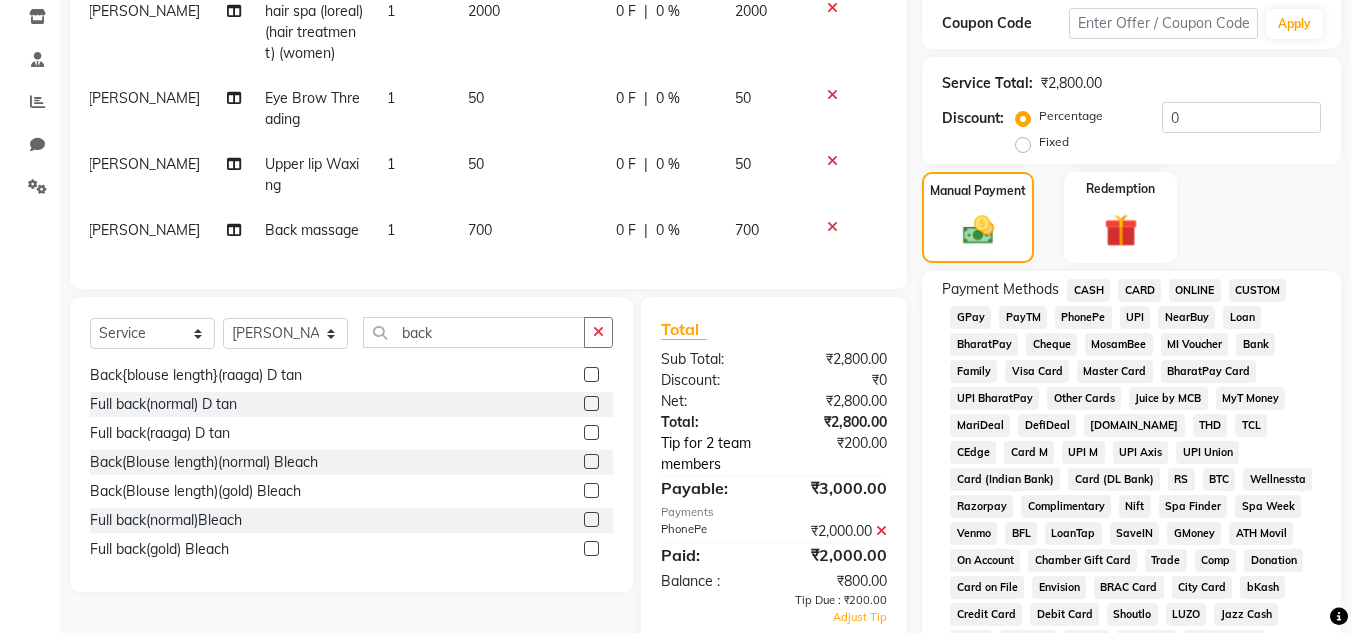 click on "Tip for 2 team members" 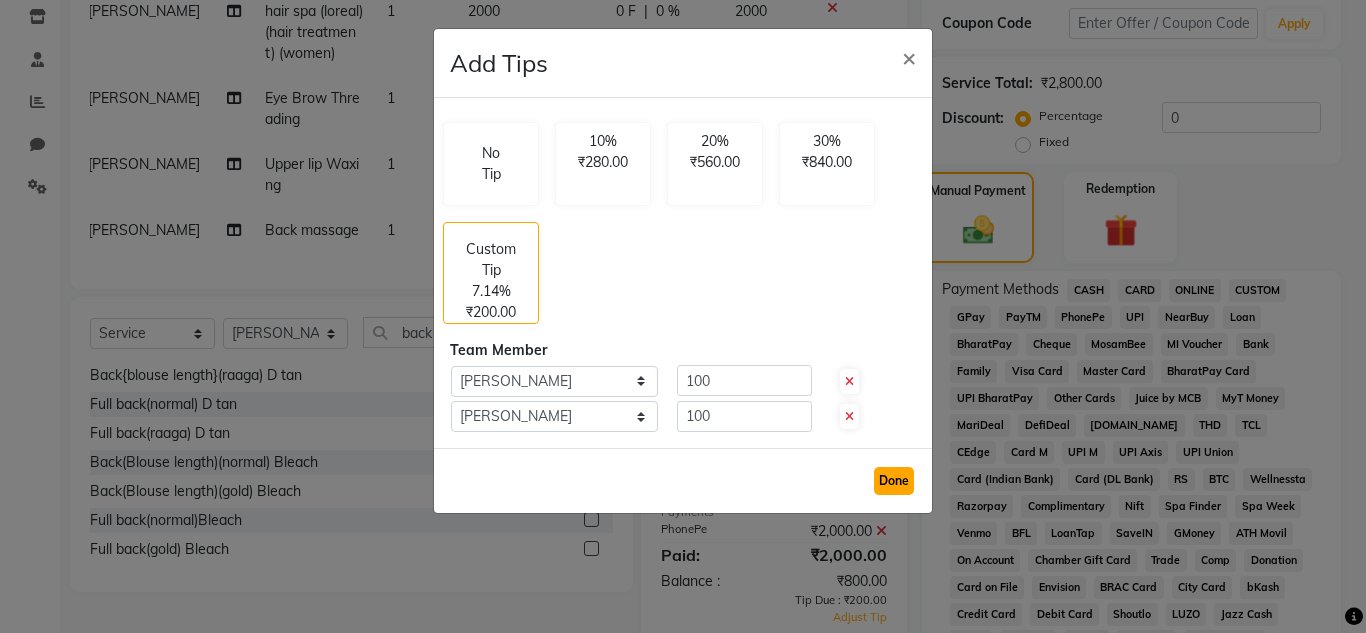 click on "Done" 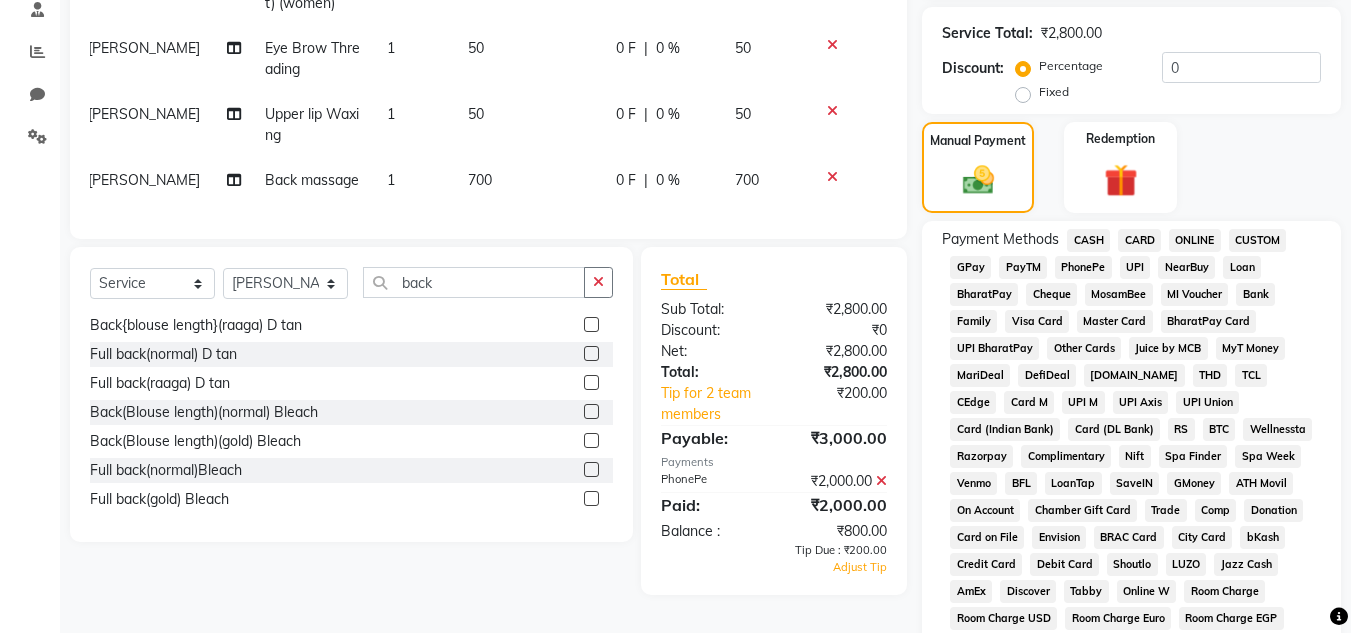 scroll, scrollTop: 394, scrollLeft: 0, axis: vertical 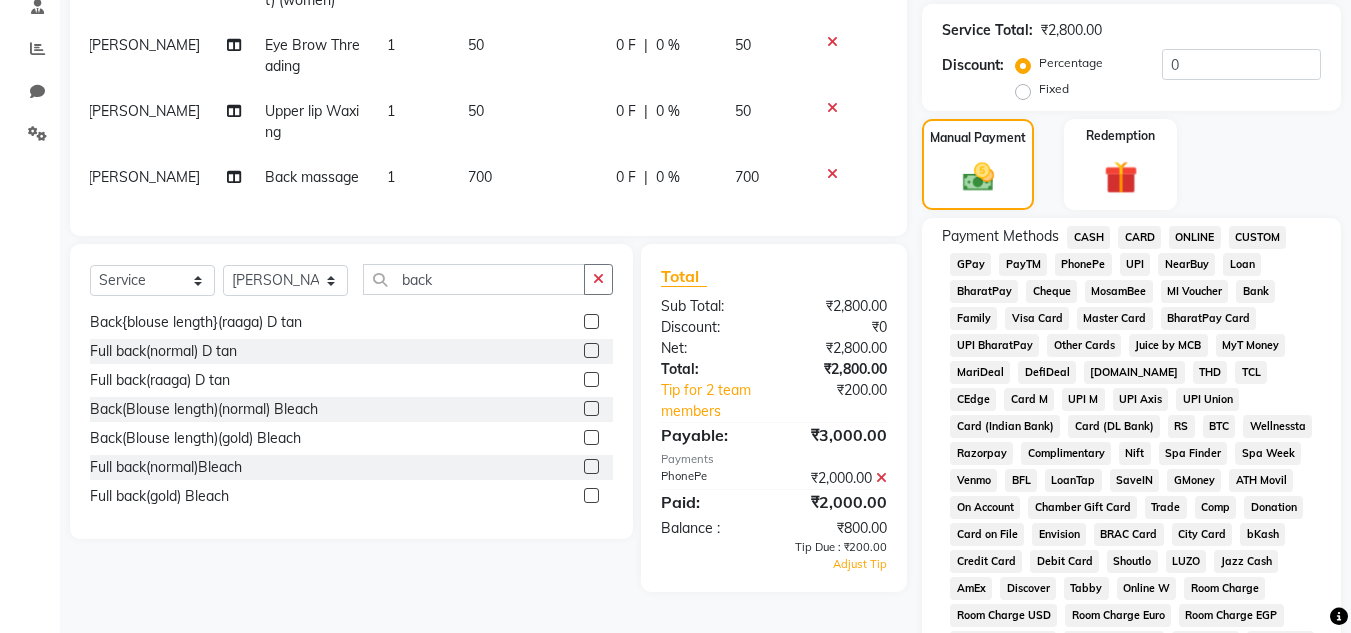 click on "PhonePe" 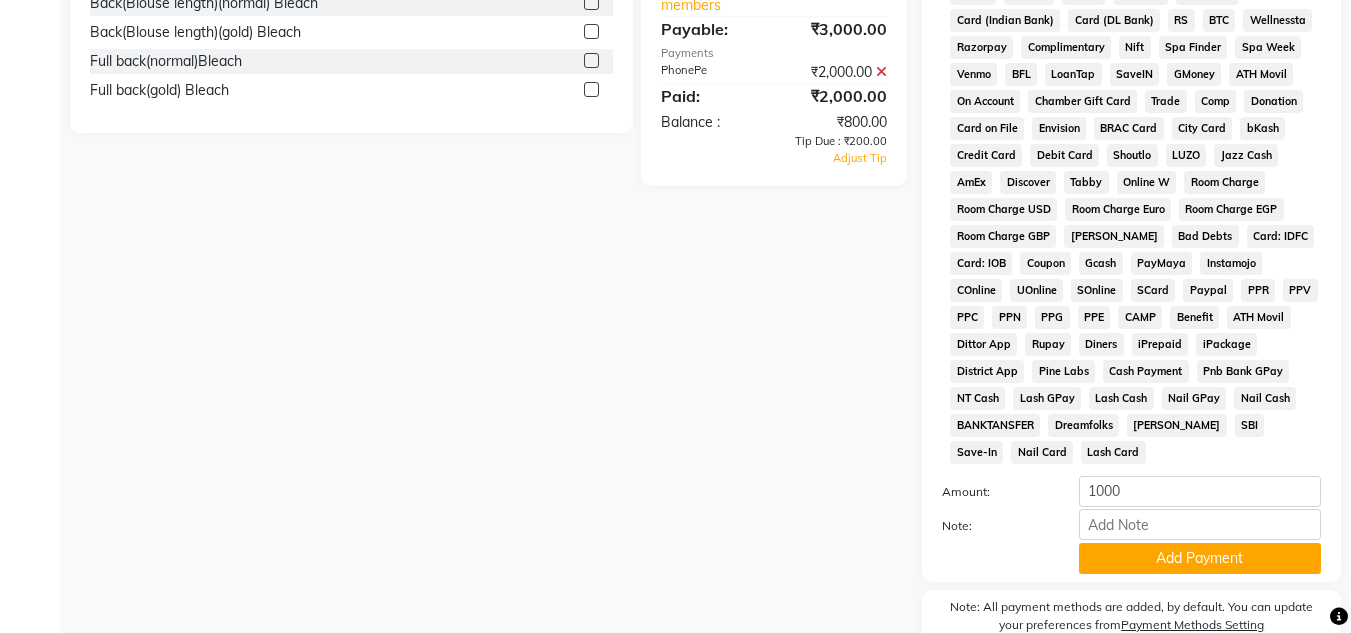 scroll, scrollTop: 801, scrollLeft: 0, axis: vertical 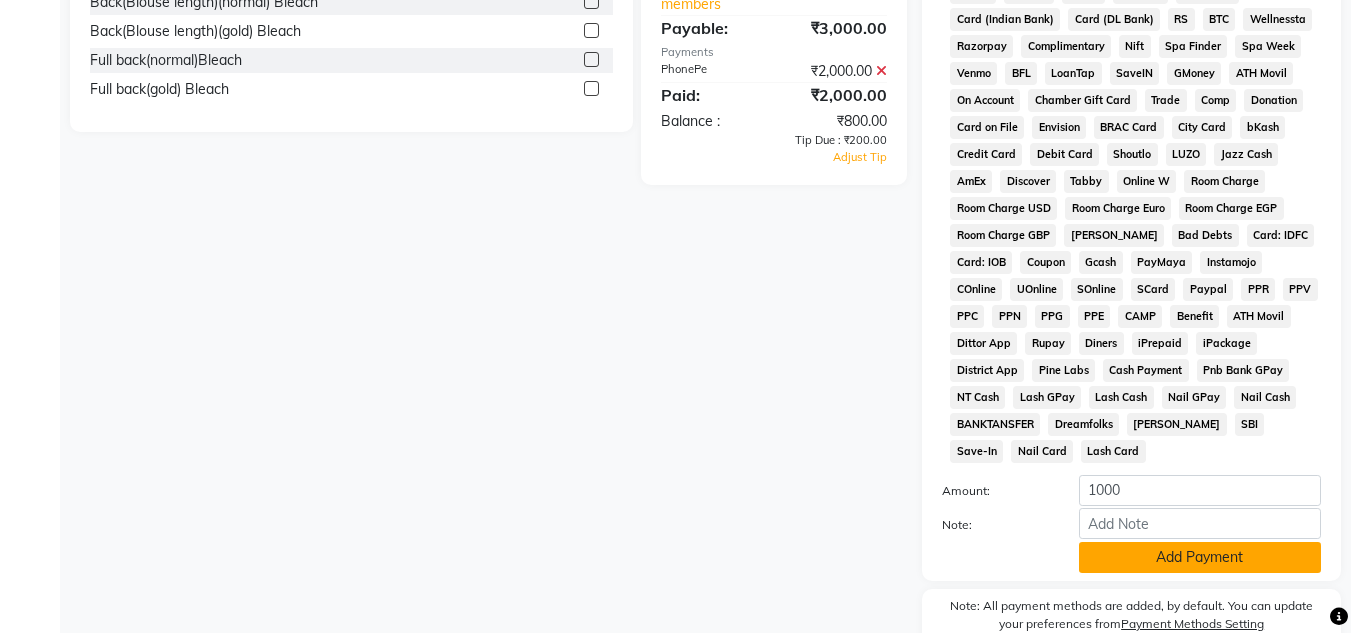 click on "Add Payment" 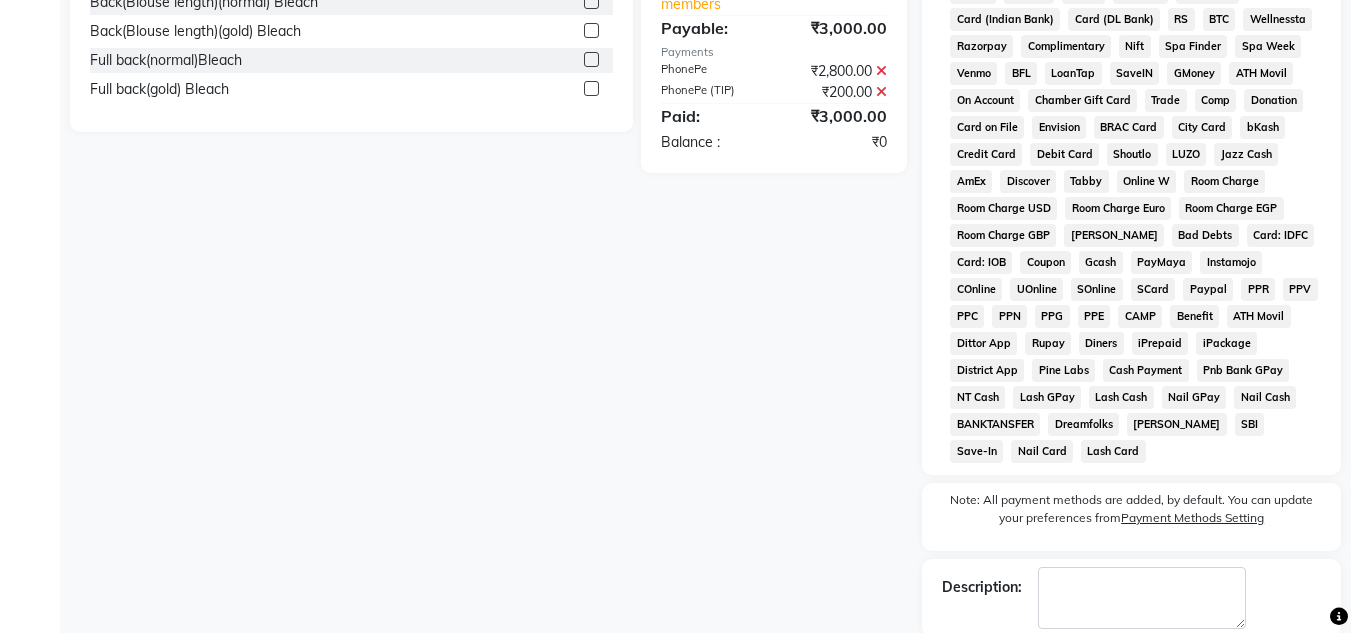 scroll, scrollTop: 876, scrollLeft: 0, axis: vertical 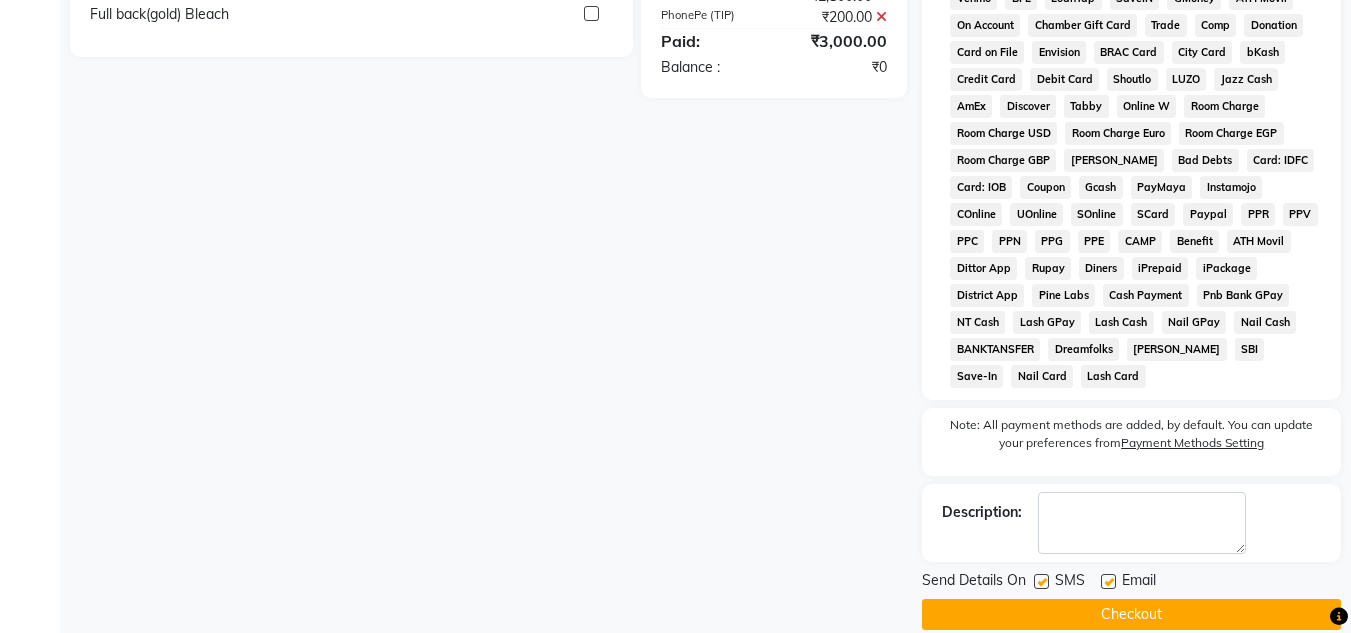 click on "Checkout" 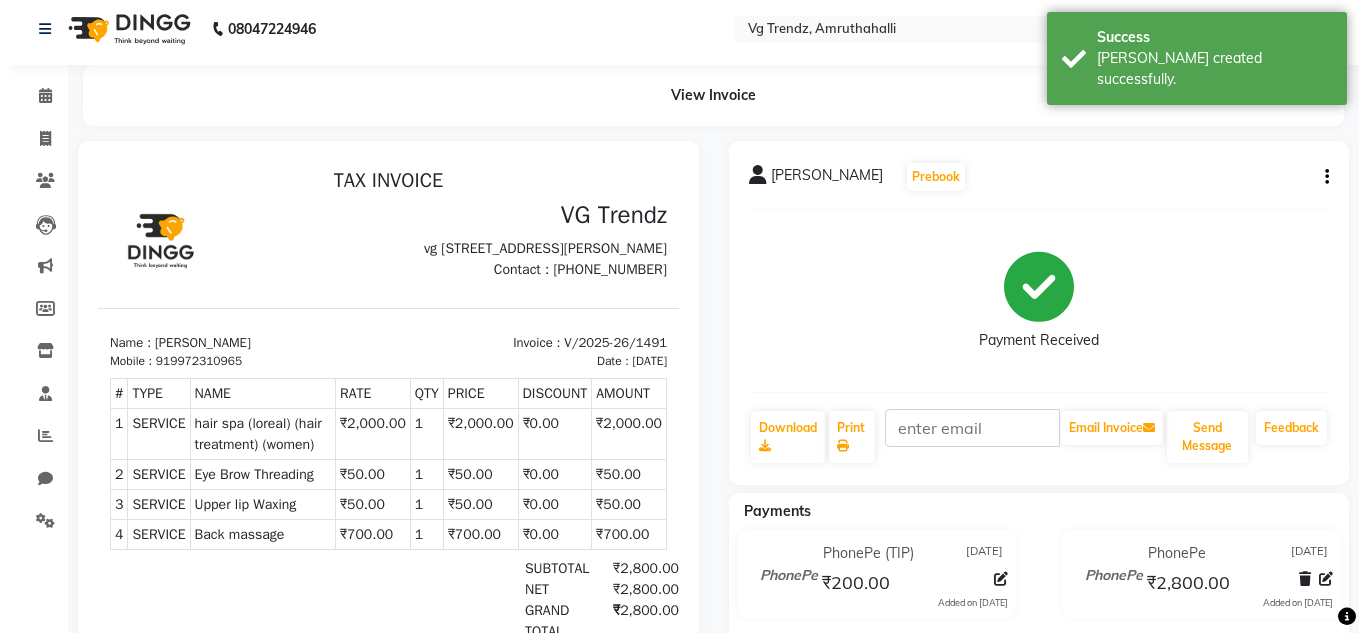 scroll, scrollTop: 0, scrollLeft: 0, axis: both 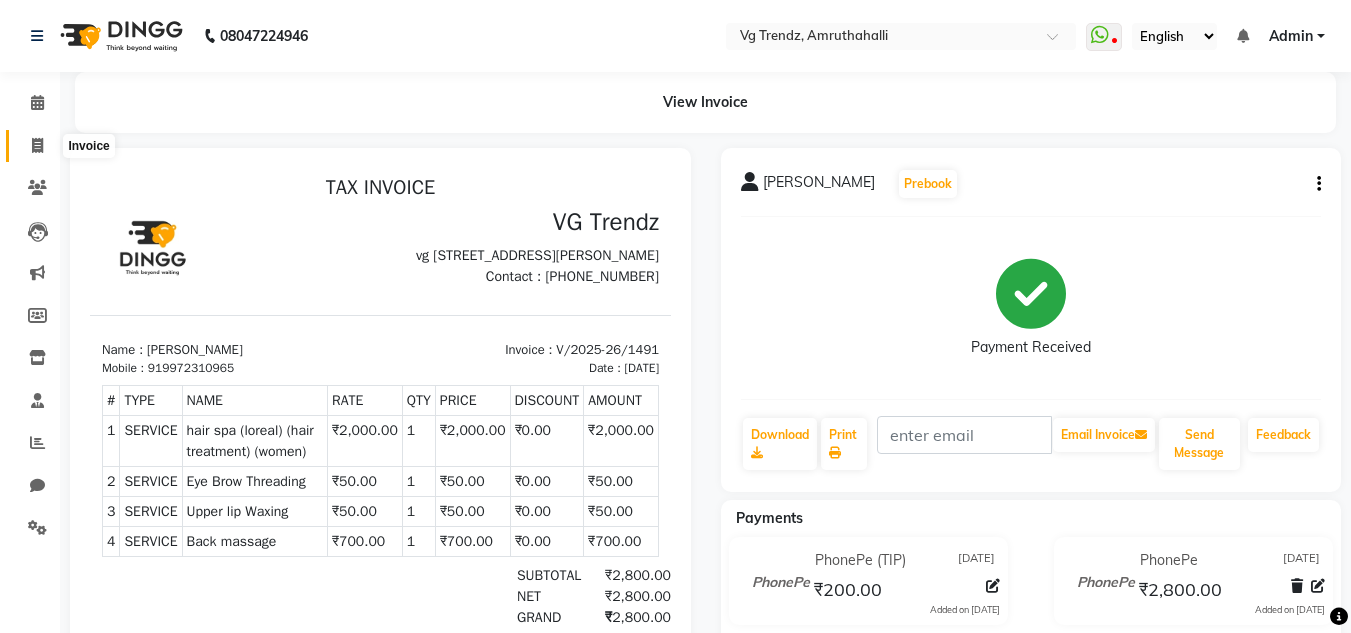 click 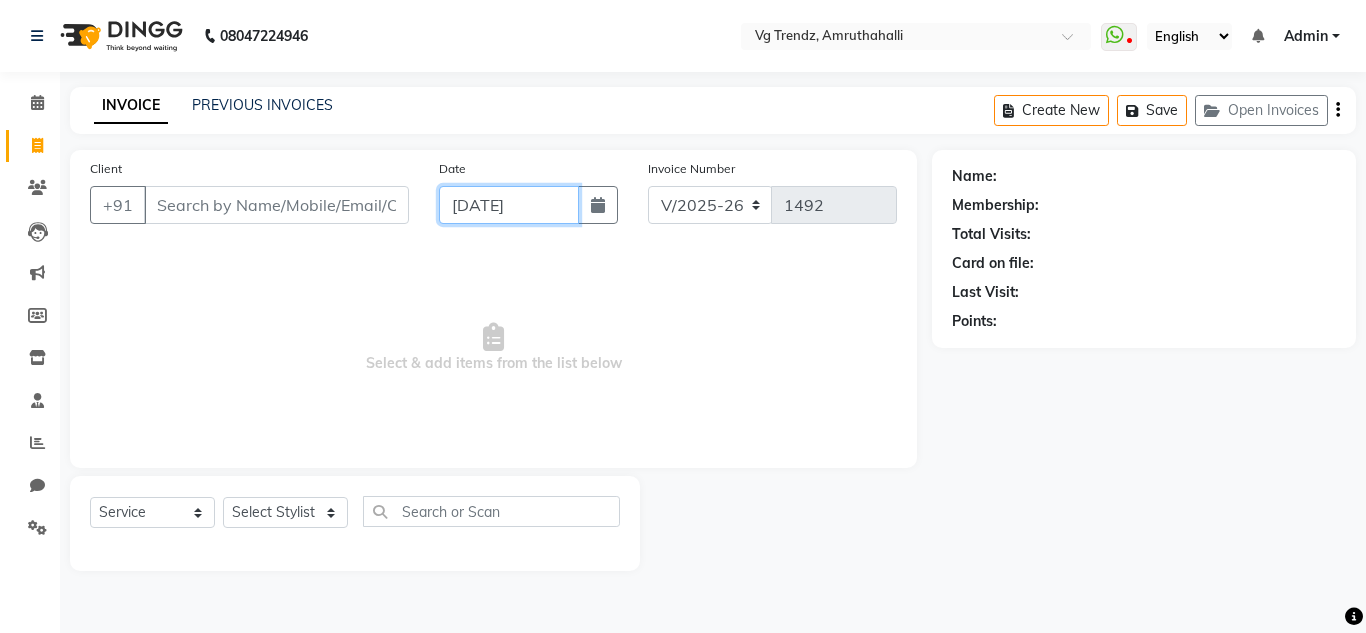 click on "[DATE]" 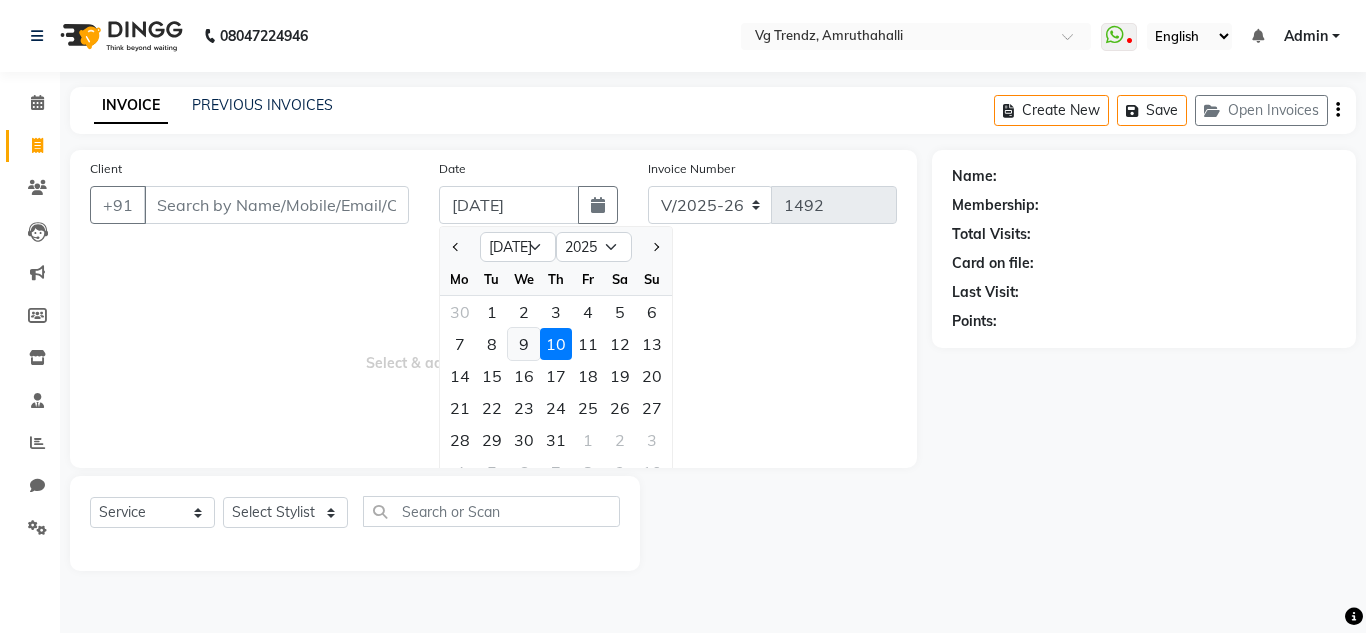 click on "9" 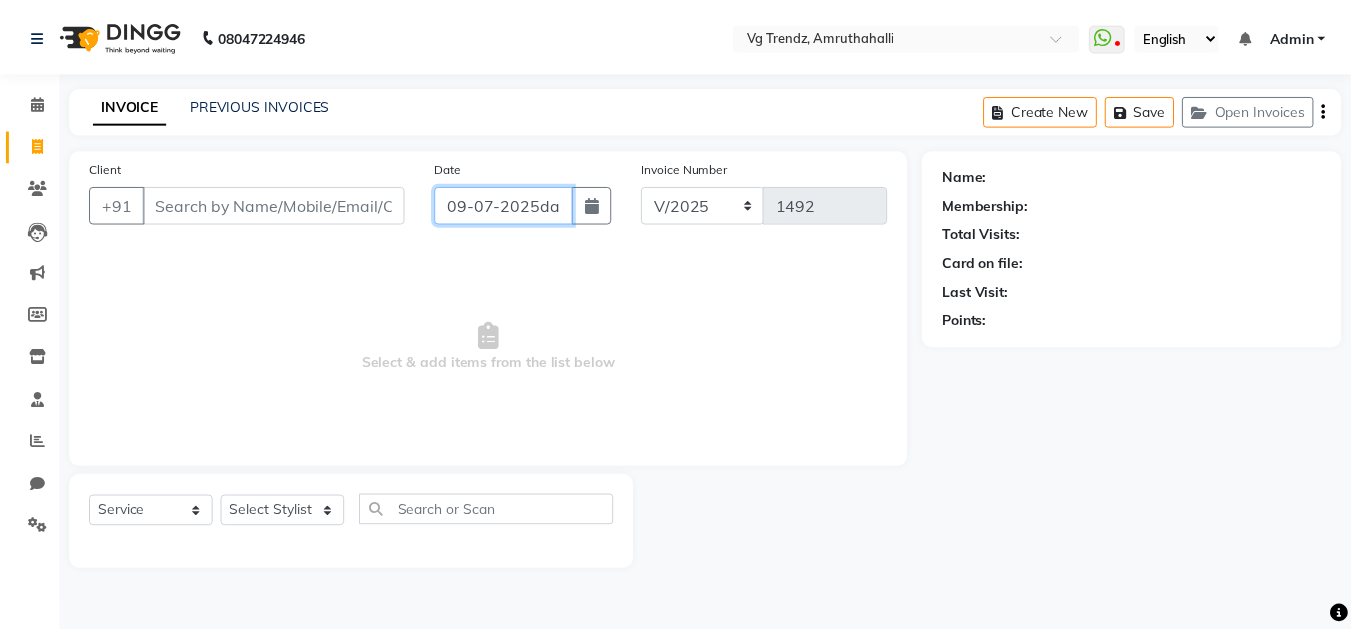 scroll, scrollTop: 0, scrollLeft: 0, axis: both 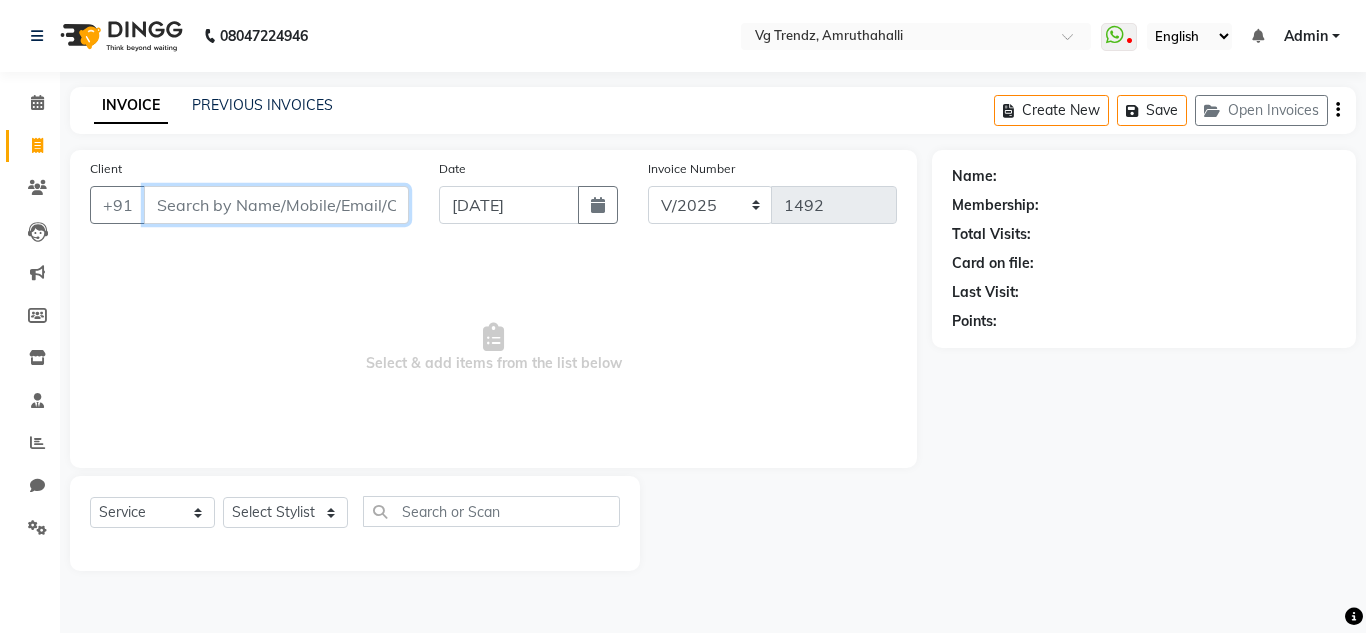 click on "Client" at bounding box center (276, 205) 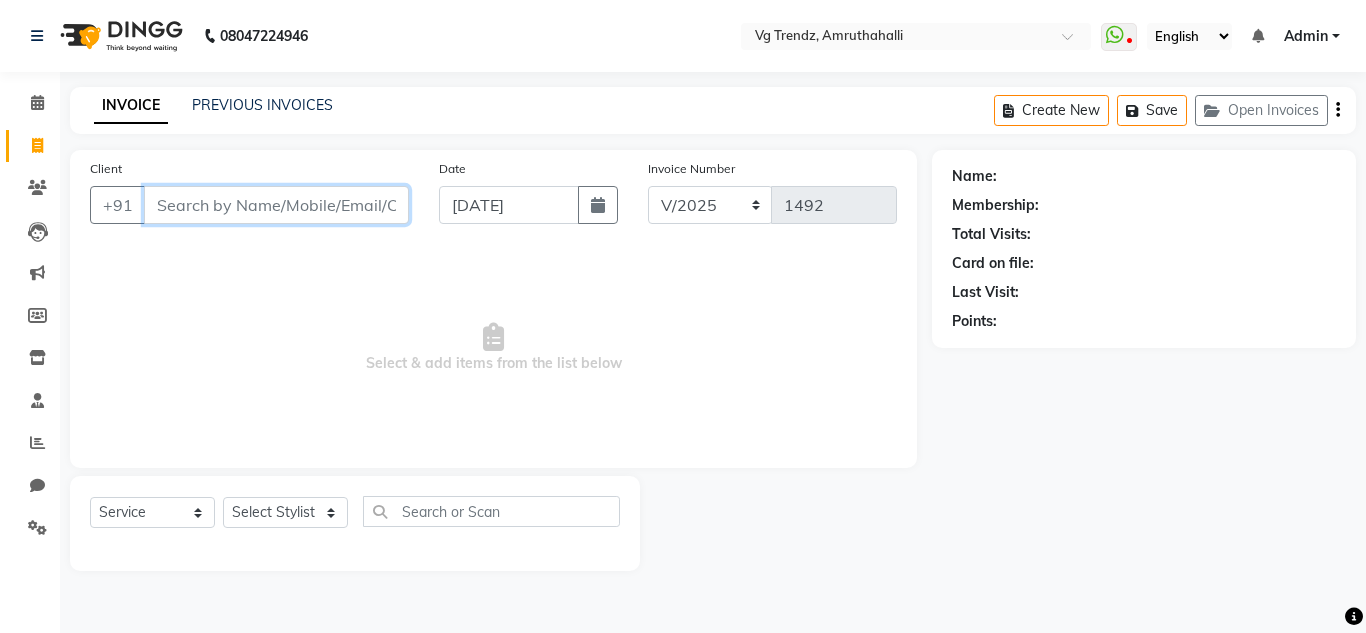 drag, startPoint x: 386, startPoint y: 211, endPoint x: 326, endPoint y: 205, distance: 60.299255 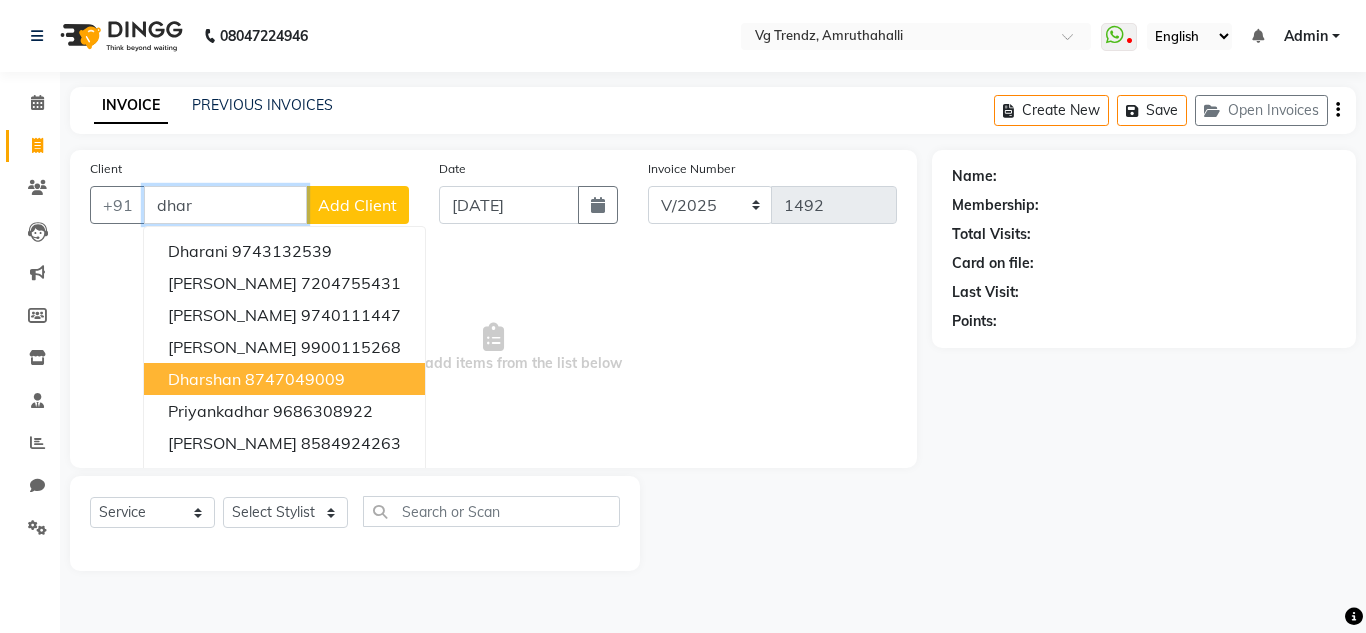 click on "8747049009" at bounding box center (295, 379) 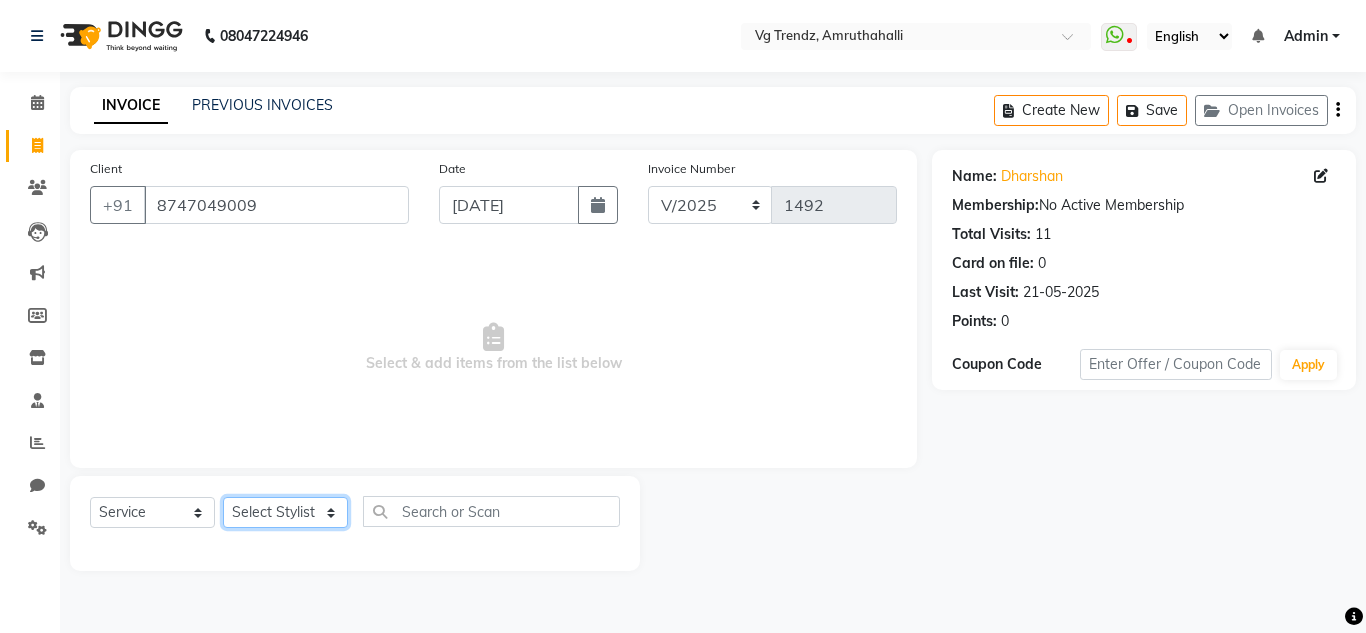 click on "Select Stylist Ashiwini N P Manjitha Chhetri Manjula S Mun Khan Naveen Kumar salon number Sandeep Sharma Sridevi Vanitha v" 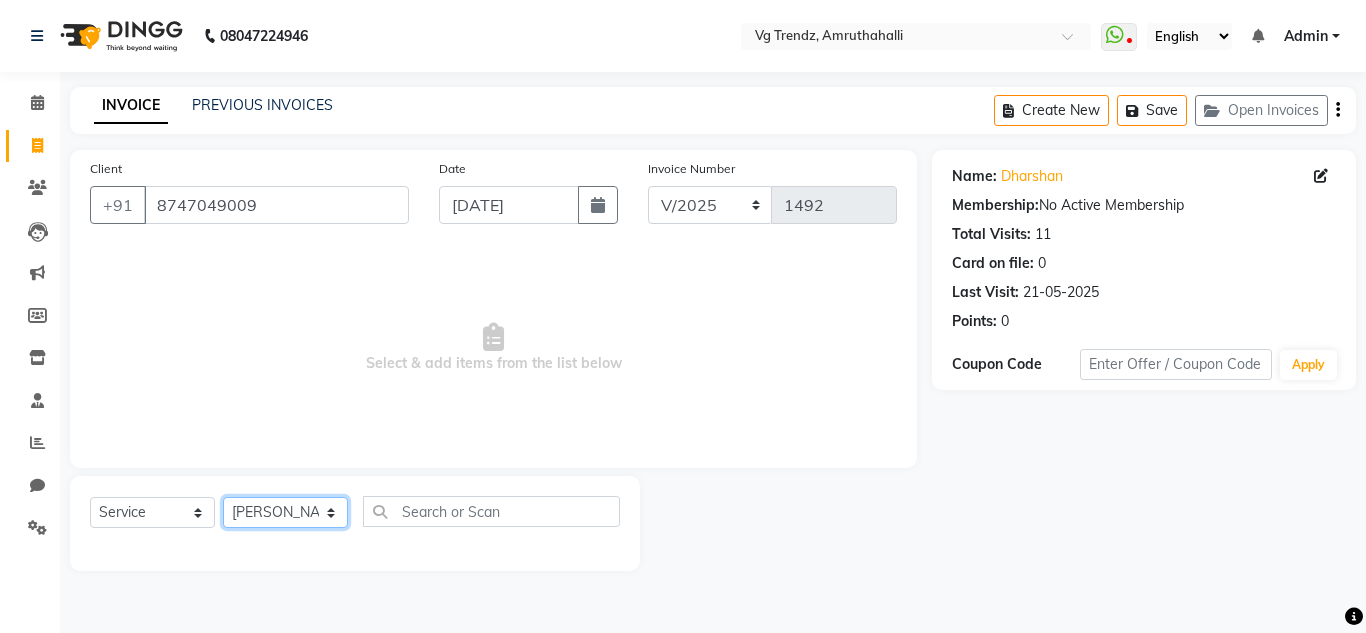 click on "Select Stylist Ashiwini N P Manjitha Chhetri Manjula S Mun Khan Naveen Kumar salon number Sandeep Sharma Sridevi Vanitha v" 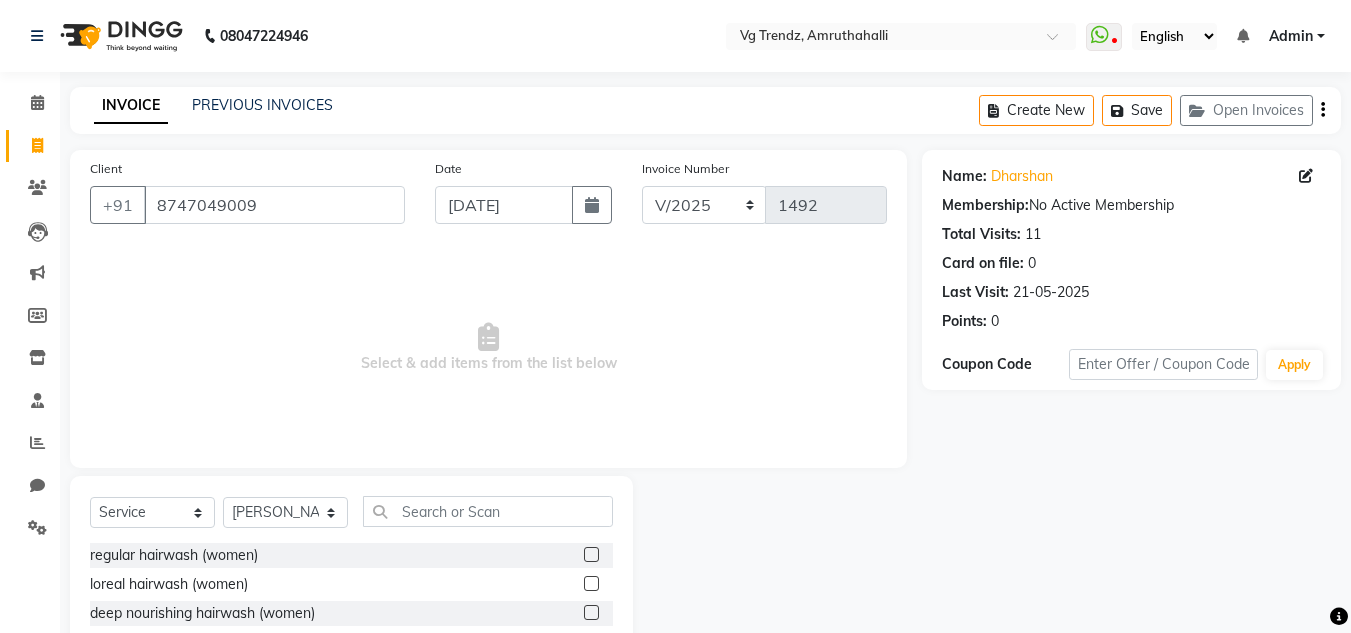 click on "Select & add items from the list below" at bounding box center (488, 348) 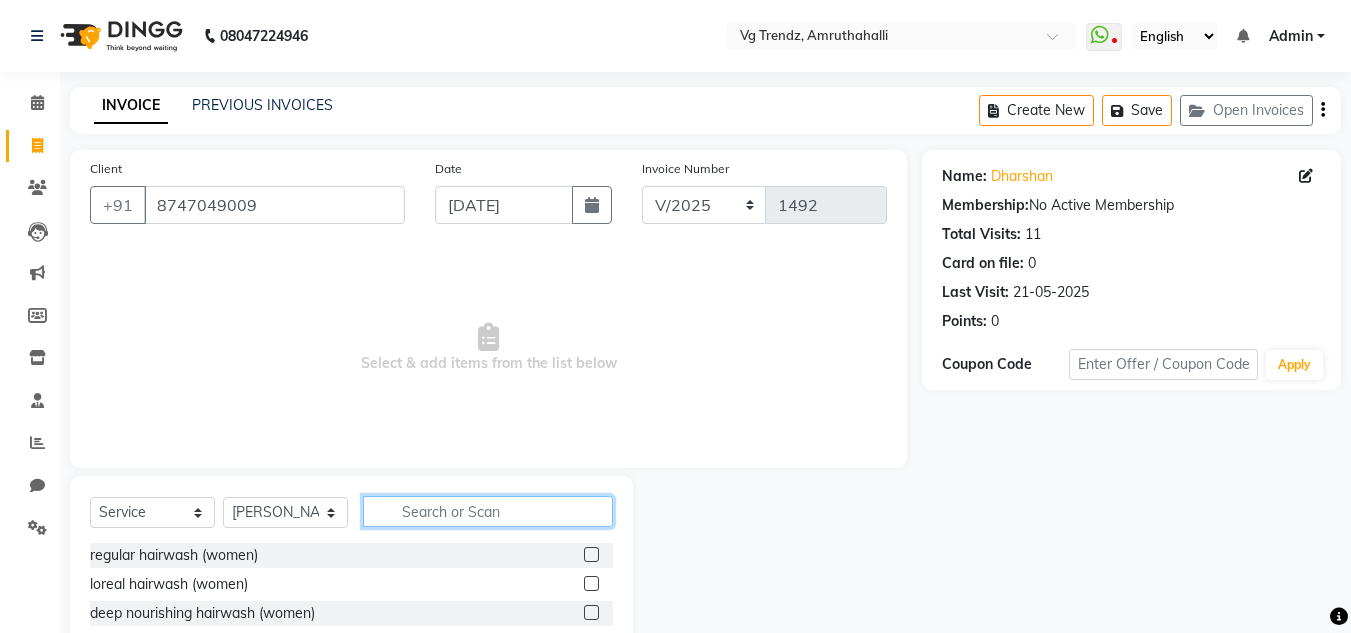 click 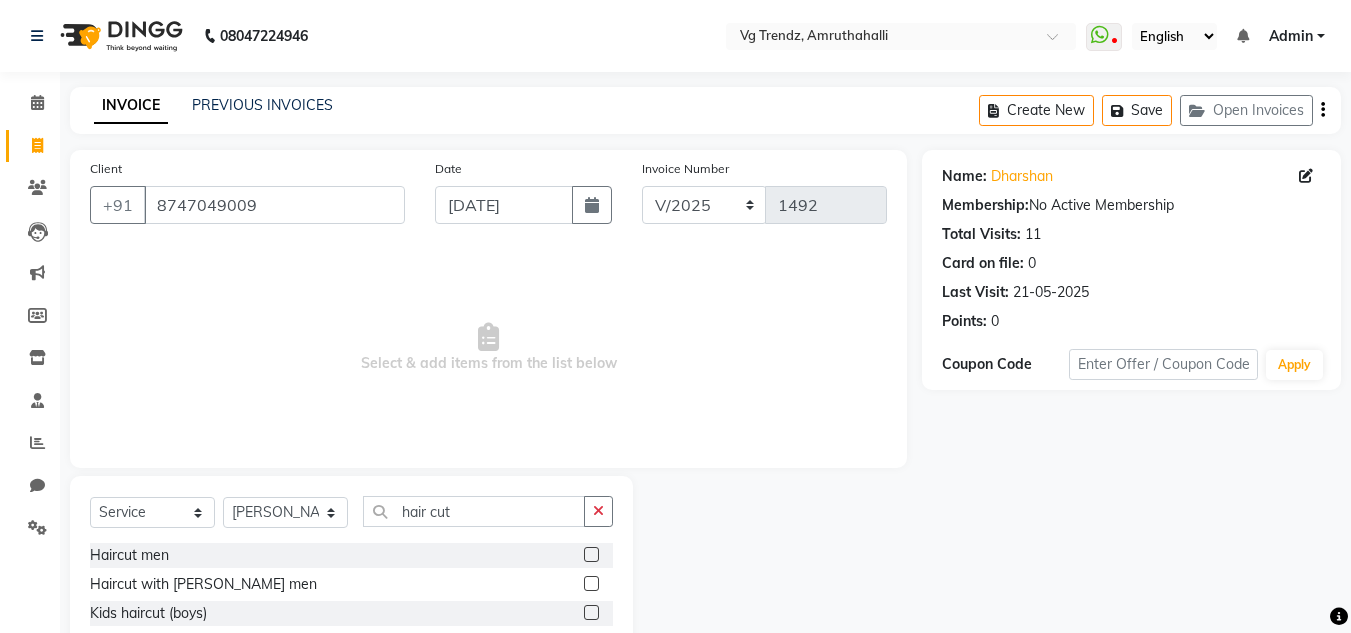 click 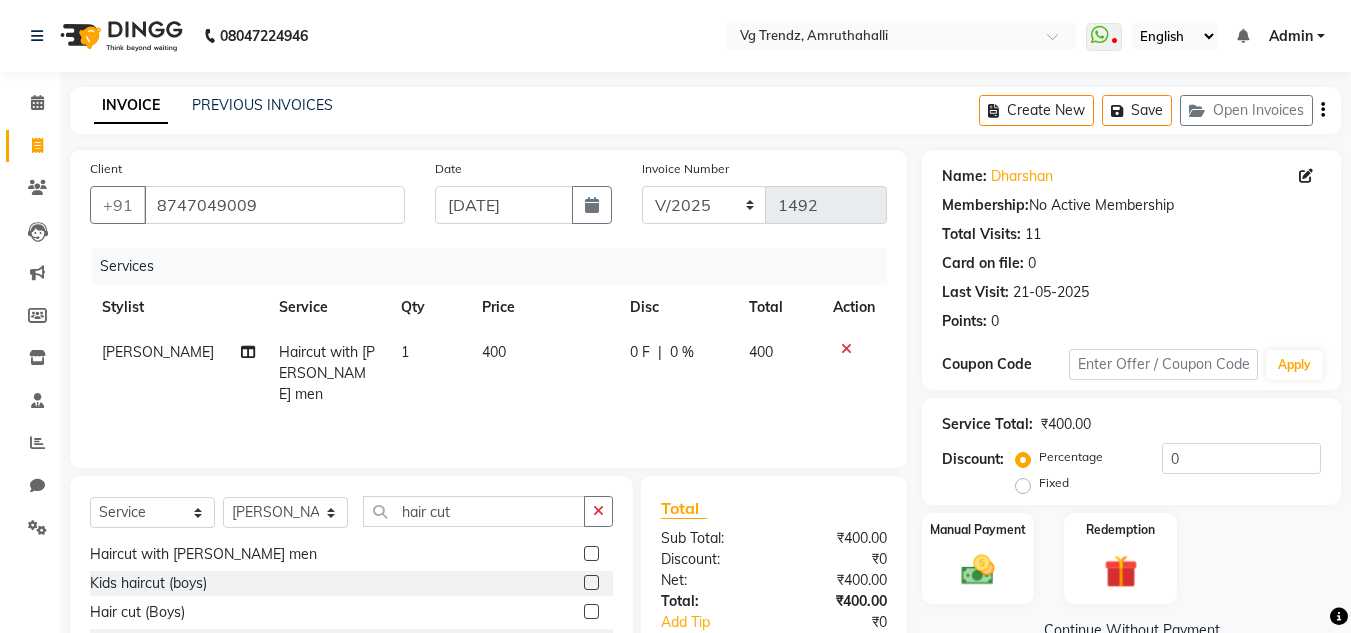 scroll, scrollTop: 31, scrollLeft: 0, axis: vertical 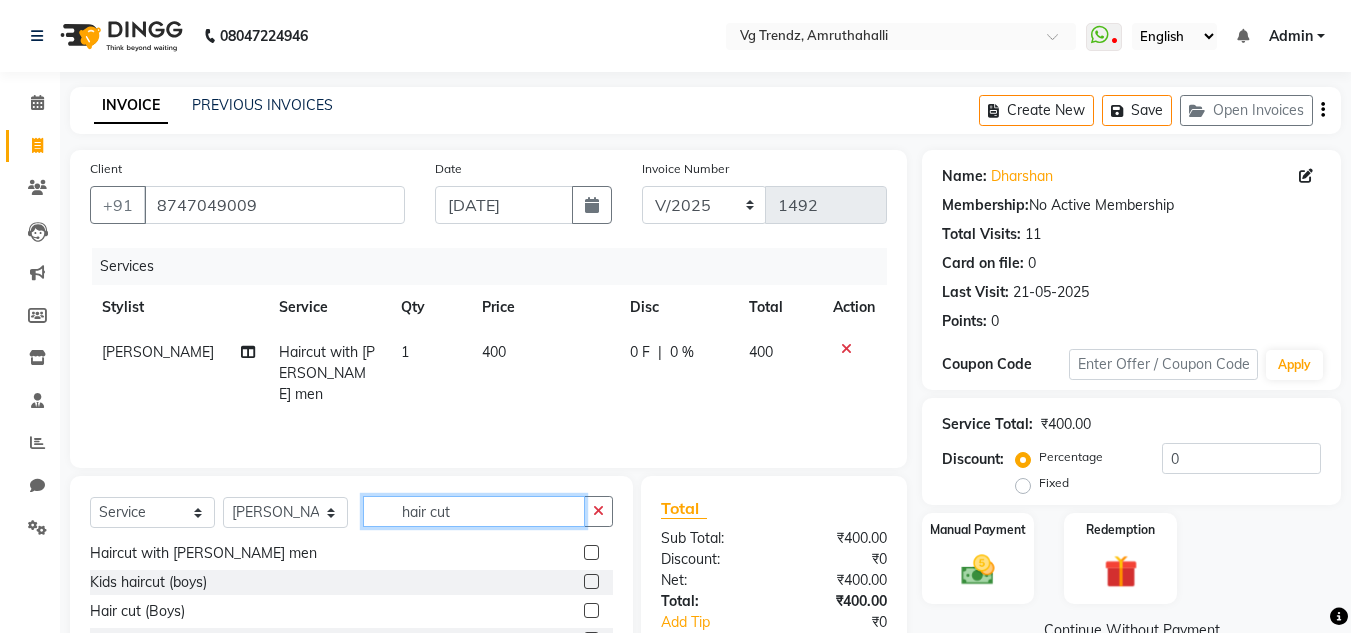 click on "hair cut" 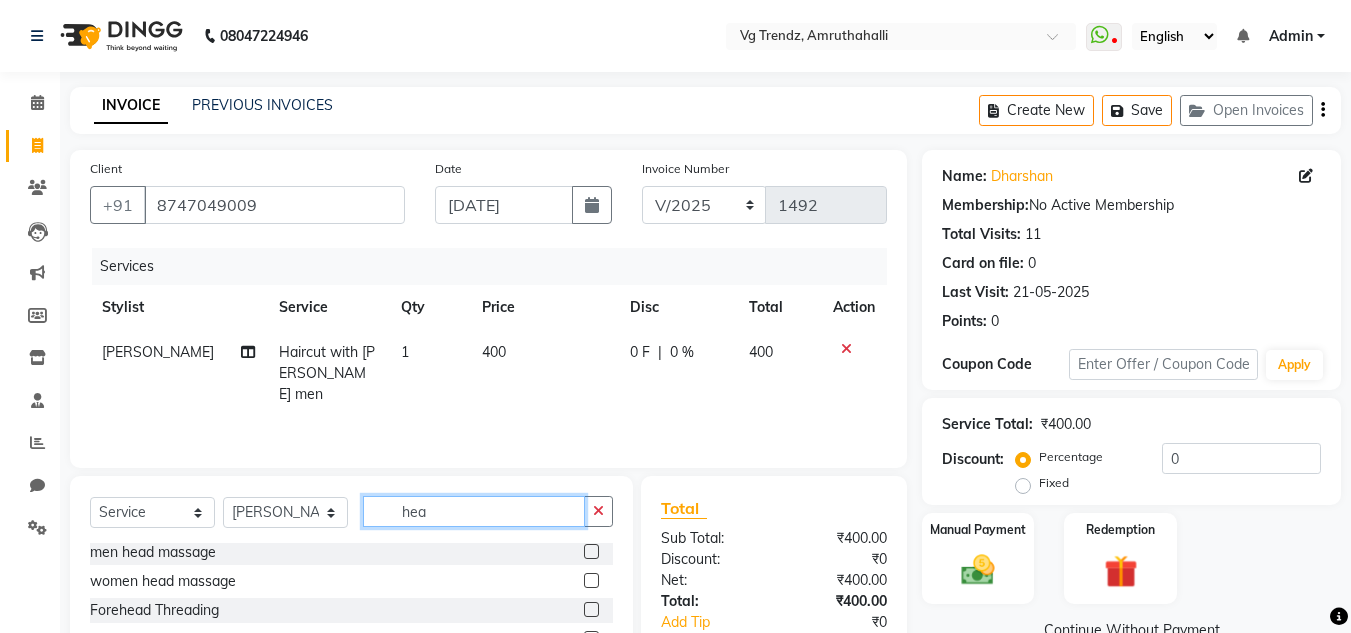 scroll, scrollTop: 0, scrollLeft: 0, axis: both 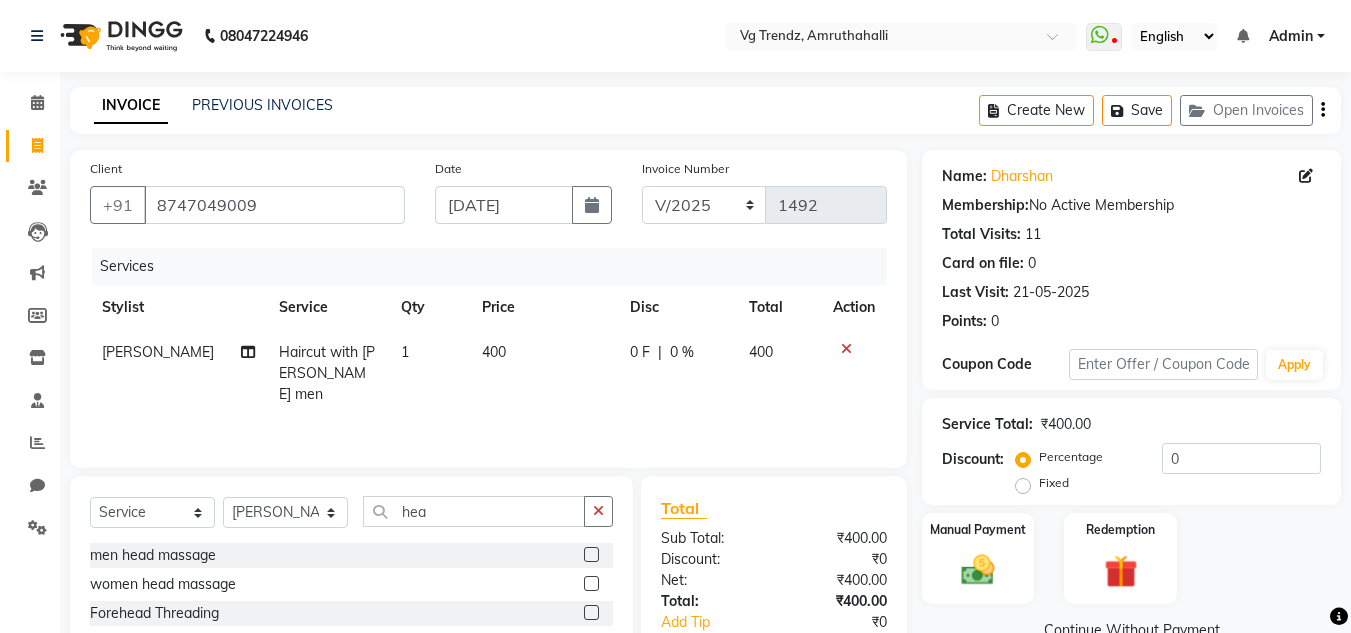click 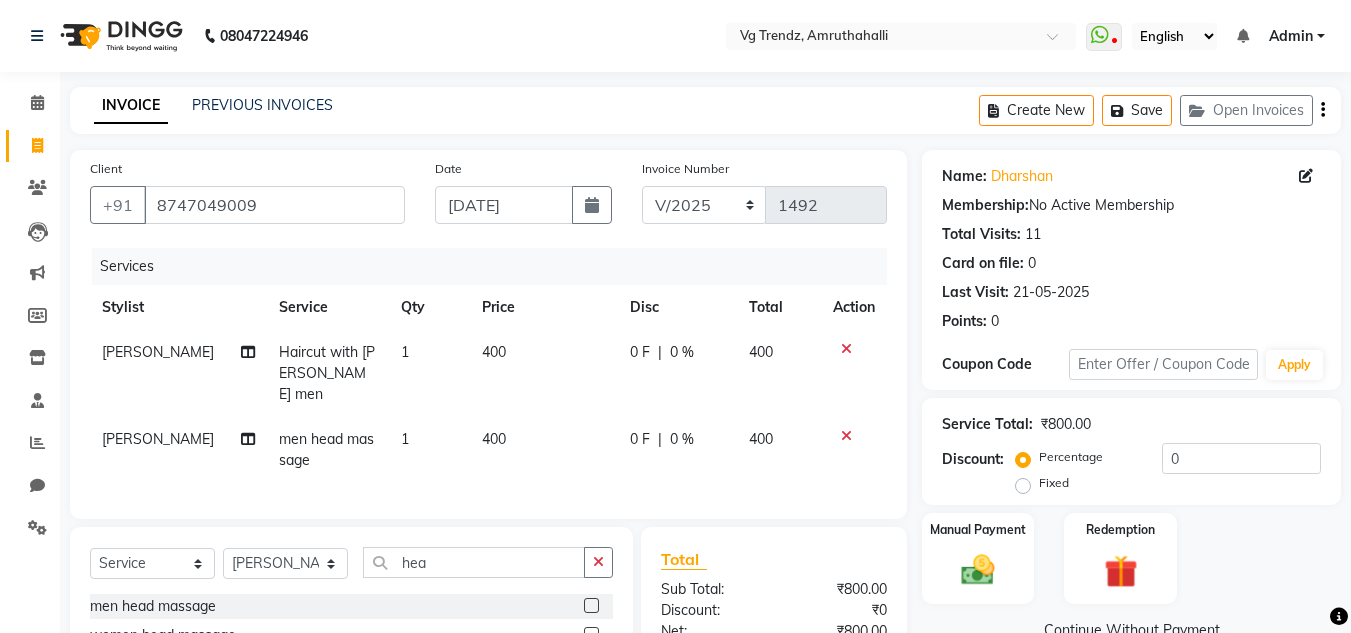 scroll, scrollTop: 170, scrollLeft: 0, axis: vertical 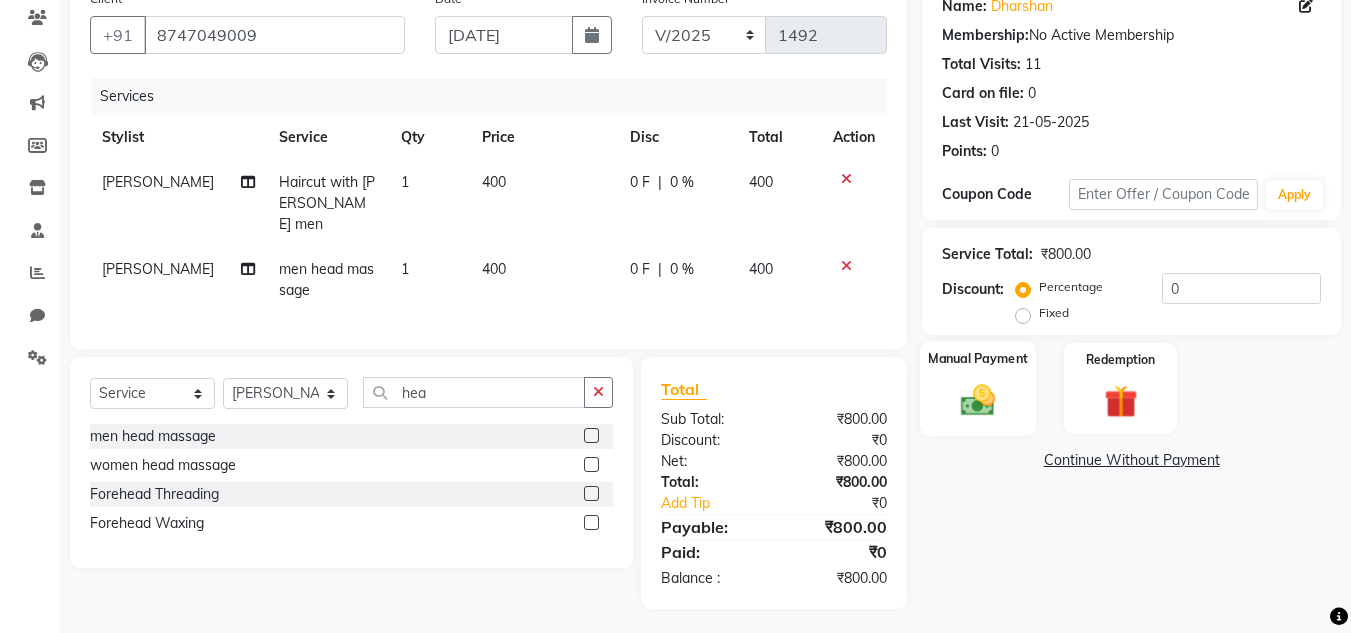 click on "Manual Payment" 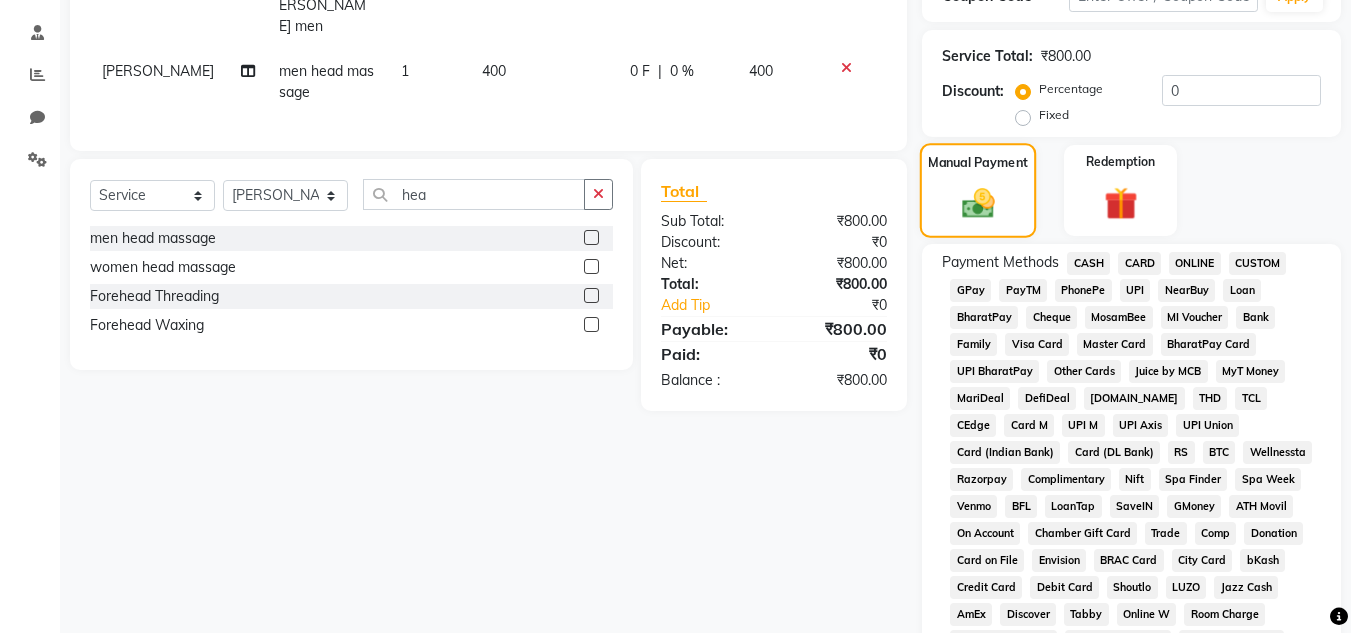 scroll, scrollTop: 372, scrollLeft: 0, axis: vertical 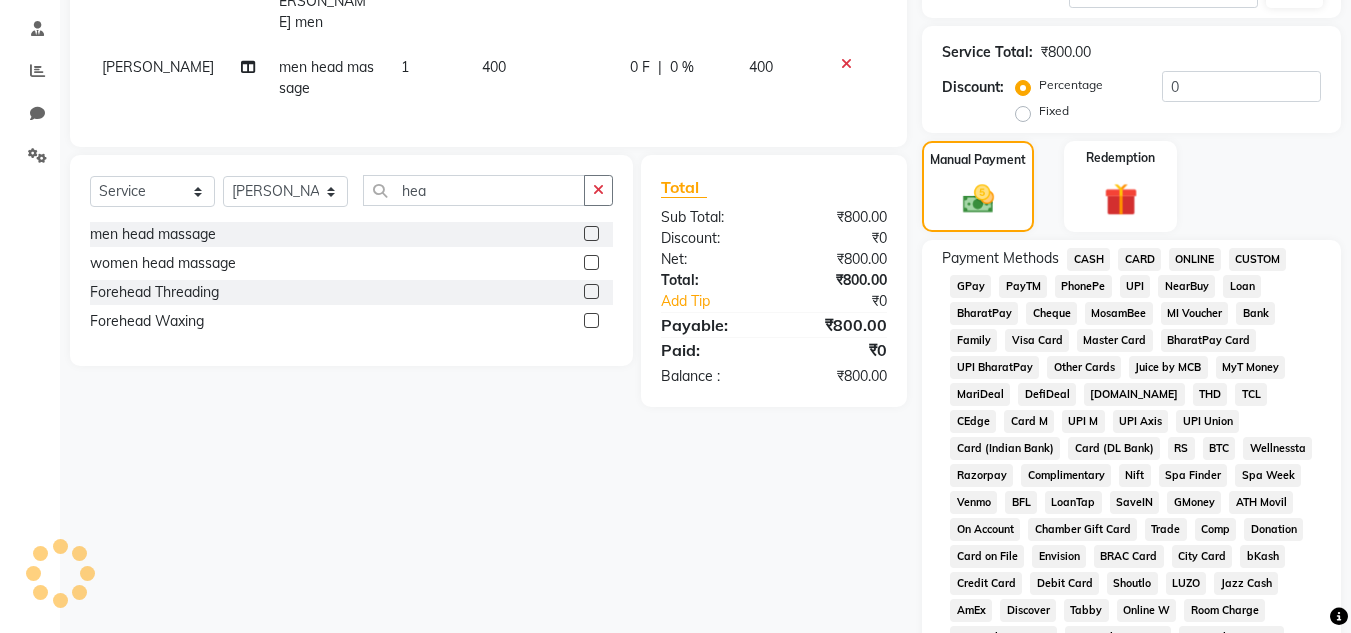 click on "CASH" 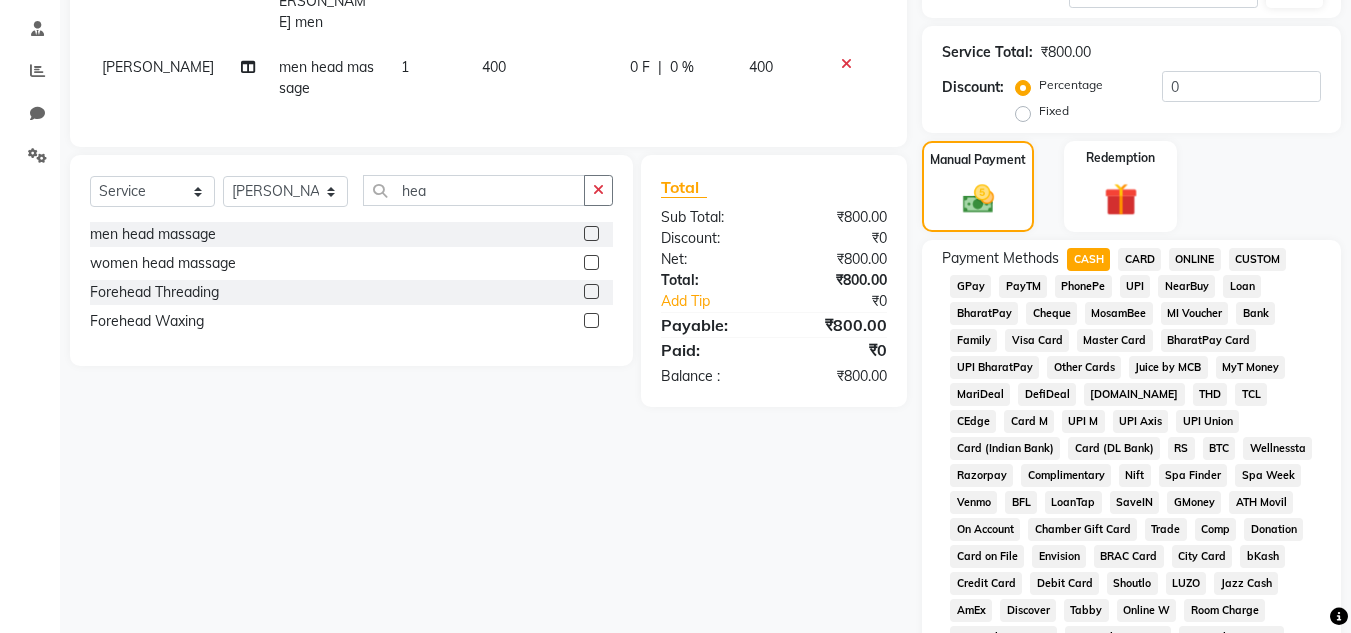 scroll, scrollTop: 869, scrollLeft: 0, axis: vertical 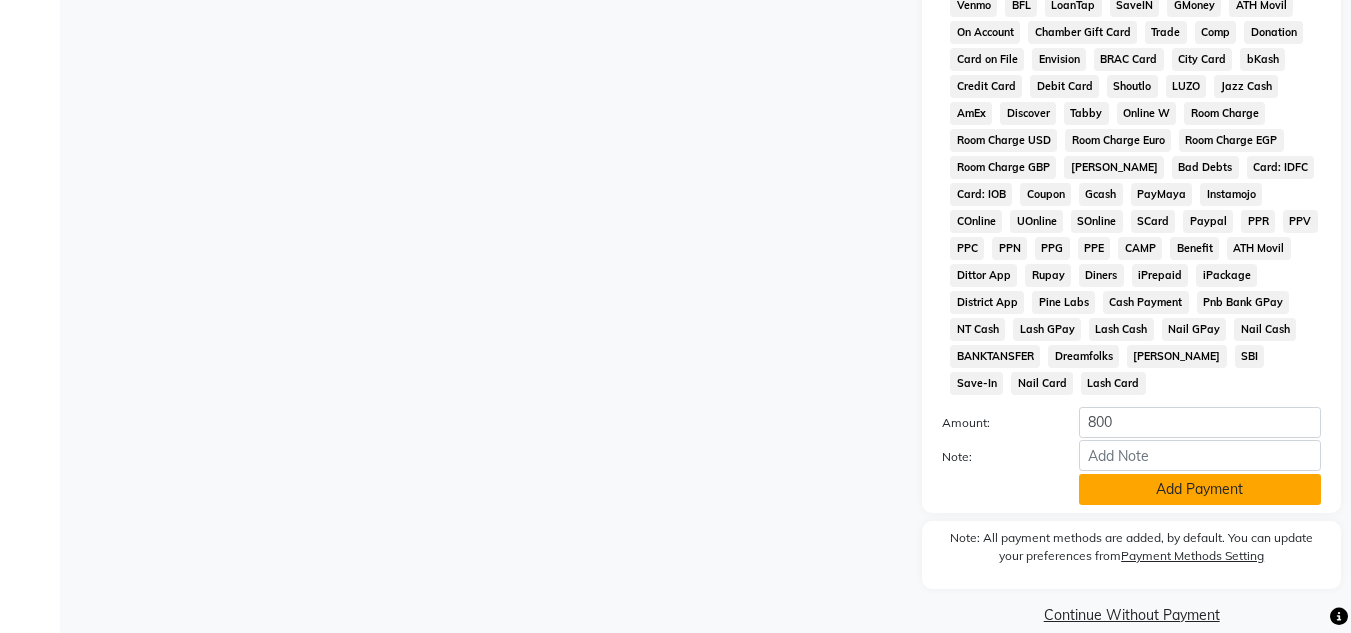 click on "Add Payment" 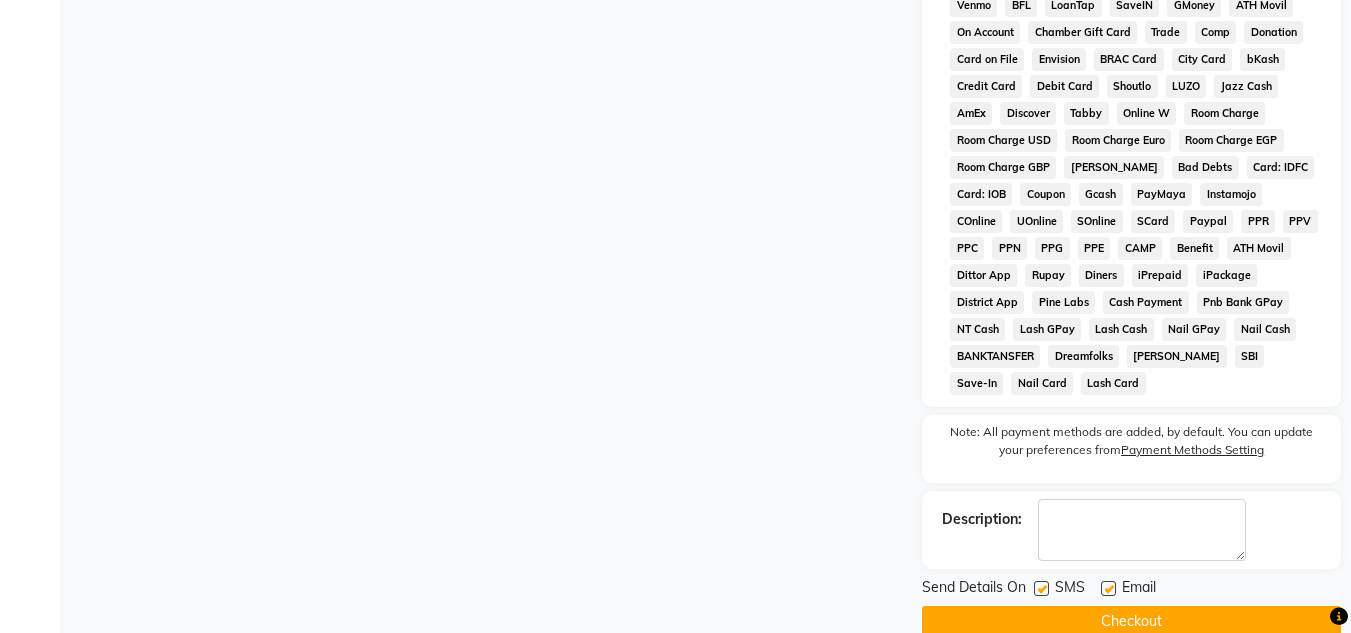 click on "Checkout" 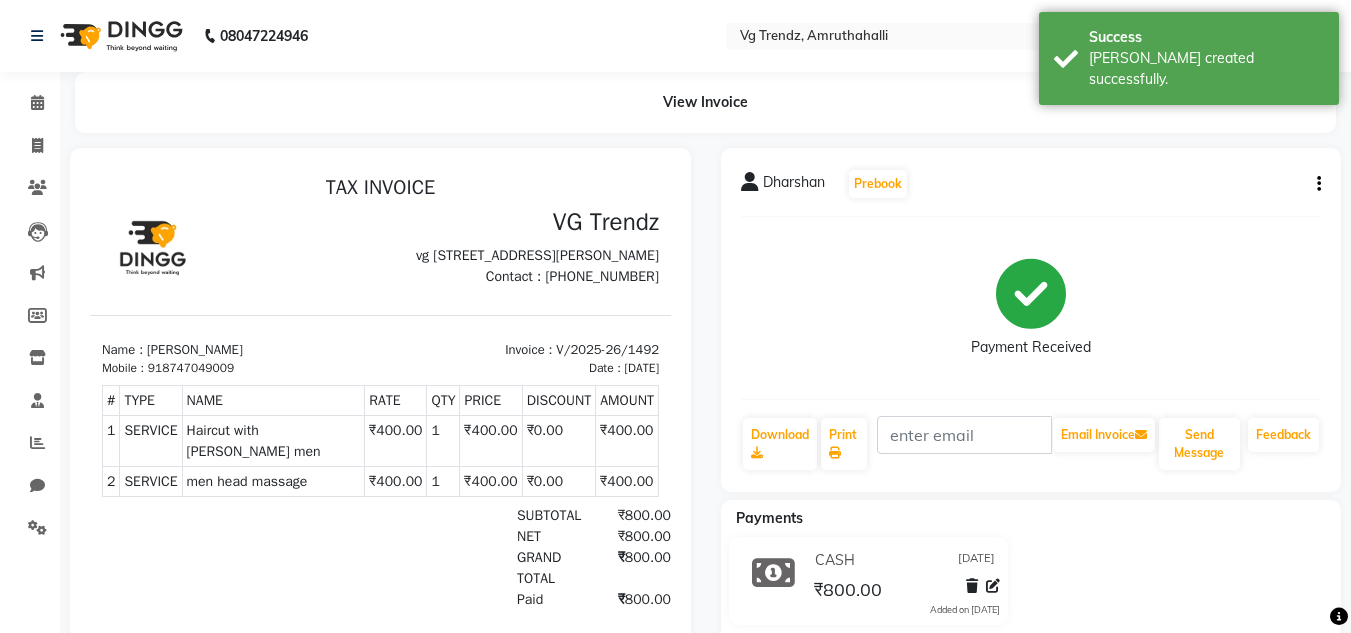 scroll, scrollTop: 0, scrollLeft: 0, axis: both 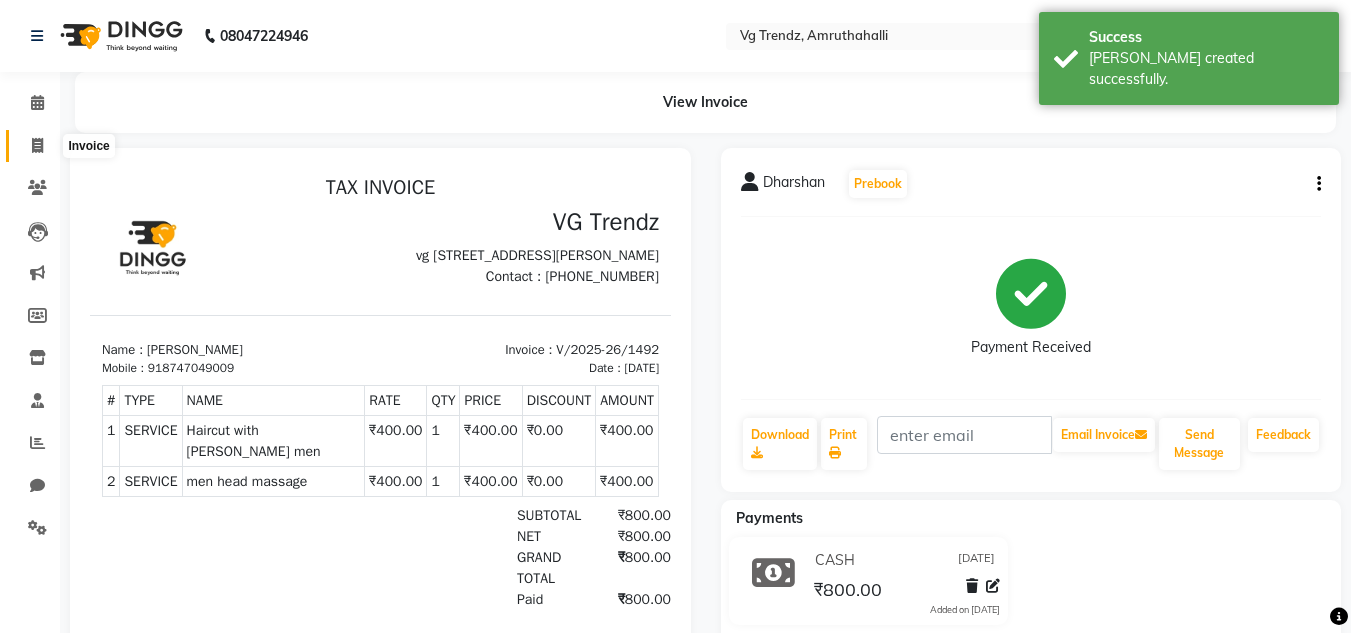 click 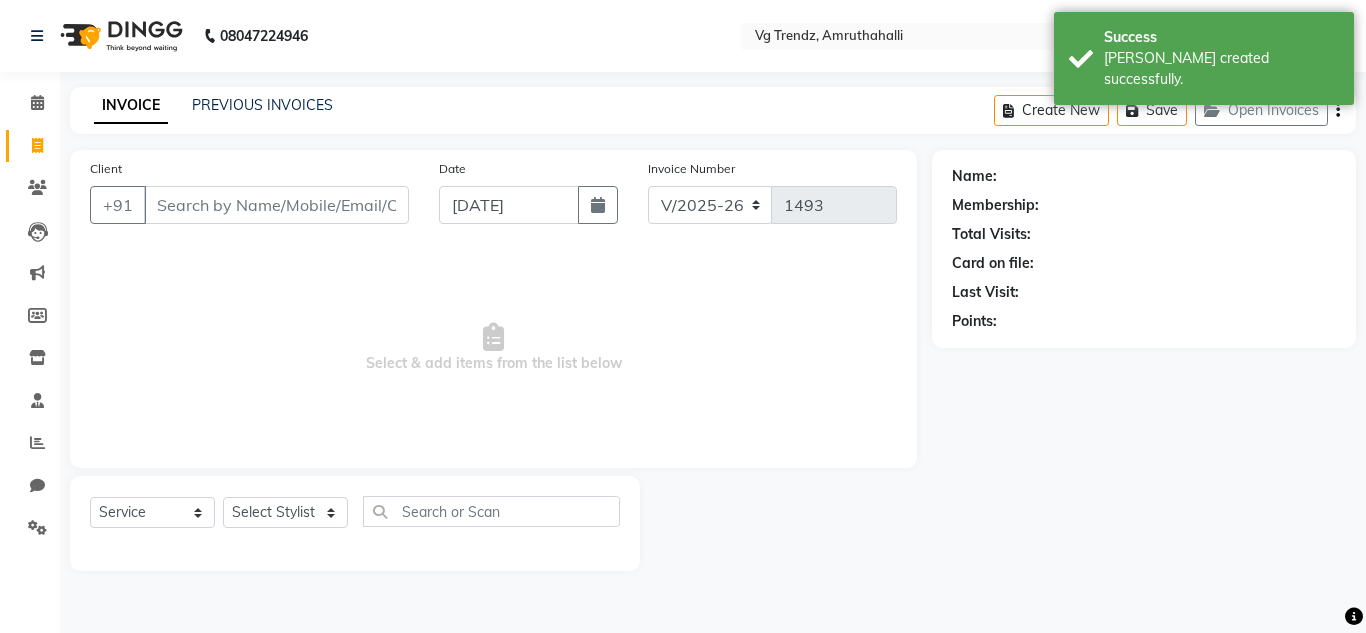click on "Client" at bounding box center [276, 205] 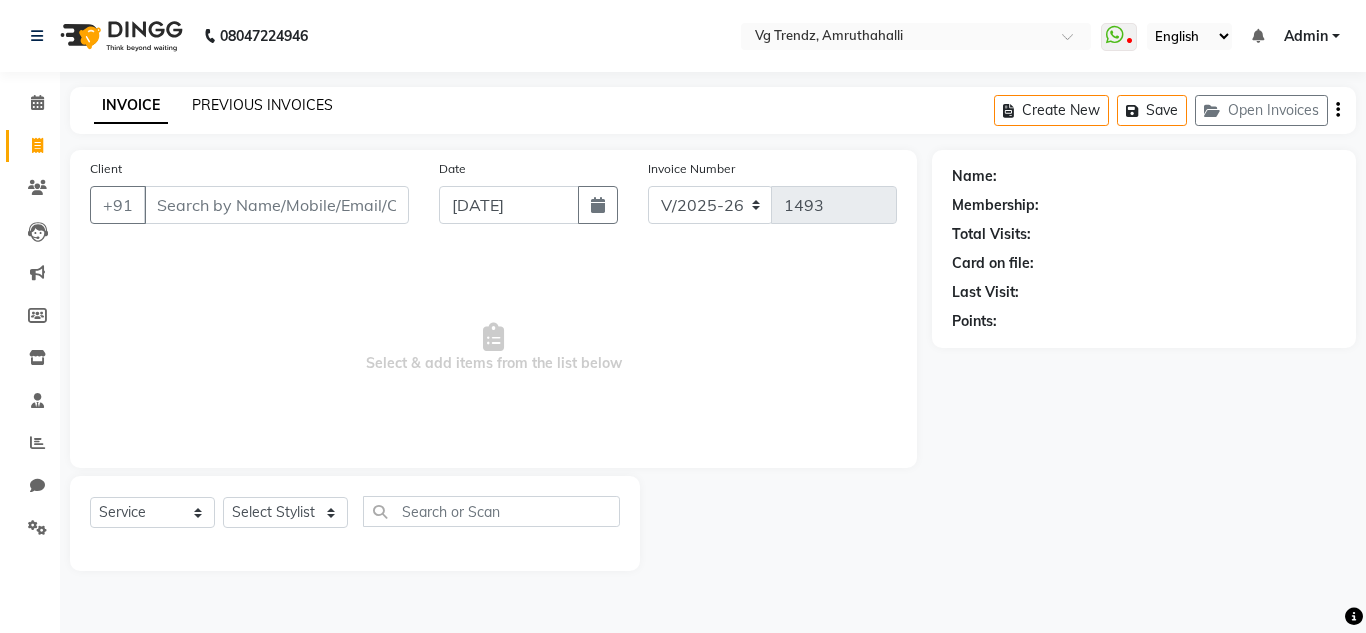 click on "PREVIOUS INVOICES" 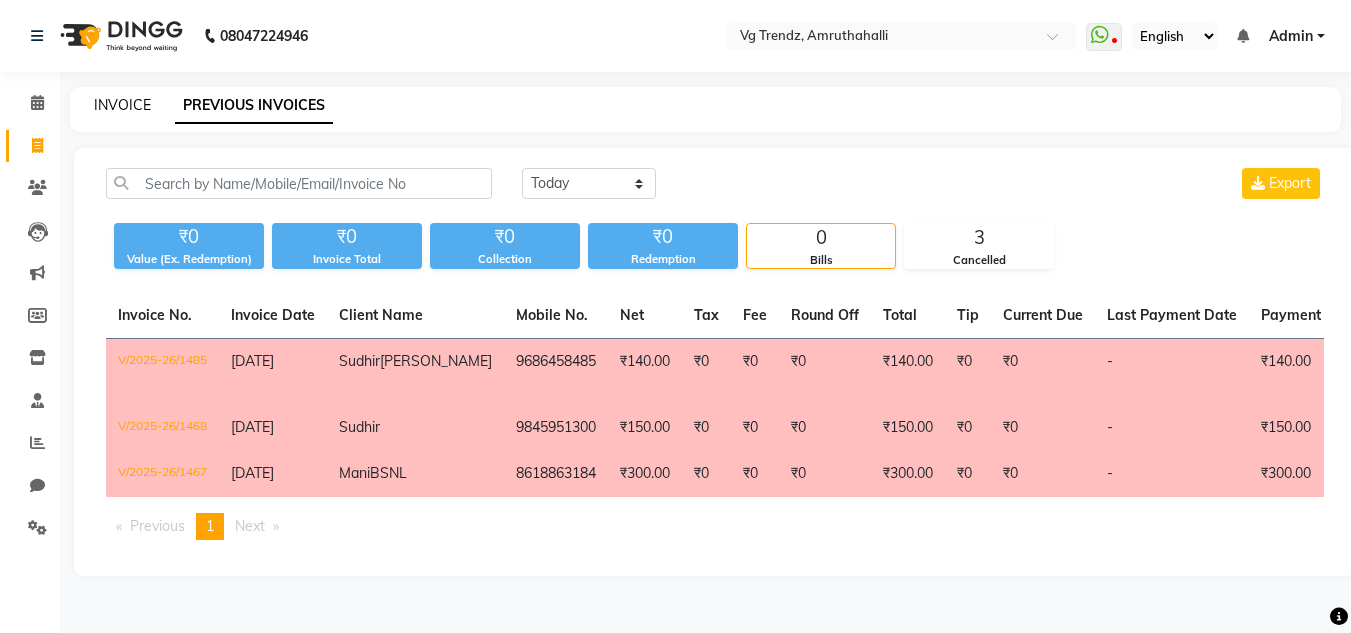 click on "INVOICE" 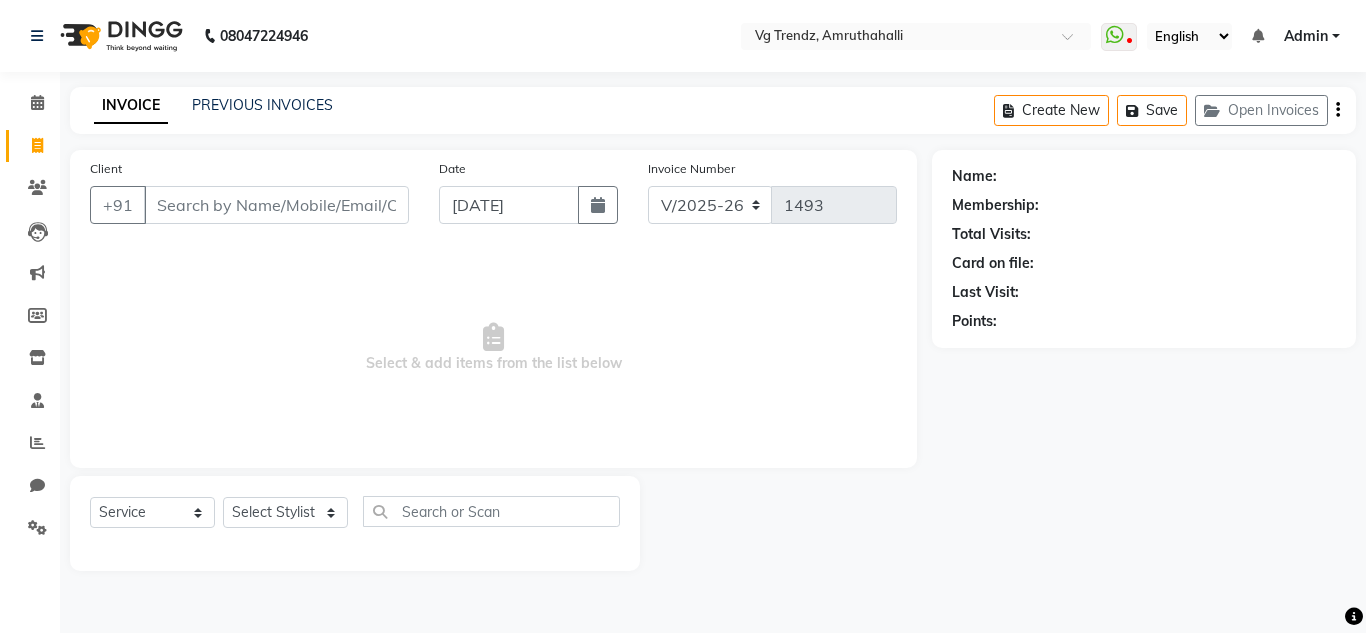 click on "Client" at bounding box center (276, 205) 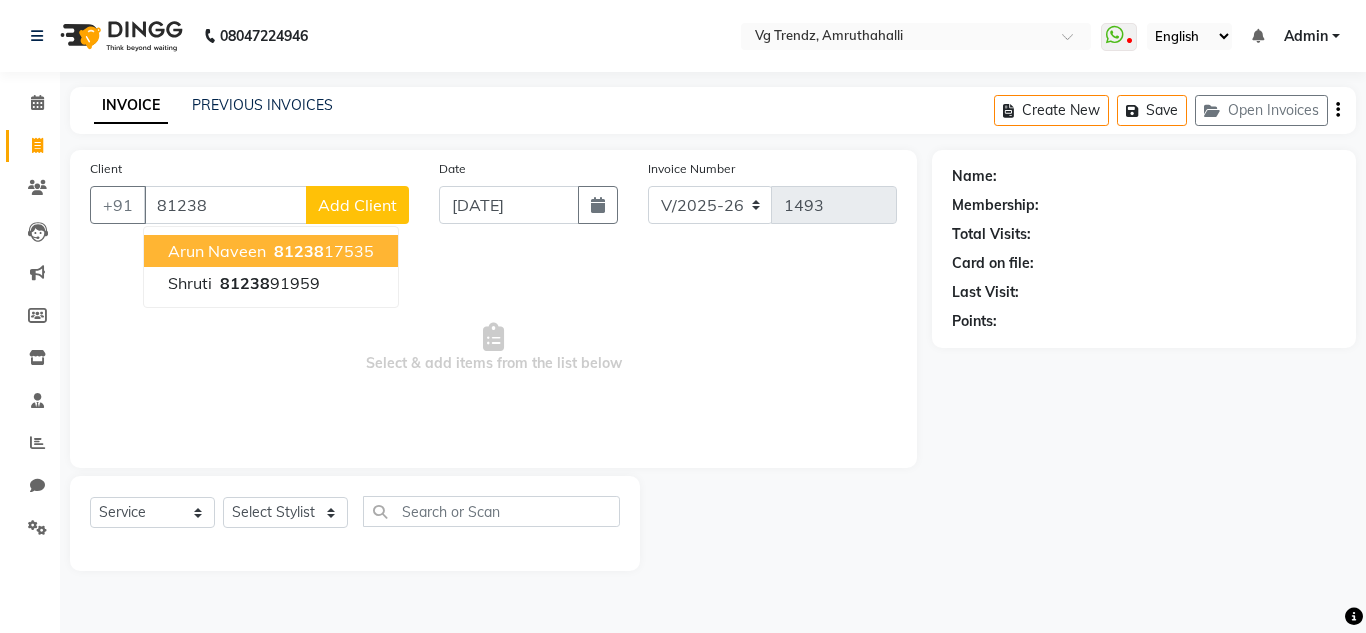 click on "81238" at bounding box center (299, 251) 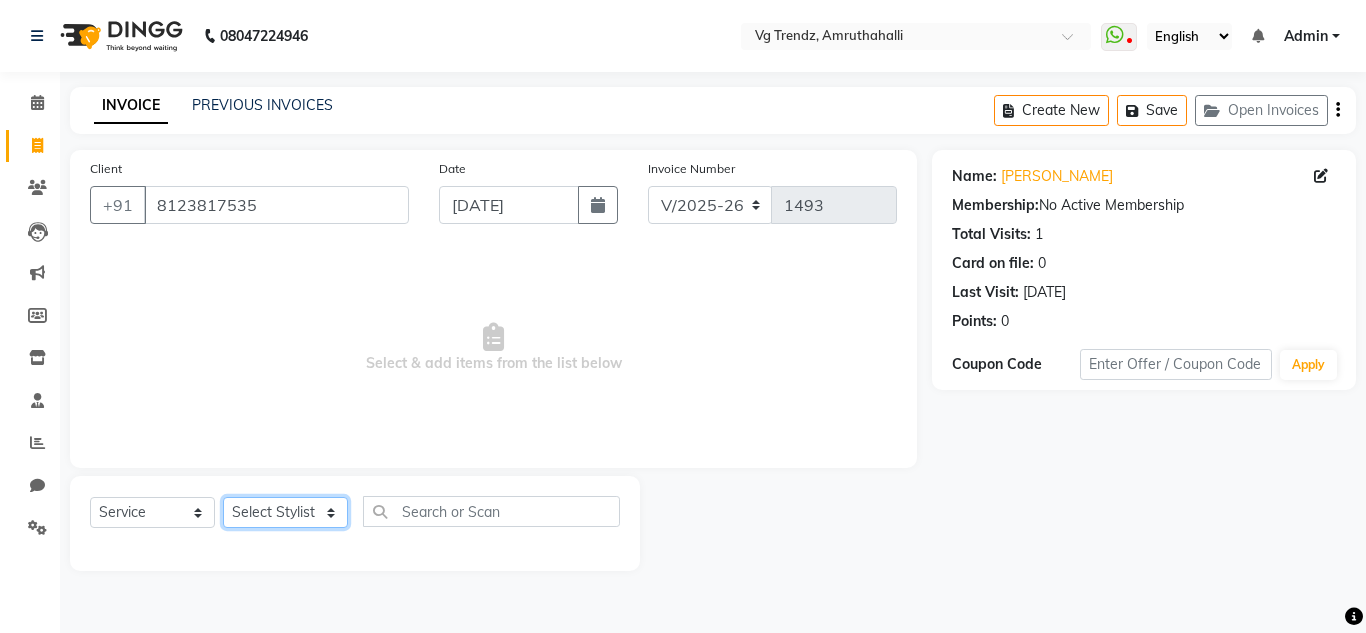drag, startPoint x: 333, startPoint y: 512, endPoint x: 313, endPoint y: 376, distance: 137.46272 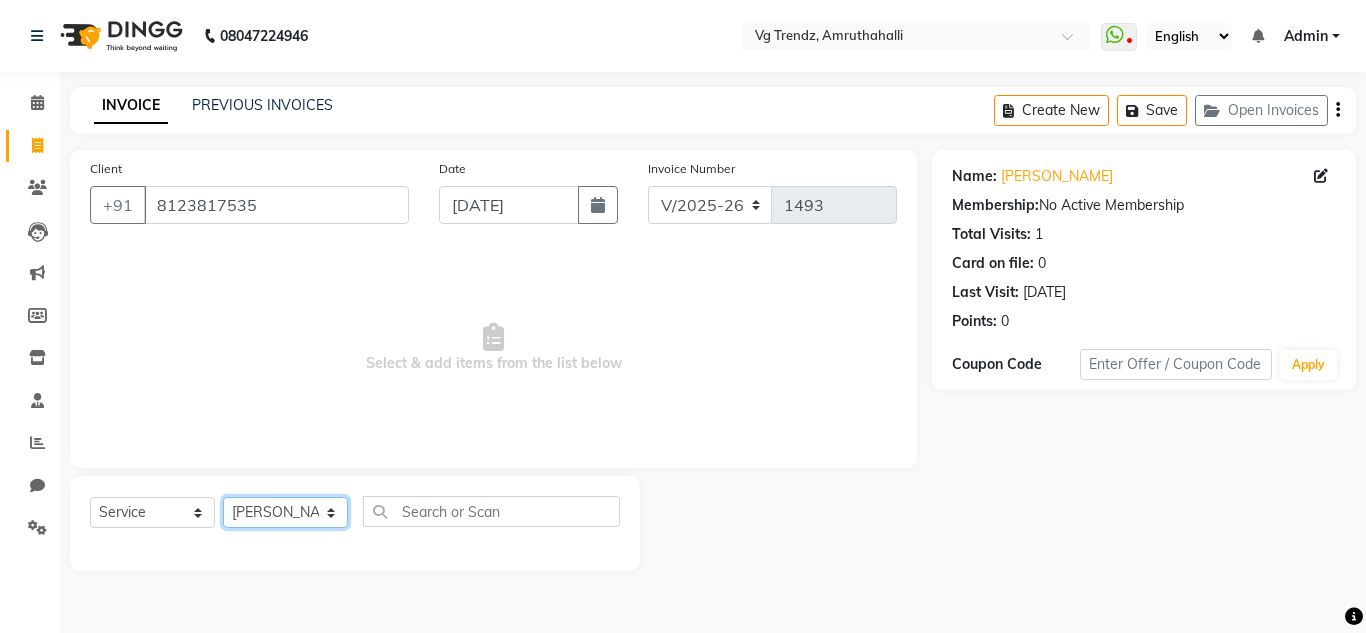 click on "Select Stylist Ashiwini N P Manjitha Chhetri Manjula S Mun Khan Naveen Kumar salon number Sandeep Sharma Sridevi Vanitha v" 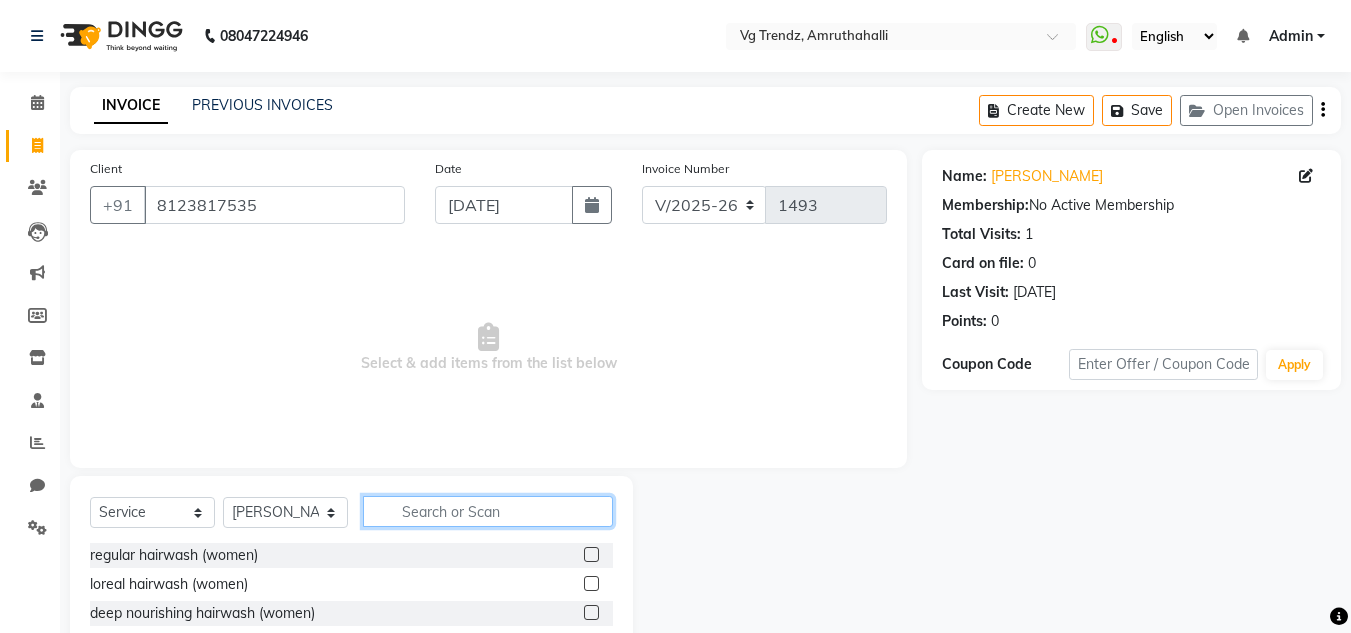 click 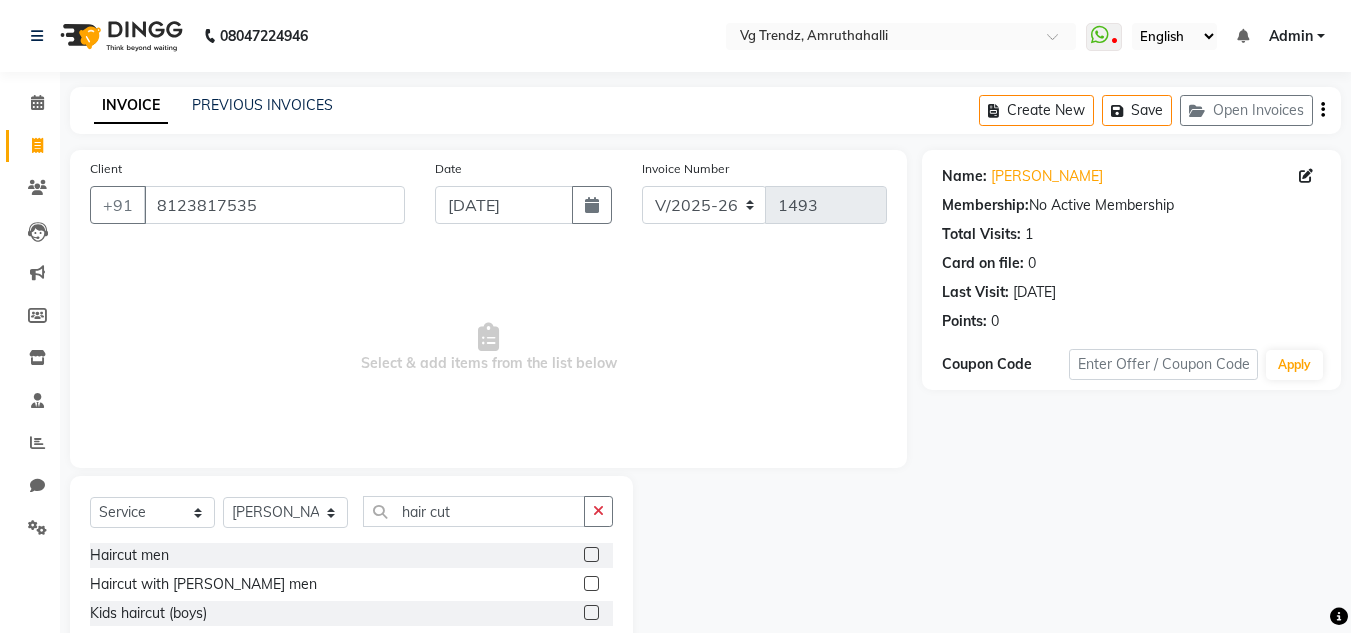 click 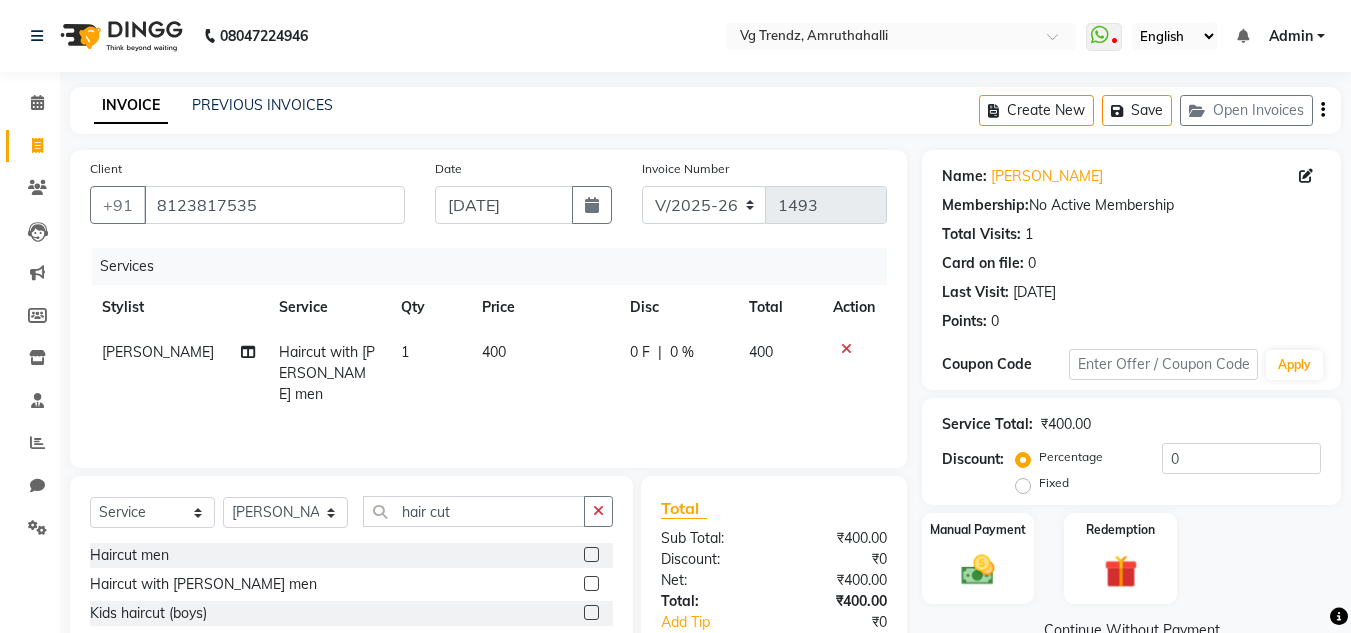 click on "400" 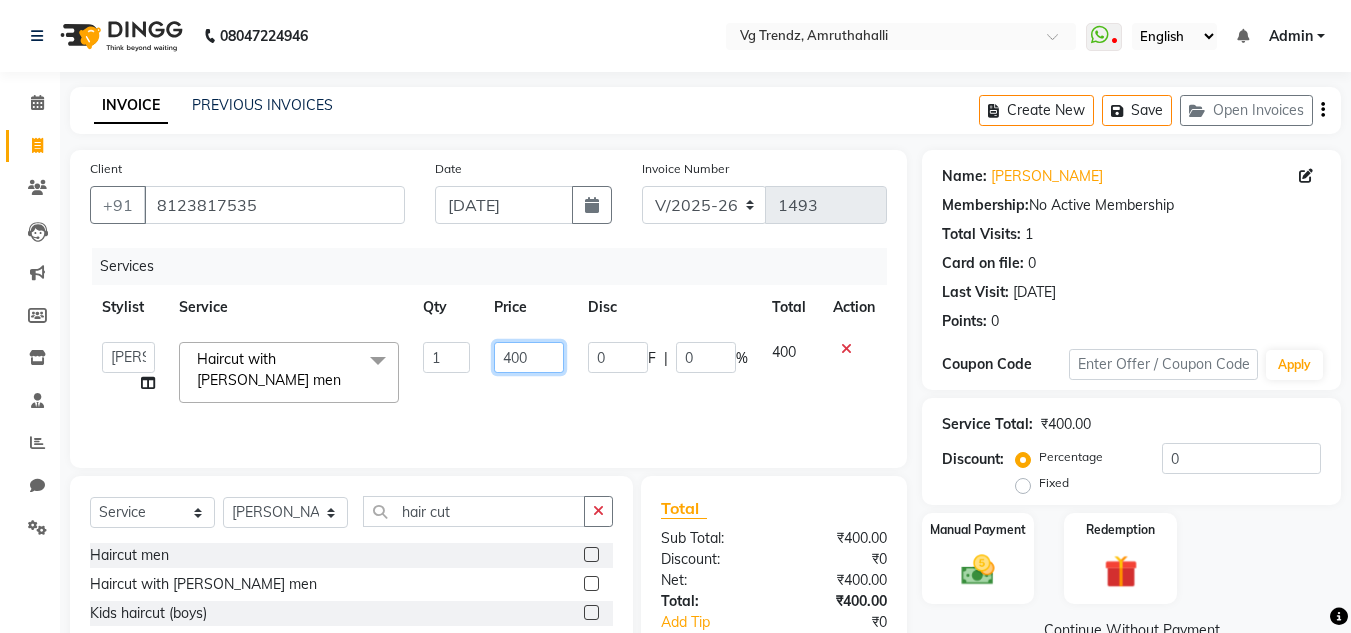 click on "400" 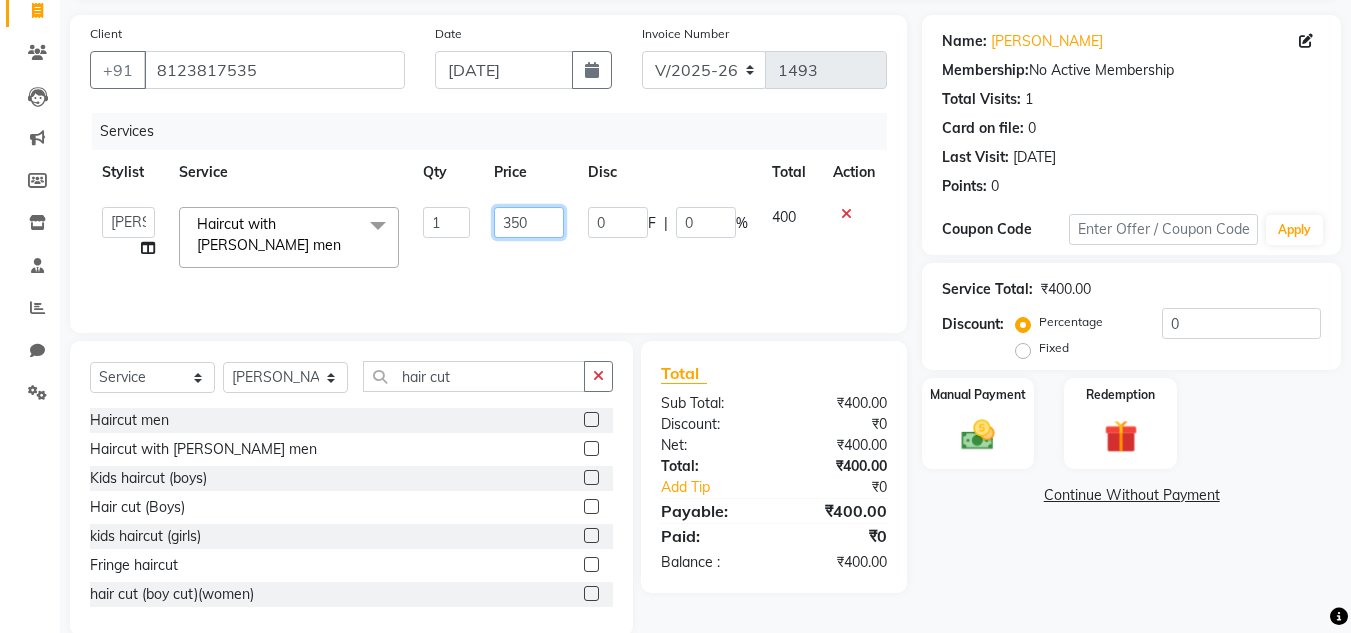 scroll, scrollTop: 139, scrollLeft: 0, axis: vertical 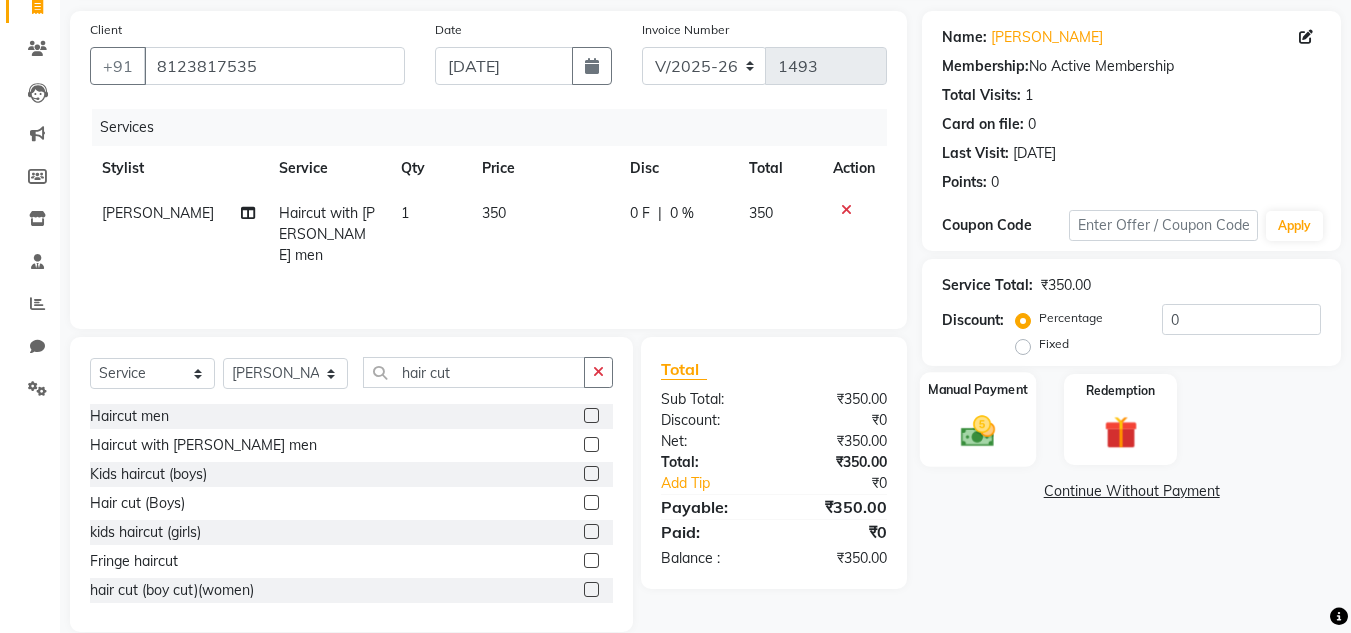 click 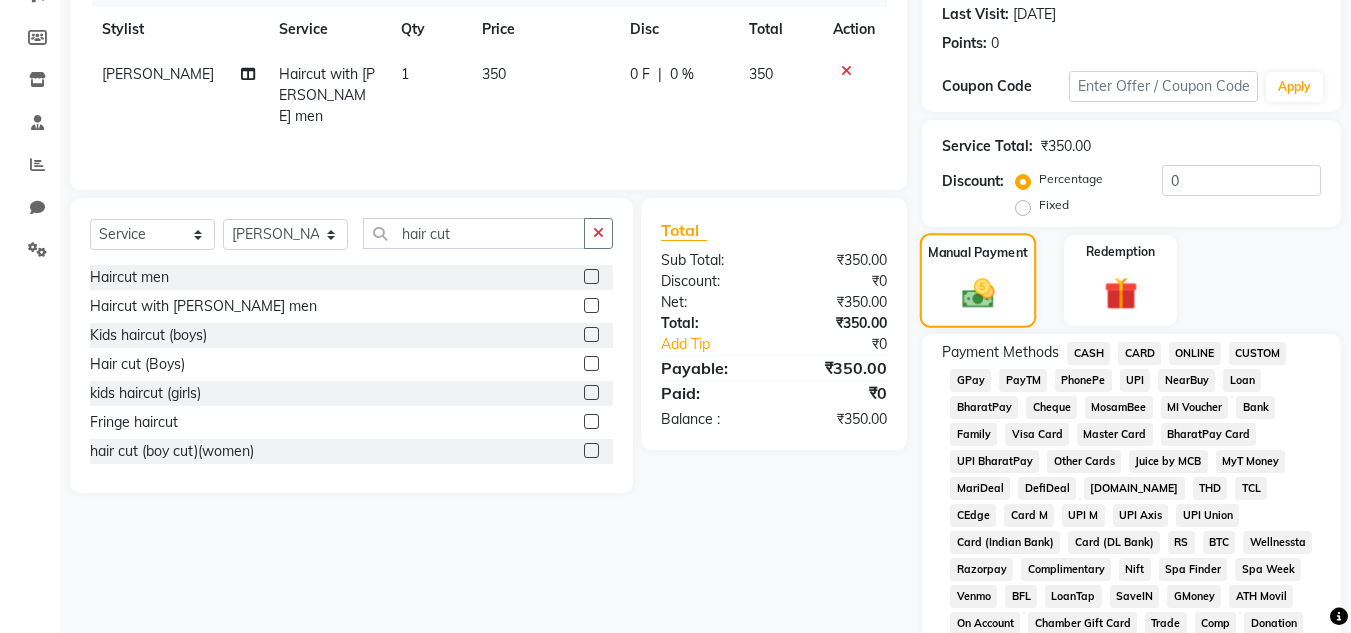 scroll, scrollTop: 279, scrollLeft: 0, axis: vertical 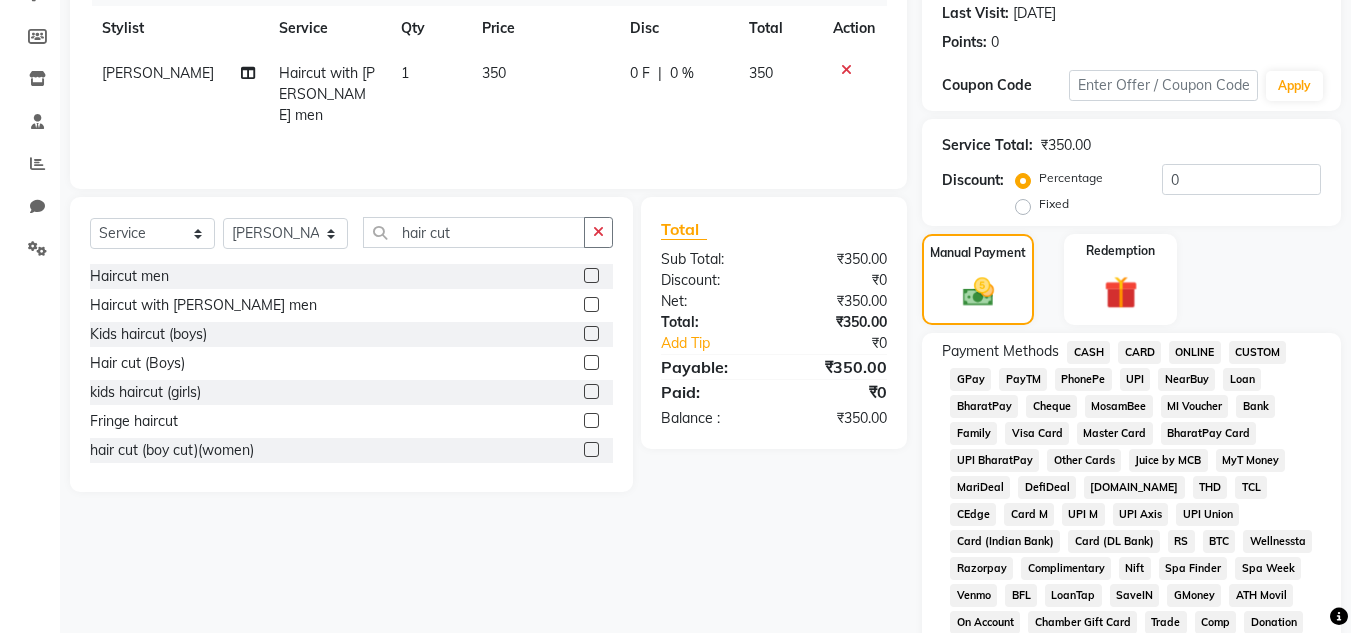click on "CASH" 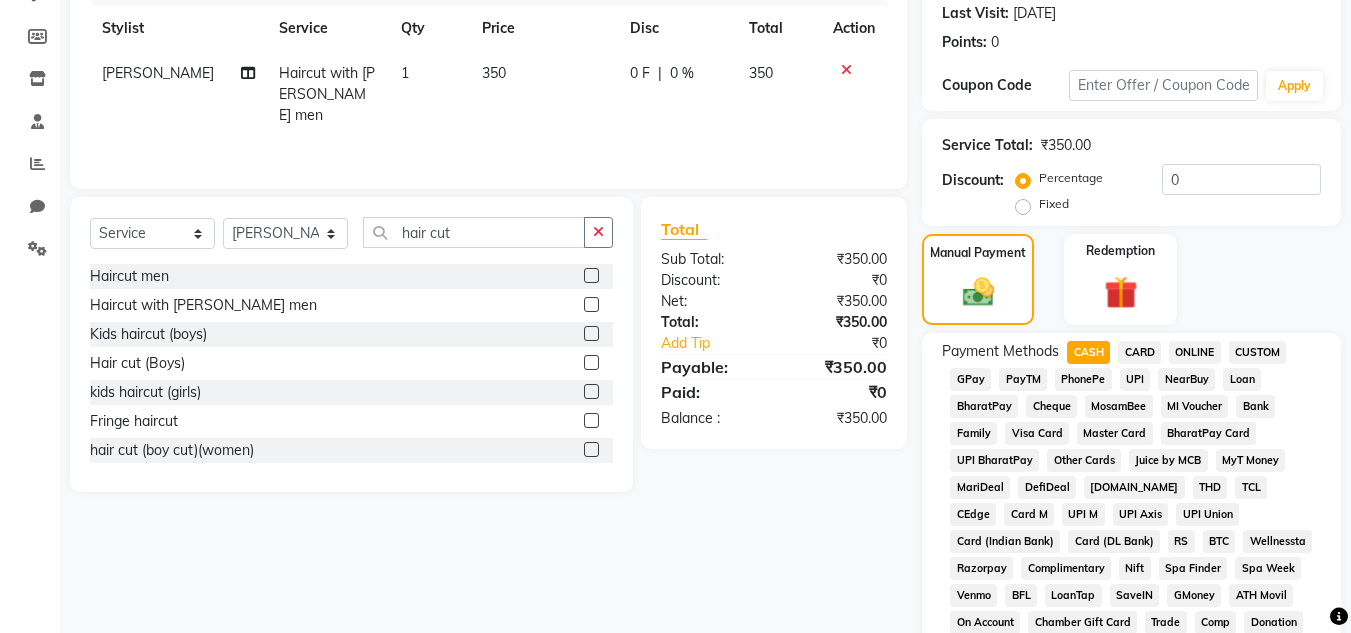 scroll, scrollTop: 869, scrollLeft: 0, axis: vertical 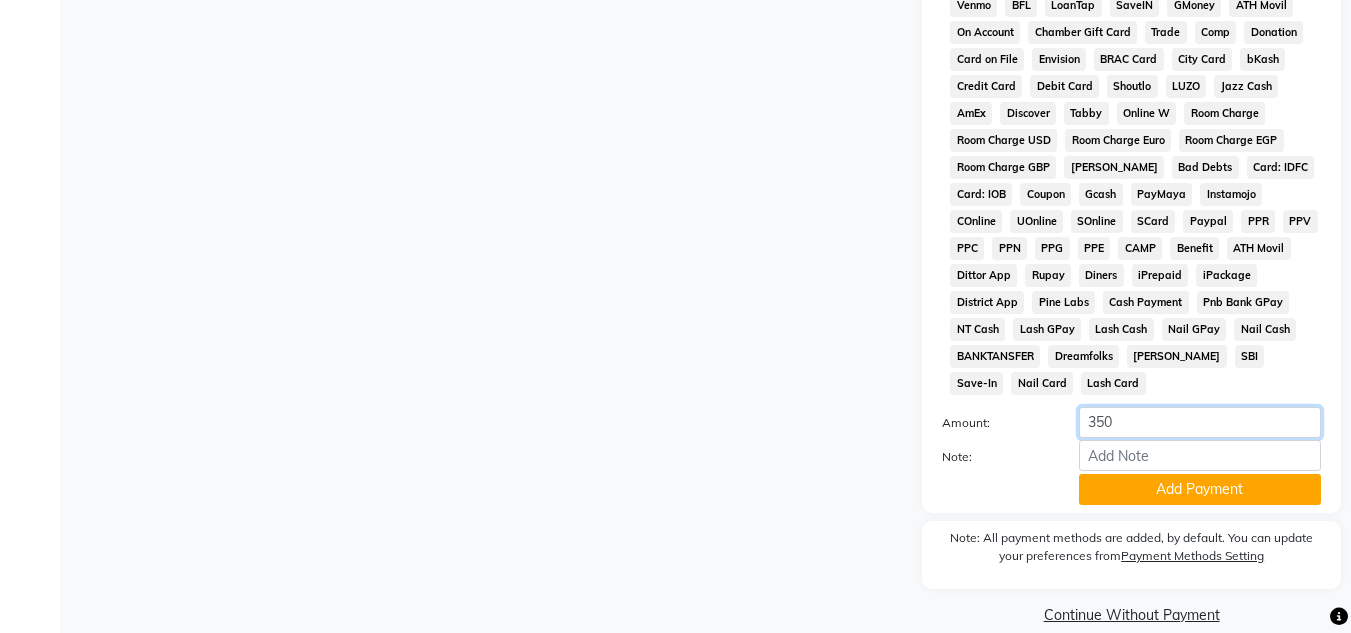 click on "350" 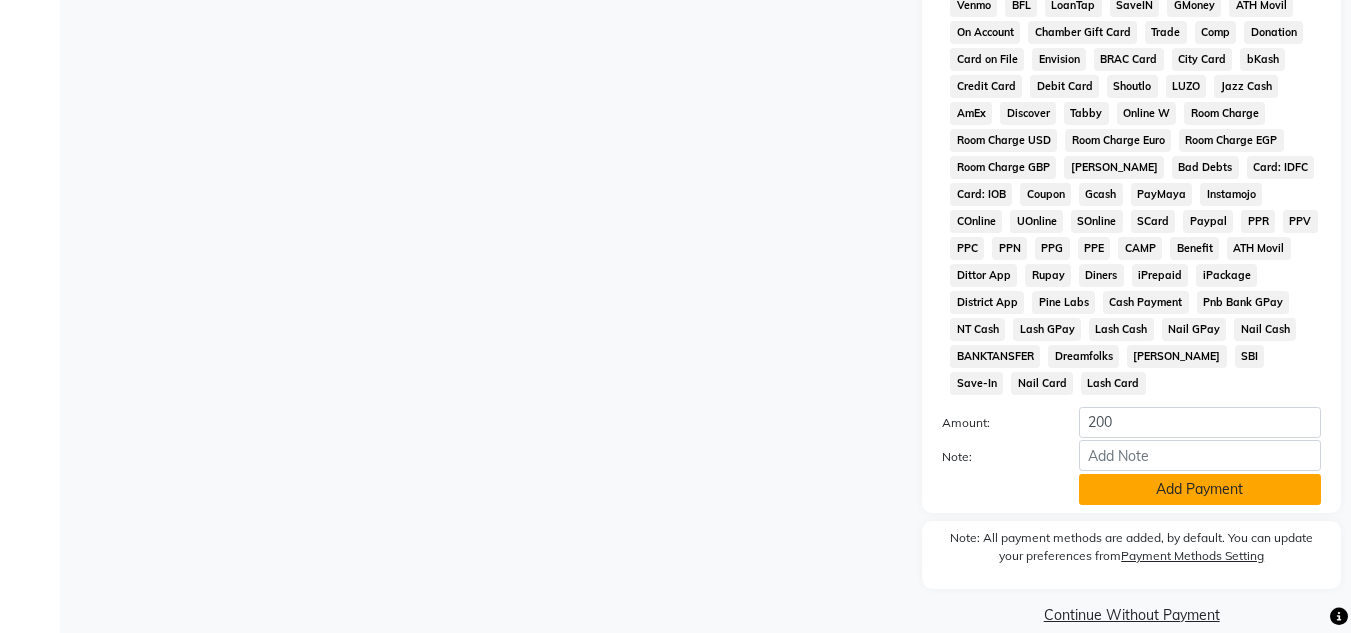 click on "Add Payment" 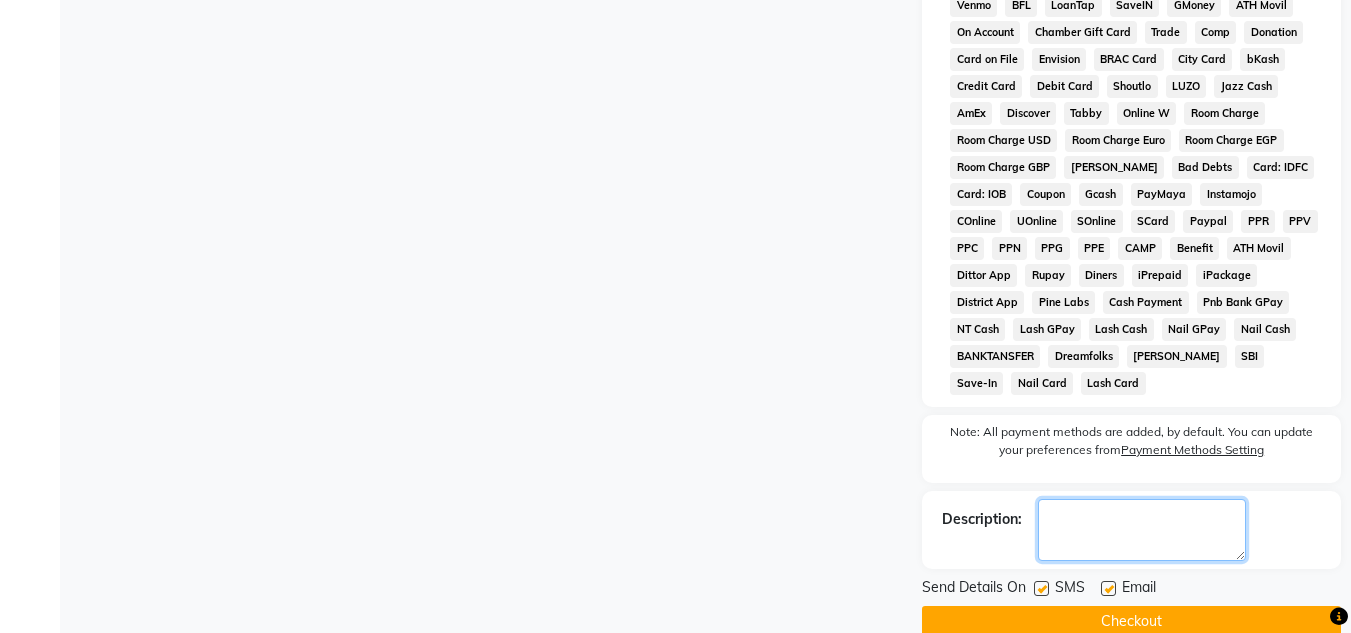 click 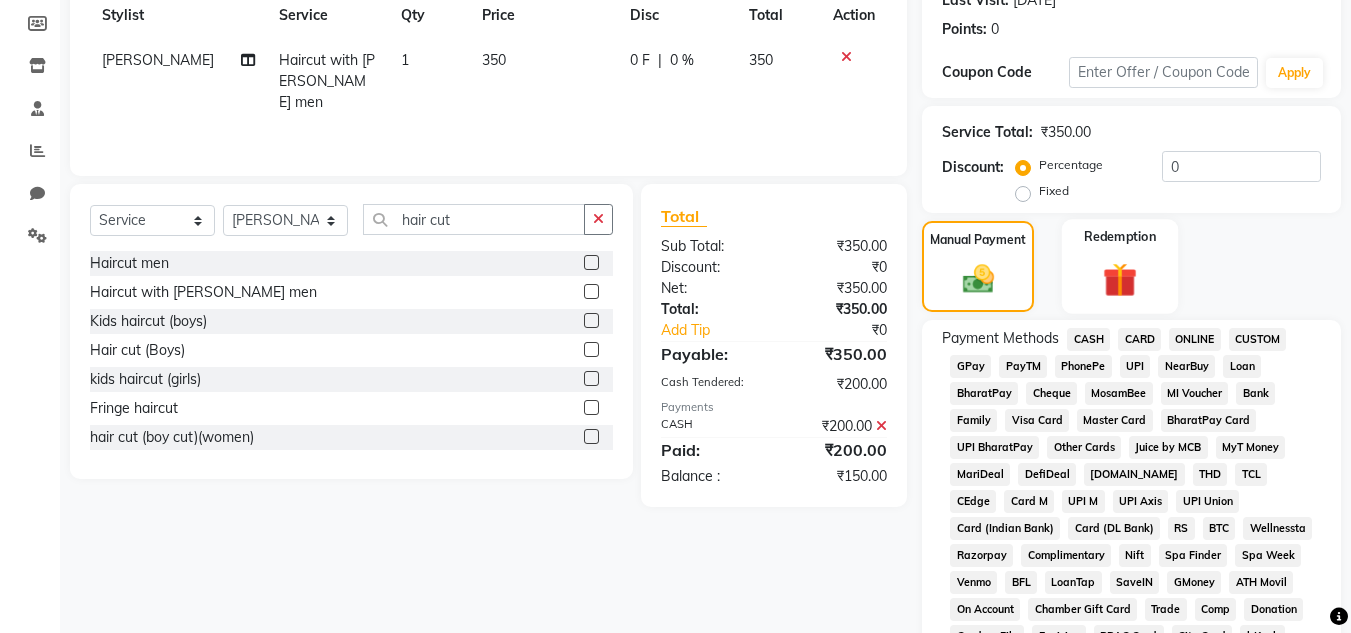 scroll, scrollTop: 291, scrollLeft: 0, axis: vertical 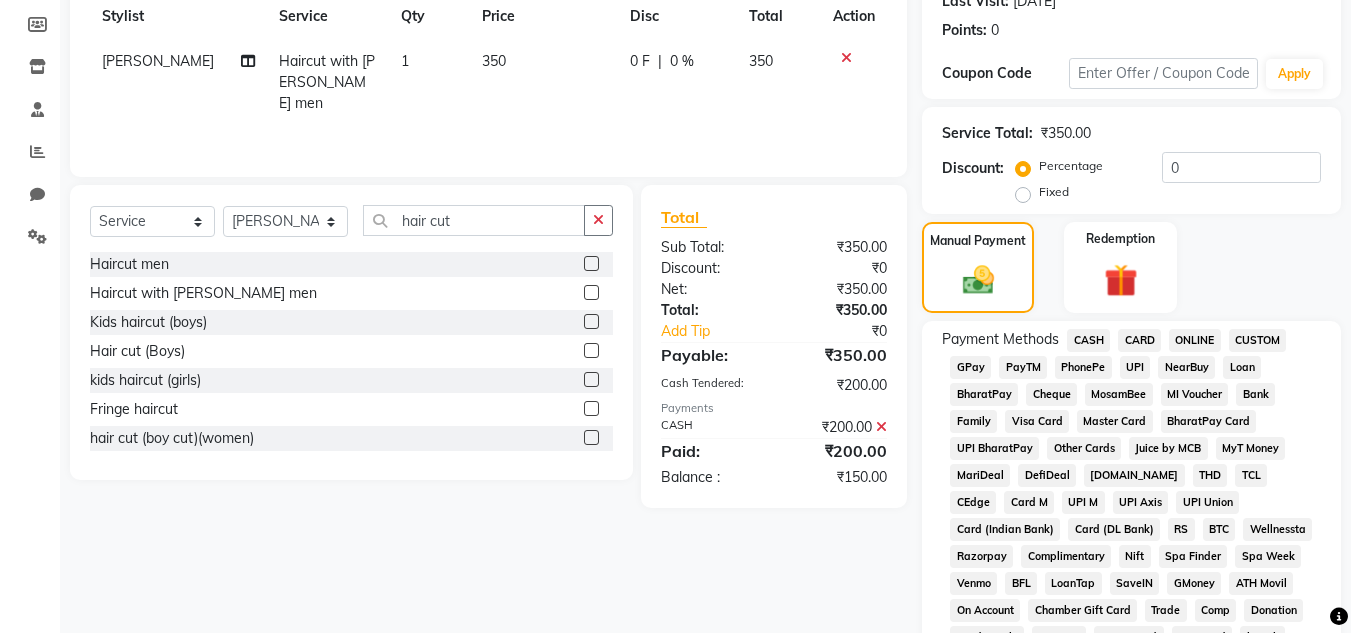 click on "PhonePe" 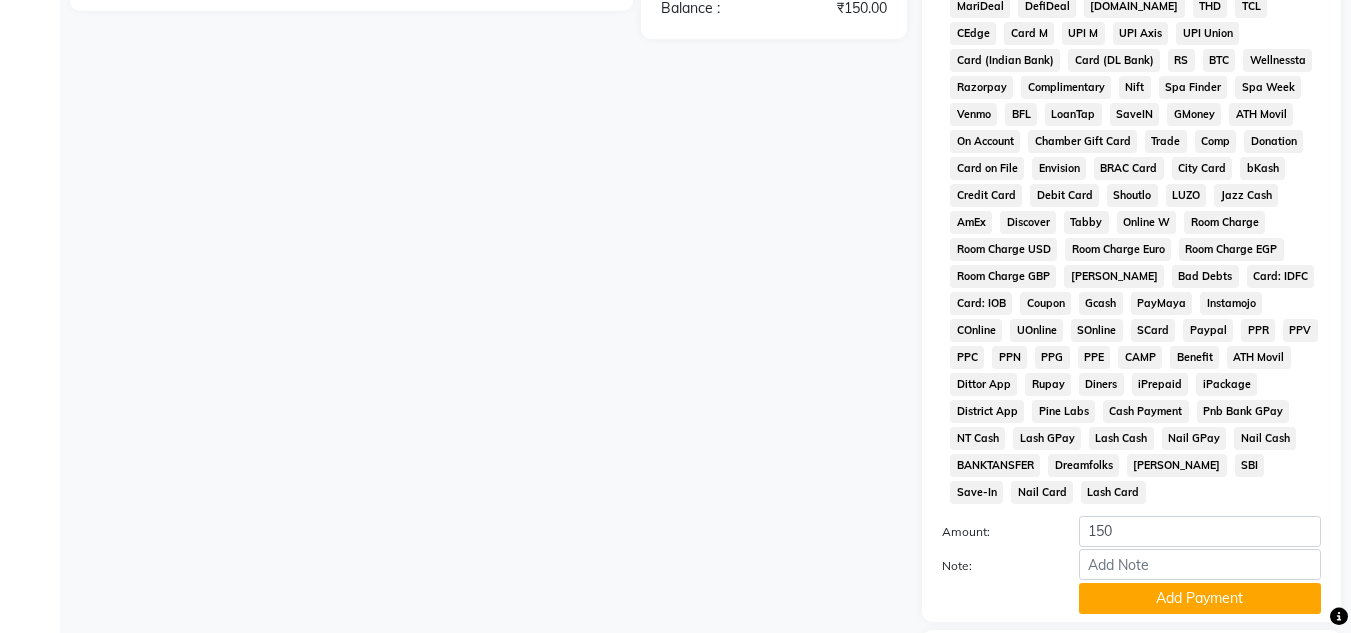 scroll, scrollTop: 982, scrollLeft: 0, axis: vertical 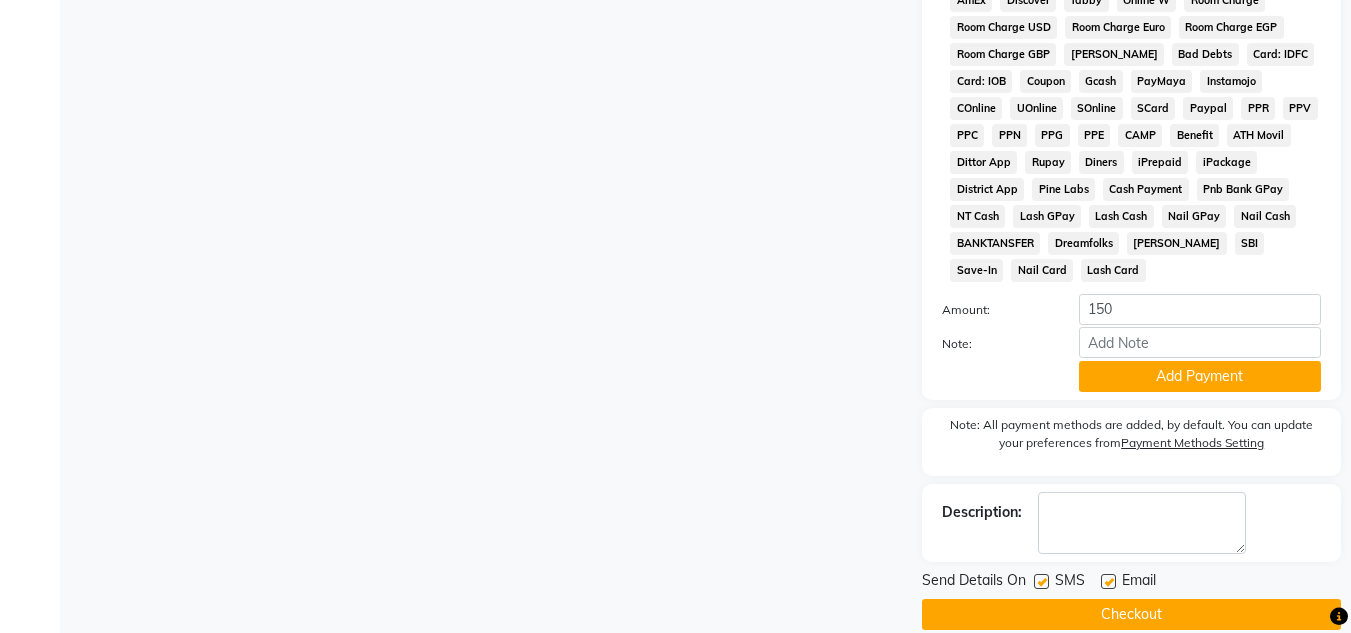 click on "Checkout" 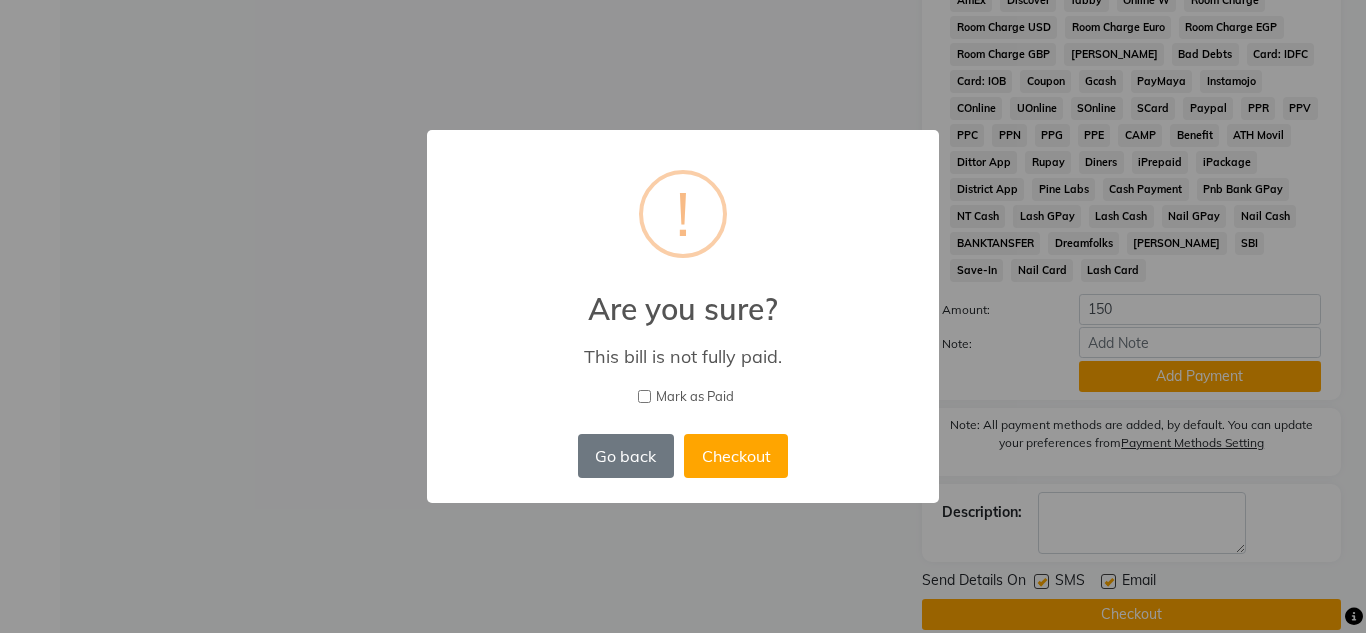 click on "× ! Are you sure? This bill is not fully paid. Mark as Paid Go back No Checkout" at bounding box center [683, 316] 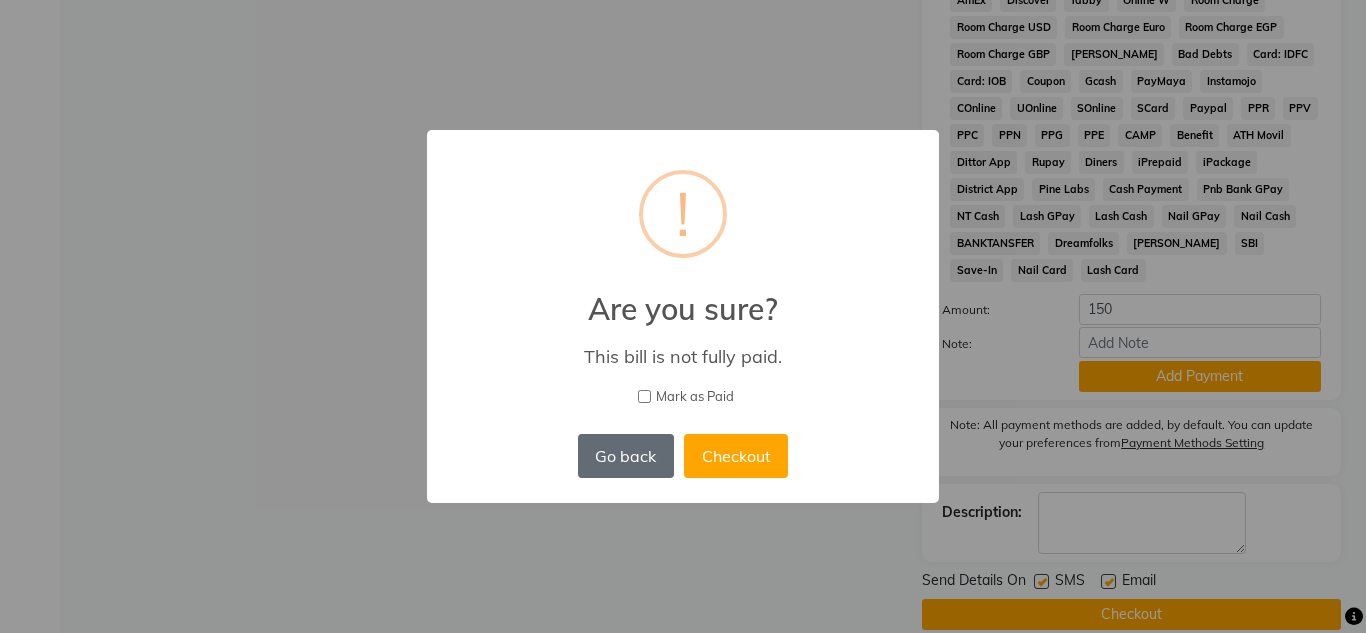 click on "Go back" at bounding box center [626, 456] 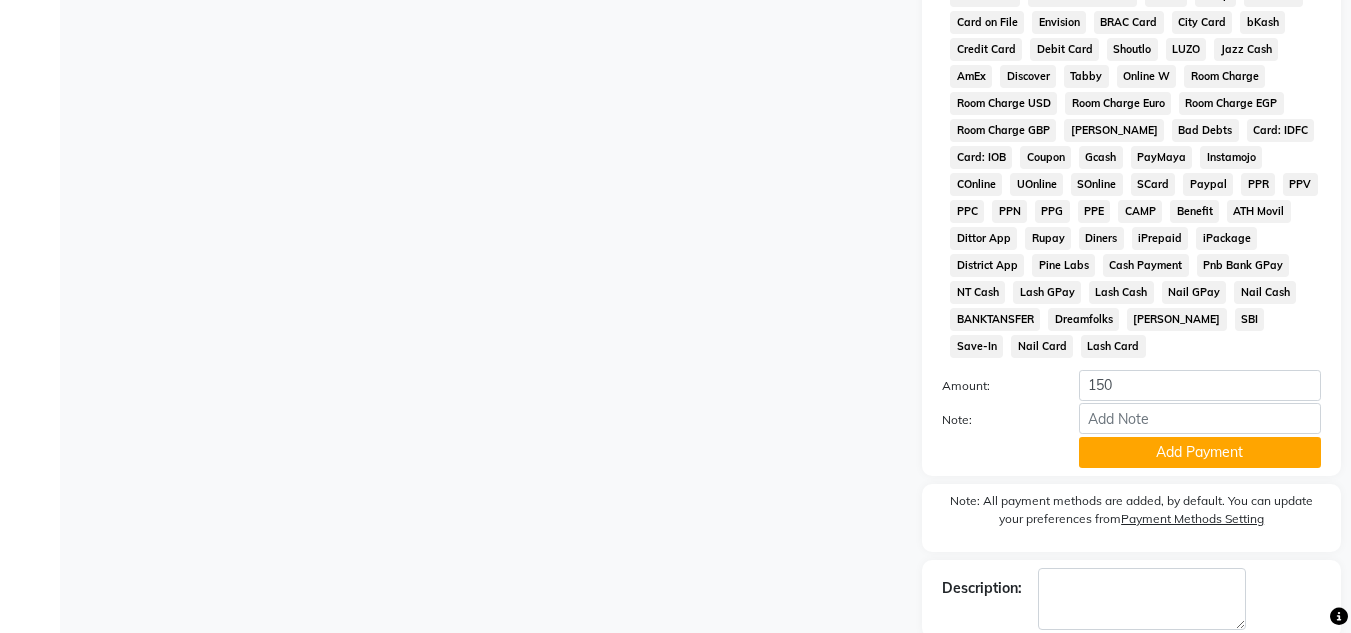 scroll, scrollTop: 909, scrollLeft: 0, axis: vertical 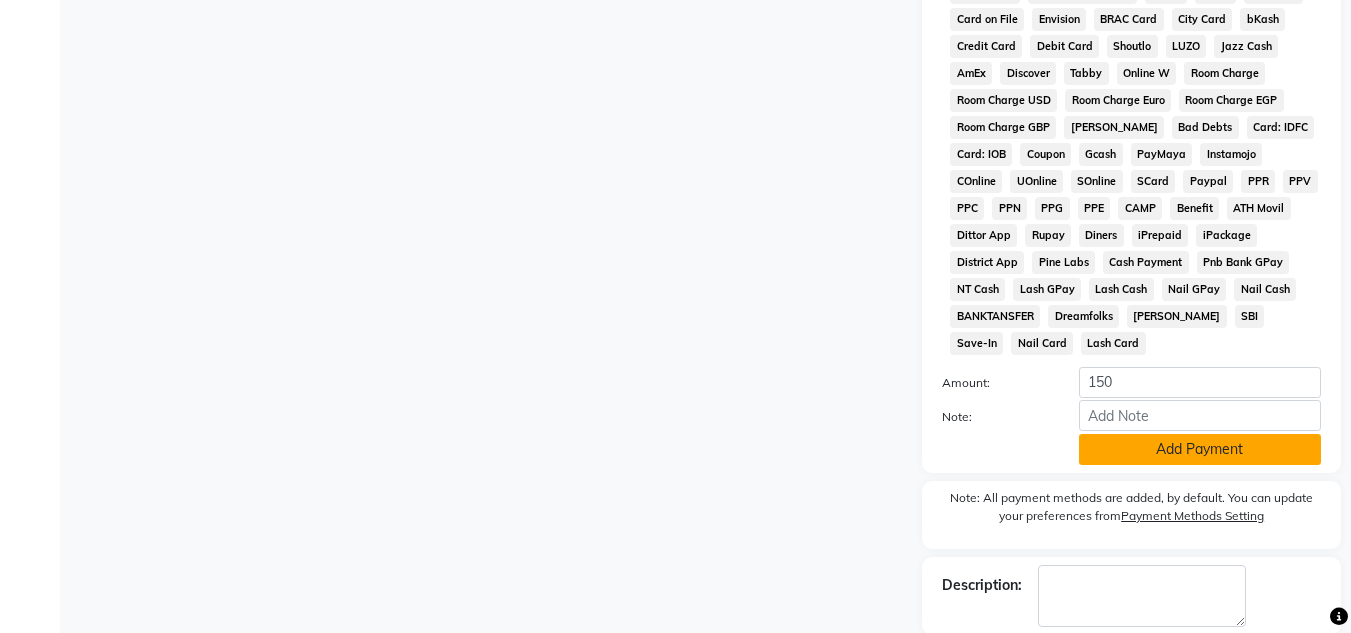 click on "Add Payment" 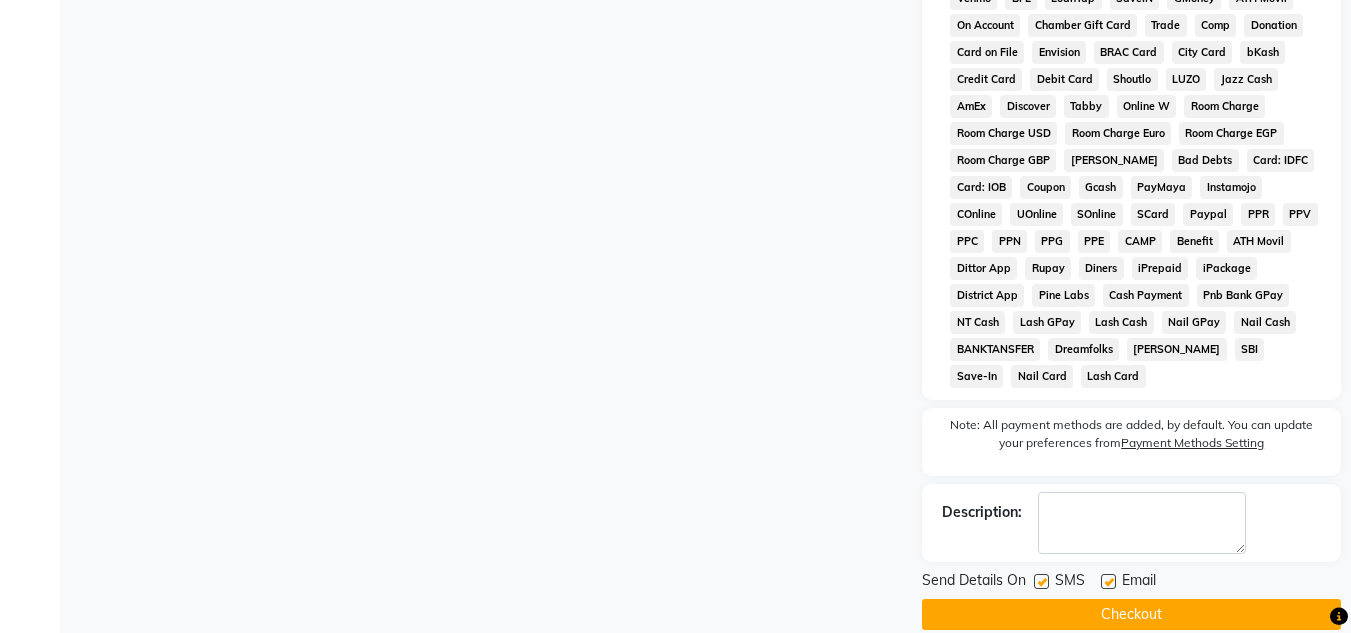 click on "Checkout" 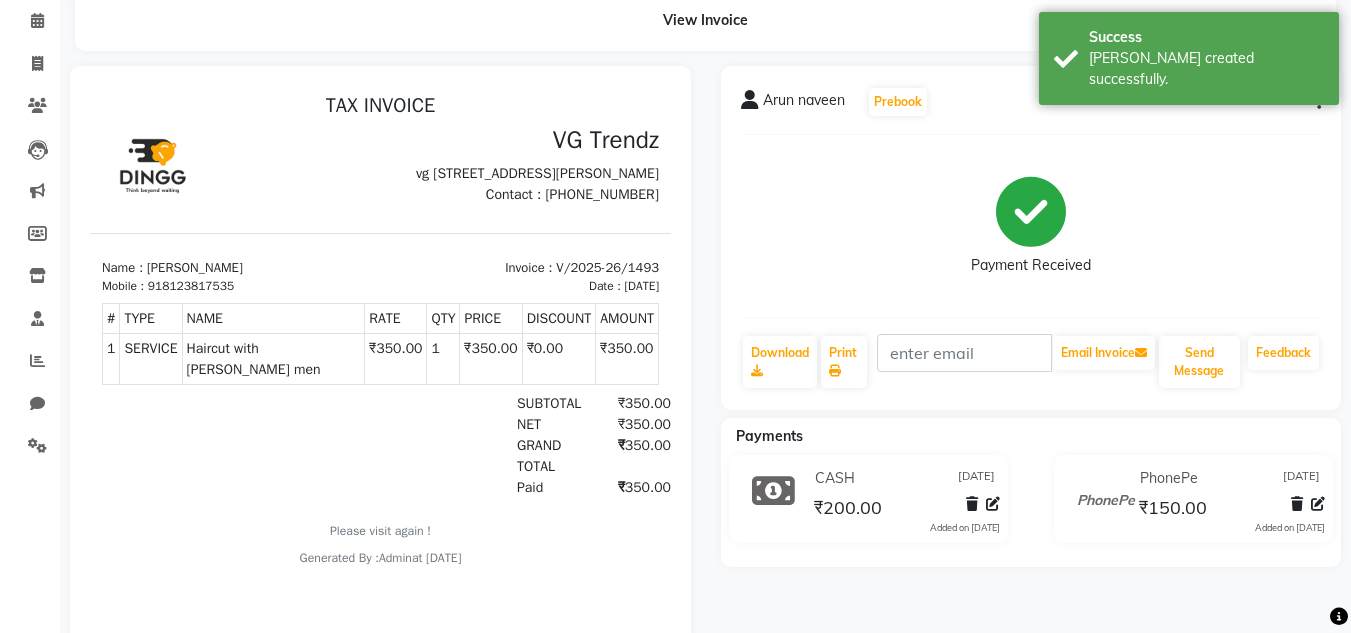 scroll, scrollTop: 81, scrollLeft: 0, axis: vertical 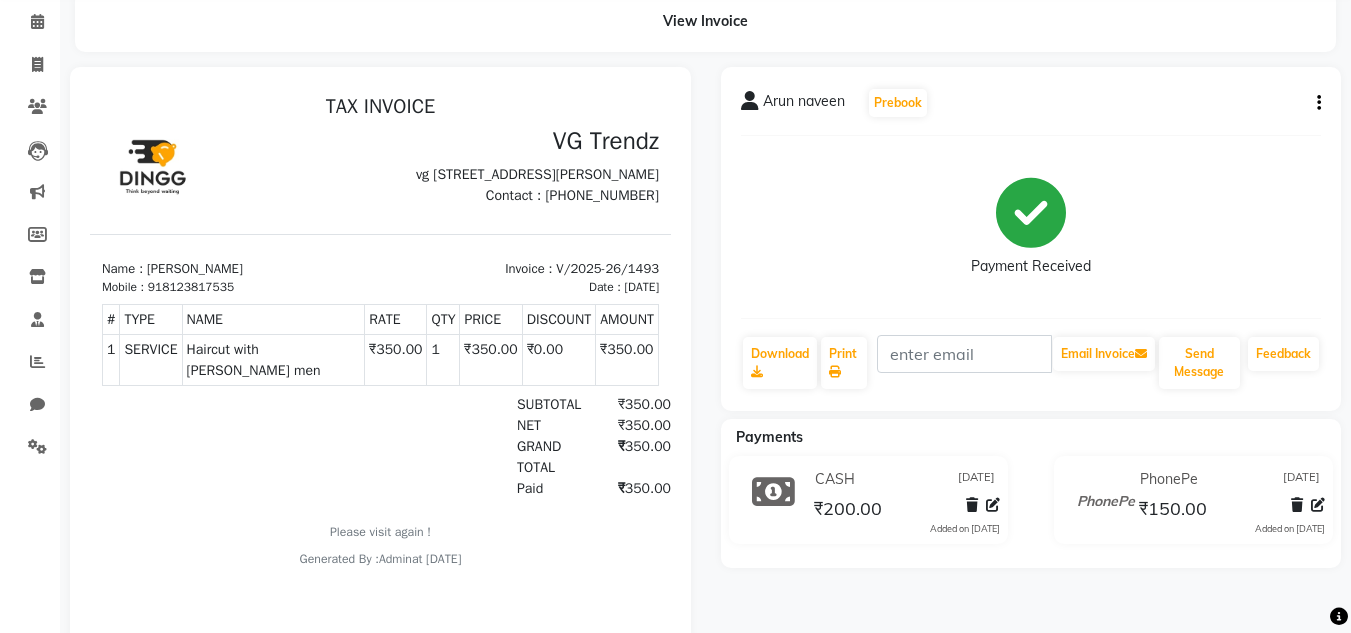 click on "TAX INVOICE
VG Trendz
vg trendz #19 , 1st floor opposite ,Shobha windfall apartment , Jakkur main road , Amruthahalli Bangalore 560092
Contact : 9380232068
Mobile : #" at bounding box center (380, 331) 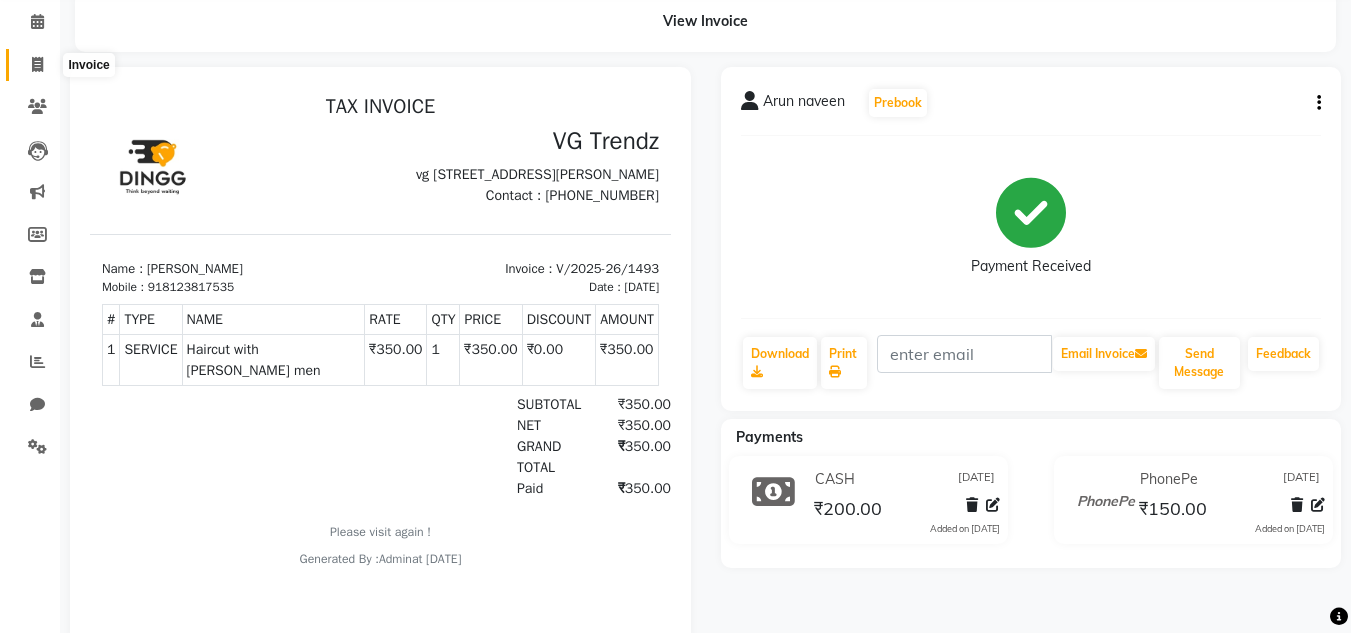 click 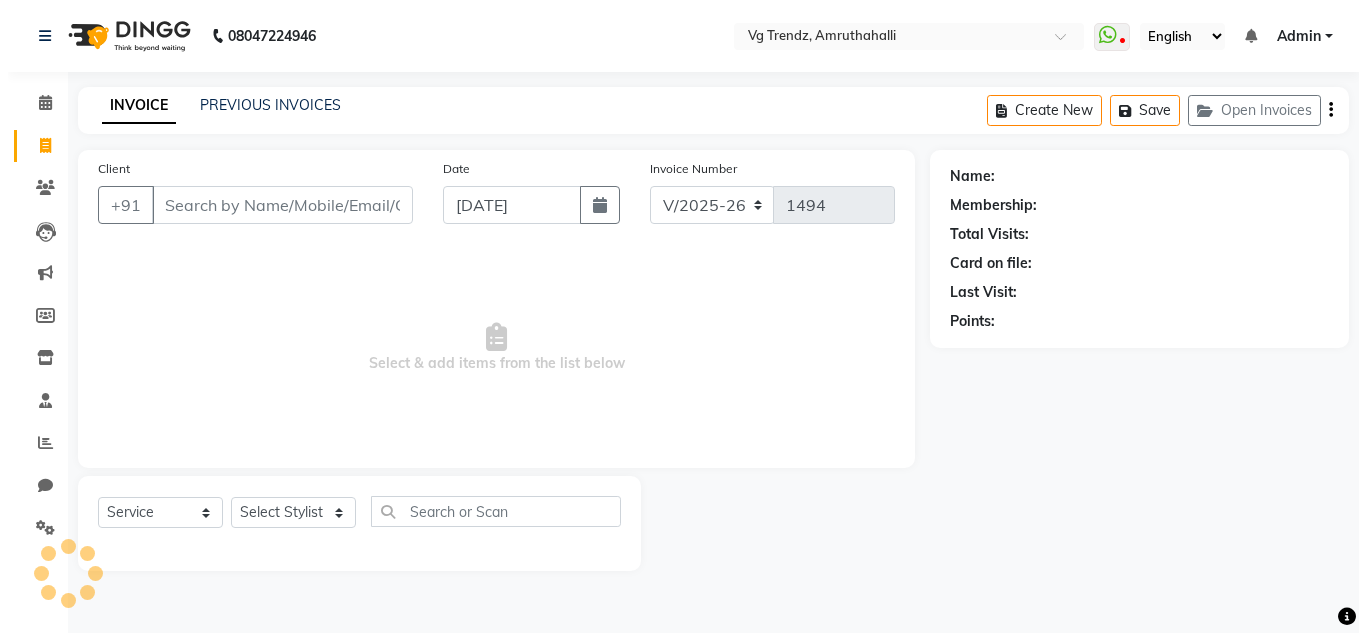scroll, scrollTop: 0, scrollLeft: 0, axis: both 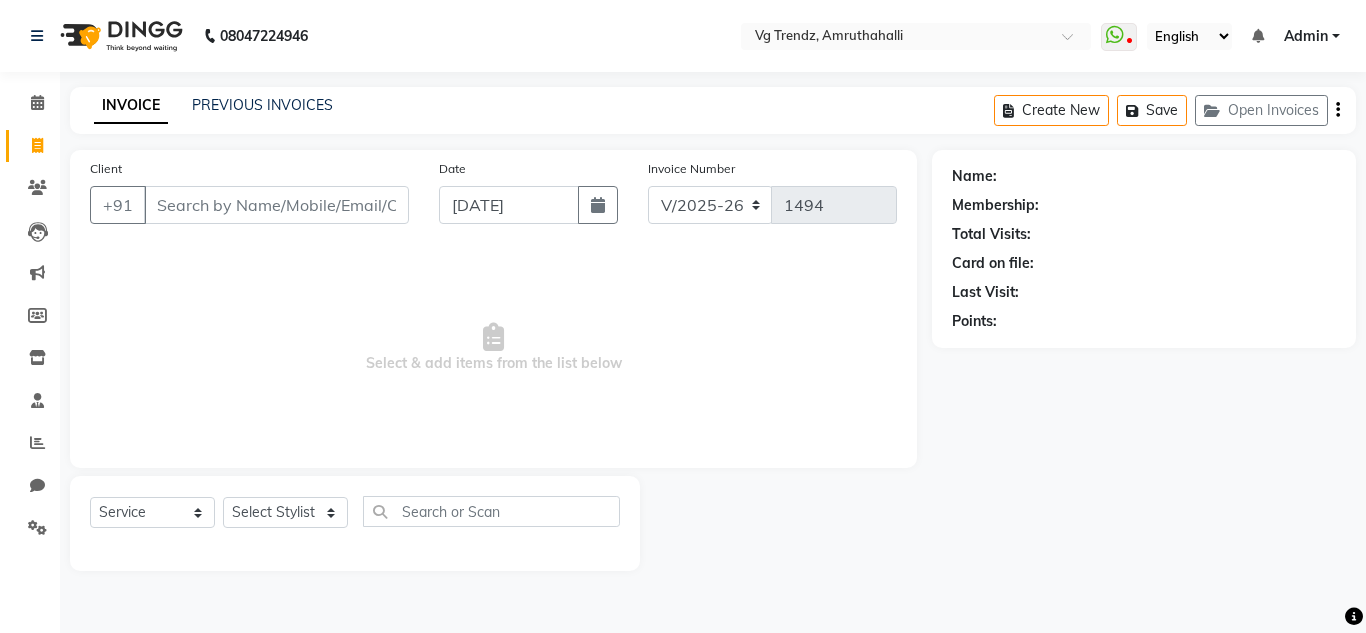 click on "Client" at bounding box center (276, 205) 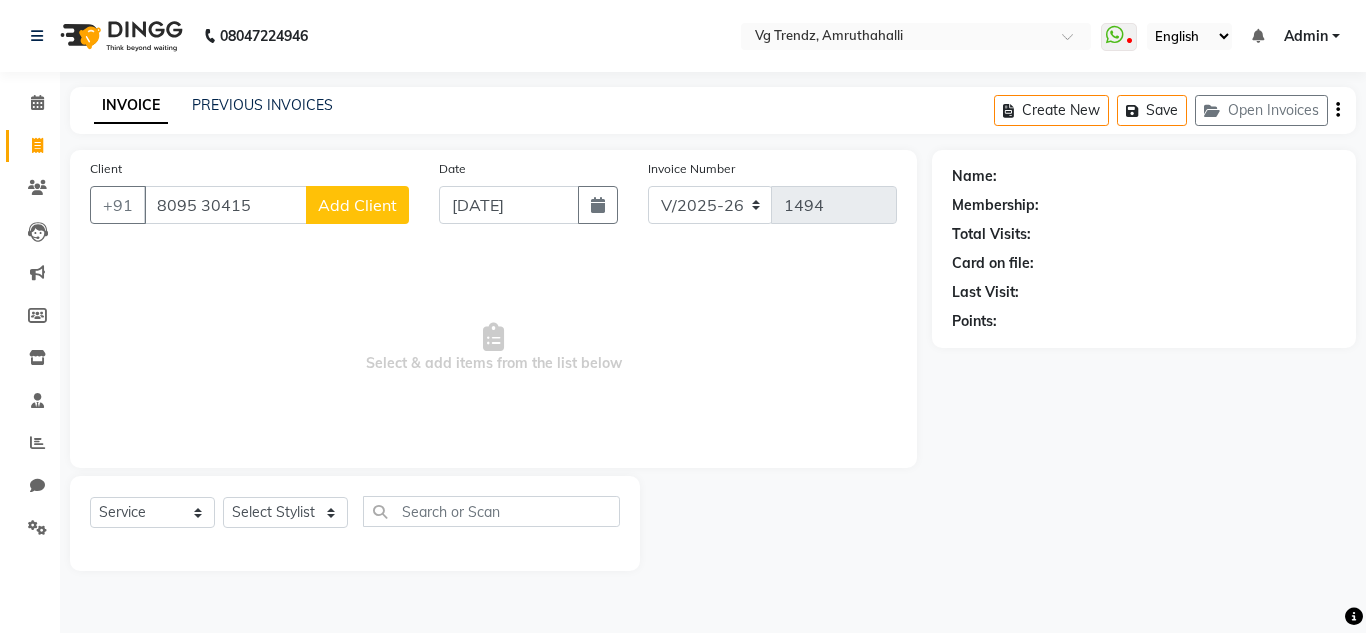 click on "Add Client" 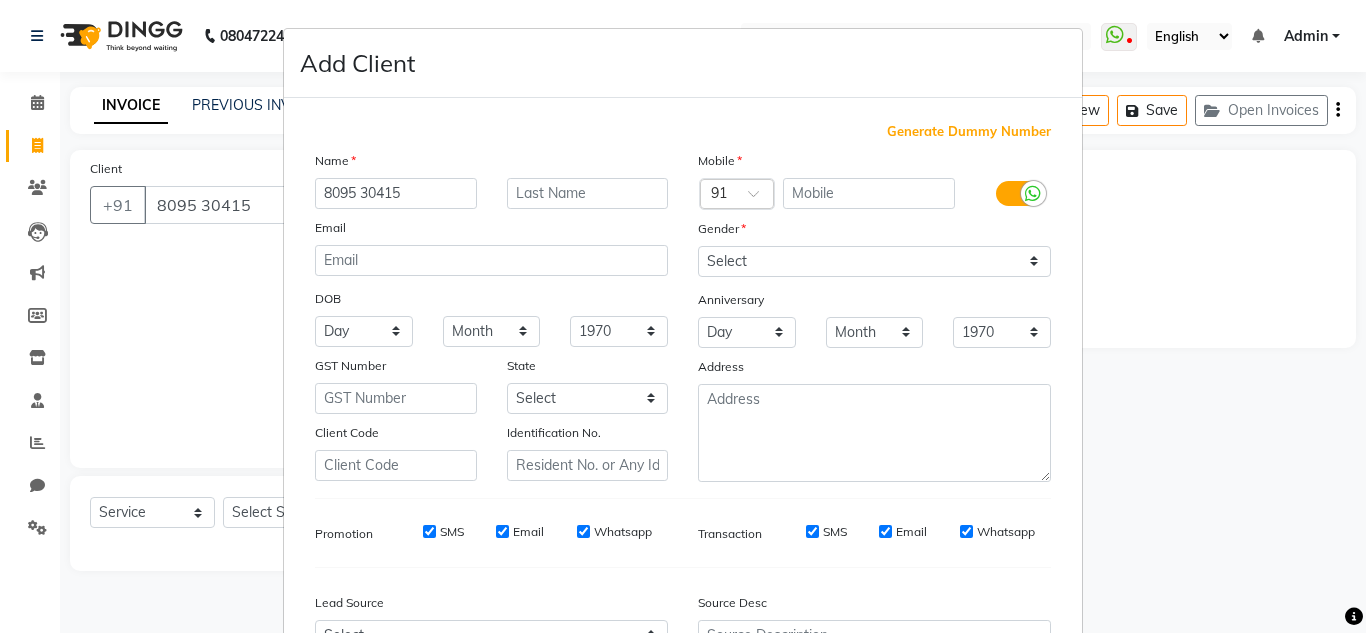 click on "Add Client Generate Dummy Number Name 8095 30415 Email DOB Day 01 02 03 04 05 06 07 08 09 10 11 12 13 14 15 16 17 18 19 20 21 22 23 24 25 26 27 28 29 30 31 Month January February March April May June July August September October November December 1940 1941 1942 1943 1944 1945 1946 1947 1948 1949 1950 1951 1952 1953 1954 1955 1956 1957 1958 1959 1960 1961 1962 1963 1964 1965 1966 1967 1968 1969 1970 1971 1972 1973 1974 1975 1976 1977 1978 1979 1980 1981 1982 1983 1984 1985 1986 1987 1988 1989 1990 1991 1992 1993 1994 1995 1996 1997 1998 1999 2000 2001 2002 2003 2004 2005 2006 2007 2008 2009 2010 2011 2012 2013 2014 2015 2016 2017 2018 2019 2020 2021 2022 2023 2024 GST Number State Select Andaman and Nicobar Islands Andhra Pradesh Arunachal Pradesh Assam Bihar Chandigarh Chhattisgarh Dadra and Nagar Haveli Daman and Diu Delhi Goa Gujarat Haryana Himachal Pradesh Jammu and Kashmir Jharkhand Karnataka Kerala Lakshadweep Madhya Pradesh Maharashtra Manipur Meghalaya Mizoram Nagaland Odisha Pondicherry Punjab × 91" at bounding box center [683, 316] 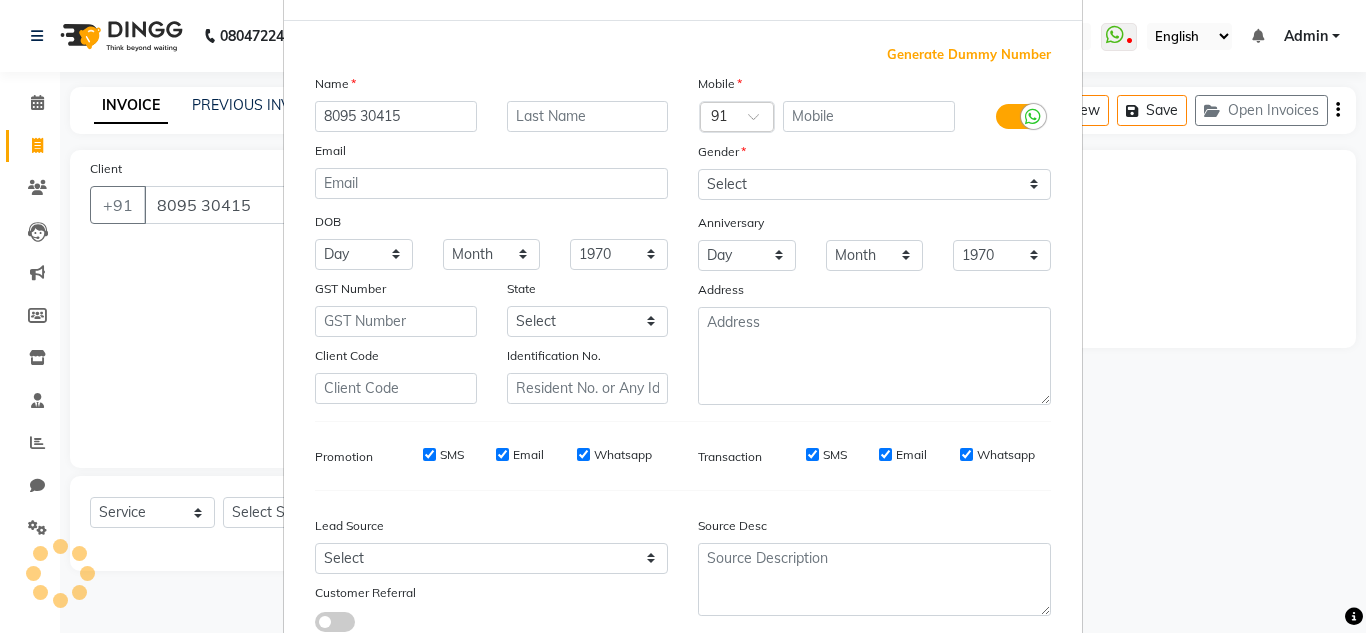 scroll, scrollTop: 216, scrollLeft: 0, axis: vertical 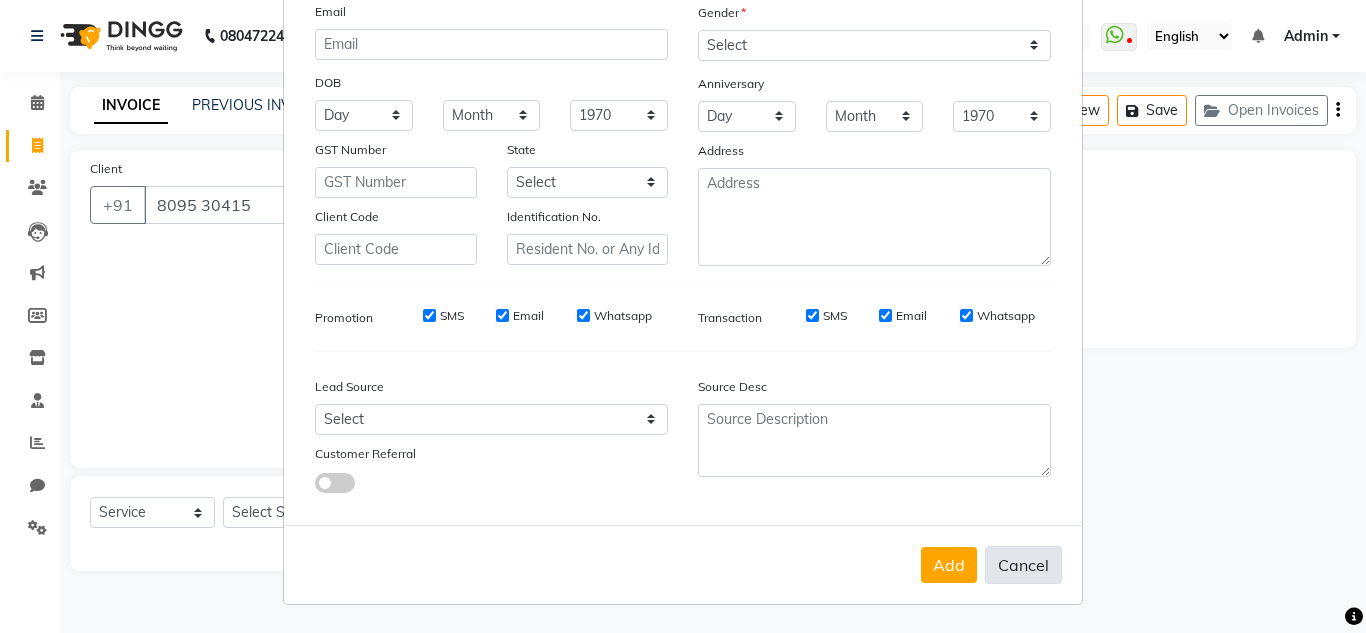 click on "Cancel" at bounding box center [1023, 565] 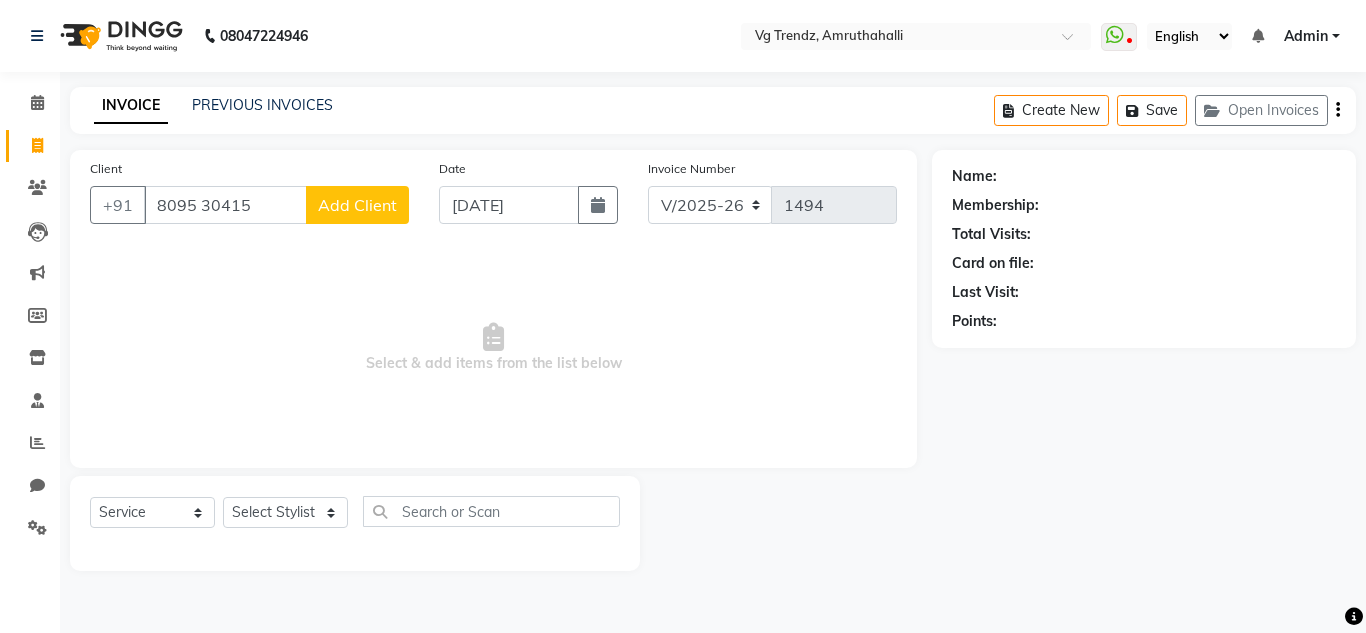 click on "Add Client" 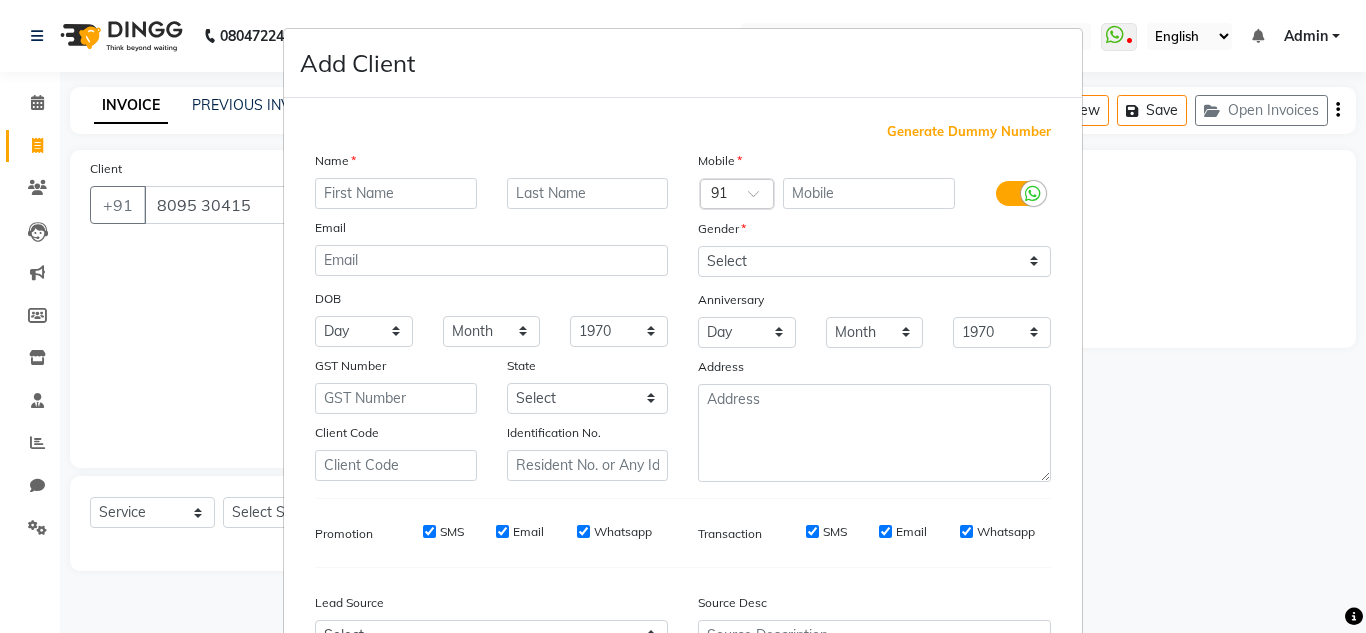scroll, scrollTop: 216, scrollLeft: 0, axis: vertical 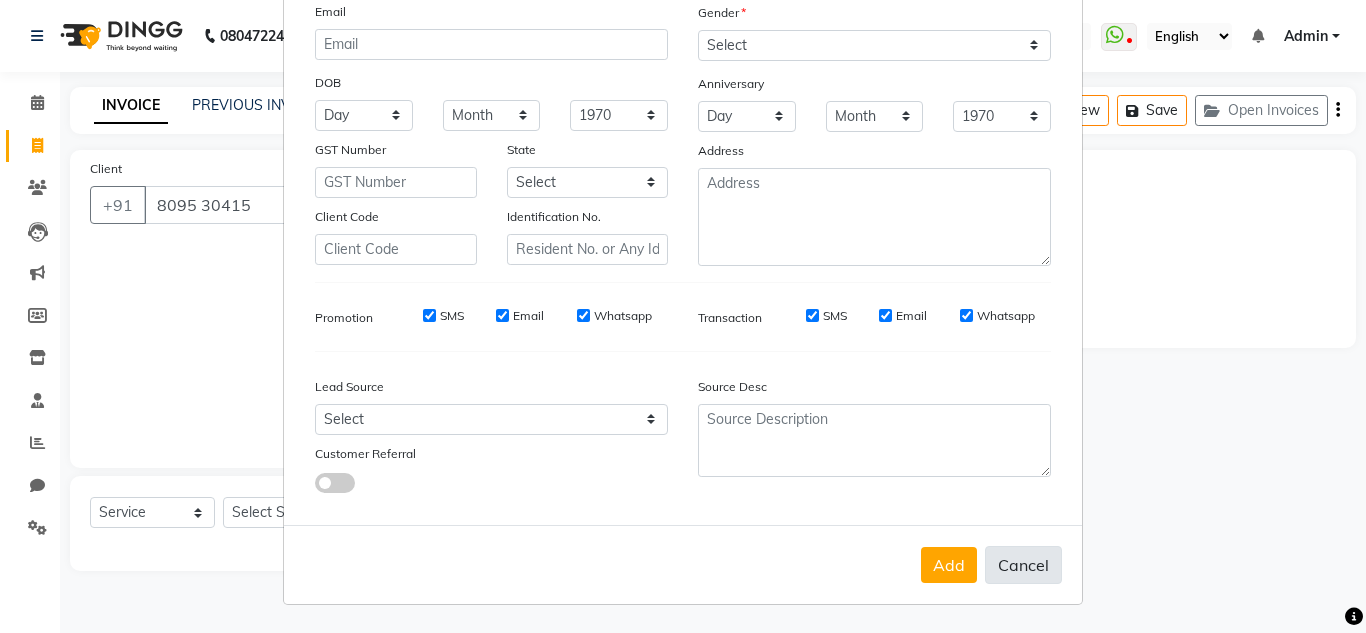 click on "Cancel" at bounding box center (1023, 565) 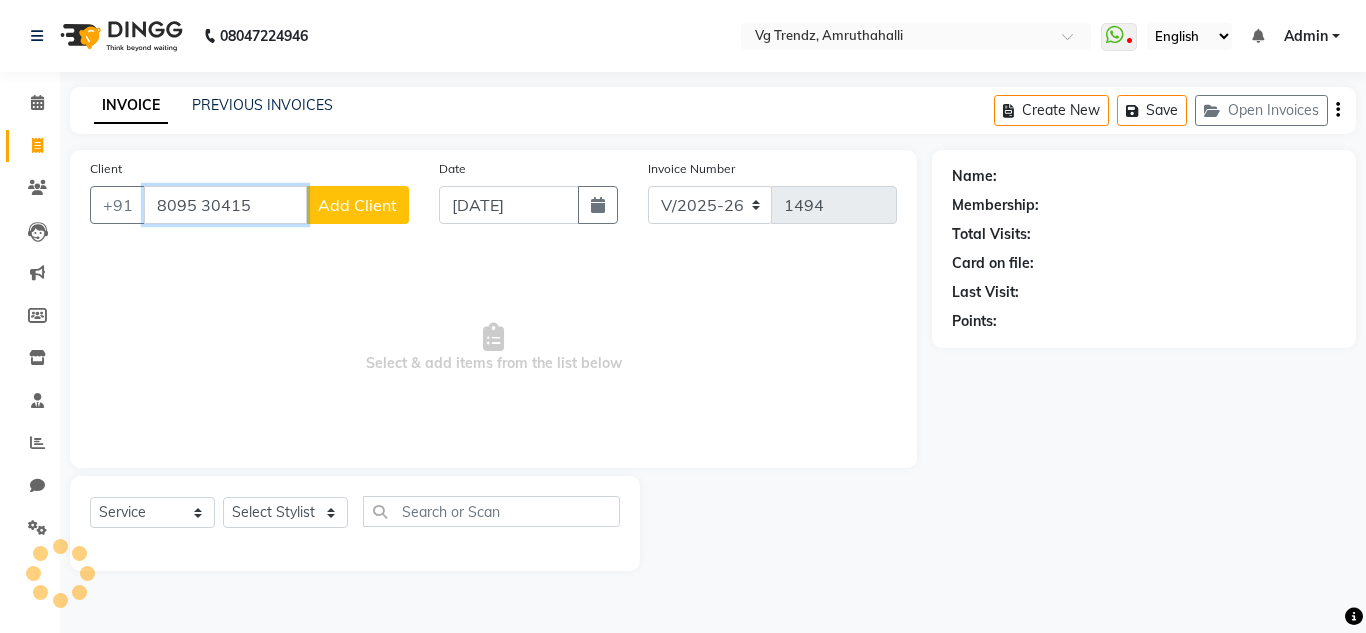 click on "8095 30415" at bounding box center [225, 205] 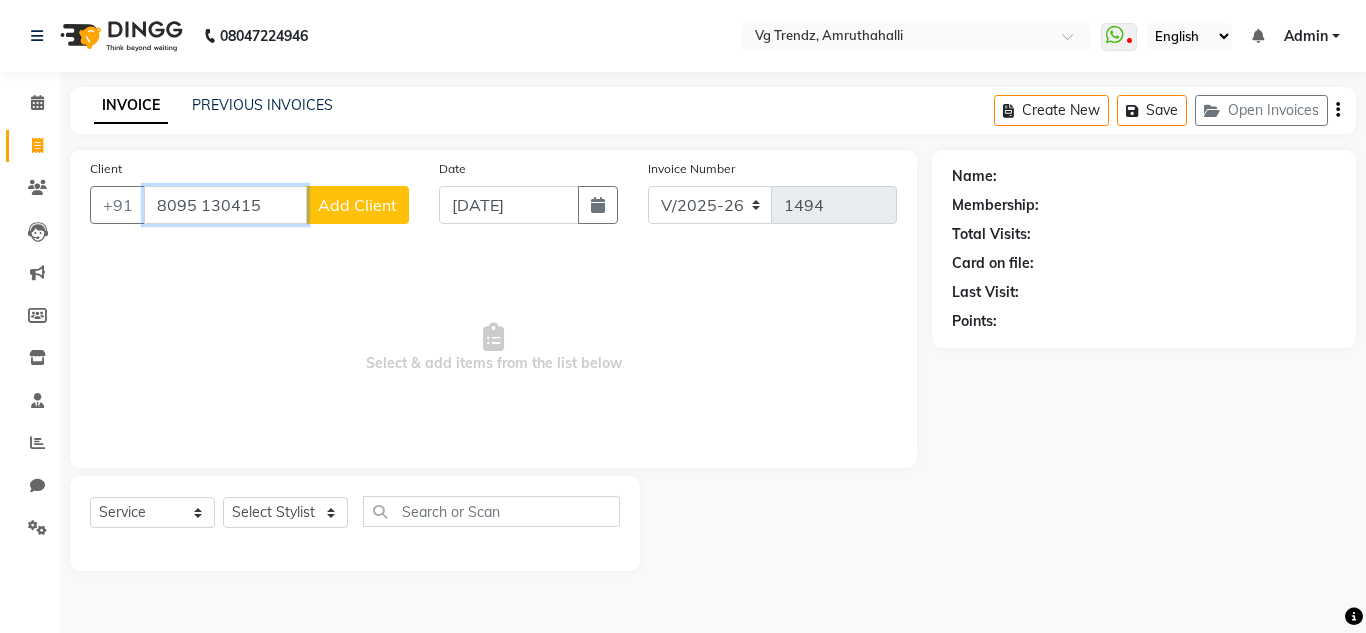 click on "8095 130415" at bounding box center [225, 205] 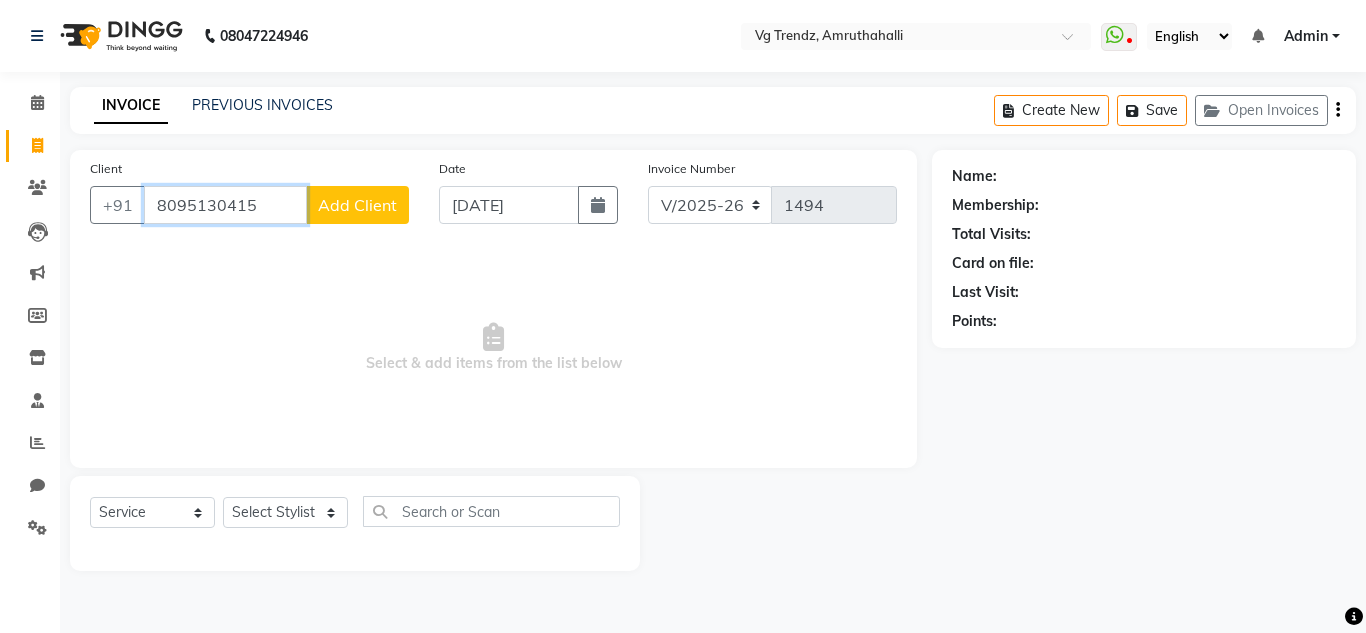 click on "8095130415" at bounding box center (225, 205) 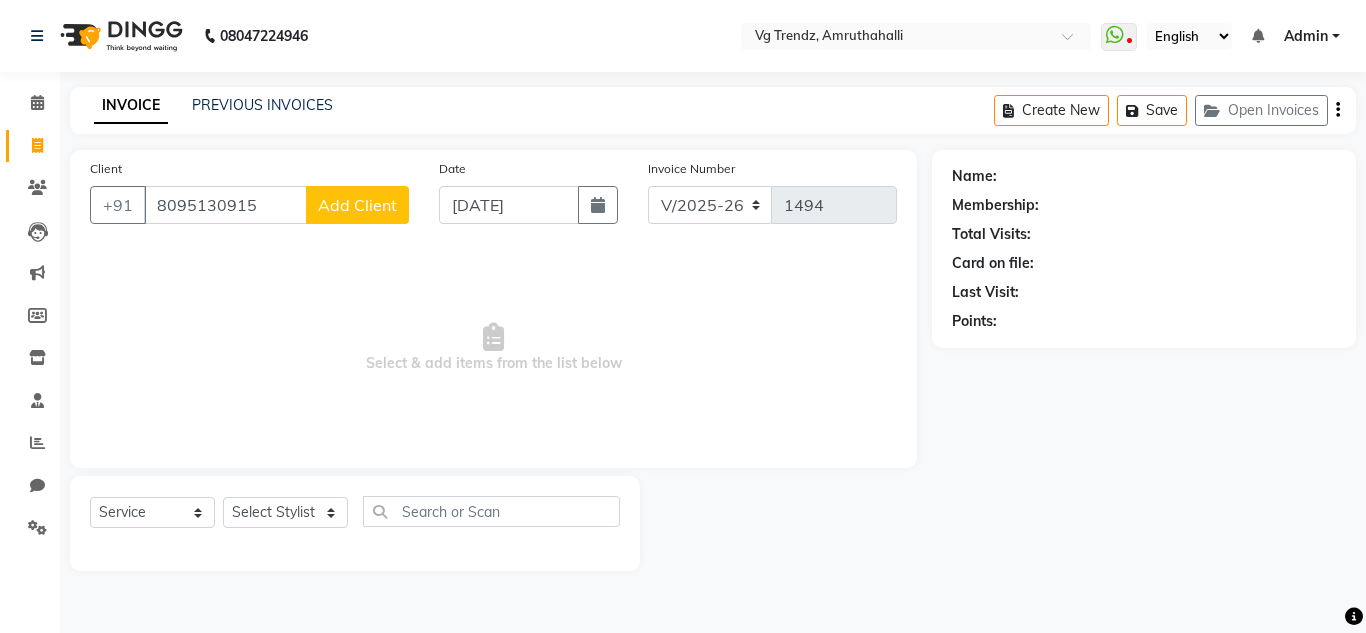 click on "Add Client" 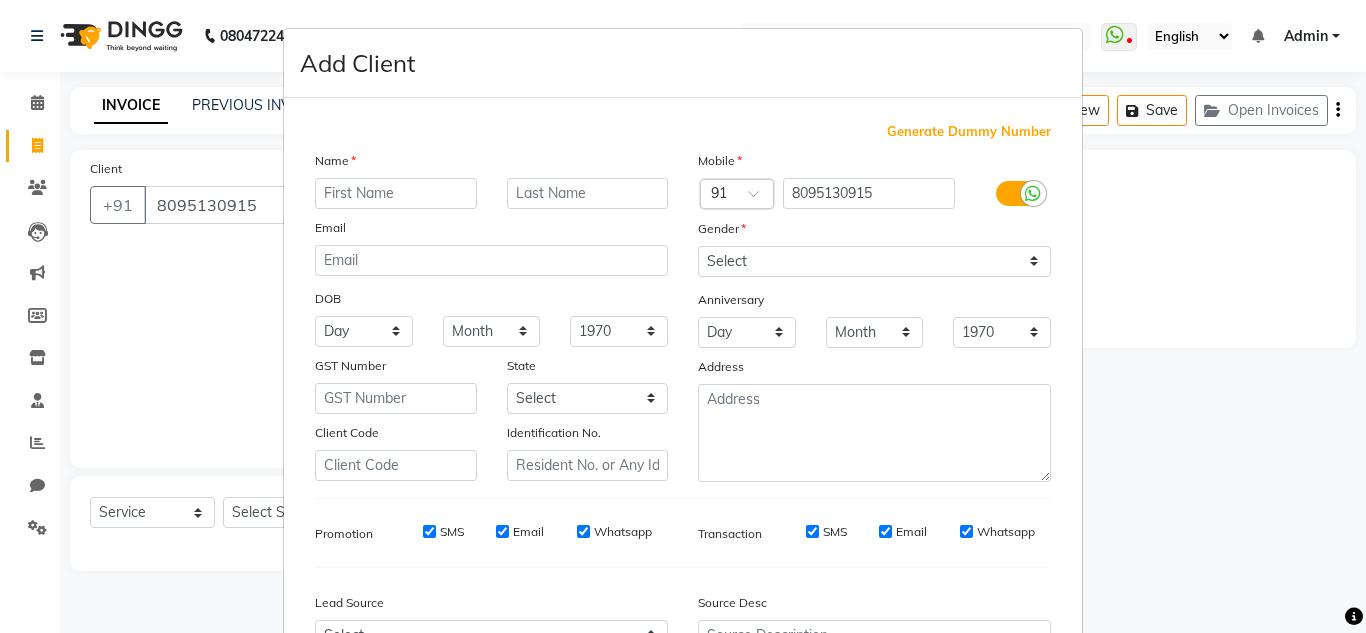 click at bounding box center (396, 193) 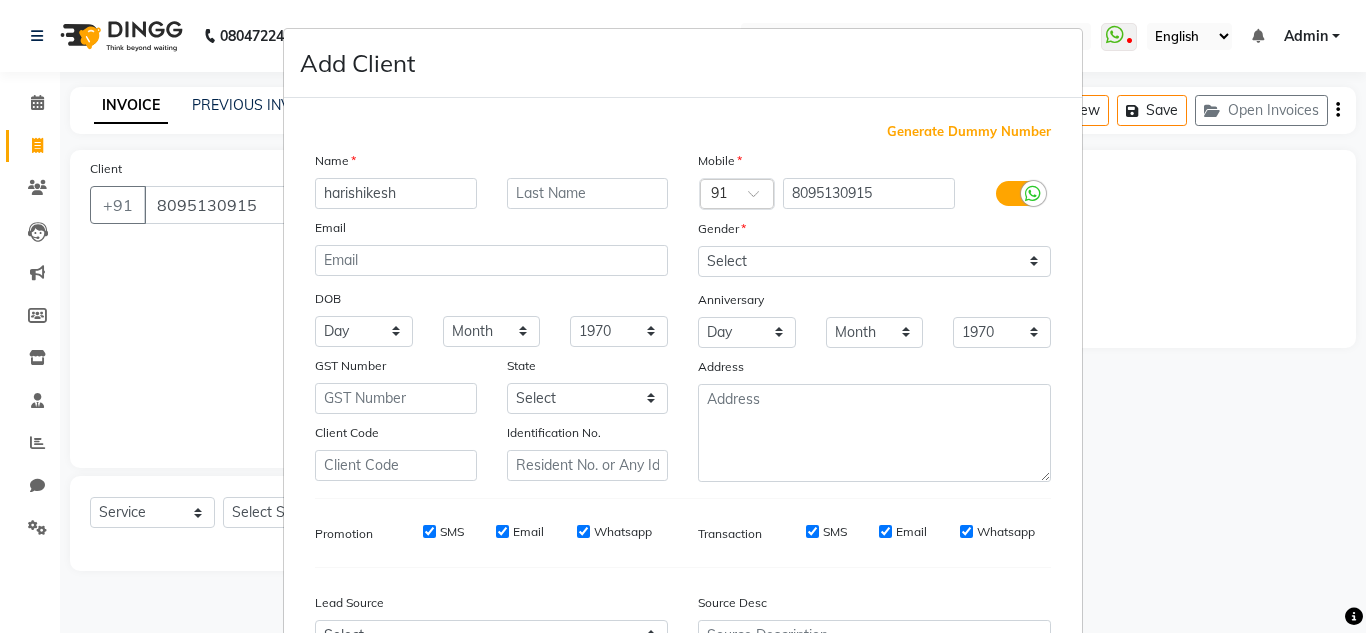 click on "harishikesh" at bounding box center (396, 193) 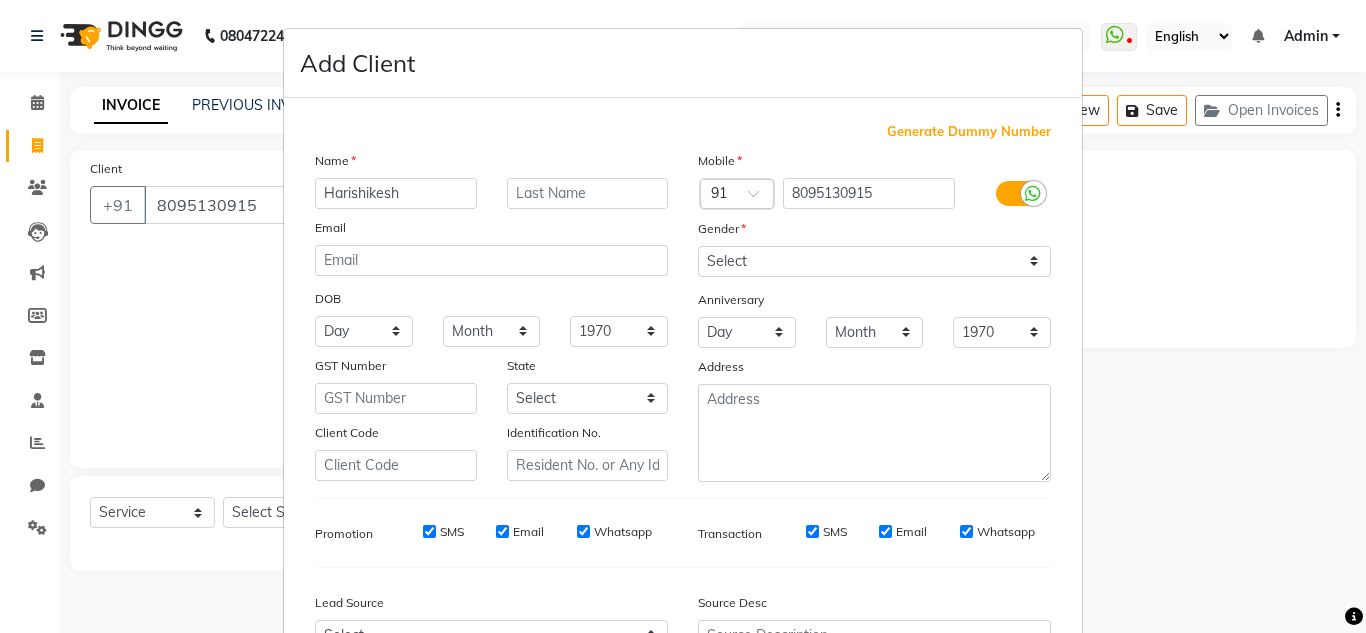 click on "Harishikesh" at bounding box center (396, 193) 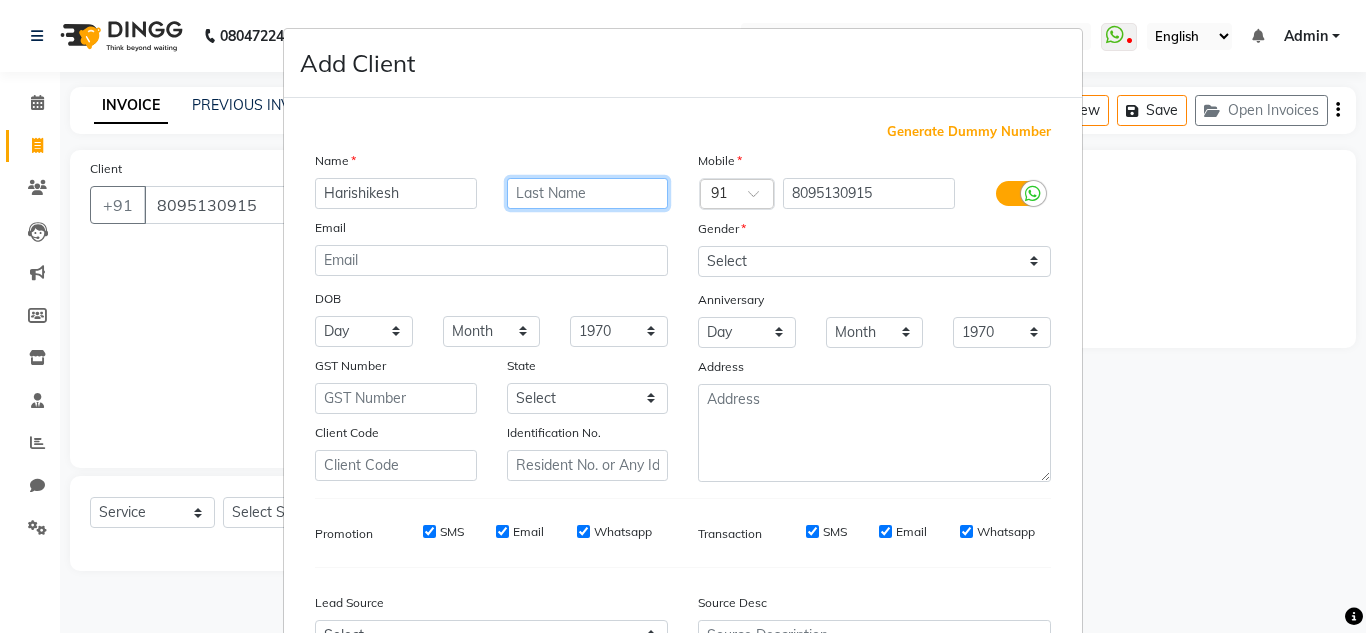 click at bounding box center (588, 193) 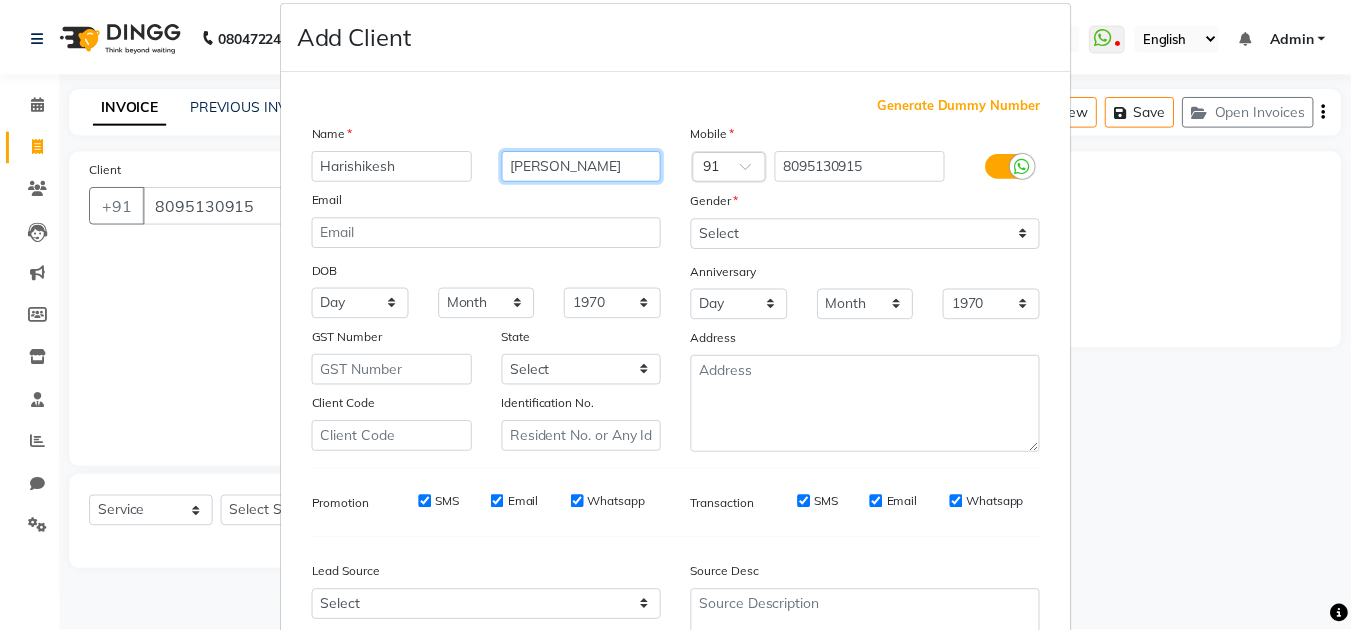 scroll, scrollTop: 216, scrollLeft: 0, axis: vertical 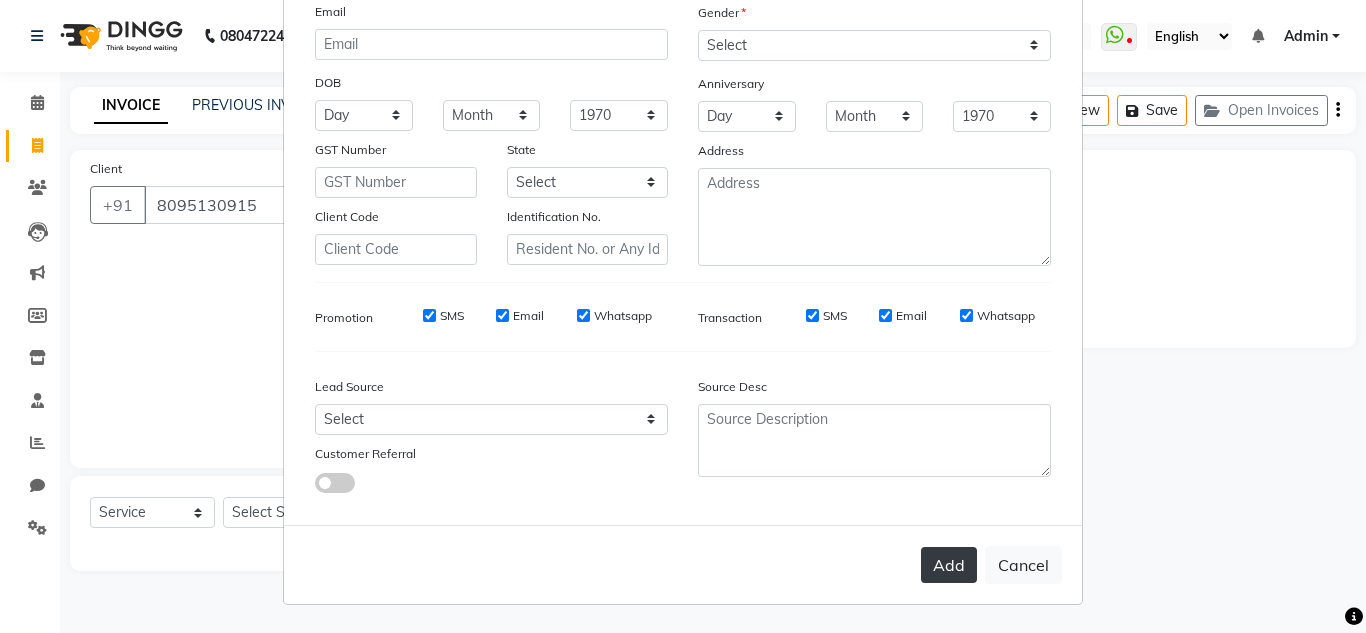 click on "Add" at bounding box center (949, 565) 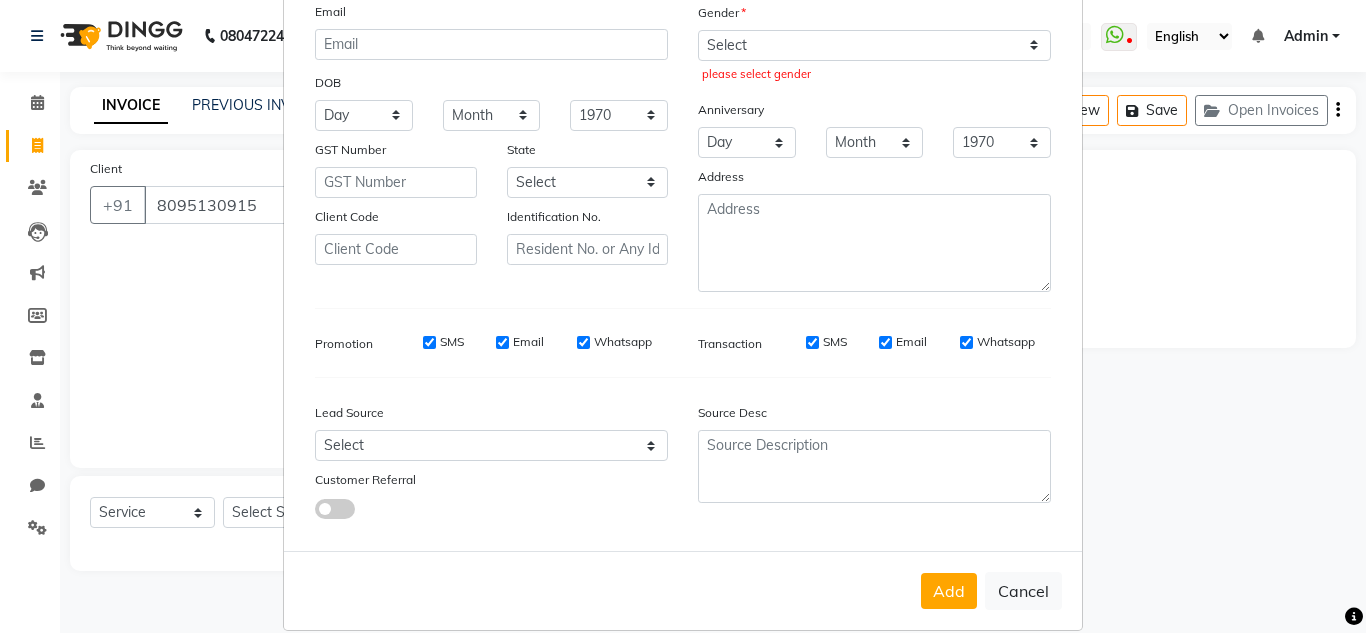 click on "Gender" at bounding box center (874, 16) 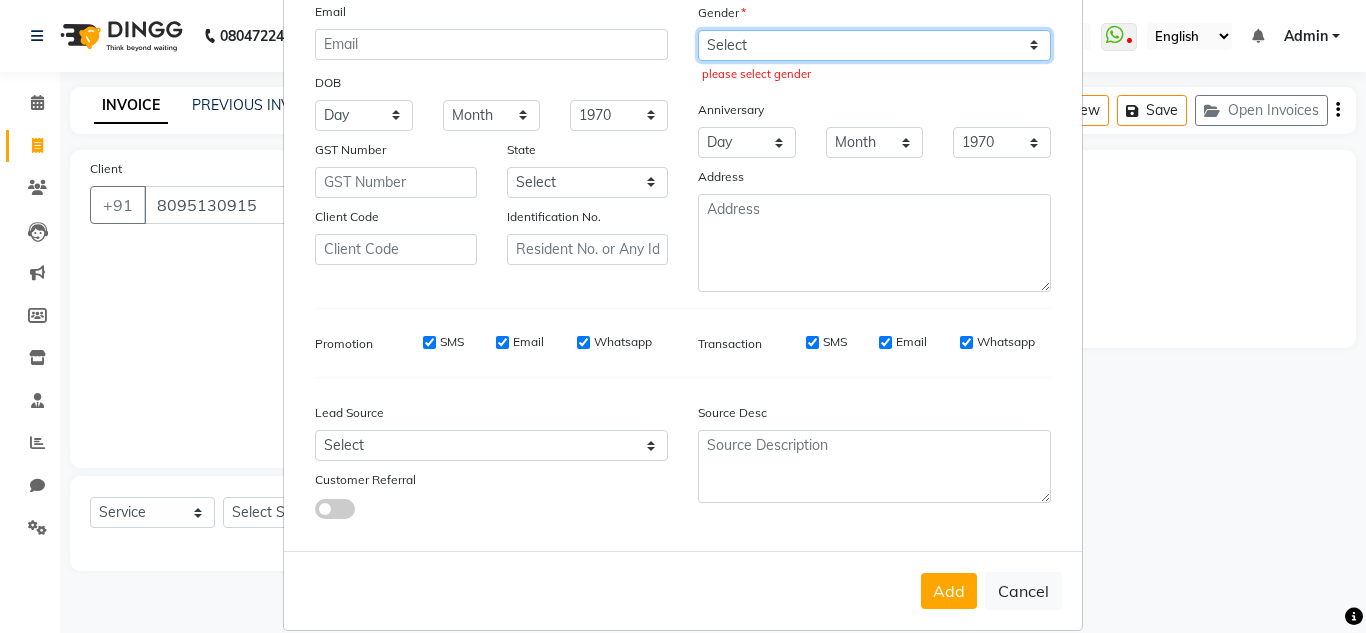 click on "Select Male Female Other Prefer Not To Say" at bounding box center (874, 45) 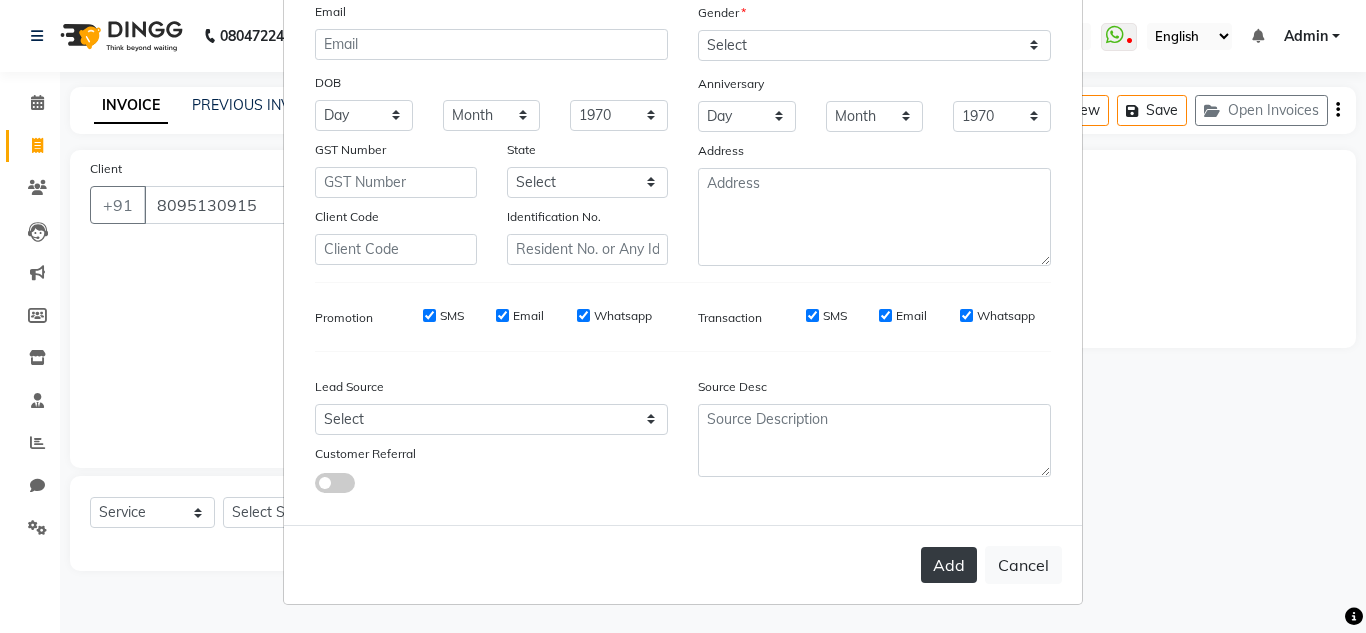 click on "Add" at bounding box center [949, 565] 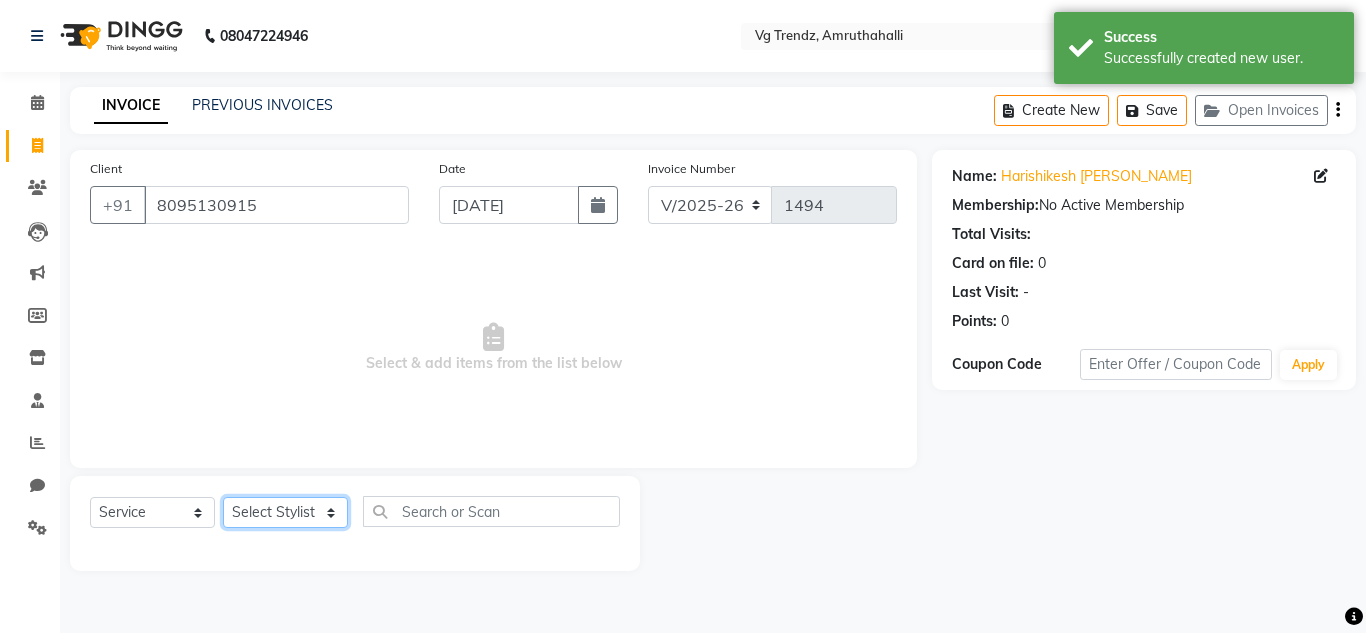click on "Select Stylist Ashiwini N P Manjitha Chhetri Manjula S Mun Khan Naveen Kumar salon number Sandeep Sharma Sridevi Vanitha v" 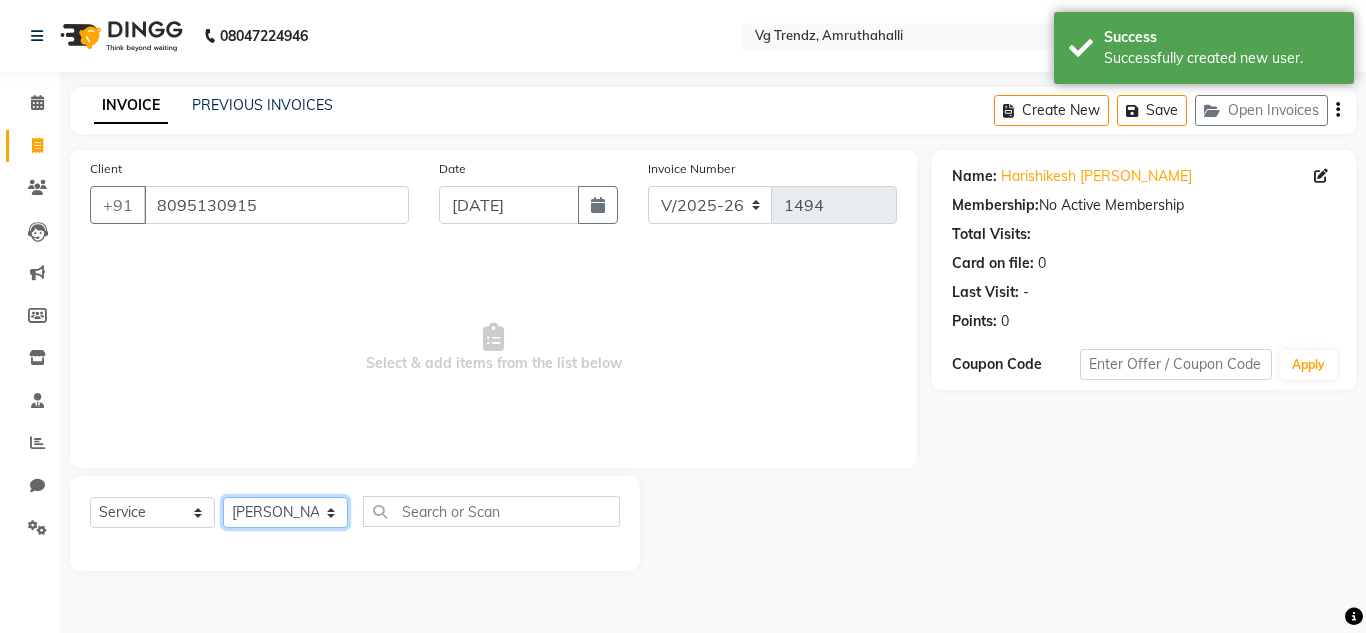 click on "Select Stylist Ashiwini N P Manjitha Chhetri Manjula S Mun Khan Naveen Kumar salon number Sandeep Sharma Sridevi Vanitha v" 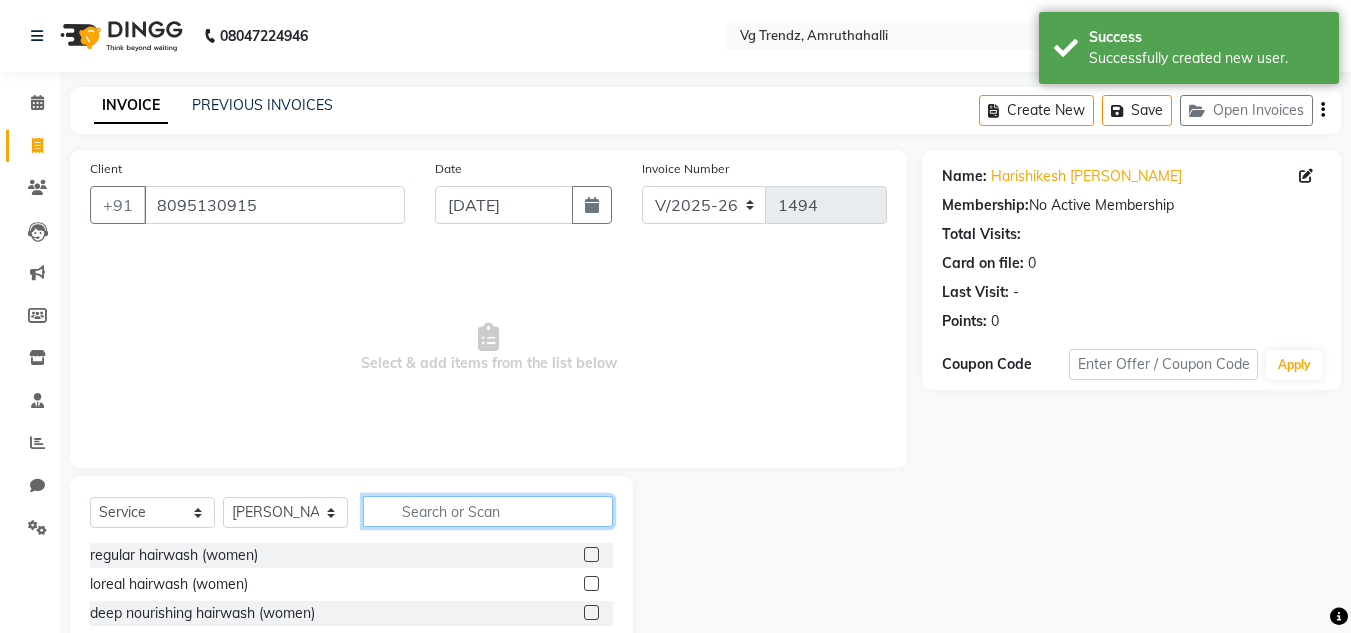 click 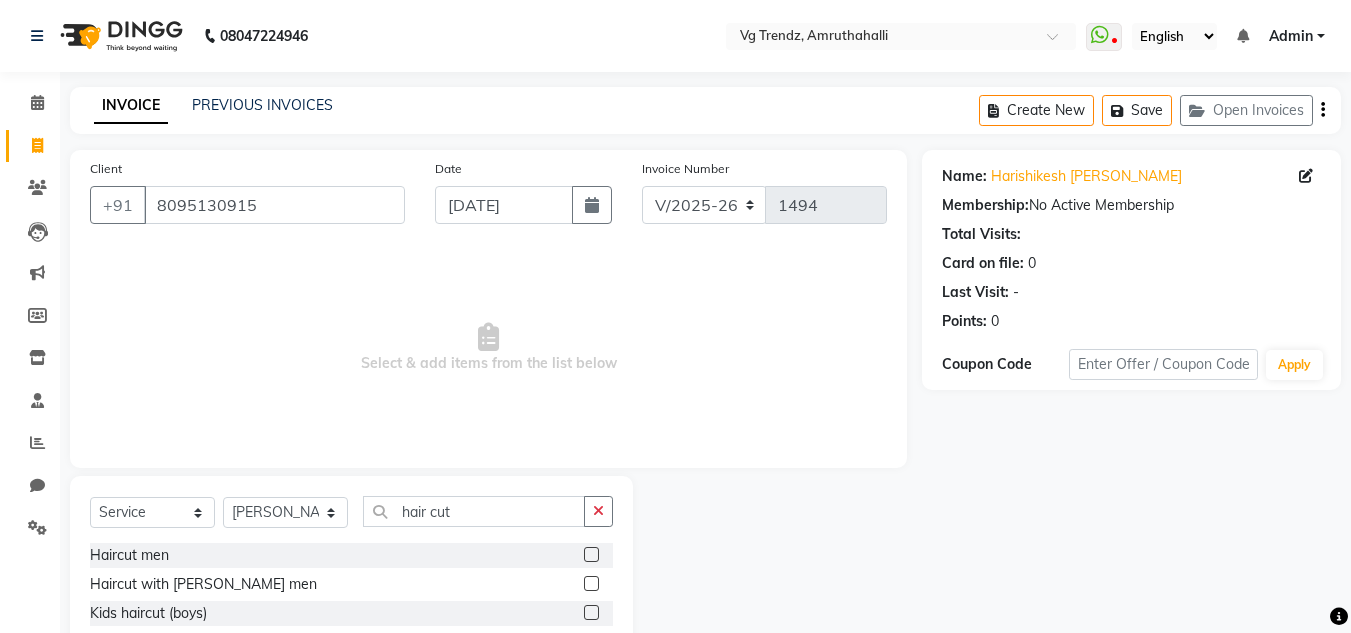 click 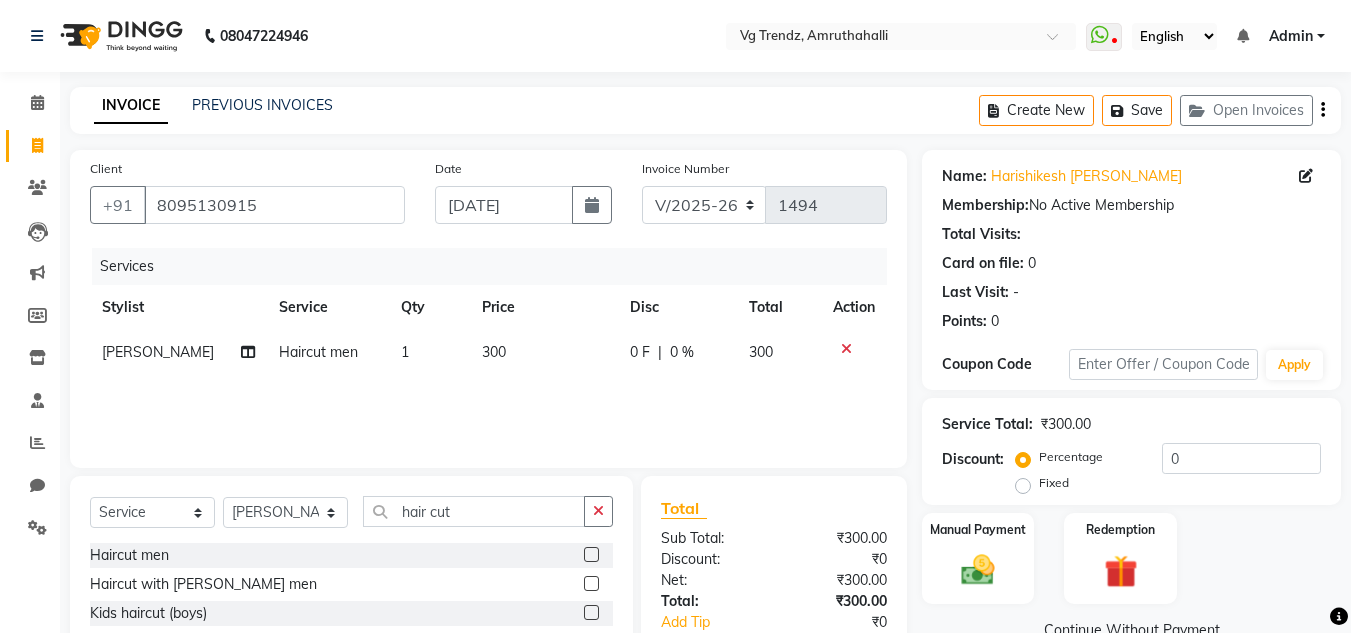 click 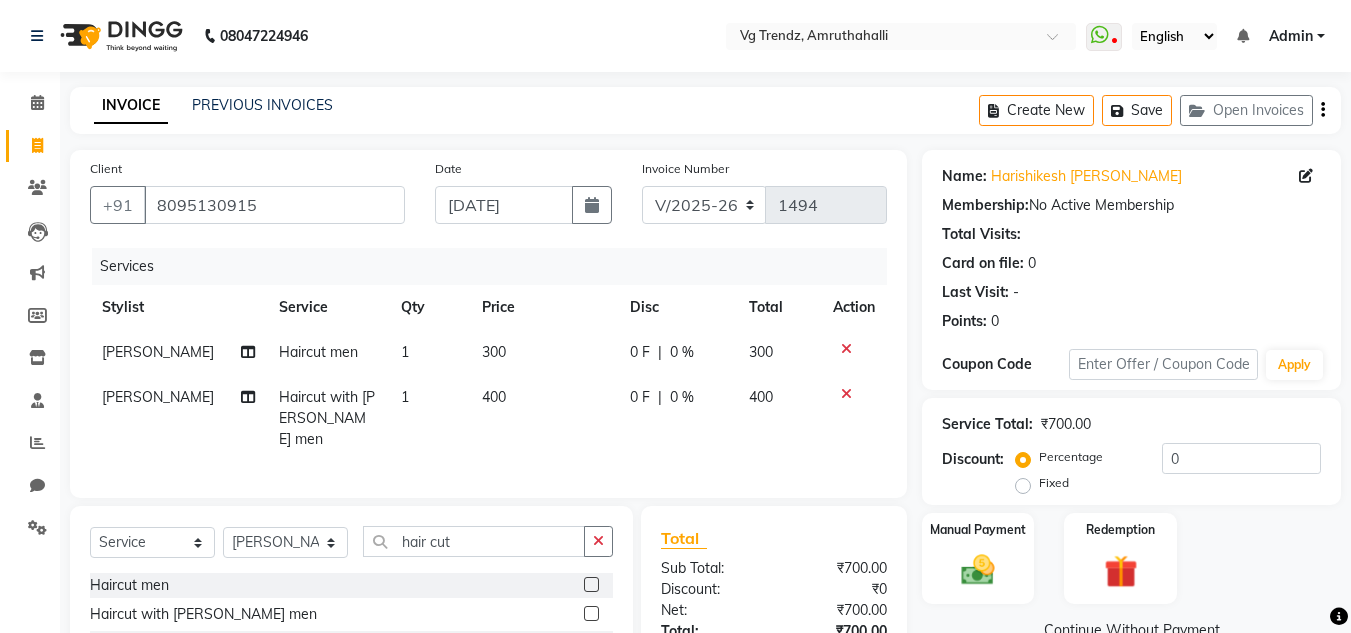 click 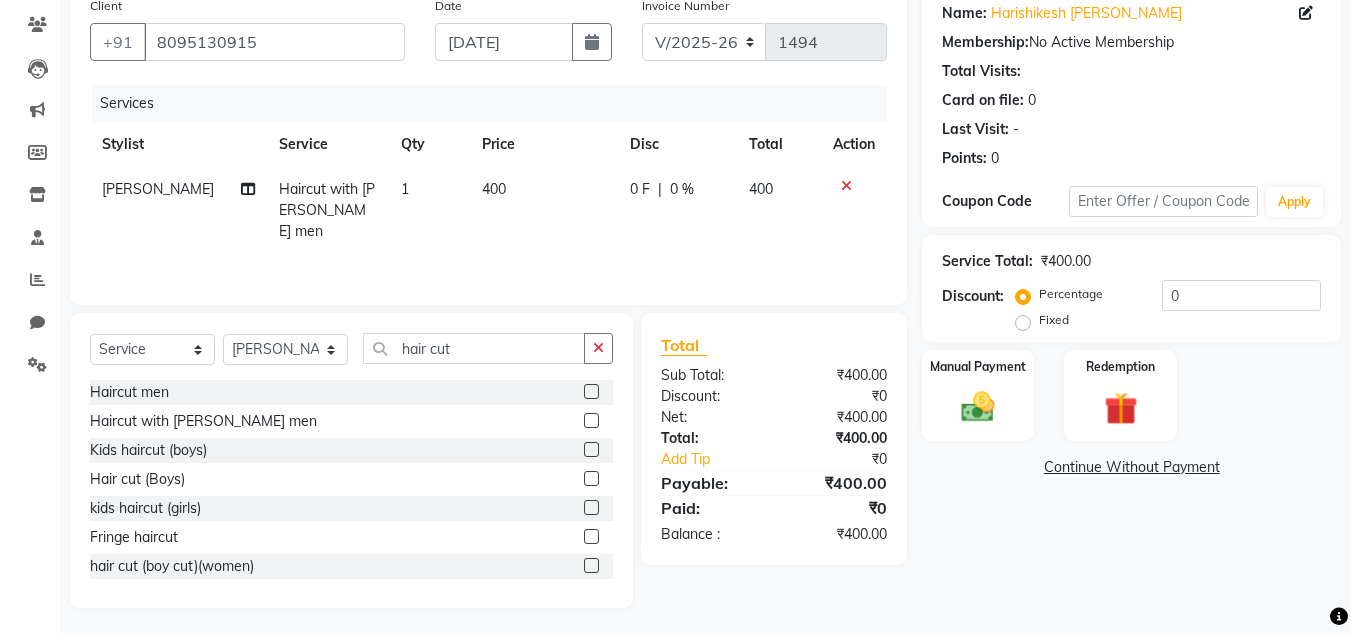 scroll, scrollTop: 167, scrollLeft: 0, axis: vertical 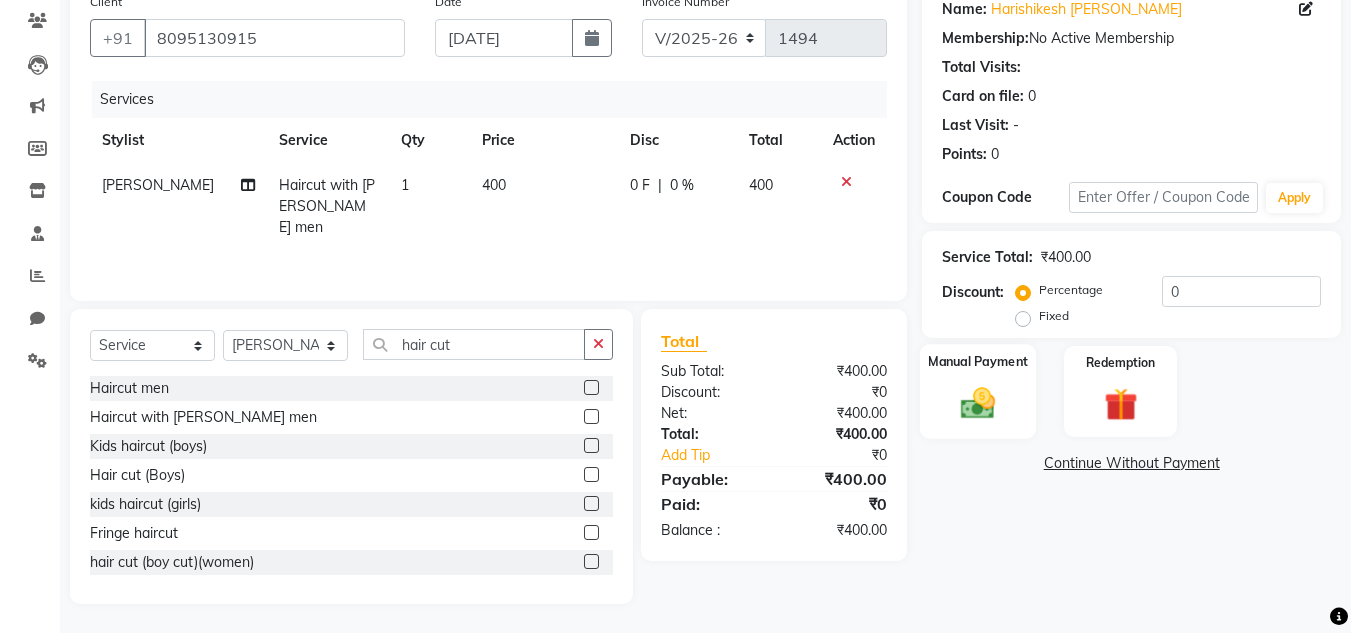 click on "Manual Payment" 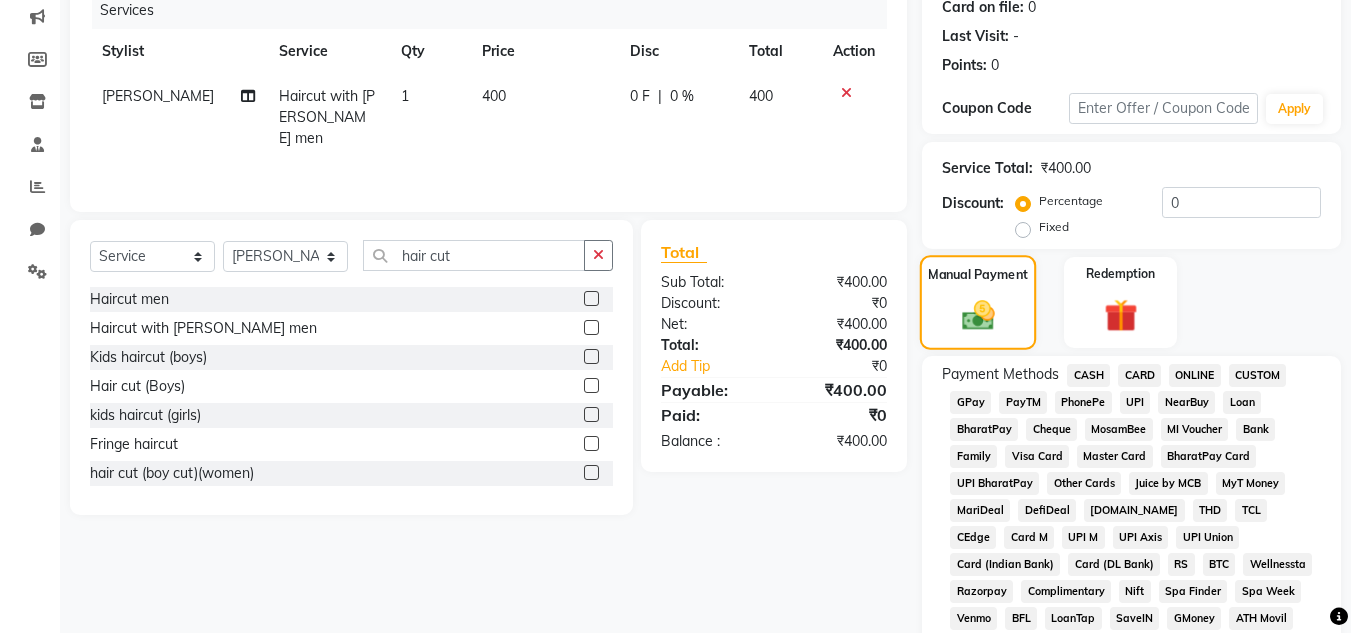 scroll, scrollTop: 257, scrollLeft: 0, axis: vertical 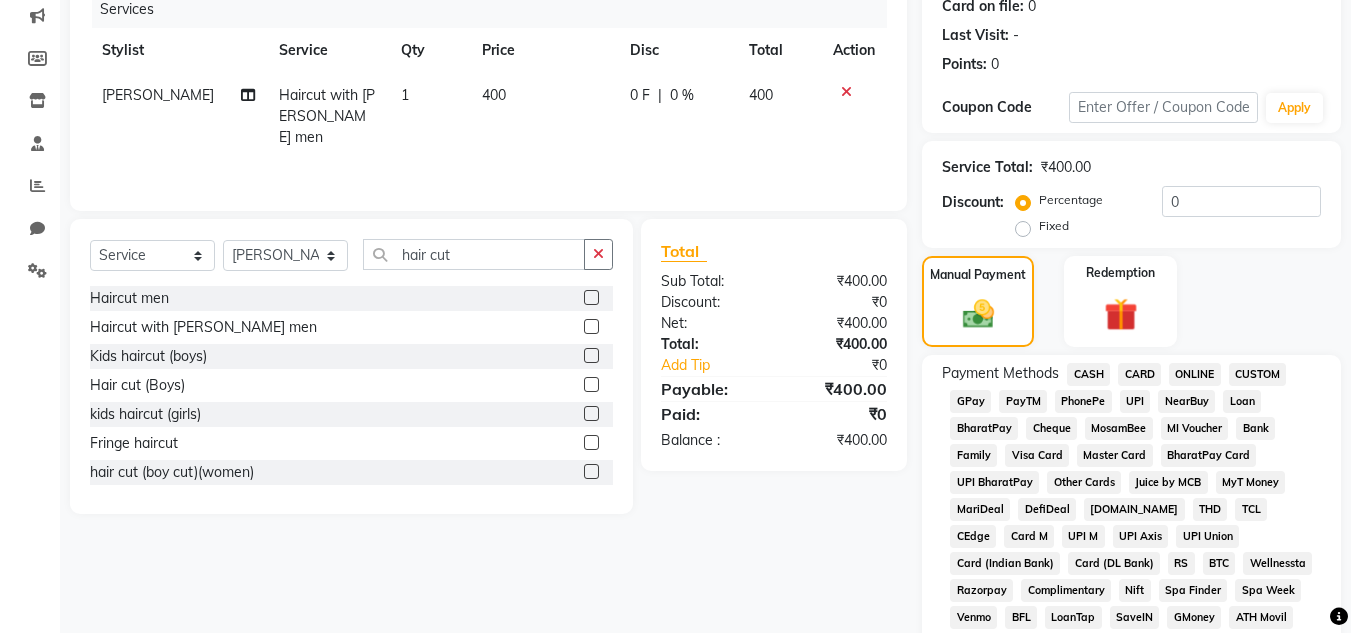 click on "PhonePe" 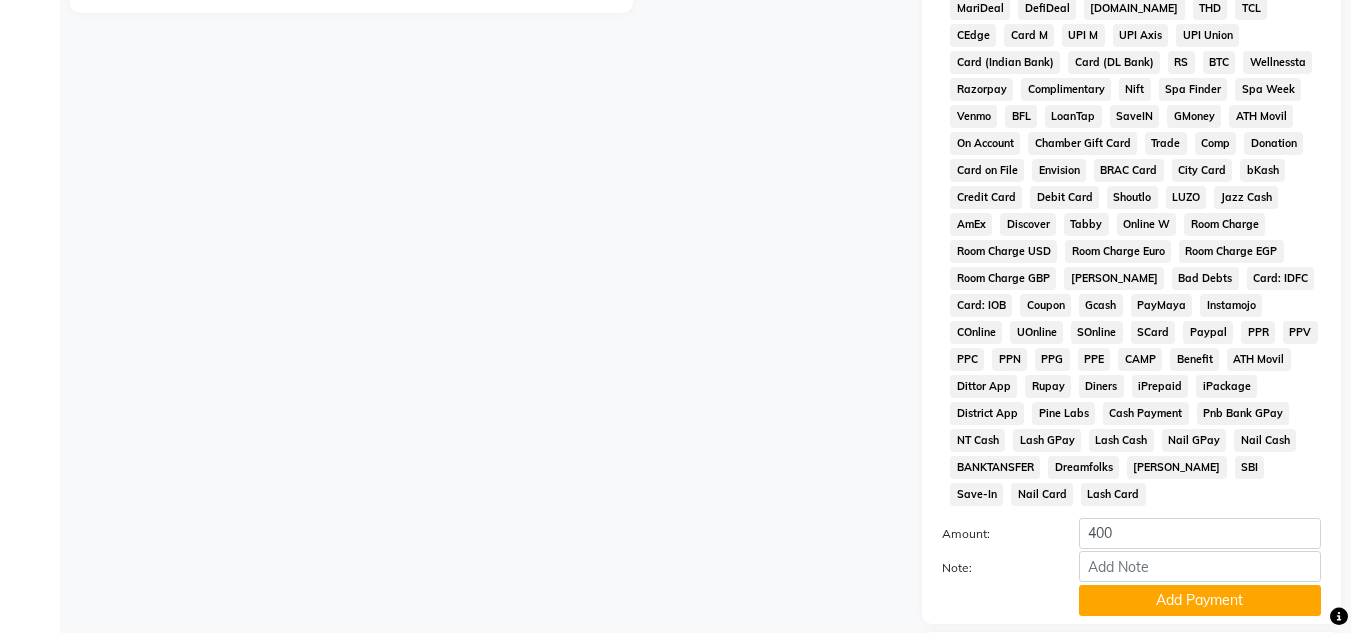 scroll, scrollTop: 869, scrollLeft: 0, axis: vertical 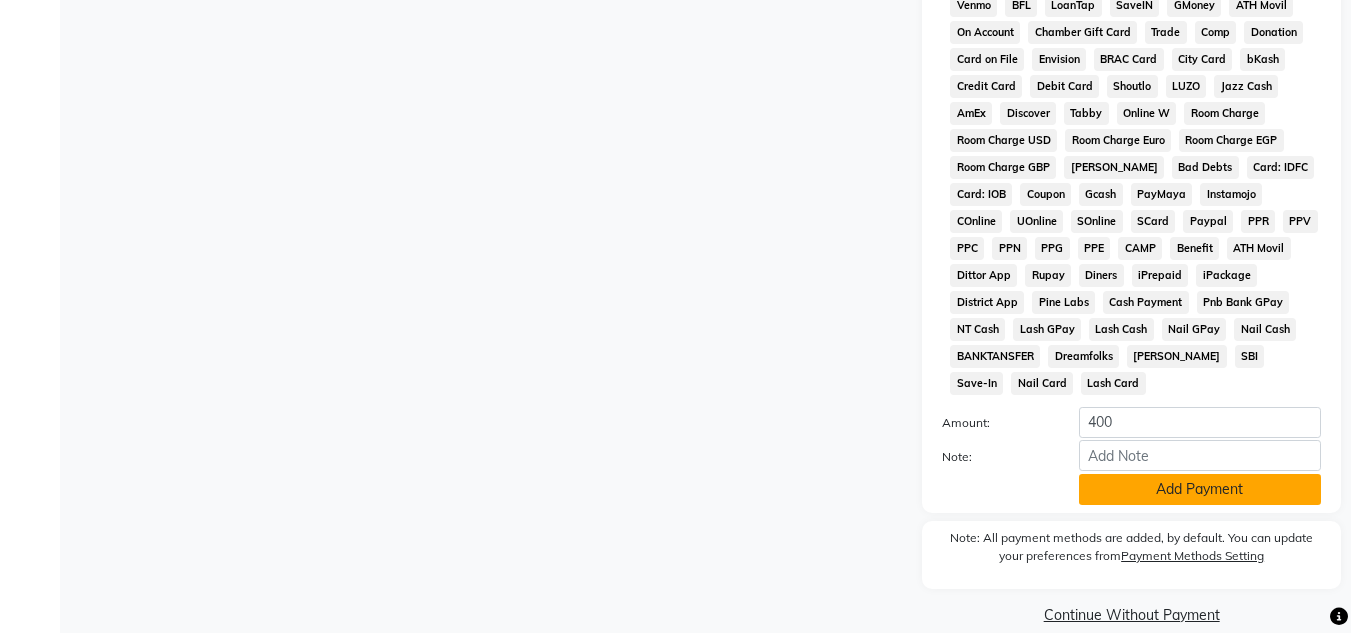 click on "Add Payment" 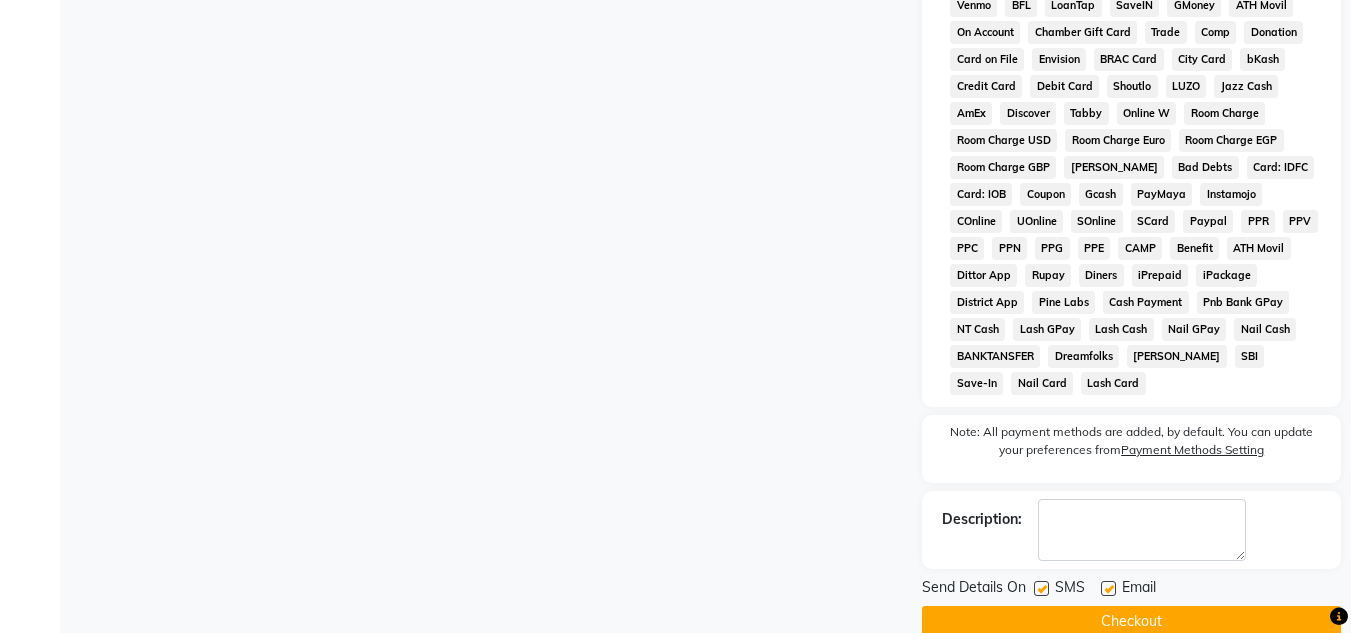 click on "Checkout" 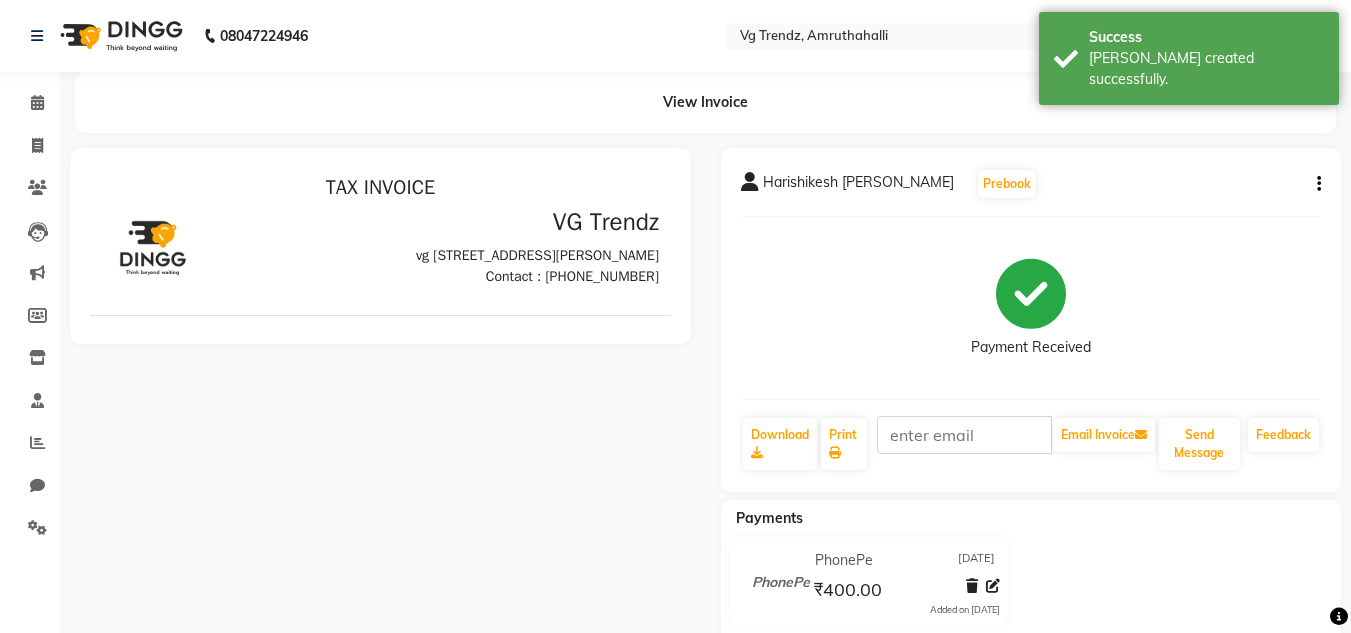 scroll, scrollTop: 0, scrollLeft: 0, axis: both 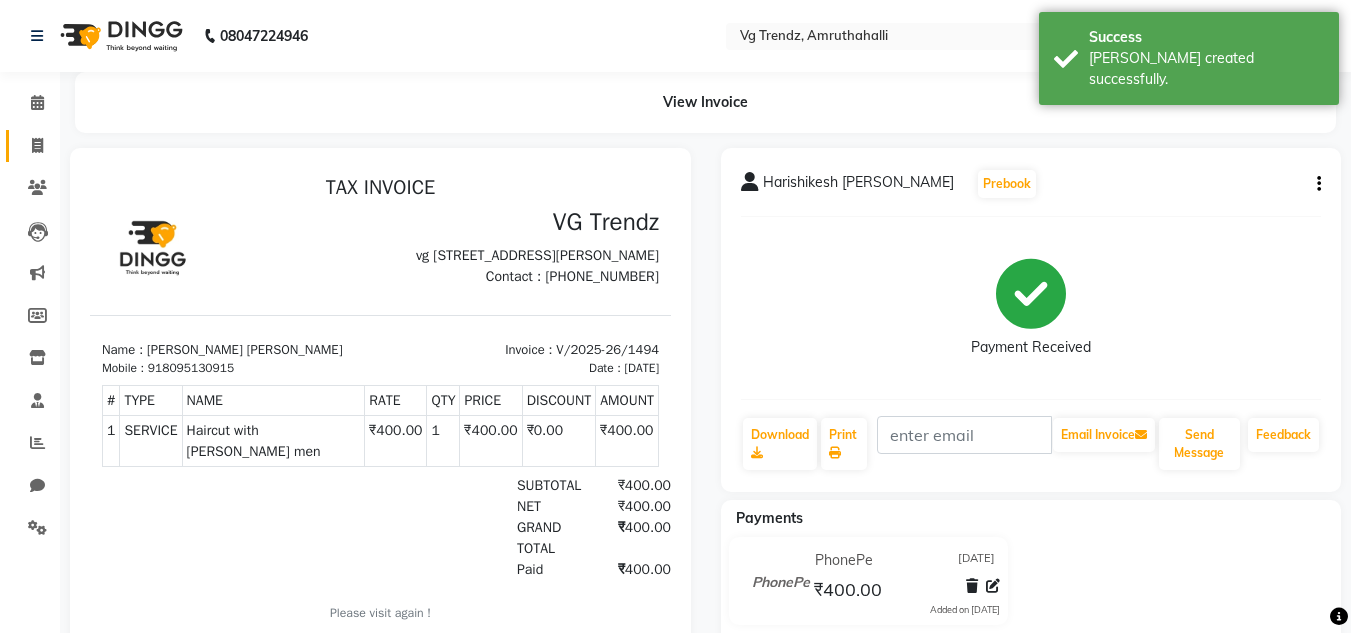 click on "Invoice" 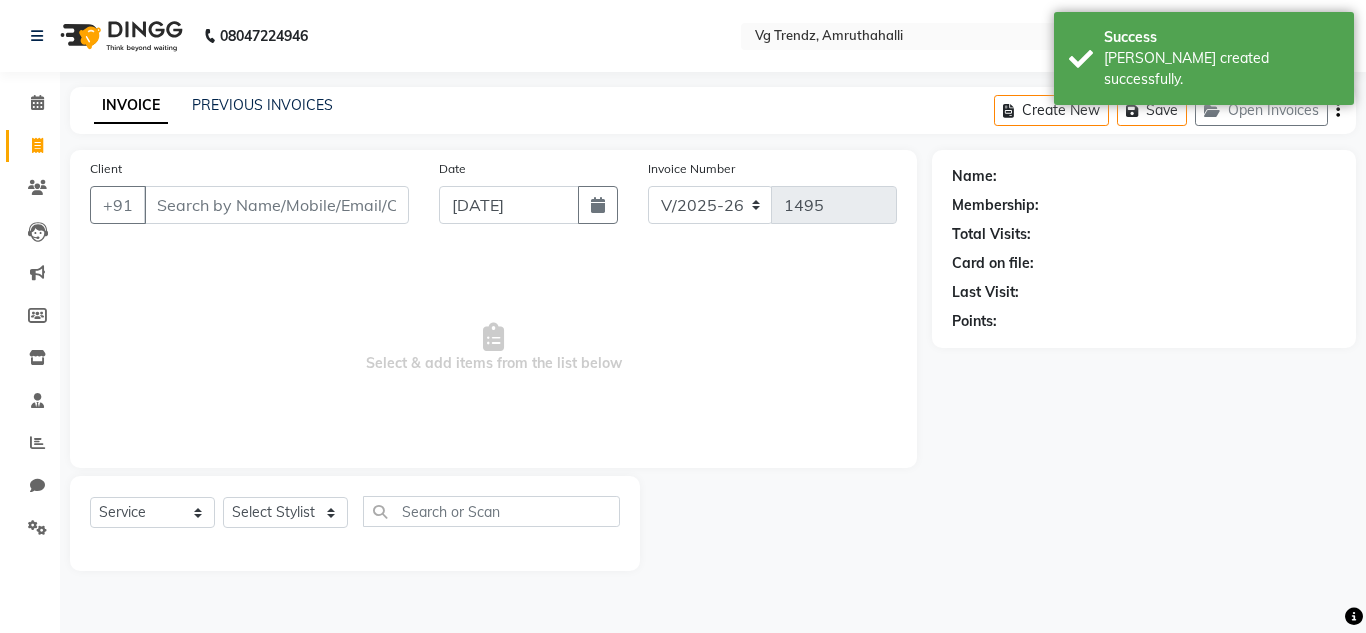 click on "PREVIOUS INVOICES" 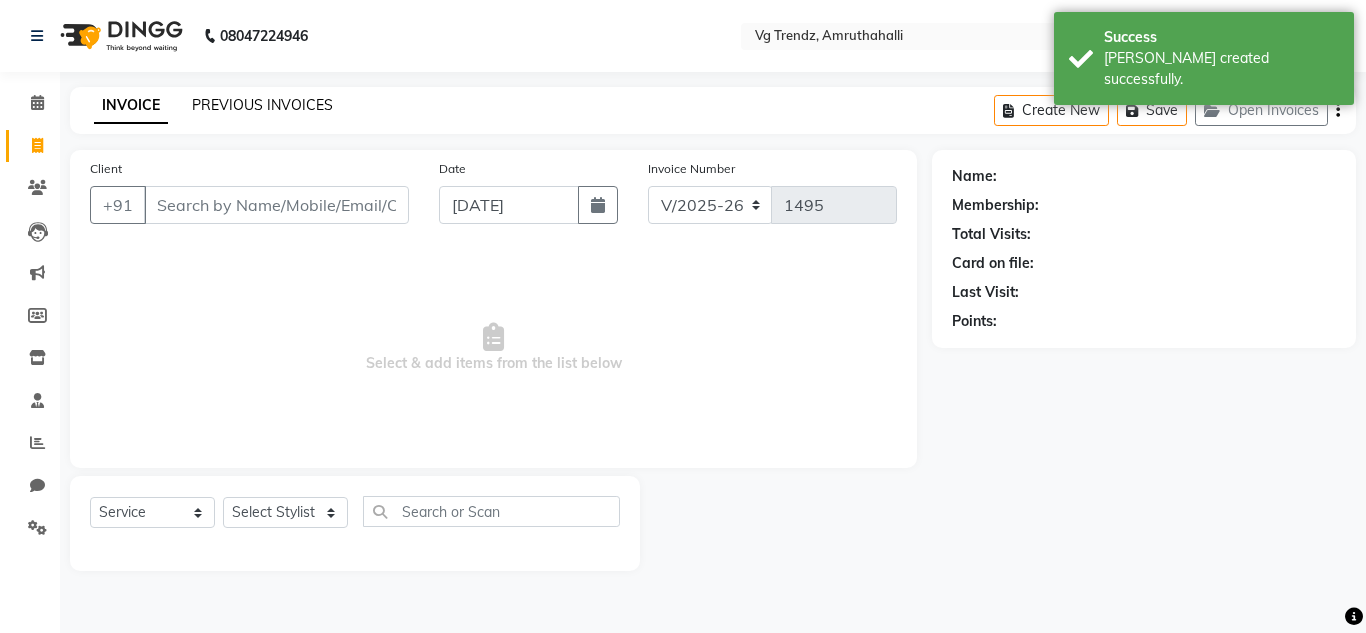 click on "PREVIOUS INVOICES" 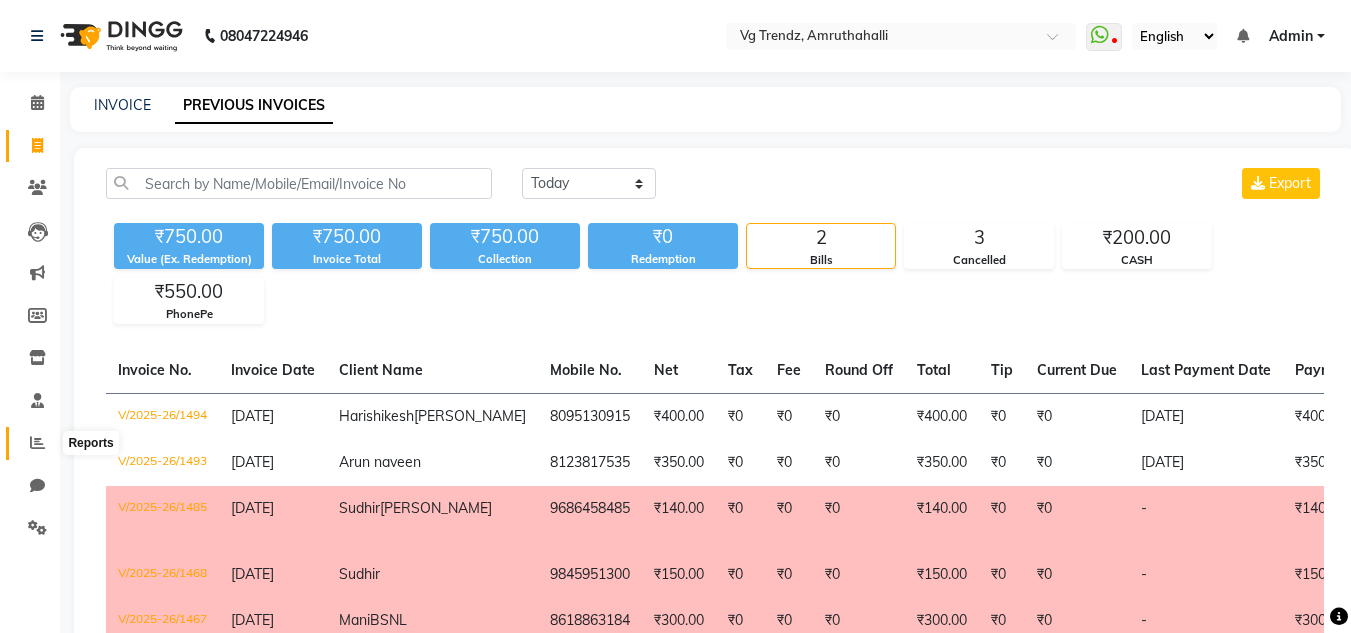 click 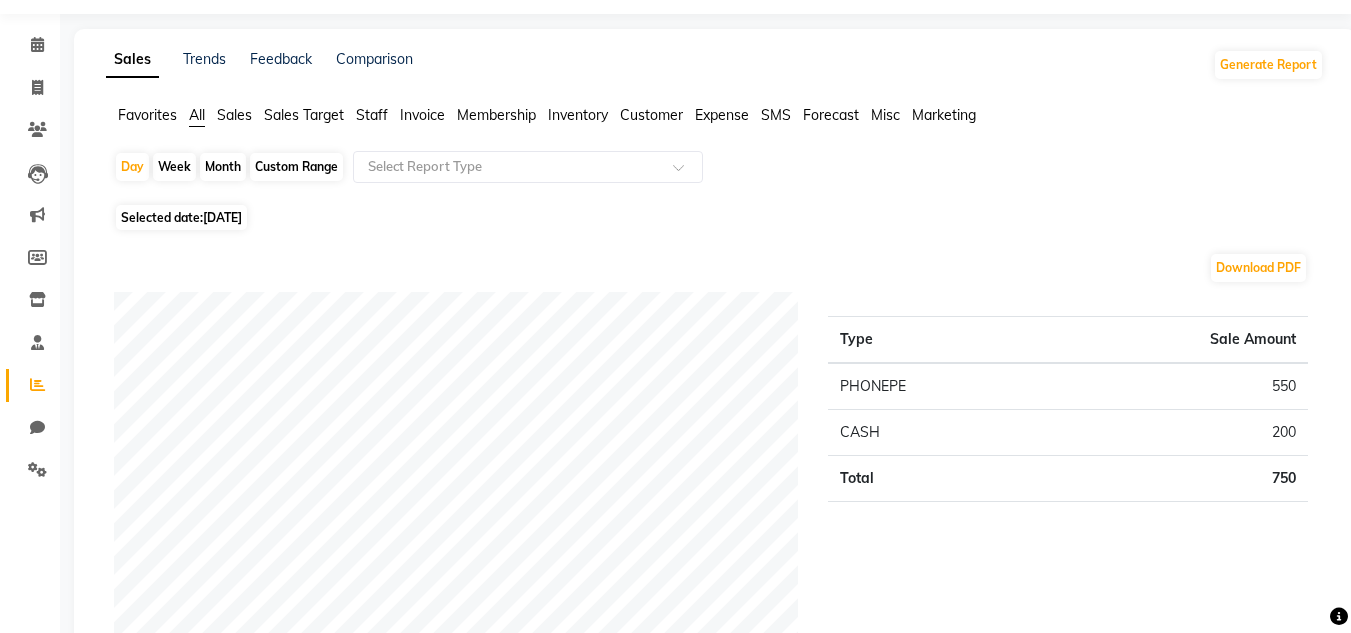 scroll, scrollTop: 59, scrollLeft: 0, axis: vertical 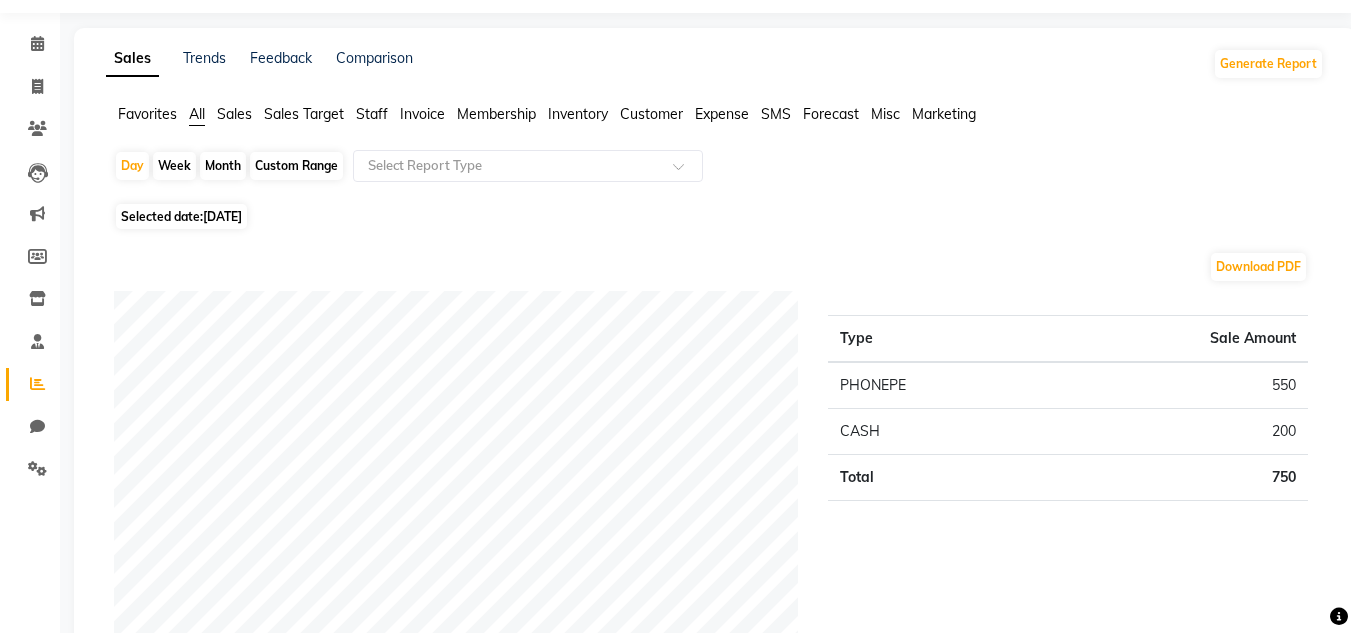 click on "Month" 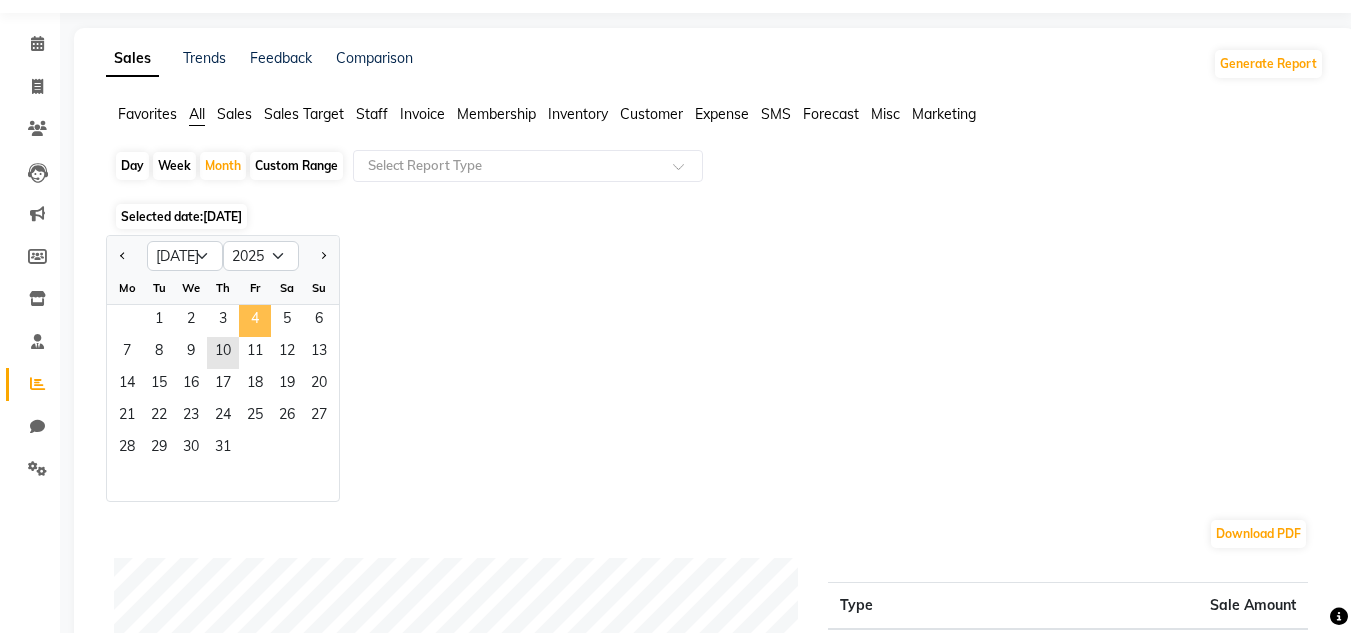 click on "4" 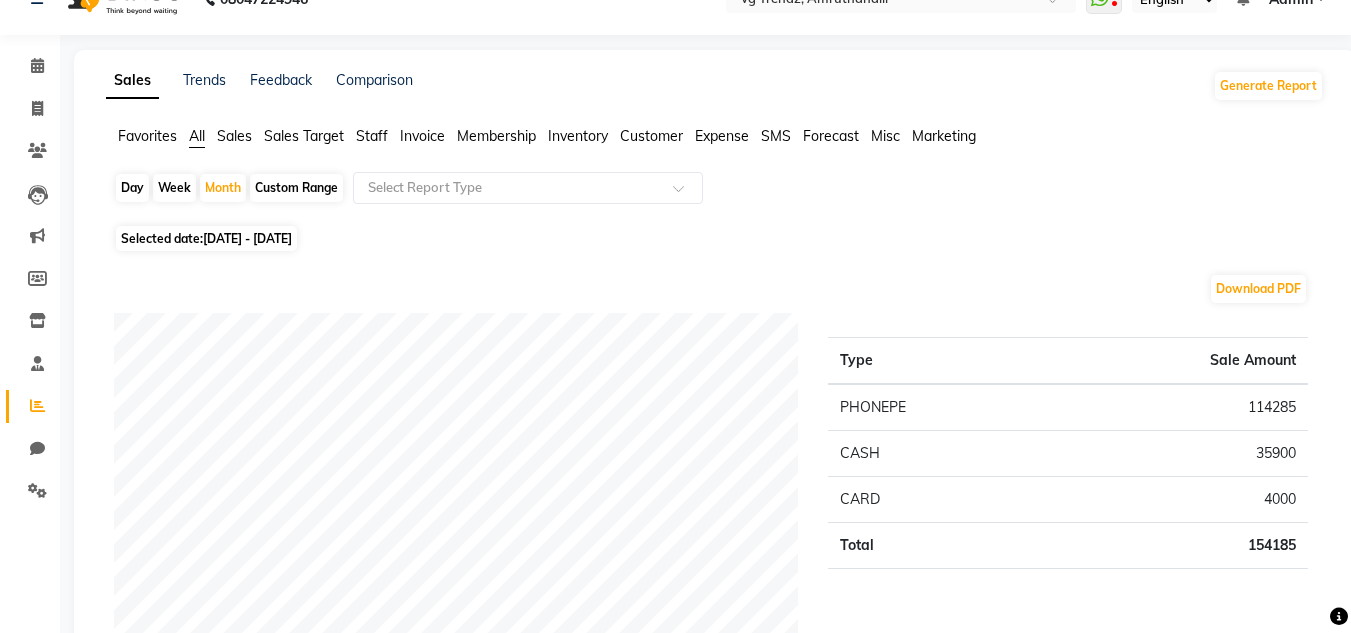 scroll, scrollTop: 0, scrollLeft: 0, axis: both 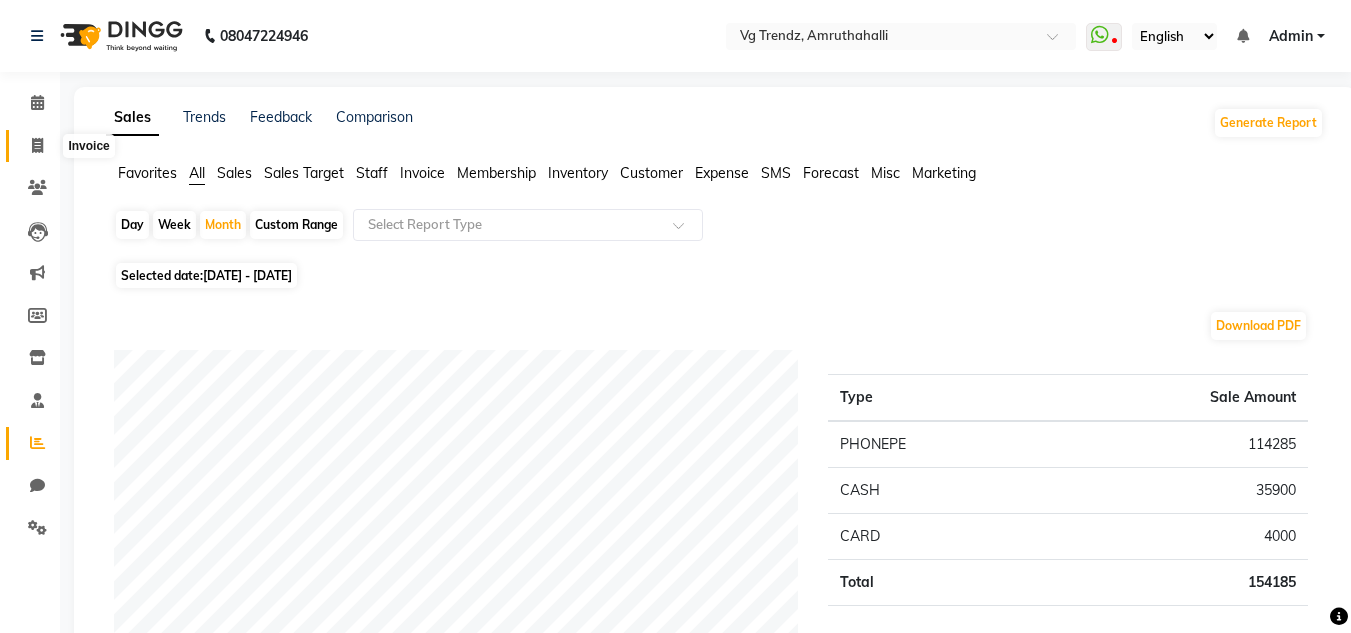 click 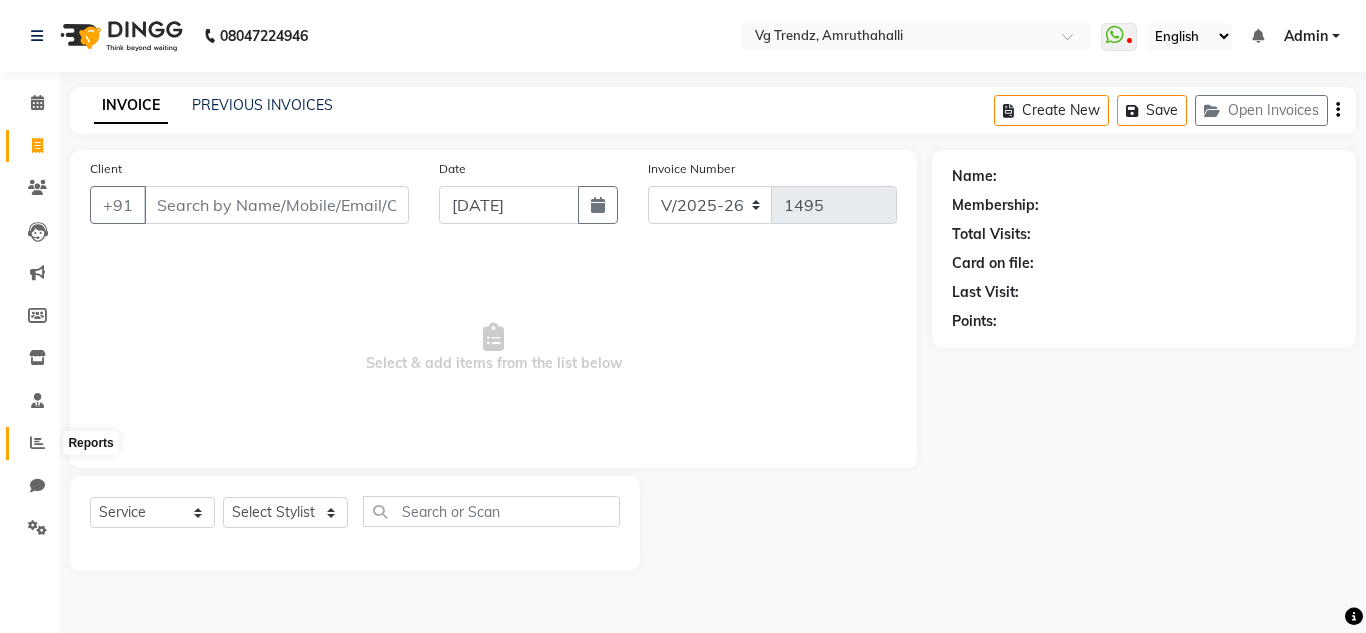click 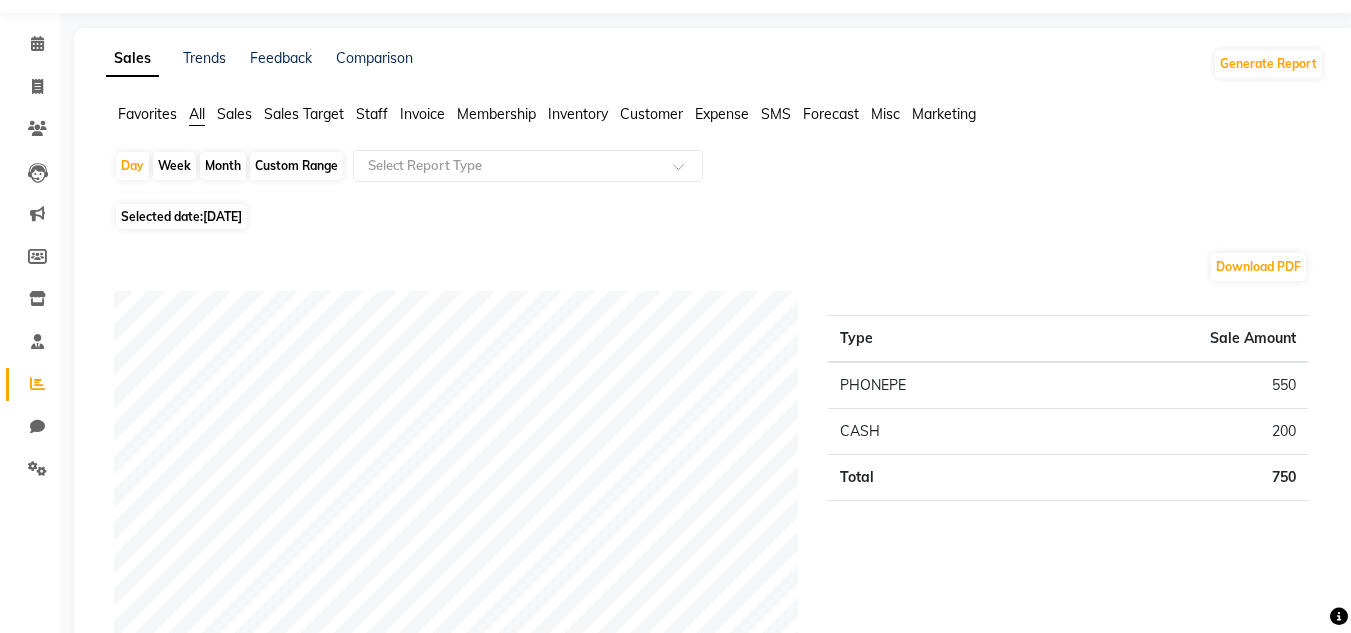 scroll, scrollTop: 66, scrollLeft: 0, axis: vertical 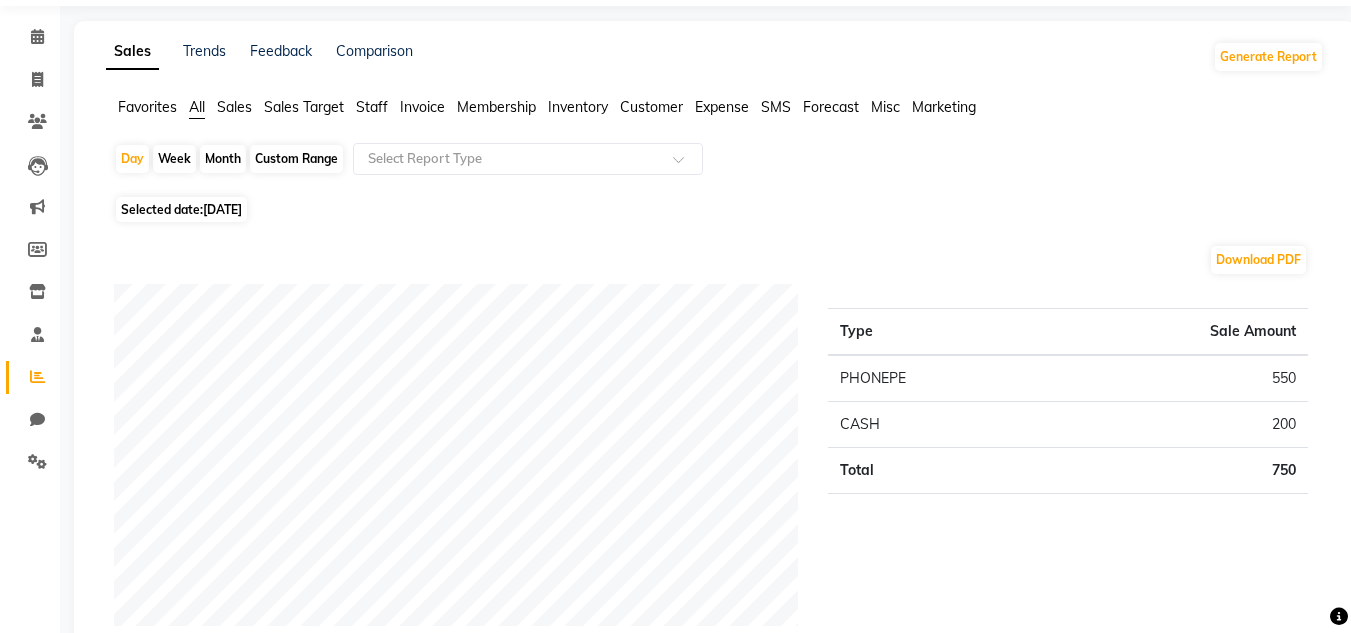 click on "Week" 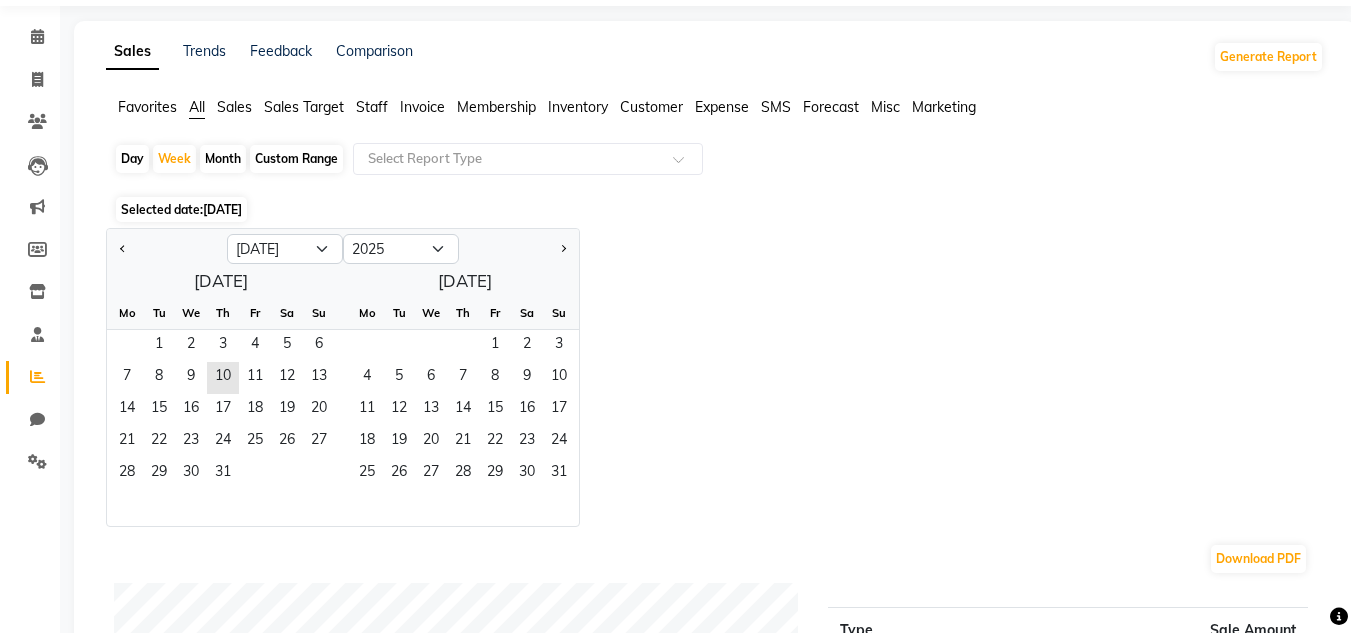 click on "Month" 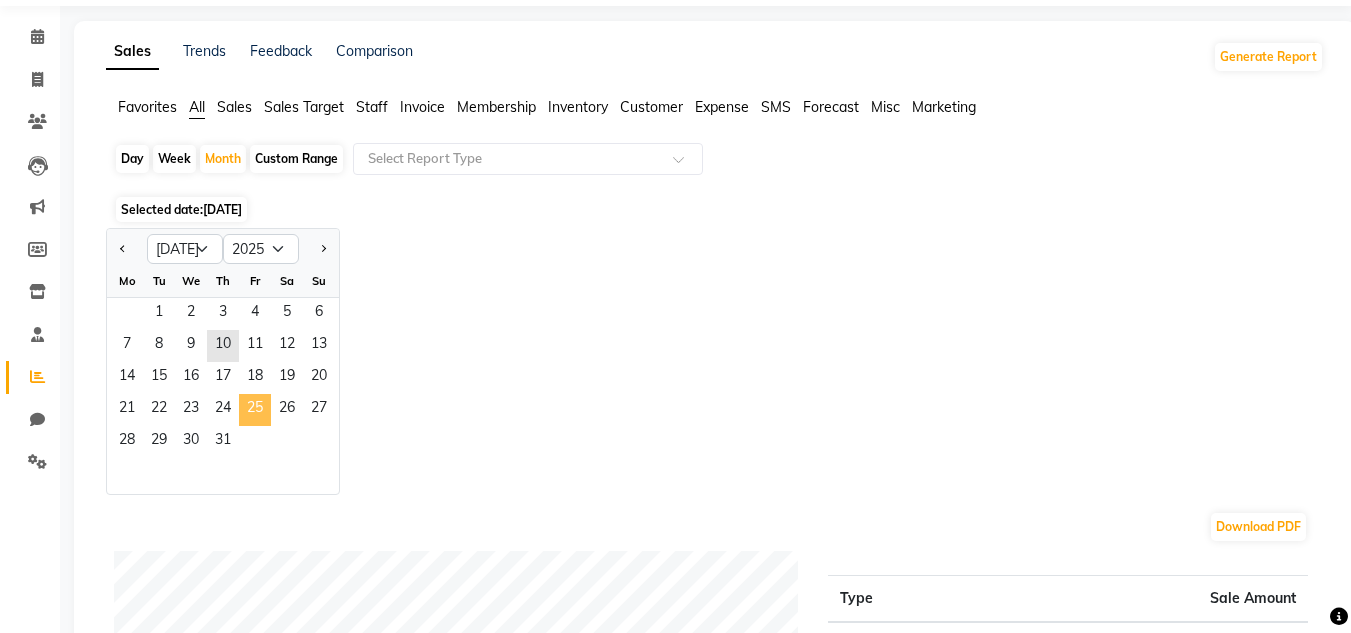 click on "25" 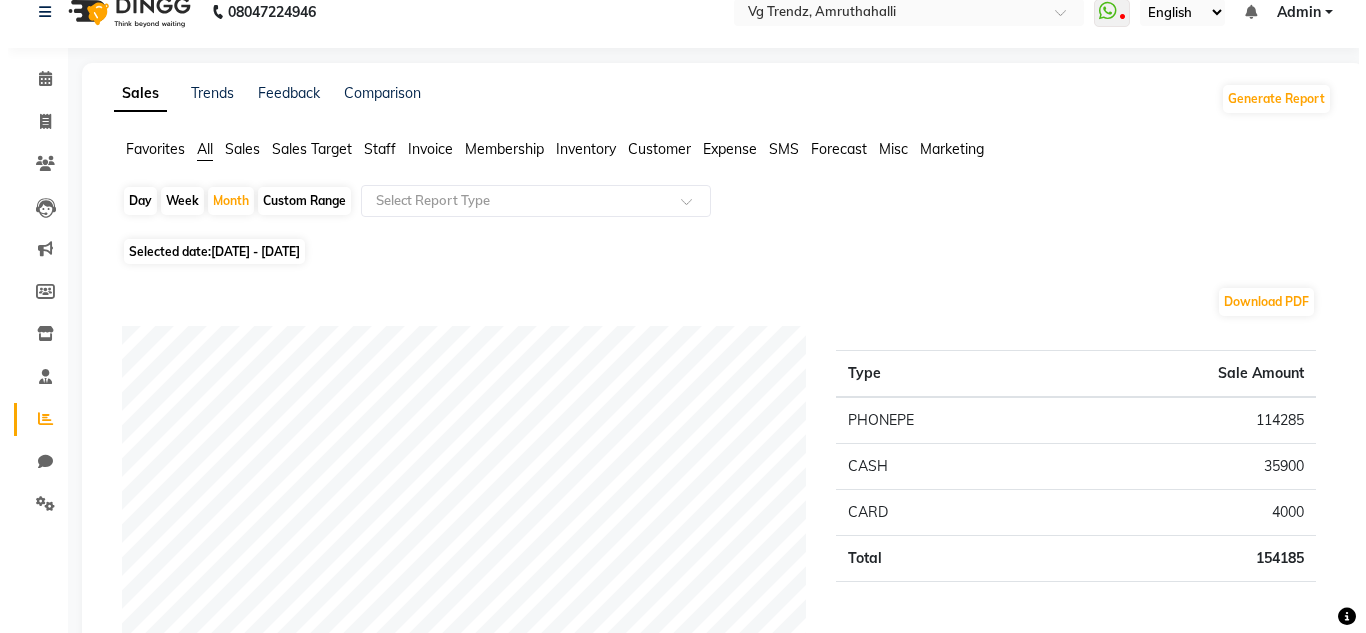 scroll, scrollTop: 0, scrollLeft: 0, axis: both 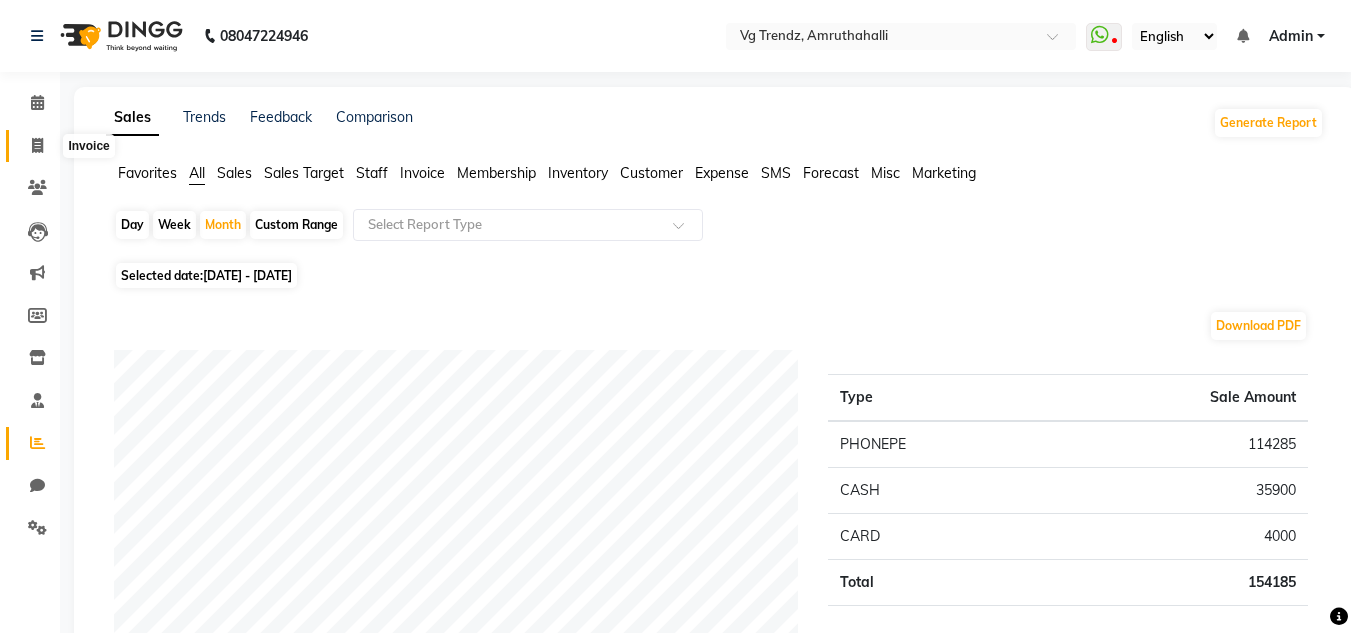 click 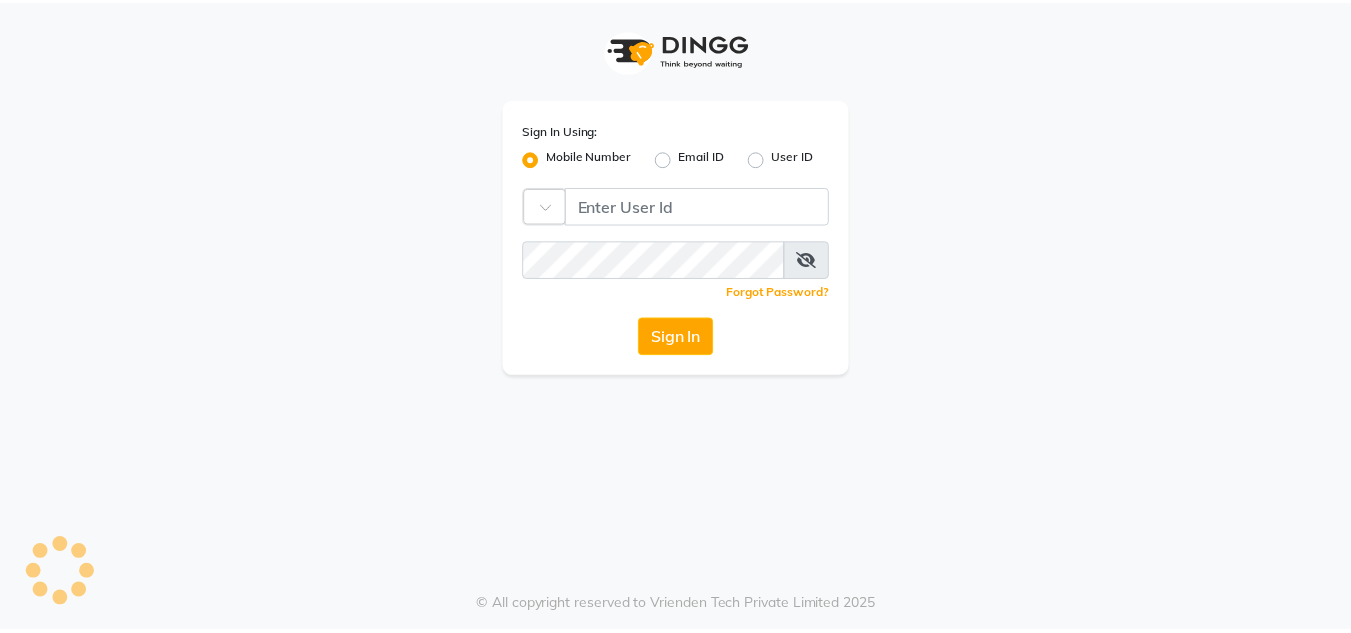 scroll, scrollTop: 0, scrollLeft: 0, axis: both 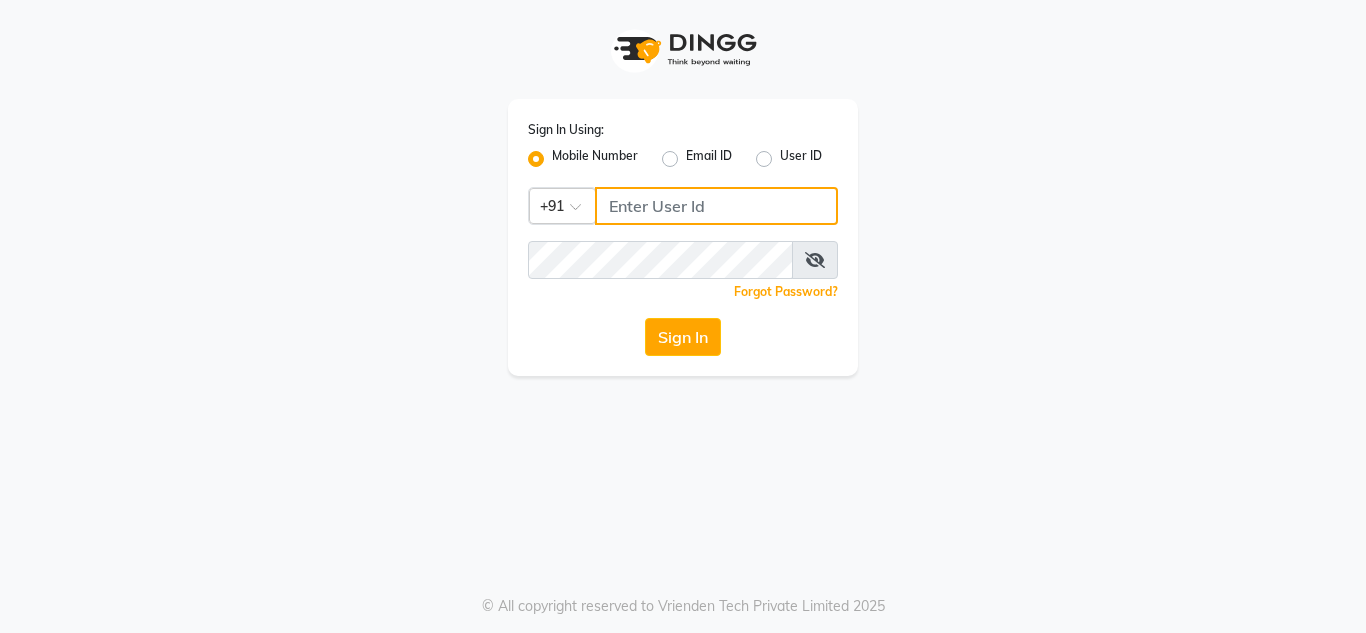 click 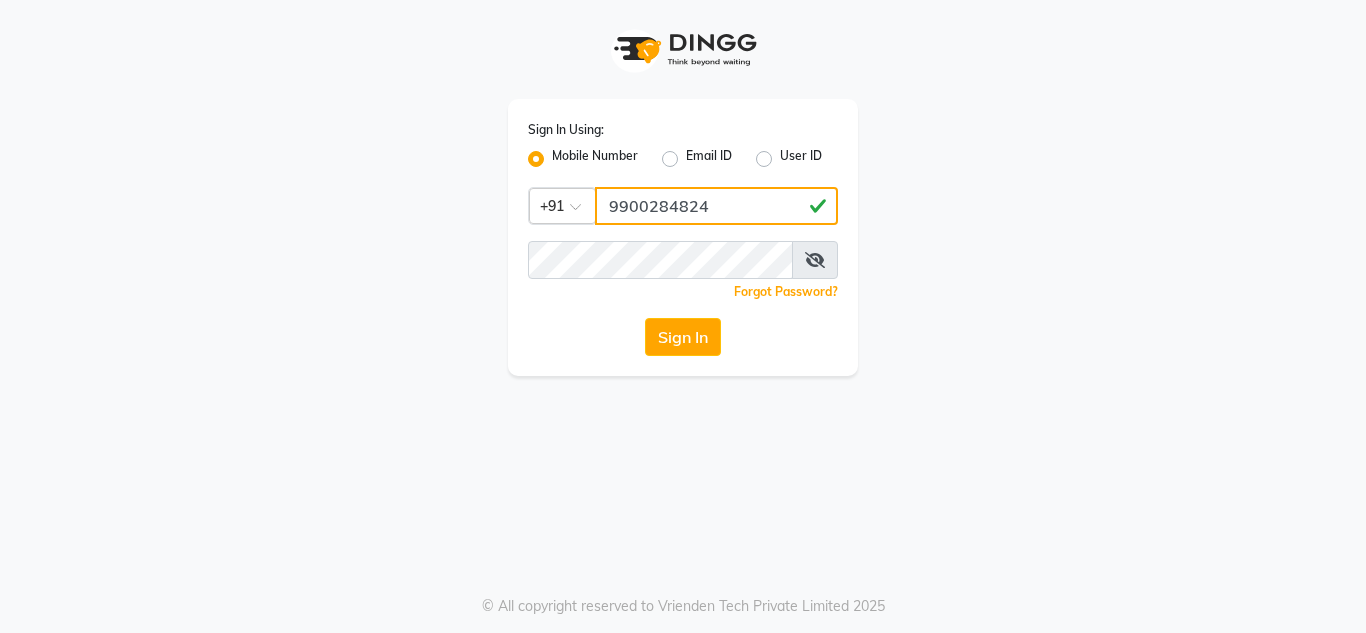 type on "9900284824" 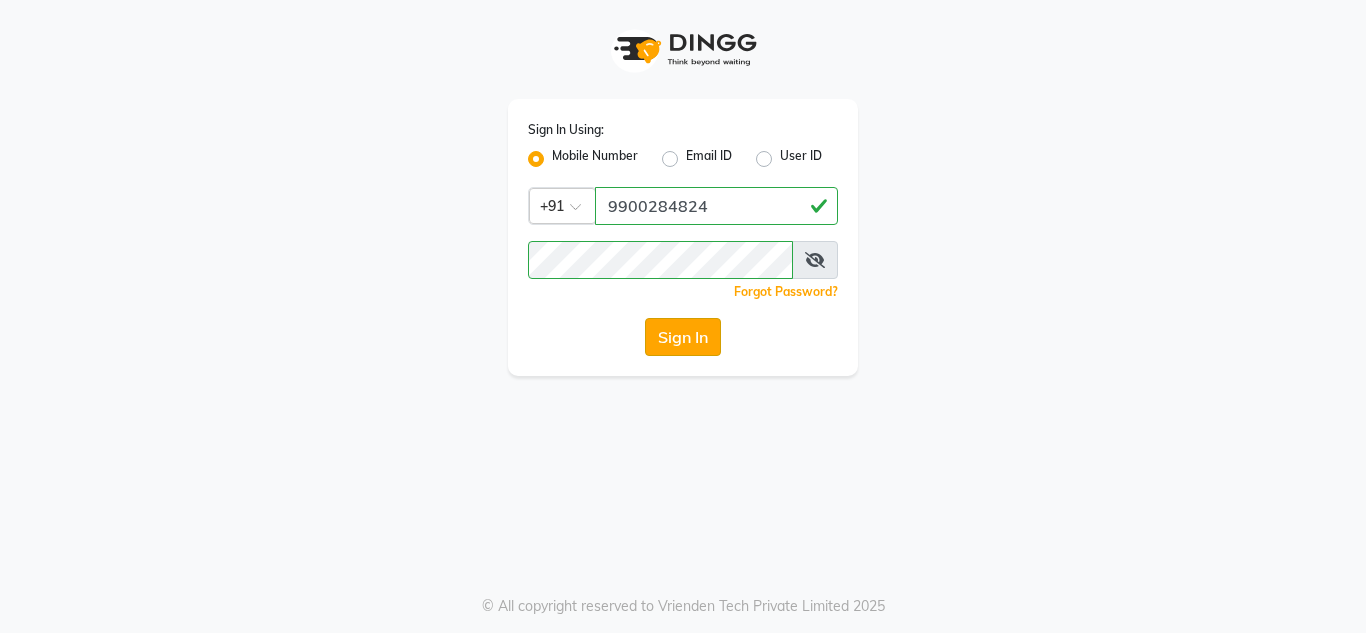 click on "Sign In" 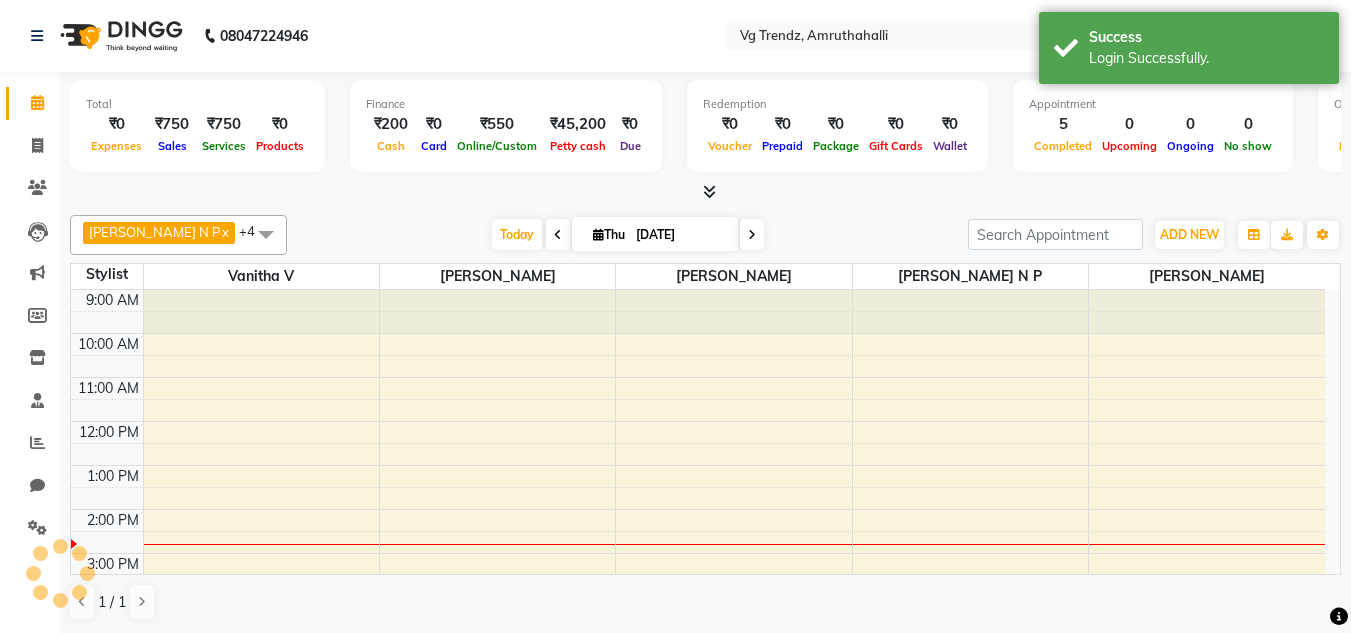 scroll, scrollTop: 0, scrollLeft: 0, axis: both 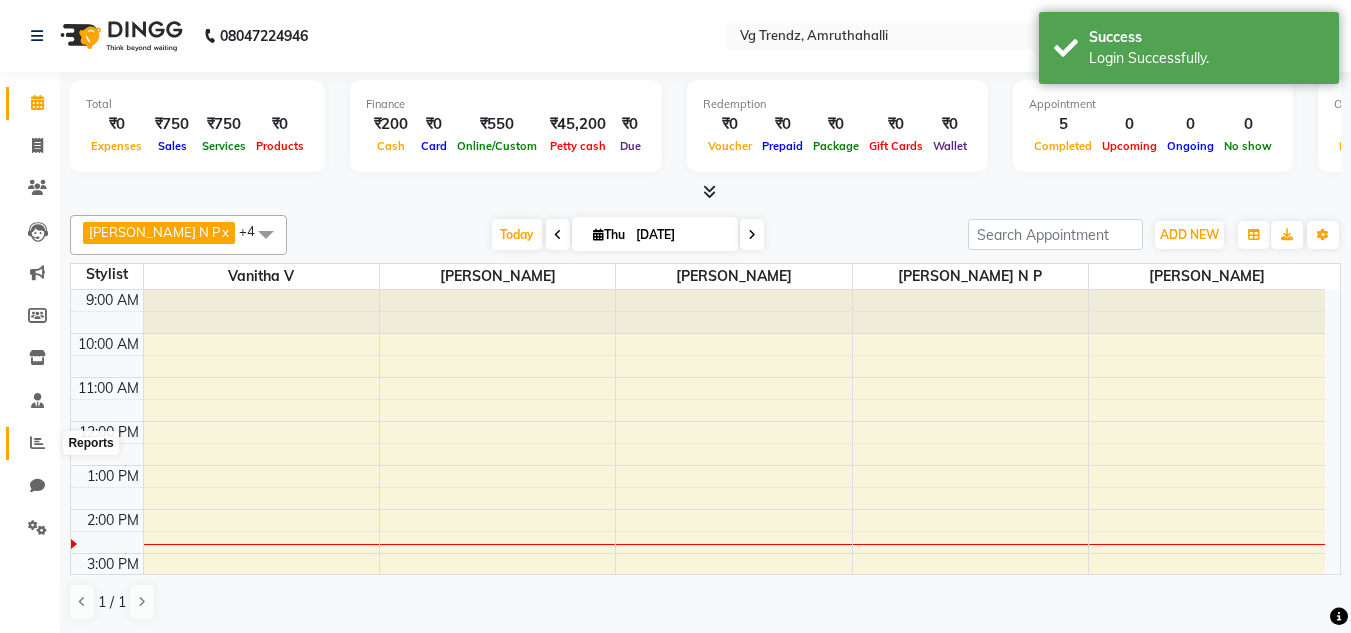 click 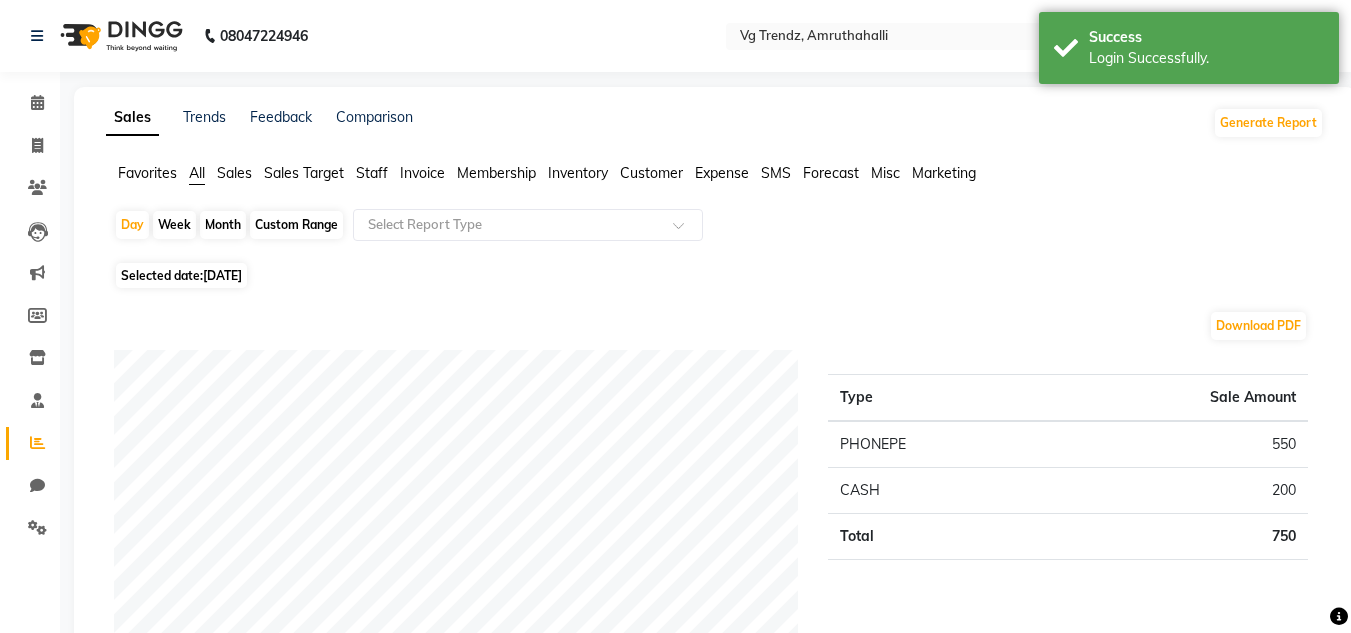 scroll, scrollTop: 24, scrollLeft: 0, axis: vertical 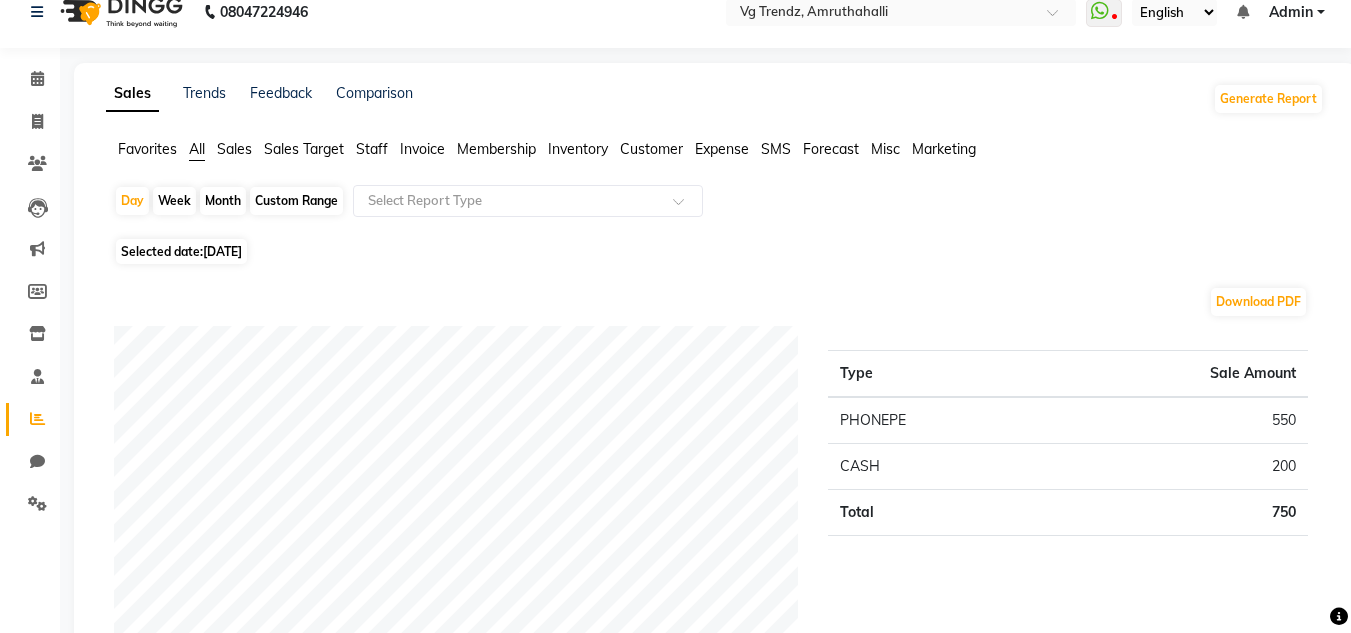 click on "Month" 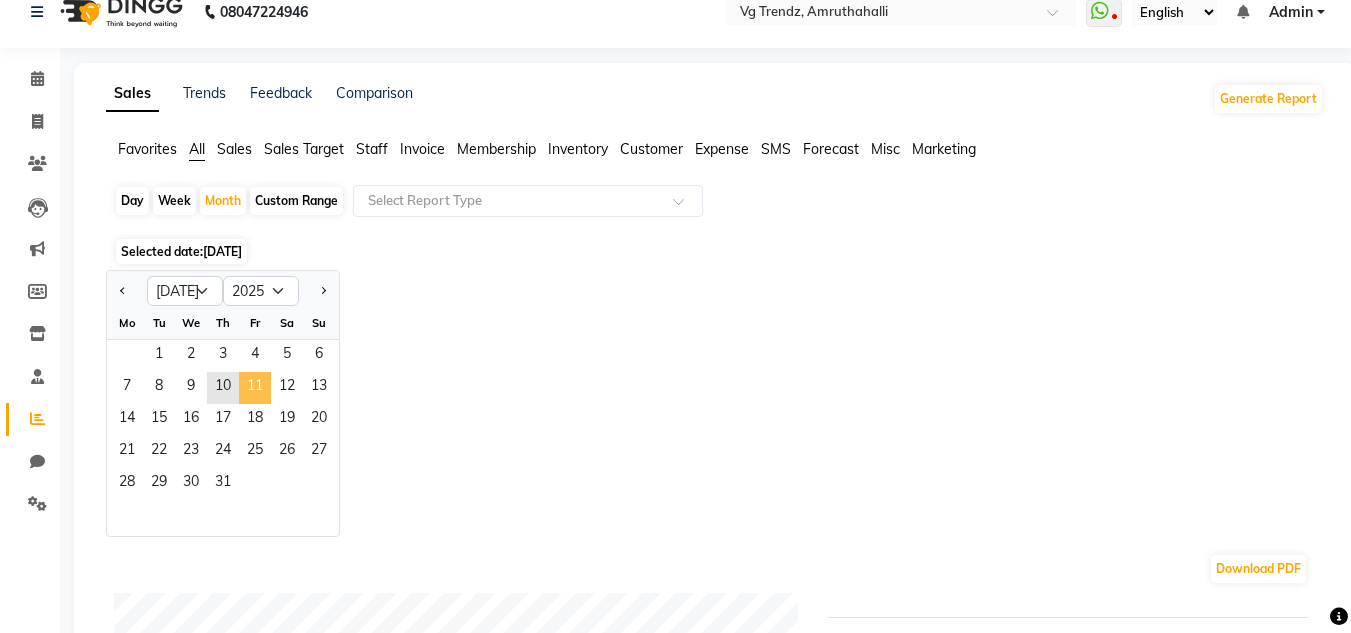 click on "11" 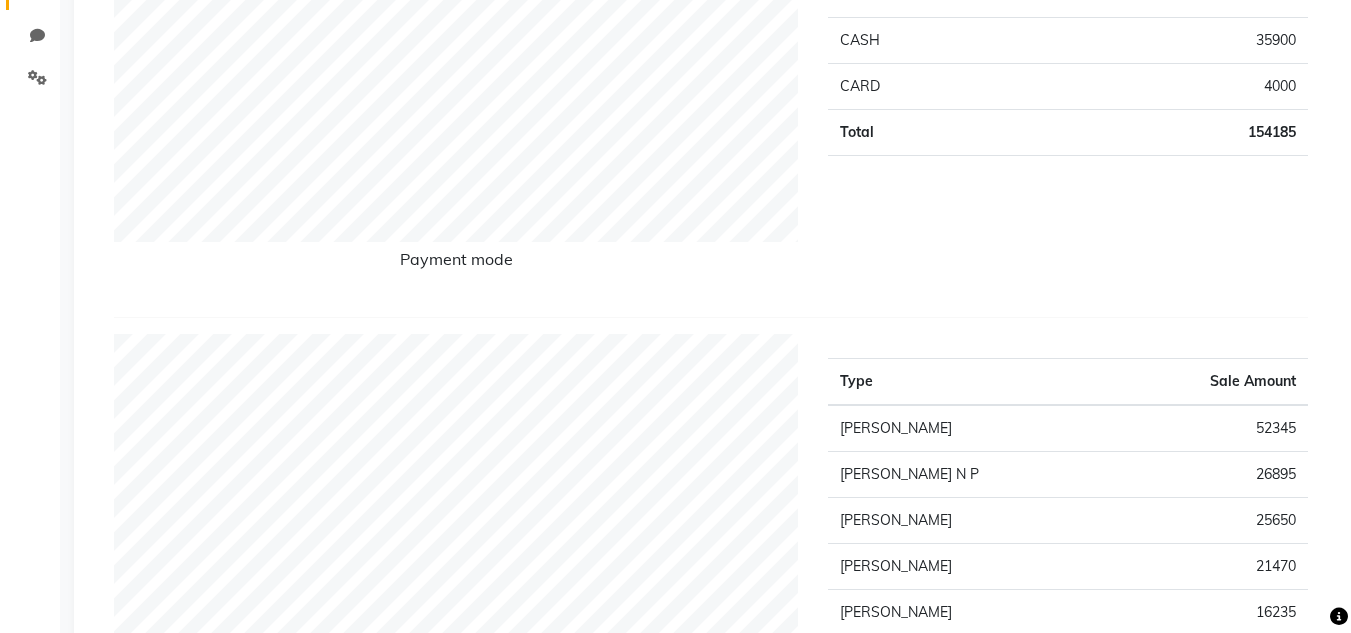 scroll, scrollTop: 451, scrollLeft: 0, axis: vertical 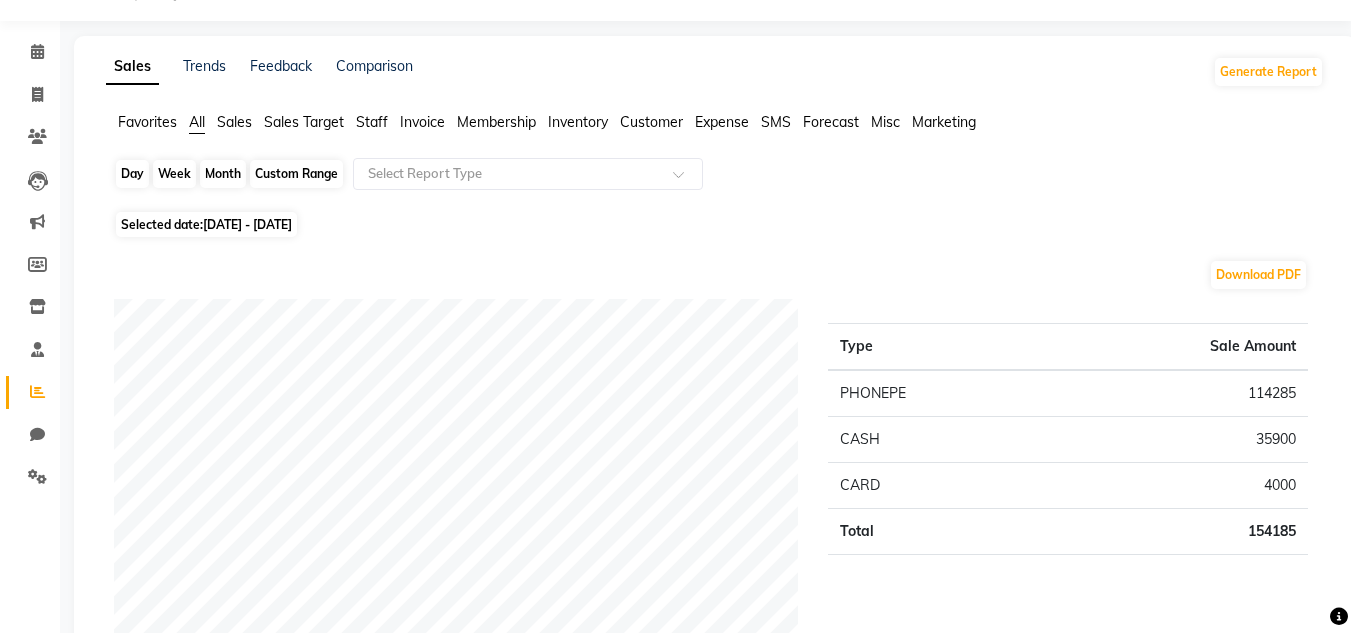 click on "Month" 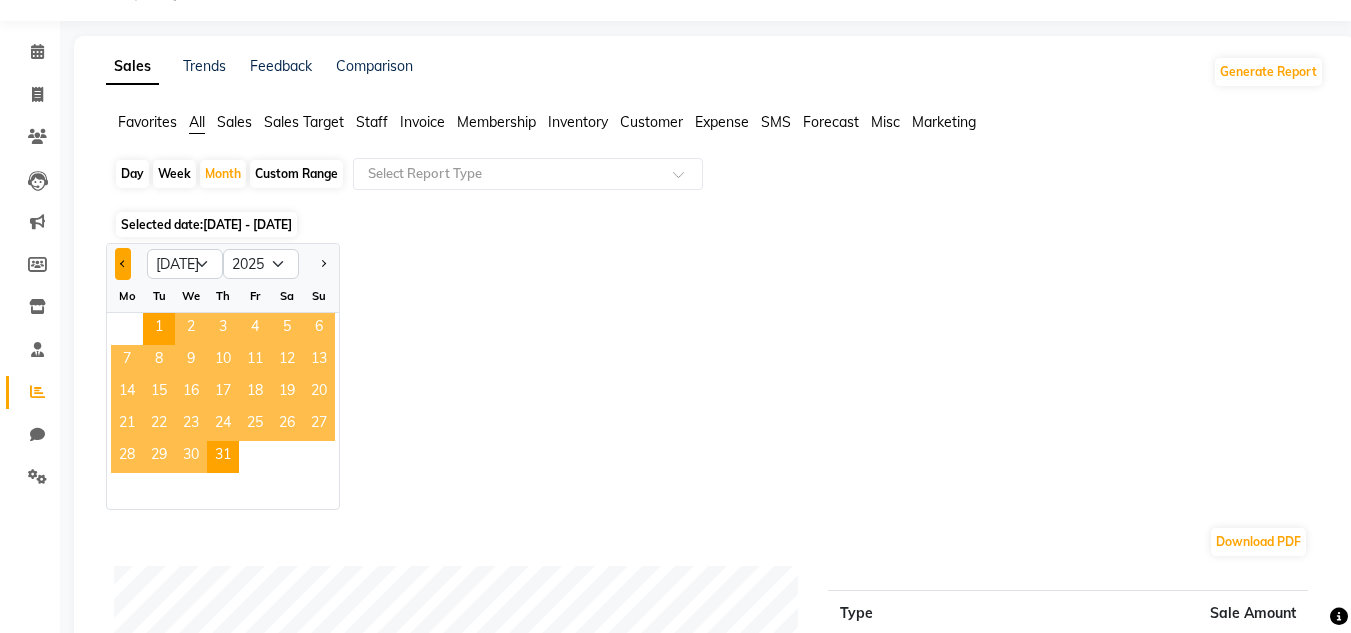 click 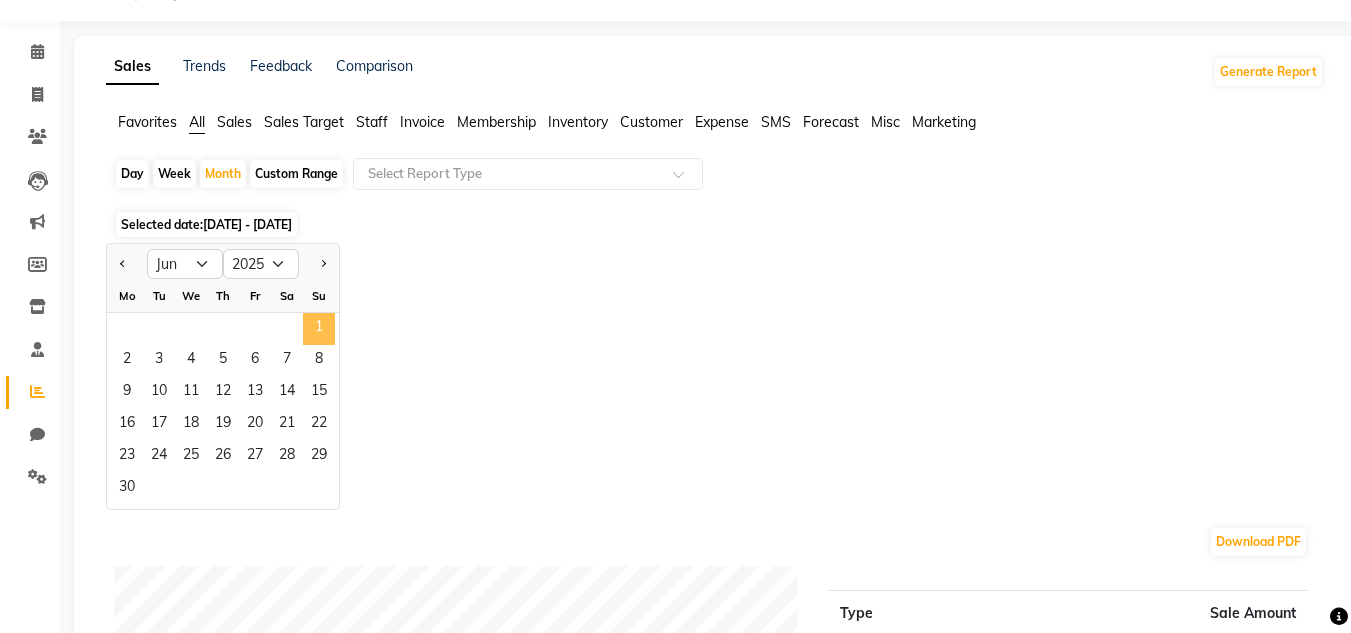 click on "1" 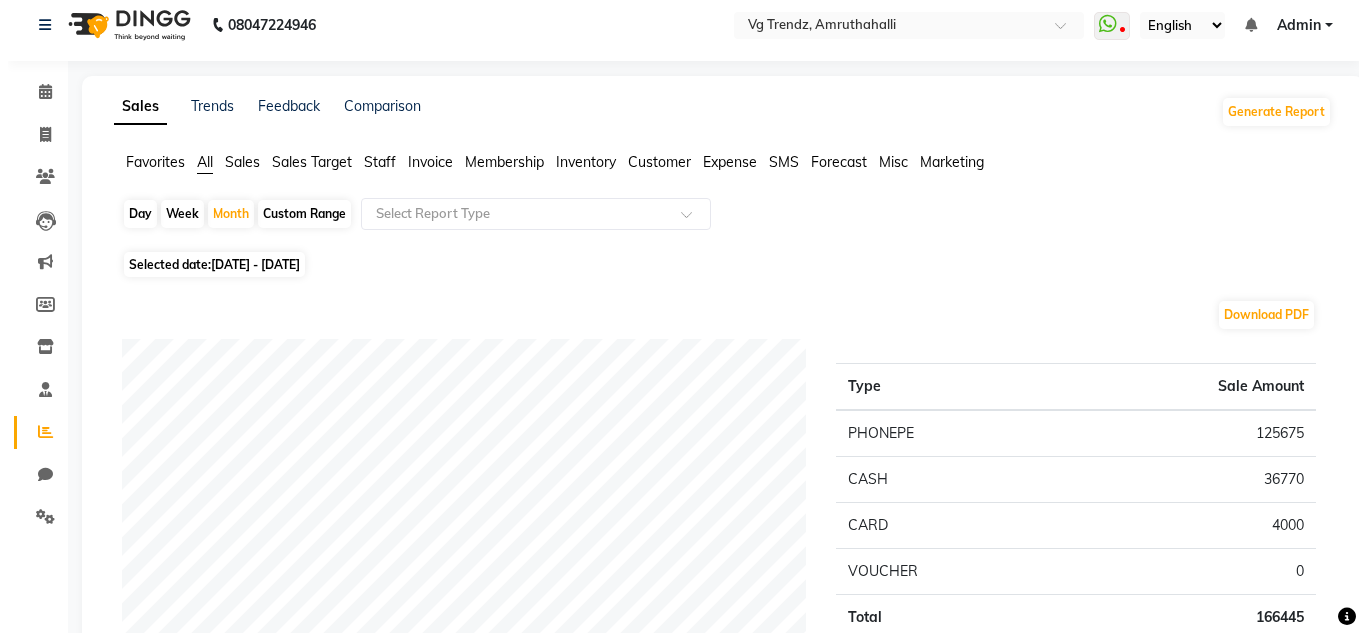 scroll, scrollTop: 0, scrollLeft: 0, axis: both 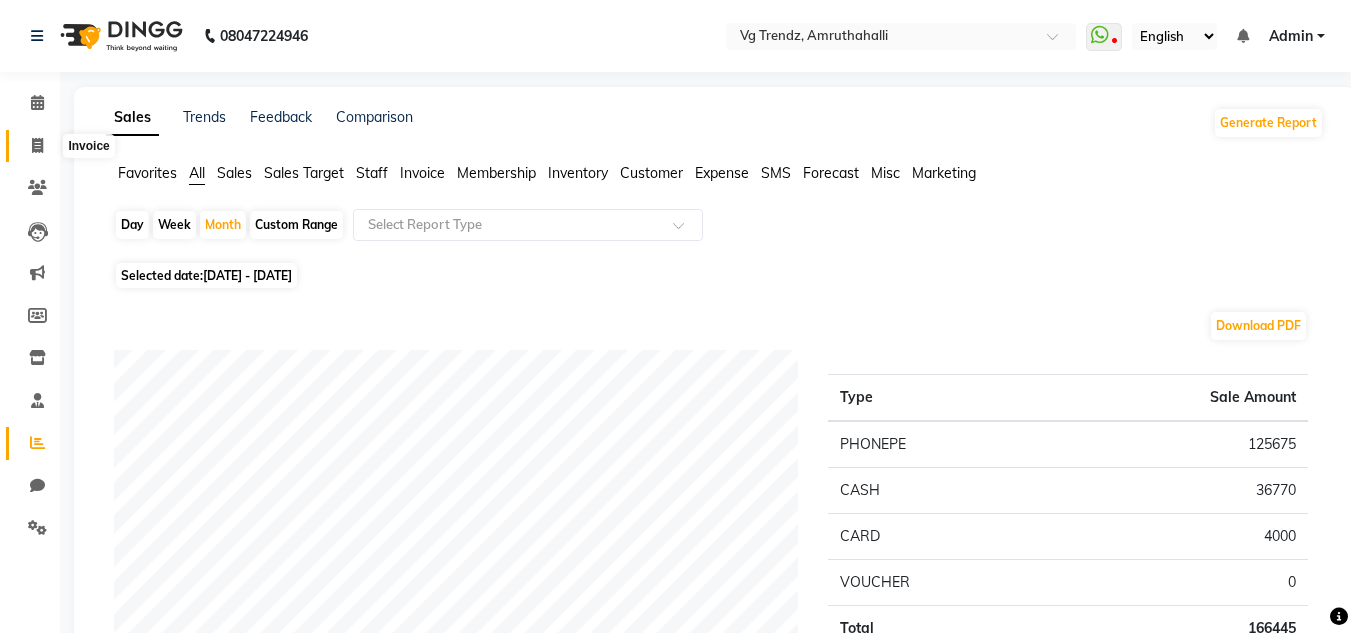 click 